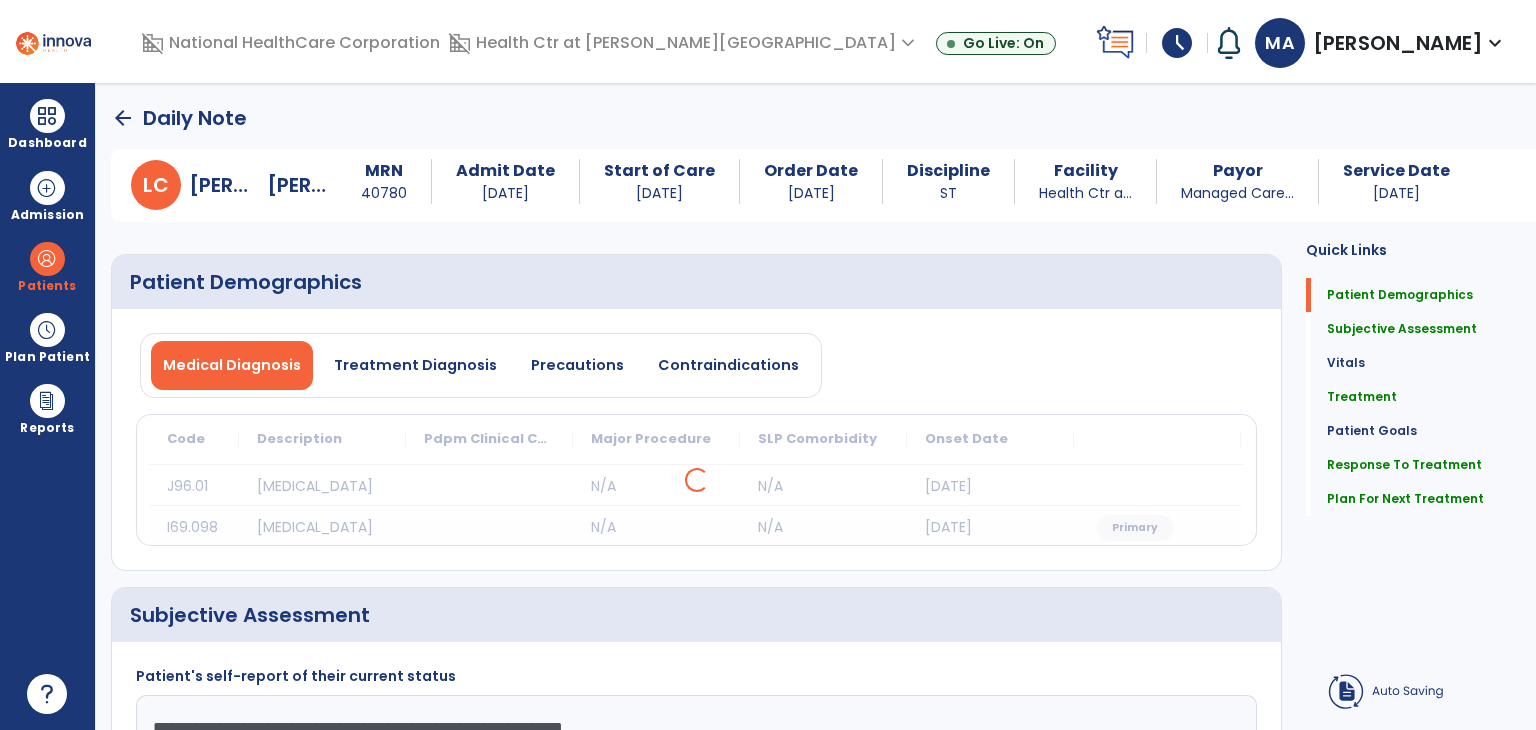 select on "*" 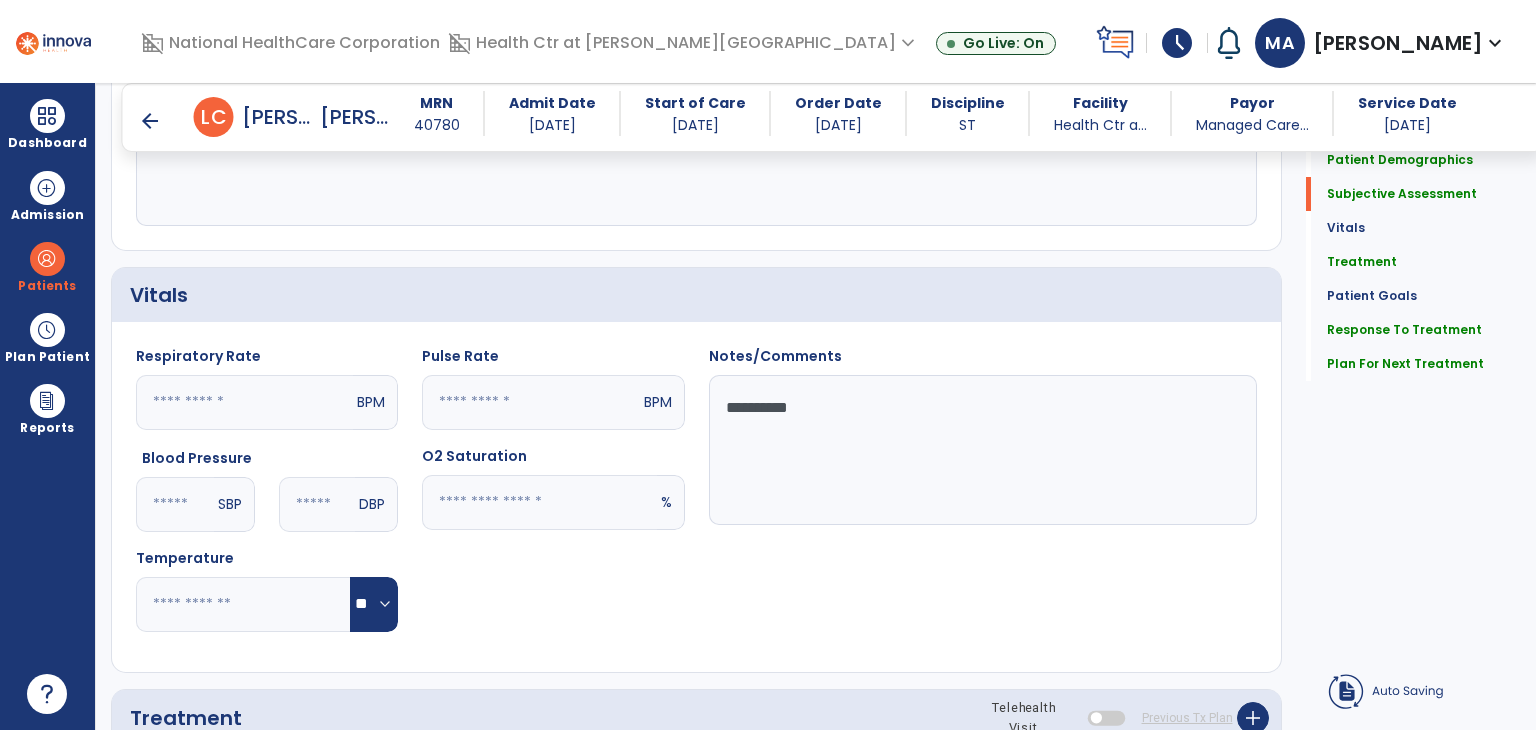 scroll, scrollTop: 0, scrollLeft: 0, axis: both 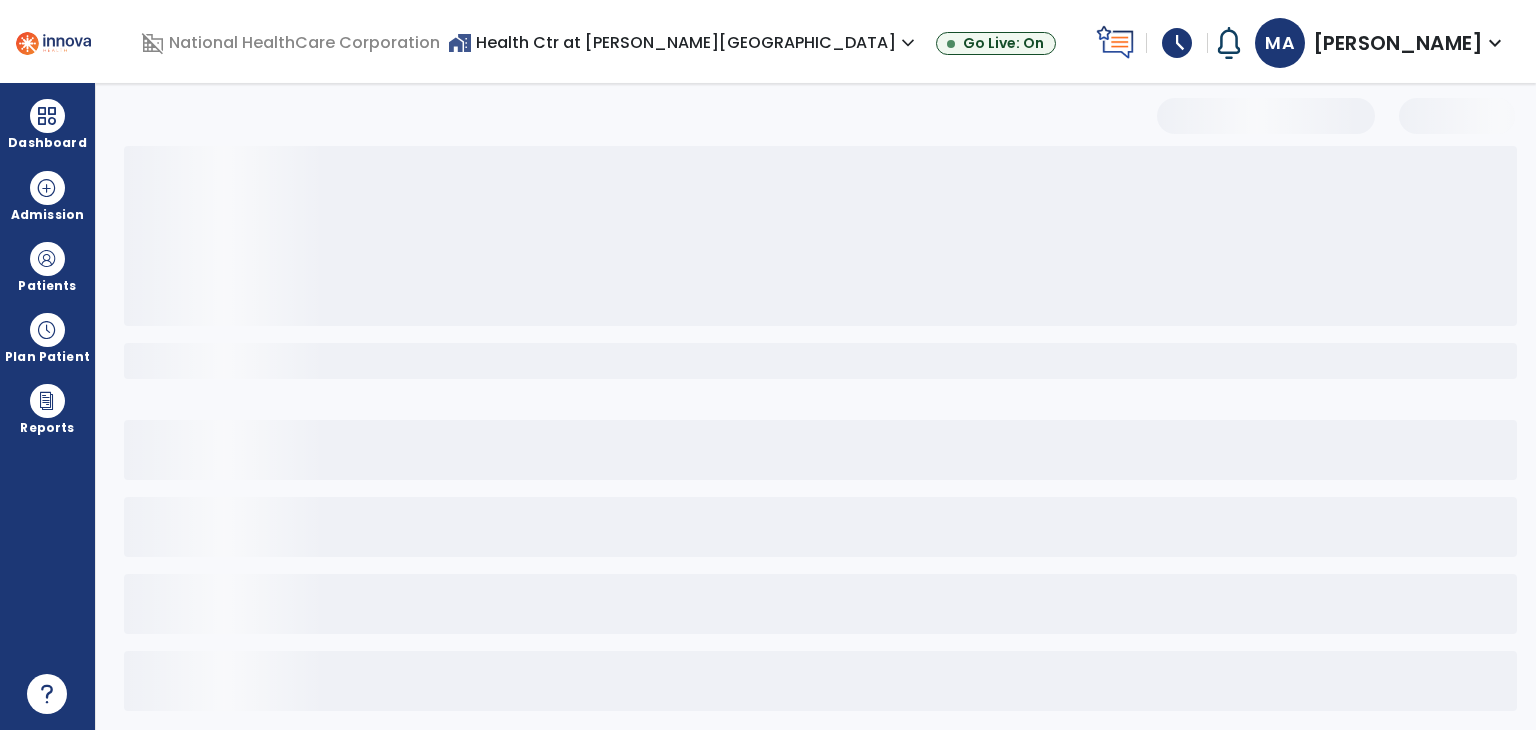 select on "*" 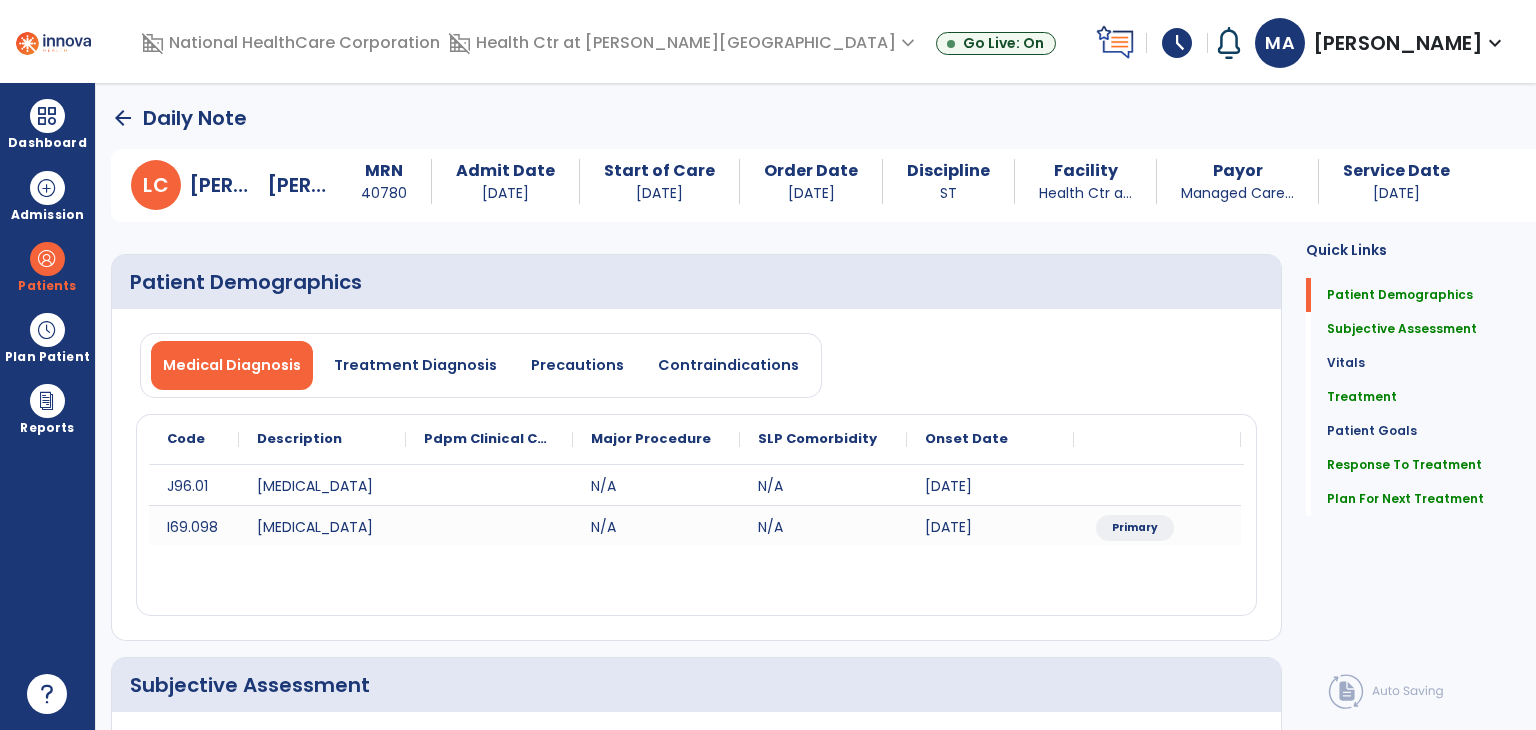 click on "schedule" at bounding box center [1177, 43] 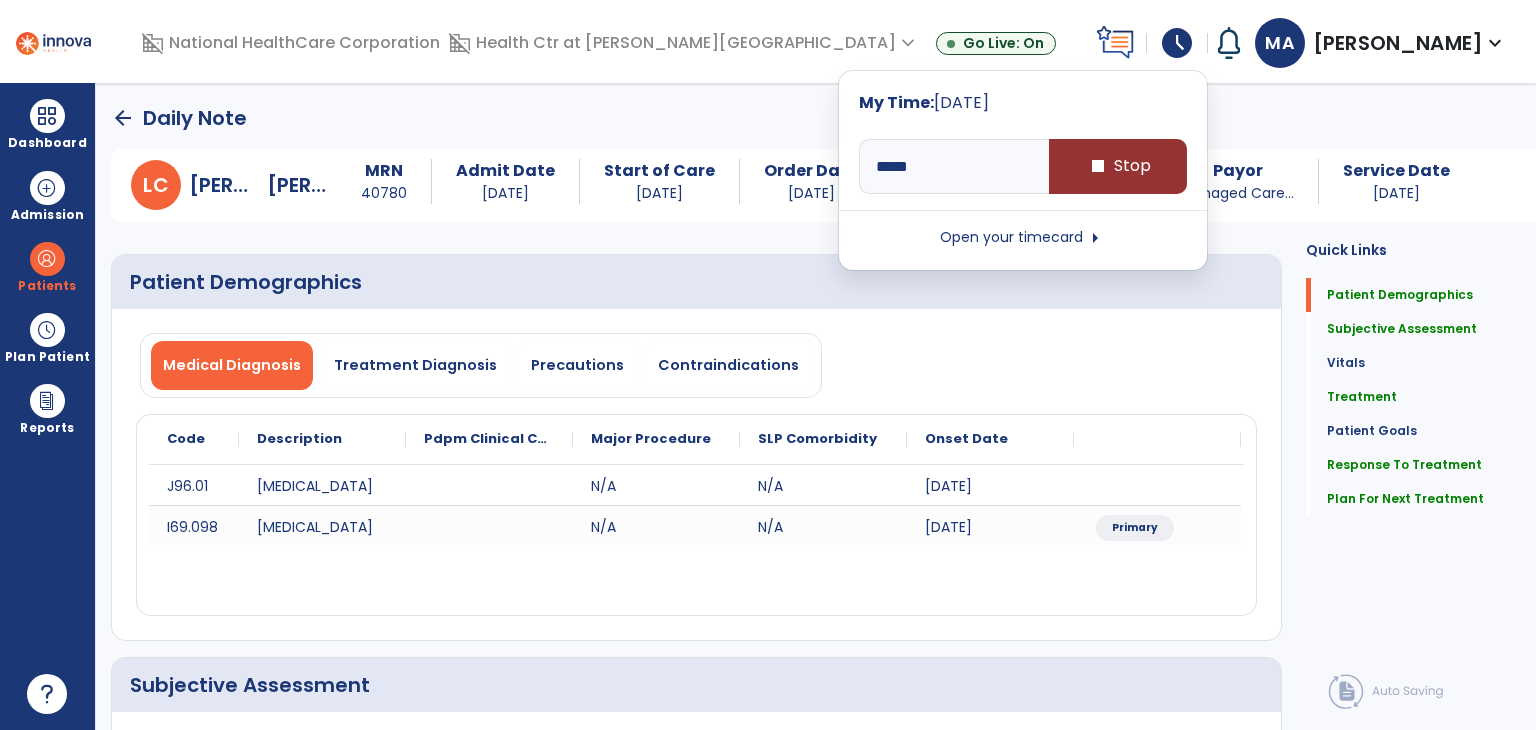 click on "stop  Stop" at bounding box center [1118, 166] 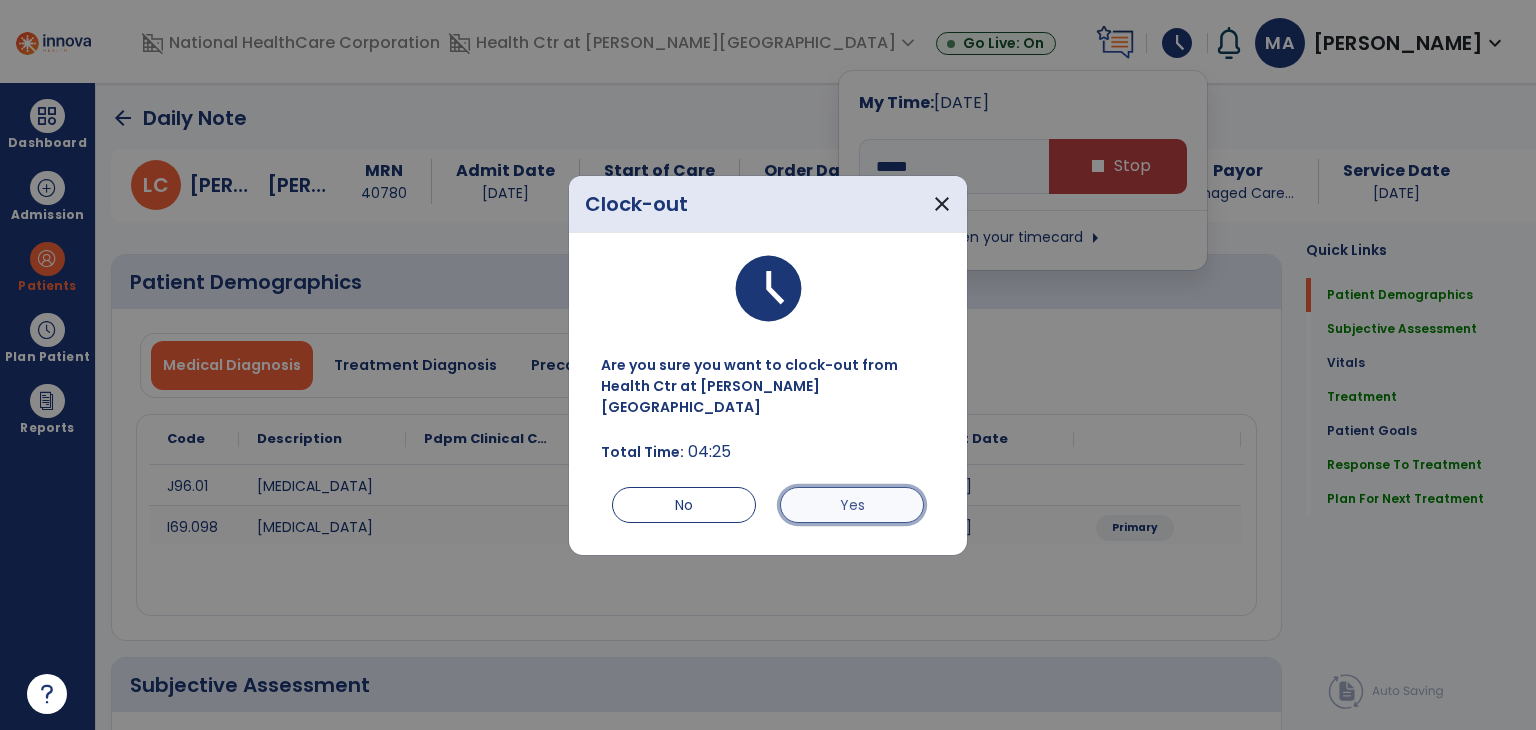 click on "Yes" at bounding box center [852, 505] 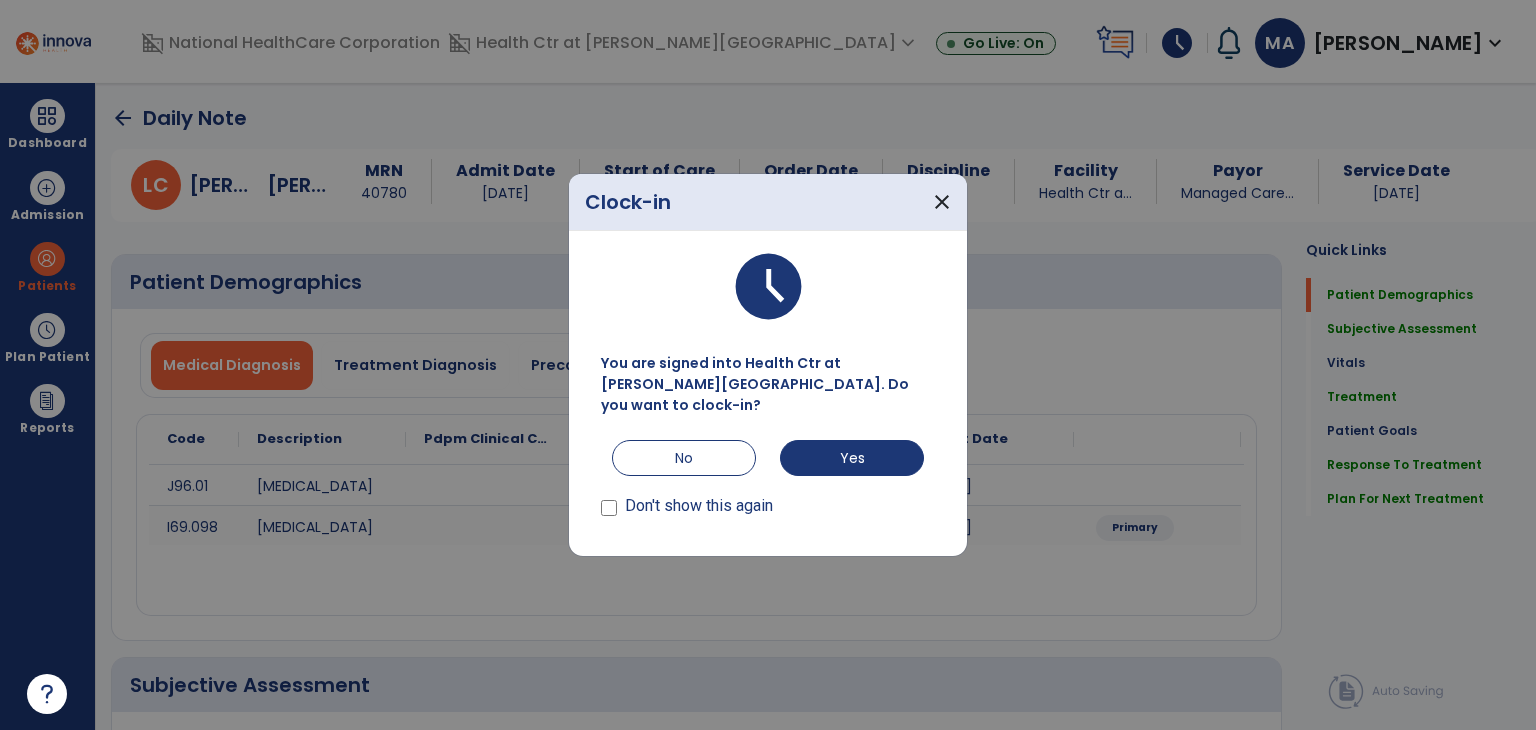 click at bounding box center [768, 365] 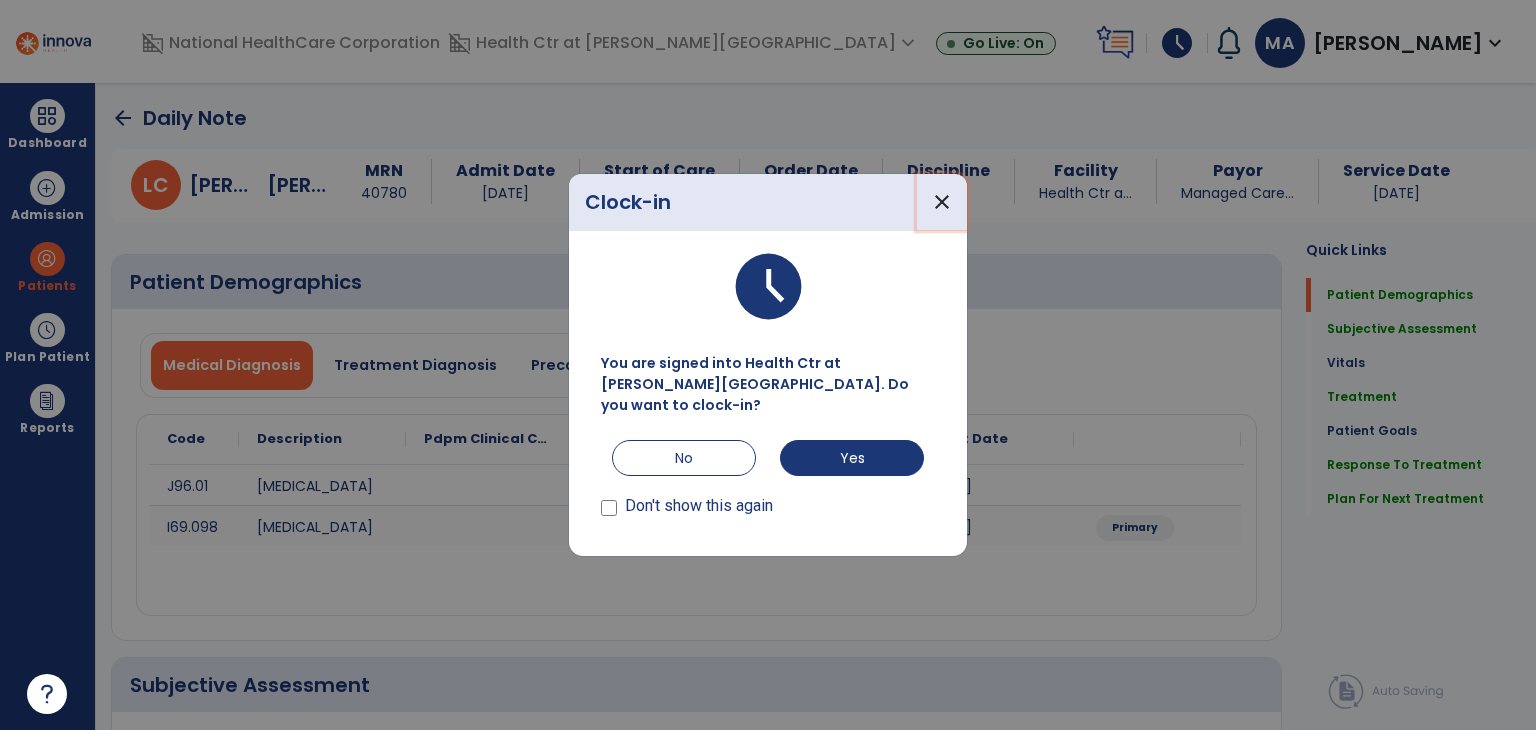 click on "close" at bounding box center (942, 202) 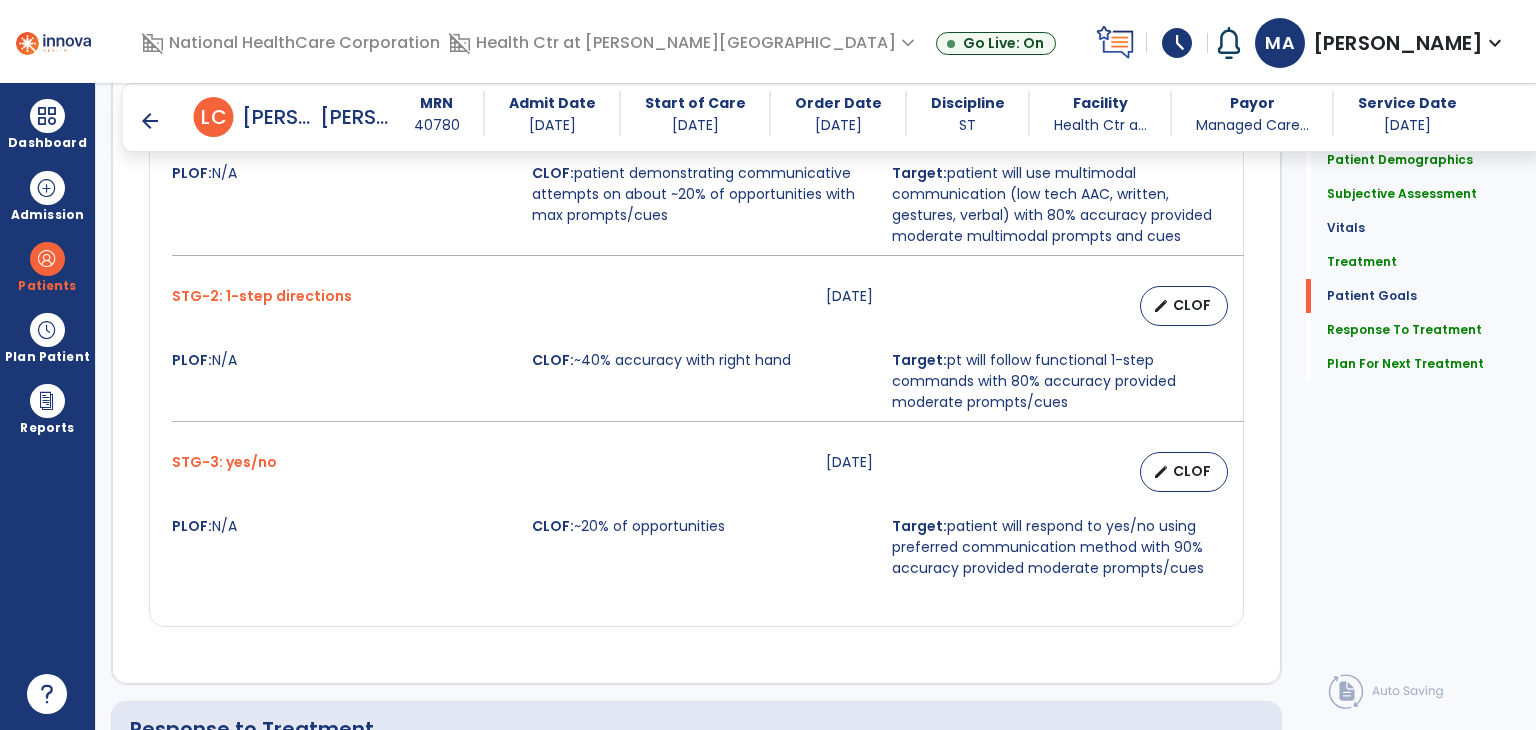 scroll, scrollTop: 3654, scrollLeft: 0, axis: vertical 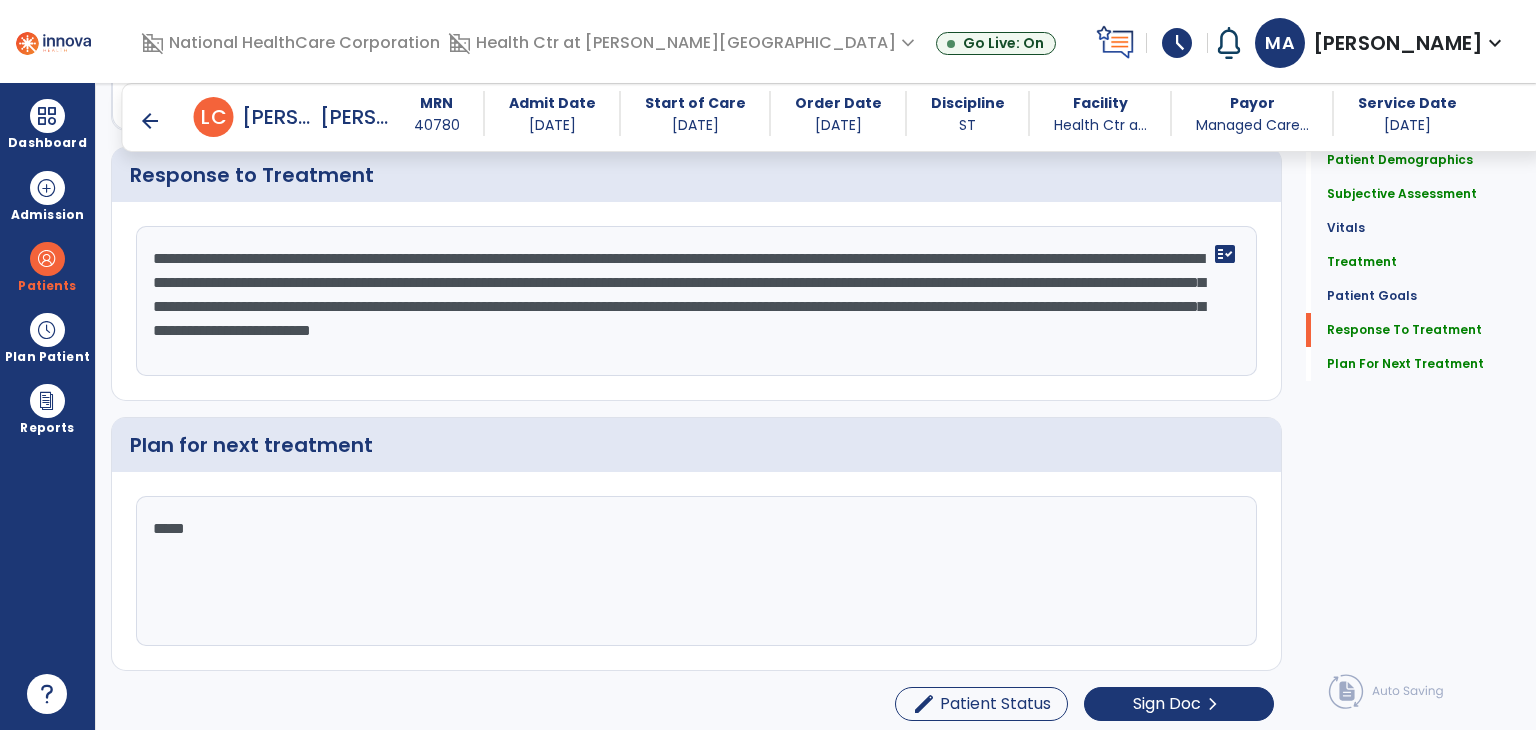 click on "**********" 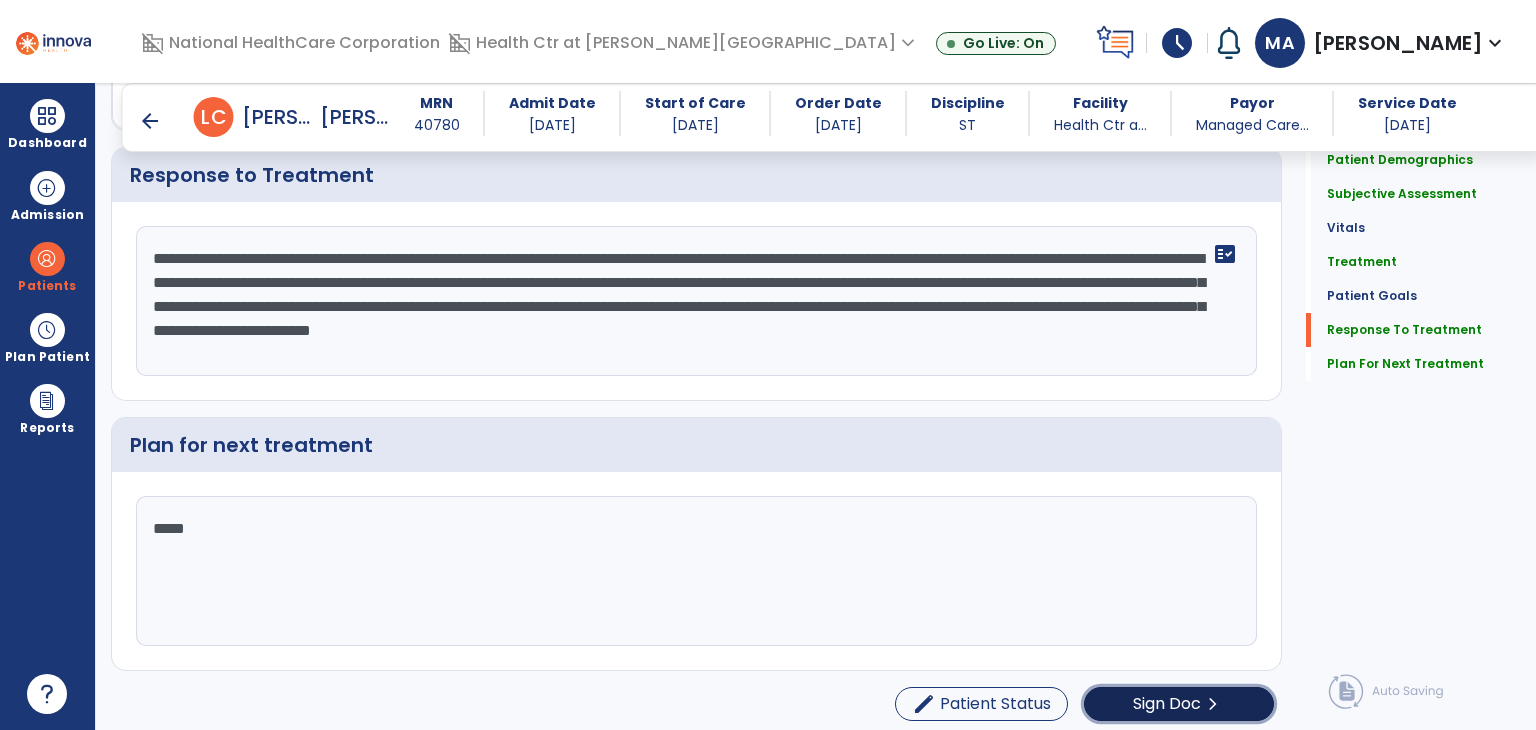 click on "Sign Doc" 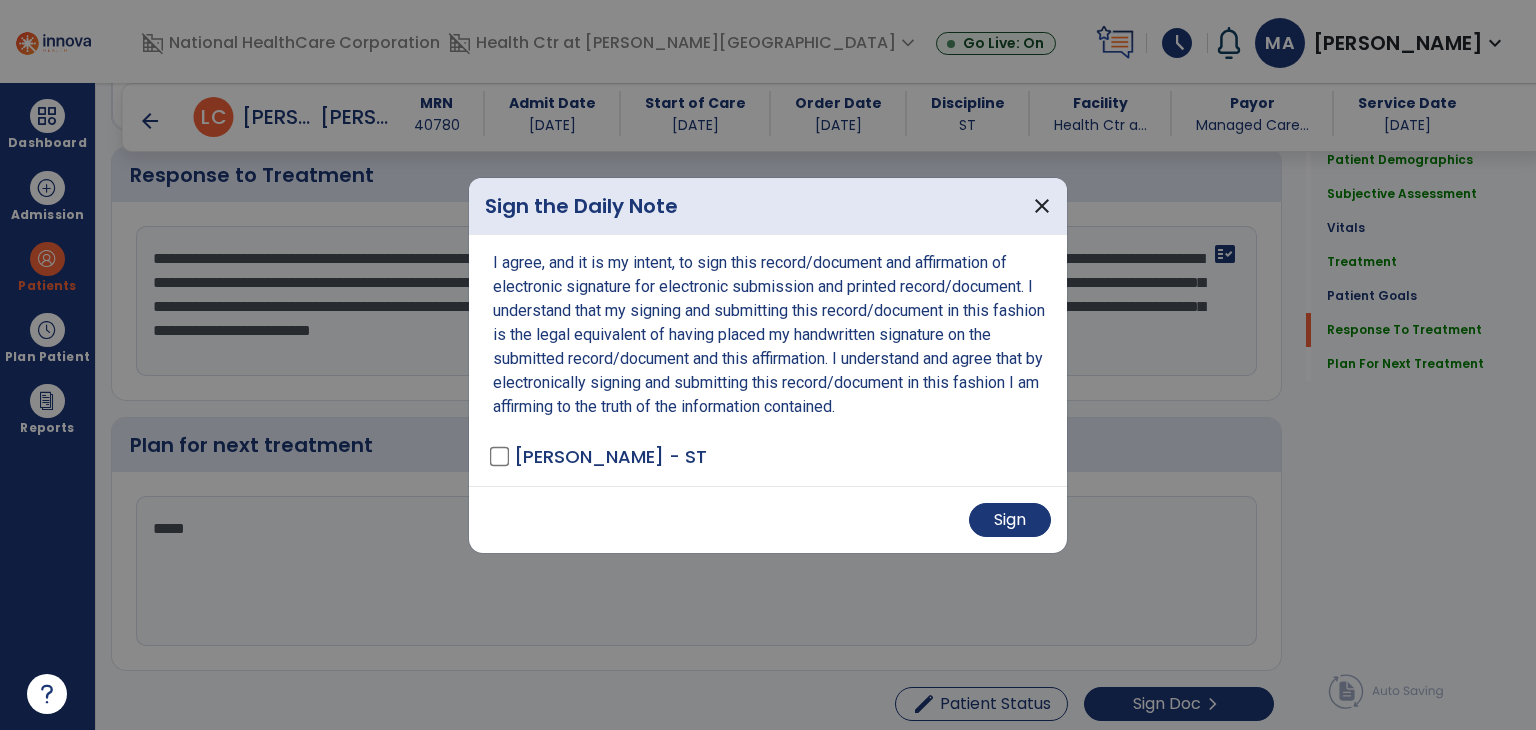 click on "Sign" at bounding box center (768, 519) 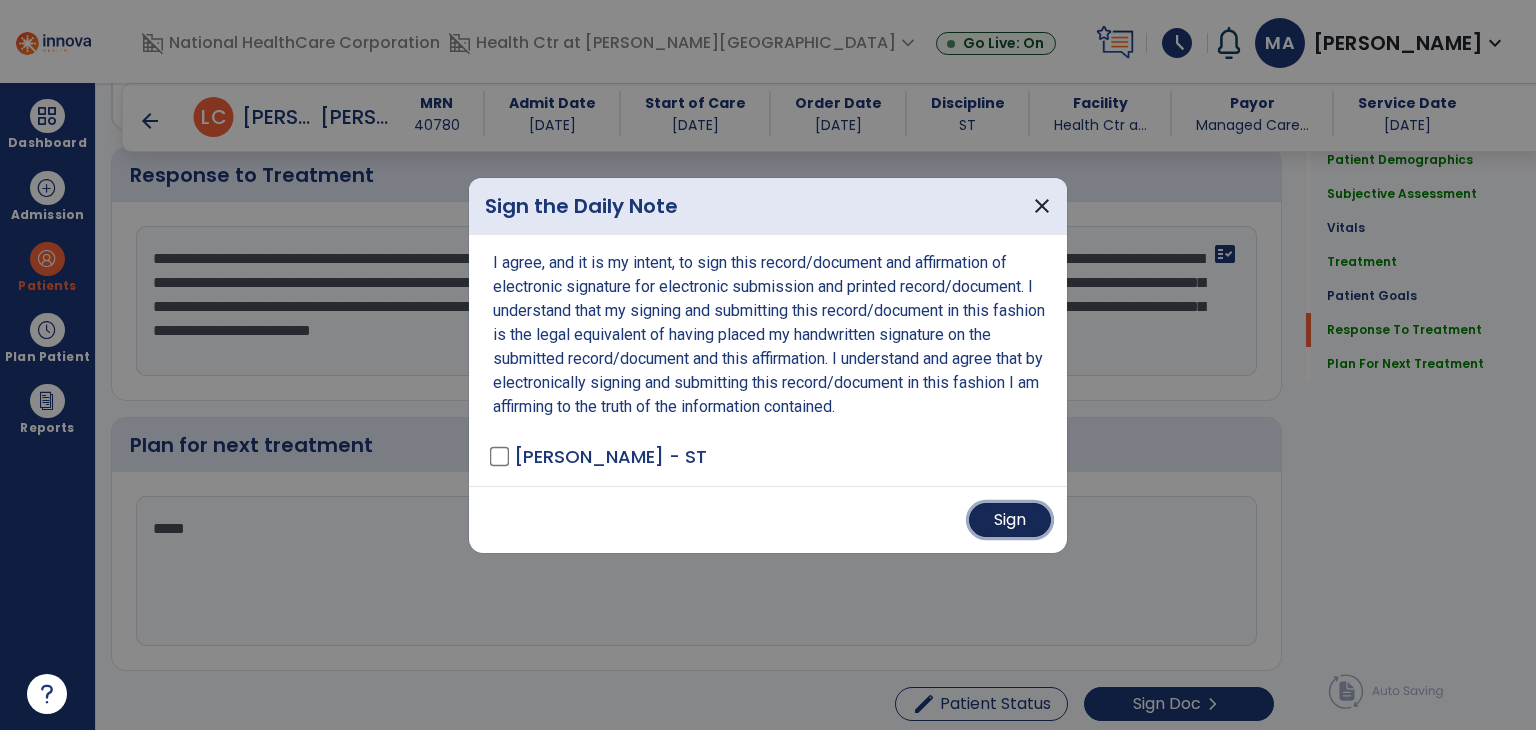 click on "Sign" at bounding box center (1010, 520) 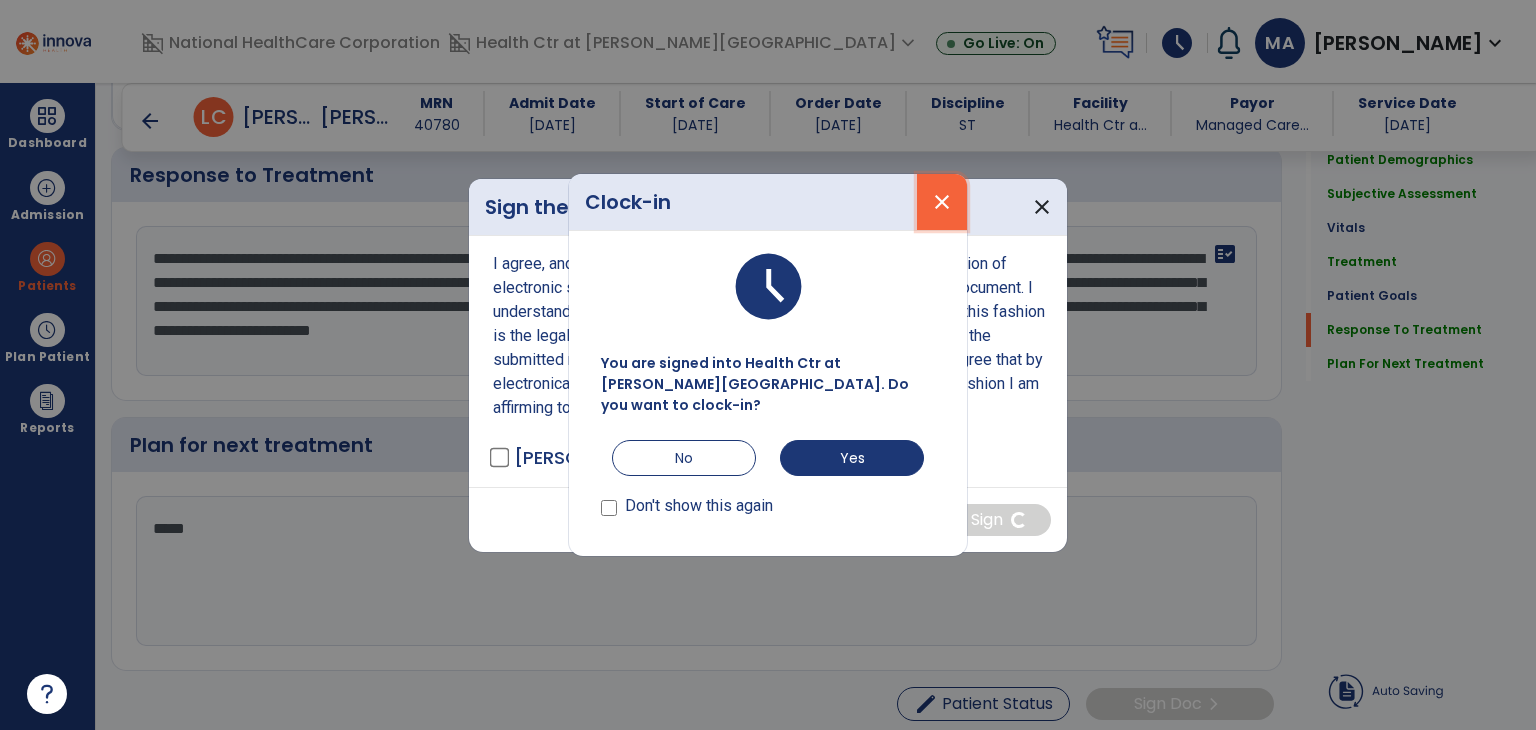 click on "close" at bounding box center (942, 202) 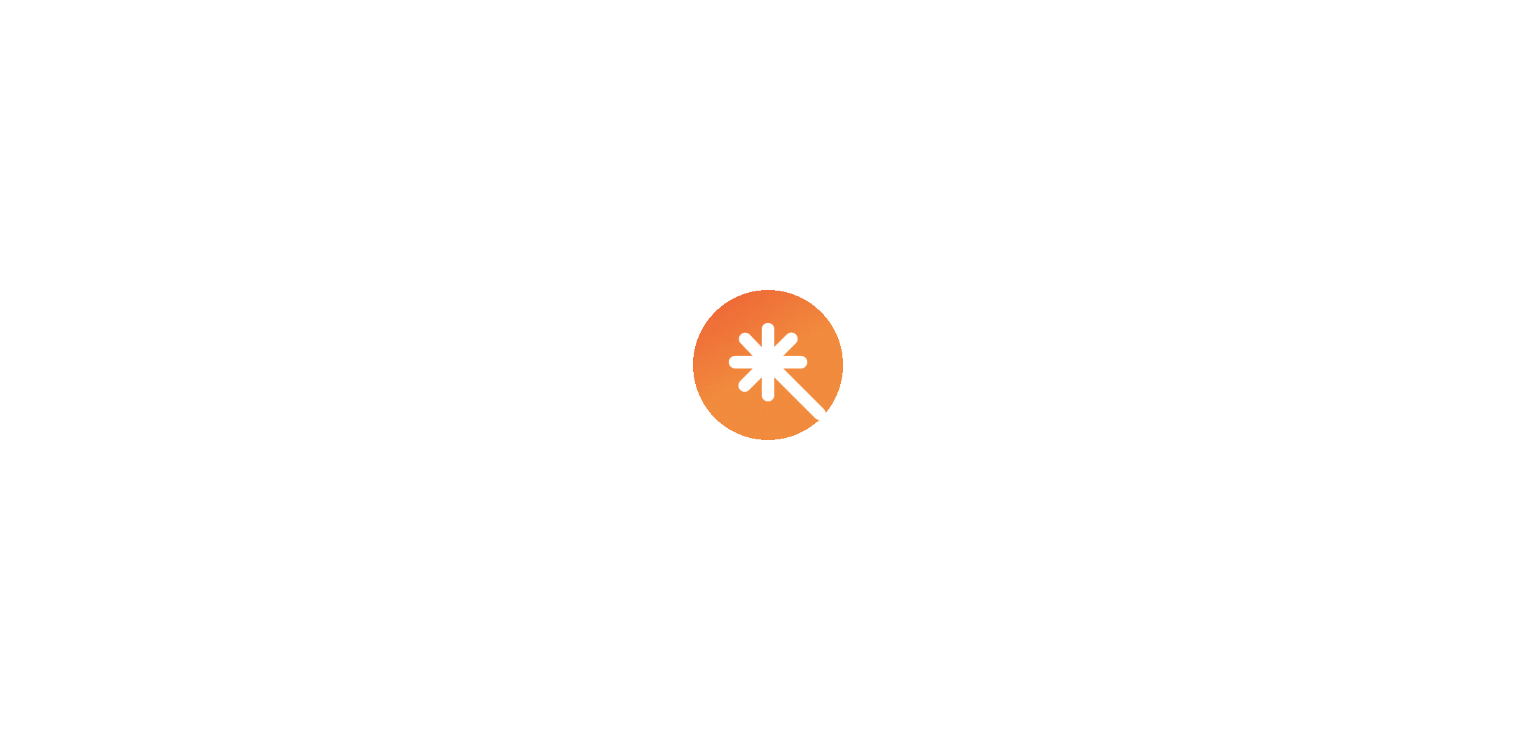 scroll, scrollTop: 0, scrollLeft: 0, axis: both 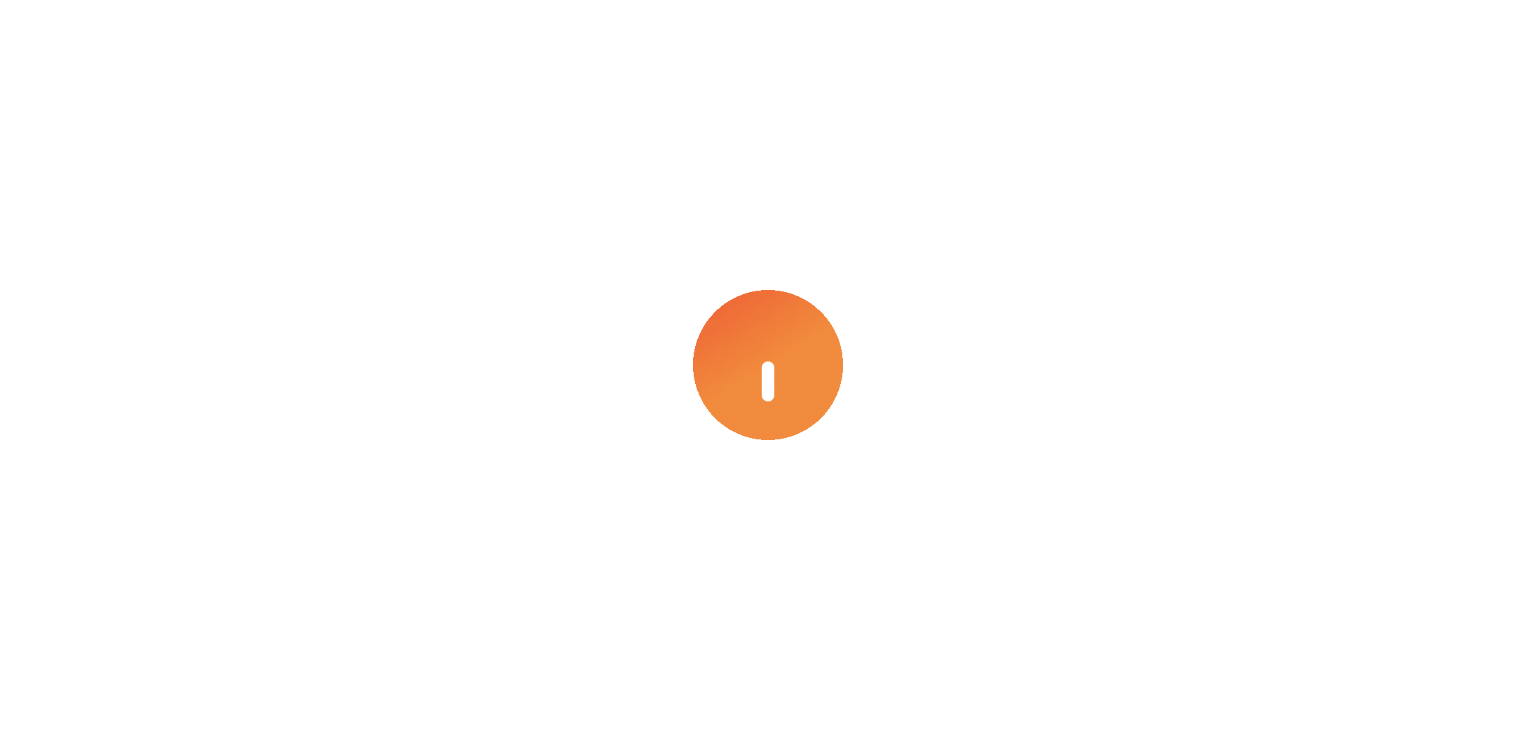 select on "****" 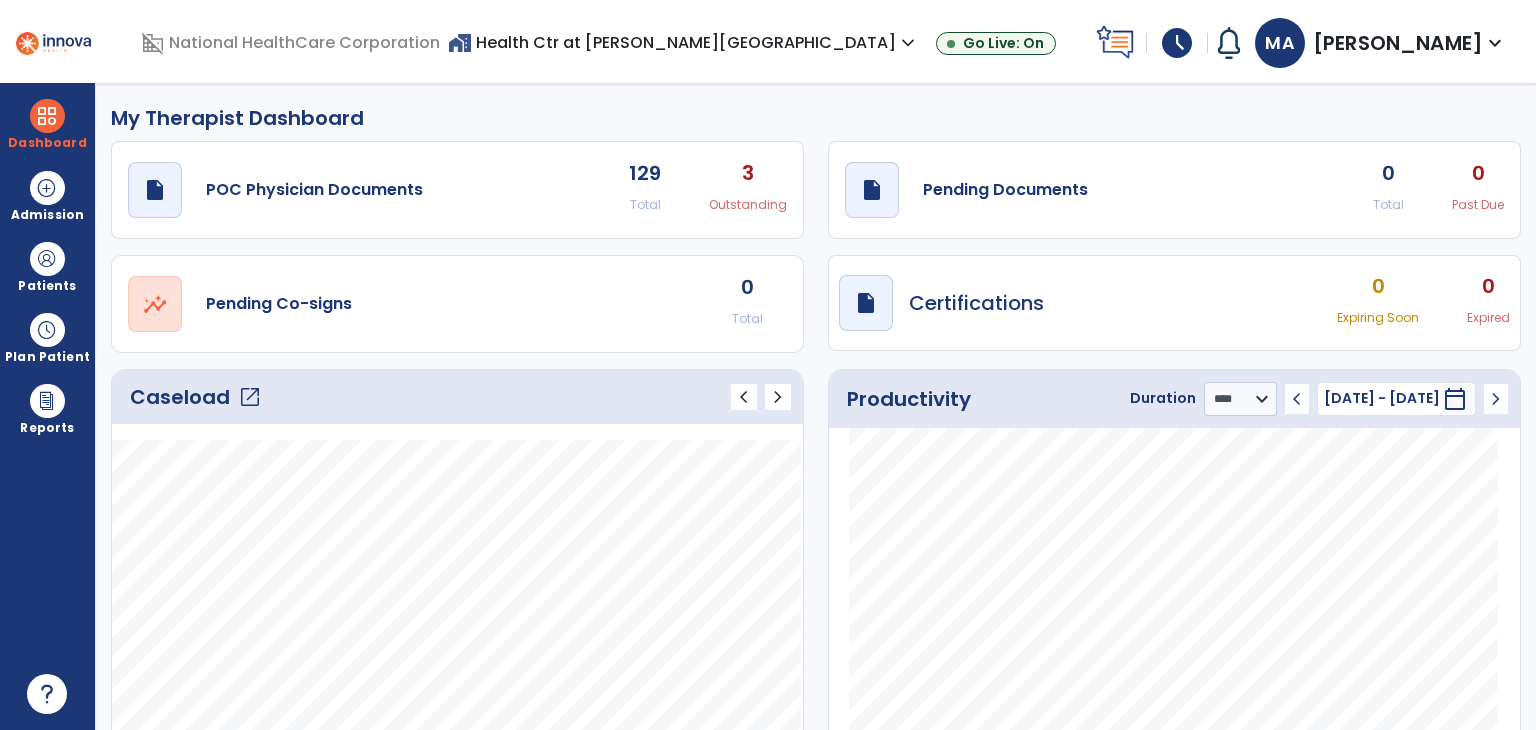 click on "draft   open_in_new  Pending Documents 0 Total 0 Past Due" 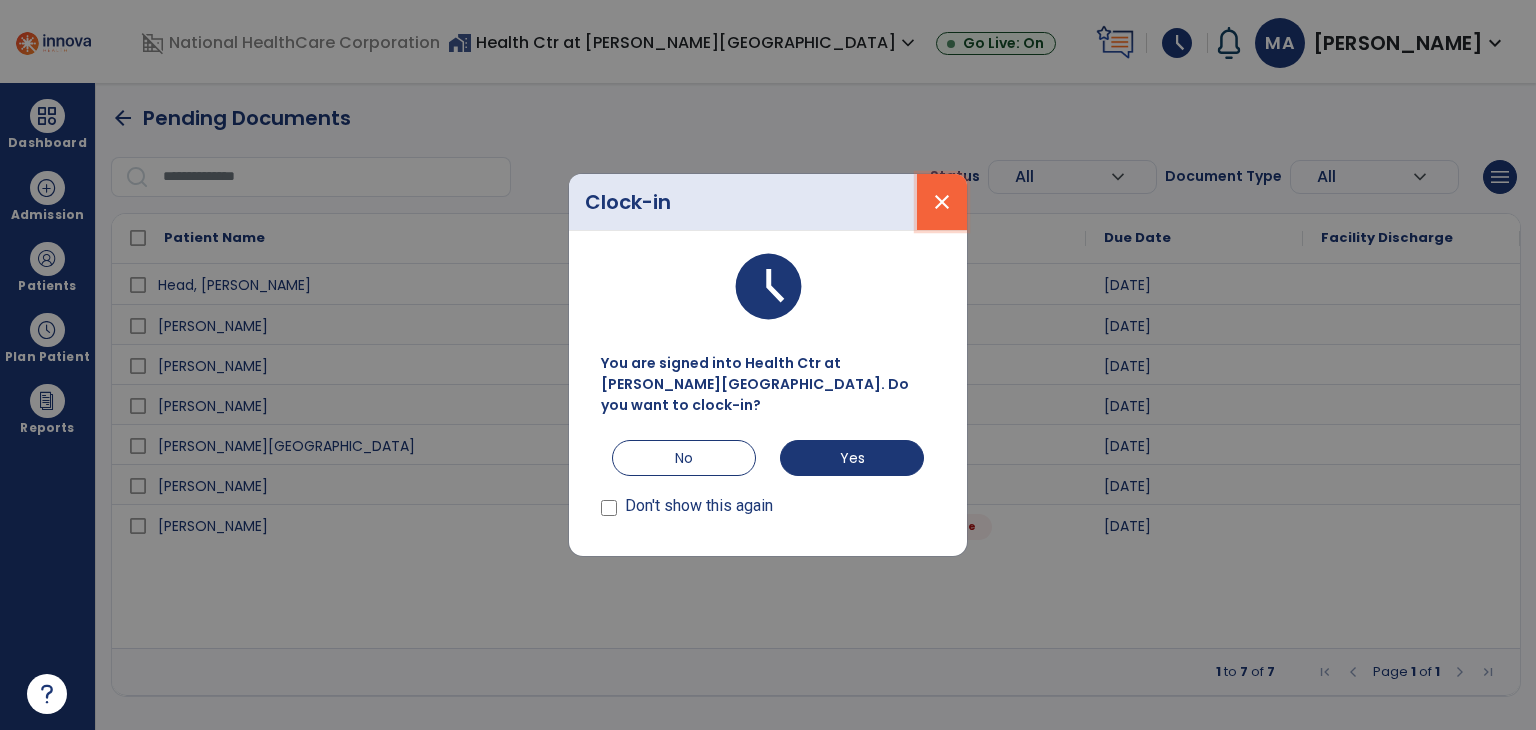 click on "close" at bounding box center (942, 202) 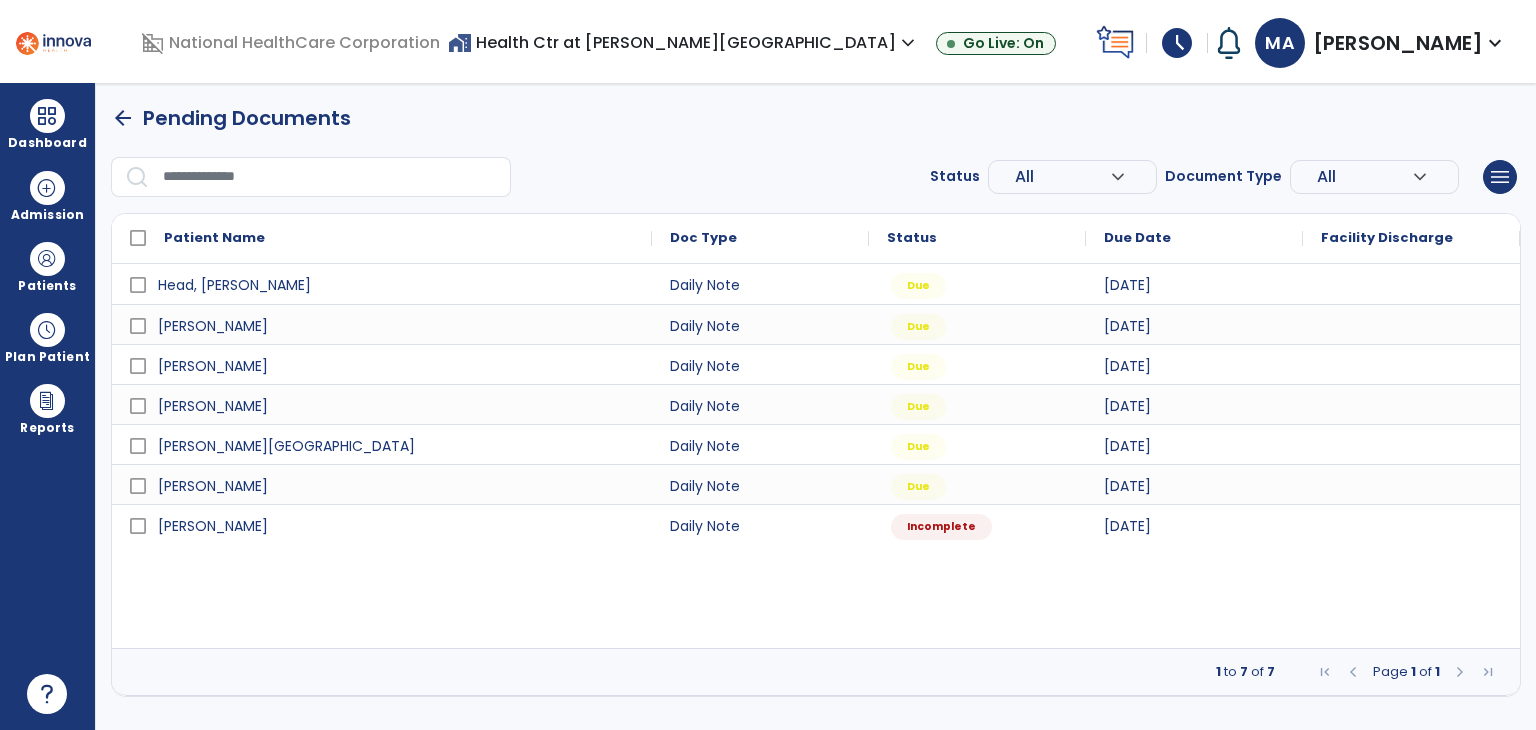 click on "schedule" at bounding box center [1177, 43] 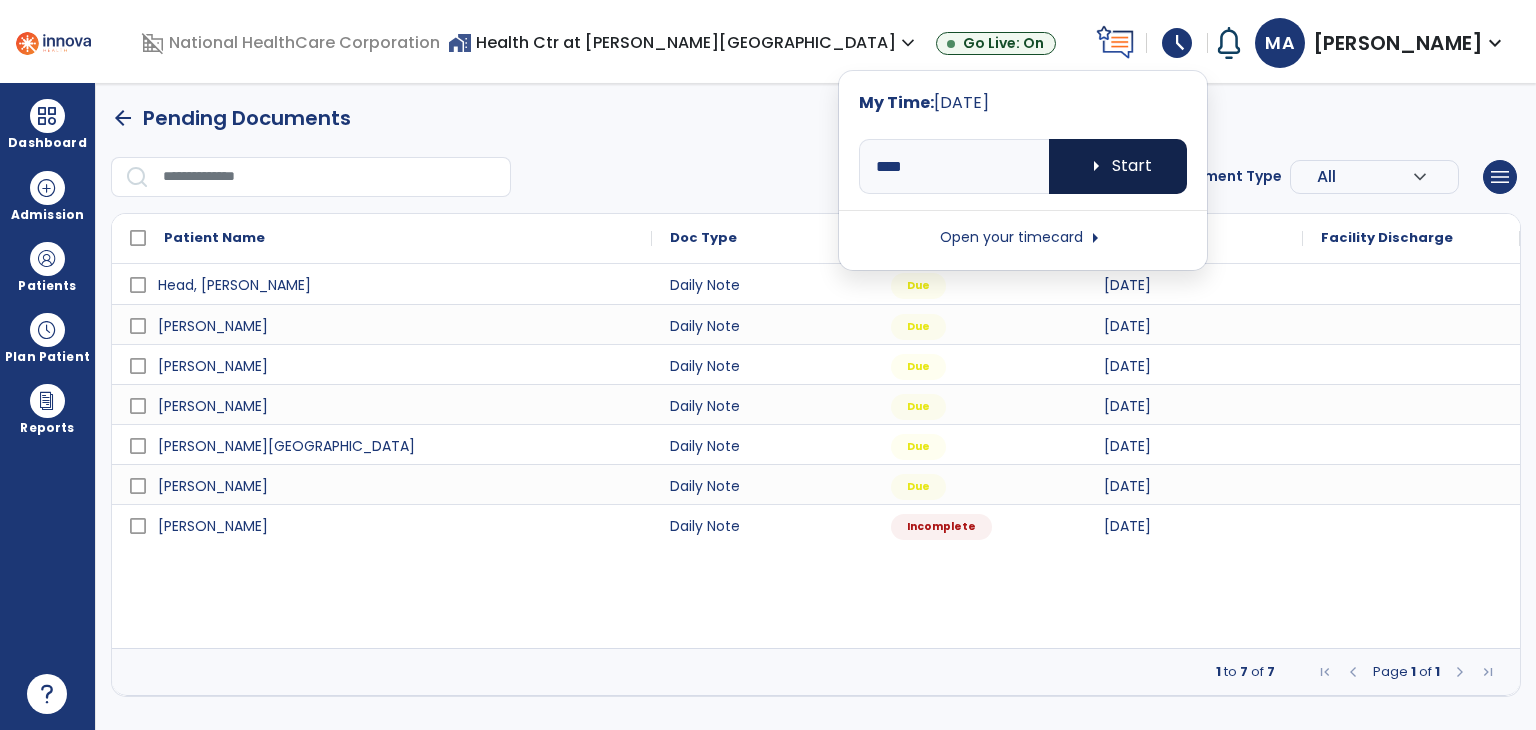 click on "arrow_right  Start" at bounding box center (1118, 166) 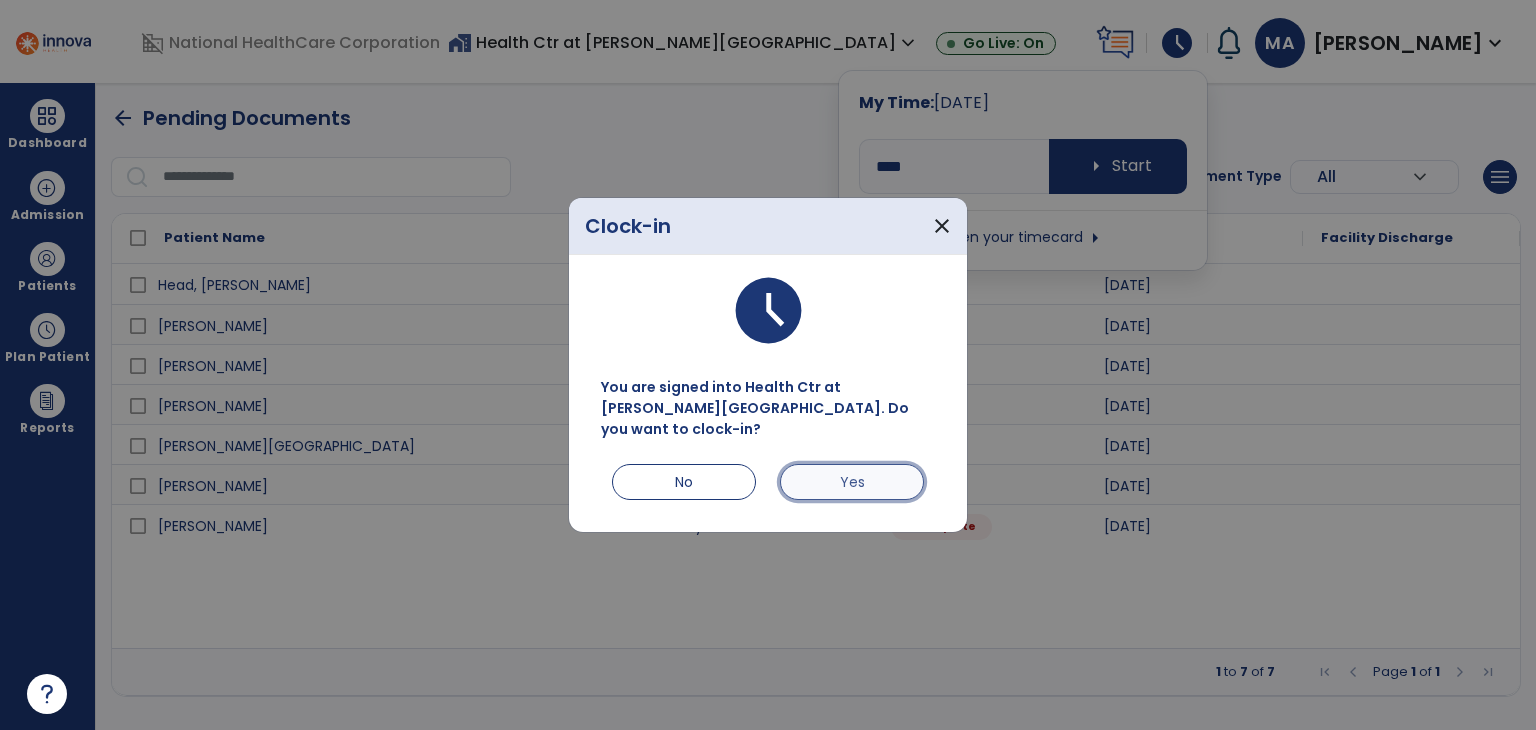 click on "Yes" at bounding box center (852, 482) 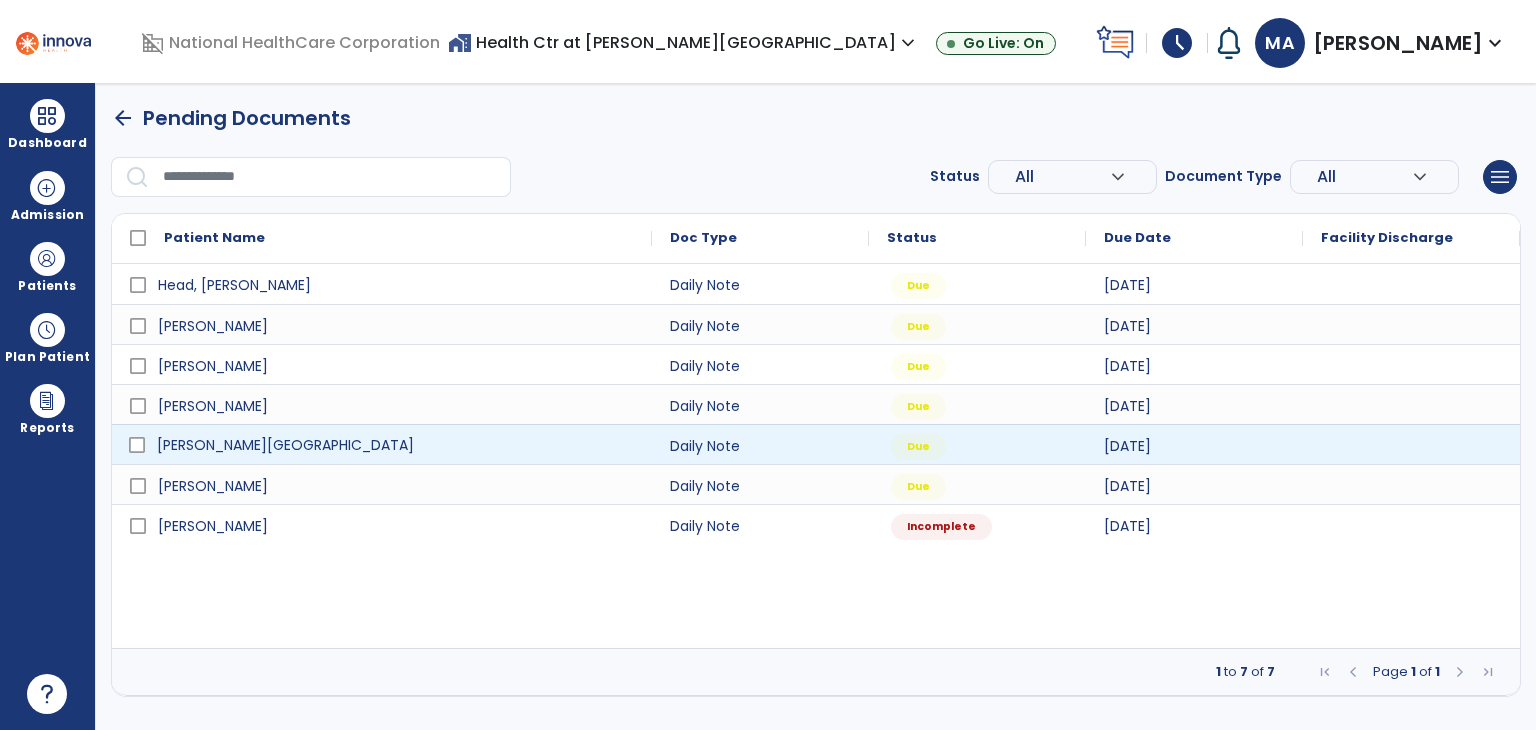 click on "[PERSON_NAME][GEOGRAPHIC_DATA]" at bounding box center (396, 445) 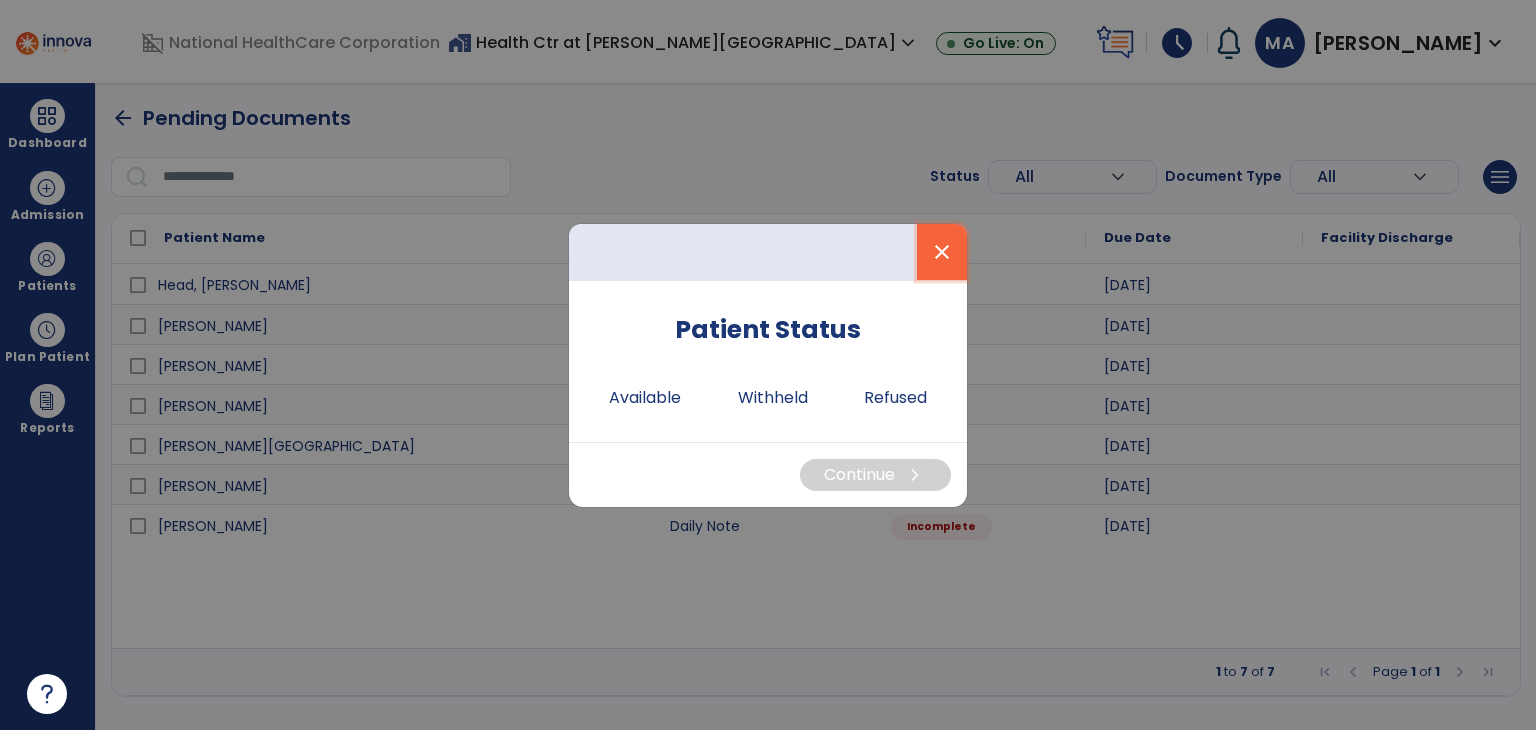 click on "close" at bounding box center (942, 252) 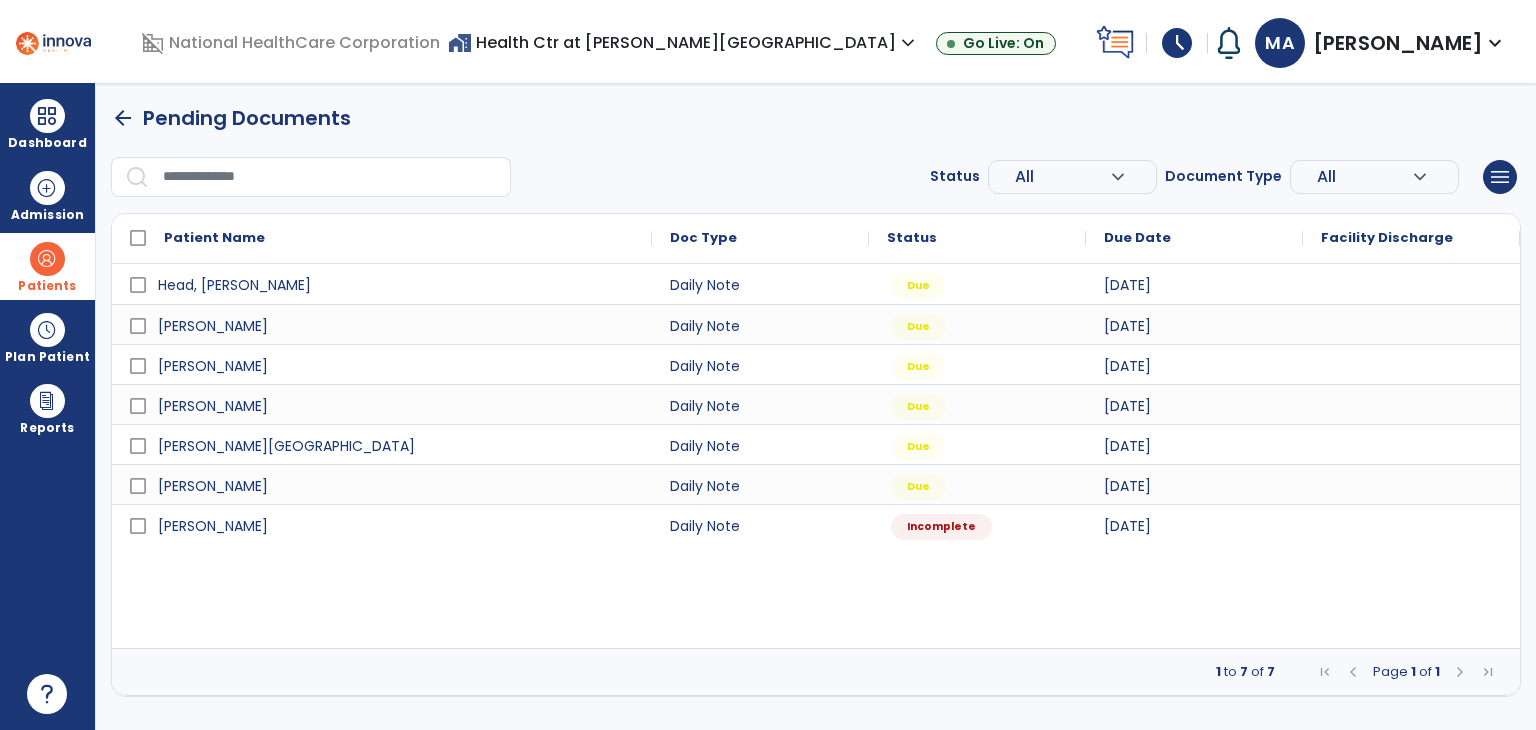 click on "Patients" at bounding box center (47, 286) 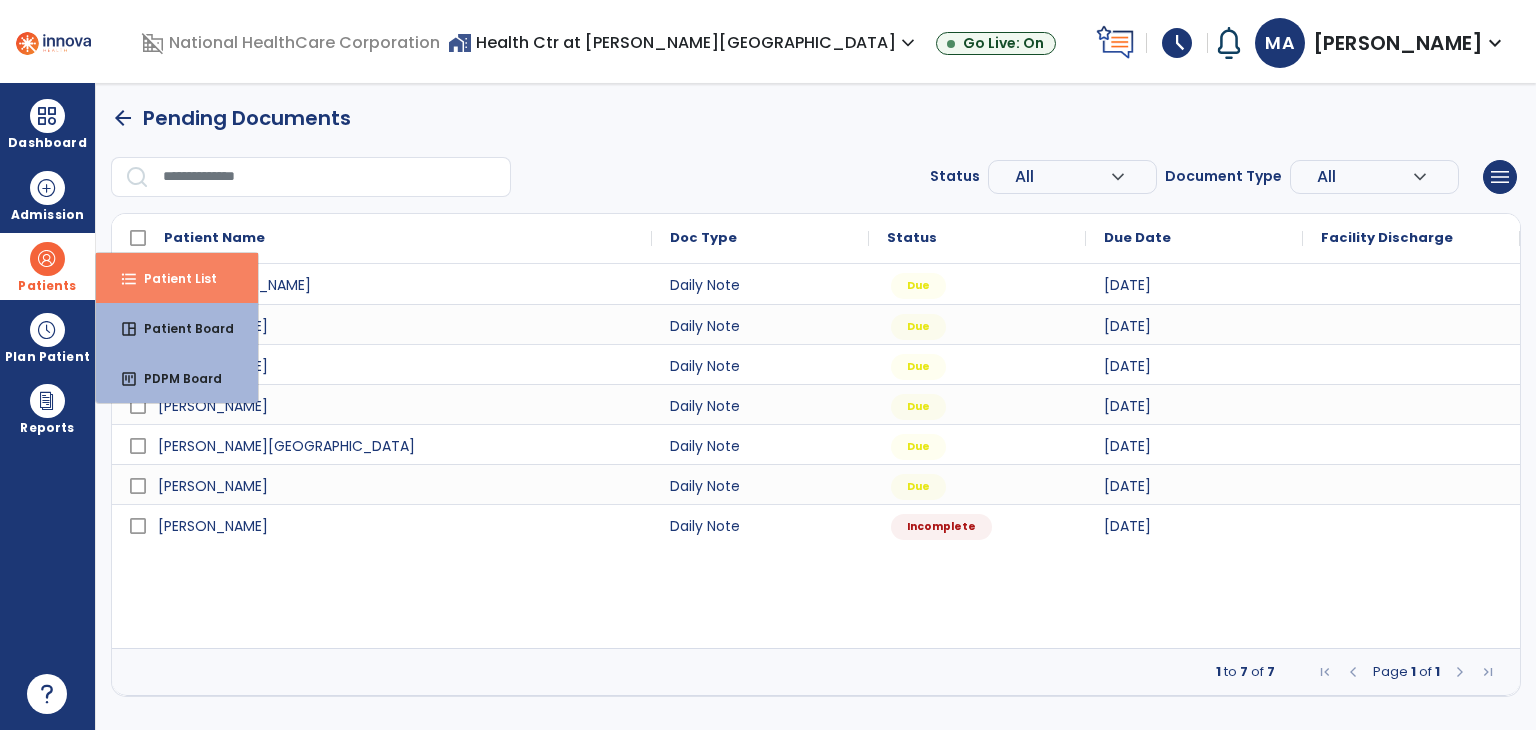 click on "format_list_bulleted  Patient List" at bounding box center [177, 278] 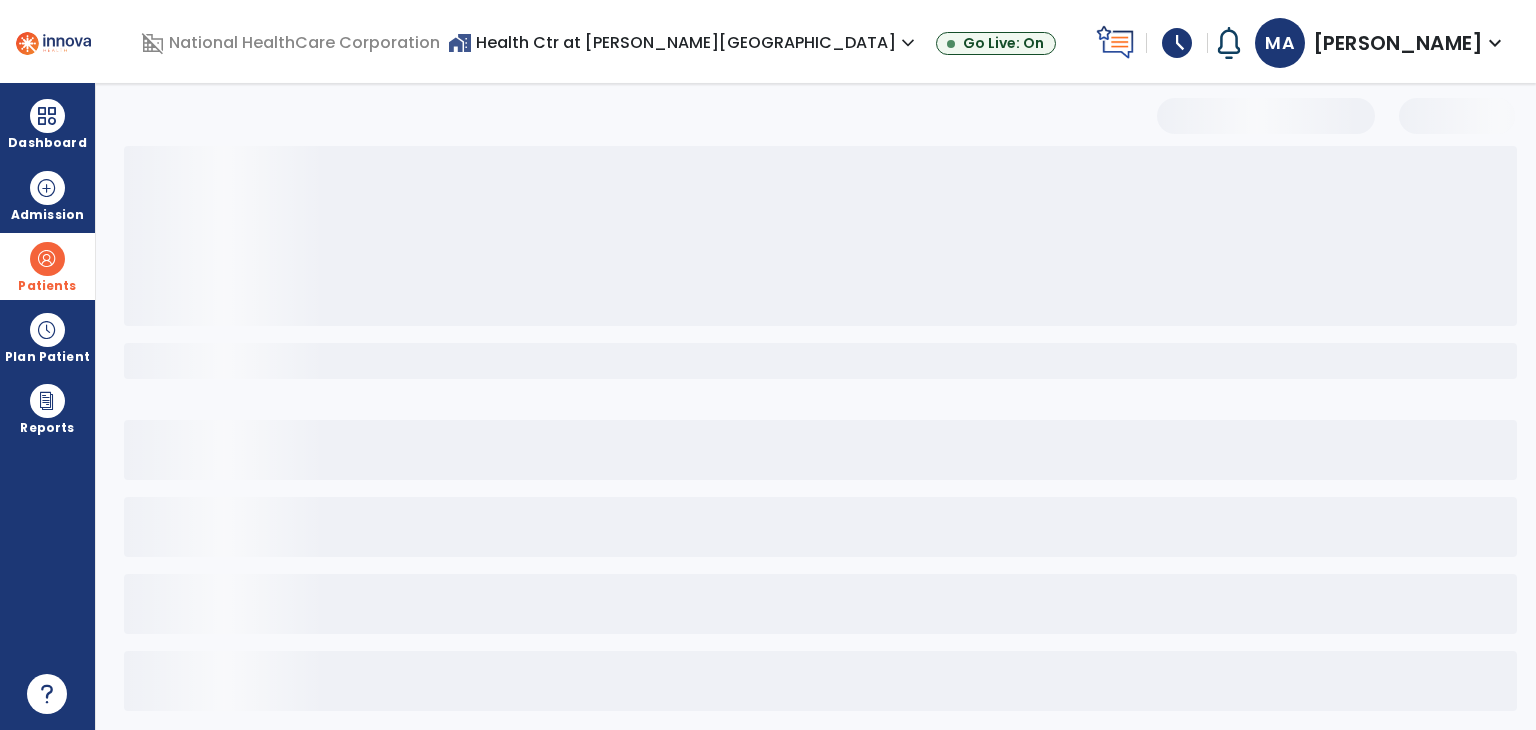 select on "***" 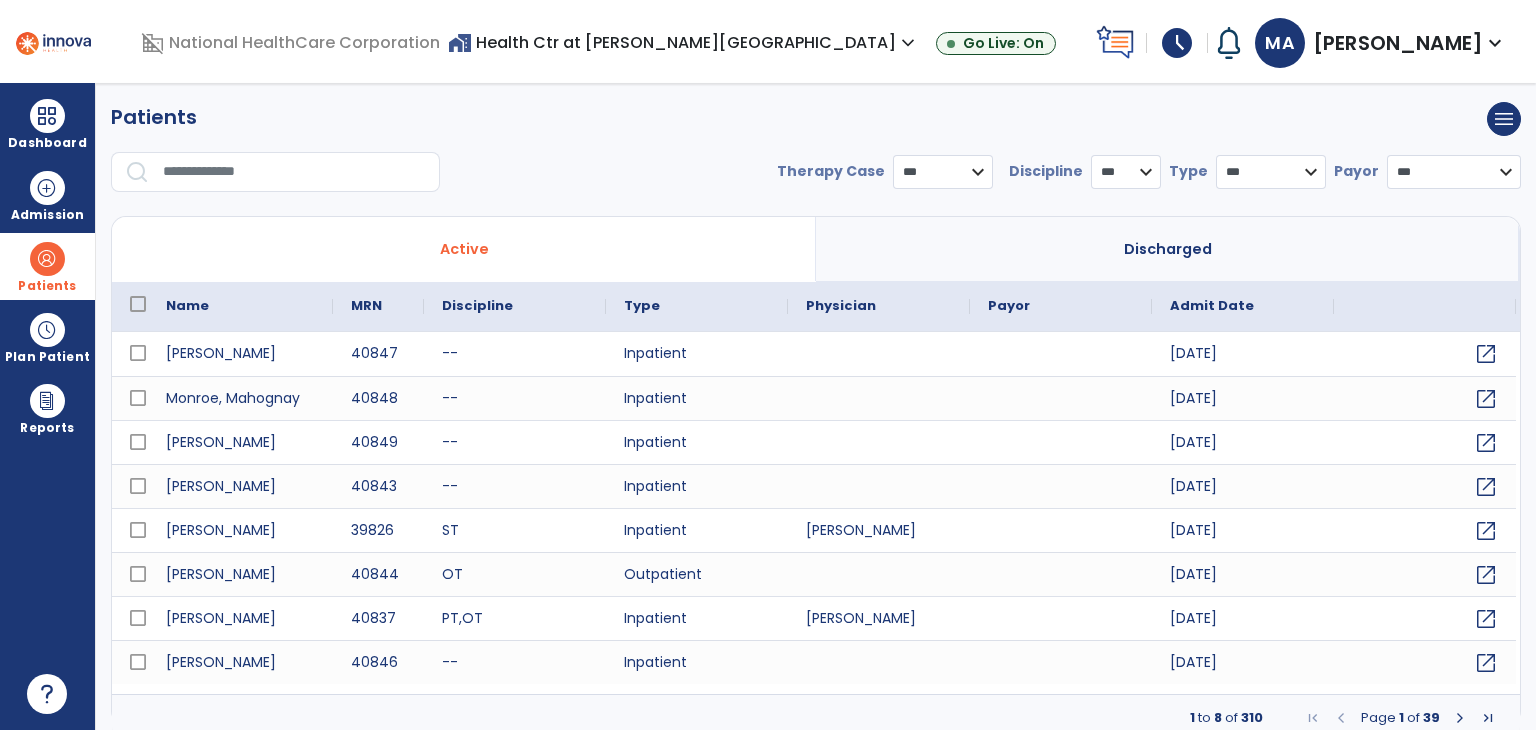 scroll, scrollTop: 0, scrollLeft: 0, axis: both 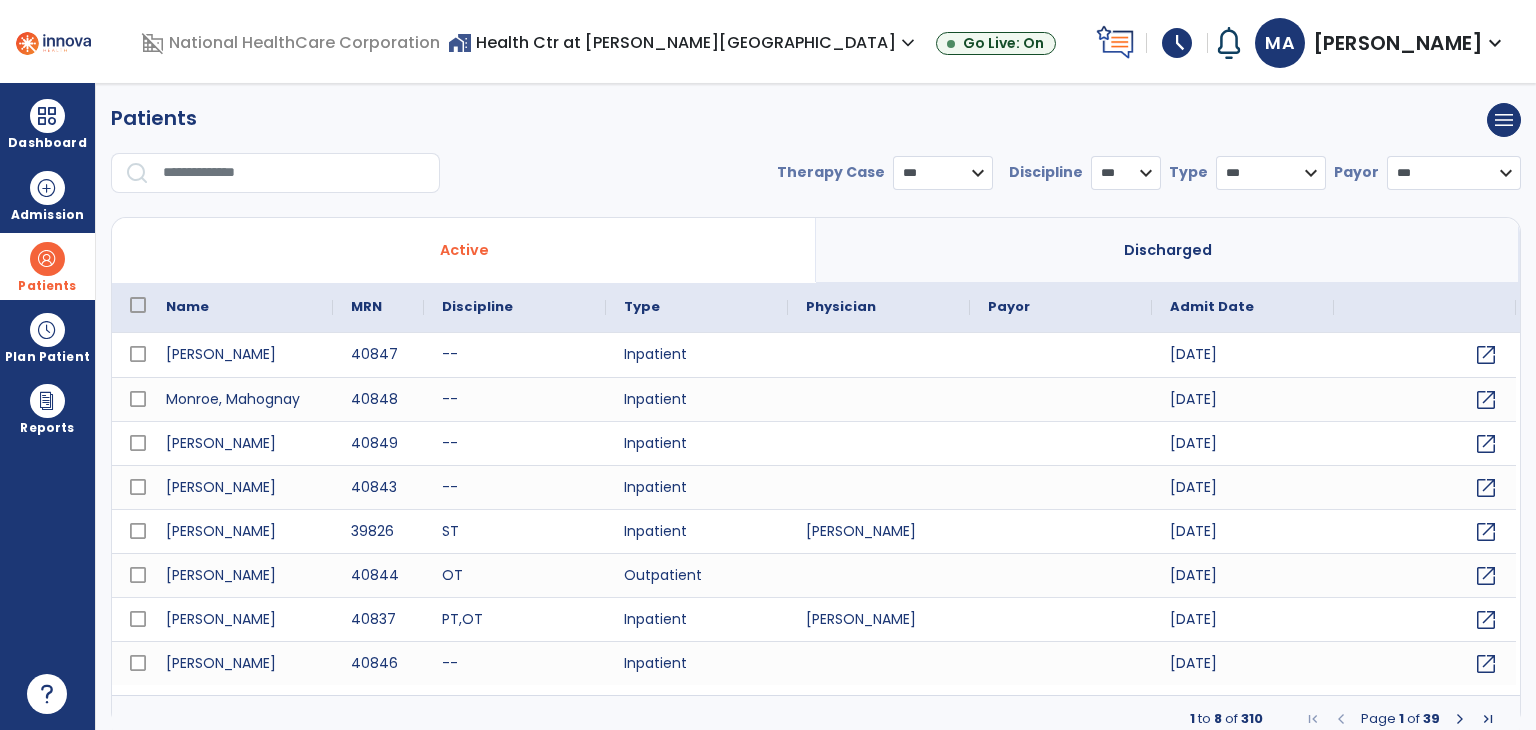 click at bounding box center (294, 173) 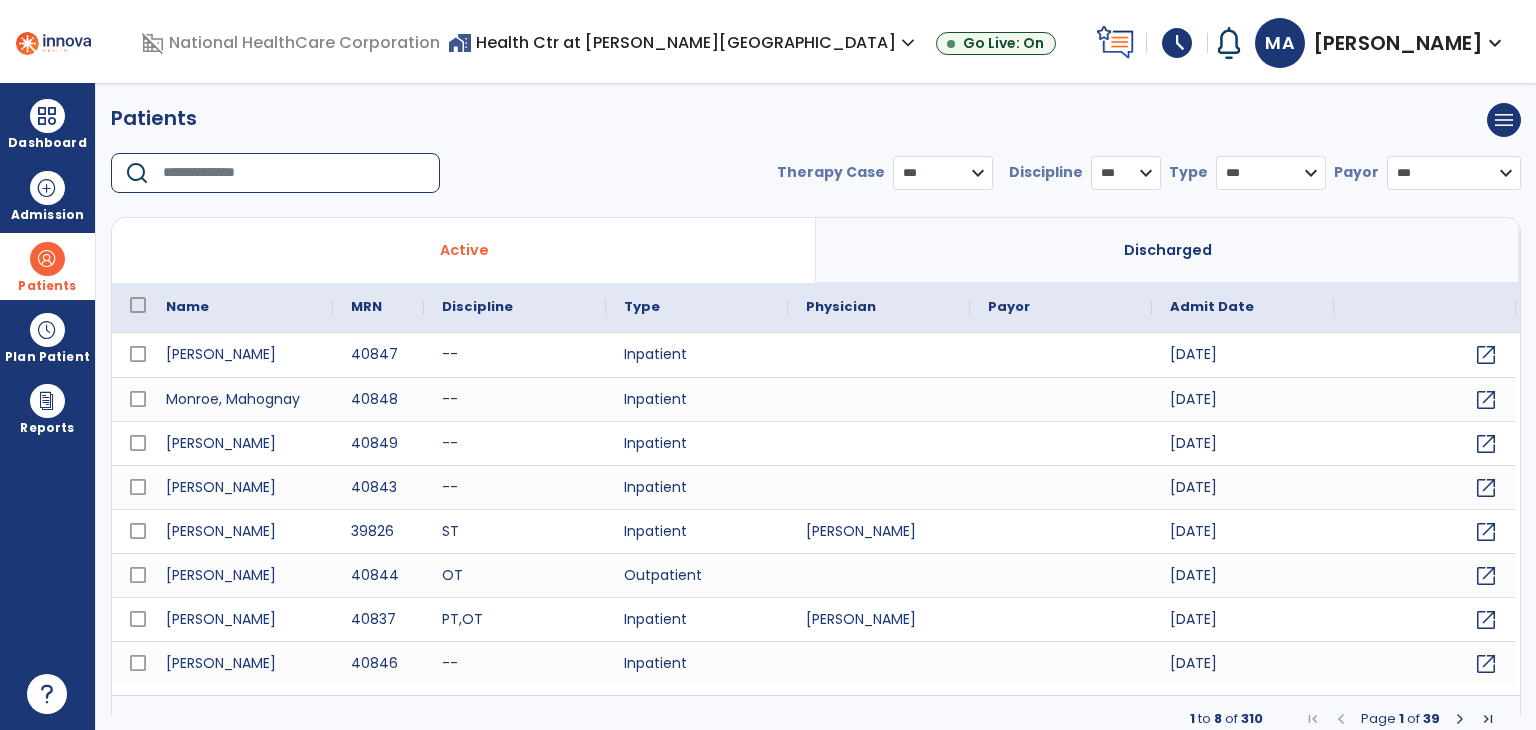 click at bounding box center (294, 173) 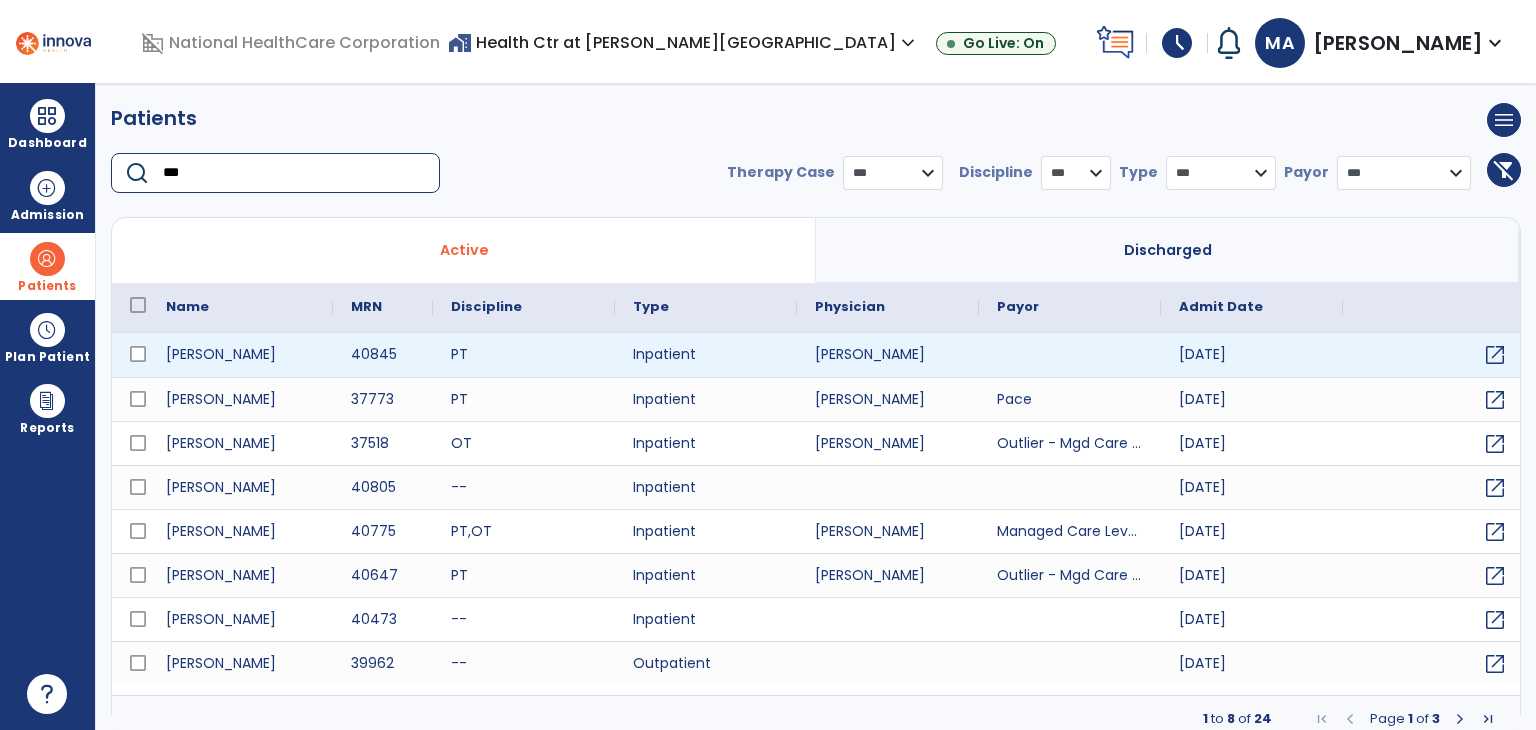 type on "***" 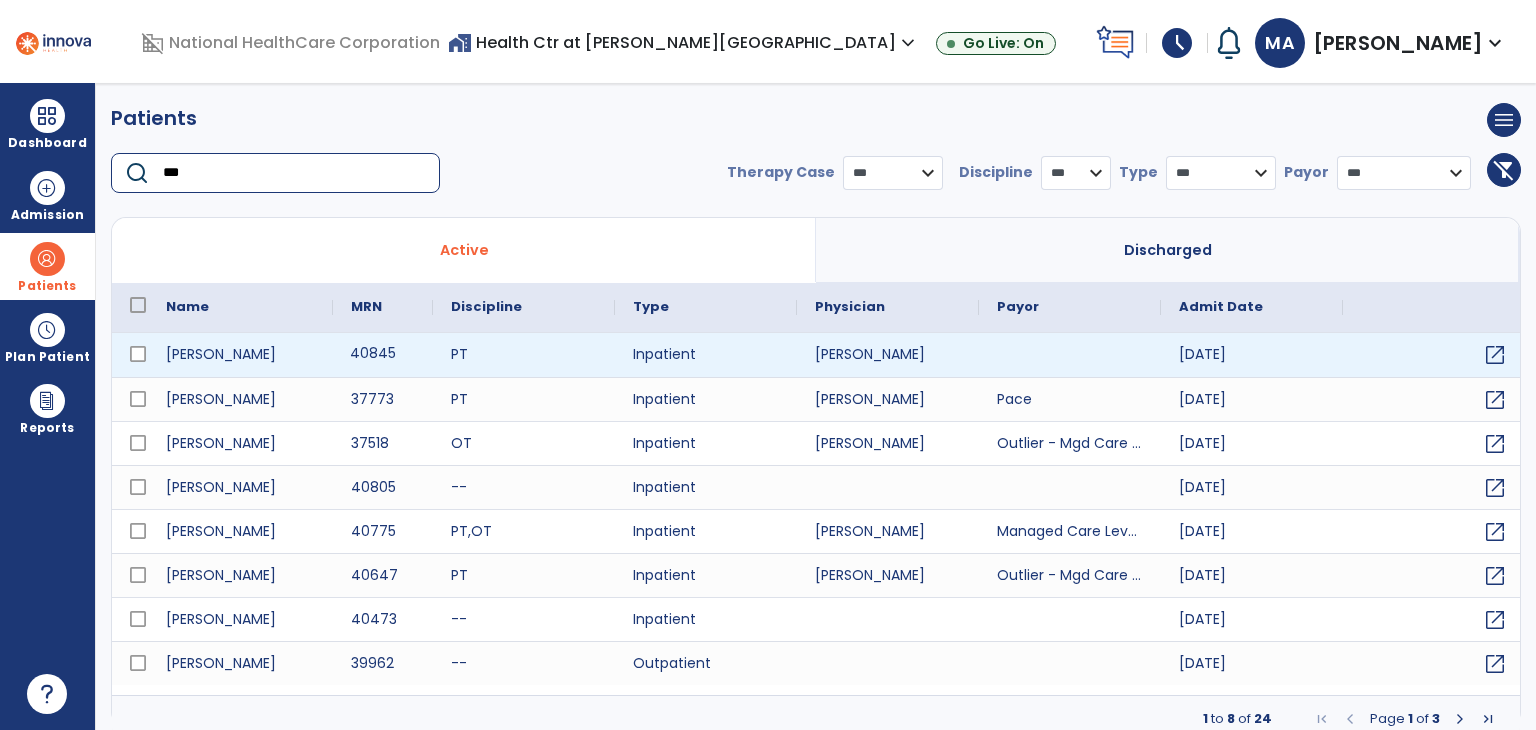 click on "40845" at bounding box center (383, 355) 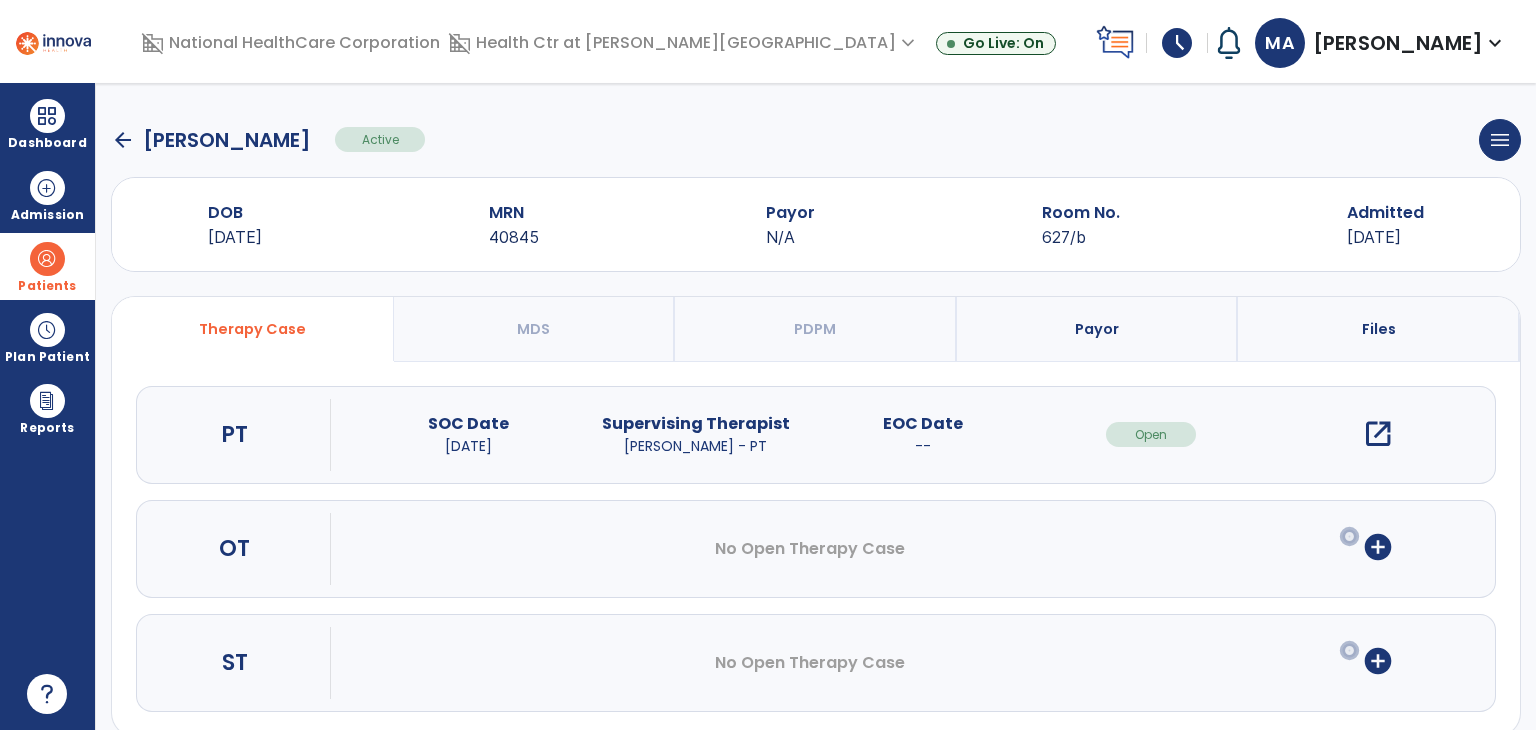 scroll, scrollTop: 28, scrollLeft: 0, axis: vertical 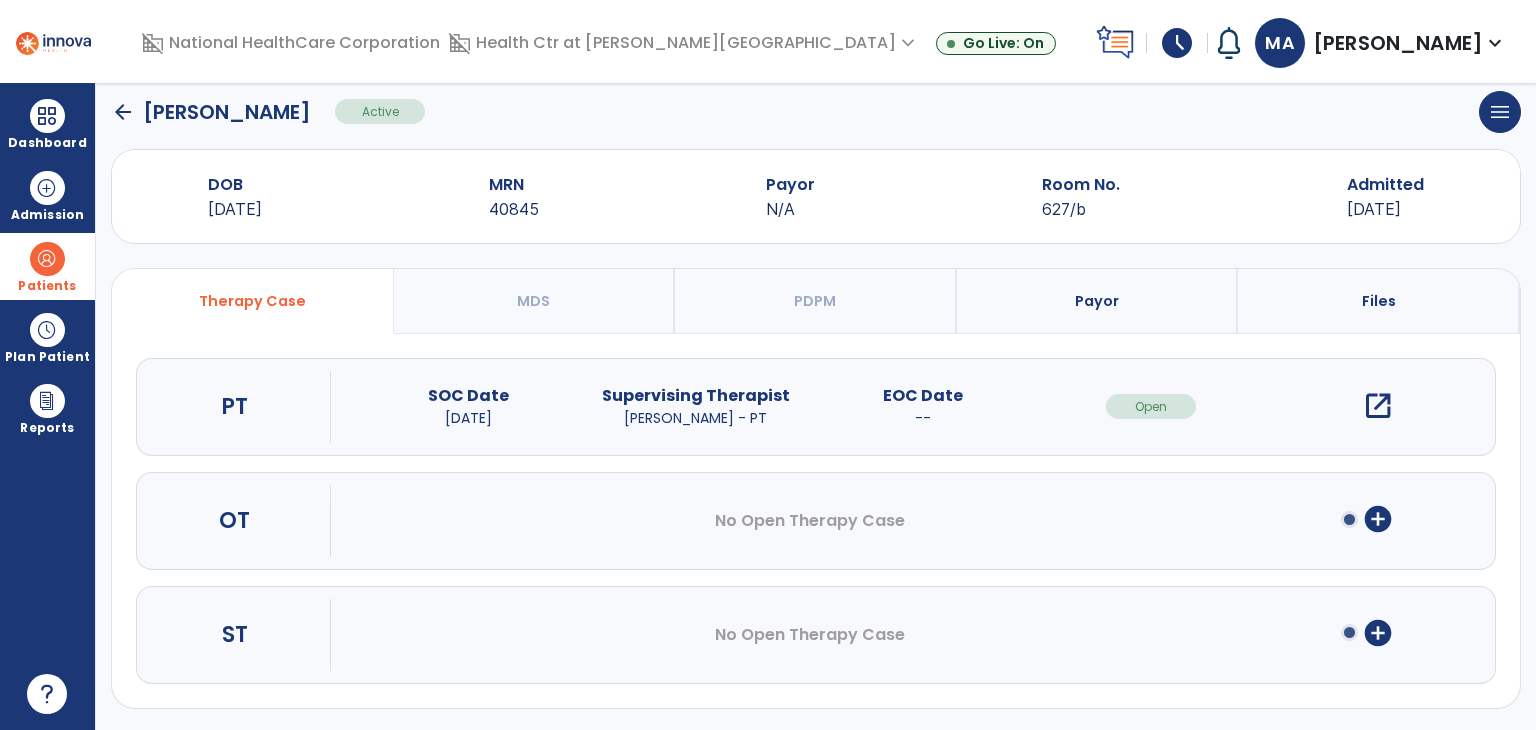 click on "add_circle" at bounding box center [1378, 633] 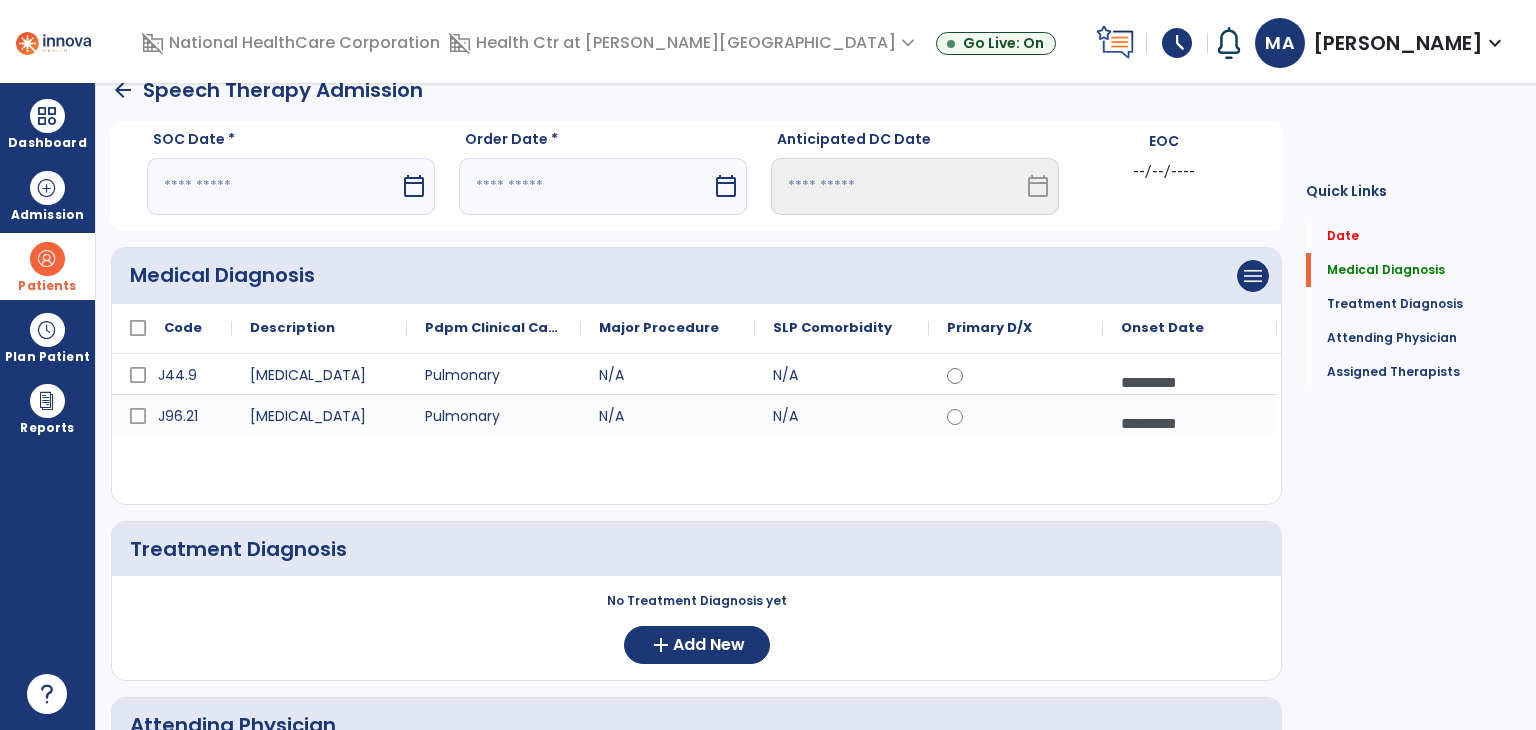 click at bounding box center [273, 186] 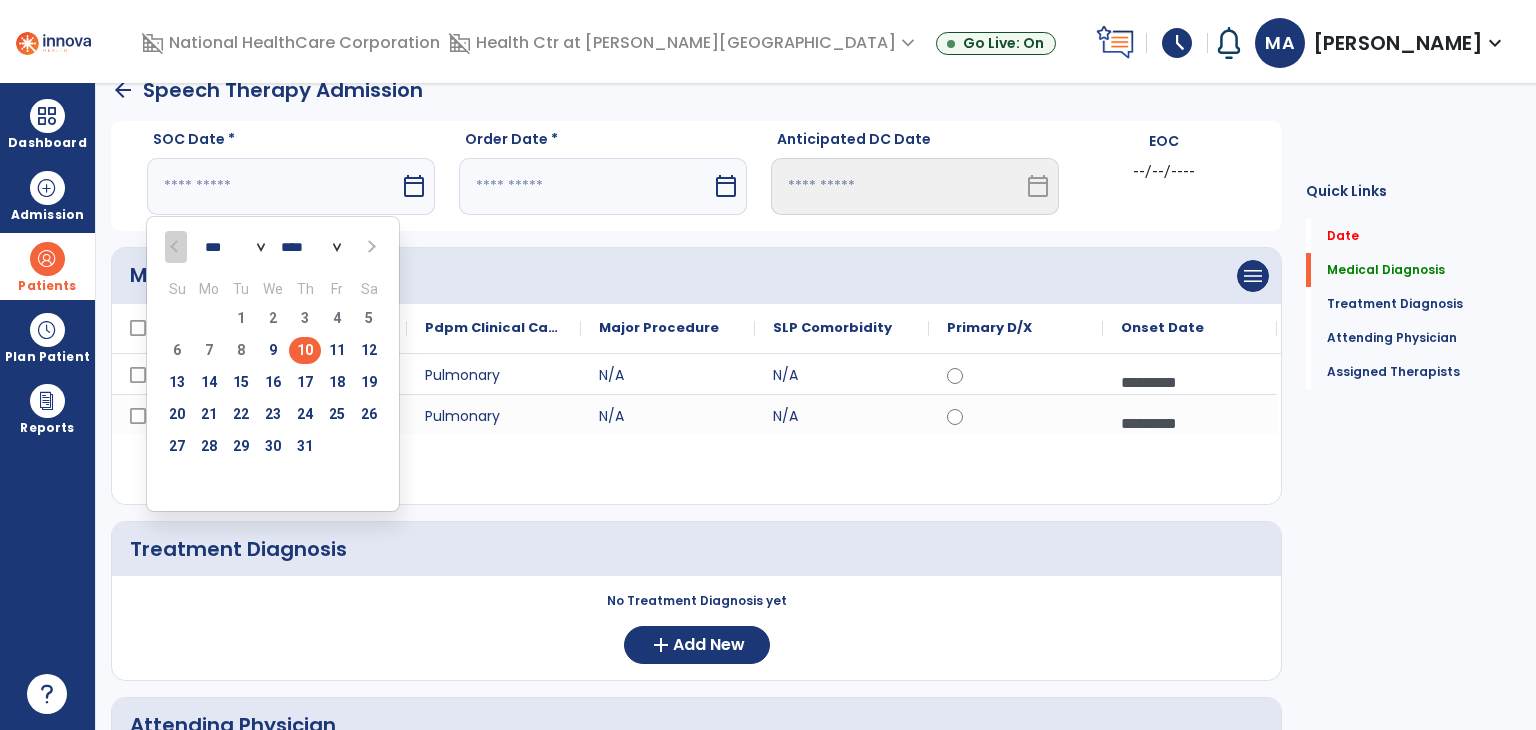 click on "10" at bounding box center [305, 350] 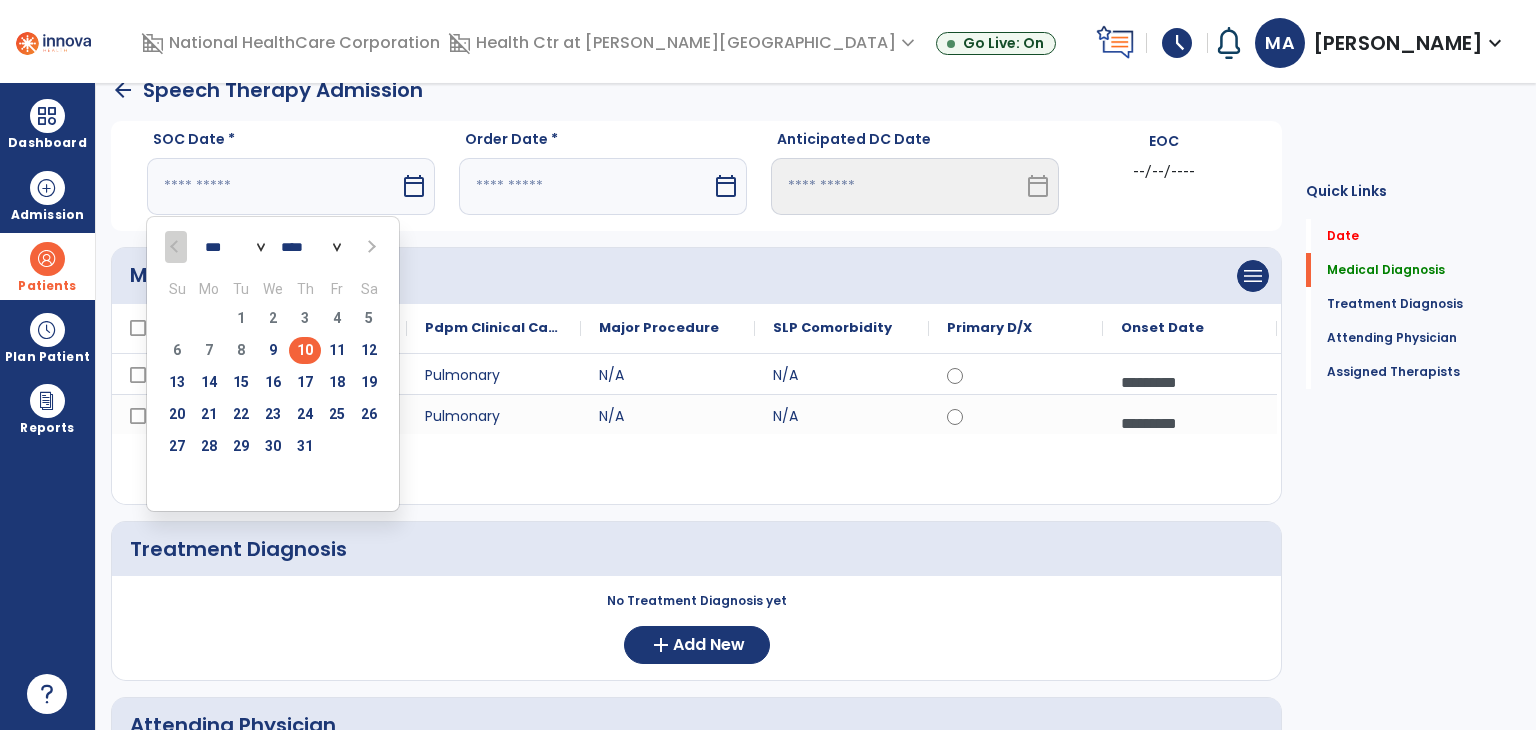 type on "*********" 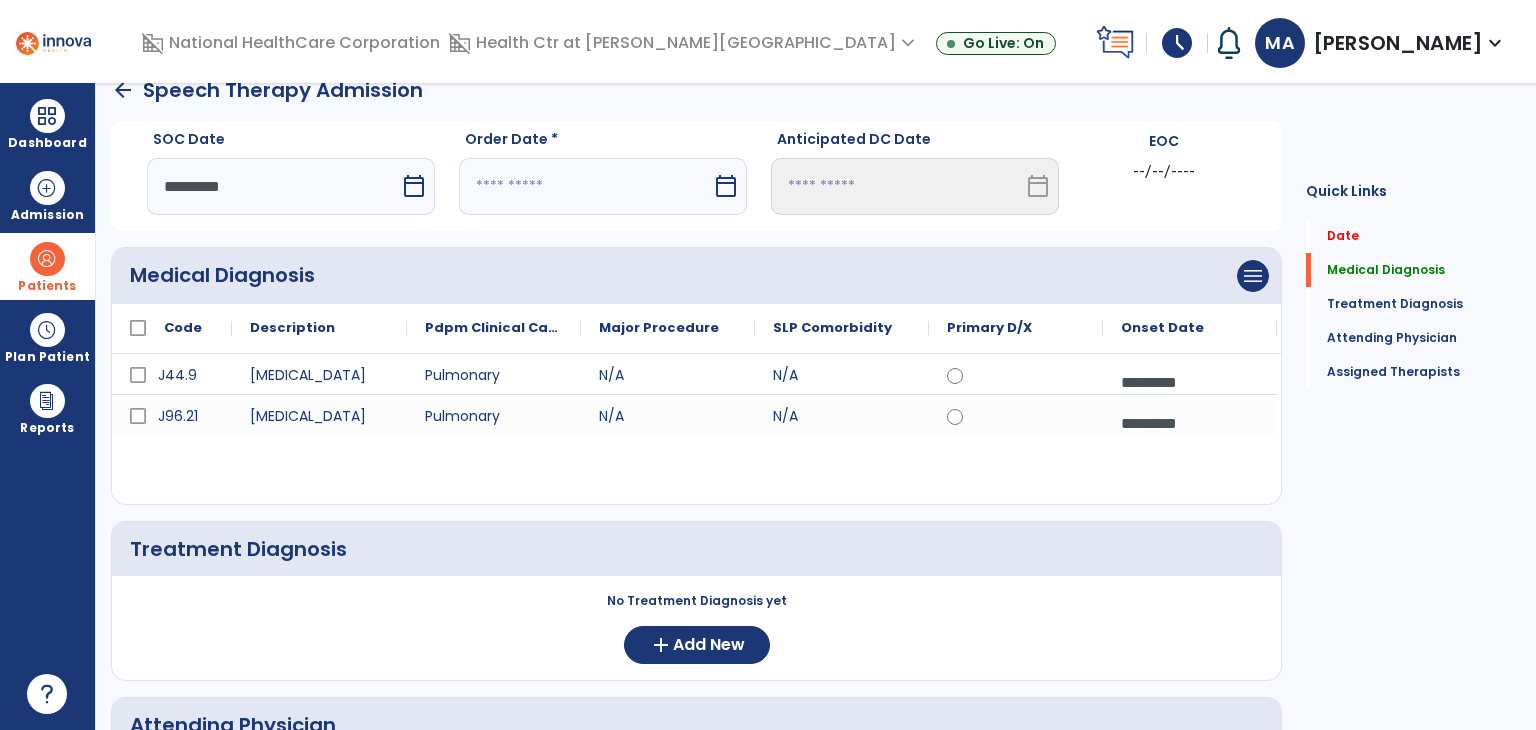 click at bounding box center [585, 186] 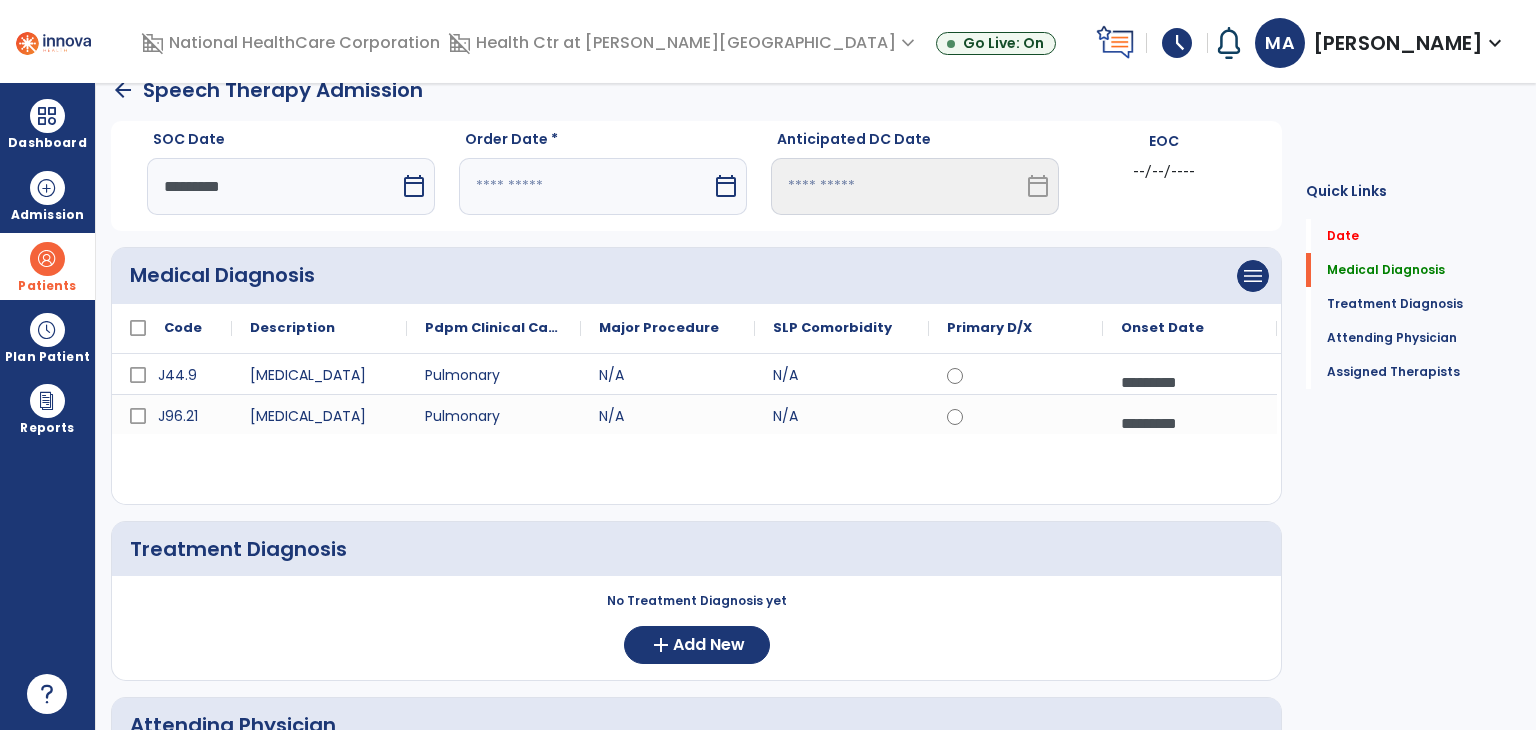 select on "*" 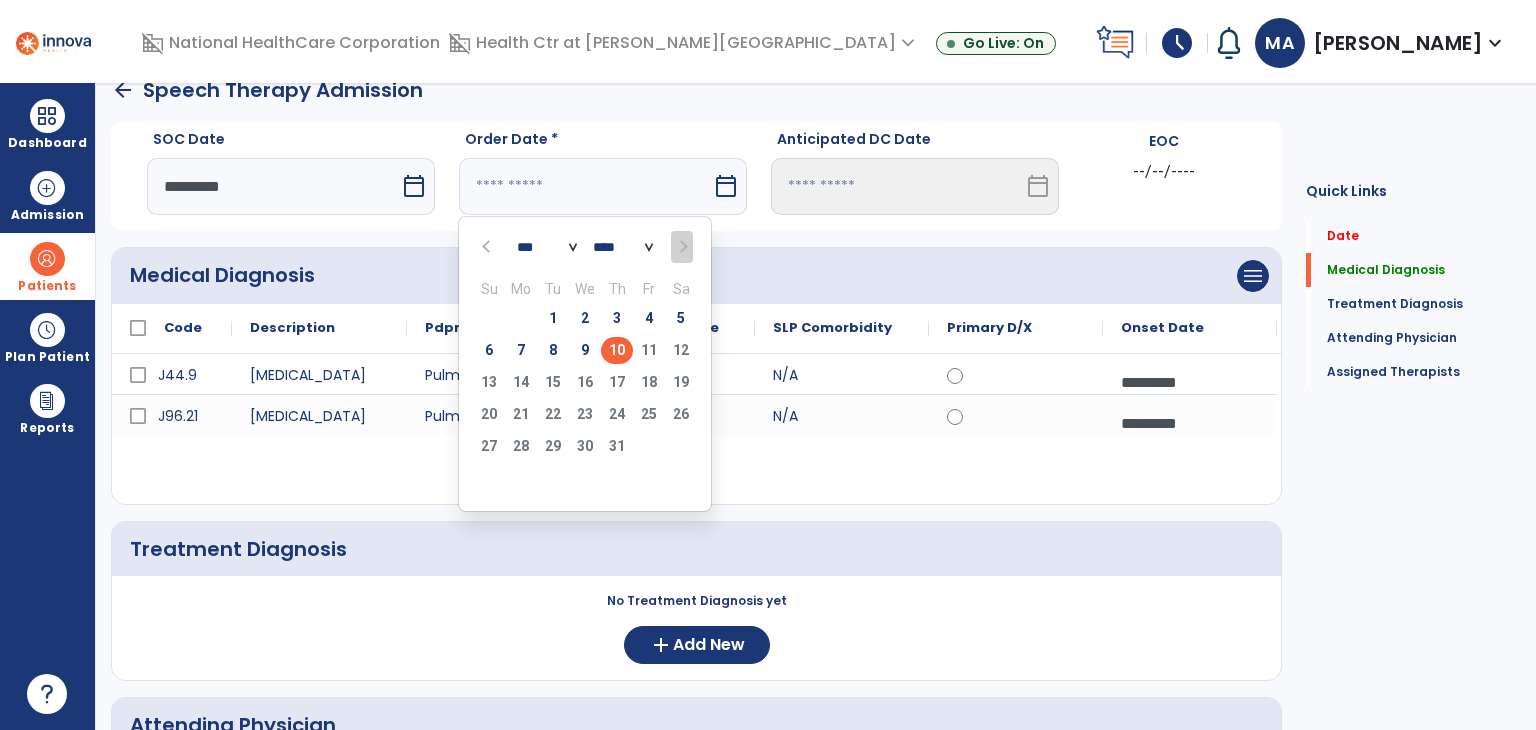 click on "10" at bounding box center [617, 350] 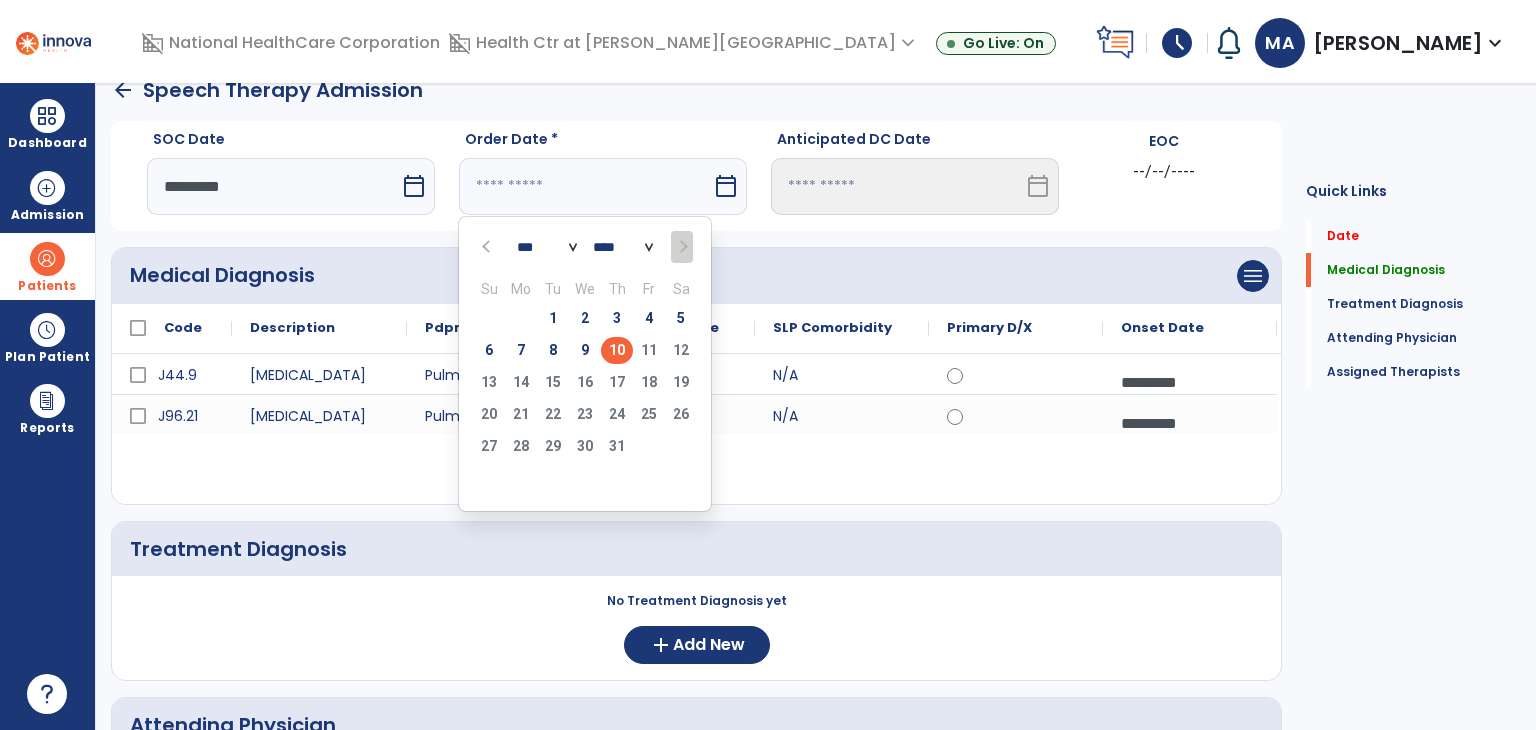 type on "*********" 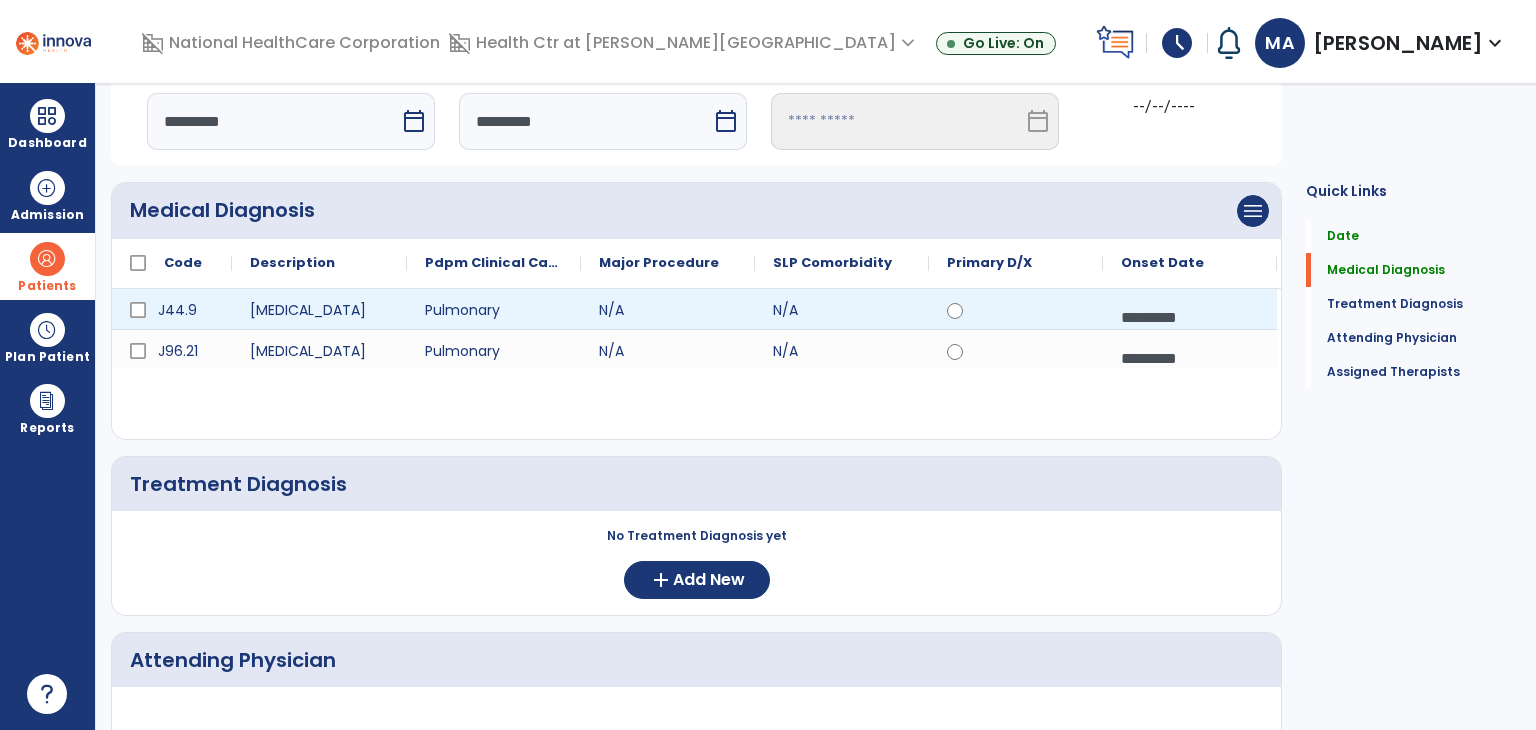 scroll, scrollTop: 128, scrollLeft: 0, axis: vertical 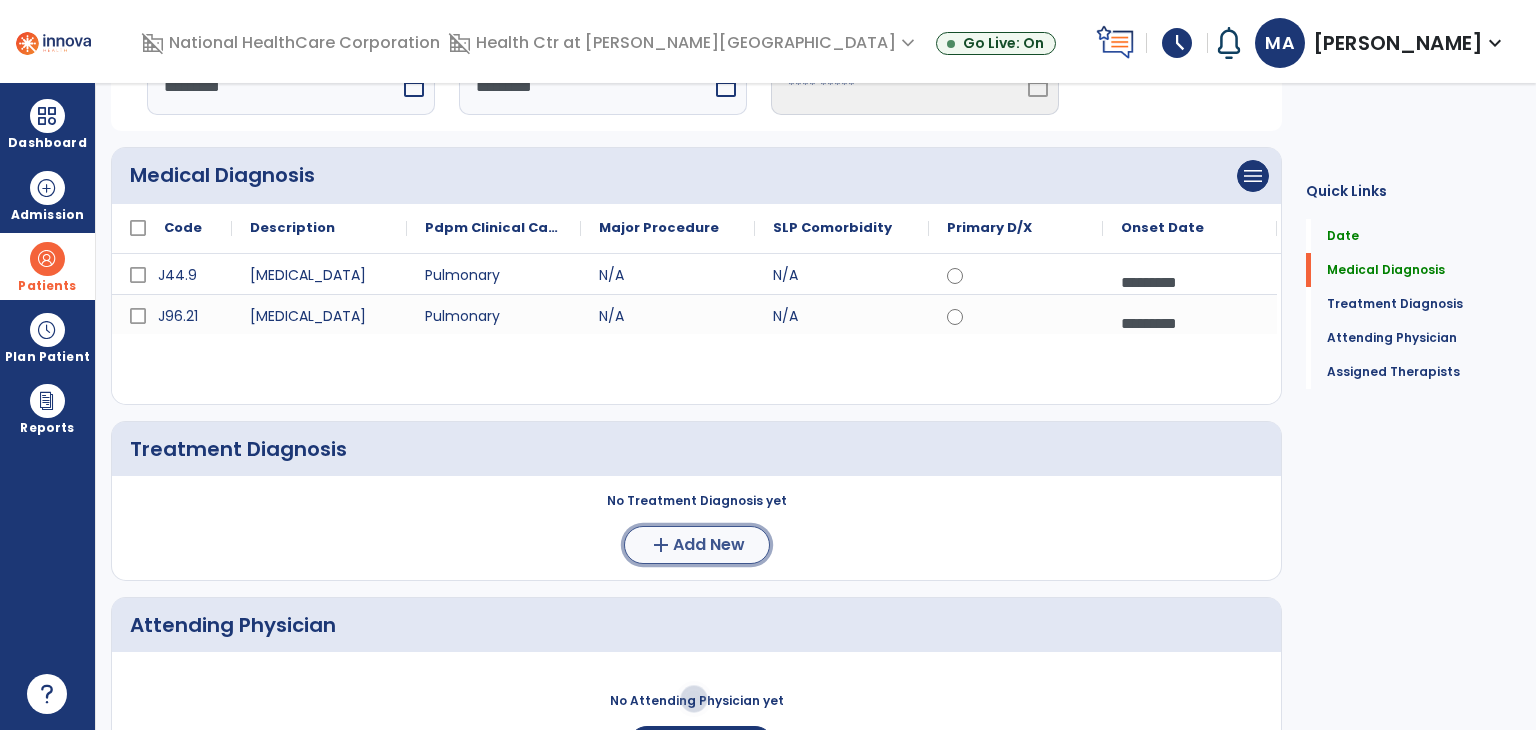 click on "add" 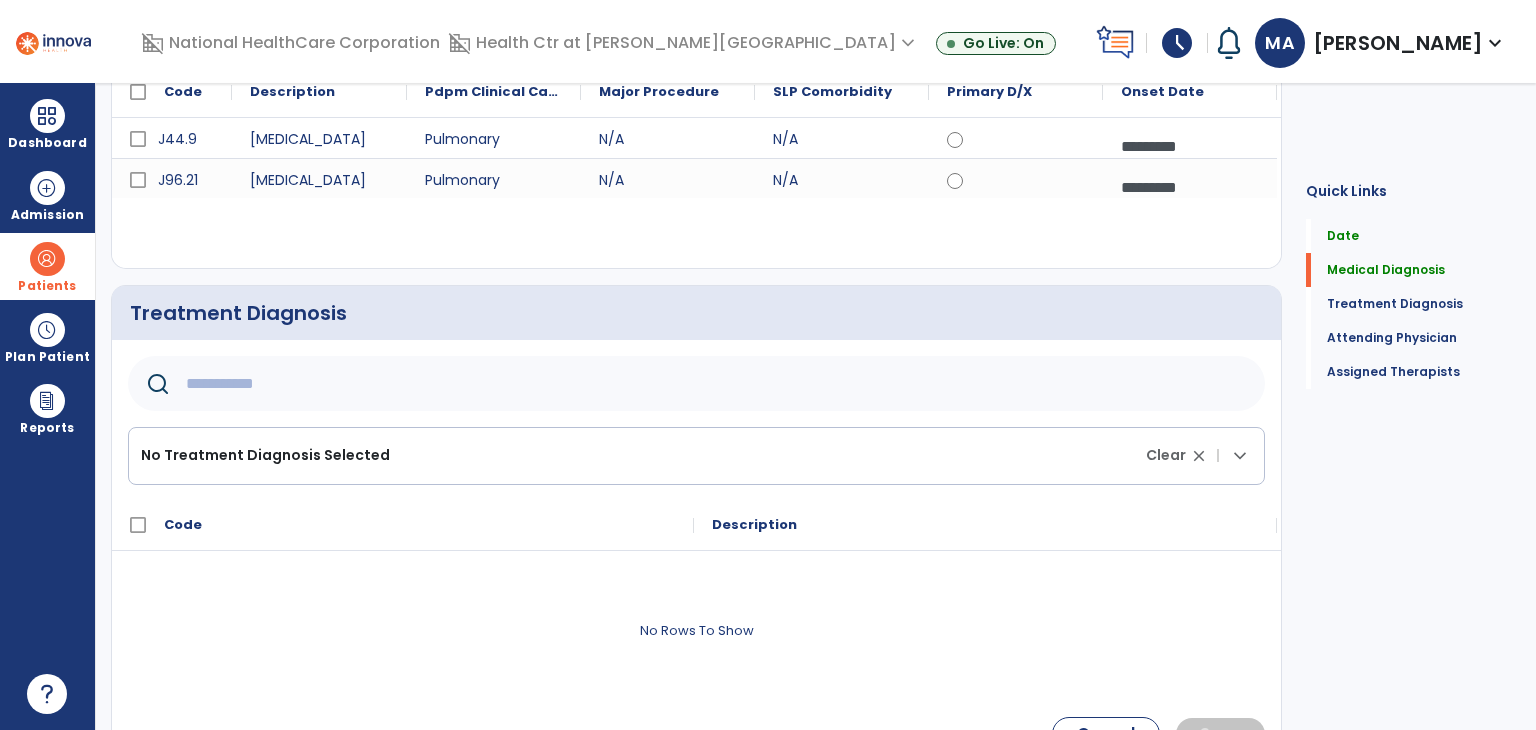 scroll, scrollTop: 428, scrollLeft: 0, axis: vertical 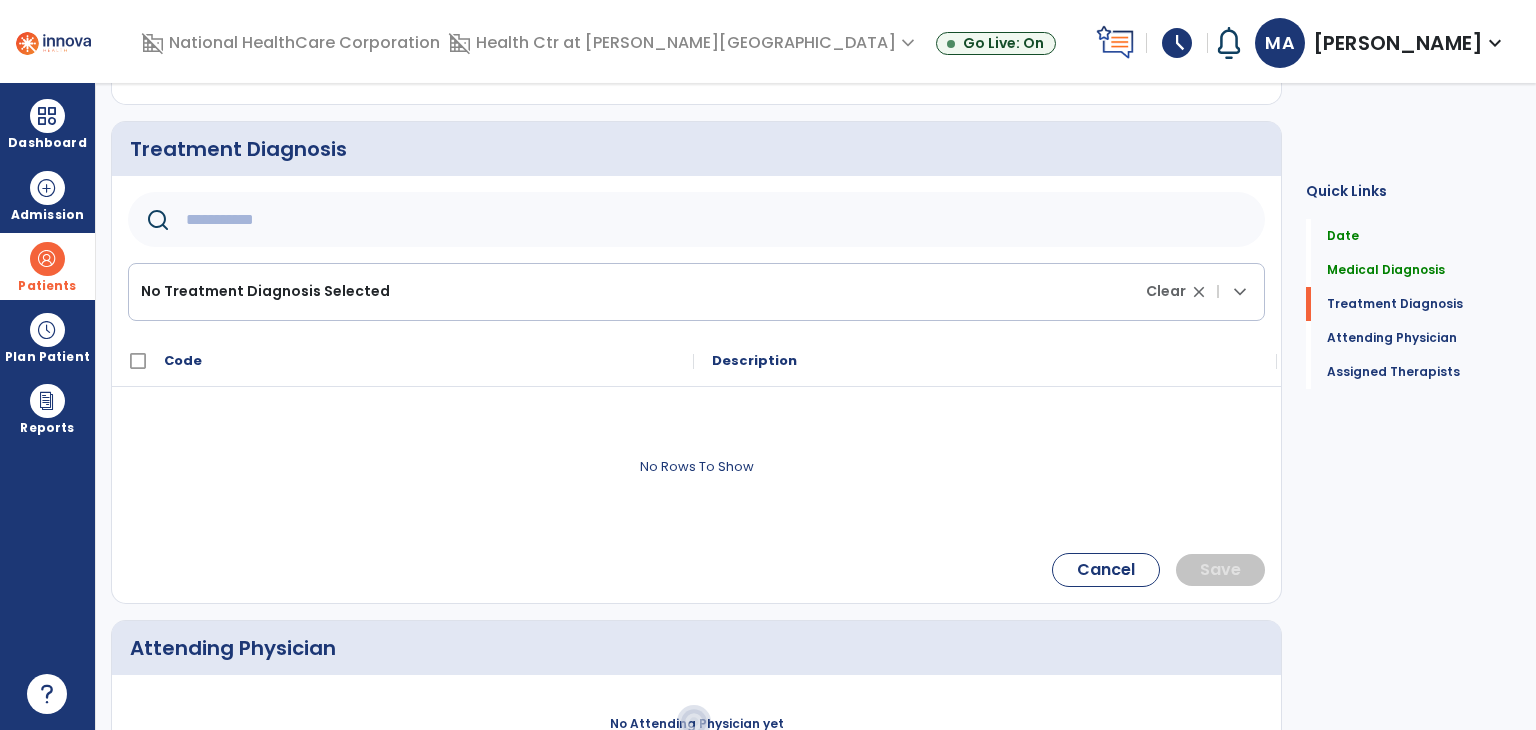 drag, startPoint x: 344, startPoint y: 221, endPoint x: 334, endPoint y: 214, distance: 12.206555 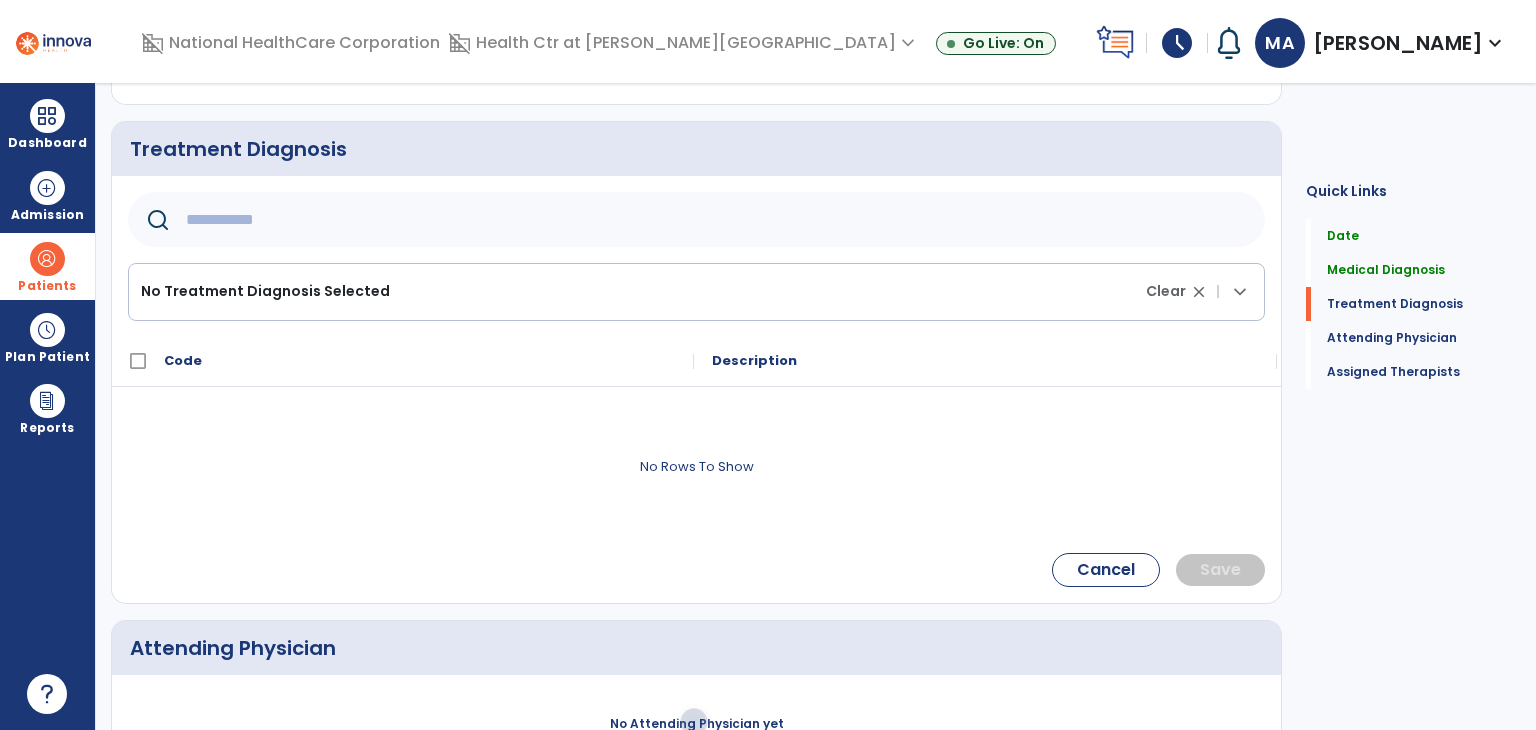 click 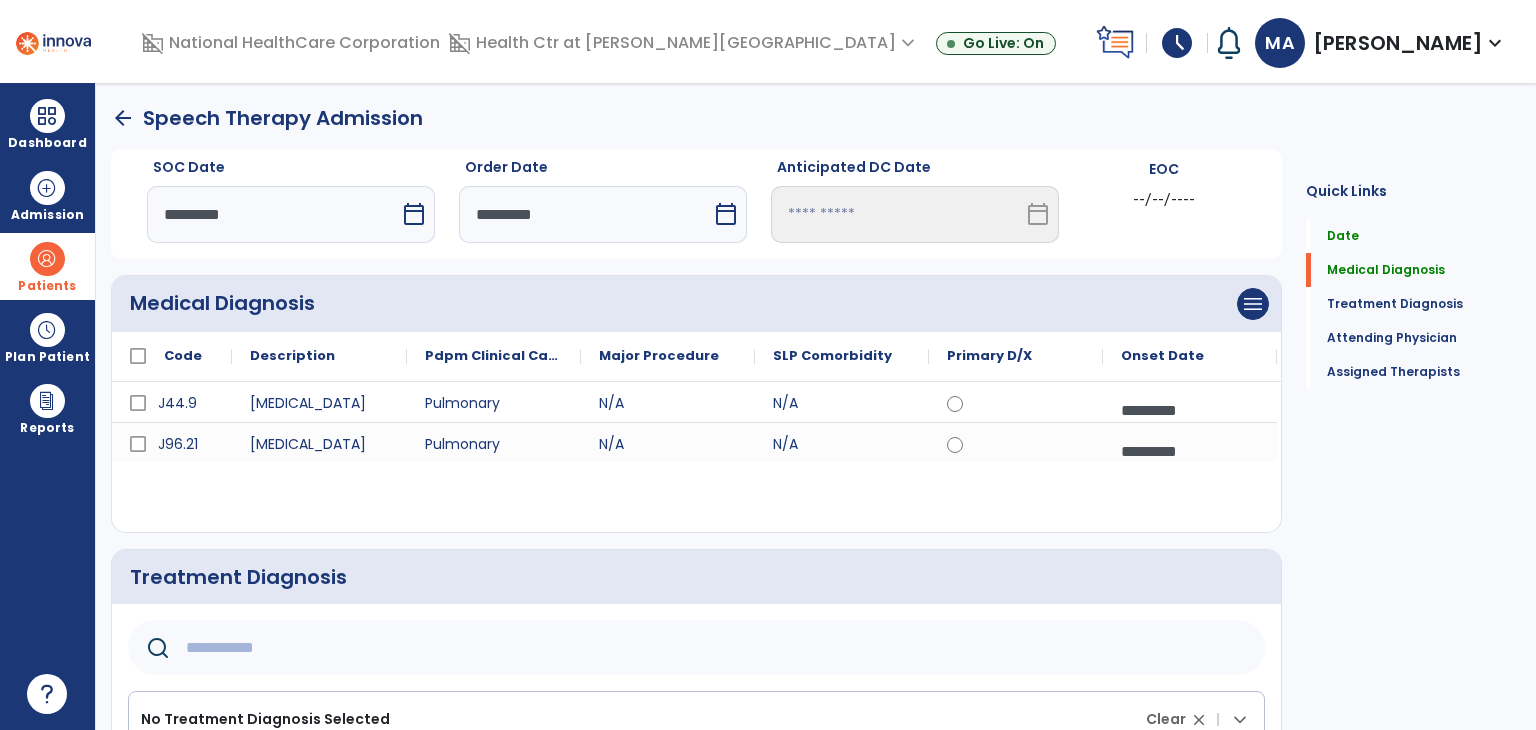 scroll, scrollTop: 200, scrollLeft: 0, axis: vertical 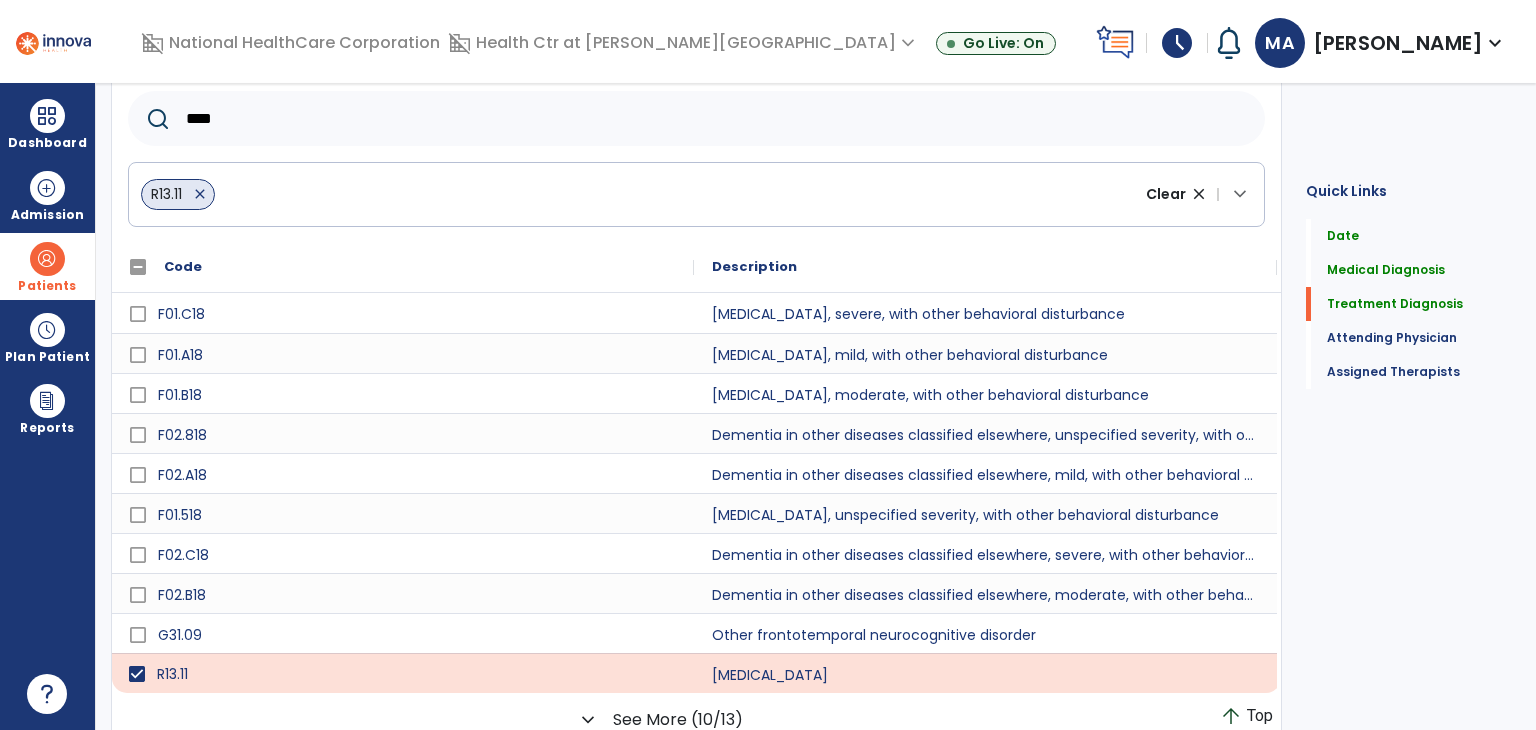 drag, startPoint x: 237, startPoint y: 129, endPoint x: 159, endPoint y: 124, distance: 78.160095 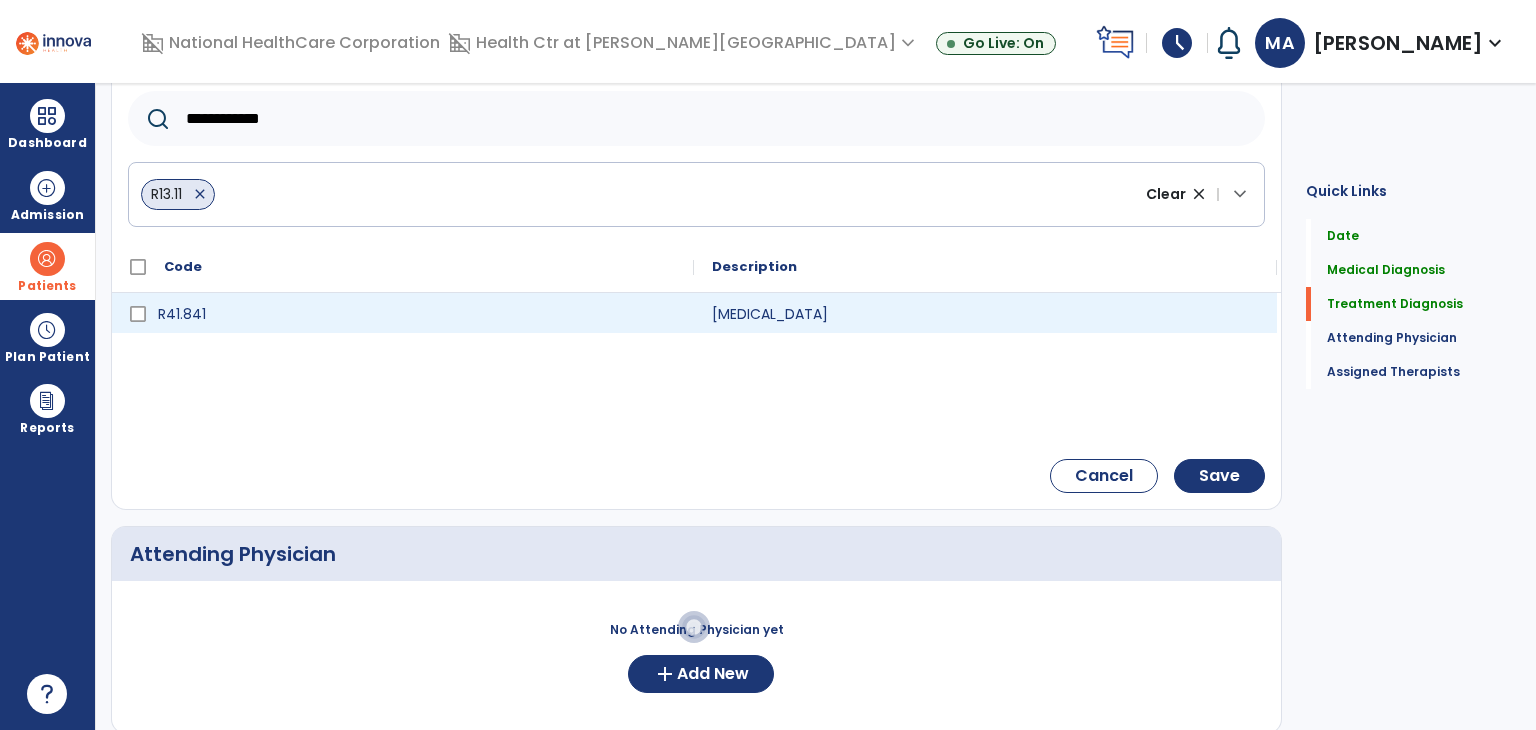 type on "**********" 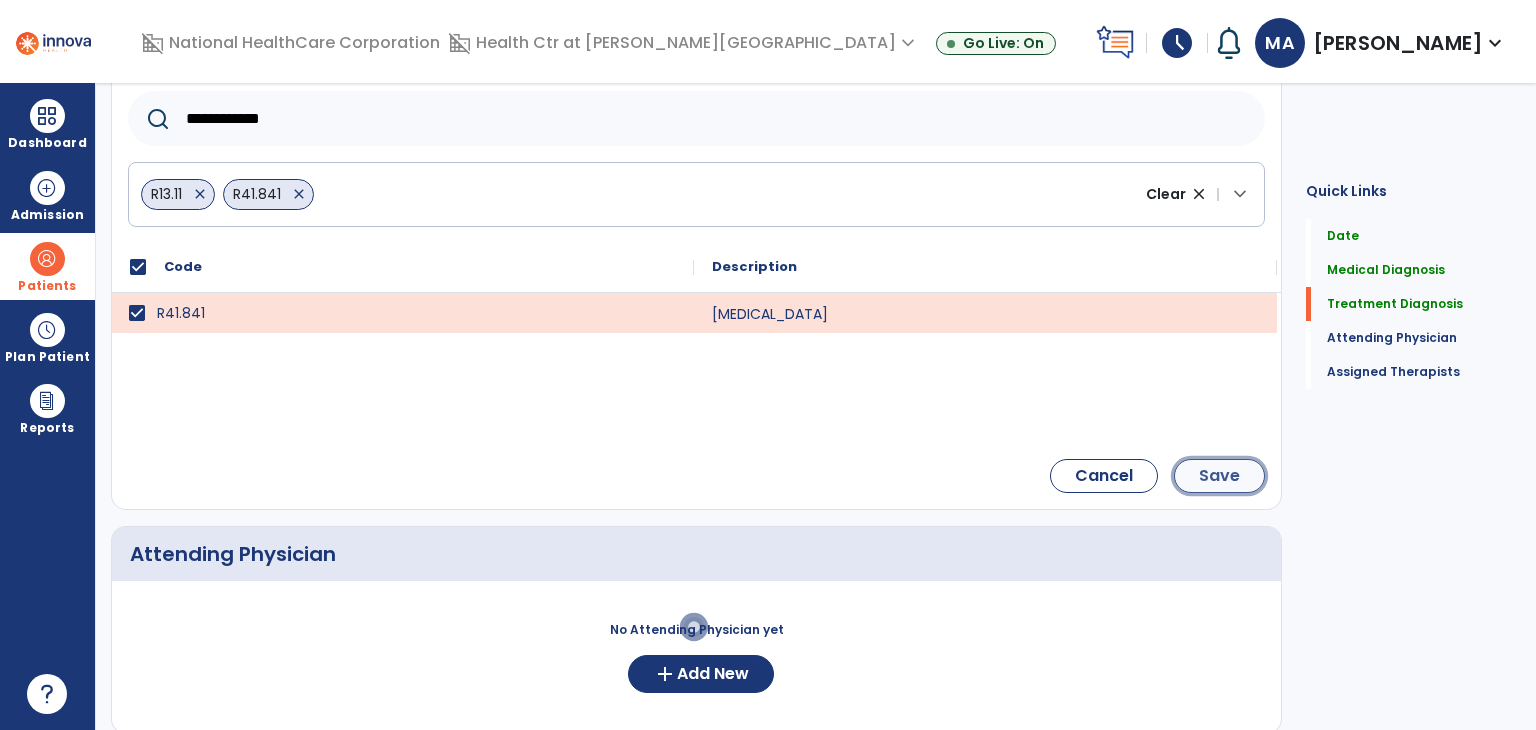 click on "Save" 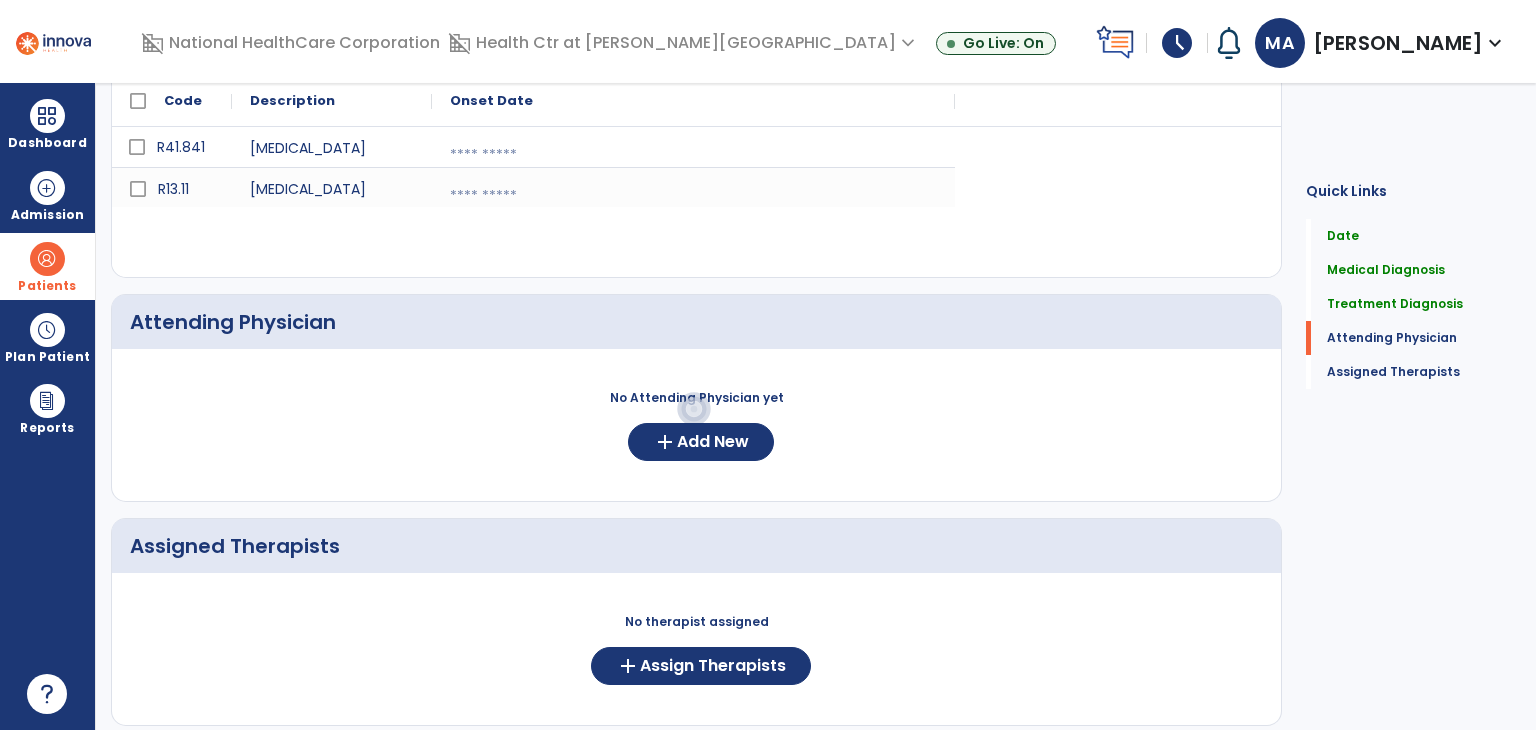 scroll, scrollTop: 516, scrollLeft: 0, axis: vertical 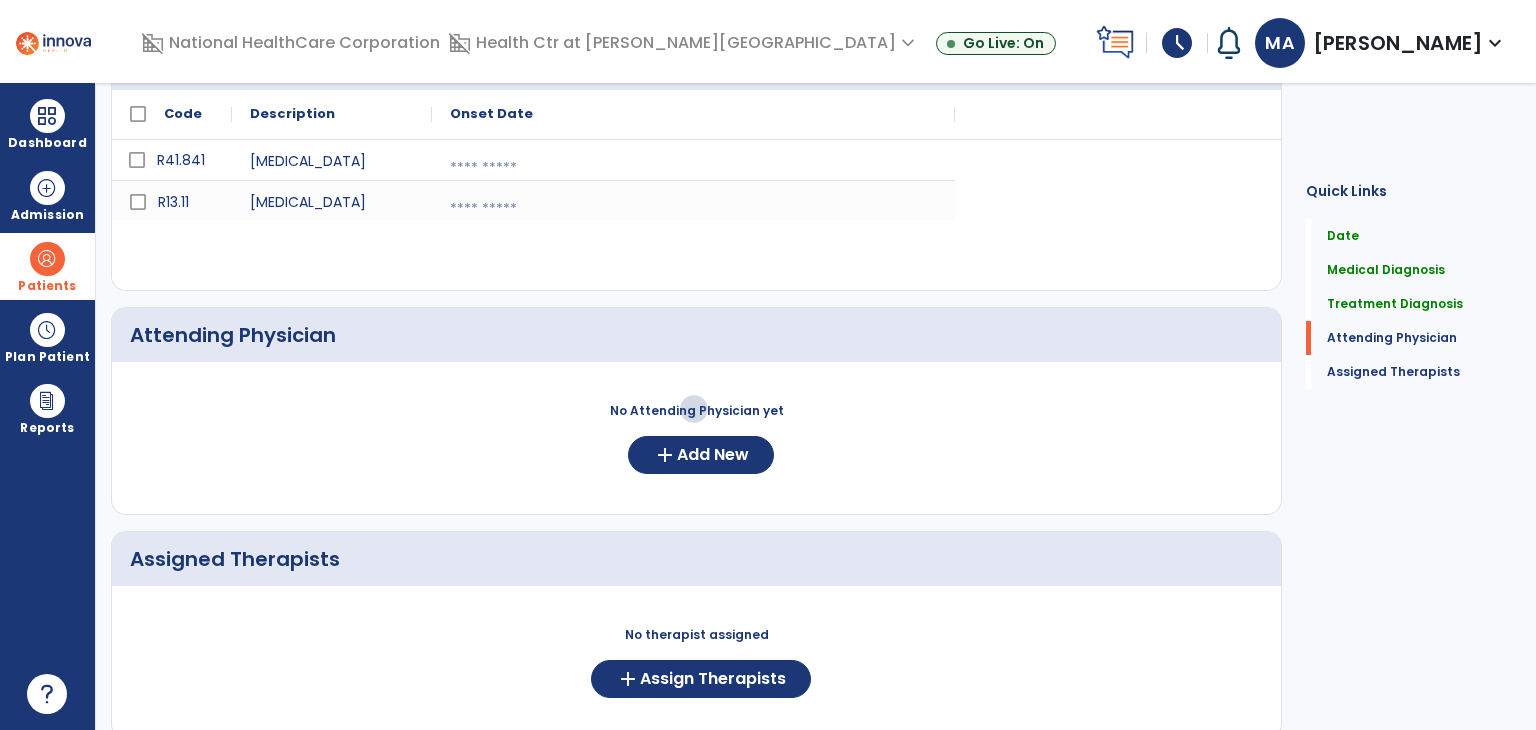 click on "No Attending Physician yet  add  Add New" 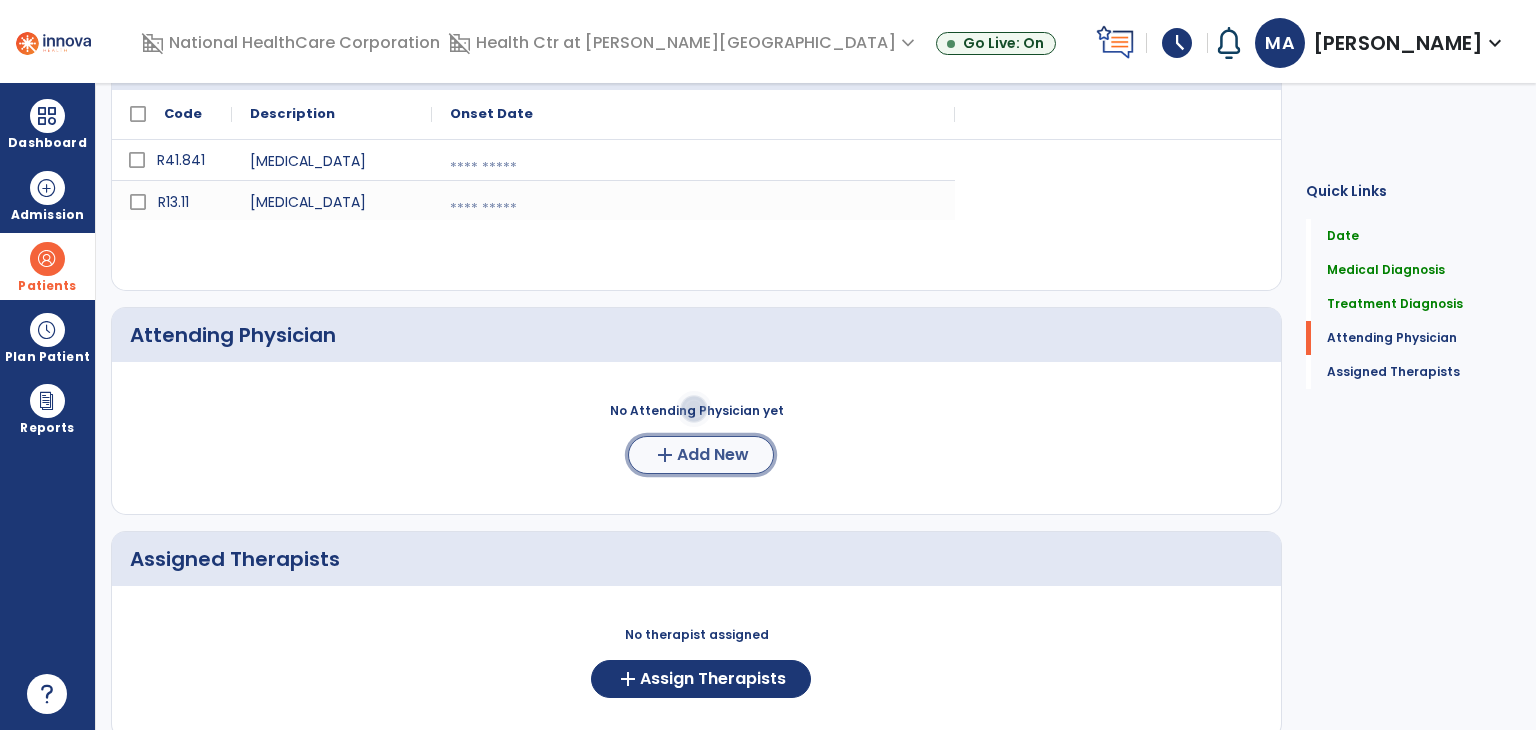 click on "add" 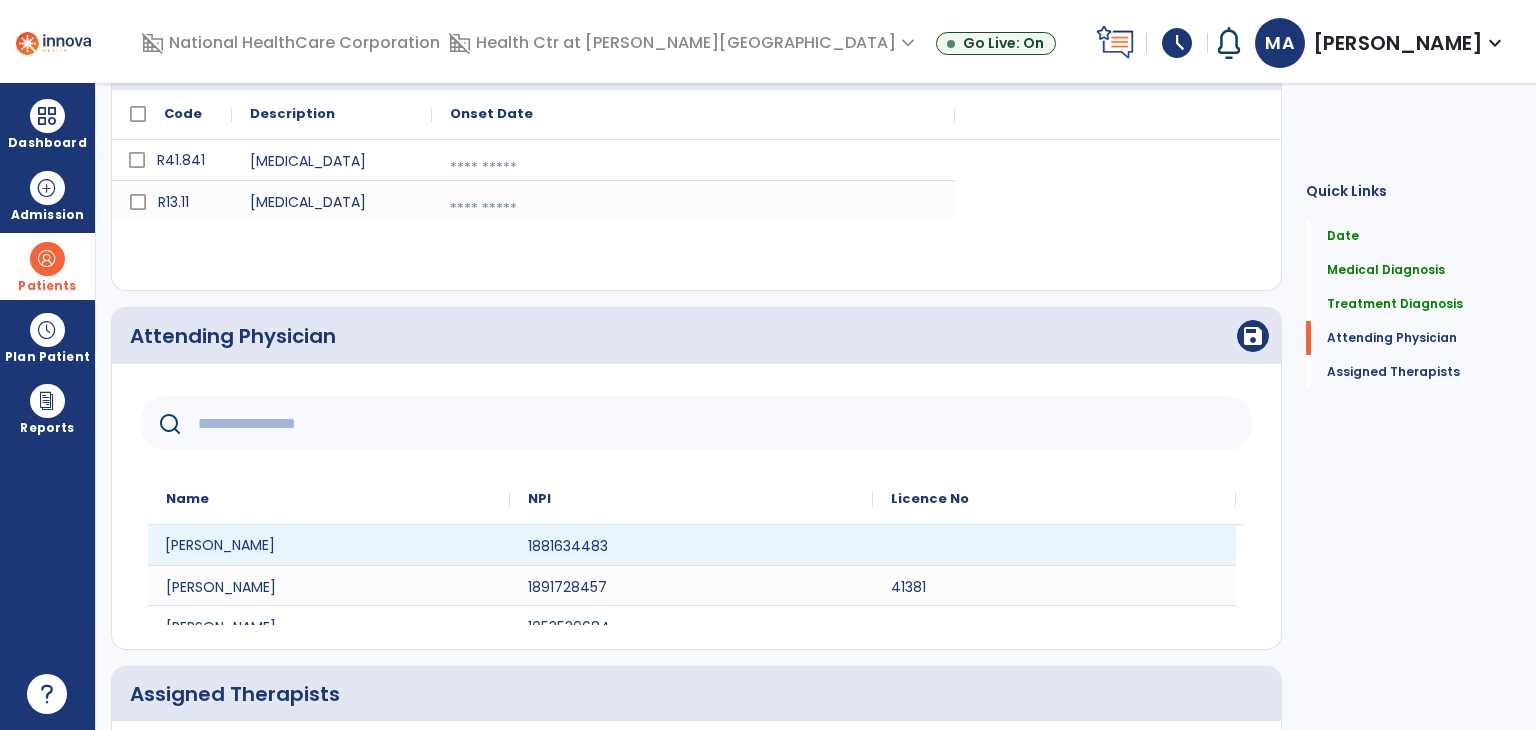 click on "[PERSON_NAME]" 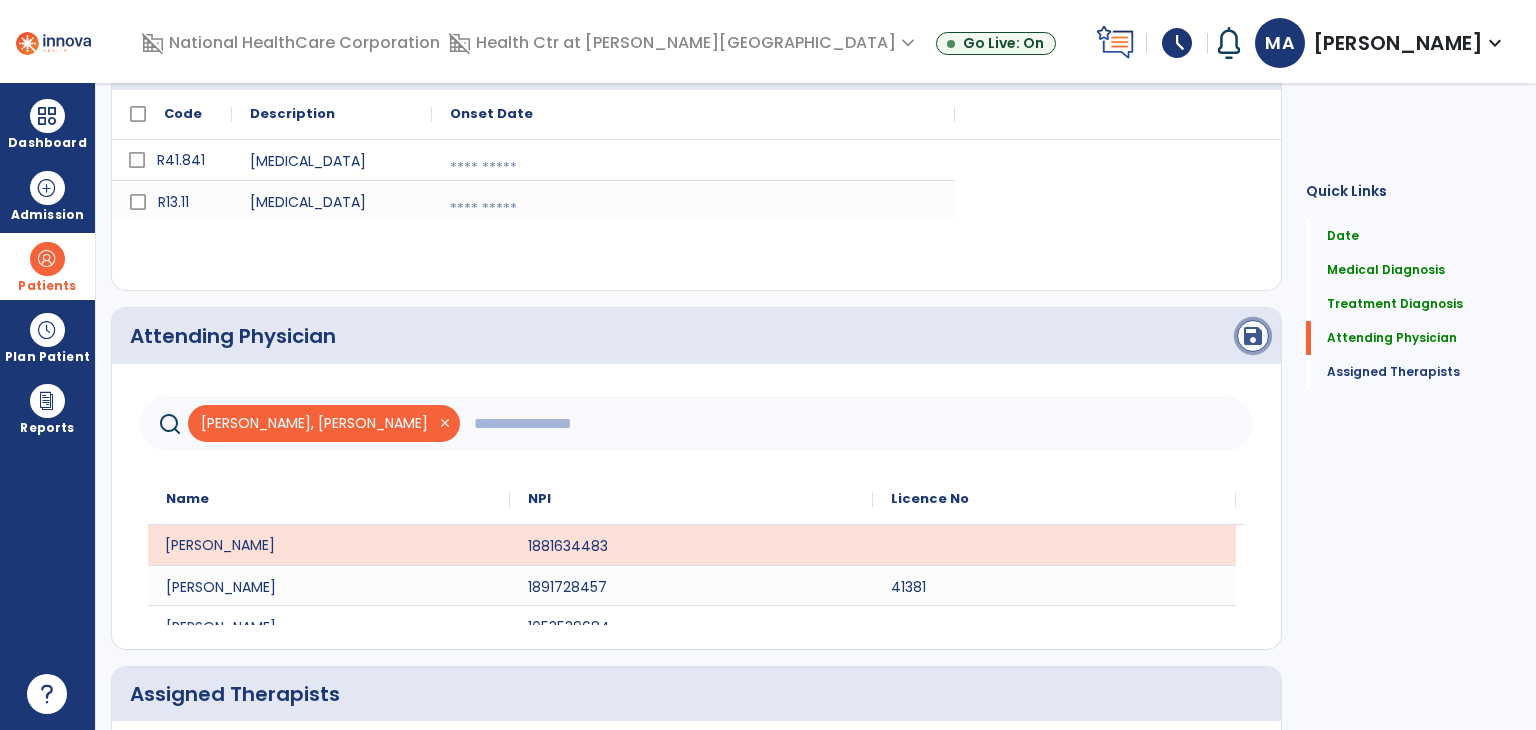 click on "save" 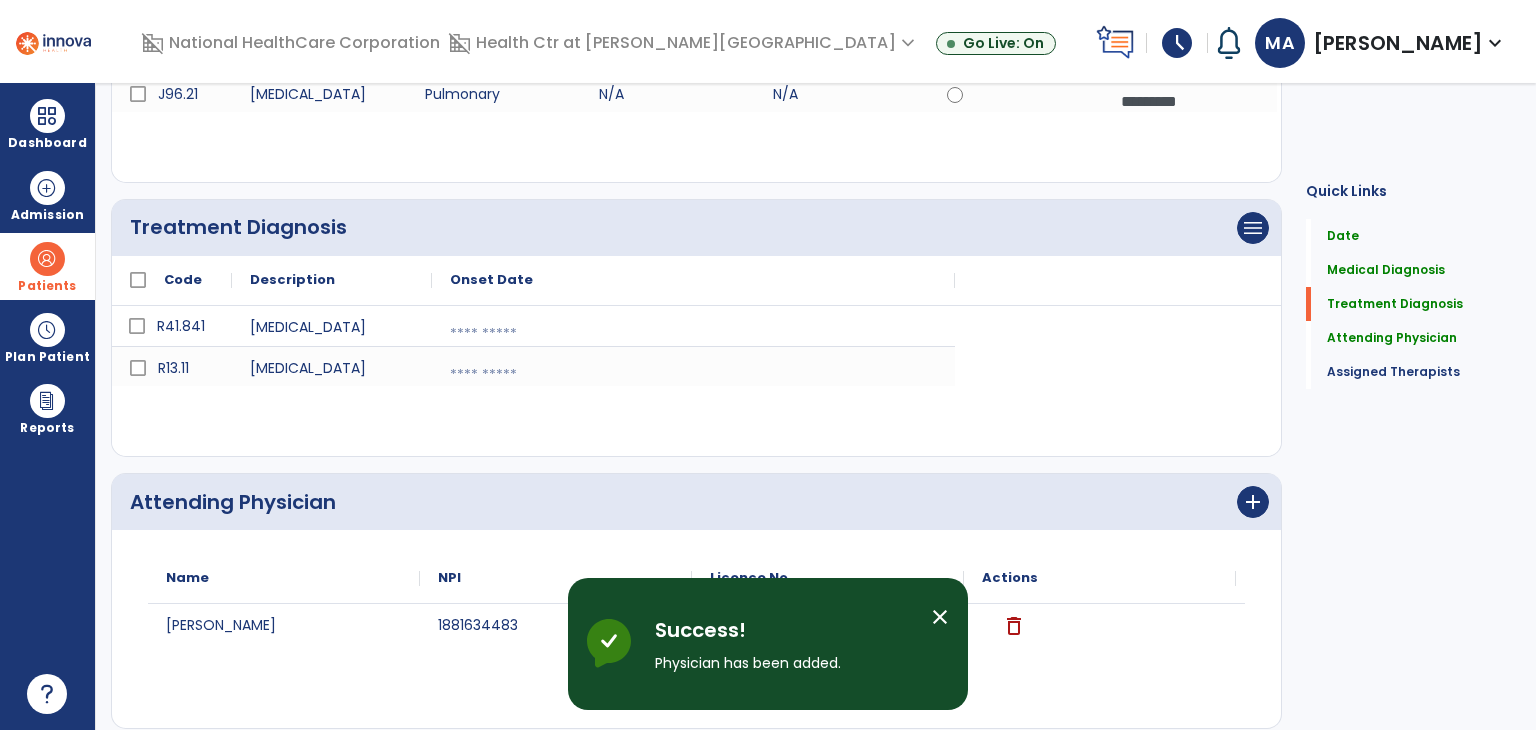 scroll, scrollTop: 316, scrollLeft: 0, axis: vertical 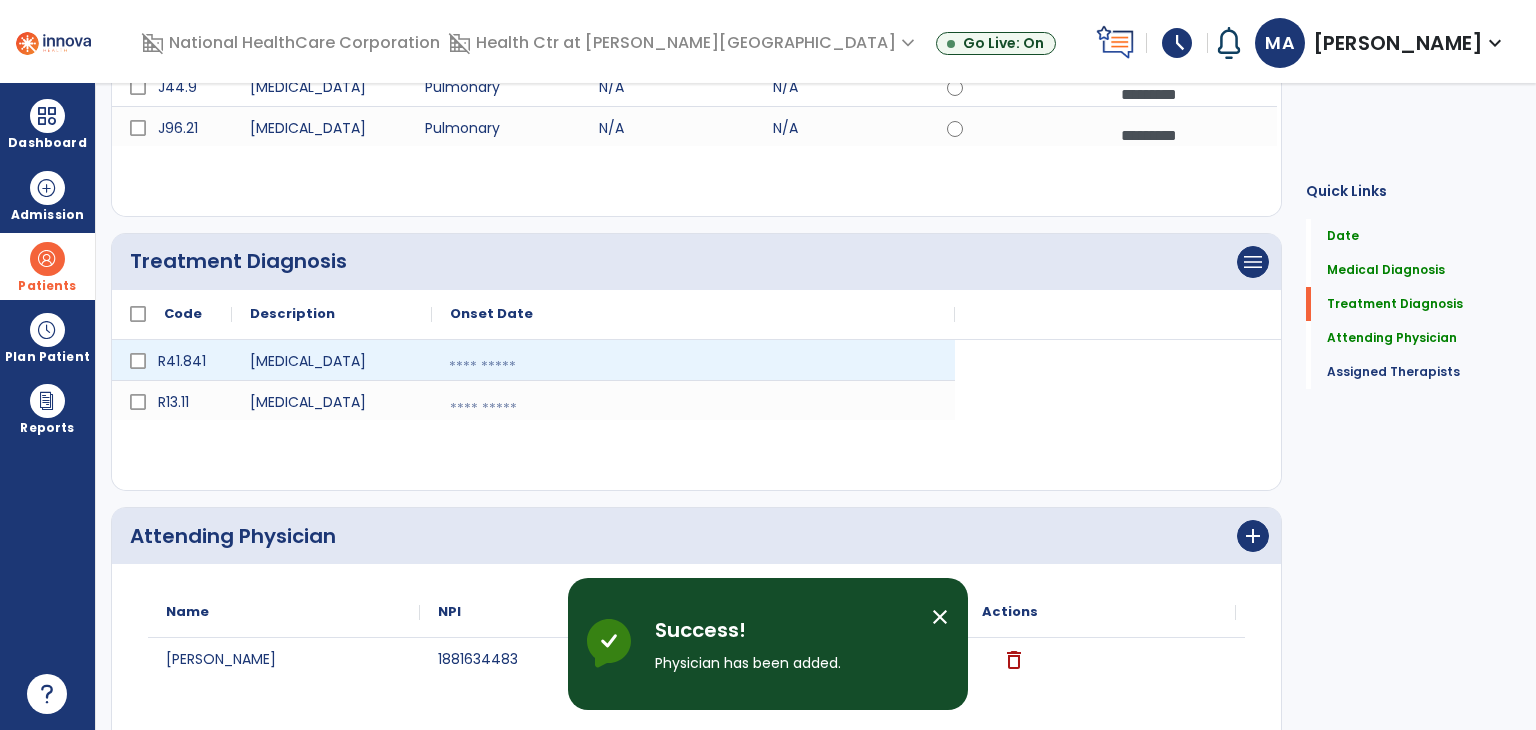click at bounding box center [693, 367] 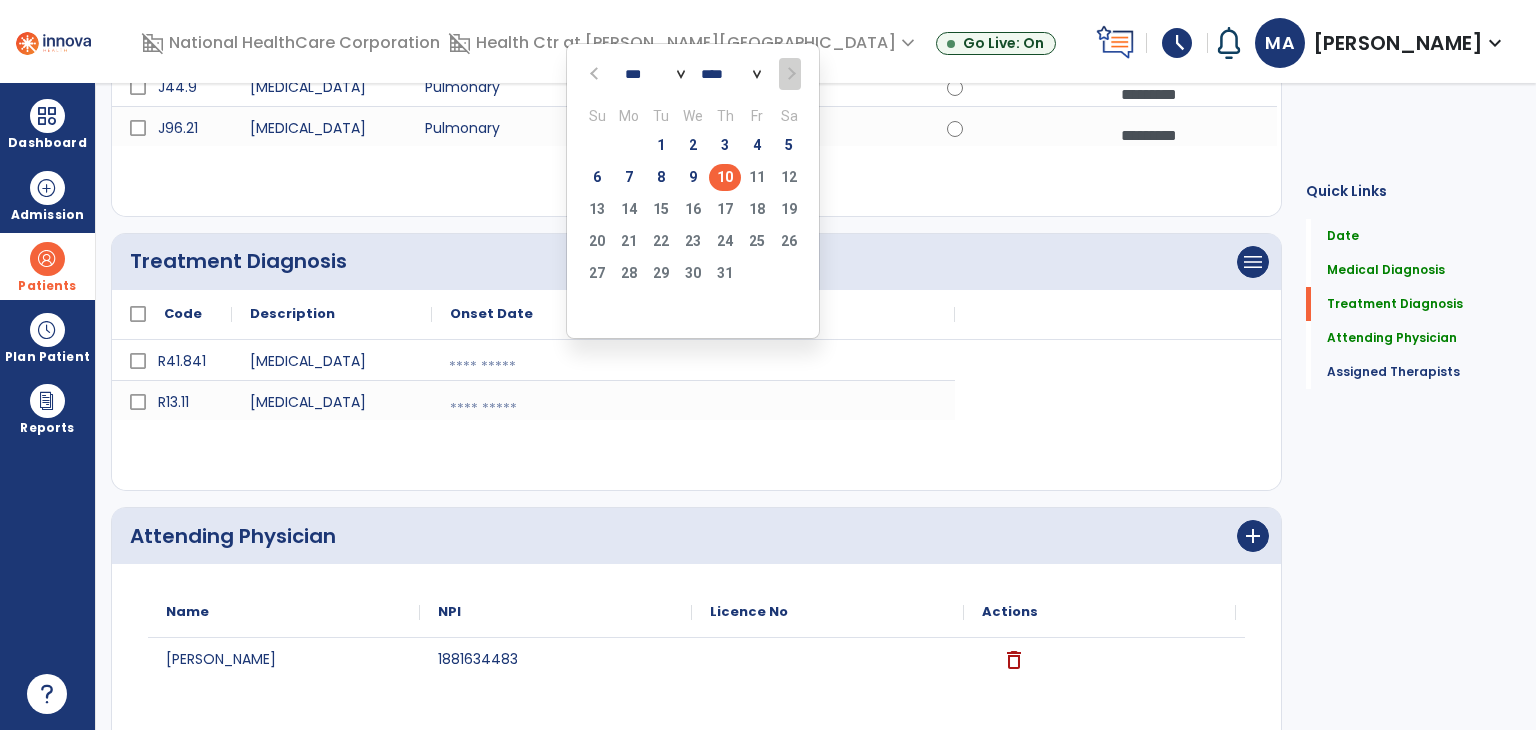click on "10" 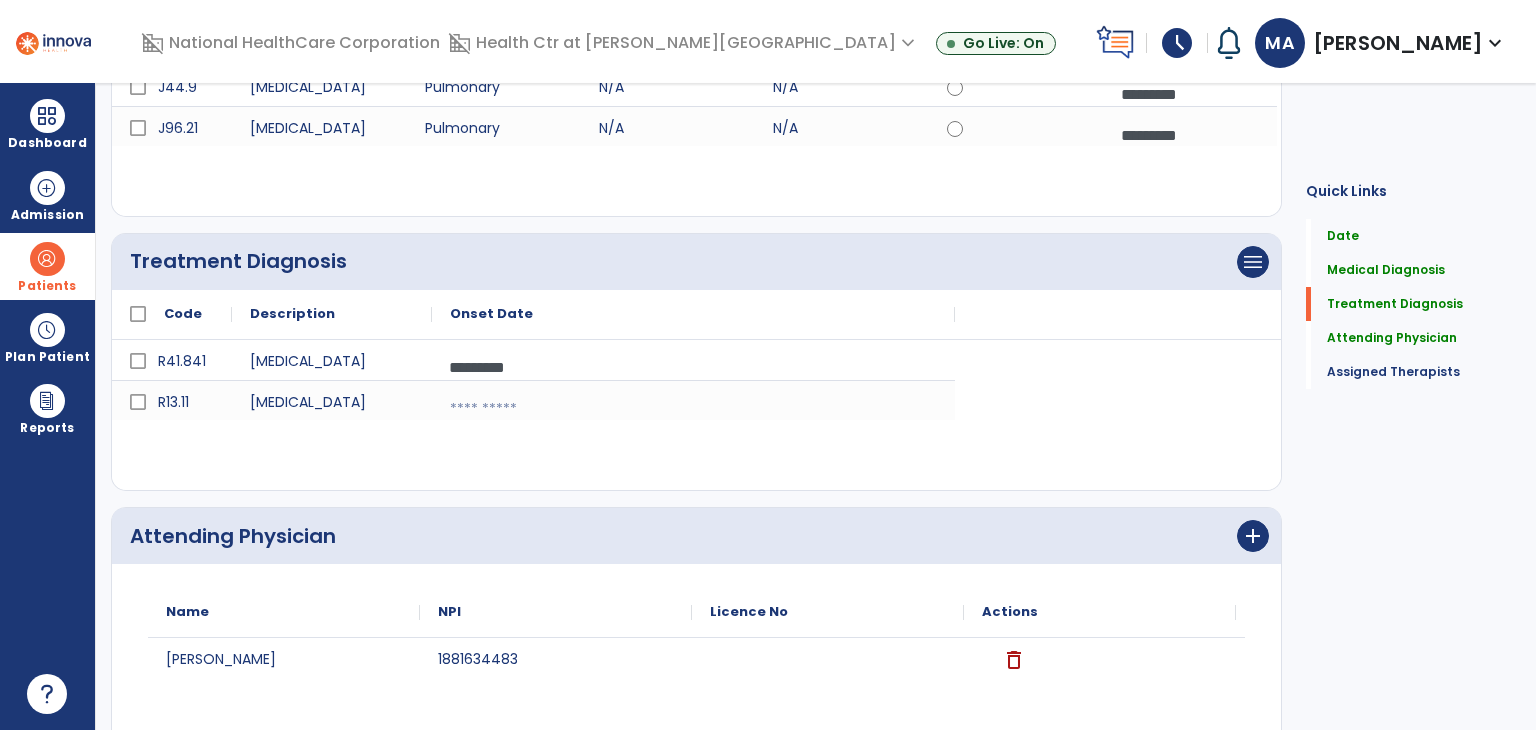 drag, startPoint x: 480, startPoint y: 420, endPoint x: 532, endPoint y: 387, distance: 61.587337 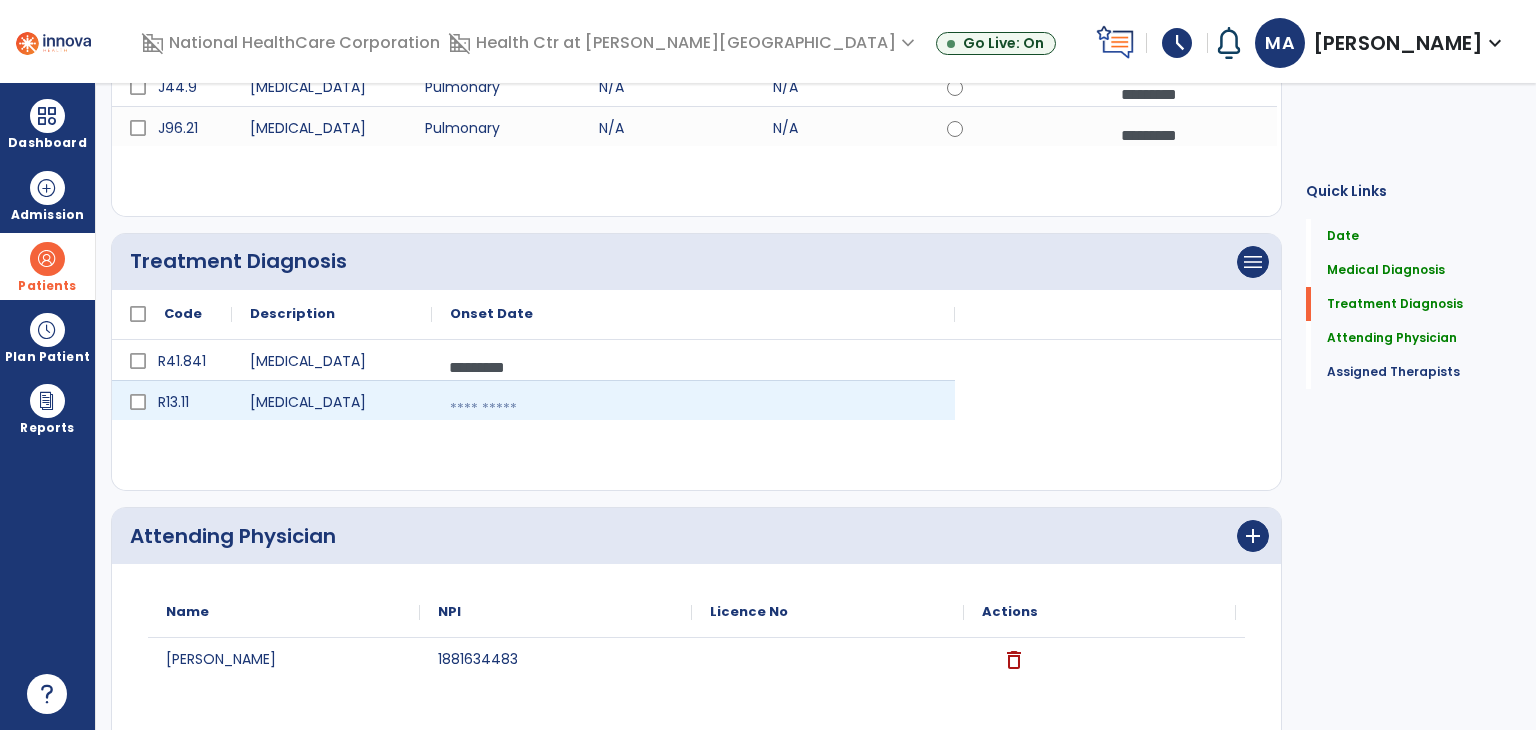 click at bounding box center (693, 409) 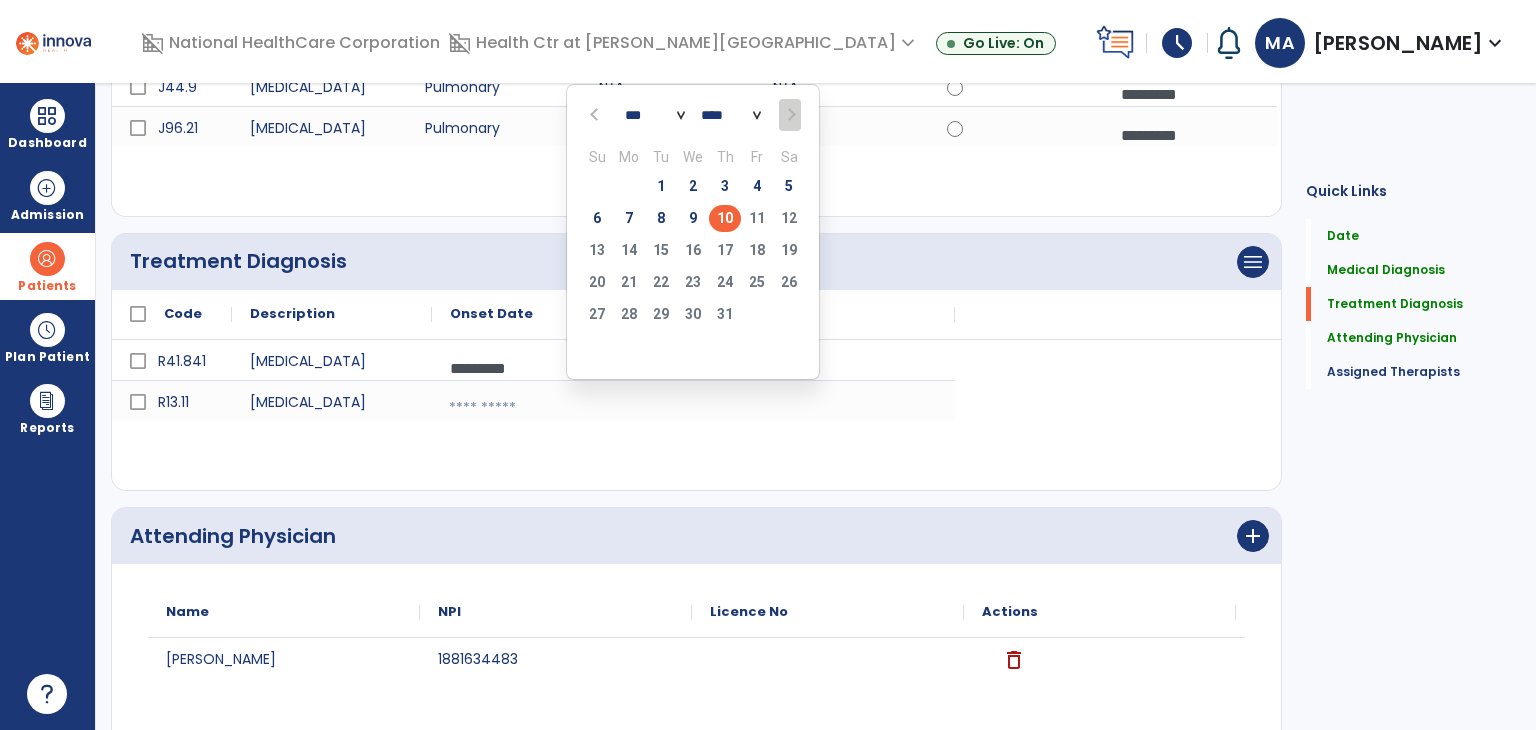 click on "10" 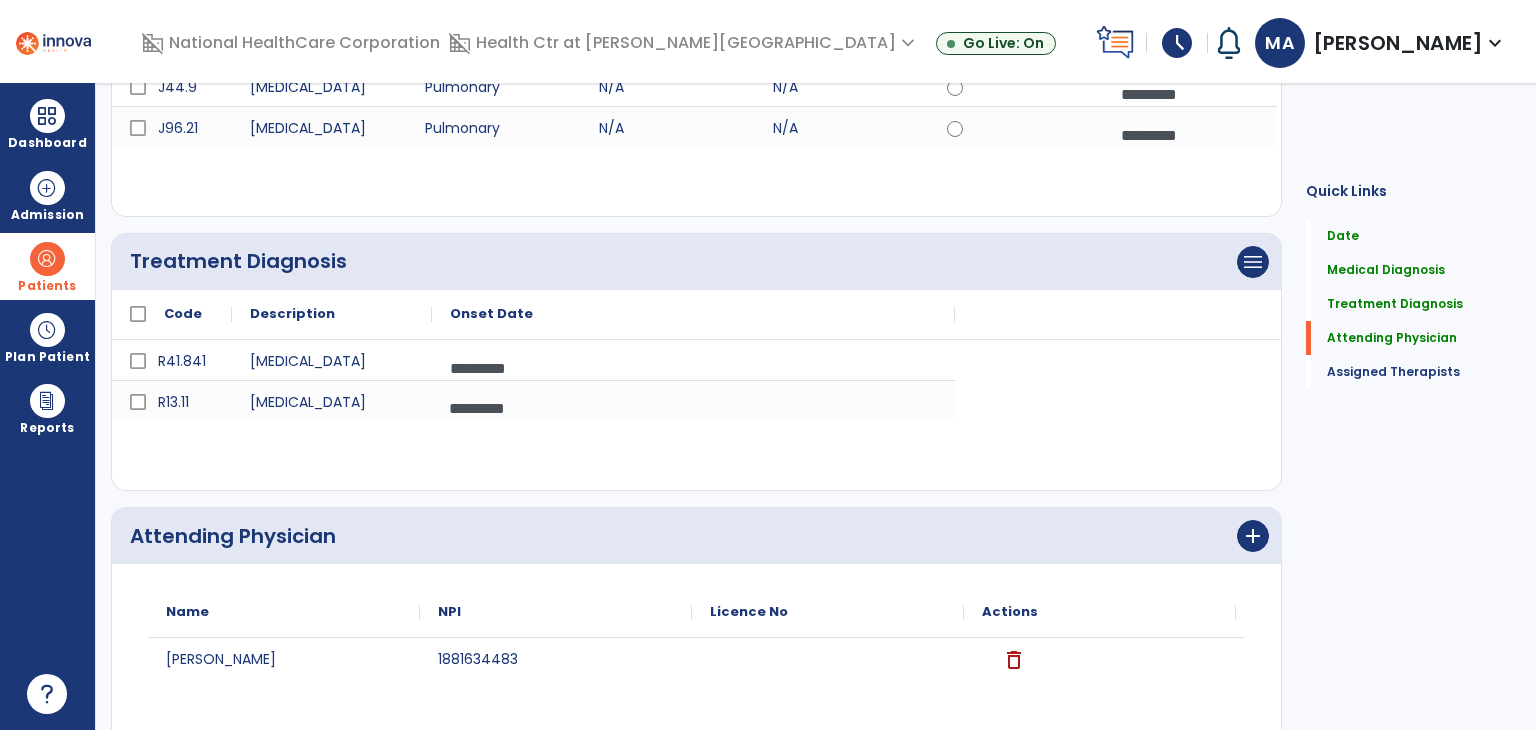 scroll, scrollTop: 663, scrollLeft: 0, axis: vertical 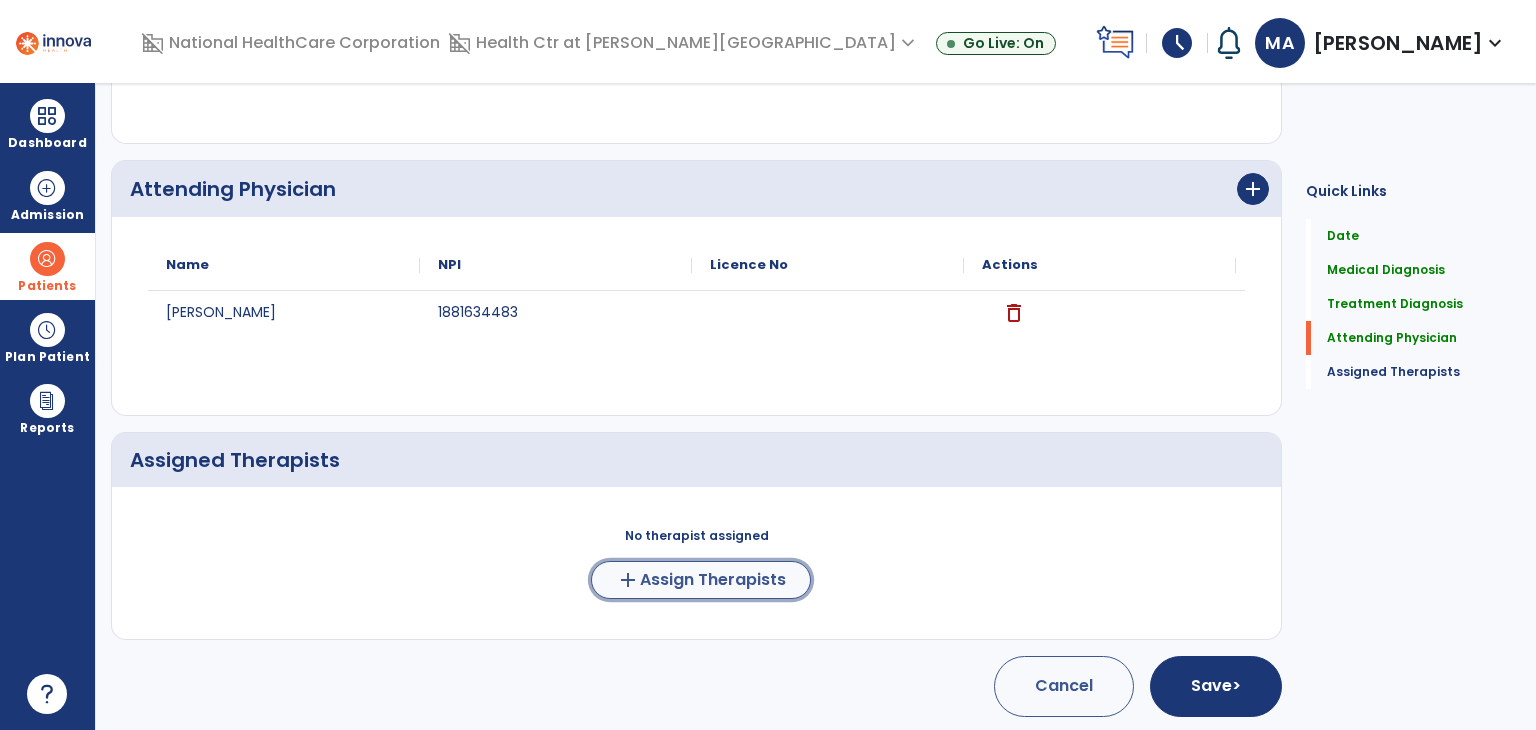 click on "Assign Therapists" 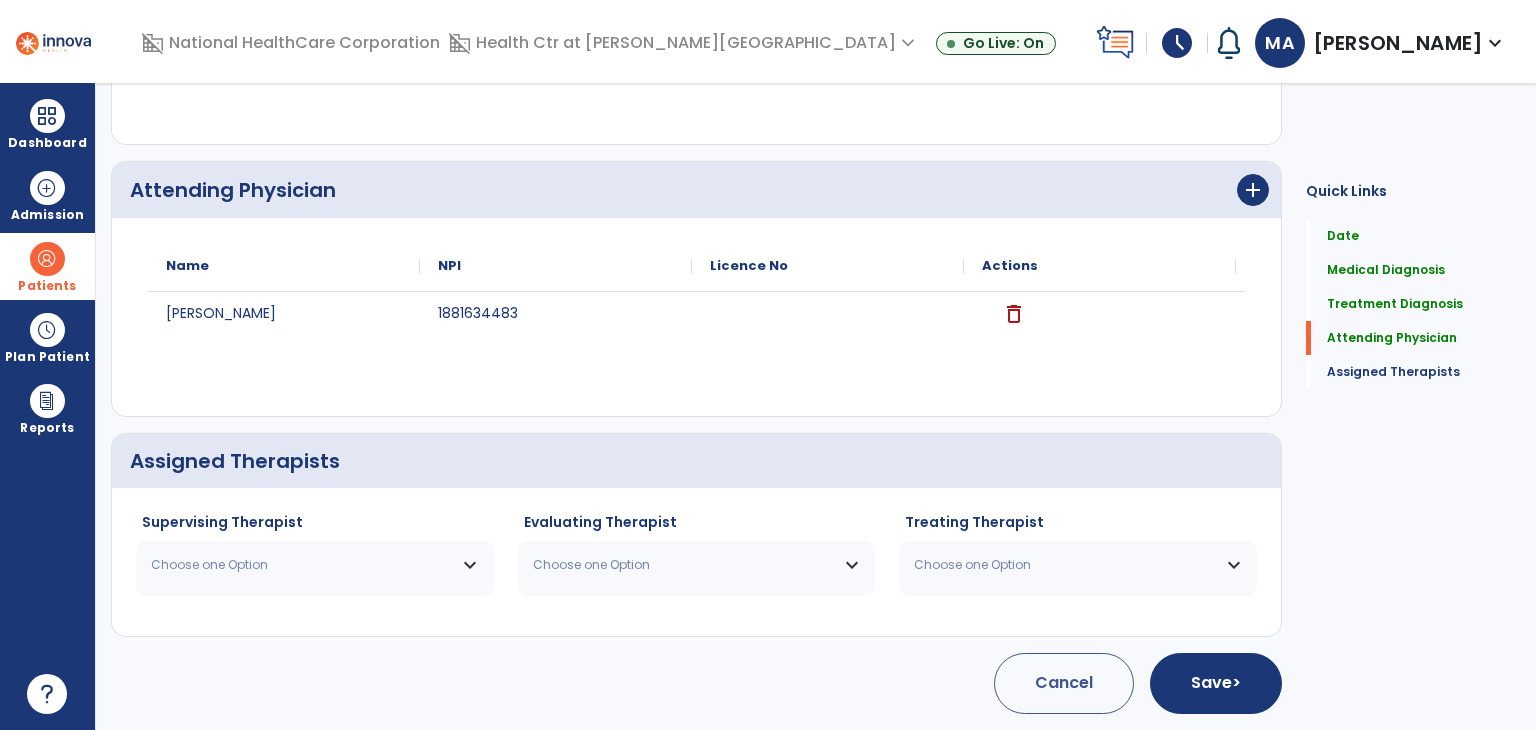 scroll, scrollTop: 660, scrollLeft: 0, axis: vertical 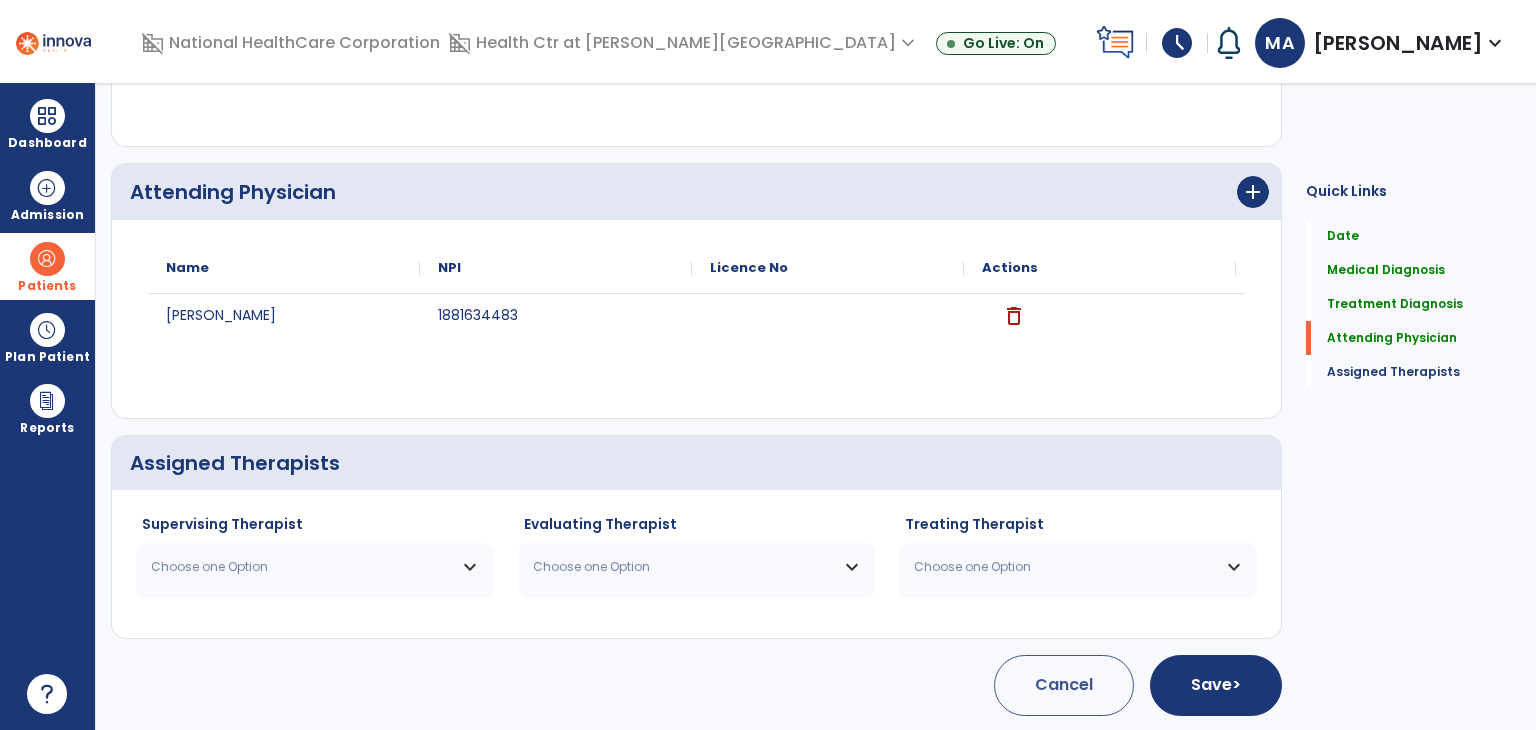 drag, startPoint x: 288, startPoint y: 577, endPoint x: 328, endPoint y: 409, distance: 172.69626 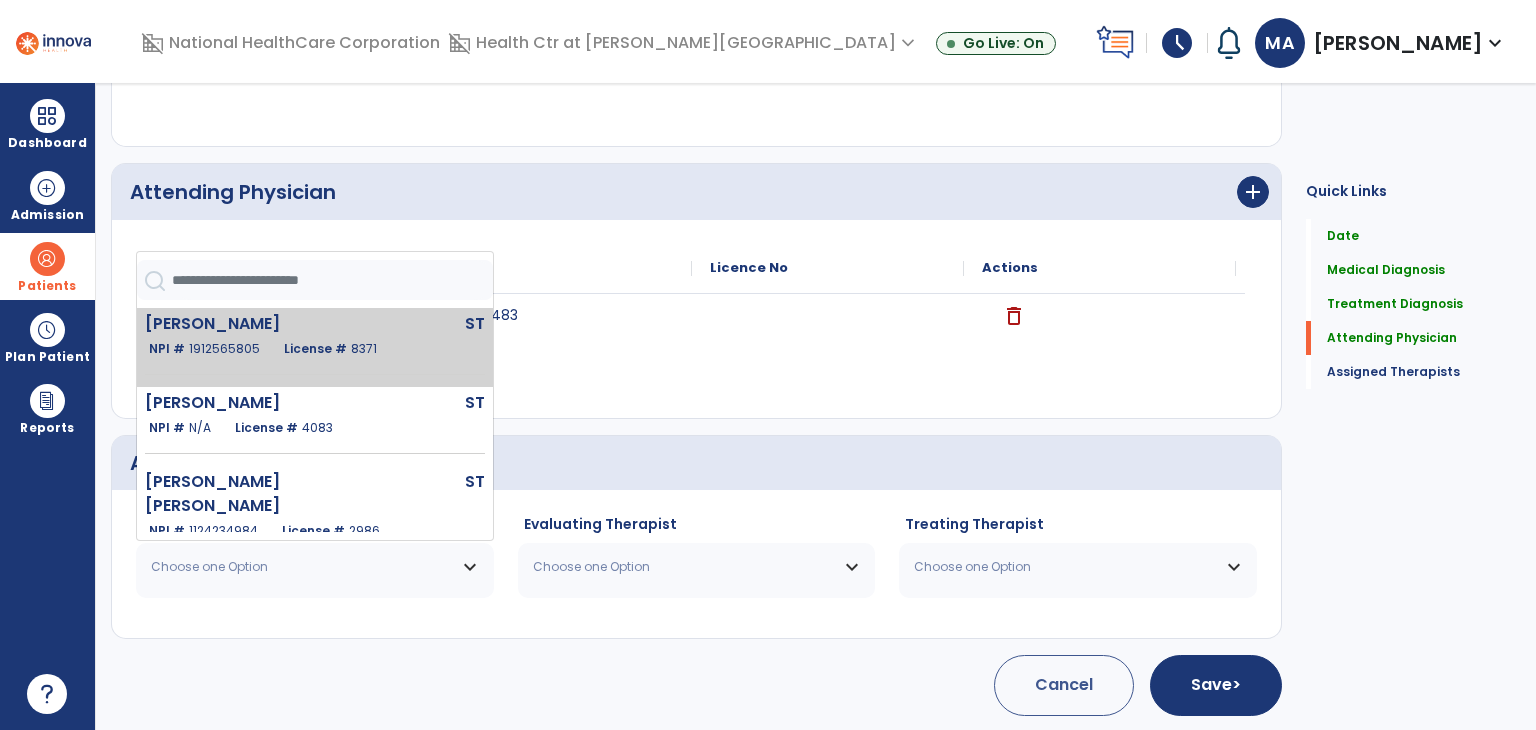 click on "License #  8371" 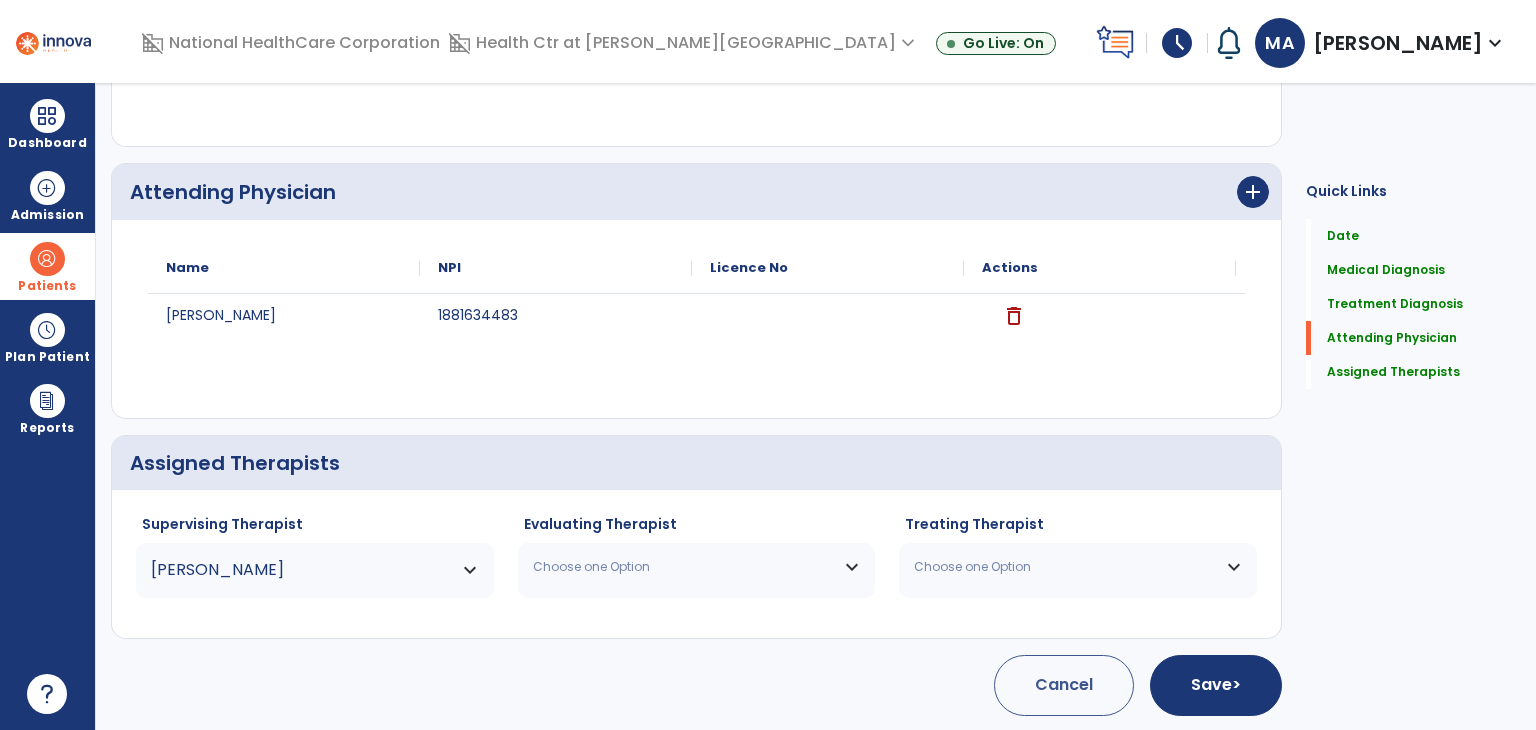 click on "Choose one Option" at bounding box center [697, 567] 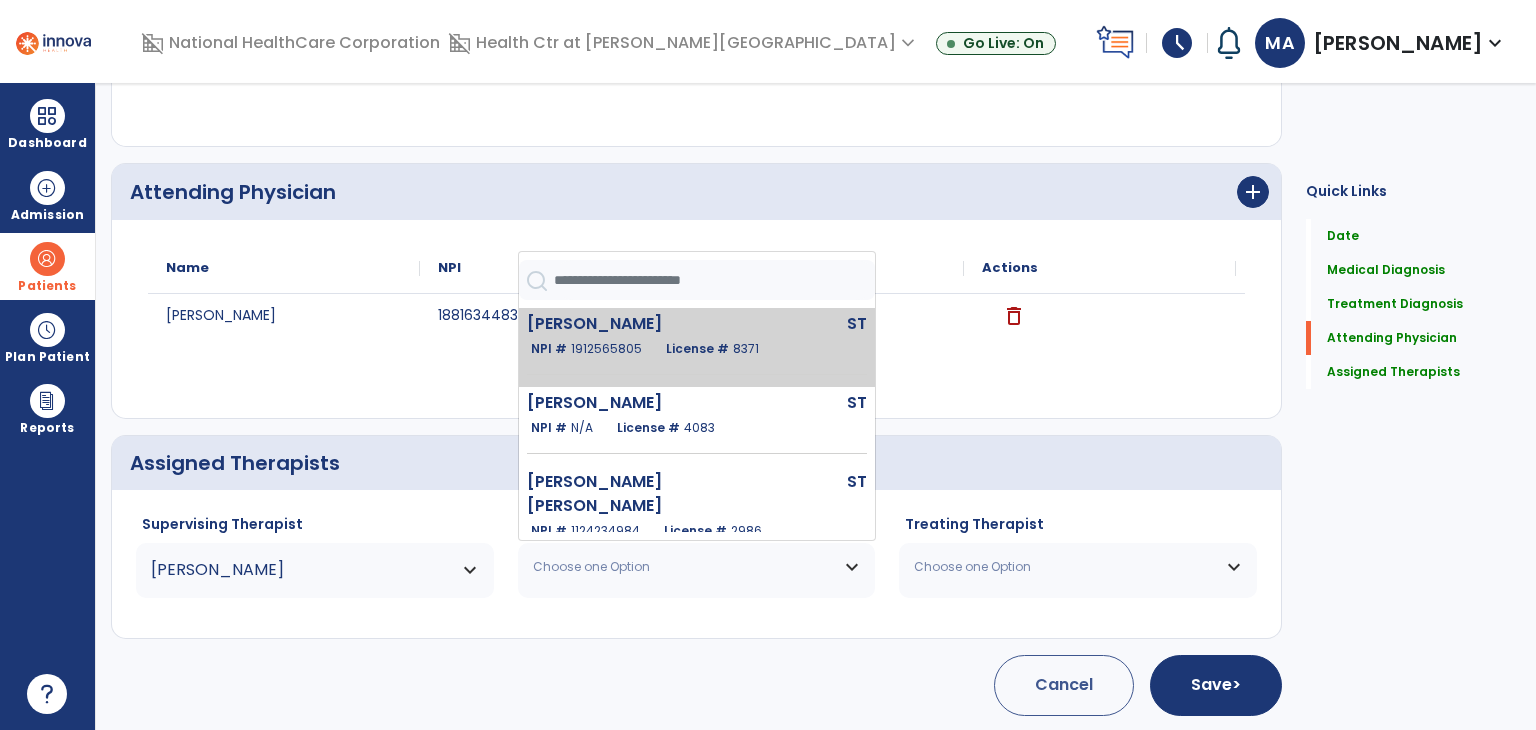 click on "License #  8371" 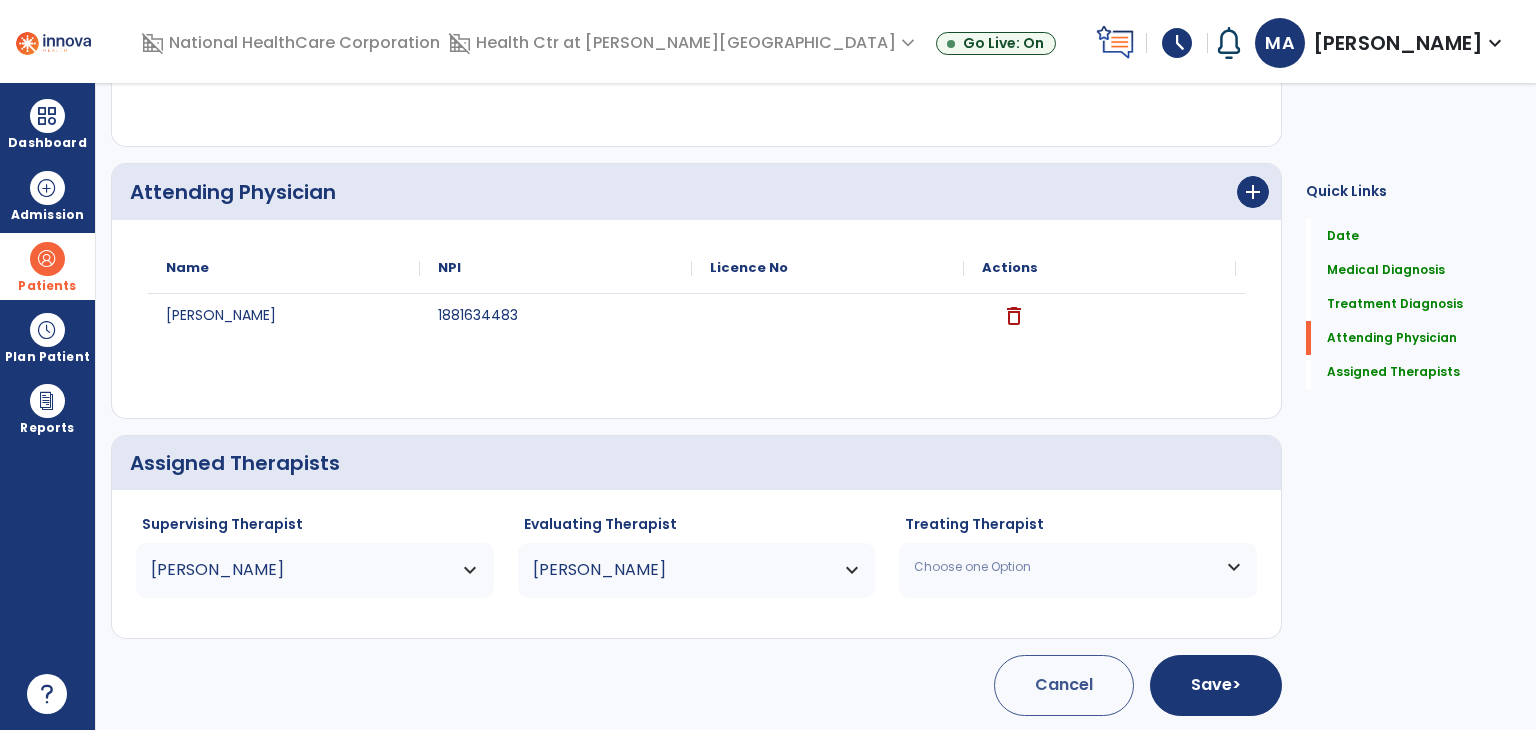 drag, startPoint x: 944, startPoint y: 590, endPoint x: 959, endPoint y: 563, distance: 30.88689 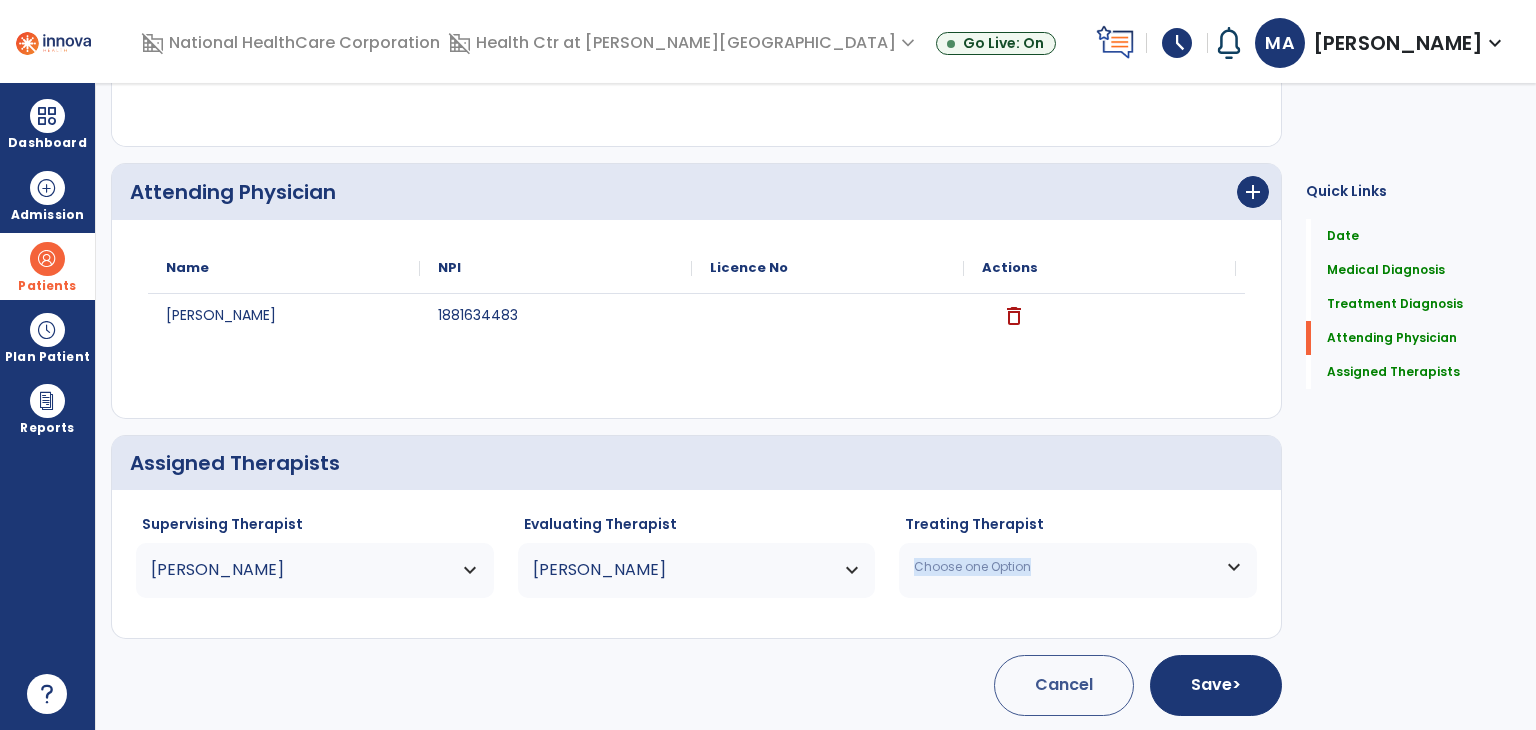 click on "Choose one Option" at bounding box center (1065, 567) 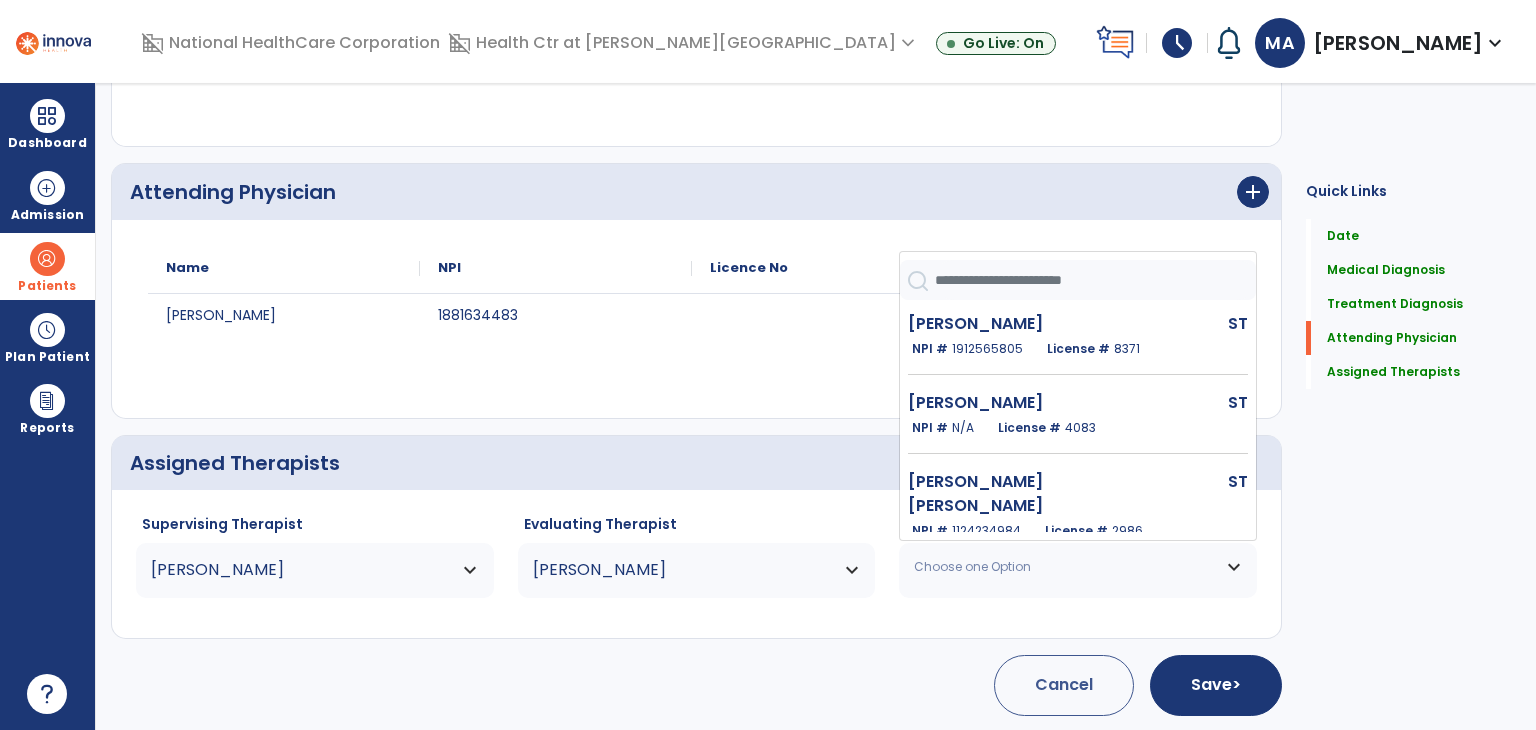 drag, startPoint x: 966, startPoint y: 353, endPoint x: 1056, endPoint y: 389, distance: 96.93297 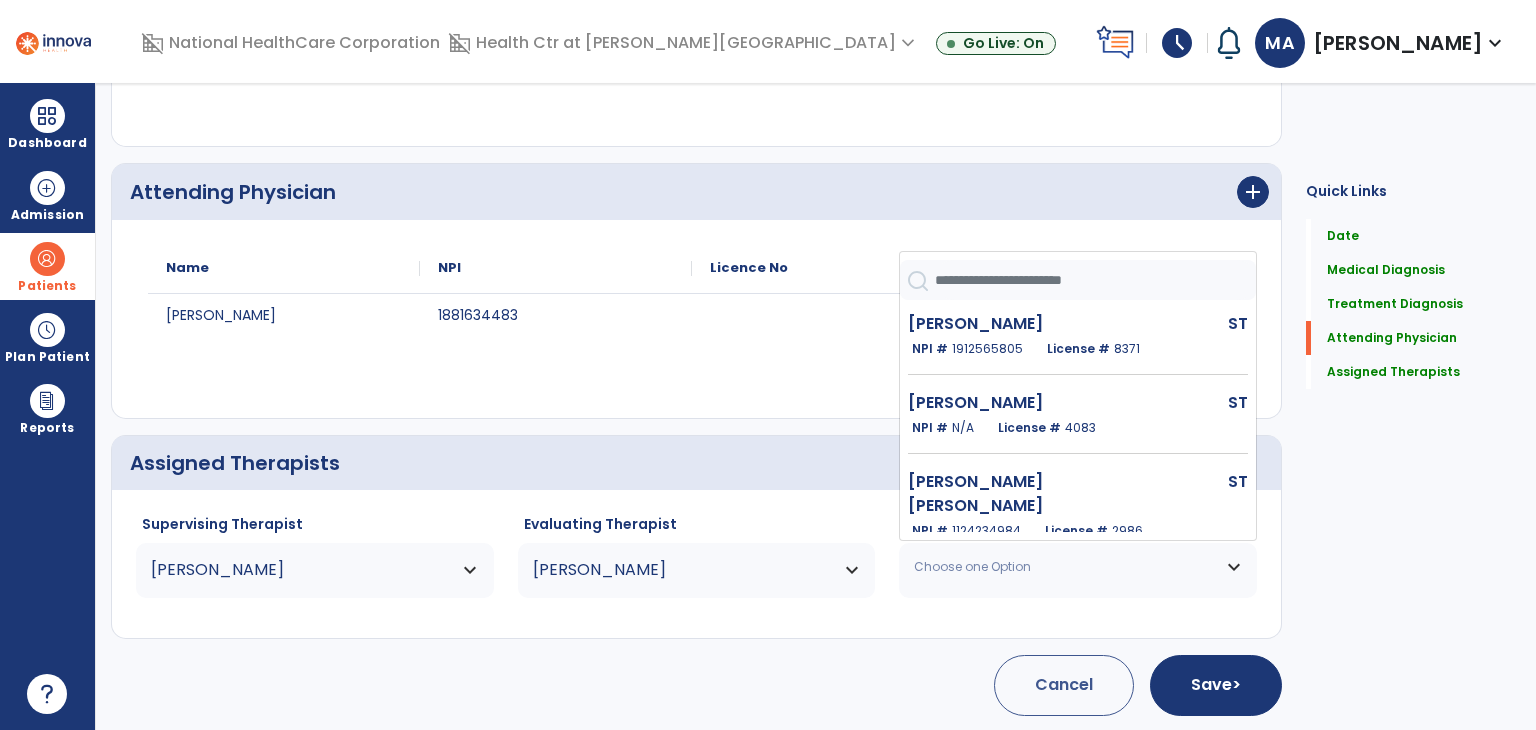 click on "[PERSON_NAME]  ST   NPI #  [US_HEALTHCARE_NPI]  License #  8371" 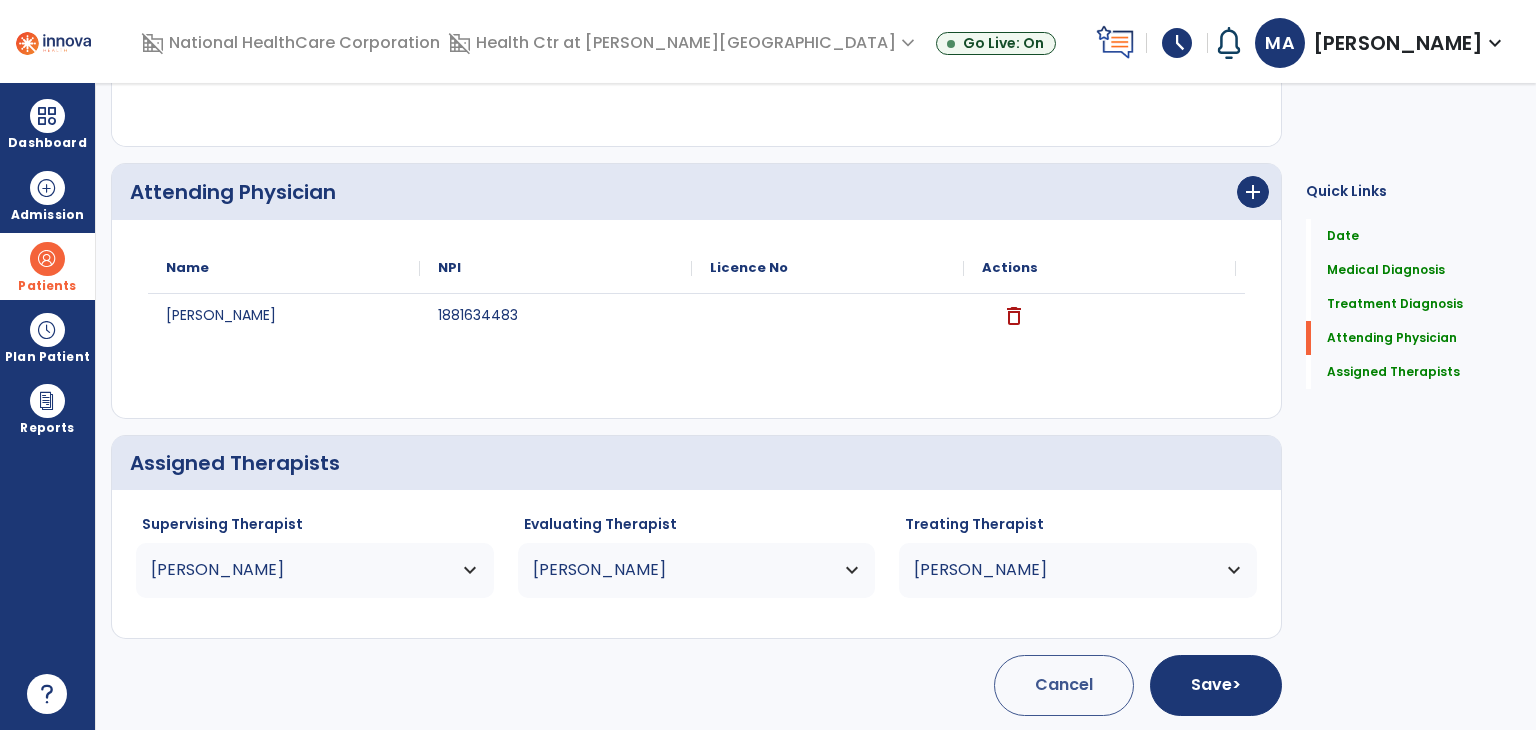 click on "Quick Links  Date   Date   Medical Diagnosis   Medical Diagnosis   Treatment Diagnosis   Treatment Diagnosis   Attending Physician   Attending Physician   Assigned Therapists   Assigned Therapists" 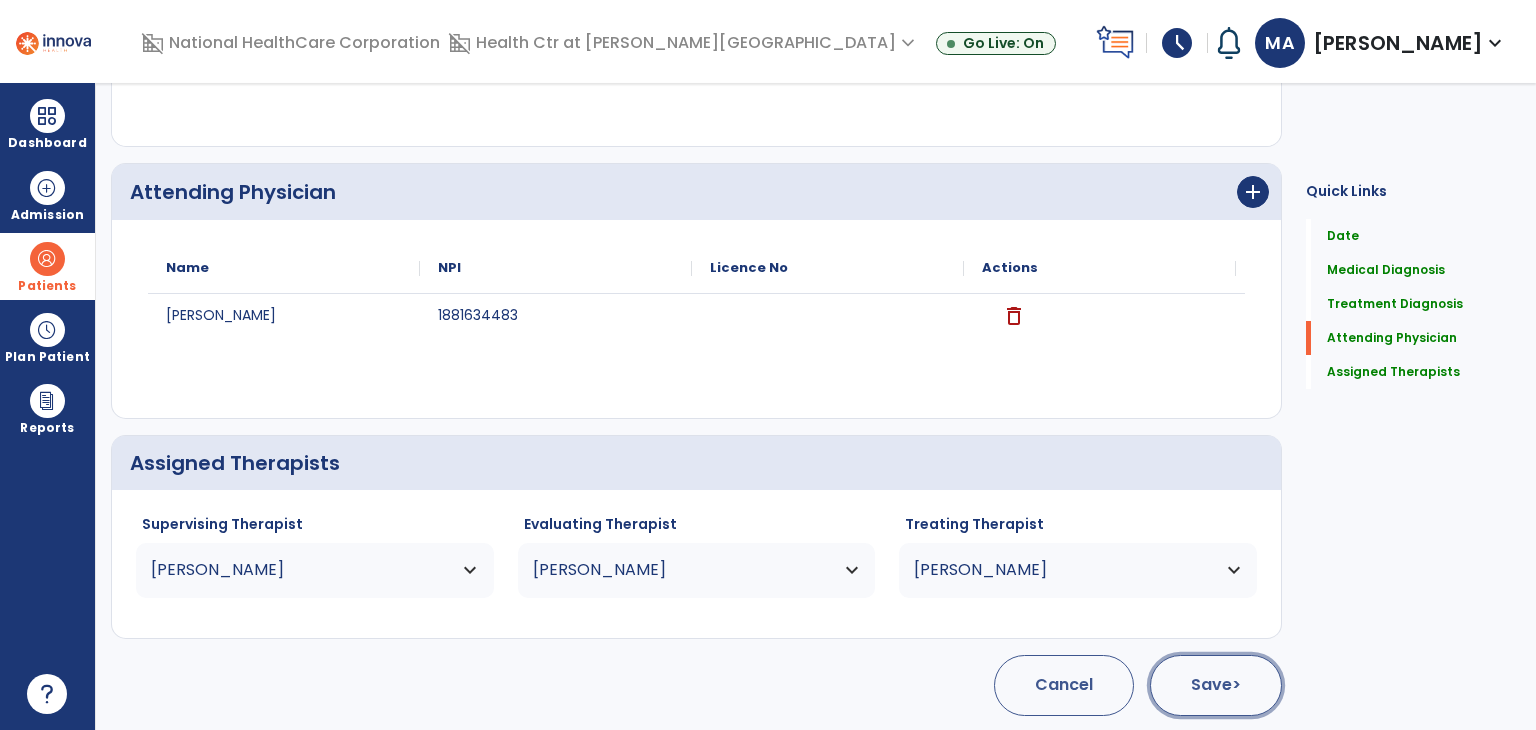 click on "Save  >" 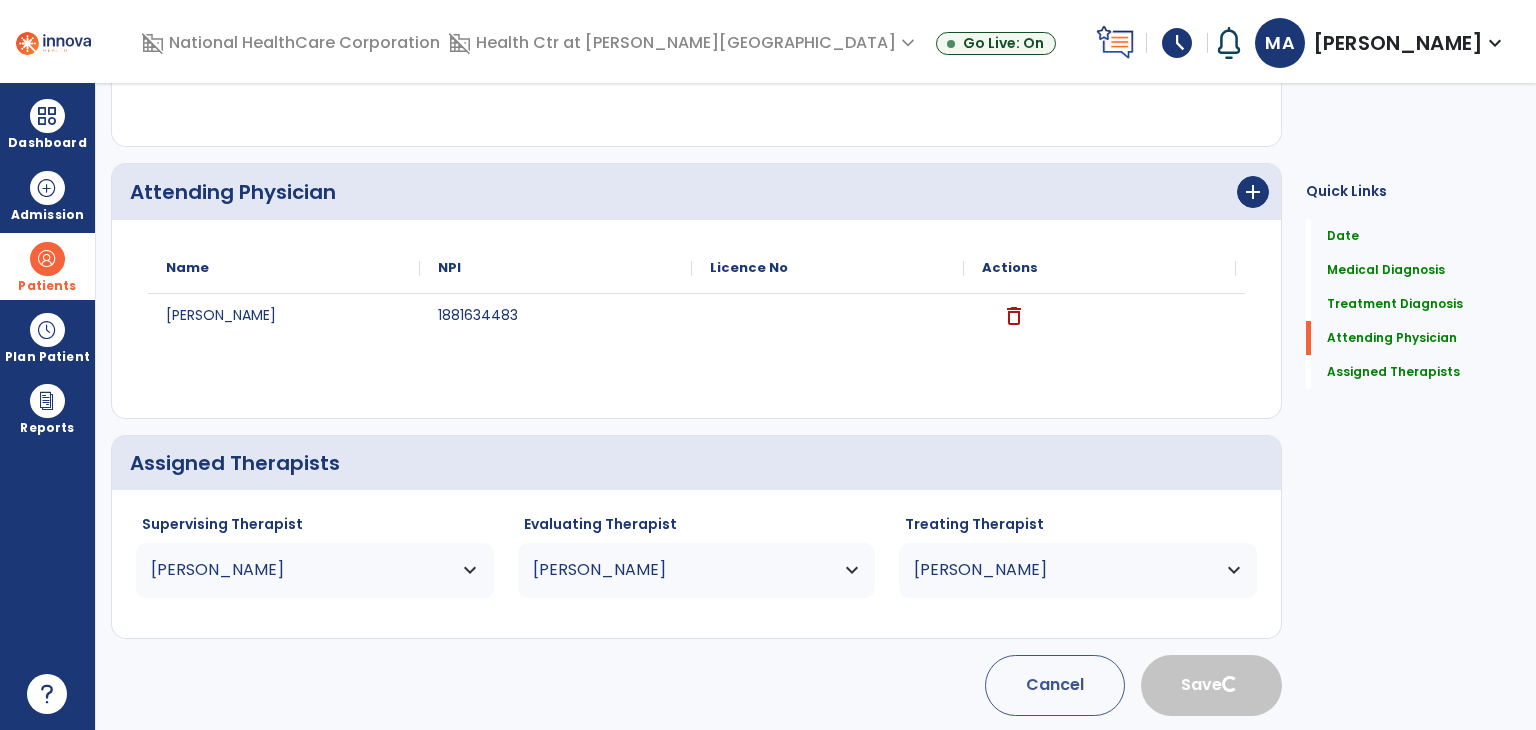 type 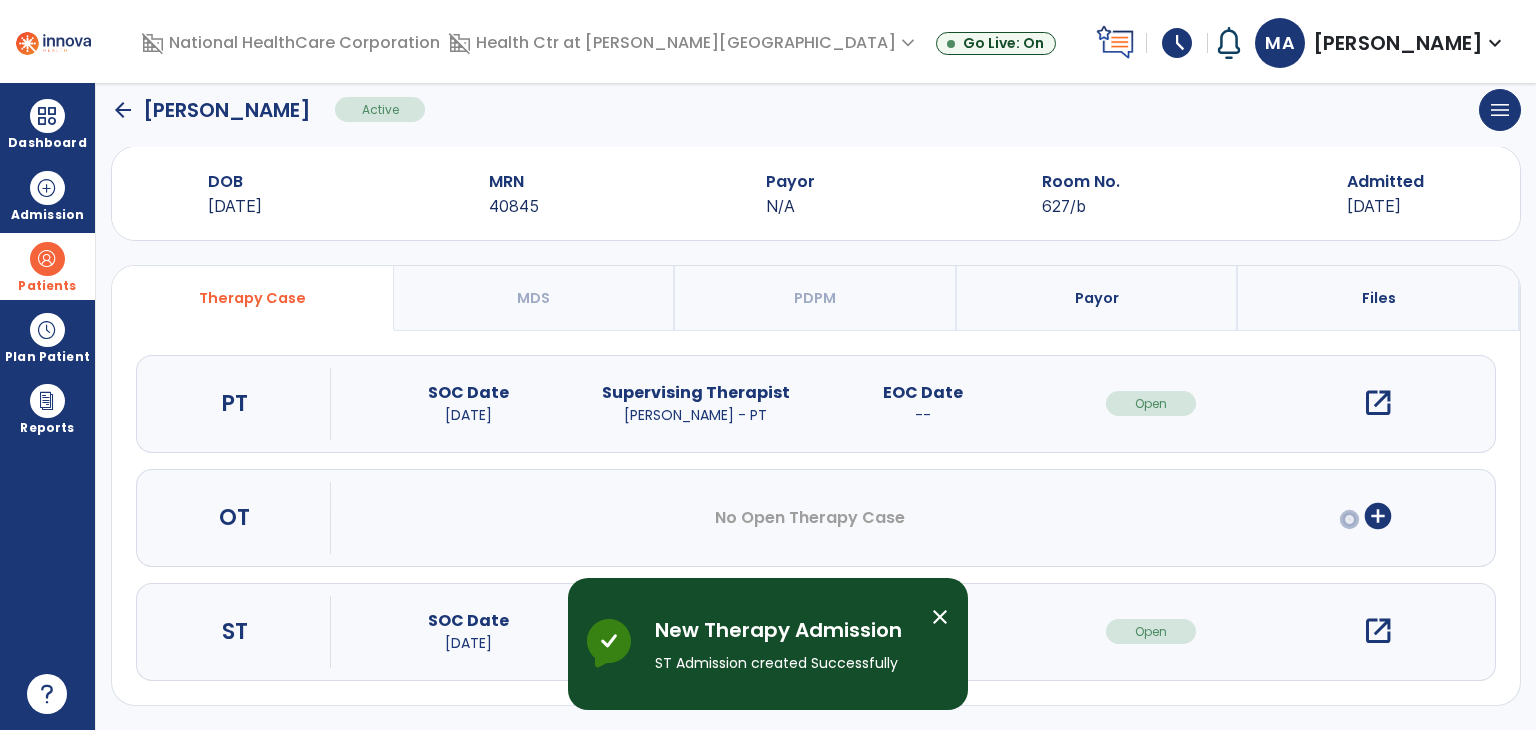 scroll, scrollTop: 28, scrollLeft: 0, axis: vertical 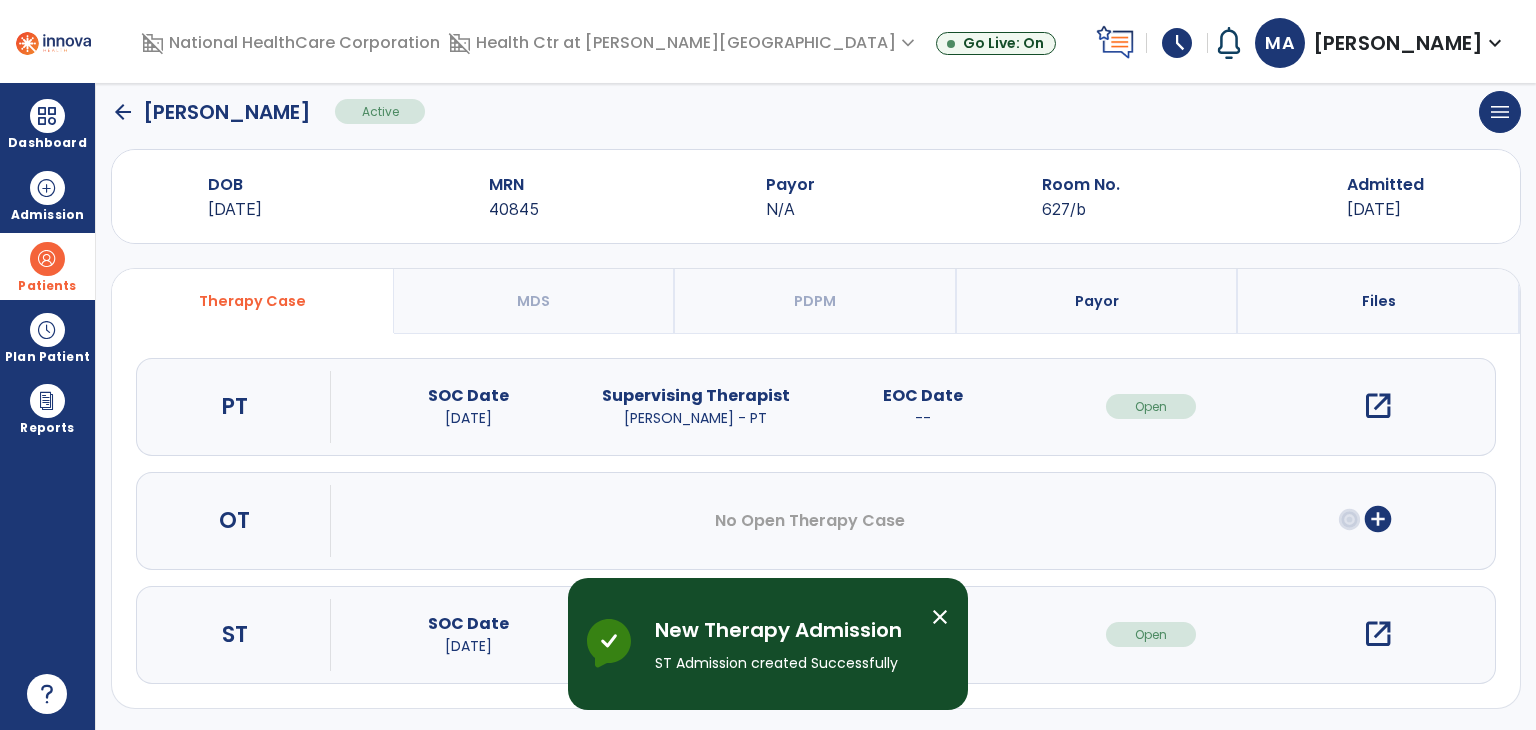 click on "open_in_new" at bounding box center (1378, 634) 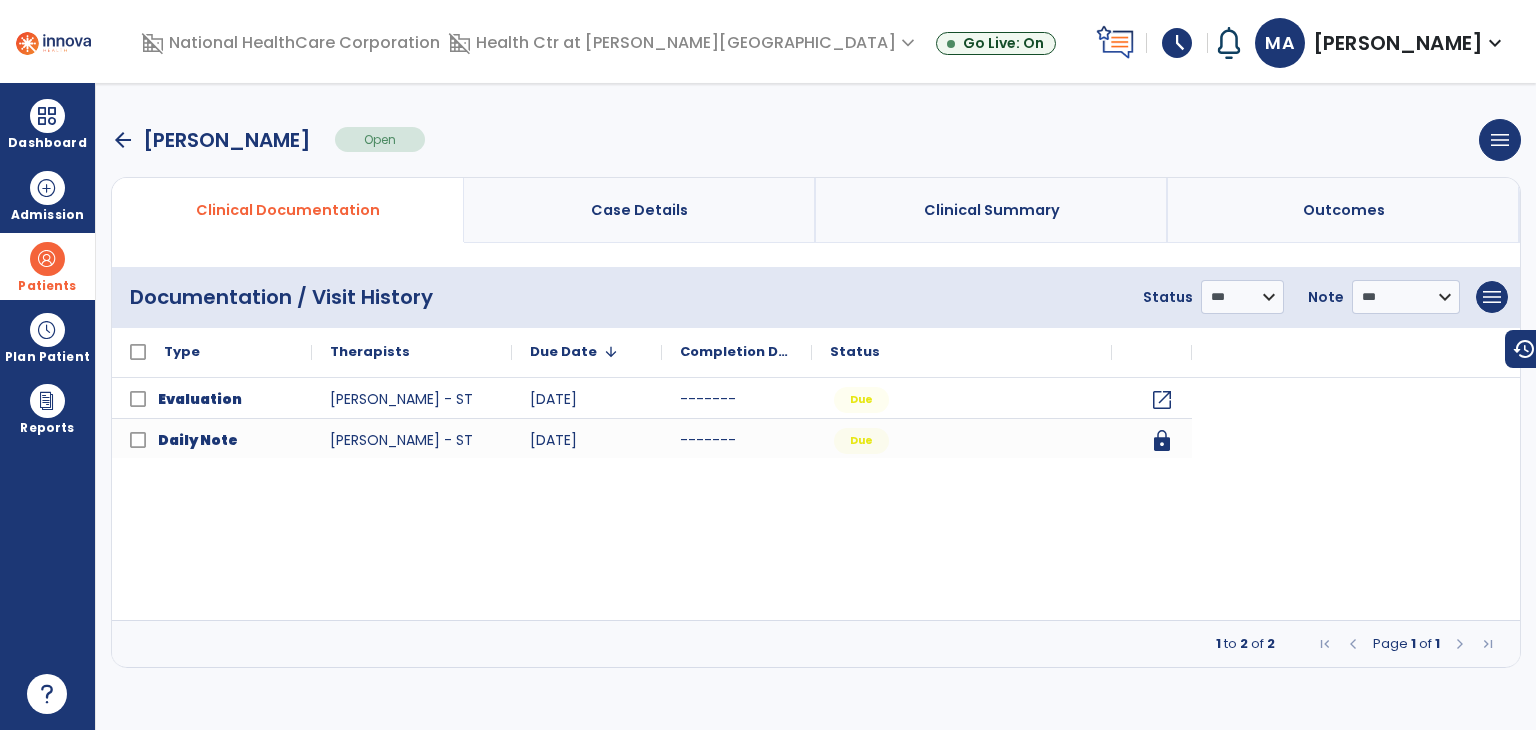 scroll, scrollTop: 0, scrollLeft: 0, axis: both 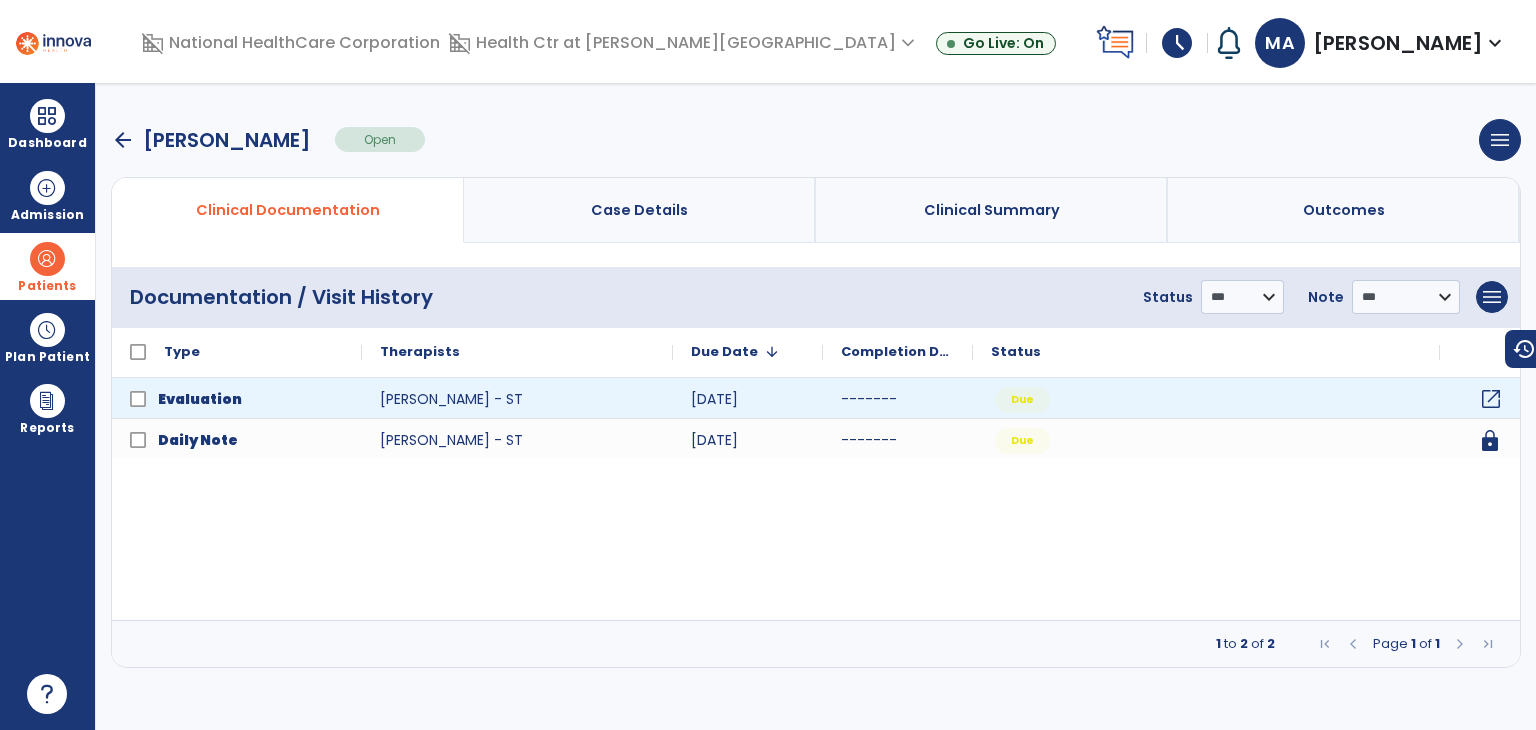 click on "open_in_new" 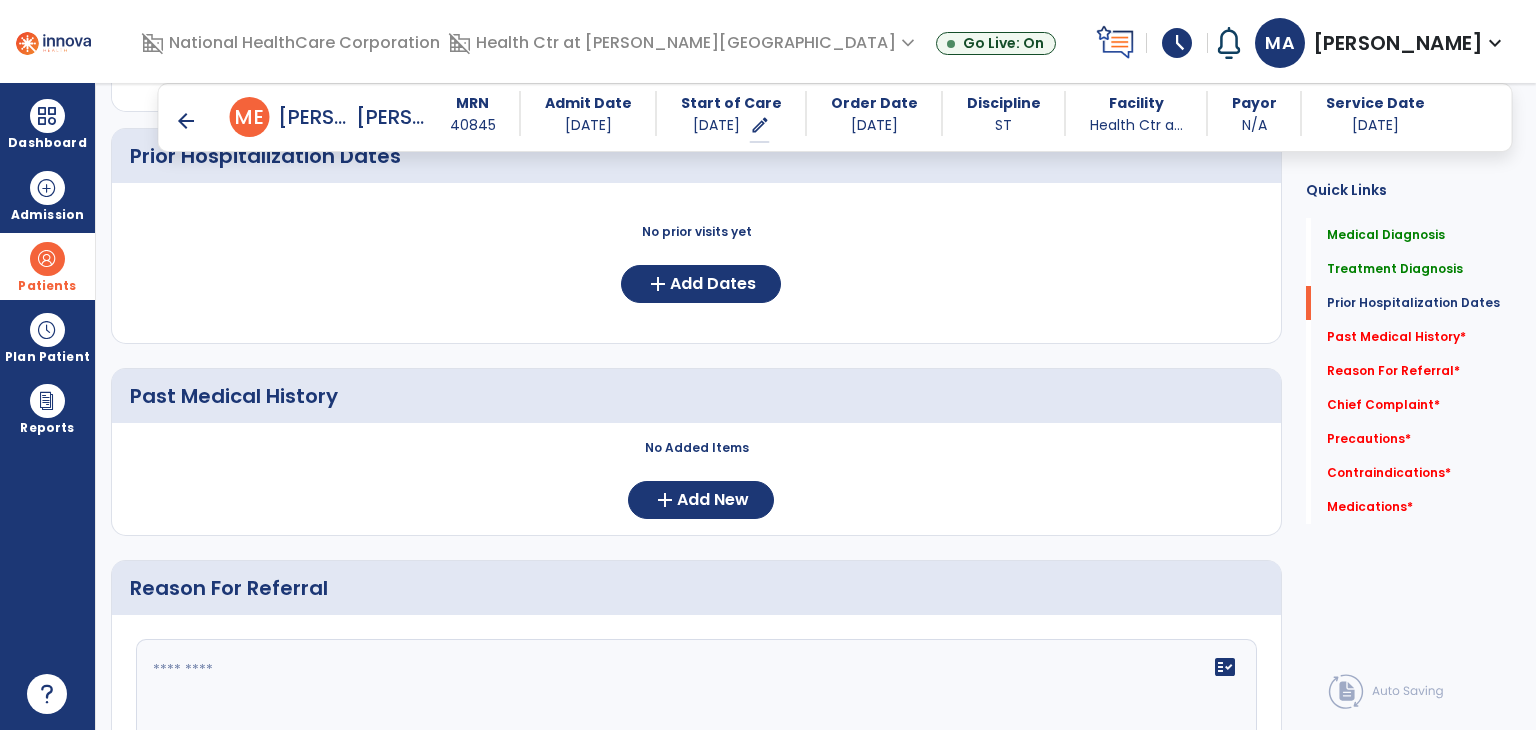 scroll, scrollTop: 800, scrollLeft: 0, axis: vertical 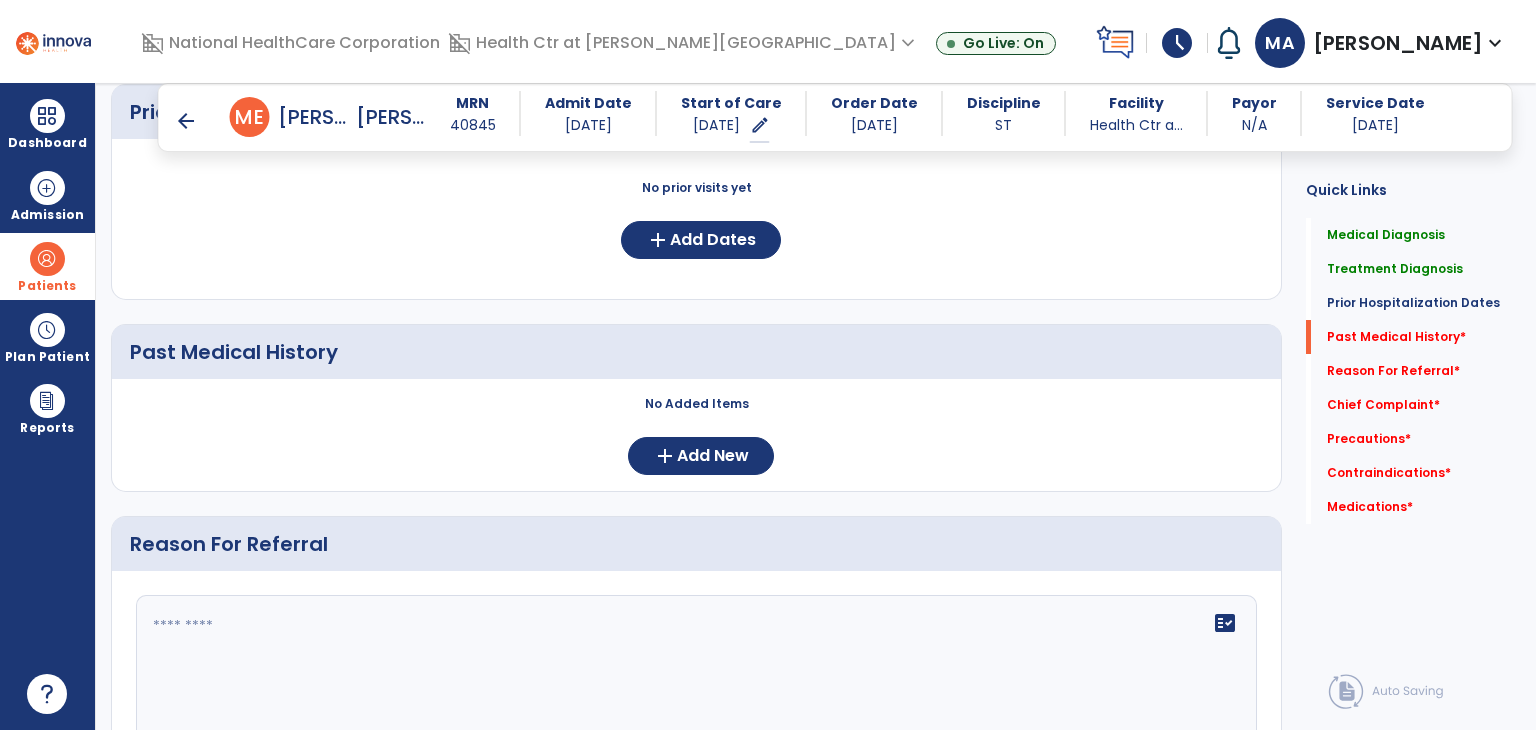 click on "No Added Items  add  Add New" 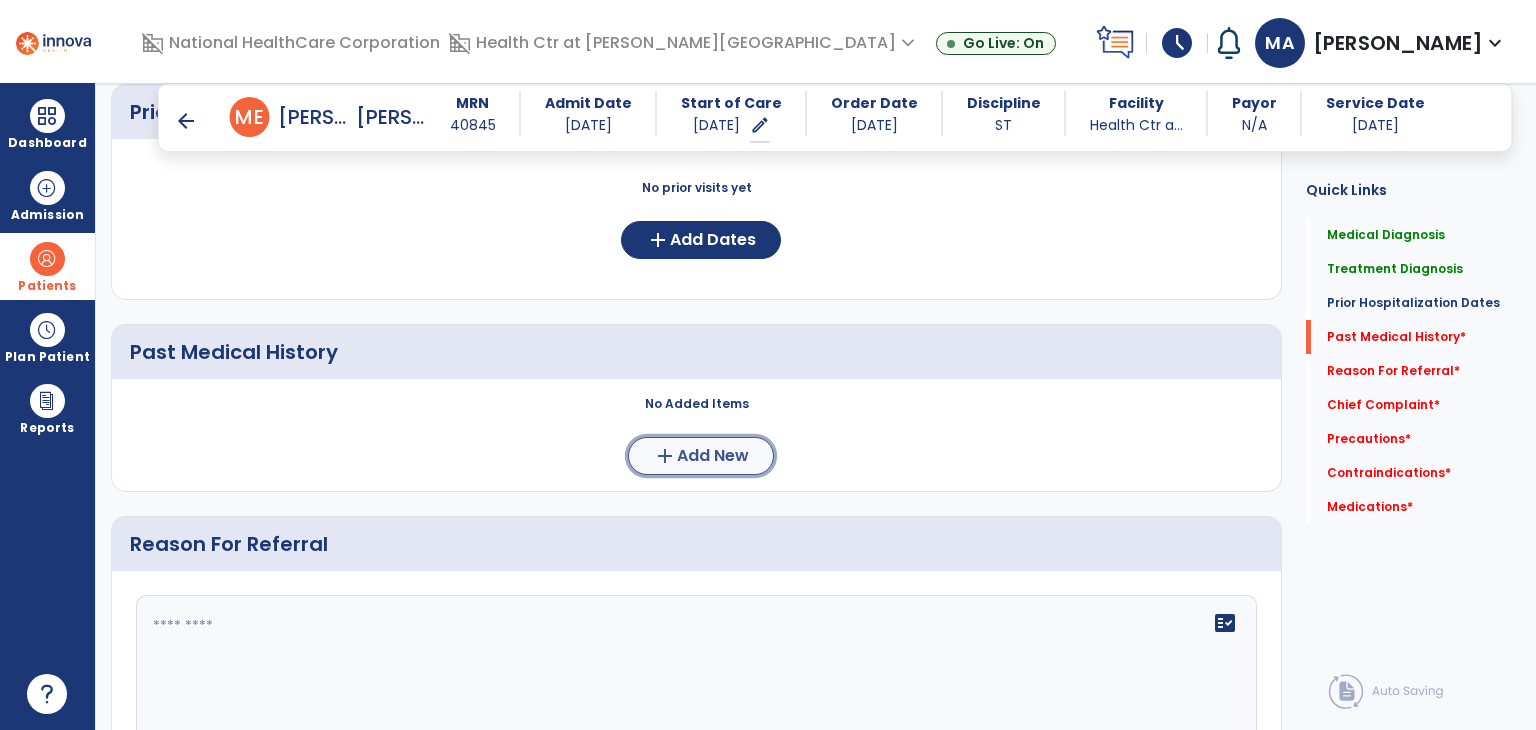 click on "add" 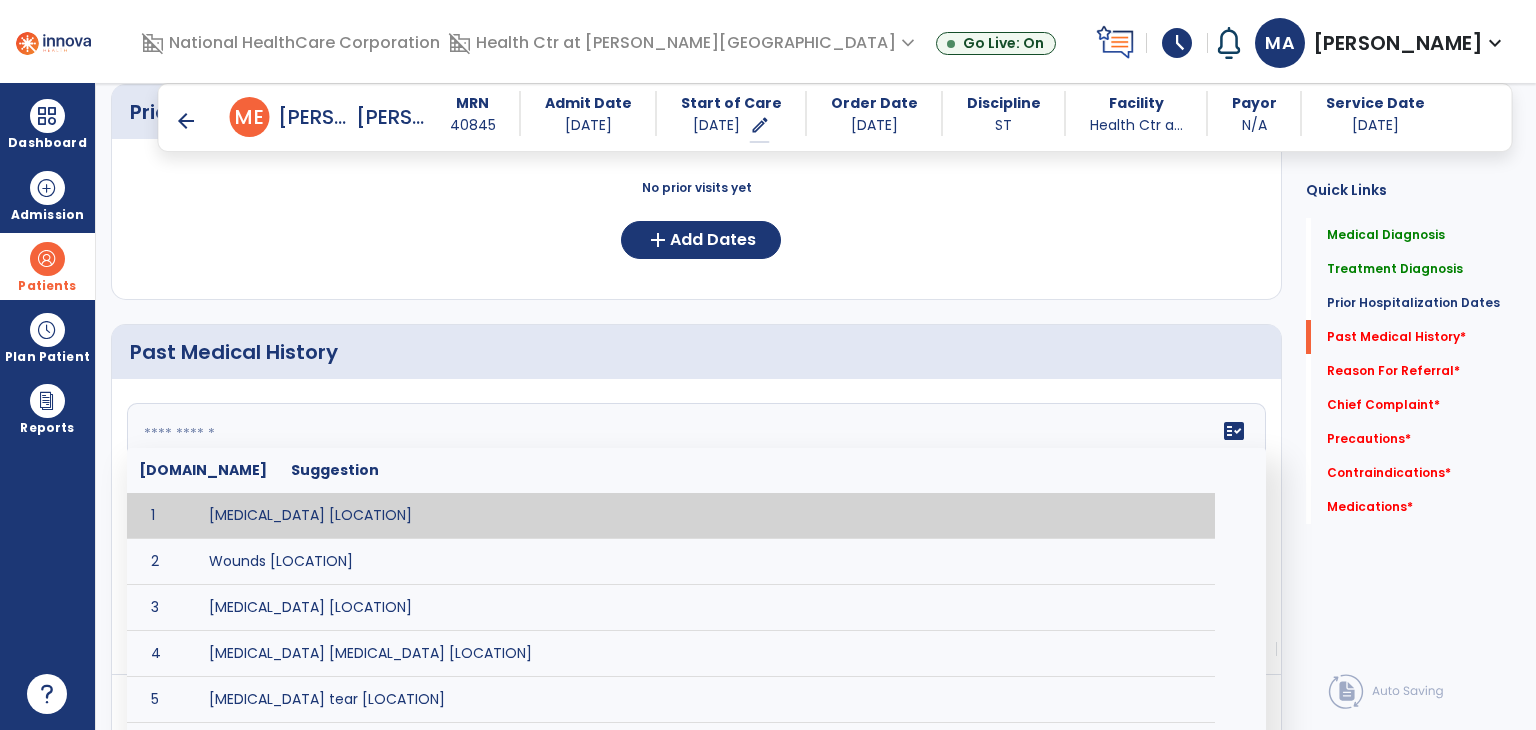 drag, startPoint x: 344, startPoint y: 458, endPoint x: 527, endPoint y: 492, distance: 186.13167 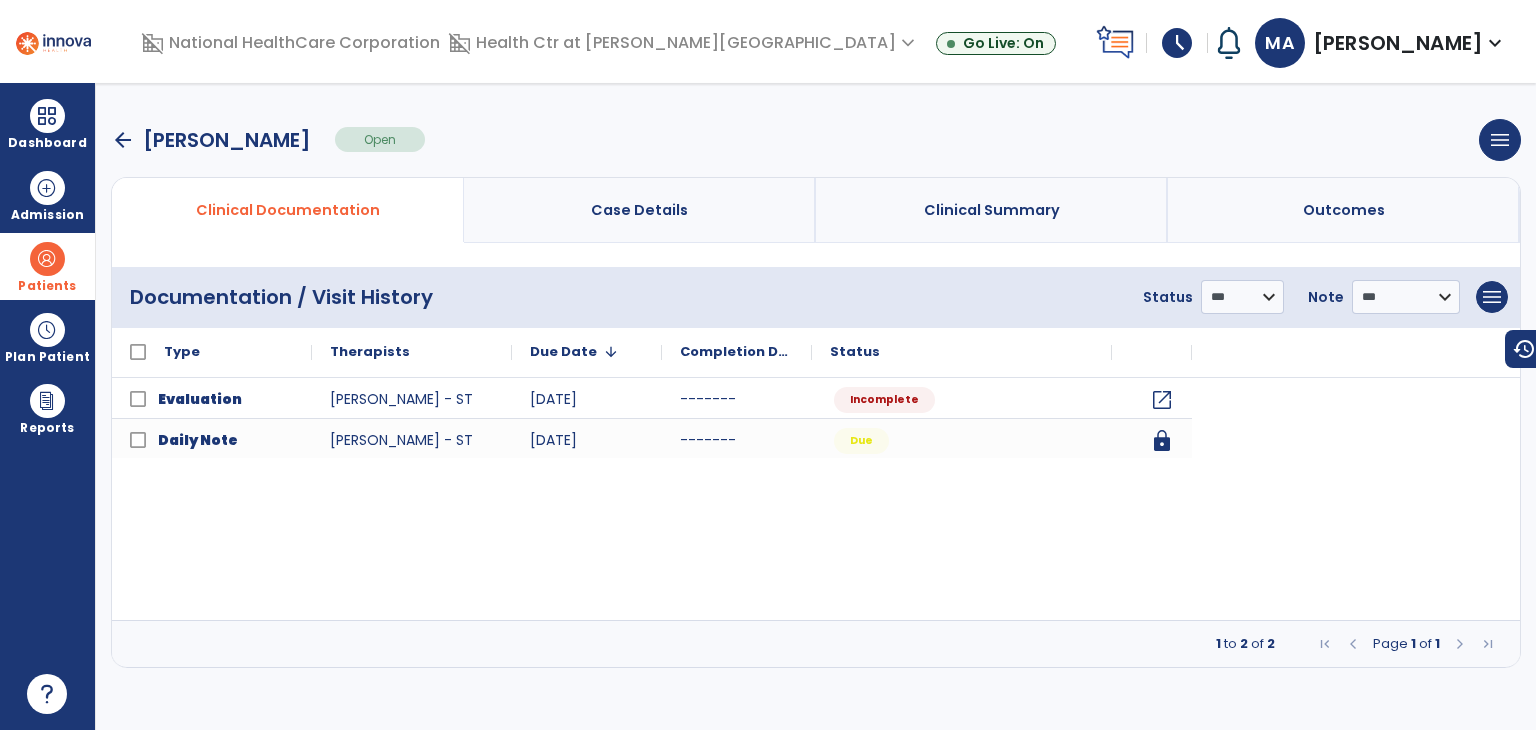 scroll, scrollTop: 0, scrollLeft: 0, axis: both 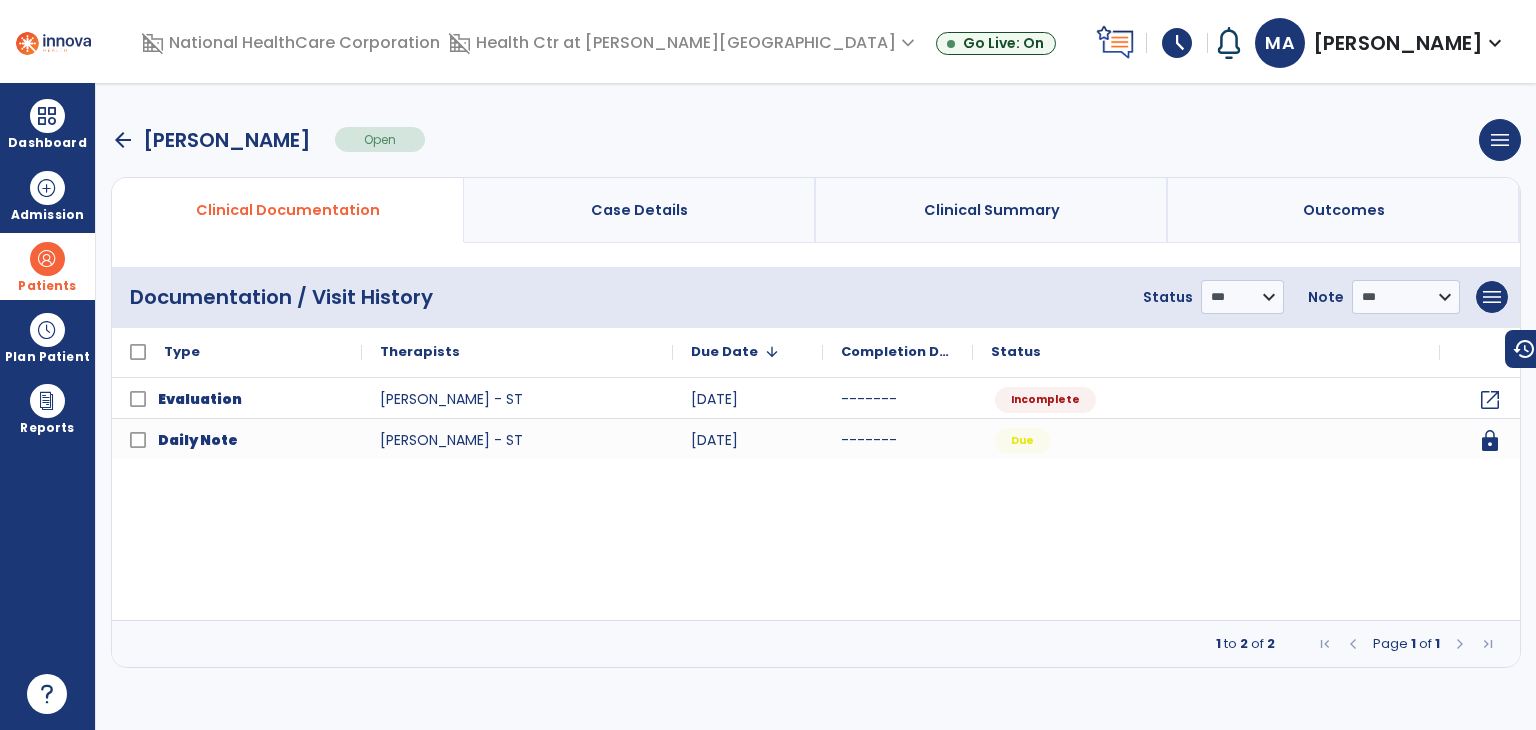 drag, startPoint x: 132, startPoint y: 138, endPoint x: 152, endPoint y: 153, distance: 25 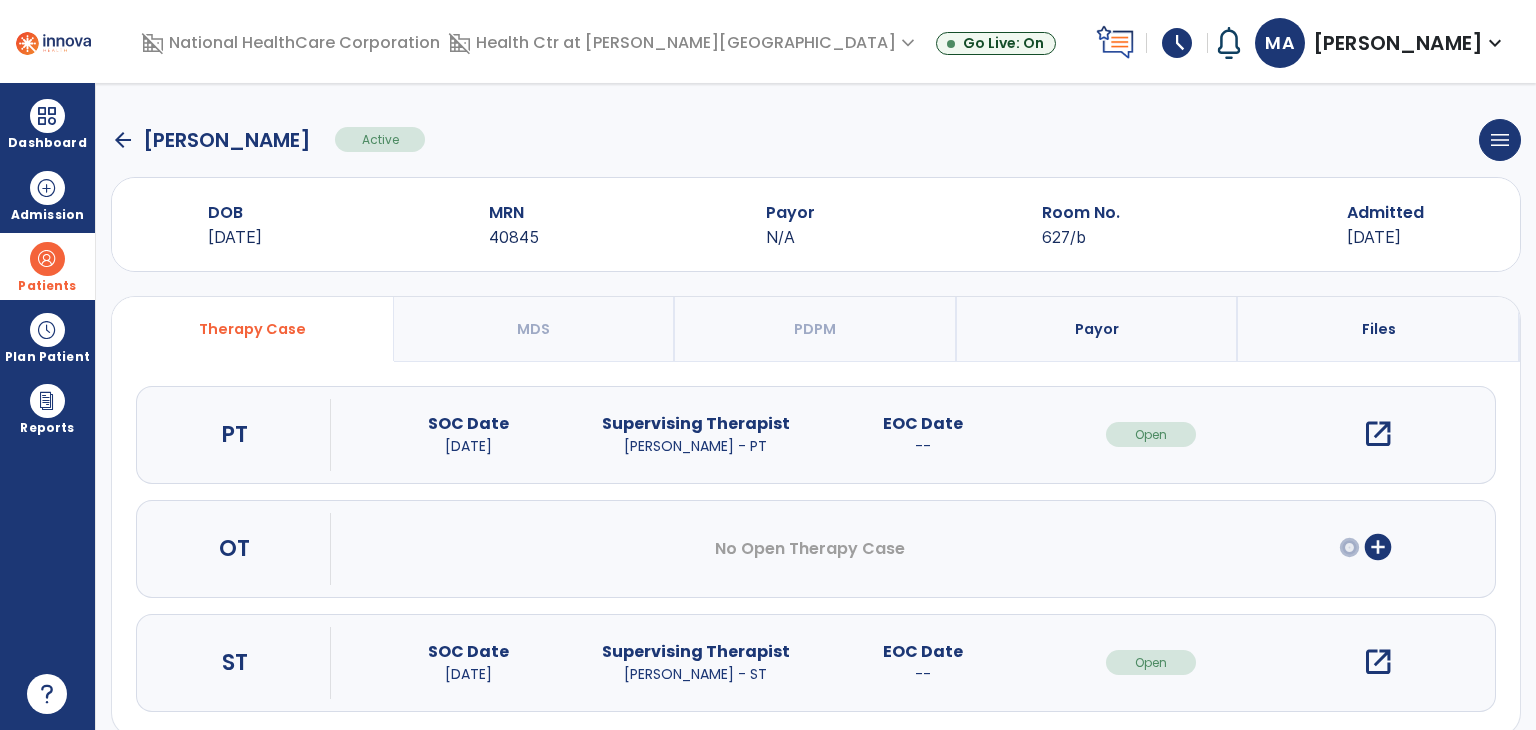 click on "open_in_new" at bounding box center (1378, 434) 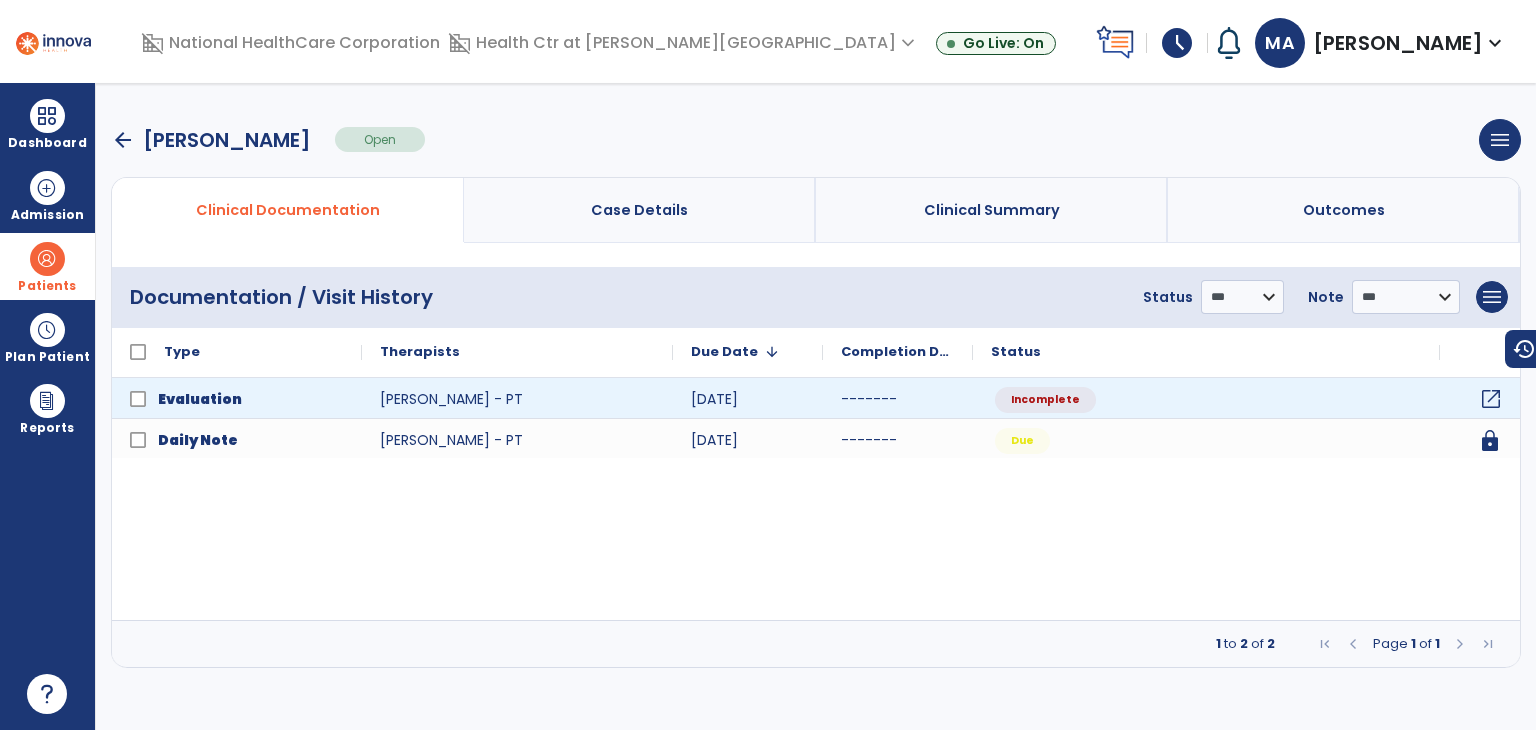 click on "open_in_new" 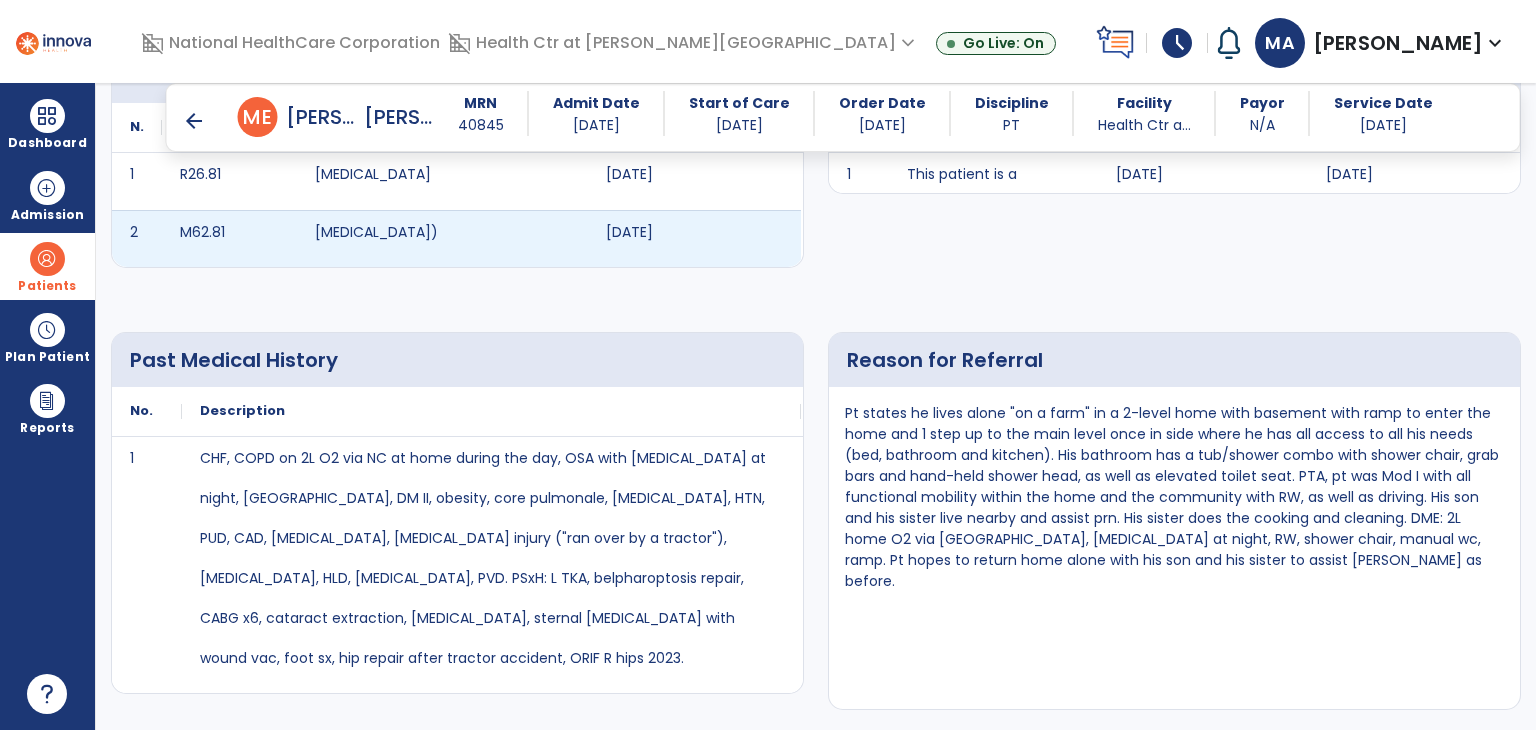 scroll, scrollTop: 600, scrollLeft: 0, axis: vertical 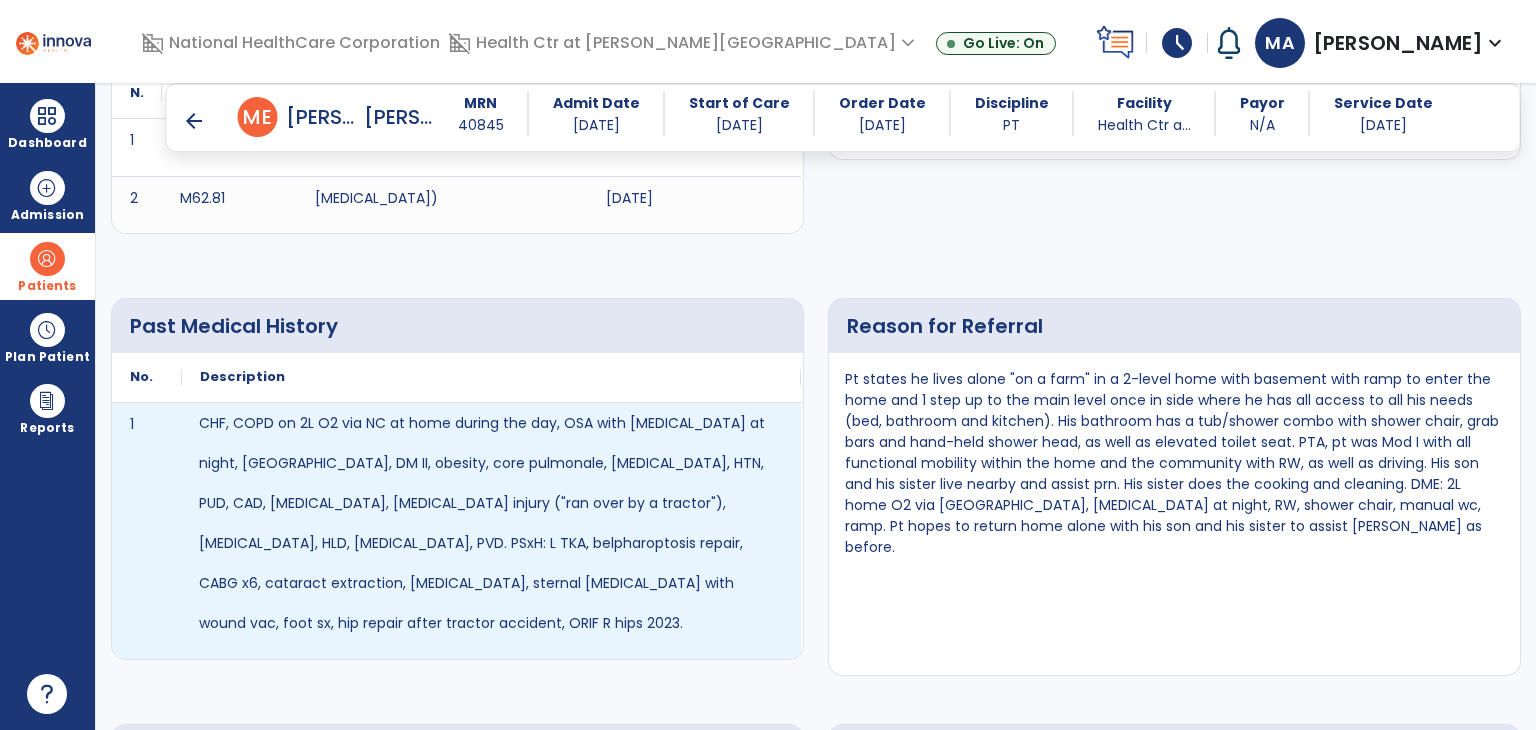 drag, startPoint x: 193, startPoint y: 417, endPoint x: 356, endPoint y: 511, distance: 188.16217 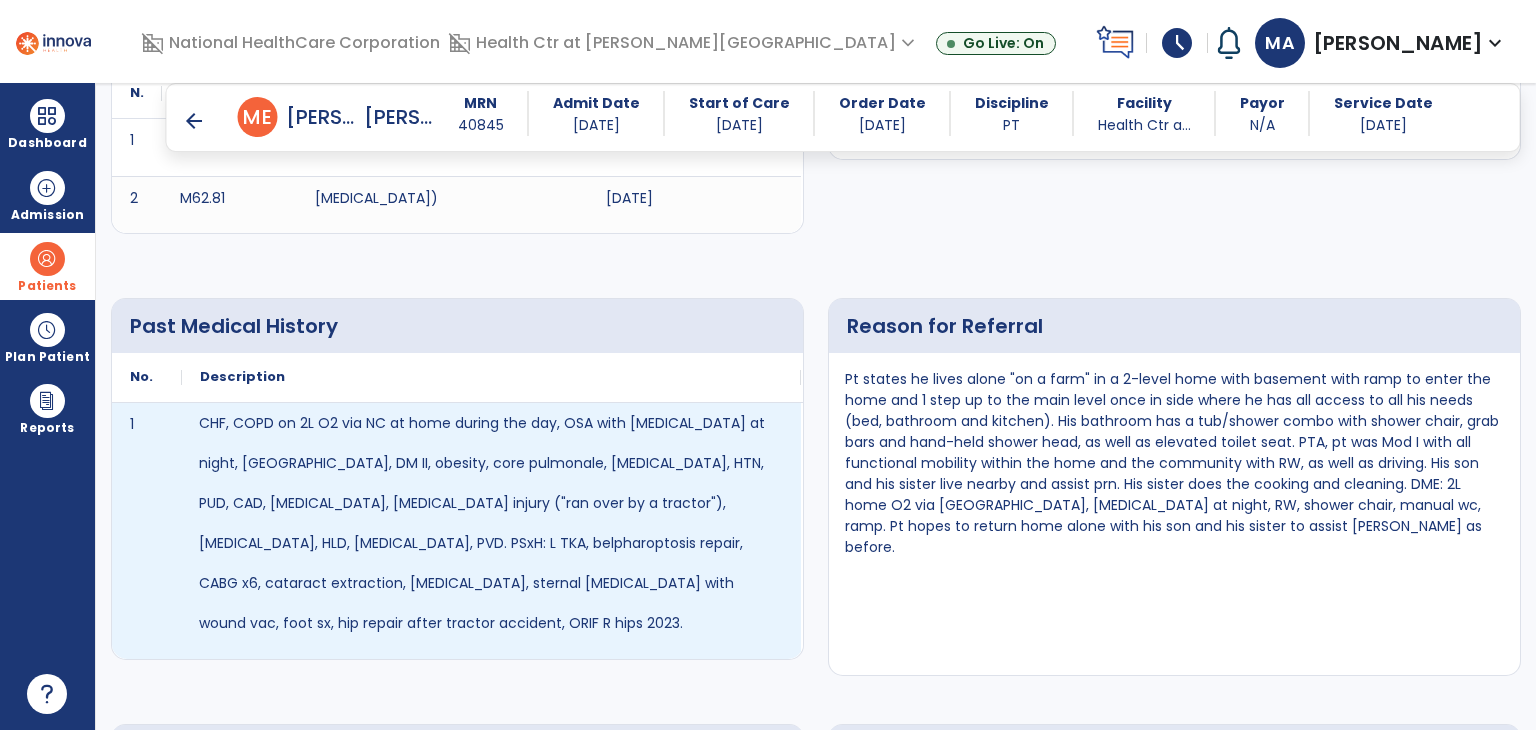 drag, startPoint x: 393, startPoint y: 621, endPoint x: 189, endPoint y: 473, distance: 252.03174 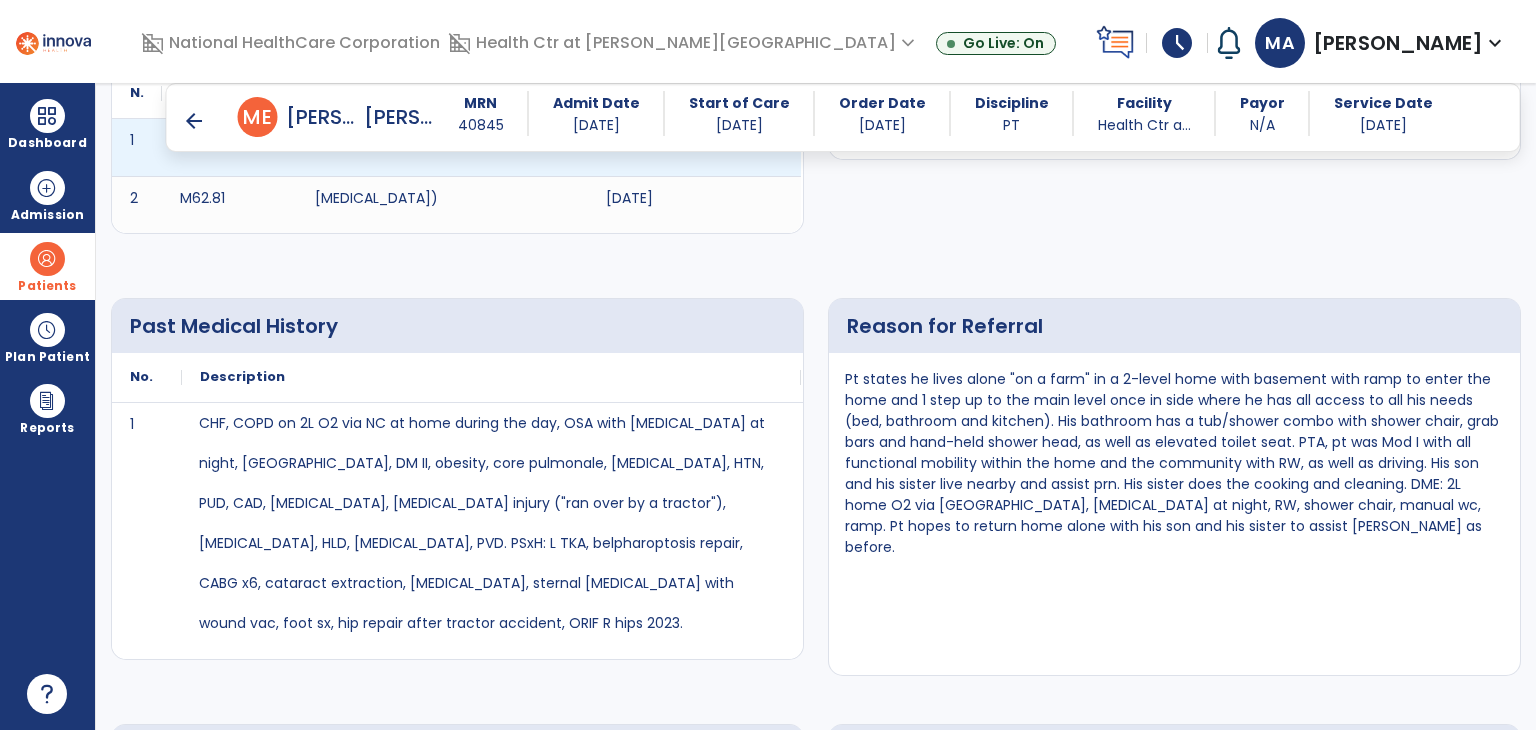 scroll, scrollTop: 750, scrollLeft: 0, axis: vertical 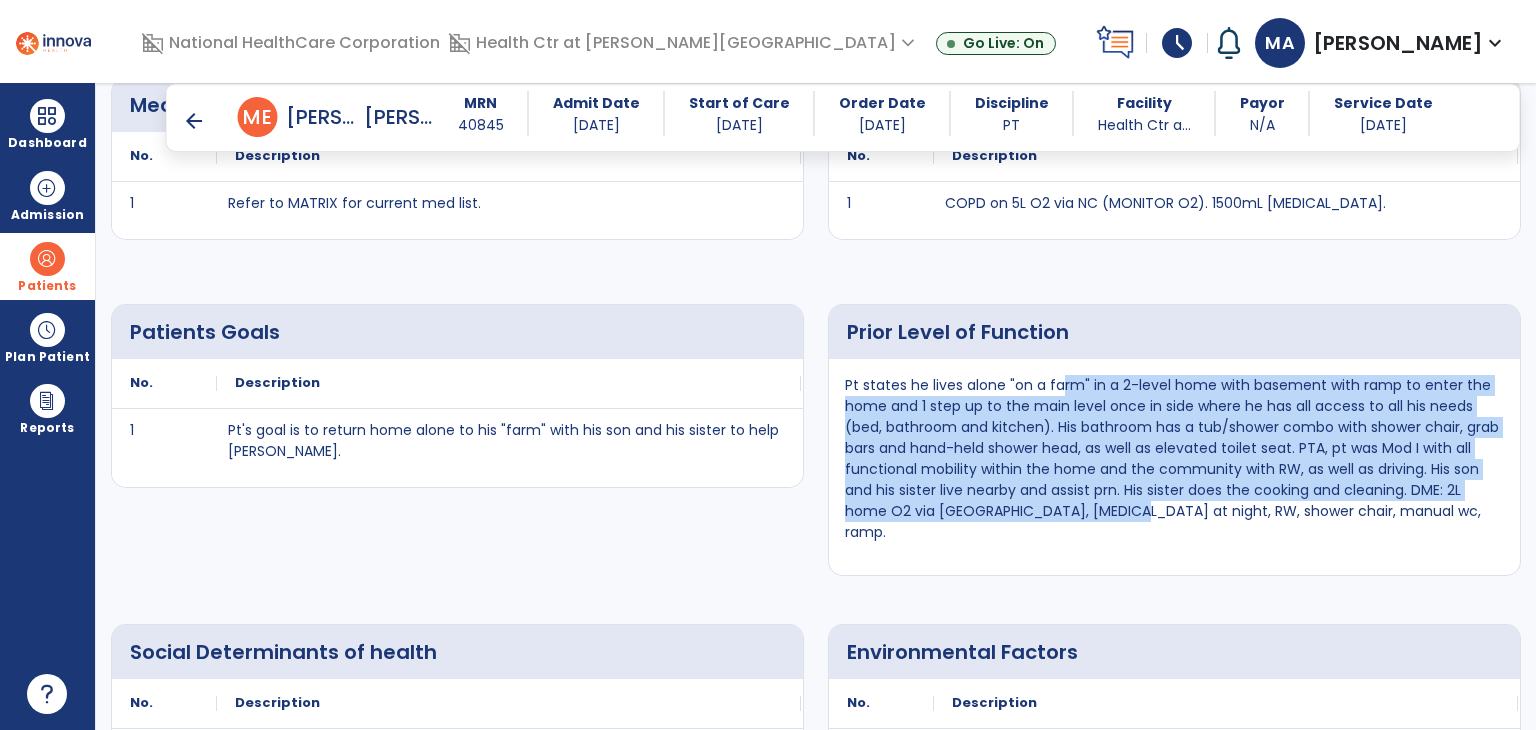 drag, startPoint x: 1057, startPoint y: 381, endPoint x: 1092, endPoint y: 513, distance: 136.56134 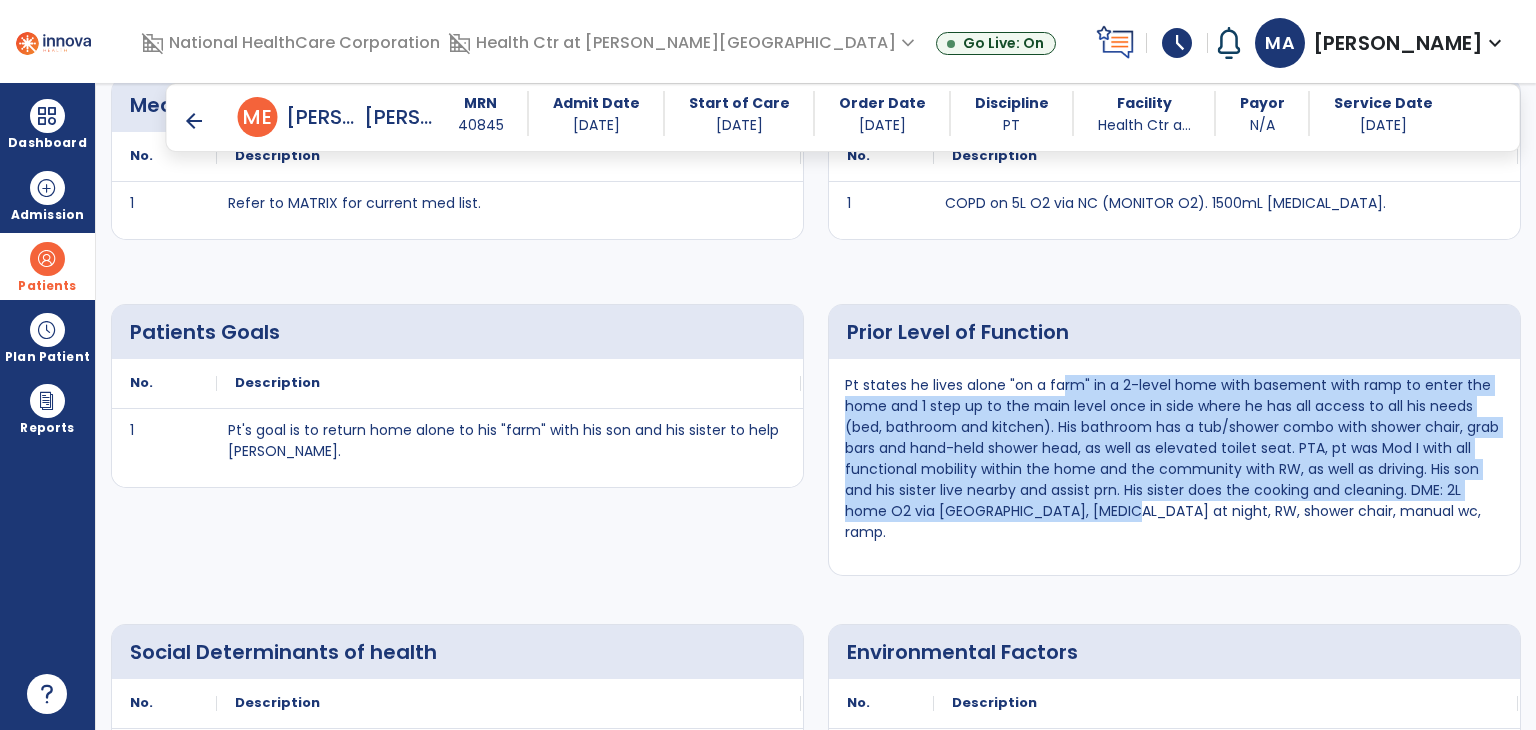 click on "Pt states he lives alone "on a farm" in a 2-level home with basement with ramp to enter the home and 1 step up to the main level once in side where he has all access to all his needs (bed, bathroom and kitchen). His bathroom has a tub/shower combo with shower chair, grab bars and hand-held shower head, as well as elevated toilet seat. PTA, pt was Mod I with all functional mobility within the home and the community with RW, as well as driving. His son and his sister live nearby and assist prn. His sister does the cooking and cleaning. DME: 2L home O2 via [GEOGRAPHIC_DATA], [MEDICAL_DATA] at night, RW, shower chair, manual wc, ramp." at bounding box center (1174, 459) 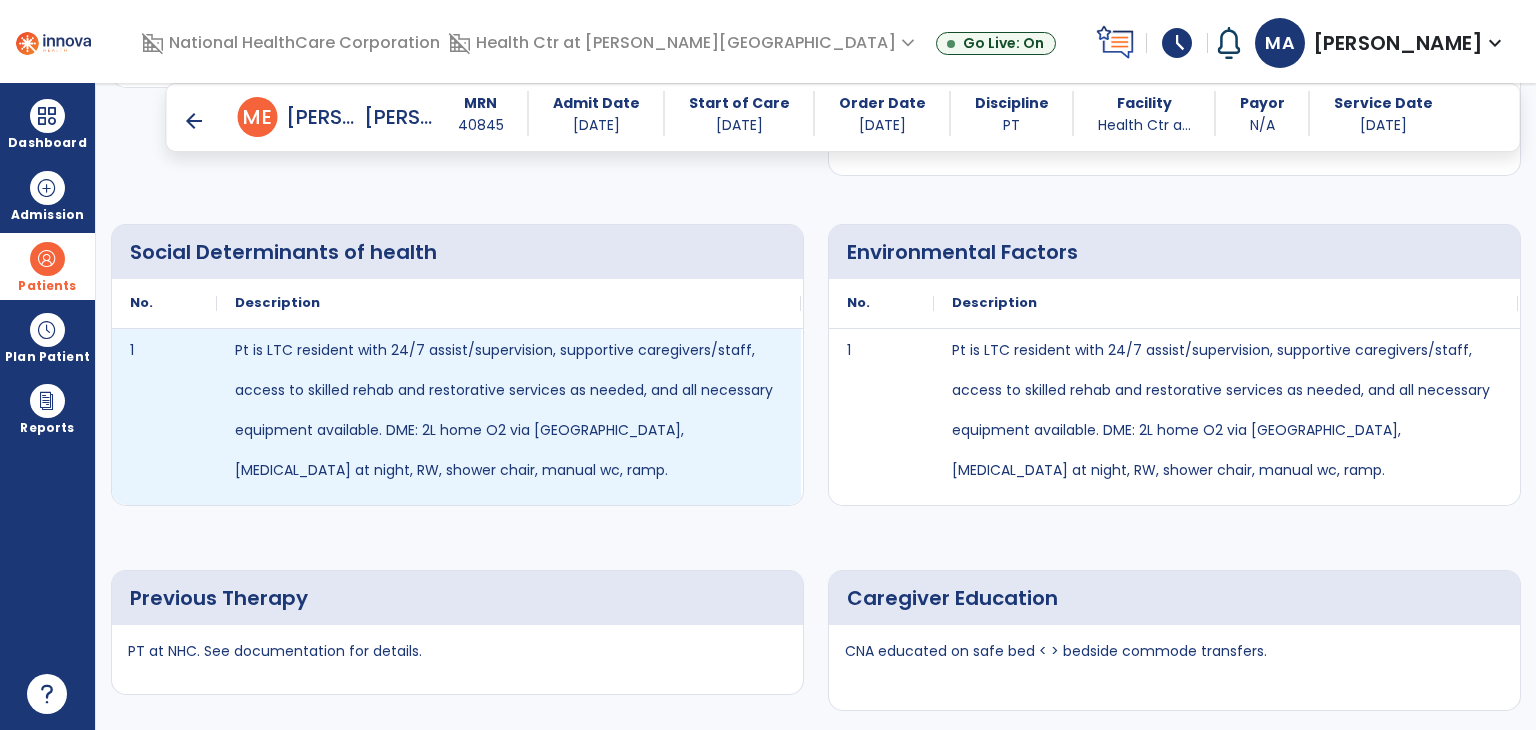scroll, scrollTop: 1700, scrollLeft: 0, axis: vertical 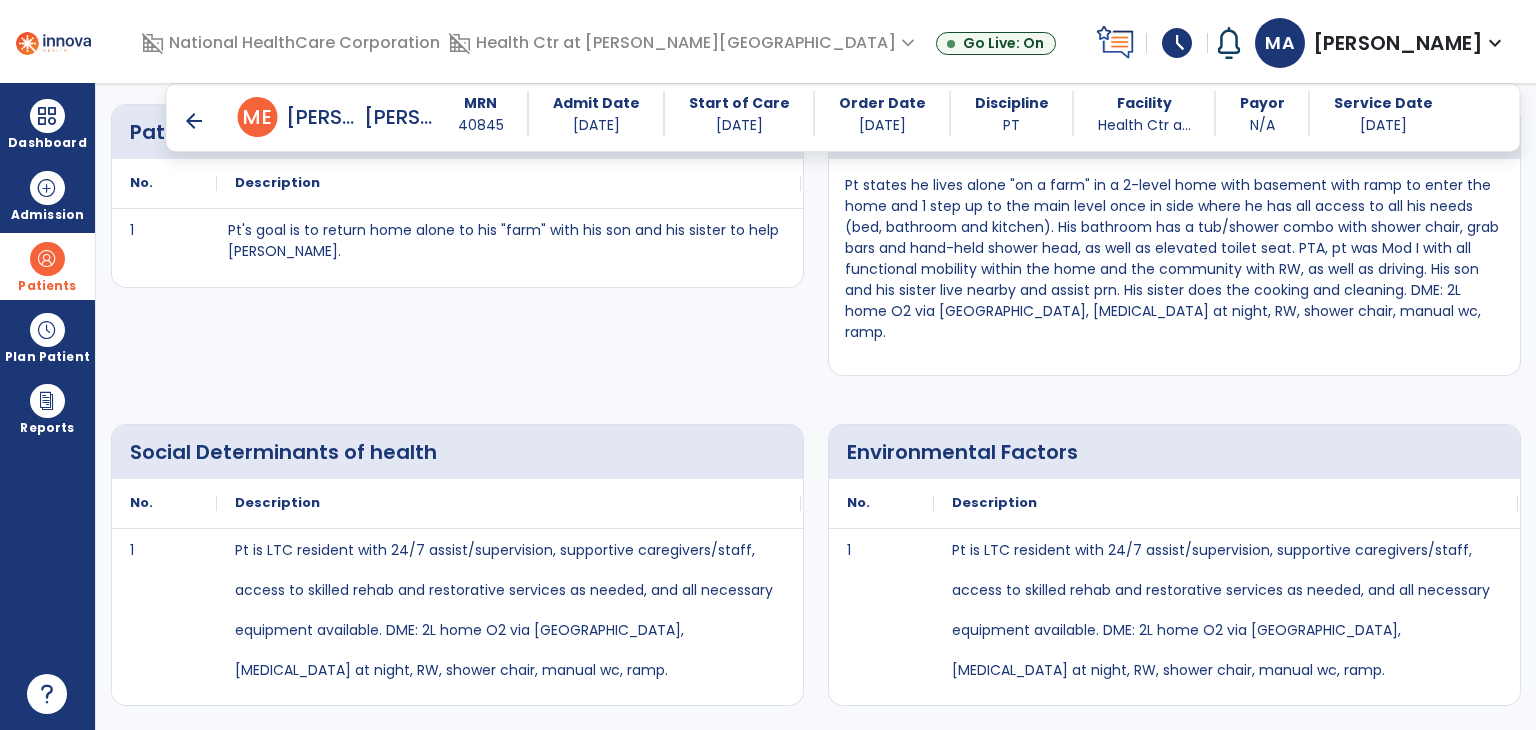 click on "arrow_back" at bounding box center [194, 121] 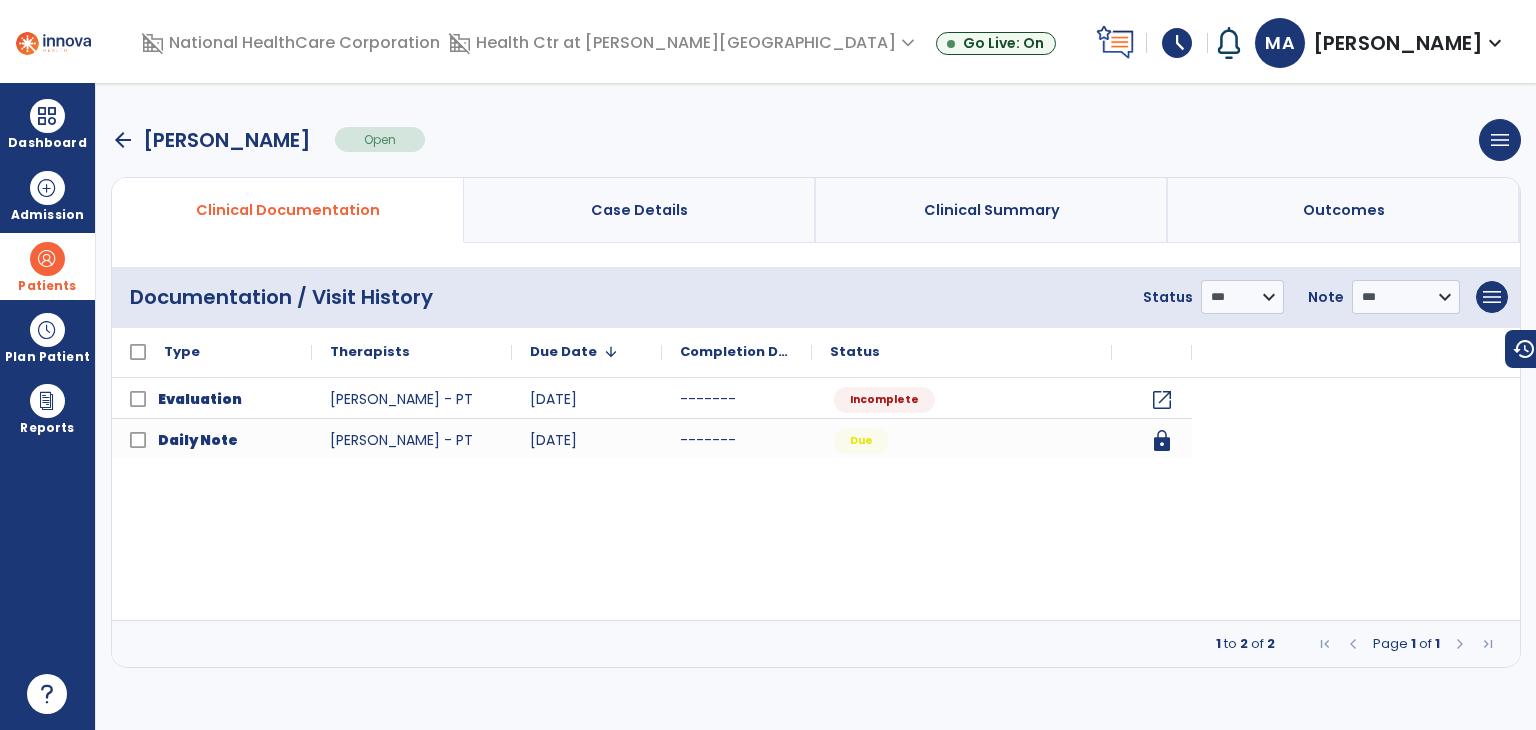 scroll, scrollTop: 0, scrollLeft: 0, axis: both 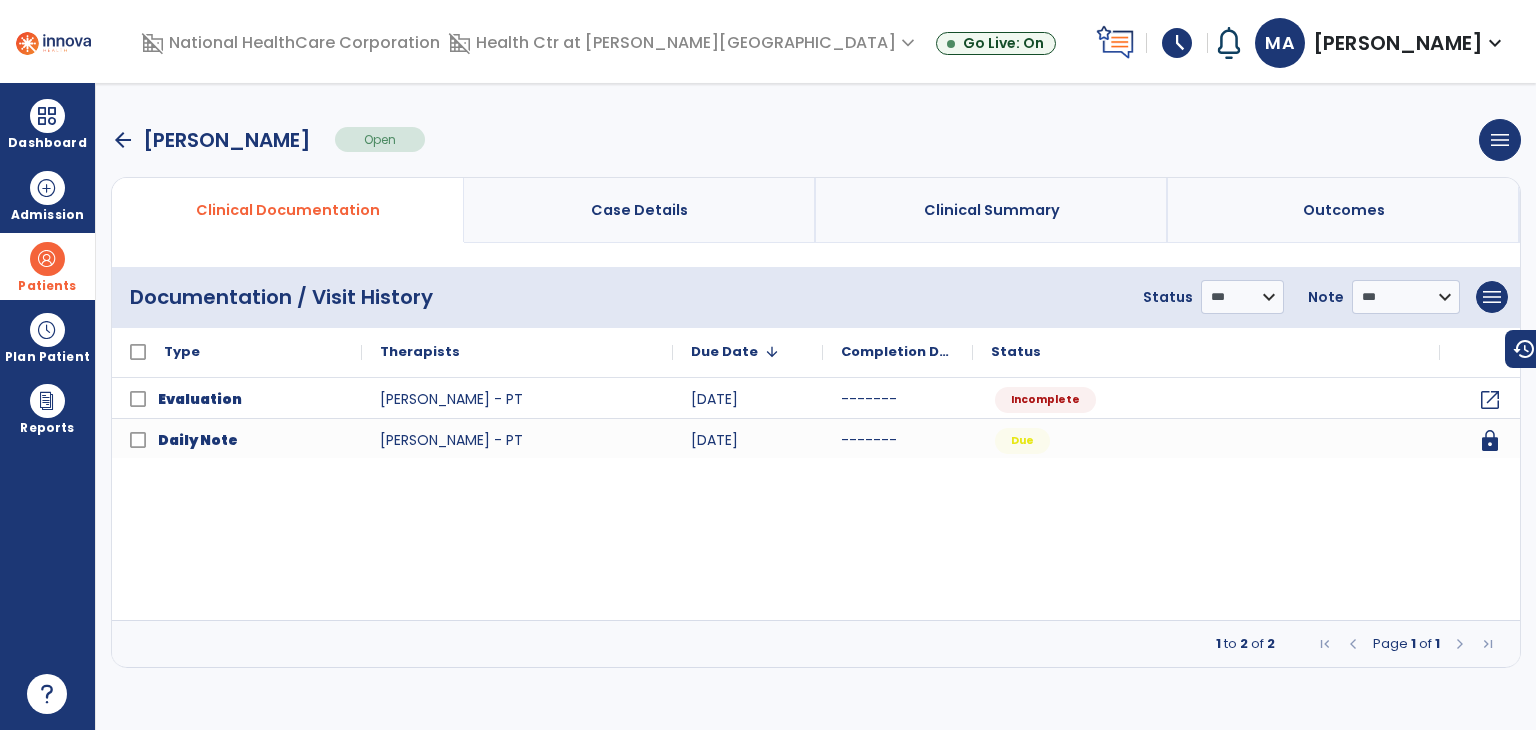 click on "arrow_back" at bounding box center [123, 140] 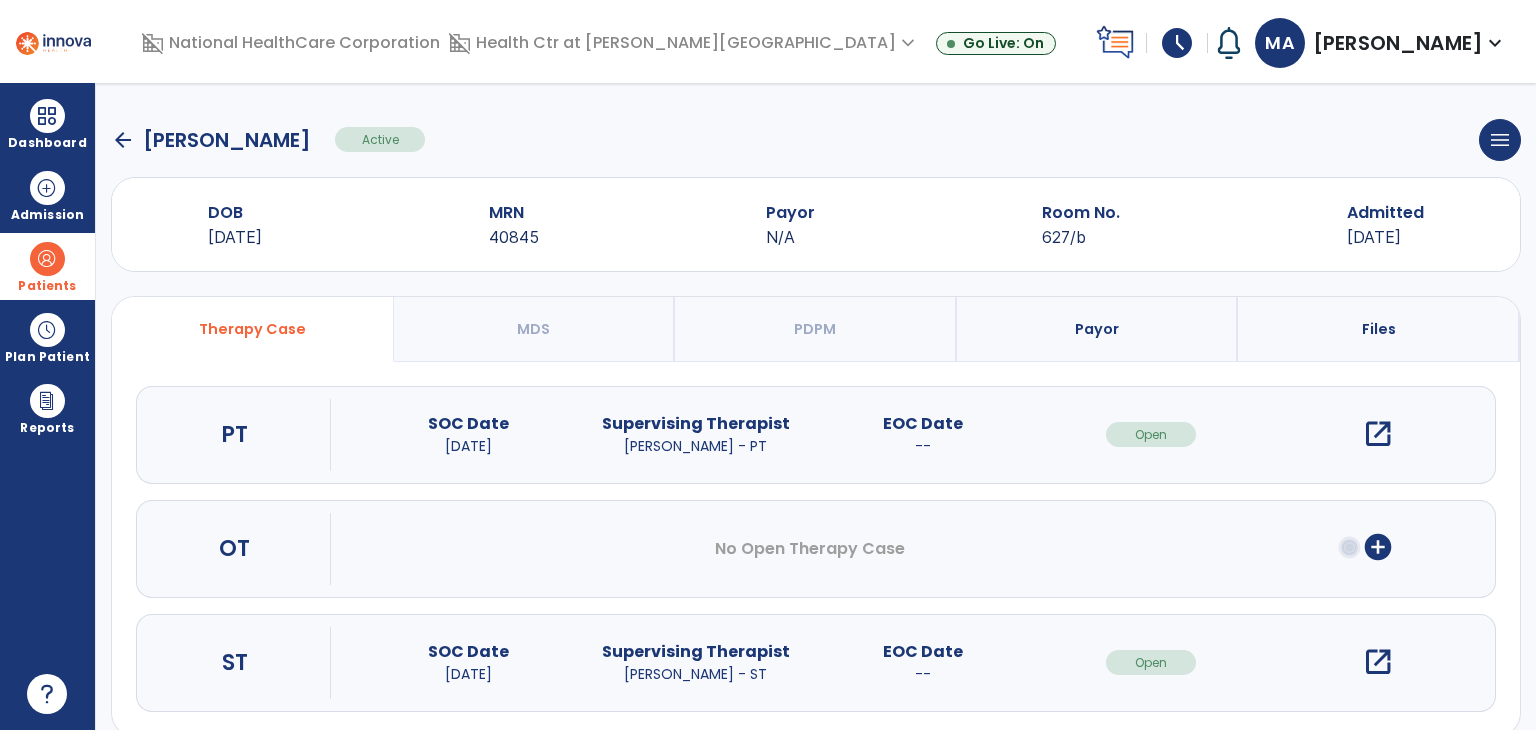 click on "open_in_new" at bounding box center [1378, 662] 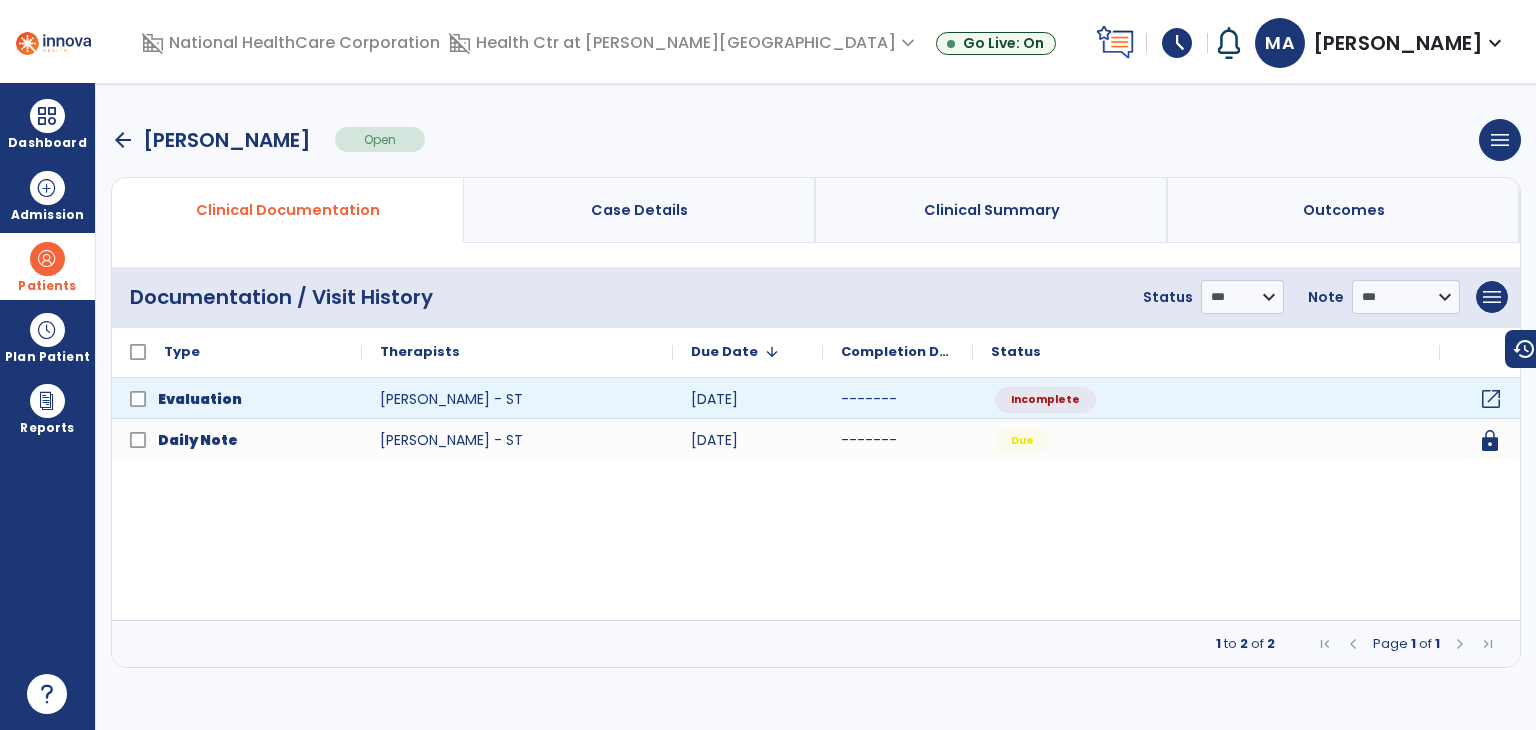 click on "open_in_new" 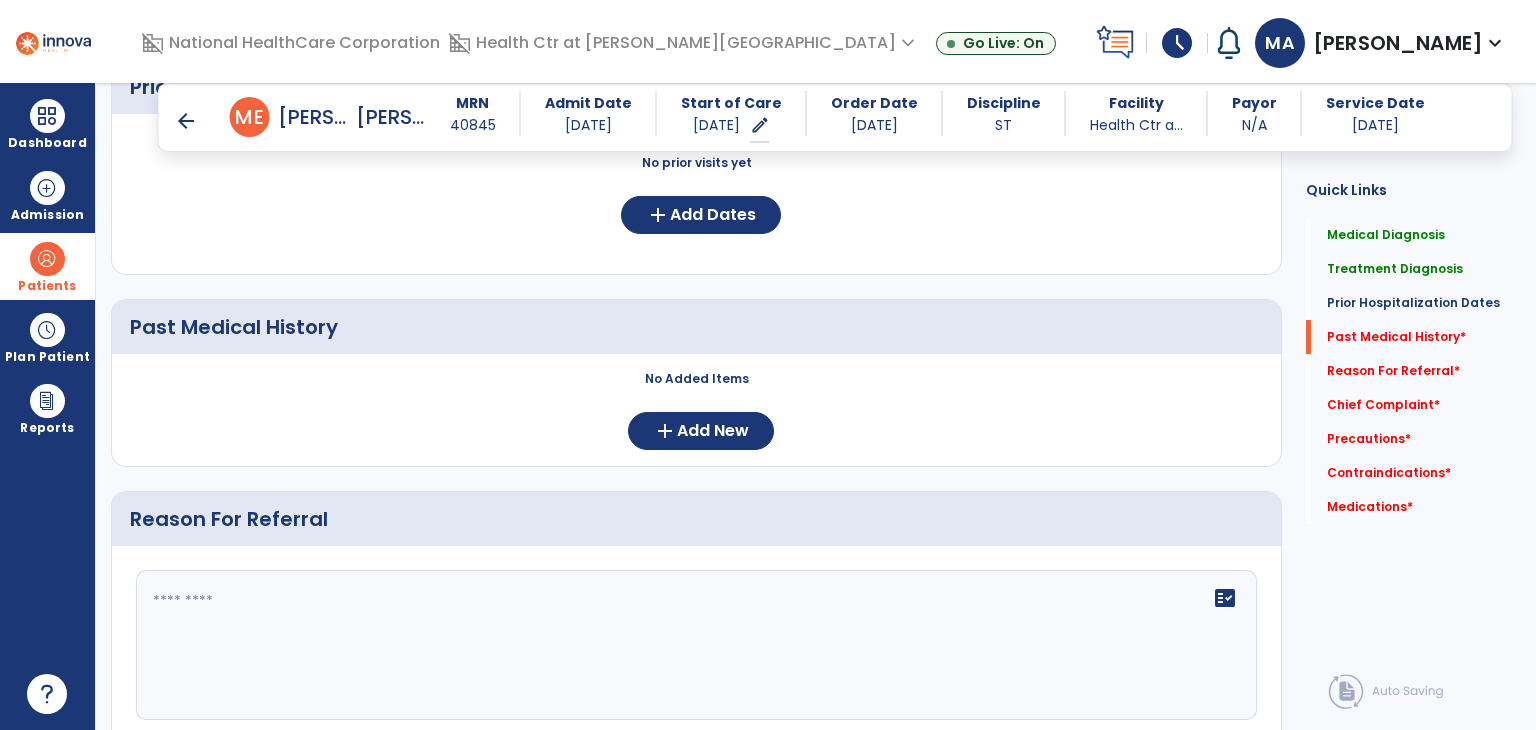 scroll, scrollTop: 700, scrollLeft: 0, axis: vertical 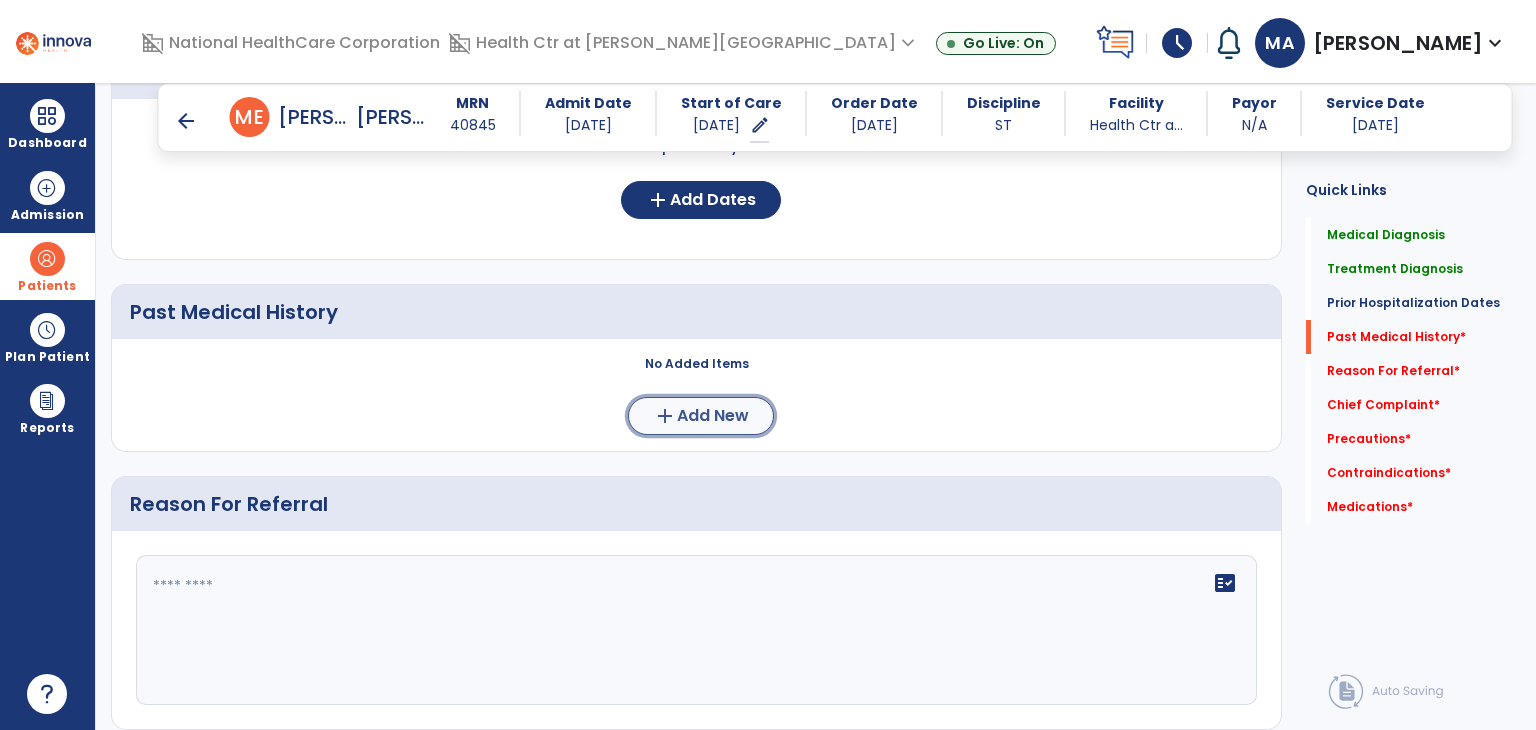 click on "Add New" 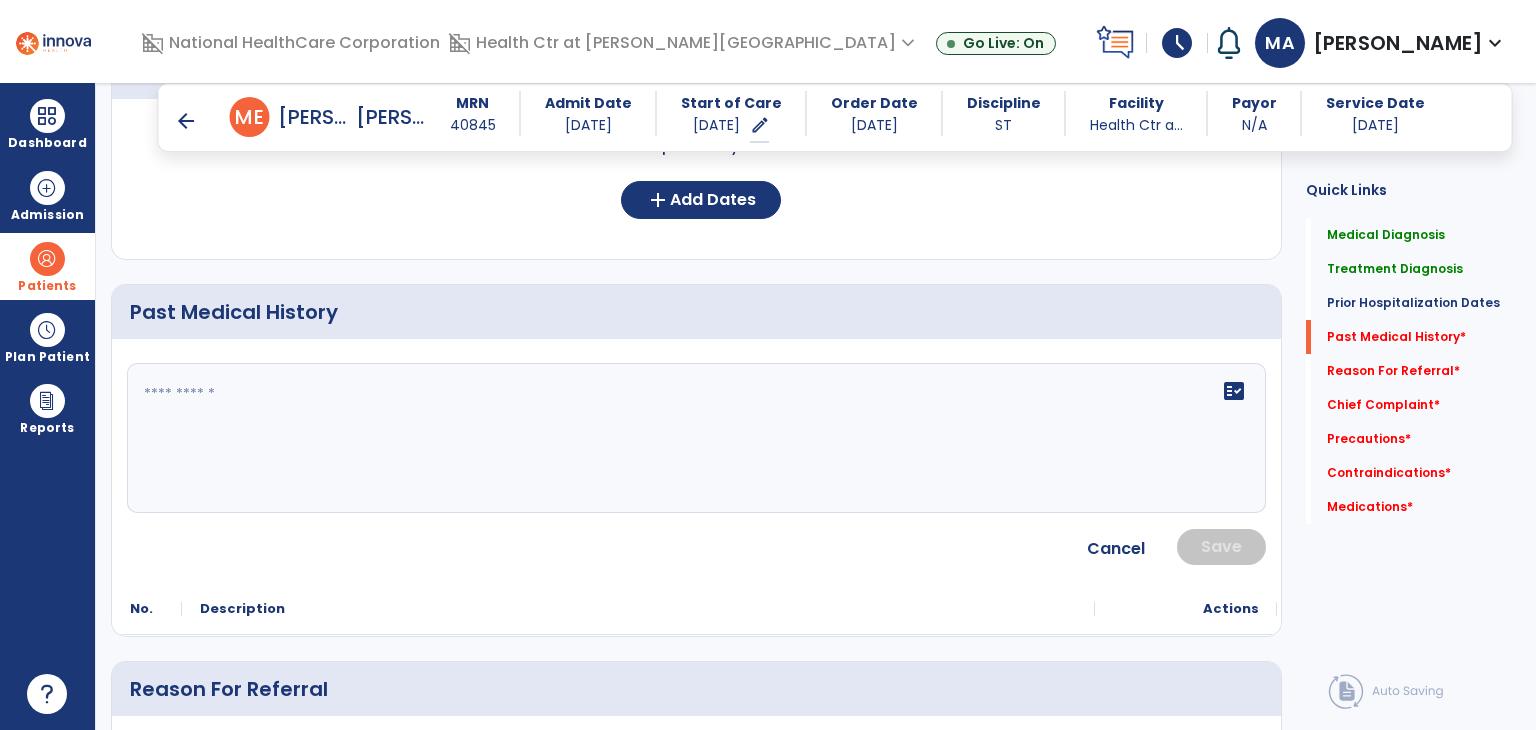 click on "fact_check" 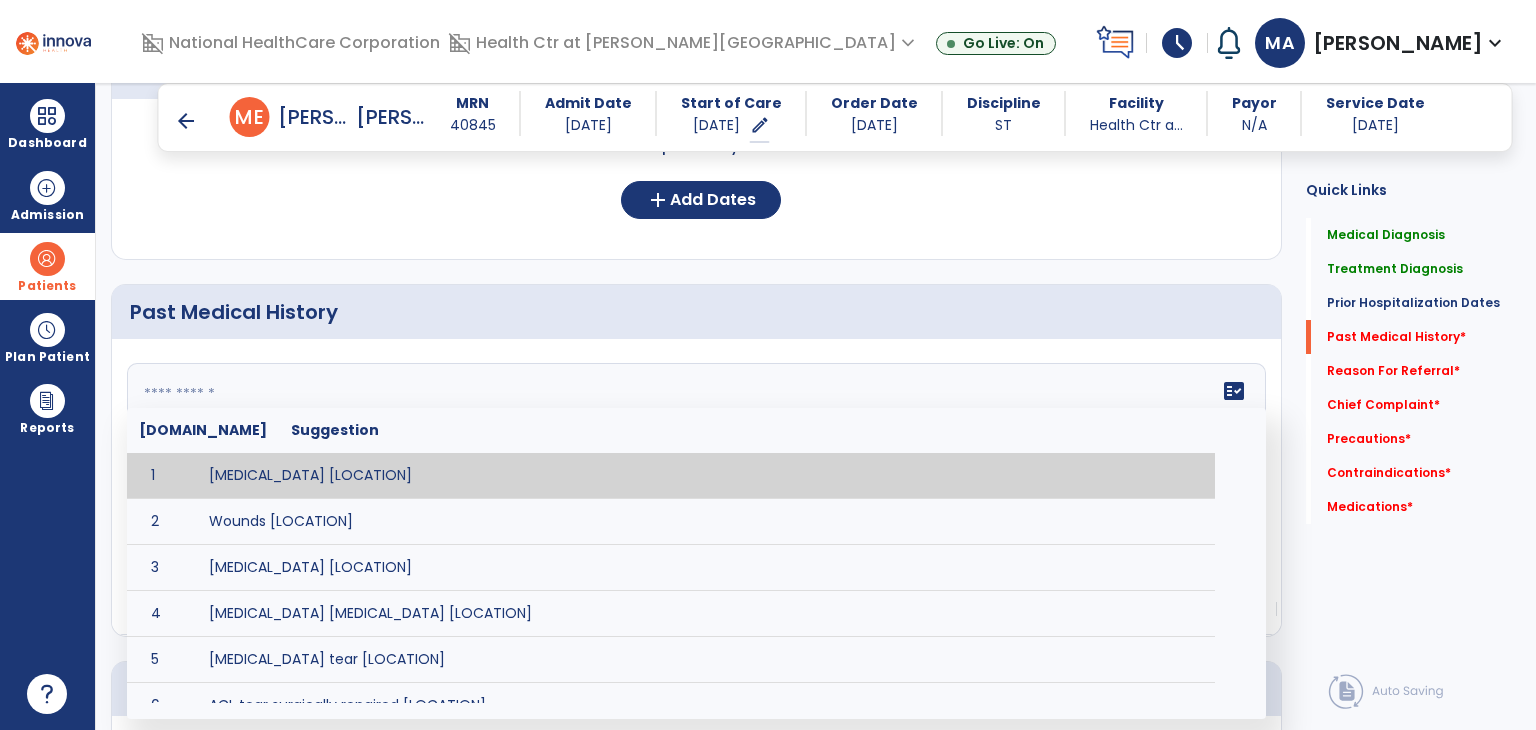 paste on "**********" 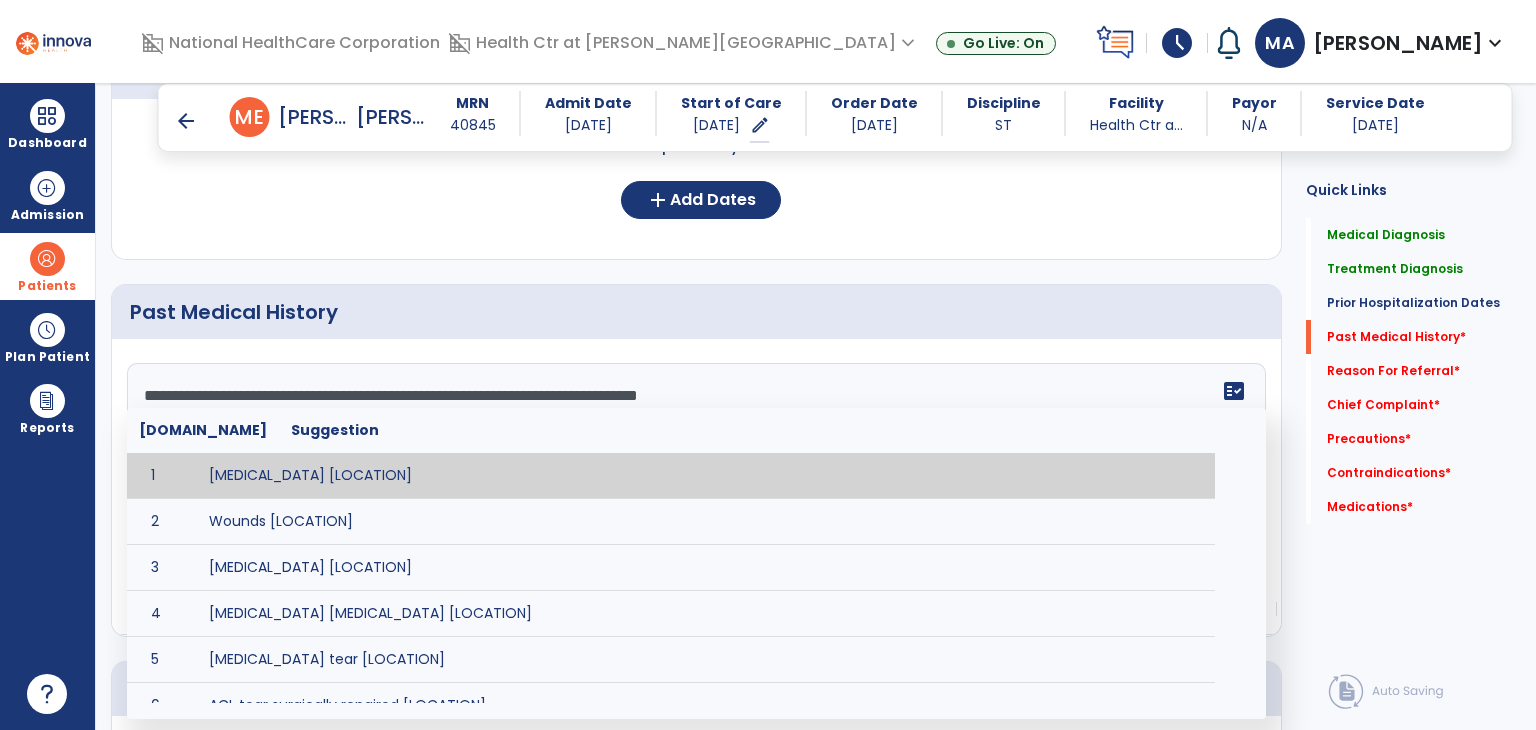 scroll, scrollTop: 39, scrollLeft: 0, axis: vertical 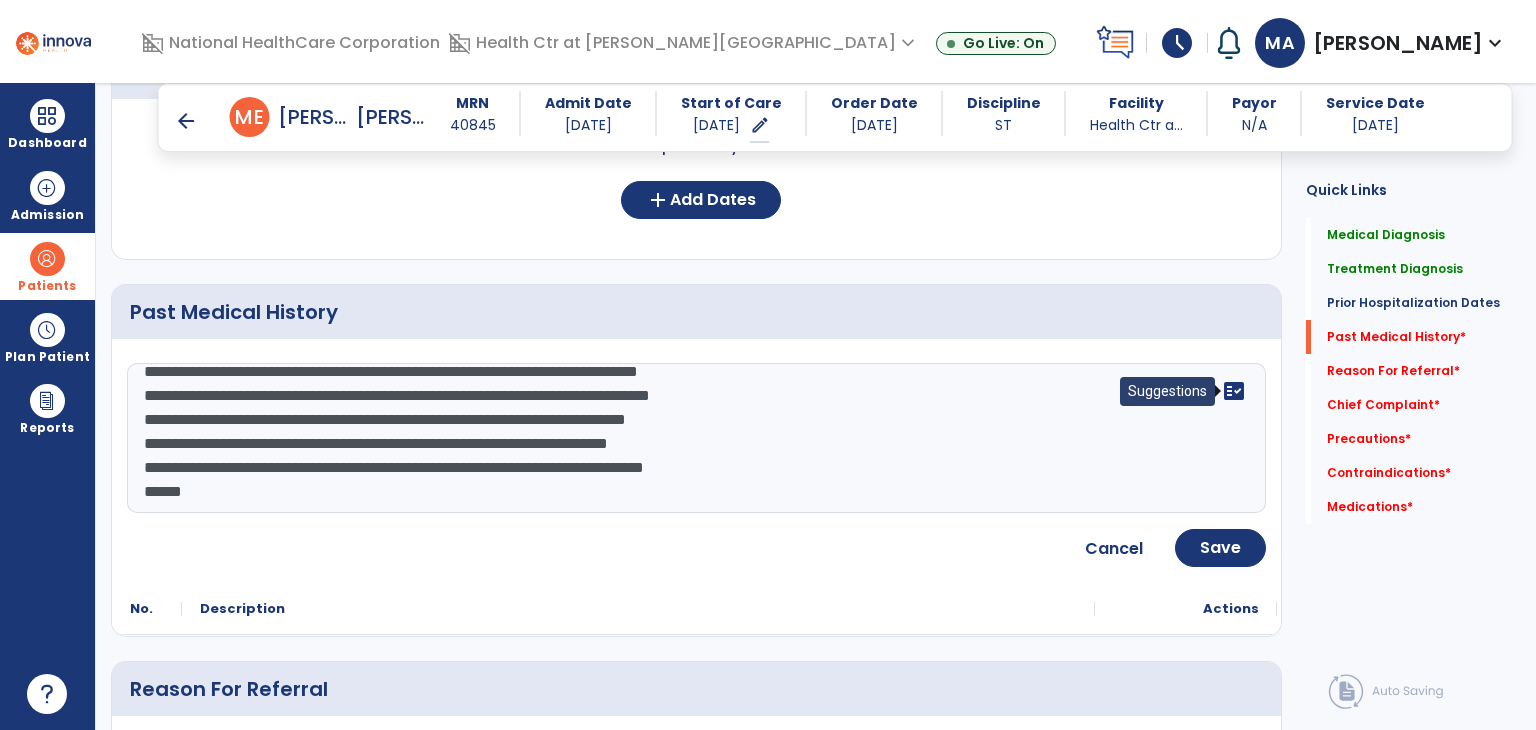 click on "fact_check" 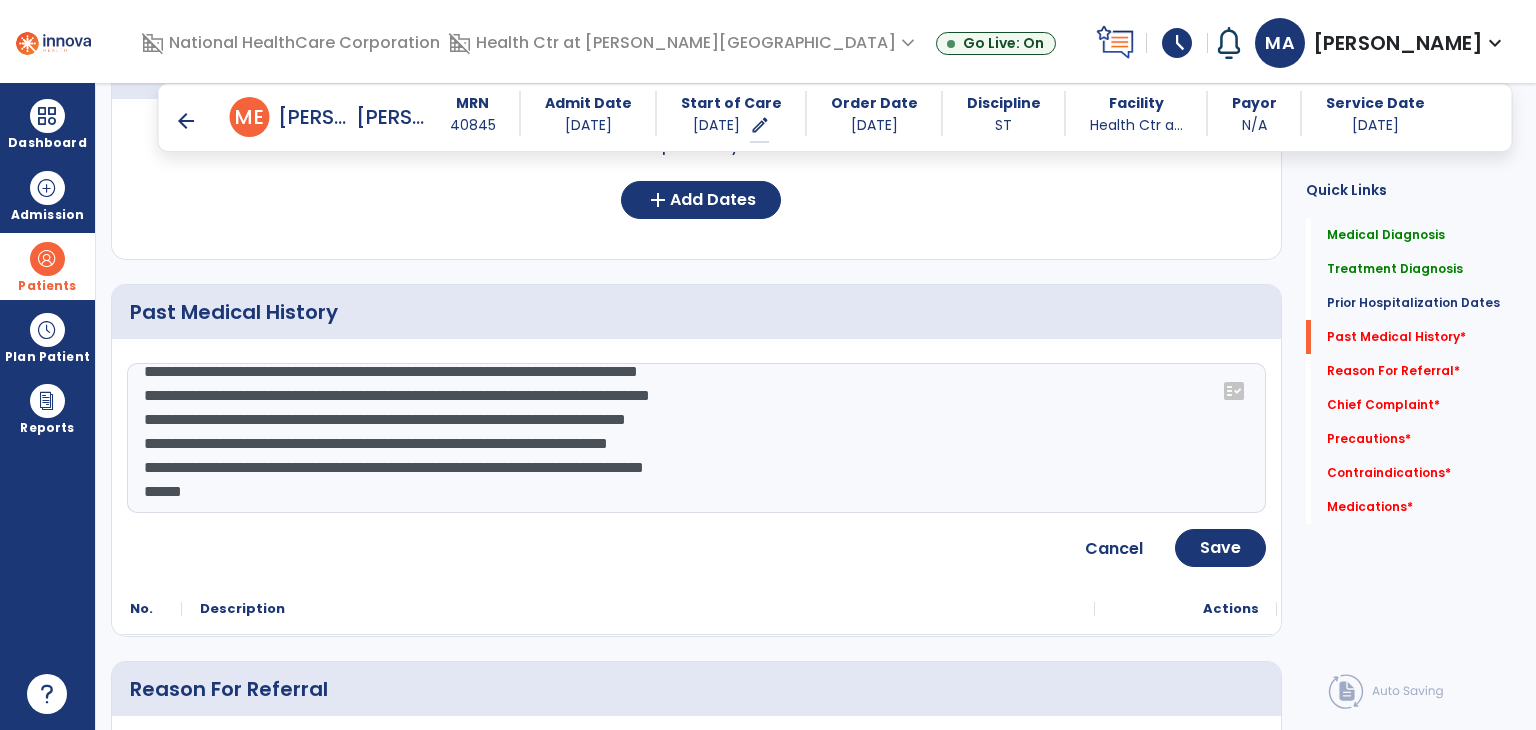 scroll, scrollTop: 7, scrollLeft: 0, axis: vertical 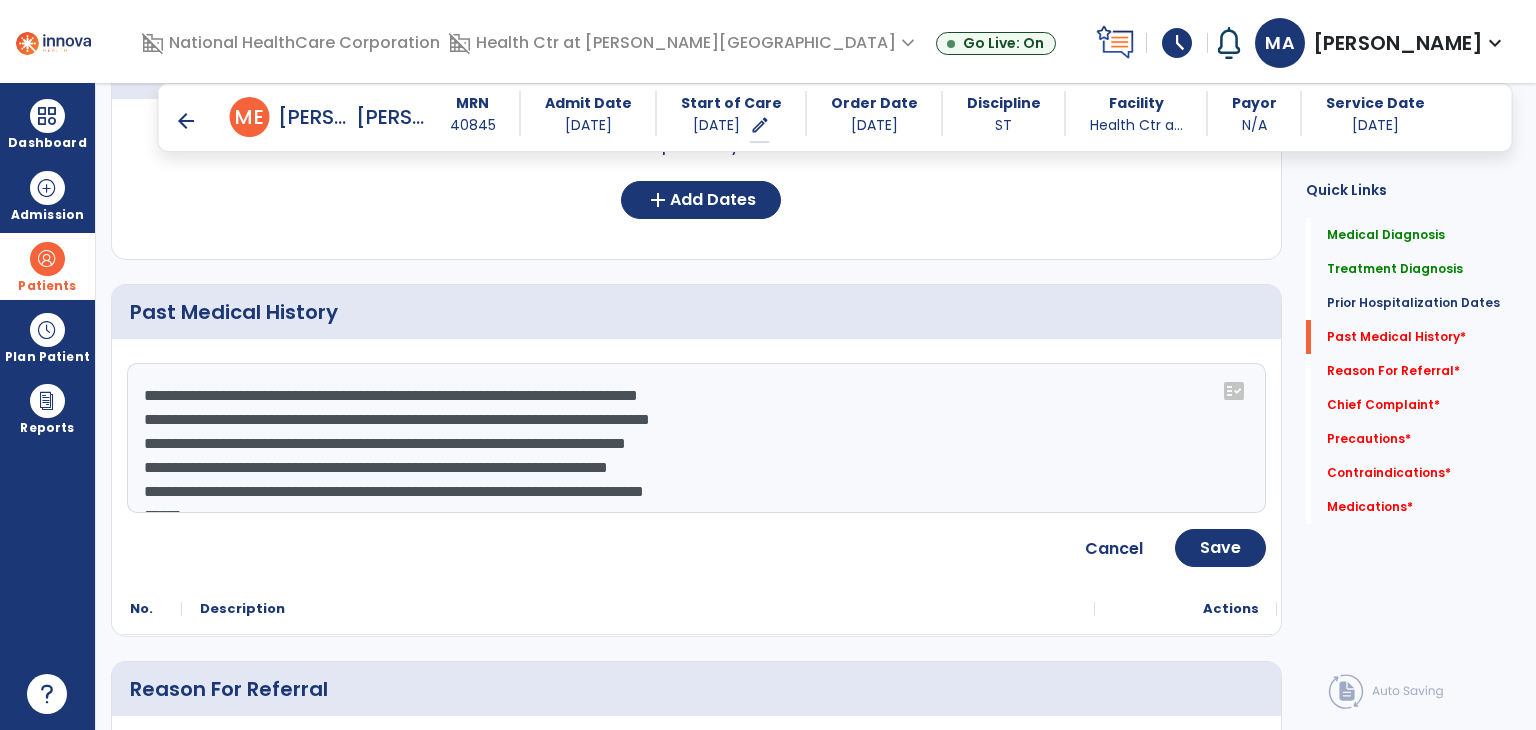 click on "**********" 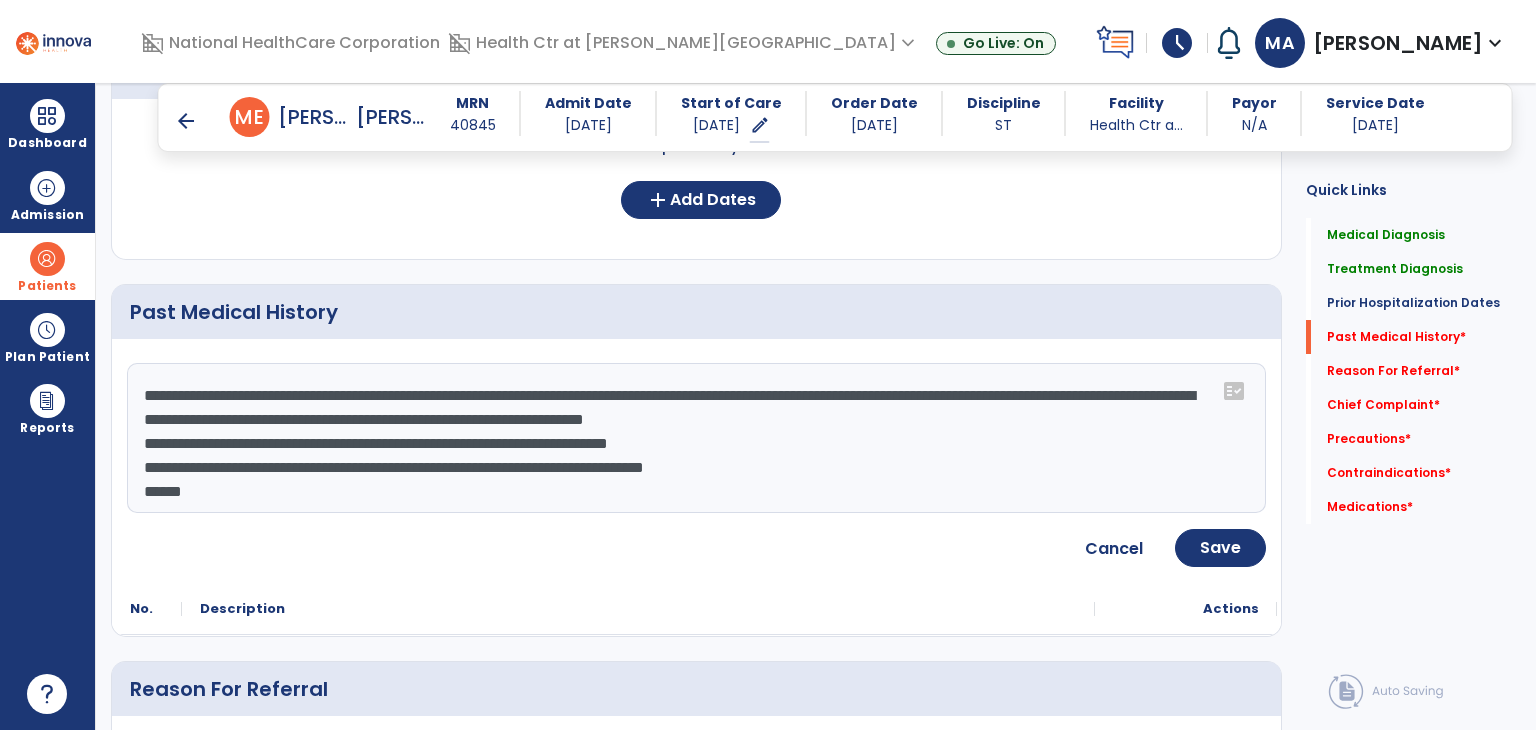 click on "**********" 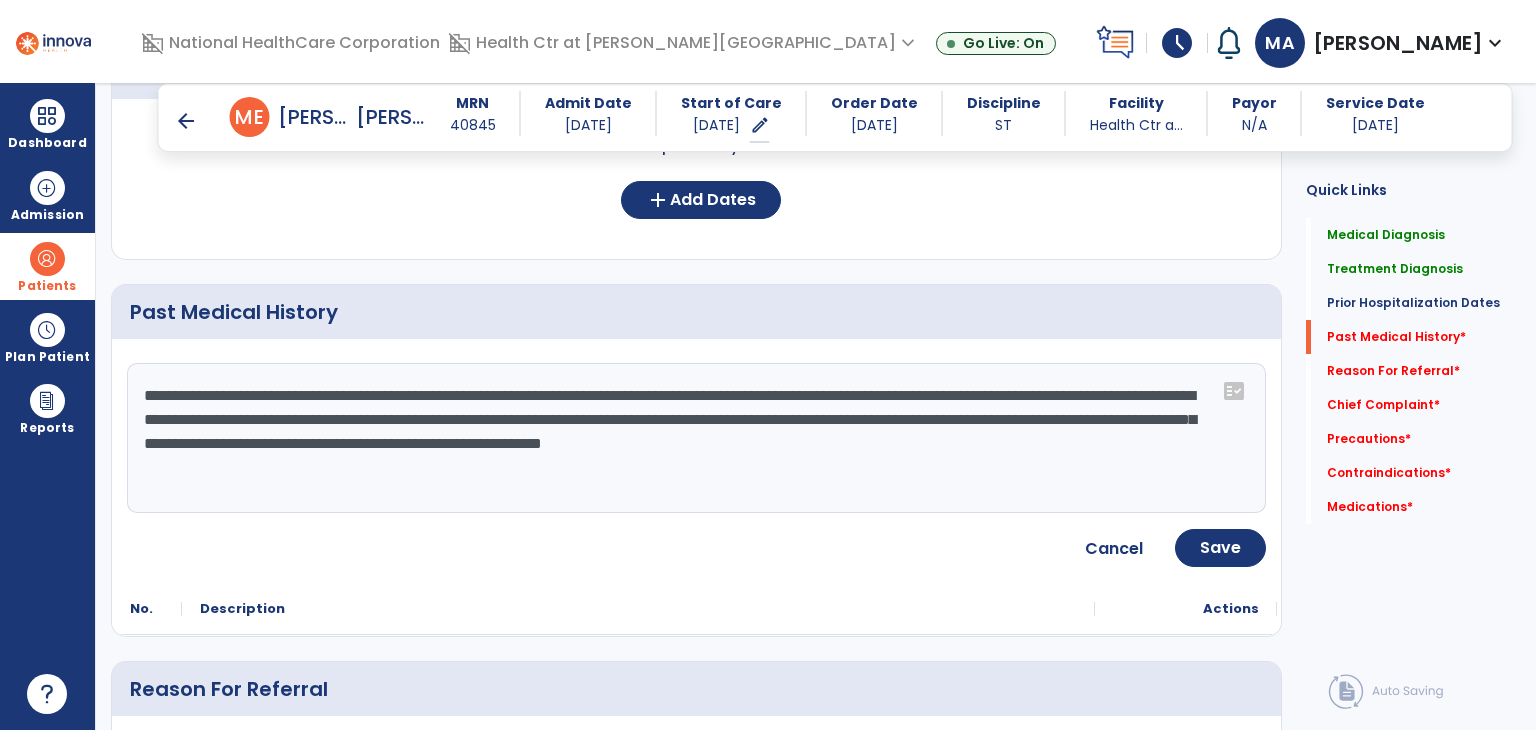 type on "**********" 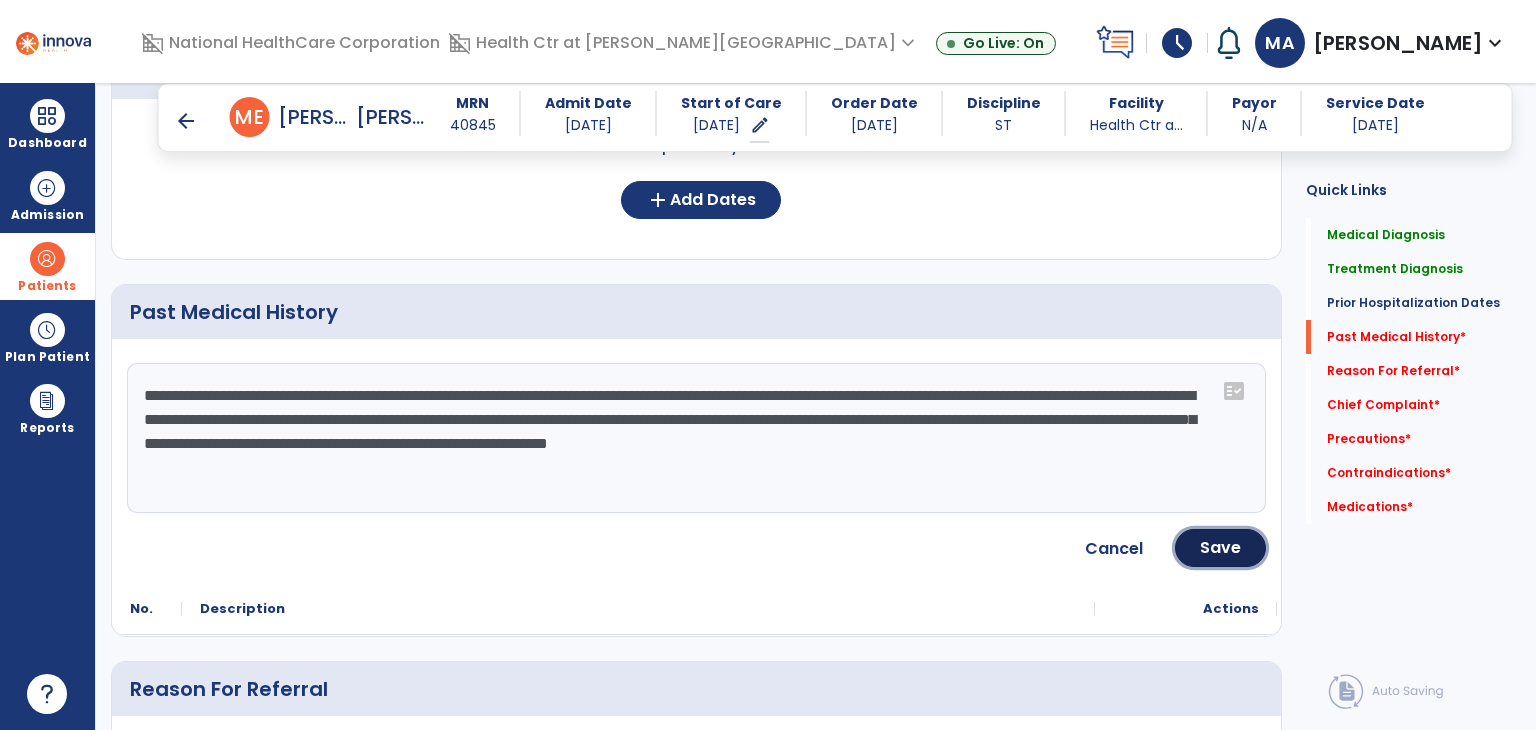 click on "Save" 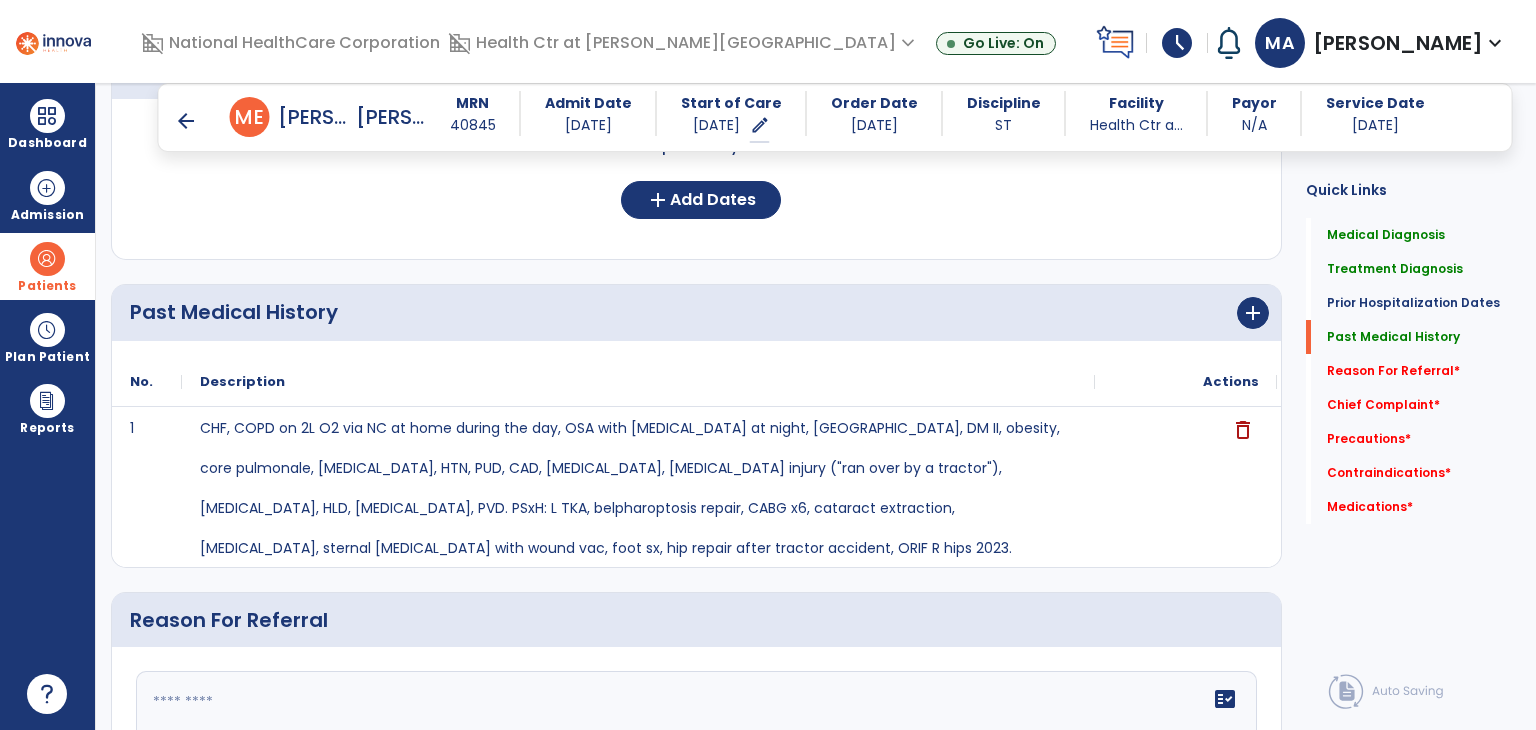 scroll, scrollTop: 800, scrollLeft: 0, axis: vertical 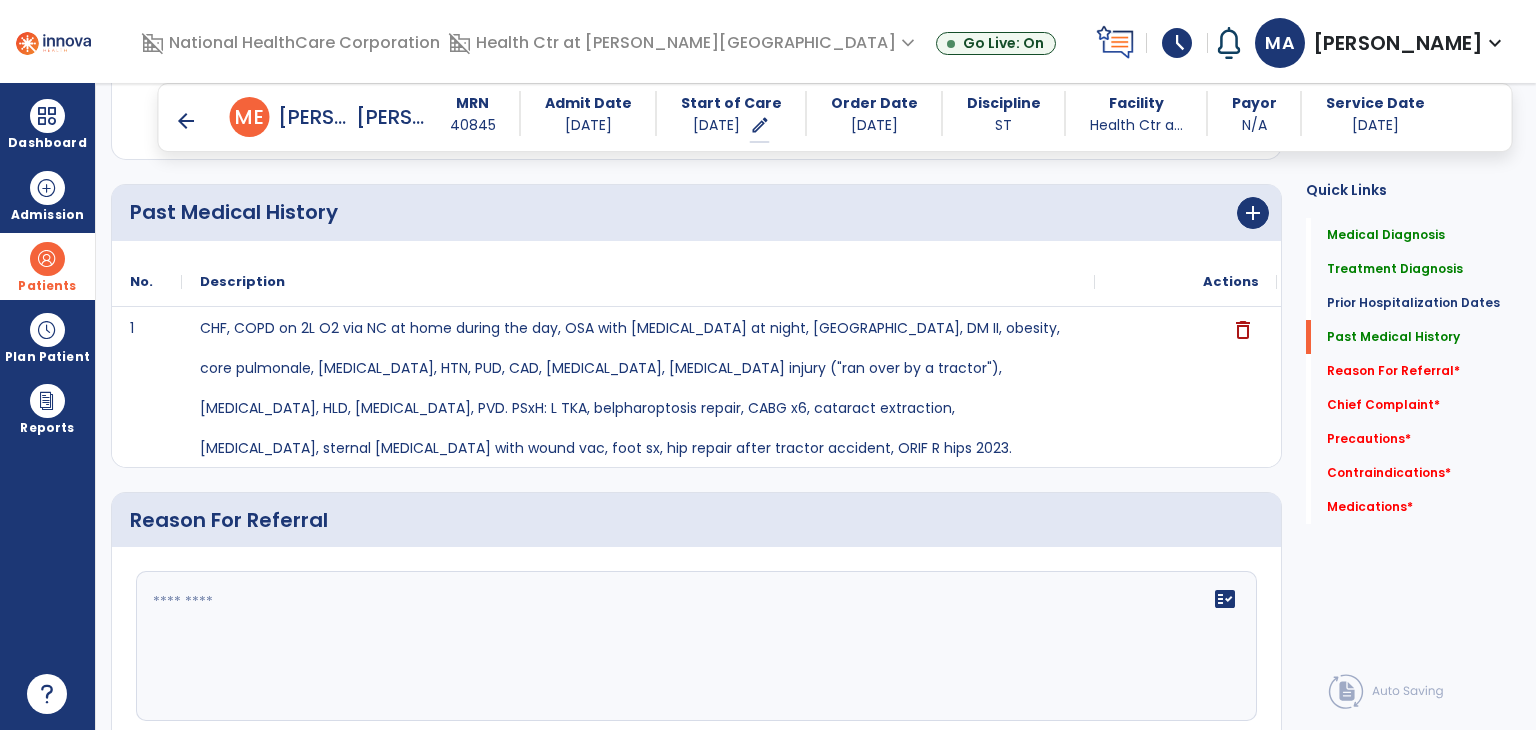 click 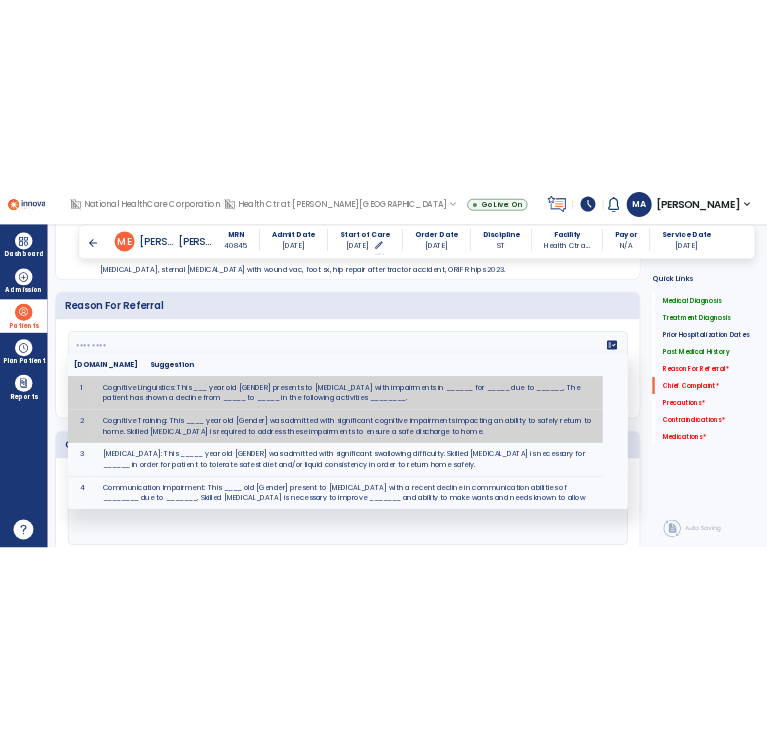 scroll, scrollTop: 1000, scrollLeft: 0, axis: vertical 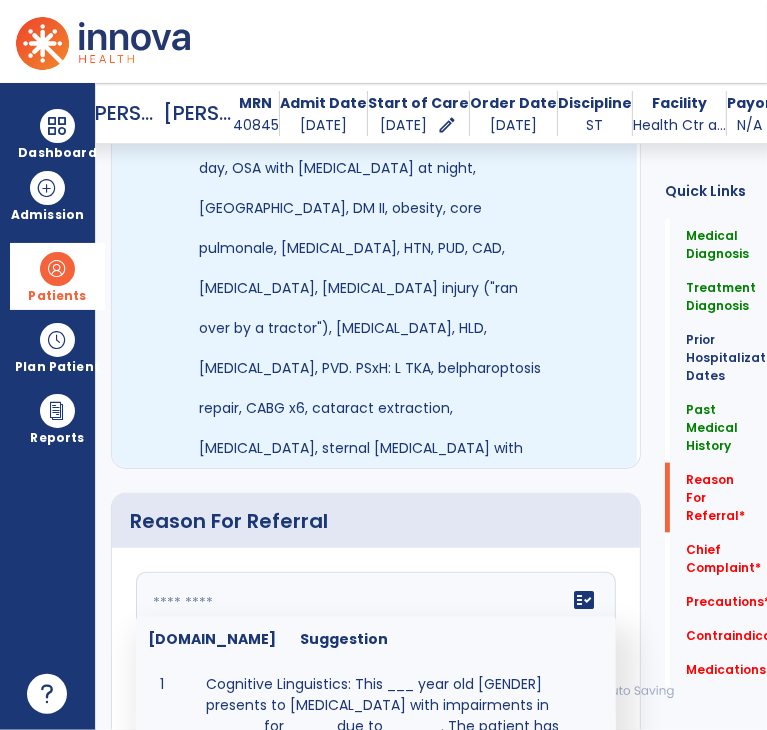click on "CHF, COPD on 2L O2 via NC at home during the day, OSA with [MEDICAL_DATA] at night, [GEOGRAPHIC_DATA], DM II, obesity, core pulmonale, [MEDICAL_DATA], HTN, PUD, CAD, [MEDICAL_DATA], [MEDICAL_DATA] injury ("ran over by a tractor"), [MEDICAL_DATA], HLD, [MEDICAL_DATA], PVD. PSxH: L TKA, belpharoptosis repair, CABG x6, cataract extraction, [MEDICAL_DATA], sternal [MEDICAL_DATA] with wound vac, foot sx, hip repair after tractor accident, ORIF R hips 2023." 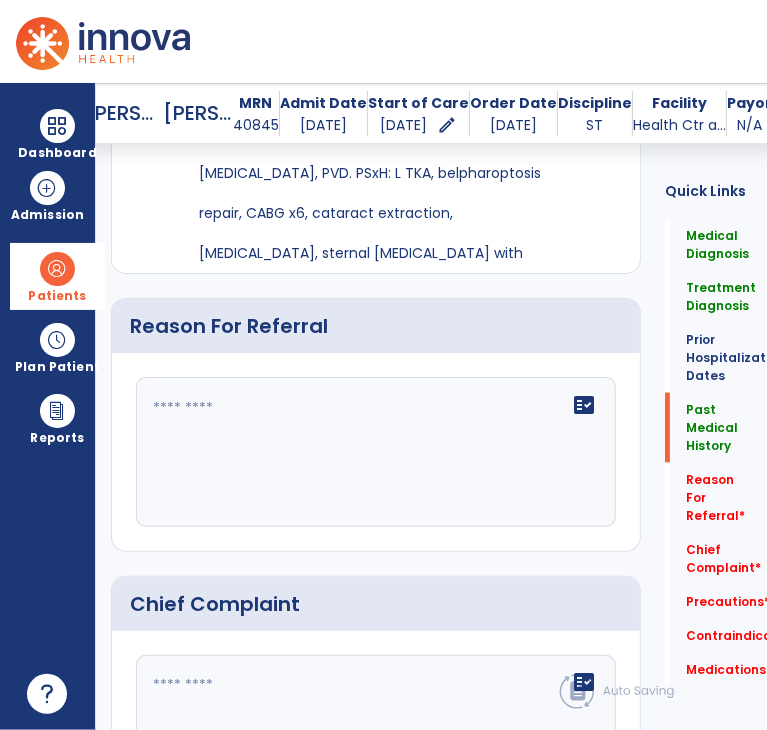 scroll, scrollTop: 1326, scrollLeft: 0, axis: vertical 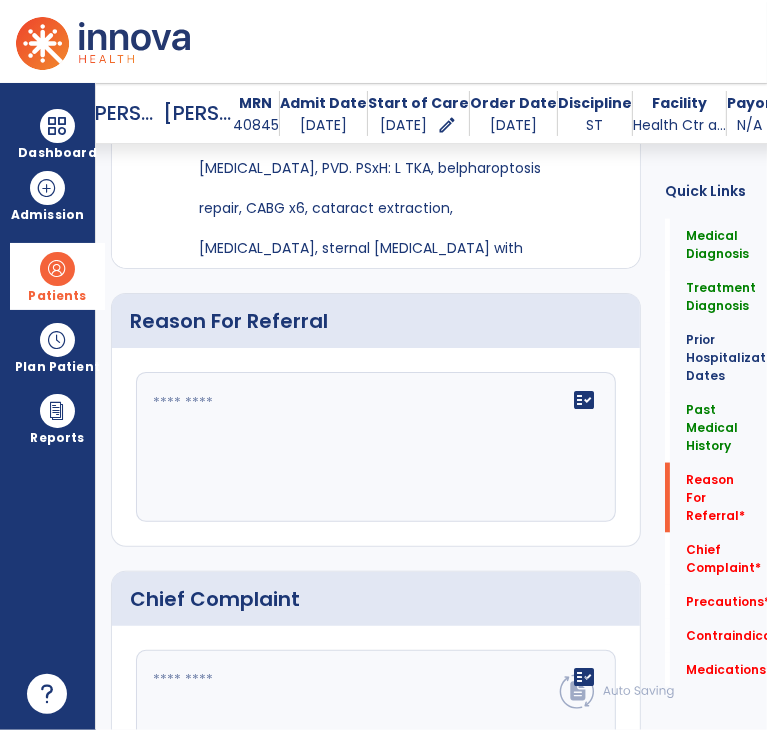 click on "fact_check" 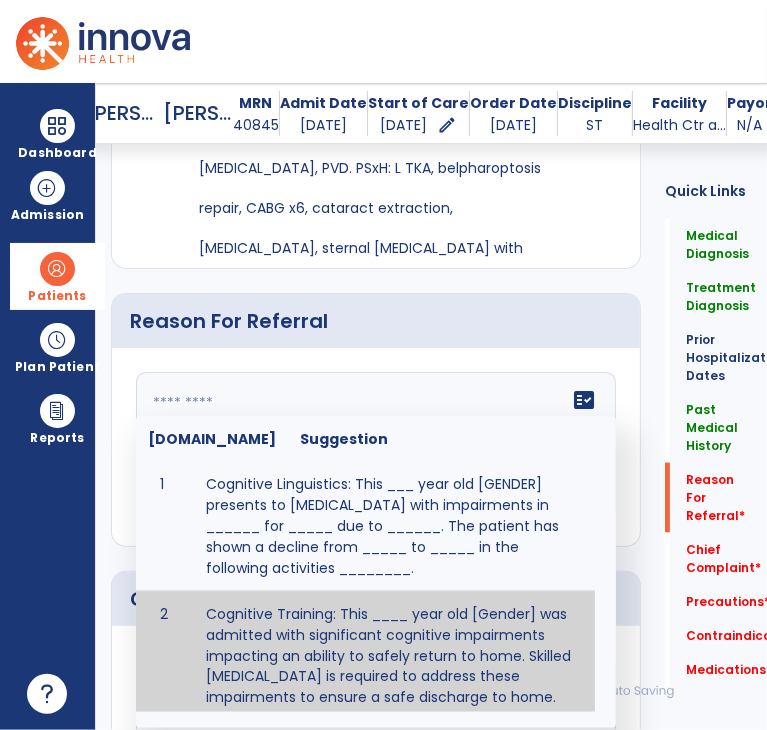 drag, startPoint x: 276, startPoint y: 414, endPoint x: 196, endPoint y: 401, distance: 81.04937 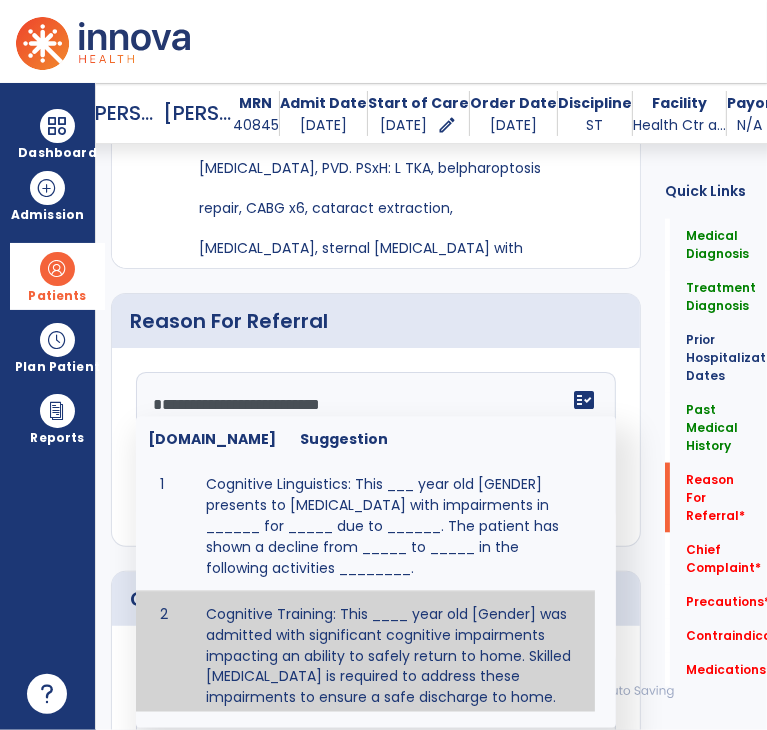 scroll, scrollTop: 208, scrollLeft: 0, axis: vertical 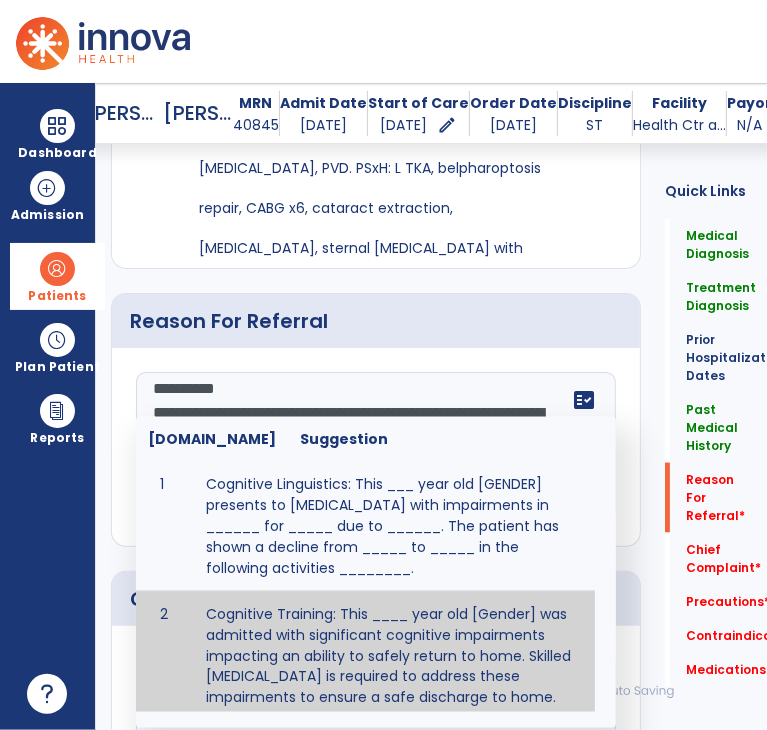 click on "**********" 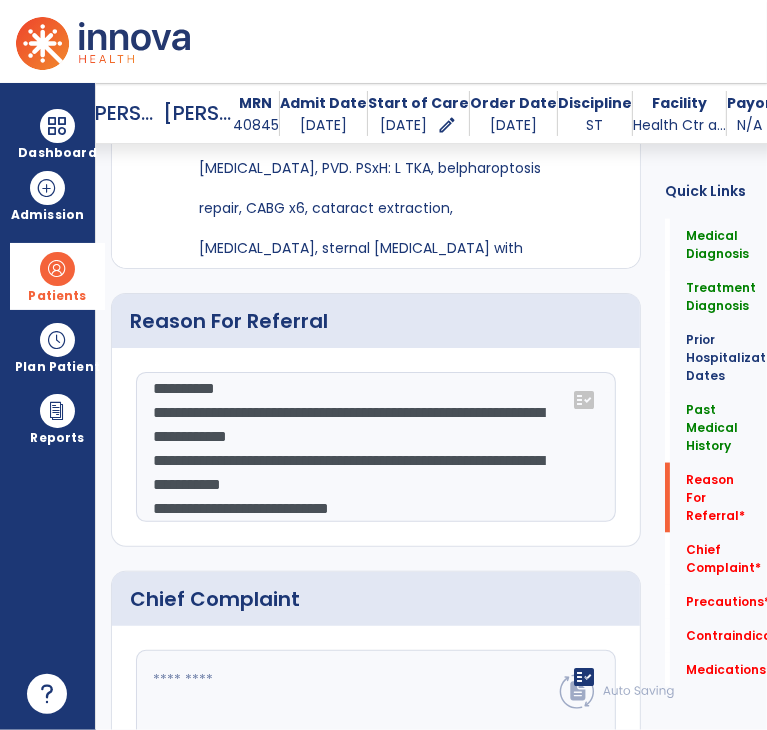 click on "**********" 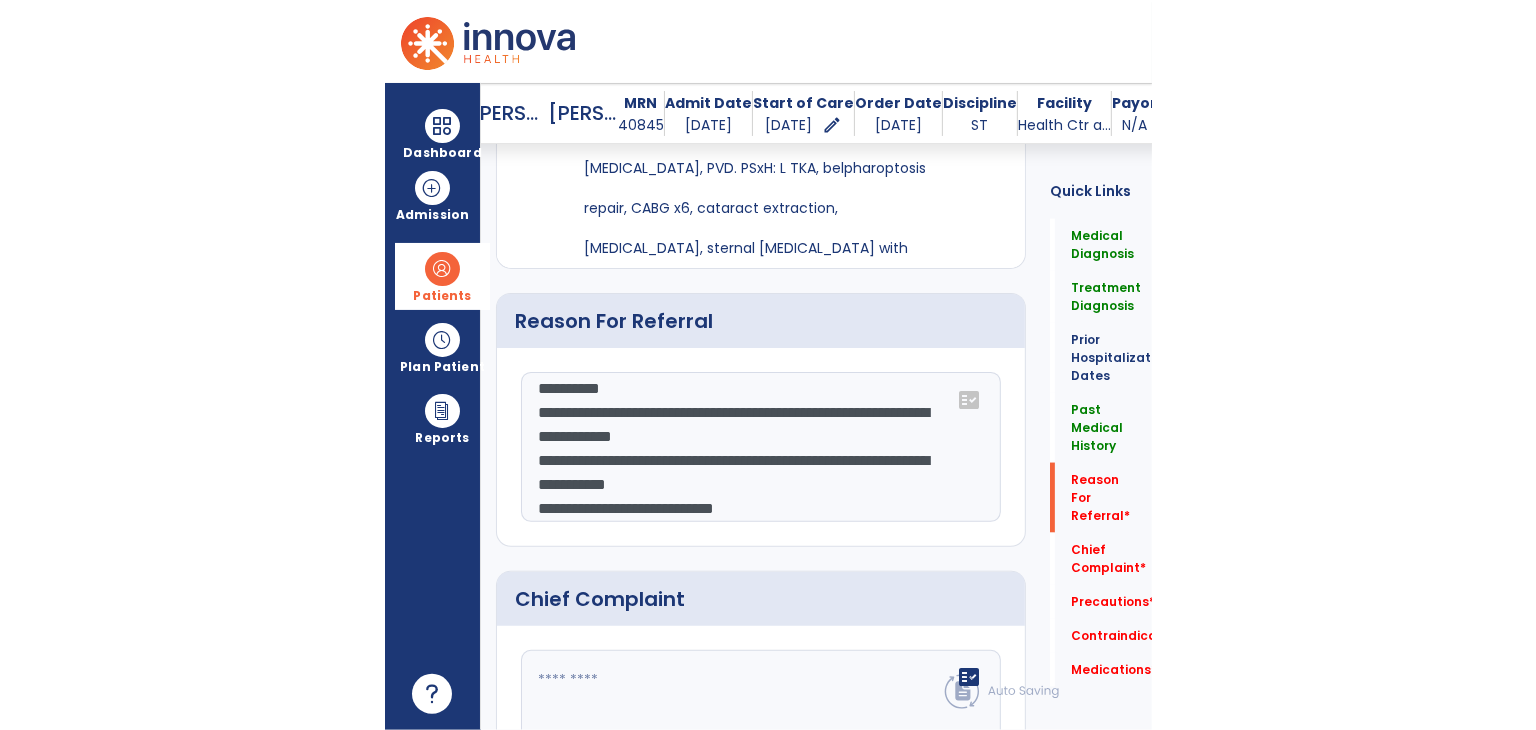 scroll, scrollTop: 216, scrollLeft: 0, axis: vertical 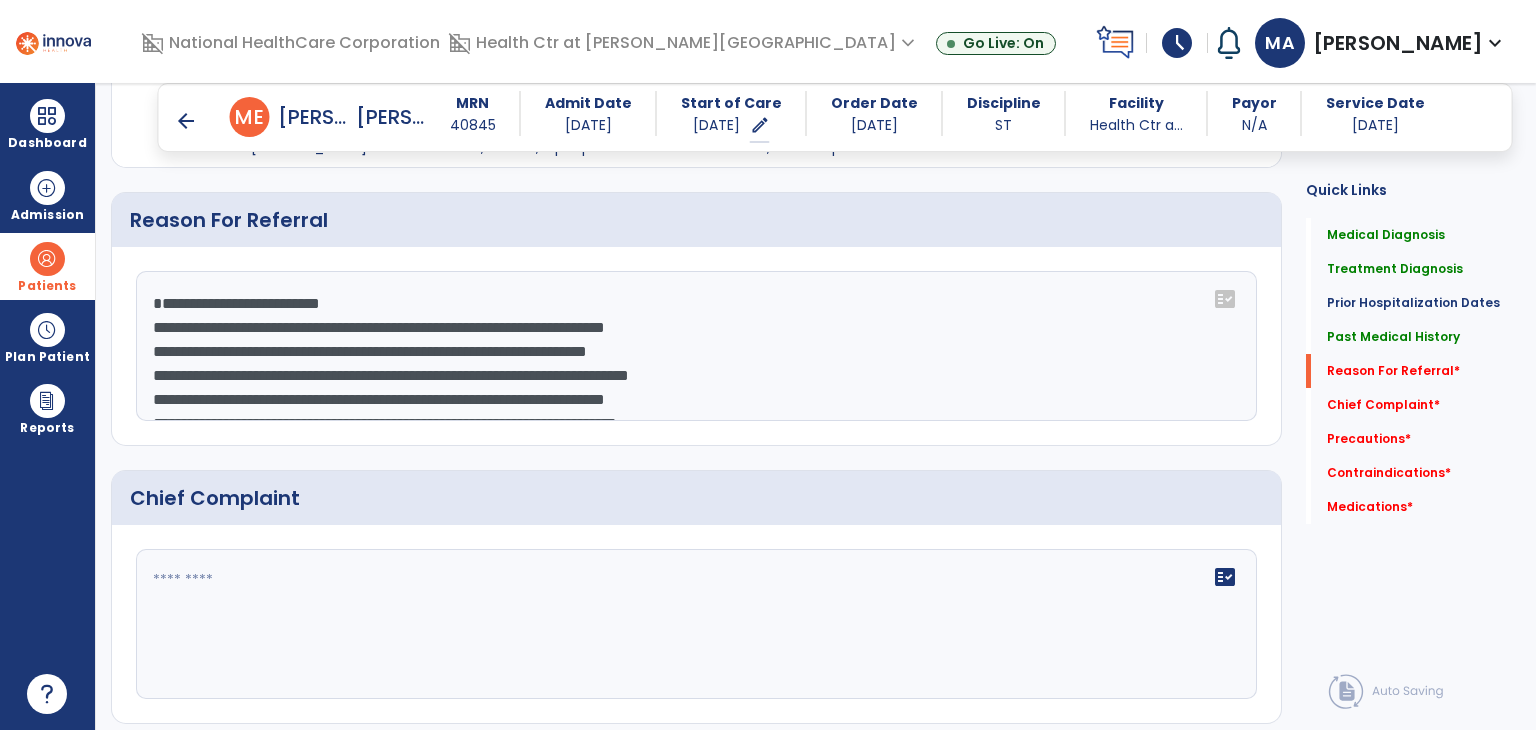 click on "**********" 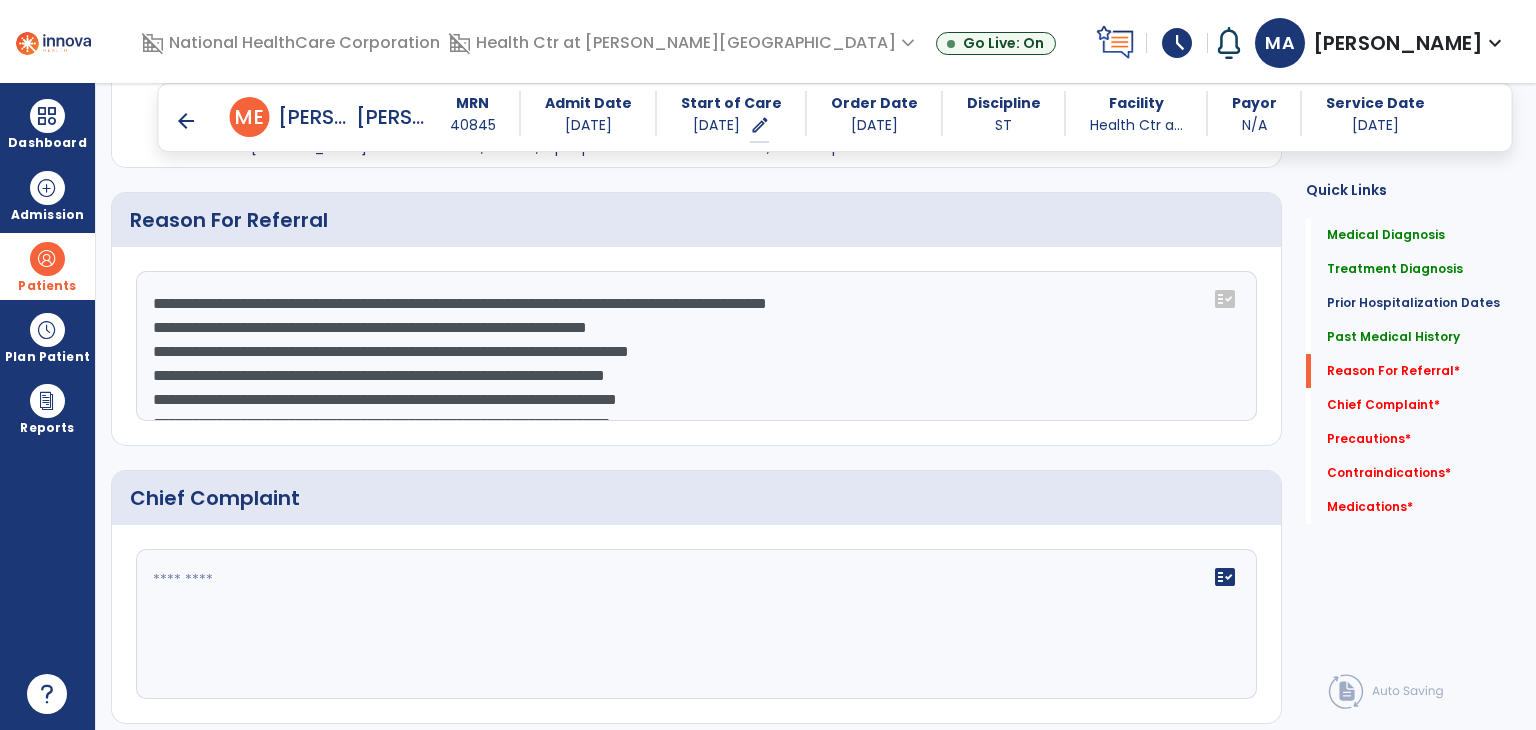 click on "**********" 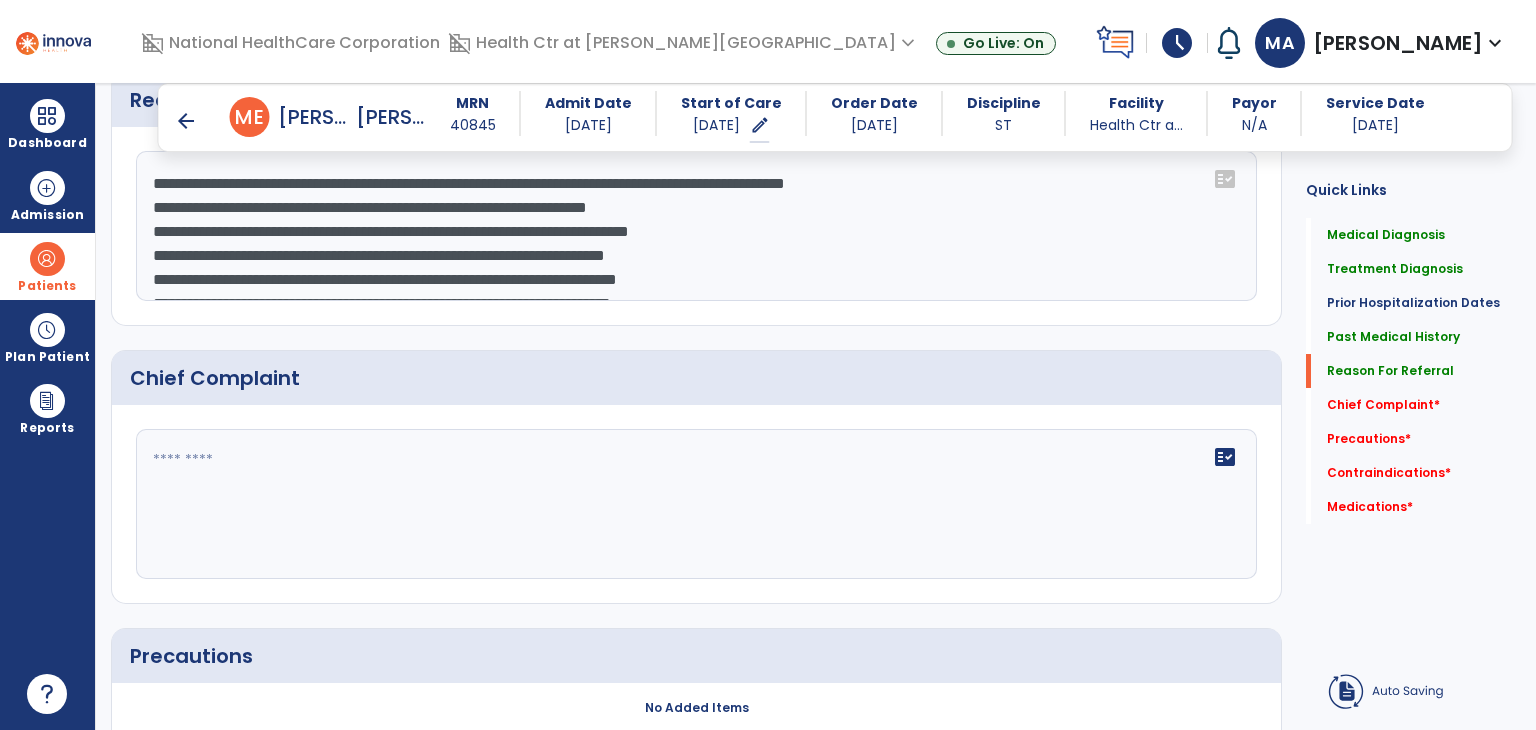 scroll, scrollTop: 1220, scrollLeft: 0, axis: vertical 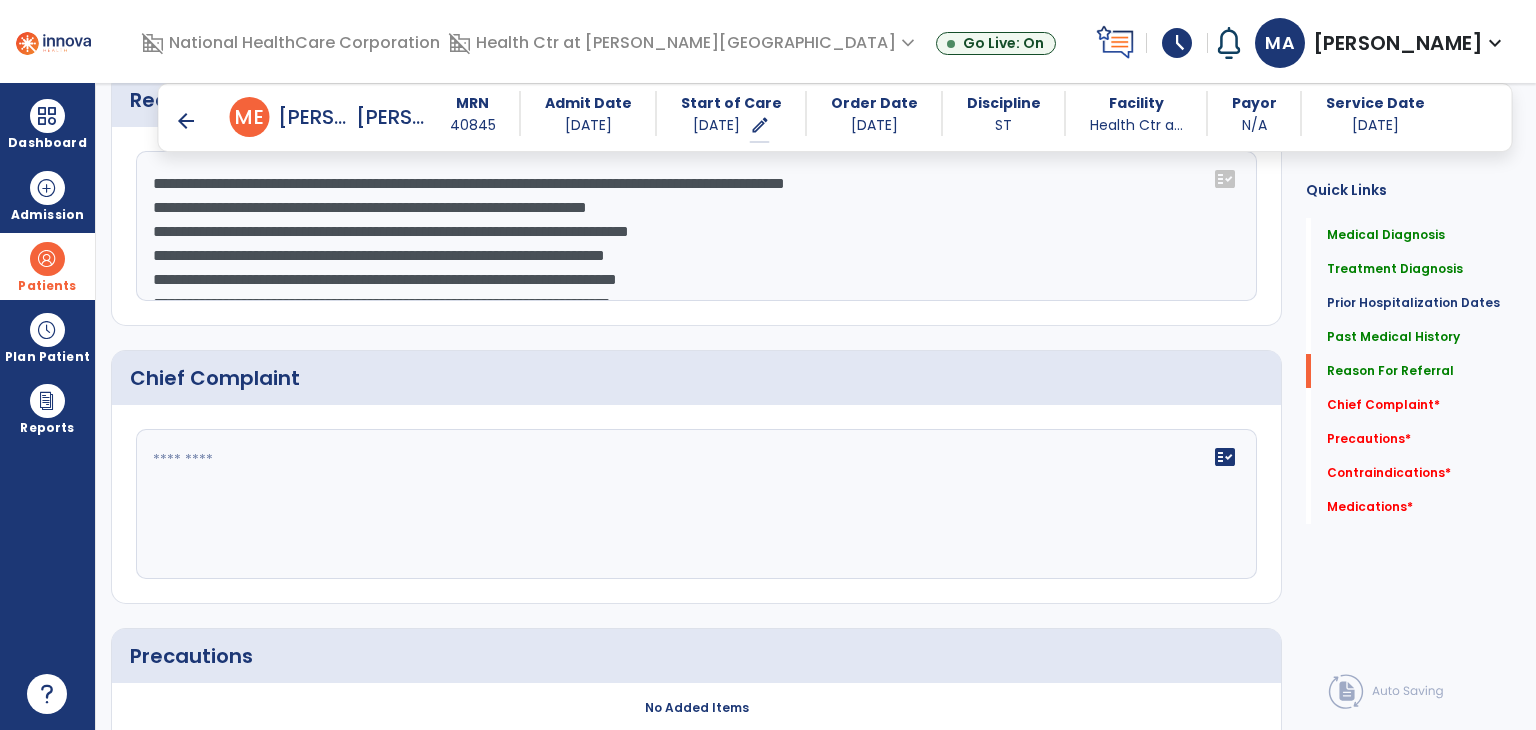 click on "**********" 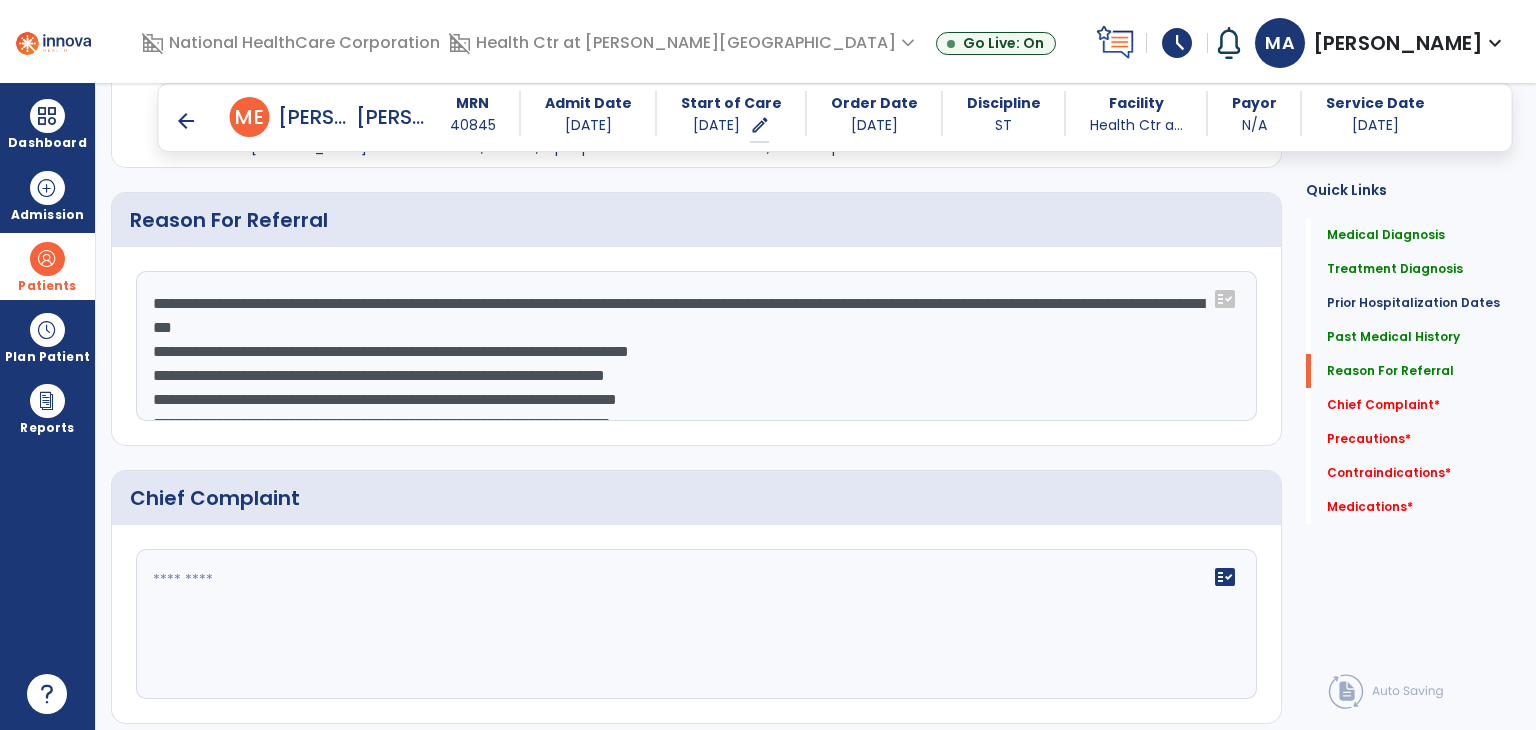 scroll, scrollTop: 1220, scrollLeft: 0, axis: vertical 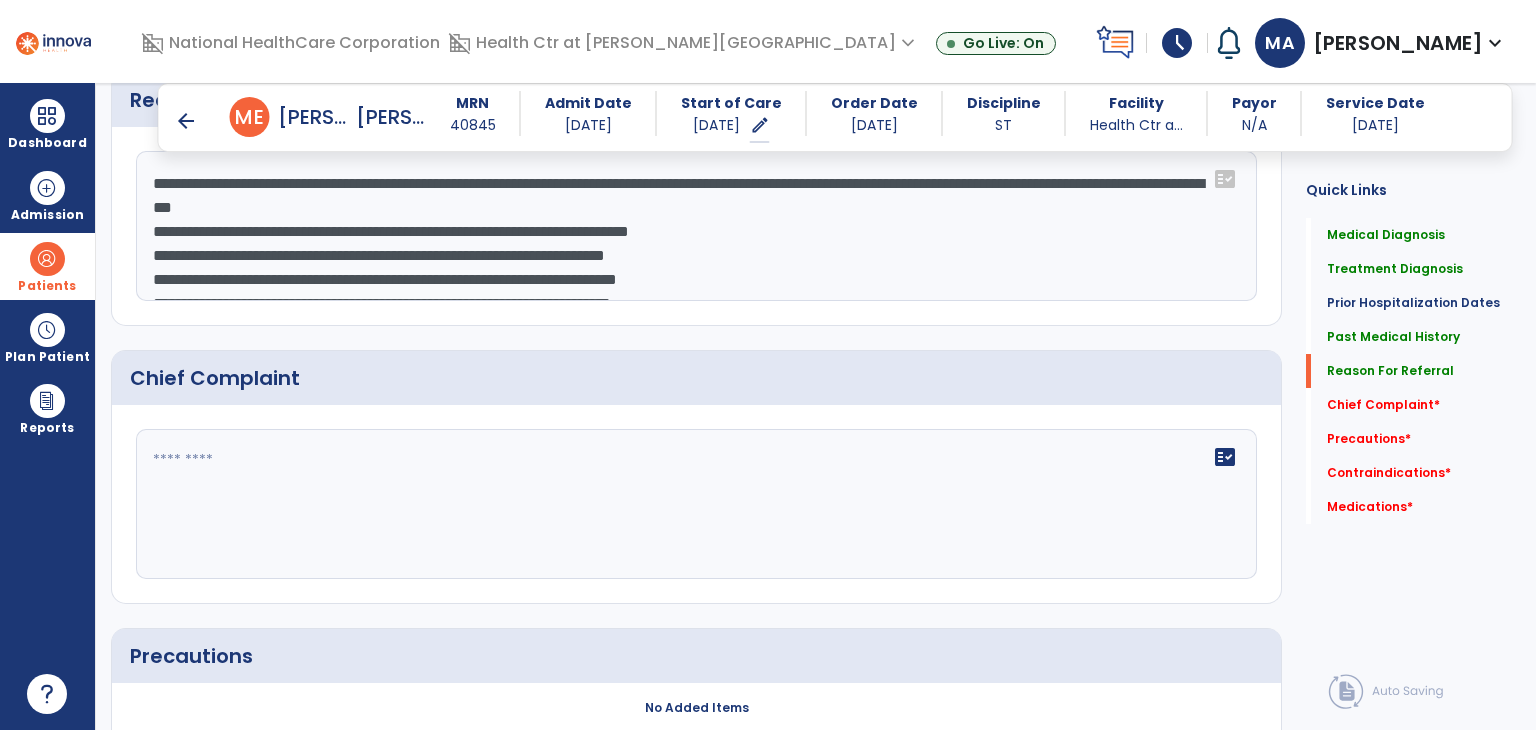 click on "**********" 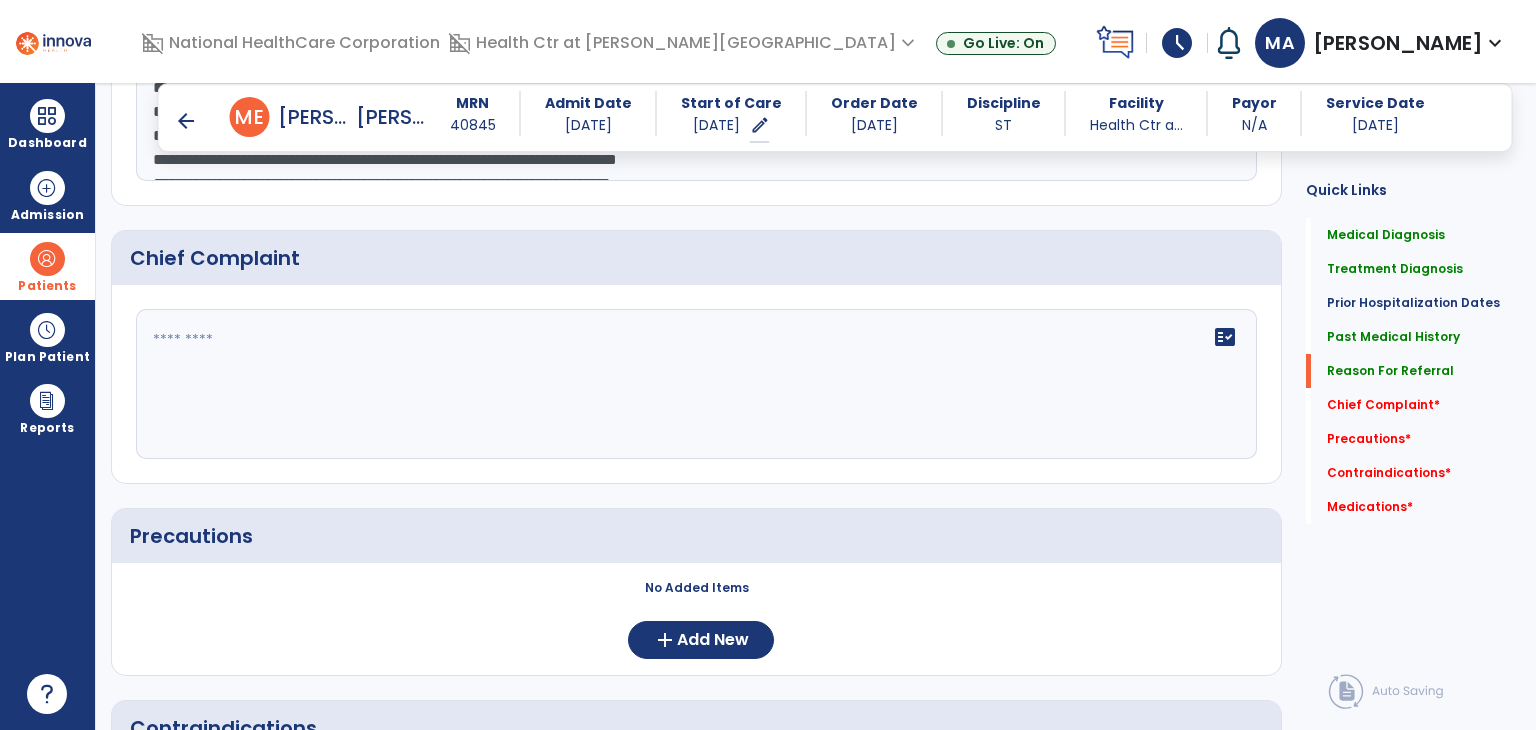 click on "**********" 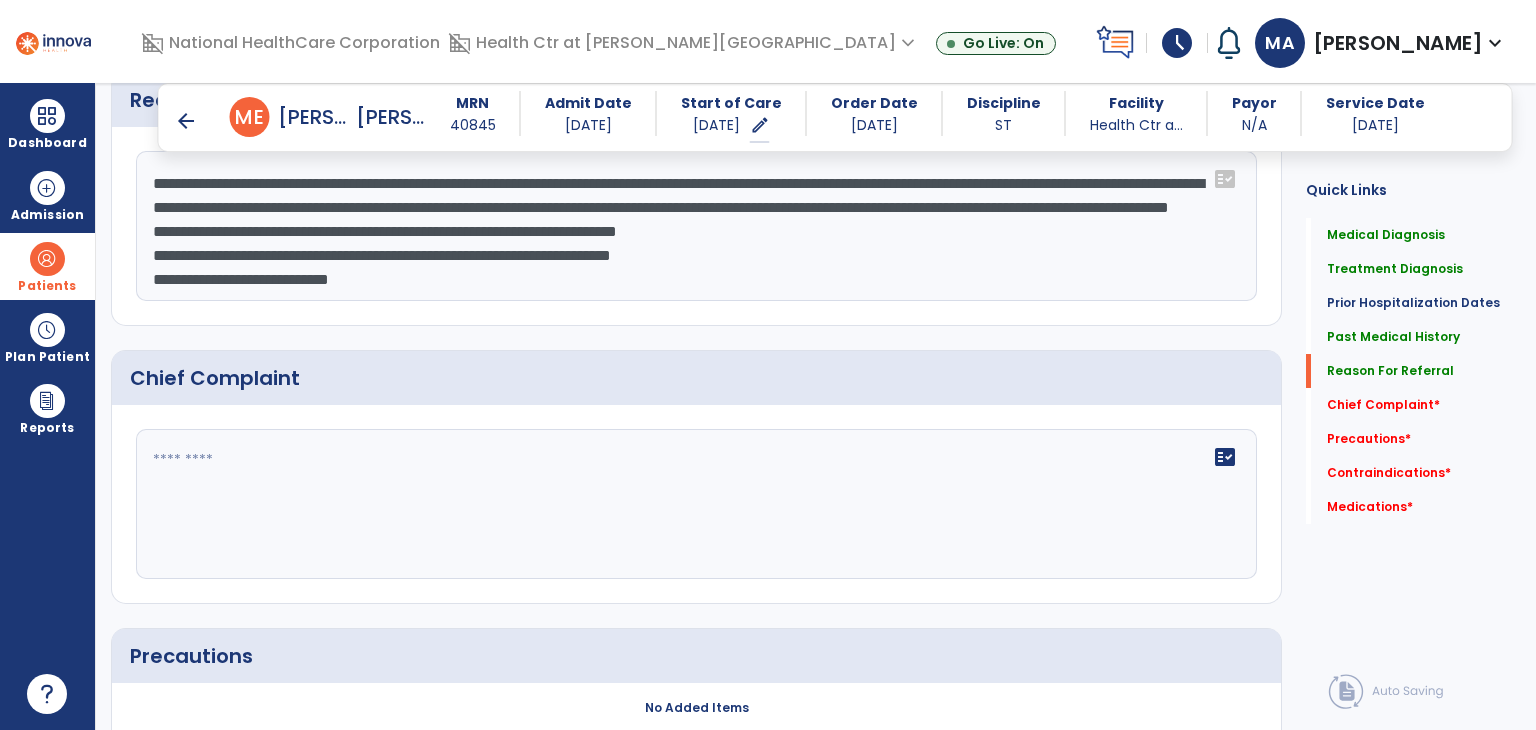 click on "**********" 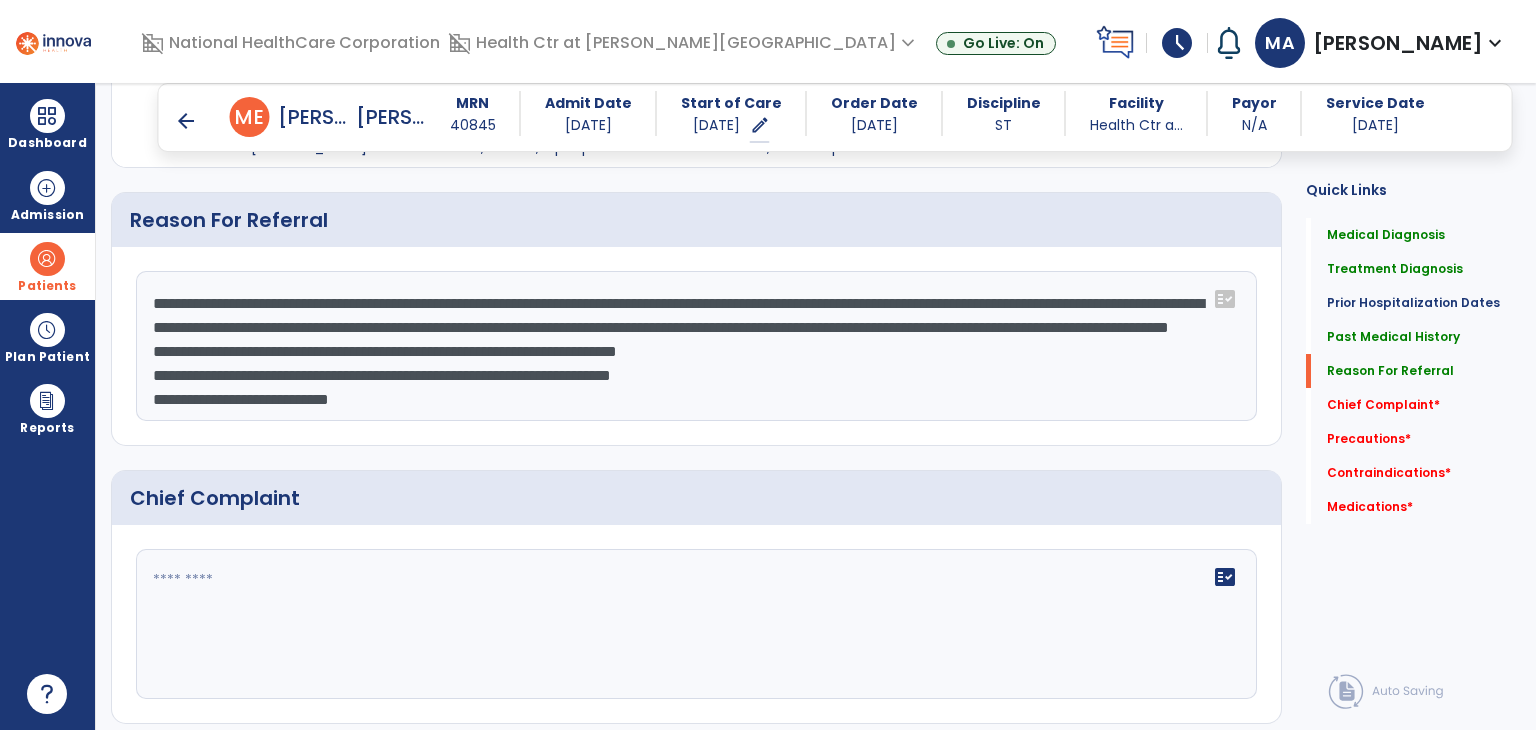 scroll, scrollTop: 1220, scrollLeft: 0, axis: vertical 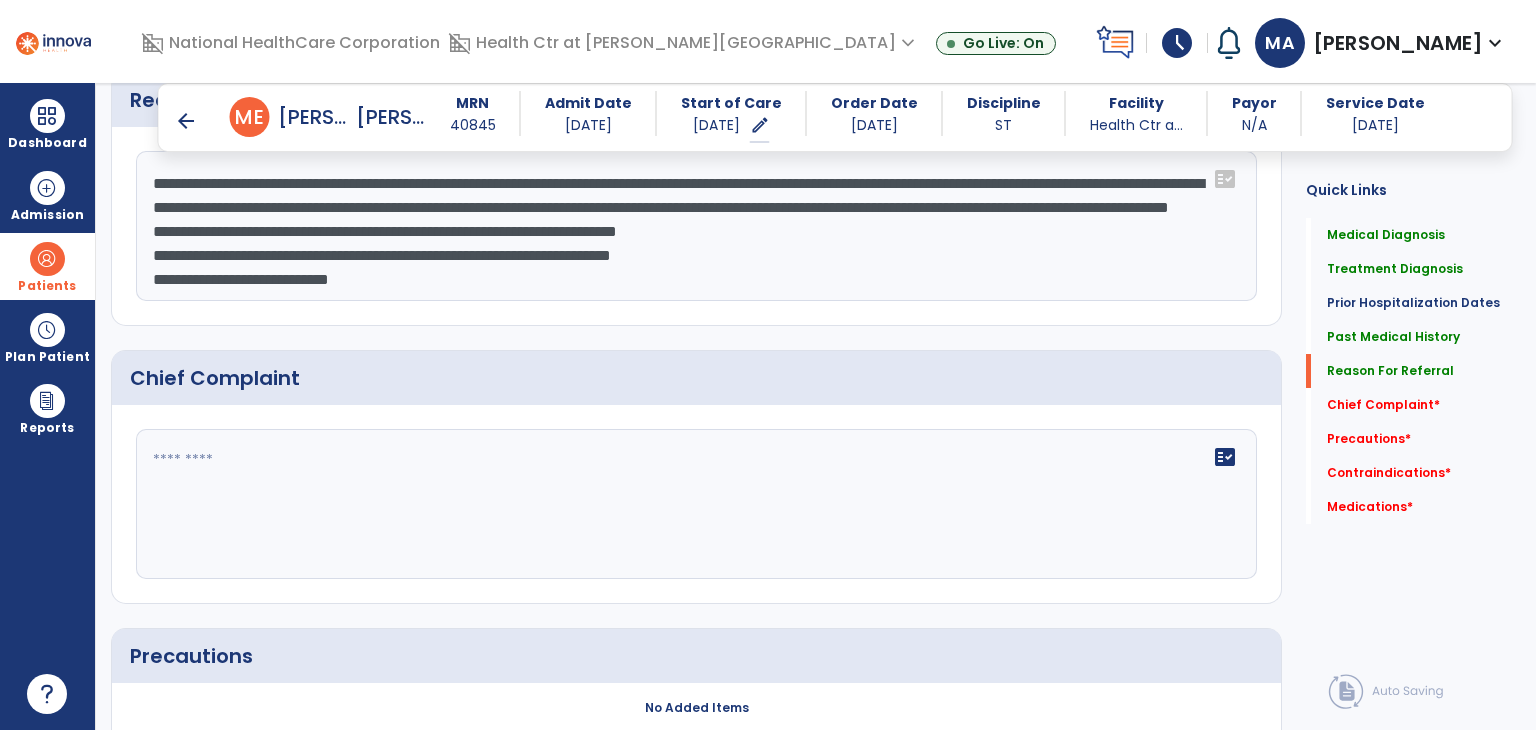 drag, startPoint x: 240, startPoint y: 229, endPoint x: 261, endPoint y: 234, distance: 21.587032 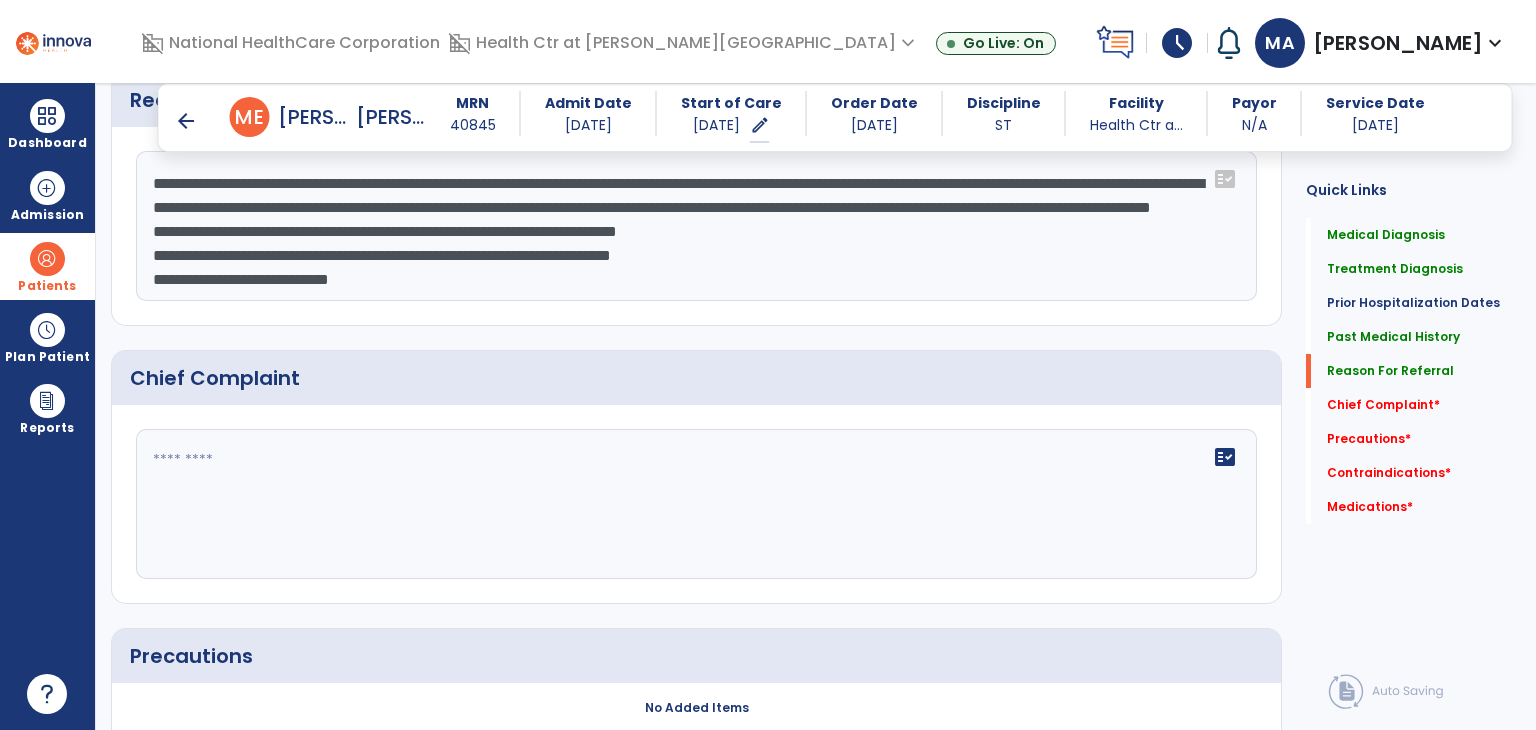 click on "**********" 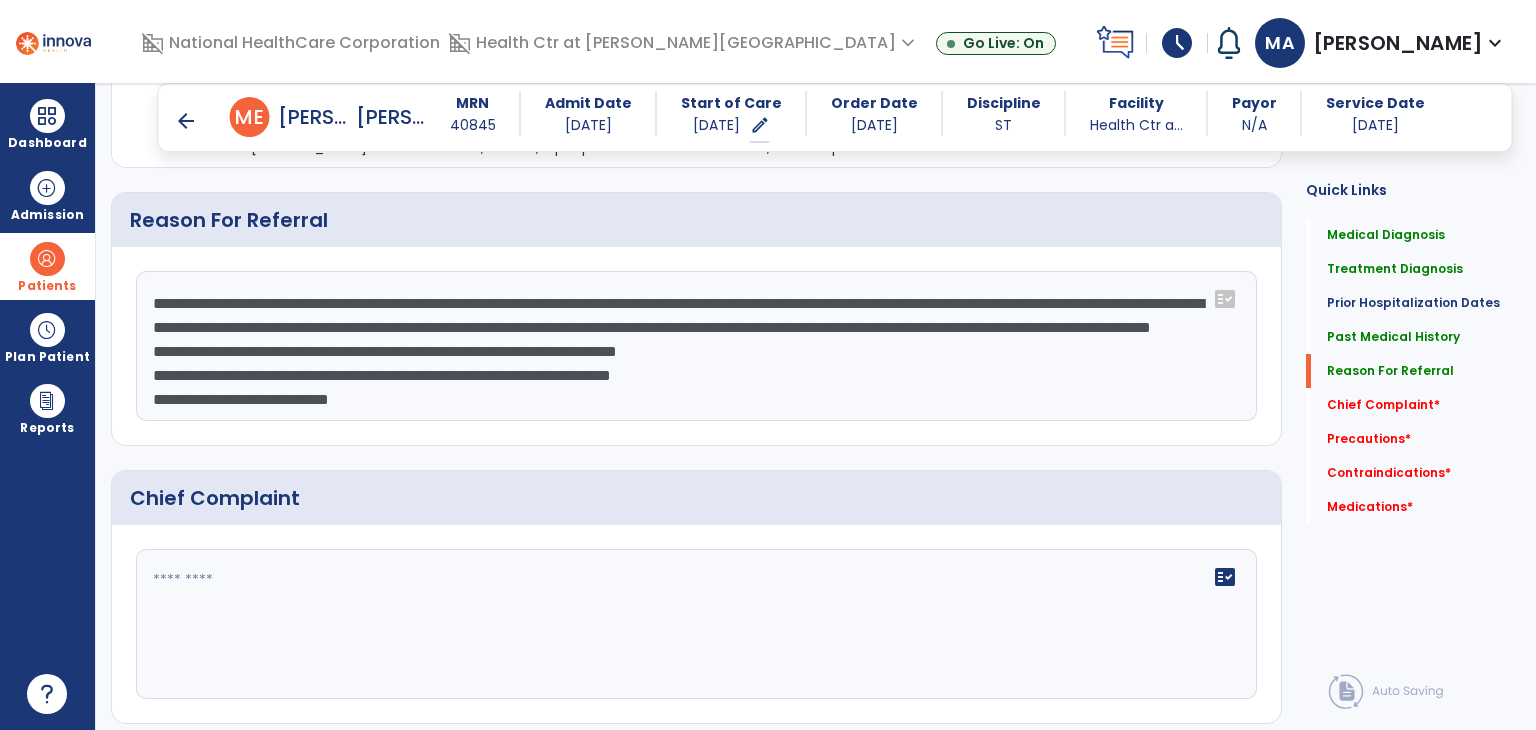 scroll, scrollTop: 1220, scrollLeft: 0, axis: vertical 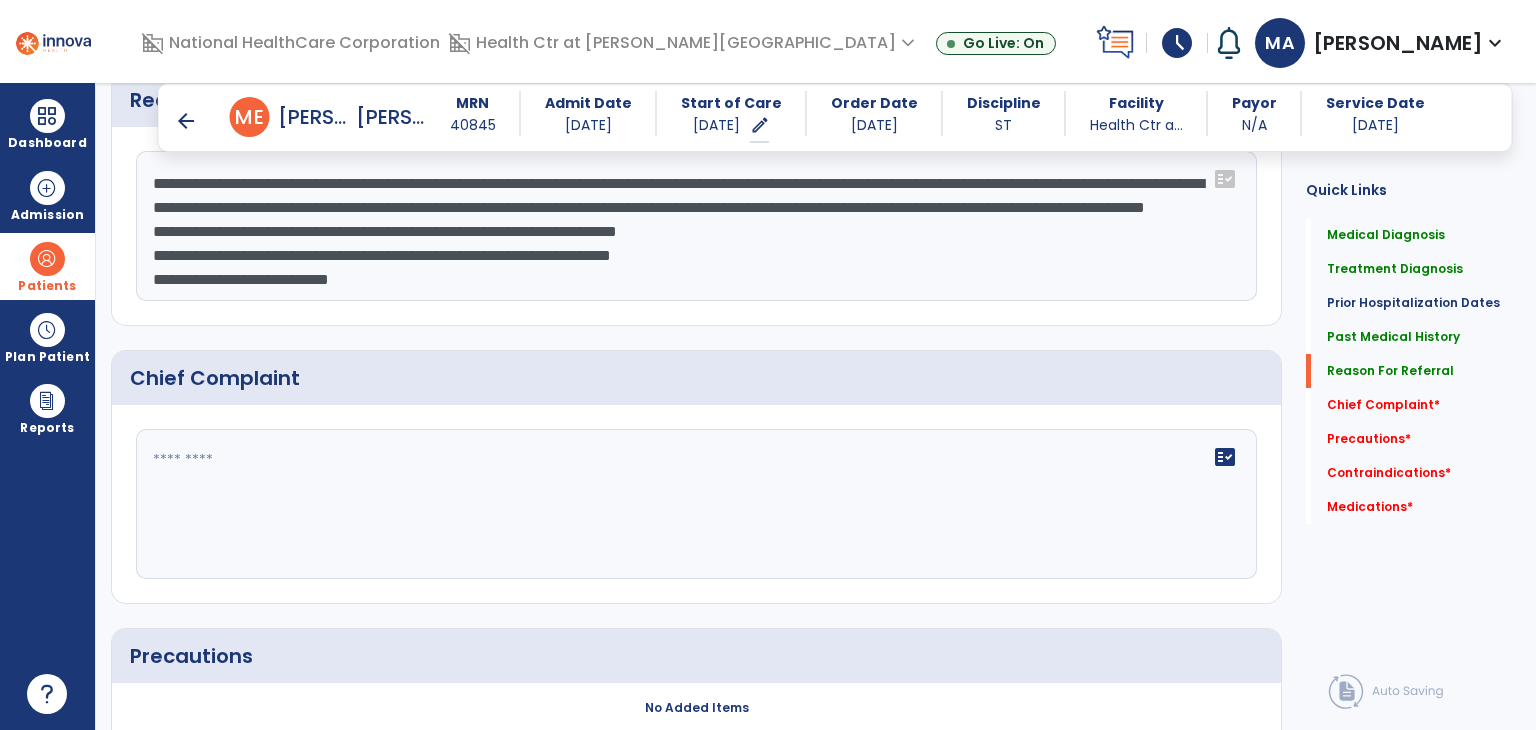 click on "**********" 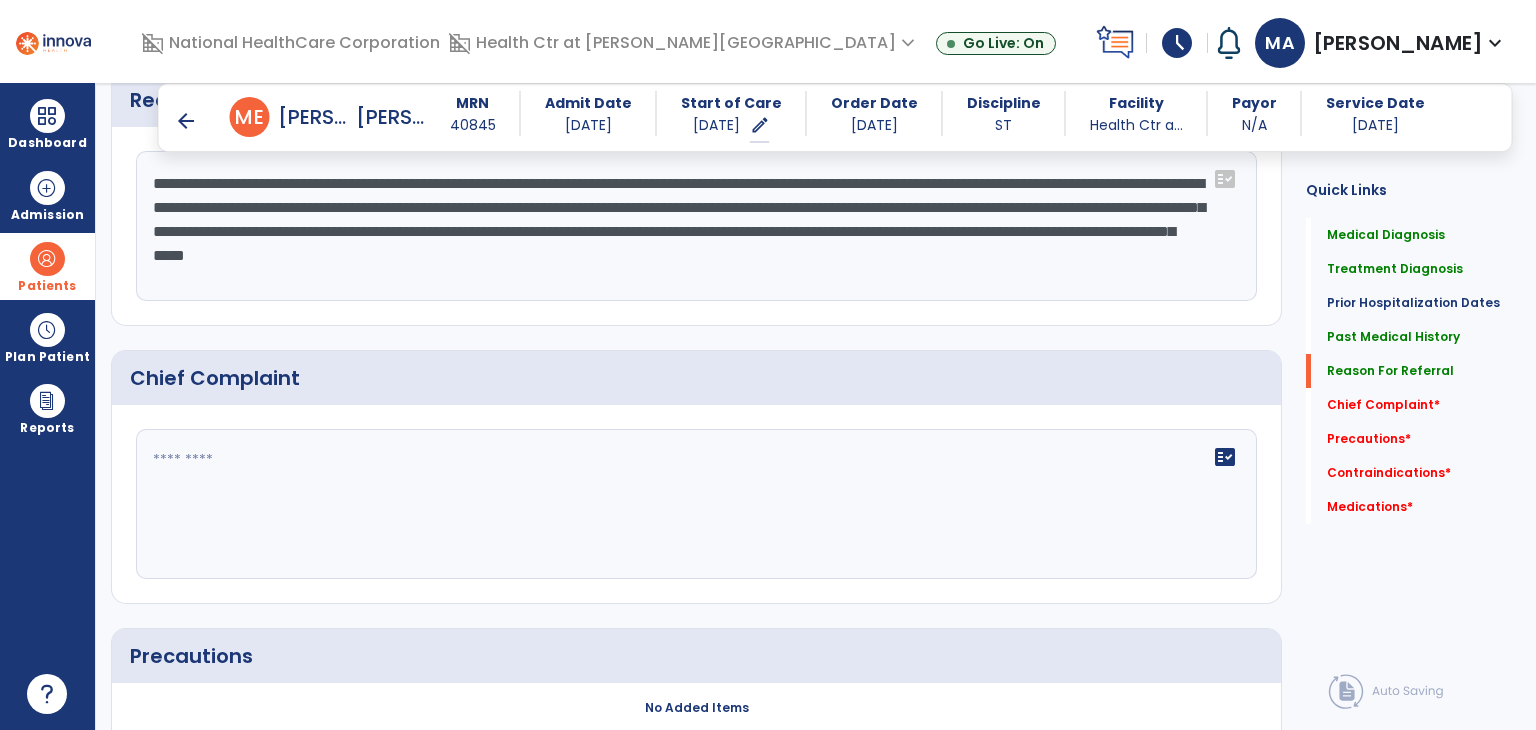 scroll, scrollTop: 1220, scrollLeft: 0, axis: vertical 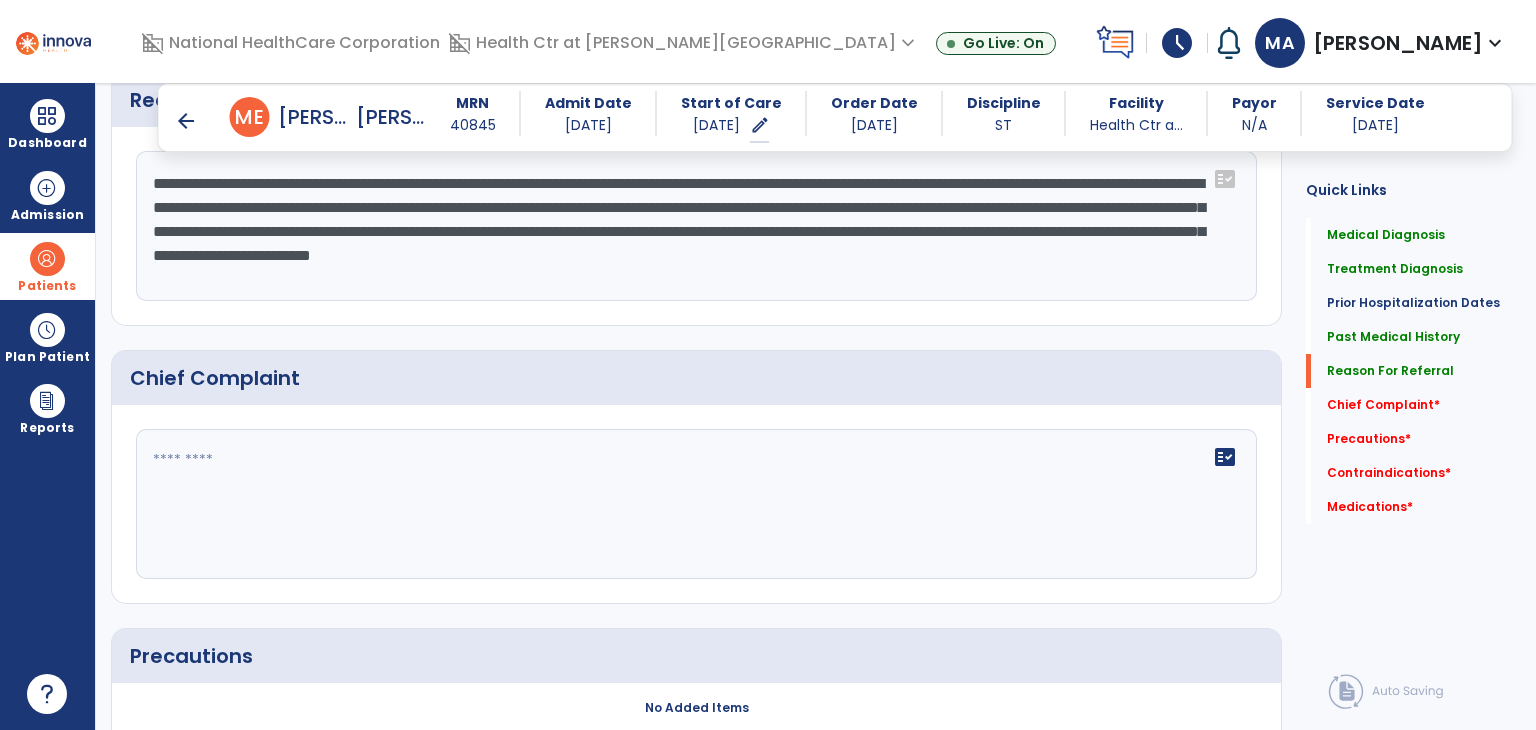 click on "[PERSON_NAME] is an [DEMOGRAPHIC_DATA] [DEMOGRAPHIC_DATA]. Relevant PMH includes COPD, chronic hypoxemic [MEDICAL_DATA] requiring two liters of [MEDICAL_DATA] supplemental oxygen, who was initially admitted to NHC Health Care Athens for skilled nursing and rehabilitation secondary deficits in mobility and ADLs. Patient presented to the emergency room with a chief complaint of [MEDICAL_DATA]. ER workup was positive for [MEDICAL_DATA] and patient was advised to be admitted to the hospital, but he refused. pt eventually stabilized   fact_check" 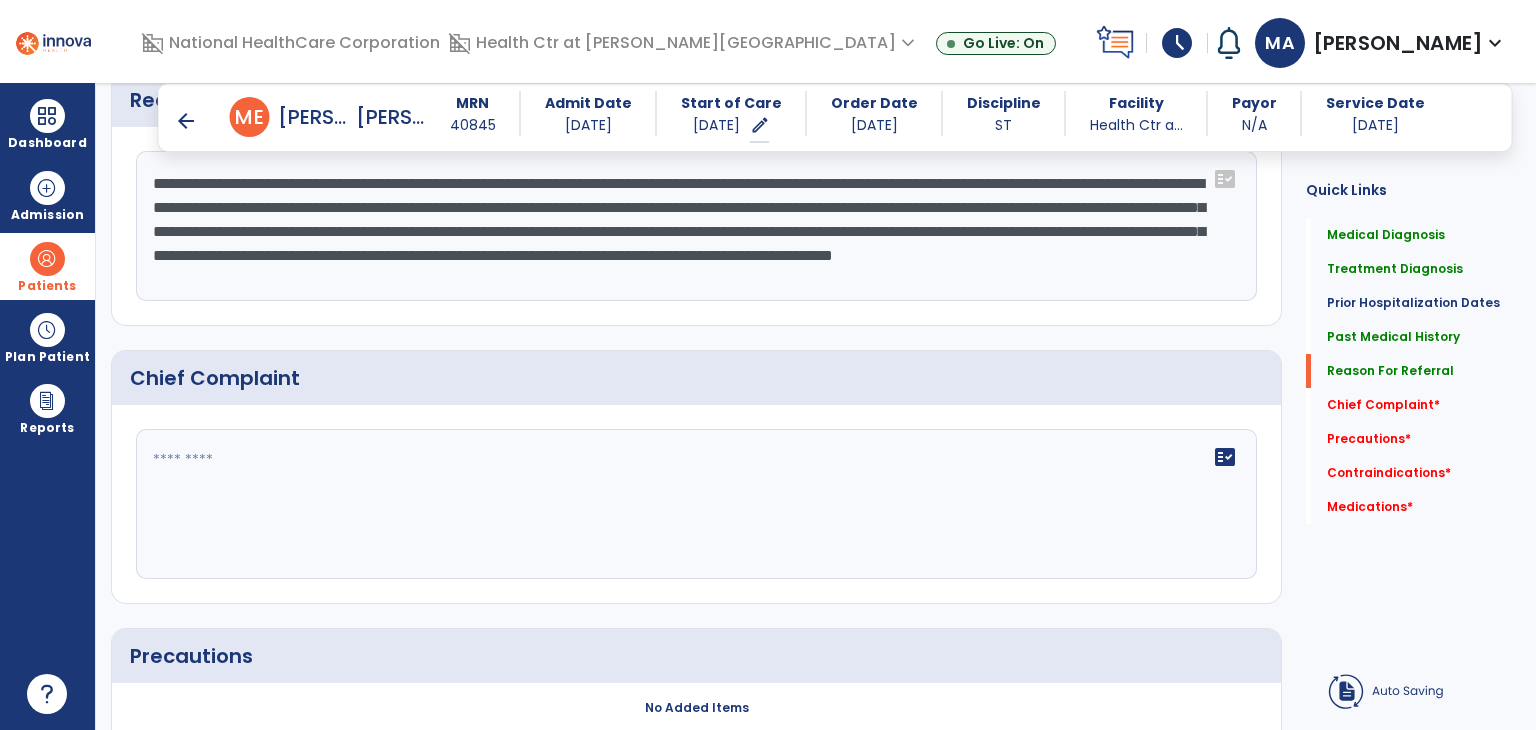 scroll, scrollTop: 1220, scrollLeft: 0, axis: vertical 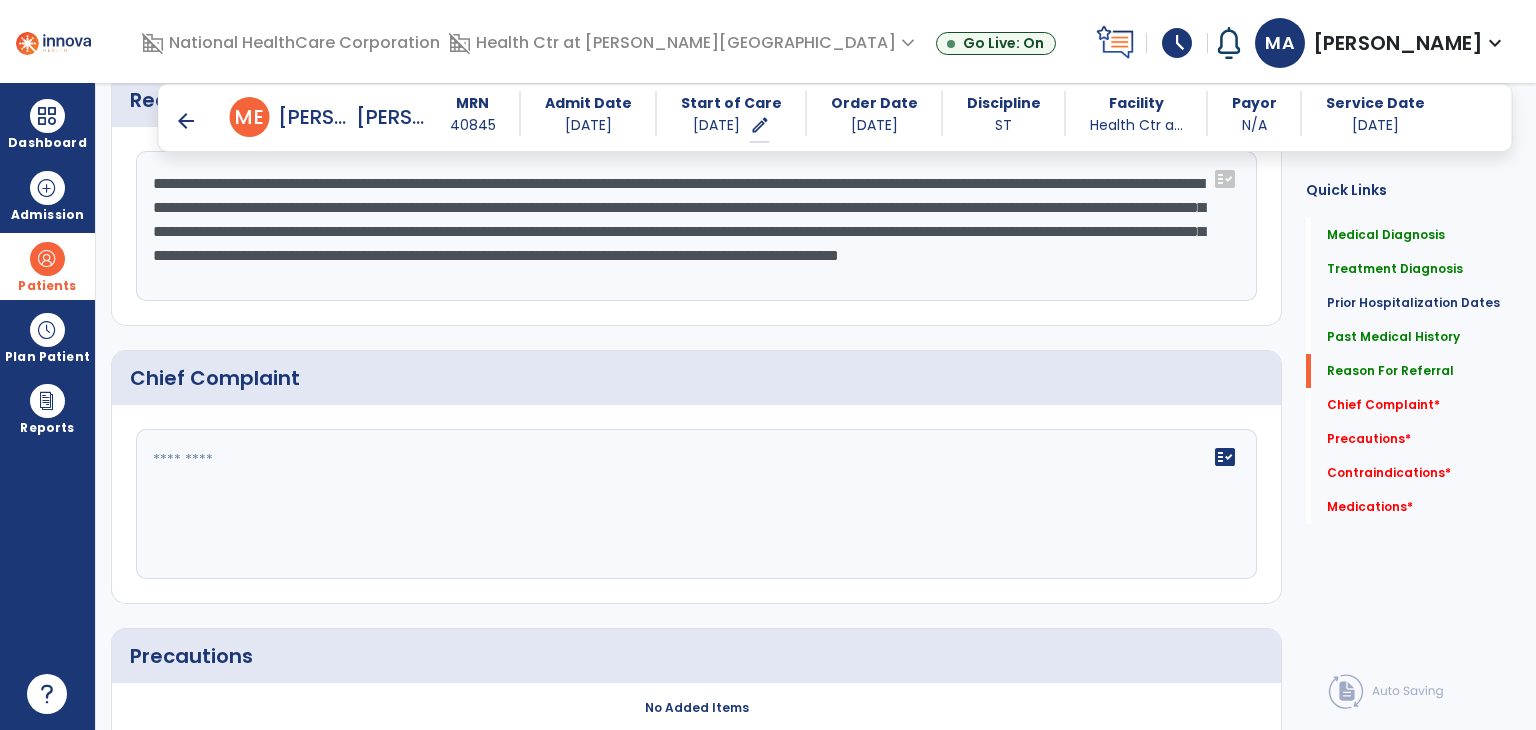 type on "**********" 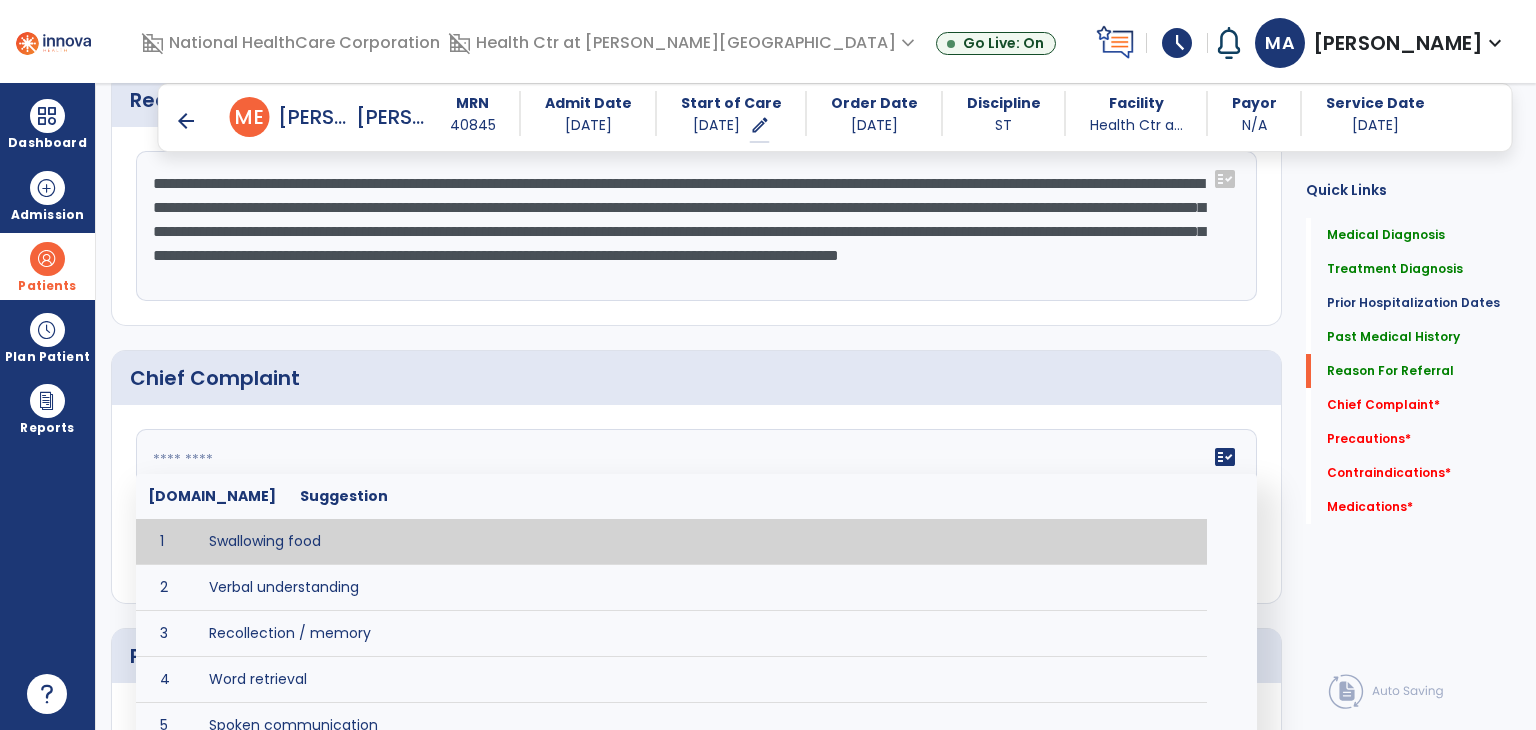click 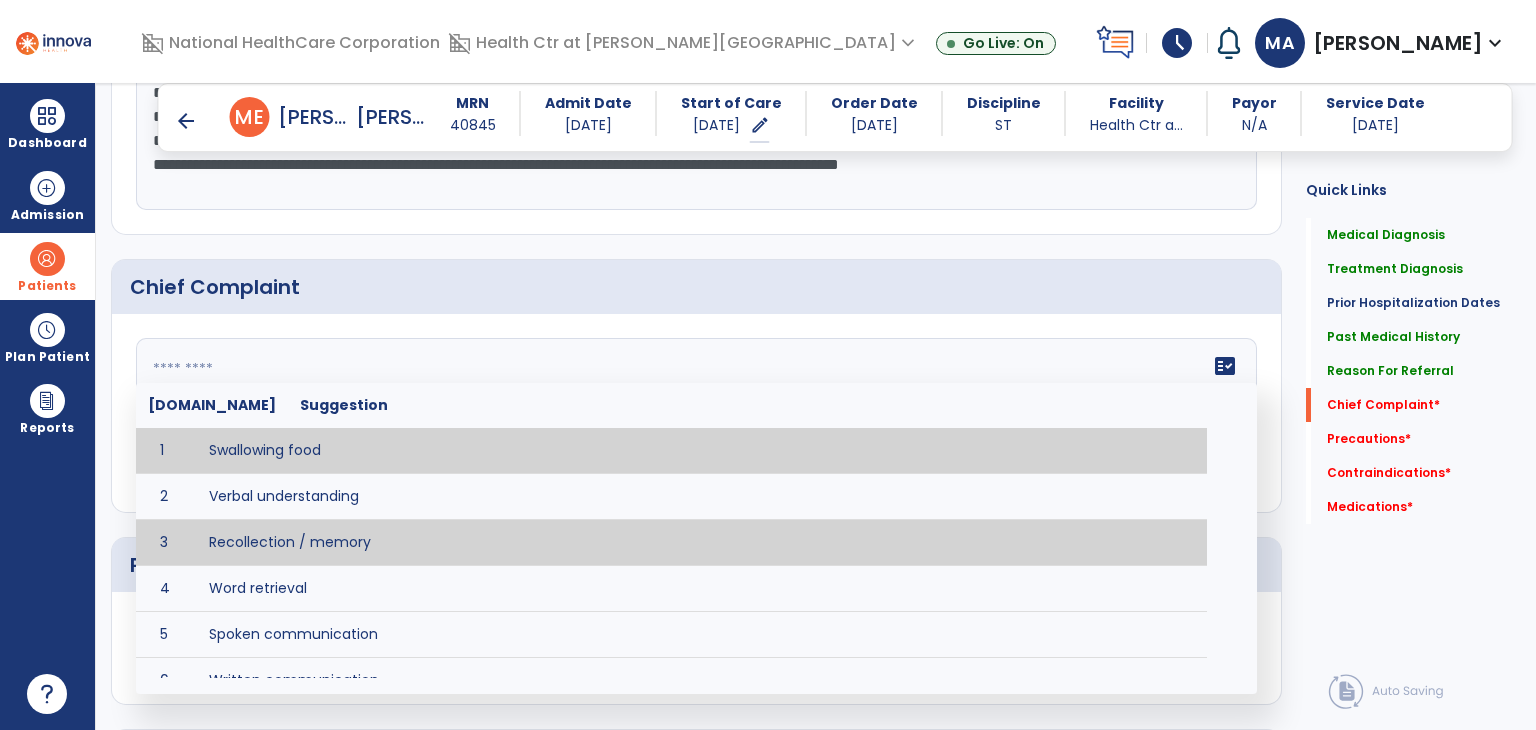 scroll, scrollTop: 1420, scrollLeft: 0, axis: vertical 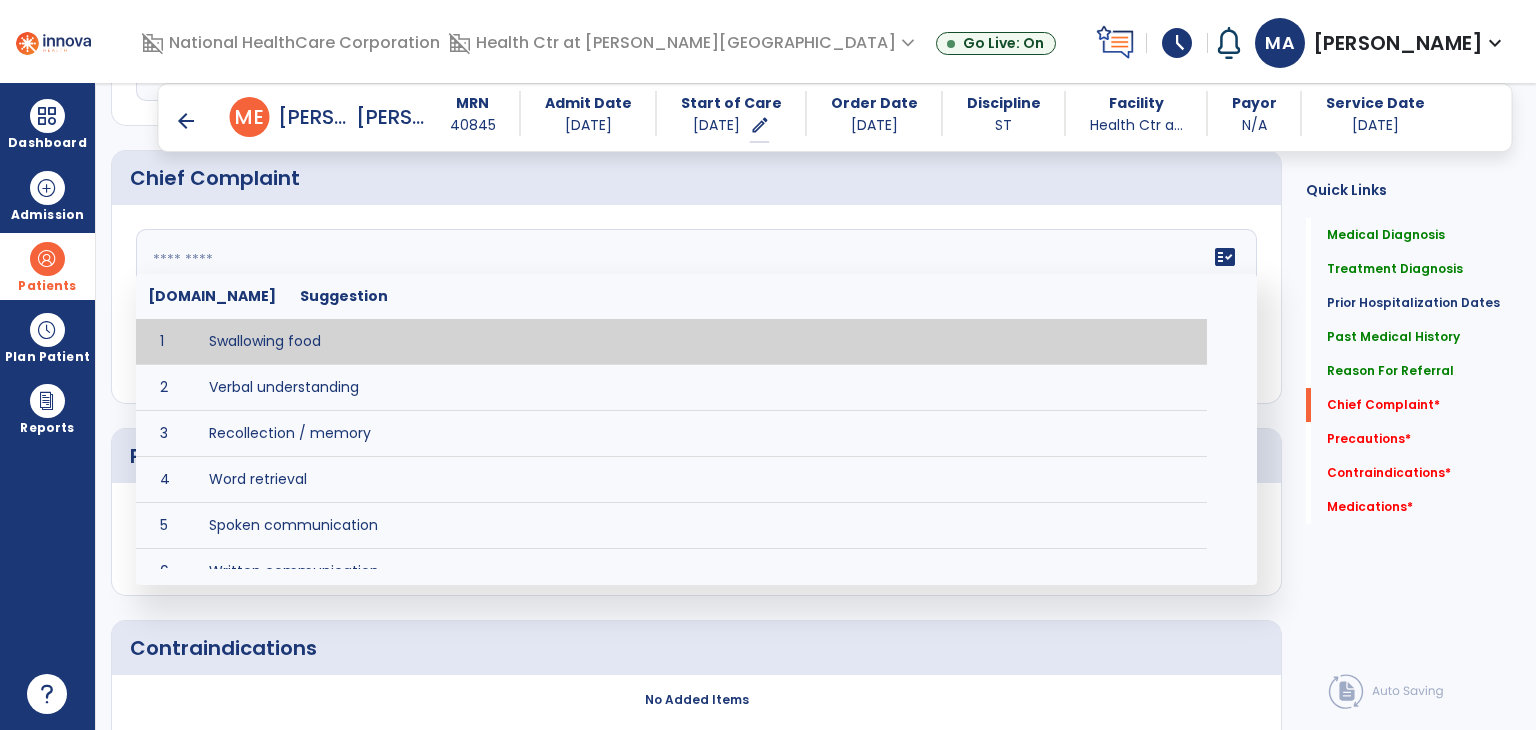 click 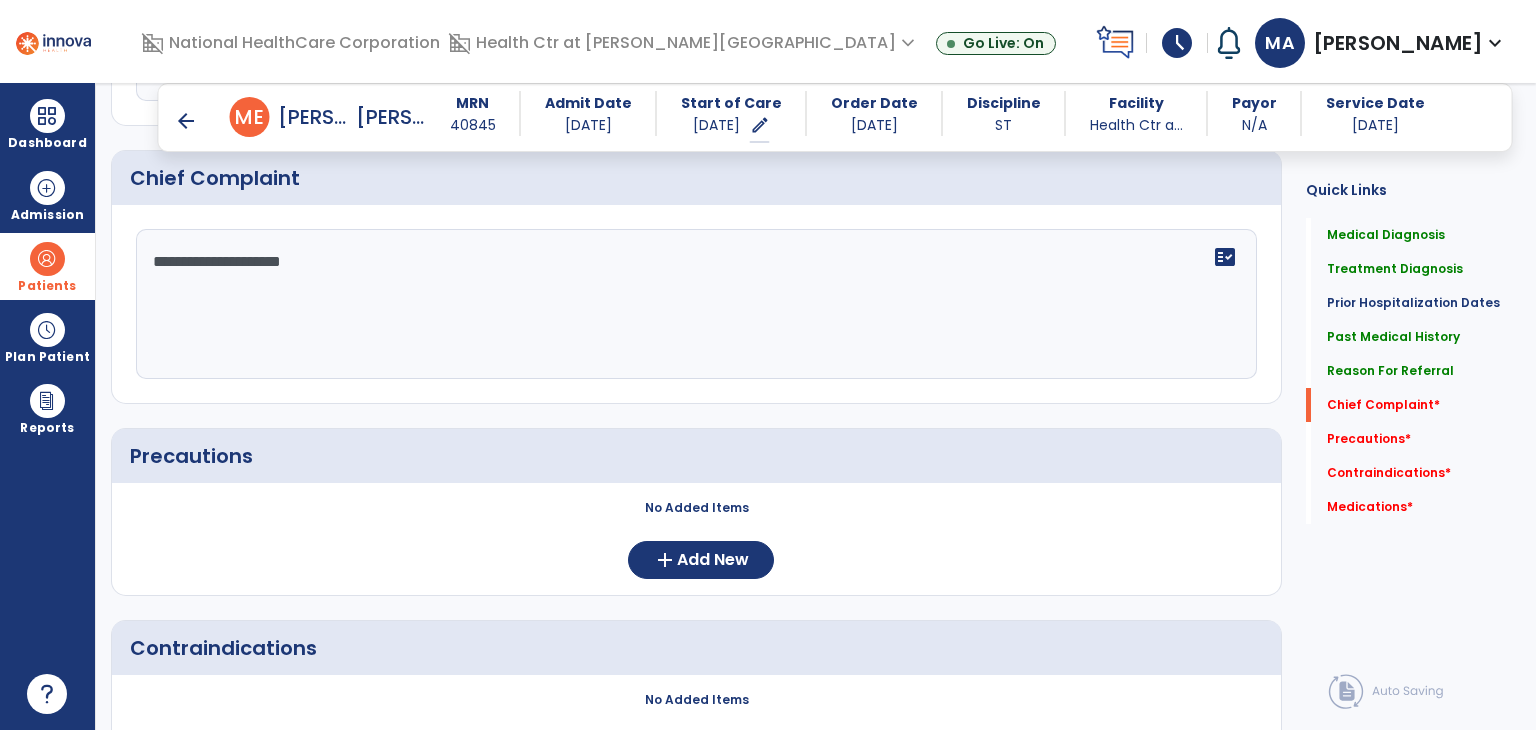 type on "**********" 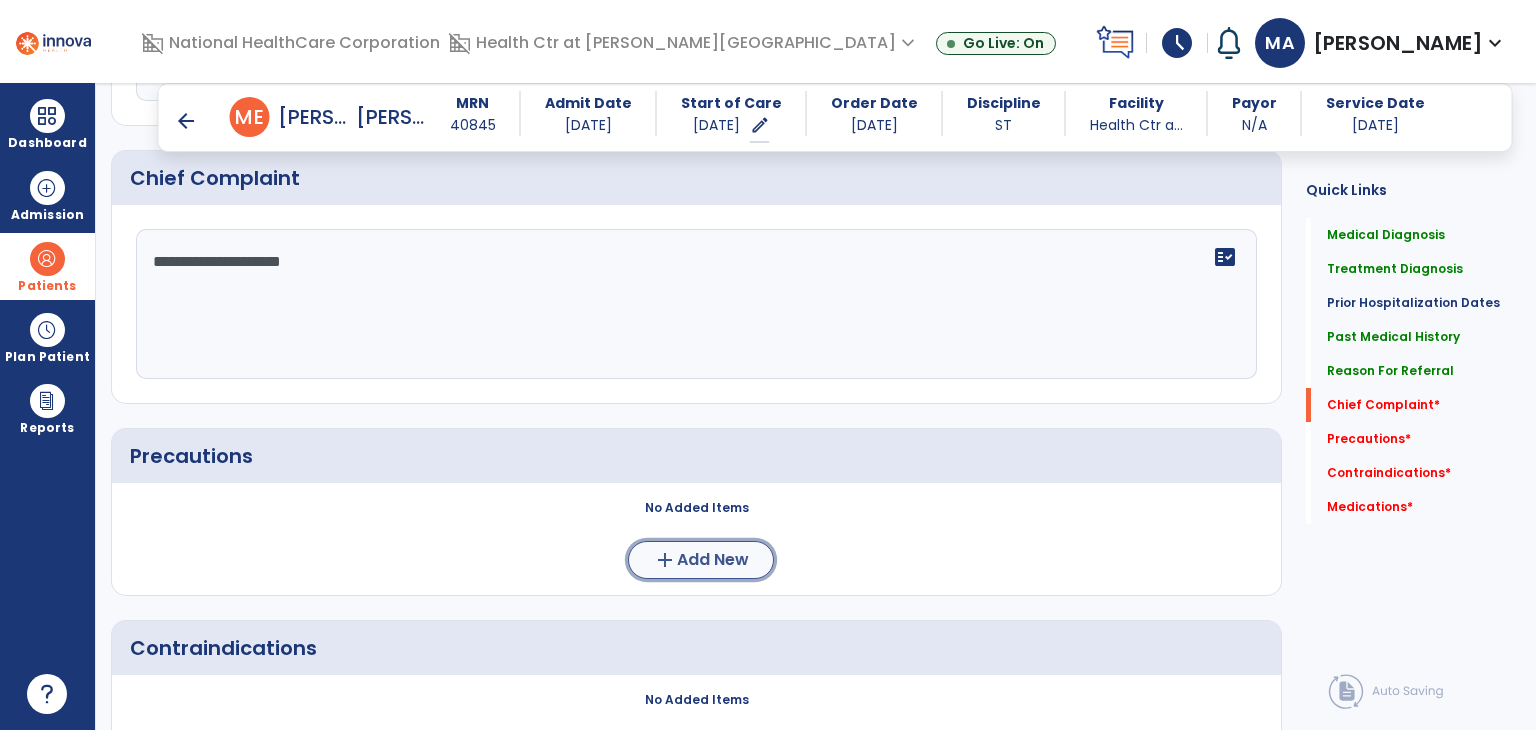 click on "Add New" 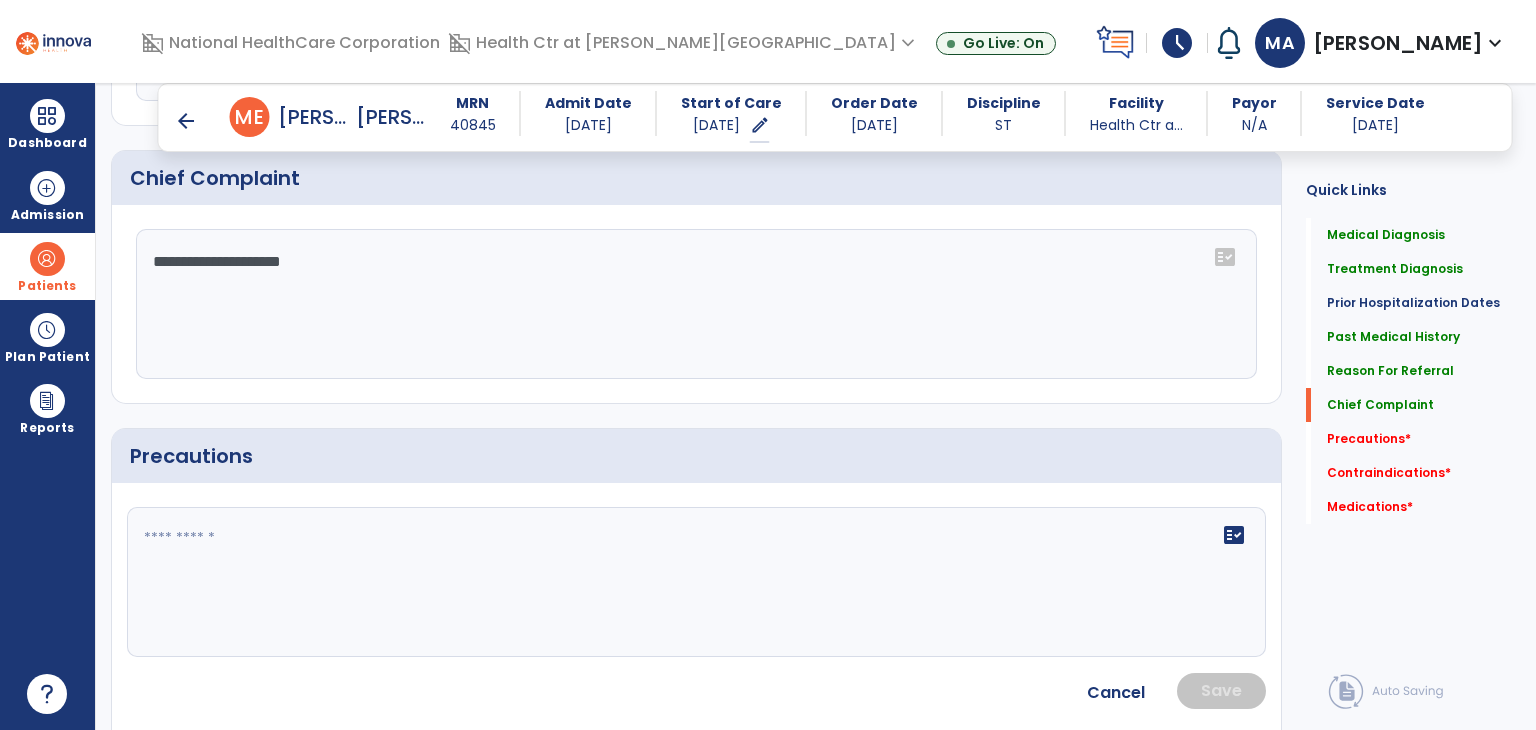 scroll, scrollTop: 1620, scrollLeft: 0, axis: vertical 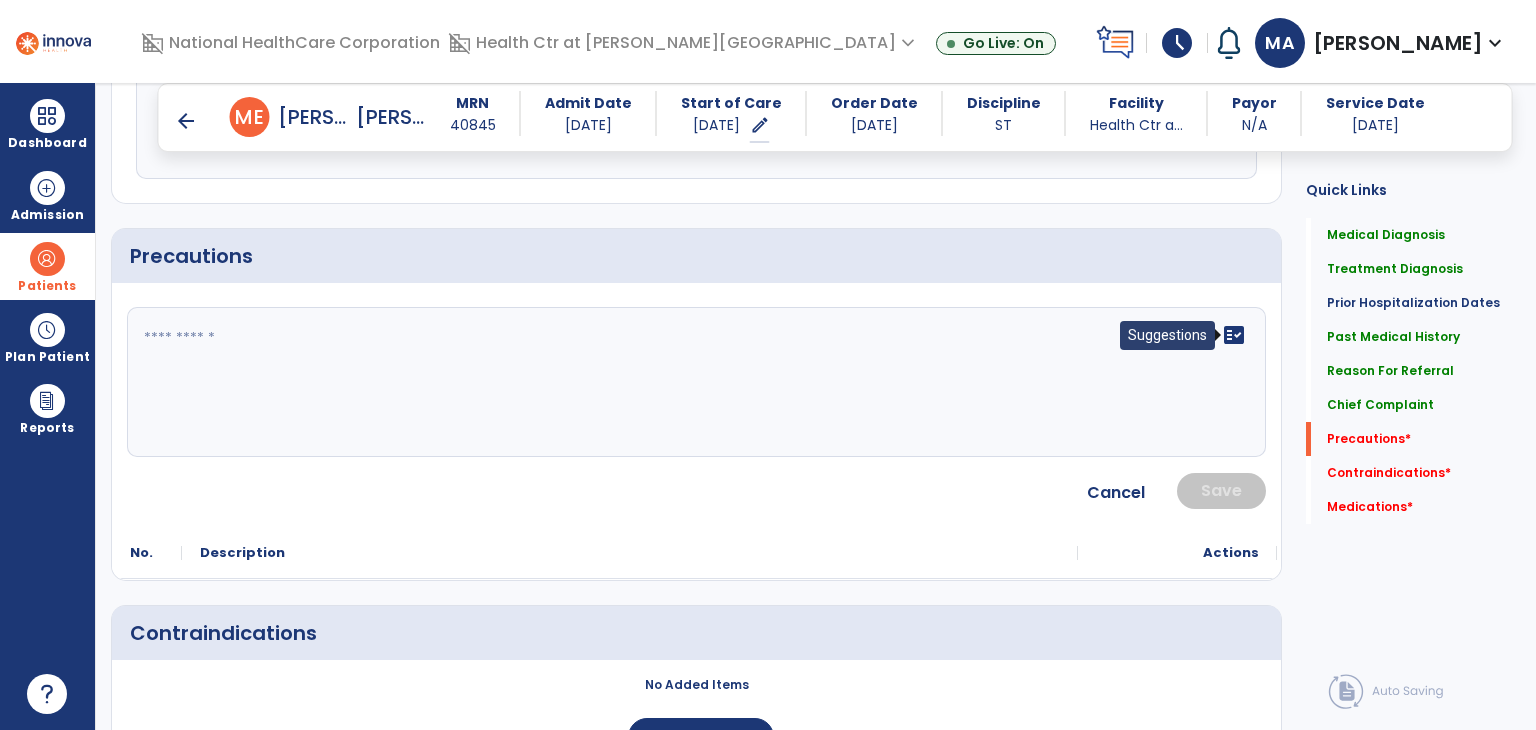 click on "fact_check" 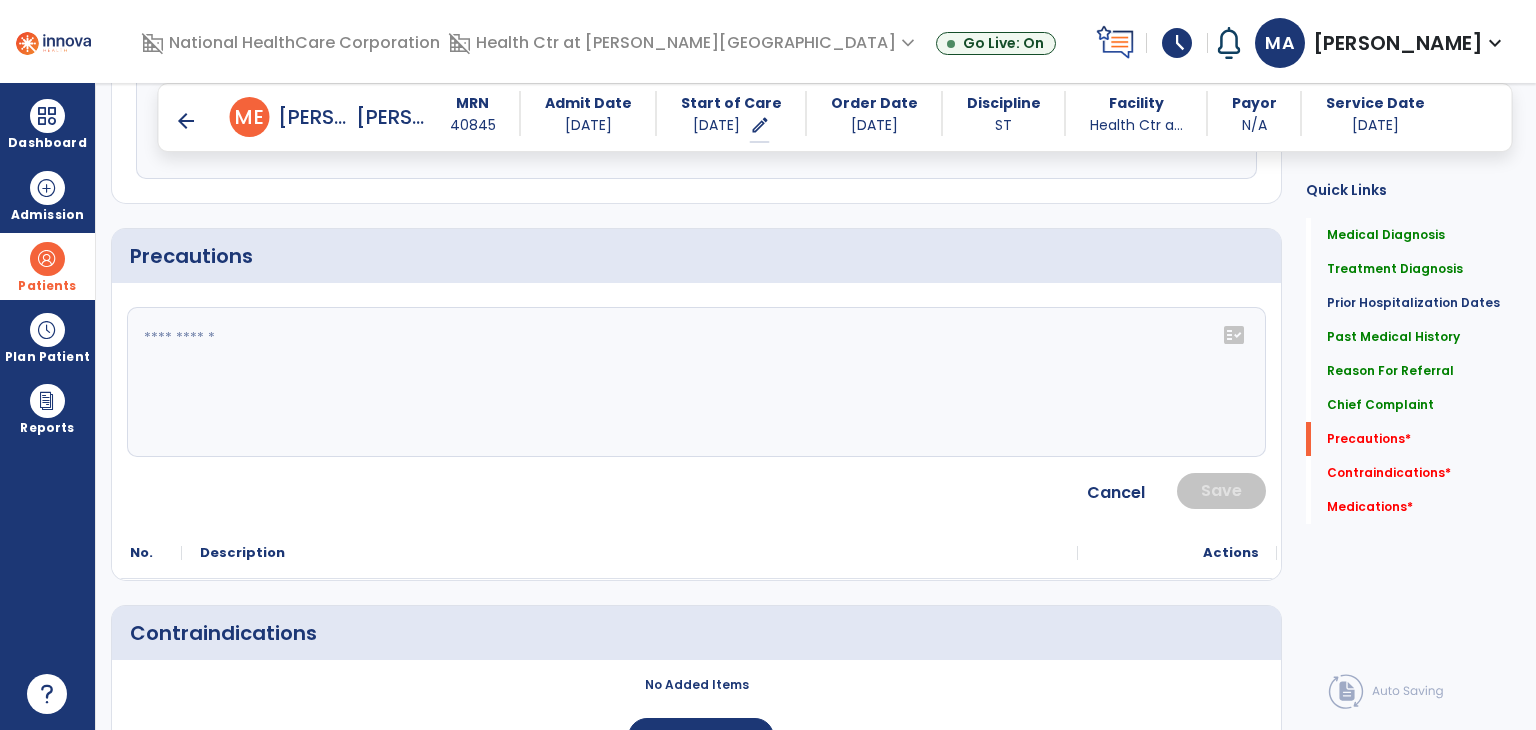 click 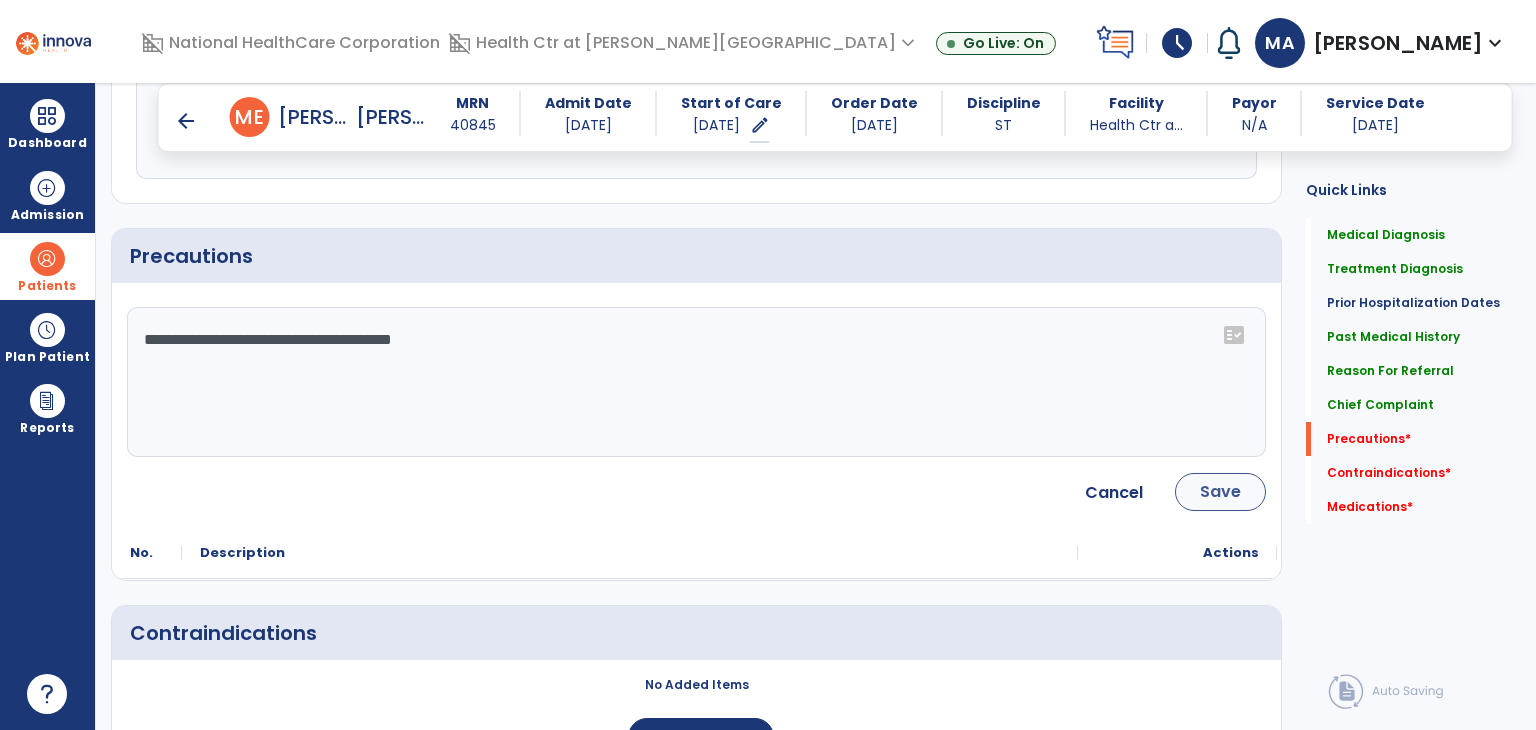 type on "**********" 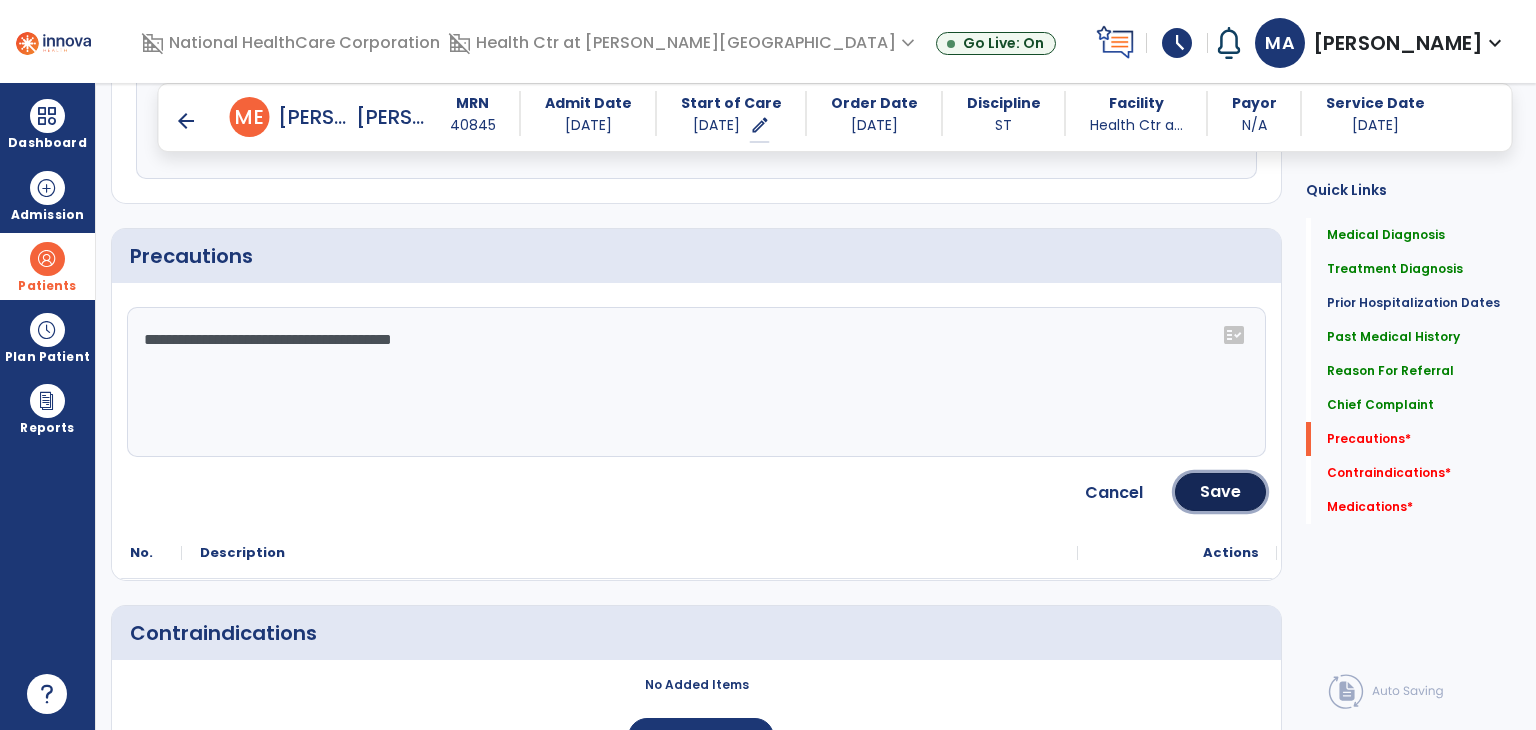 drag, startPoint x: 1214, startPoint y: 495, endPoint x: 1120, endPoint y: 482, distance: 94.89468 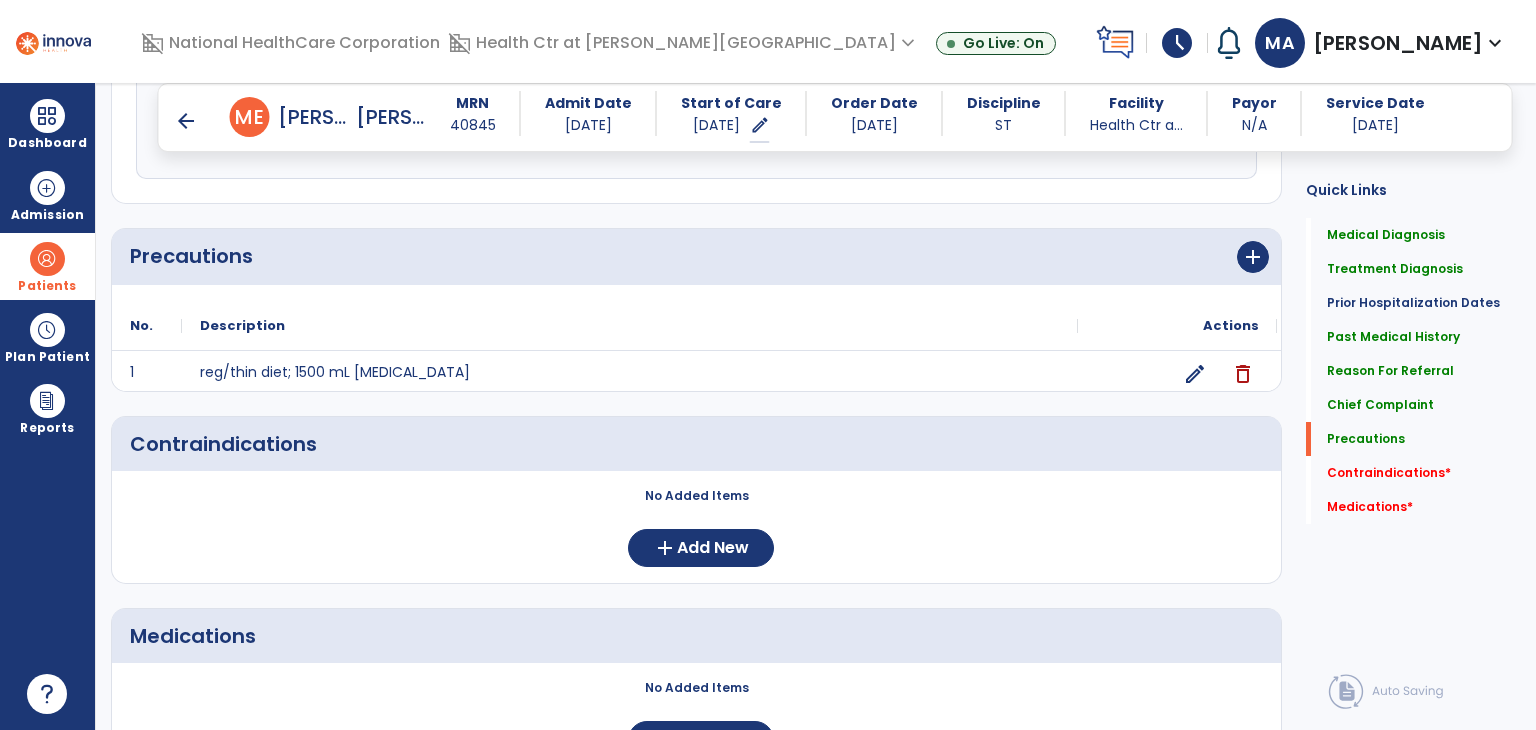 scroll, scrollTop: 1730, scrollLeft: 0, axis: vertical 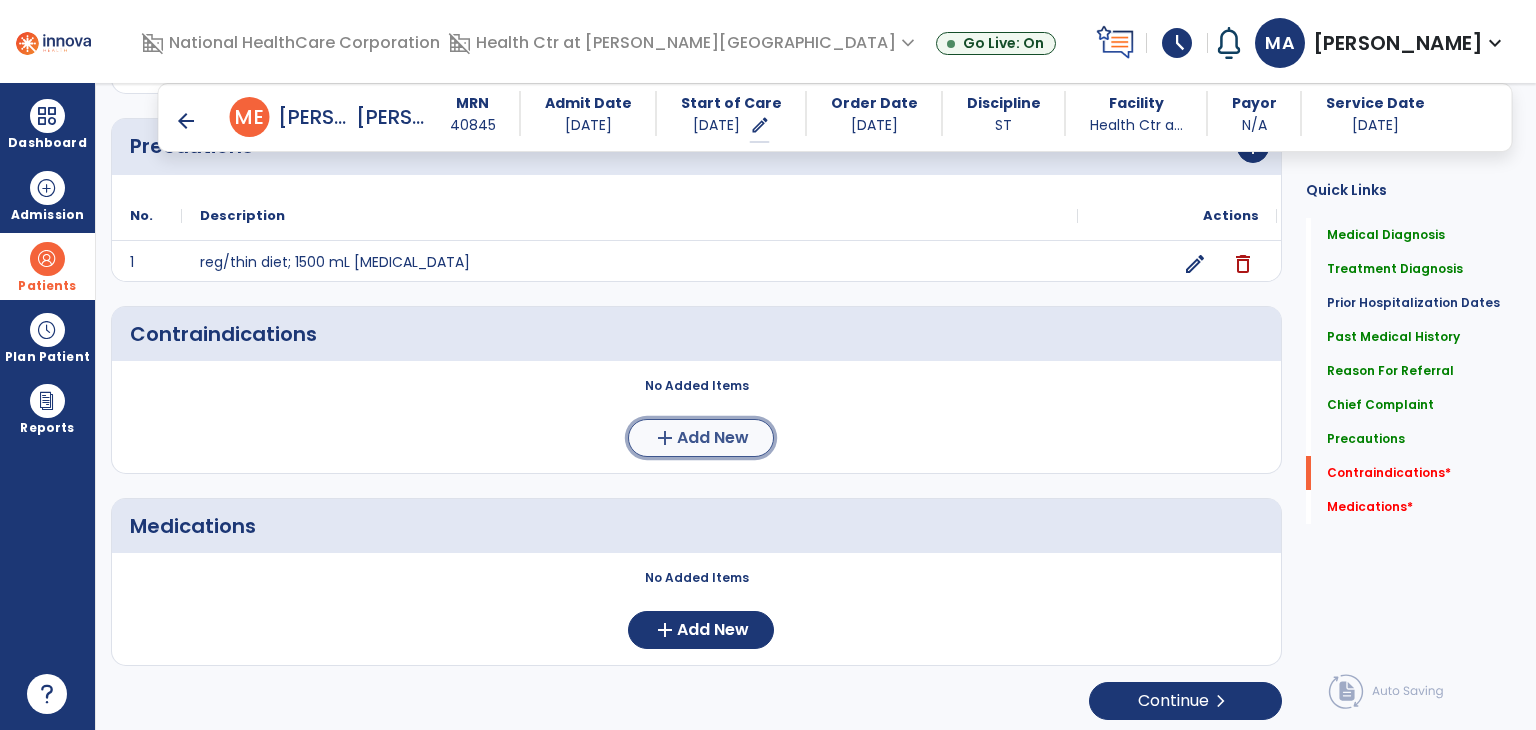 click on "add  Add New" 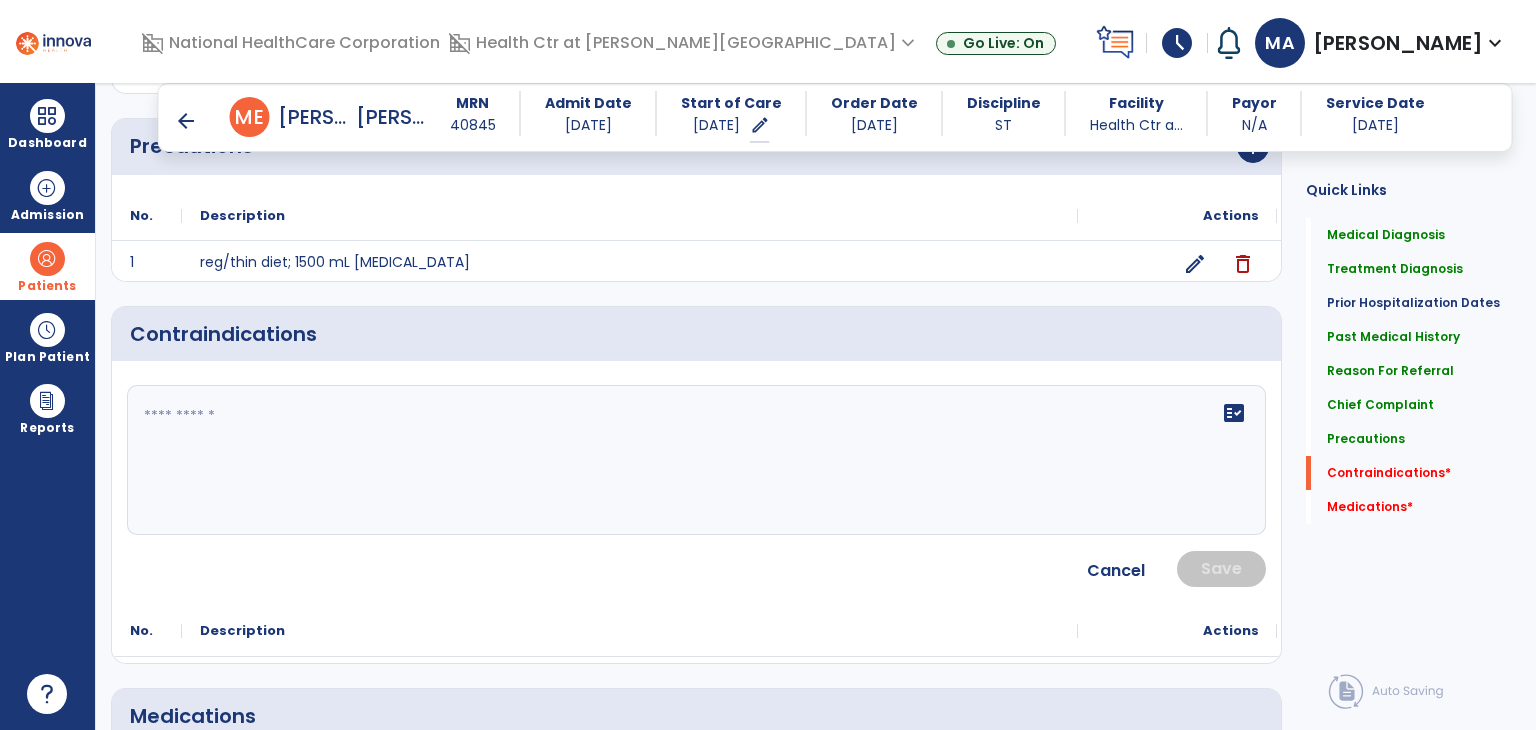 click on "fact_check" 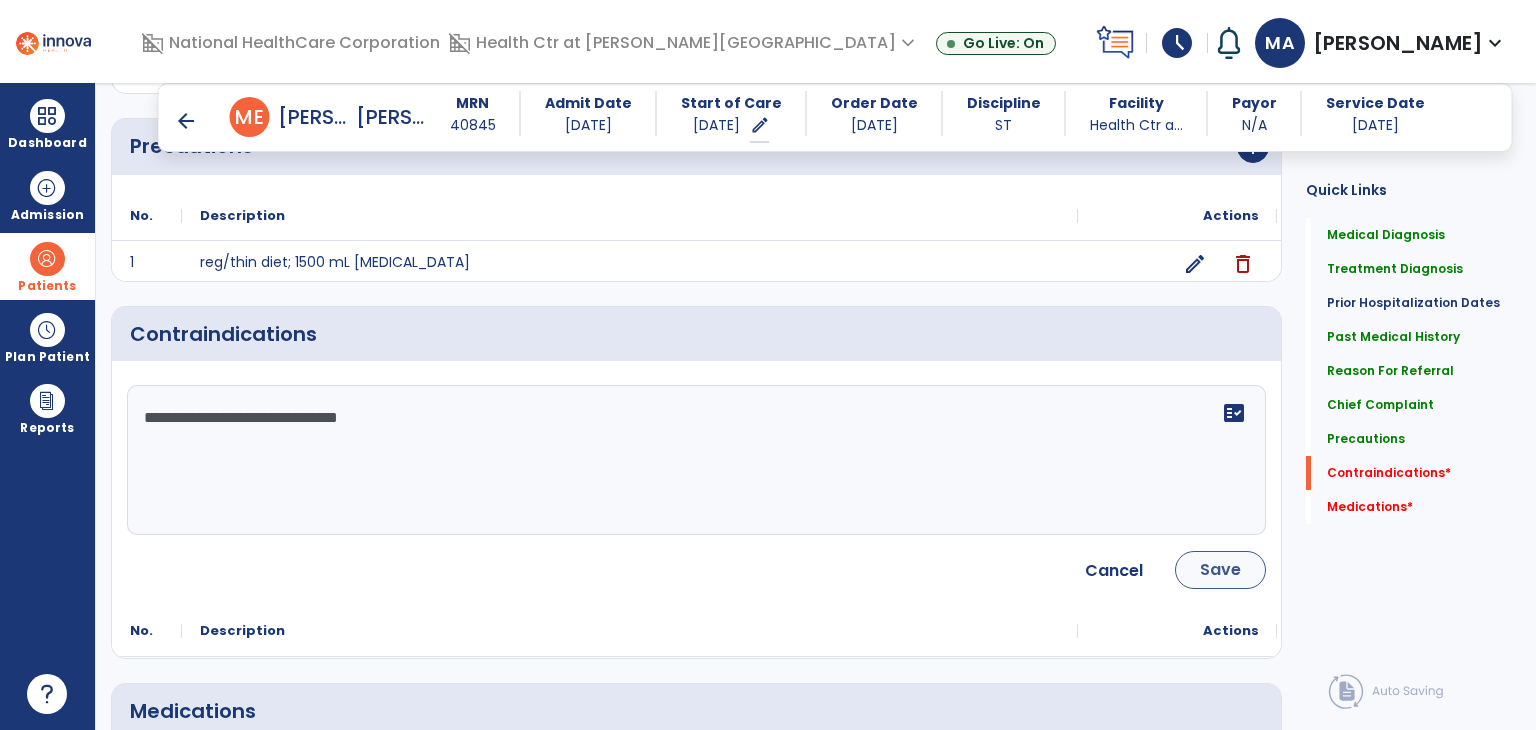 type on "**********" 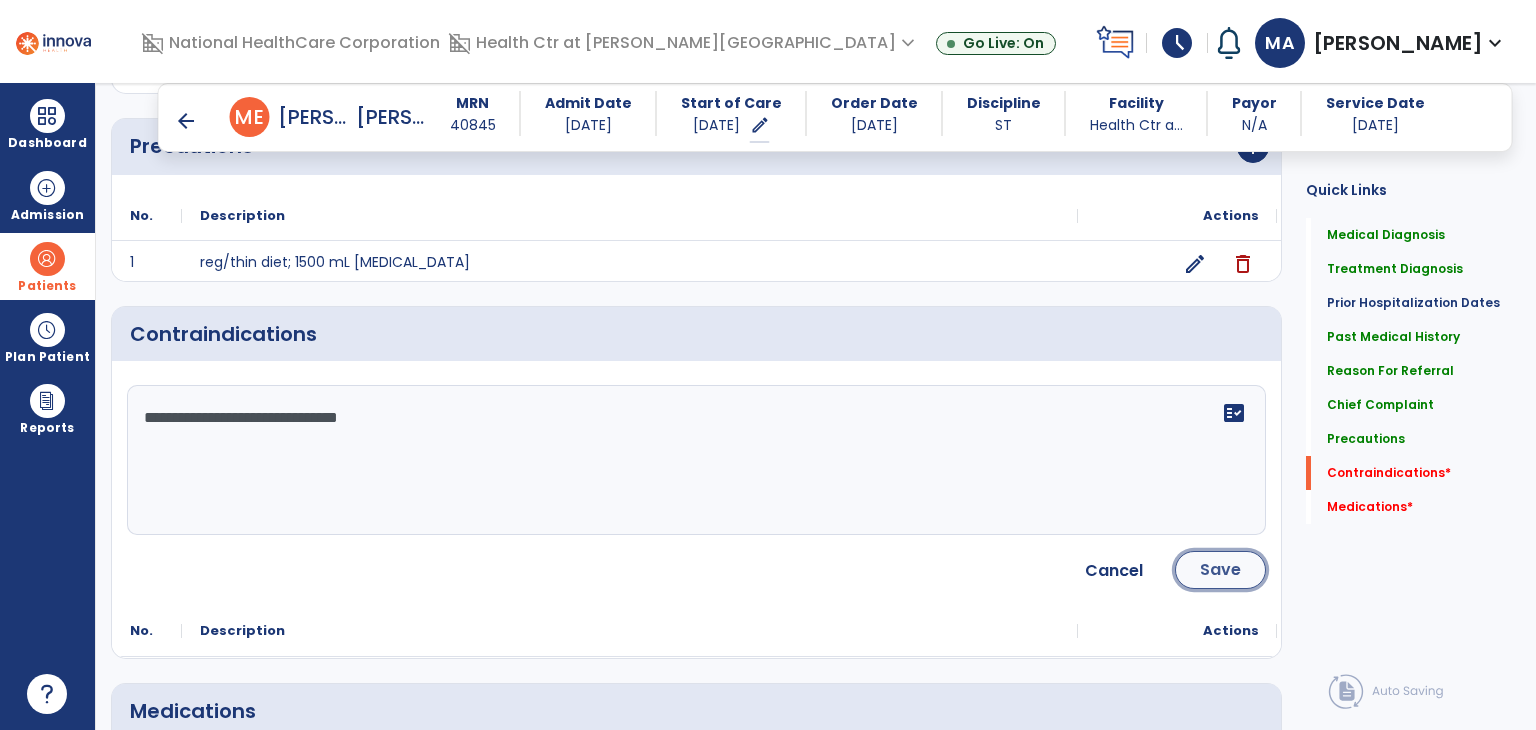 click on "Save" 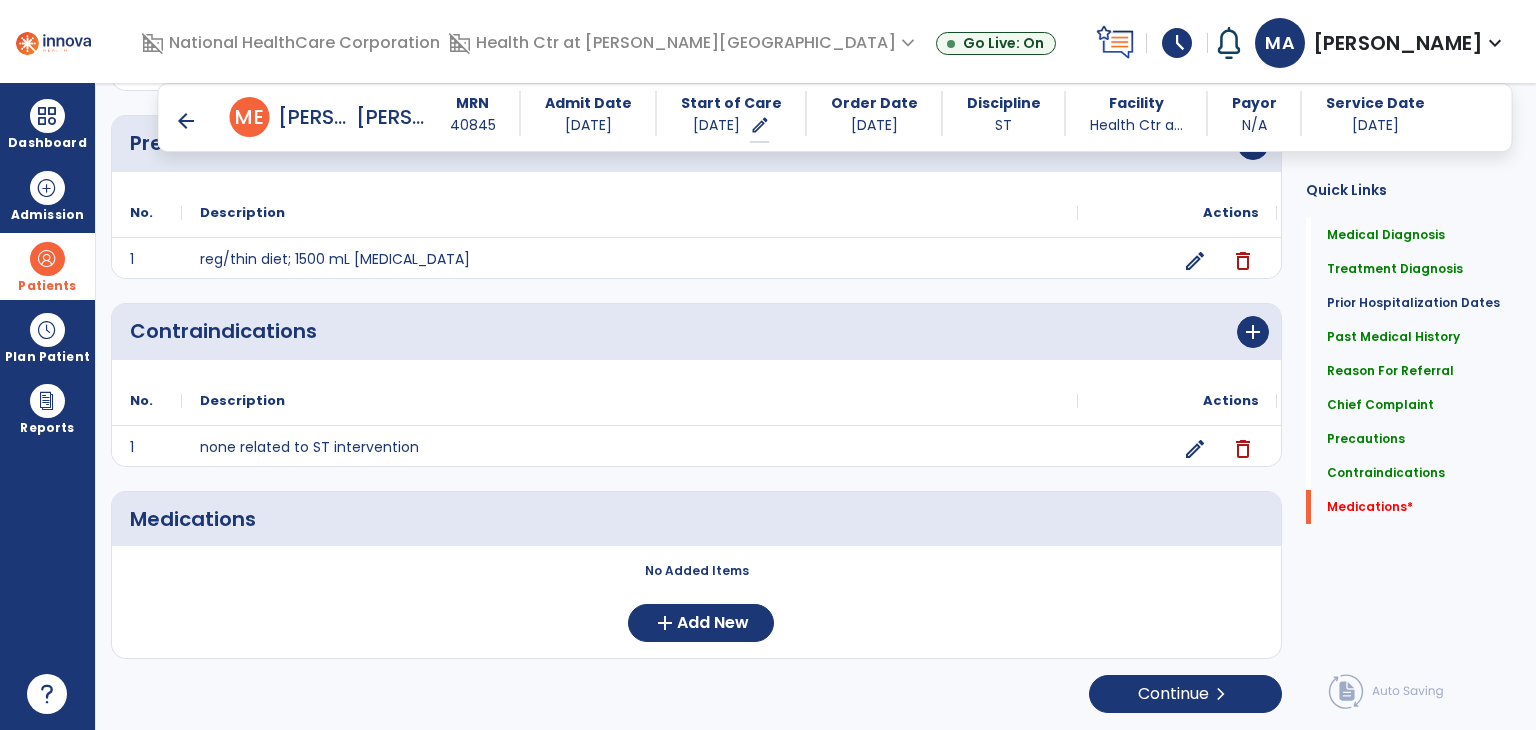 scroll, scrollTop: 1727, scrollLeft: 0, axis: vertical 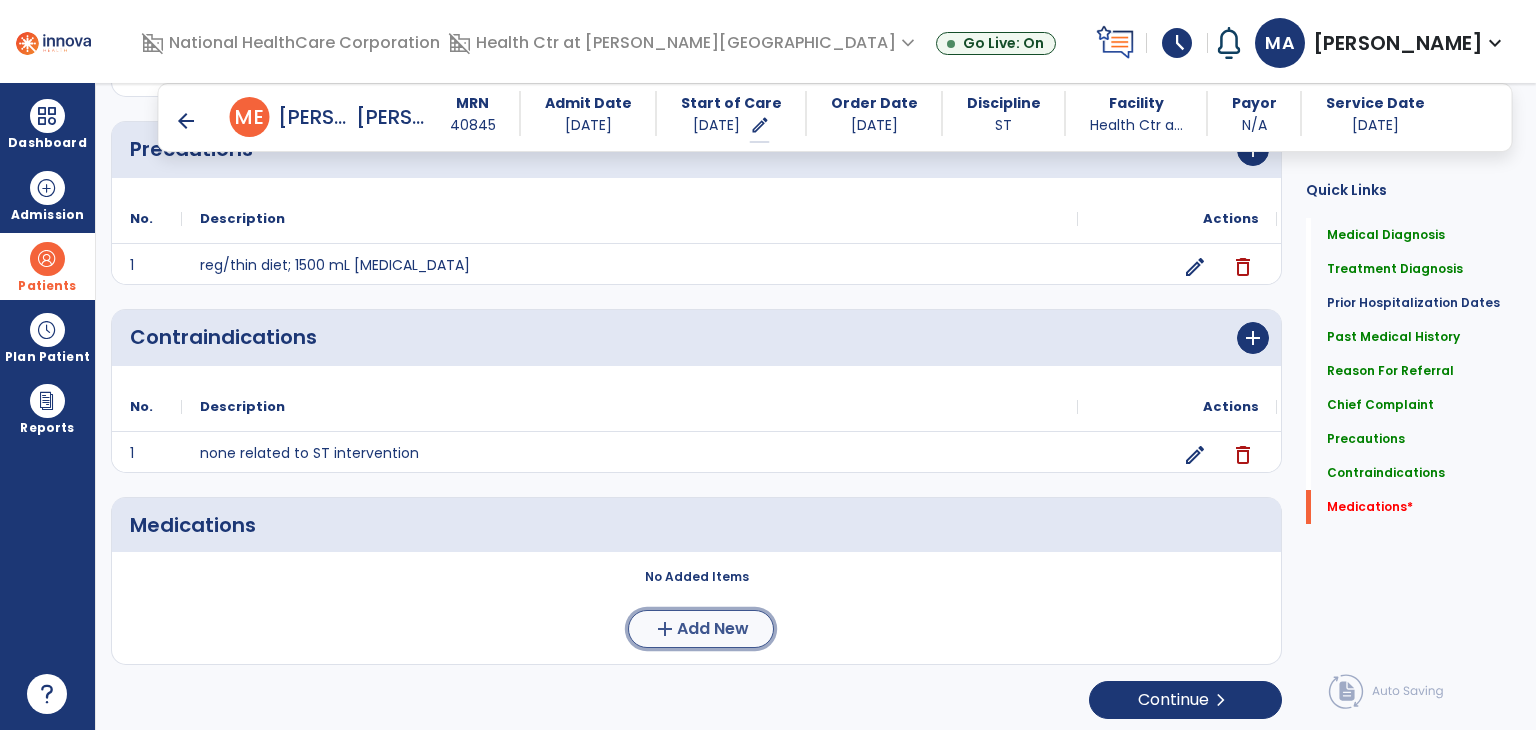 click on "add  Add New" 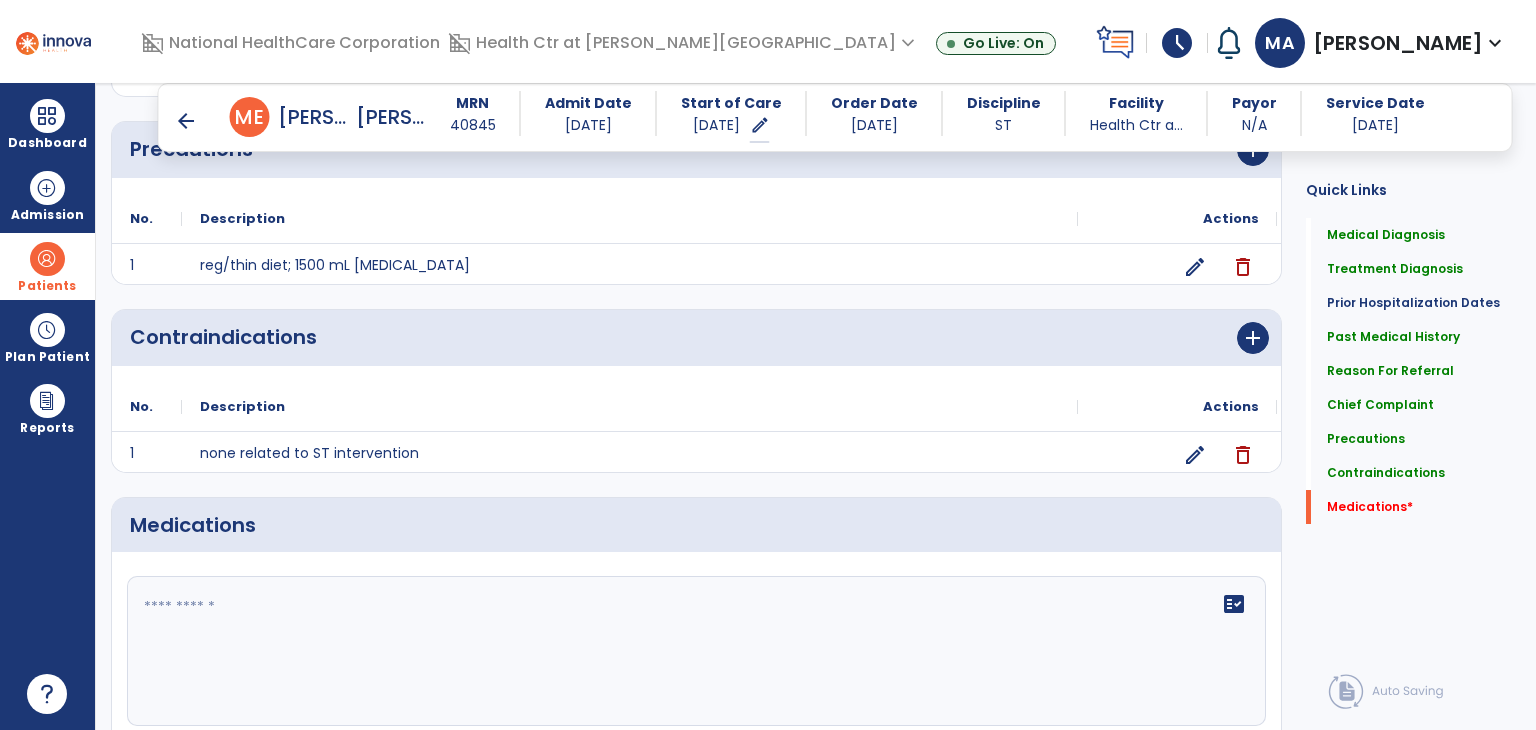 click on "fact_check" 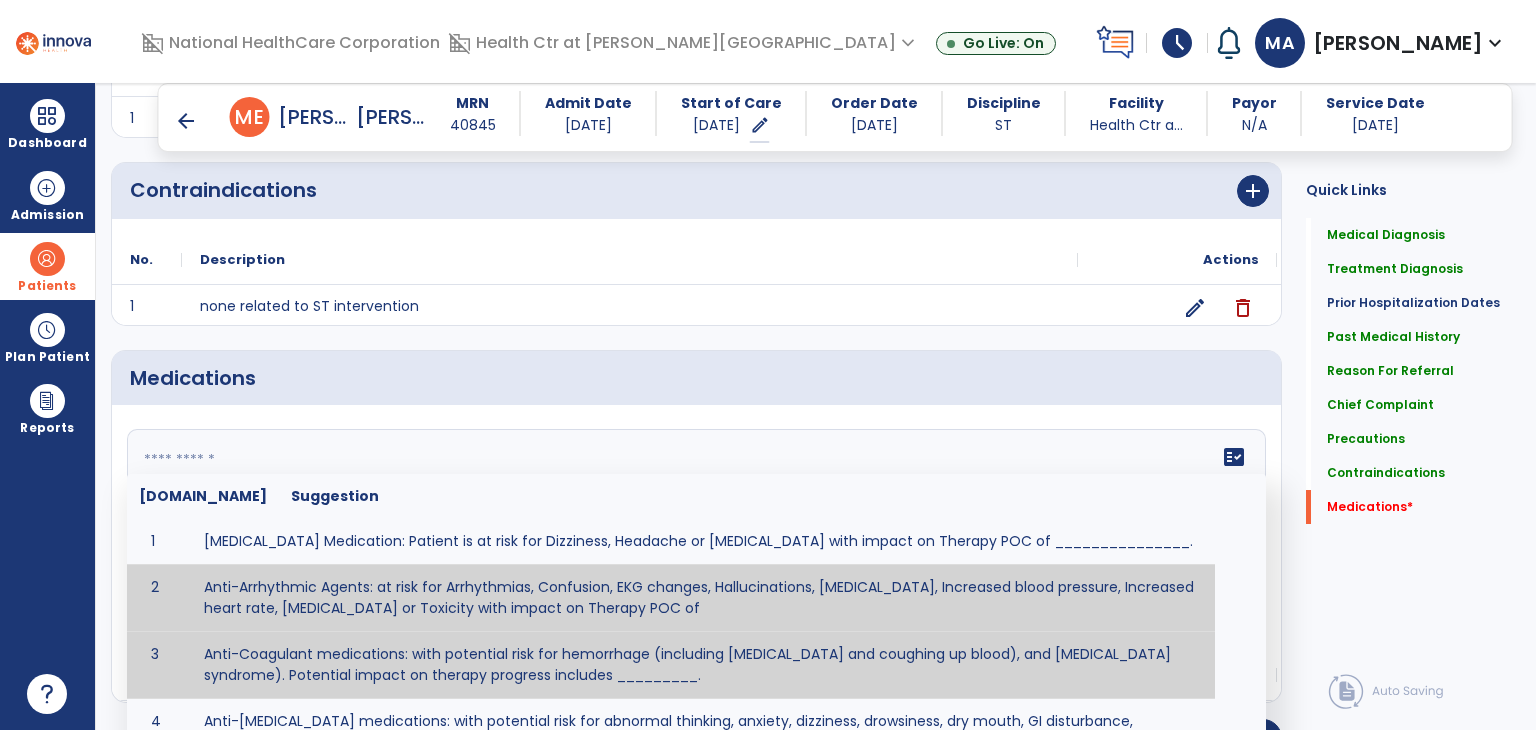 scroll, scrollTop: 1924, scrollLeft: 0, axis: vertical 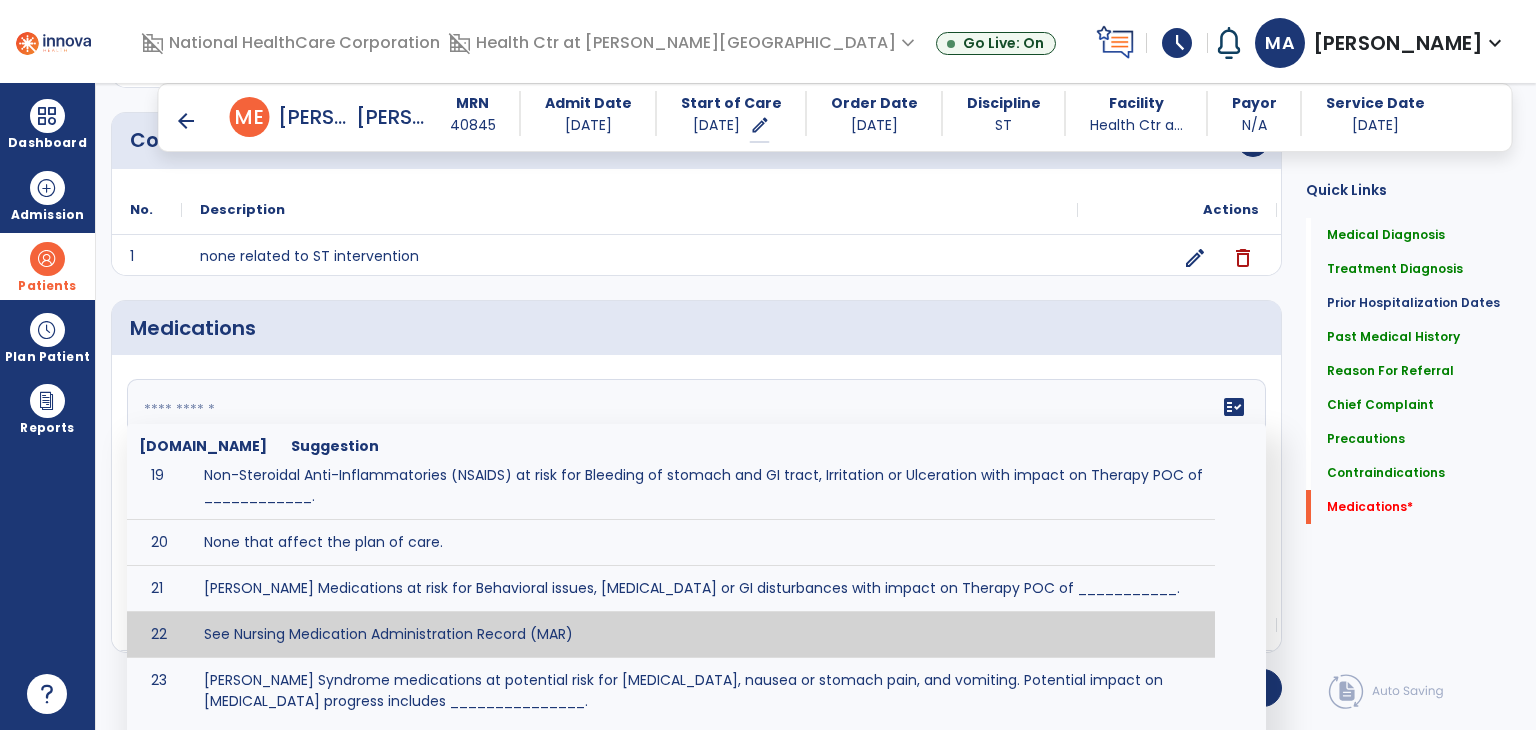 type on "**********" 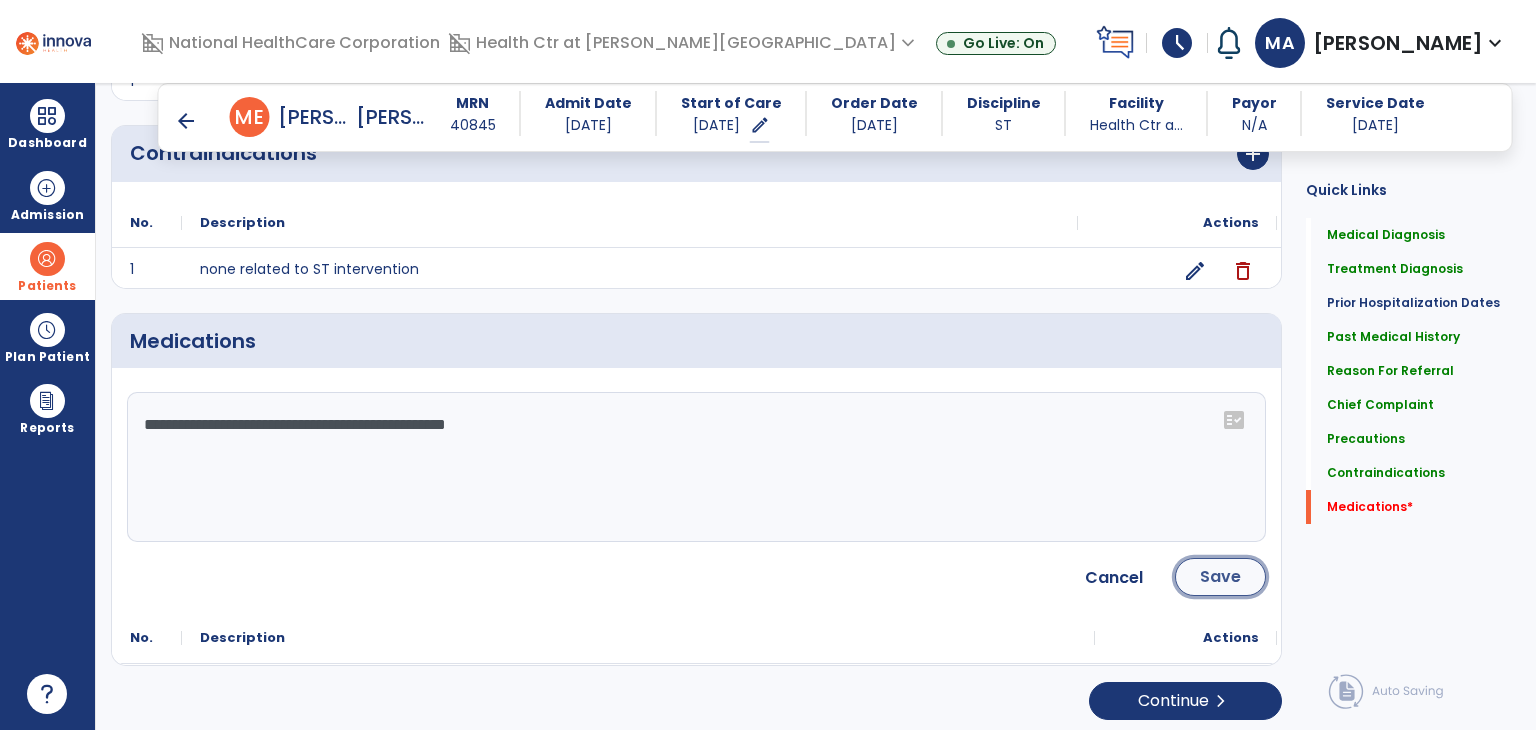 click on "Save" 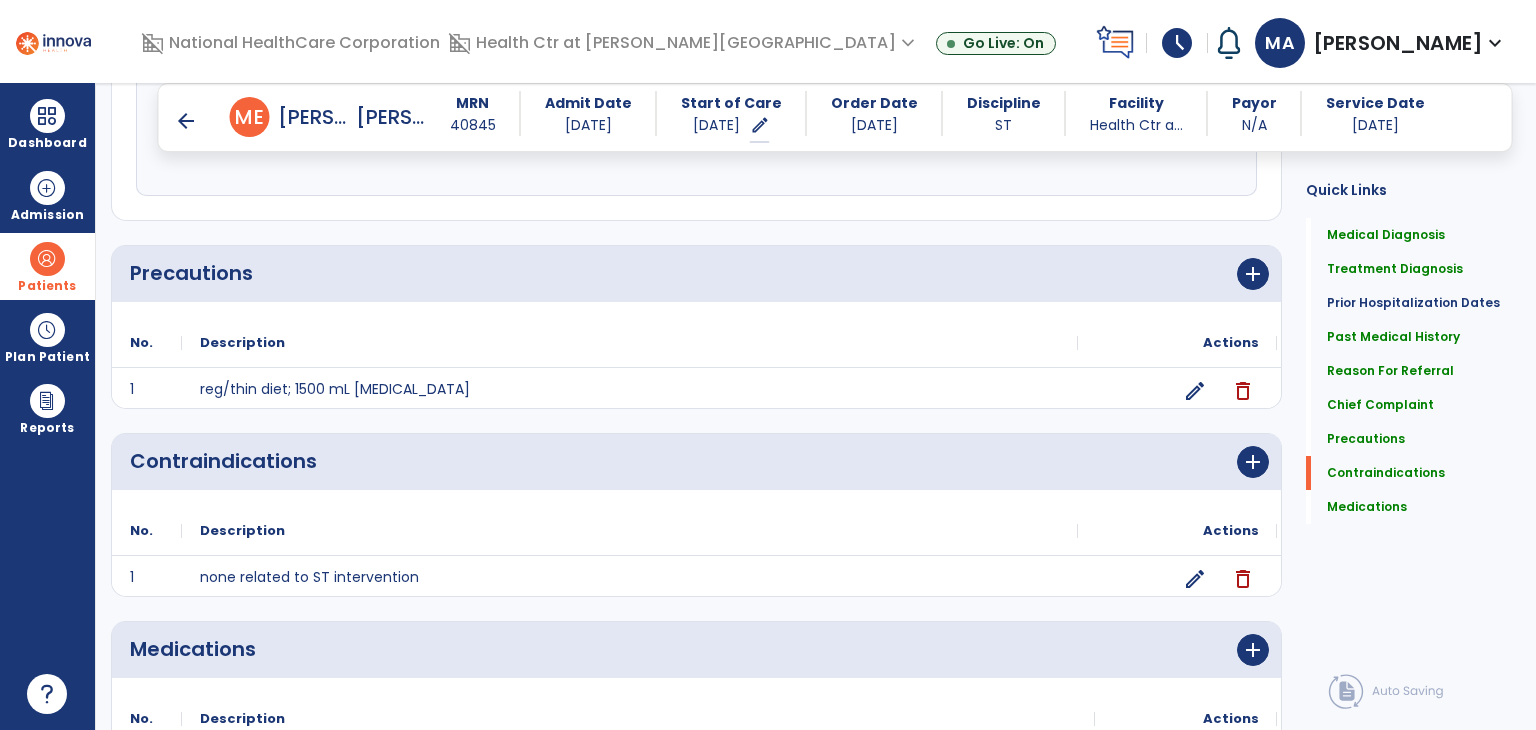 scroll, scrollTop: 1723, scrollLeft: 0, axis: vertical 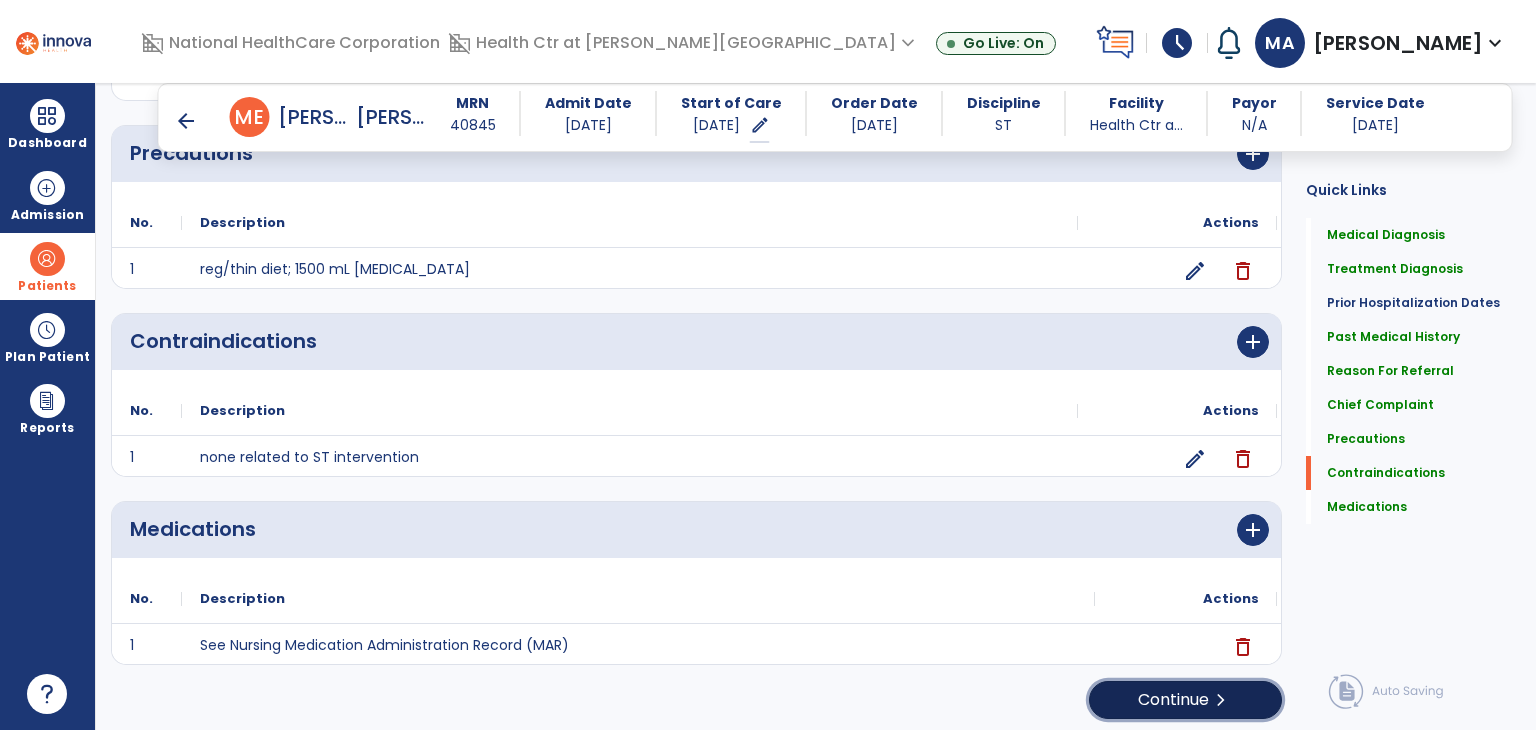 click on "Continue  chevron_right" 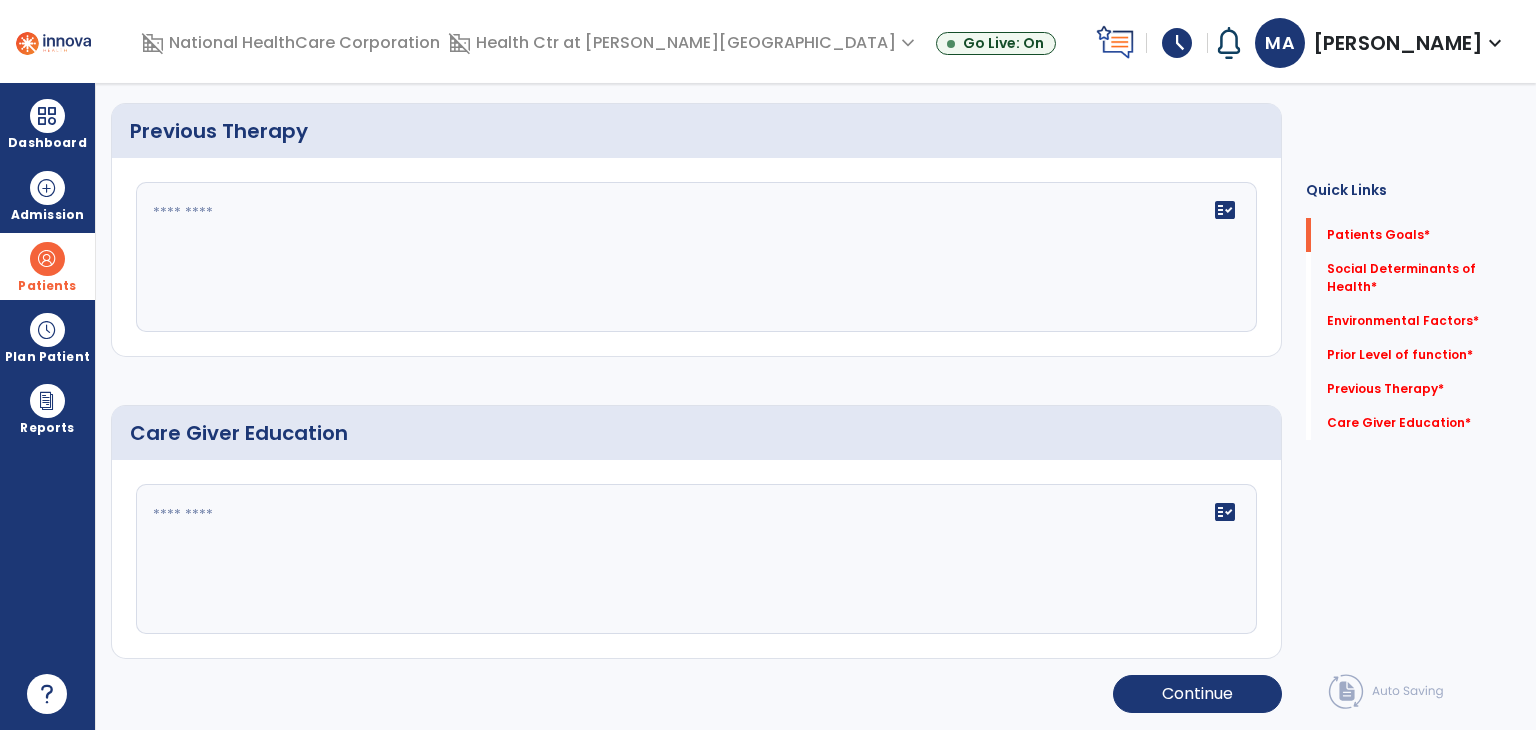 scroll, scrollTop: 0, scrollLeft: 0, axis: both 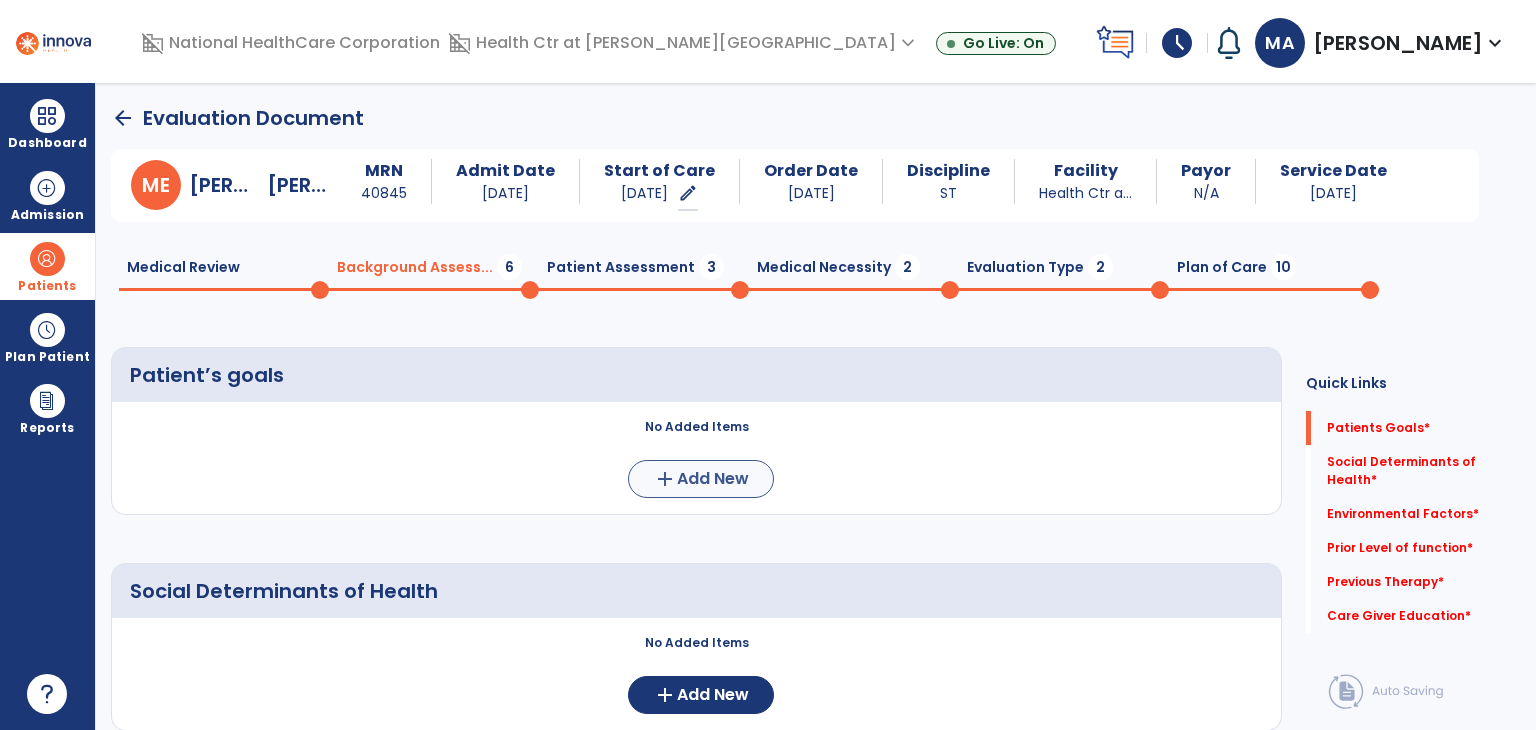 drag, startPoint x: 783, startPoint y: 476, endPoint x: 668, endPoint y: 481, distance: 115.10864 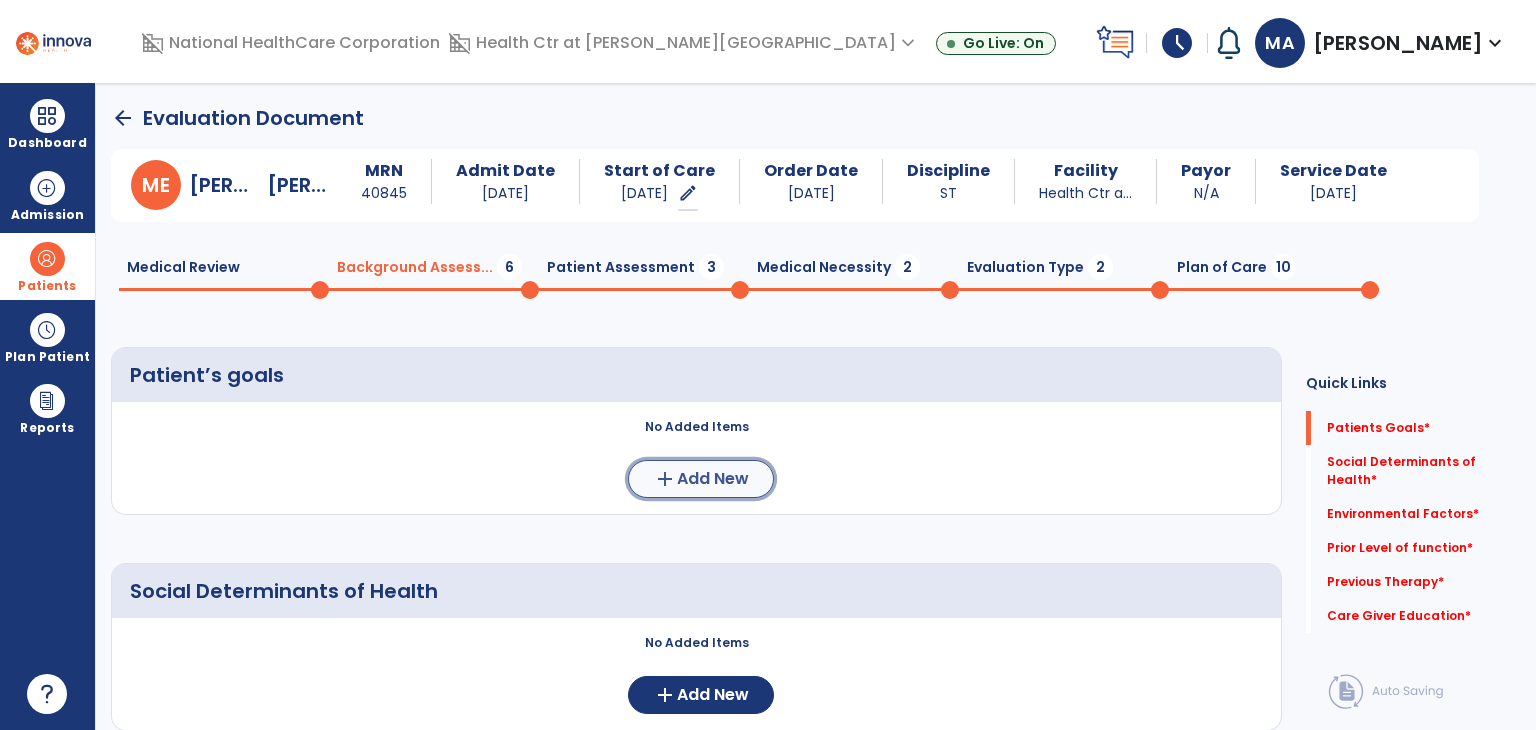 click on "add" 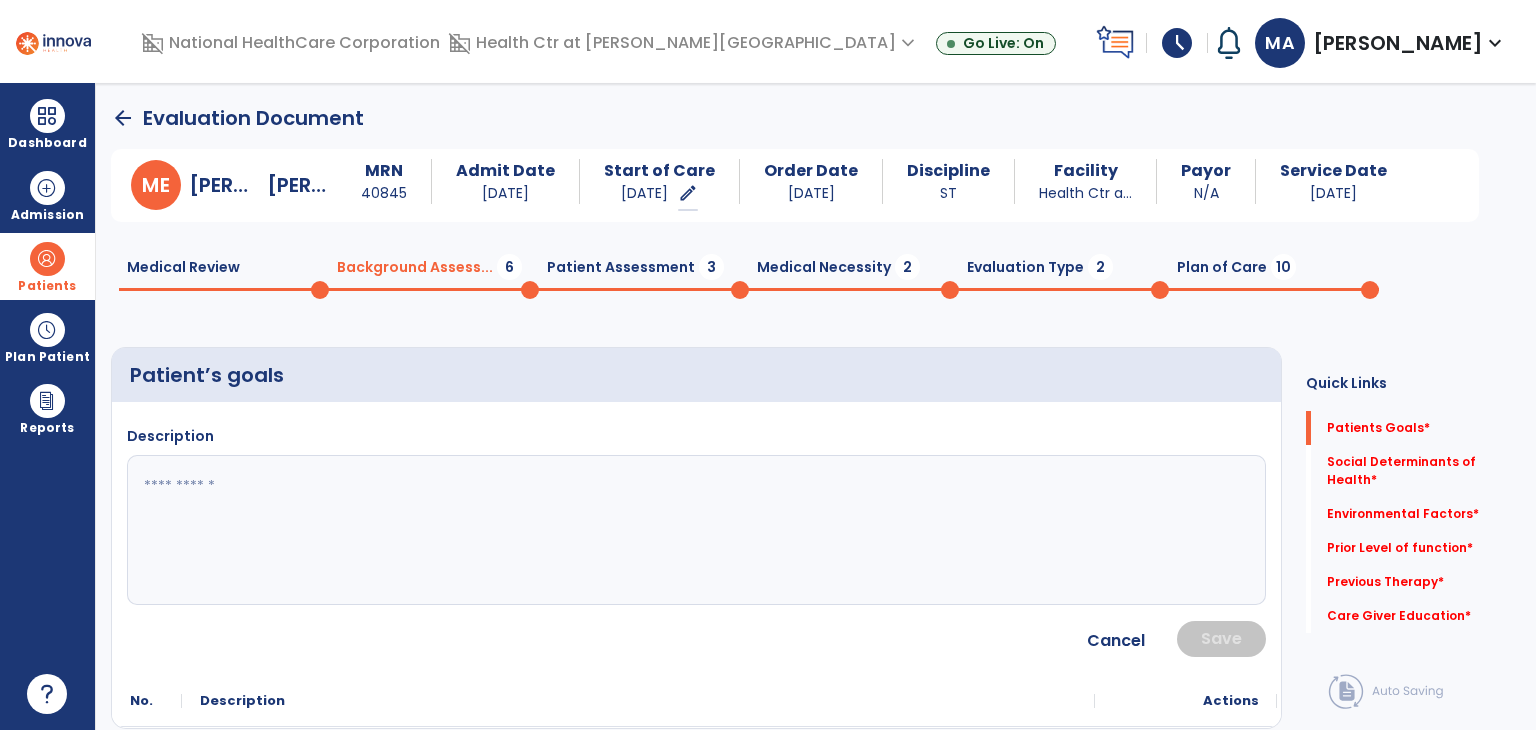 click 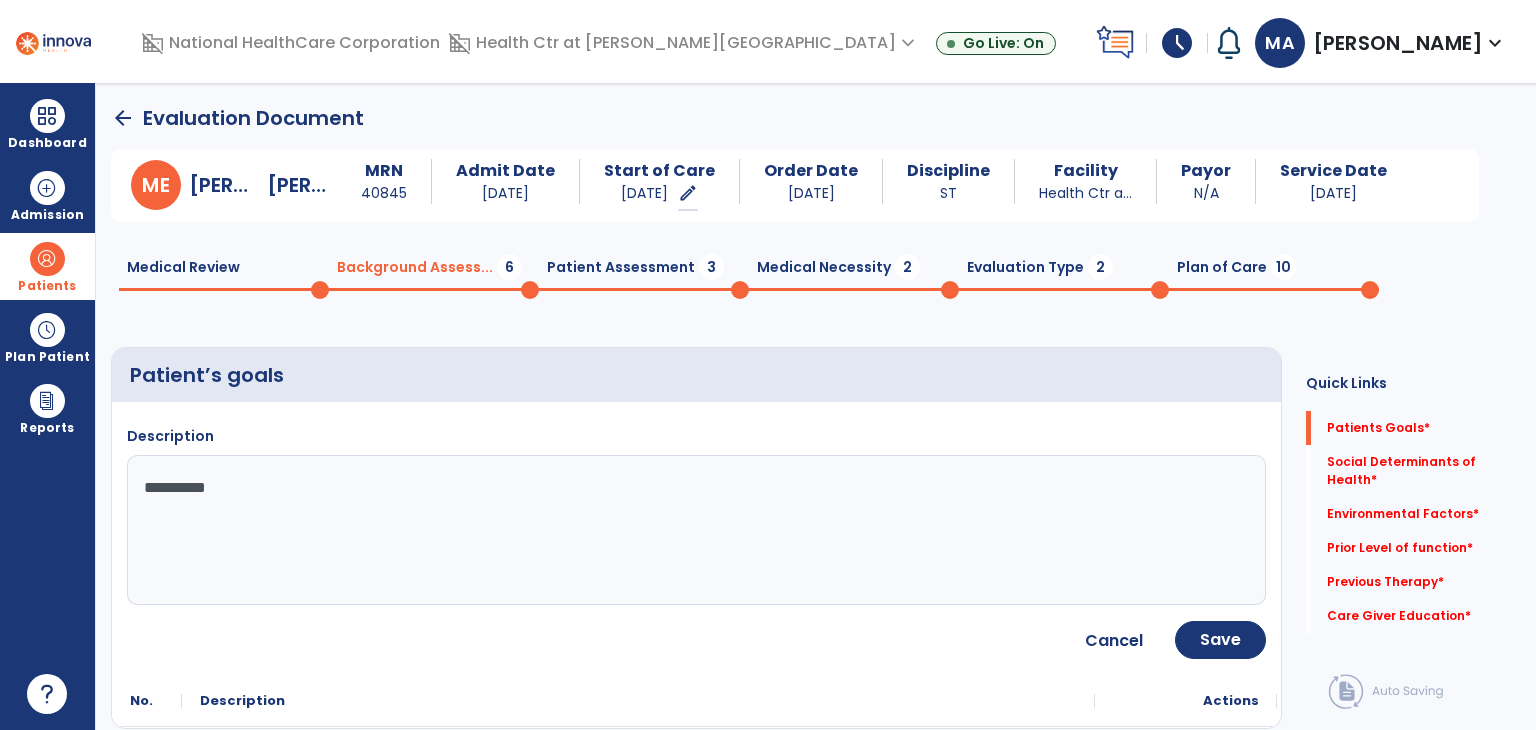 type on "**********" 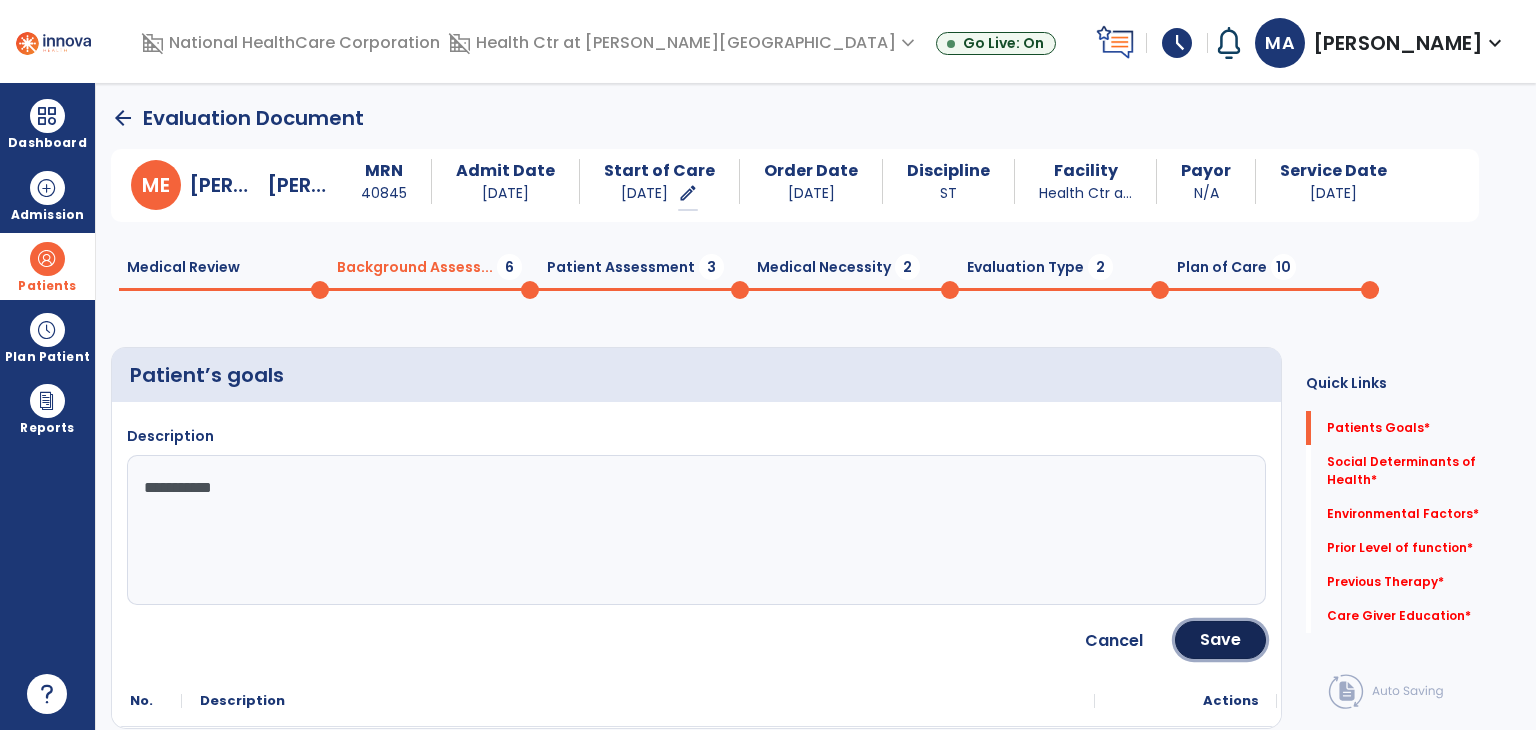 drag, startPoint x: 1216, startPoint y: 646, endPoint x: 1195, endPoint y: 639, distance: 22.135944 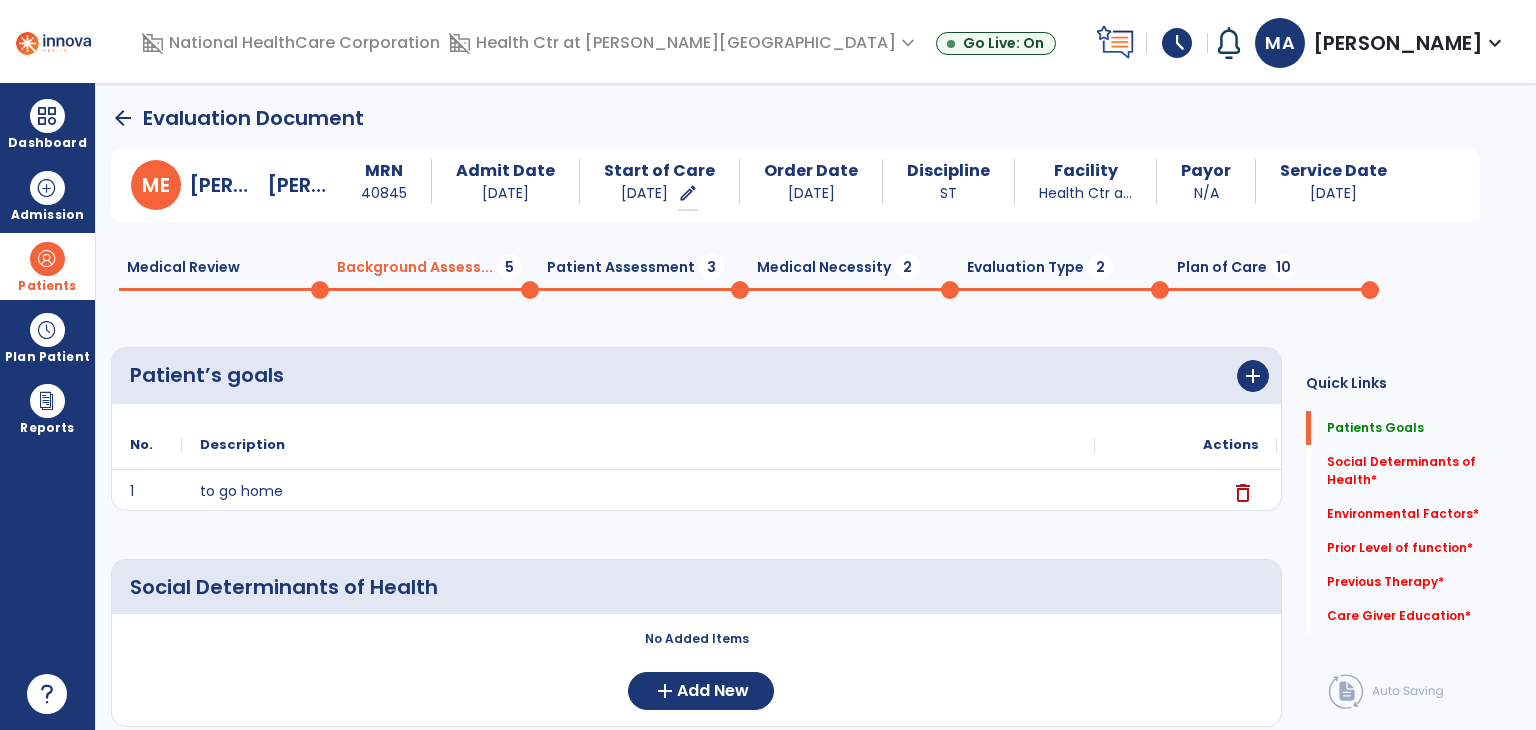 scroll, scrollTop: 400, scrollLeft: 0, axis: vertical 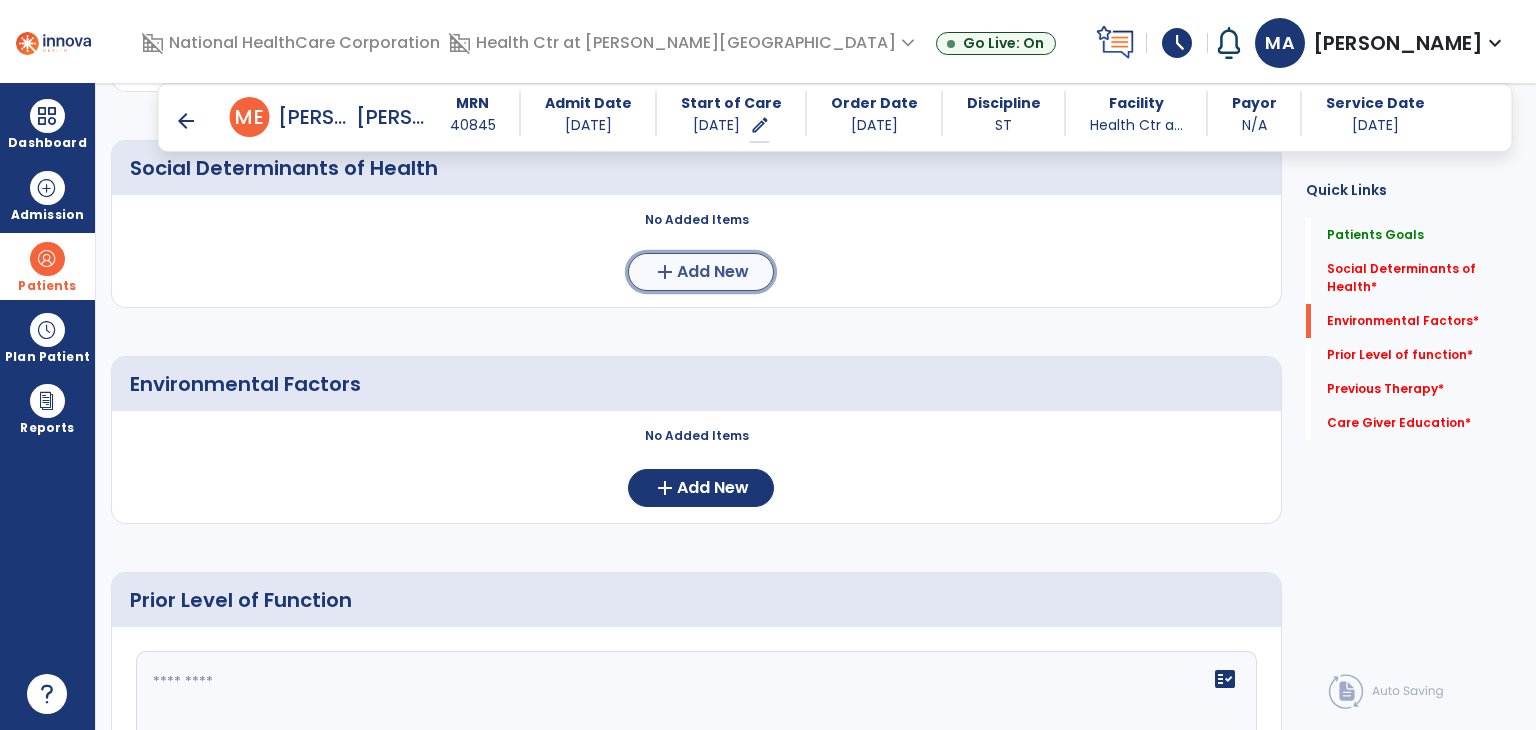 click on "Add New" 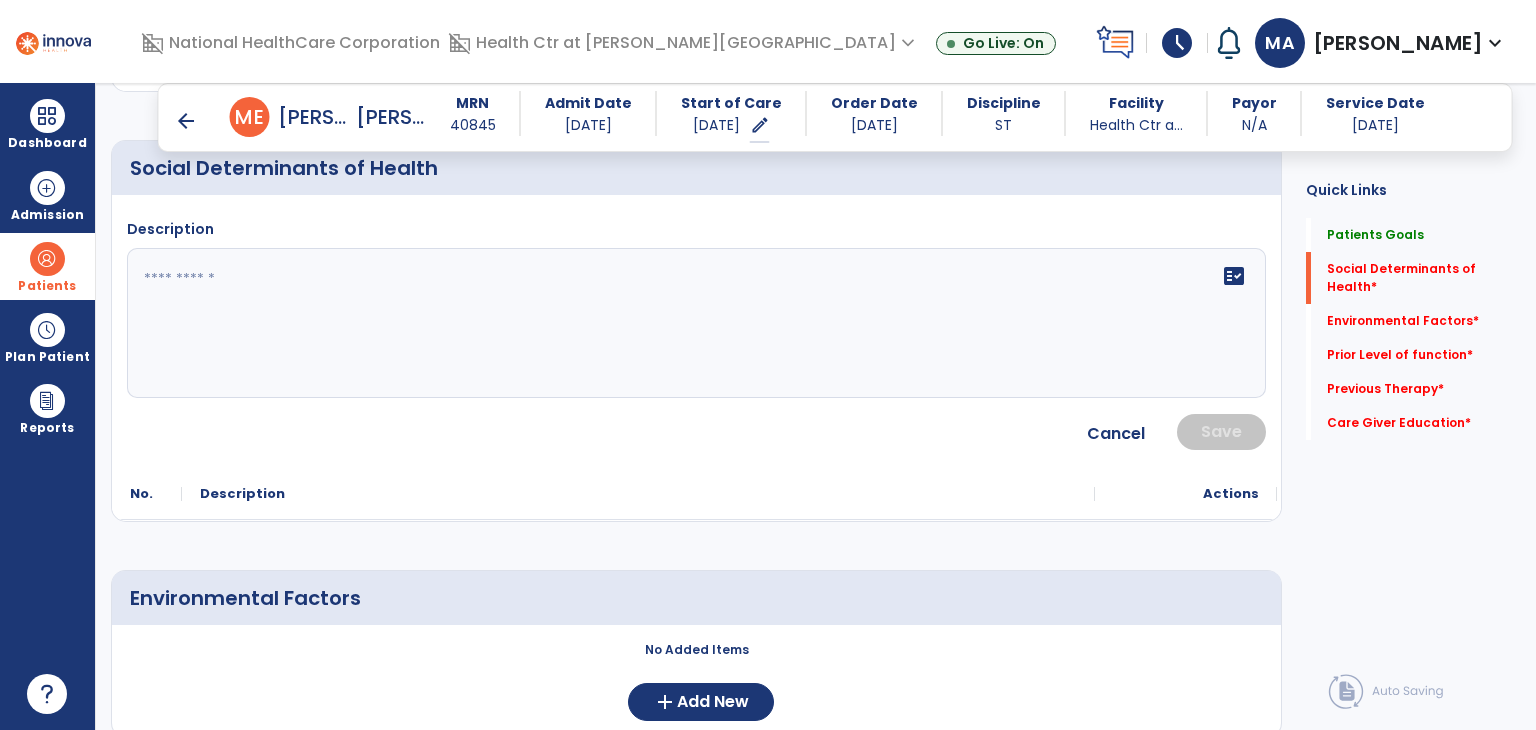 click on "fact_check" 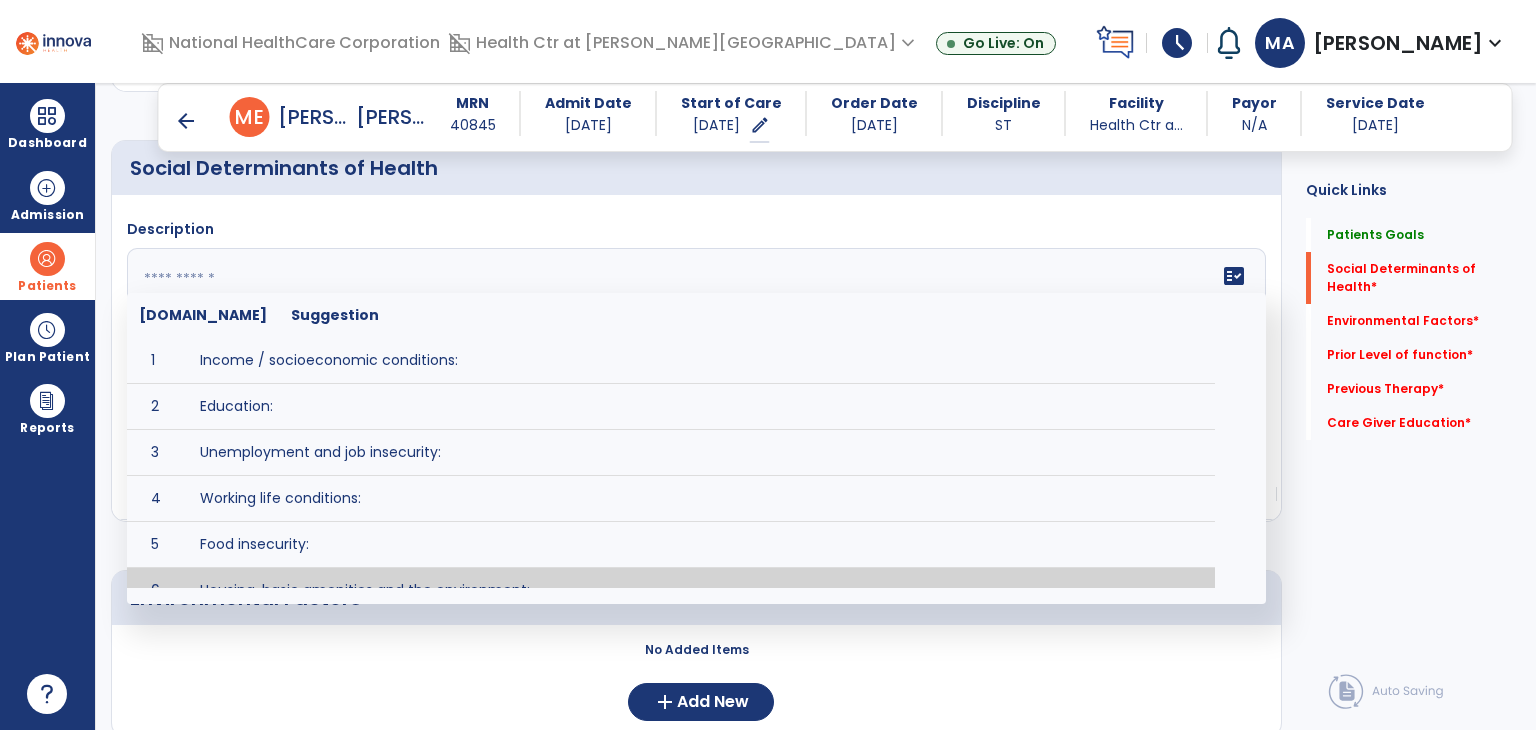 click on "Environmental Factors     No Added Items  add  Add New" 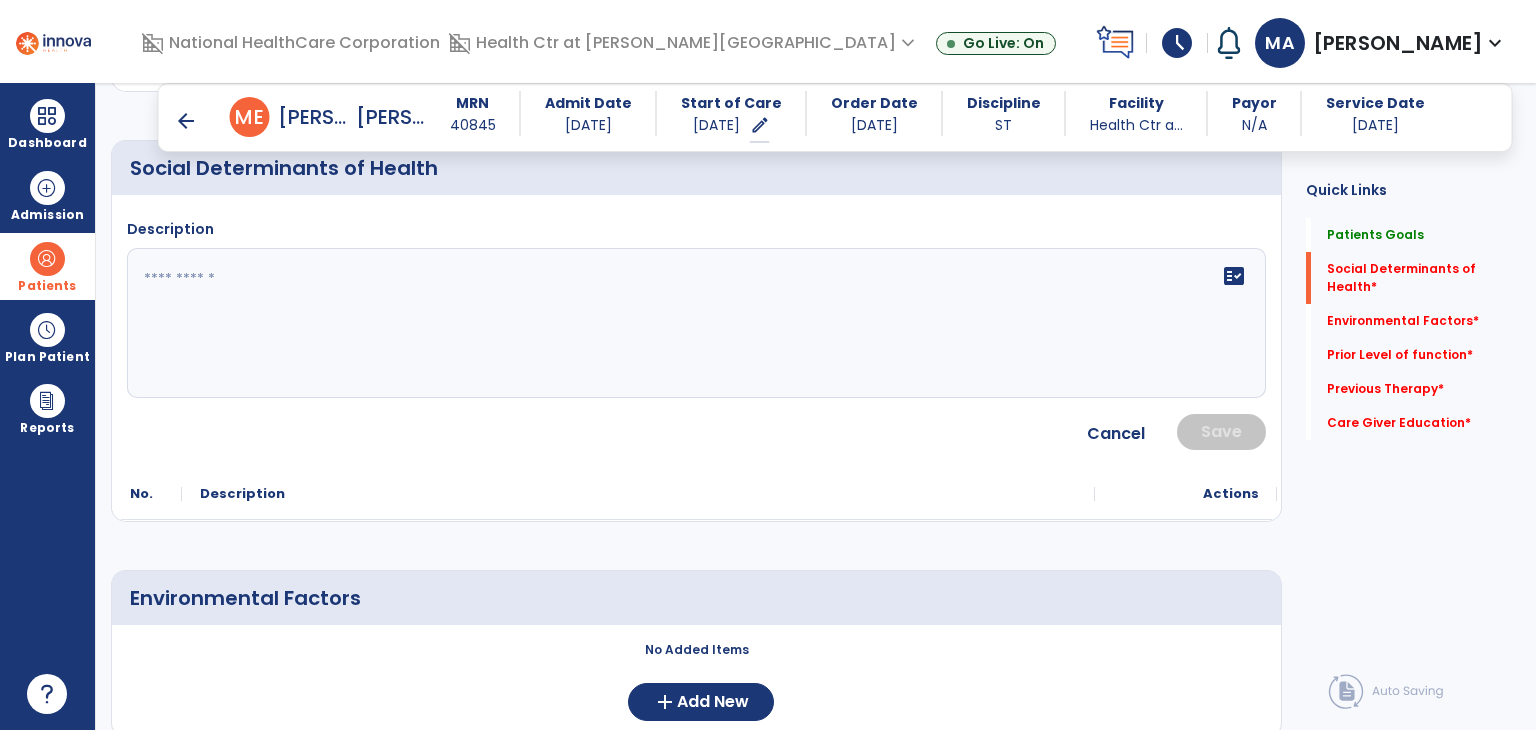 click on "fact_check" 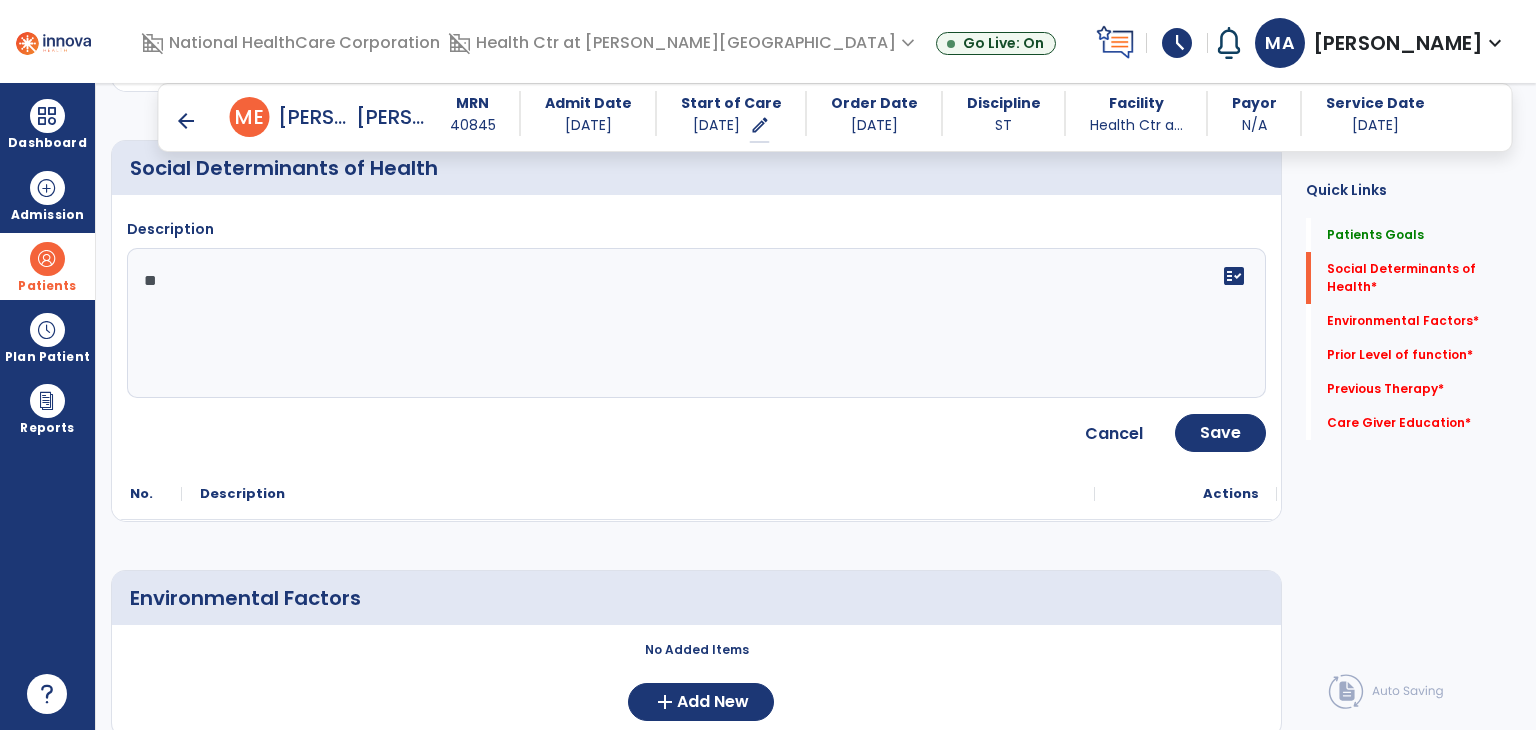 type on "*" 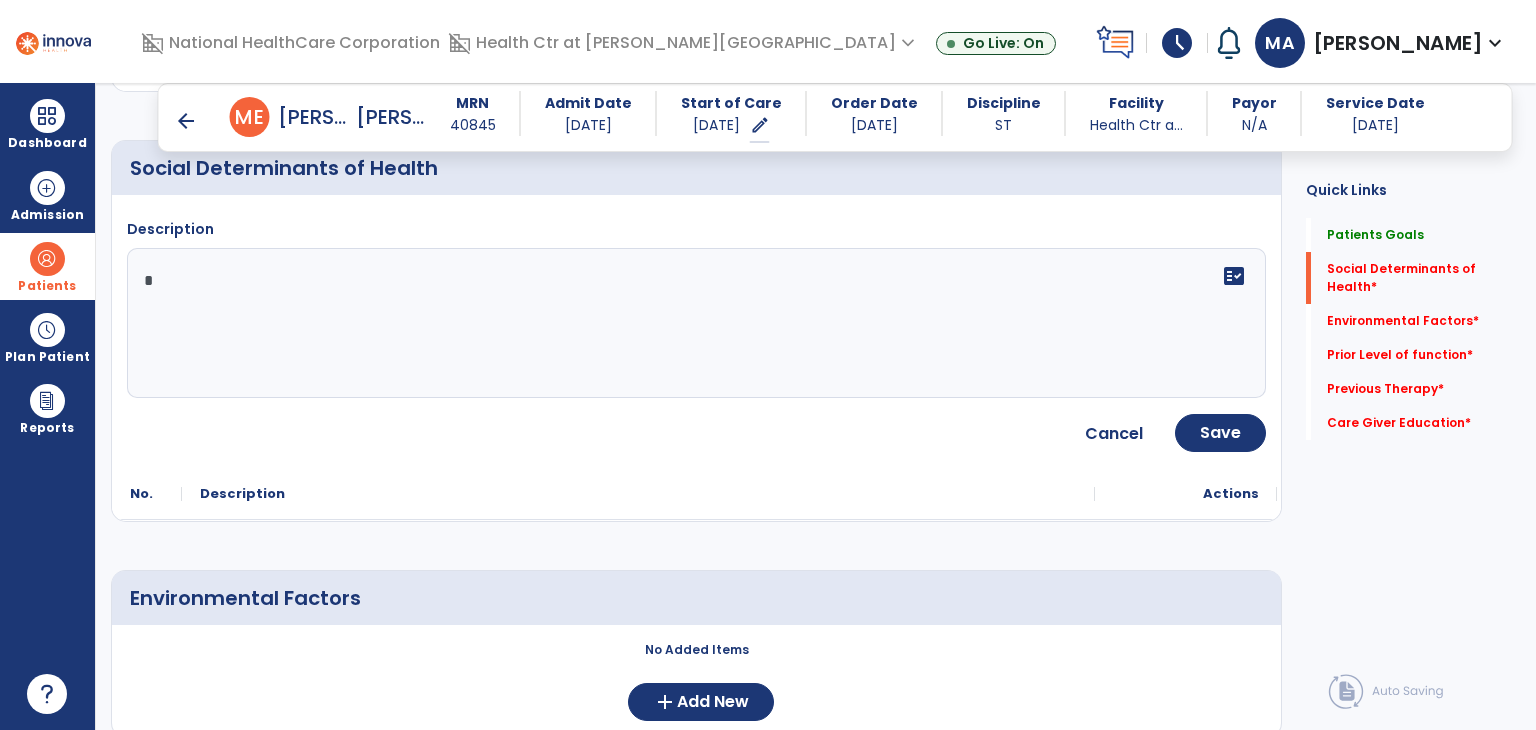 type 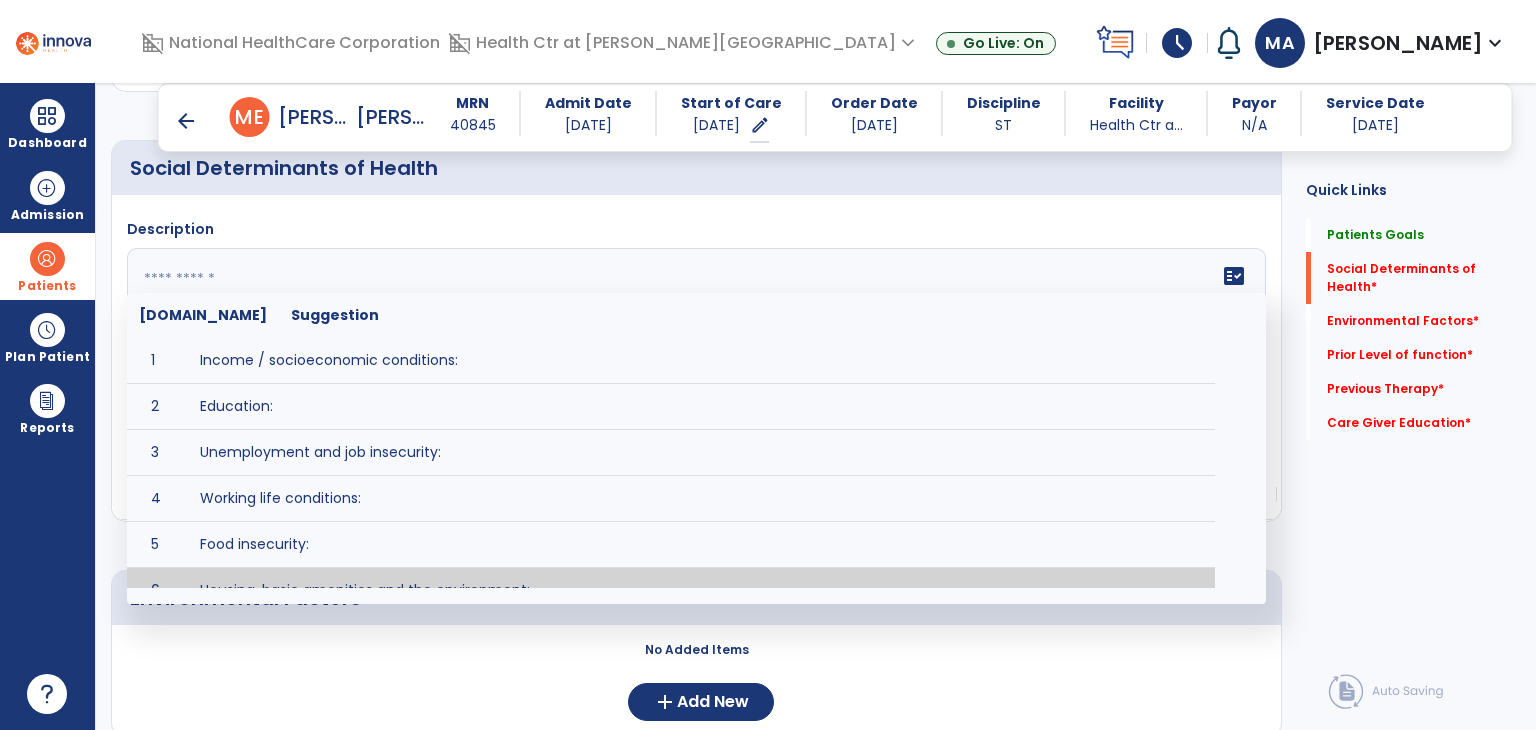 drag, startPoint x: 1377, startPoint y: 542, endPoint x: 1128, endPoint y: 514, distance: 250.56935 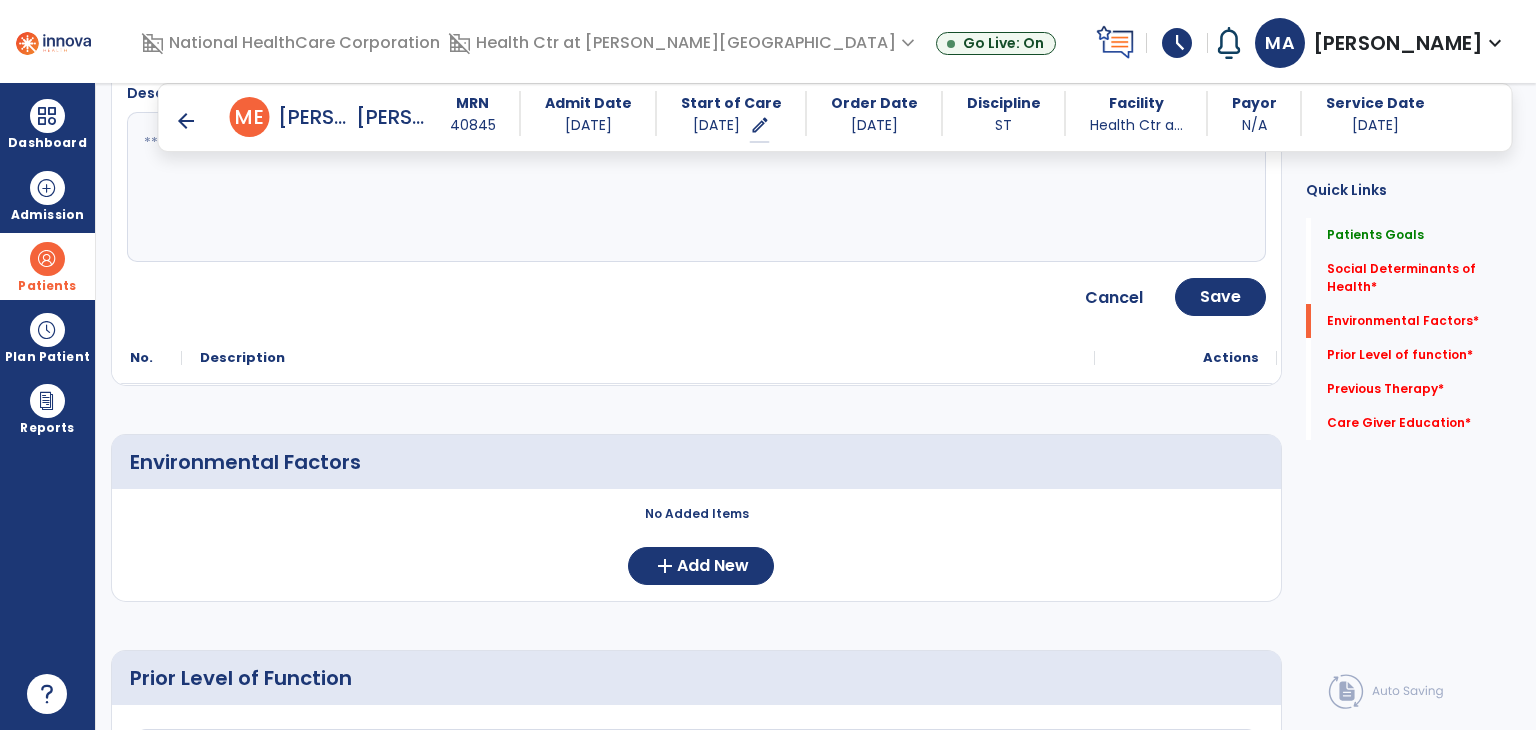 scroll, scrollTop: 700, scrollLeft: 0, axis: vertical 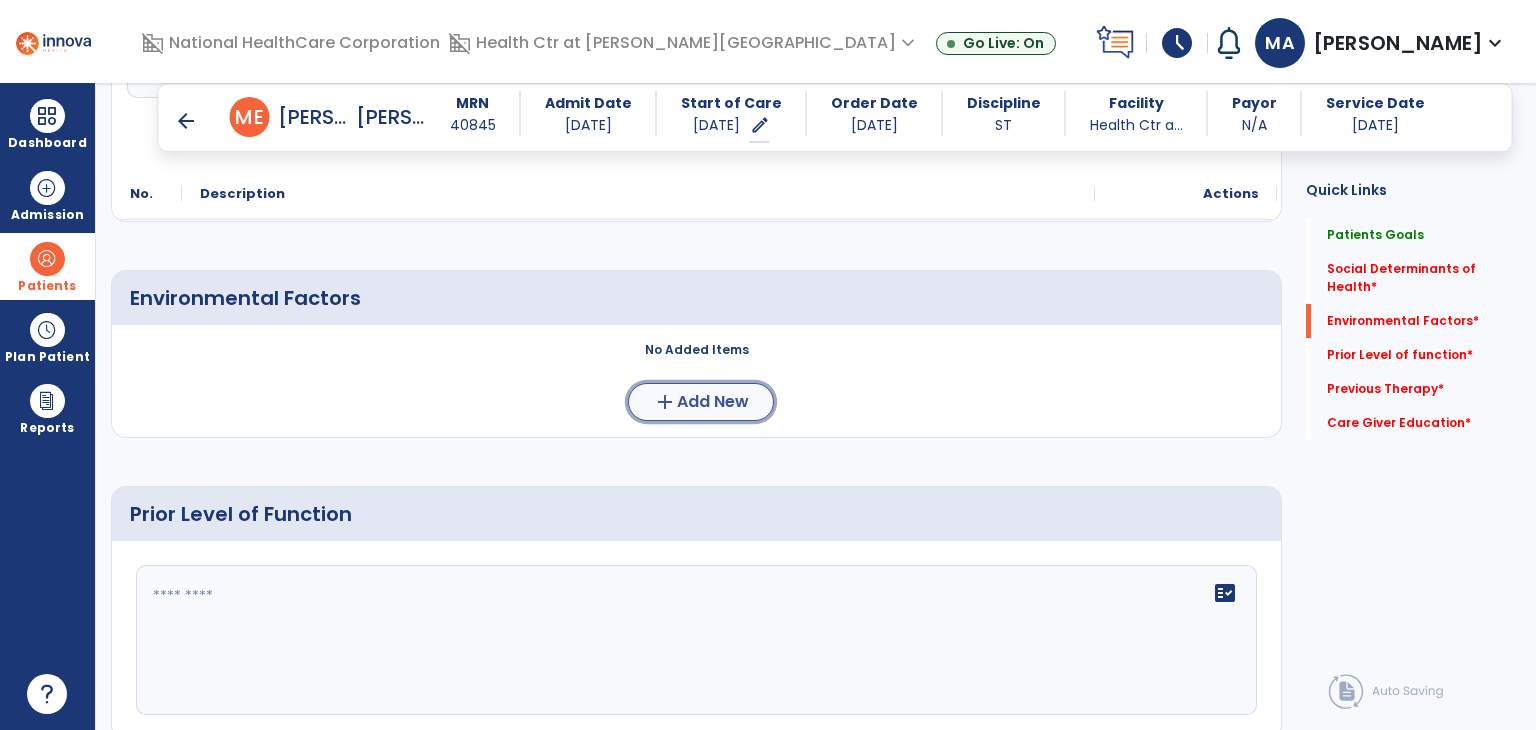 click on "Add New" 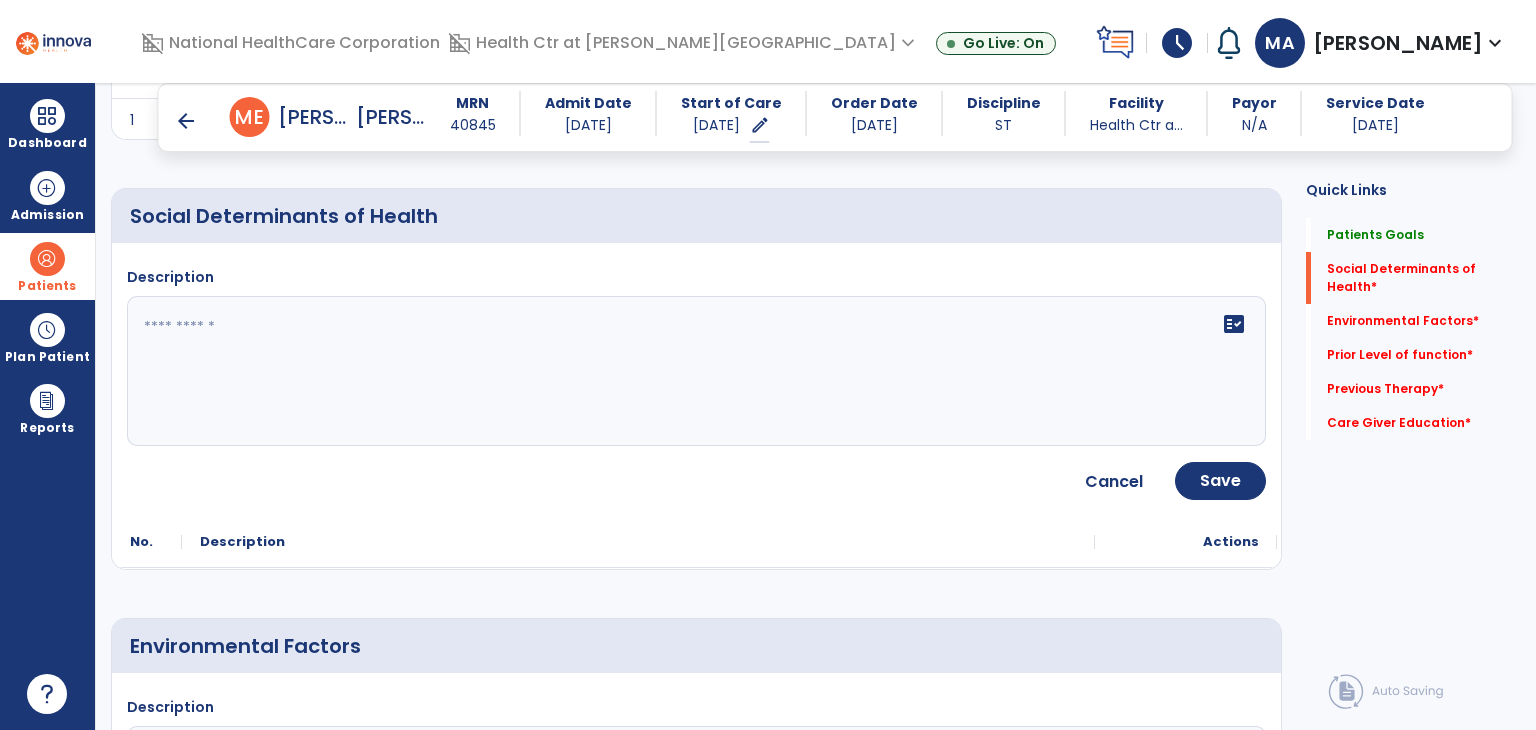 scroll, scrollTop: 300, scrollLeft: 0, axis: vertical 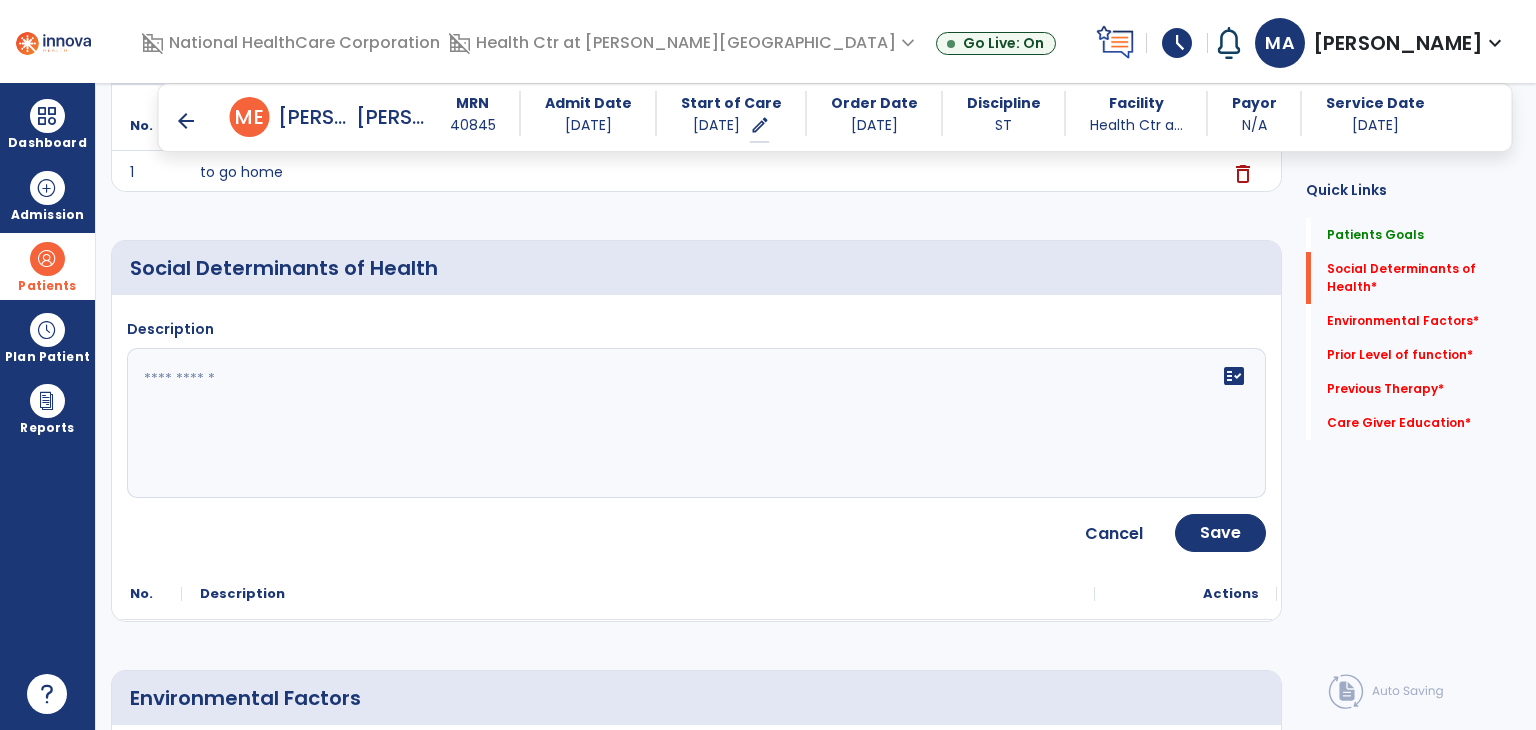 click on "arrow_back" at bounding box center [186, 121] 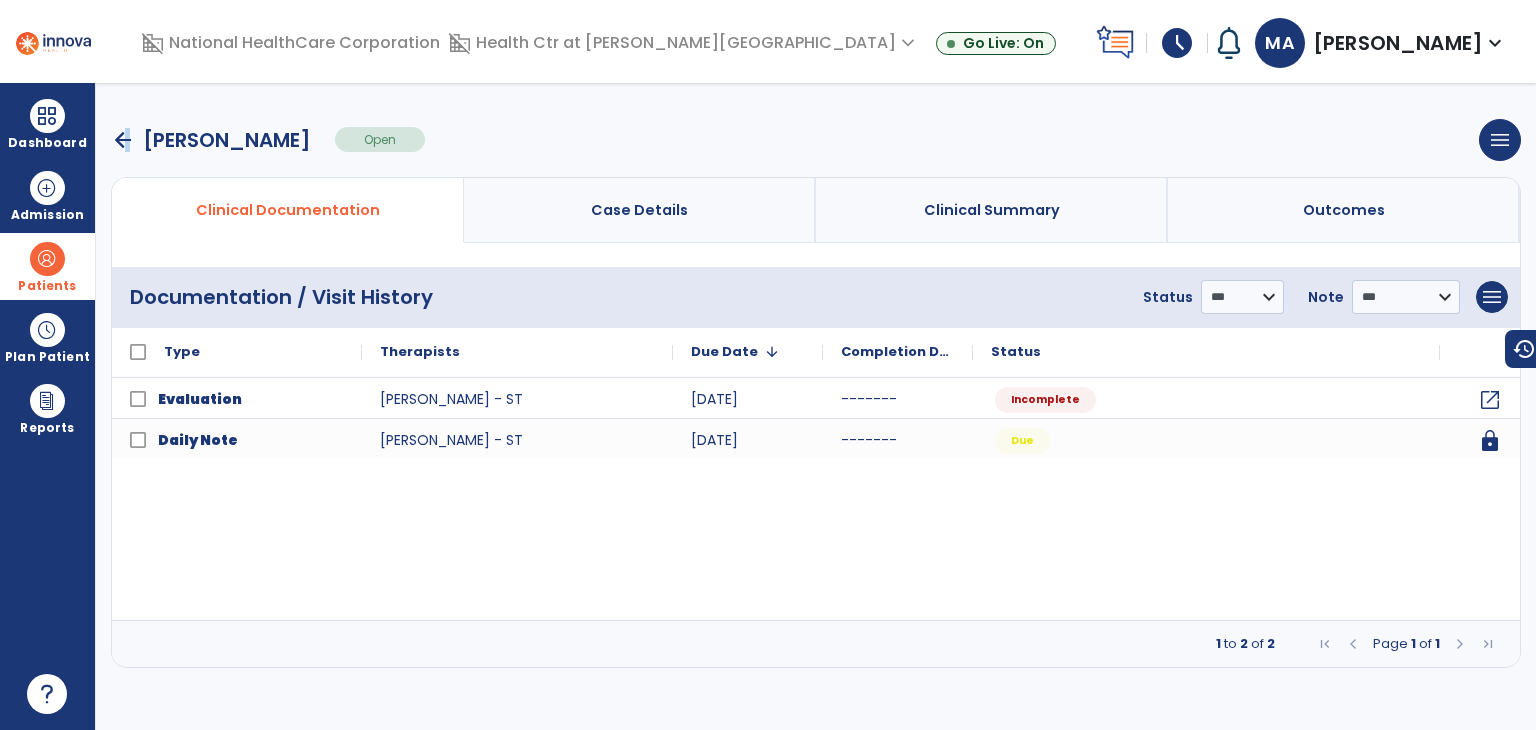 click on "arrow_back" at bounding box center [123, 140] 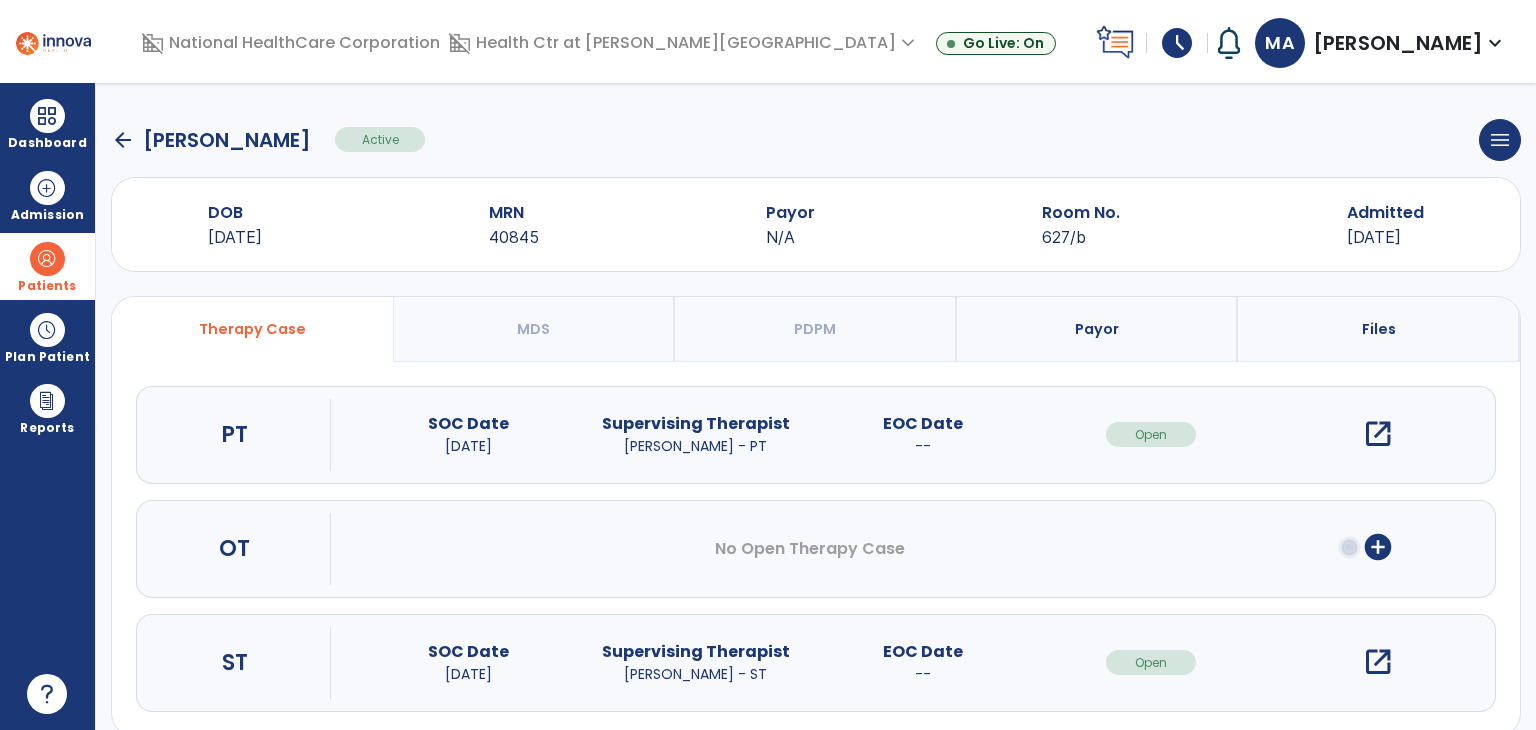 click on "open_in_new" at bounding box center [1378, 434] 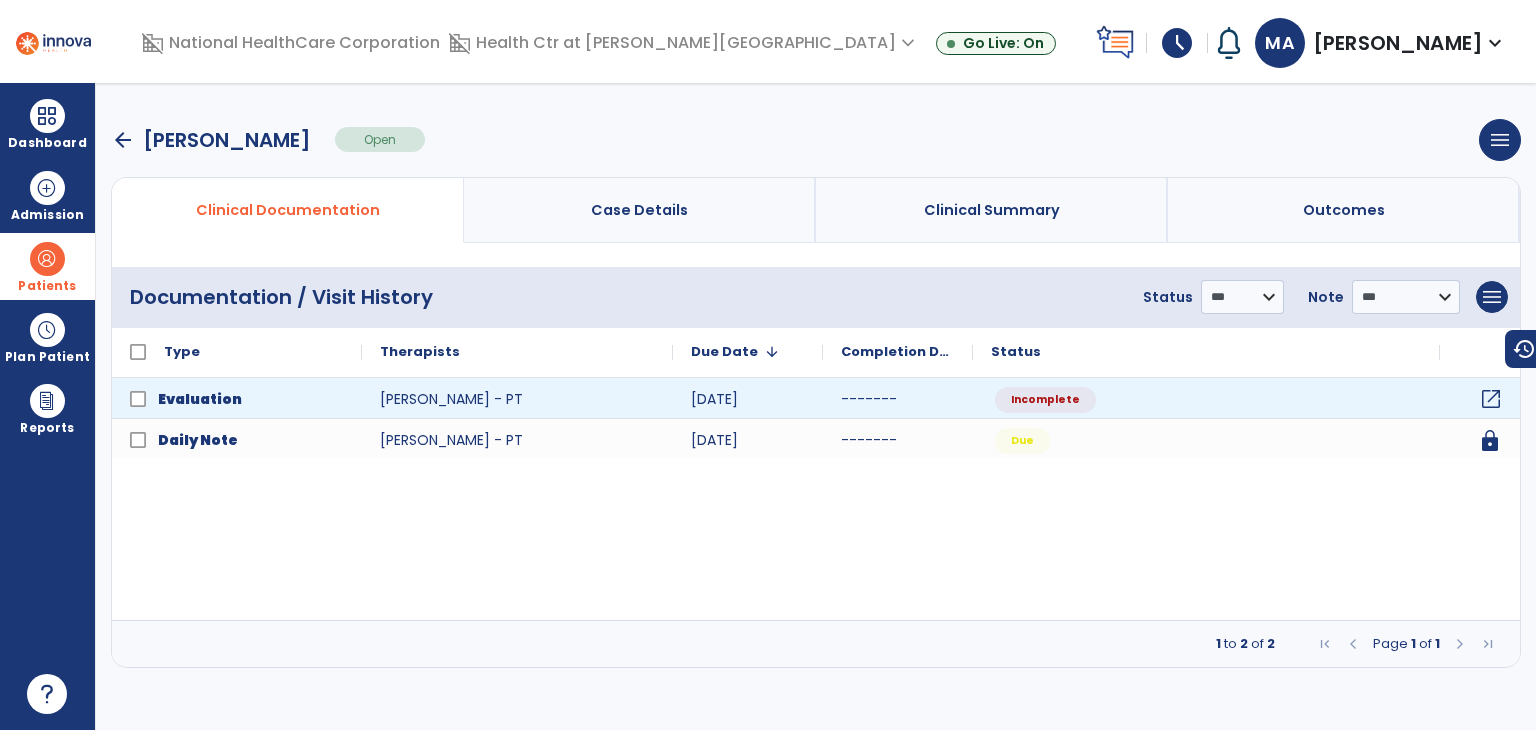 click on "open_in_new" 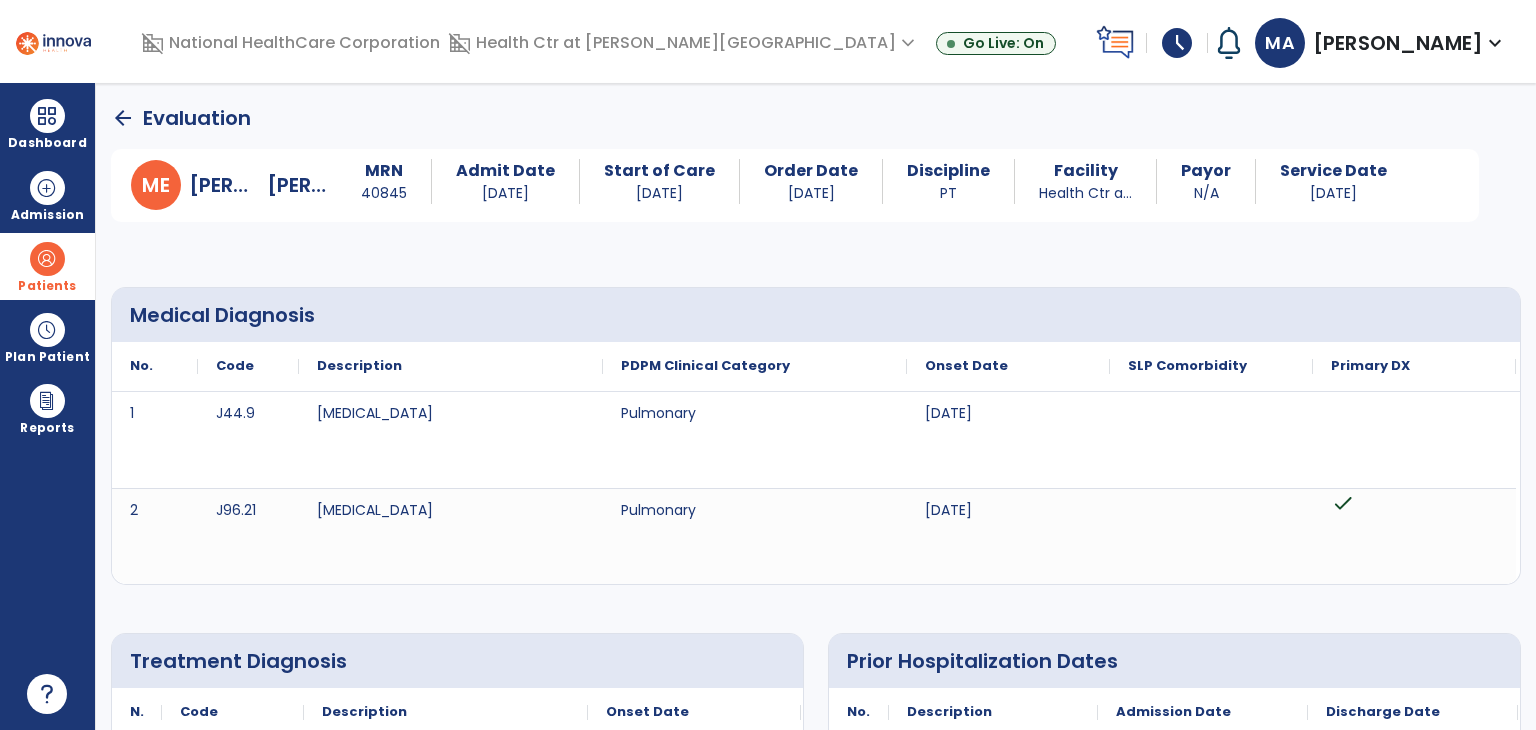 click on "arrow_back" 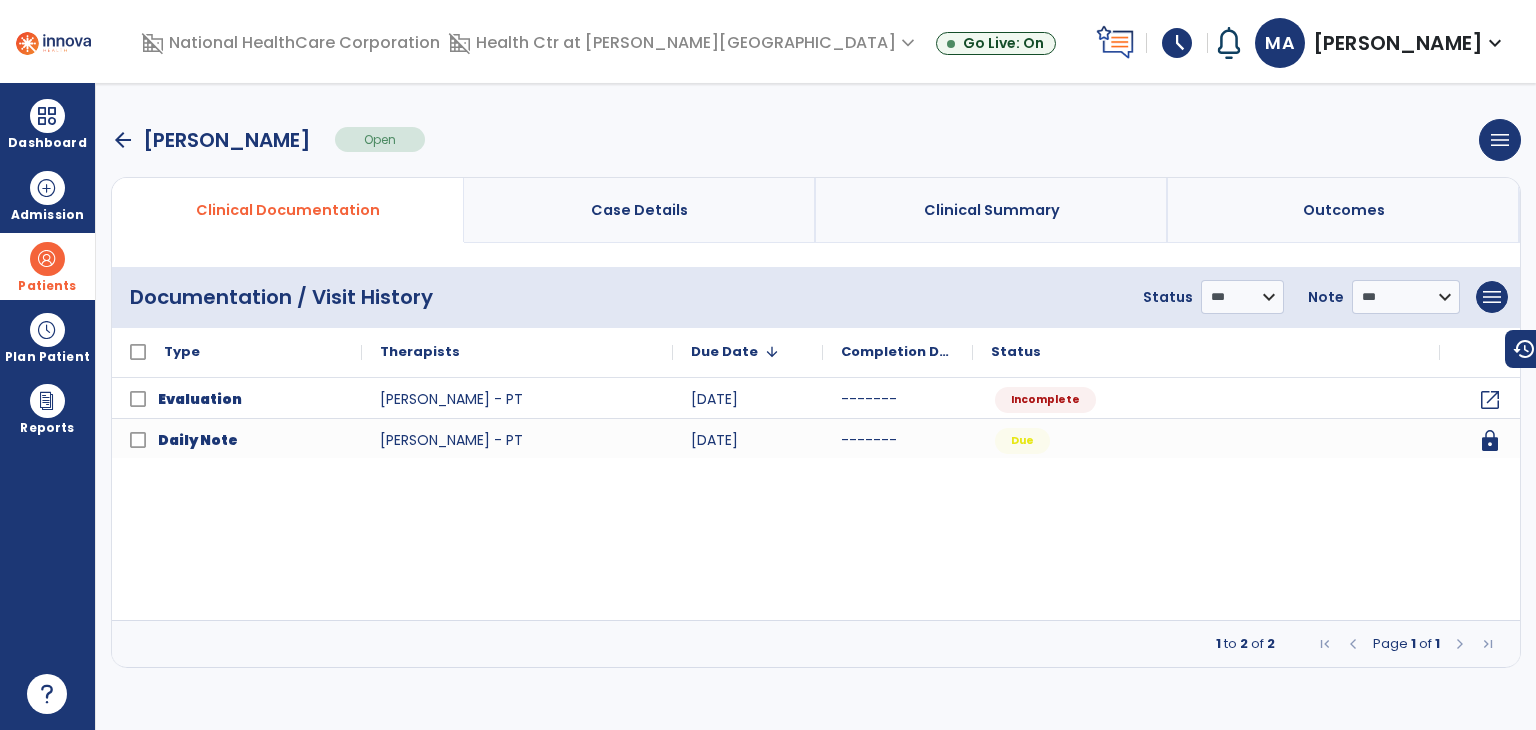 click on "arrow_back   [PERSON_NAME]" at bounding box center [211, 140] 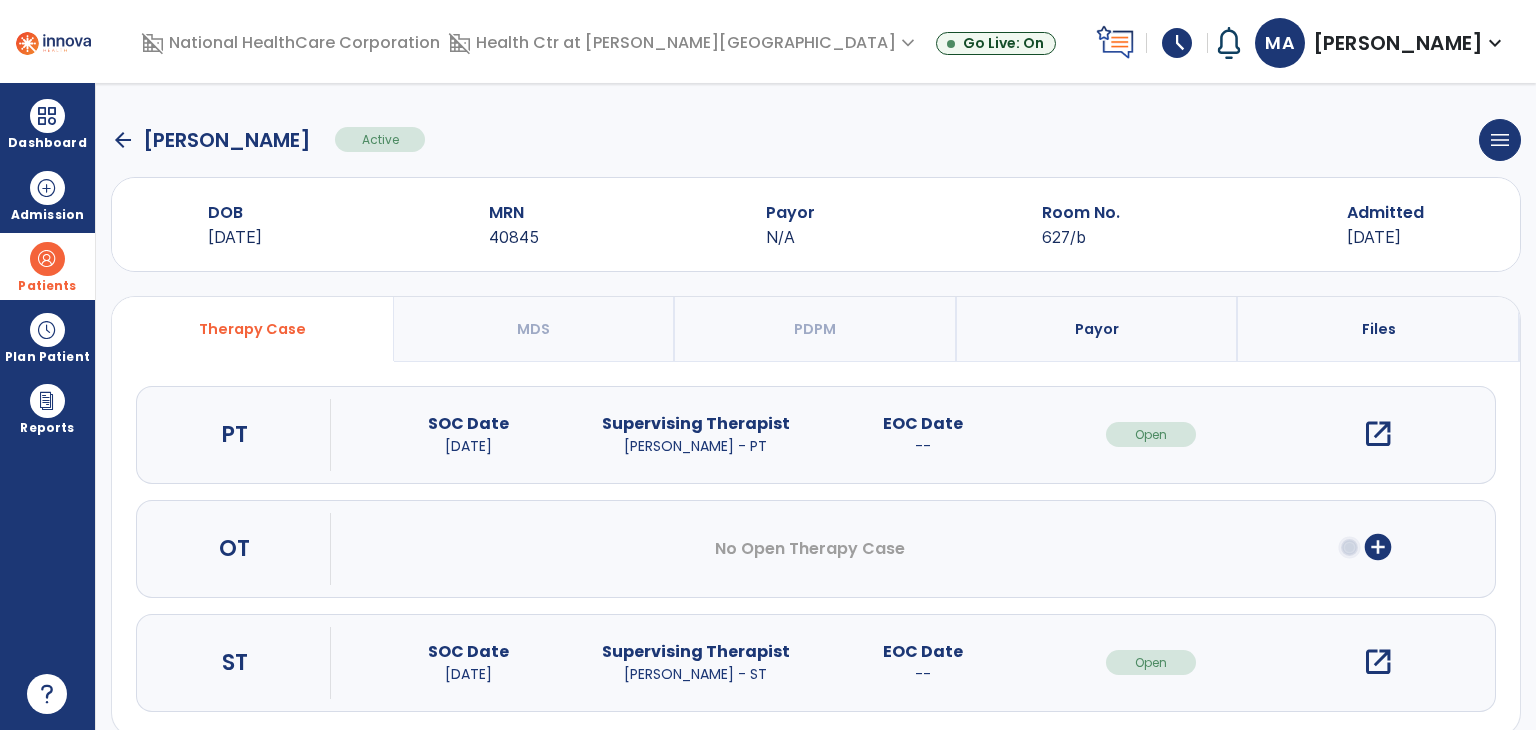 click on "open_in_new" at bounding box center (1378, 662) 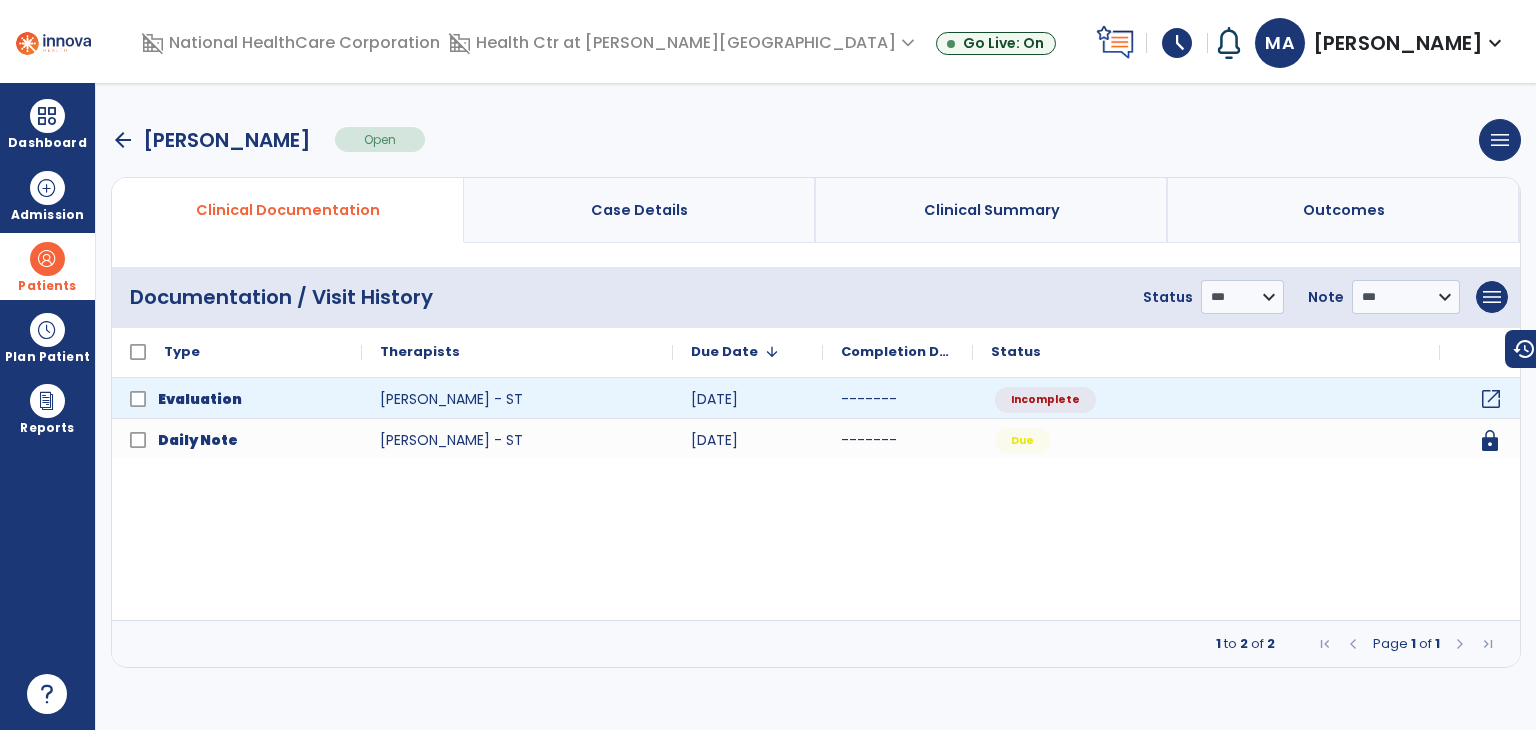 click on "open_in_new" 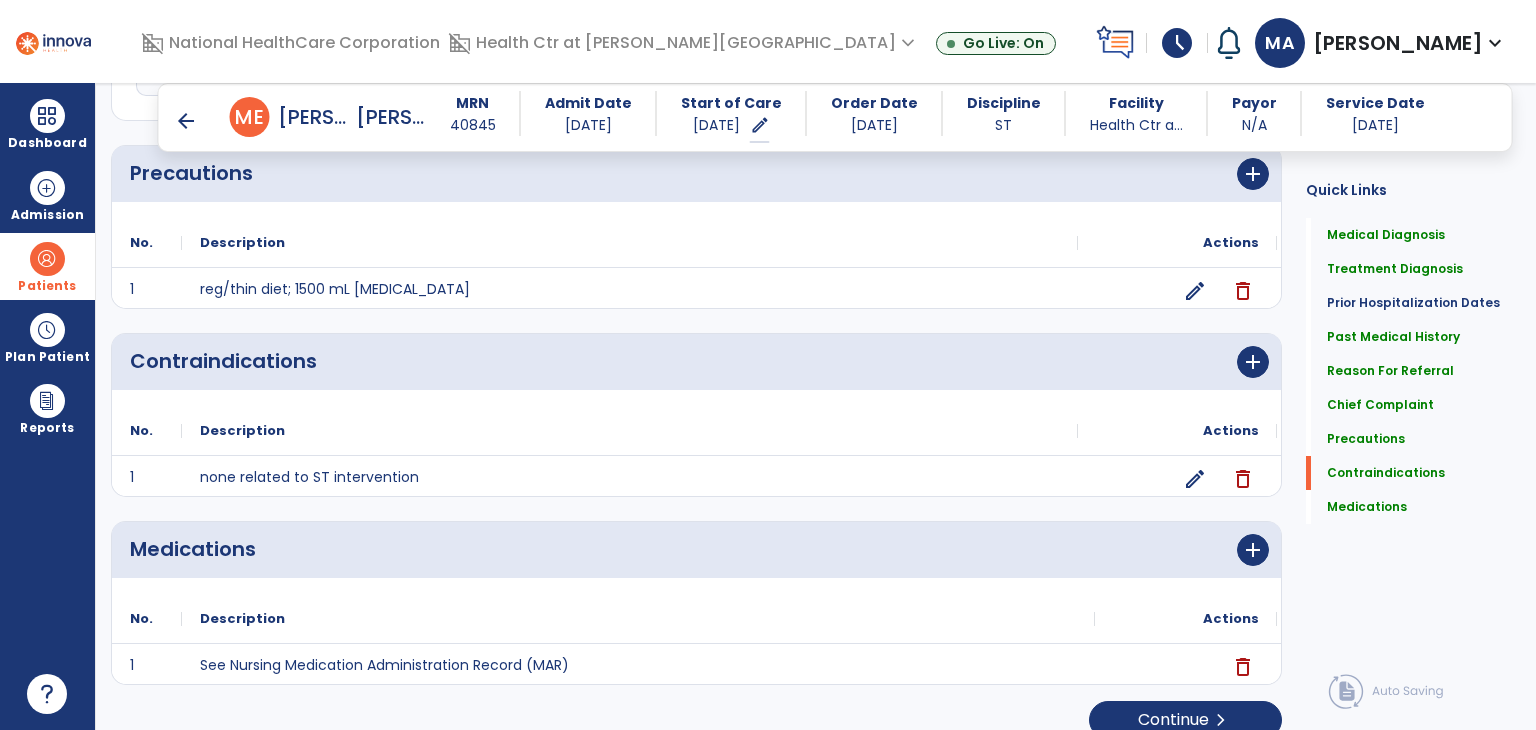 scroll, scrollTop: 1723, scrollLeft: 0, axis: vertical 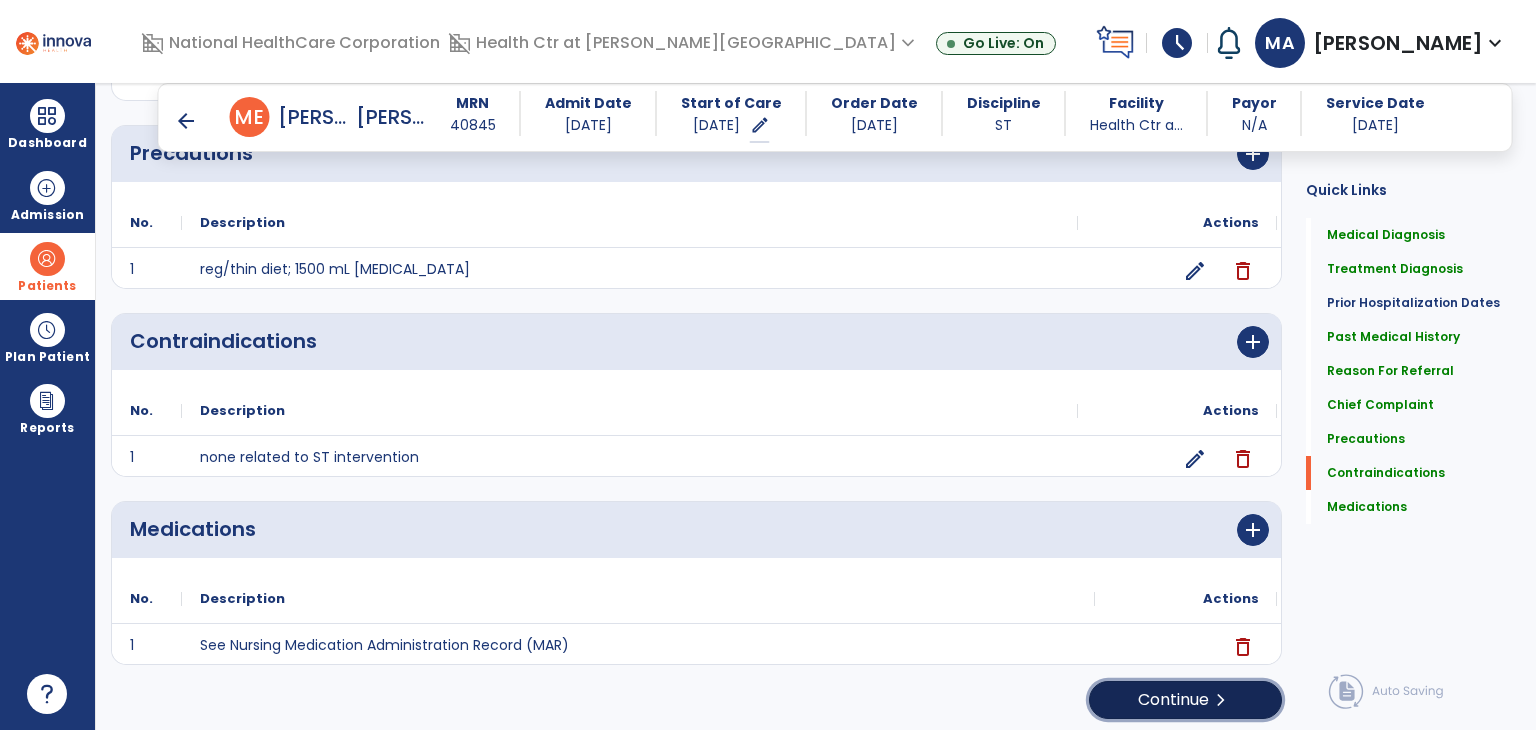 click on "Continue  chevron_right" 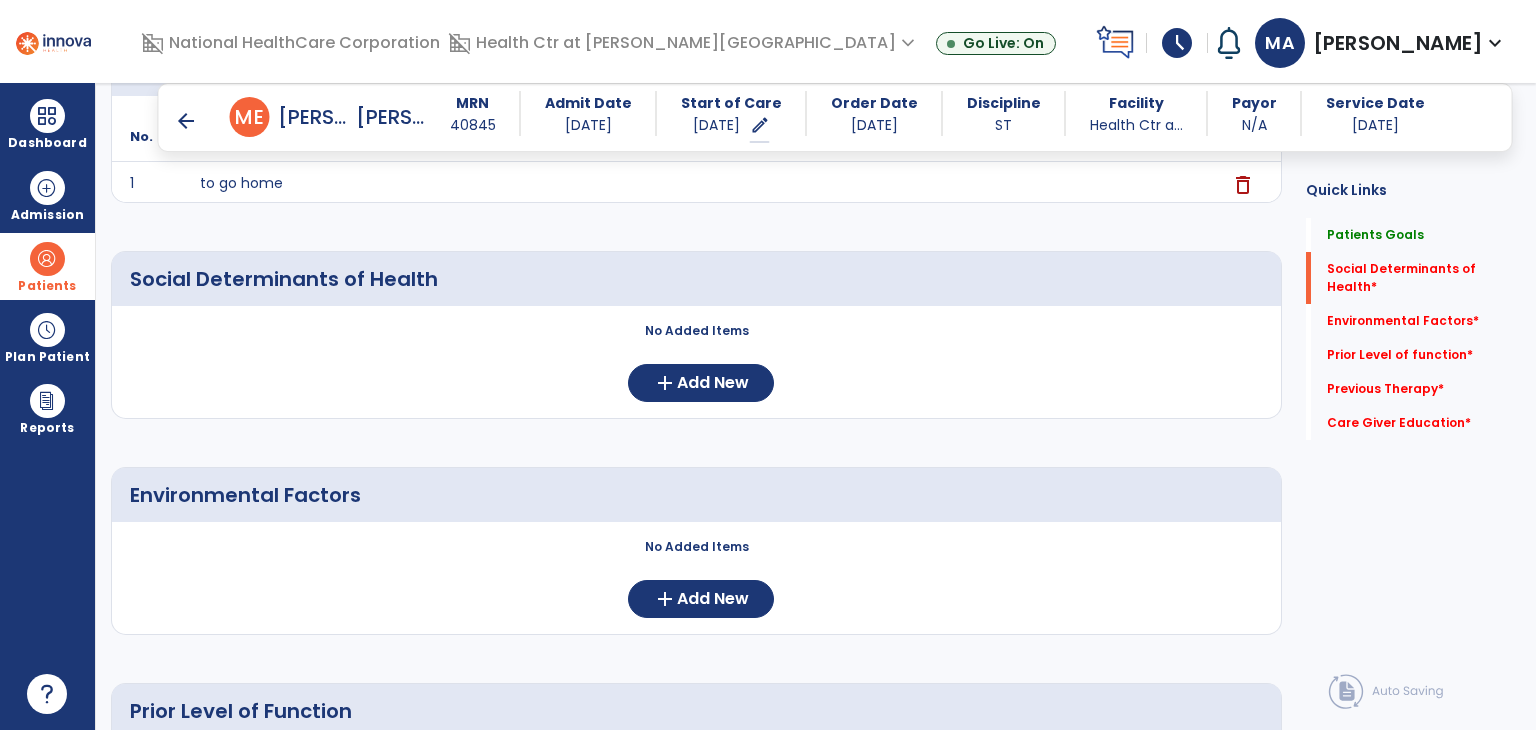 scroll, scrollTop: 300, scrollLeft: 0, axis: vertical 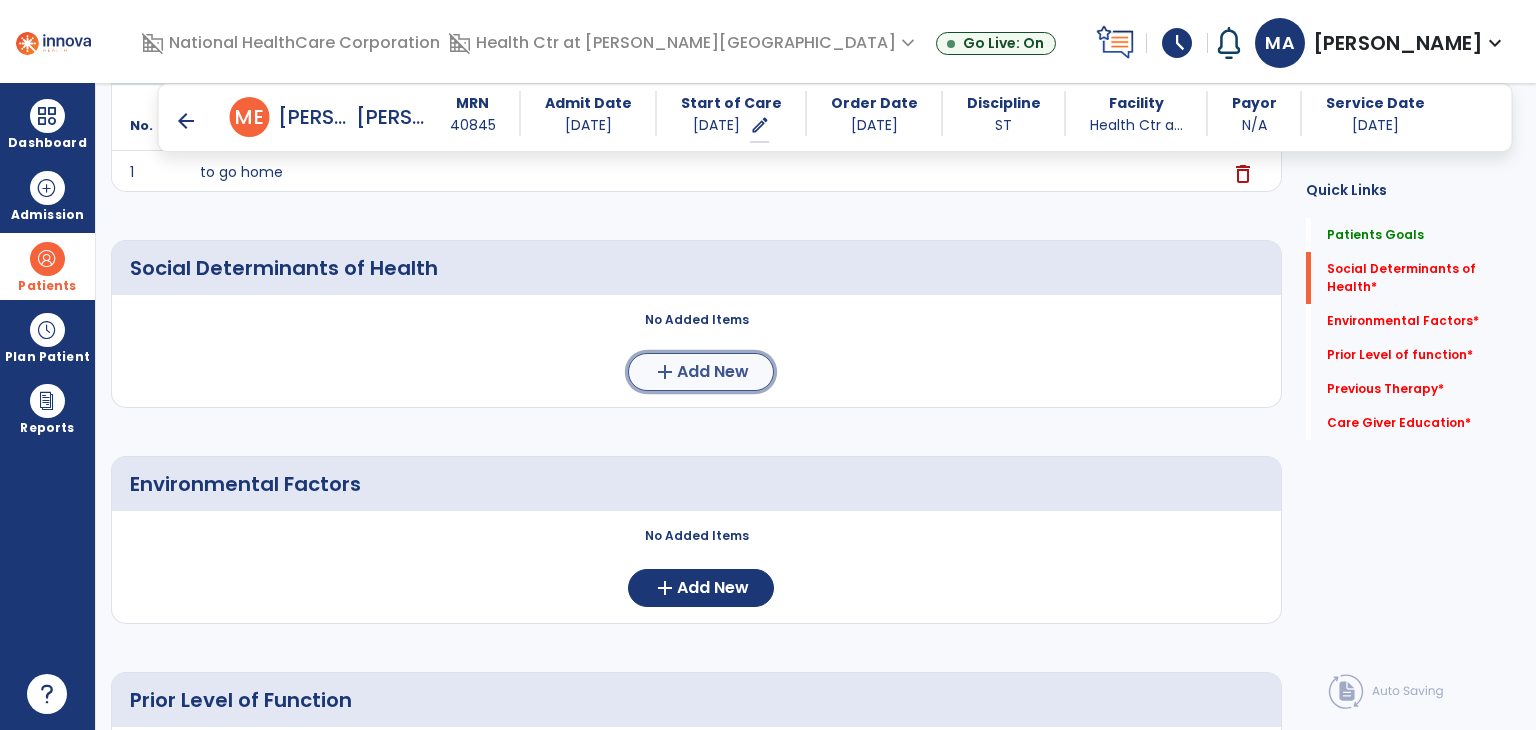 click on "add  Add New" 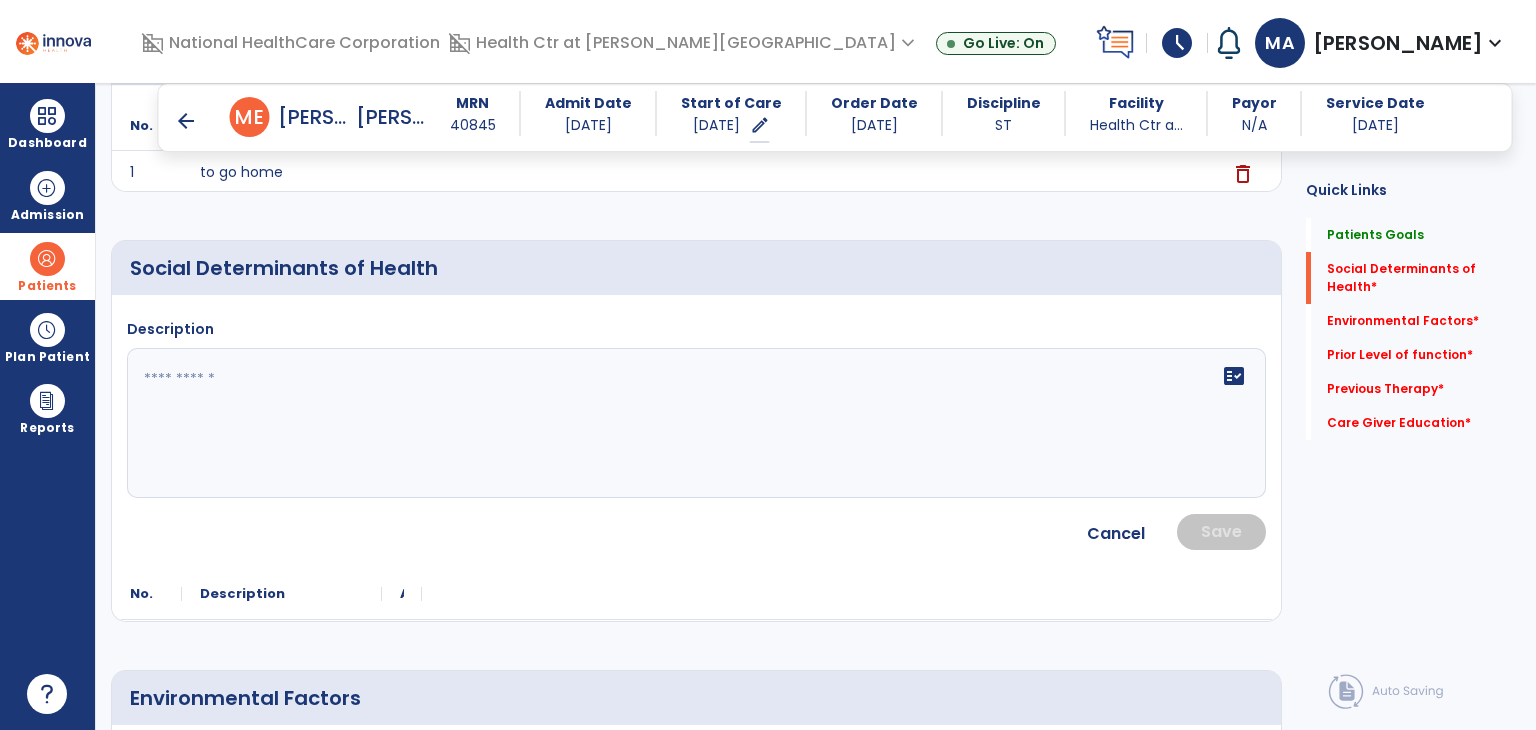 click on "fact_check" 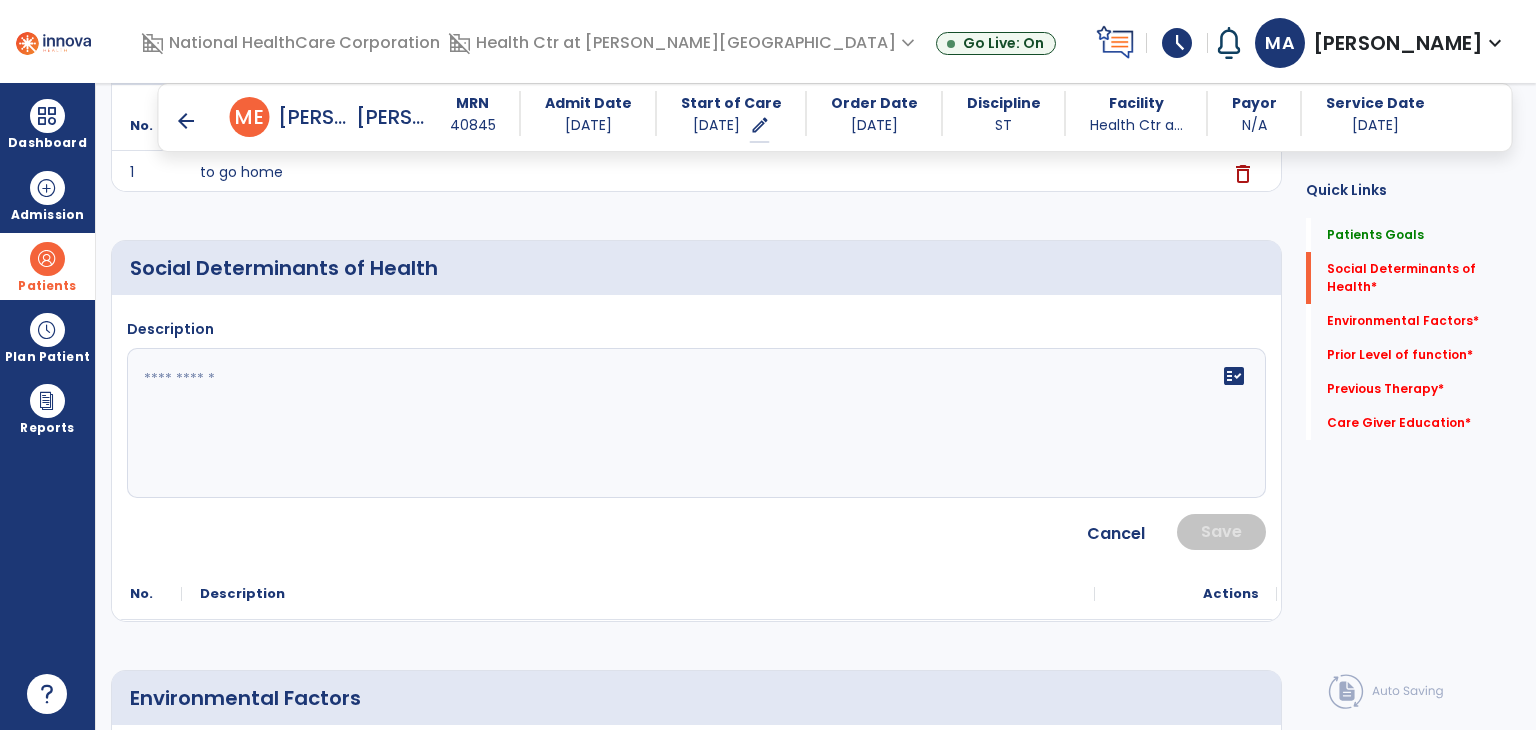 drag, startPoint x: 605, startPoint y: 433, endPoint x: 264, endPoint y: 395, distance: 343.11078 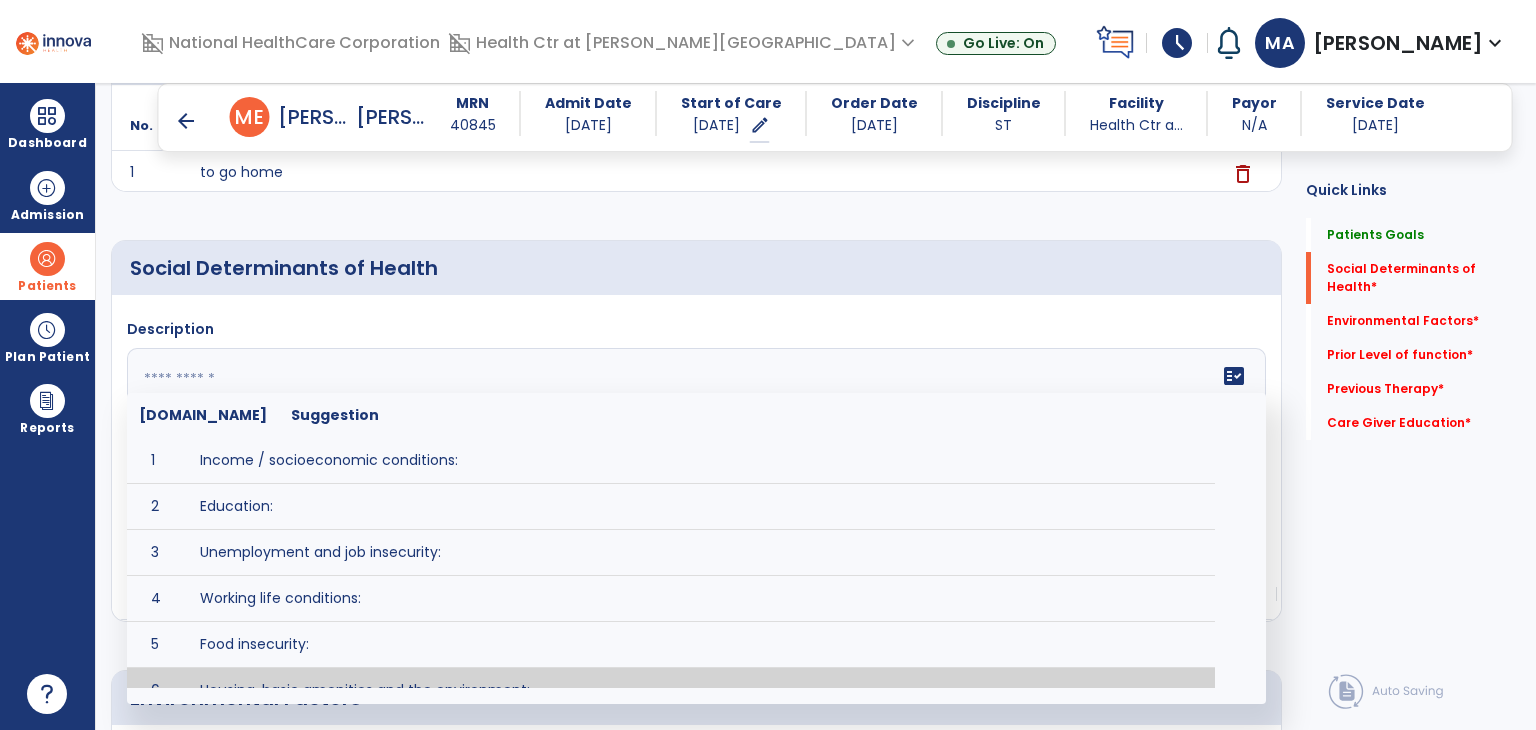 paste on "**********" 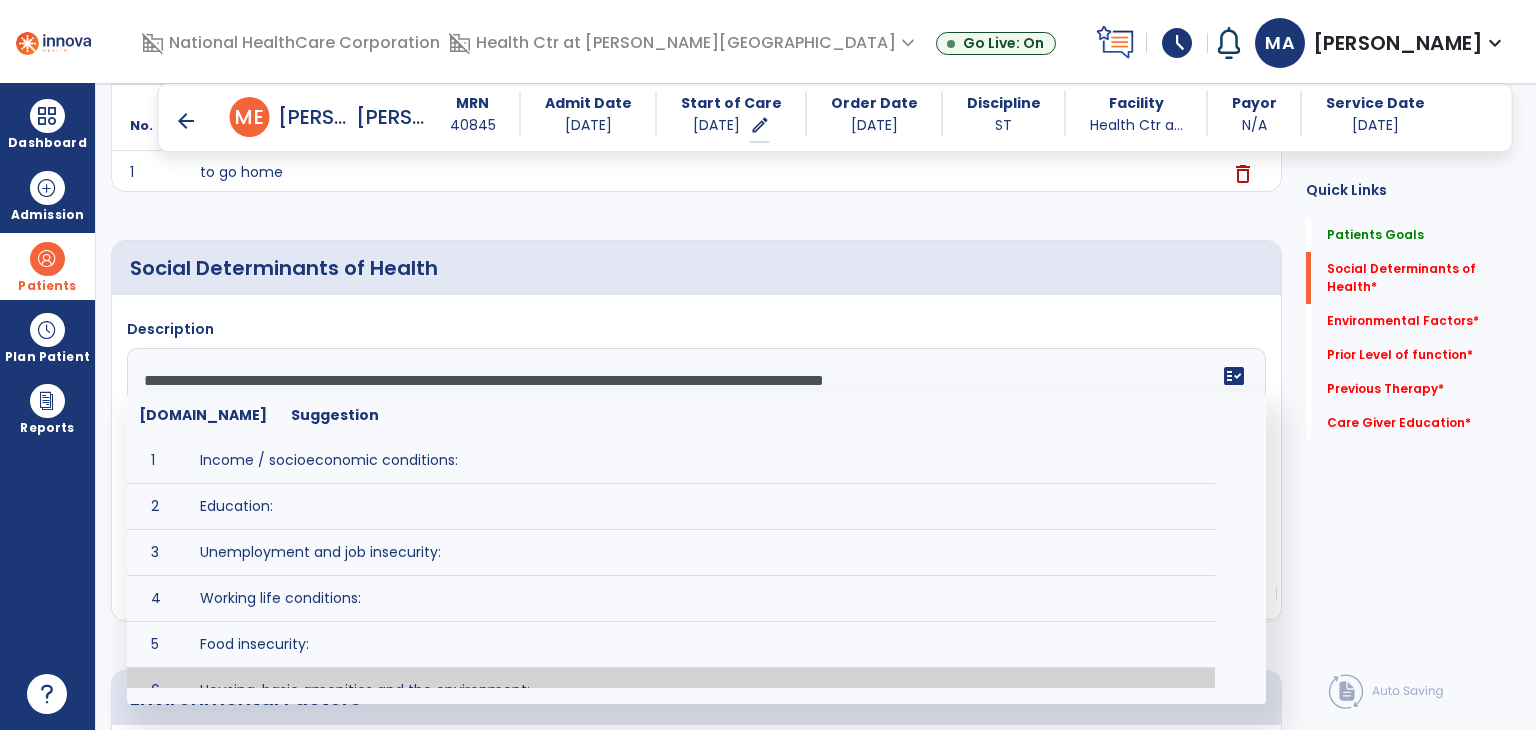 scroll, scrollTop: 39, scrollLeft: 0, axis: vertical 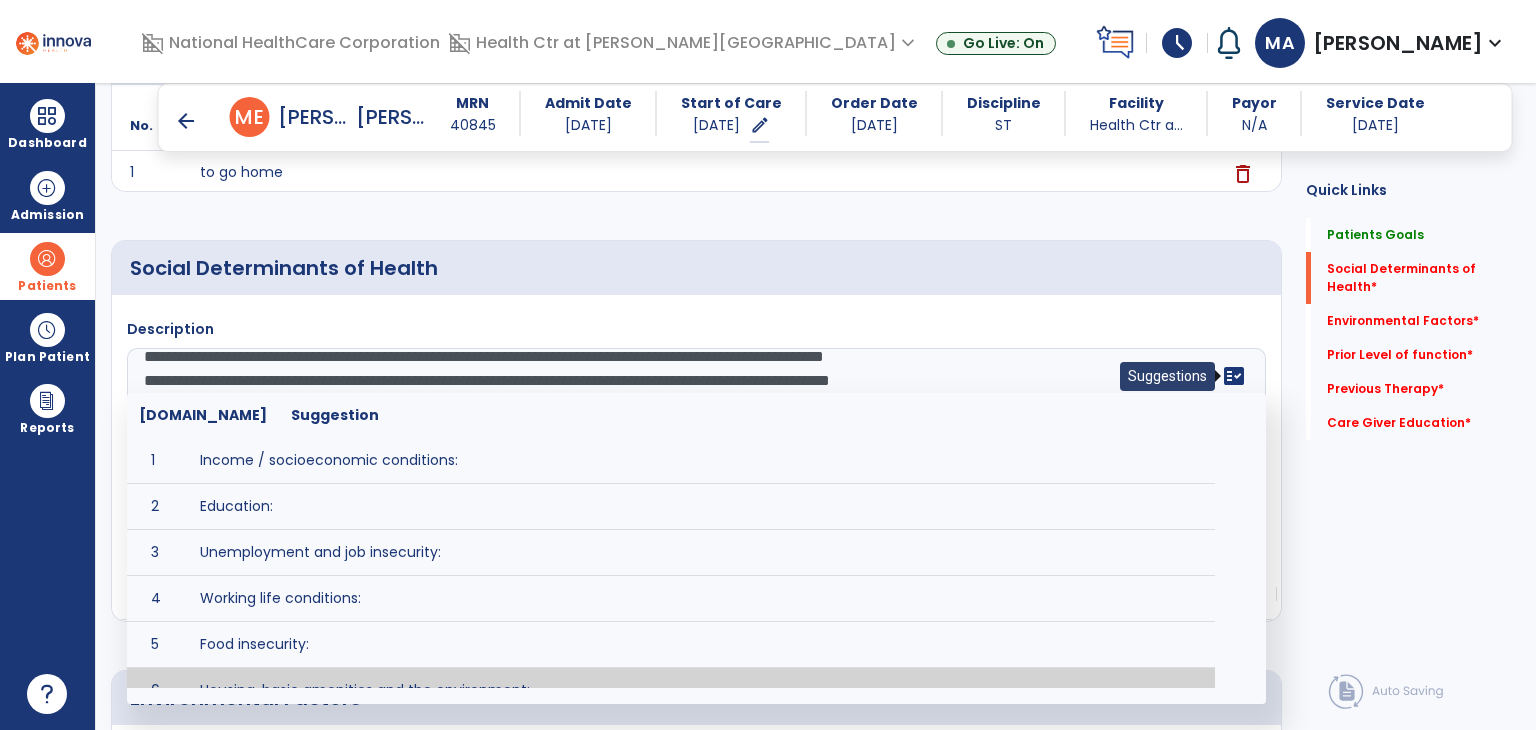 type on "**********" 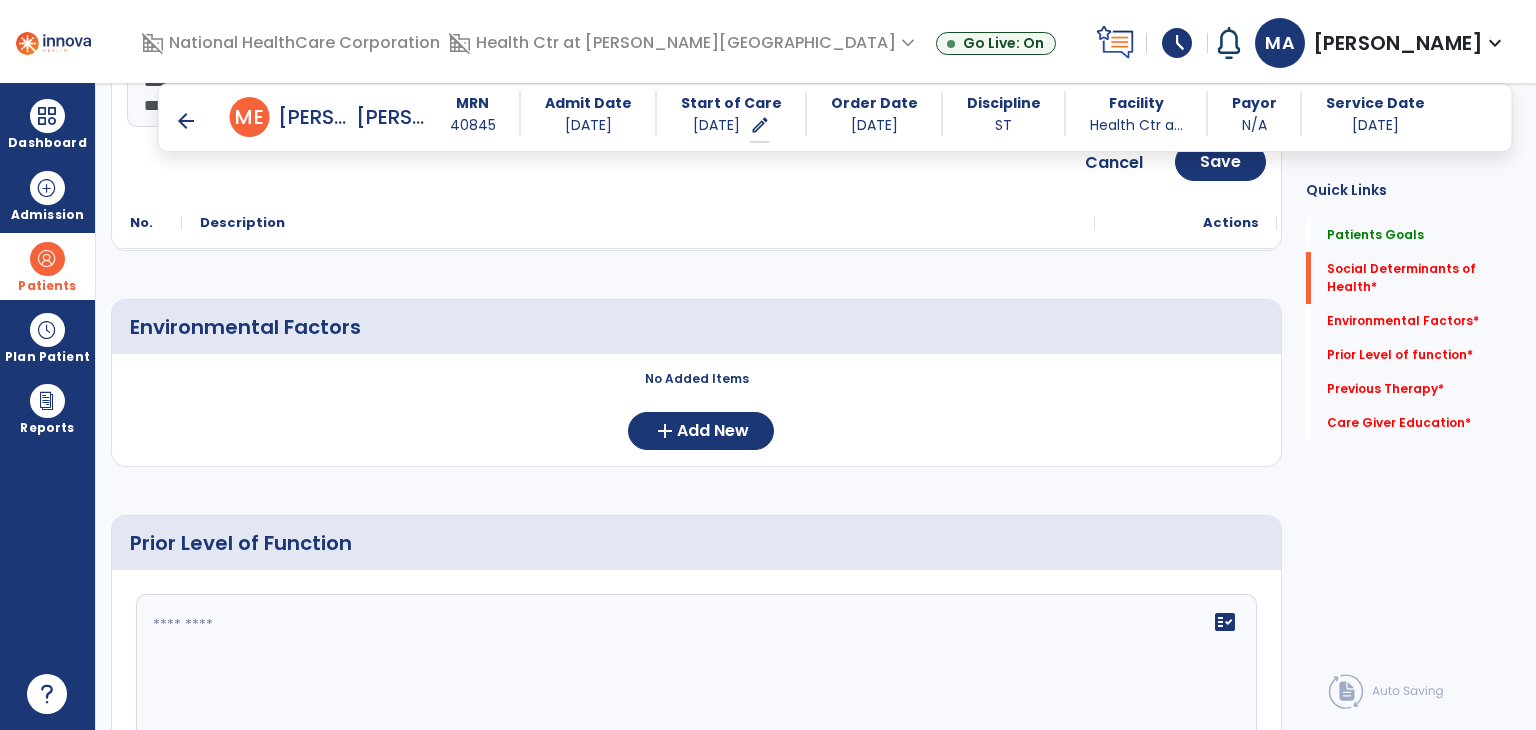 scroll, scrollTop: 700, scrollLeft: 0, axis: vertical 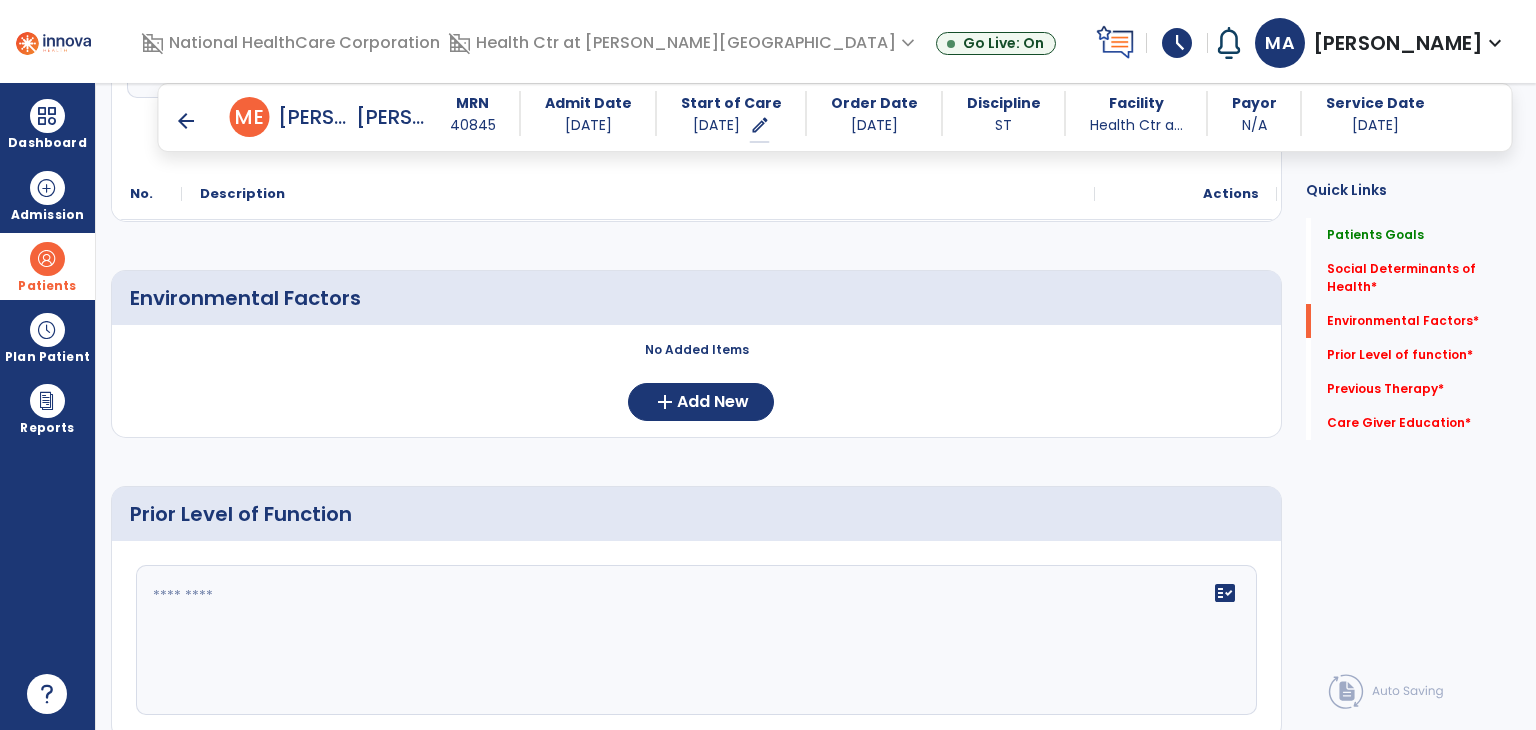 drag, startPoint x: 443, startPoint y: 382, endPoint x: 496, endPoint y: 382, distance: 53 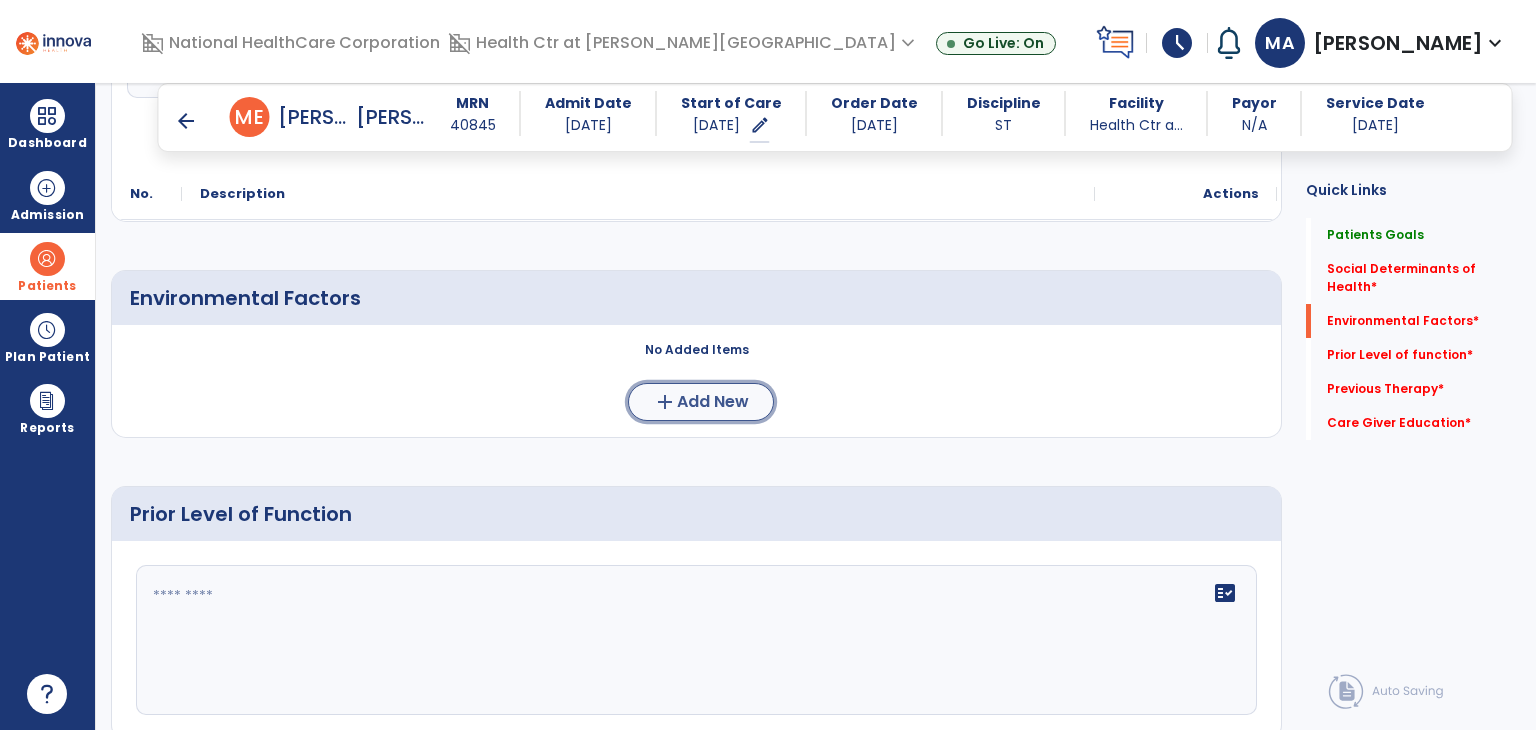 click on "add  Add New" 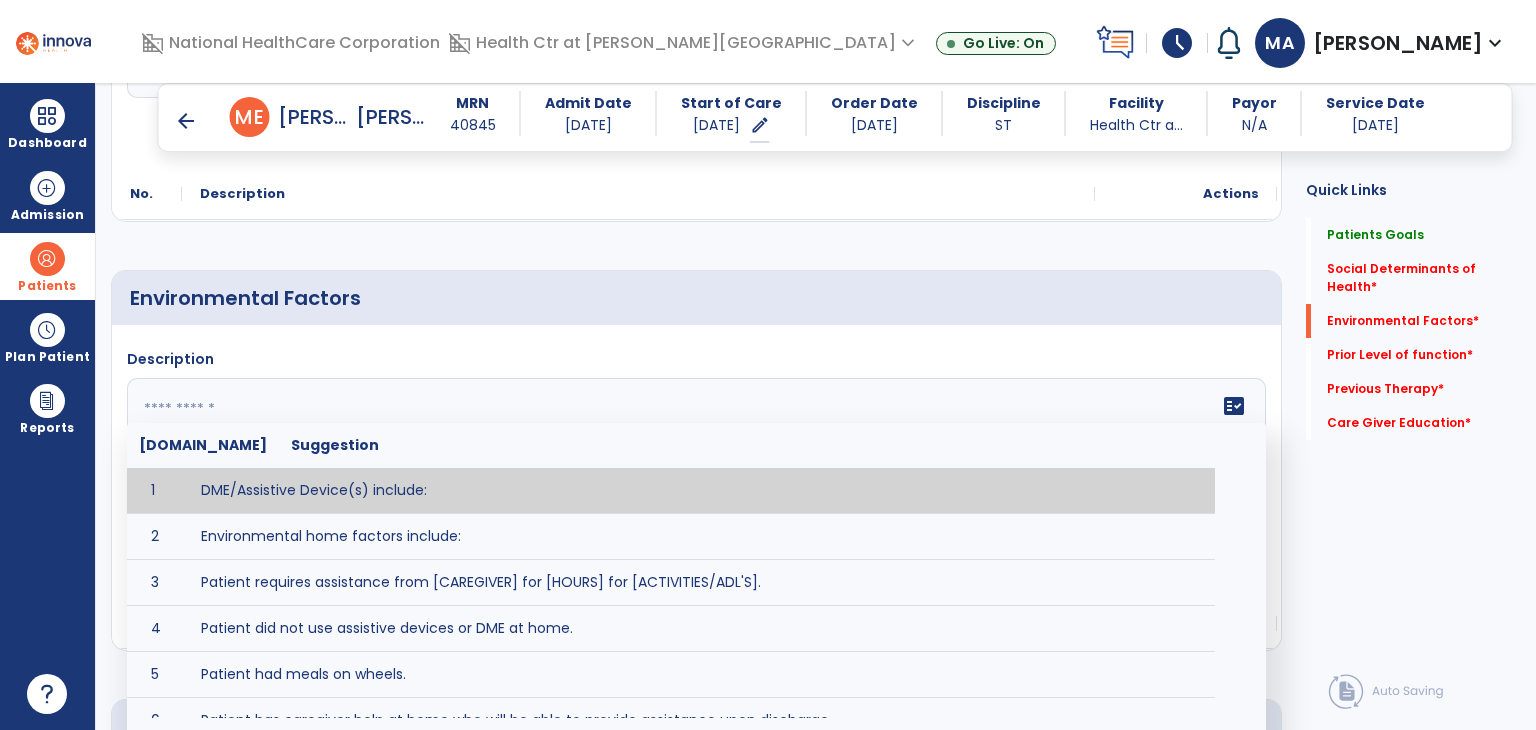 click 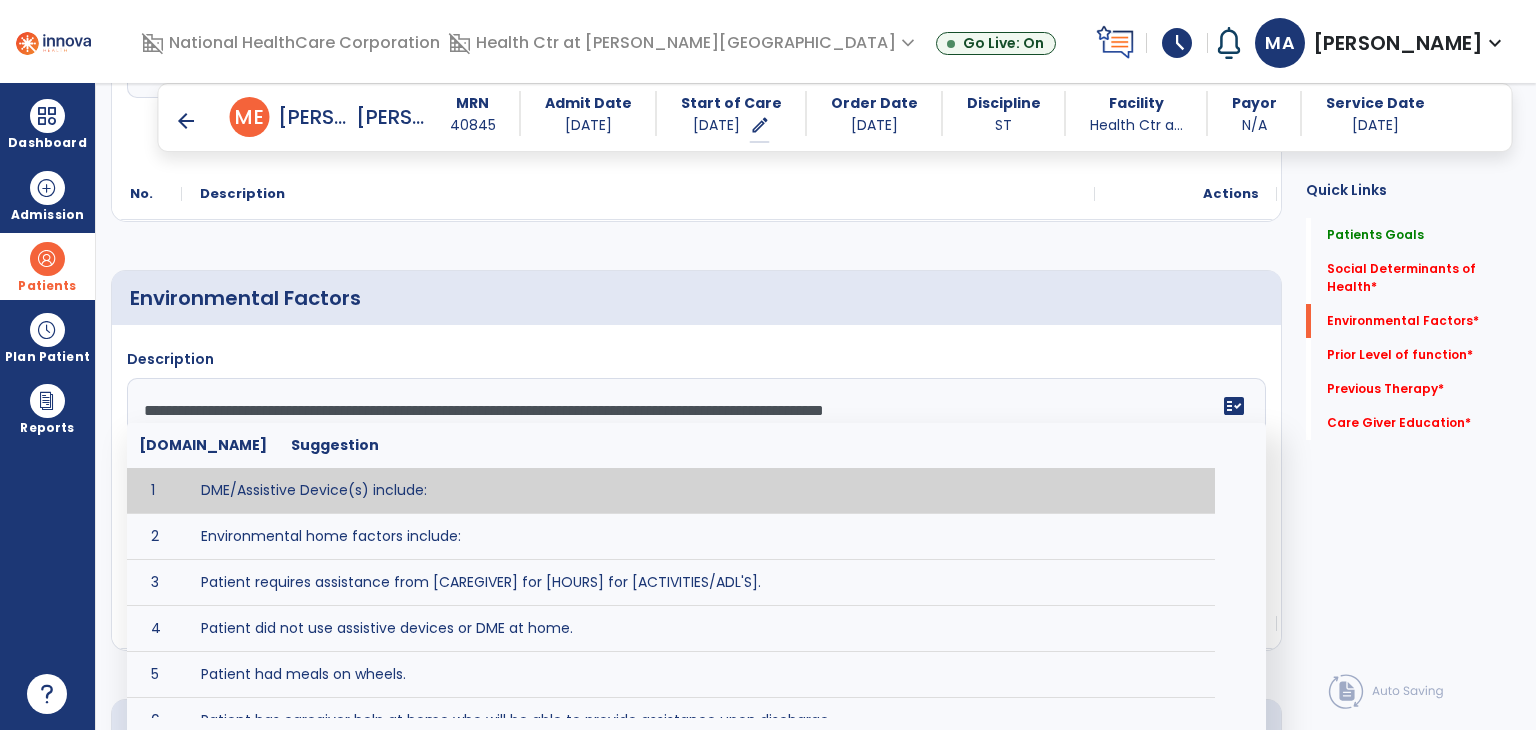 scroll, scrollTop: 40, scrollLeft: 0, axis: vertical 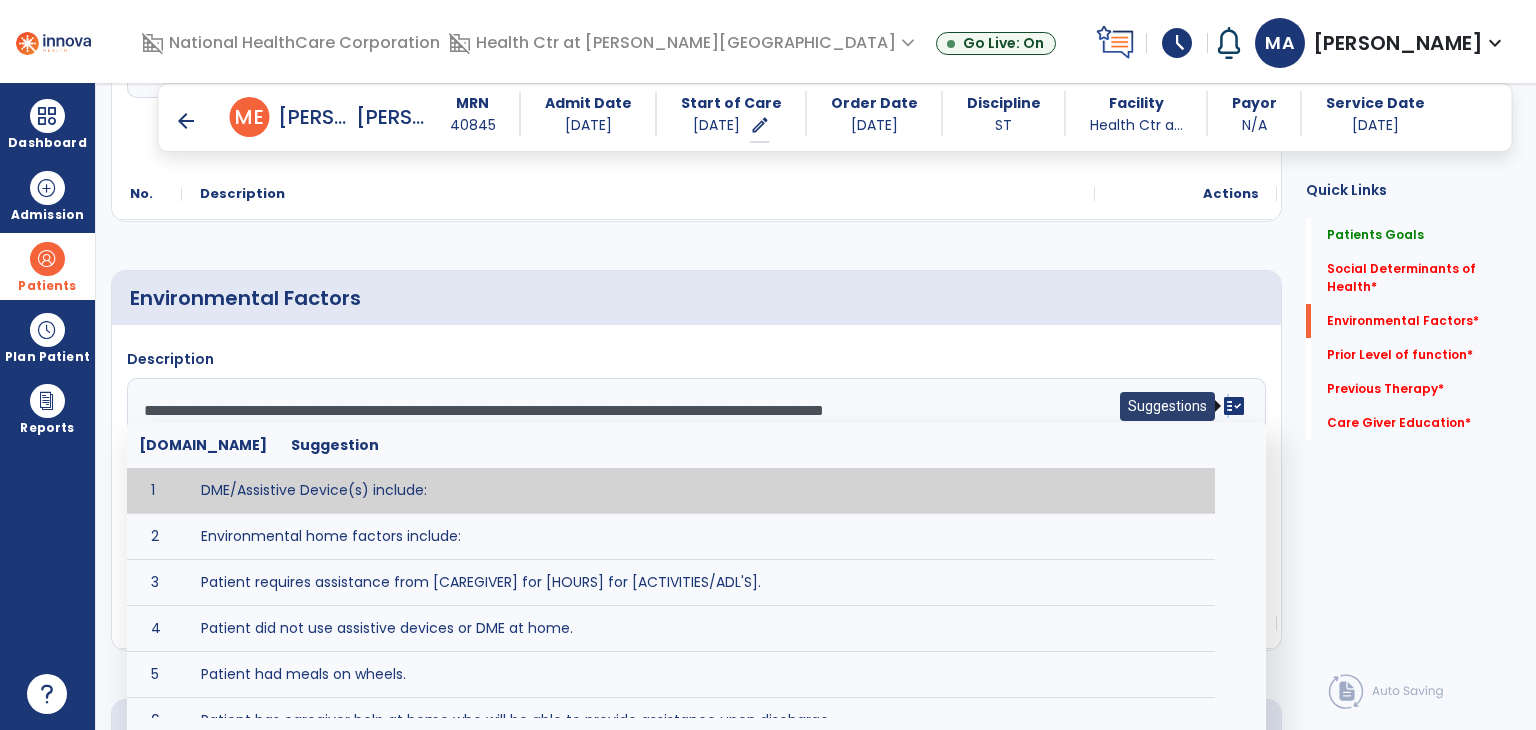 click on "fact_check" 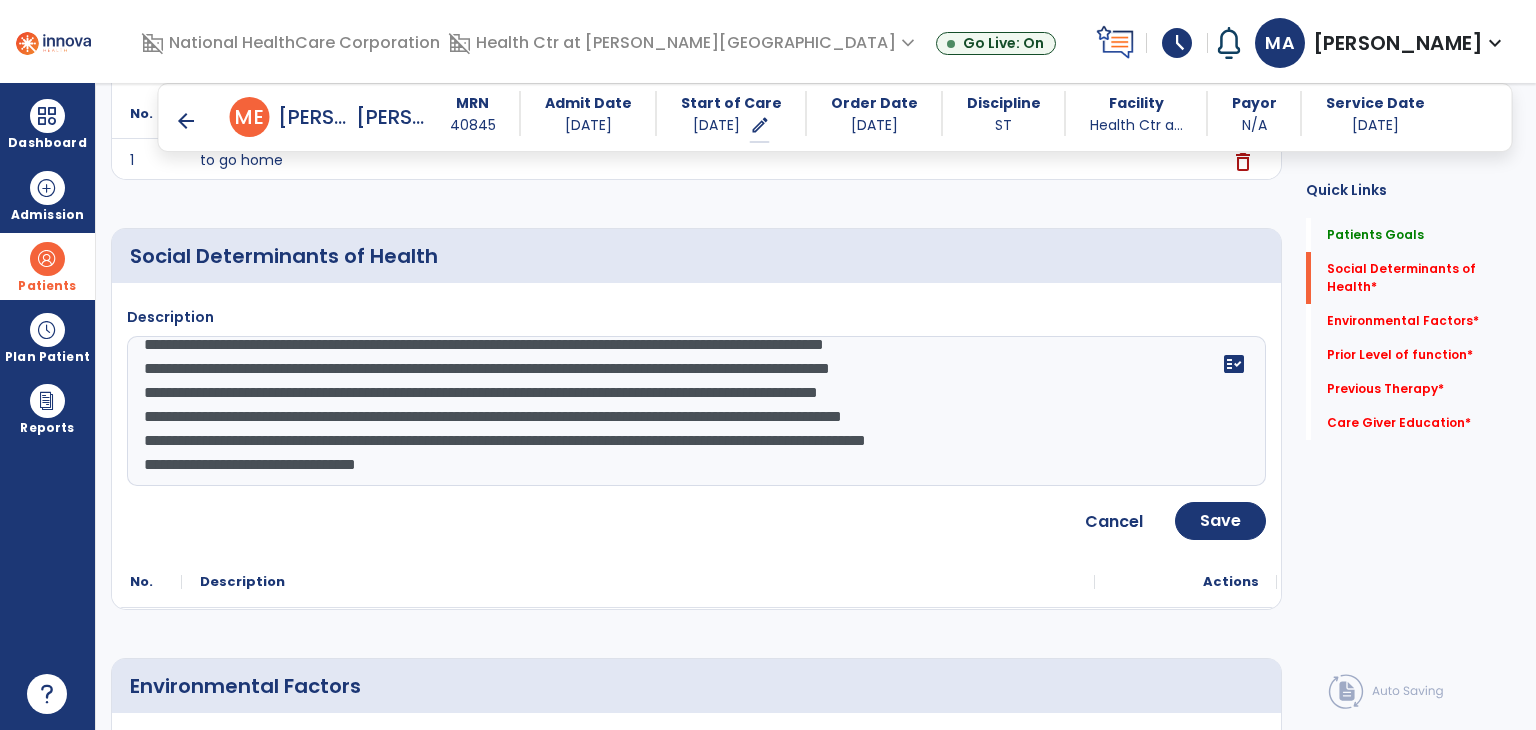 scroll, scrollTop: 300, scrollLeft: 0, axis: vertical 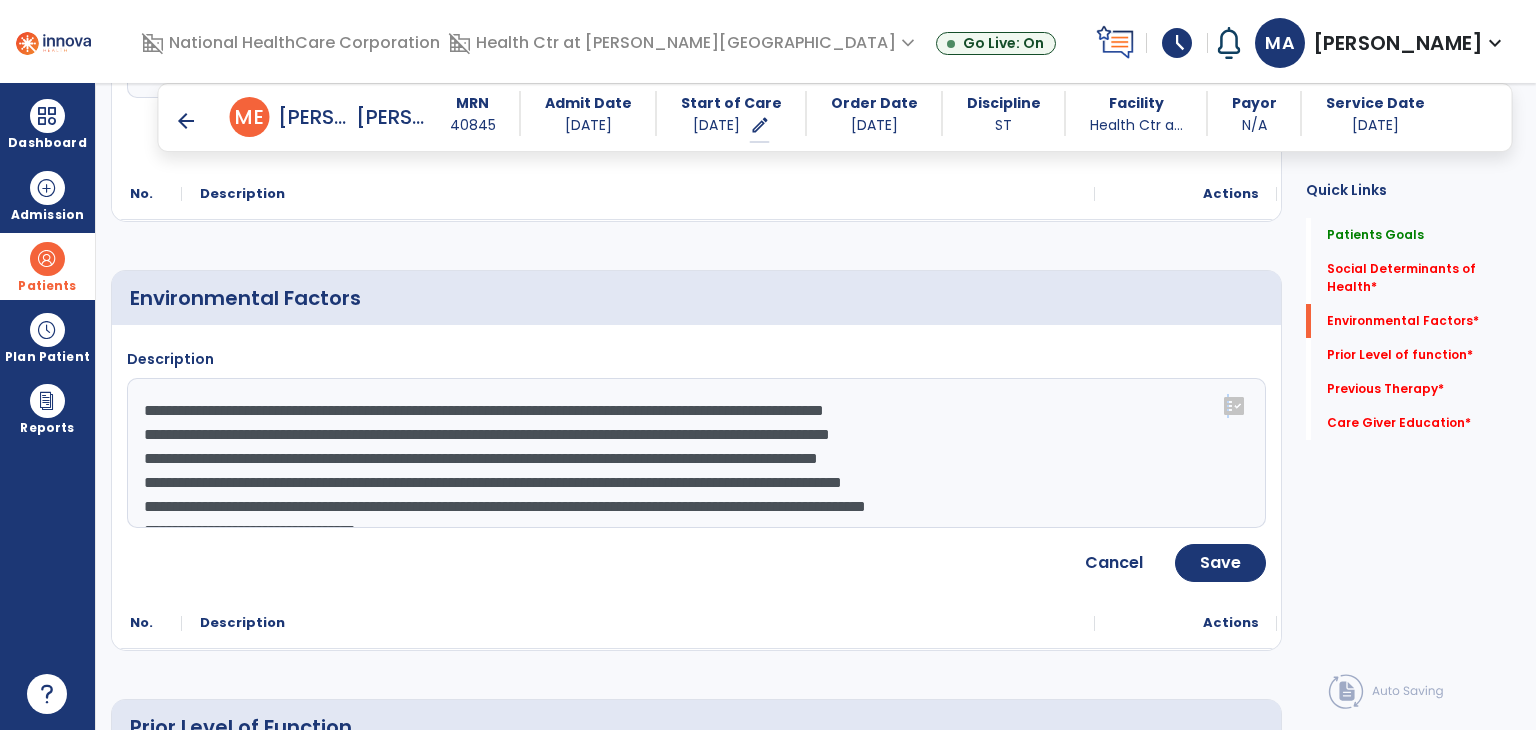 drag, startPoint x: 1083, startPoint y: 395, endPoint x: 1070, endPoint y: 401, distance: 14.3178215 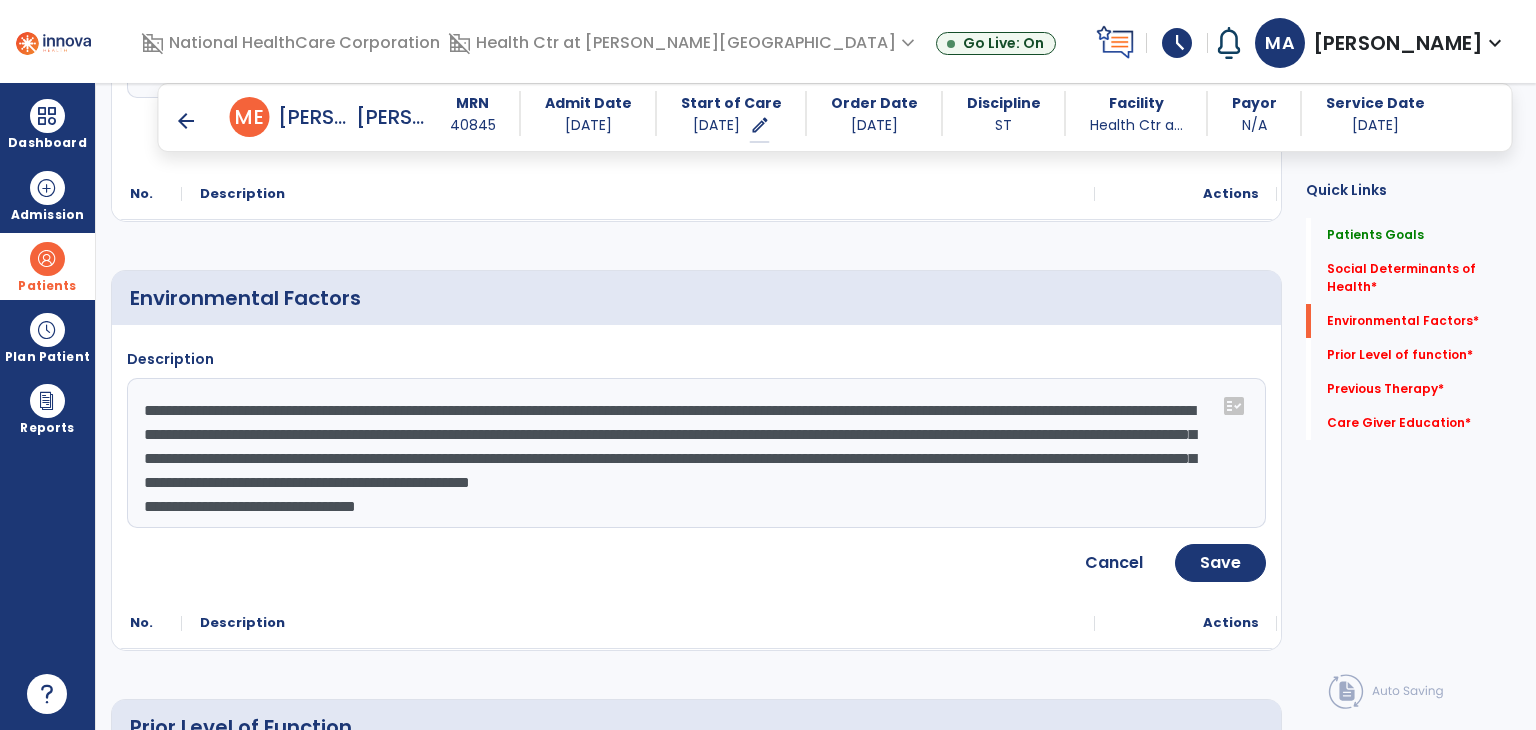 scroll, scrollTop: 16, scrollLeft: 0, axis: vertical 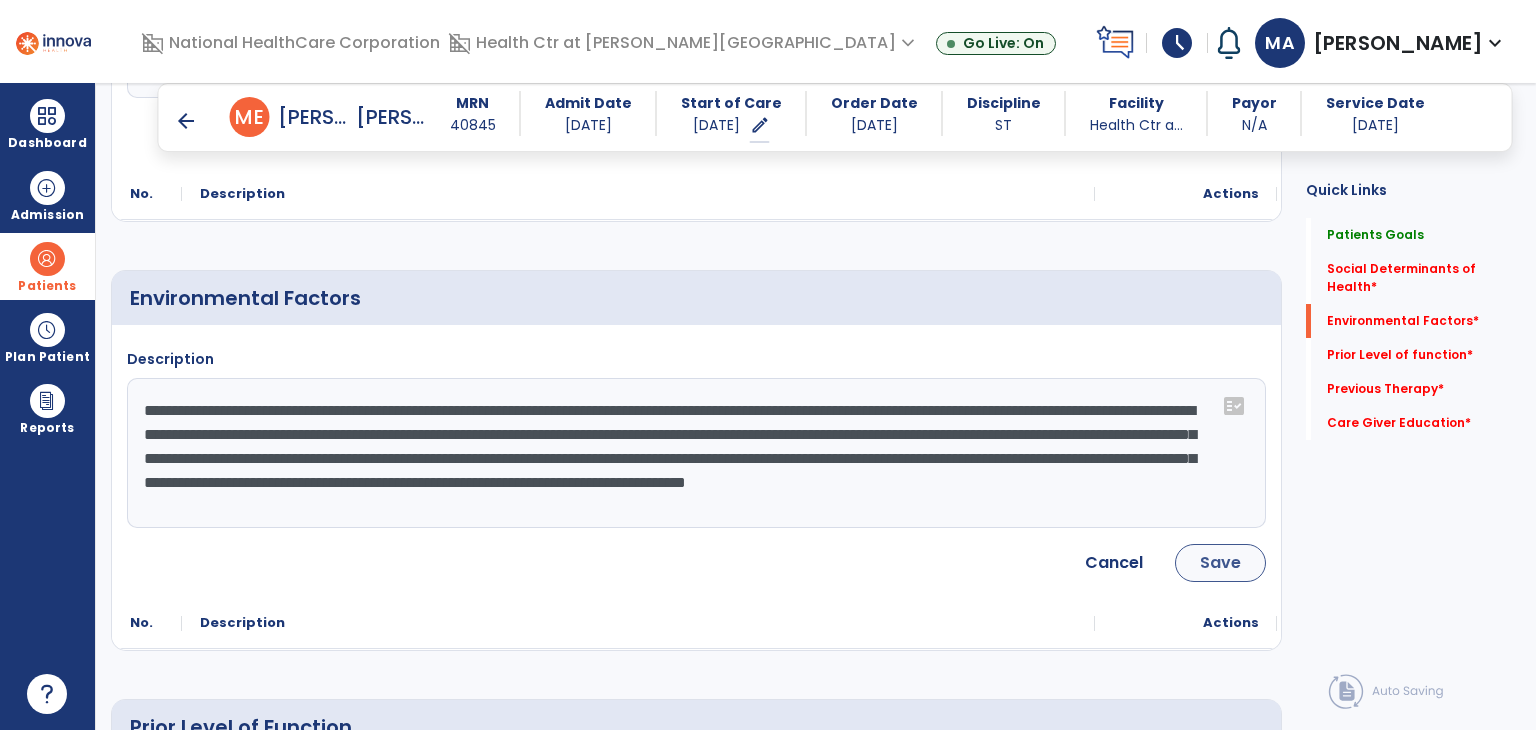 type on "**********" 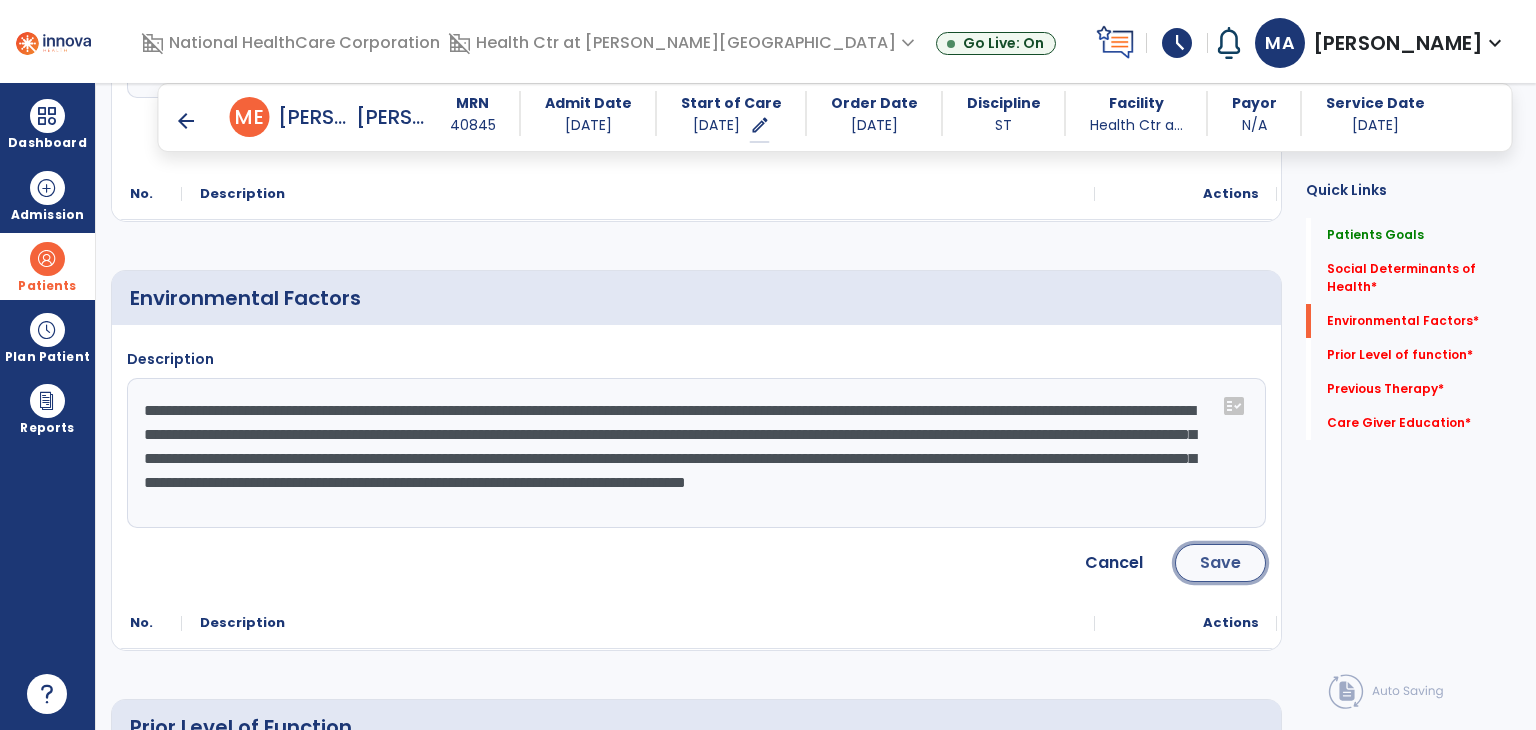 click on "Save" 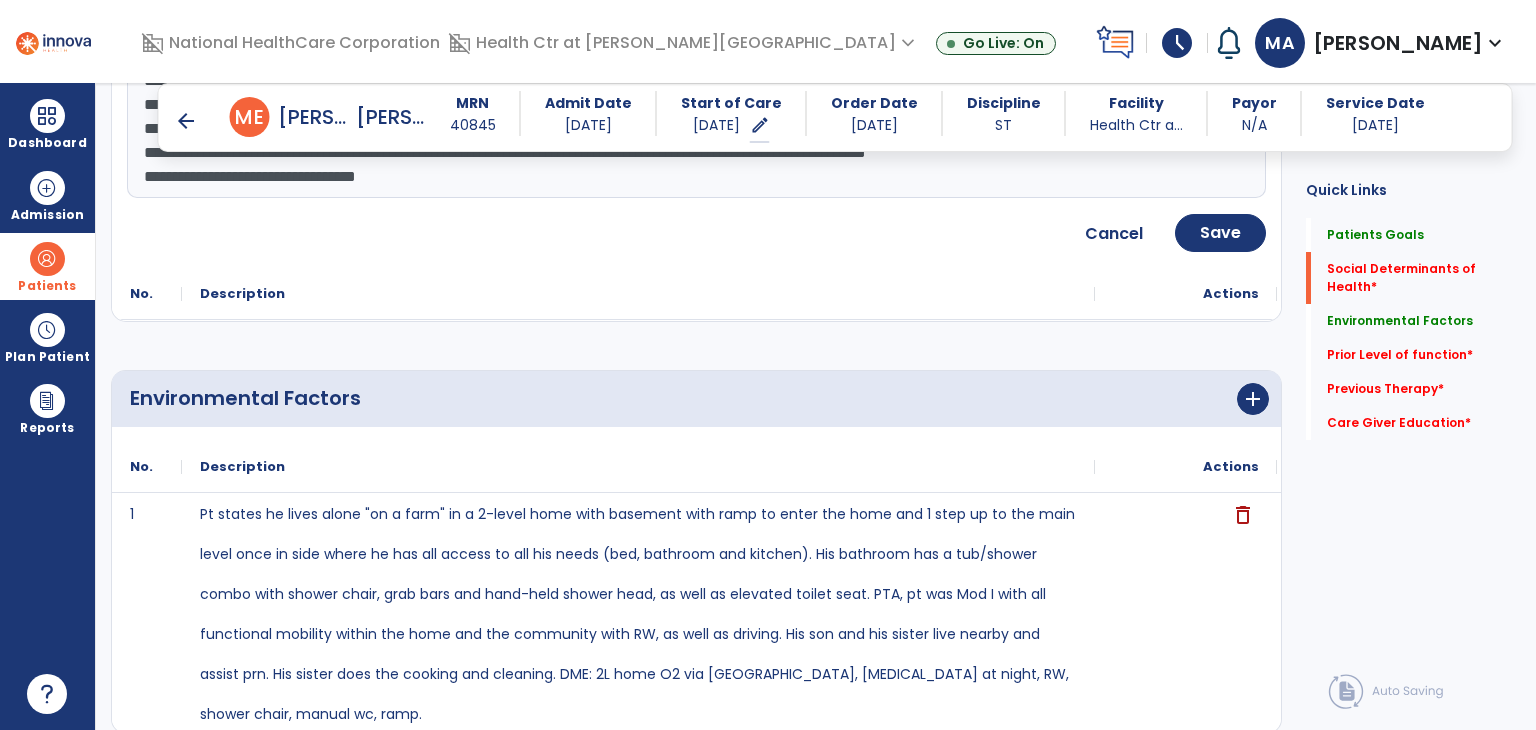 scroll, scrollTop: 200, scrollLeft: 0, axis: vertical 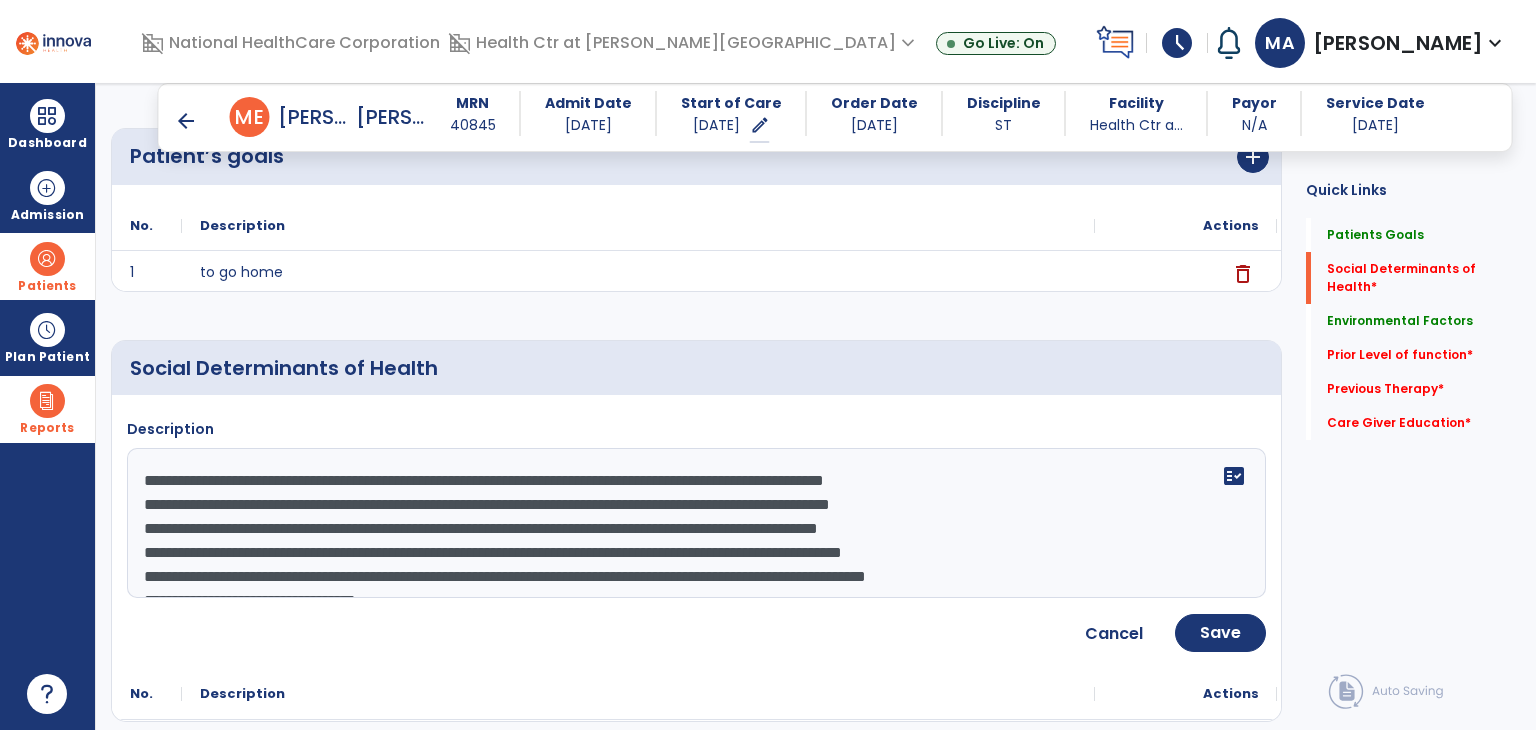 drag, startPoint x: 448, startPoint y: 559, endPoint x: 12, endPoint y: 407, distance: 461.73587 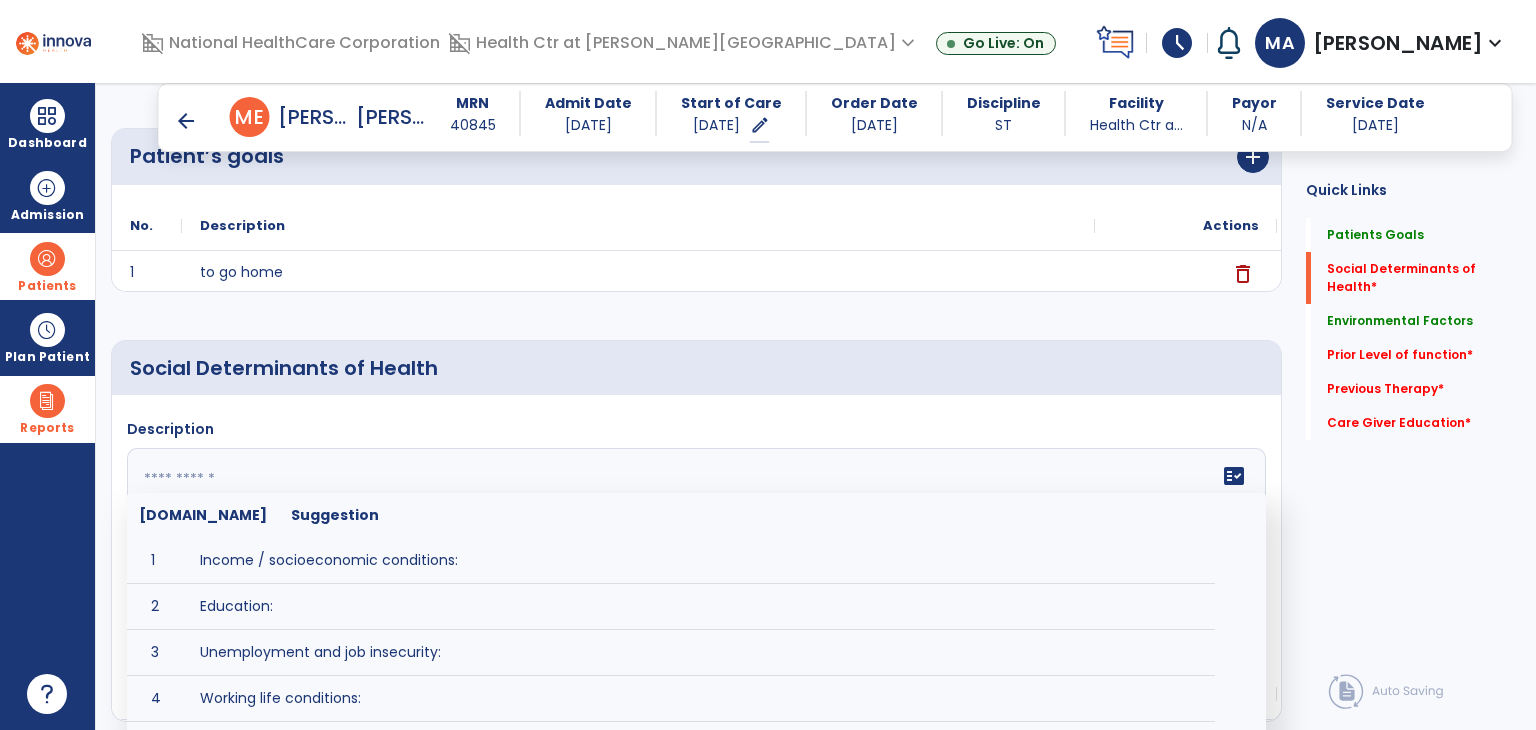 scroll, scrollTop: 24, scrollLeft: 0, axis: vertical 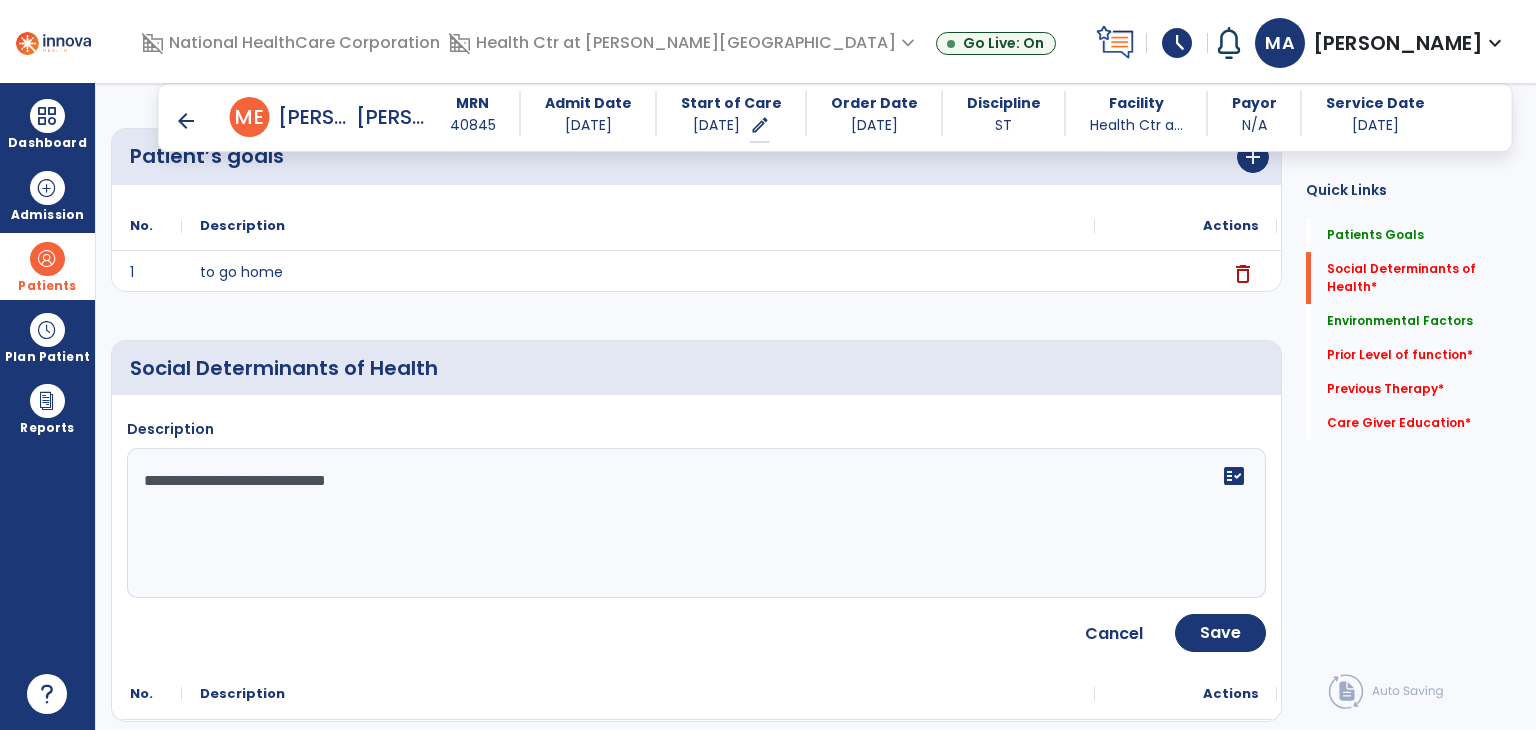 click on "**********" 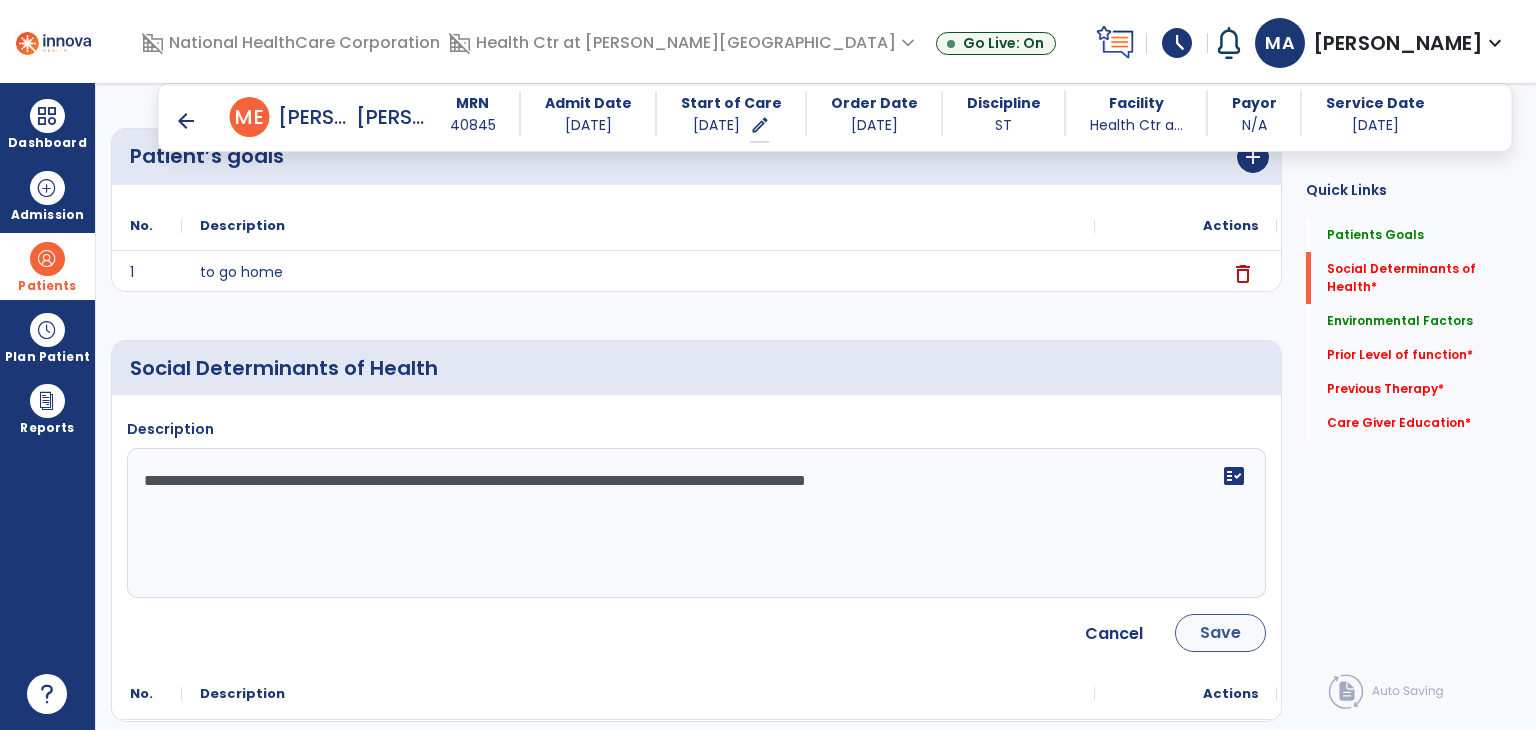 type on "**********" 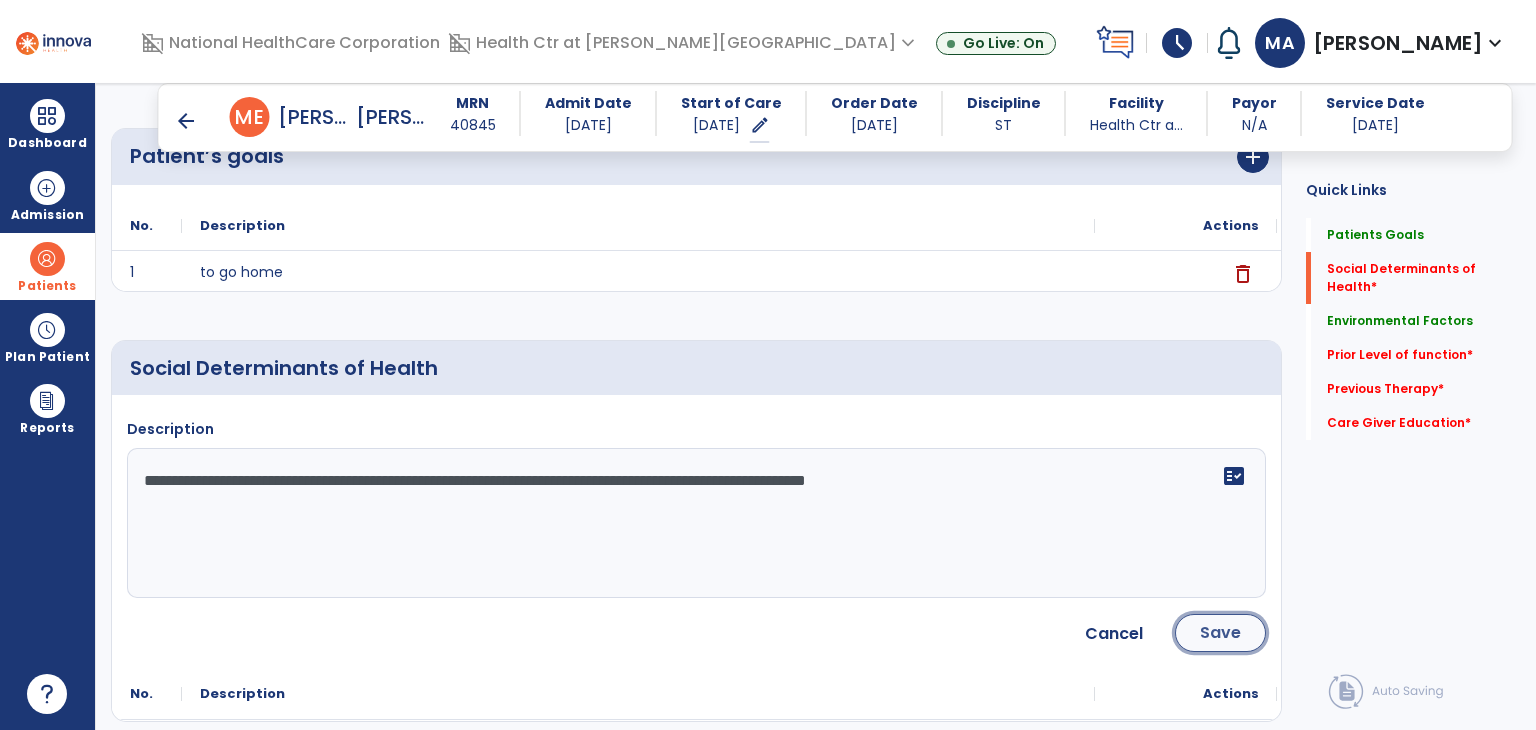 click on "Save" 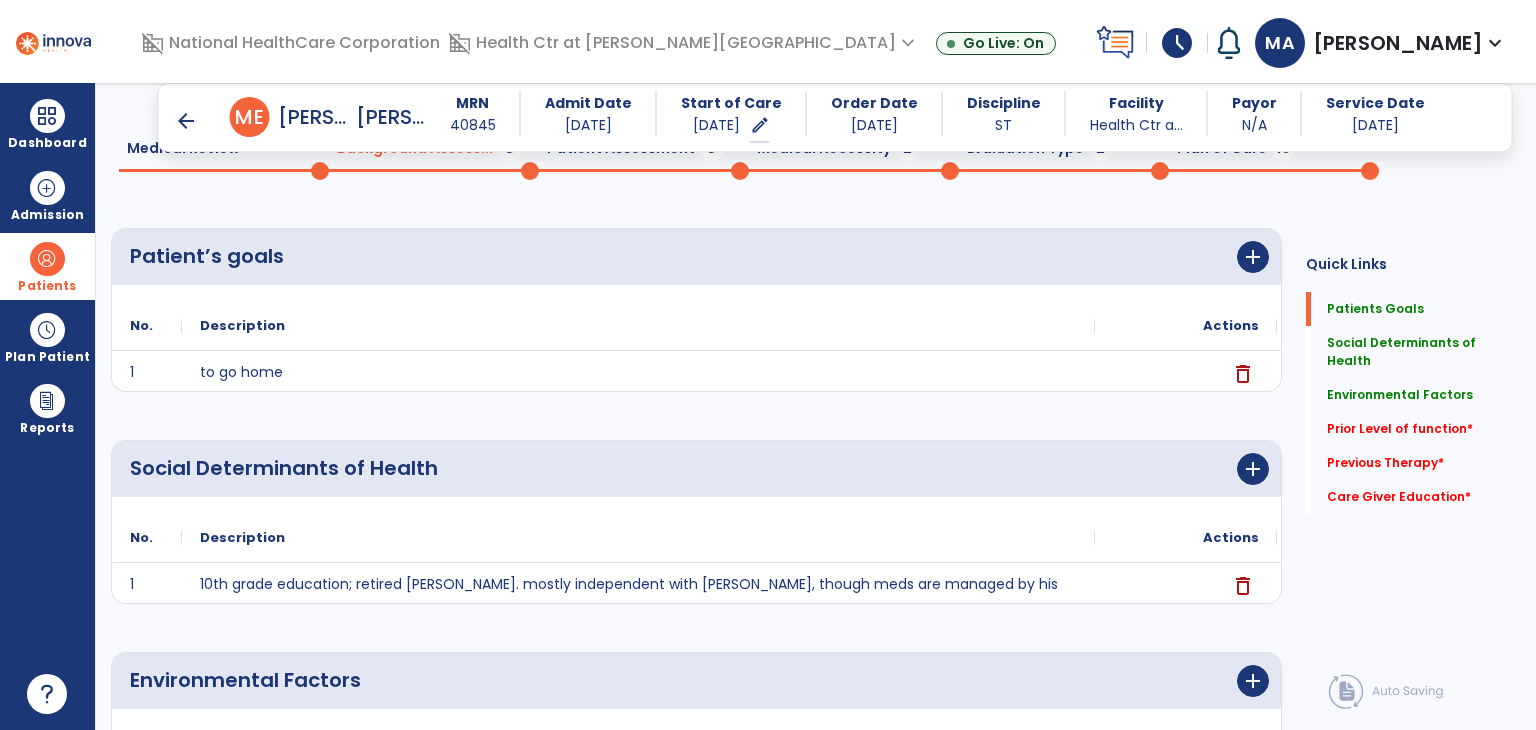 scroll, scrollTop: 0, scrollLeft: 0, axis: both 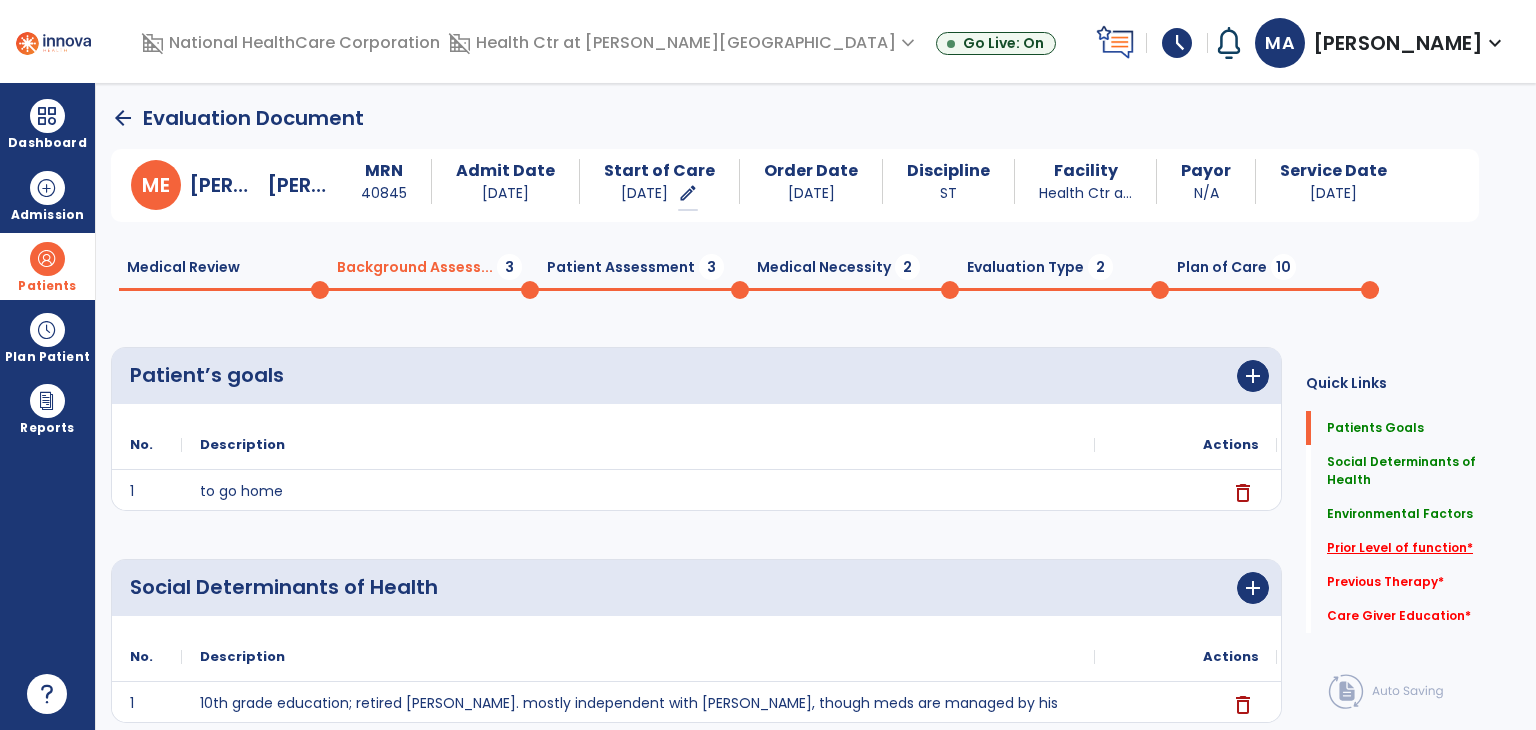 click on "Prior Level of function   *" 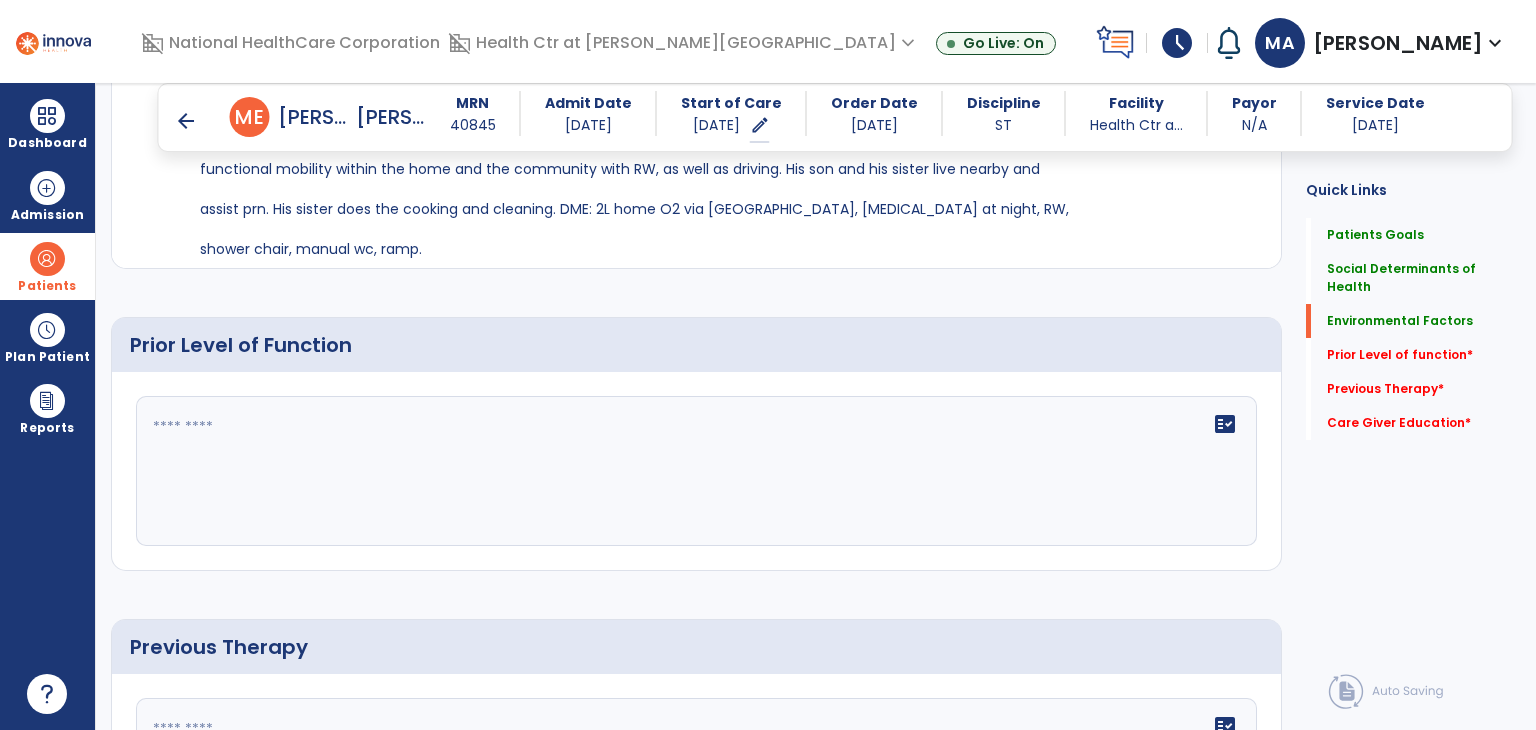 scroll, scrollTop: 929, scrollLeft: 0, axis: vertical 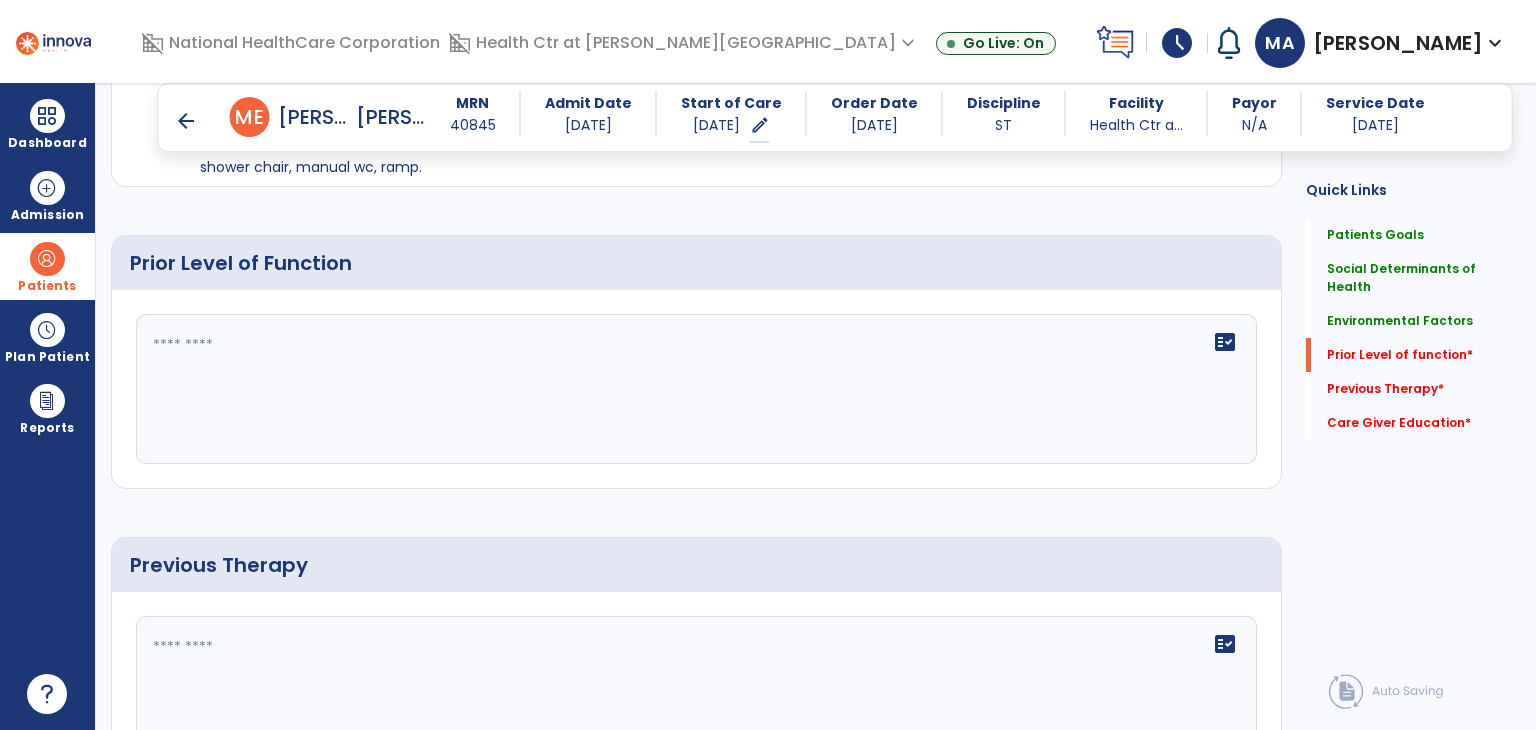 click on "fact_check" 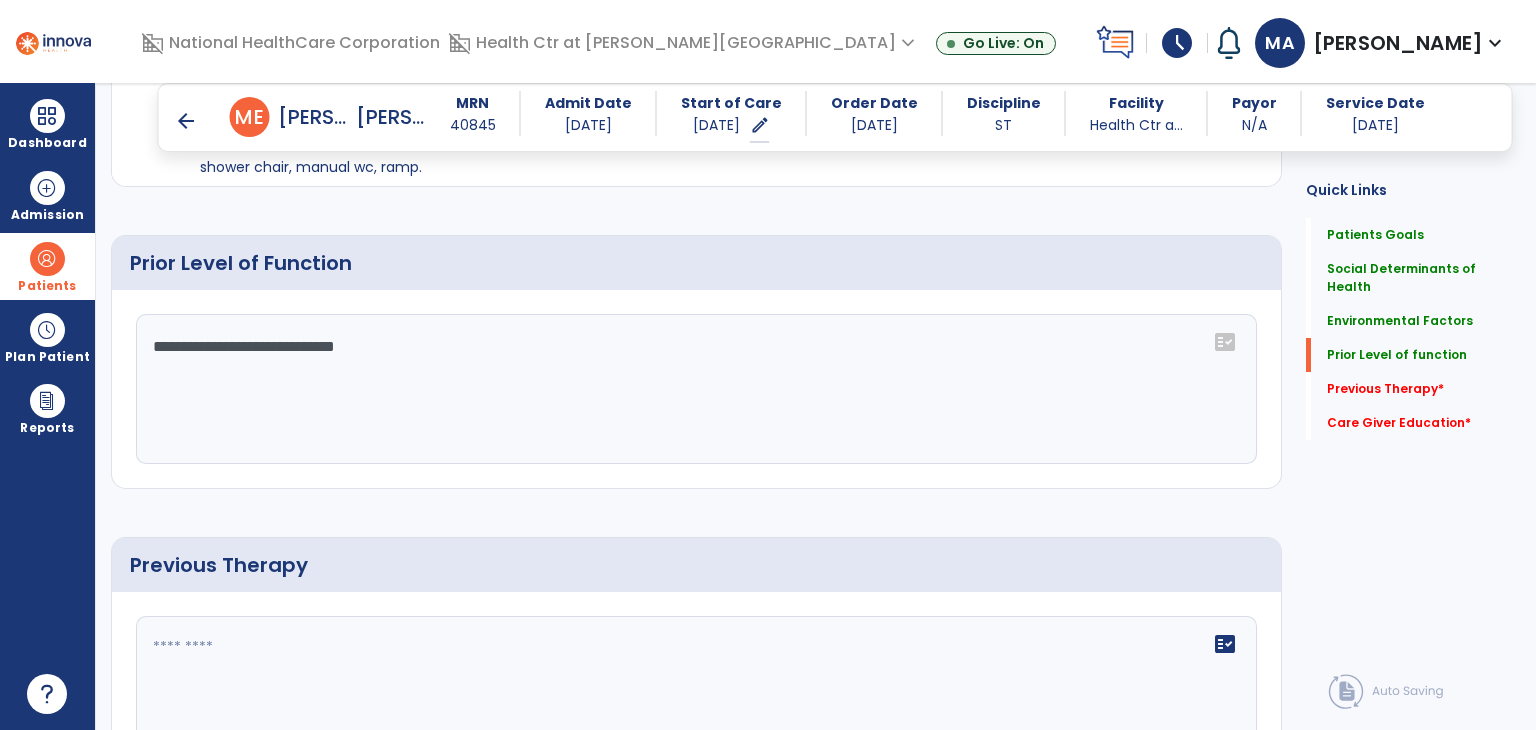 scroll, scrollTop: 1129, scrollLeft: 0, axis: vertical 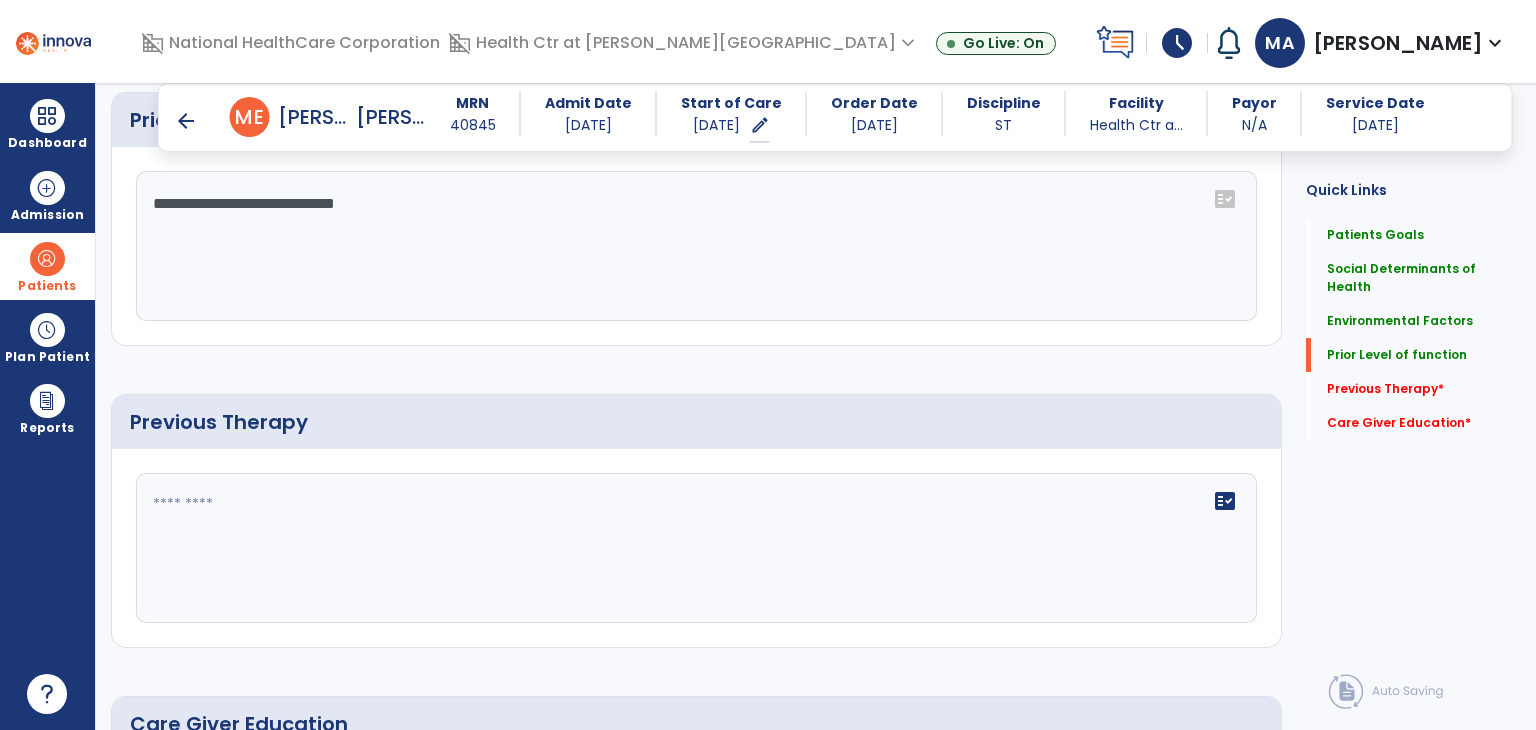 click on "Patient’s goals      add
No.
Description
Actions
1" 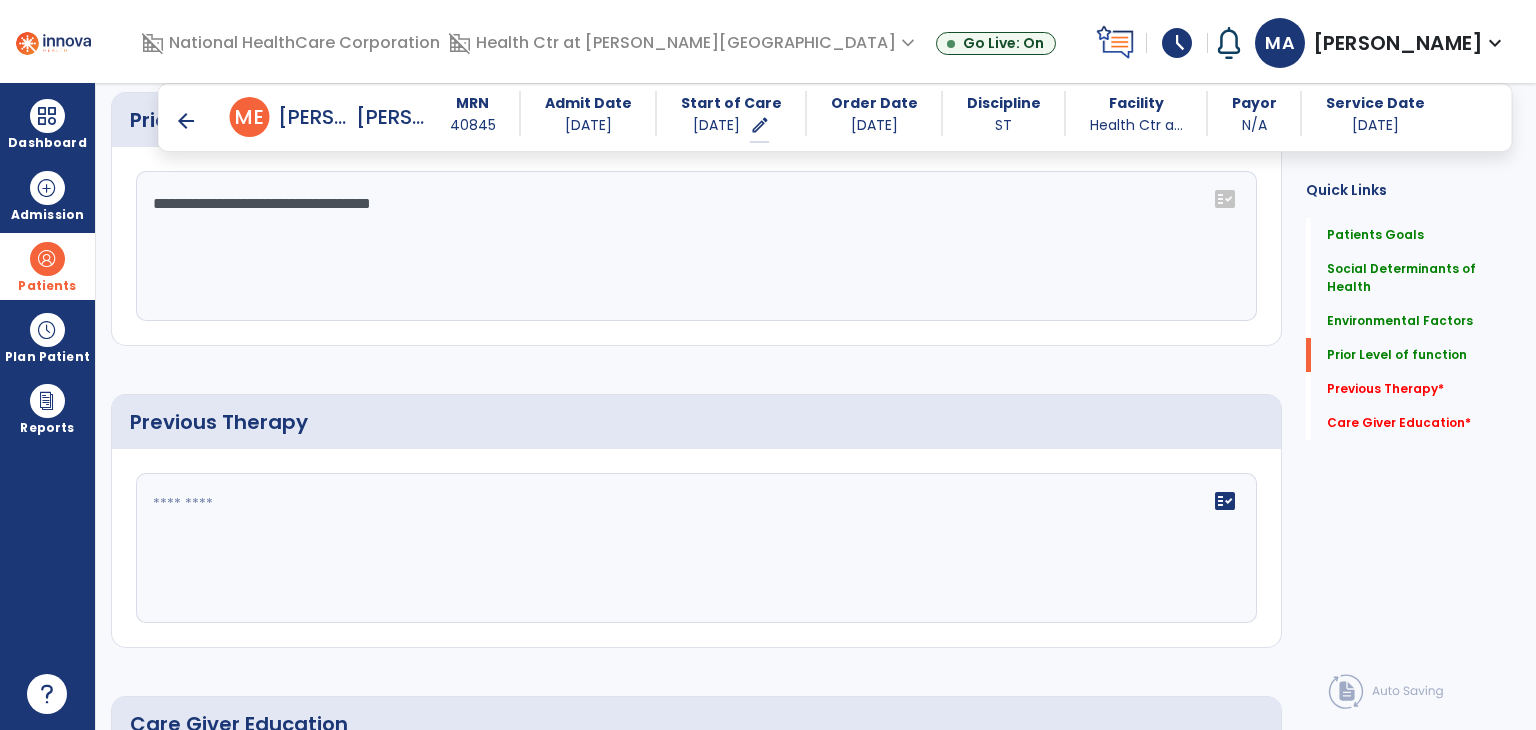 type on "**********" 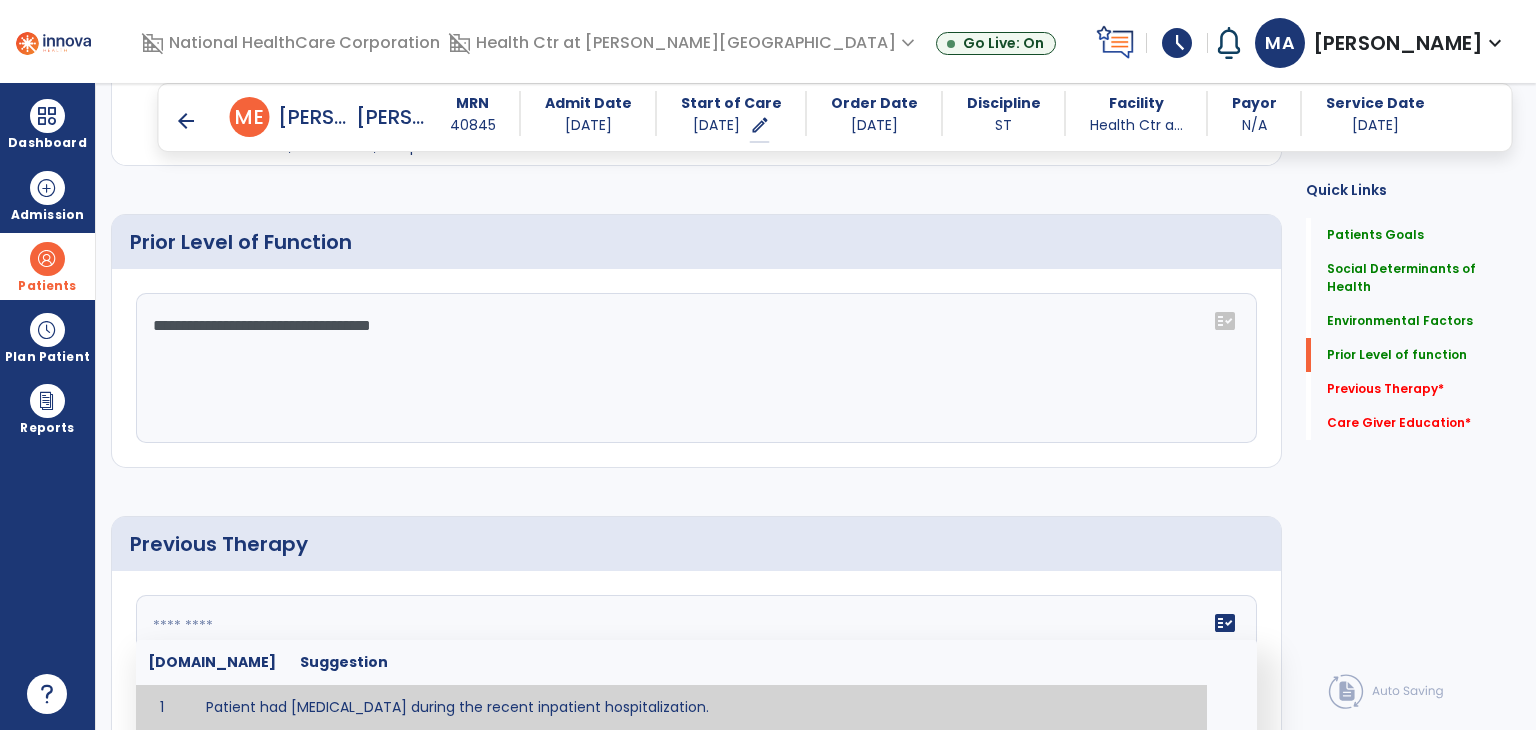 scroll, scrollTop: 772, scrollLeft: 0, axis: vertical 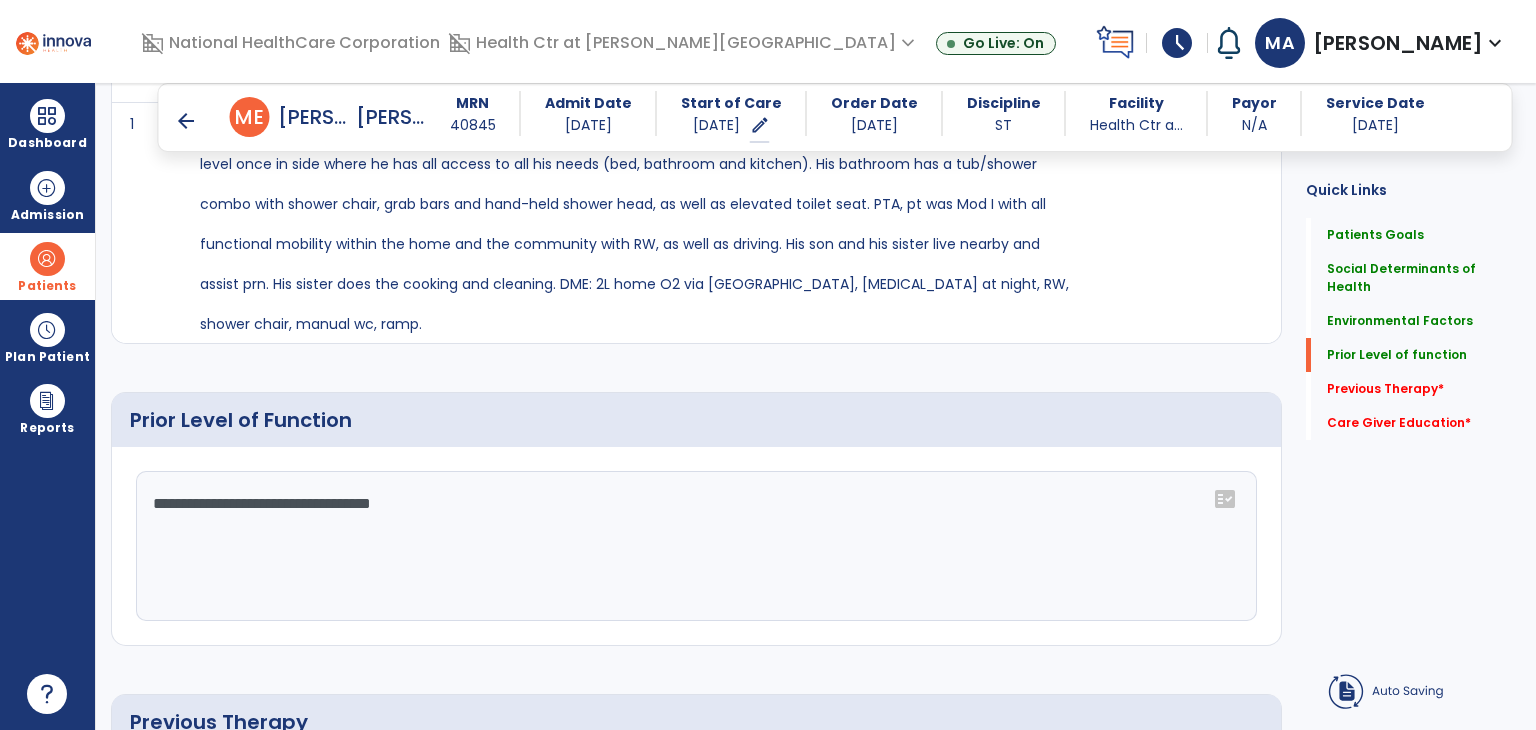 click on "**********" 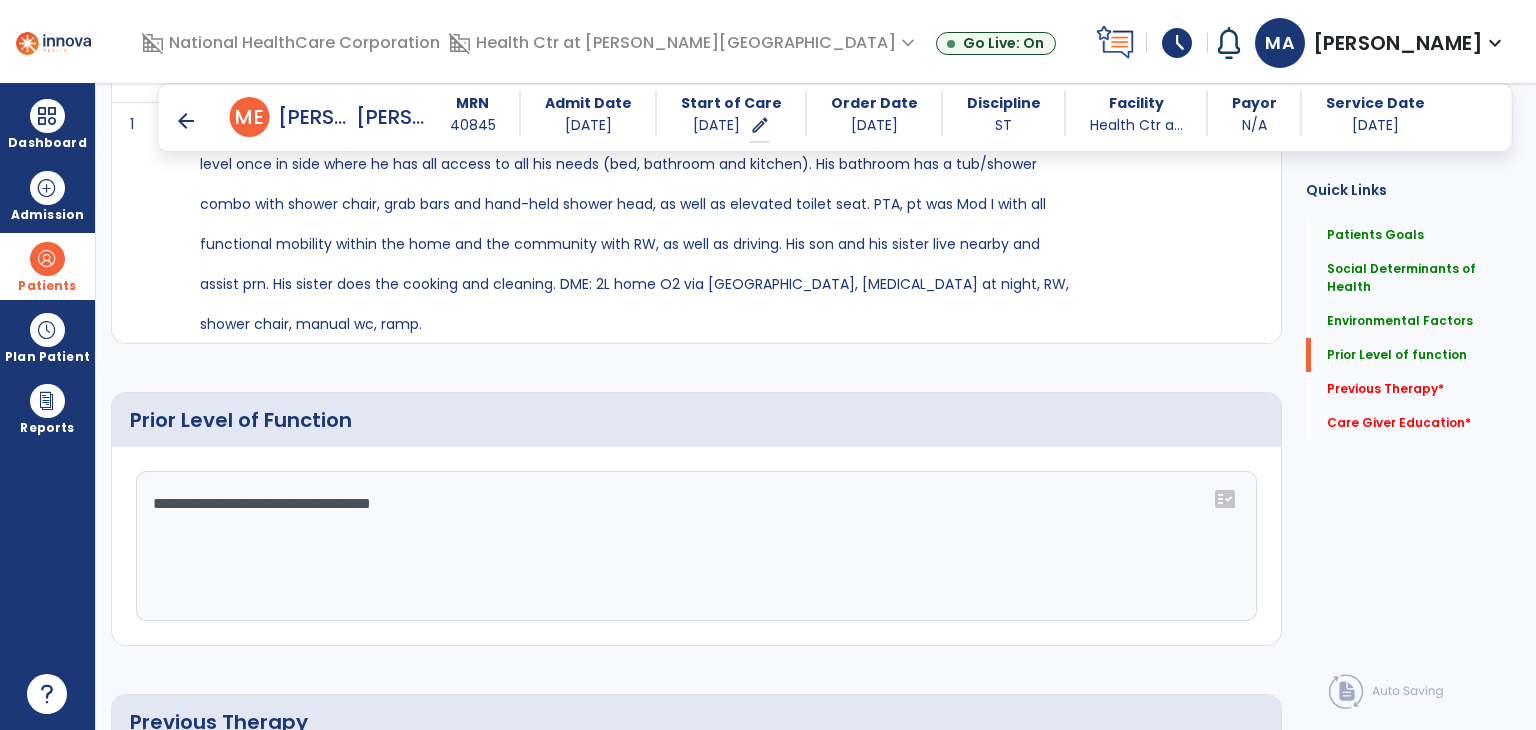 click on "**********" 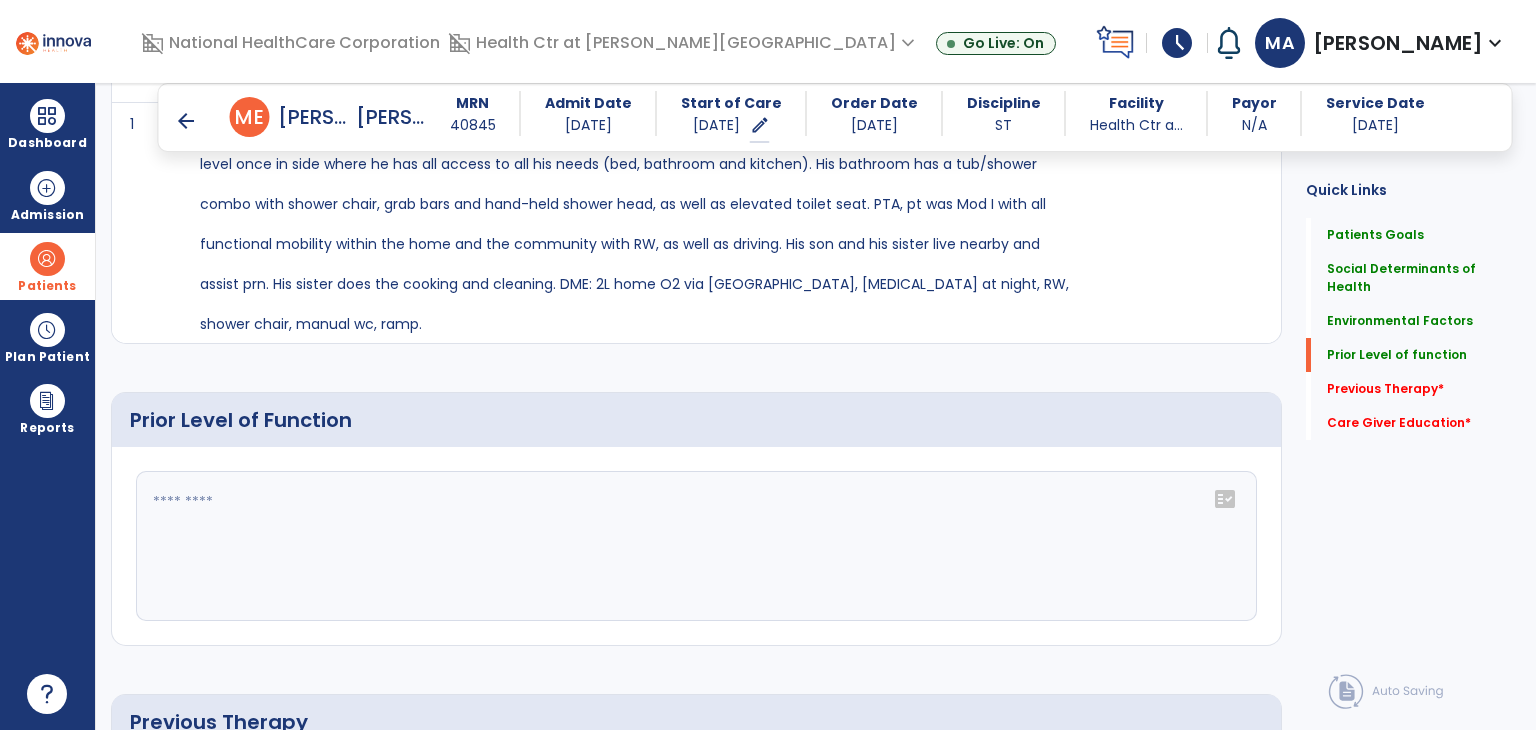 scroll, scrollTop: 1072, scrollLeft: 0, axis: vertical 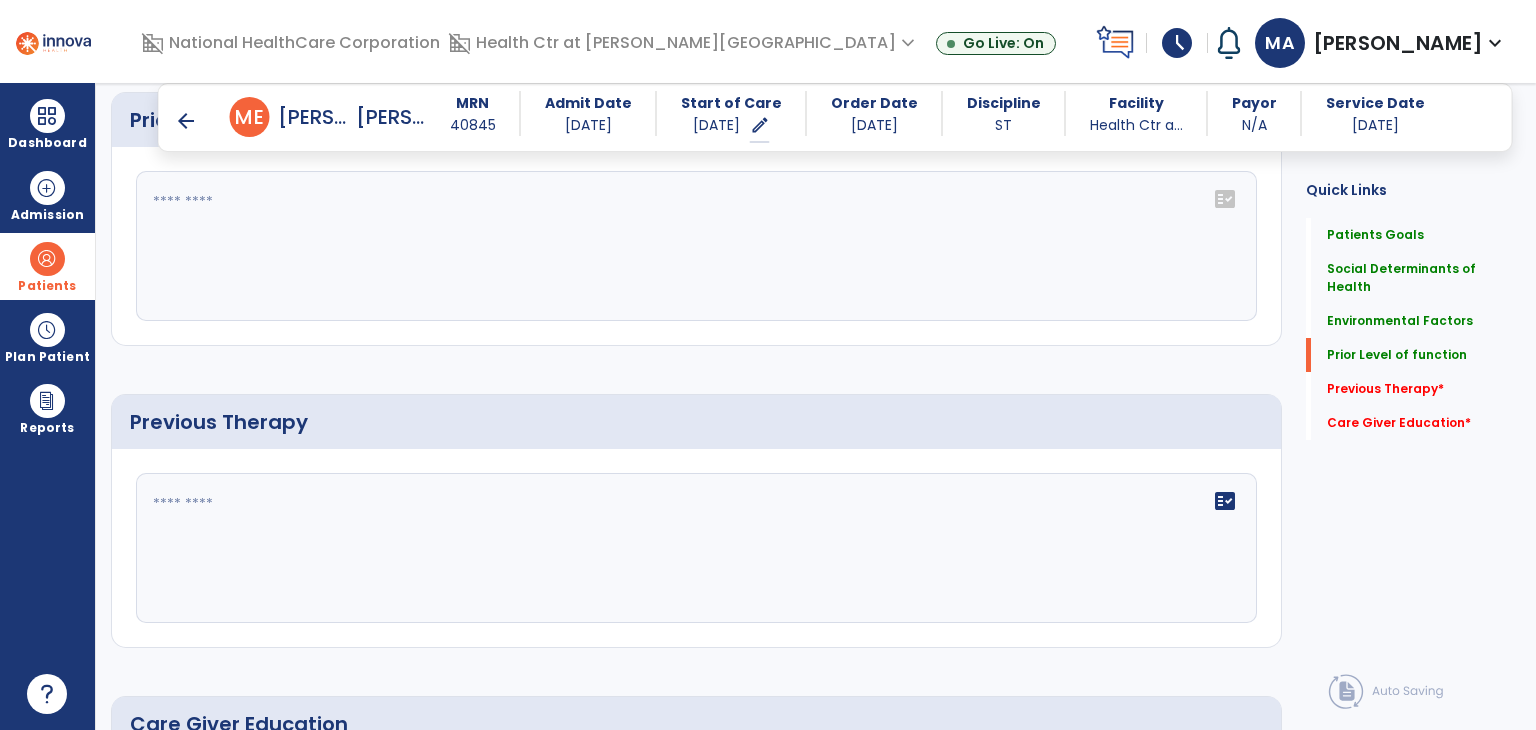 type 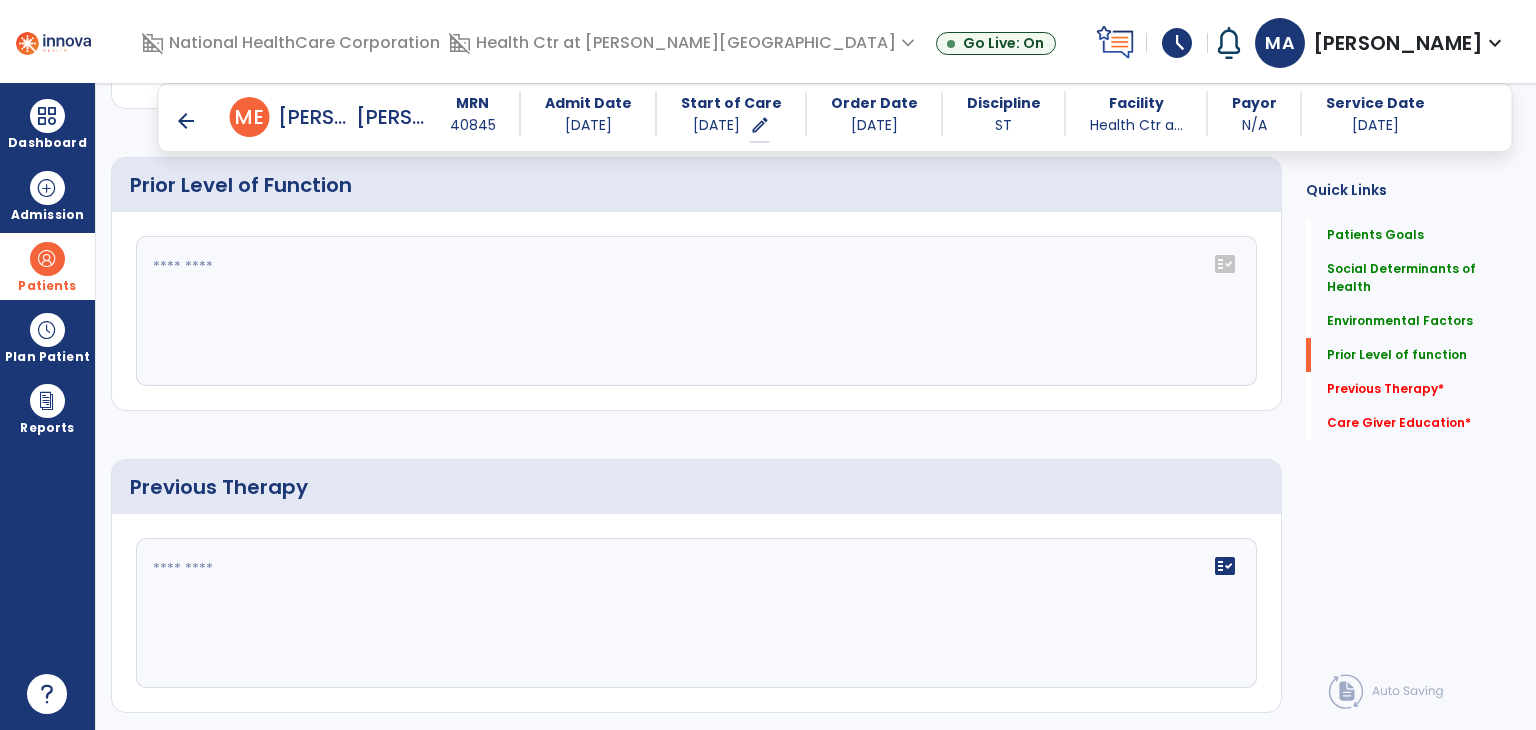 scroll, scrollTop: 972, scrollLeft: 0, axis: vertical 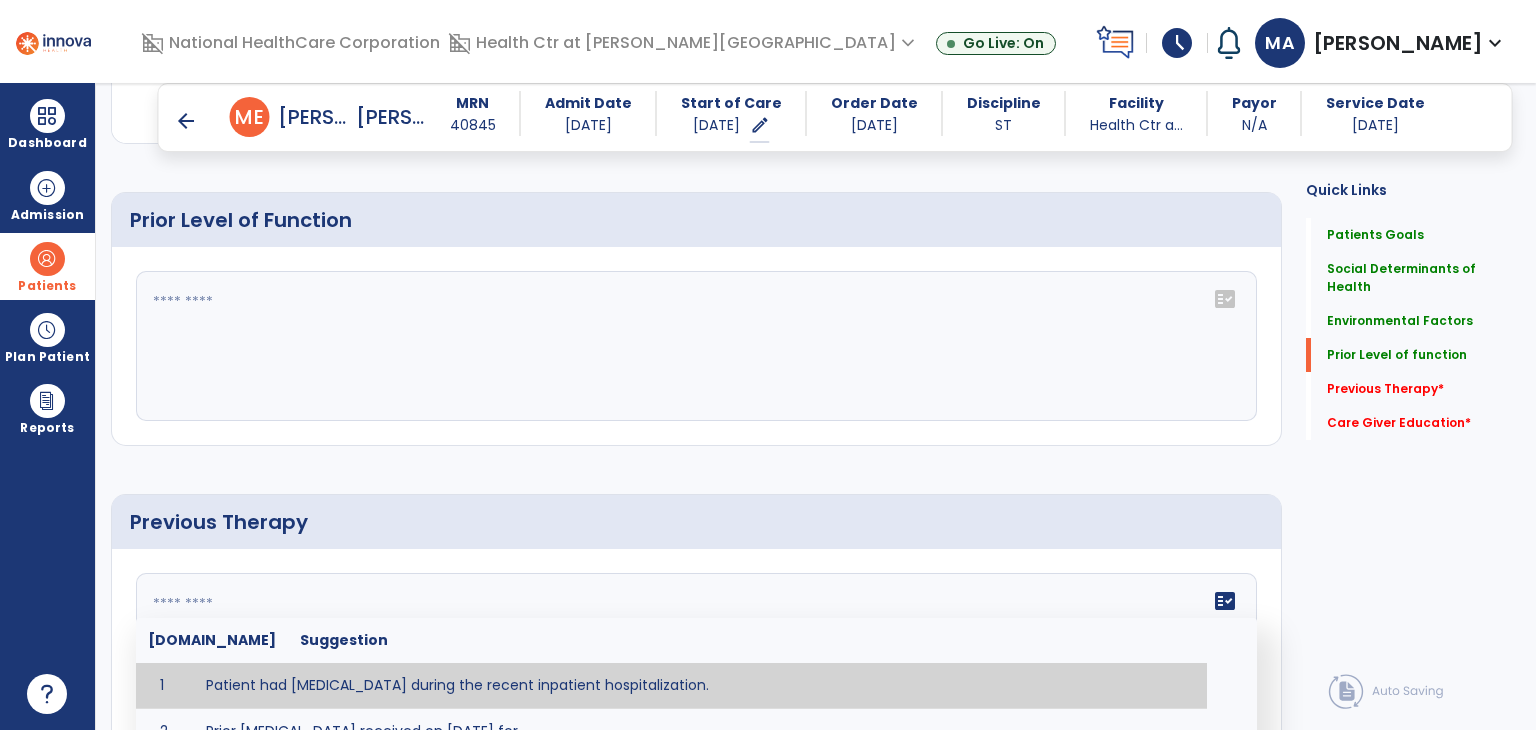 paste on "**********" 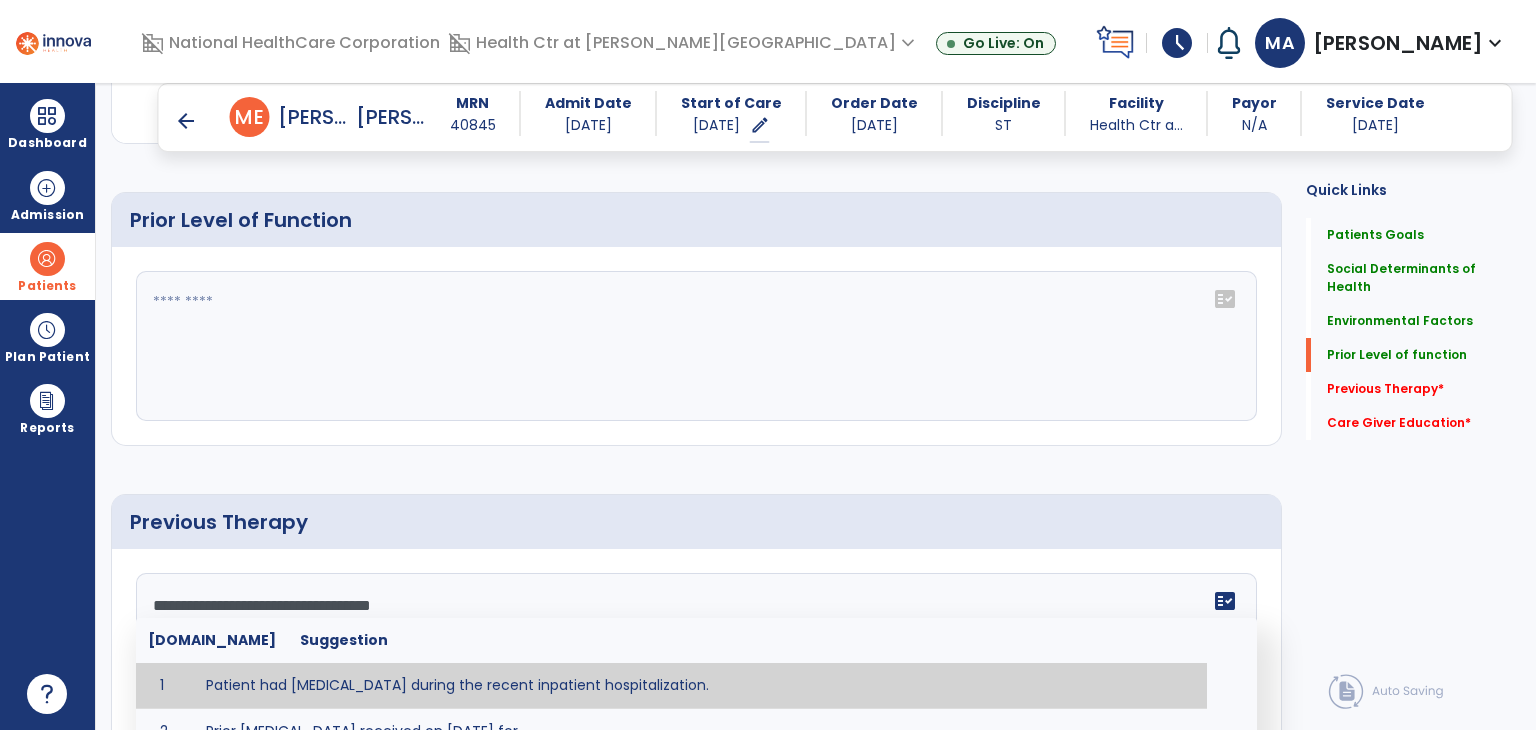 type on "**********" 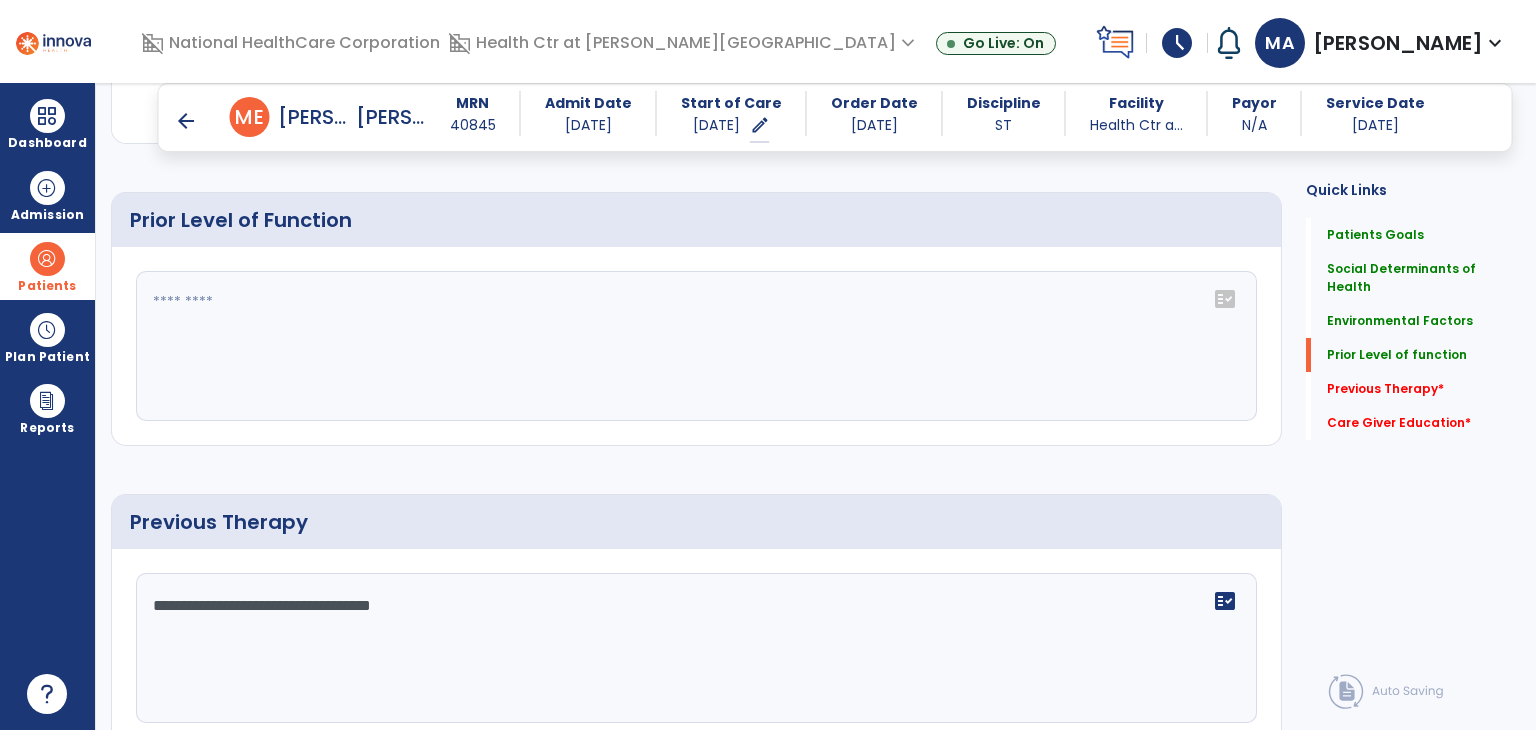 click 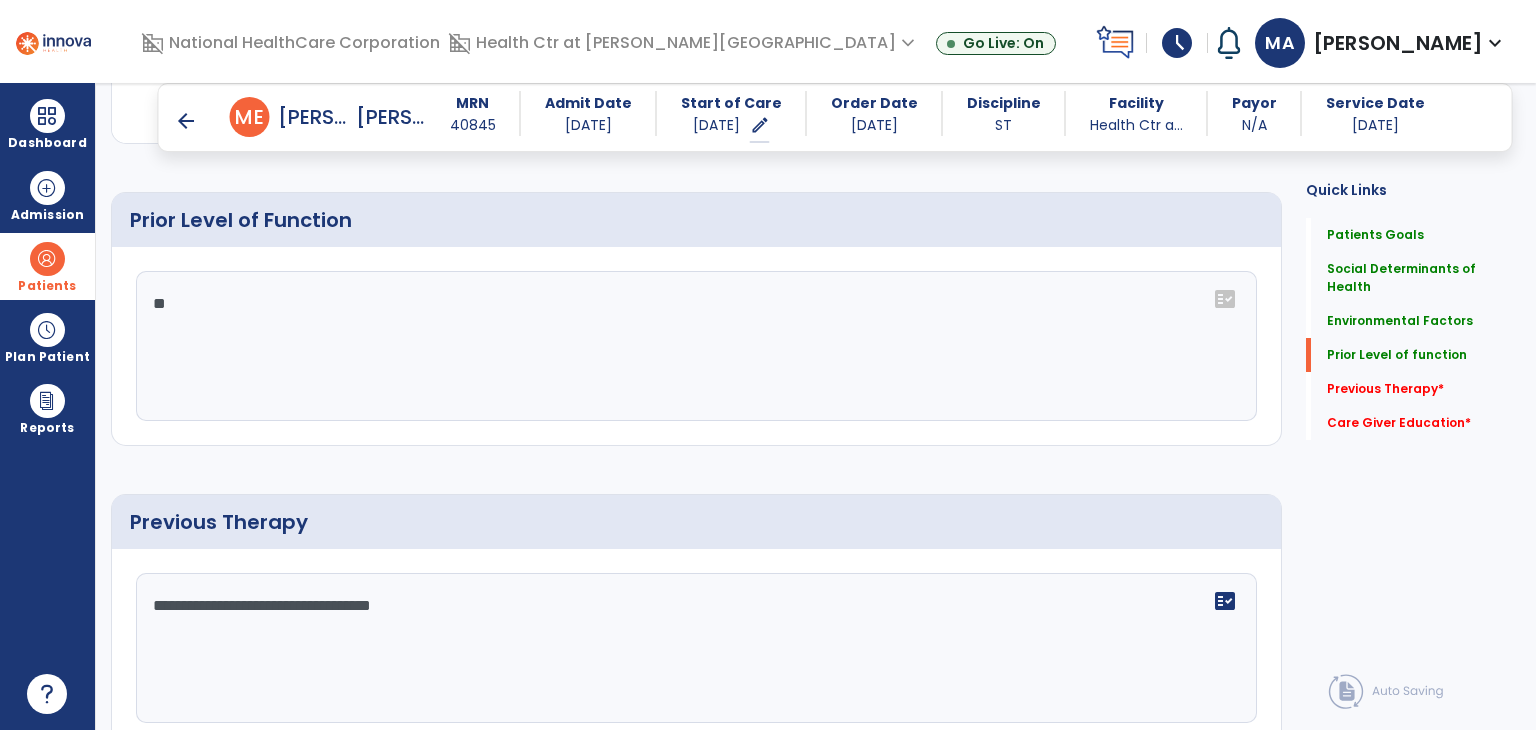 type on "*" 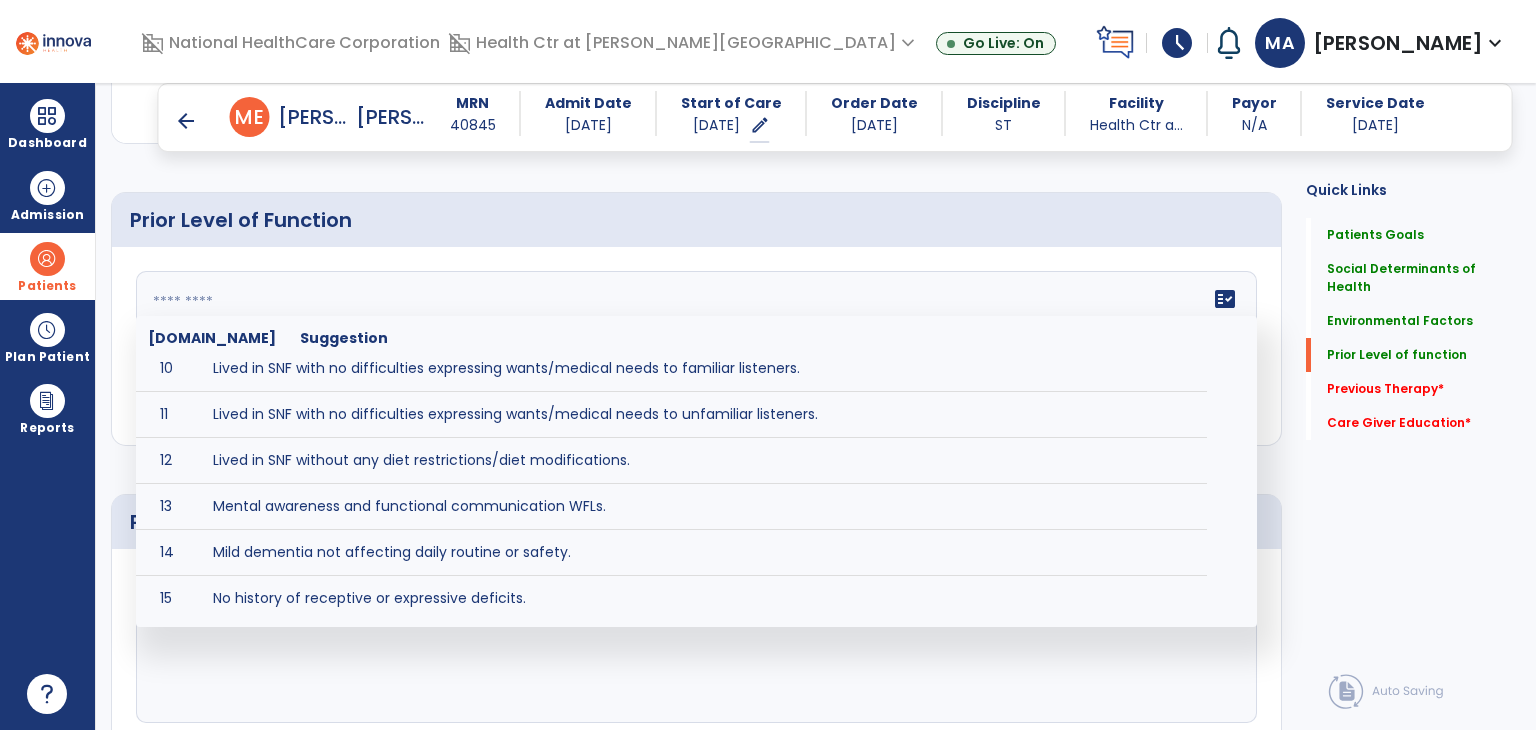 scroll, scrollTop: 528, scrollLeft: 0, axis: vertical 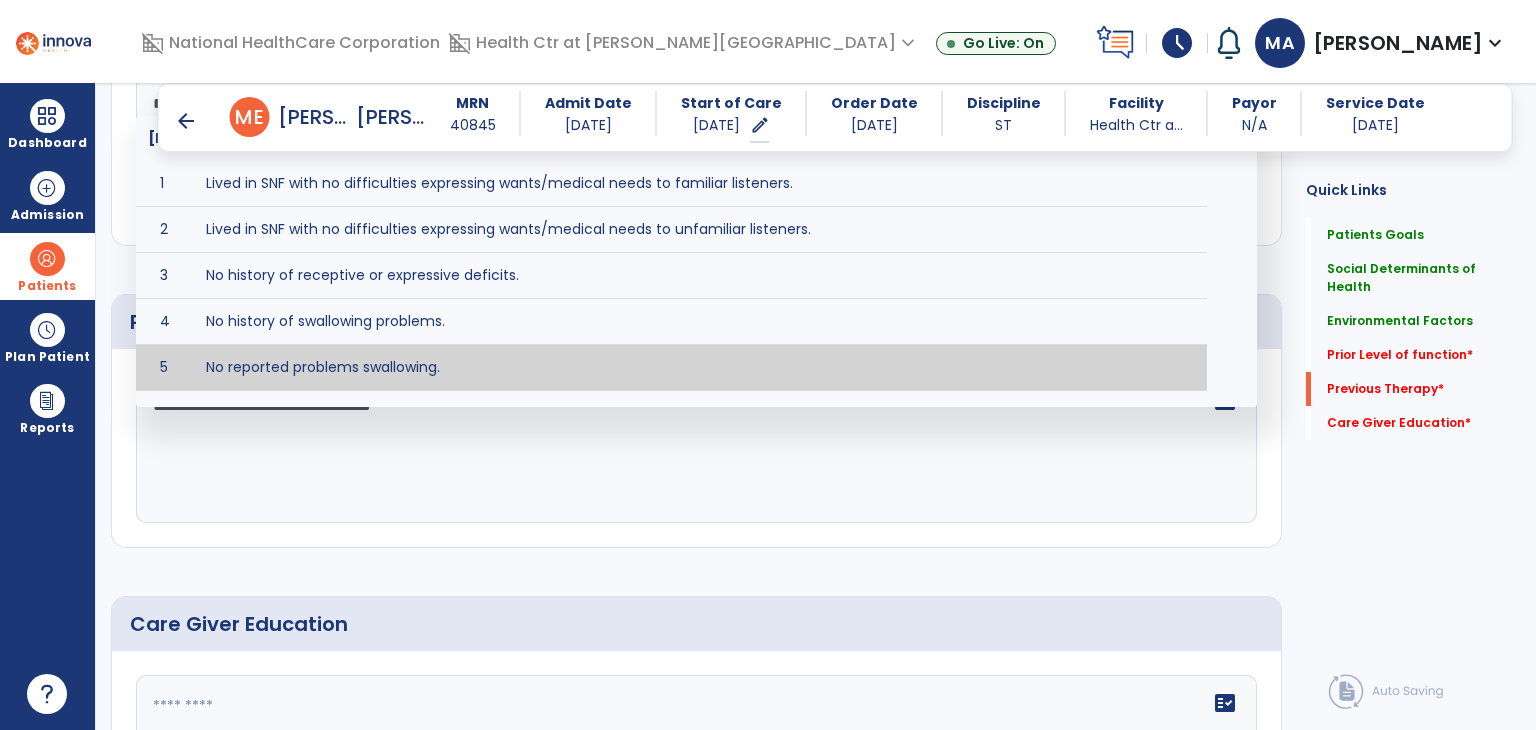 click on "**********" 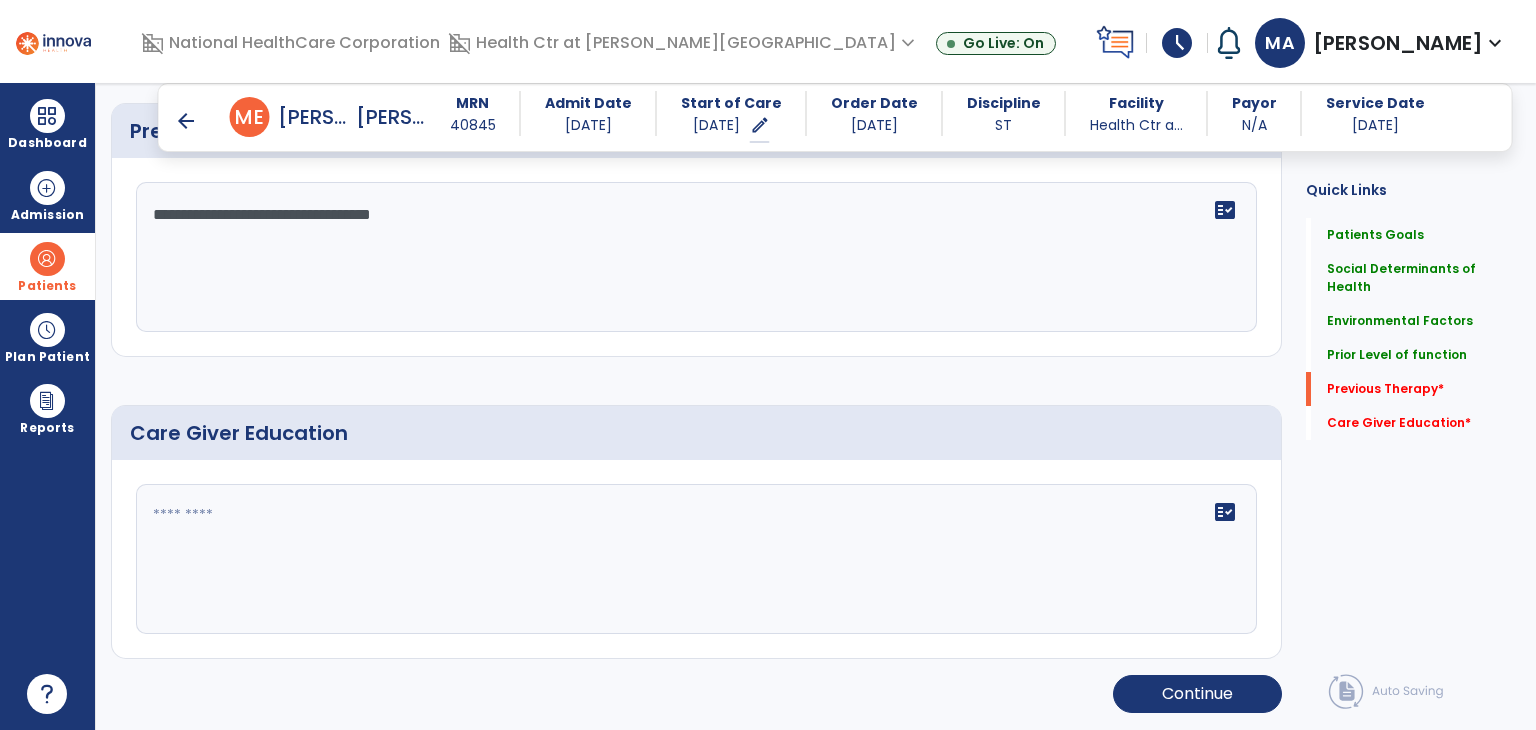 drag, startPoint x: 502, startPoint y: 409, endPoint x: 148, endPoint y: 411, distance: 354.00565 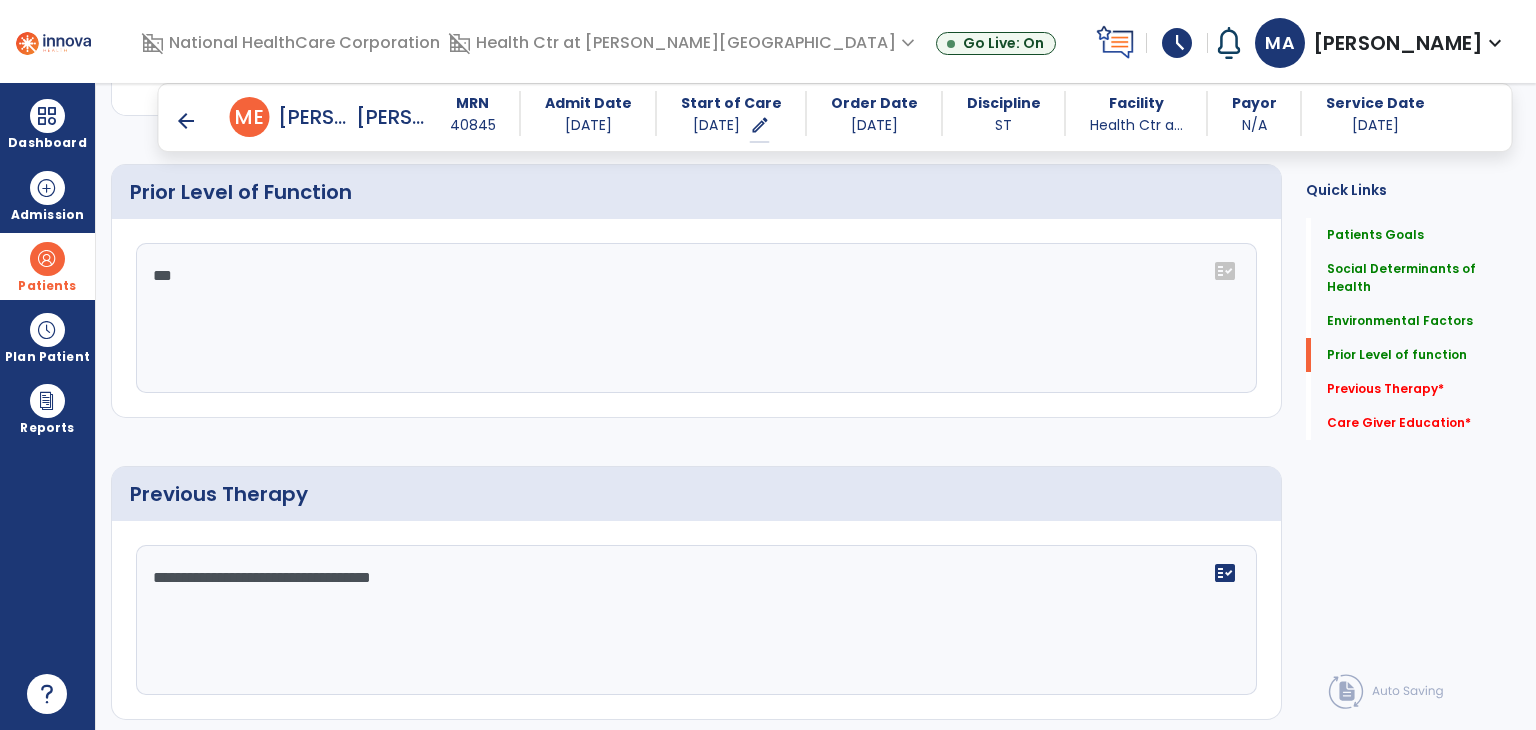 scroll, scrollTop: 996, scrollLeft: 0, axis: vertical 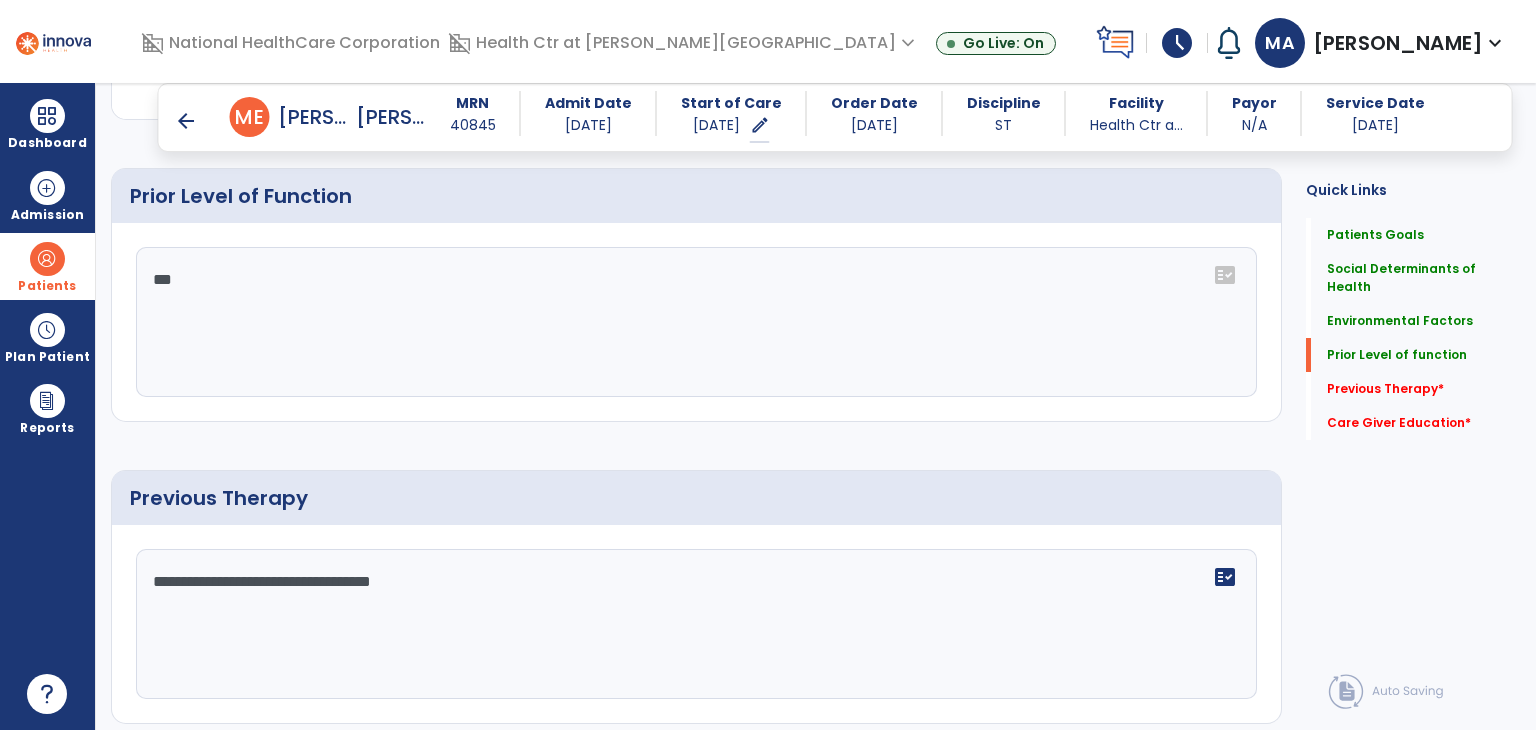 click on "**" 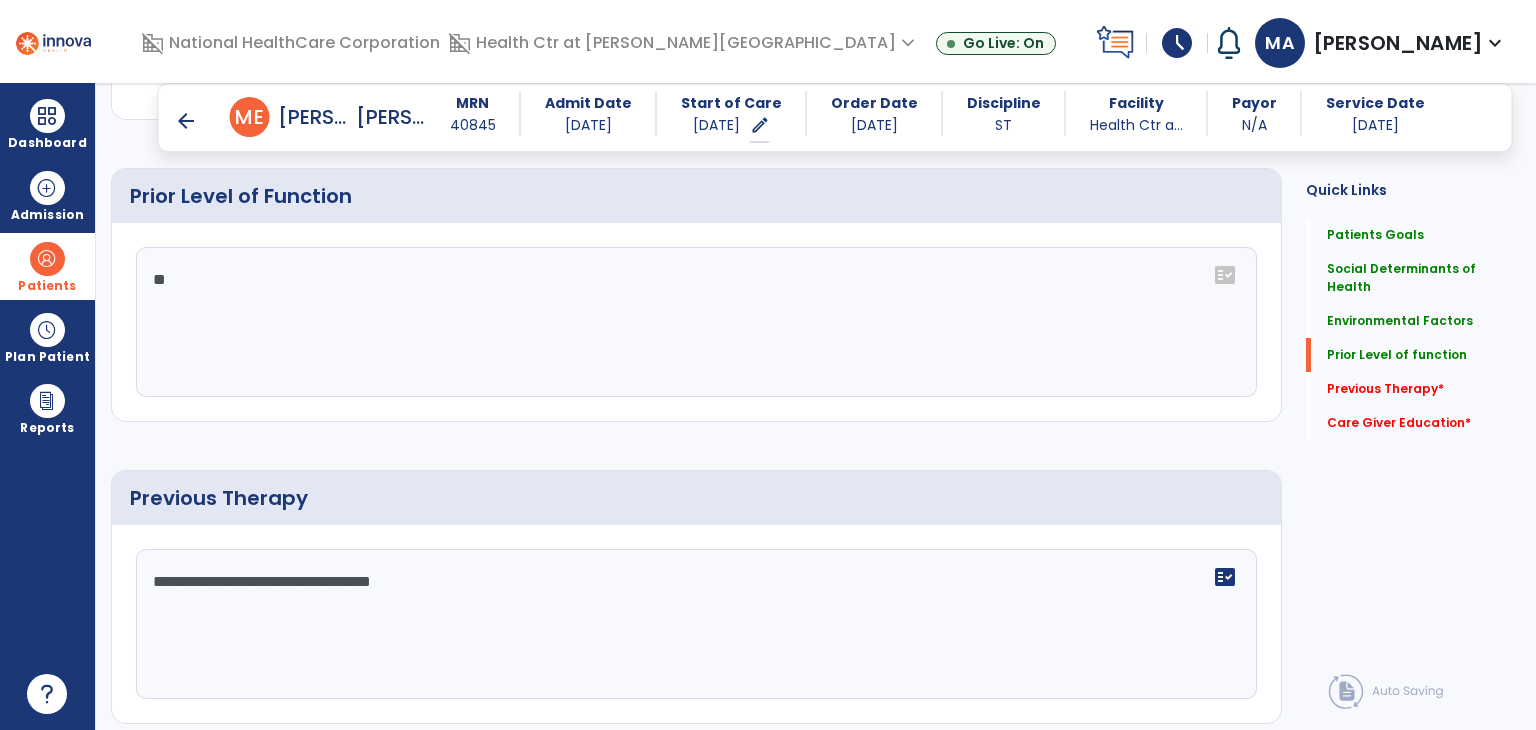 type on "*" 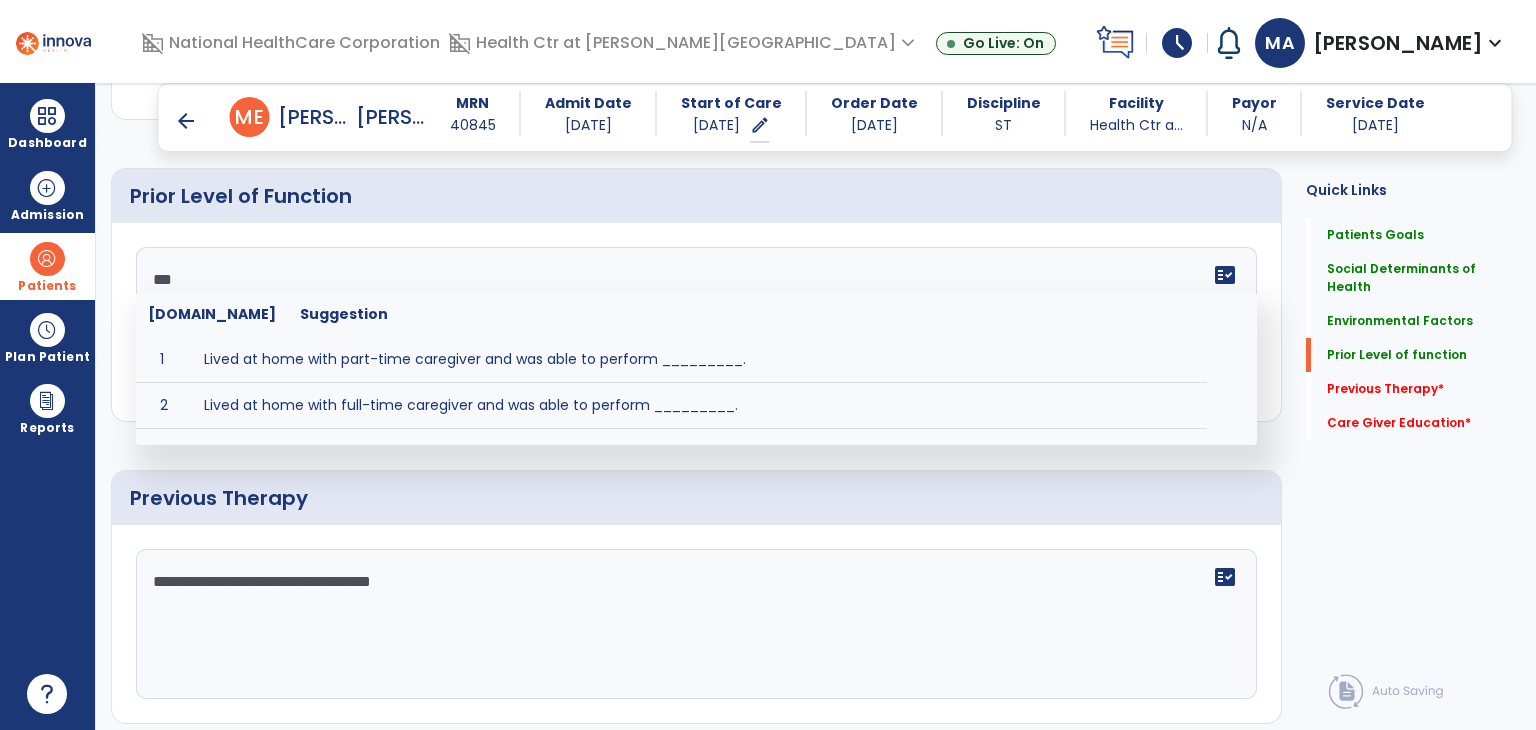 scroll, scrollTop: 0, scrollLeft: 0, axis: both 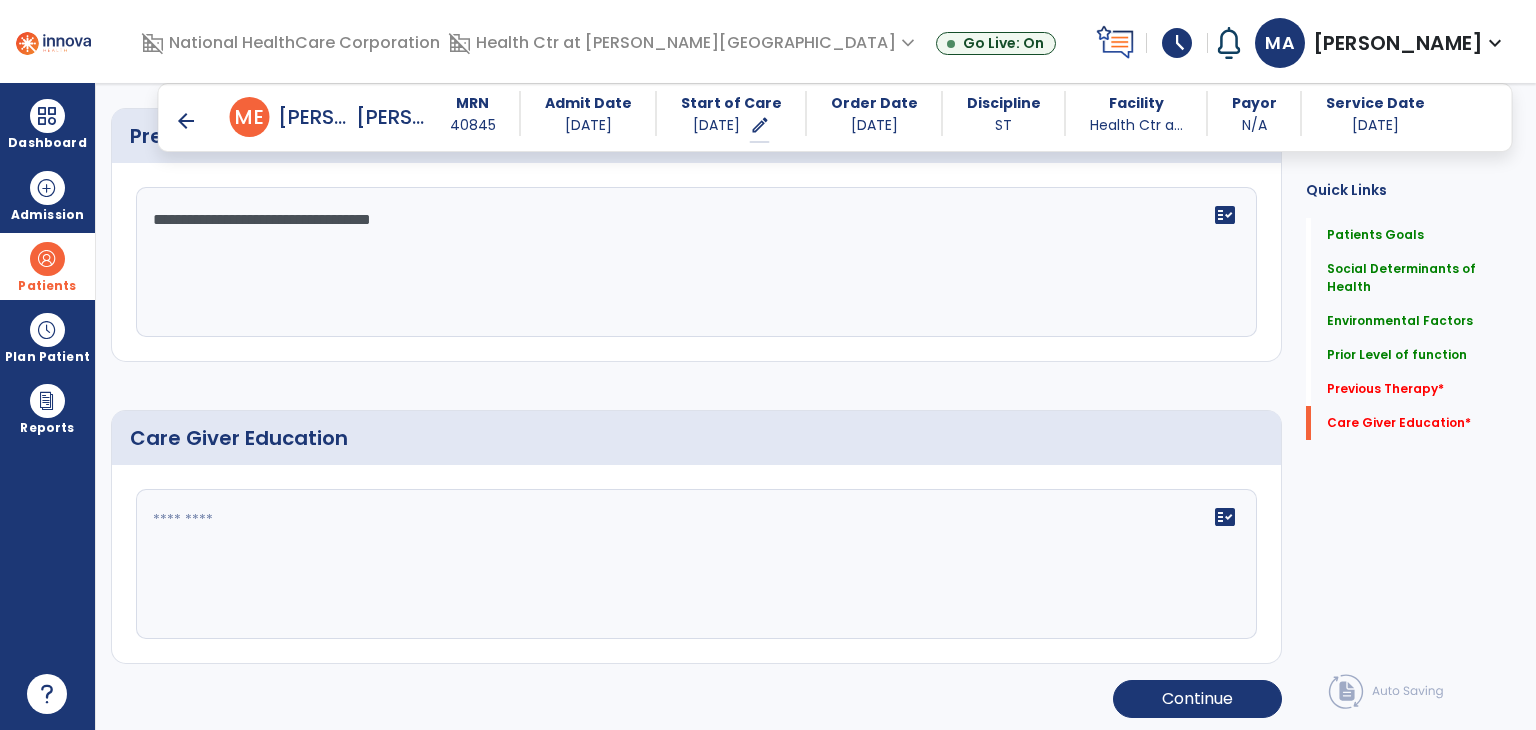 type on "**********" 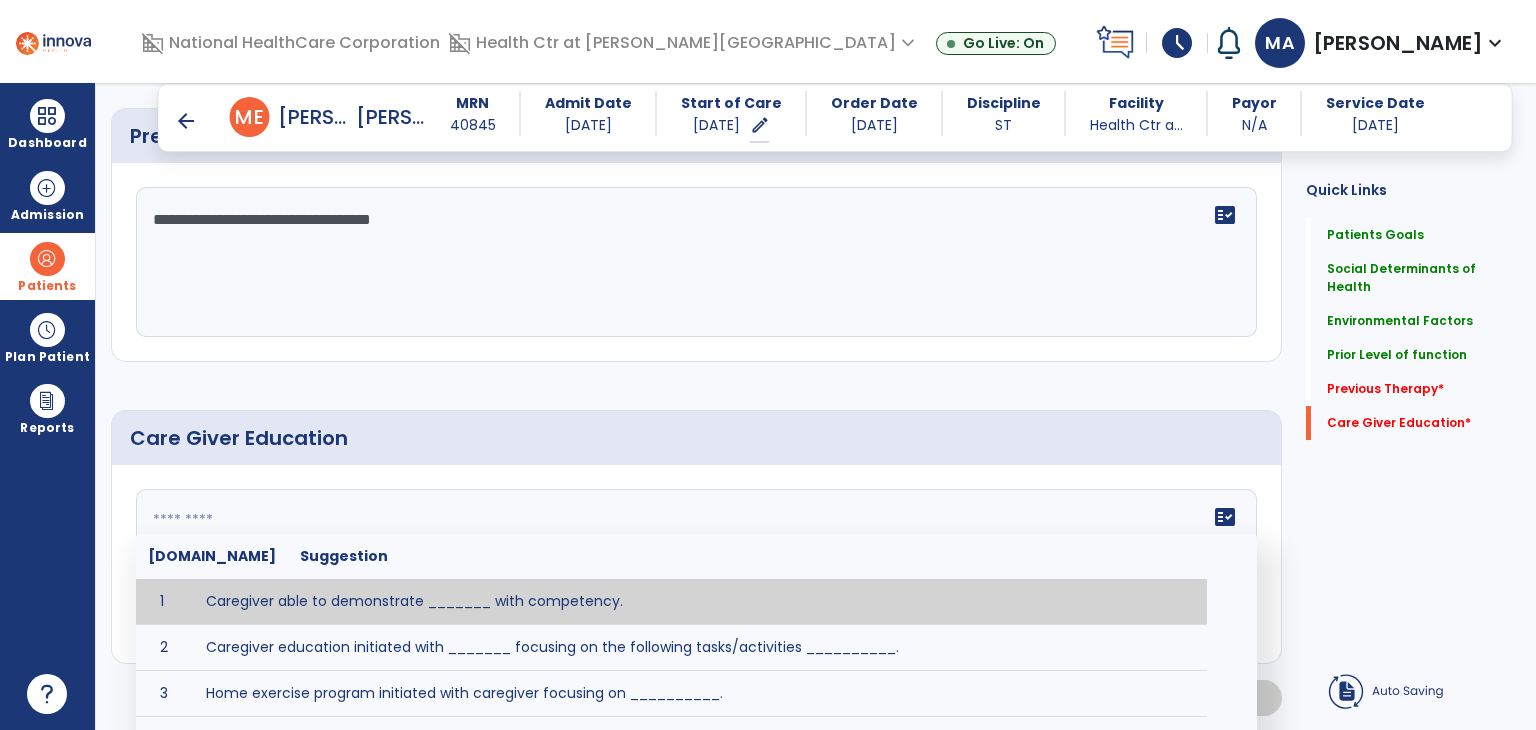 scroll, scrollTop: 1358, scrollLeft: 0, axis: vertical 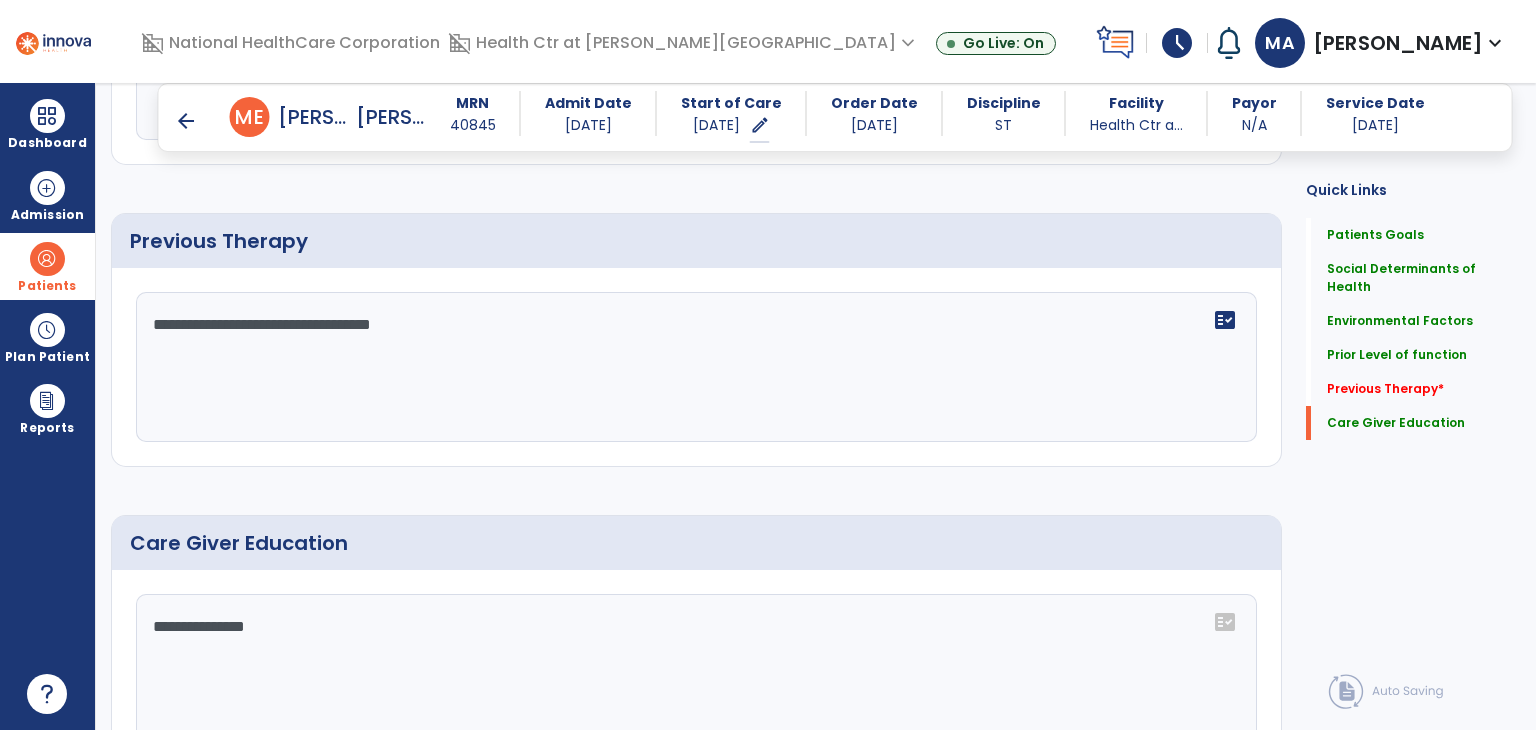 type on "**********" 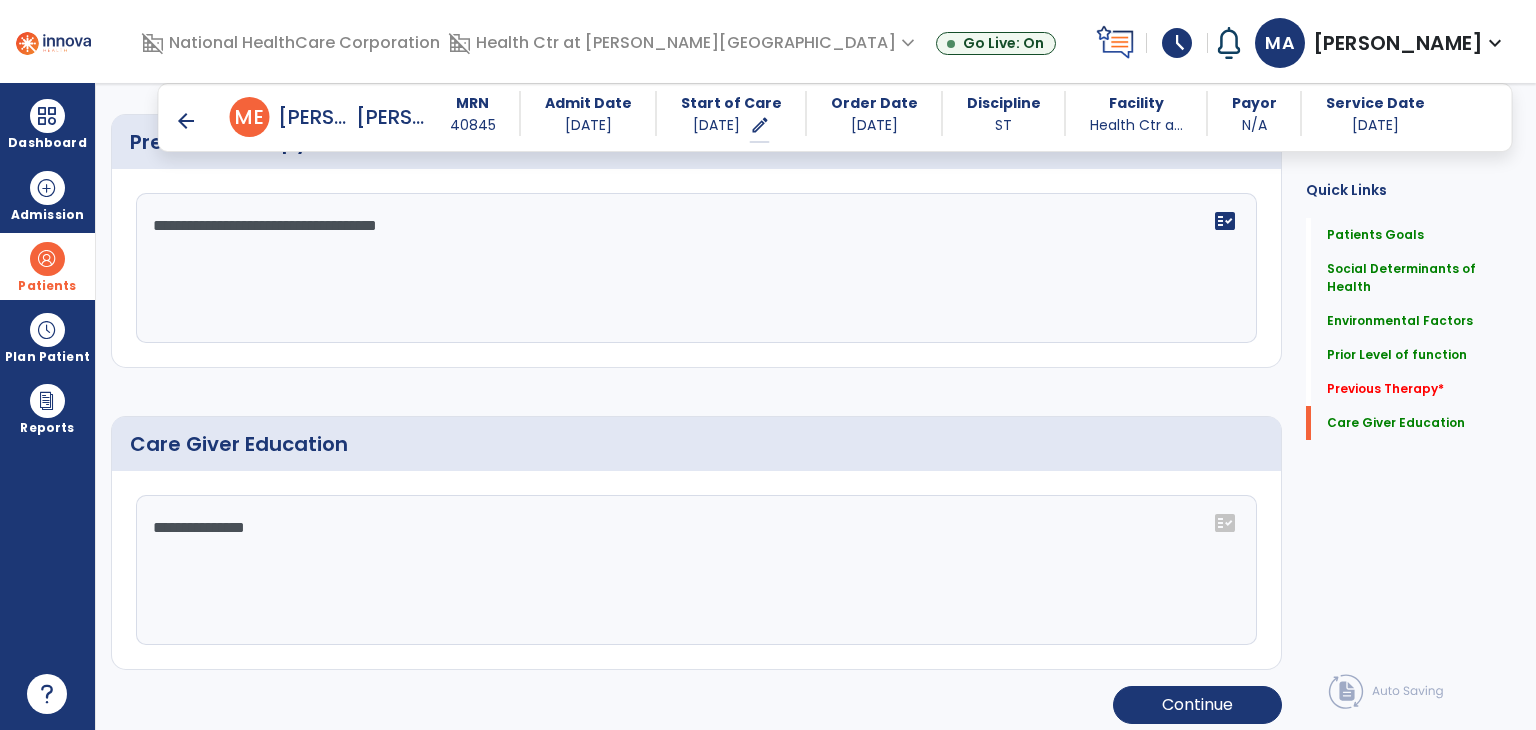 scroll, scrollTop: 1353, scrollLeft: 0, axis: vertical 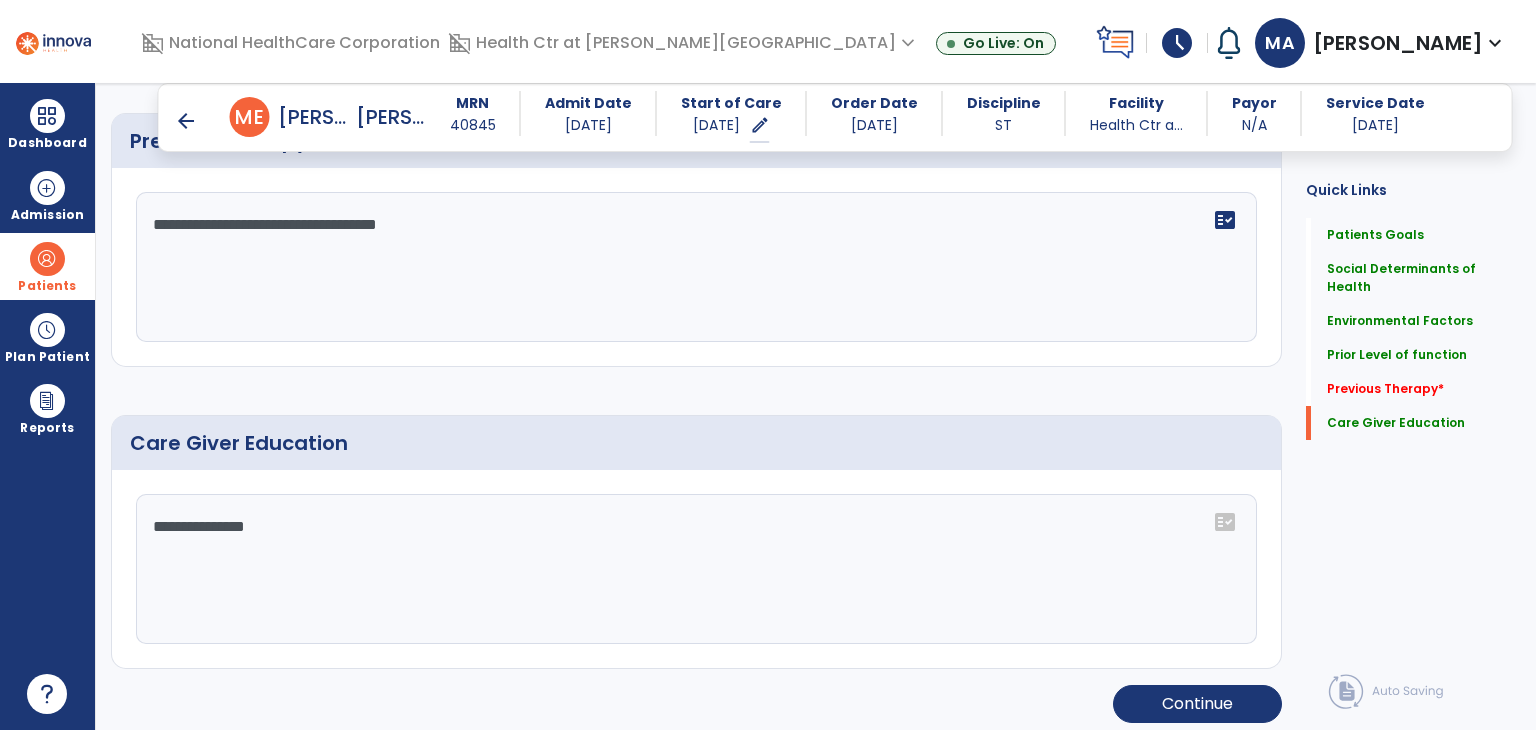 type on "**********" 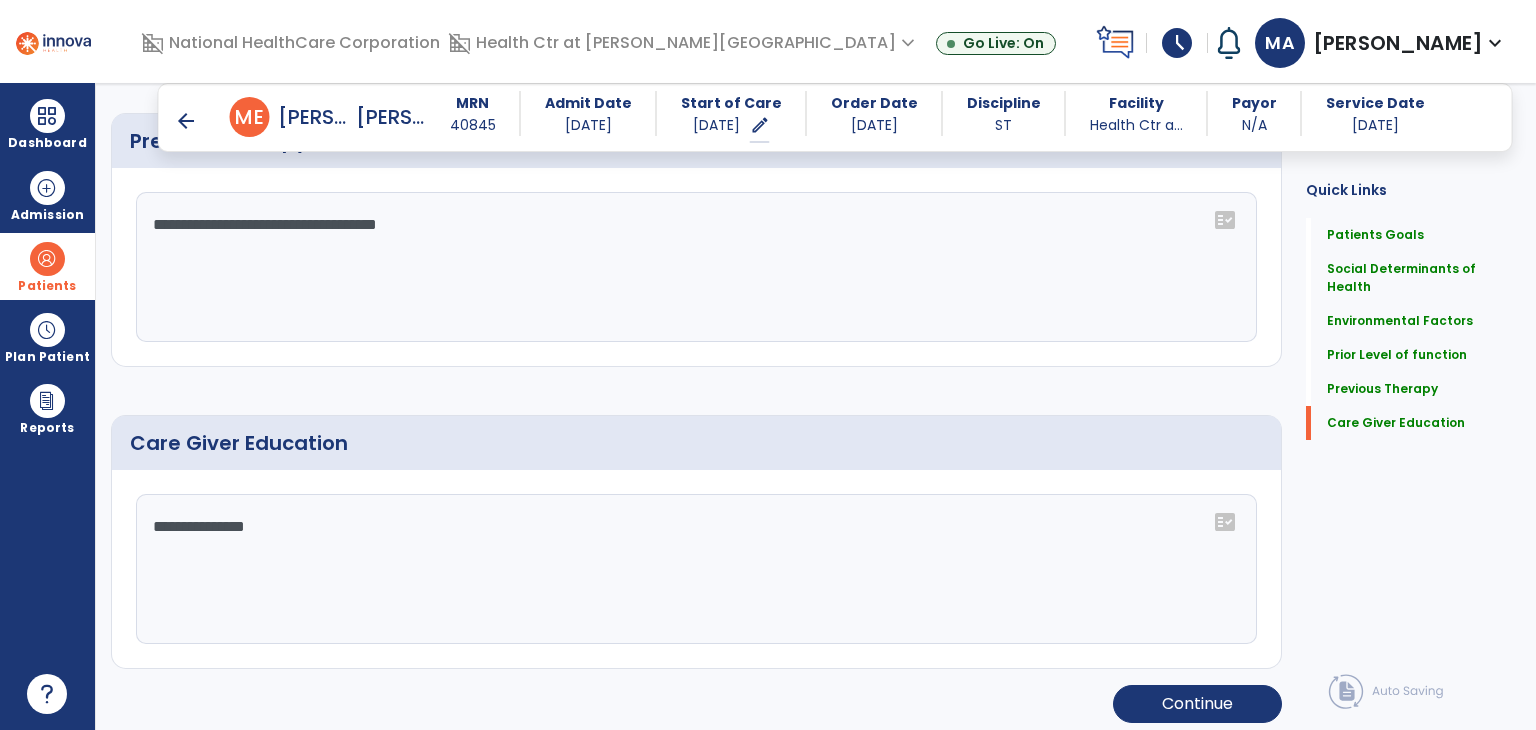 scroll, scrollTop: 1353, scrollLeft: 0, axis: vertical 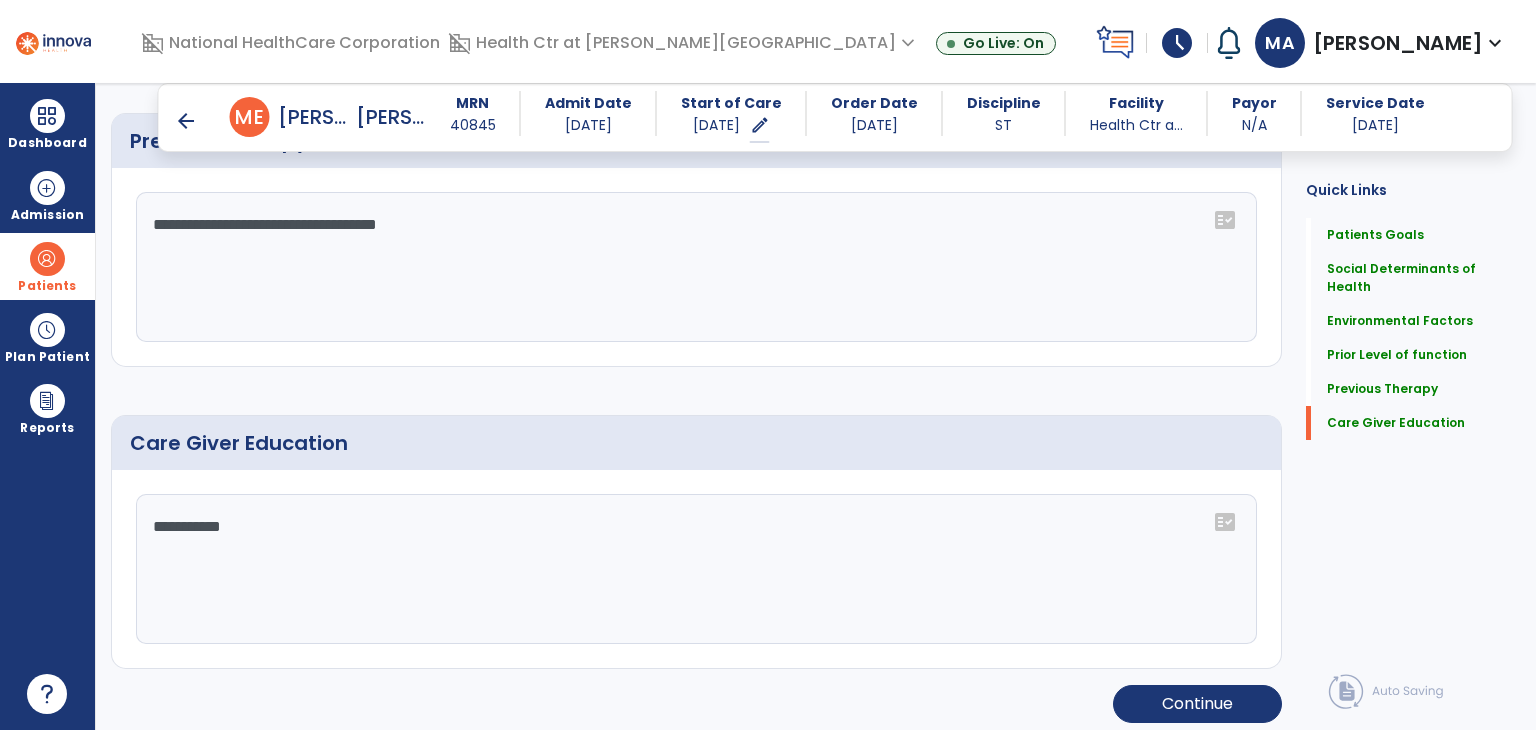 click on "**********" 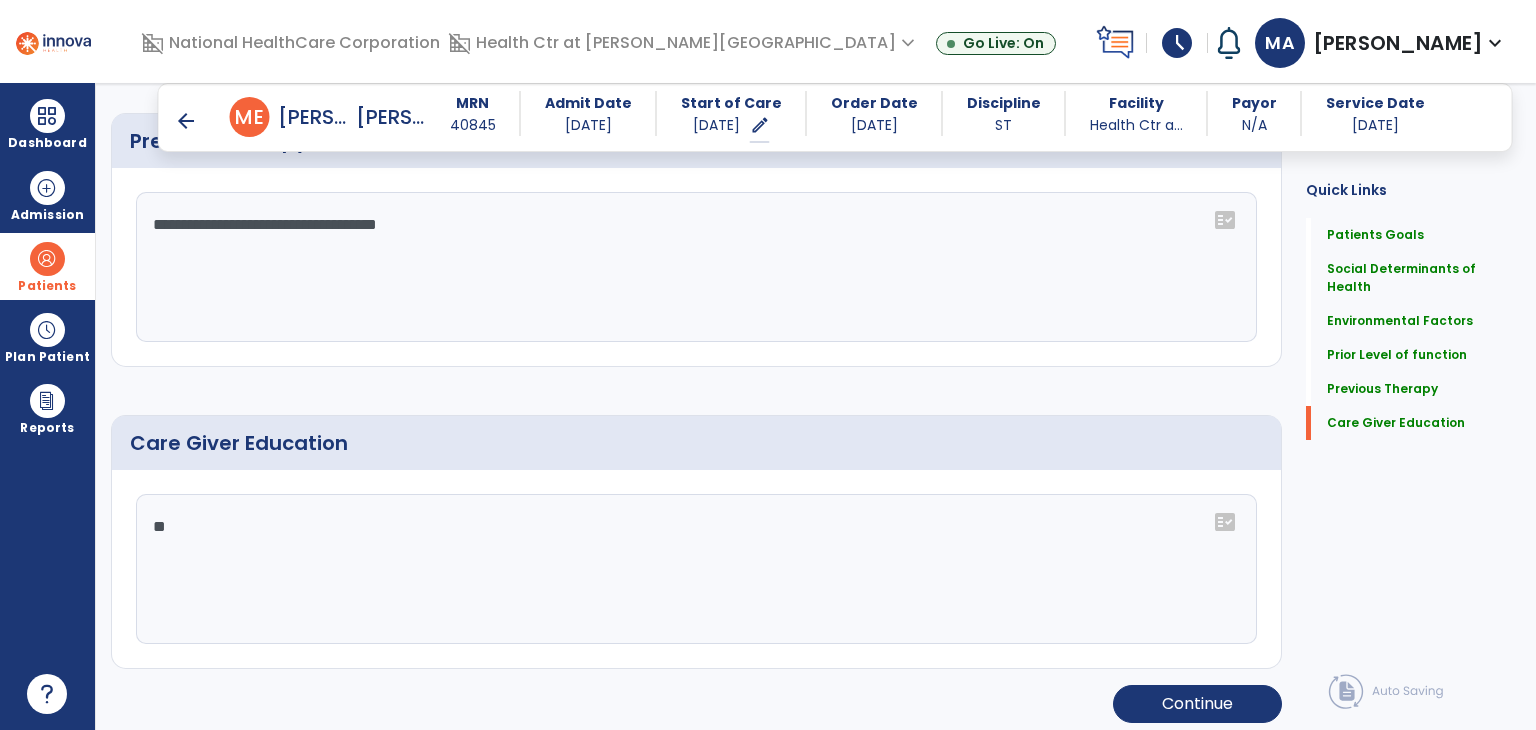 type on "*" 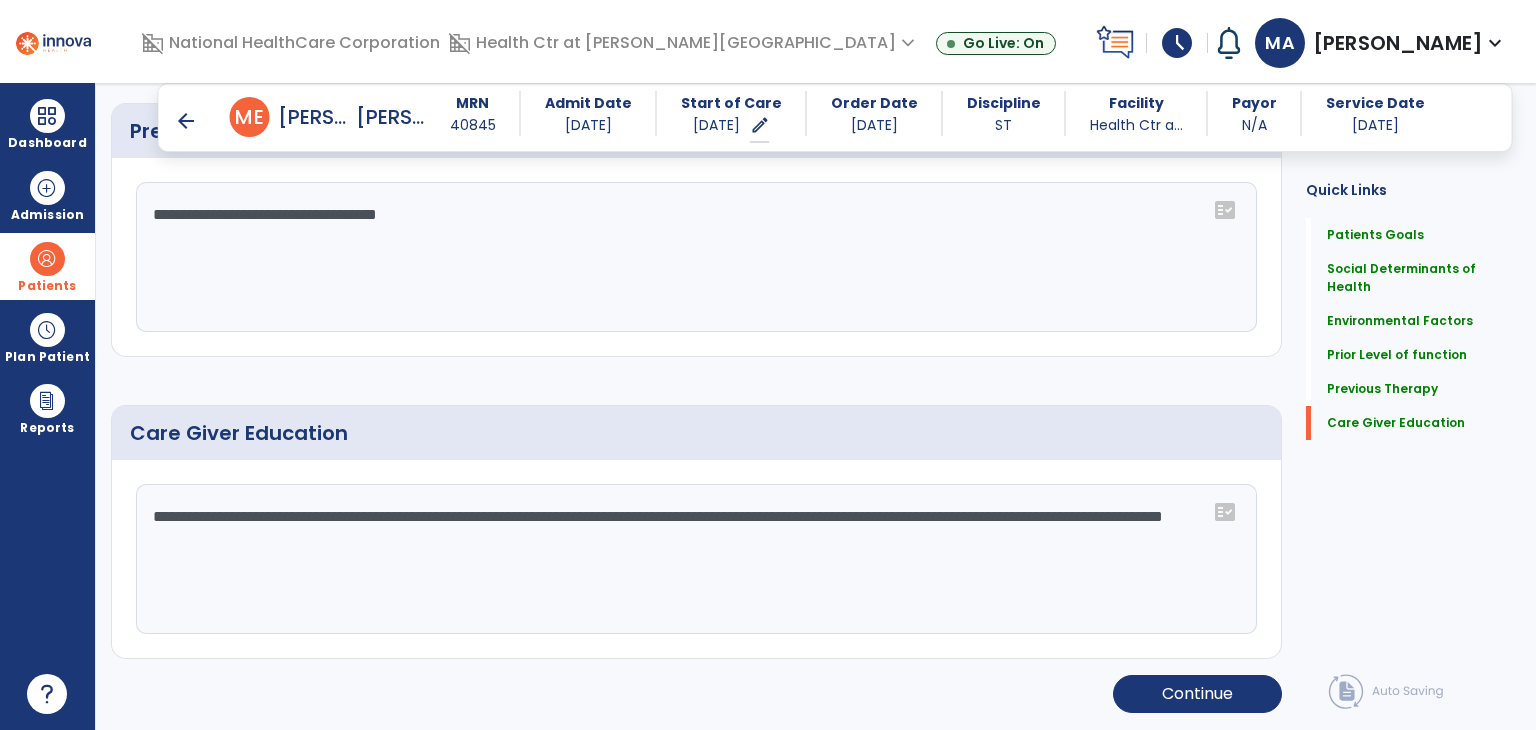 scroll, scrollTop: 1353, scrollLeft: 0, axis: vertical 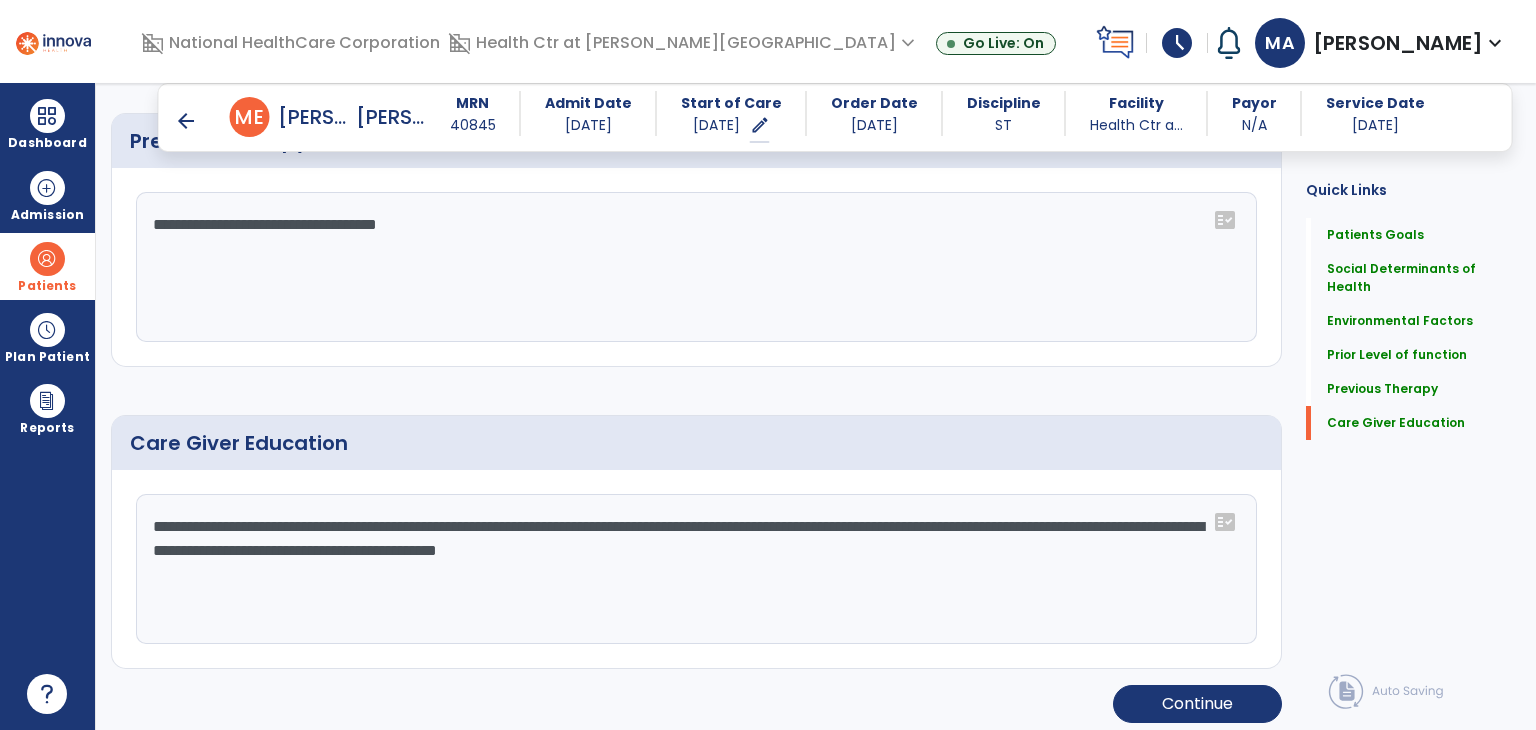 type on "**********" 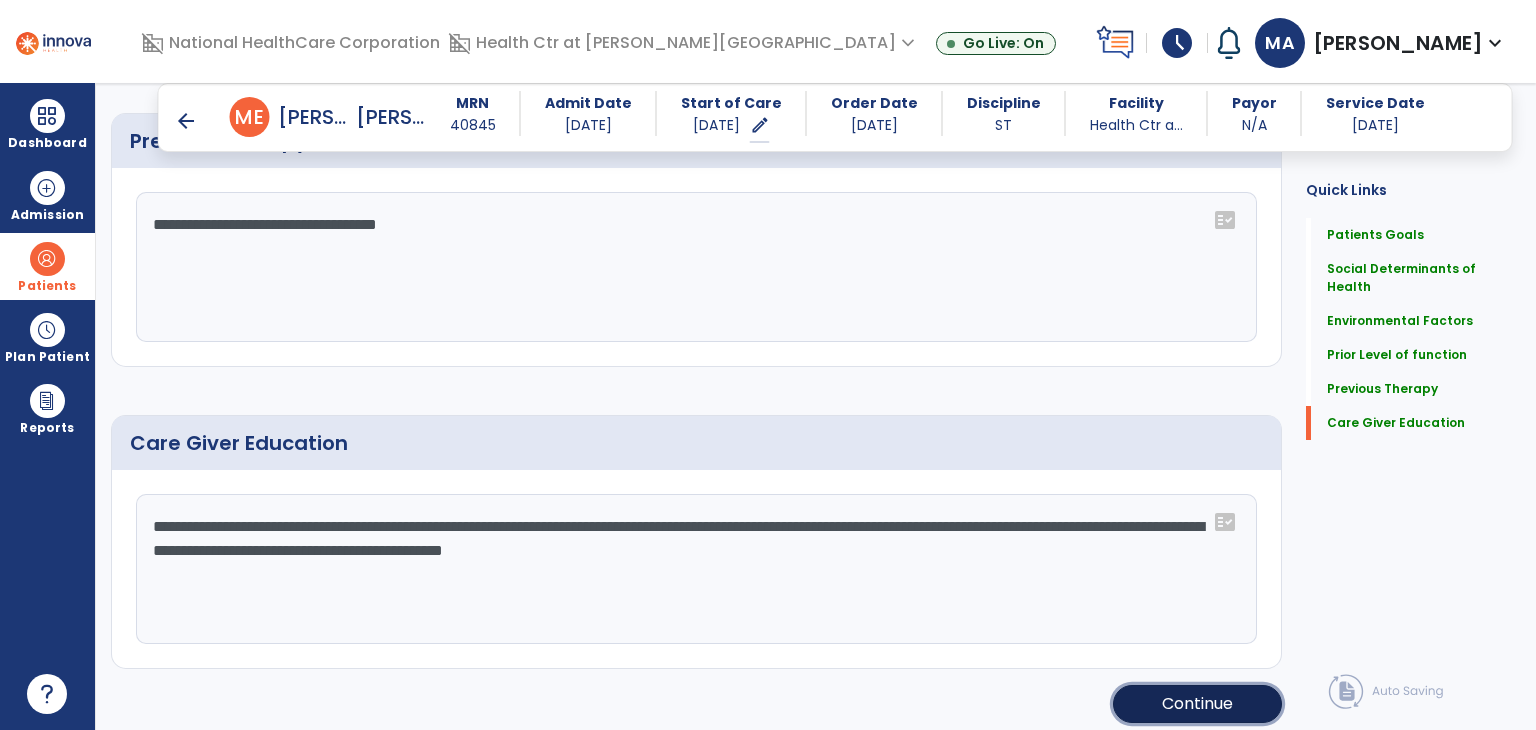 click on "Continue" 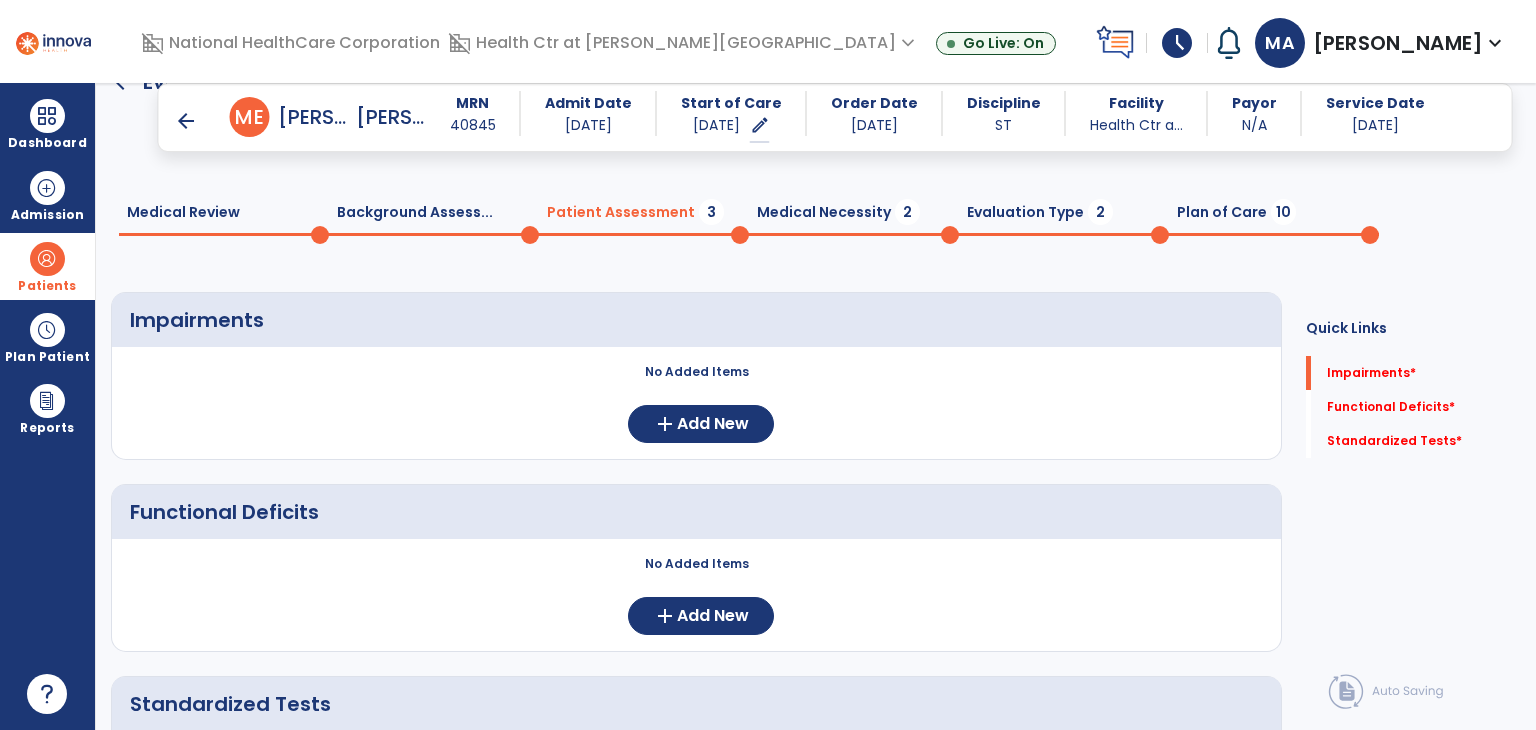 scroll, scrollTop: 0, scrollLeft: 0, axis: both 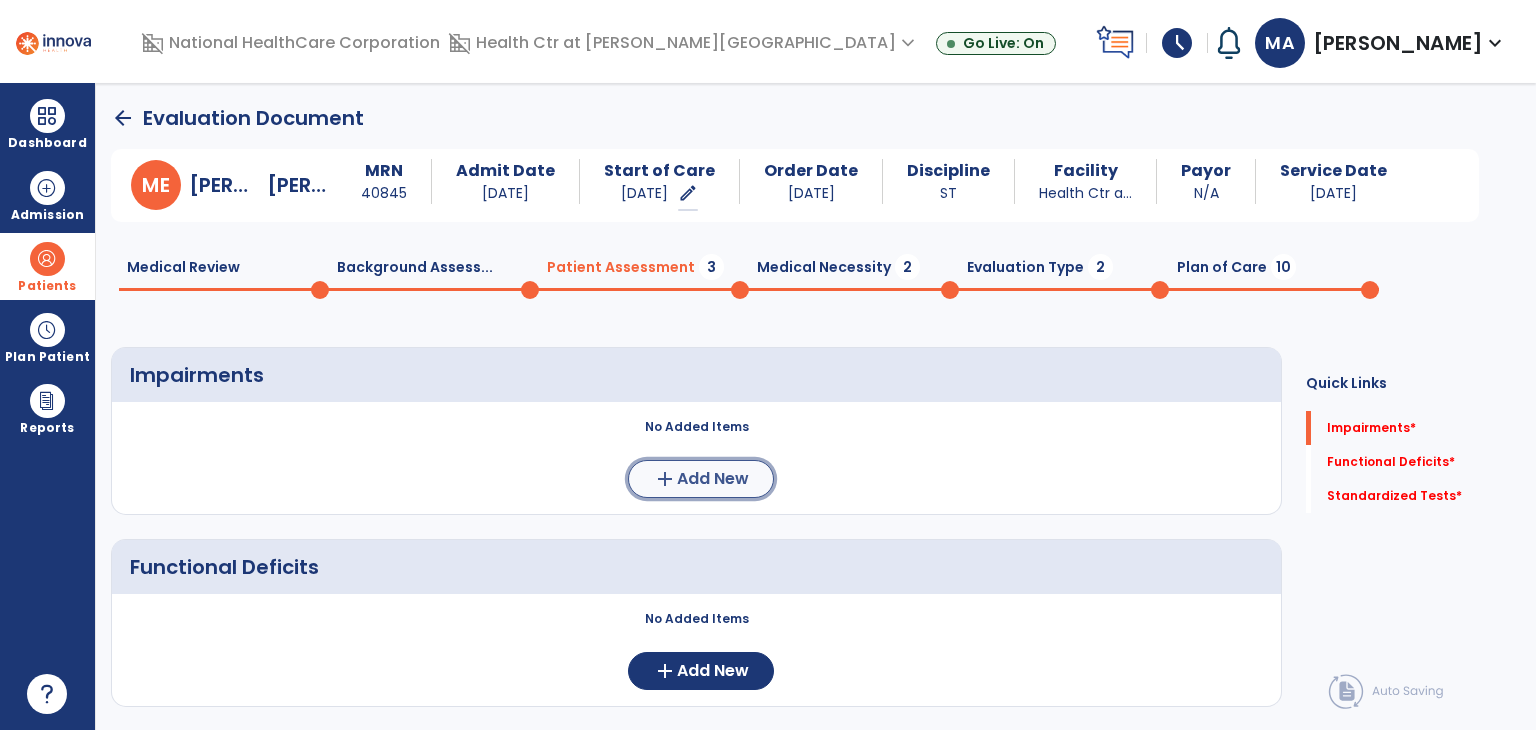 click on "Add New" 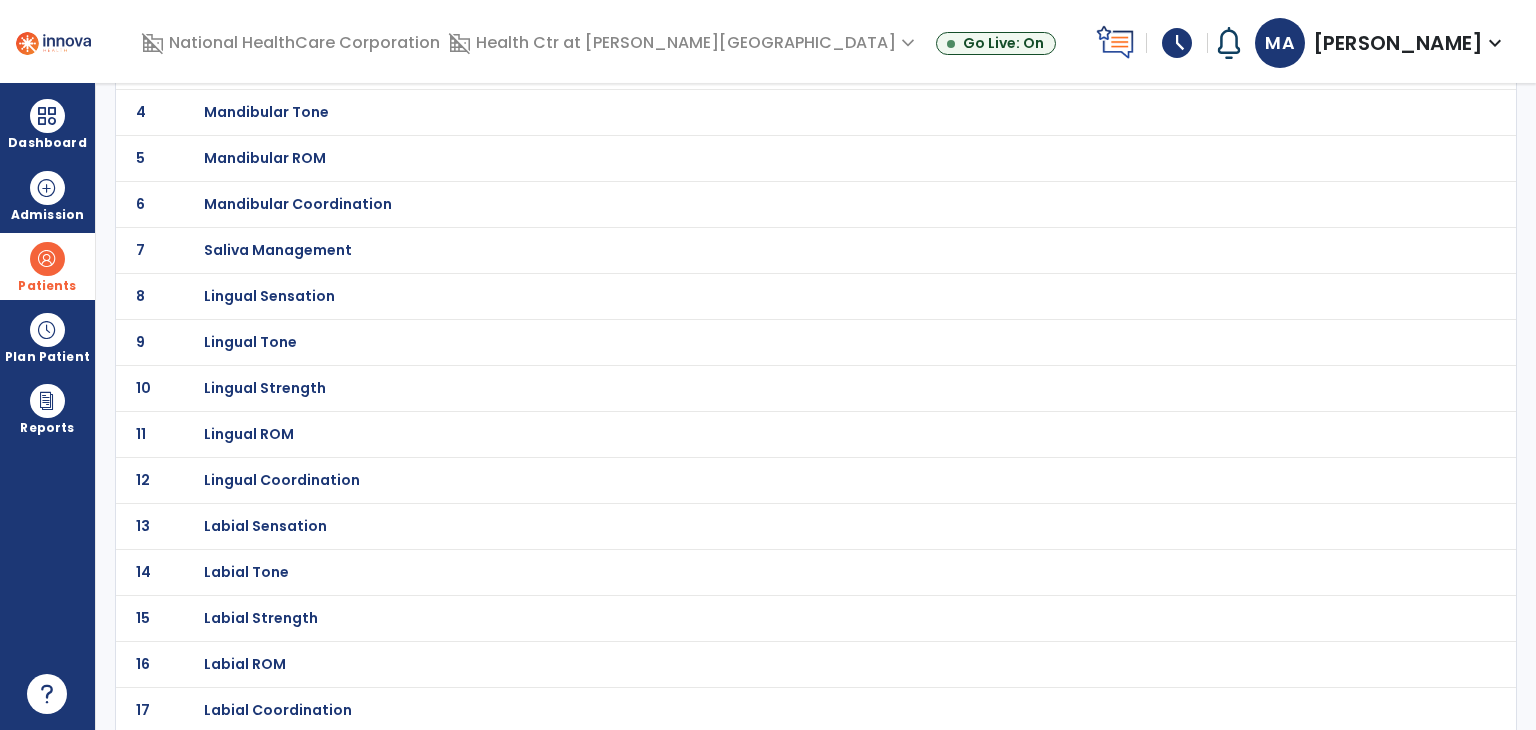 scroll, scrollTop: 0, scrollLeft: 0, axis: both 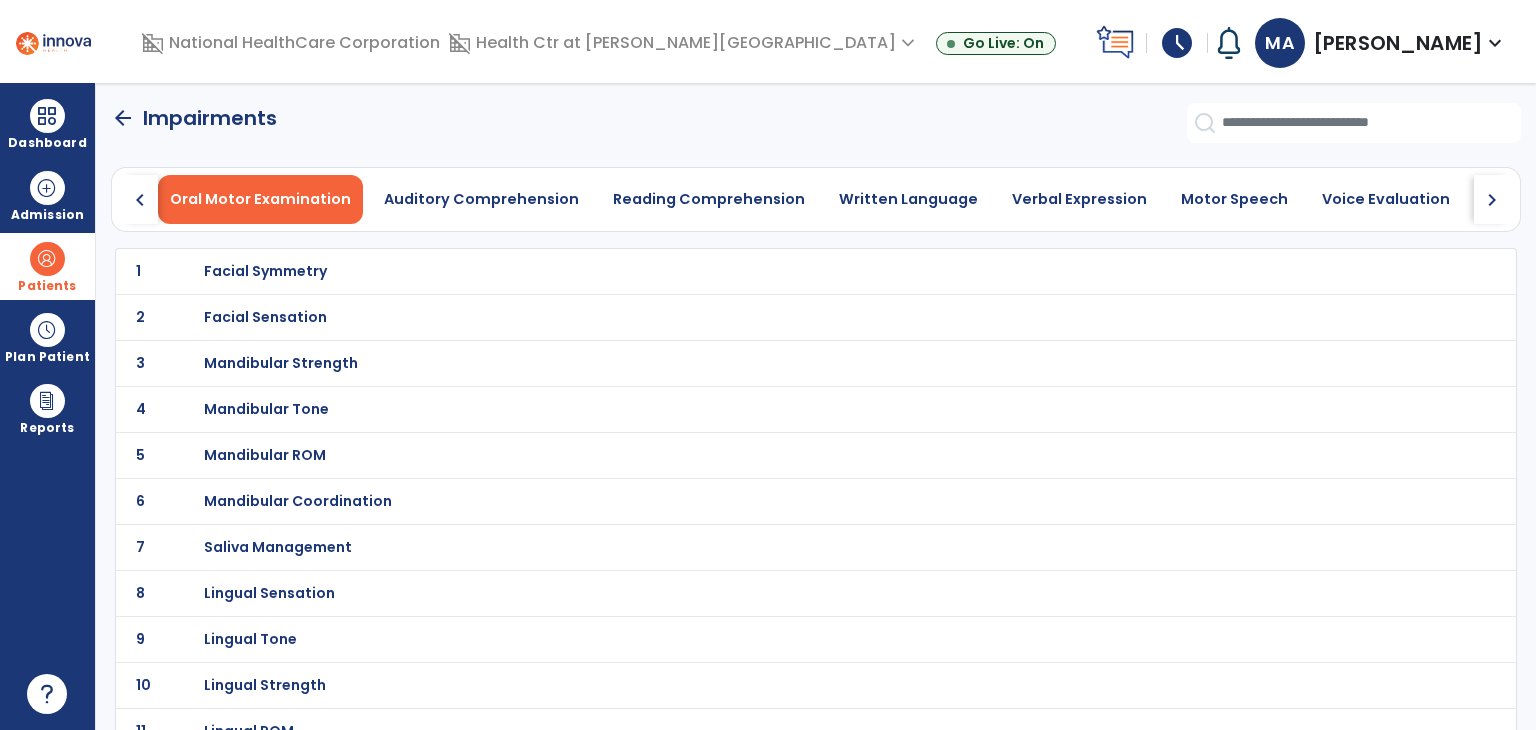 click on "Facial Symmetry" at bounding box center [265, 271] 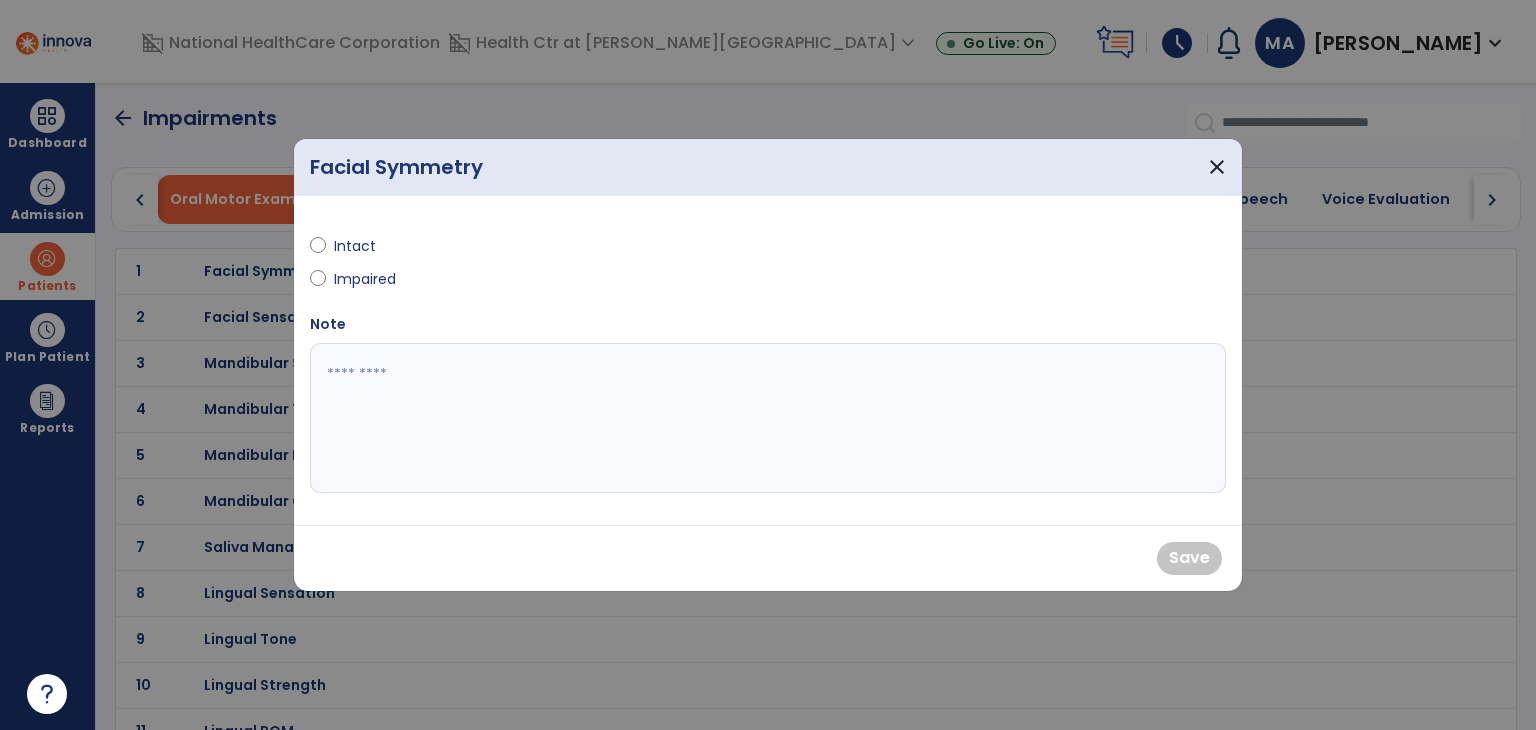 click on "Intact" at bounding box center (369, 246) 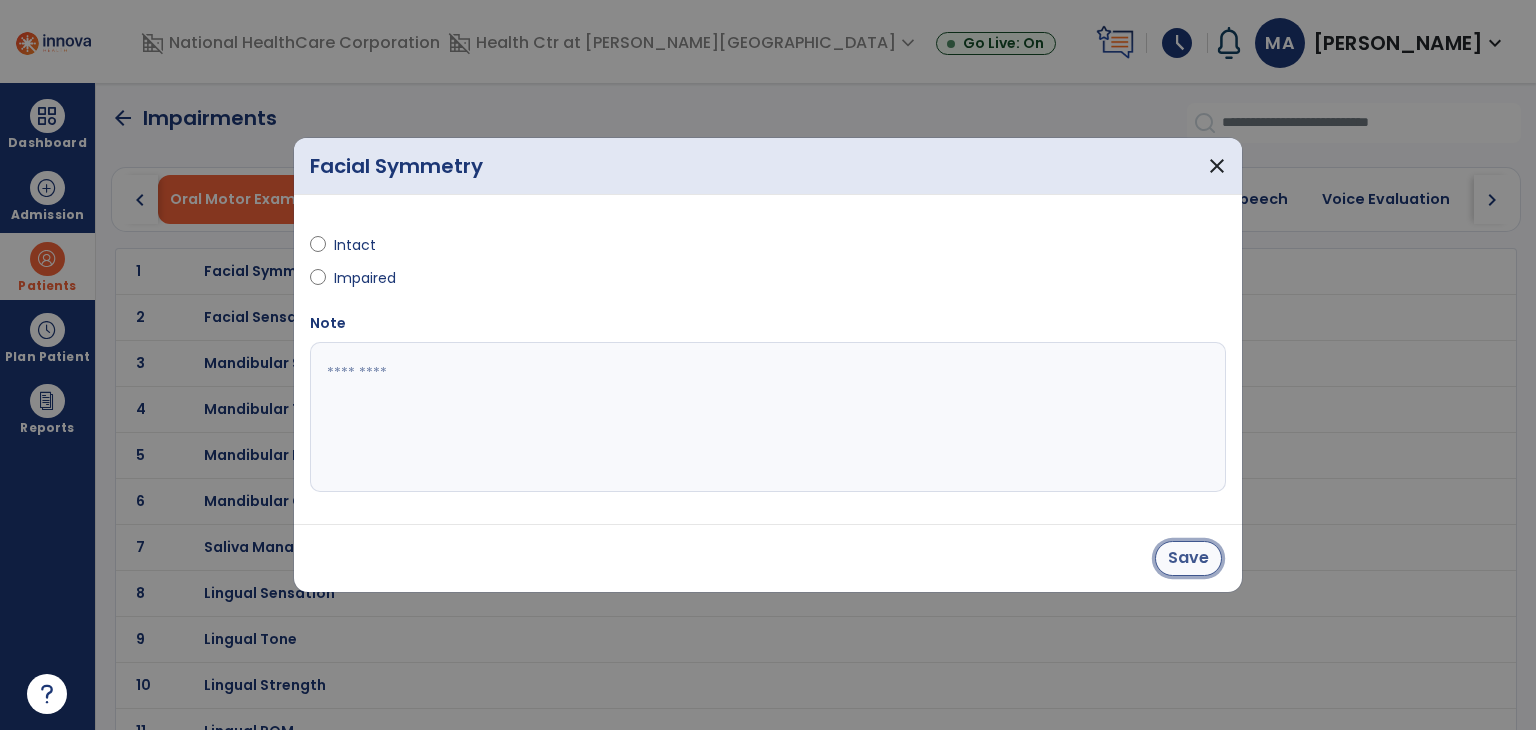 click on "Save" at bounding box center (1188, 558) 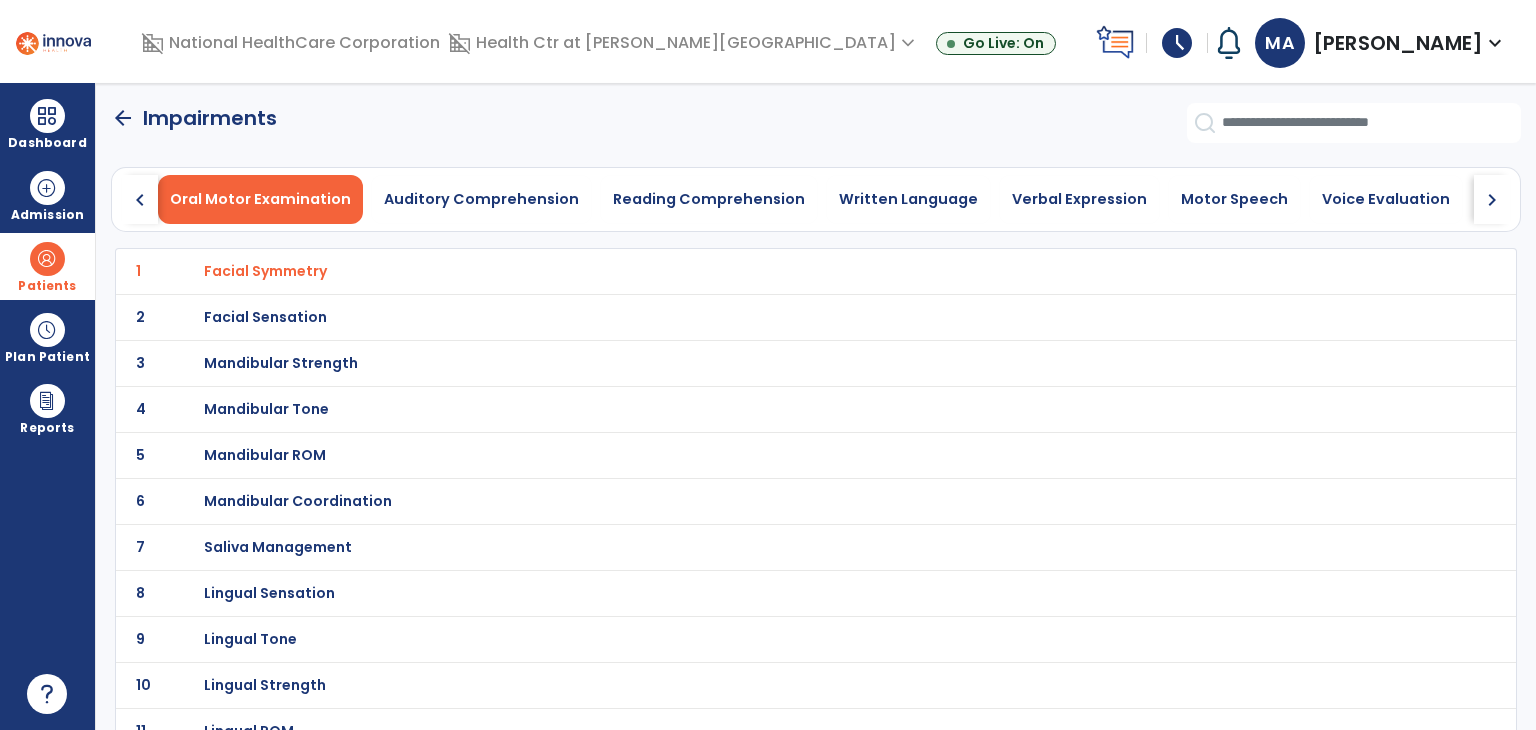 click on "Mandibular Coordination" at bounding box center [265, 271] 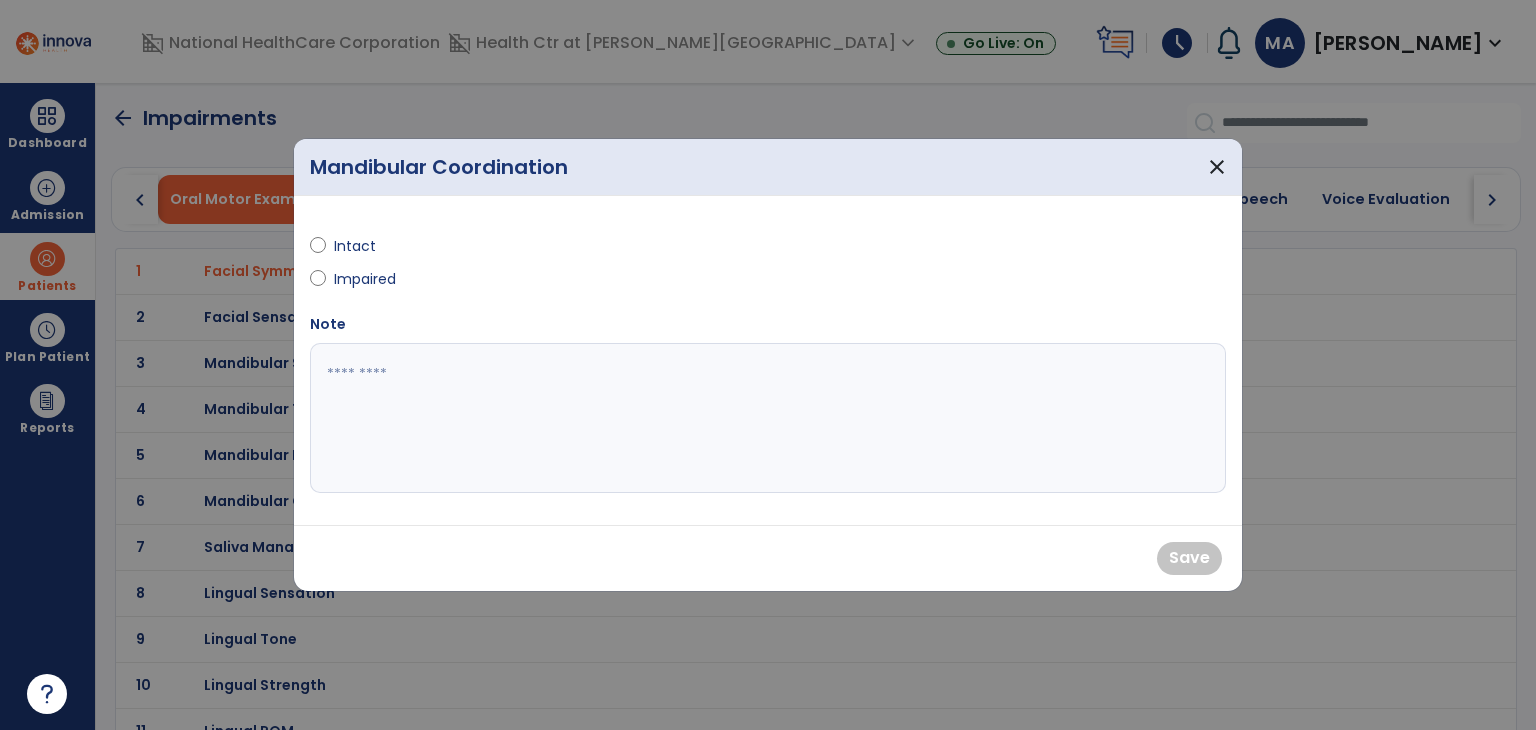 click on "Intact" at bounding box center [369, 246] 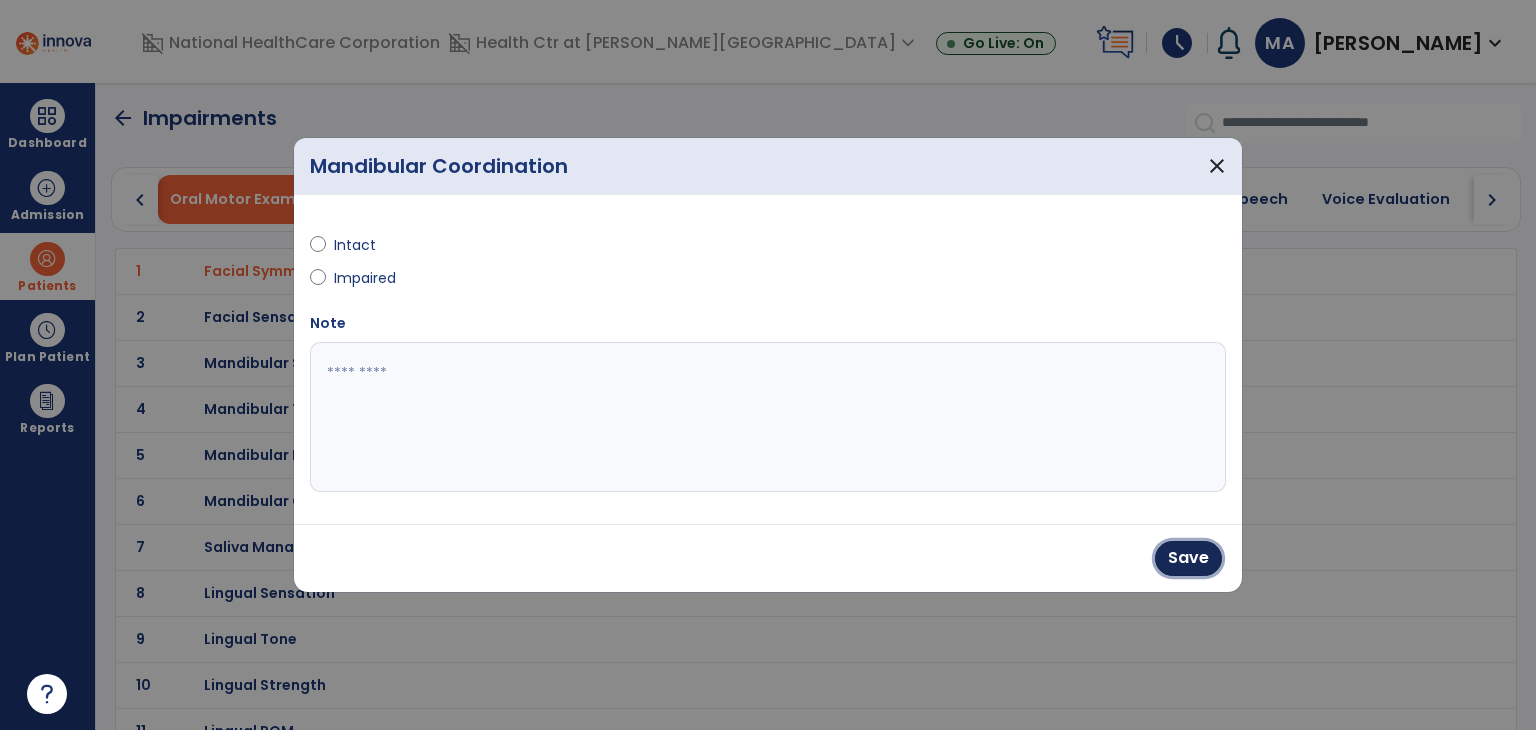 drag, startPoint x: 1199, startPoint y: 553, endPoint x: 924, endPoint y: 534, distance: 275.65558 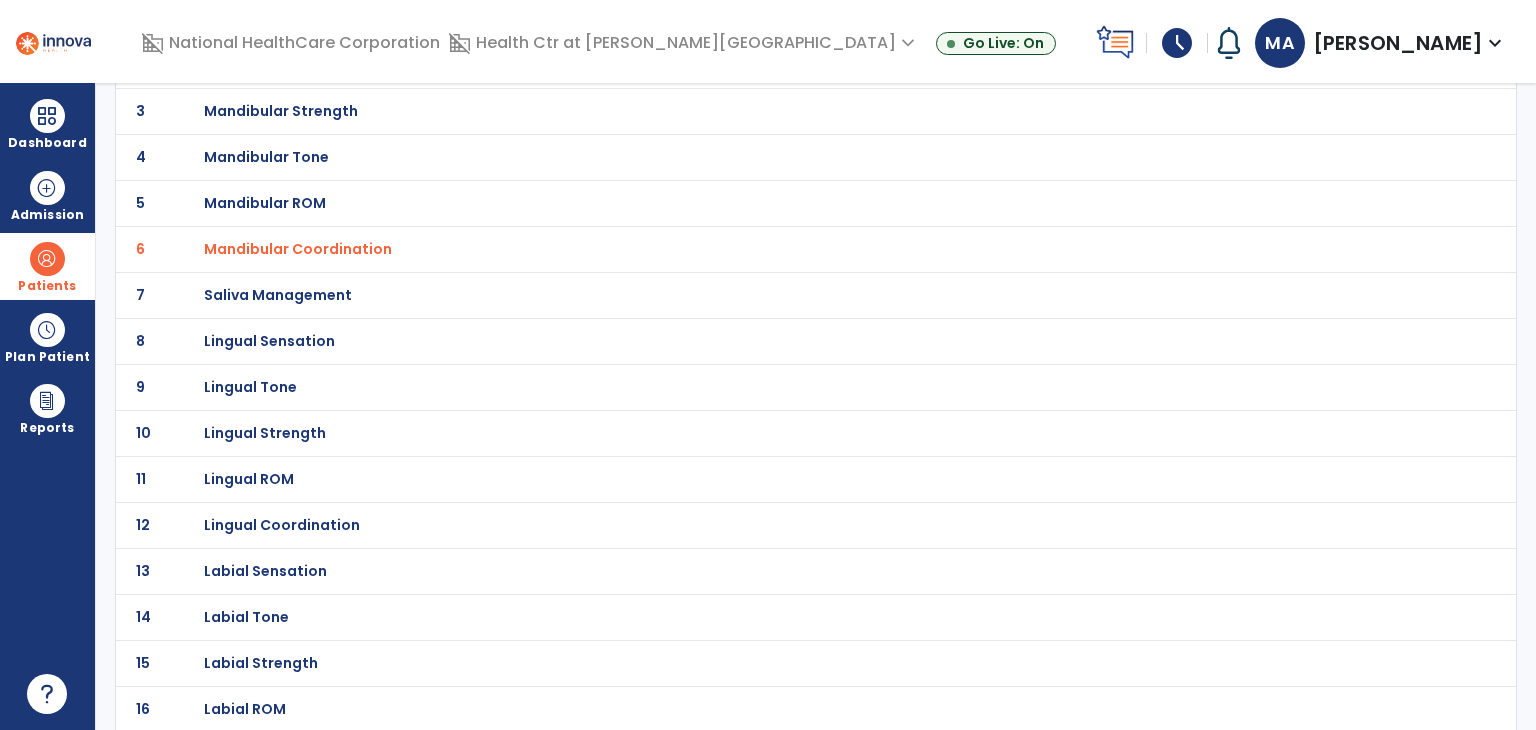 scroll, scrollTop: 297, scrollLeft: 0, axis: vertical 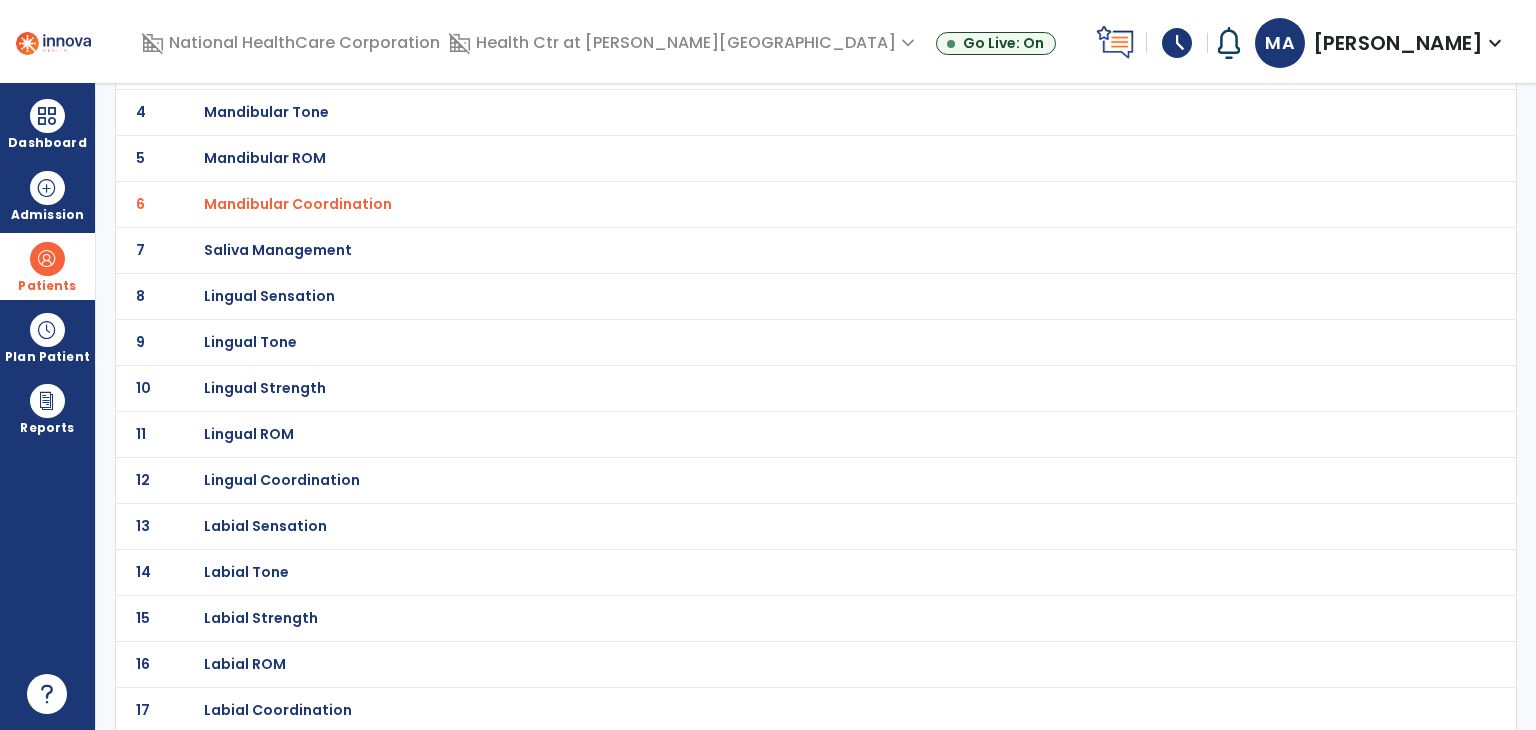 click on "Lingual Coordination" at bounding box center [265, -26] 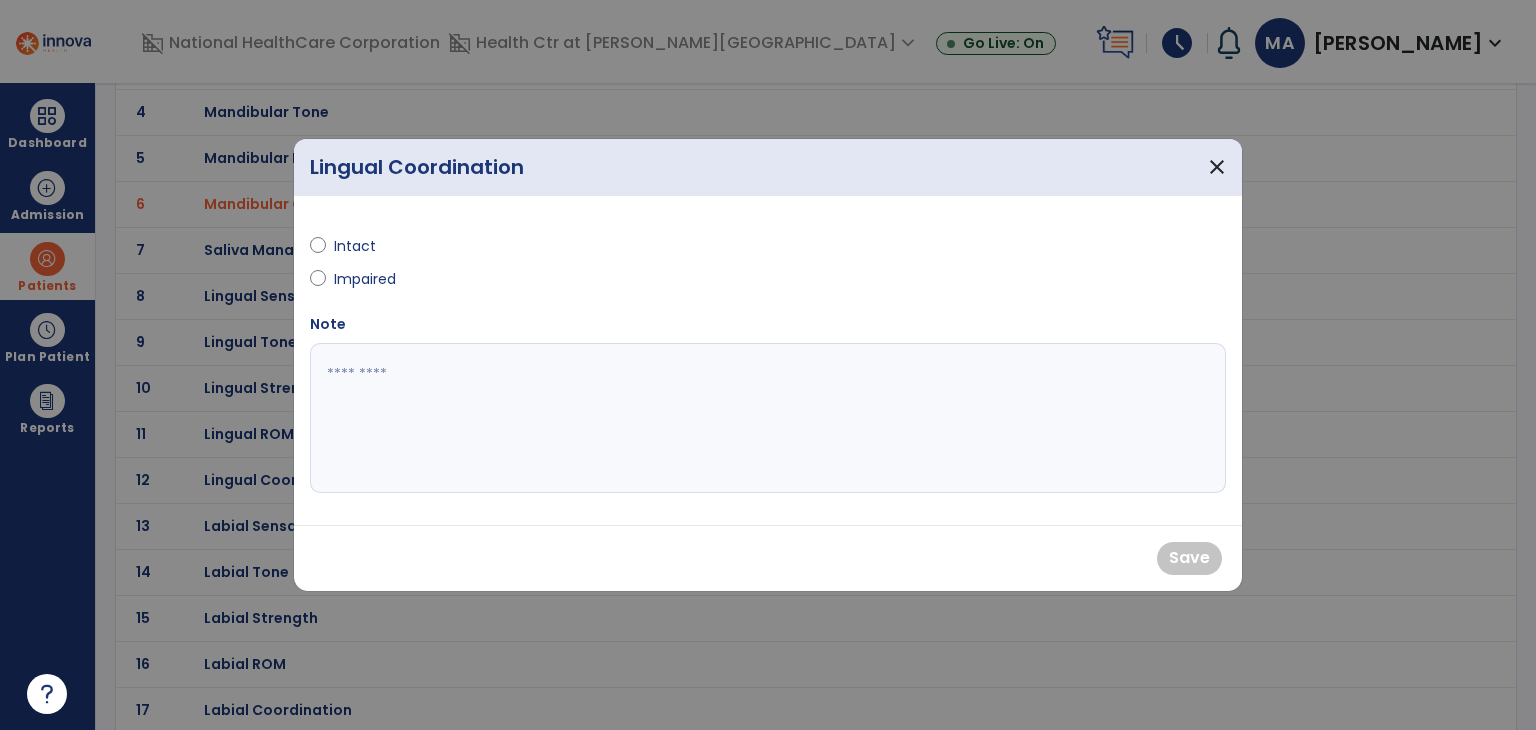 click on "Intact" at bounding box center [369, 246] 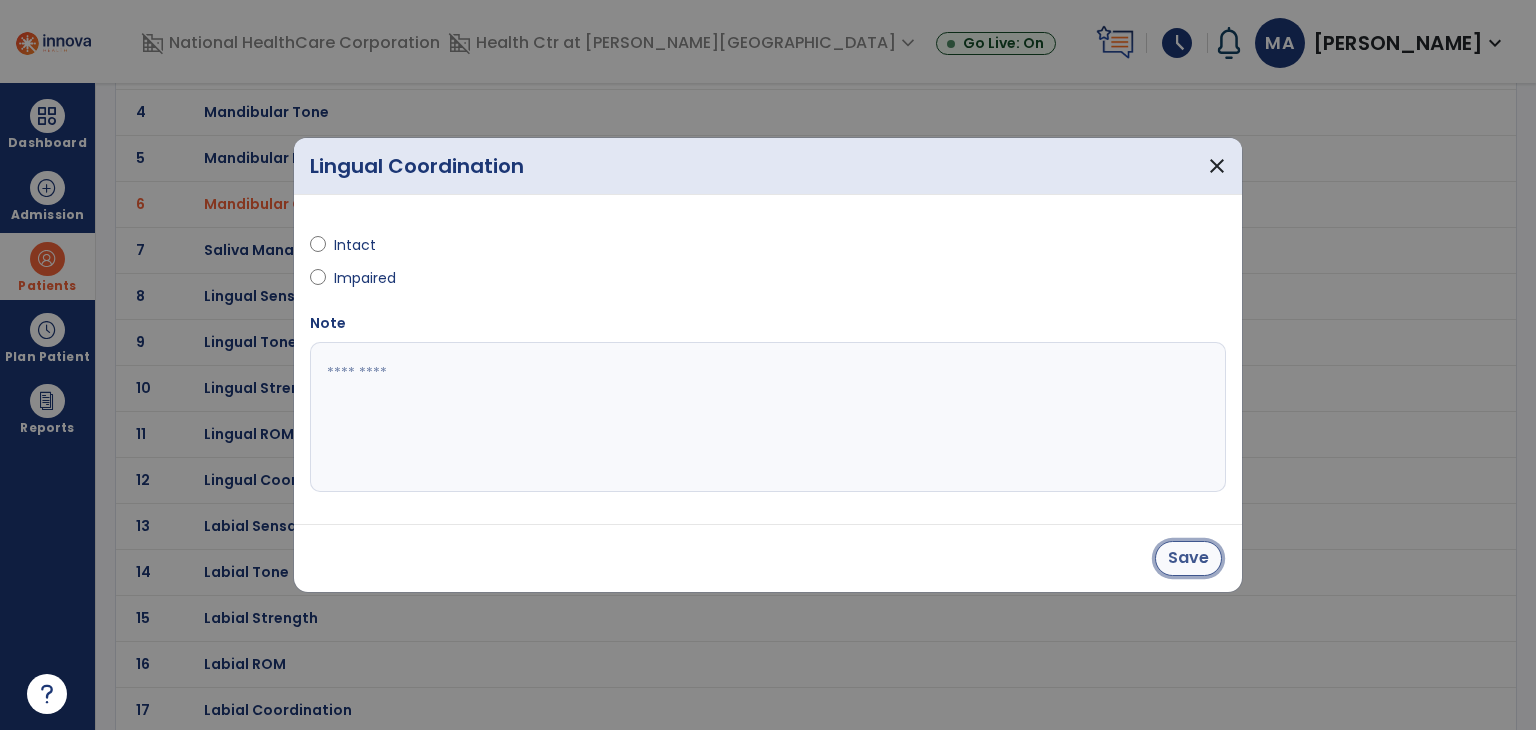 click on "Save" at bounding box center [1188, 558] 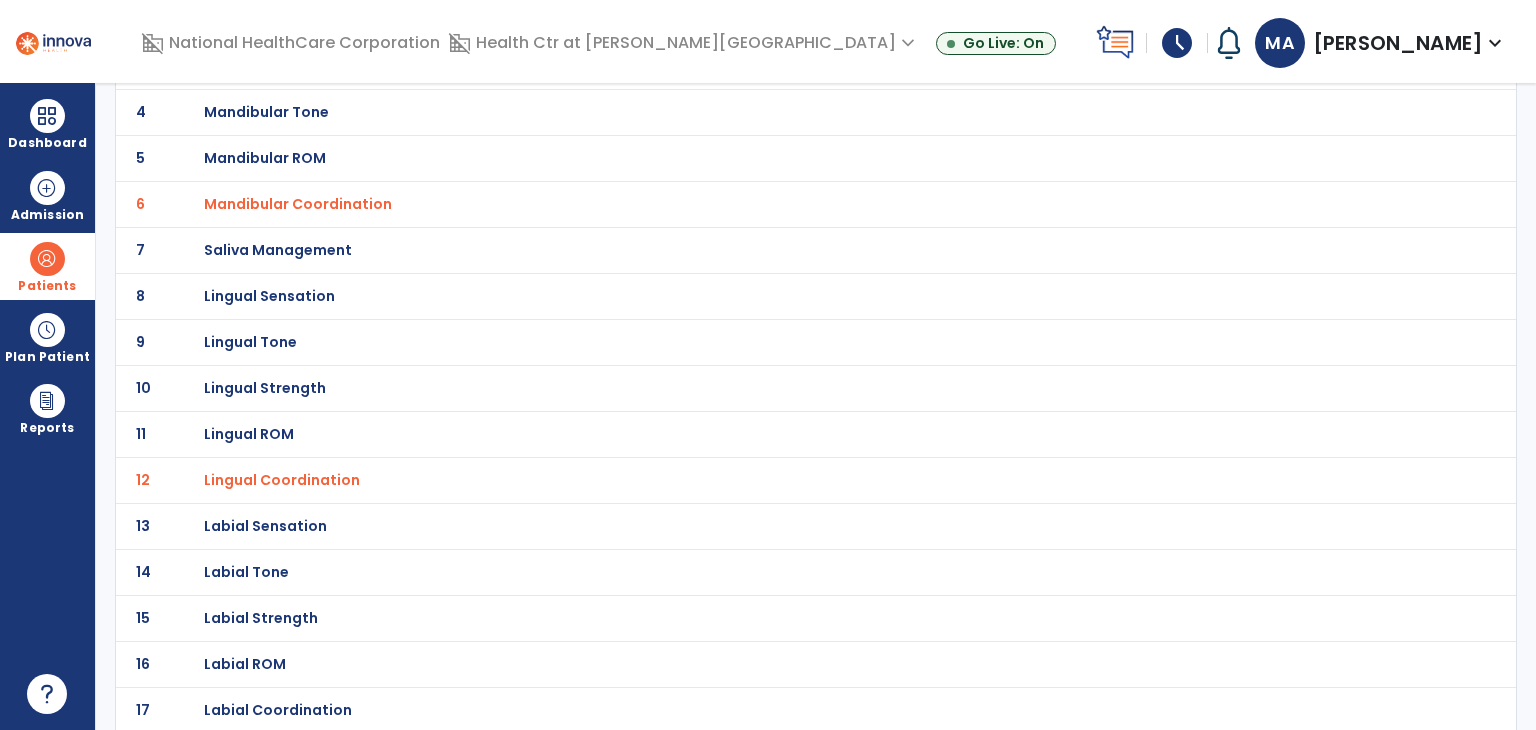 click on "Labial Coordination" at bounding box center [265, -26] 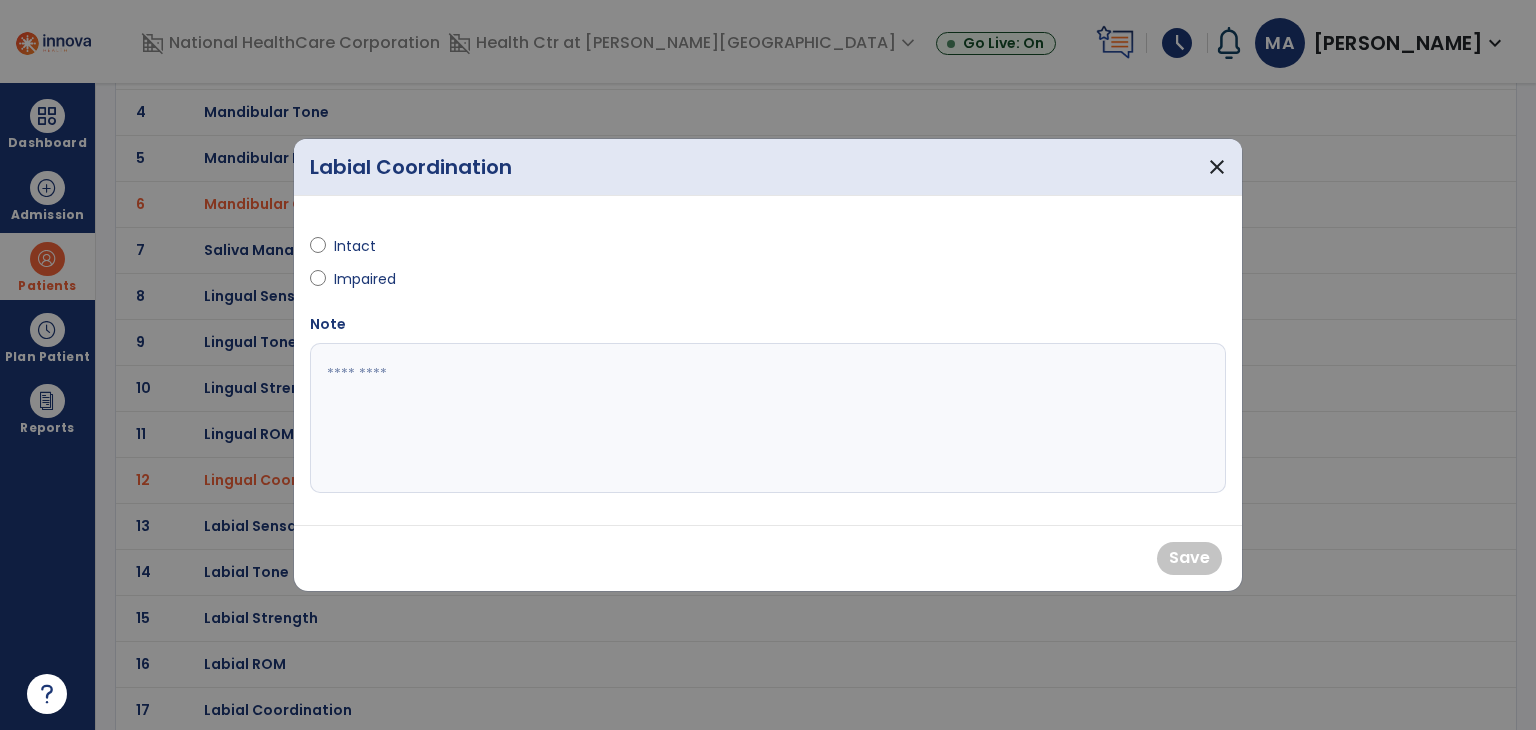 click on "Intact" at bounding box center (369, 246) 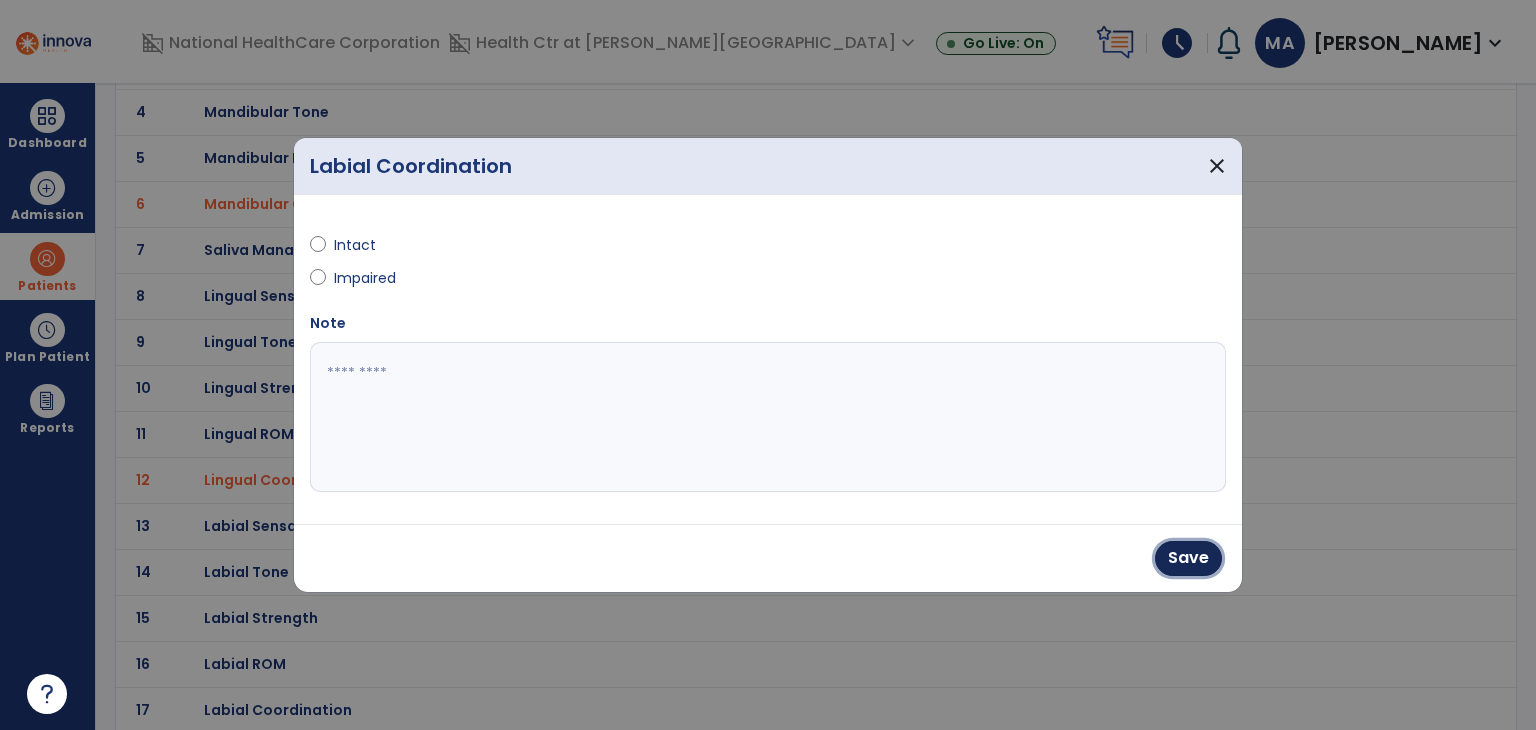 click on "Save" at bounding box center [1188, 558] 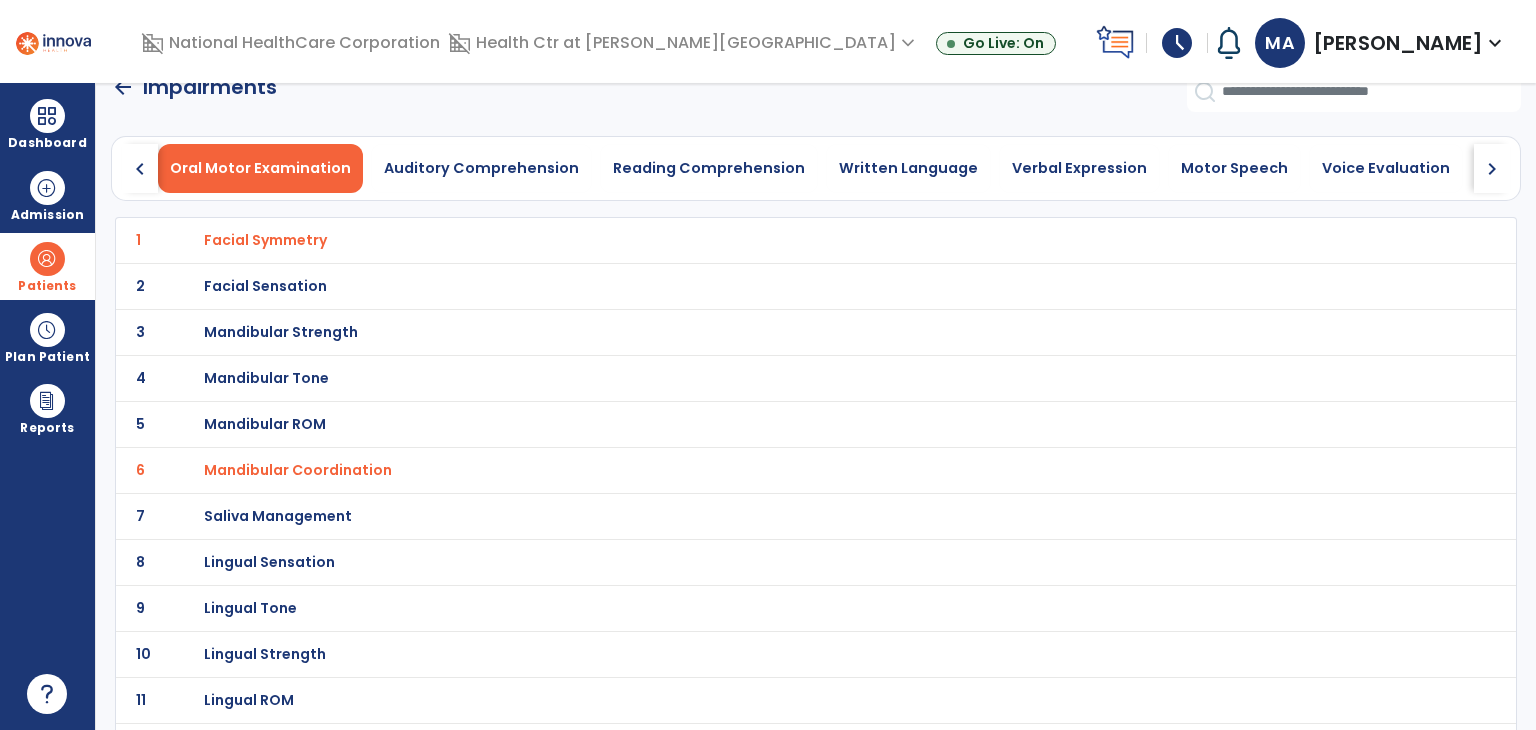 scroll, scrollTop: 0, scrollLeft: 0, axis: both 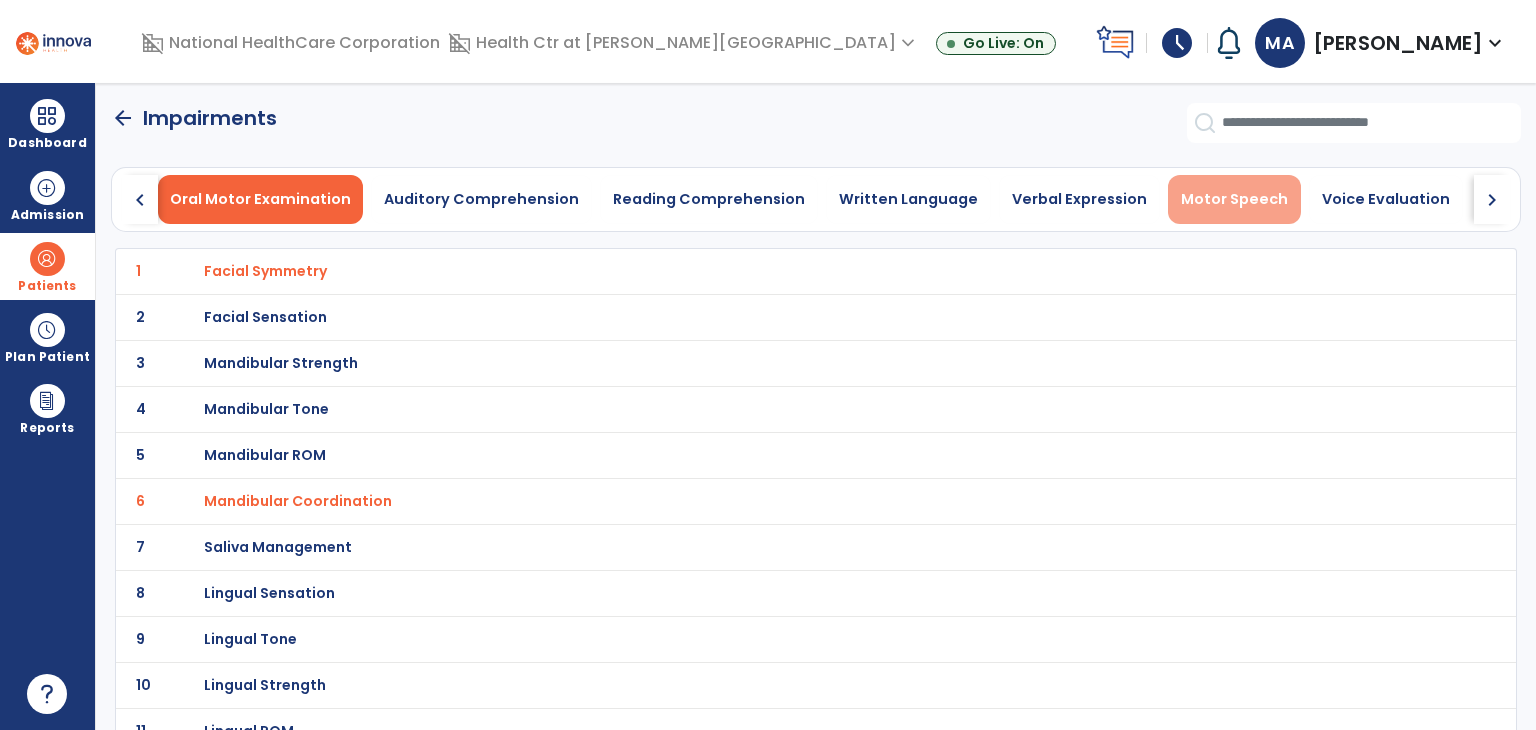 click on "Motor Speech" at bounding box center (1234, 199) 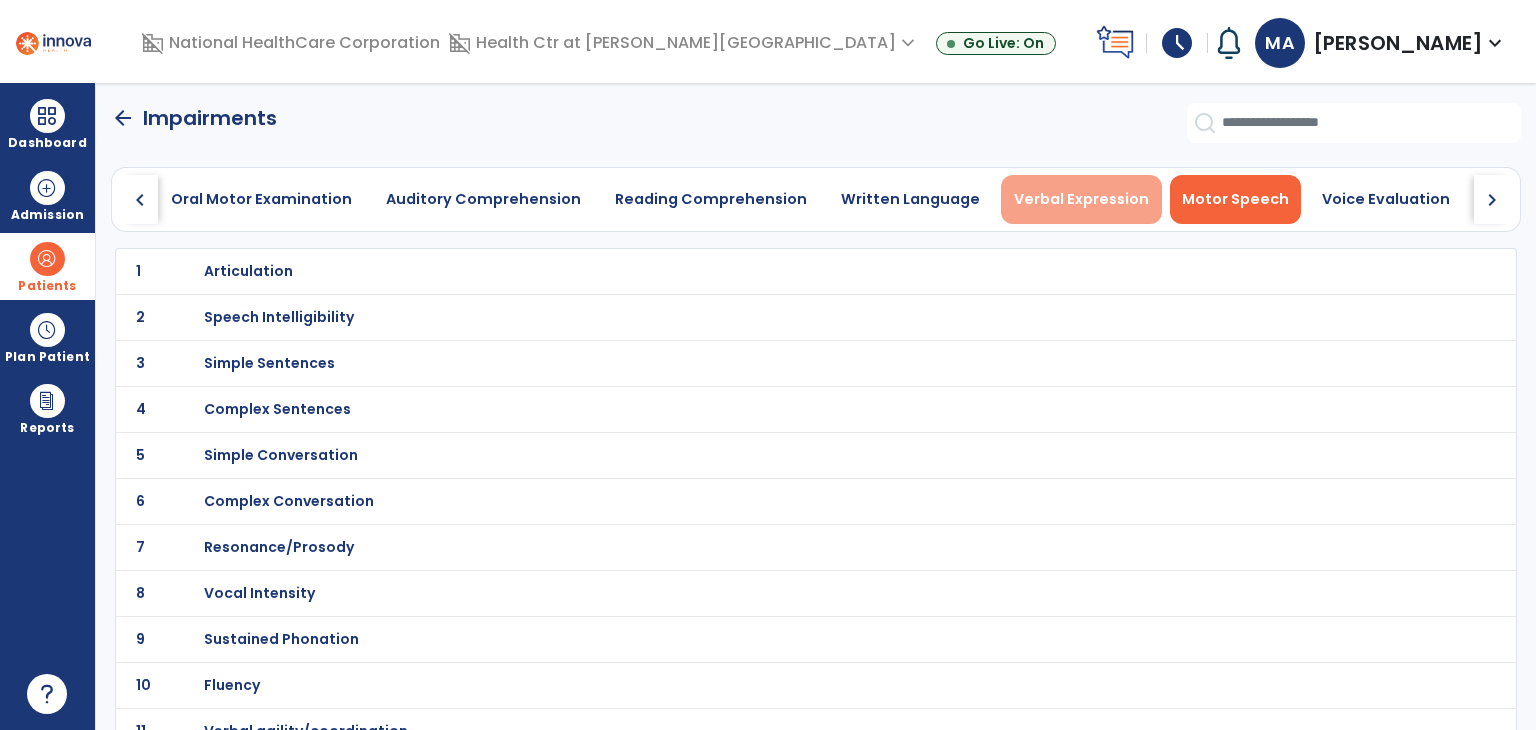 click on "Verbal Expression" at bounding box center (1081, 199) 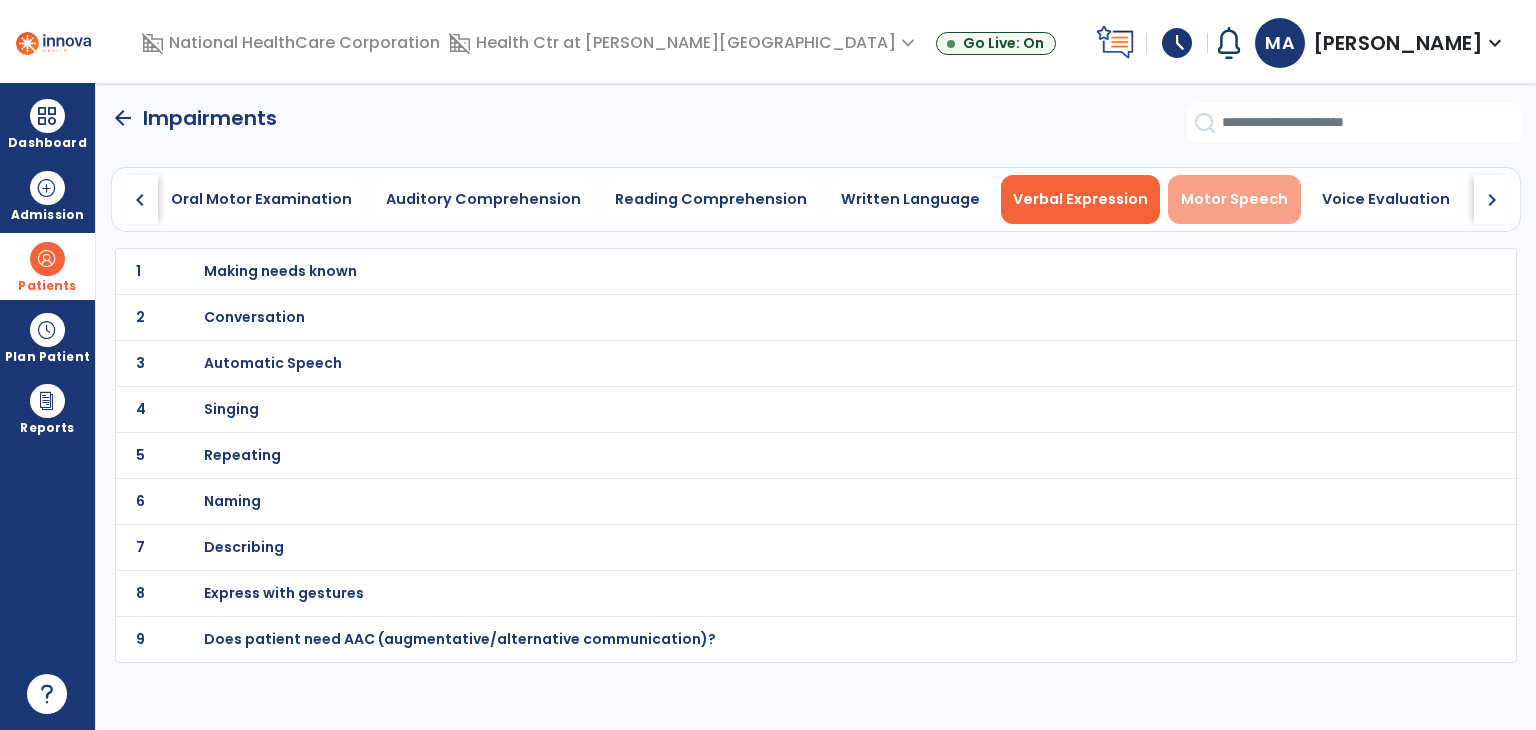 click on "Motor Speech" at bounding box center (1234, 199) 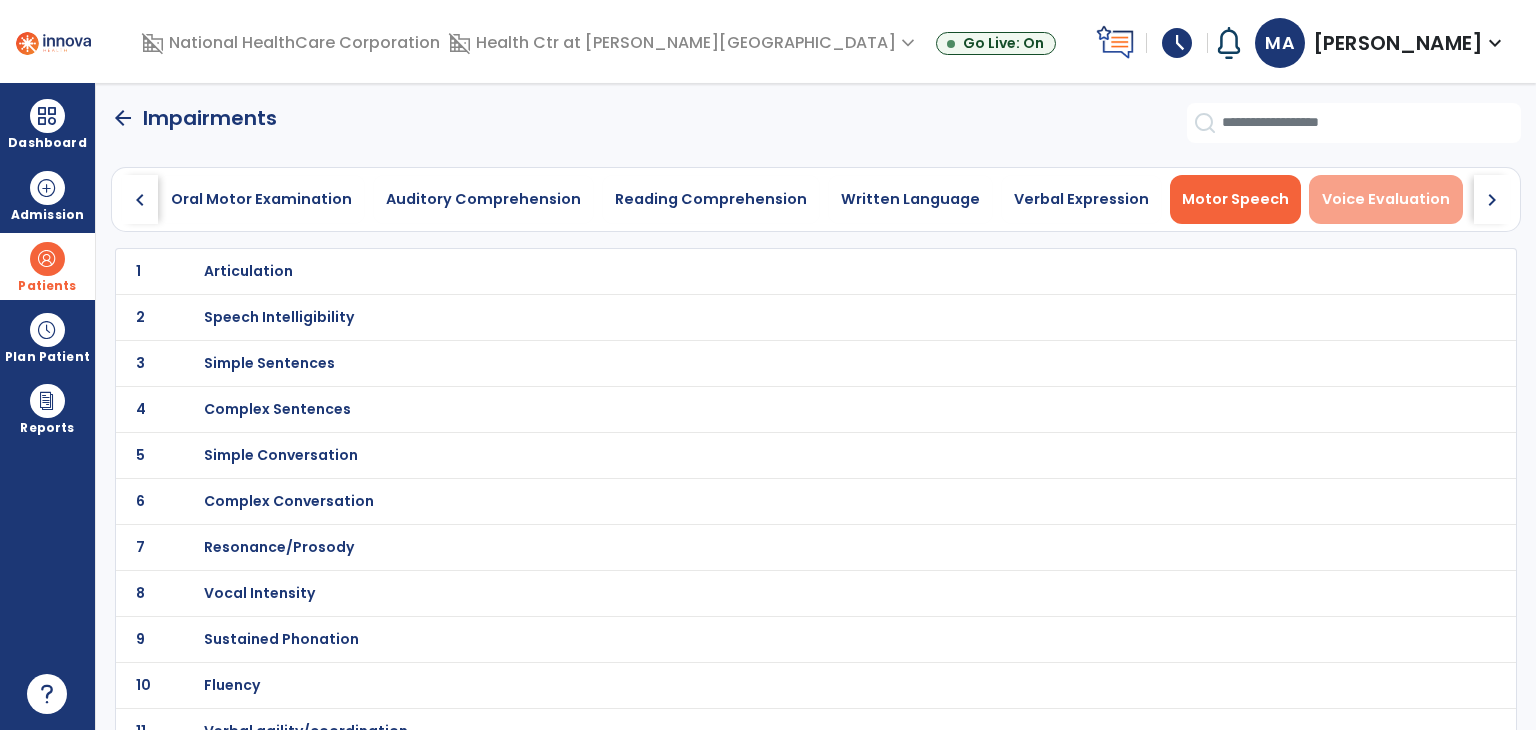 drag, startPoint x: 1286, startPoint y: 207, endPoint x: 1360, endPoint y: 207, distance: 74 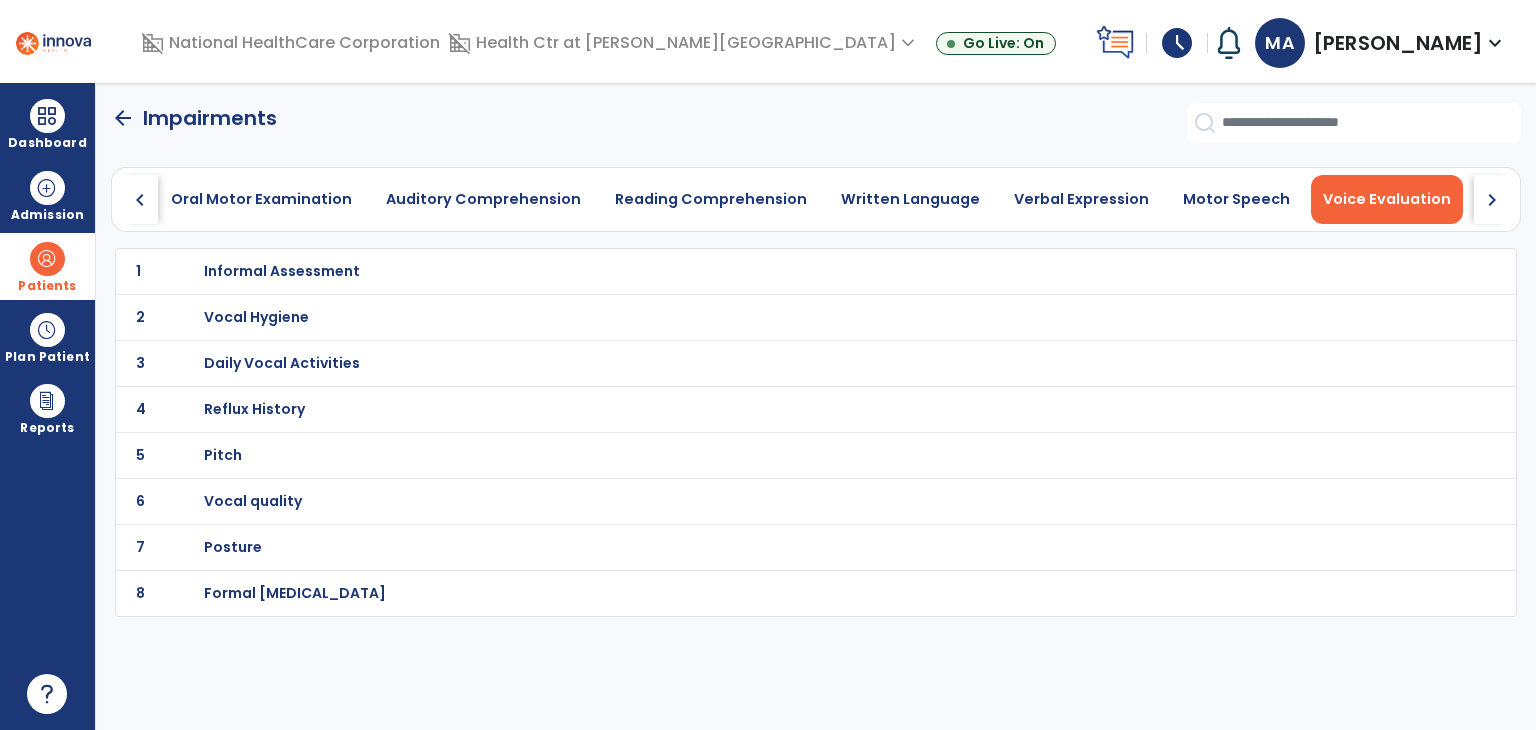click on "chevron_right" 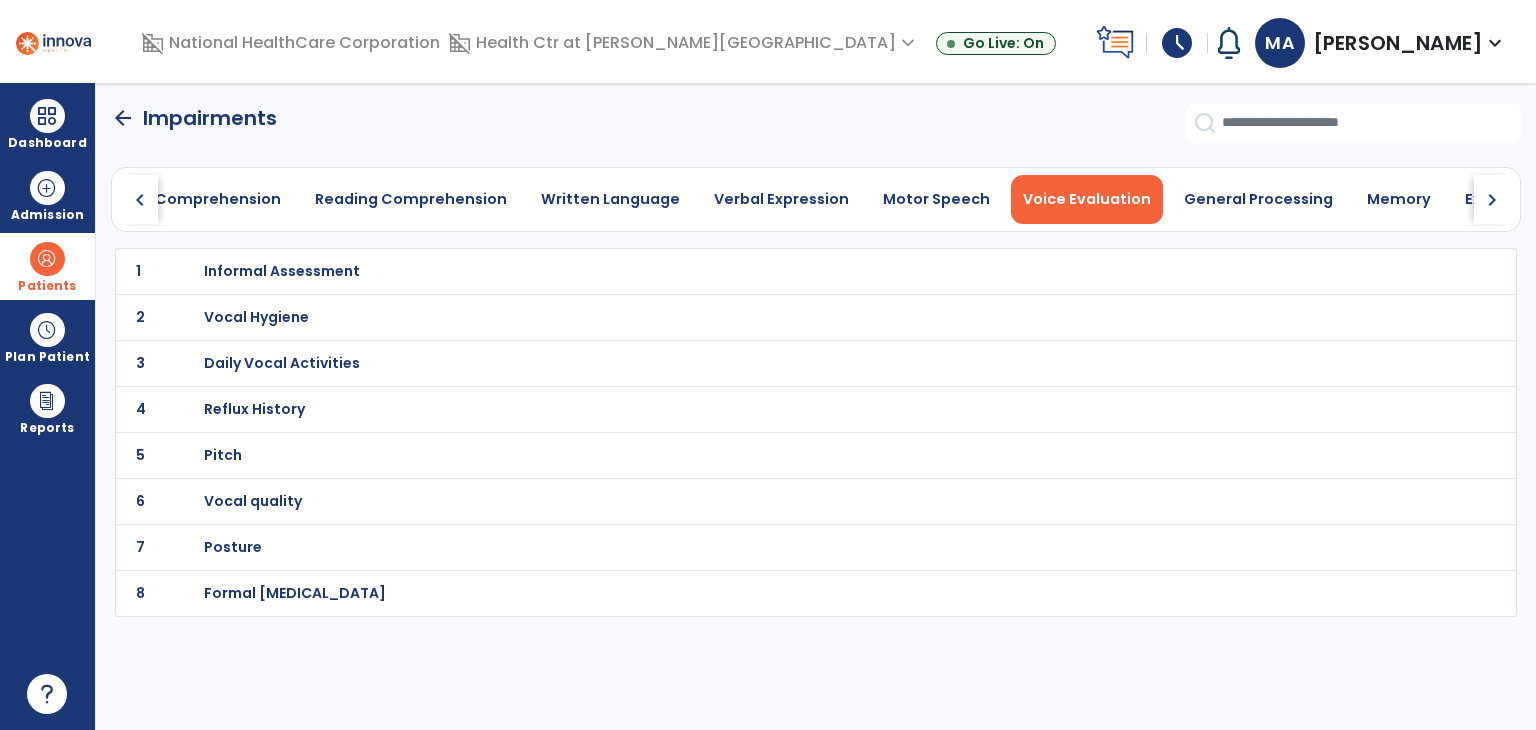 click on "chevron_right" 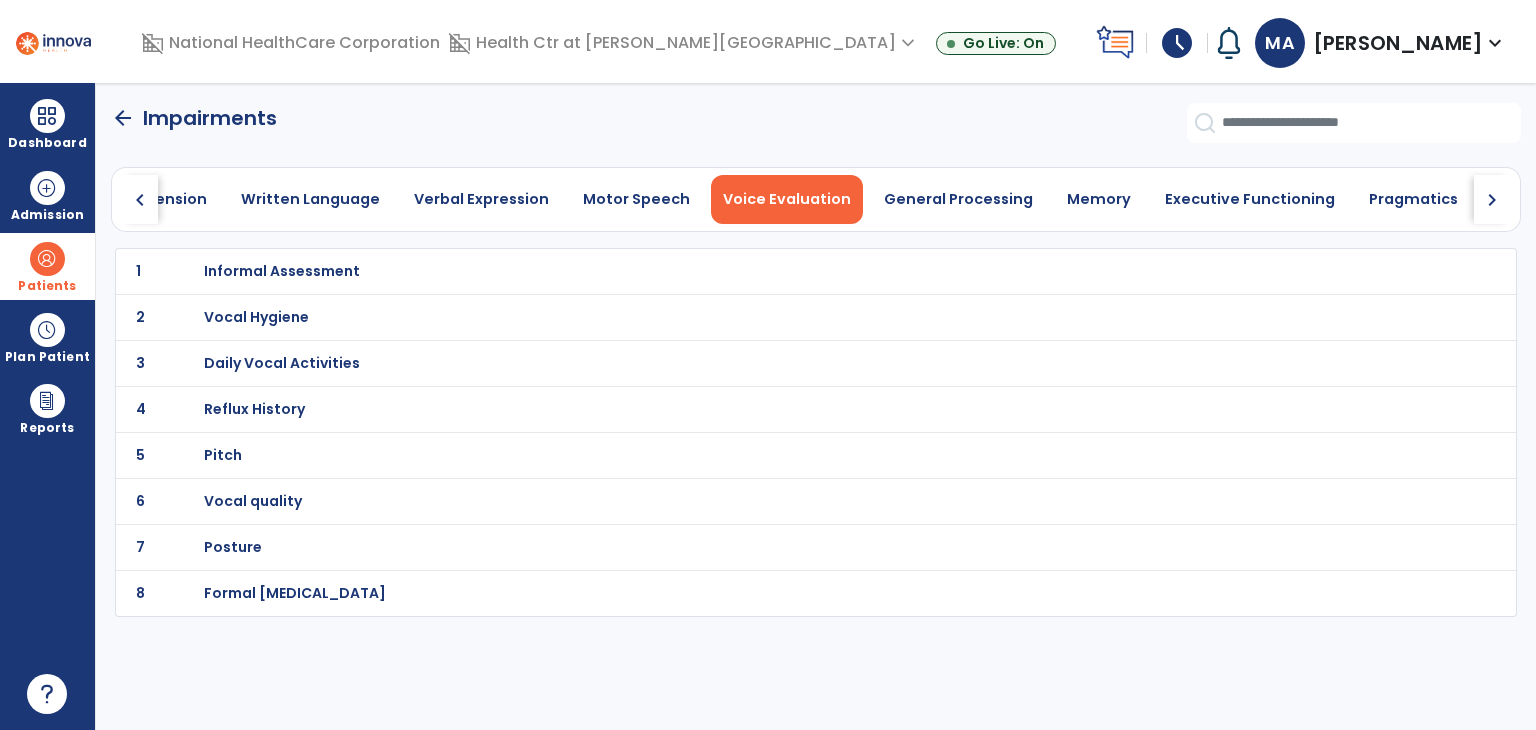 click on "chevron_right" 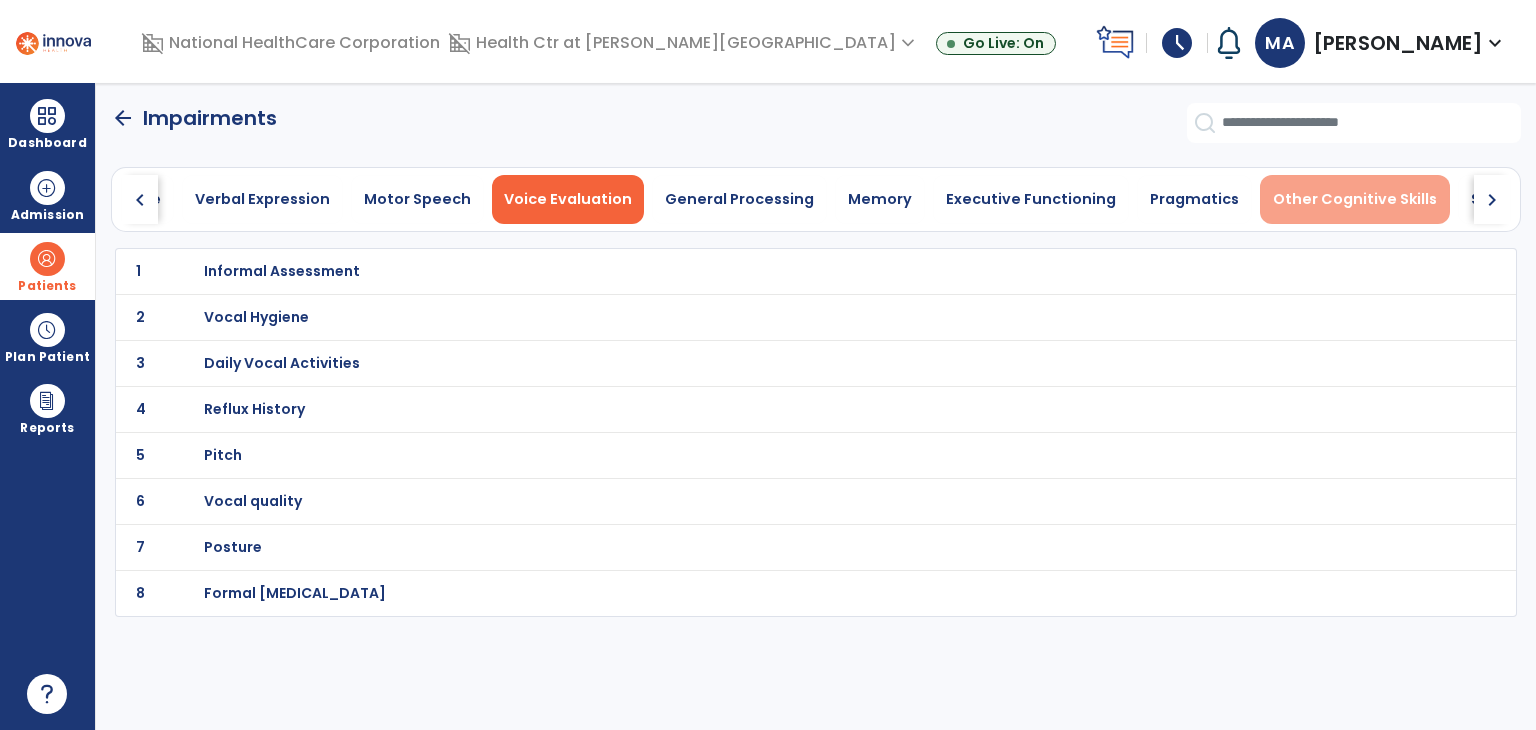 drag, startPoint x: 1490, startPoint y: 202, endPoint x: 1255, endPoint y: 202, distance: 235 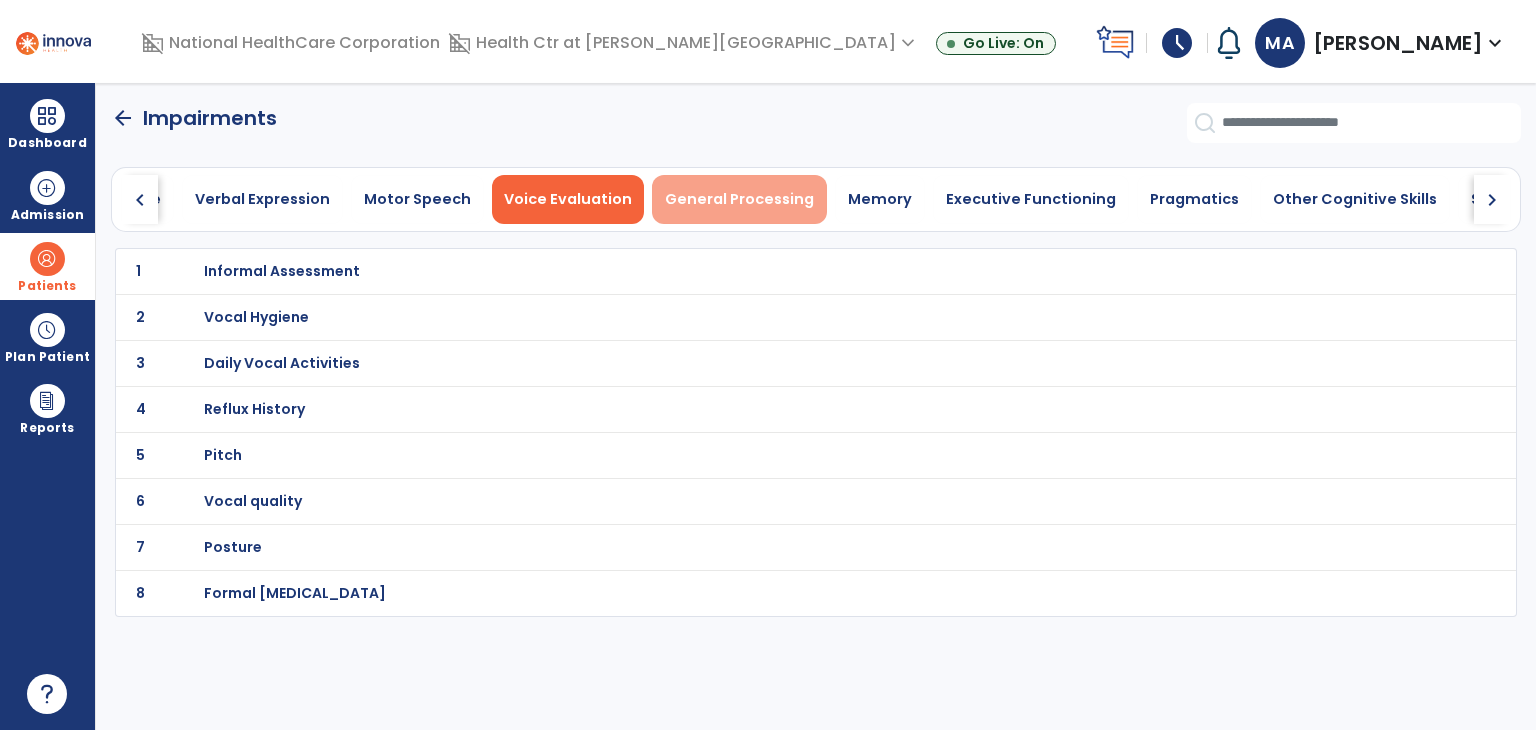 click on "General Processing" at bounding box center [739, 199] 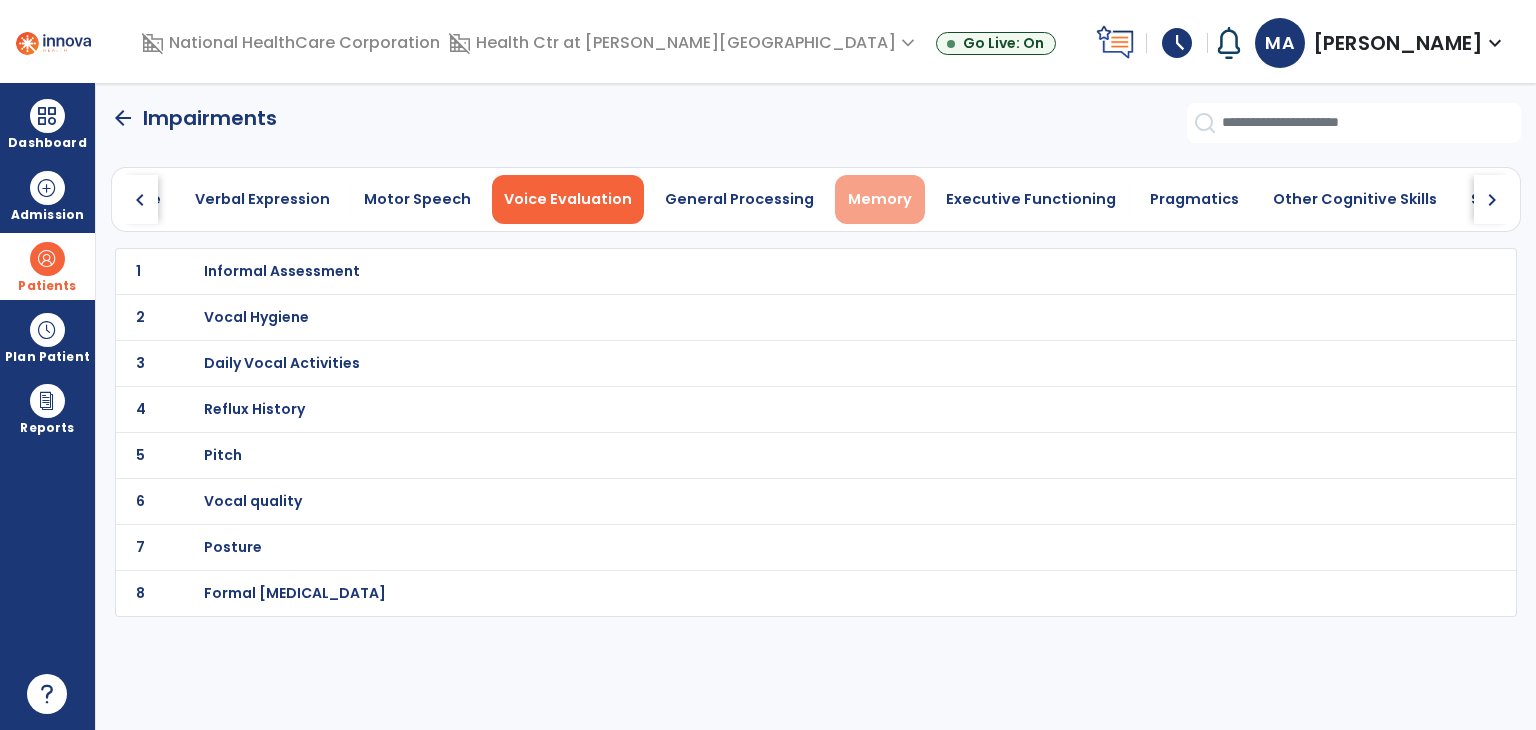scroll, scrollTop: 0, scrollLeft: 817, axis: horizontal 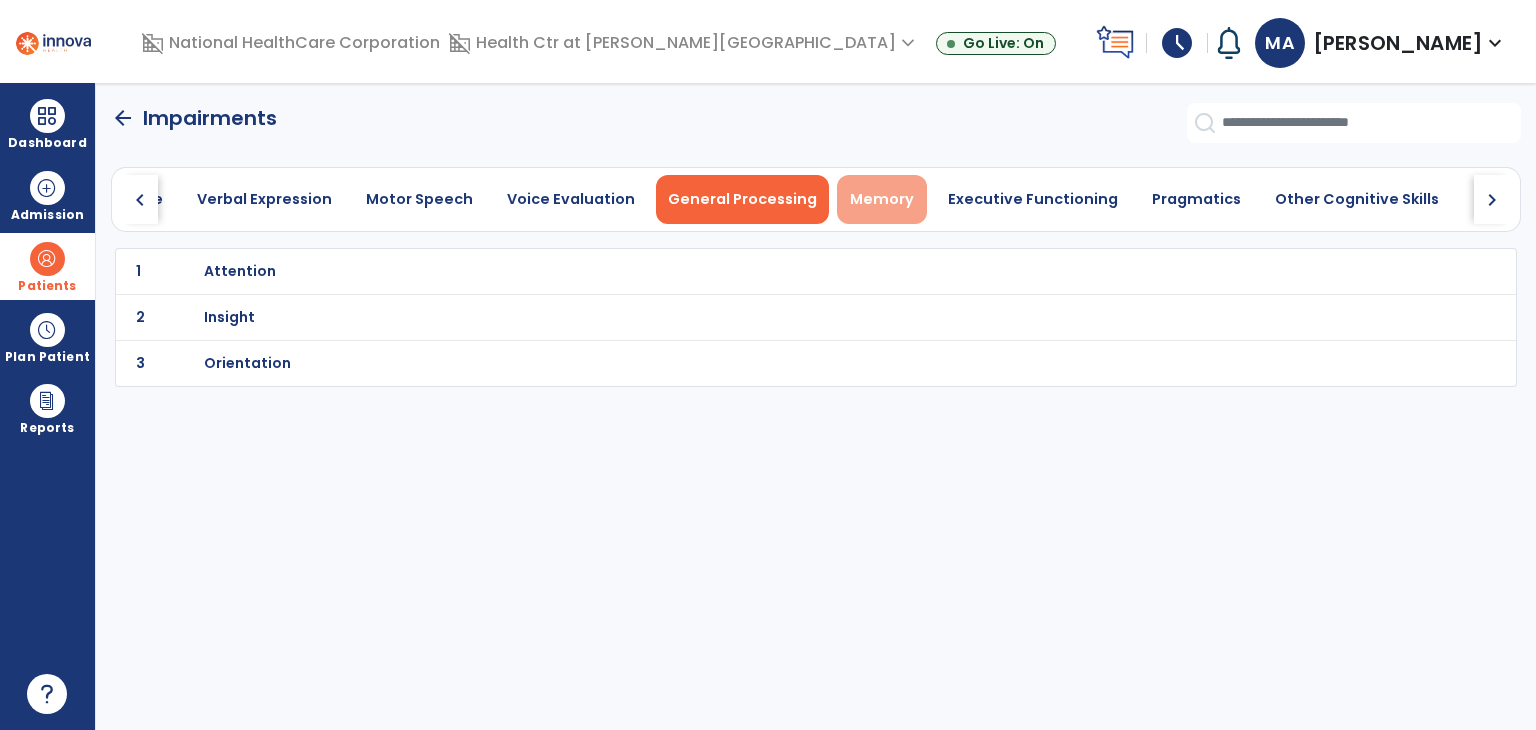 click on "Memory" at bounding box center (882, 199) 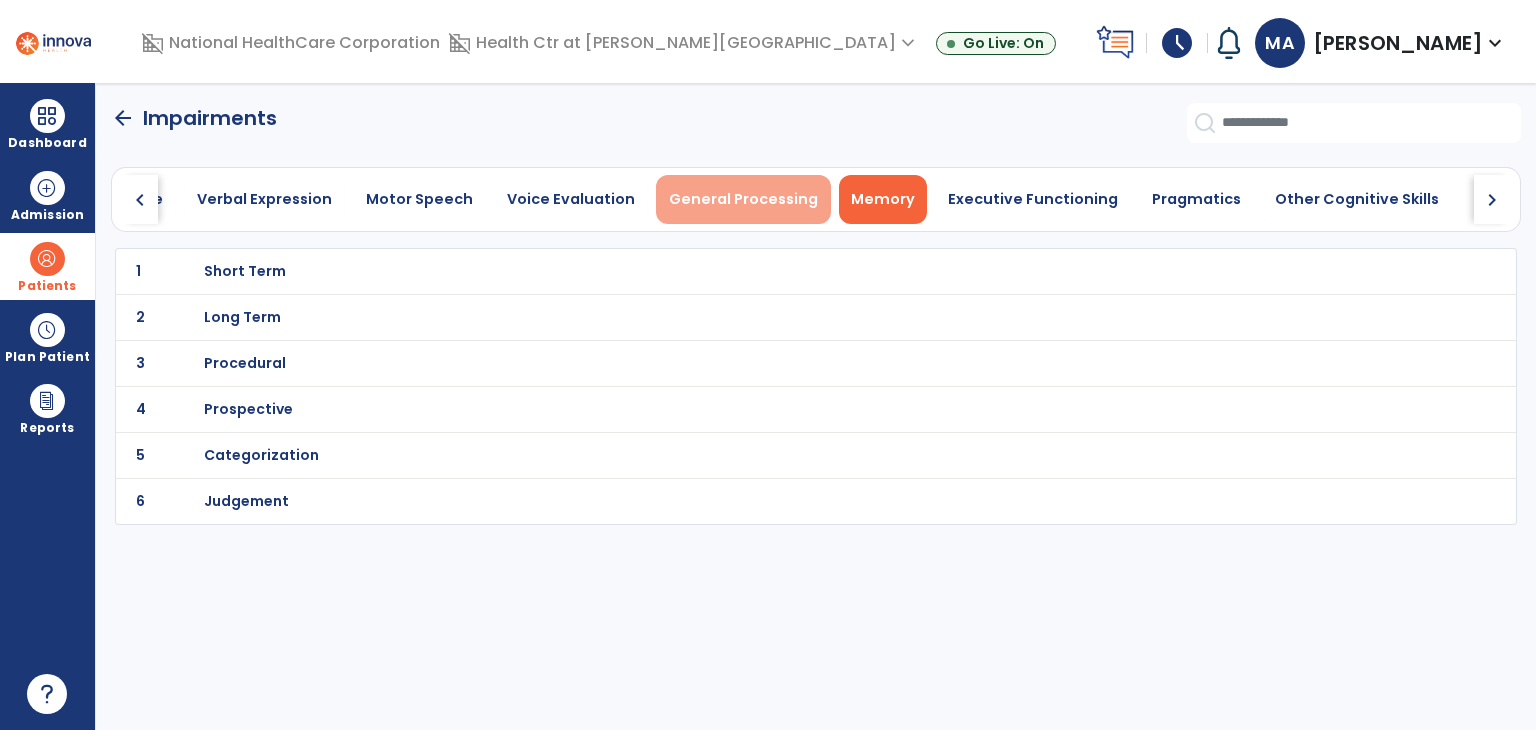 click on "General Processing" at bounding box center [743, 199] 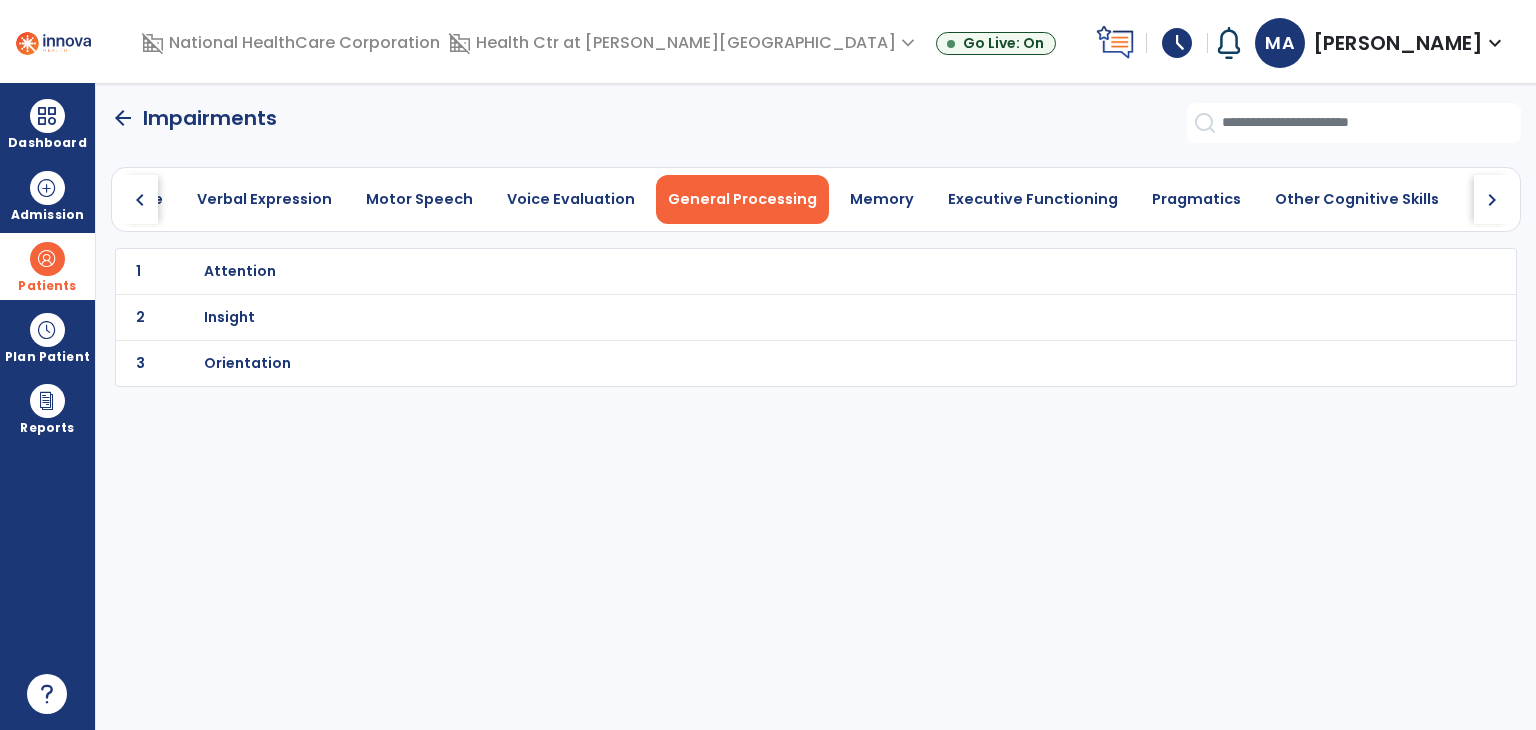 click on "3 Orientation" 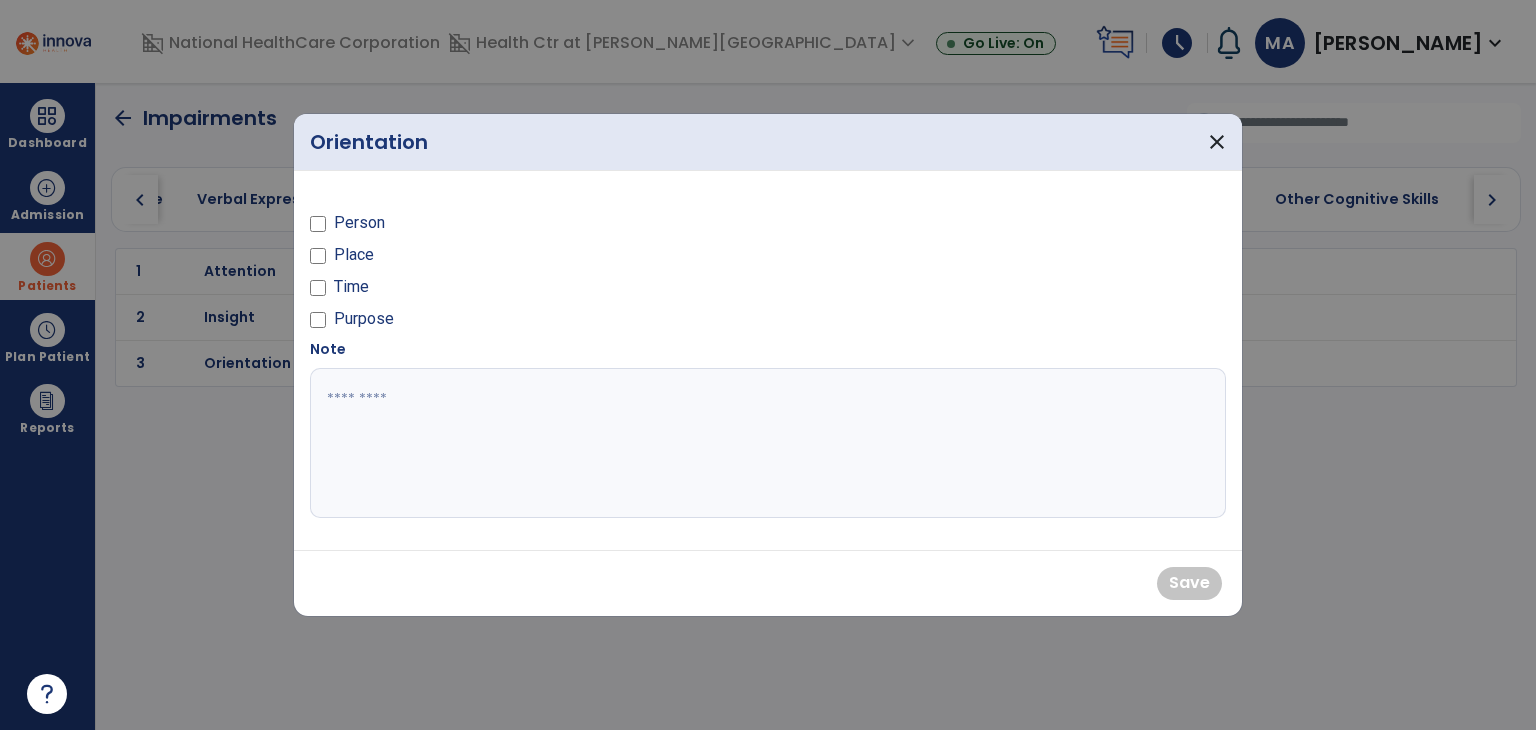 click on "Person" at bounding box center [359, 223] 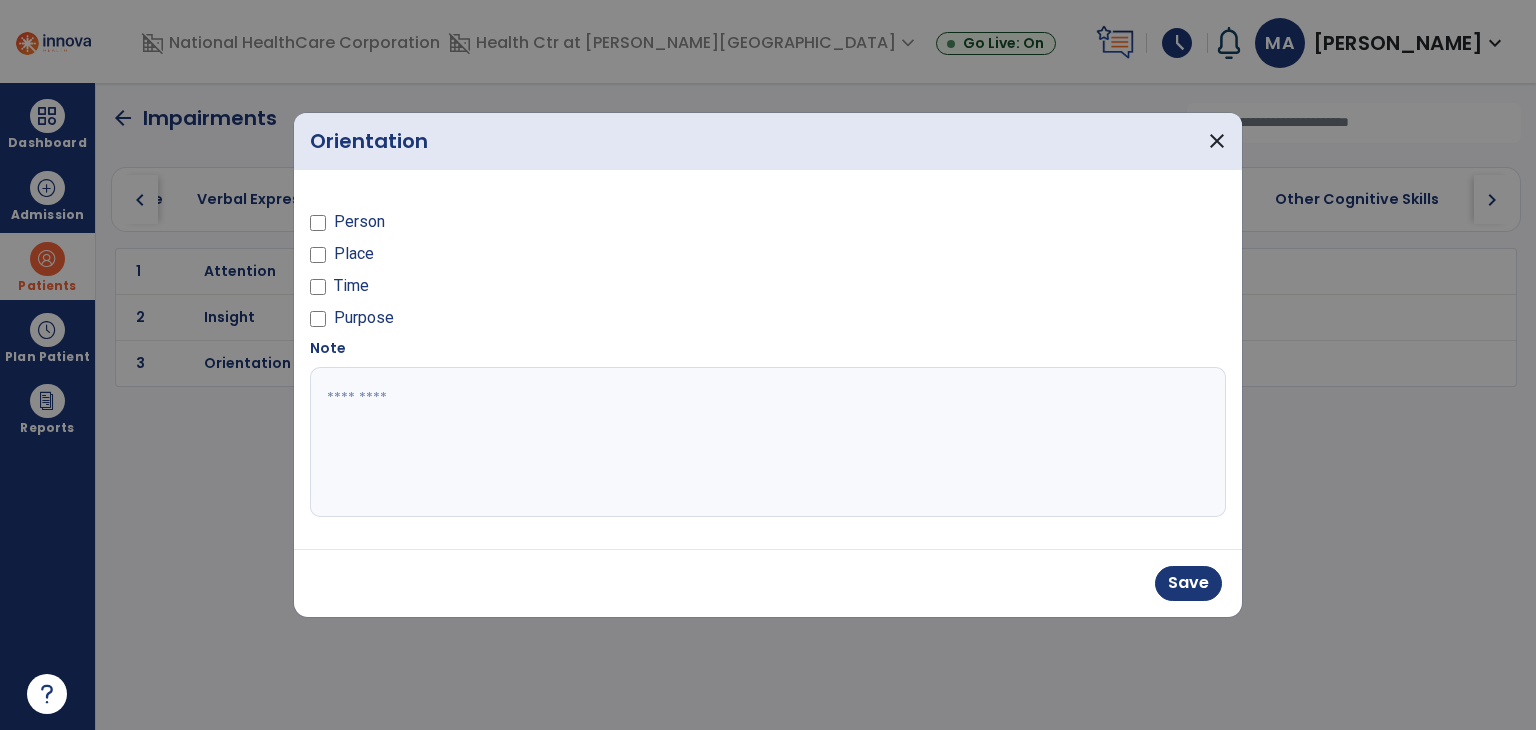 click on "Place" at bounding box center (354, 254) 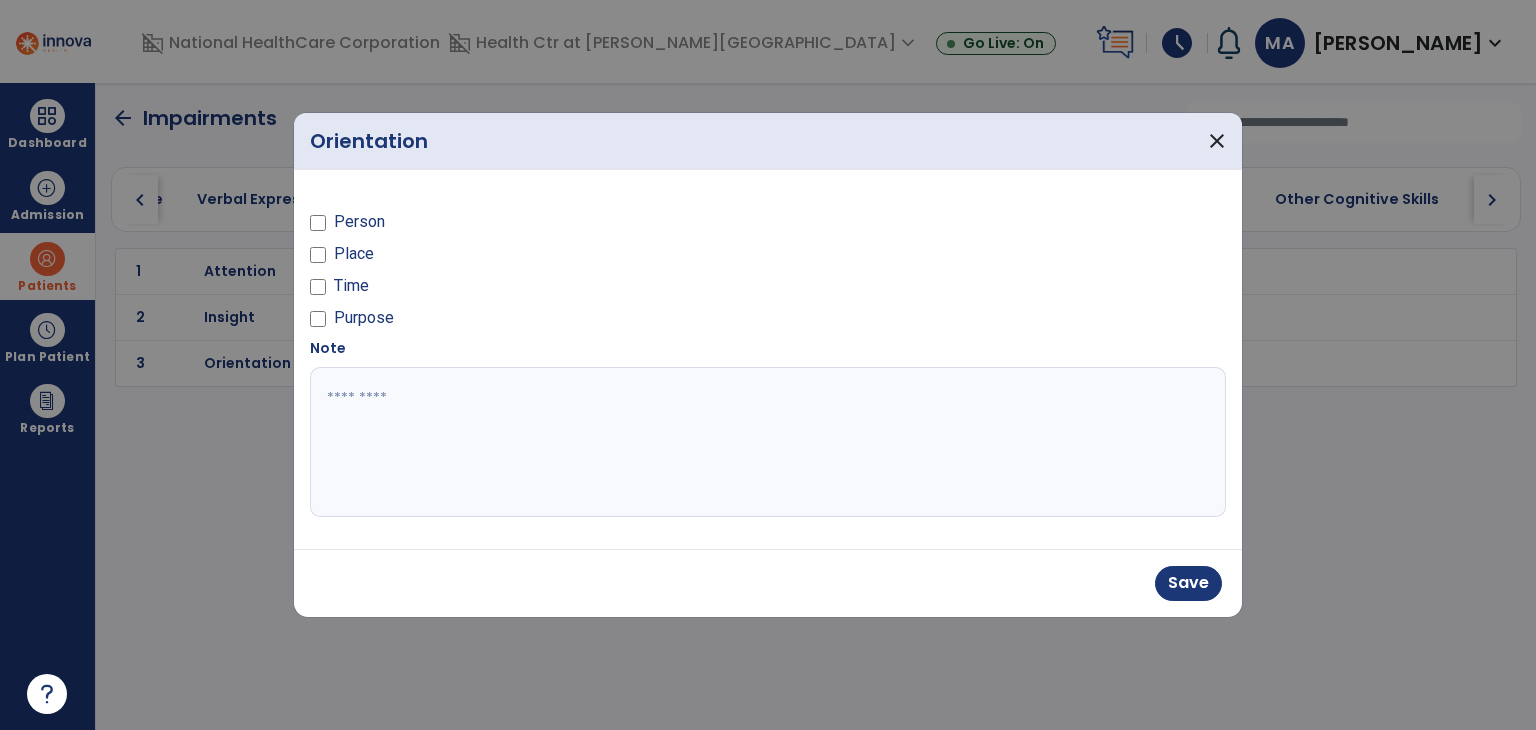 click on "Time" at bounding box center (351, 286) 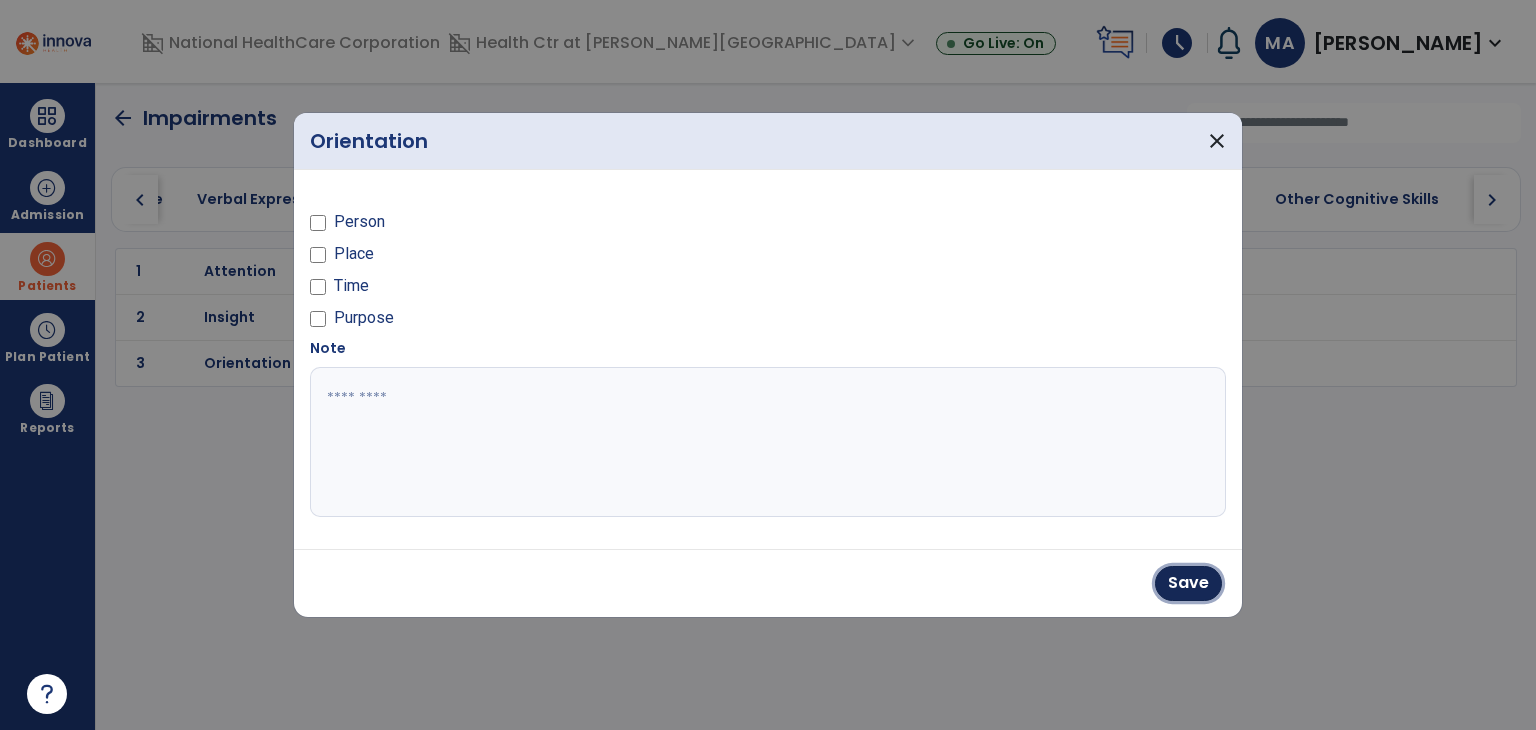 click on "Save" at bounding box center [1188, 583] 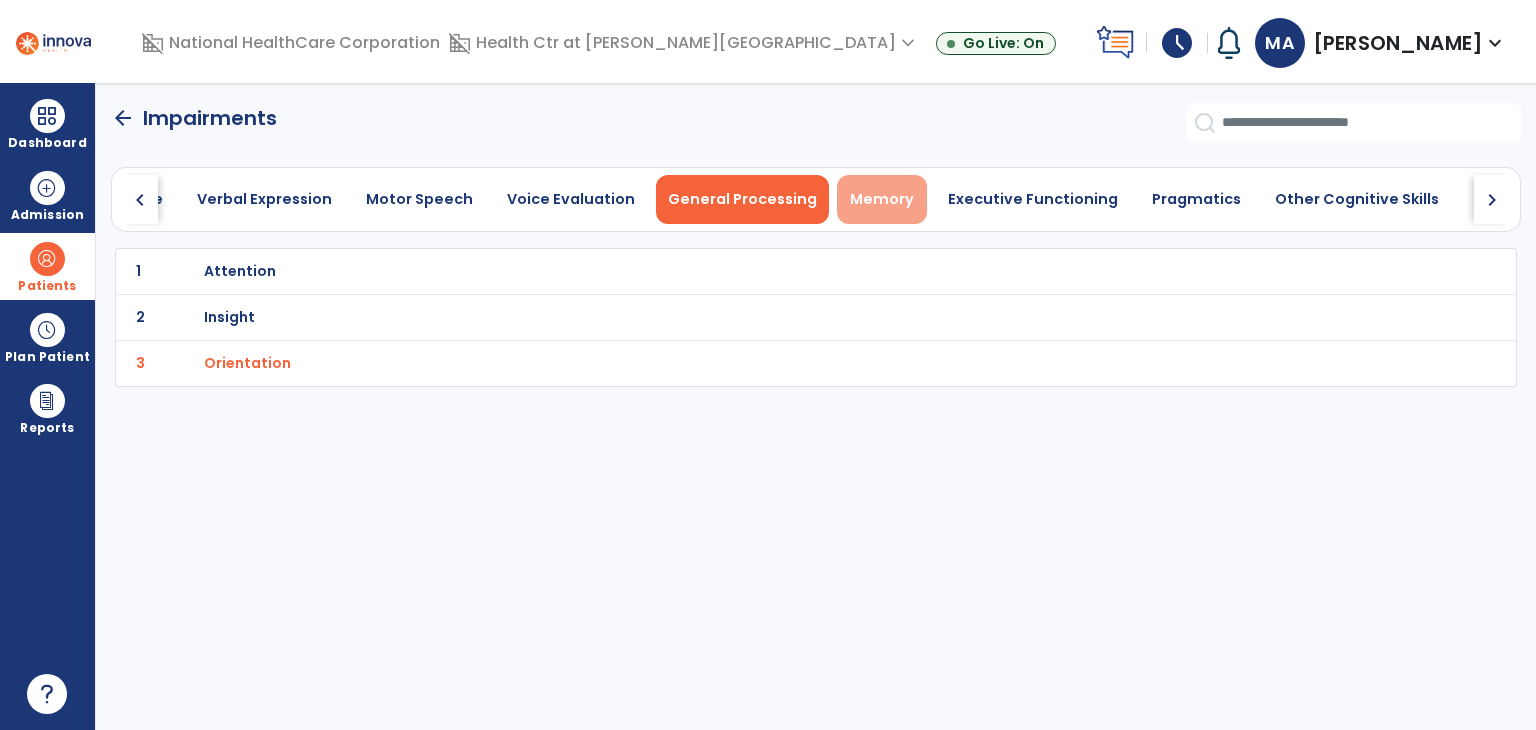 click on "Memory" at bounding box center (882, 199) 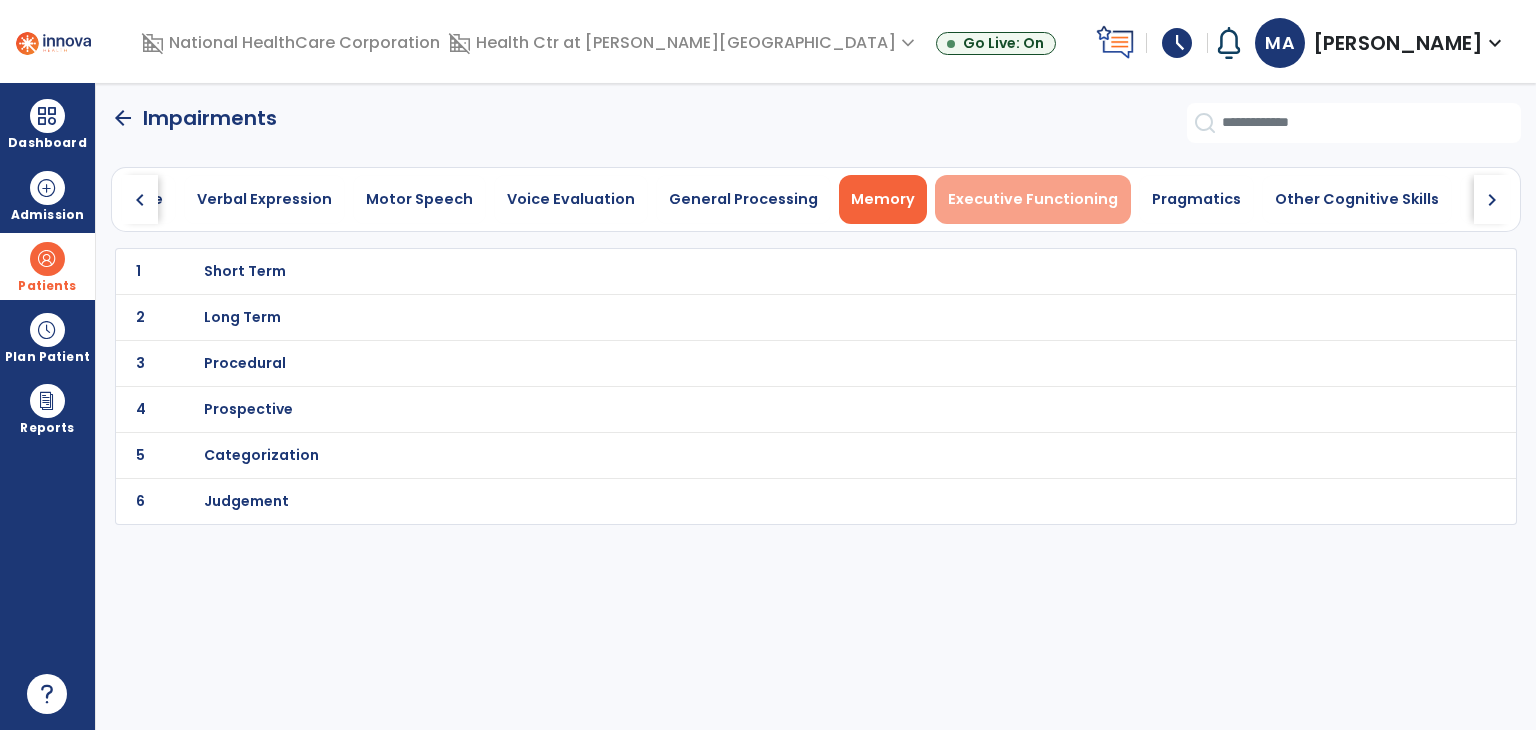 click on "Executive Functioning" at bounding box center (1033, 199) 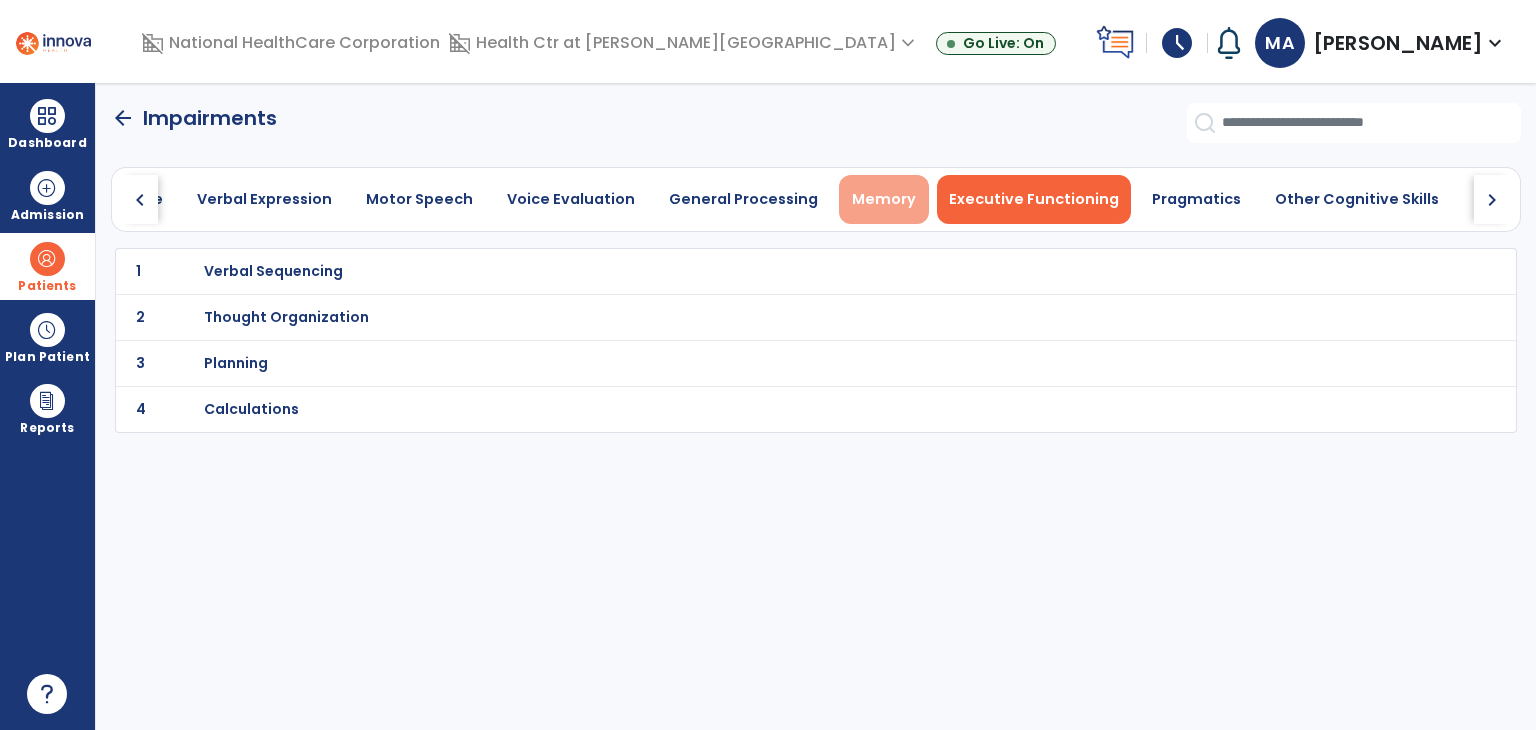 click on "Memory" at bounding box center (884, 199) 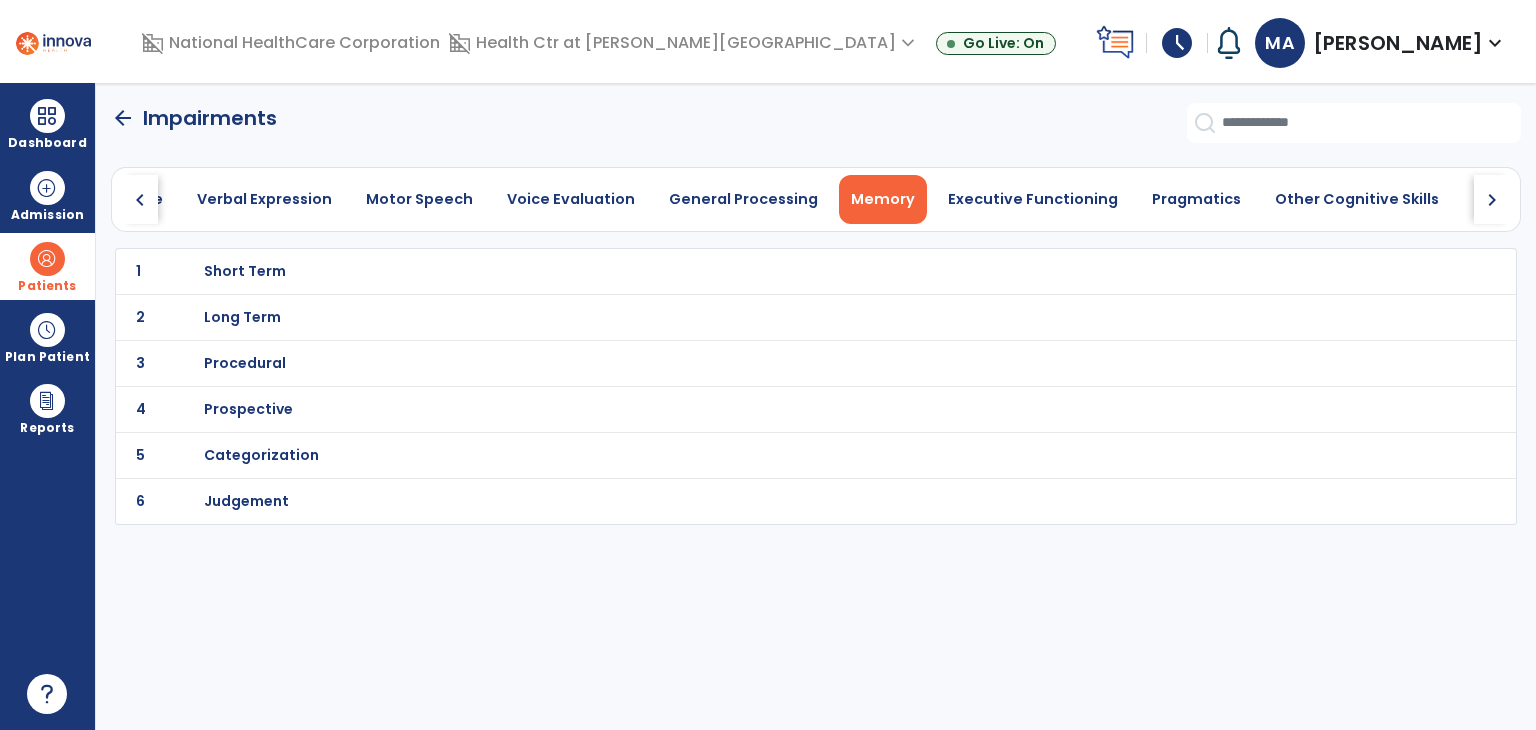 click on "Short Term" at bounding box center (245, 271) 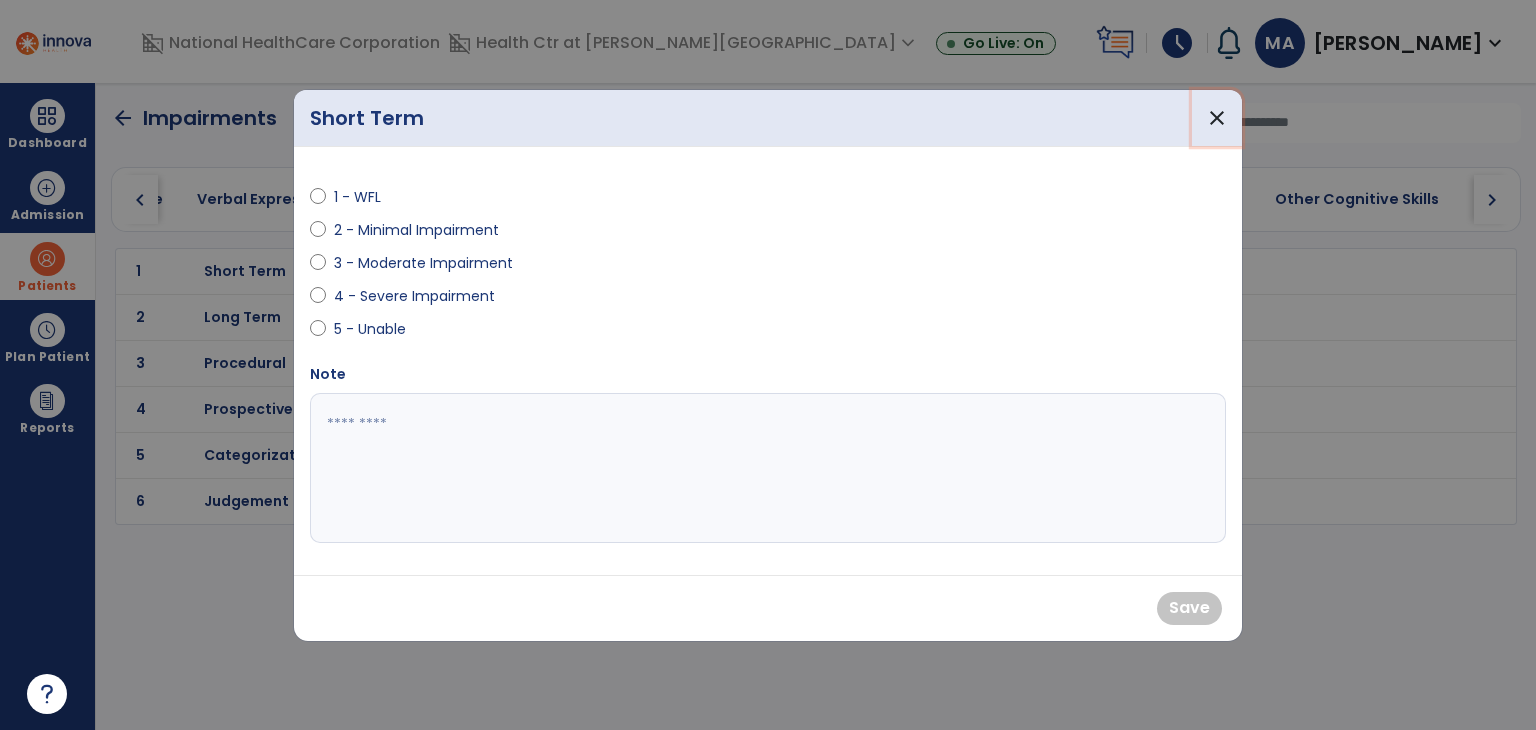 click on "close" at bounding box center [1217, 118] 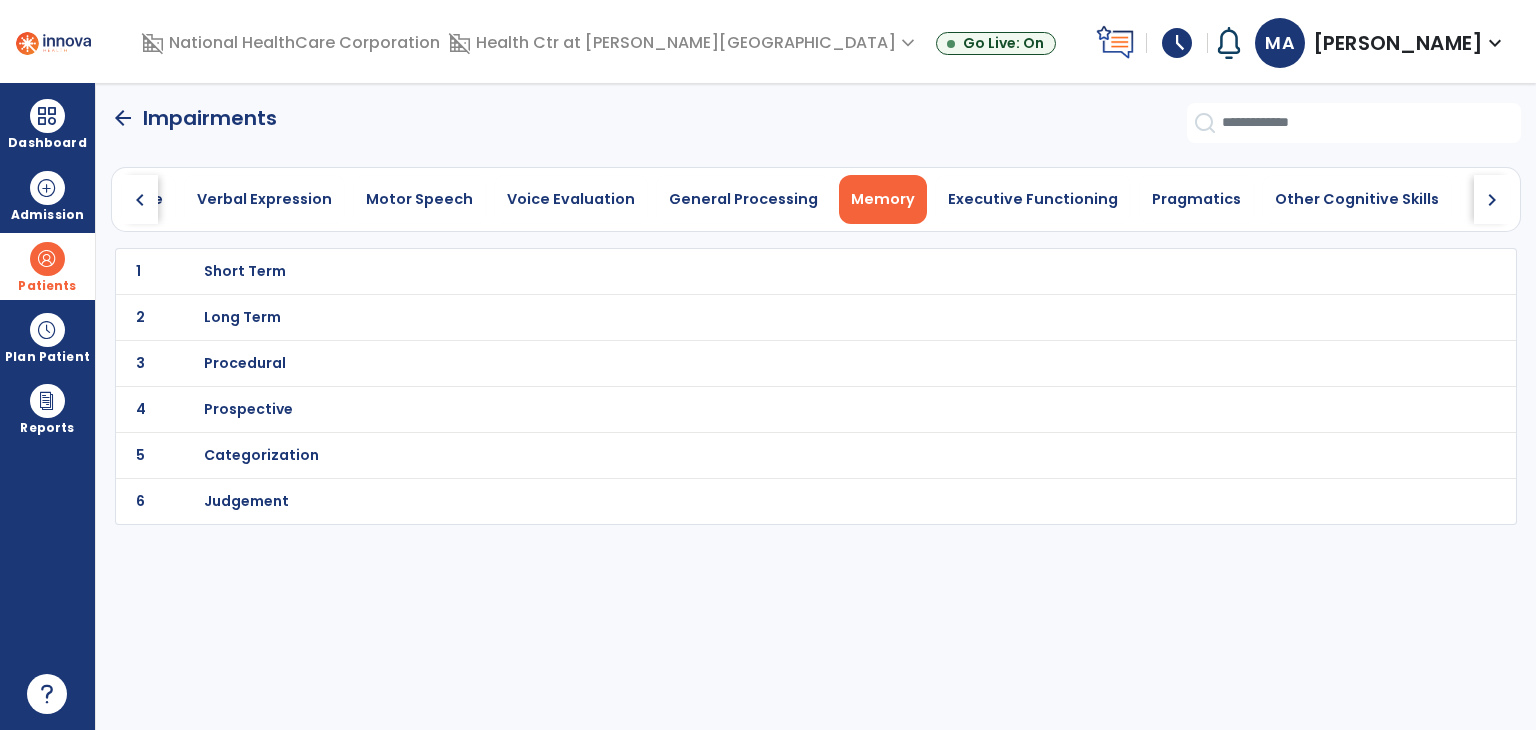 click on "chevron_right" 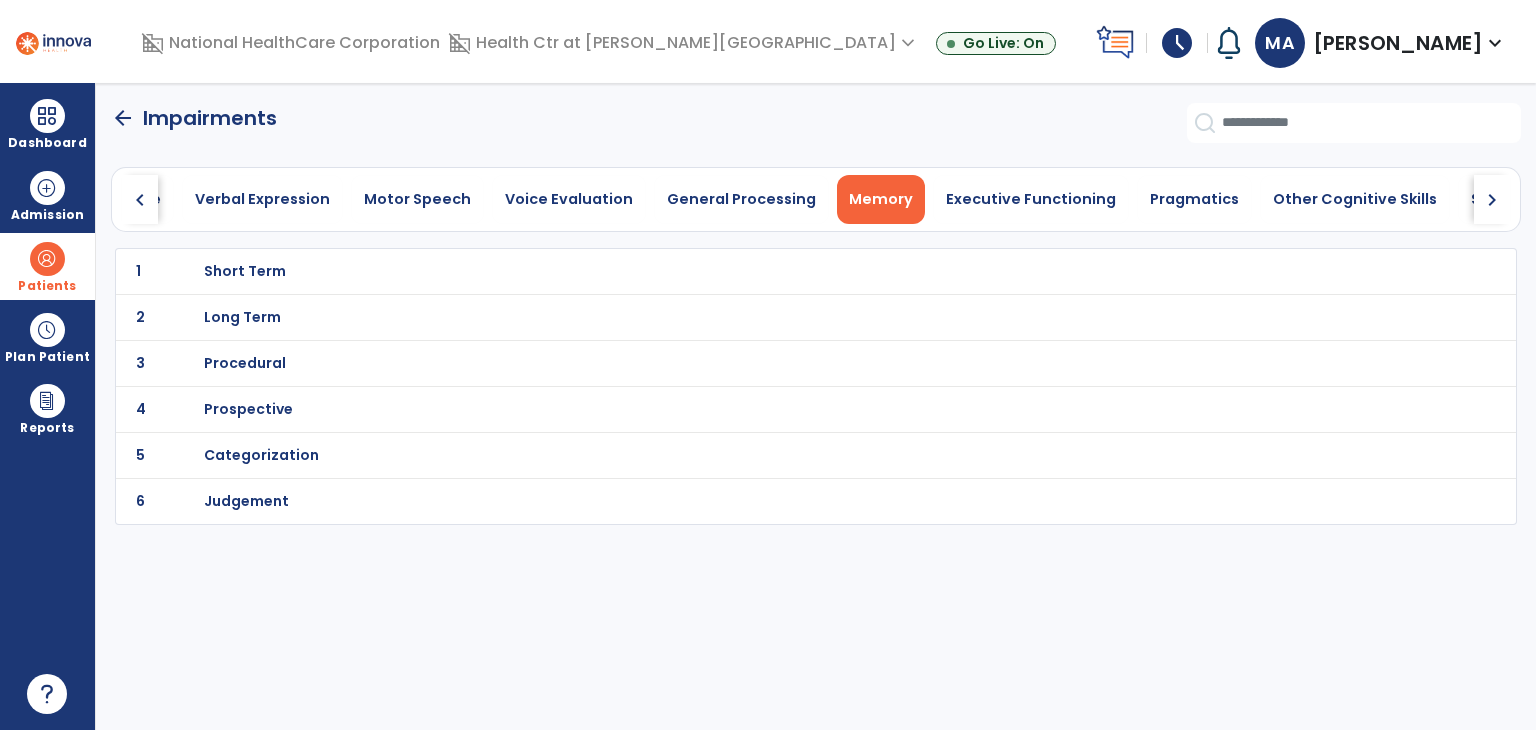 click on "chevron_right" 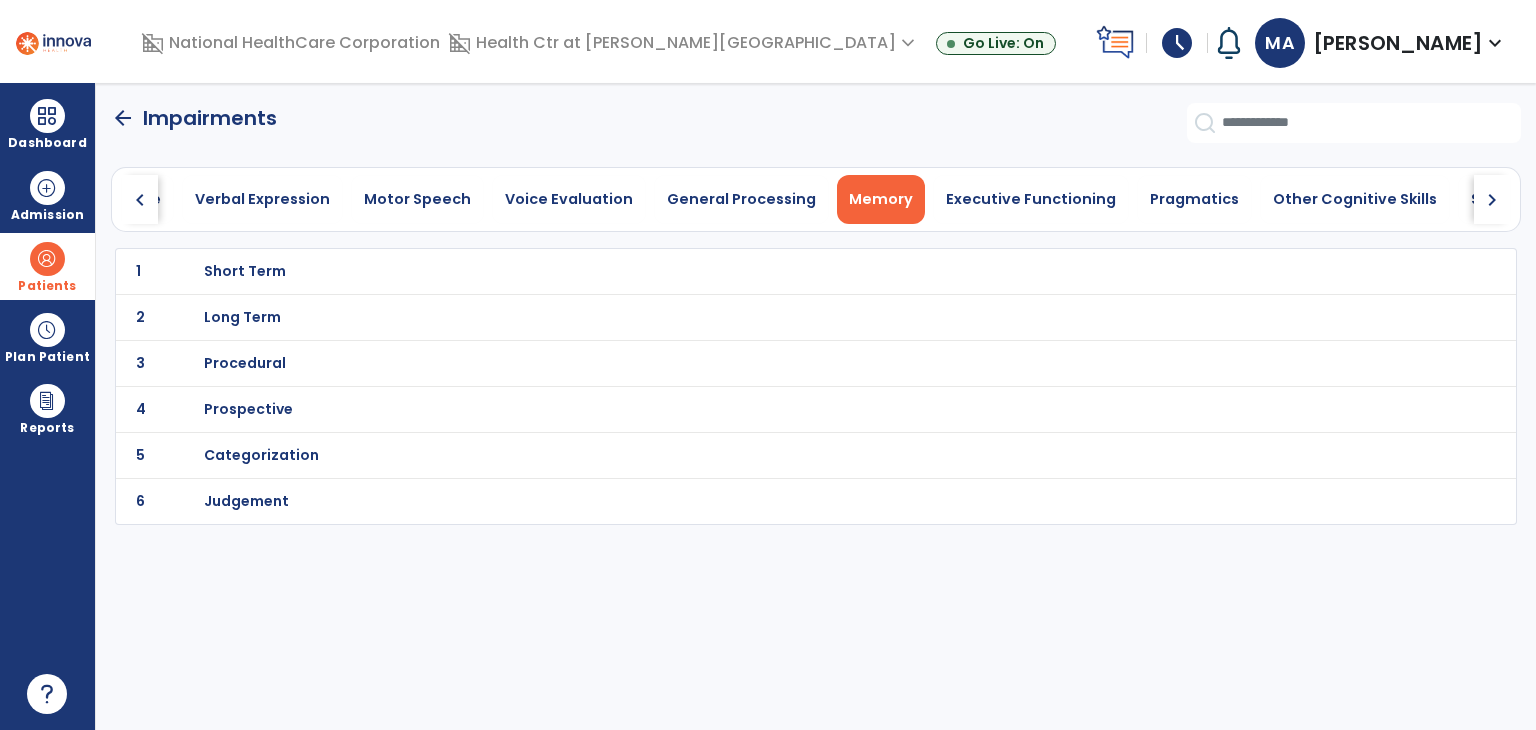 click on "Short Term" at bounding box center (772, 271) 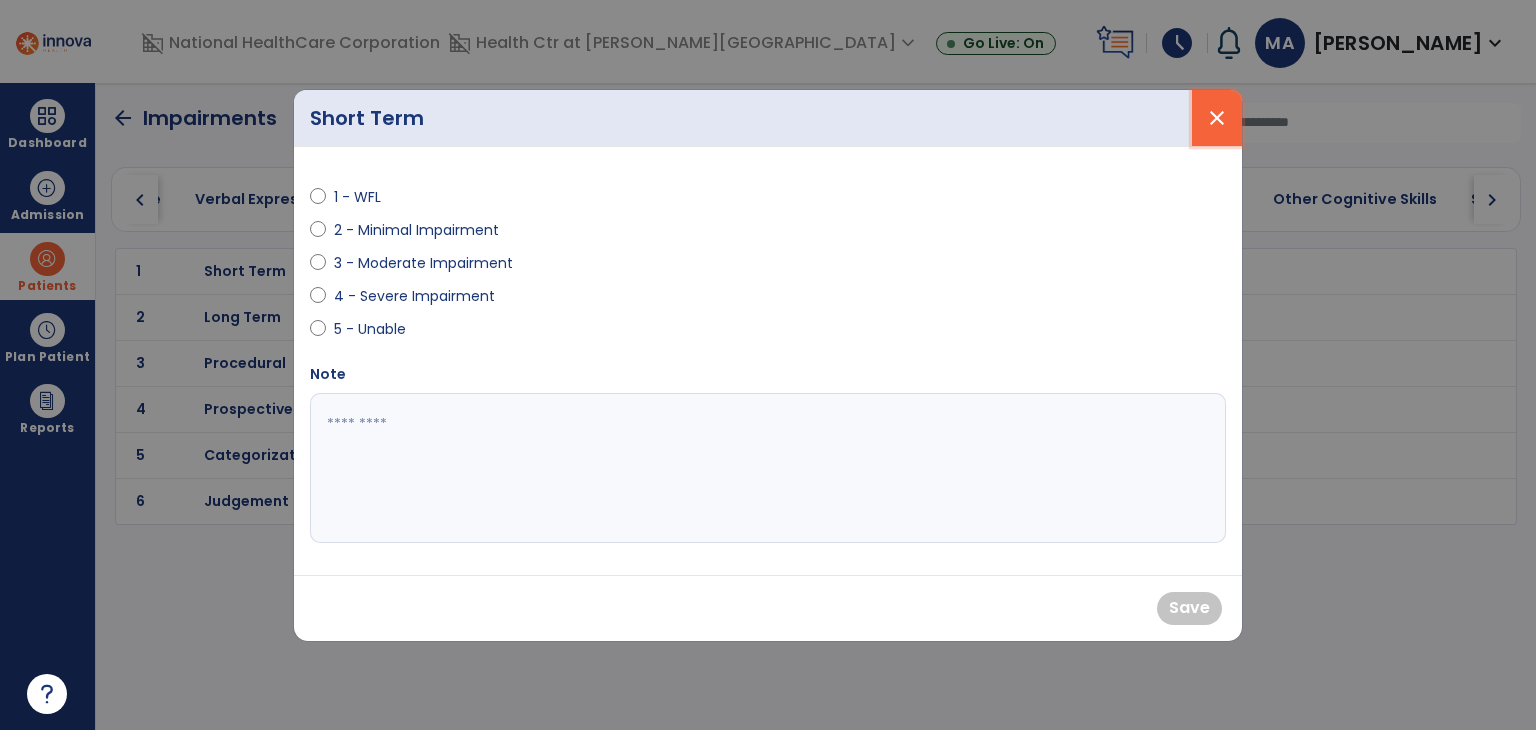 click on "close" at bounding box center (1217, 118) 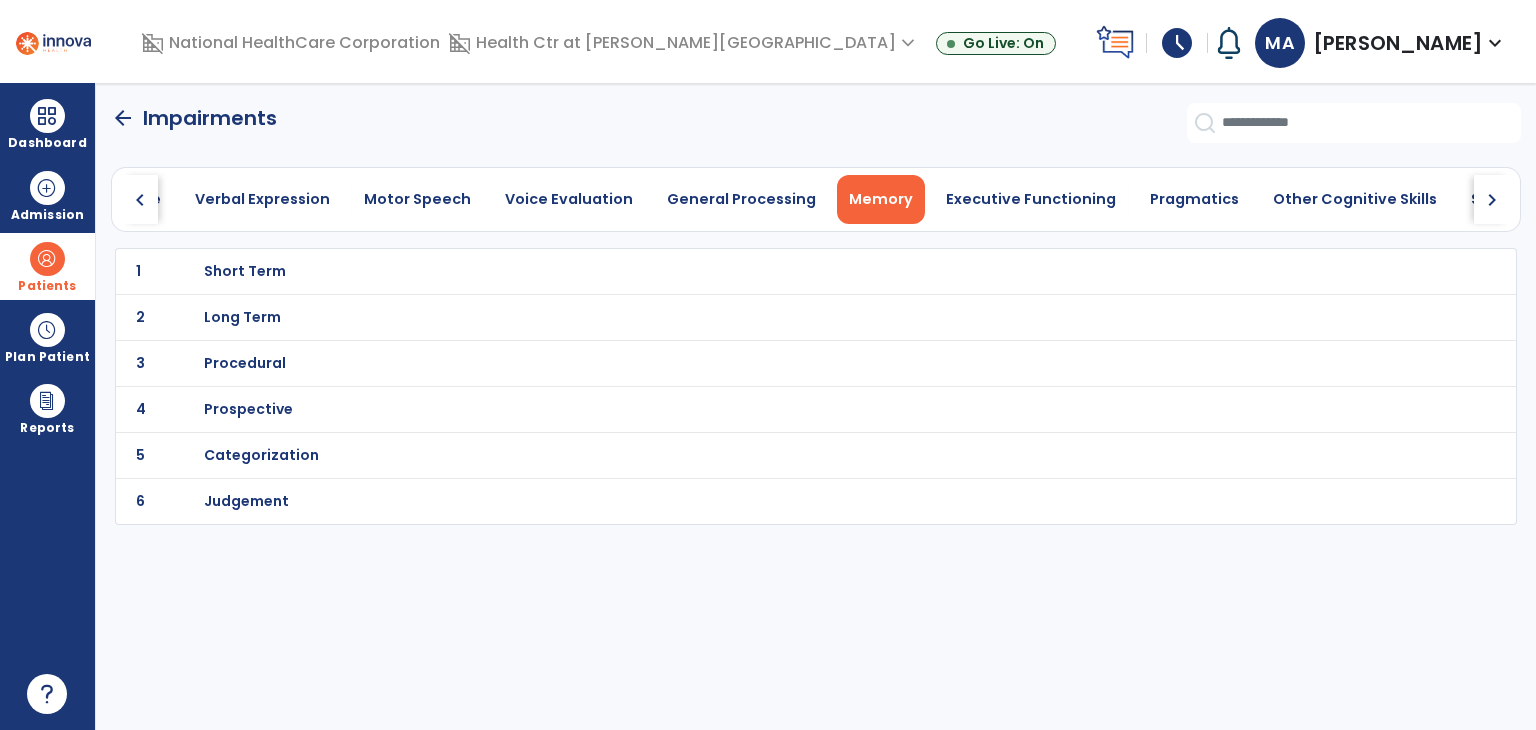 click on "chevron_right" 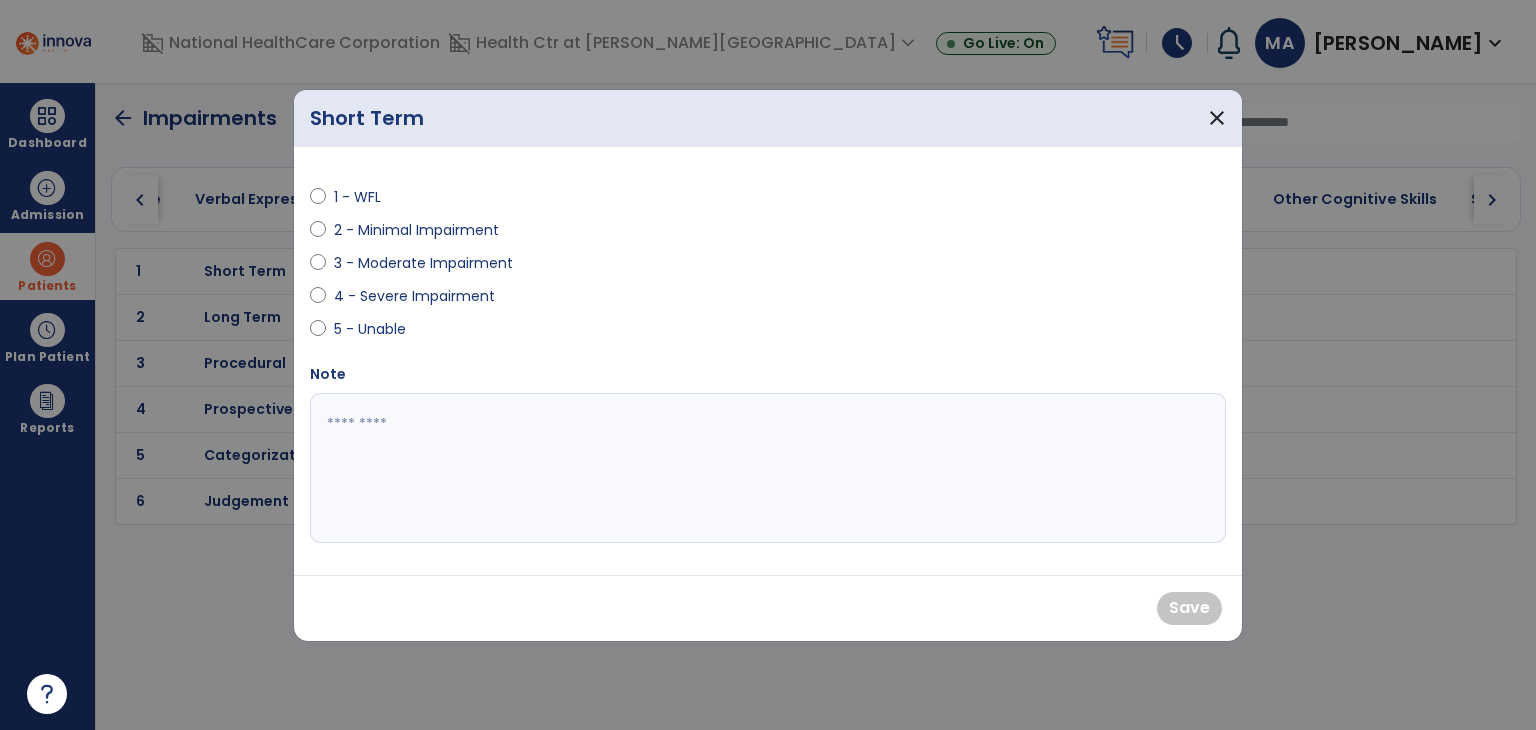 click on "2 - Minimal Impairment" at bounding box center [416, 230] 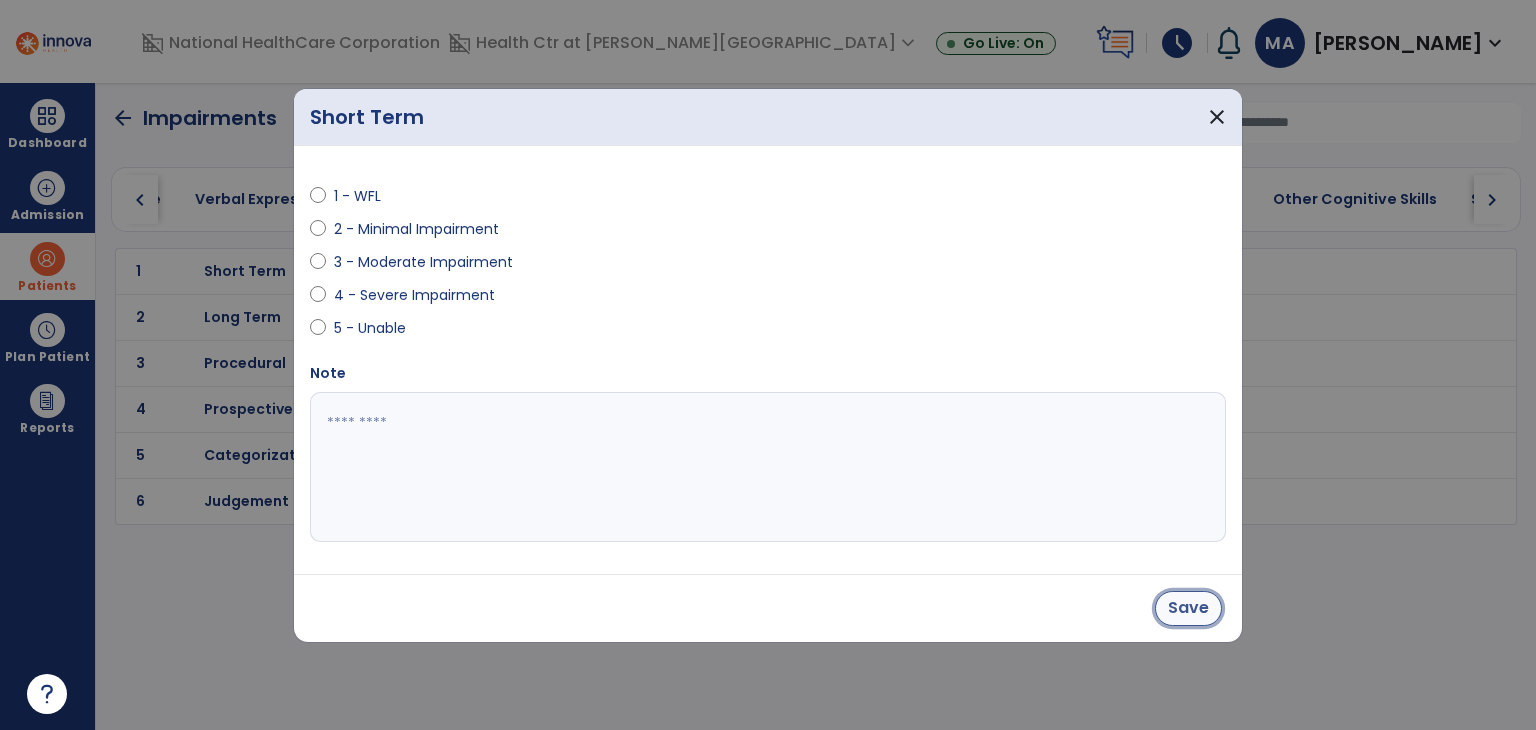 click on "Save" at bounding box center (1188, 608) 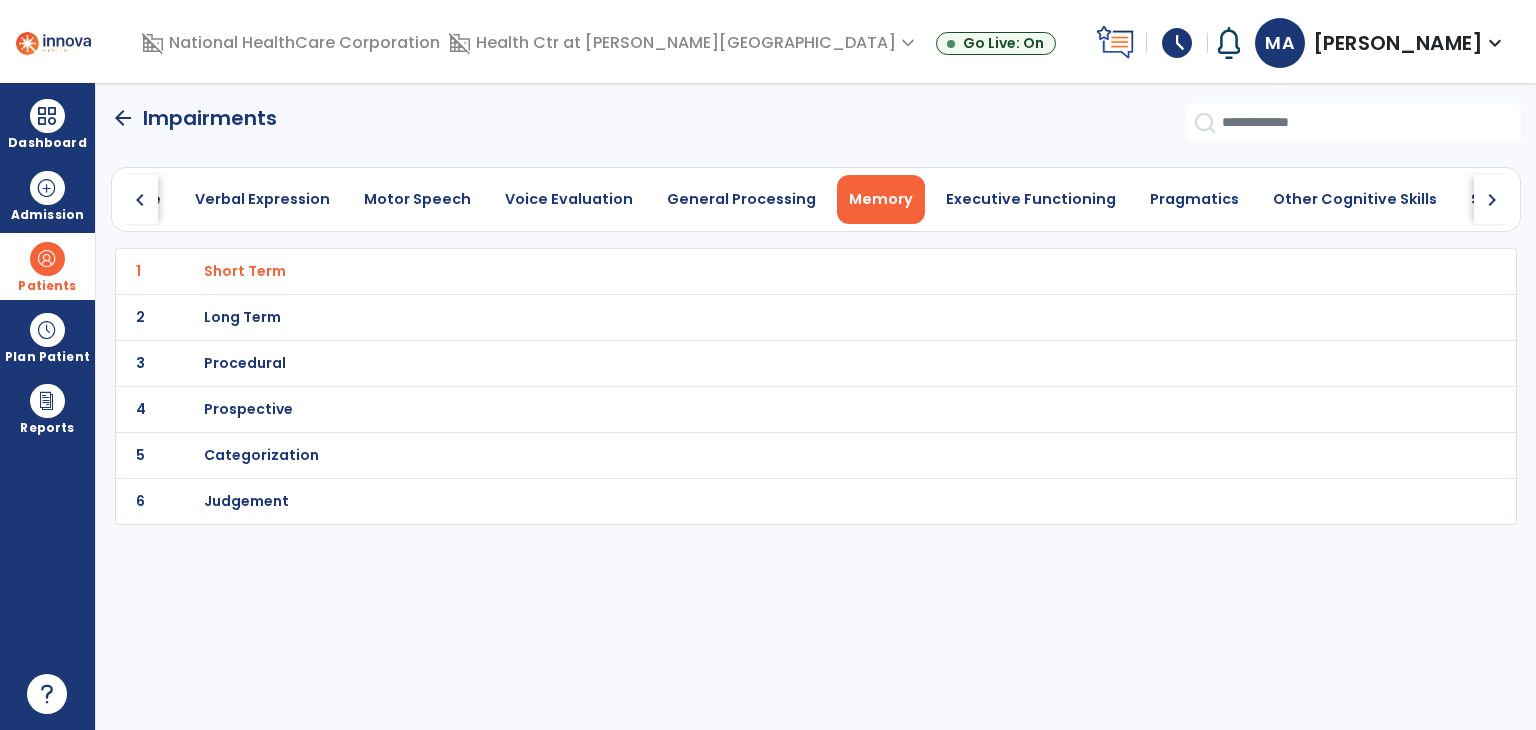 click on "1 Short Term" 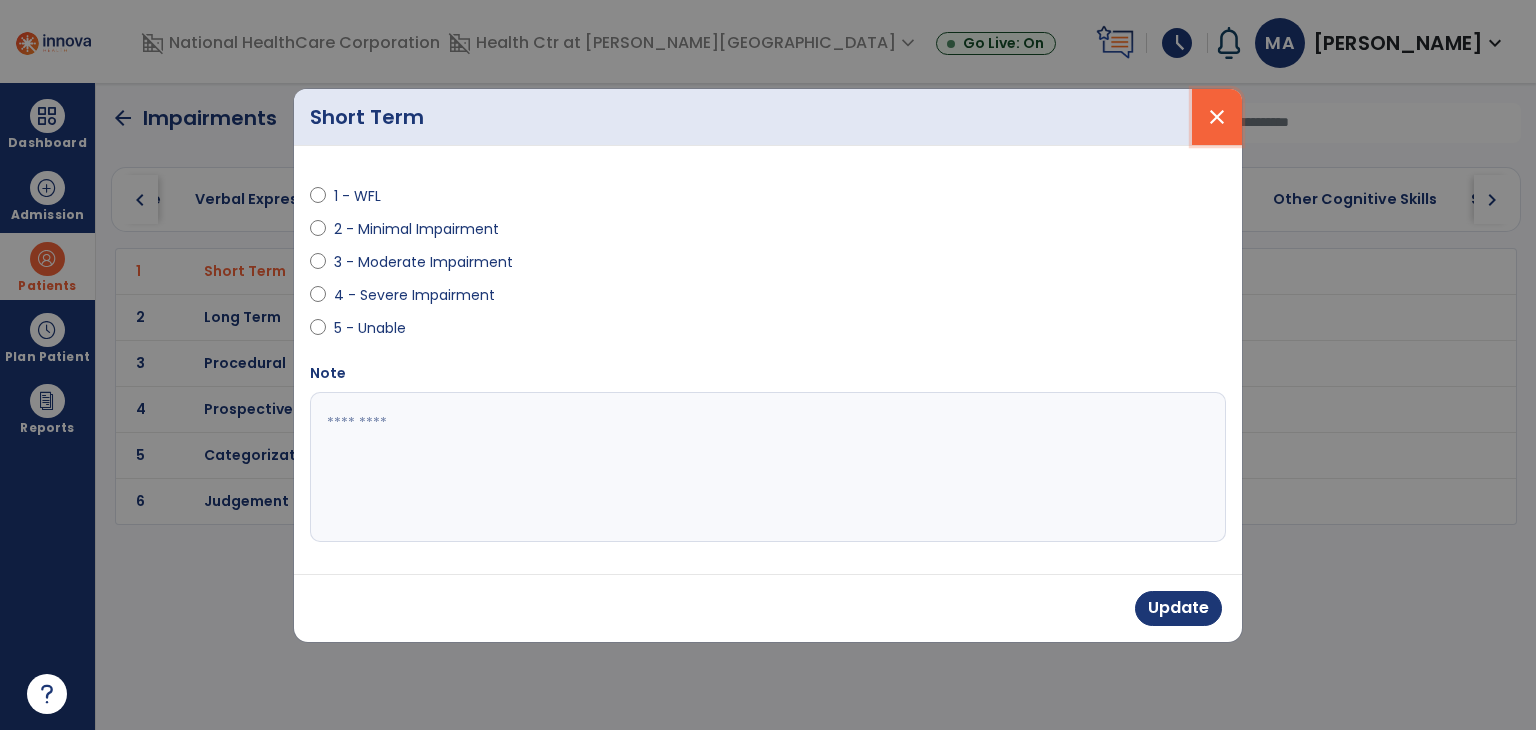 click on "close" at bounding box center [1217, 117] 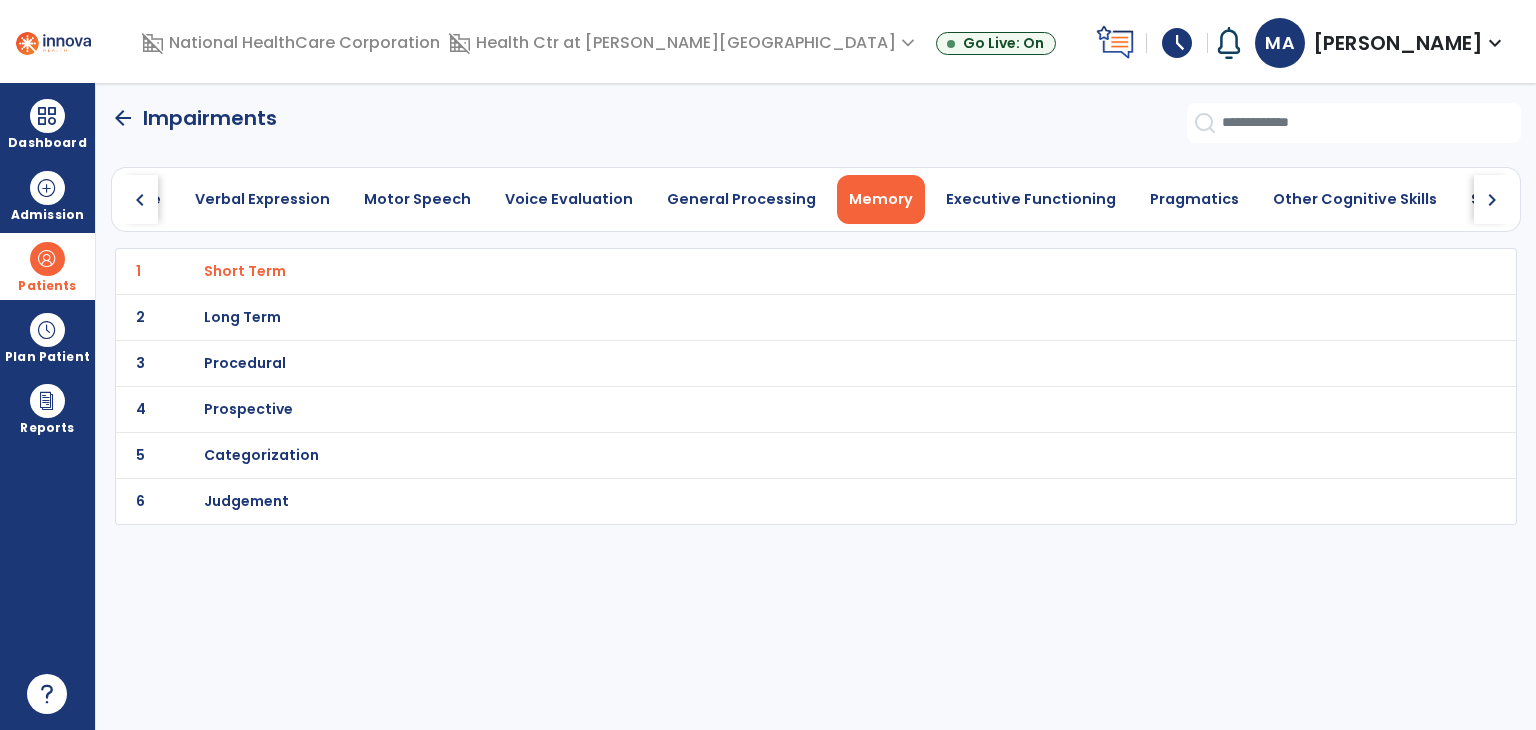 click on "Long Term" at bounding box center [245, 271] 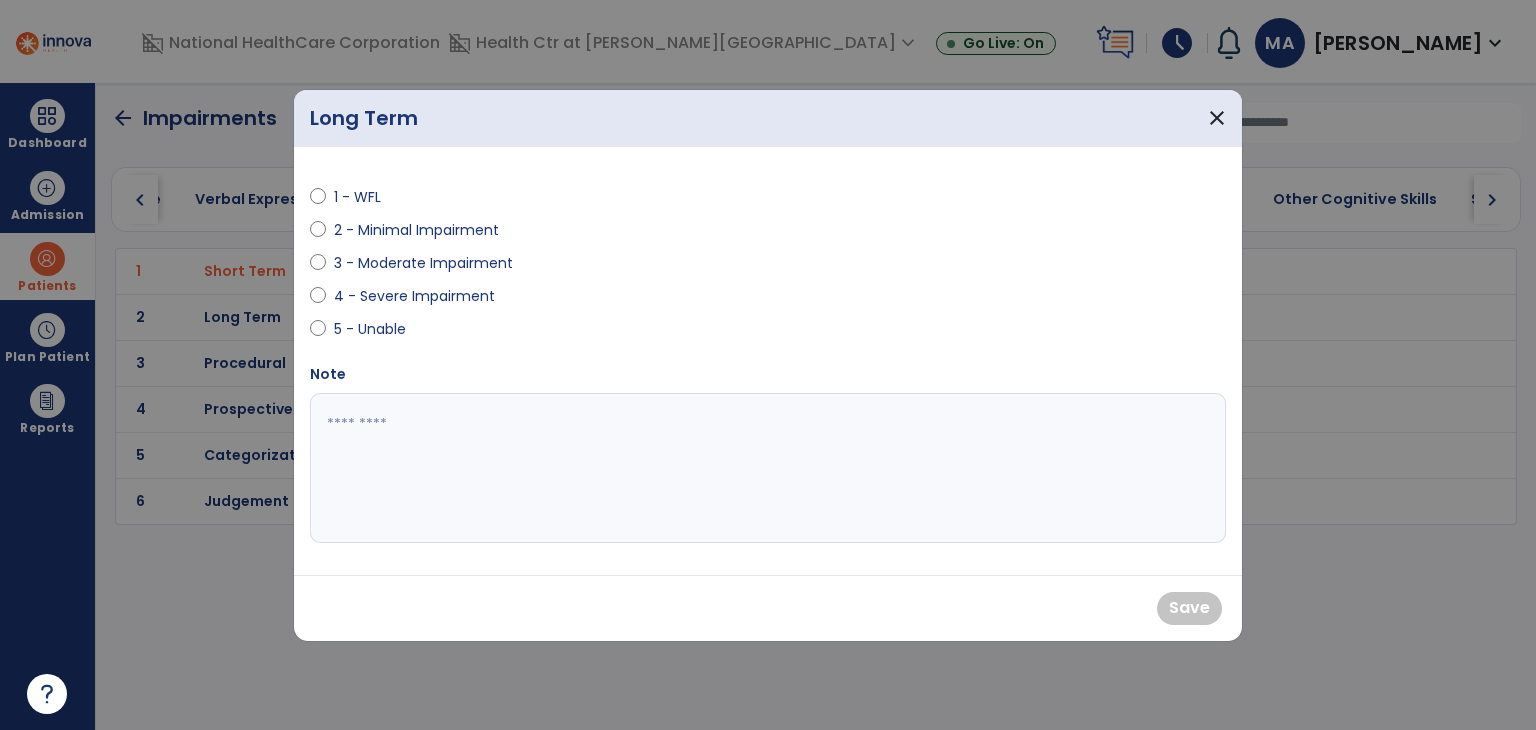 click on "1 - WFL" at bounding box center [369, 197] 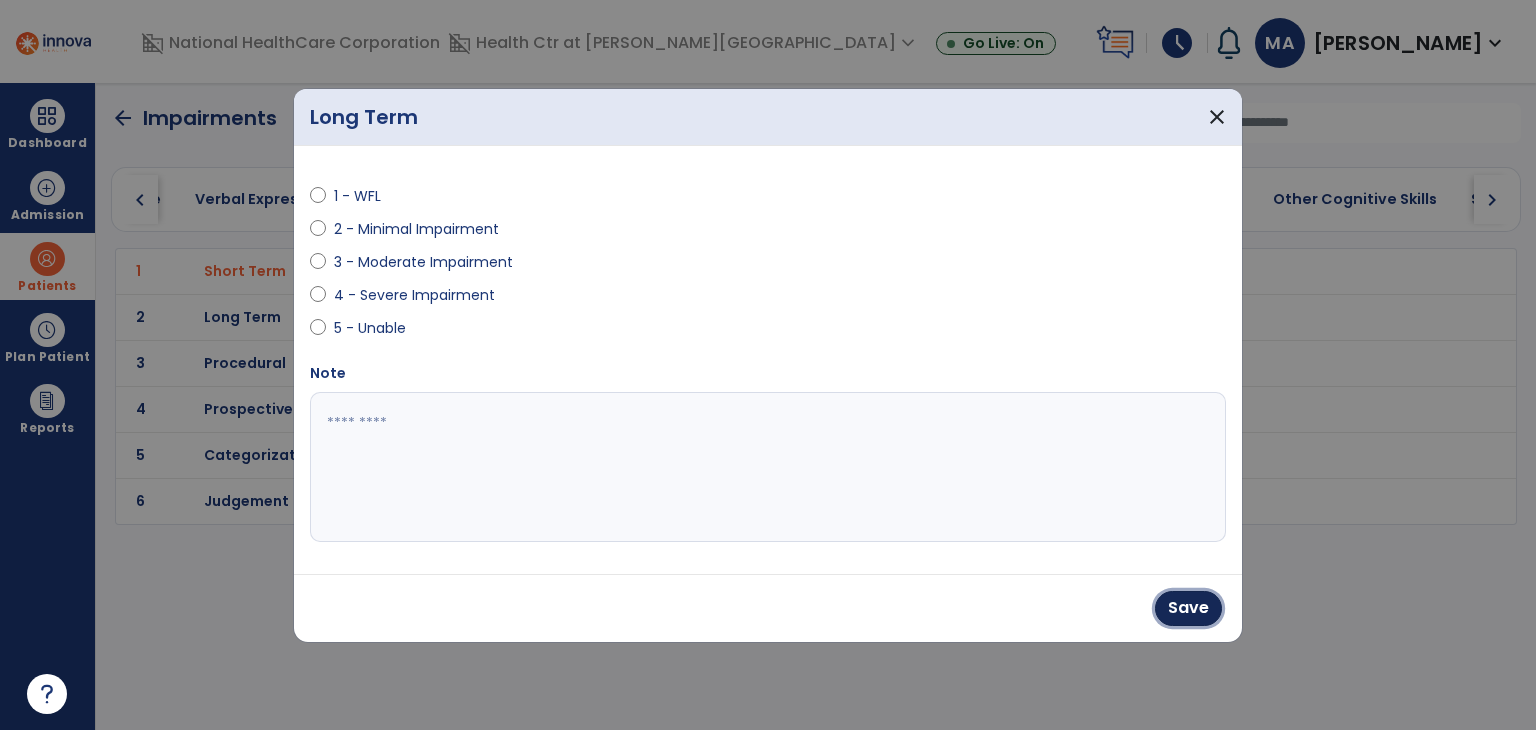drag, startPoint x: 1181, startPoint y: 598, endPoint x: 1094, endPoint y: 546, distance: 101.35581 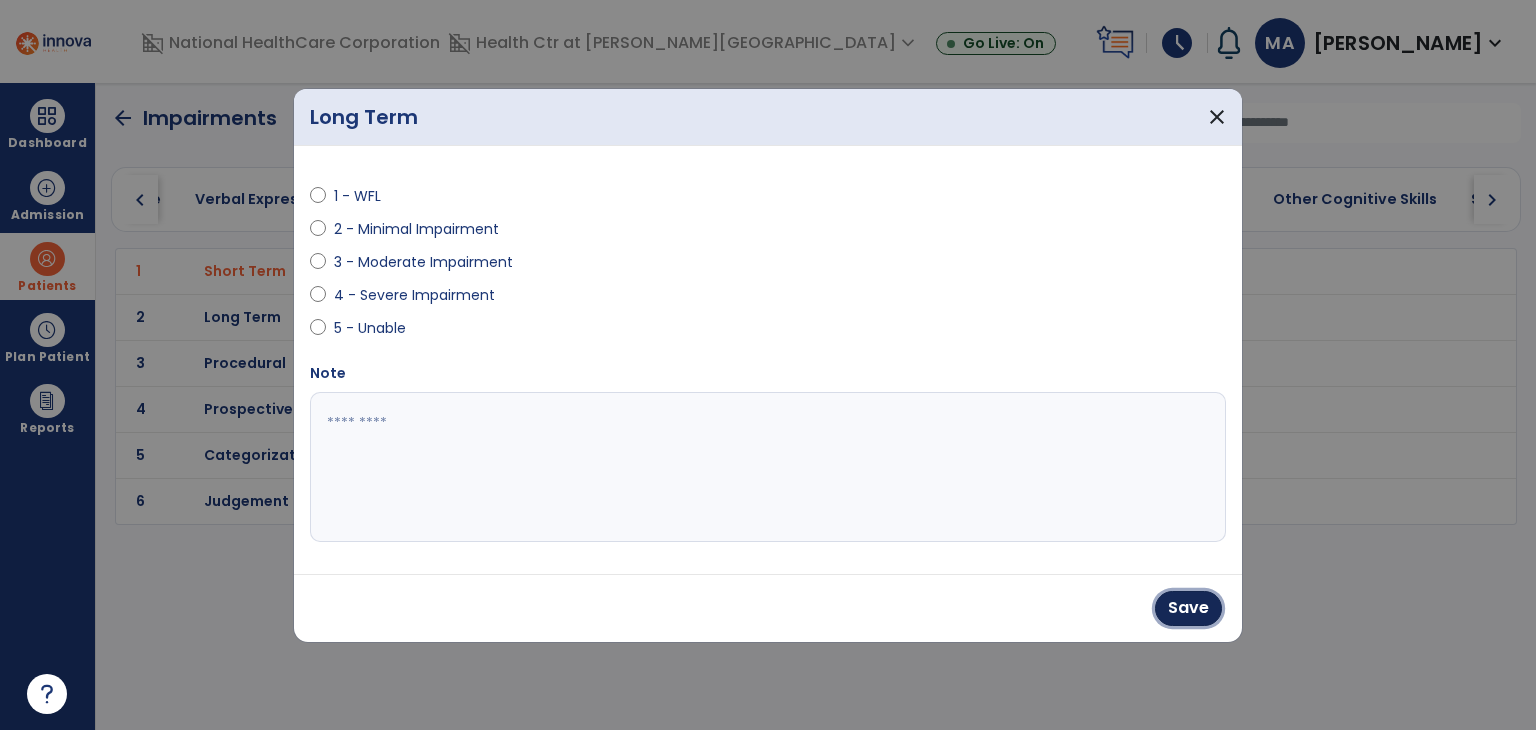 click on "Save" at bounding box center [1188, 608] 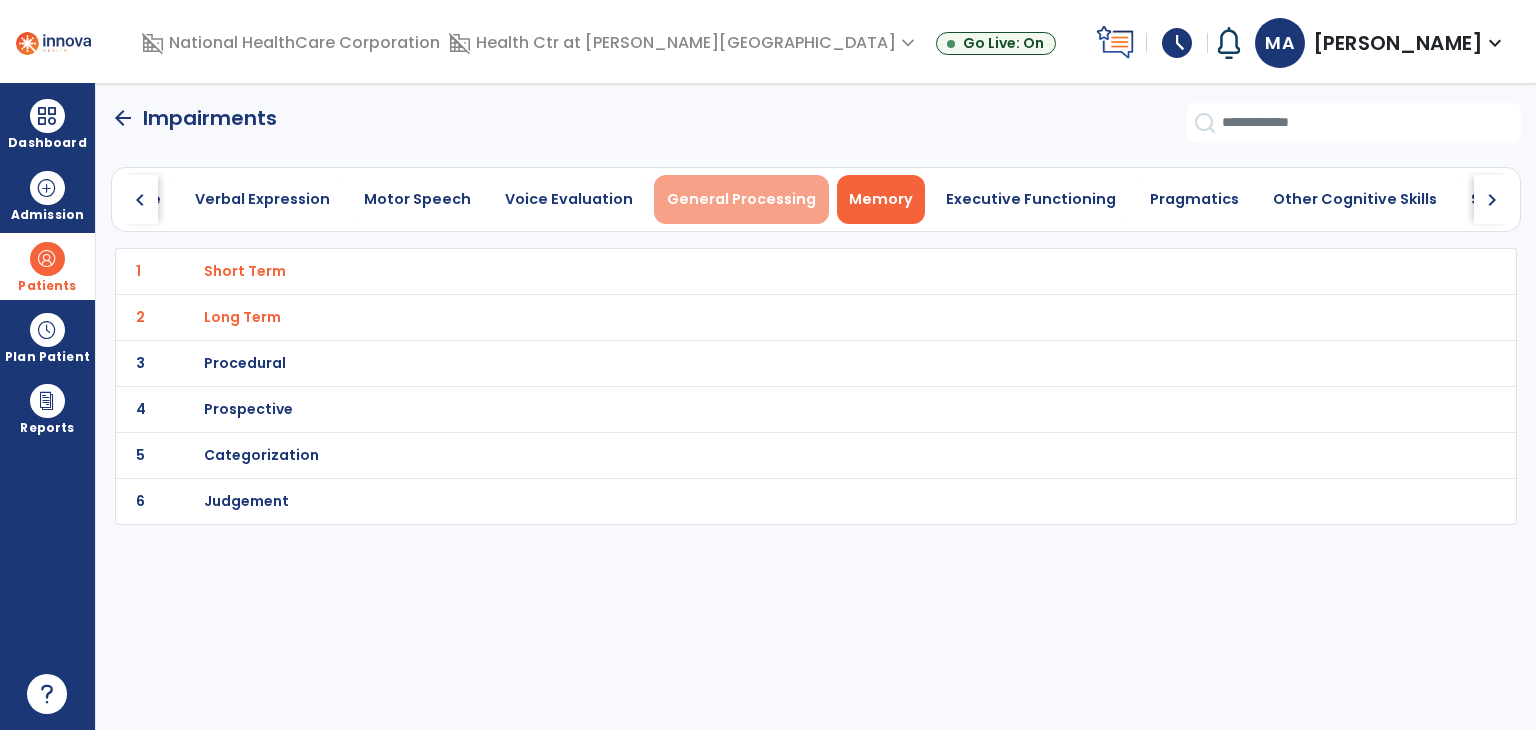 click on "General Processing" at bounding box center [741, 199] 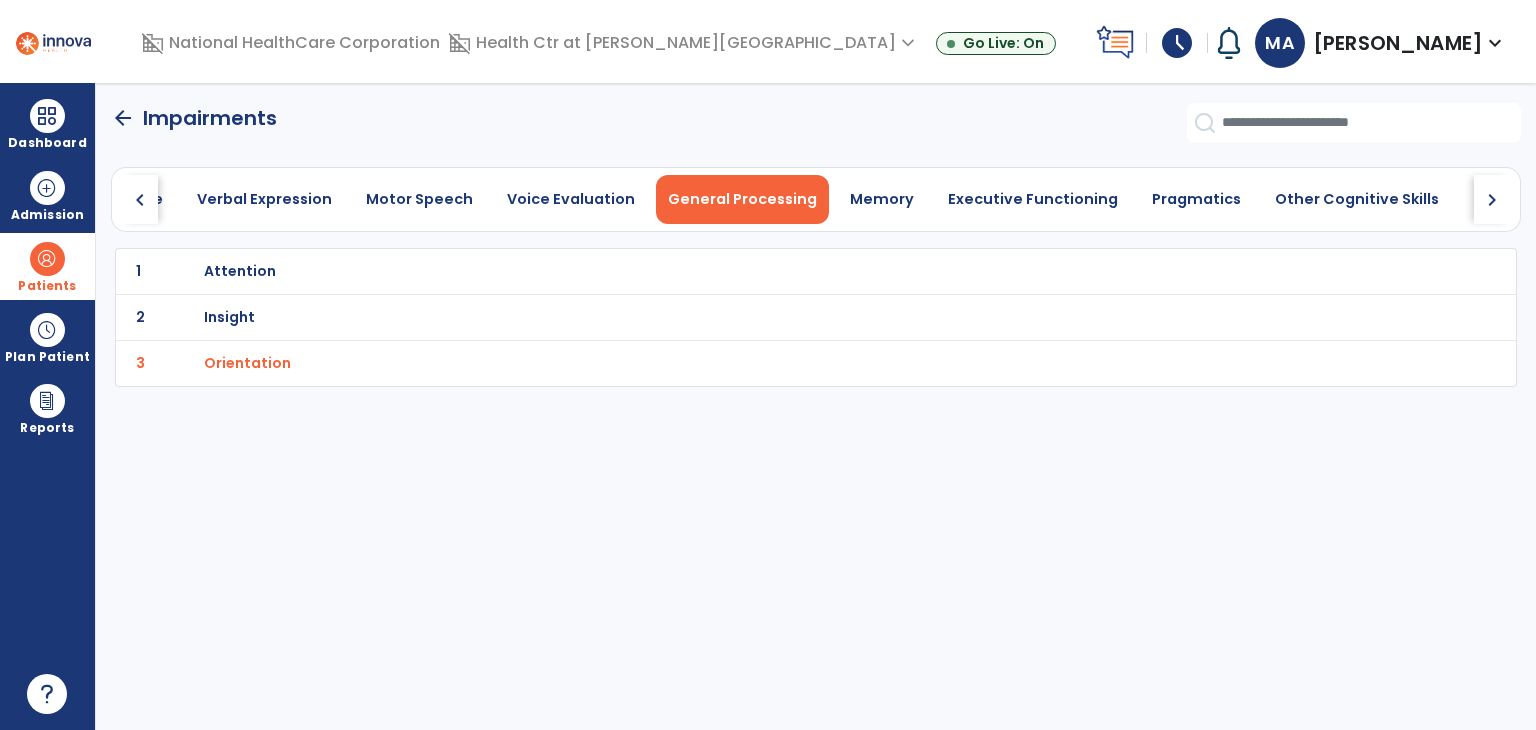 click on "Insight" at bounding box center (772, 271) 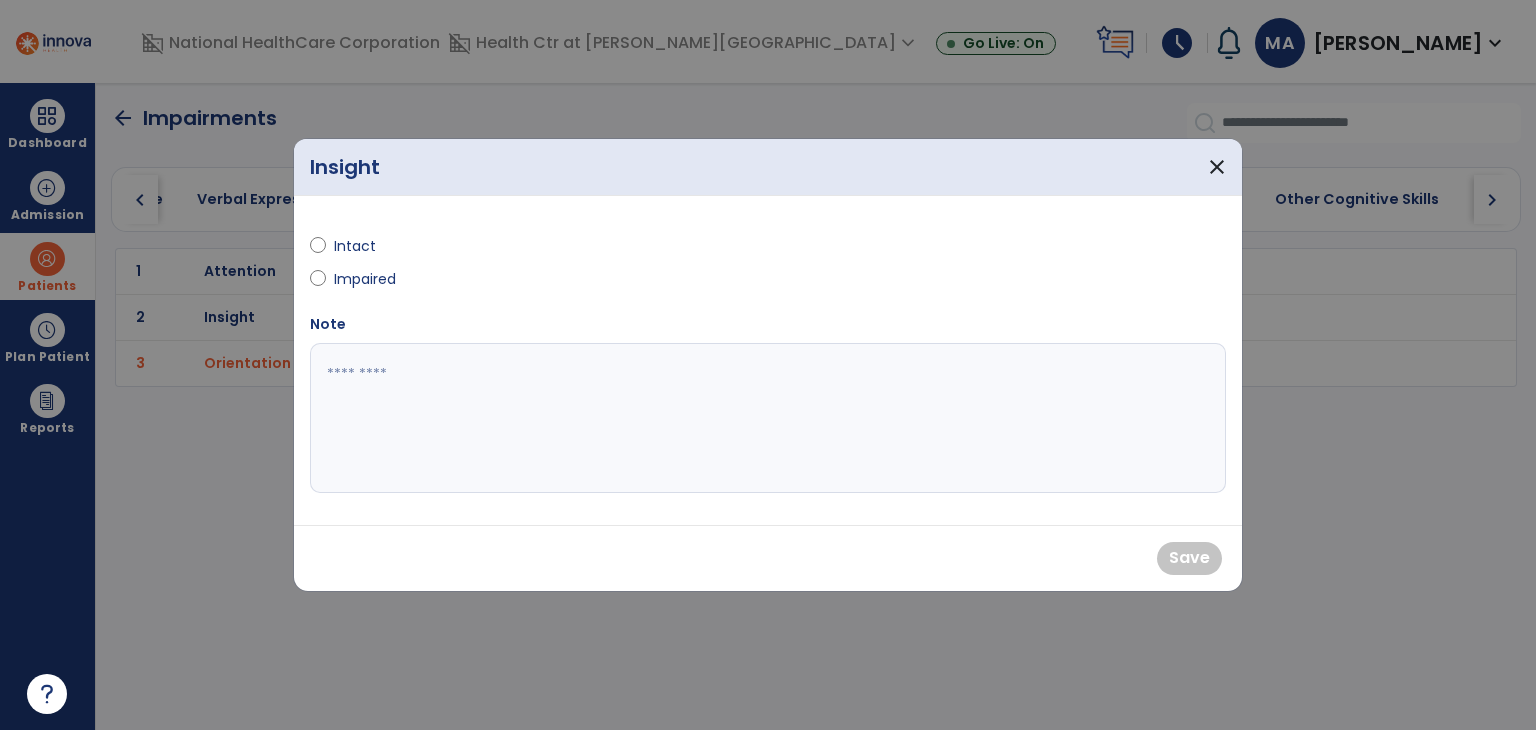 click on "Intact" at bounding box center (369, 246) 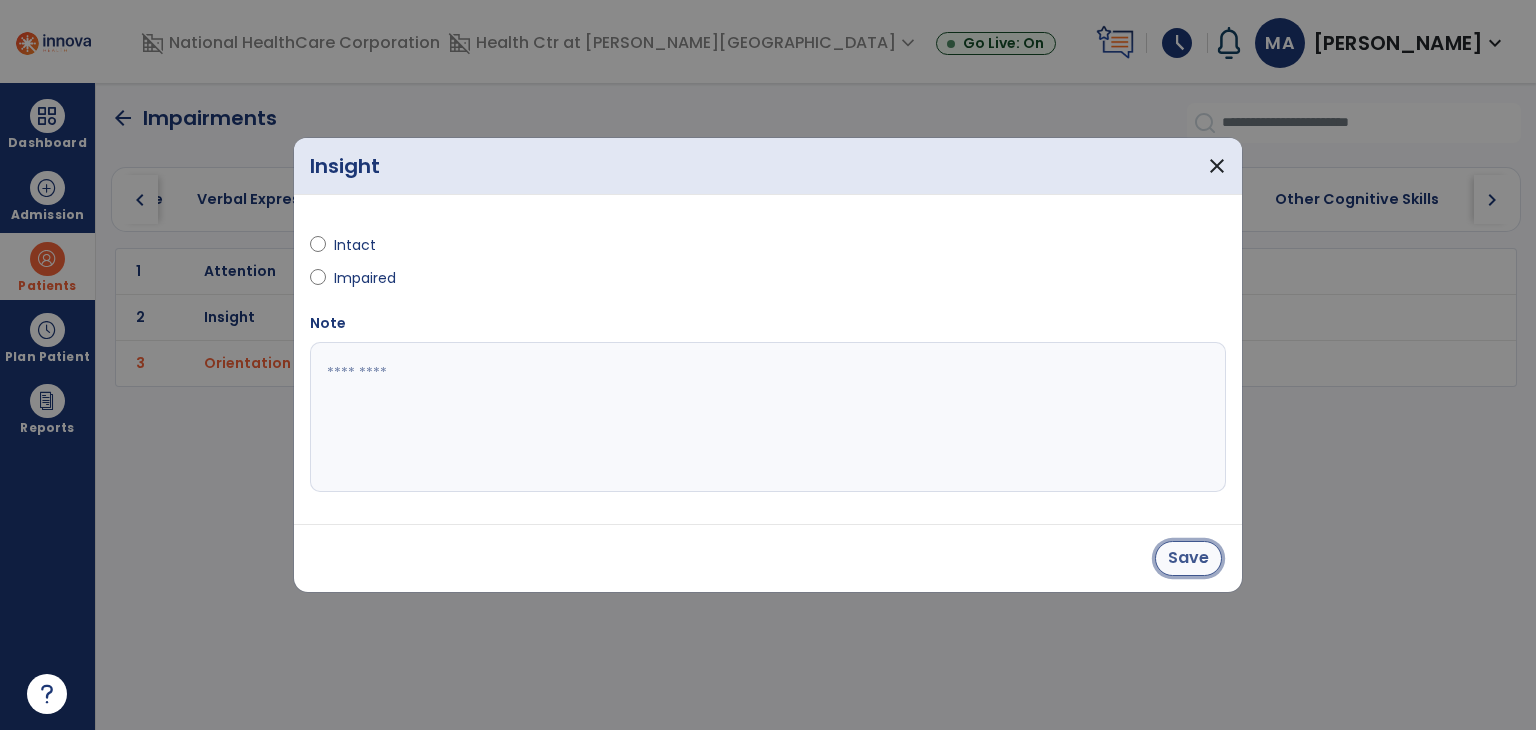 click on "Save" at bounding box center [1188, 558] 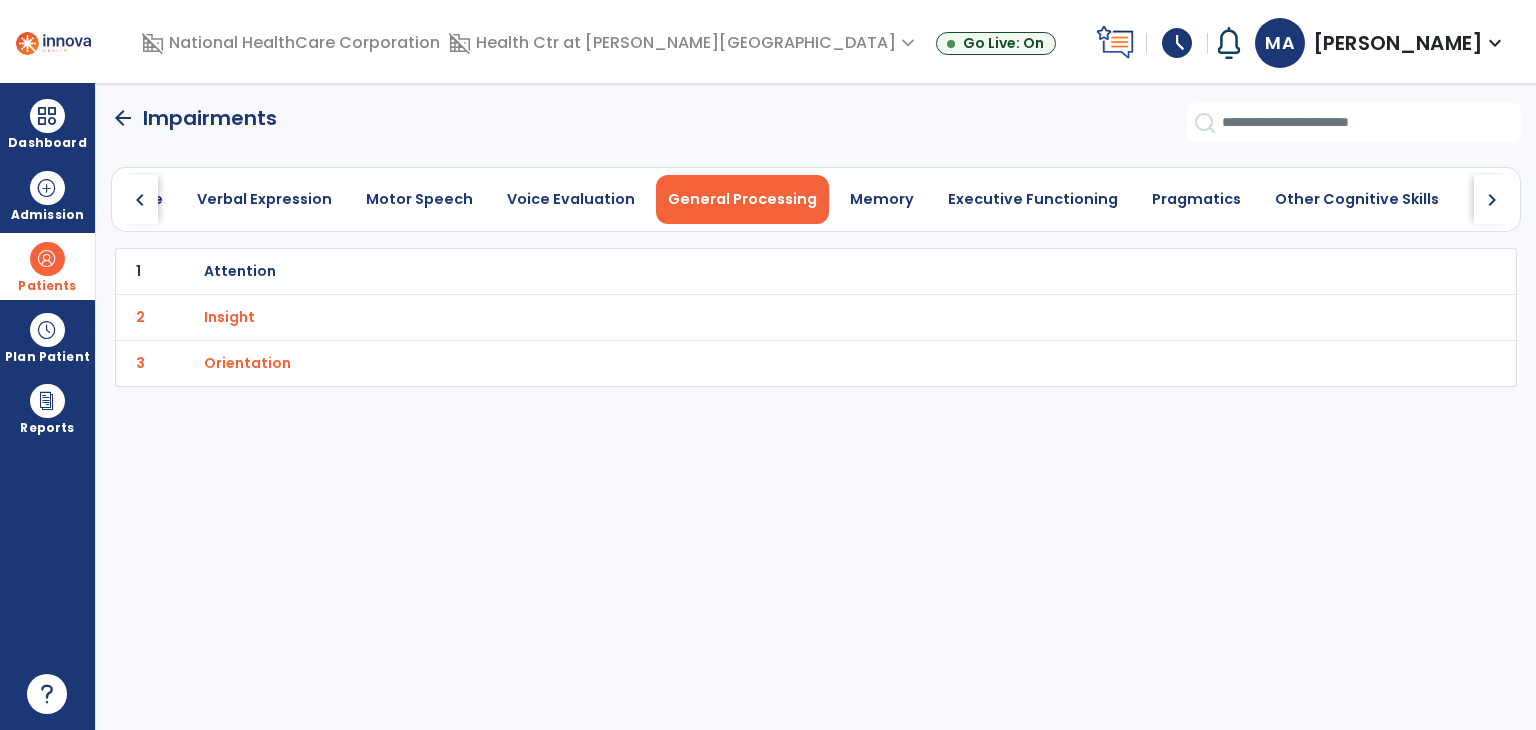 click on "Attention" at bounding box center [240, 271] 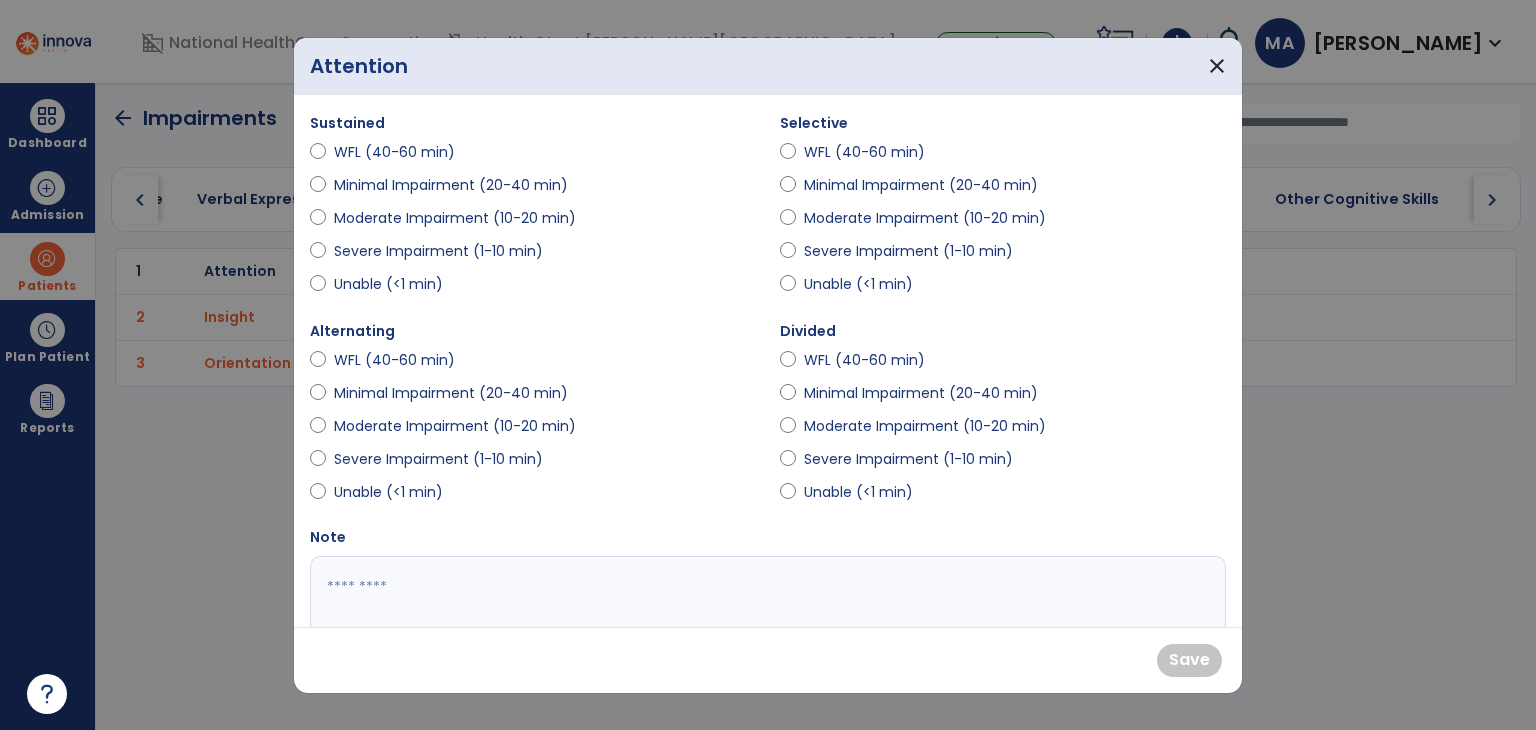 click on "WFL (40-60 min)" at bounding box center [394, 152] 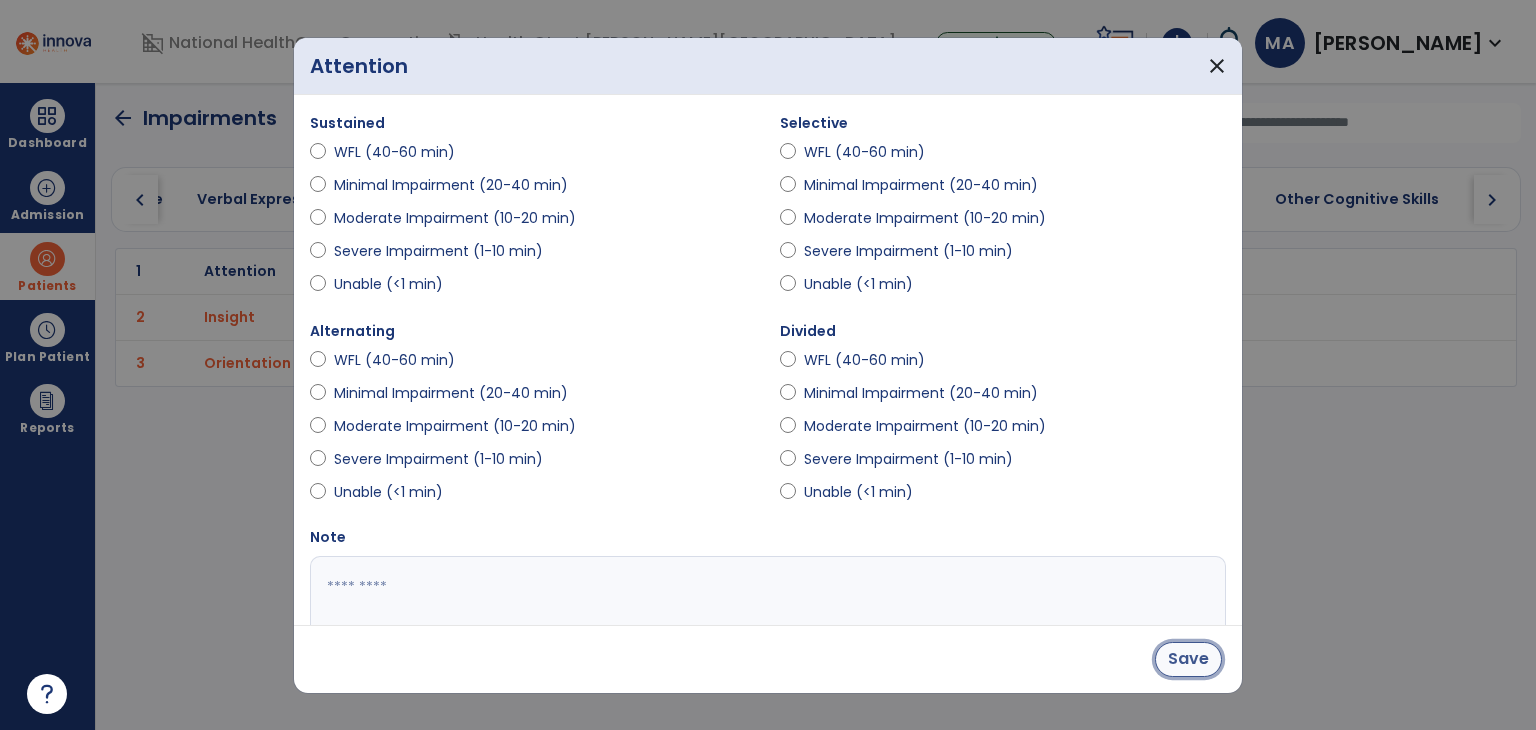 click on "Save" at bounding box center (1188, 659) 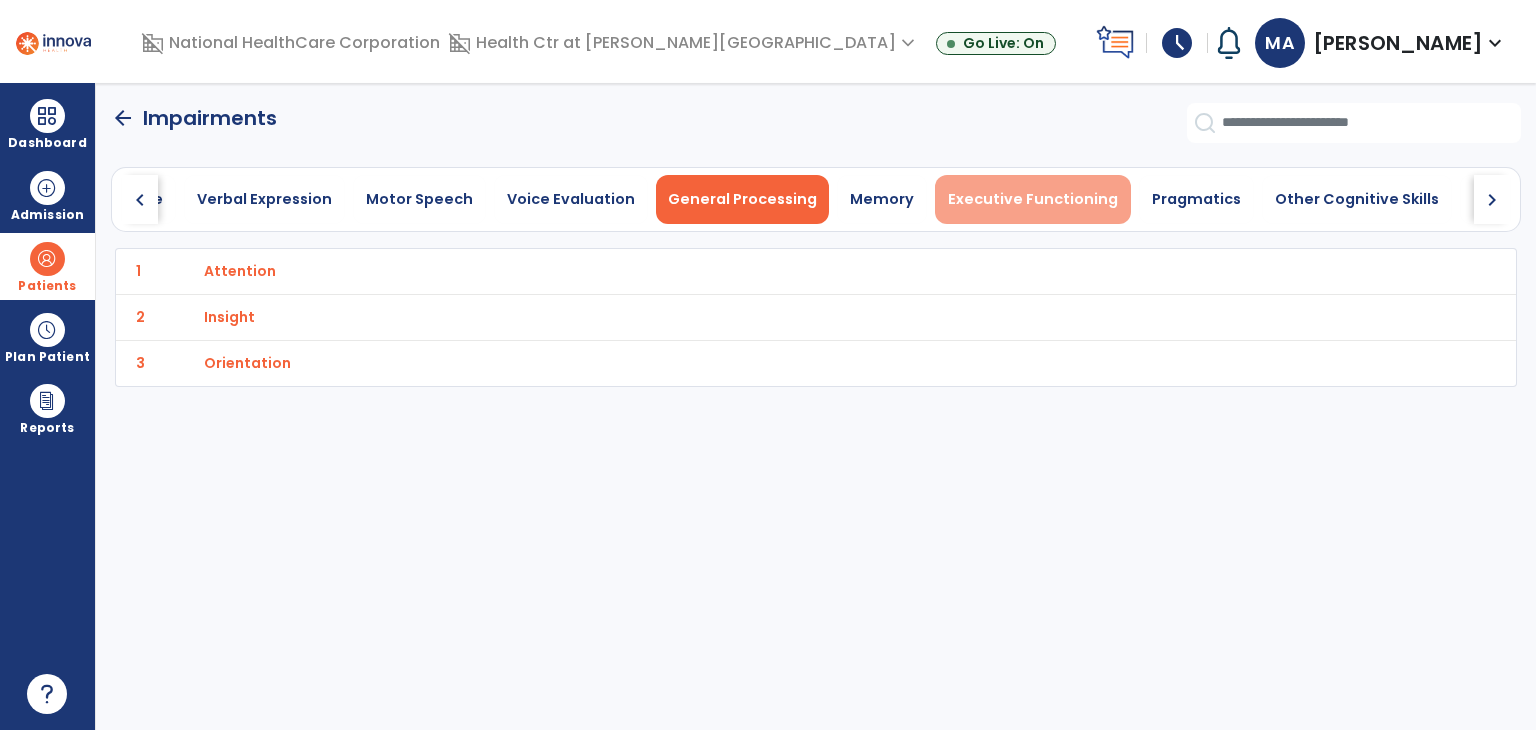 click on "Executive Functioning" at bounding box center (1033, 199) 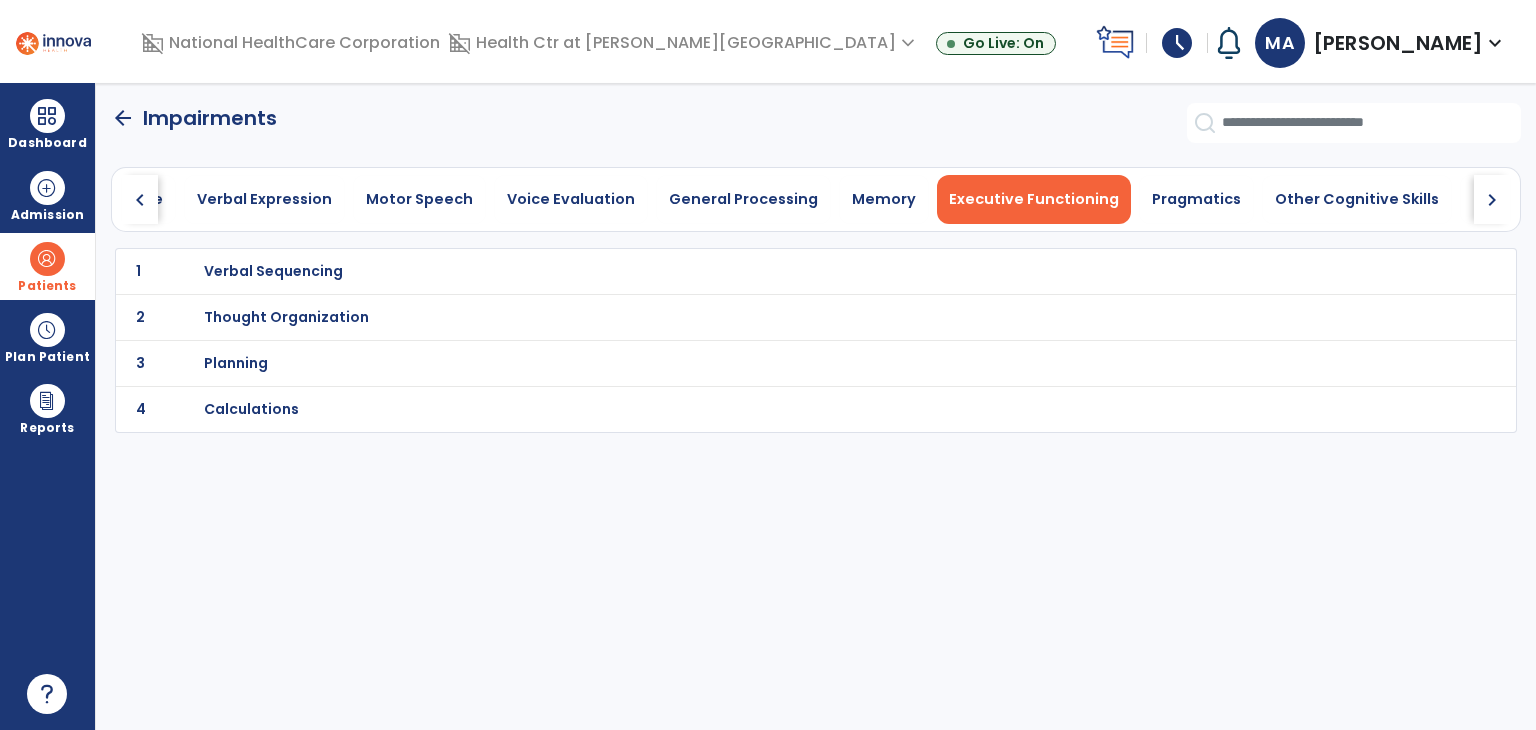 click on "Calculations" at bounding box center (273, 271) 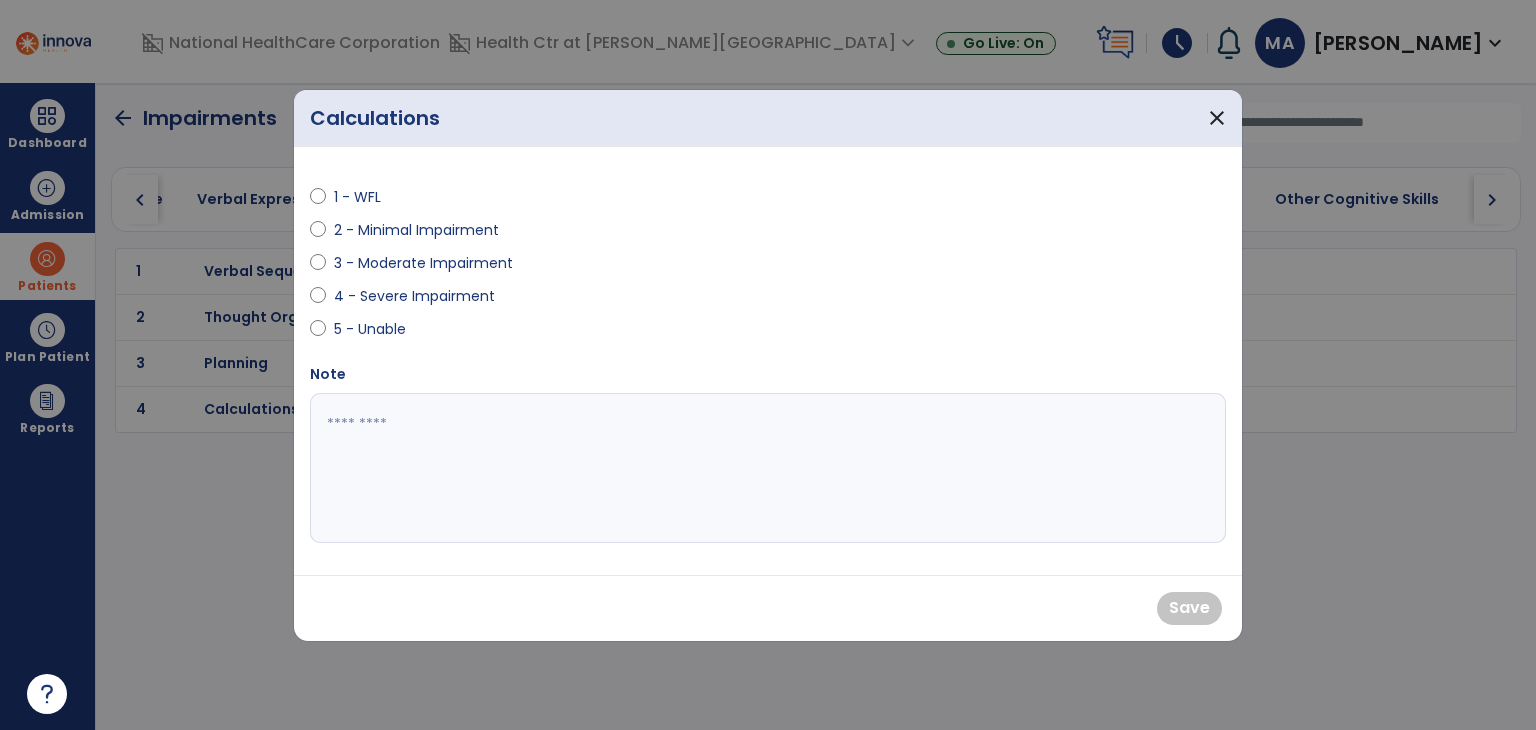 click on "1 - WFL" at bounding box center [369, 197] 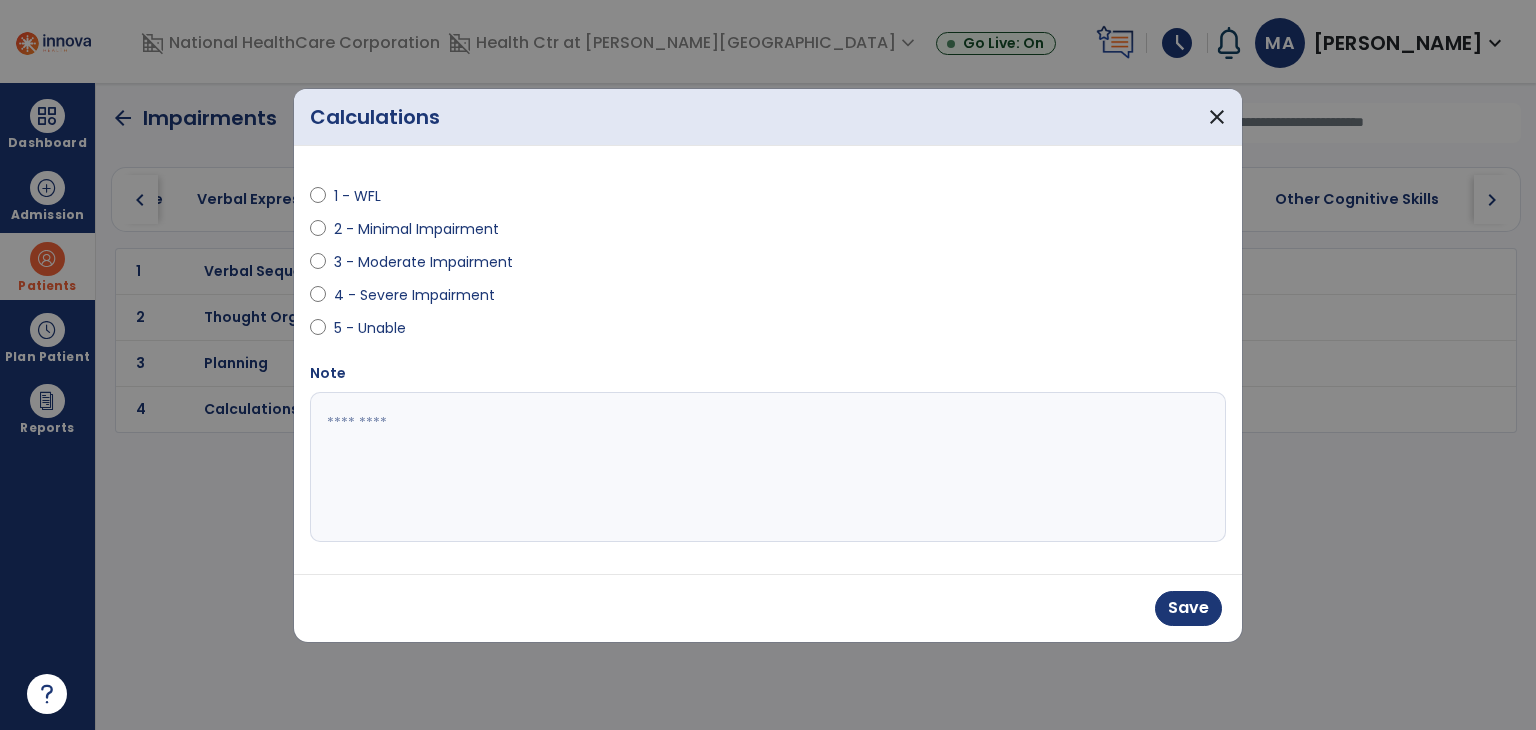 click on "2 - Minimal Impairment" at bounding box center [416, 229] 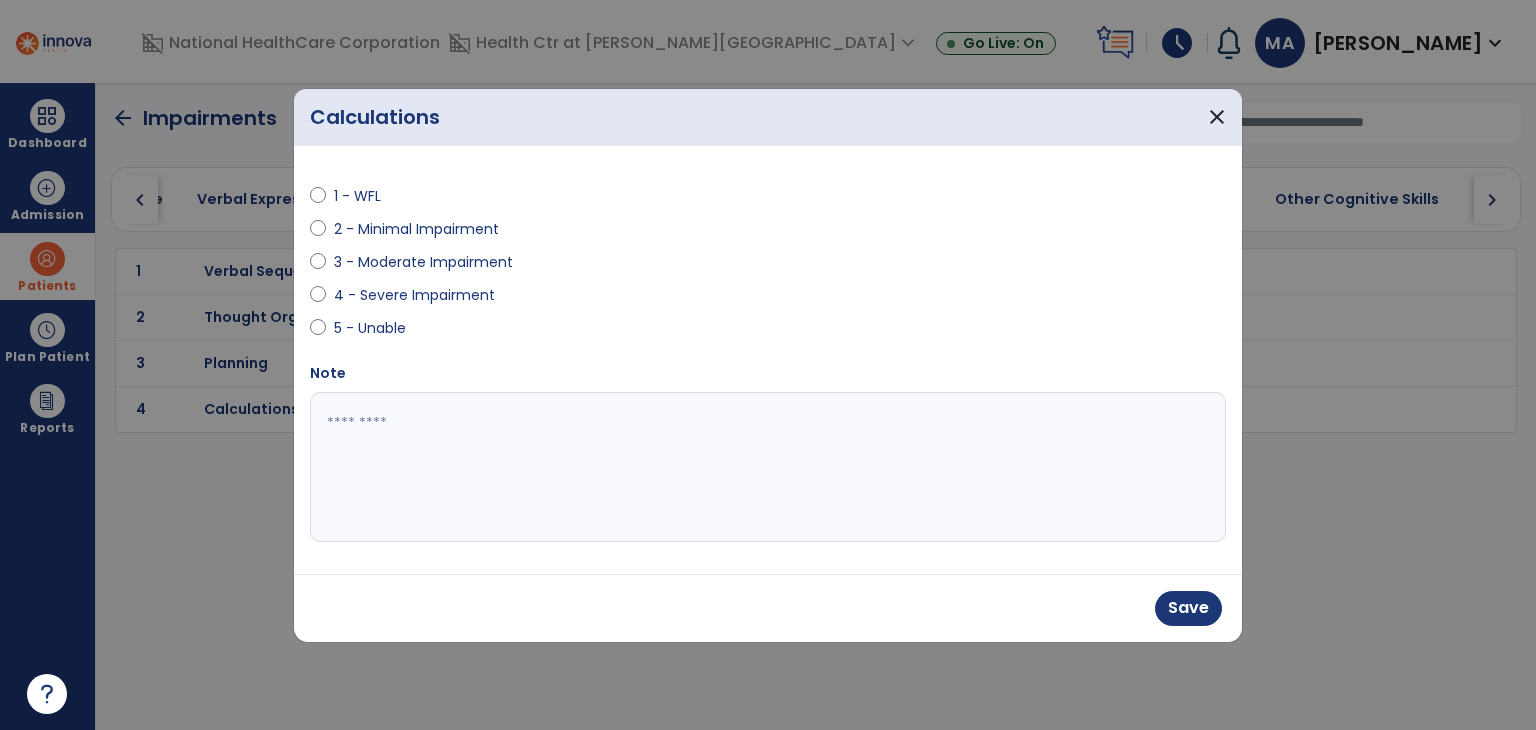 click on "Save" at bounding box center (768, 608) 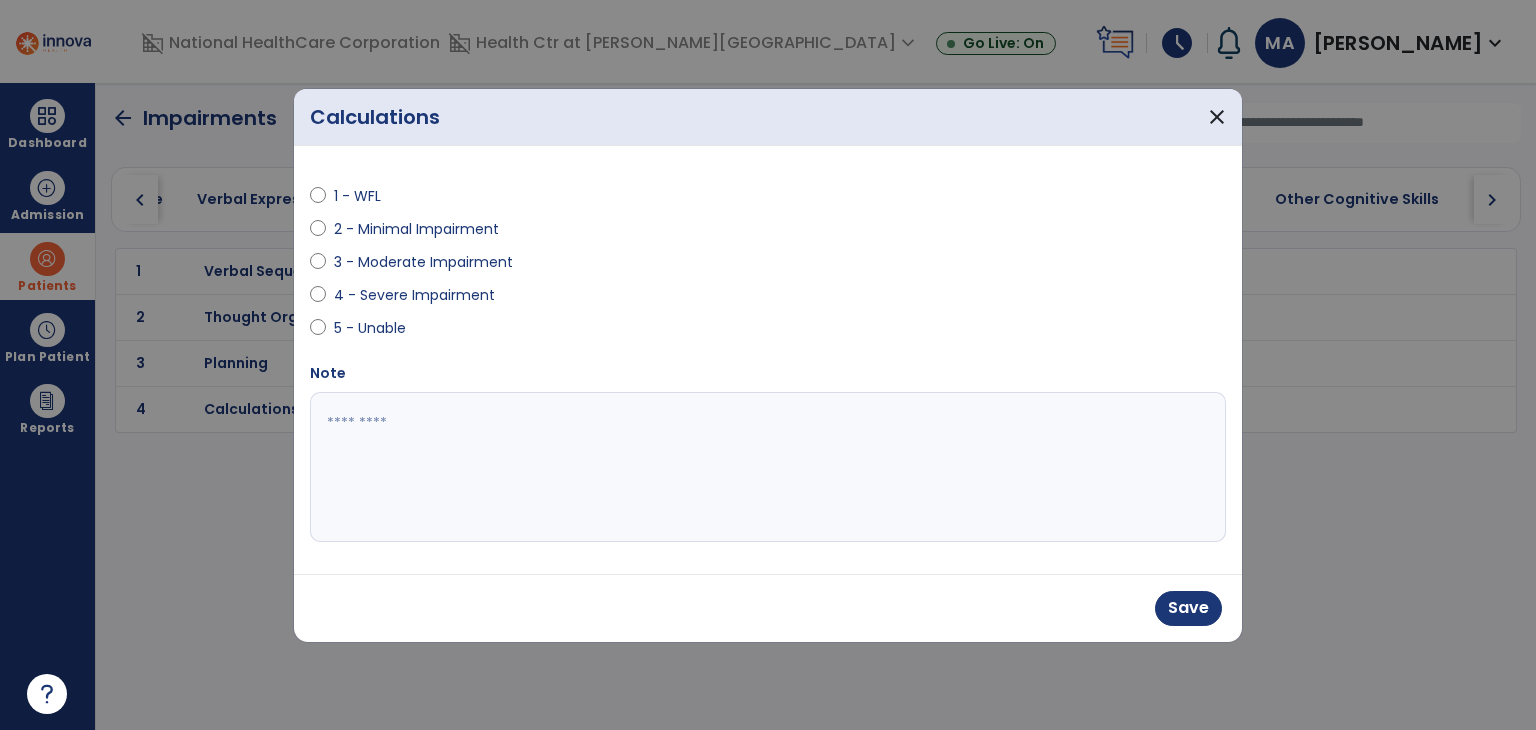 click on "1 - WFL" at bounding box center (533, 200) 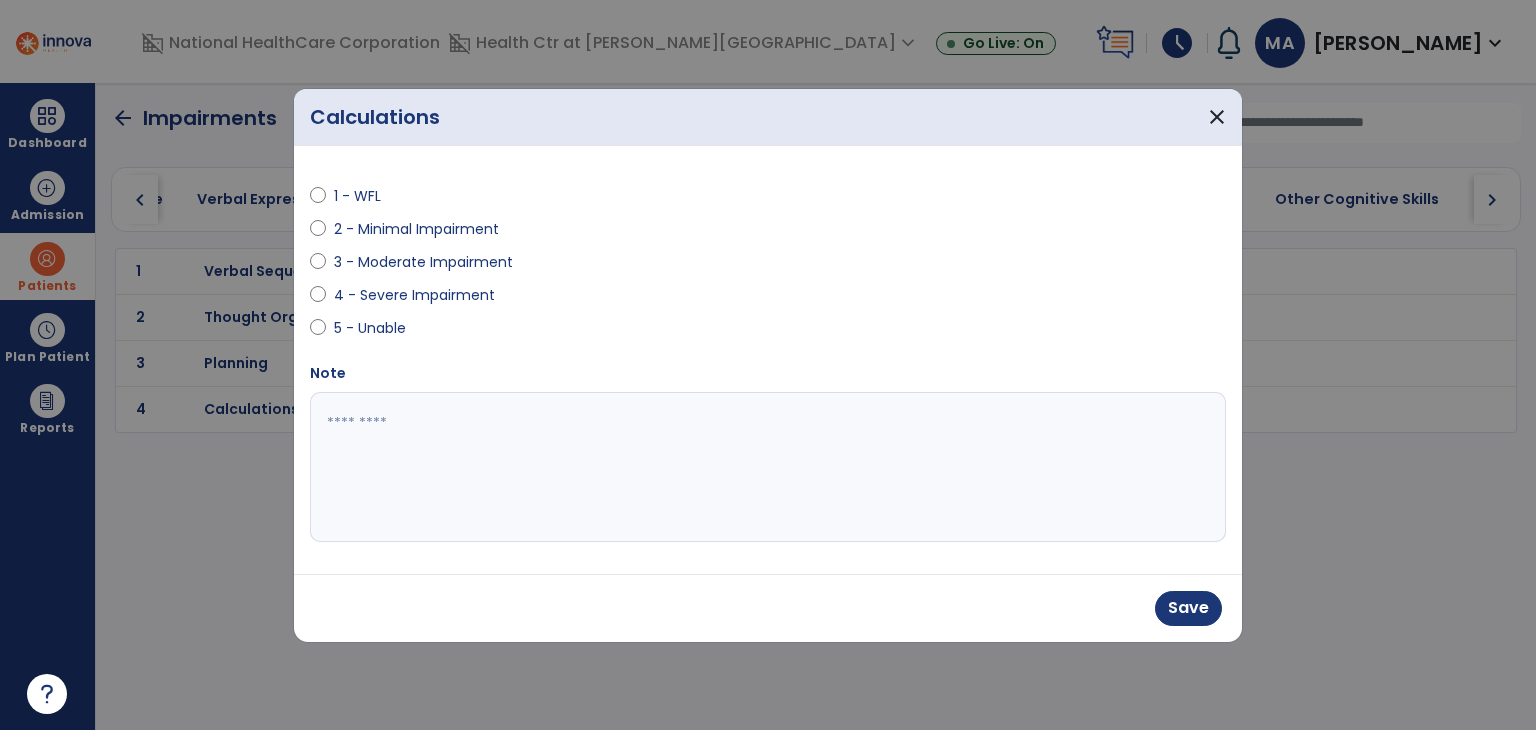 click on "1 - WFL" at bounding box center (369, 196) 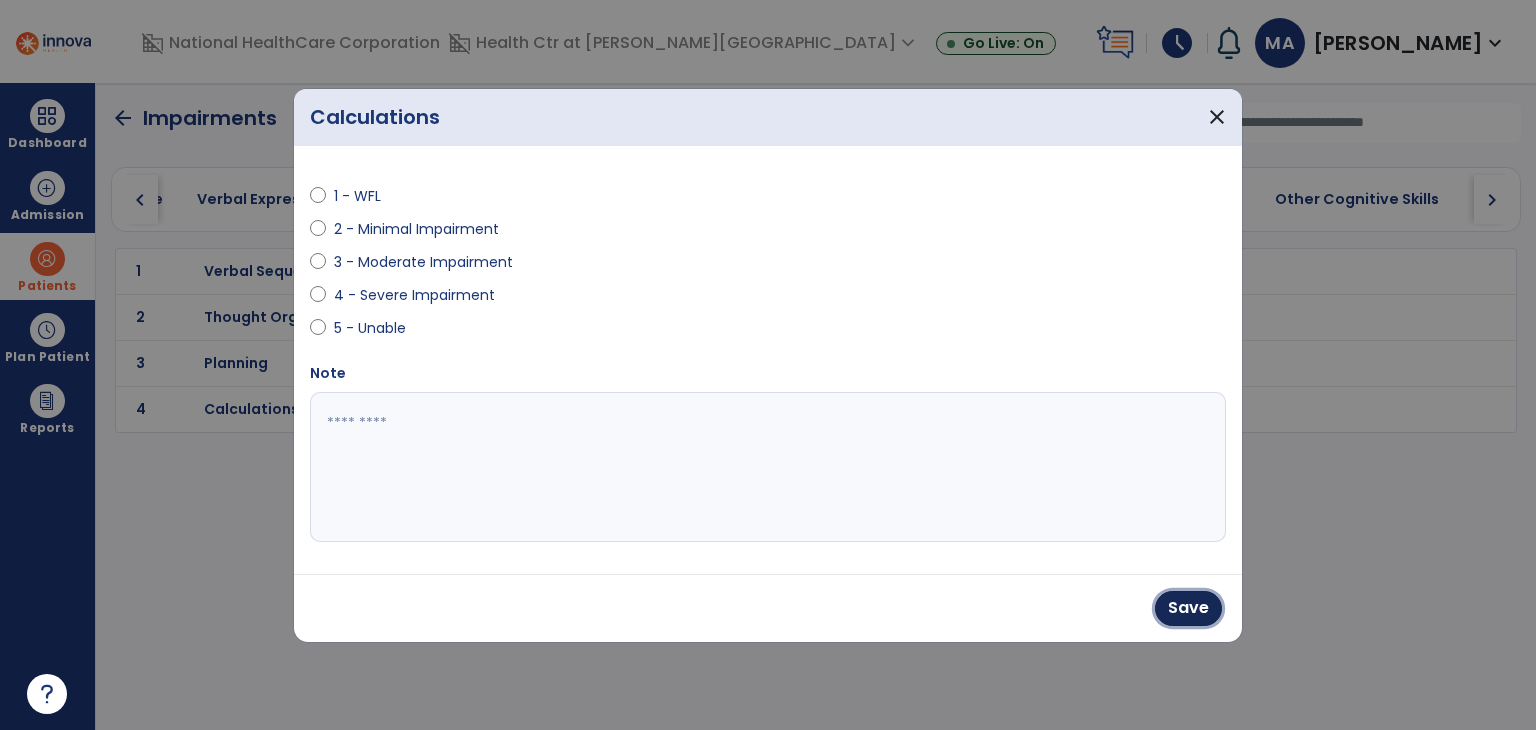 click on "Save" at bounding box center (1188, 608) 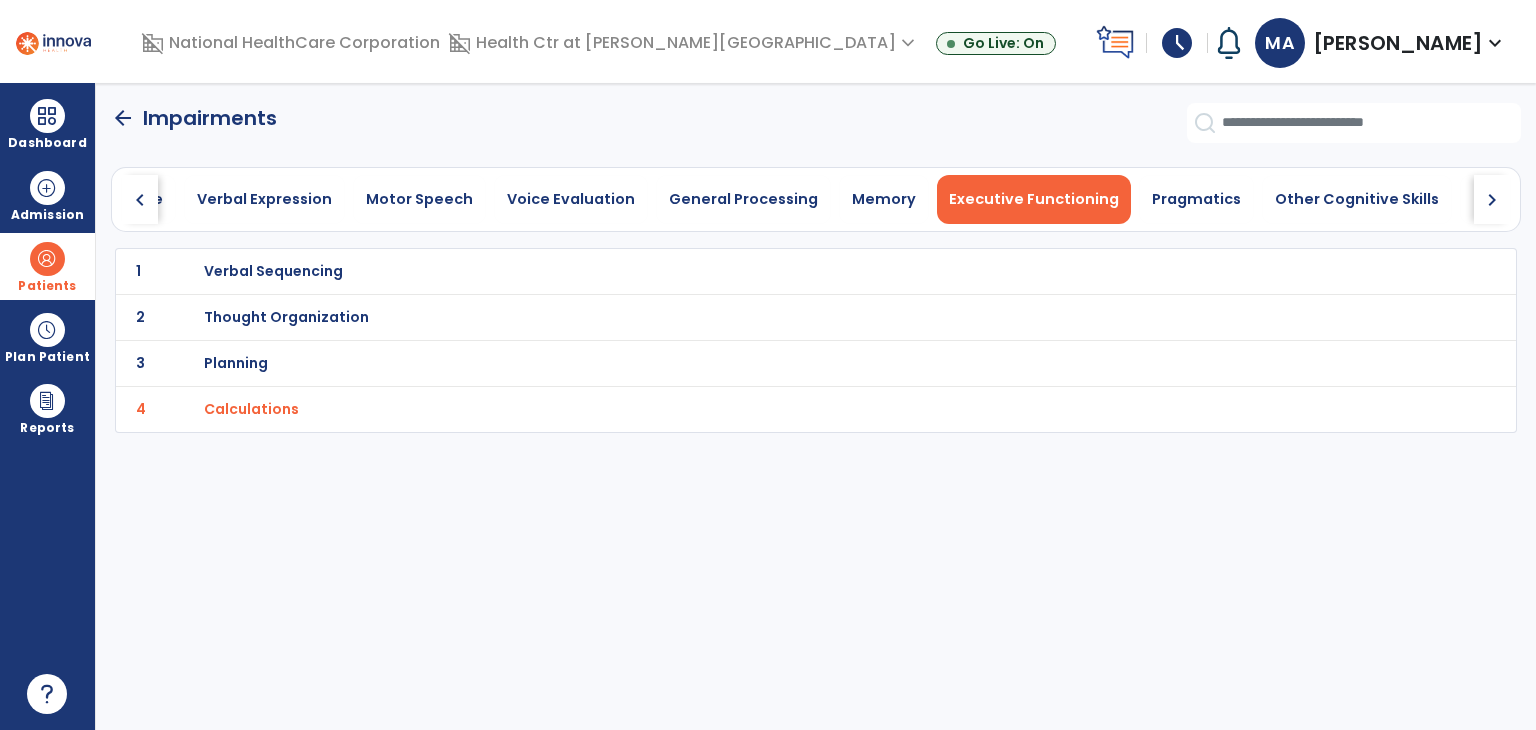 drag, startPoint x: 1188, startPoint y: 605, endPoint x: 759, endPoint y: 451, distance: 455.80368 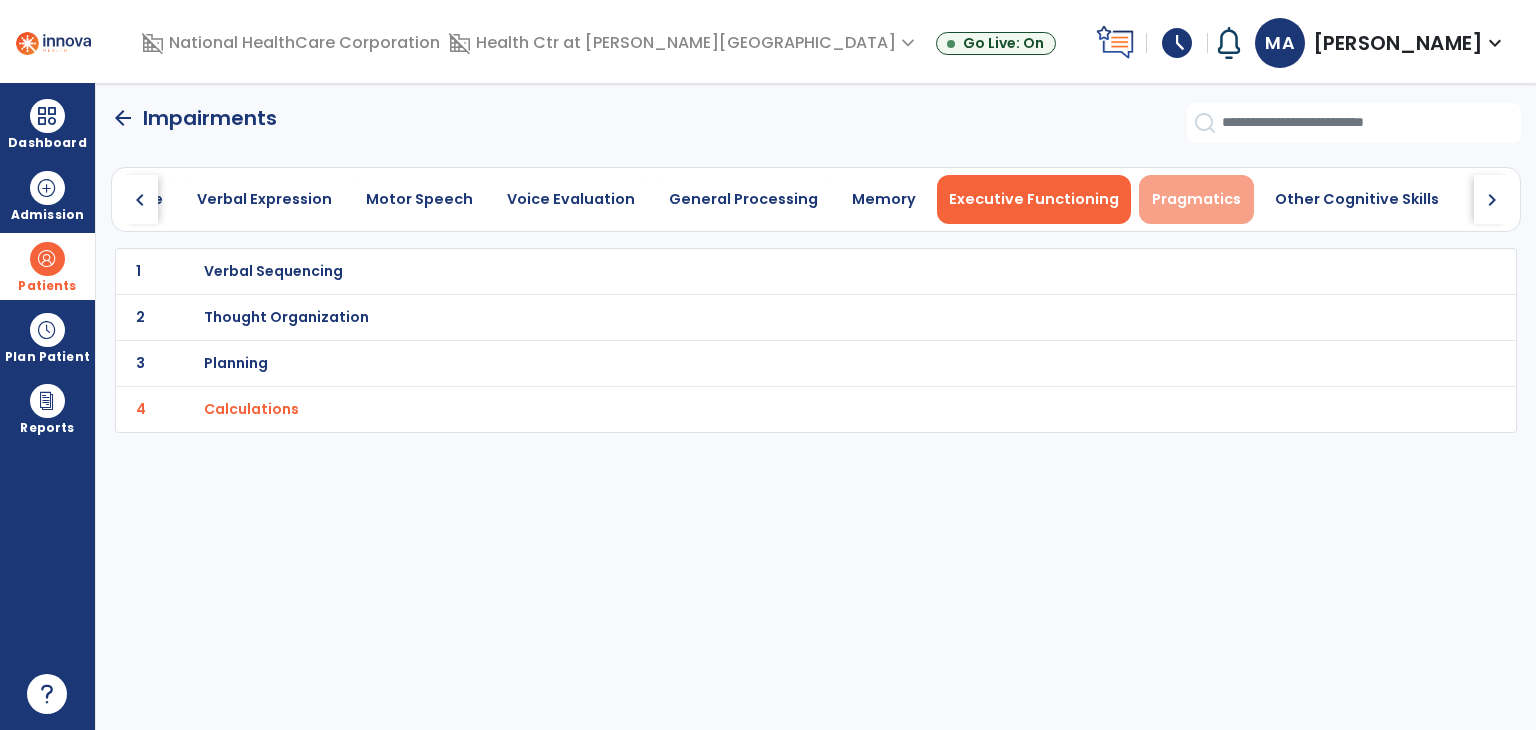click on "Pragmatics" at bounding box center [1196, 199] 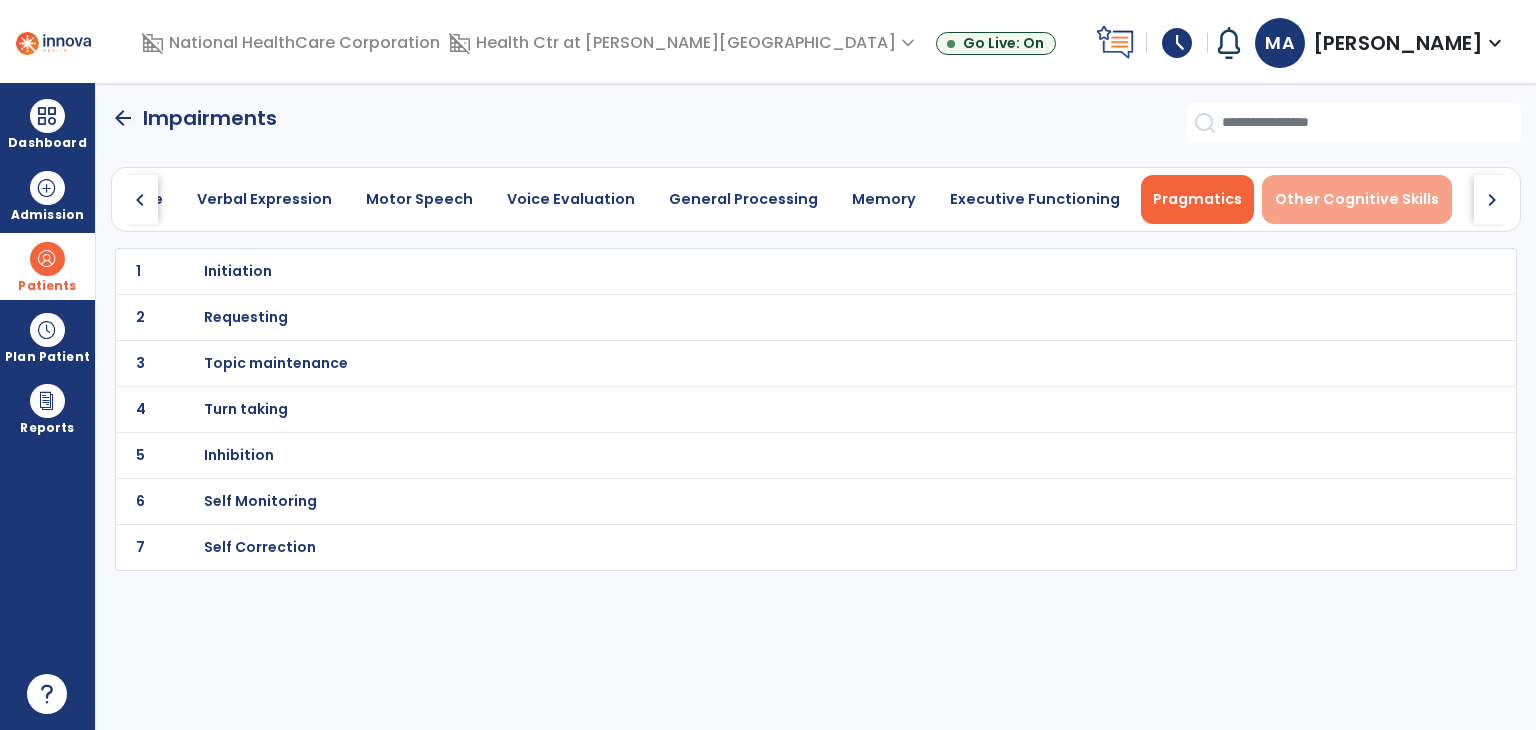 click on "Other Cognitive Skills" at bounding box center (1357, 199) 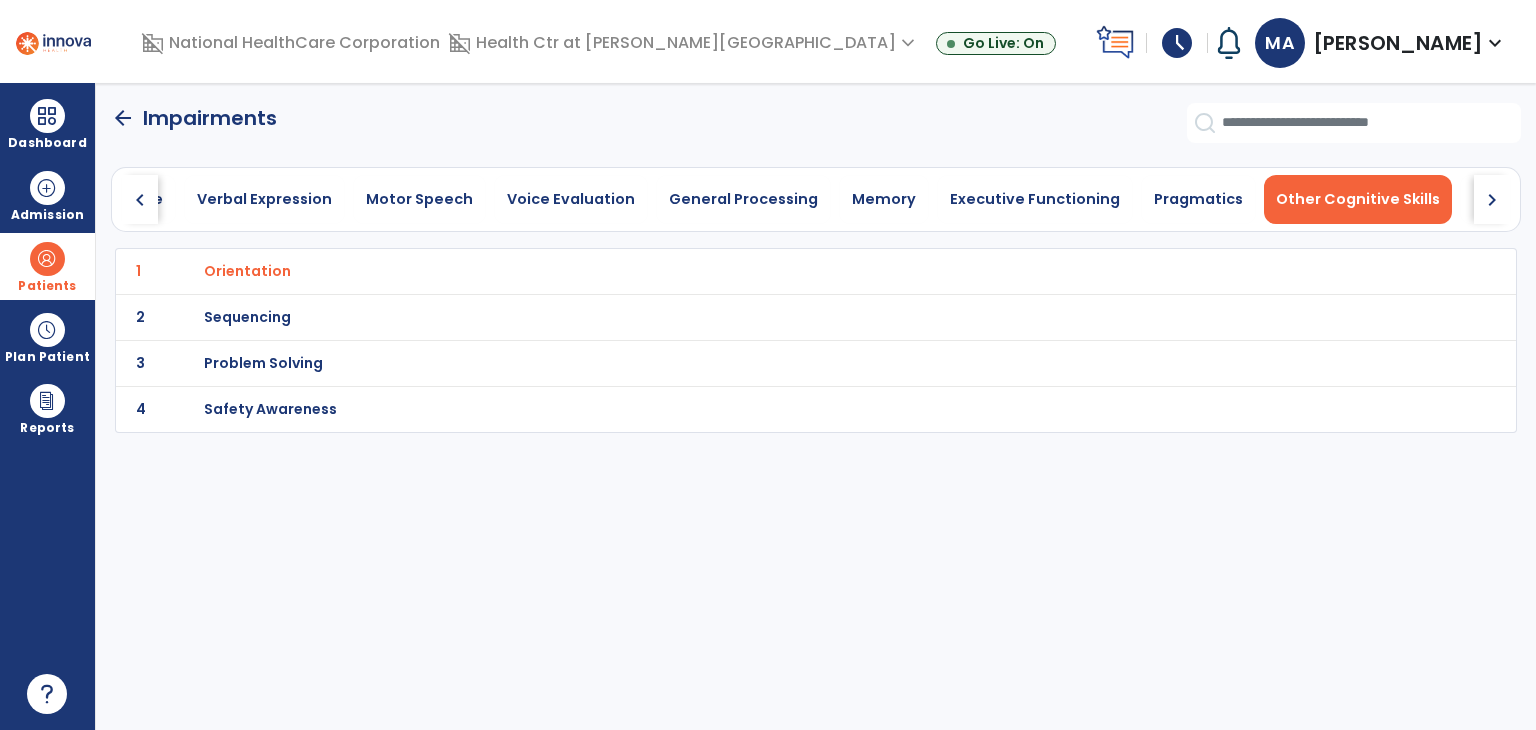 click on "Safety Awareness" at bounding box center [772, 271] 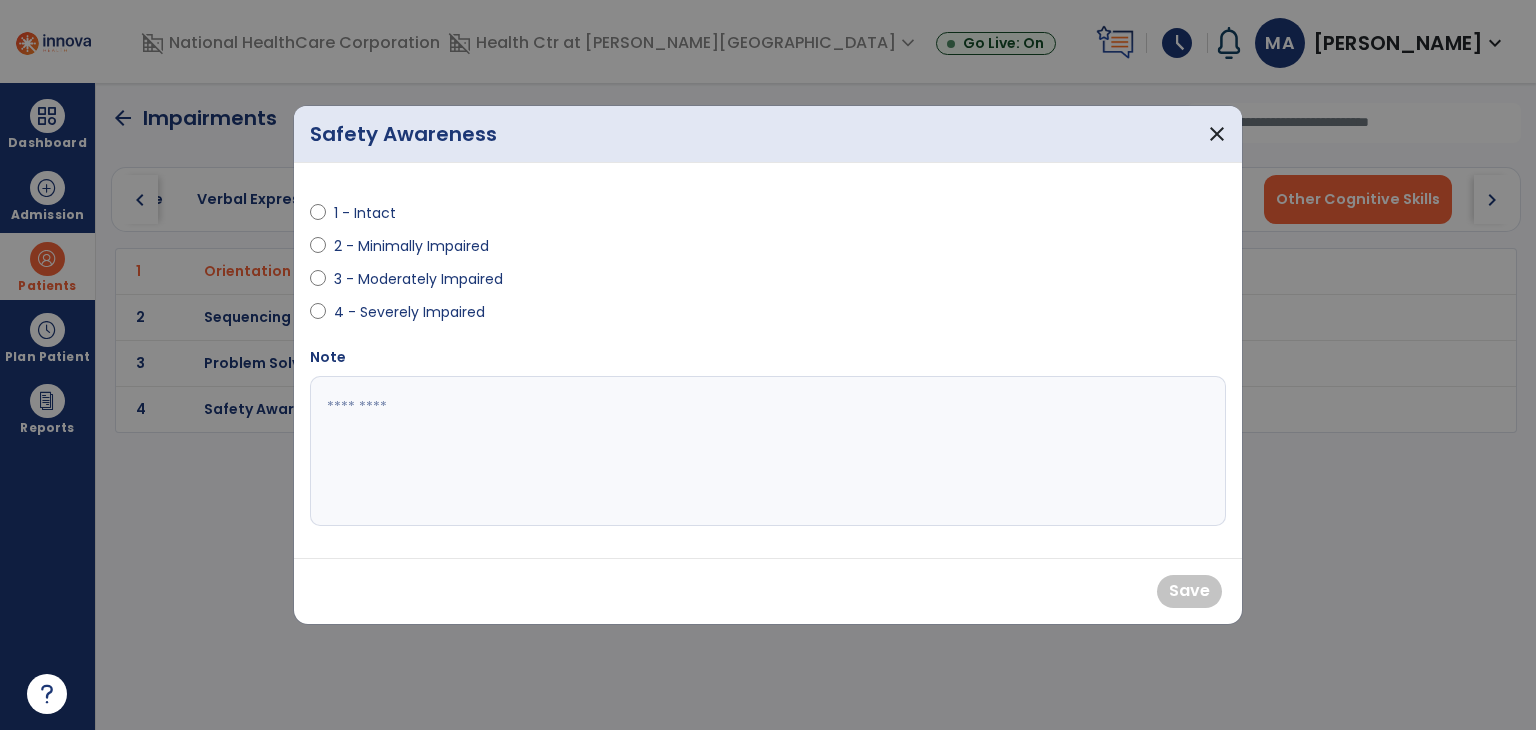 click on "1 - Intact" at bounding box center [369, 213] 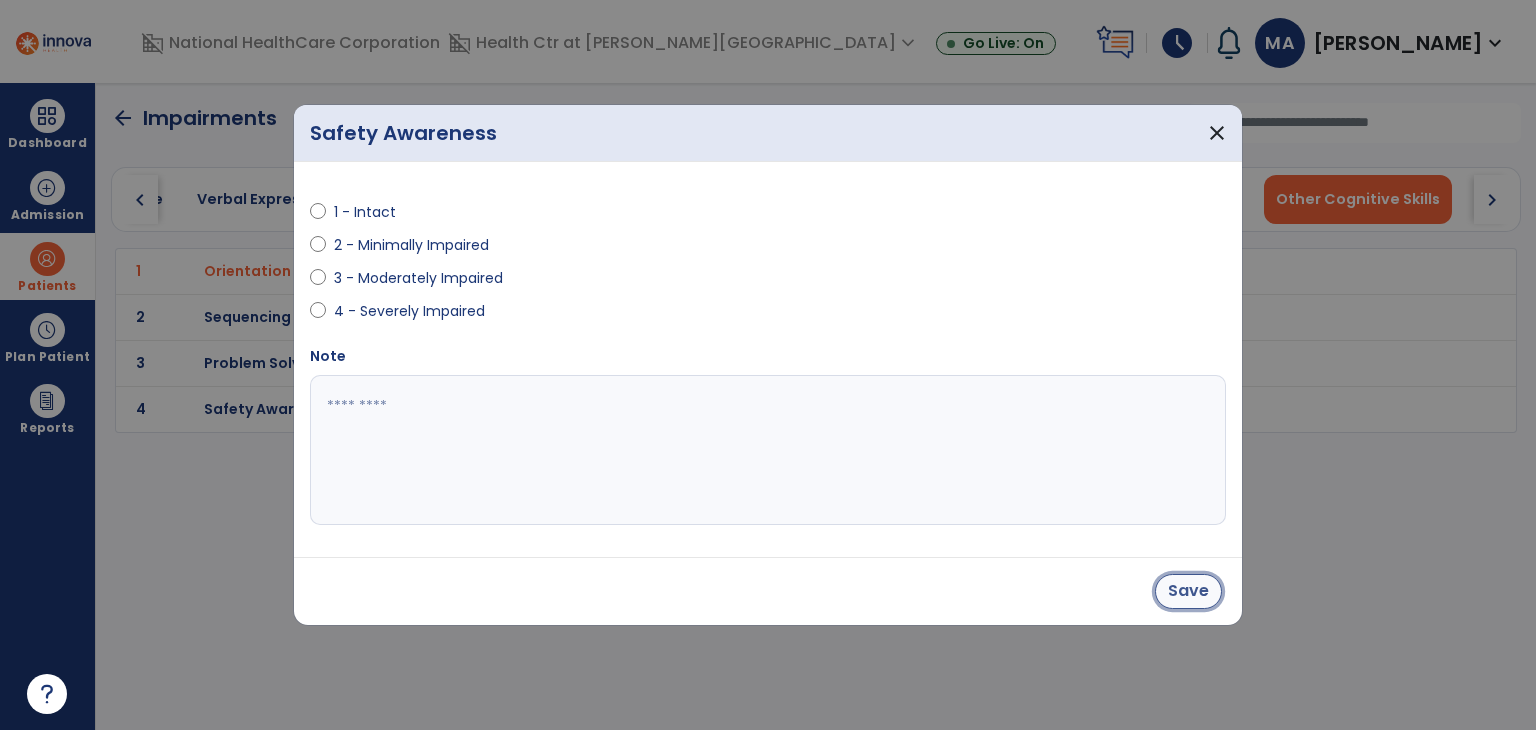 click on "Save" at bounding box center (1188, 591) 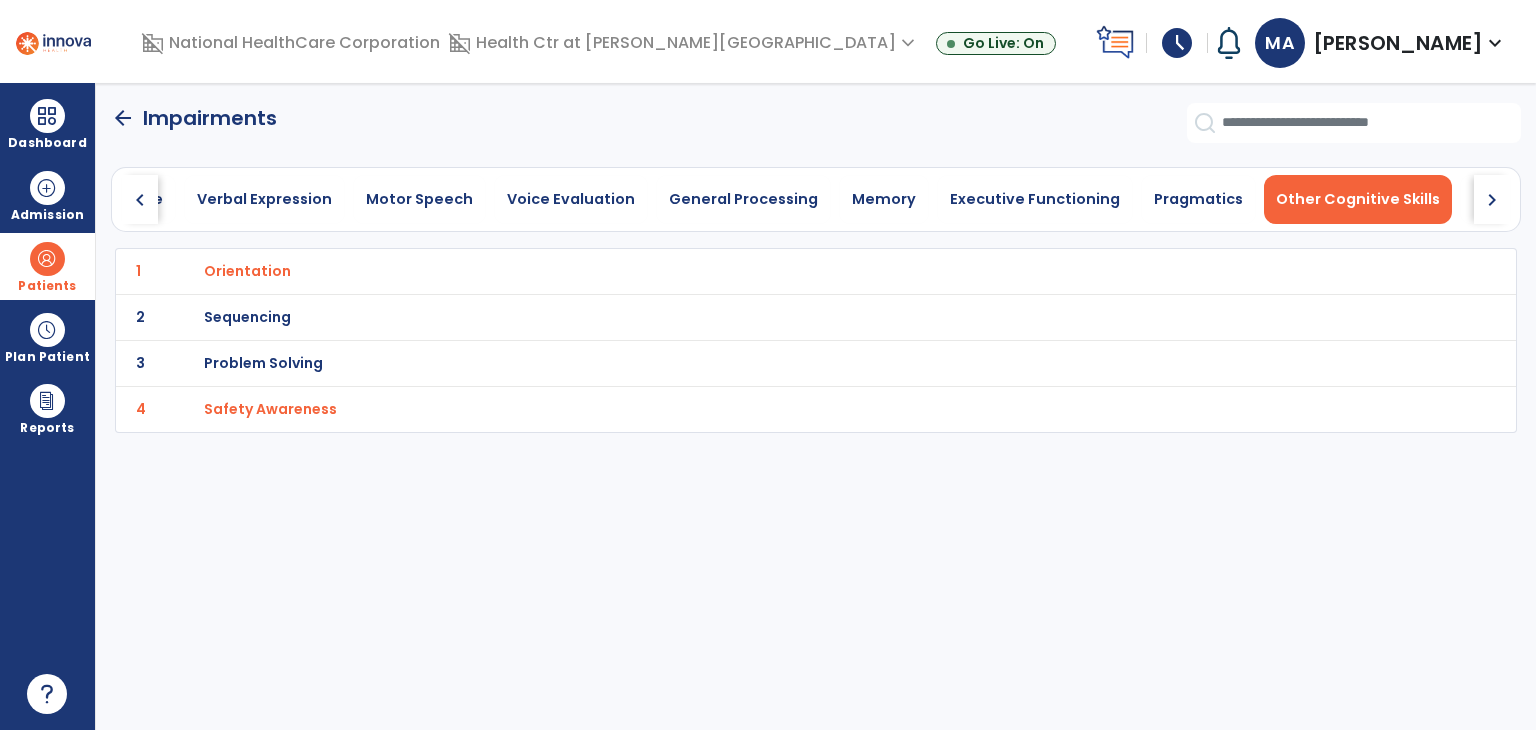 click on "3 Problem Solving" 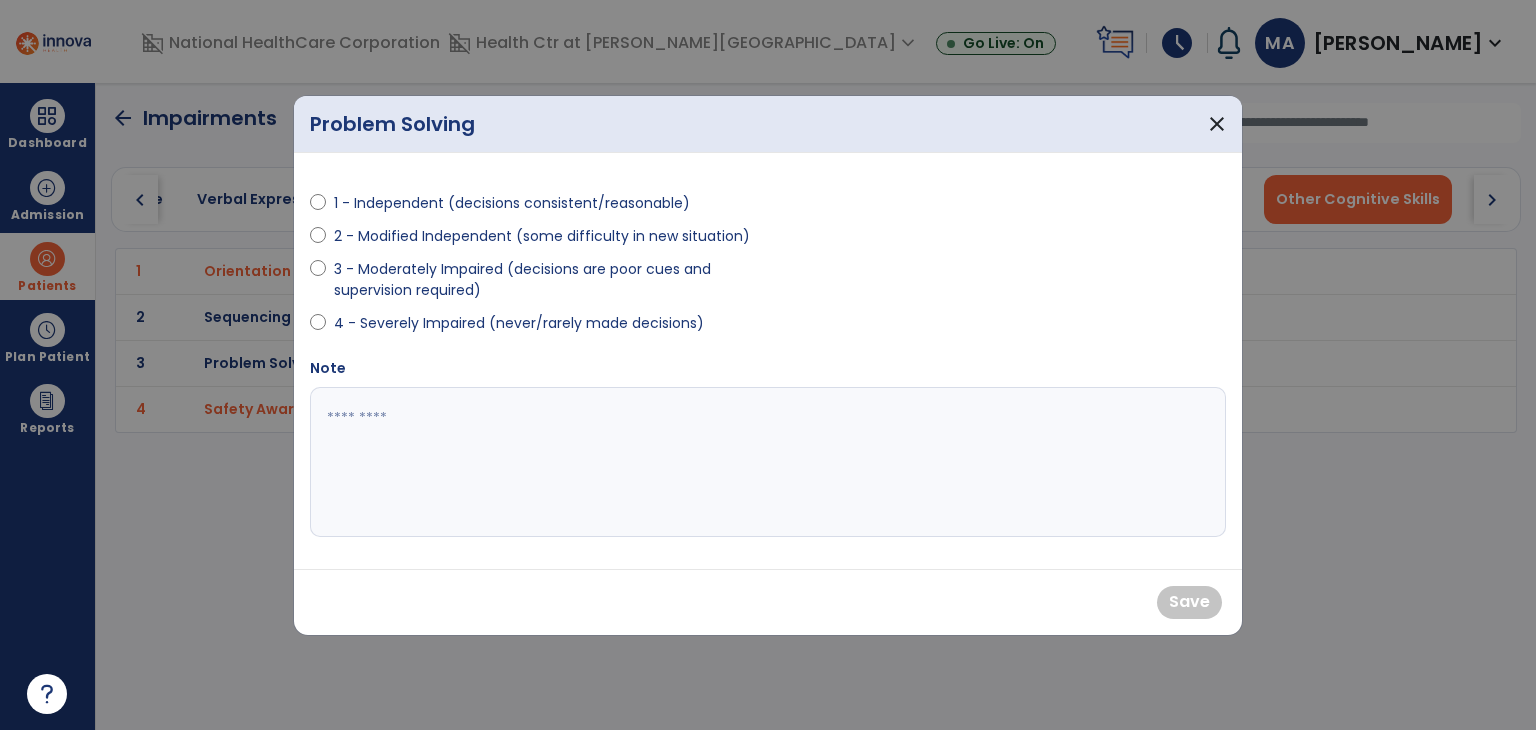 click on "1 - Independent (decisions consistent/reasonable)" at bounding box center [512, 203] 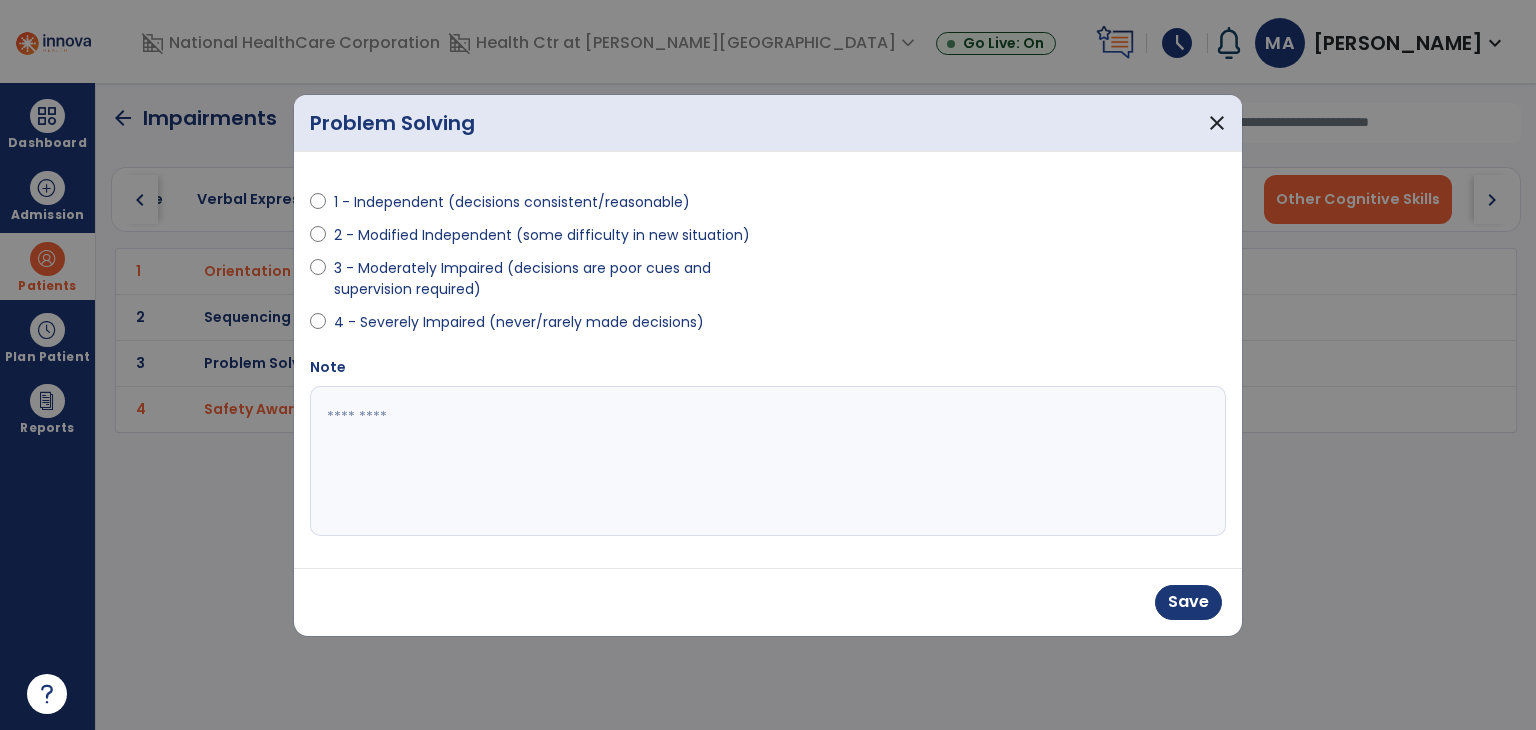 click on "2 - Modified Independent (some difficulty in new situation)" at bounding box center [542, 235] 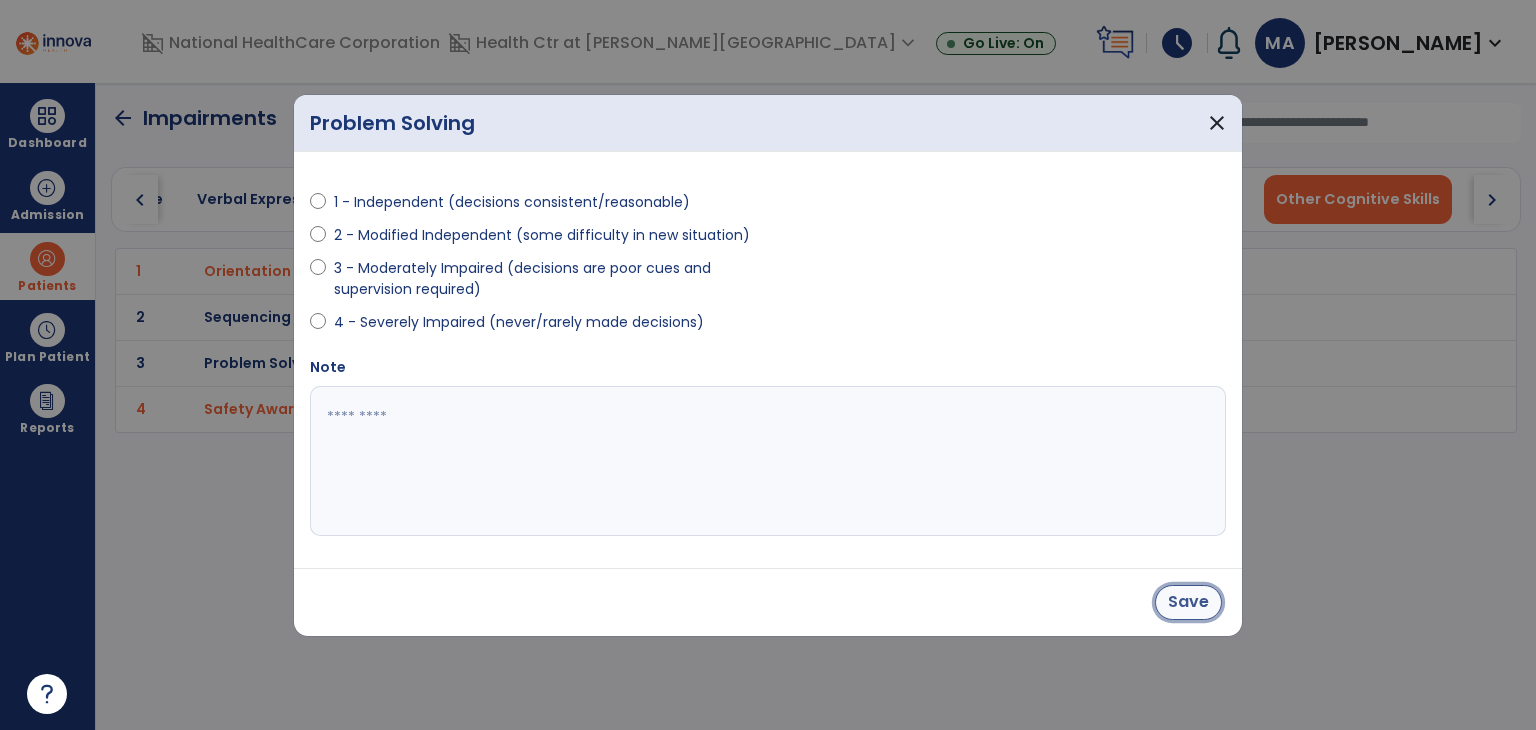 click on "Save" at bounding box center (1188, 602) 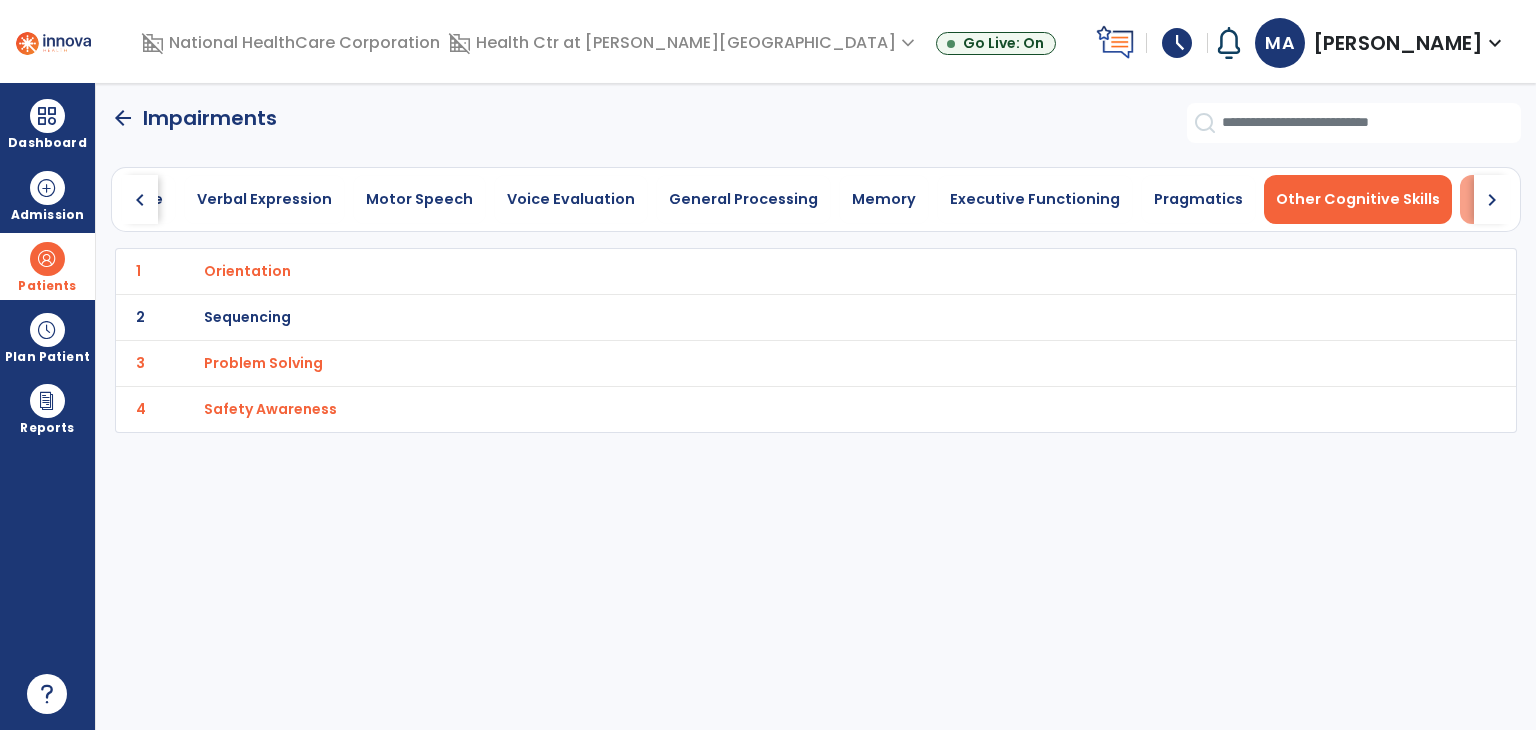click on "Swallowing" at bounding box center (1515, 199) 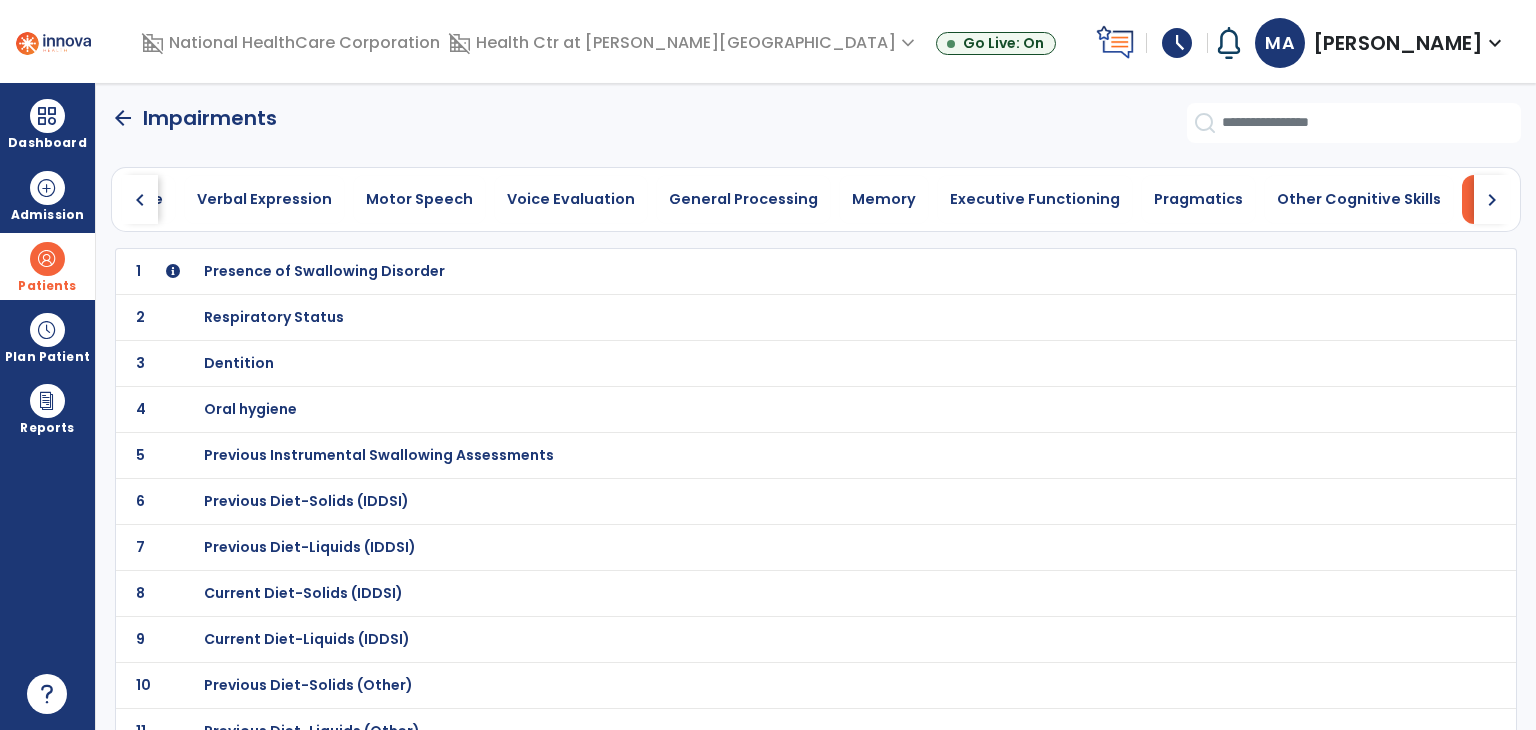 click on "Presence of Swallowing Disorder" at bounding box center [324, 271] 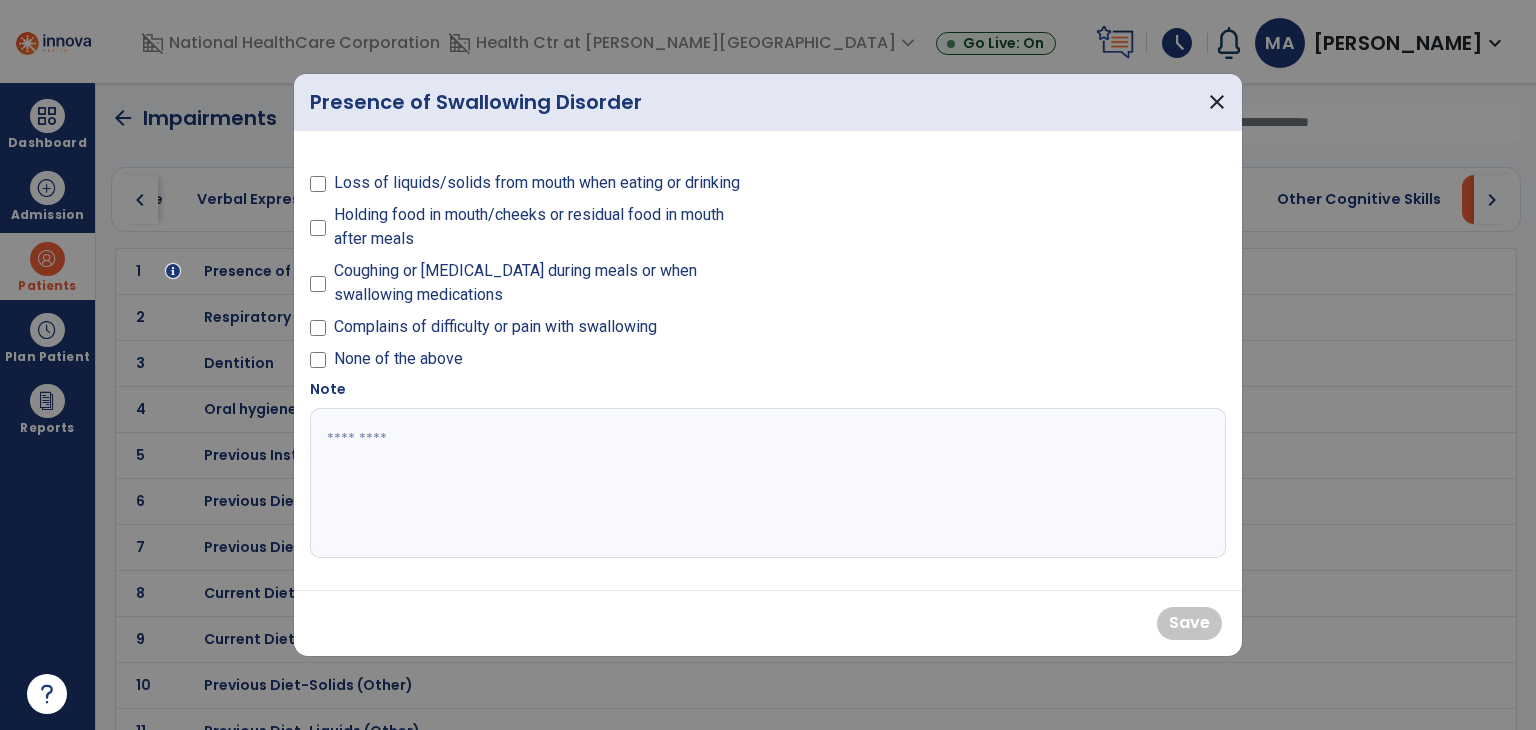 click on "None of the above" at bounding box center [398, 359] 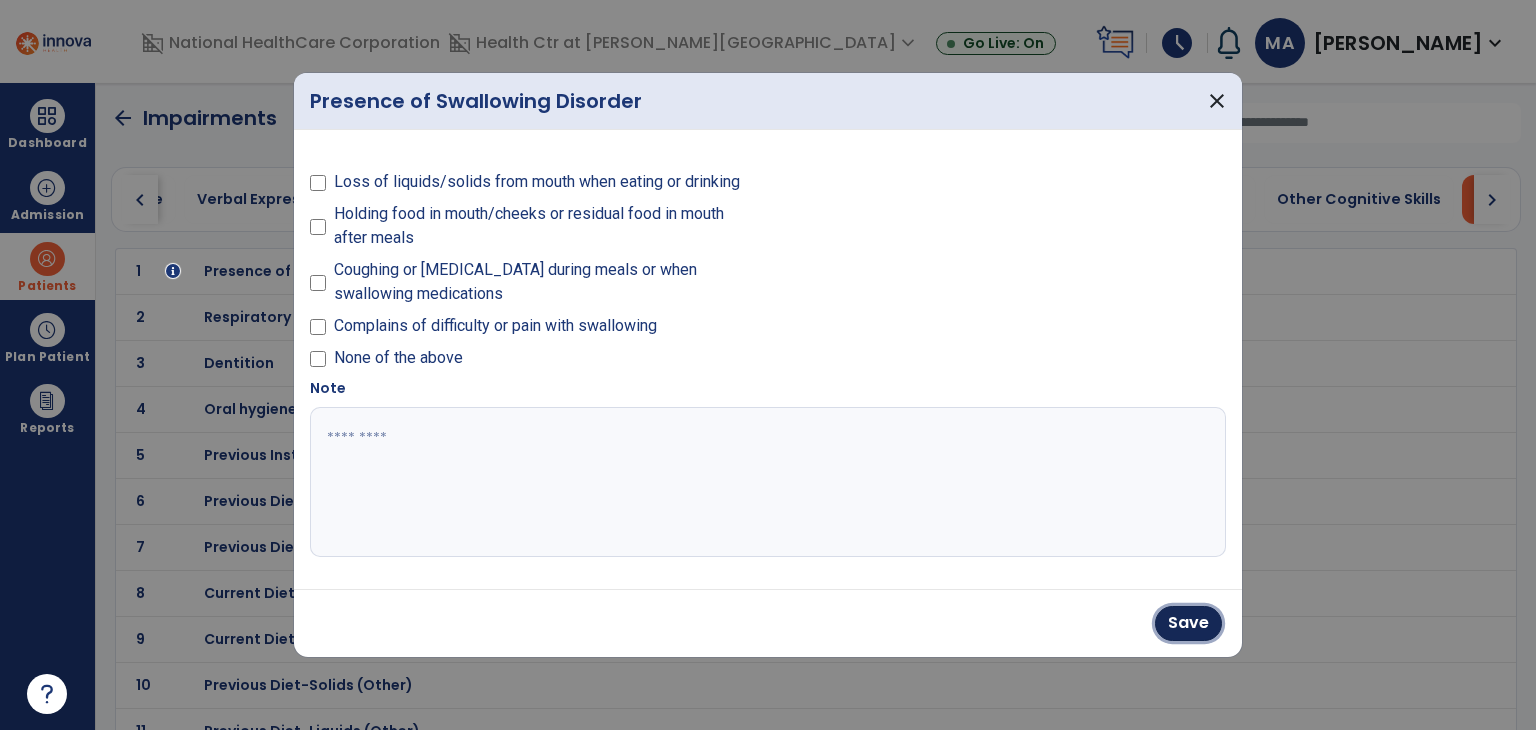 drag, startPoint x: 1184, startPoint y: 631, endPoint x: 1161, endPoint y: 618, distance: 26.41969 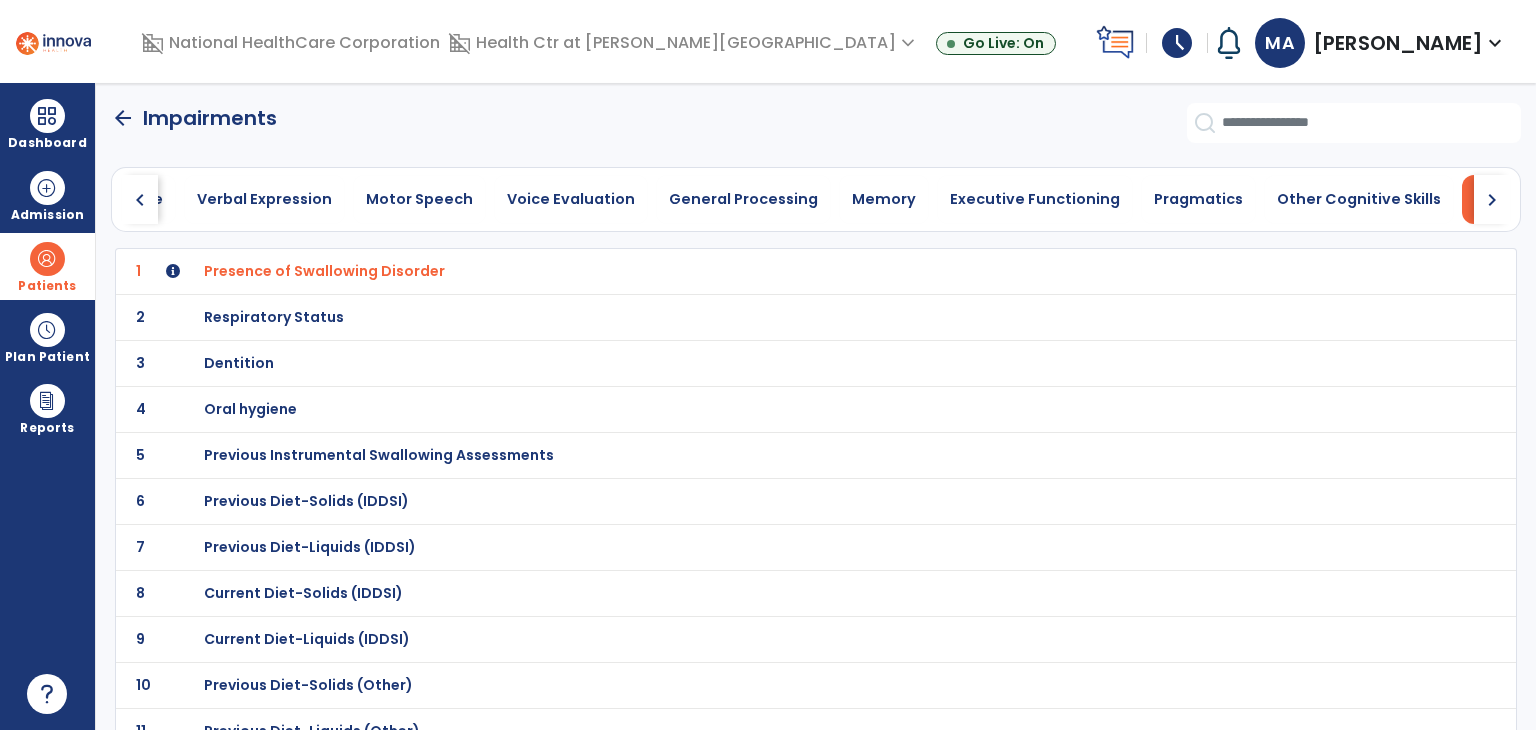 click on "Dentition" at bounding box center (772, 271) 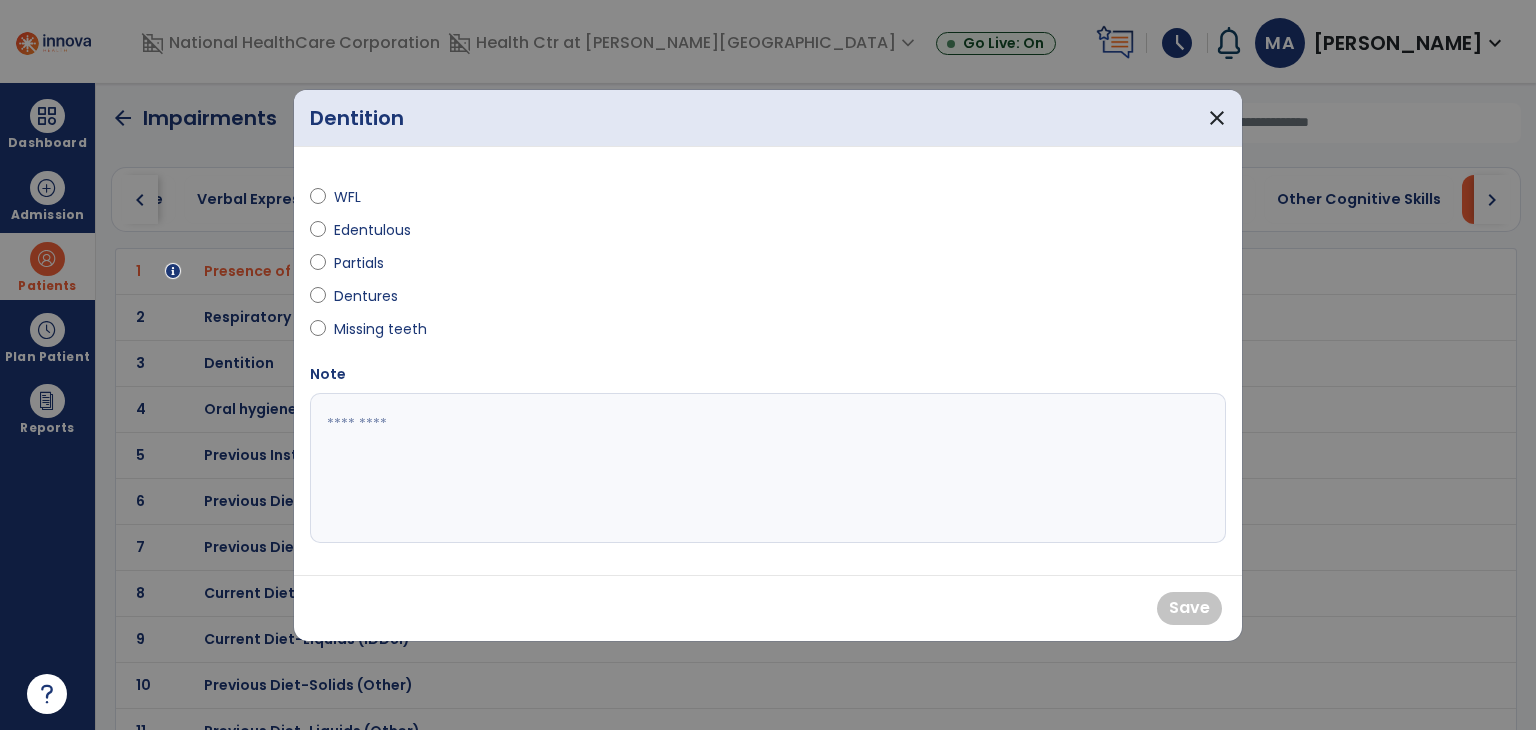 drag, startPoint x: 364, startPoint y: 297, endPoint x: 780, endPoint y: 475, distance: 452.48206 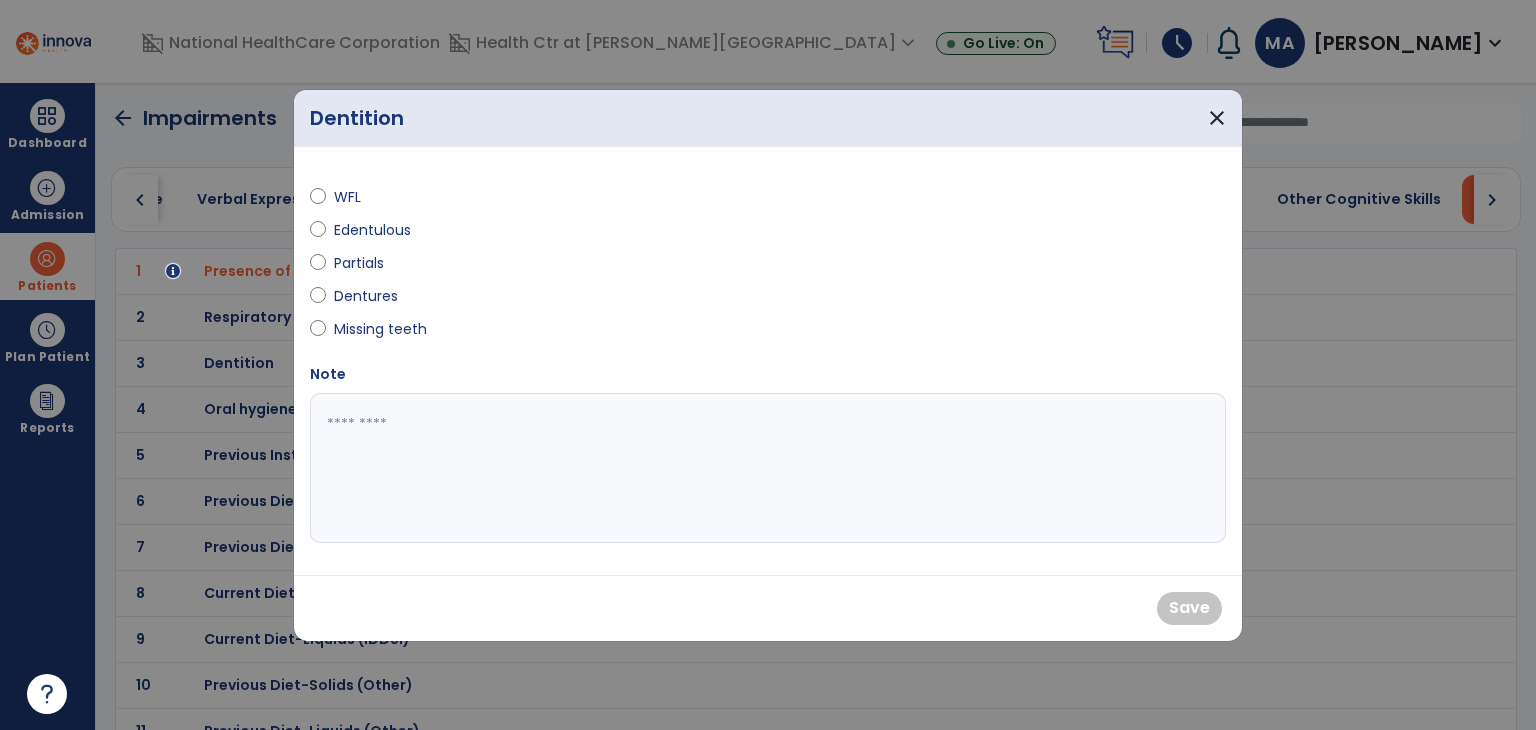 click on "Dentures" at bounding box center [369, 296] 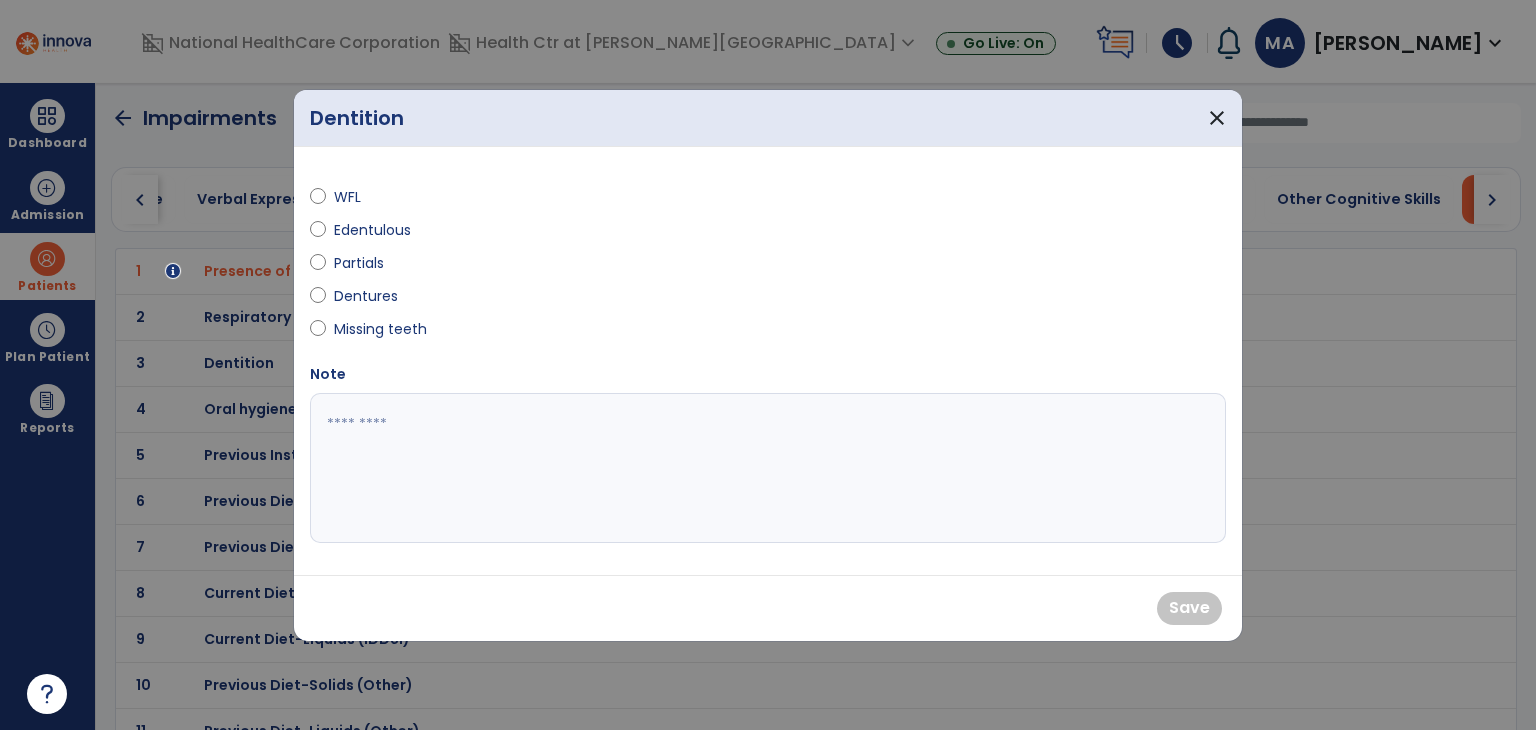 click on "Dentures" at bounding box center [369, 296] 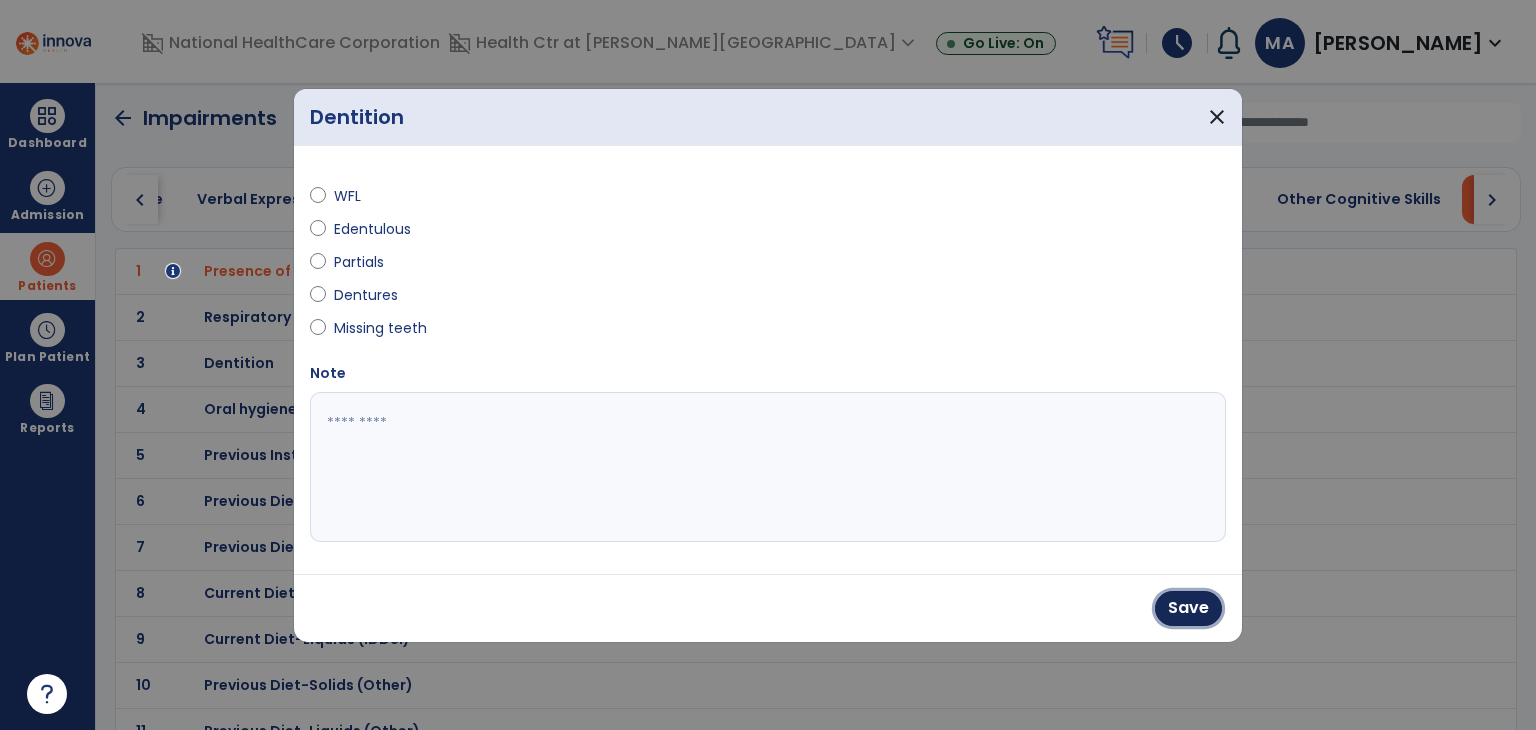 drag, startPoint x: 1187, startPoint y: 612, endPoint x: 983, endPoint y: 459, distance: 255 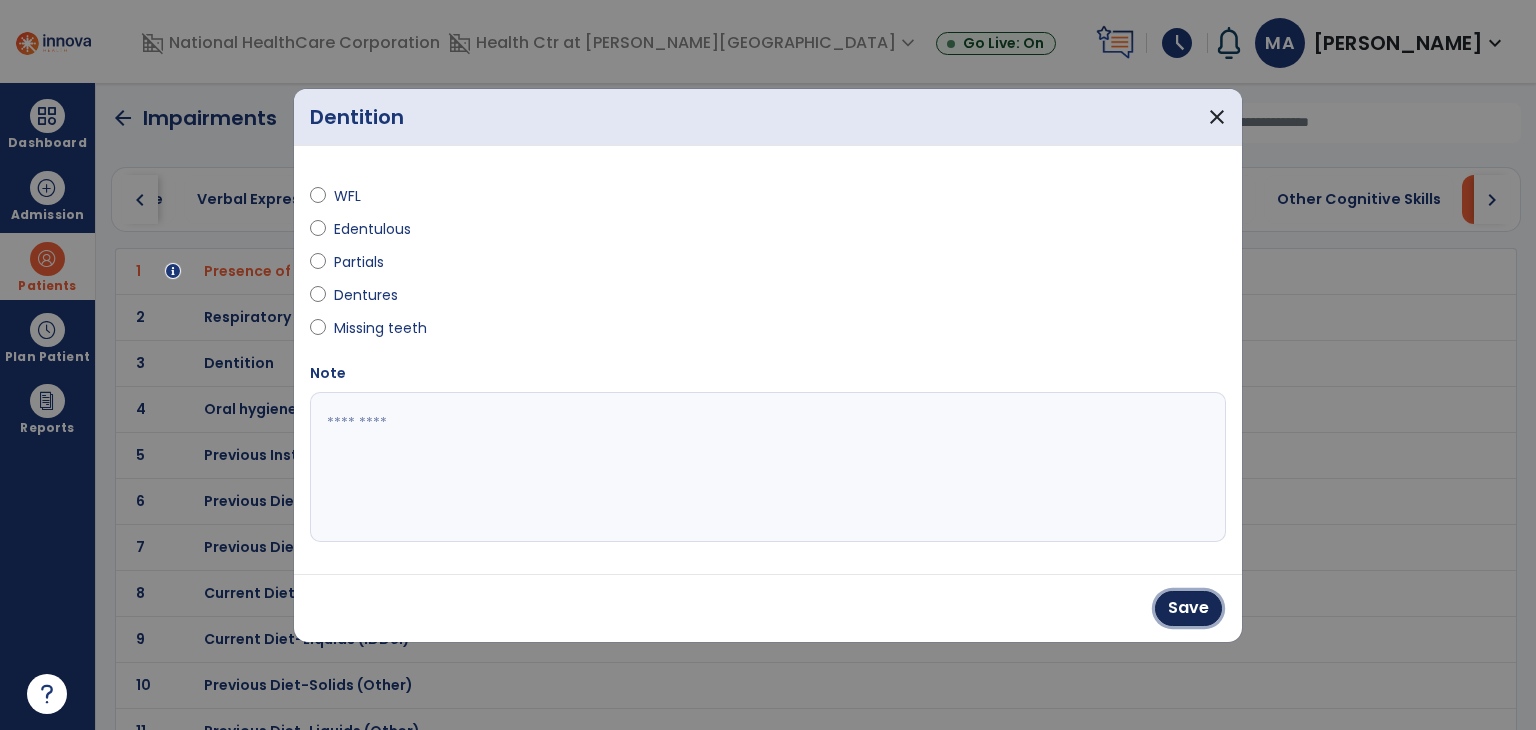 click on "Save" at bounding box center (1188, 608) 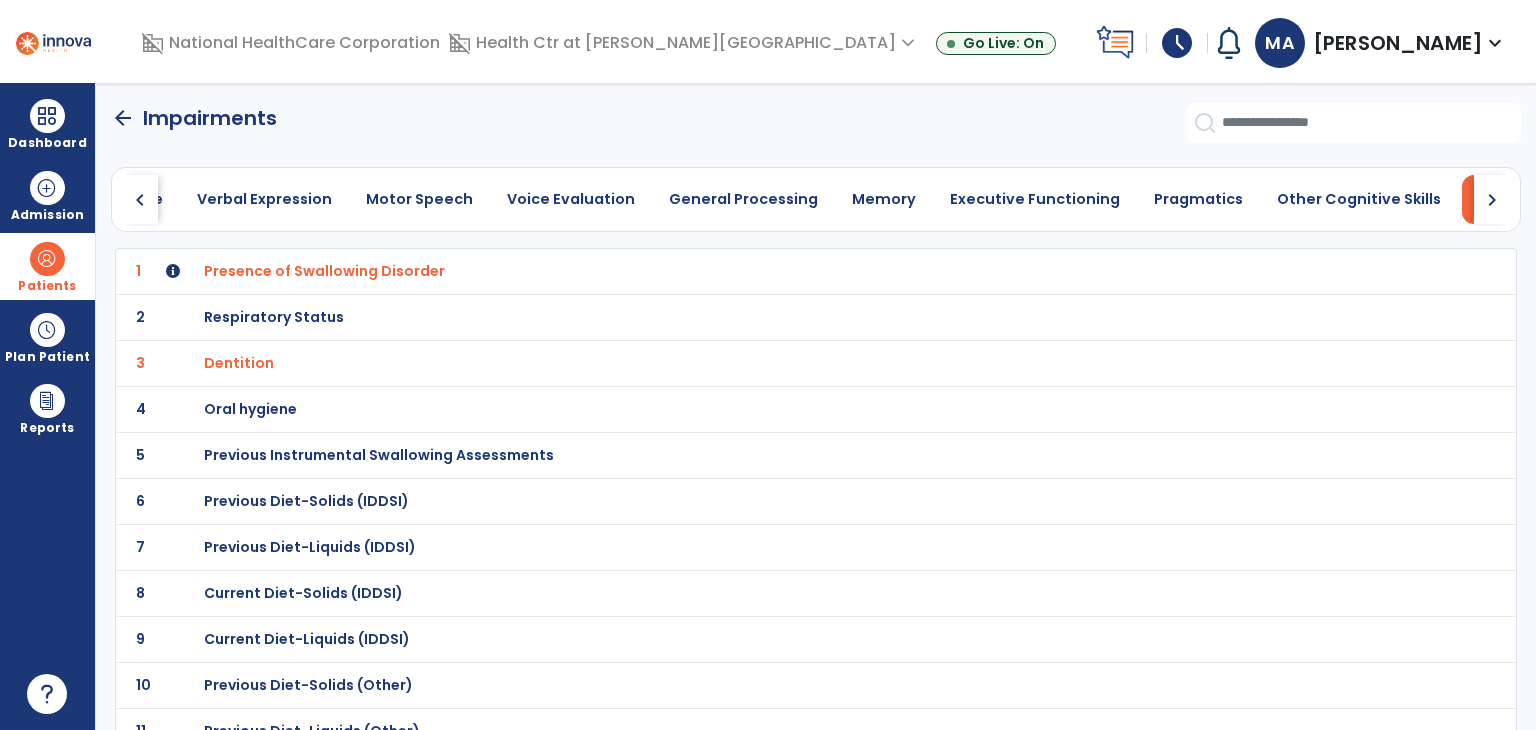 click on "Oral hygiene" at bounding box center (772, 271) 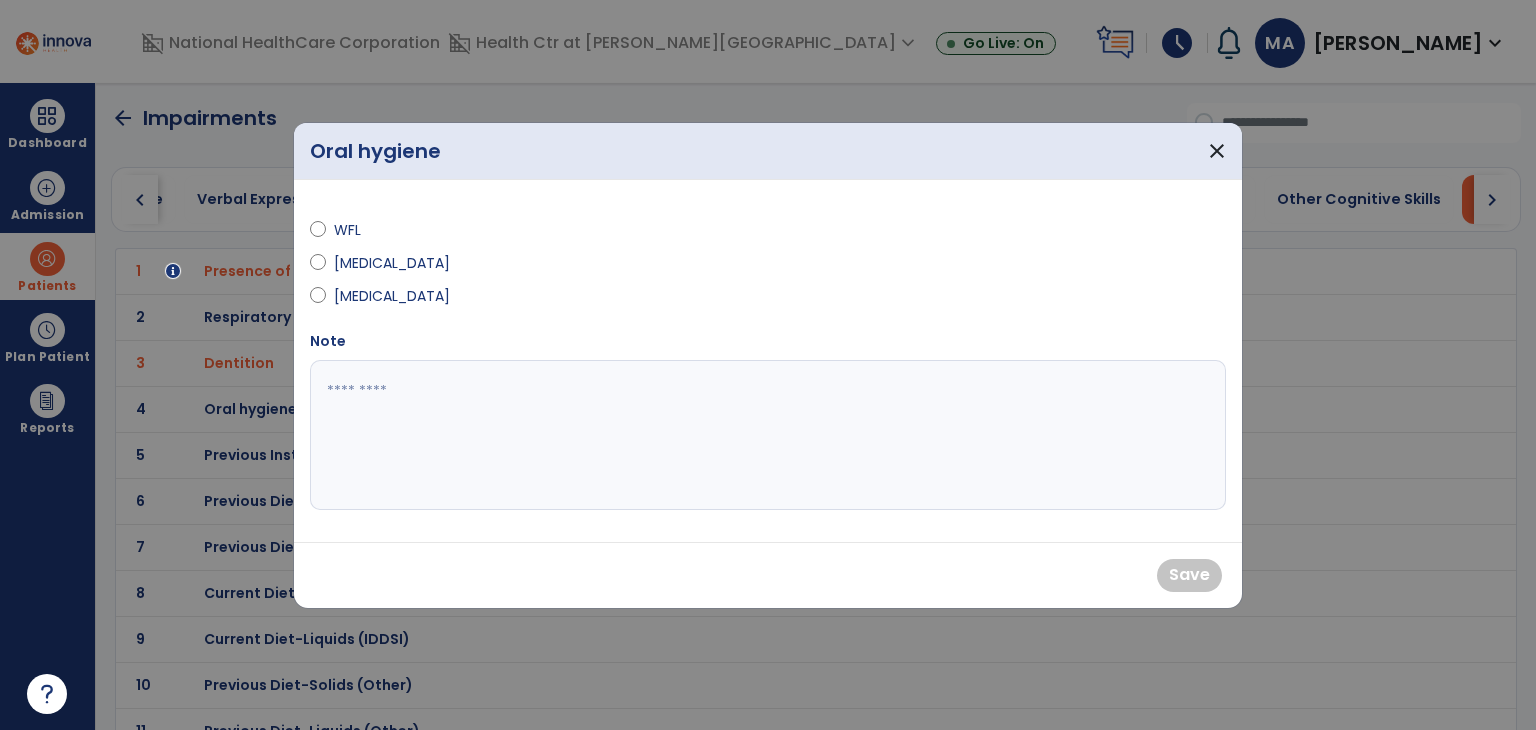 click on "WFL" at bounding box center [369, 230] 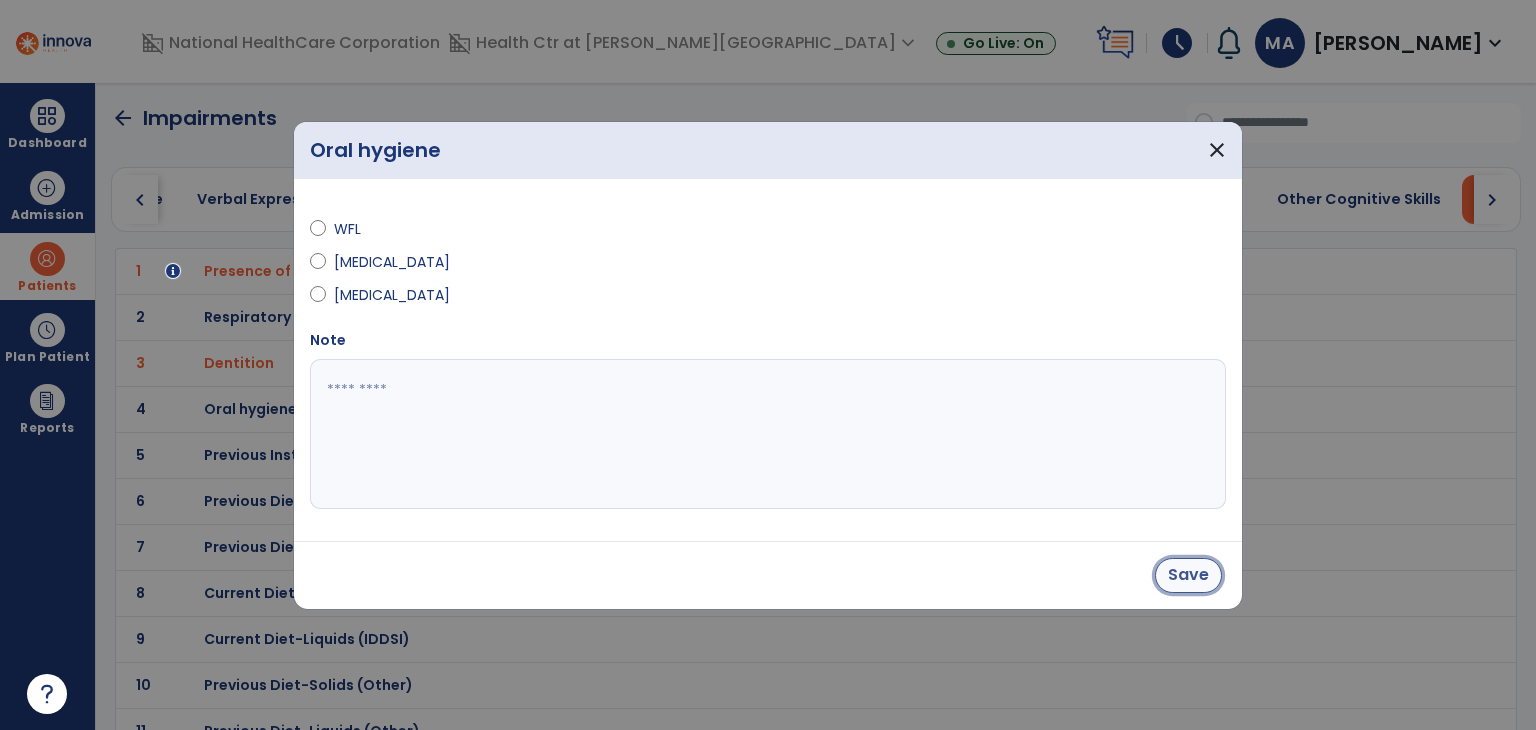 click on "Save" at bounding box center (1188, 575) 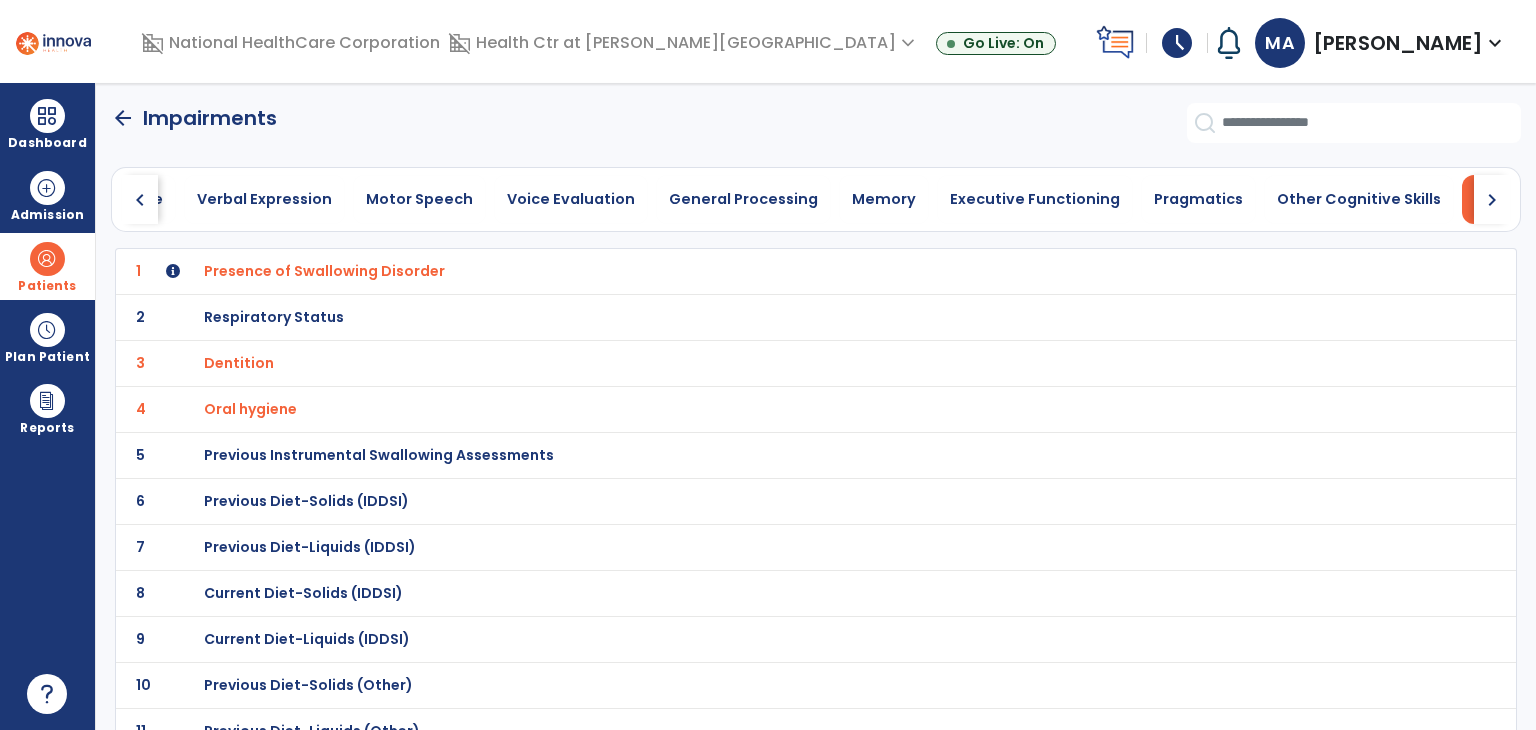click on "2 Respiratory Status" 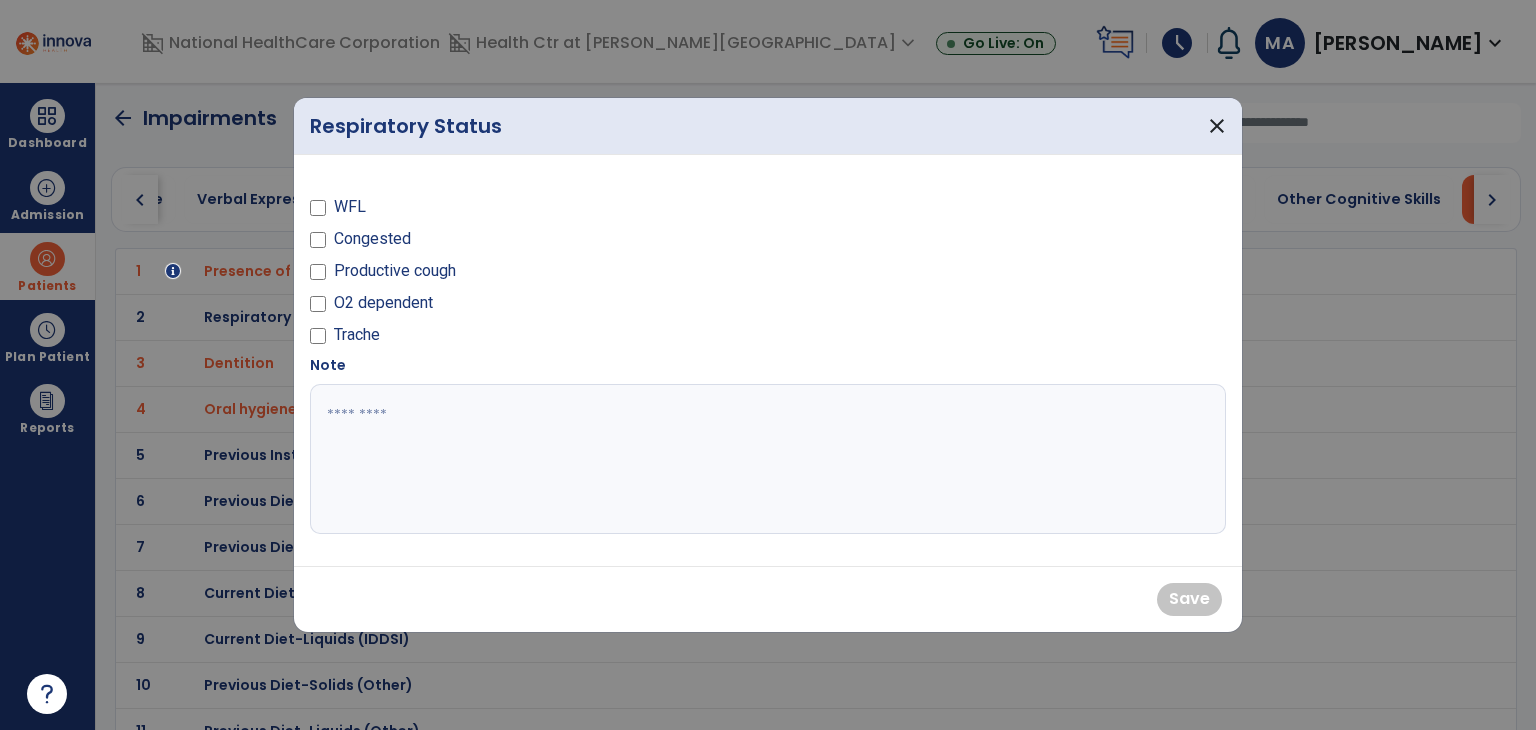 drag, startPoint x: 388, startPoint y: 452, endPoint x: 352, endPoint y: 332, distance: 125.283676 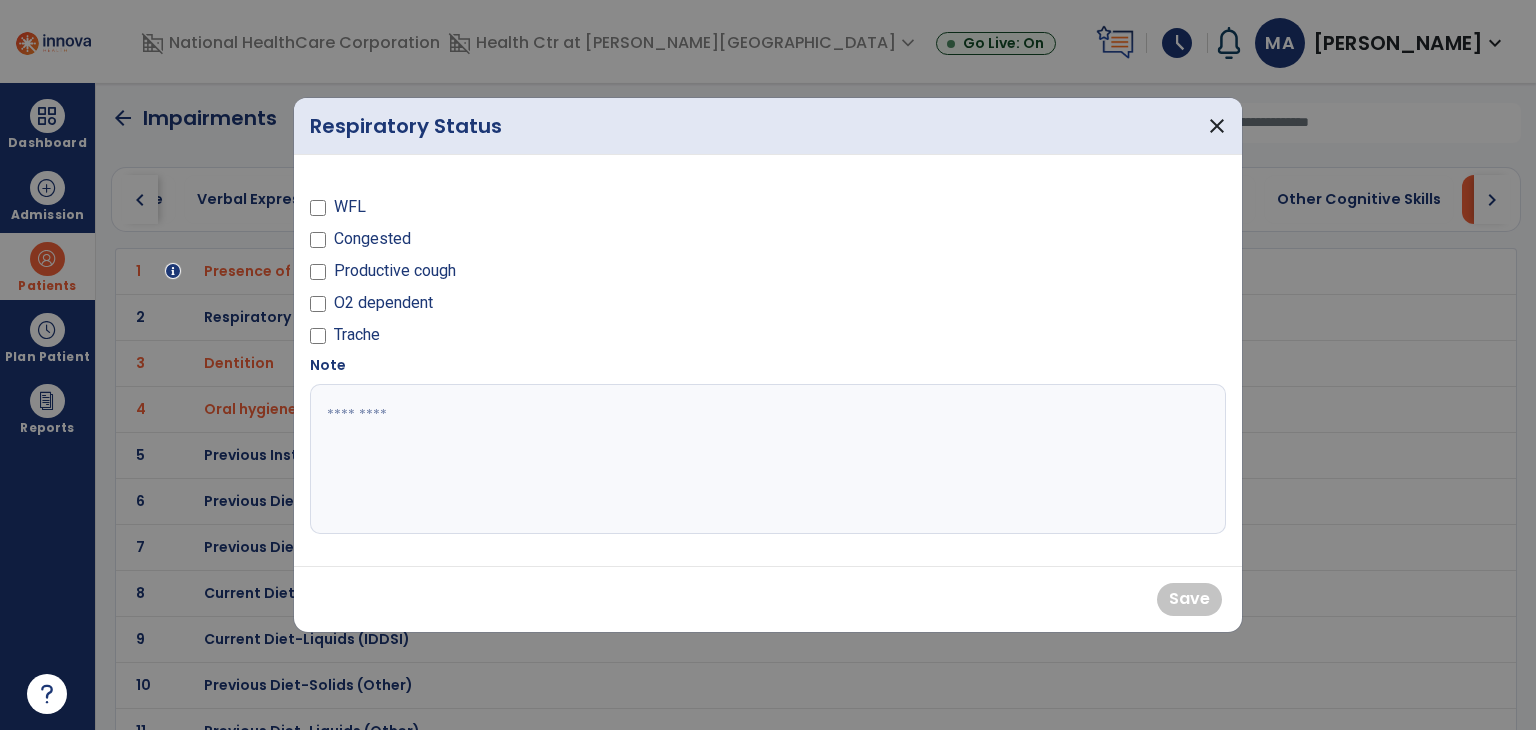 click at bounding box center [768, 459] 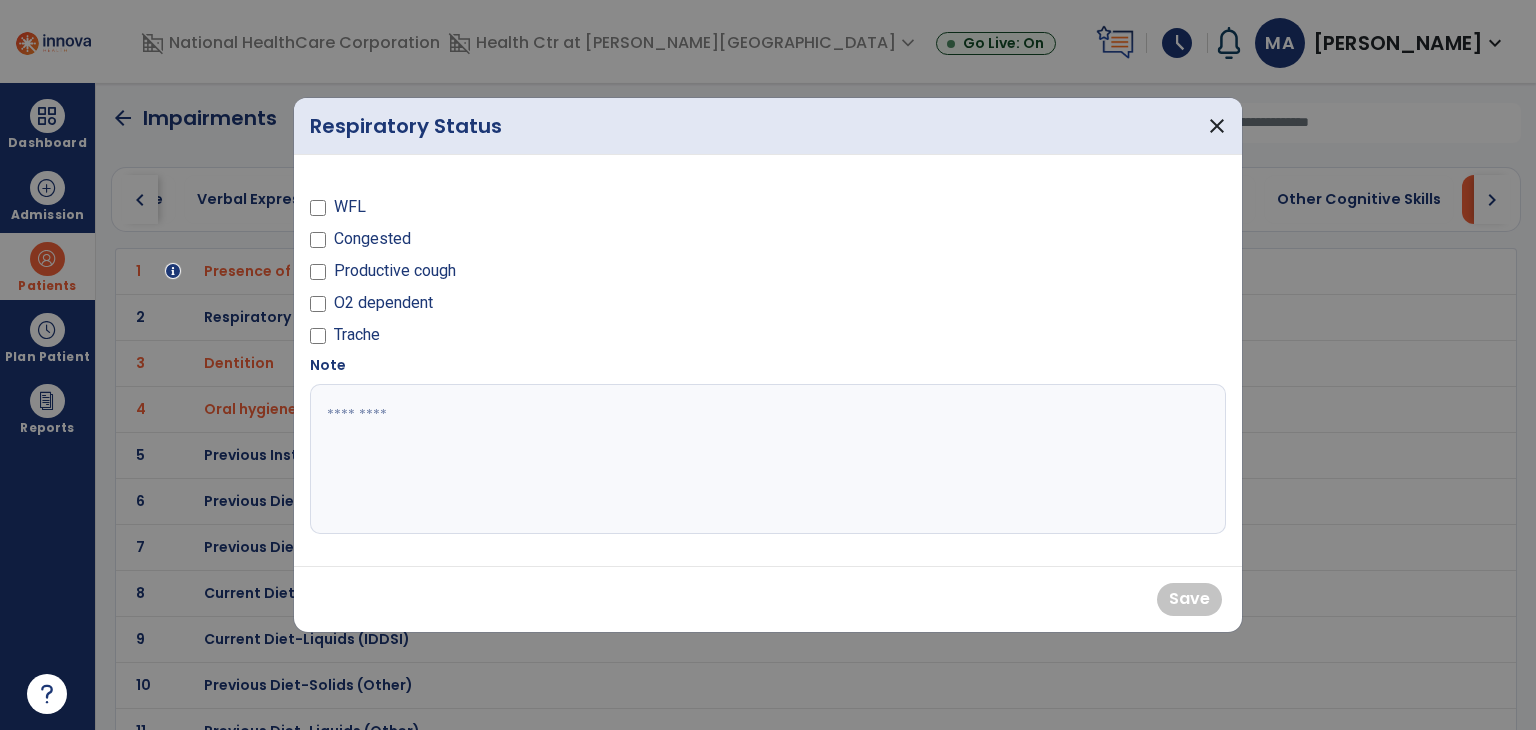 drag, startPoint x: 395, startPoint y: 445, endPoint x: 387, endPoint y: 409, distance: 36.878178 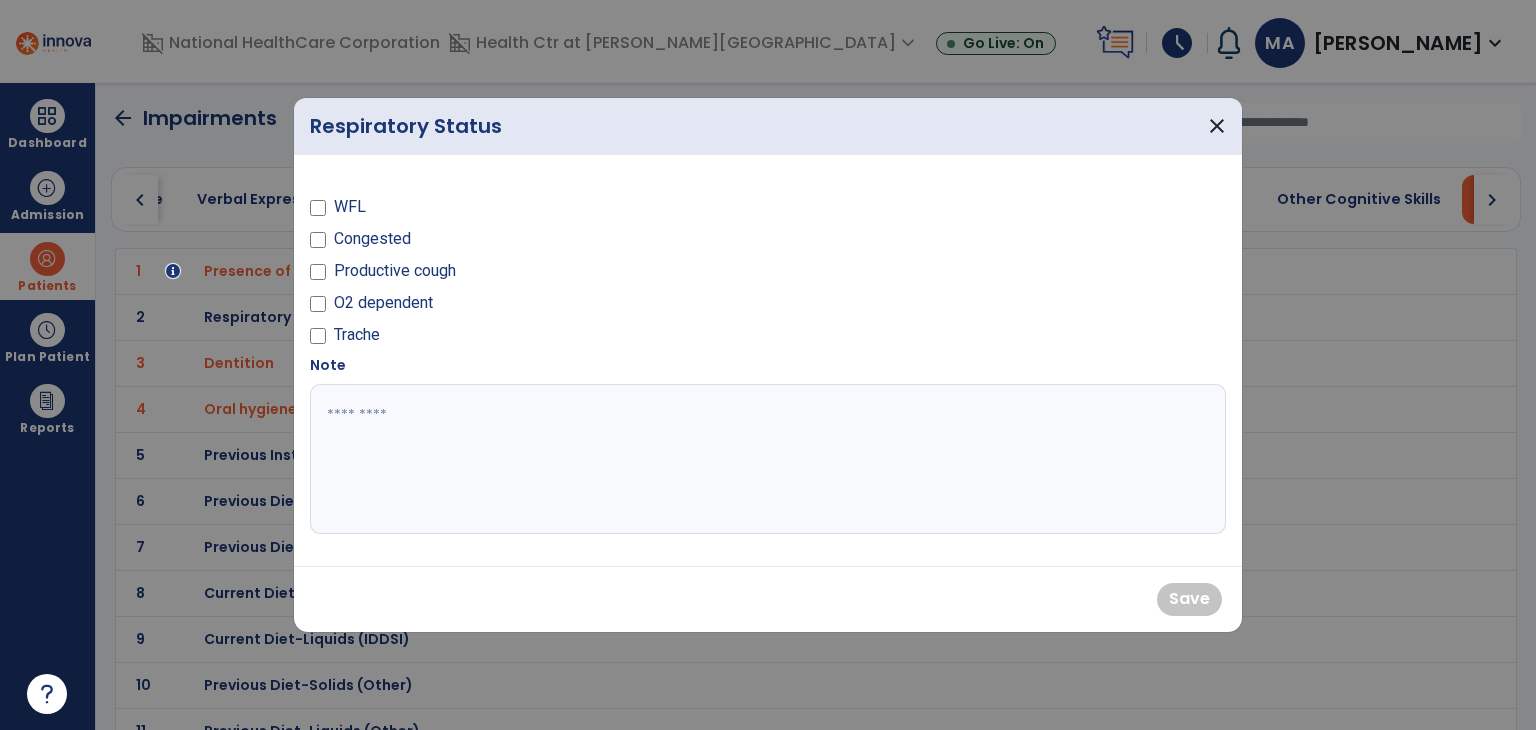 click at bounding box center (768, 459) 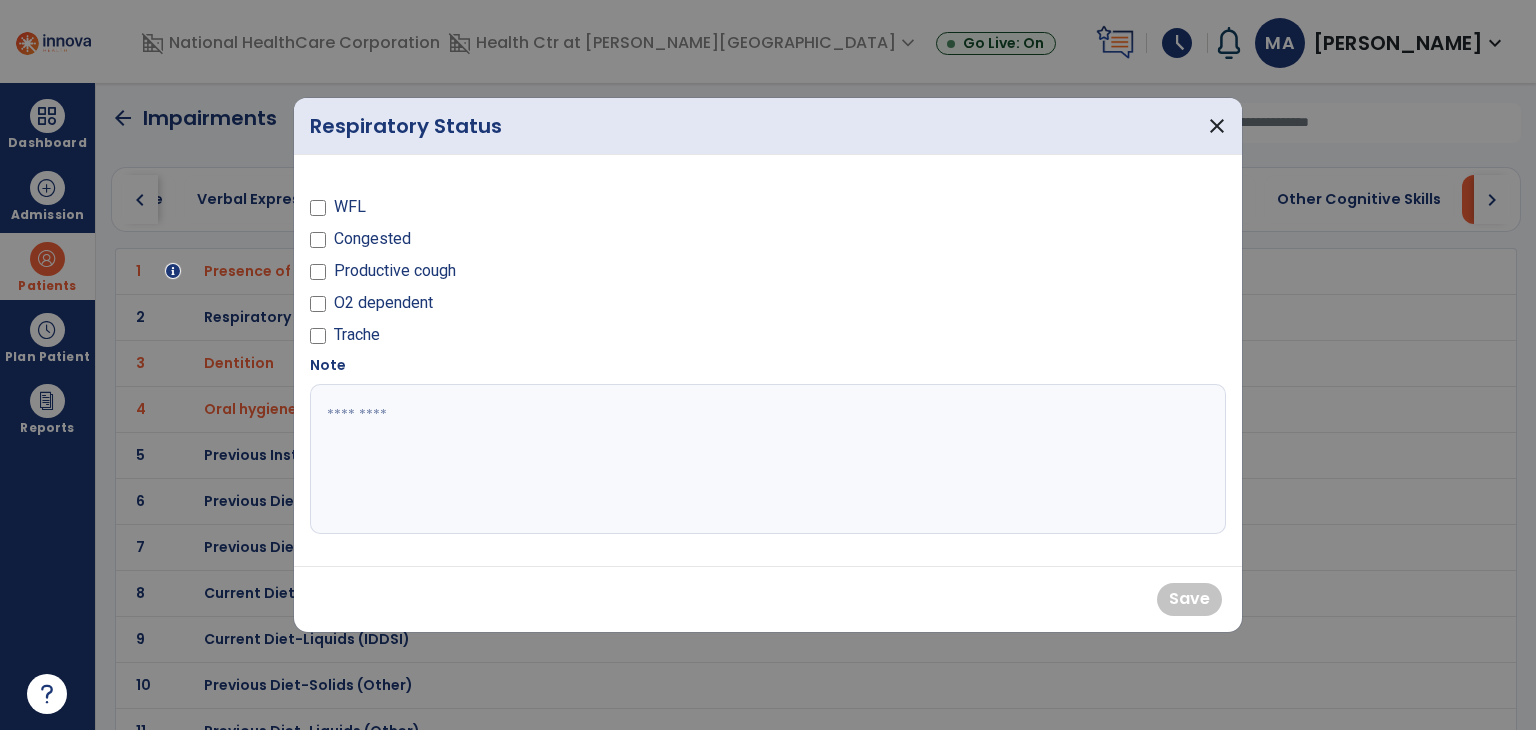 drag, startPoint x: 413, startPoint y: 321, endPoint x: 409, endPoint y: 305, distance: 16.492422 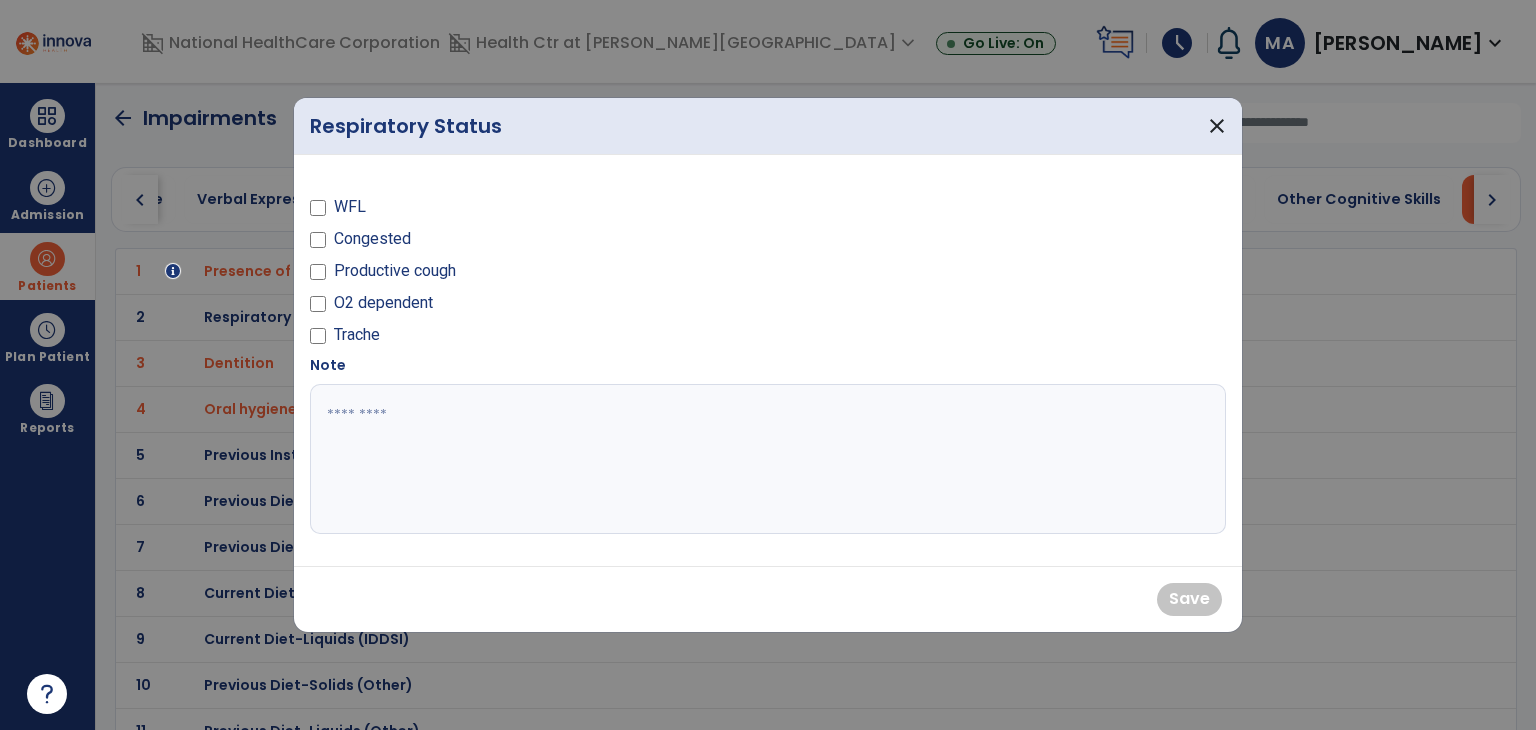 click on "O2 dependent" at bounding box center (533, 307) 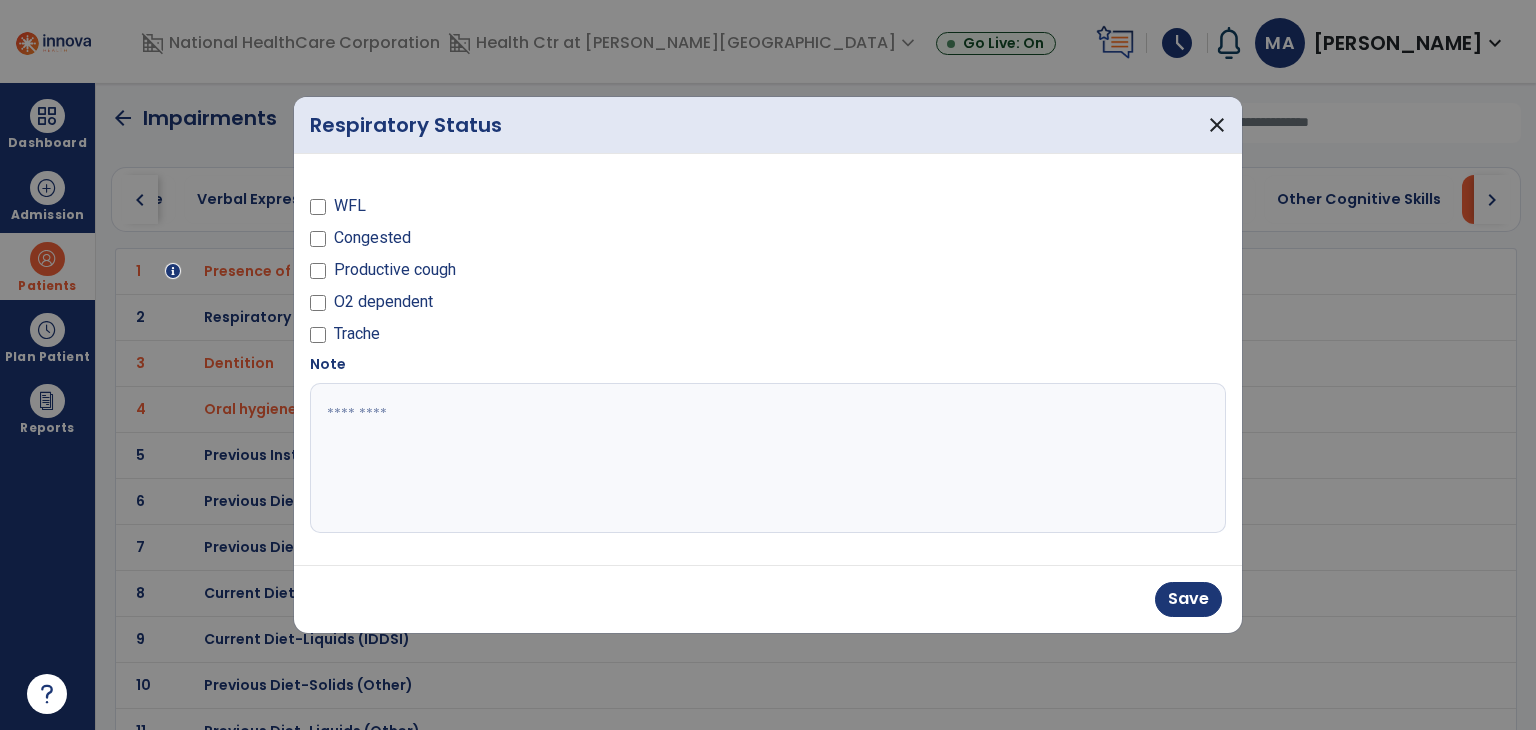 click at bounding box center (768, 458) 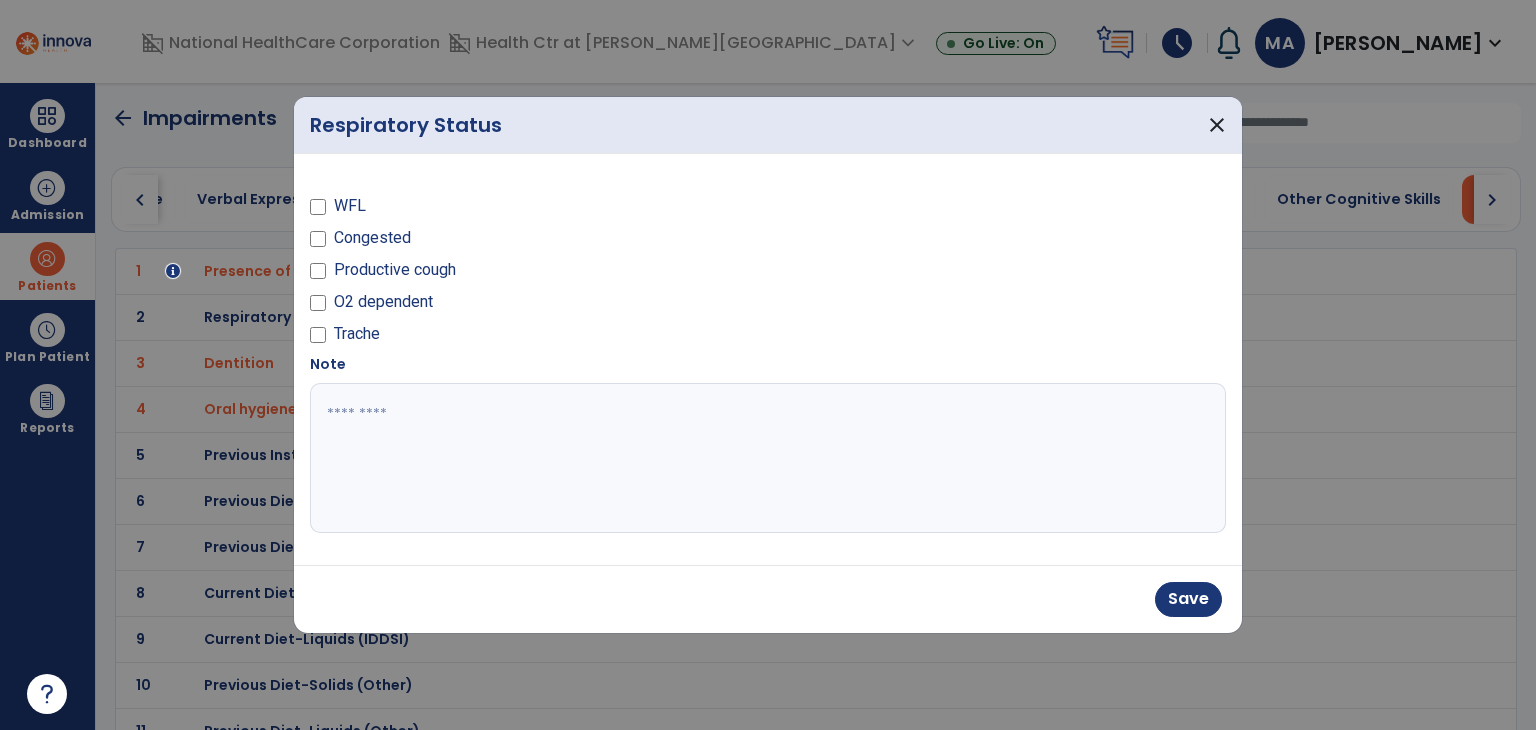 click at bounding box center [768, 458] 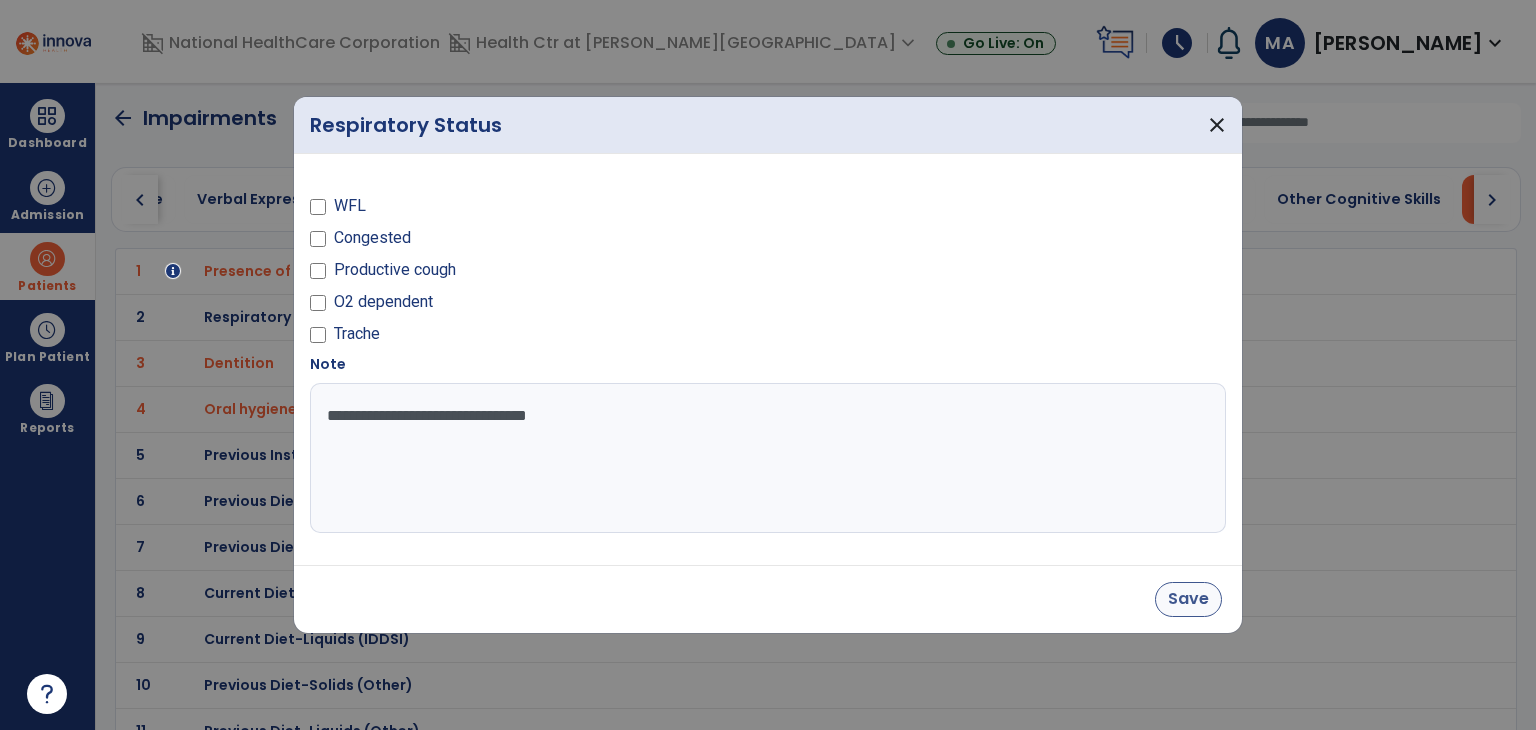 type on "**********" 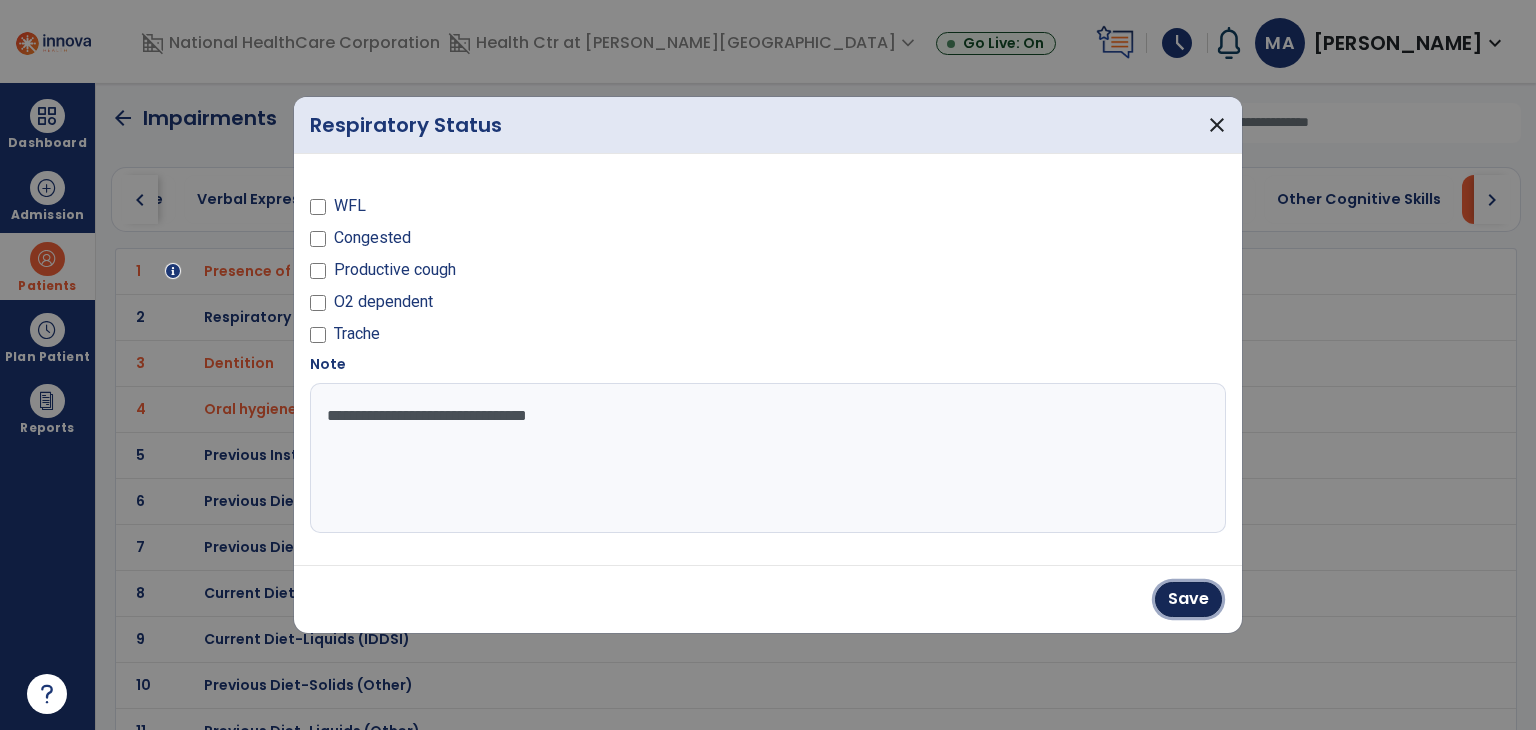 click on "Save" at bounding box center (1188, 599) 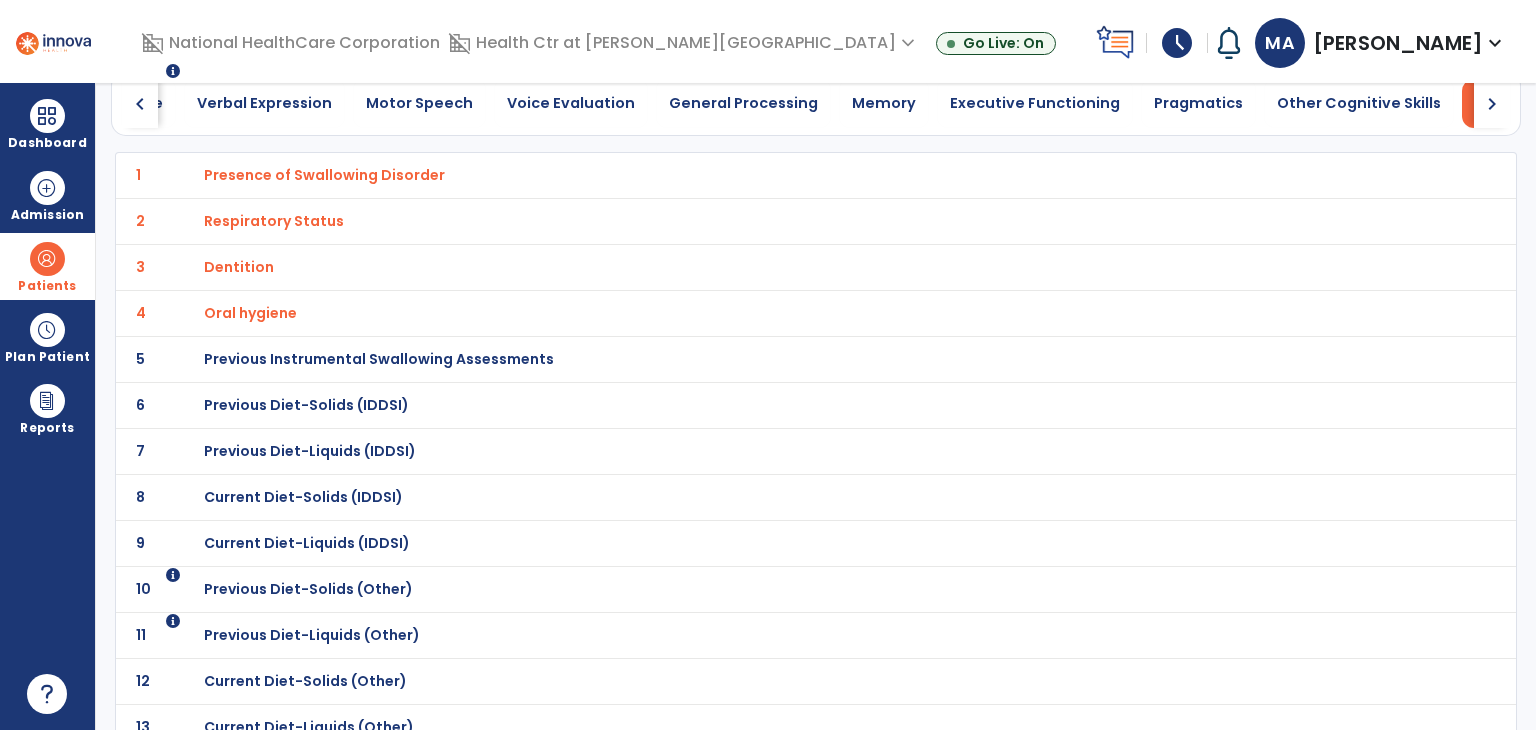 scroll, scrollTop: 200, scrollLeft: 0, axis: vertical 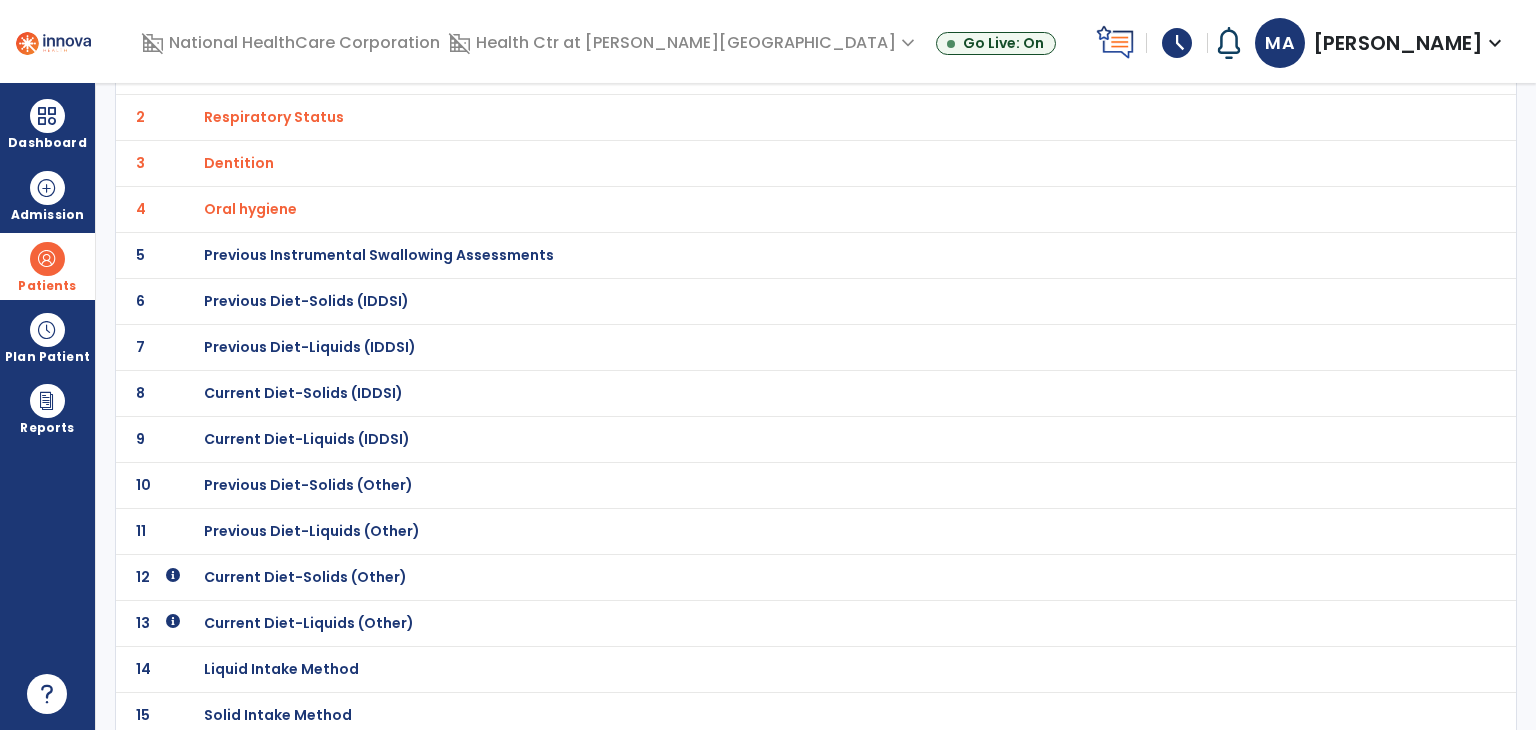 click on "12 Current Diet-Solids (Other)" 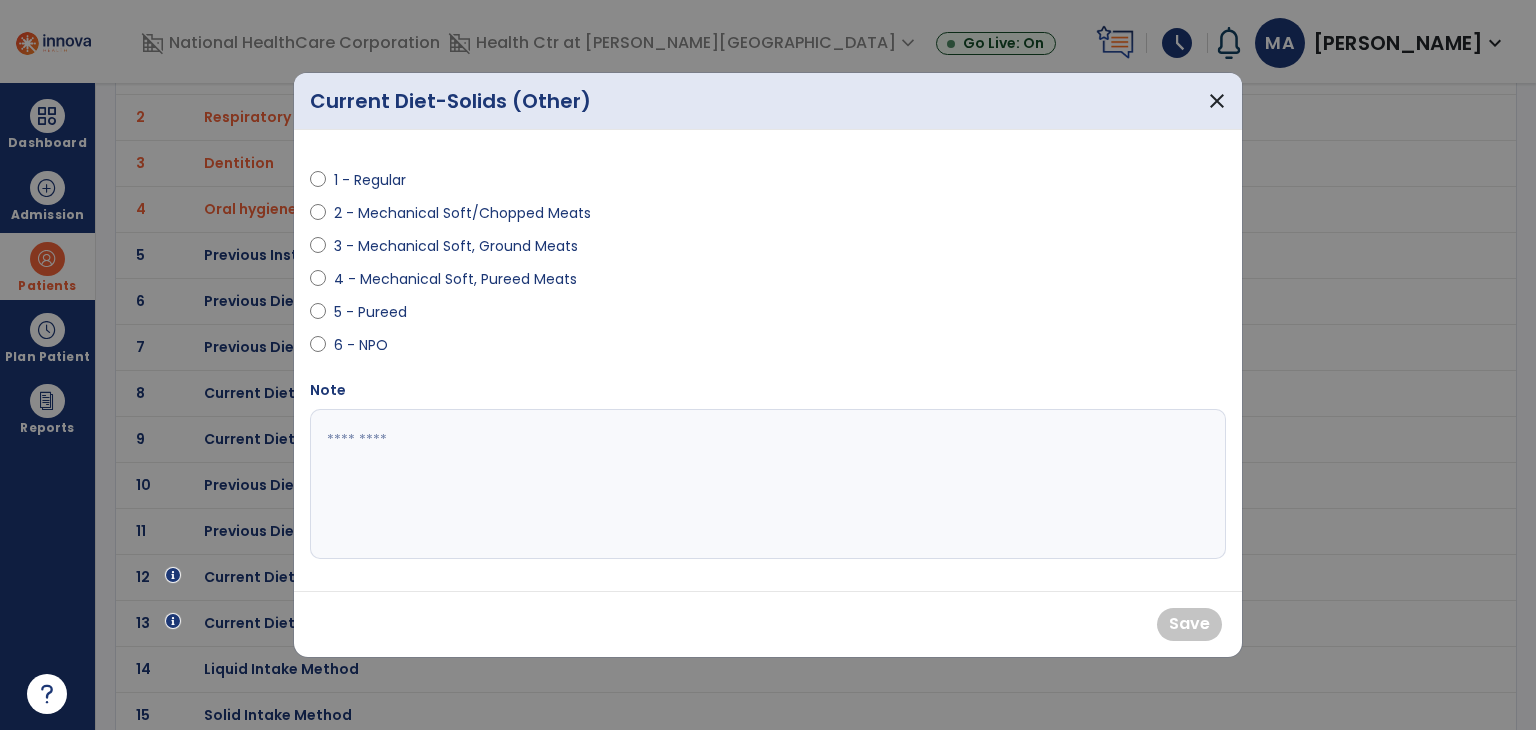 click on "1 - Regular 2 - Mechanical Soft/Chopped Meats 3 - Mechanical Soft, Ground Meats 4 - Mechanical Soft, Pureed Meats 5 - Pureed 6 - NPO" at bounding box center (533, 255) 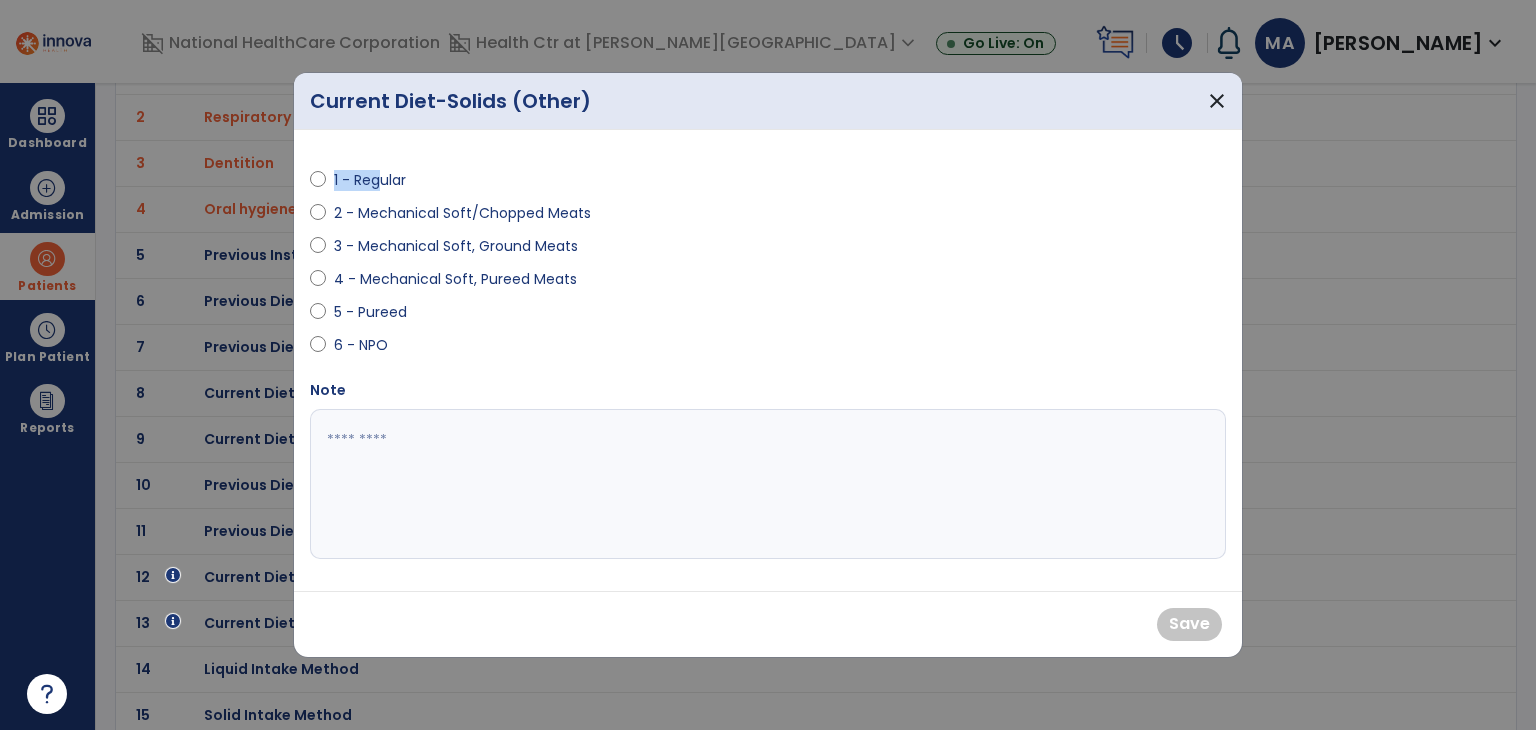 click on "1 - Regular" at bounding box center (370, 180) 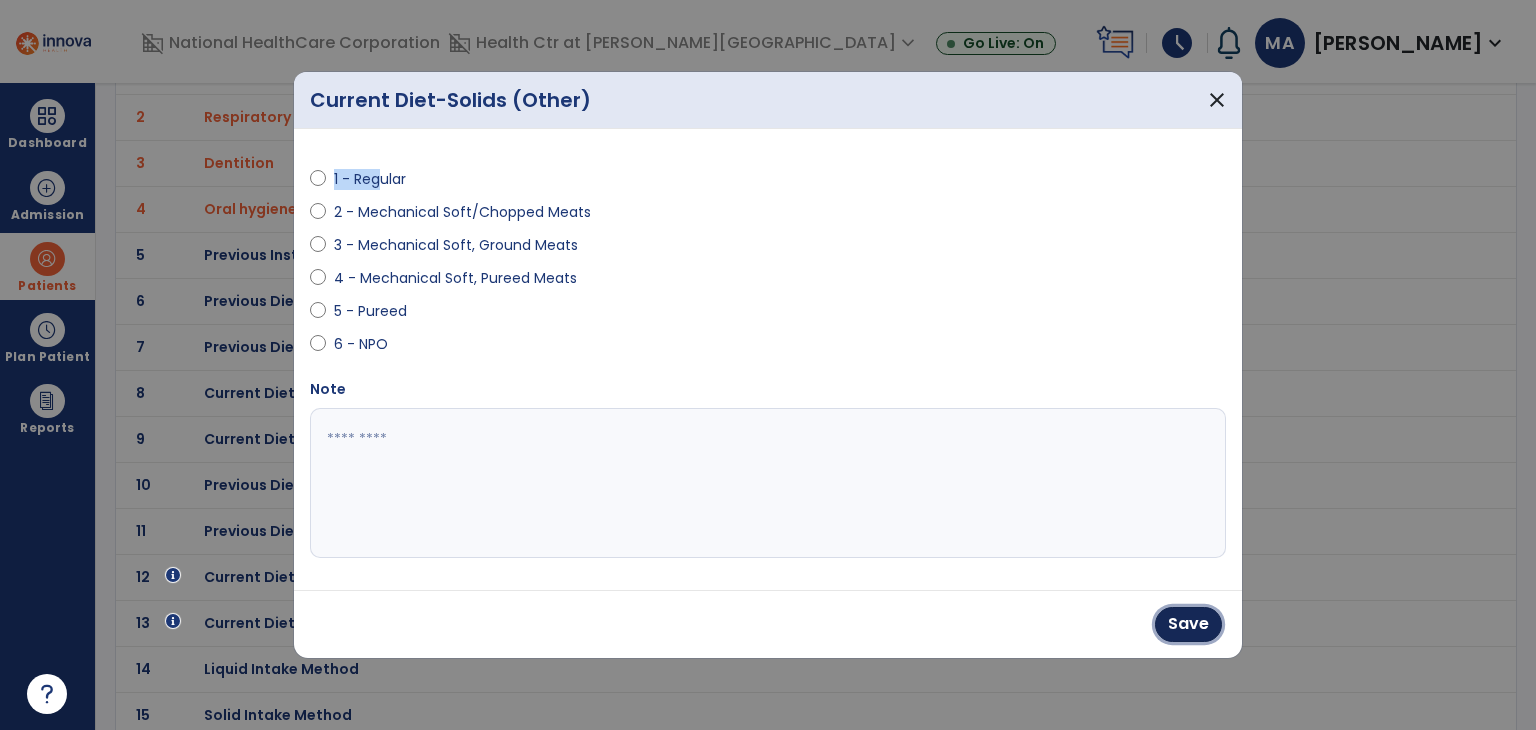 click on "Save" at bounding box center (1188, 624) 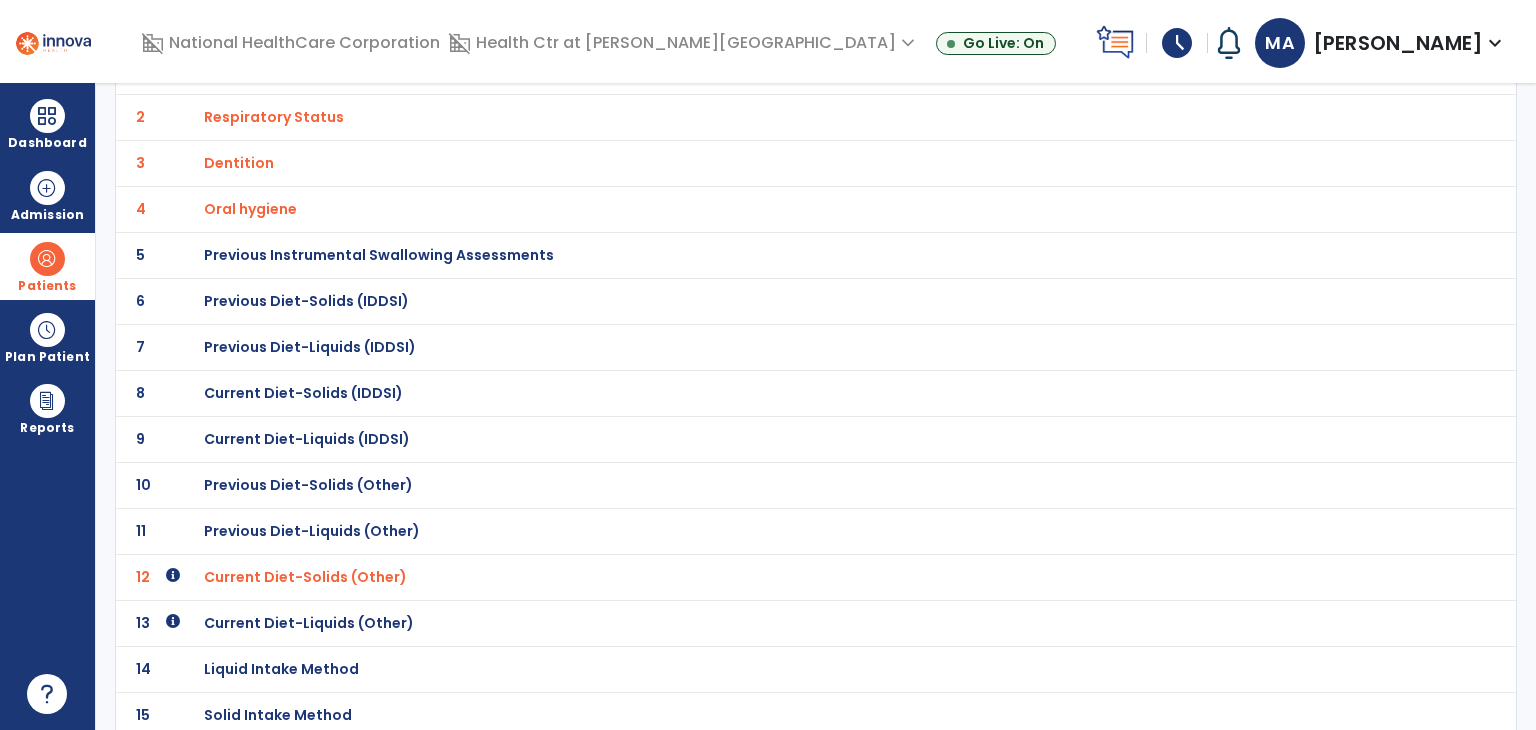 click on "Current Diet-Liquids (Other)" at bounding box center (324, 71) 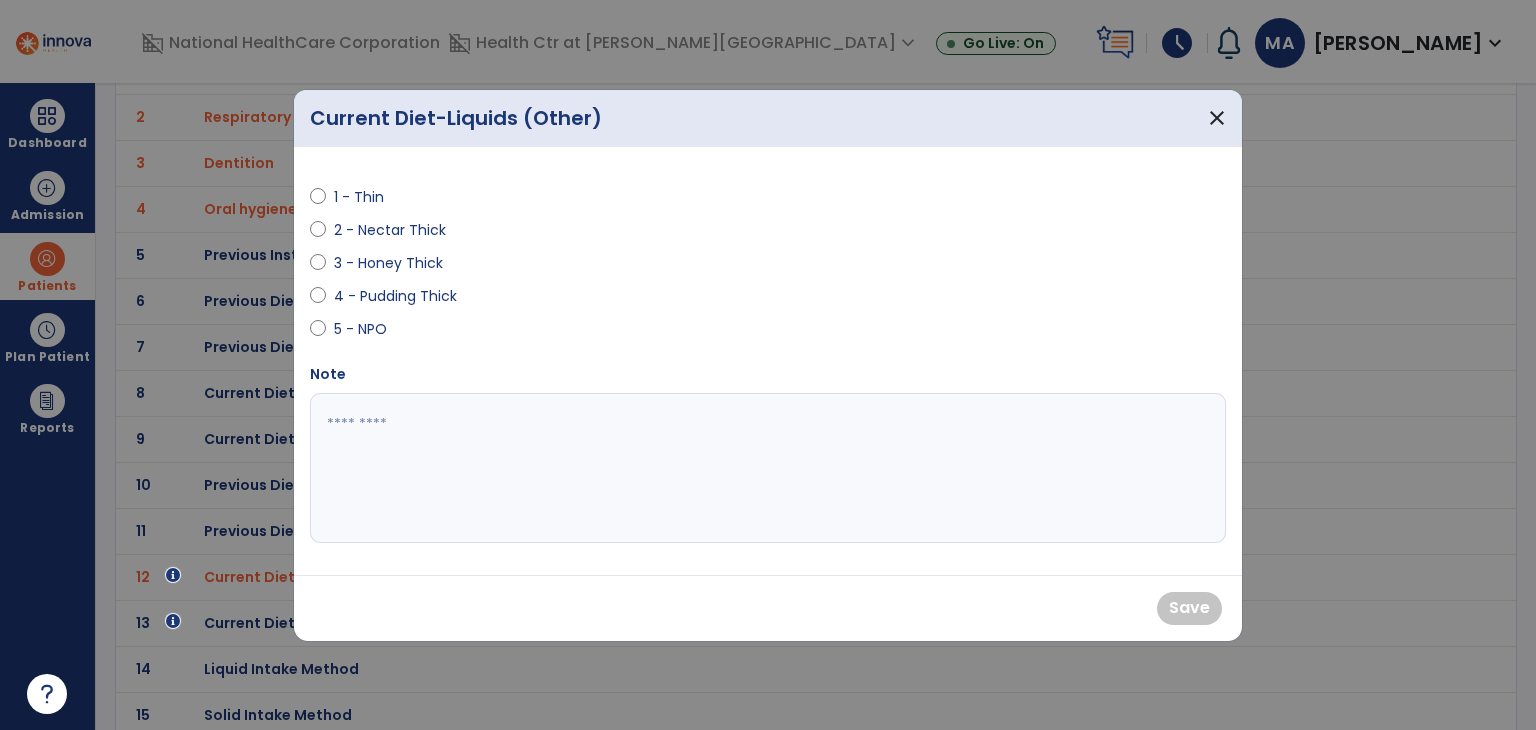 click on "1 - Thin" at bounding box center [369, 197] 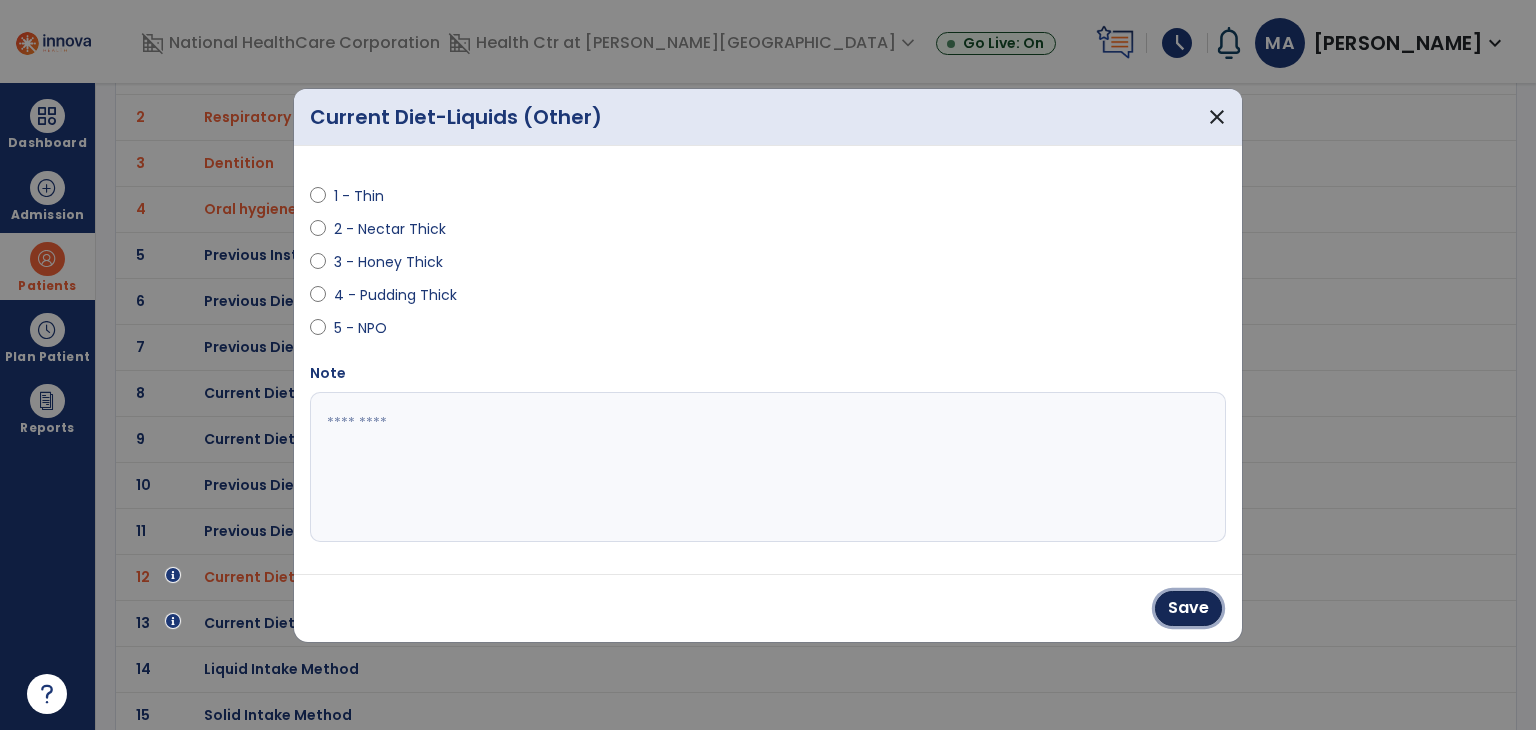 click on "Save" at bounding box center [1188, 608] 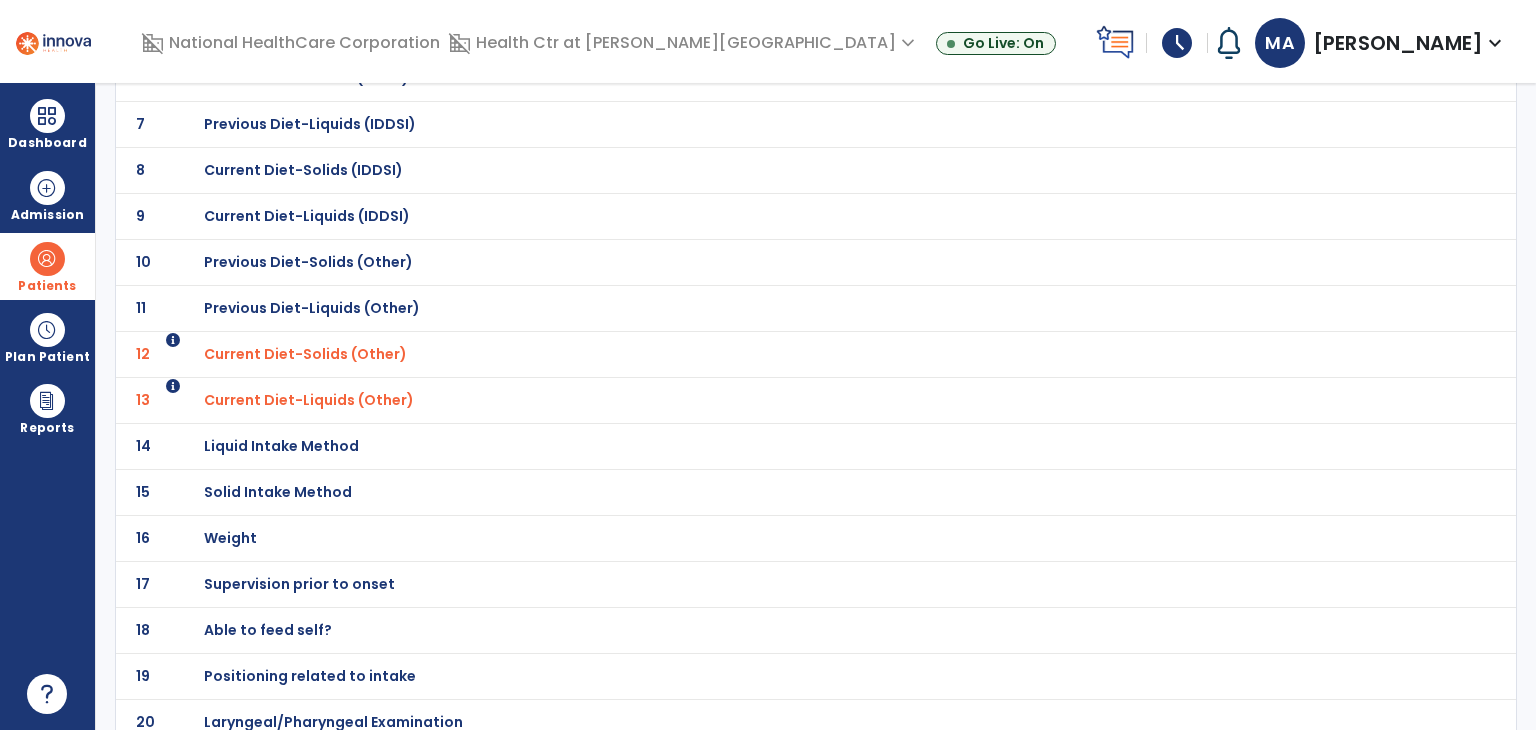 scroll, scrollTop: 434, scrollLeft: 0, axis: vertical 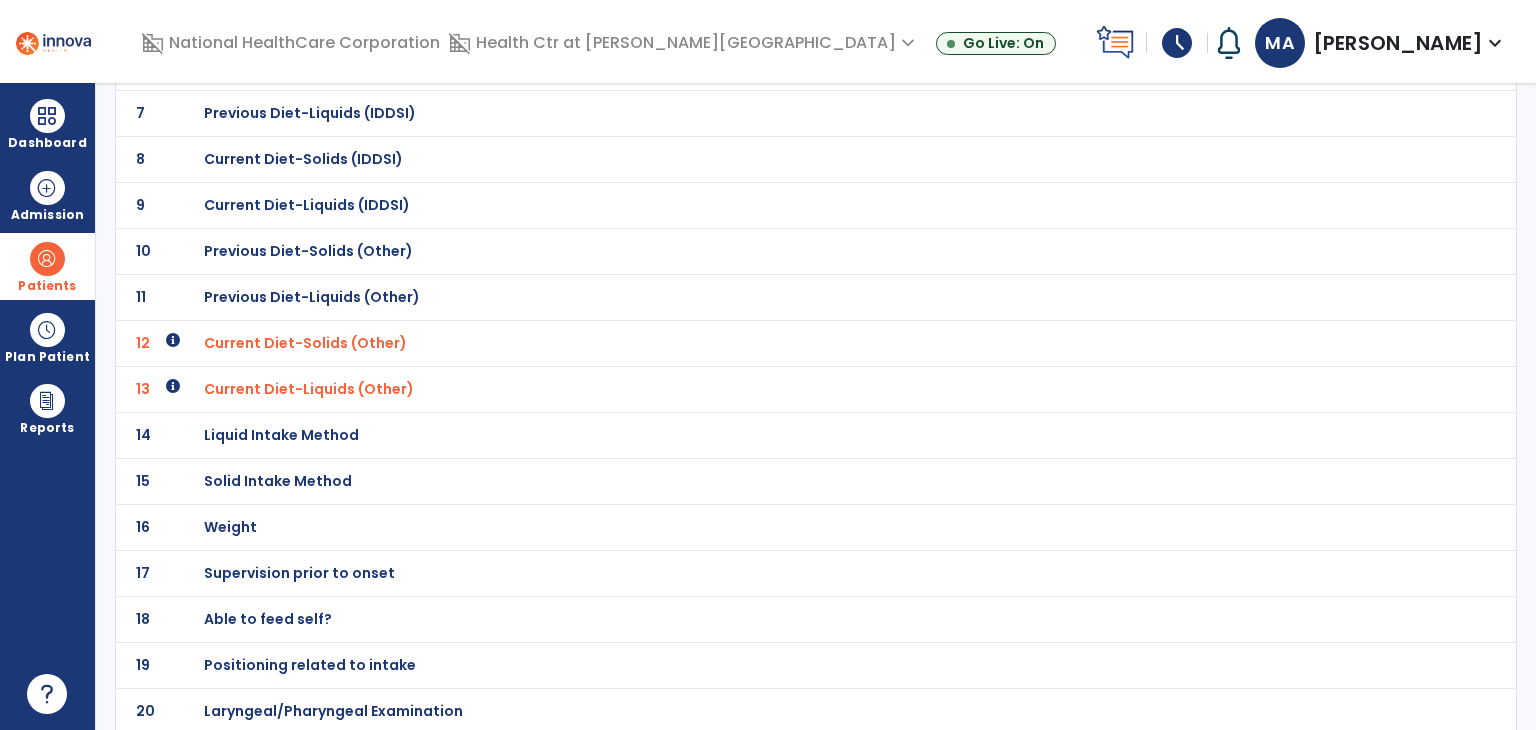 click on "Able to feed self?" at bounding box center [324, -163] 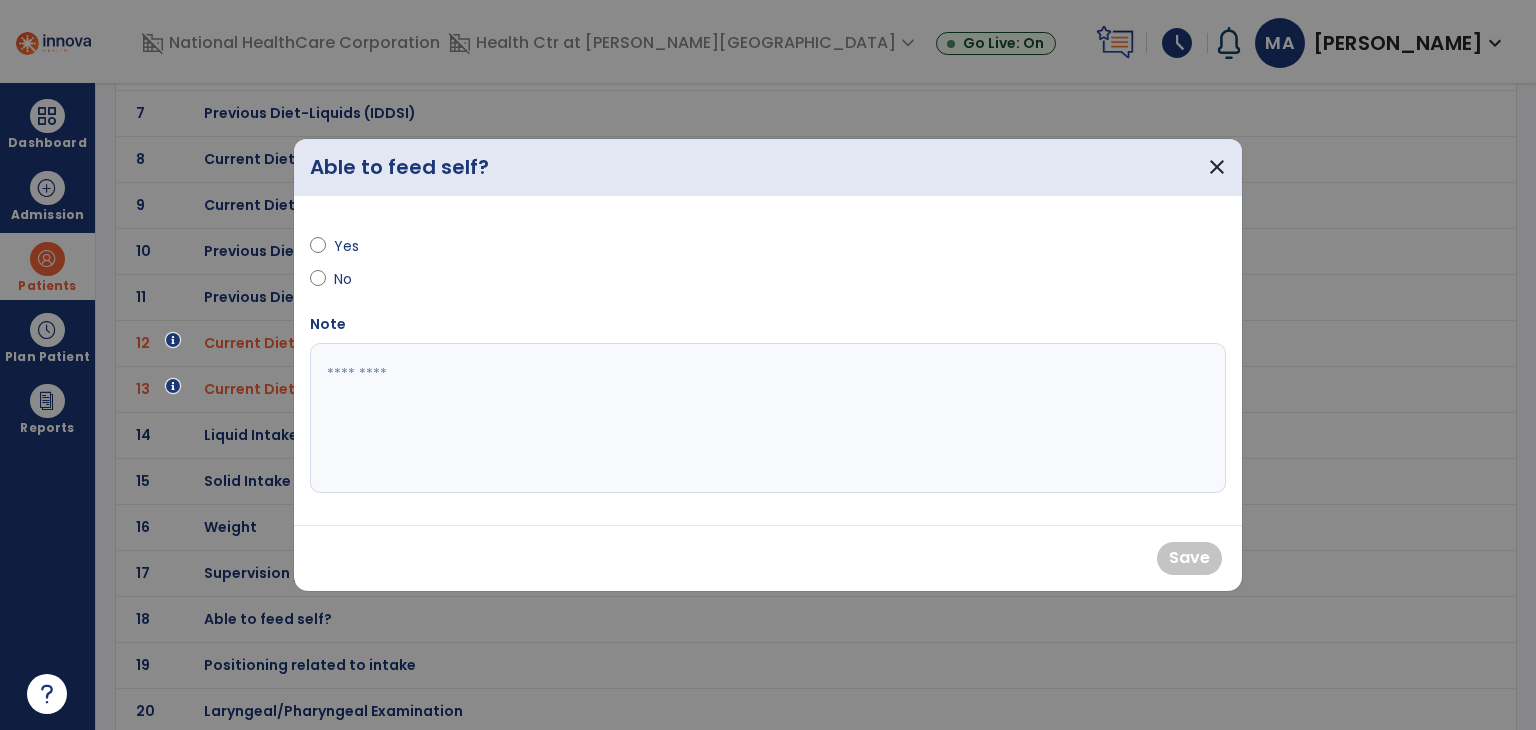 click on "Yes" at bounding box center [369, 246] 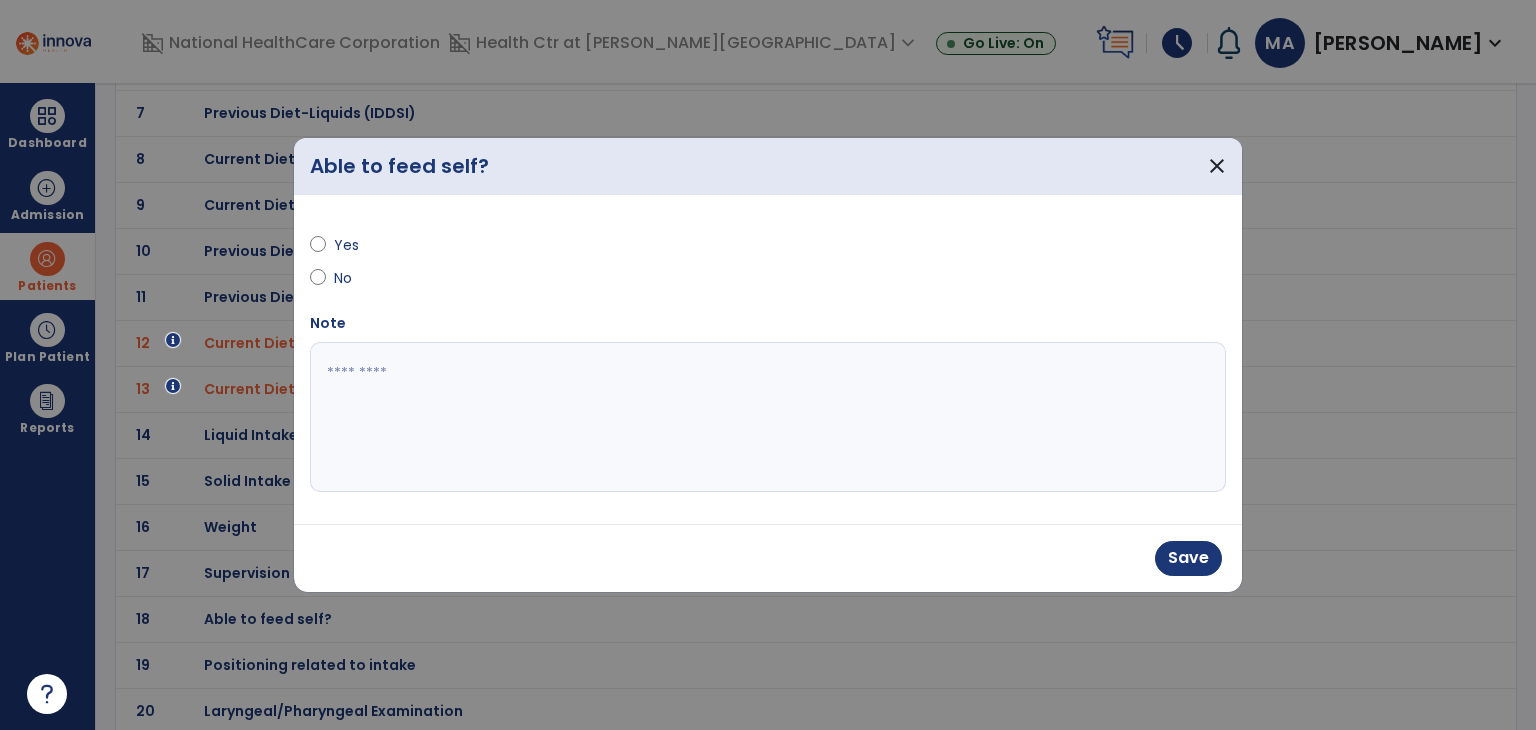 click on "Yes" at bounding box center [369, 245] 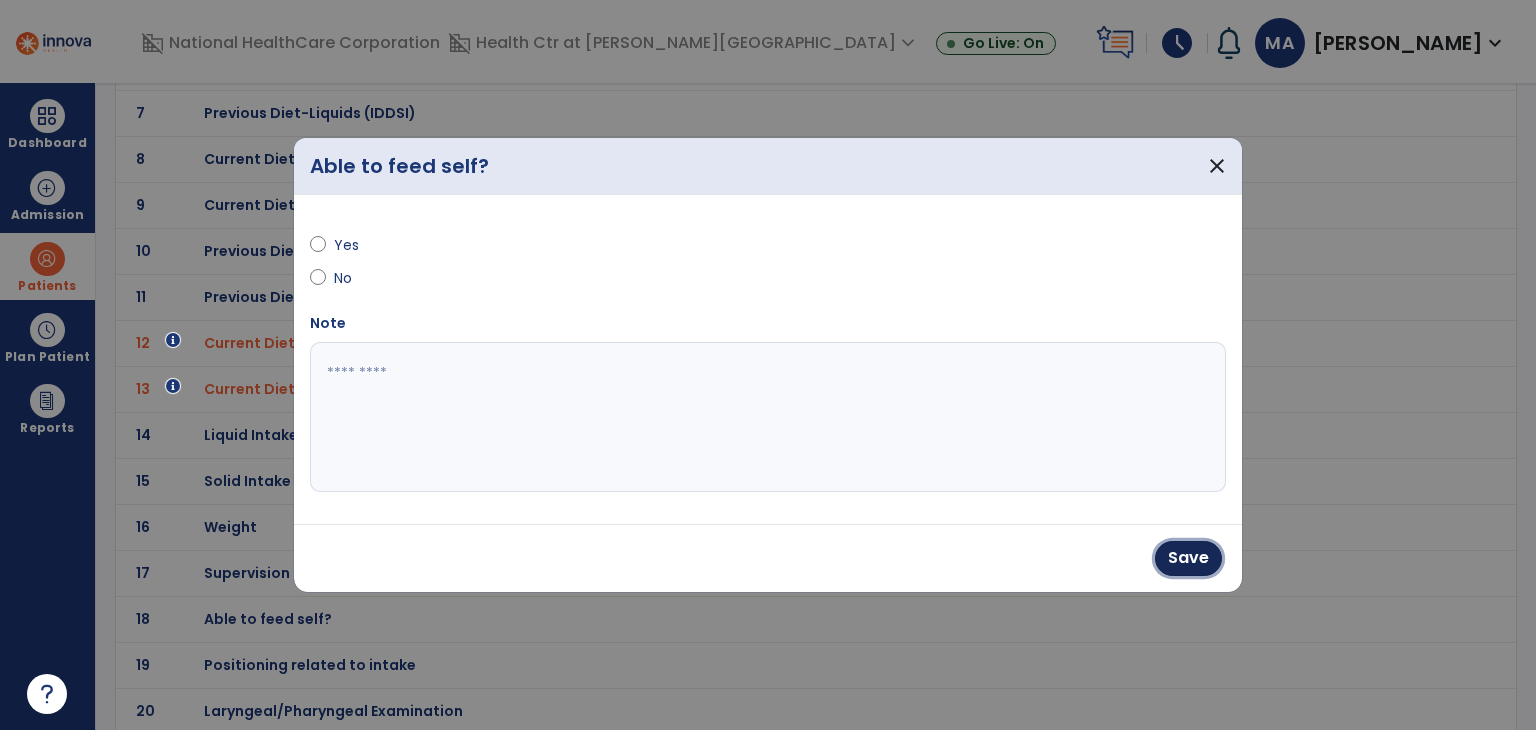 drag, startPoint x: 1185, startPoint y: 550, endPoint x: 874, endPoint y: 553, distance: 311.01447 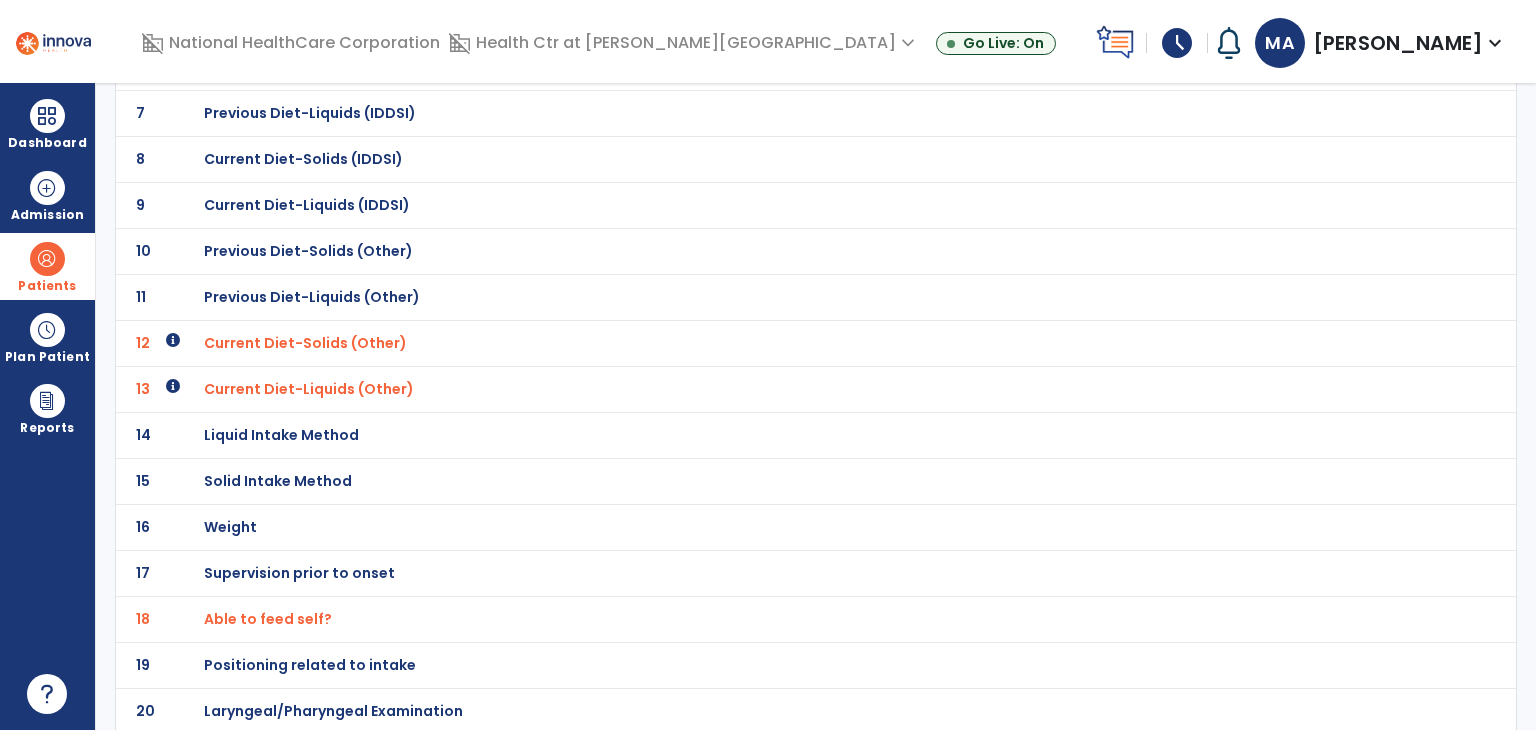 click on "Positioning related to intake" at bounding box center [772, -163] 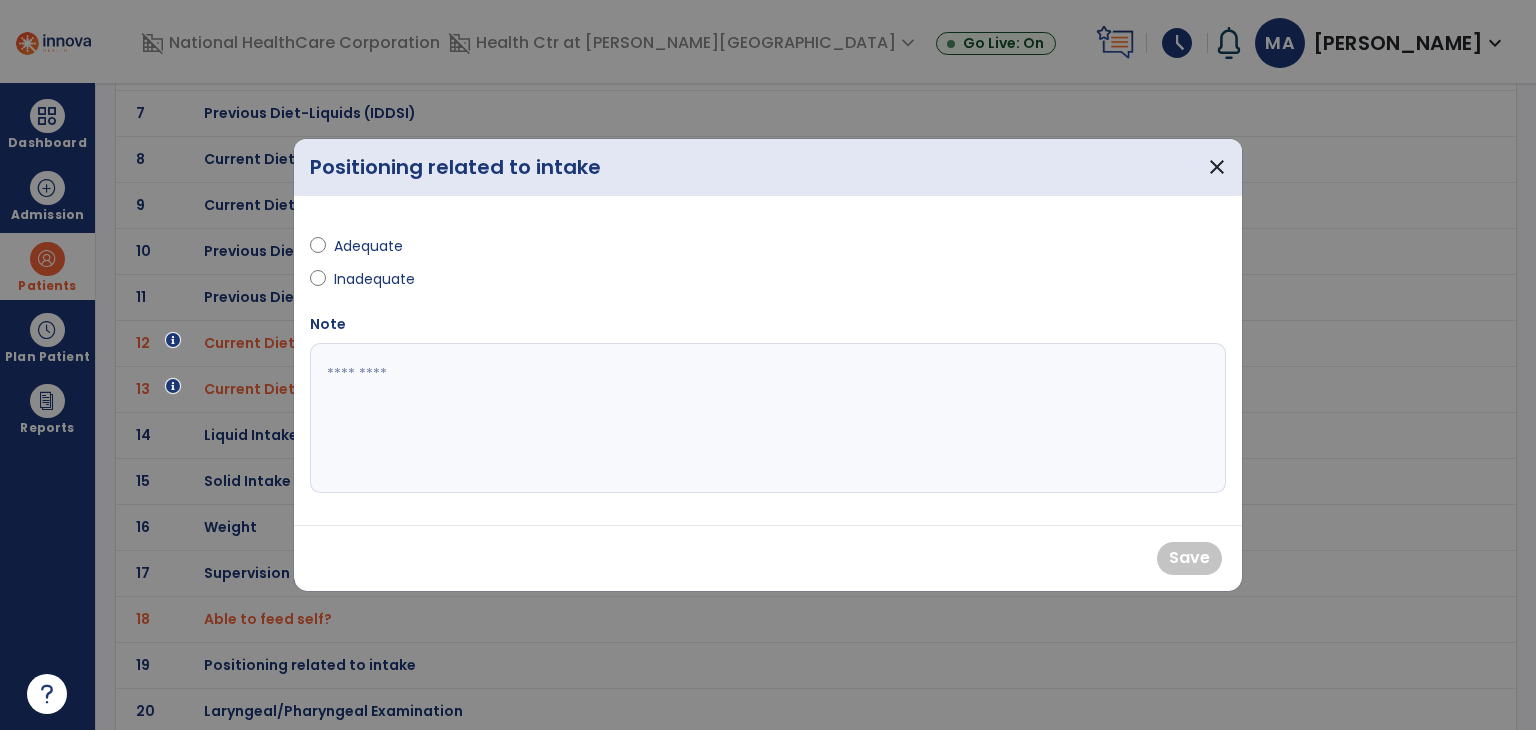 click on "Adequate" at bounding box center [369, 246] 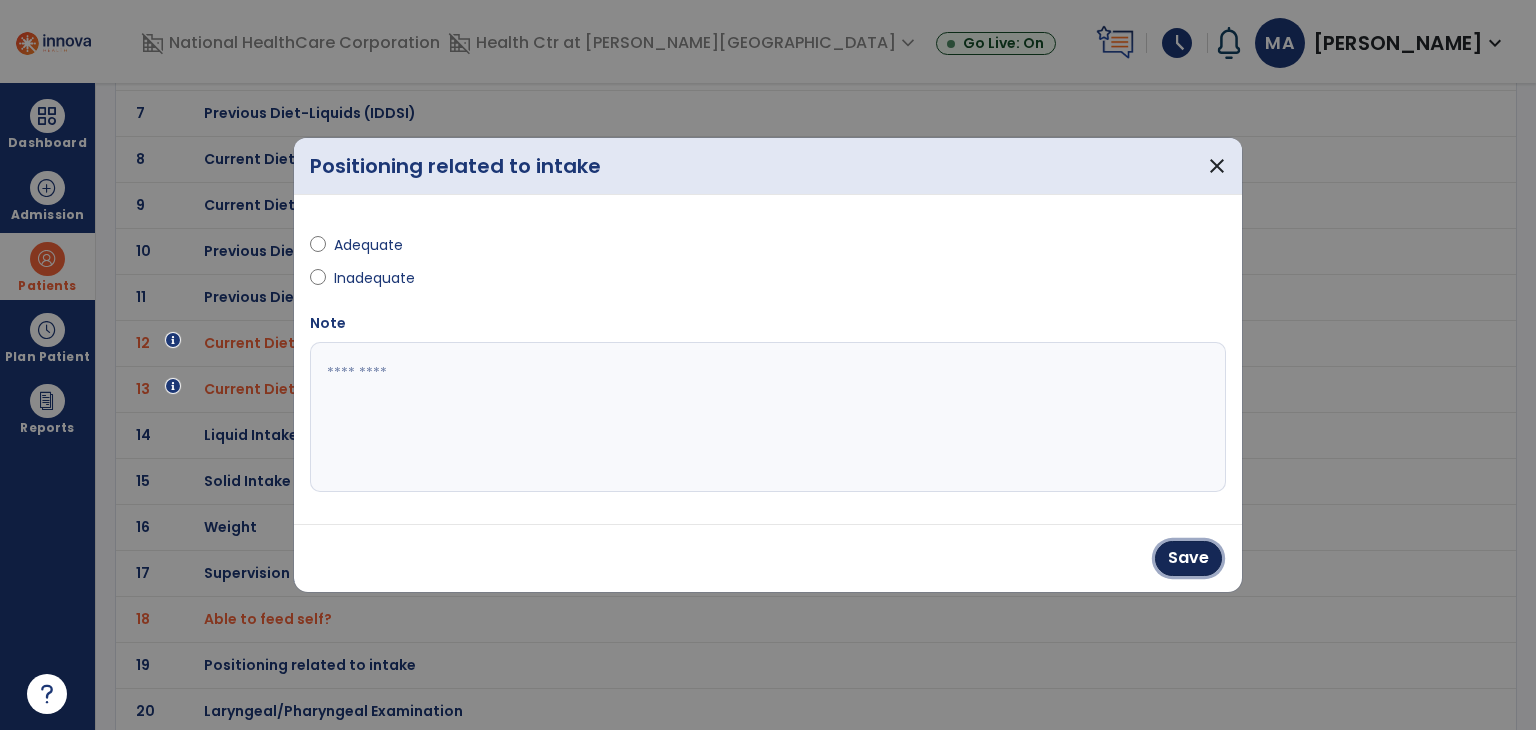 click on "Save" at bounding box center [1188, 558] 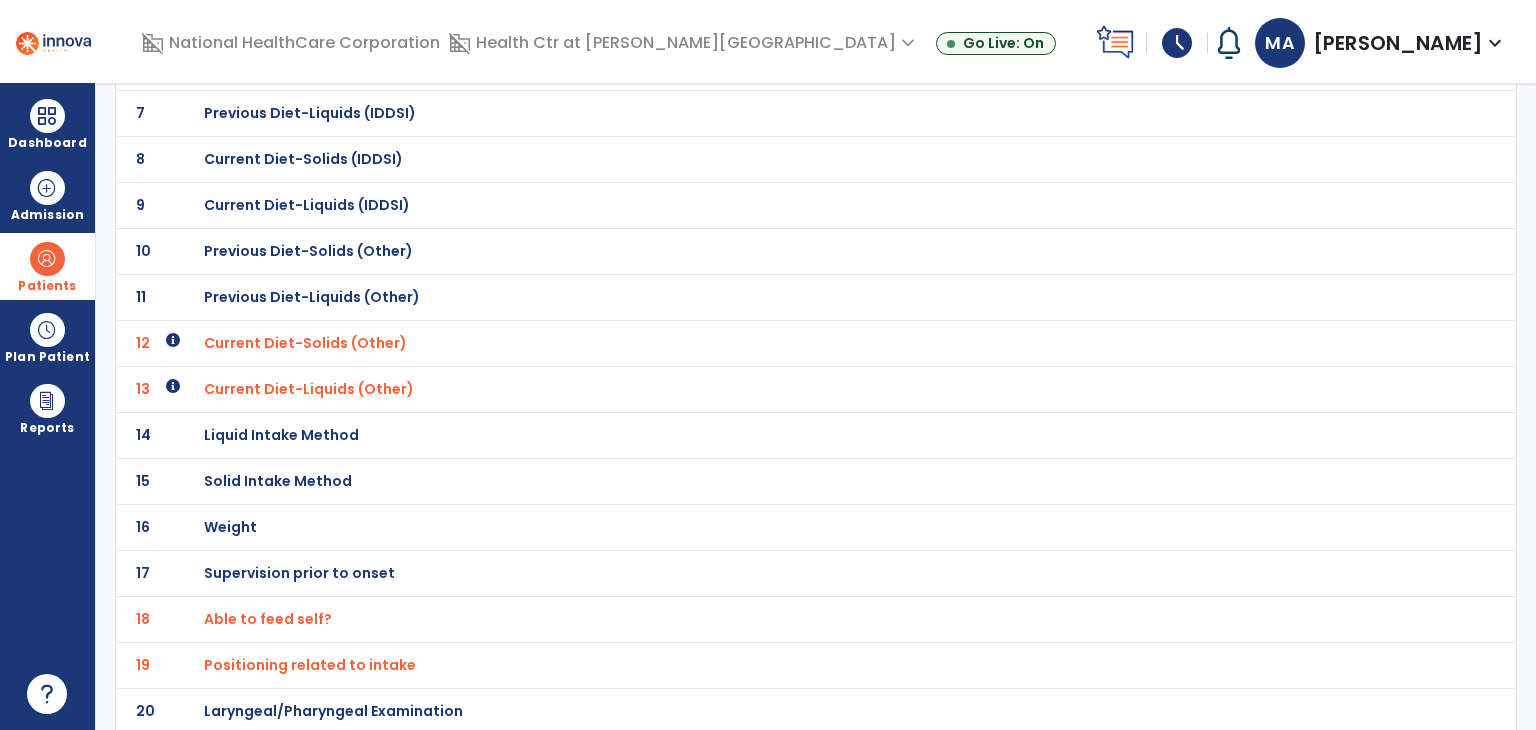 click on "Laryngeal/Pharyngeal Examination" at bounding box center (324, -163) 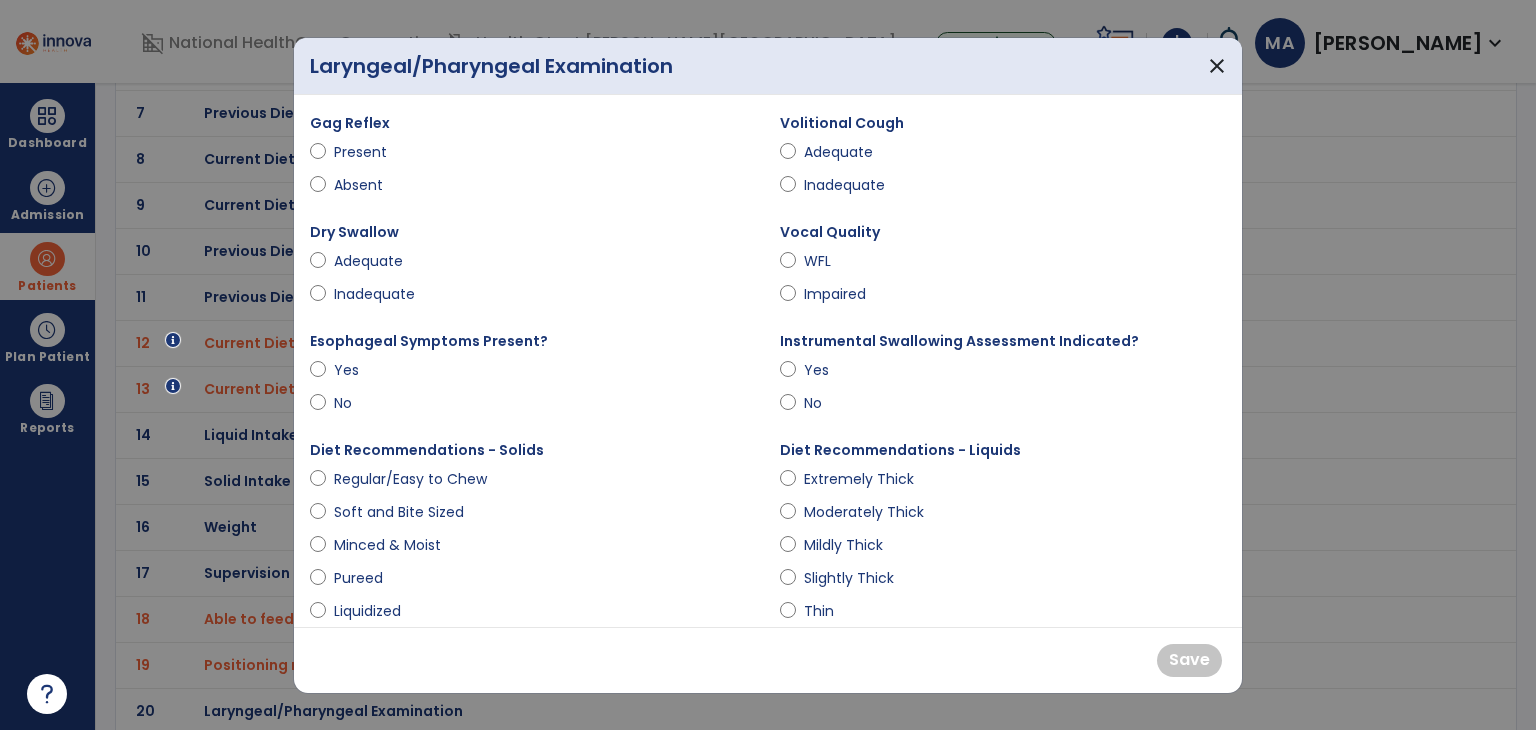click on "WFL" at bounding box center [839, 261] 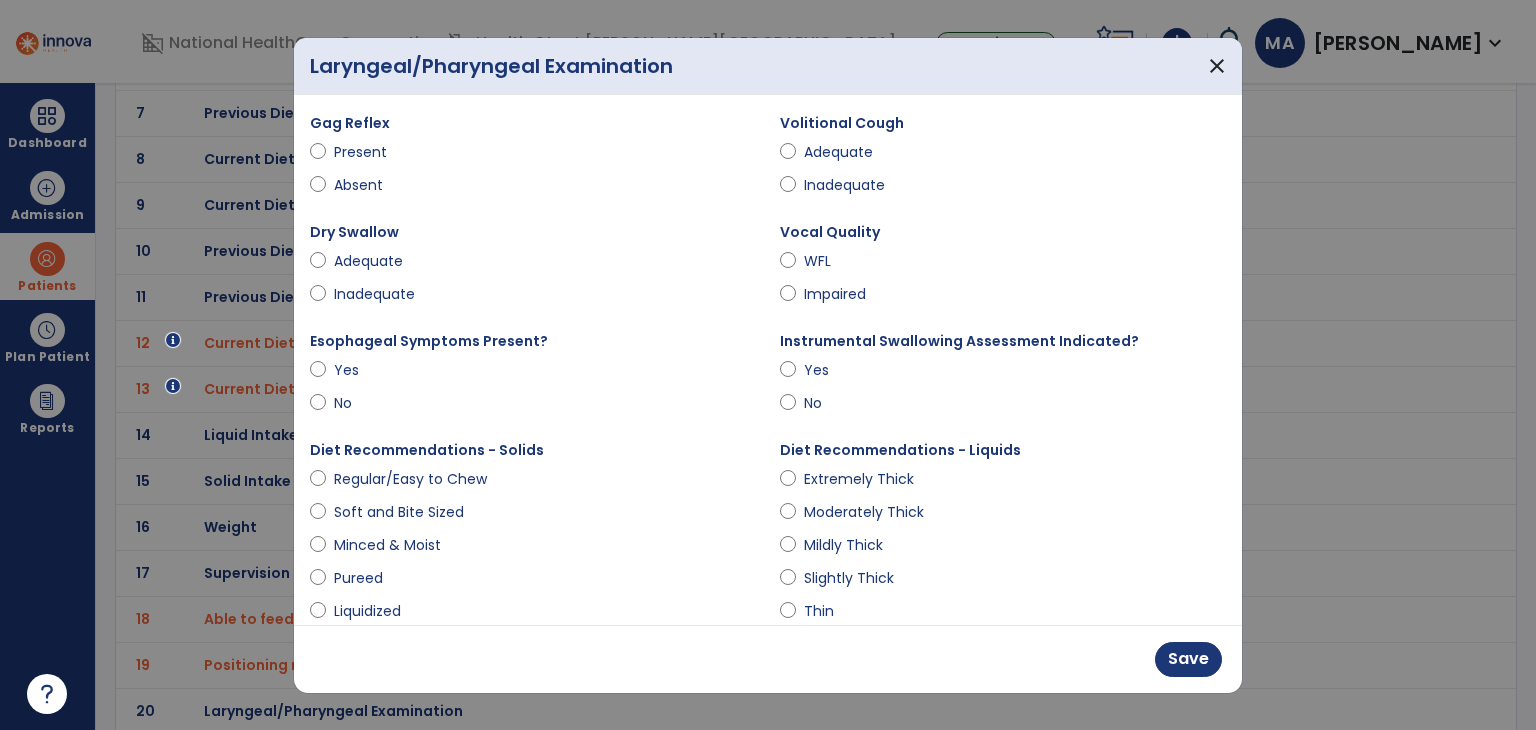 click on "No" at bounding box center [533, 407] 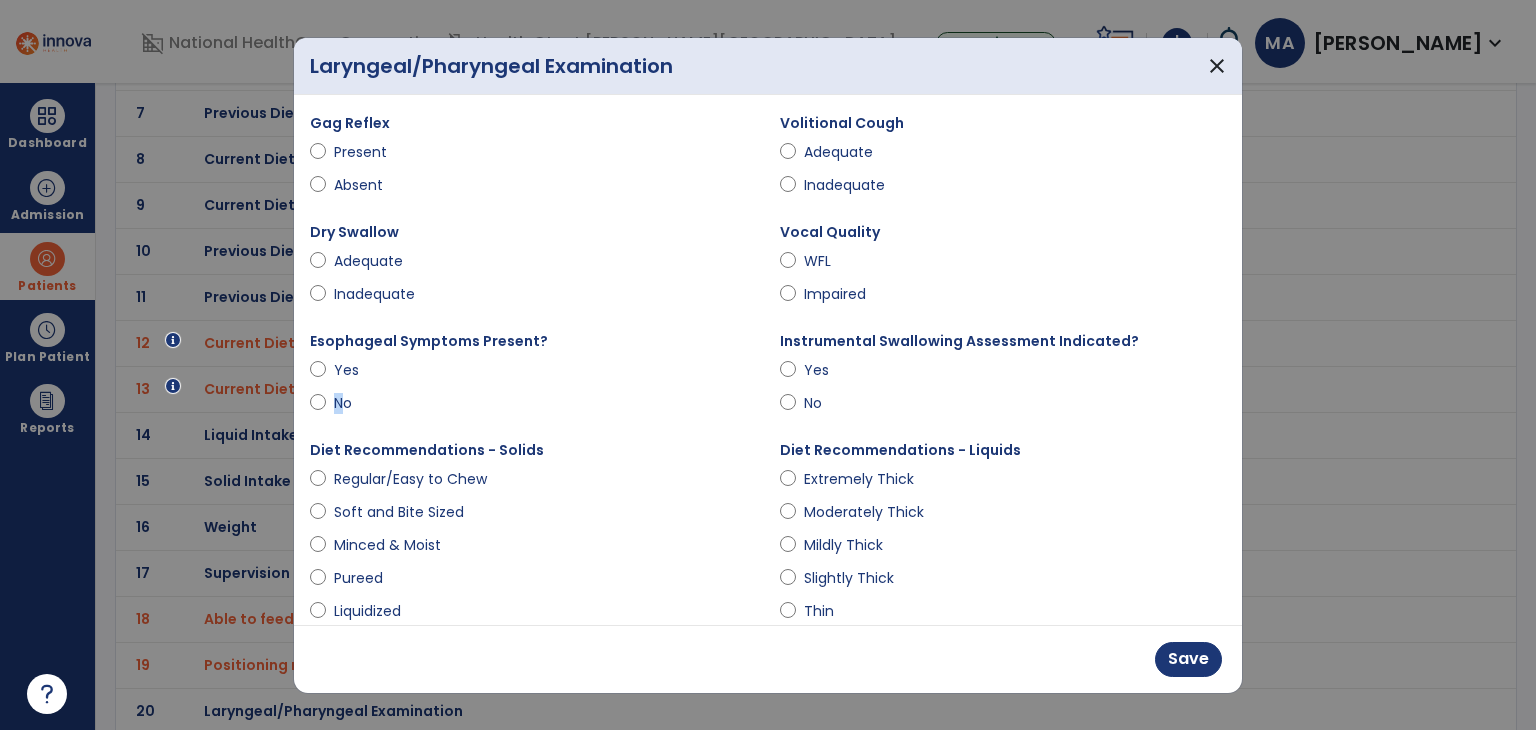 drag, startPoint x: 339, startPoint y: 409, endPoint x: 368, endPoint y: 403, distance: 29.614185 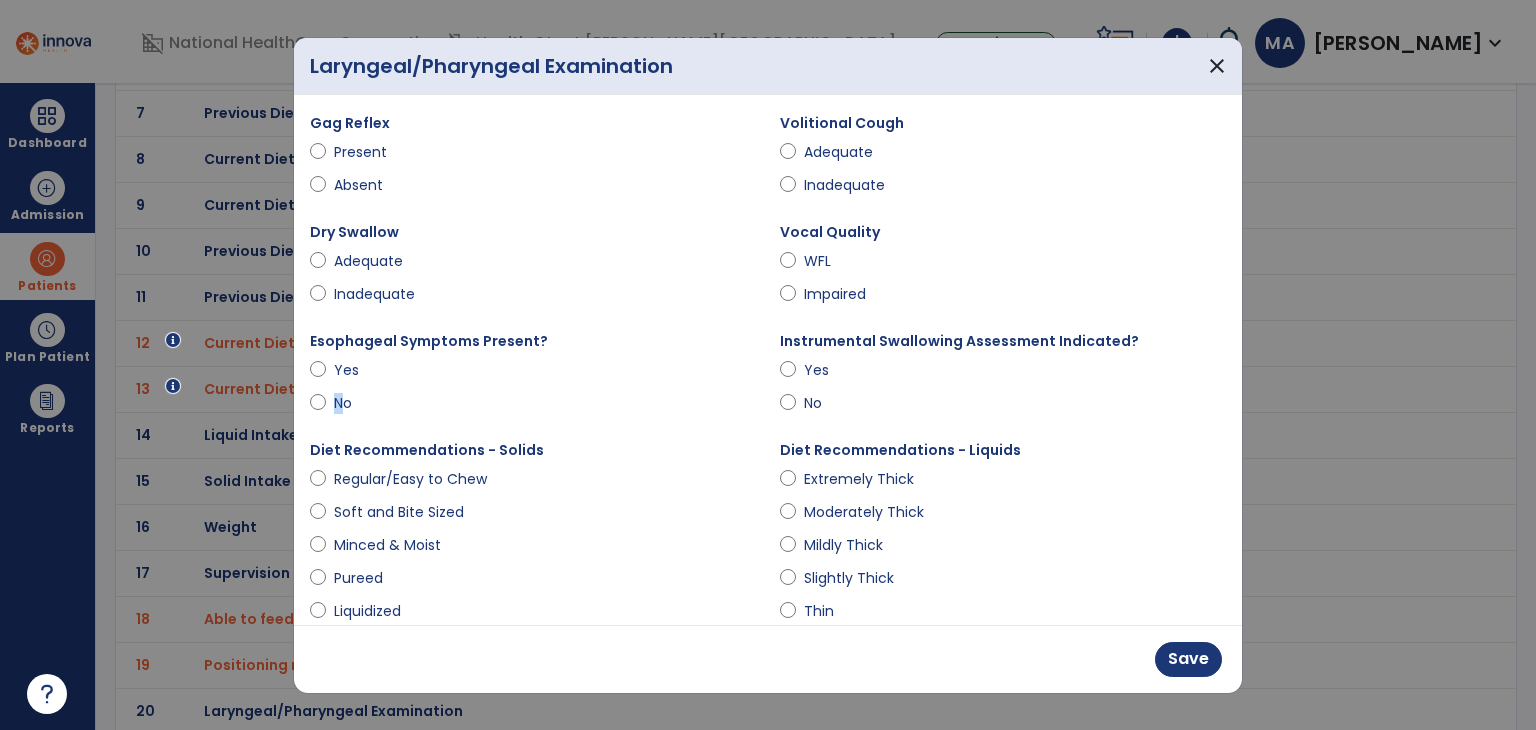 click on "No" at bounding box center (369, 403) 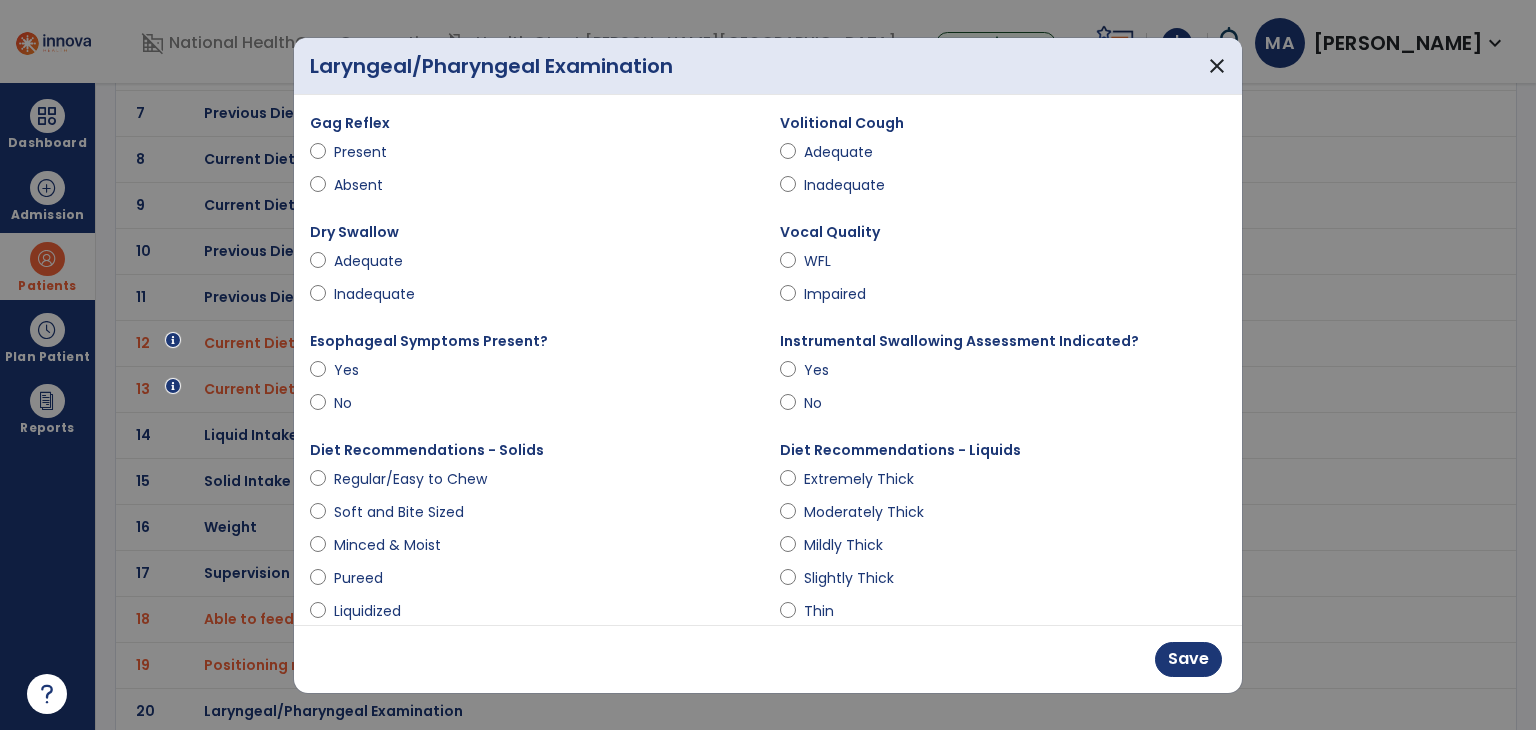 click on "No" at bounding box center [839, 403] 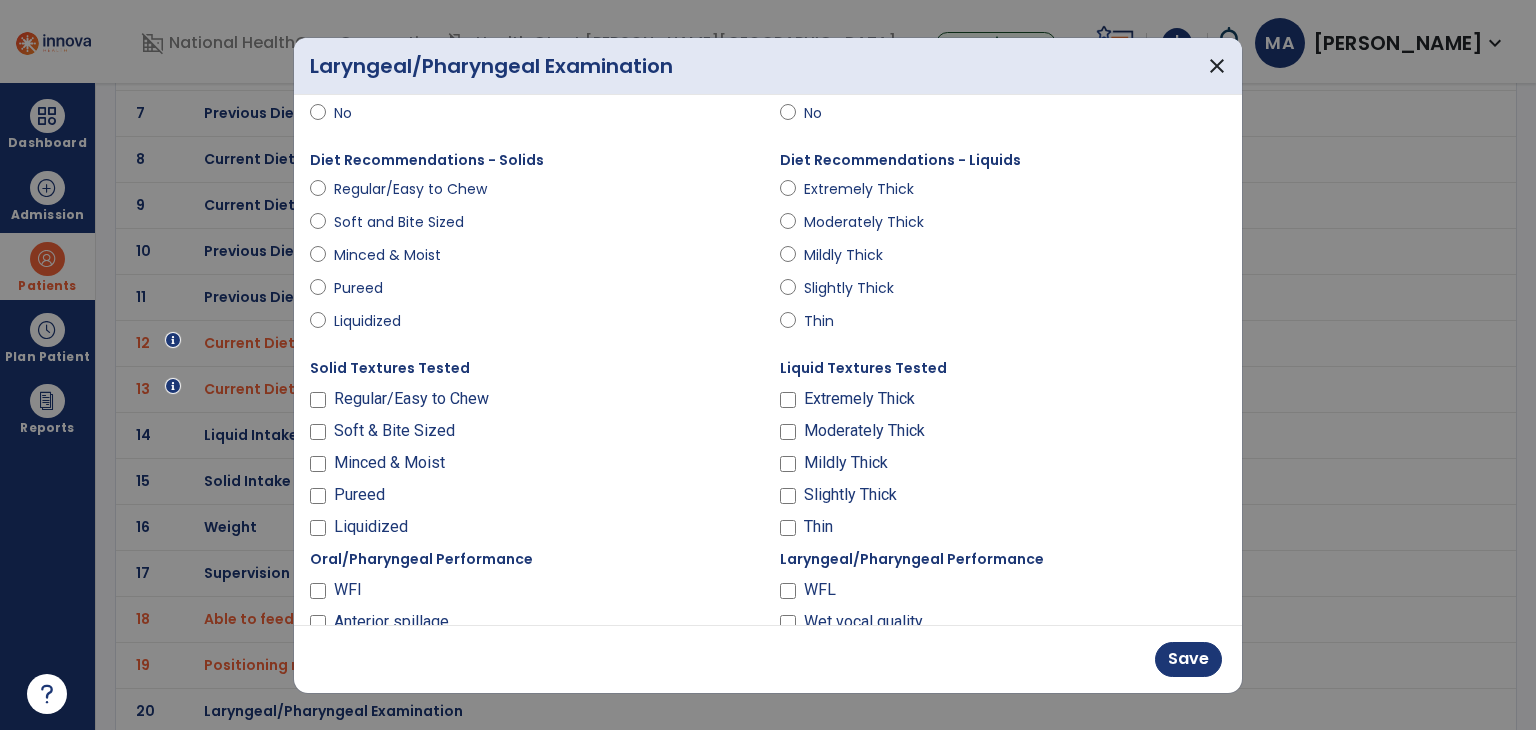 scroll, scrollTop: 300, scrollLeft: 0, axis: vertical 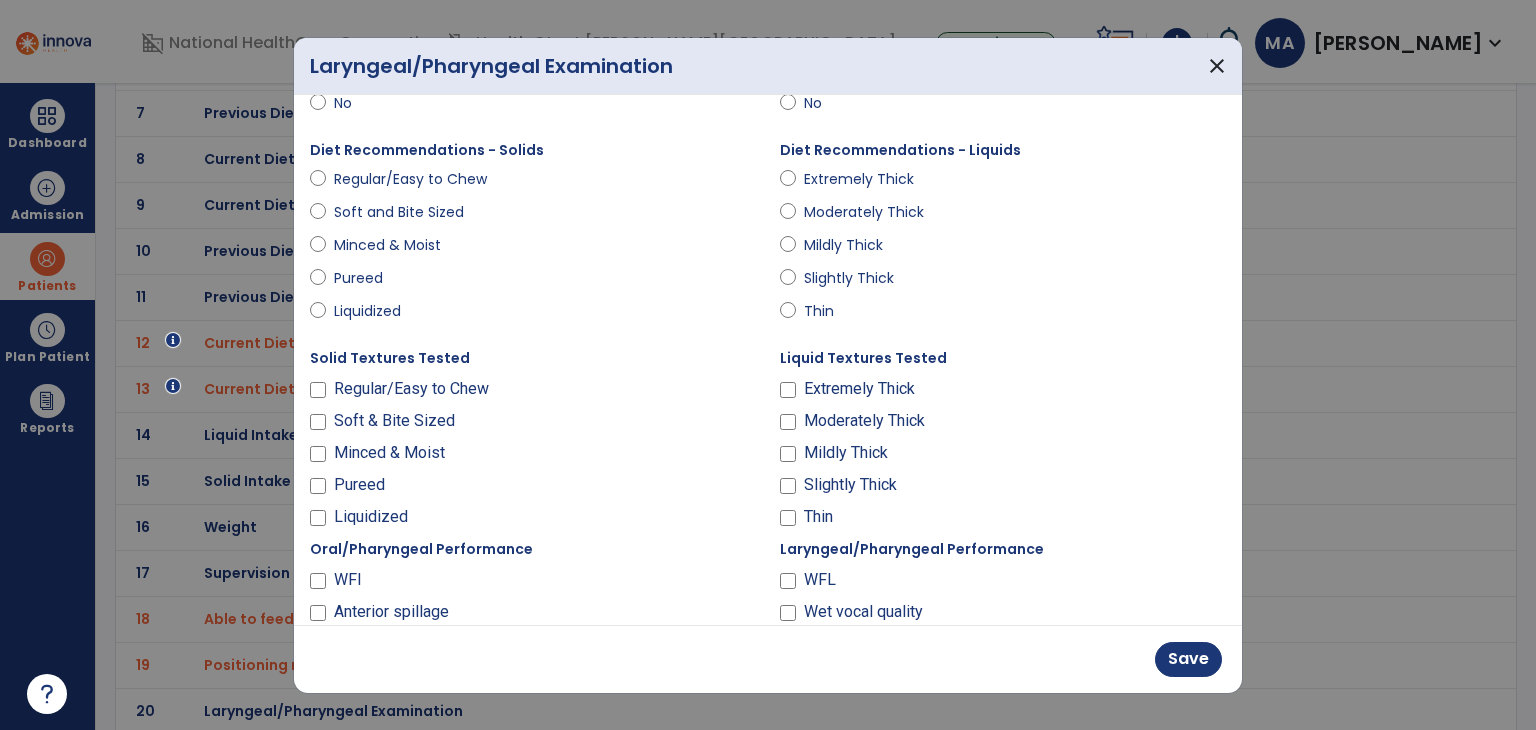 click on "Thin" at bounding box center (839, 311) 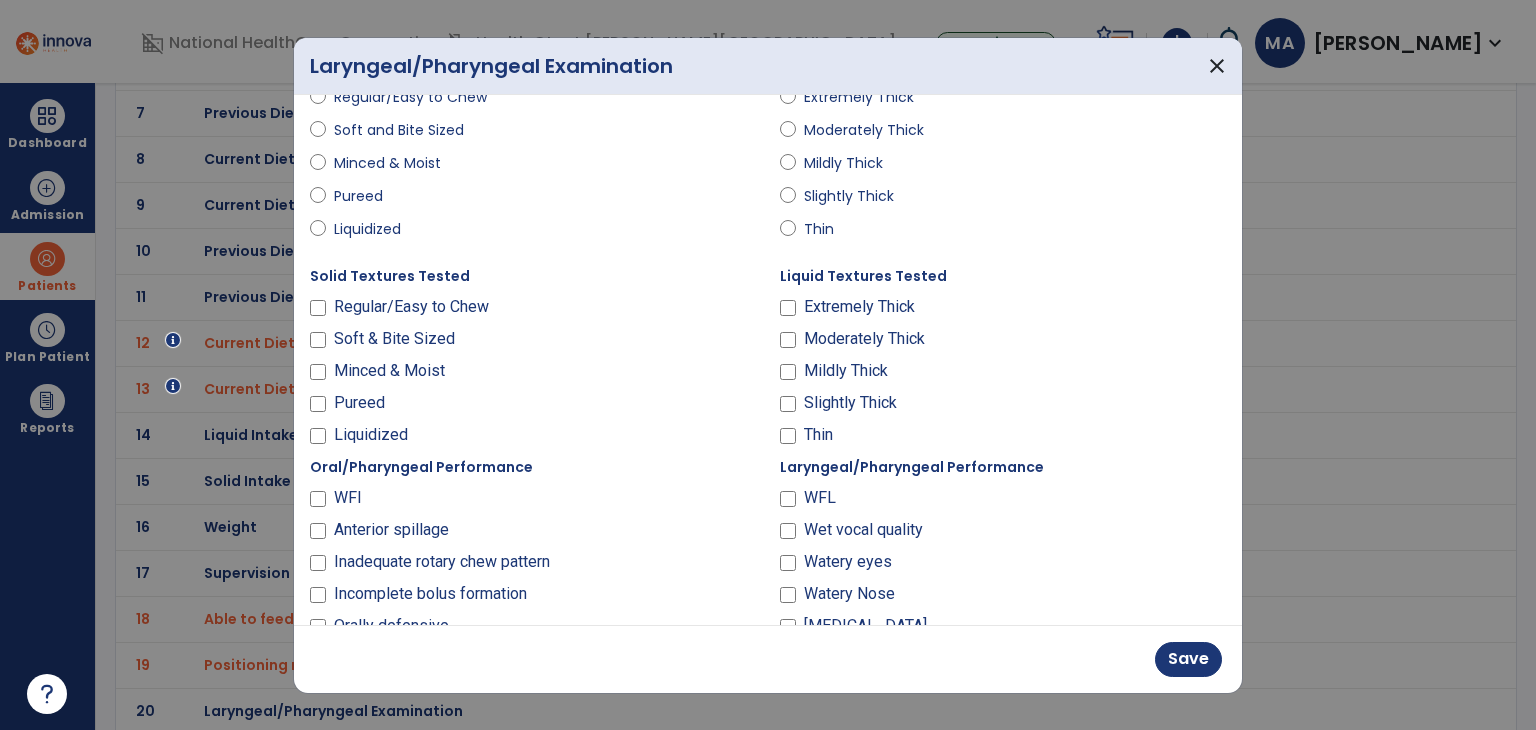 scroll, scrollTop: 300, scrollLeft: 0, axis: vertical 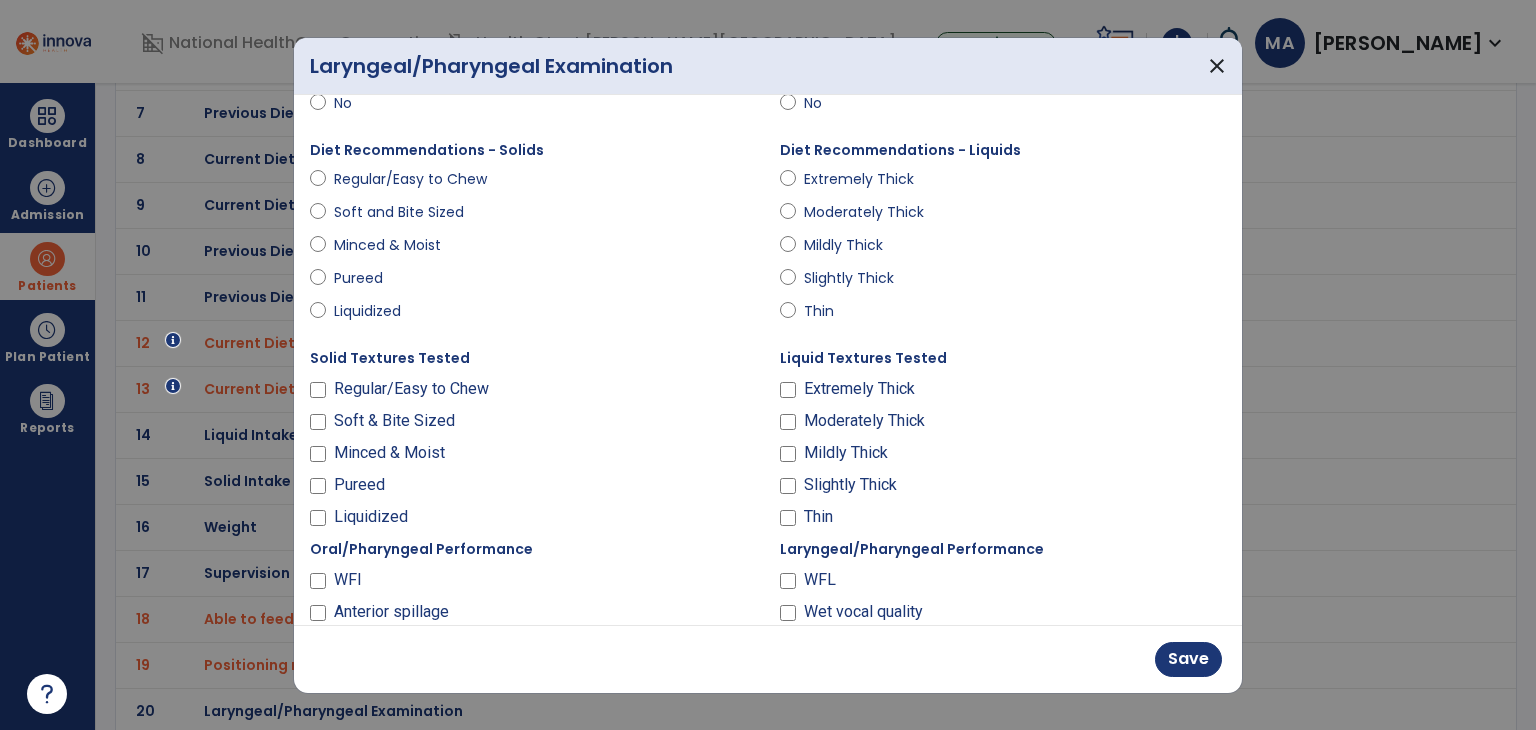 click on "Thin" at bounding box center [818, 517] 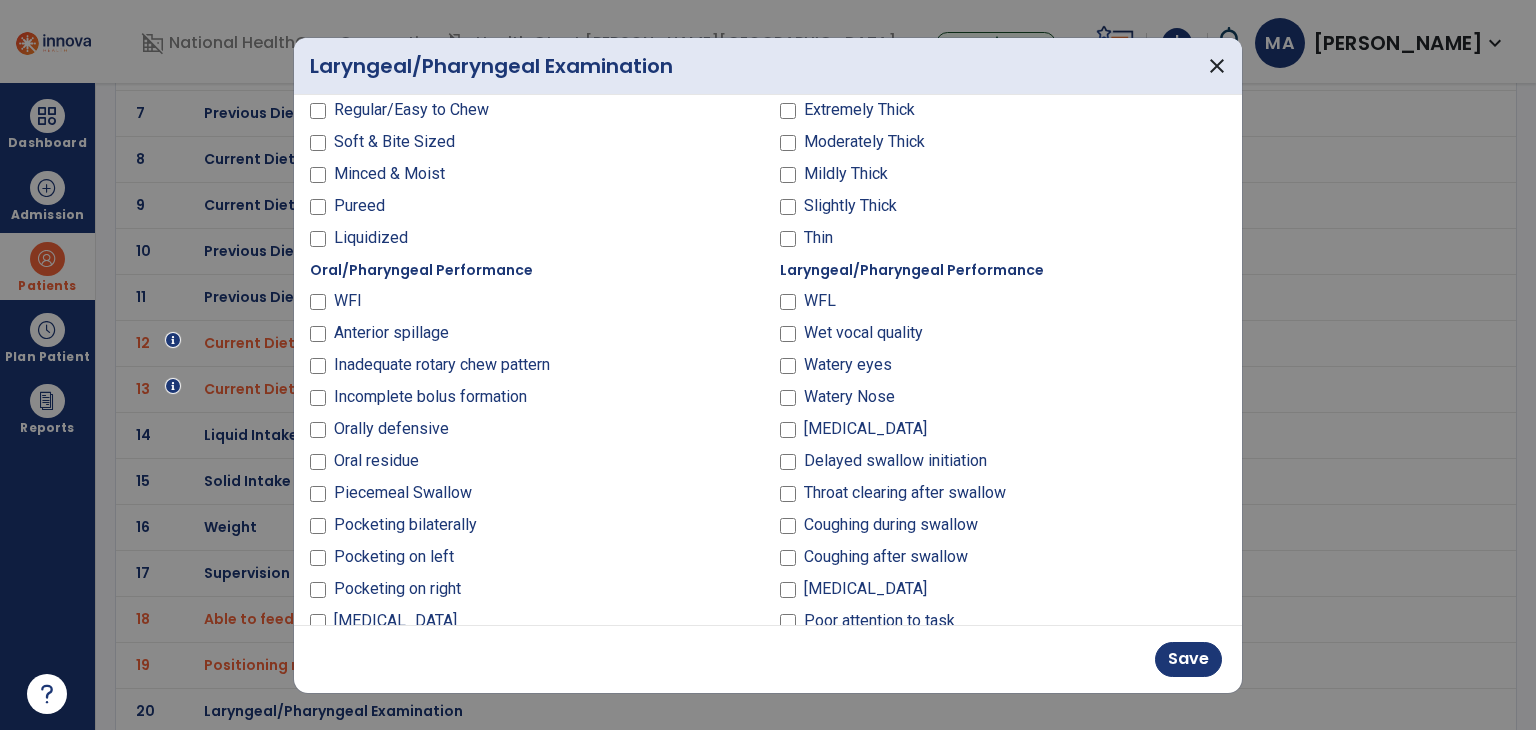 scroll, scrollTop: 600, scrollLeft: 0, axis: vertical 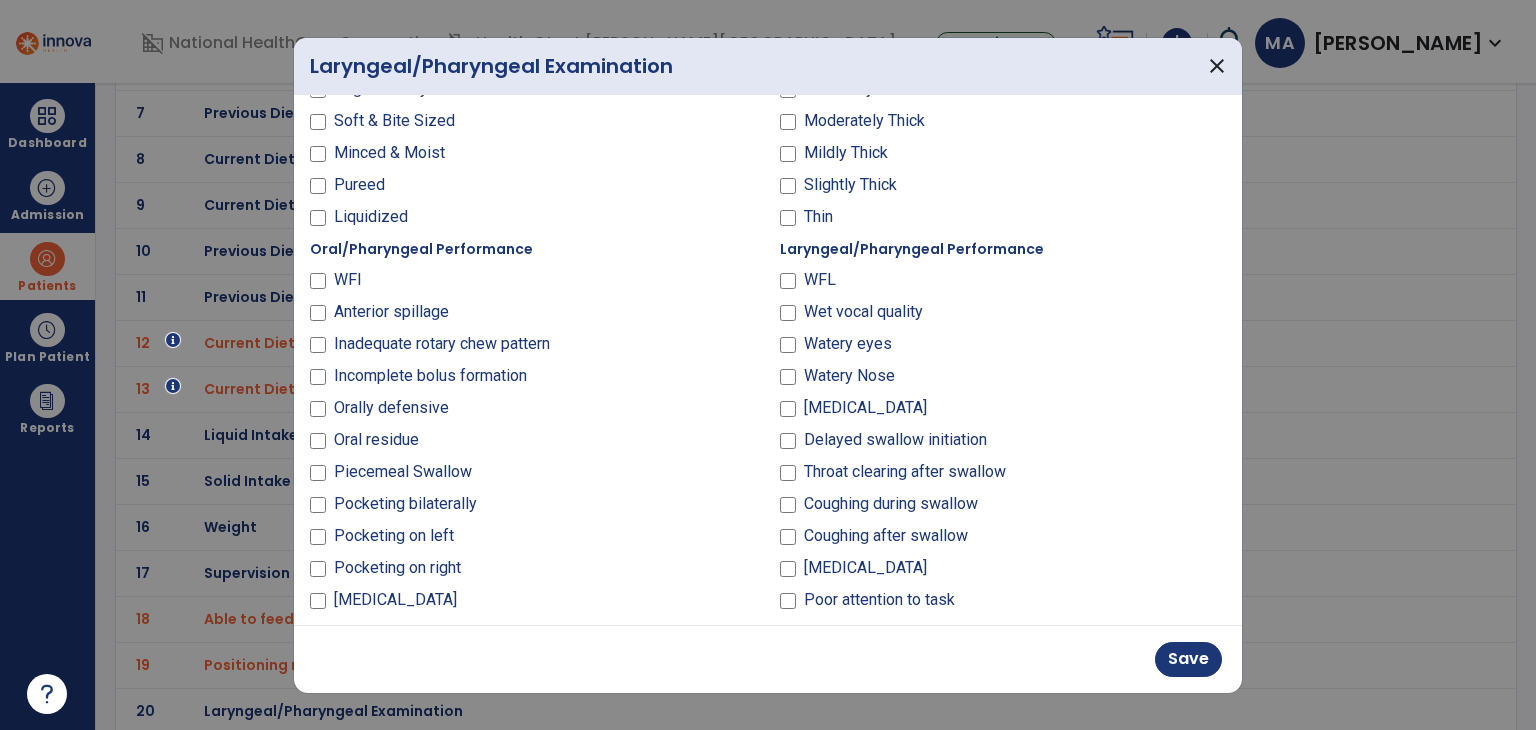 drag, startPoint x: 345, startPoint y: 285, endPoint x: 404, endPoint y: 294, distance: 59.682495 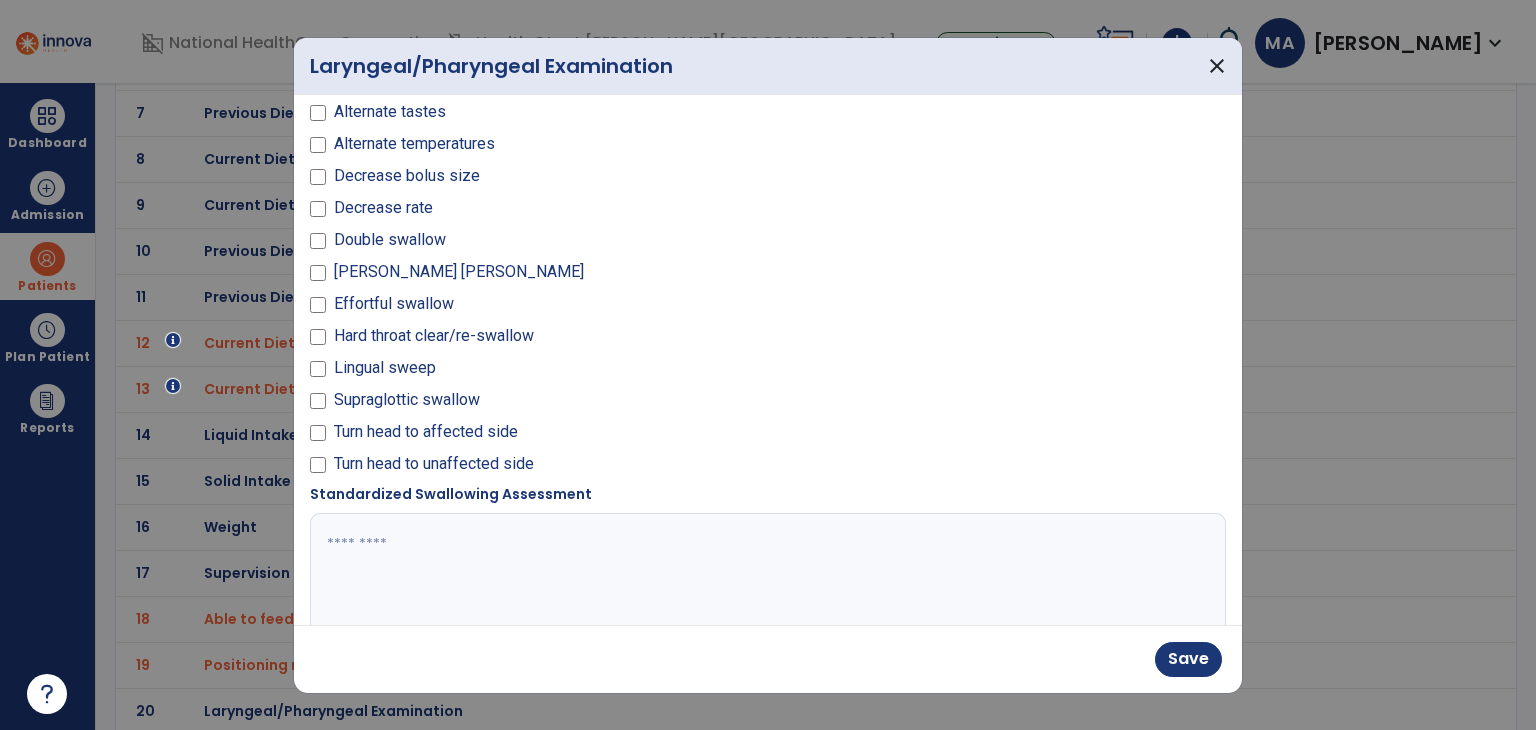scroll, scrollTop: 1500, scrollLeft: 0, axis: vertical 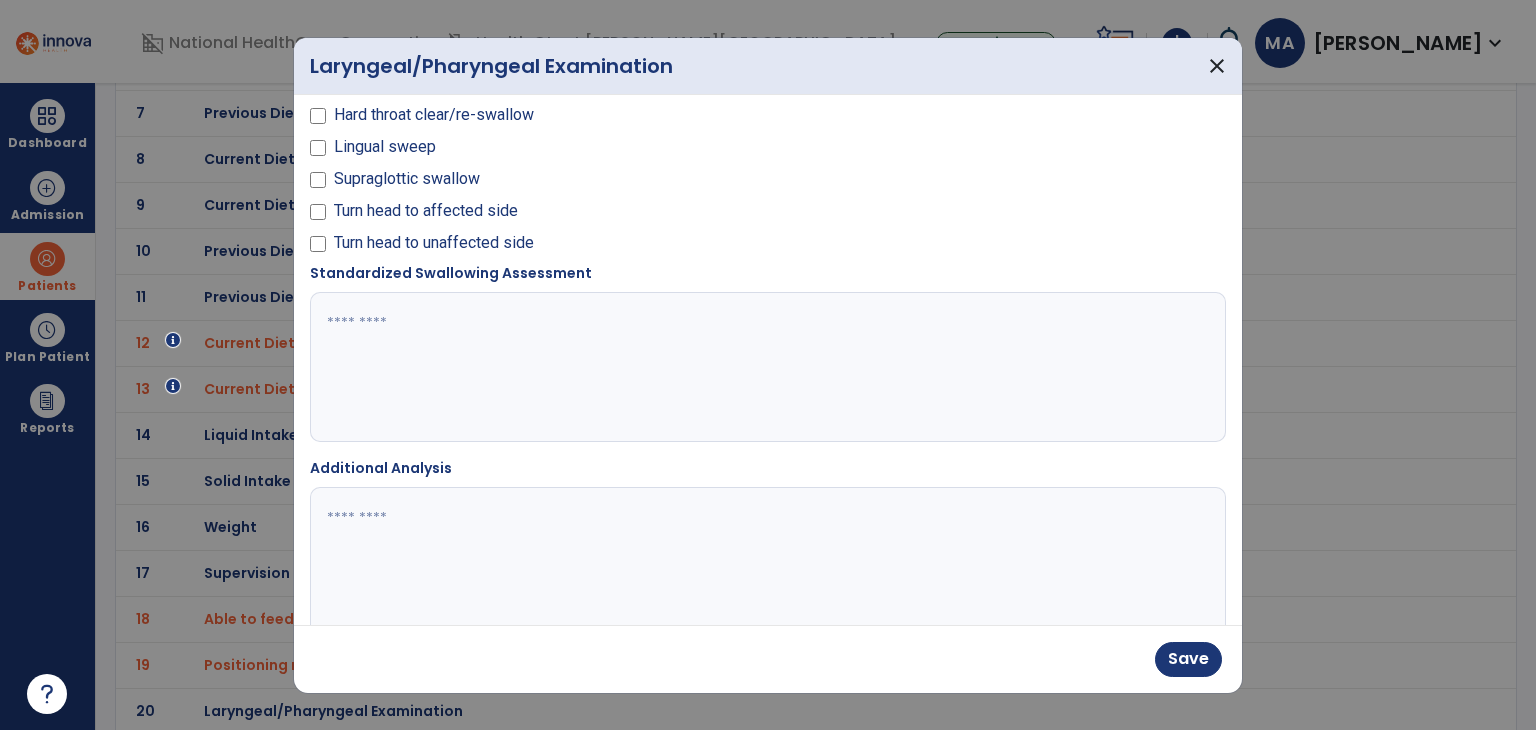 click at bounding box center [766, 367] 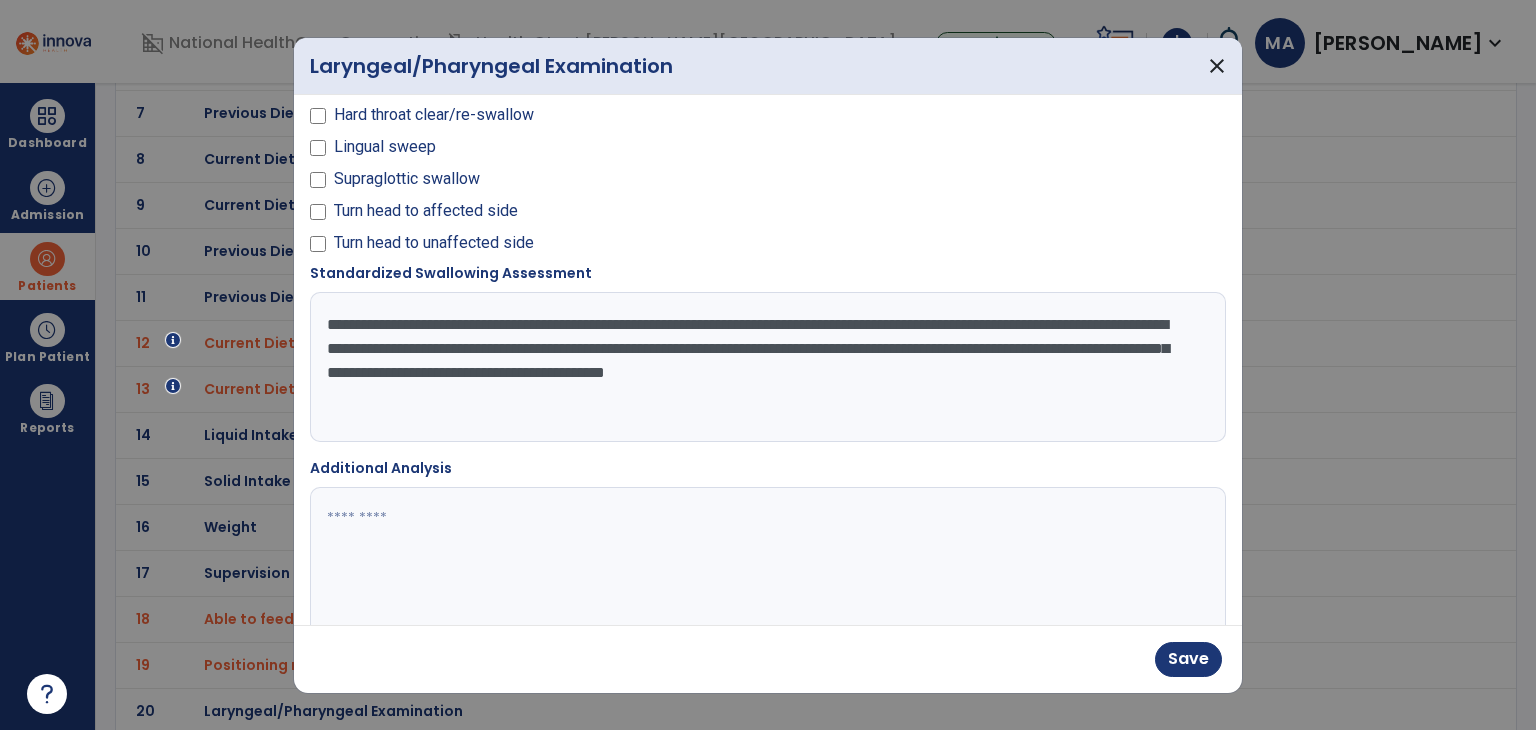 type on "**********" 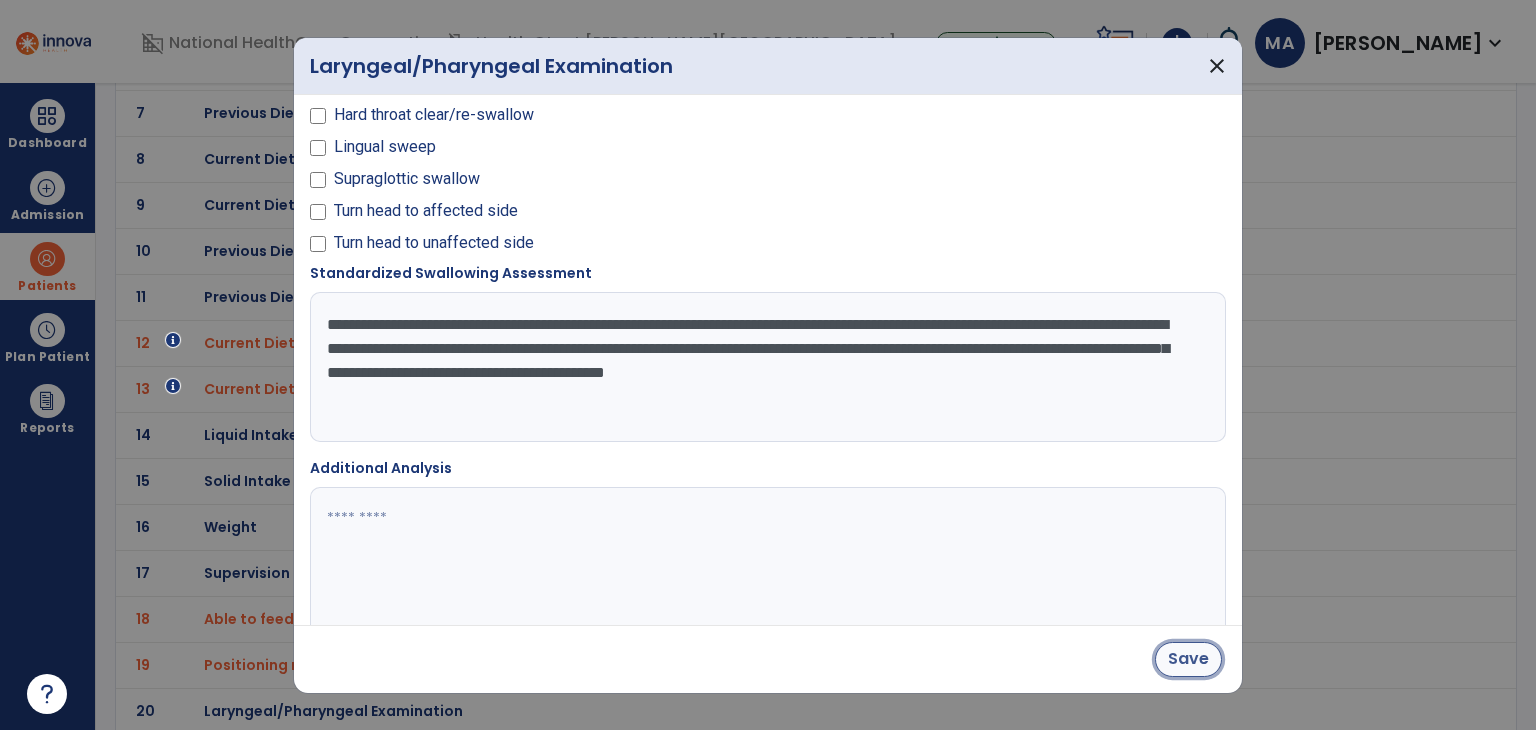 click on "Save" at bounding box center (1188, 659) 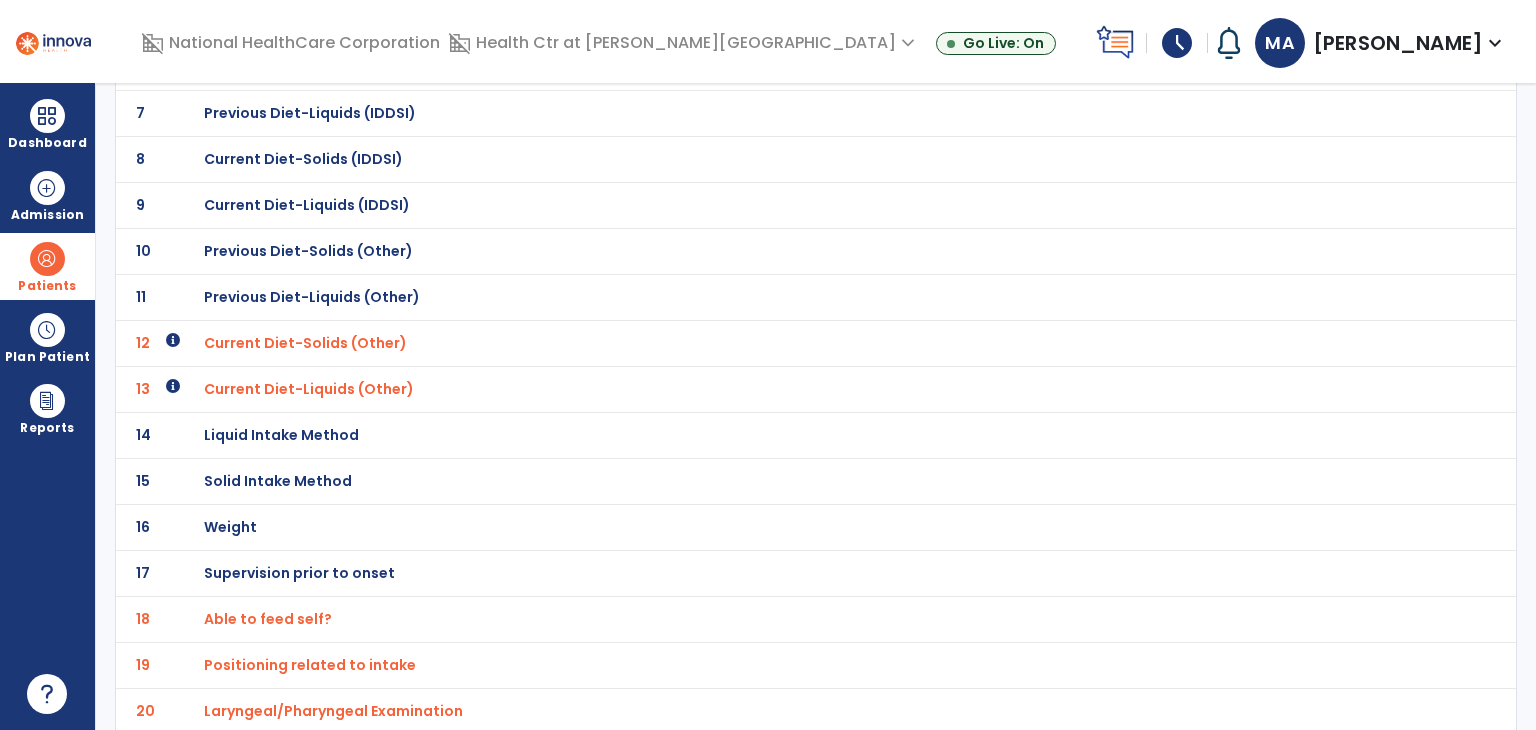 scroll, scrollTop: 0, scrollLeft: 0, axis: both 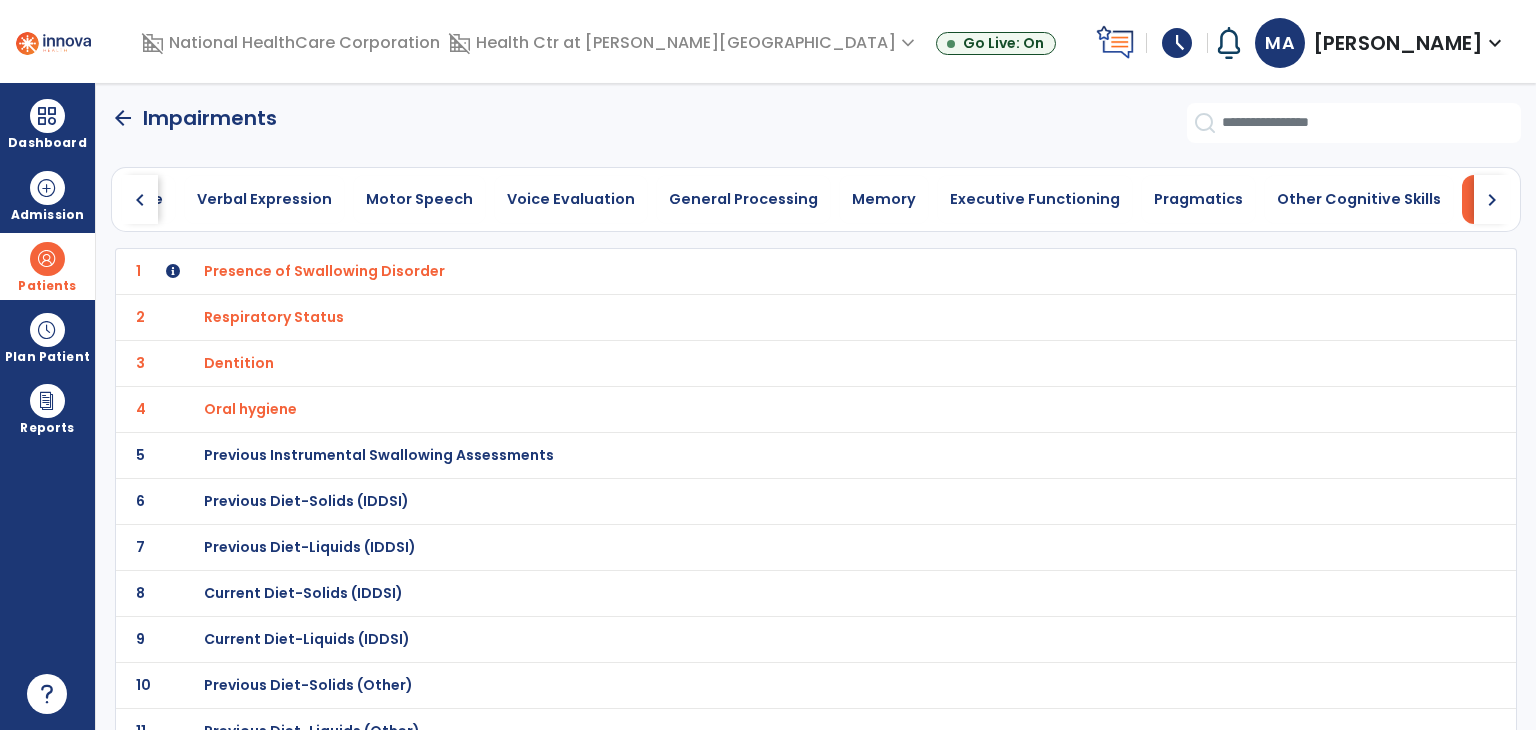 click on "arrow_back" 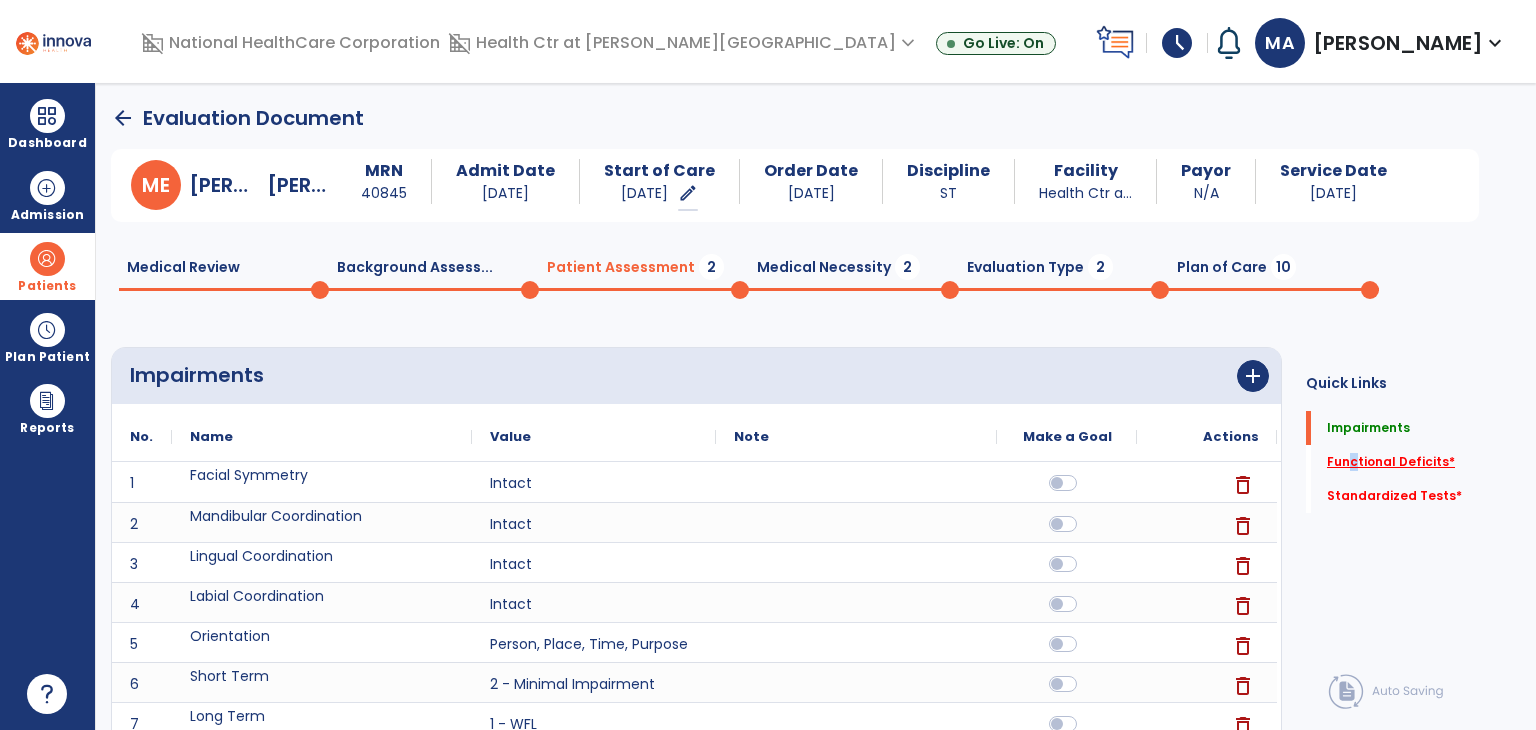 click on "Functional Deficits   *" 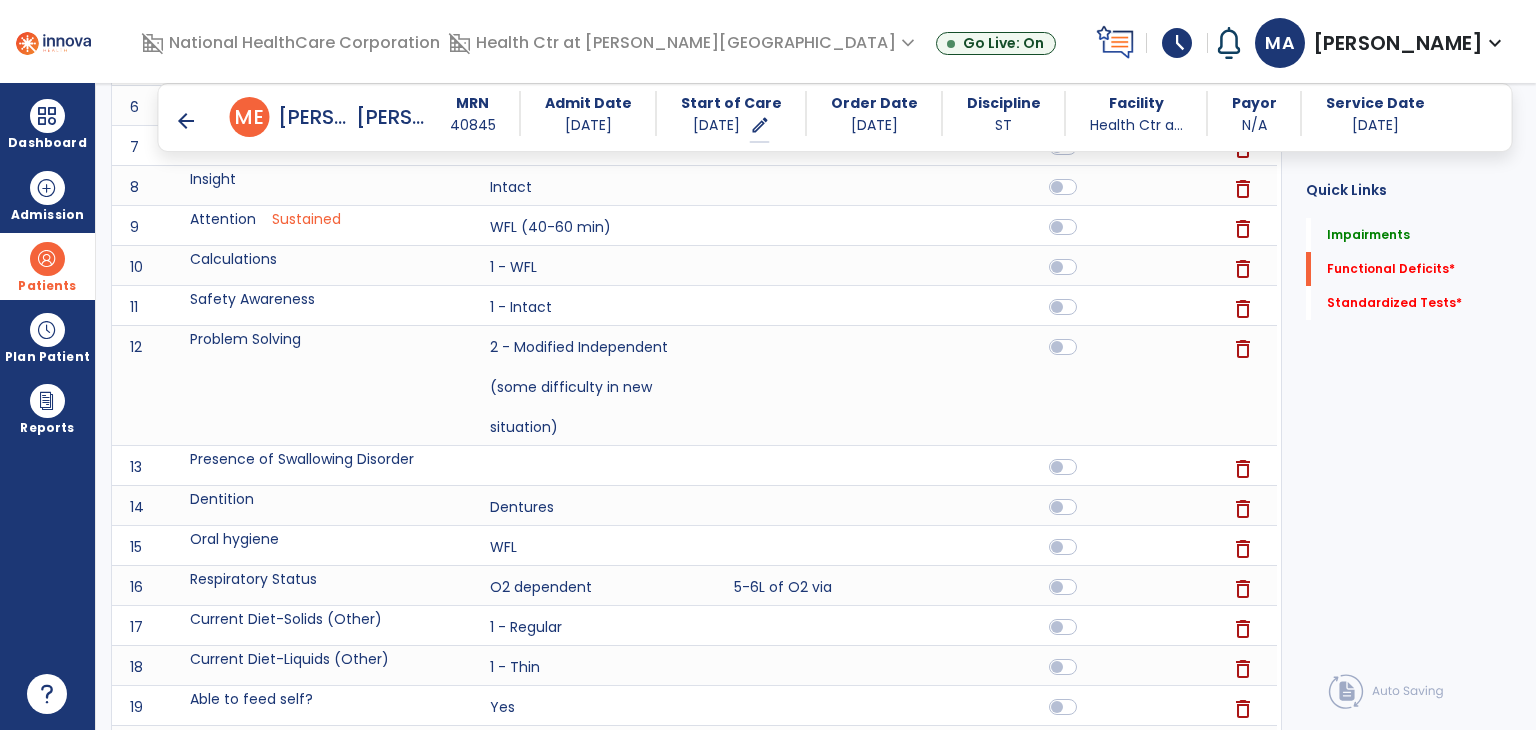 click on "Quick Links  Impairments   Impairments   Functional Deficits   *  Functional Deficits   *  Standardized Tests   *  Standardized Tests   *" 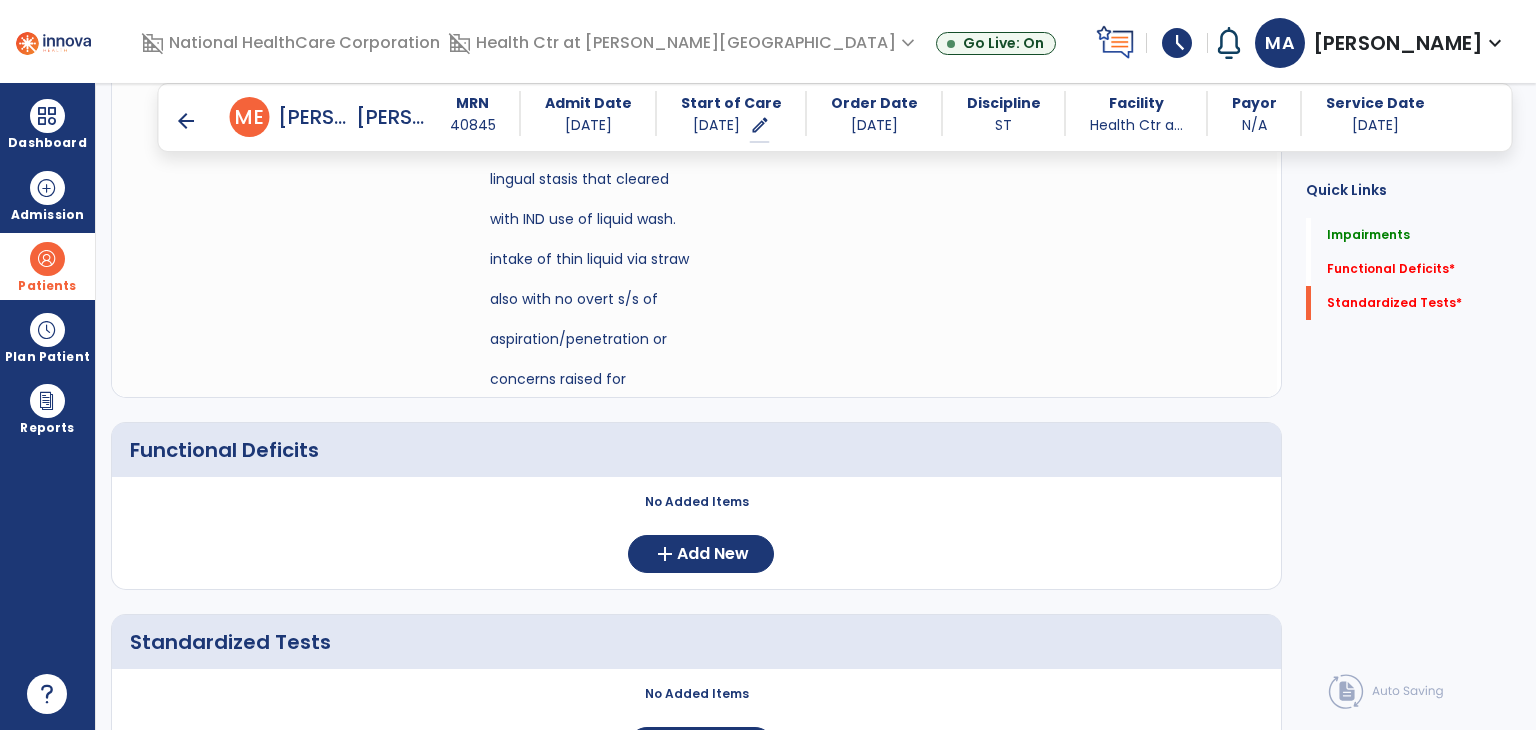 scroll, scrollTop: 2100, scrollLeft: 0, axis: vertical 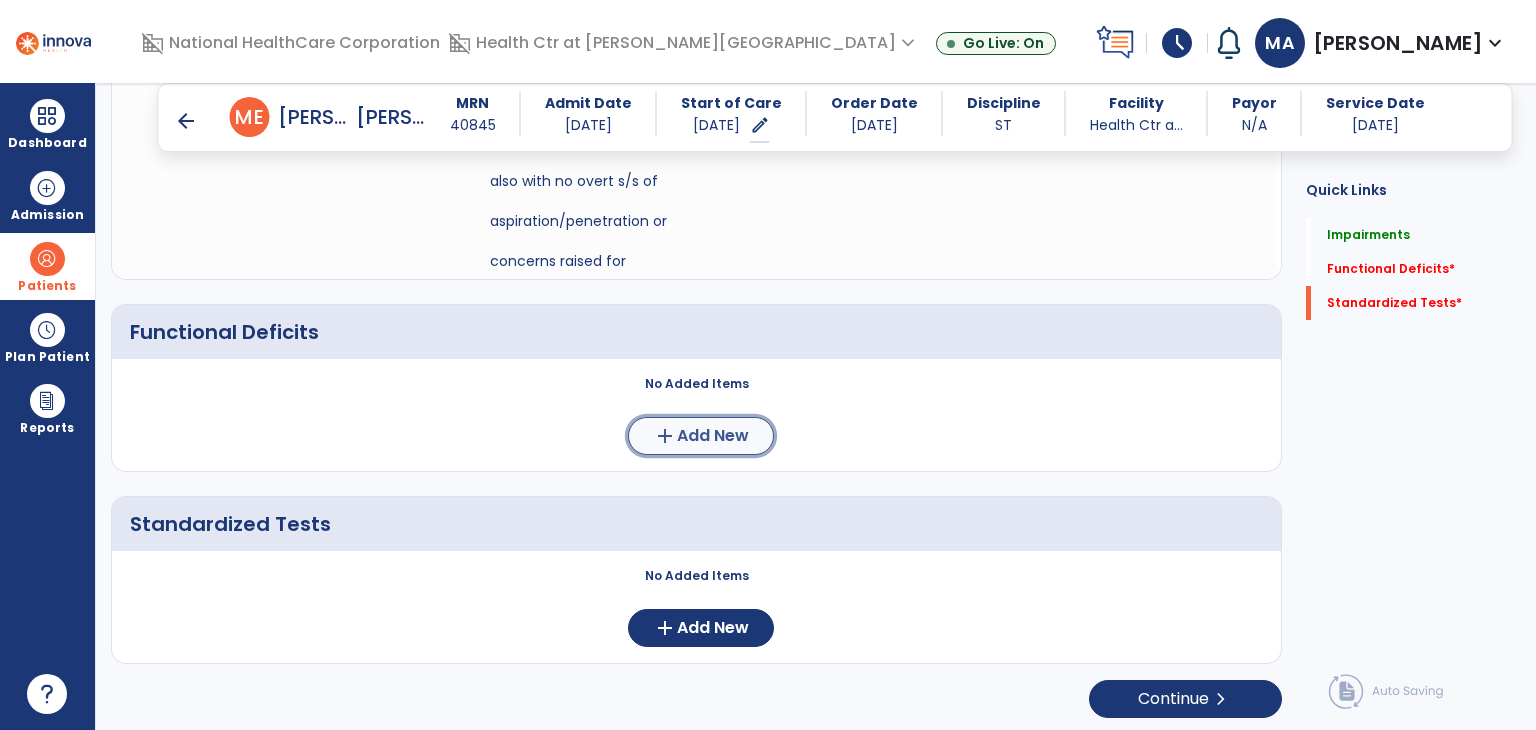 click on "add  Add New" 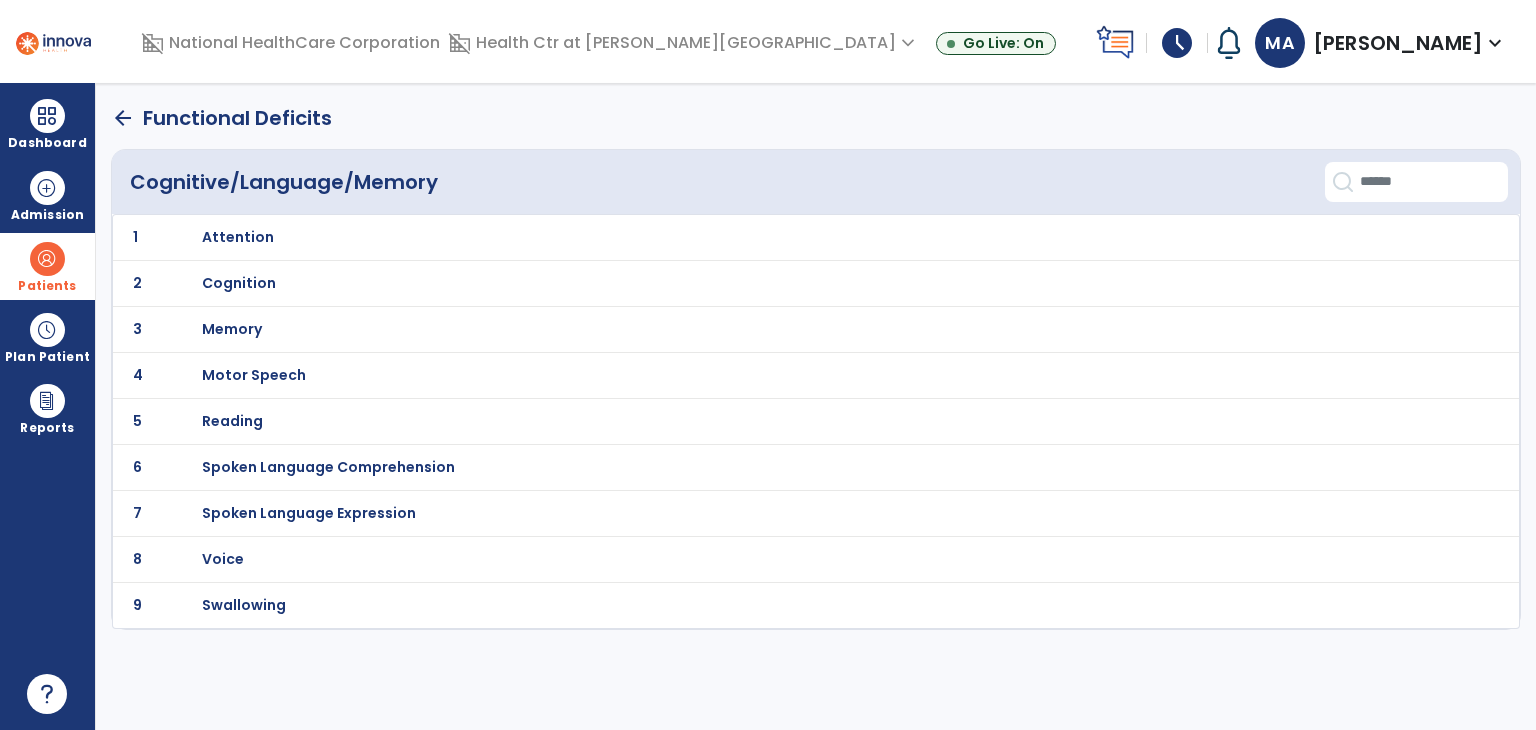 scroll, scrollTop: 0, scrollLeft: 0, axis: both 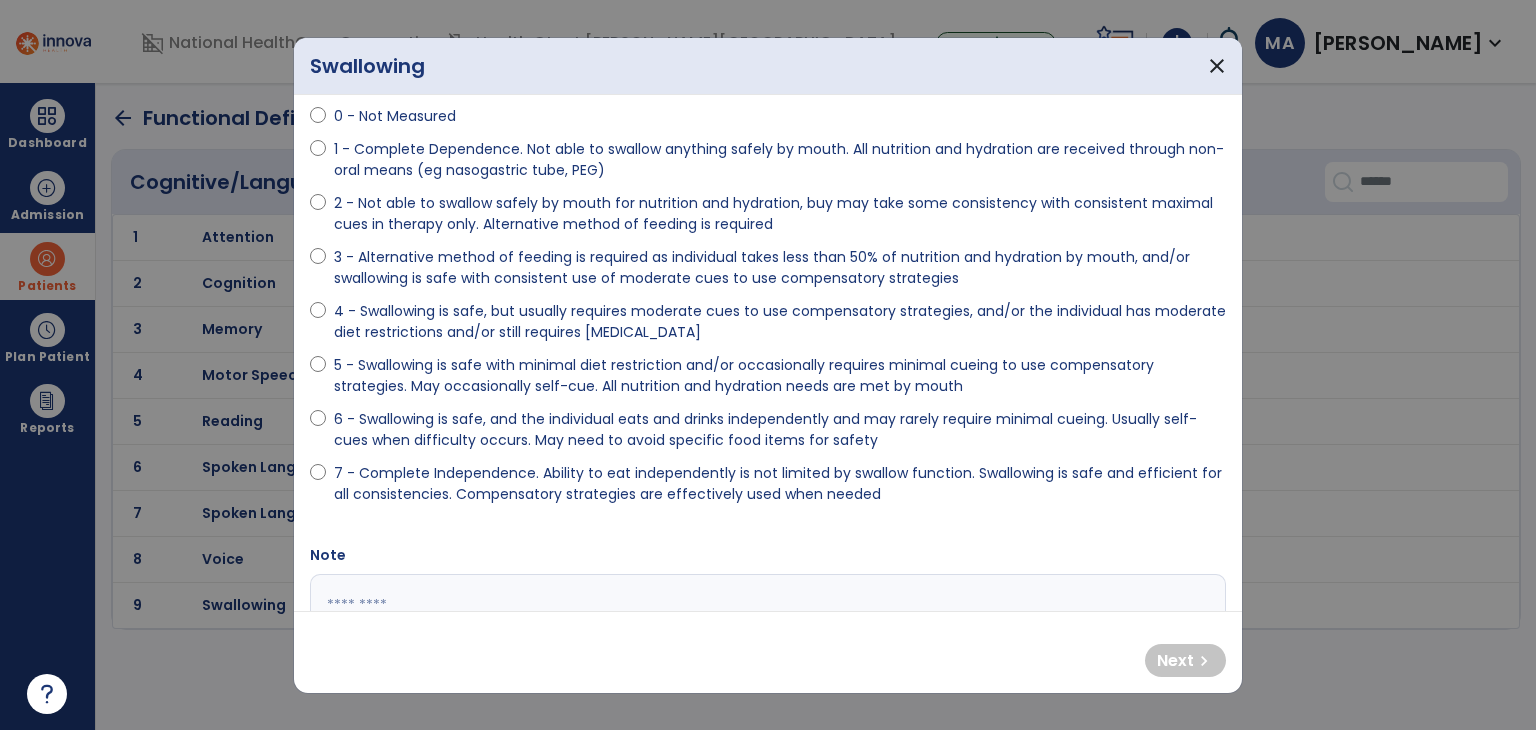 click on "6 - Swallowing is safe, and the individual eats and drinks independently and may rarely require minimal cueing. Usually self-cues when difficulty occurs. May need to avoid specific food items for safety" at bounding box center (780, 430) 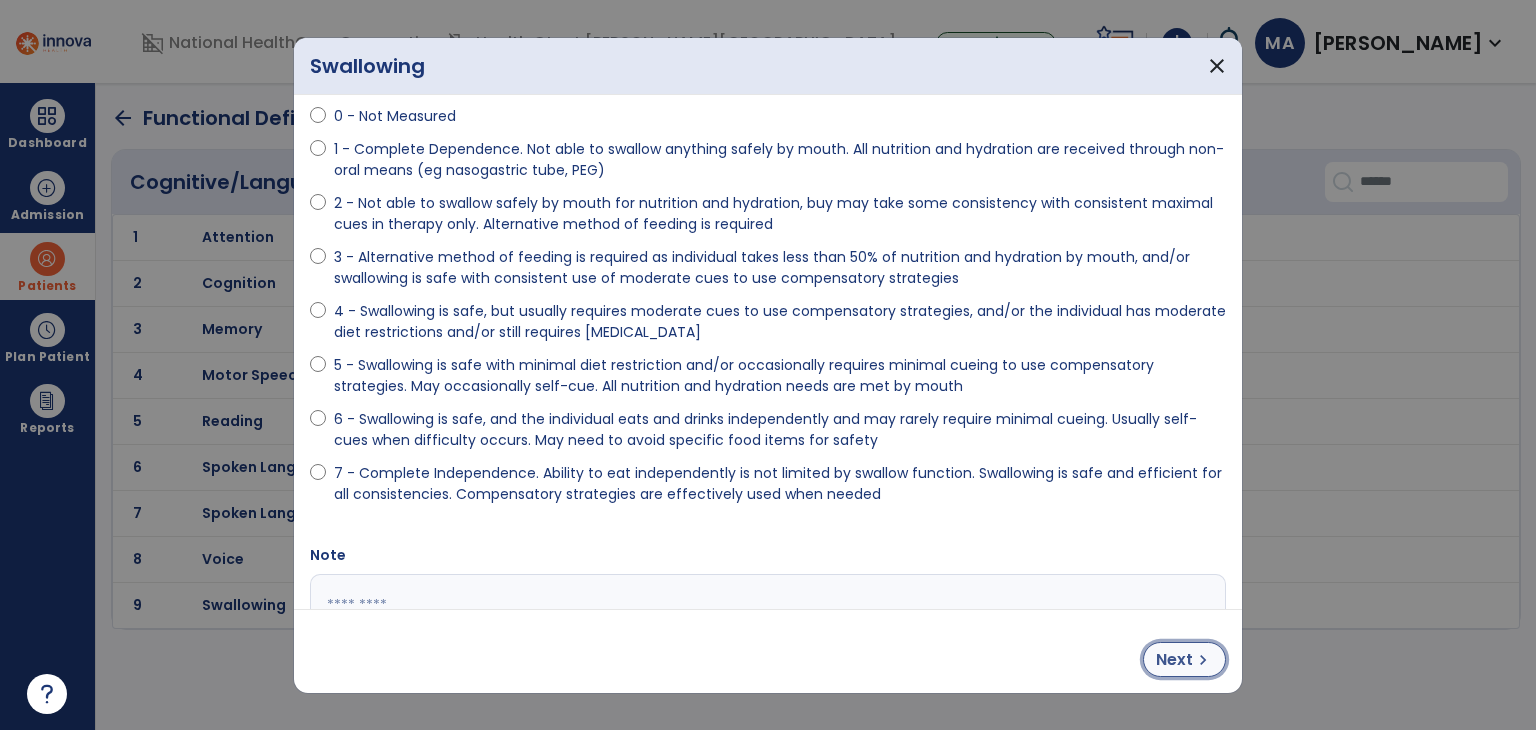 click on "Next  chevron_right" at bounding box center [1184, 659] 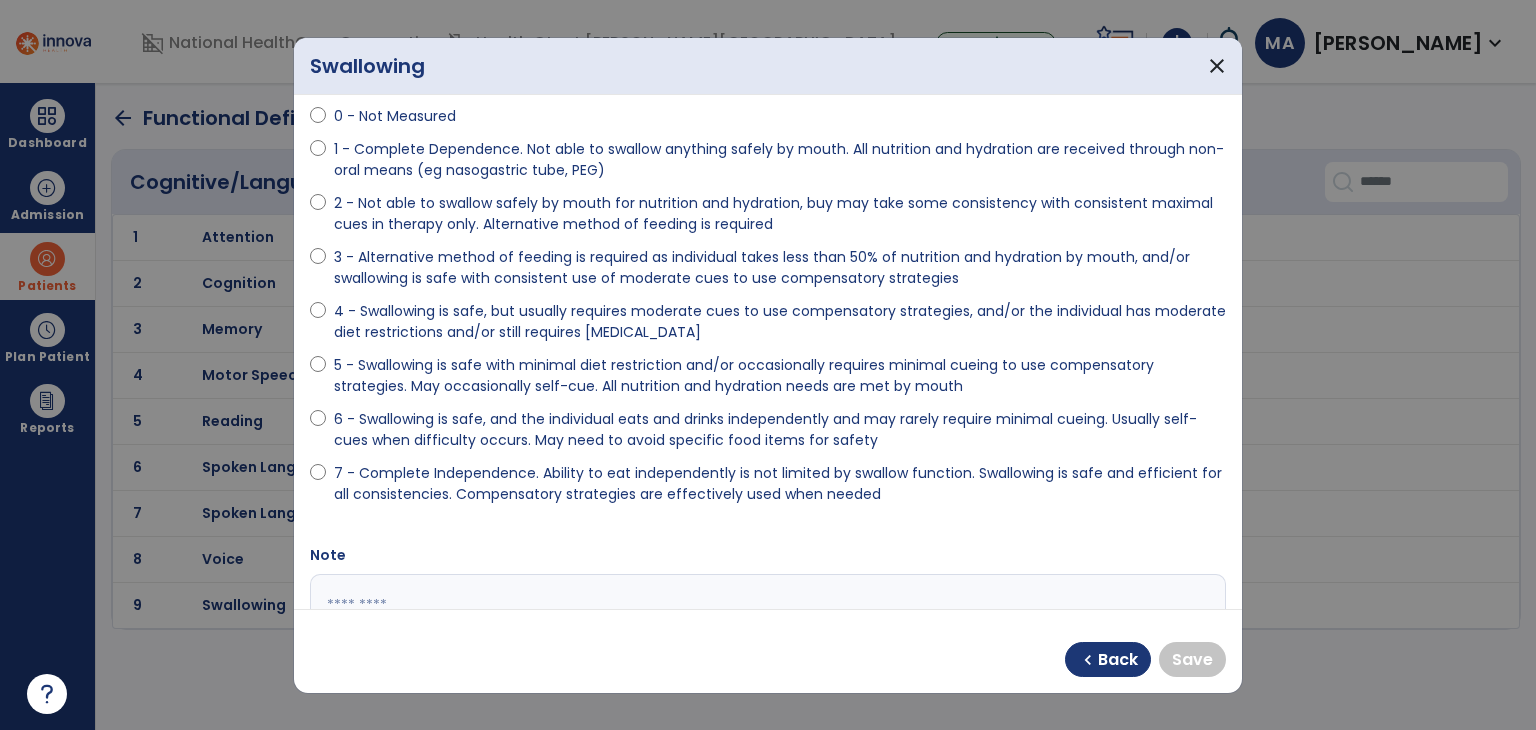 drag, startPoint x: 458, startPoint y: 417, endPoint x: 1078, endPoint y: 565, distance: 637.4198 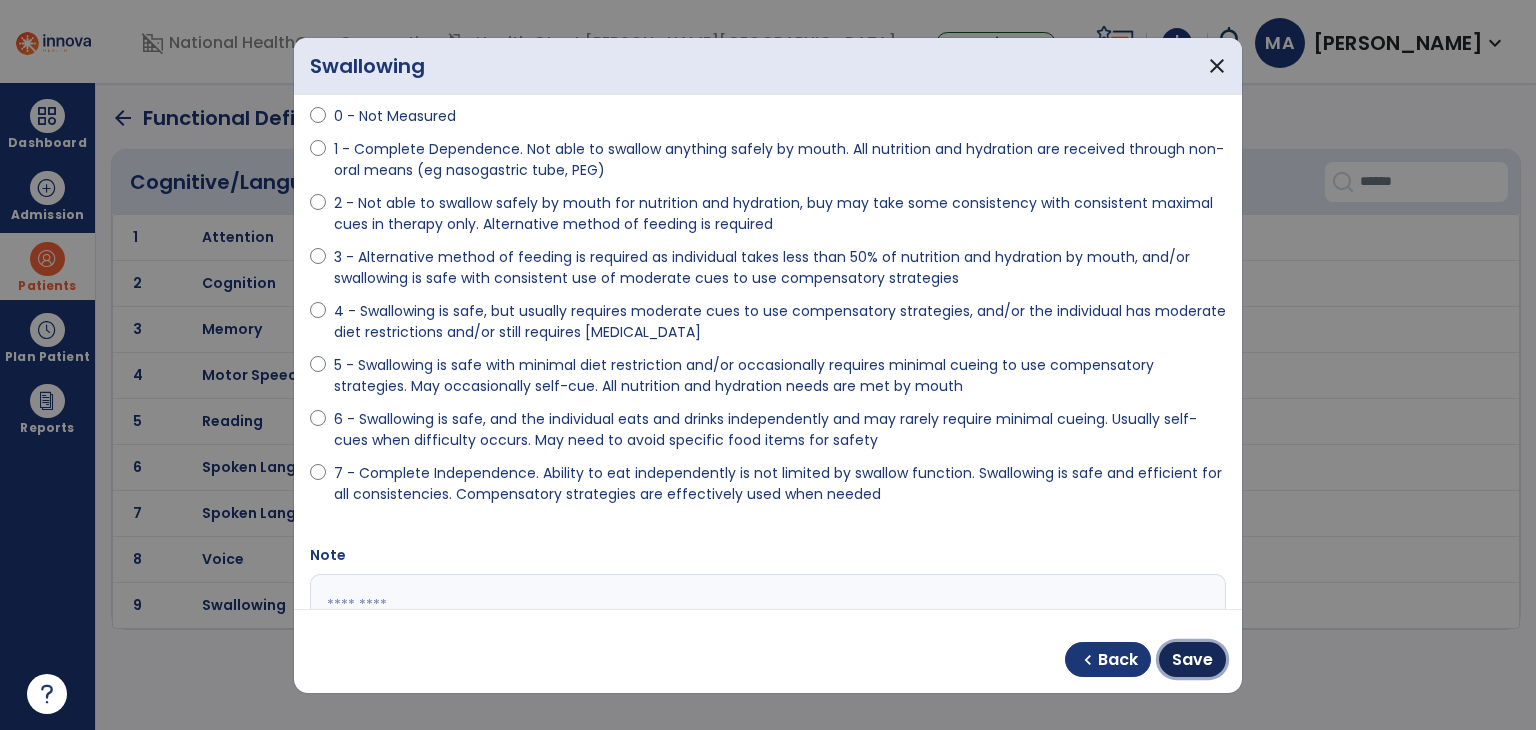click on "Save" at bounding box center (1192, 660) 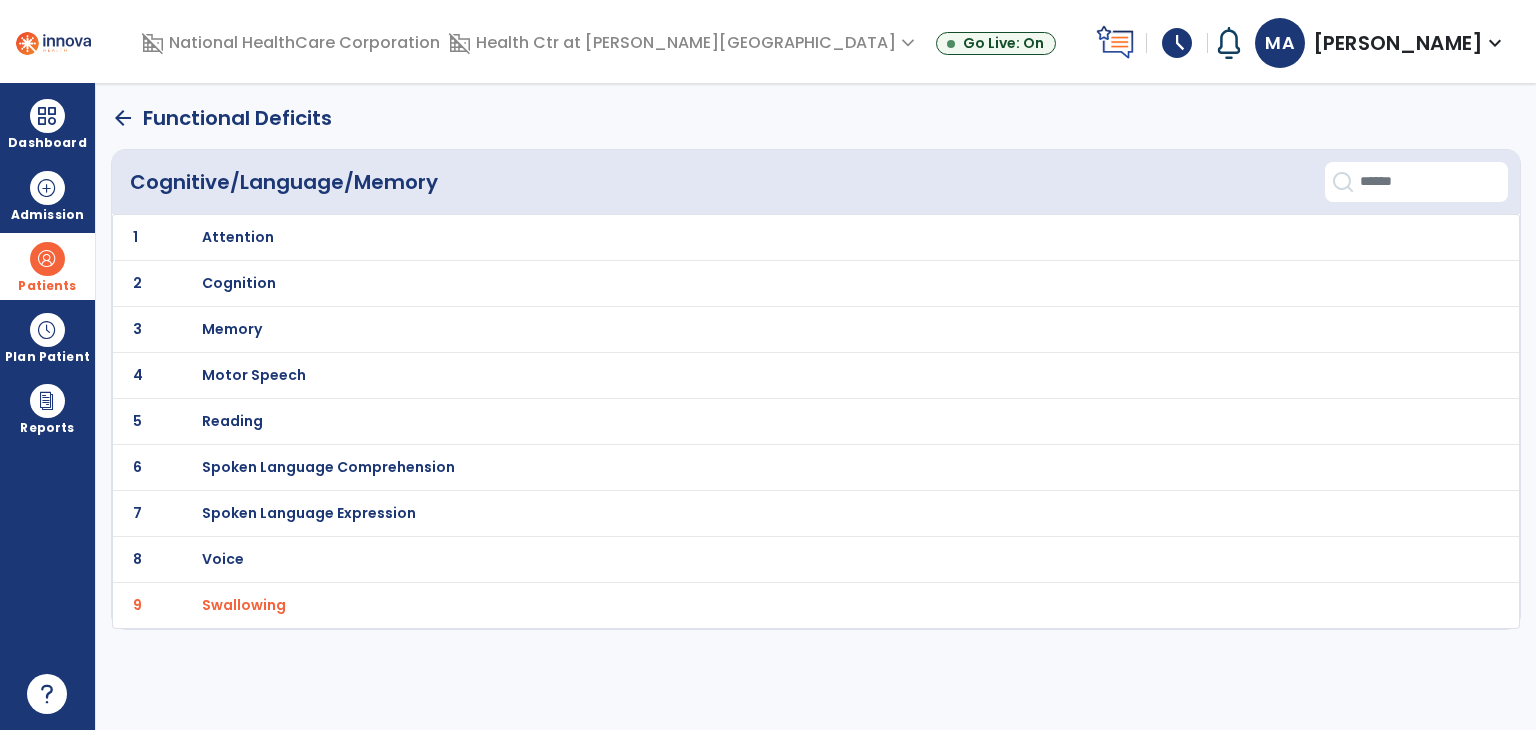 click on "Cognition" at bounding box center [238, 237] 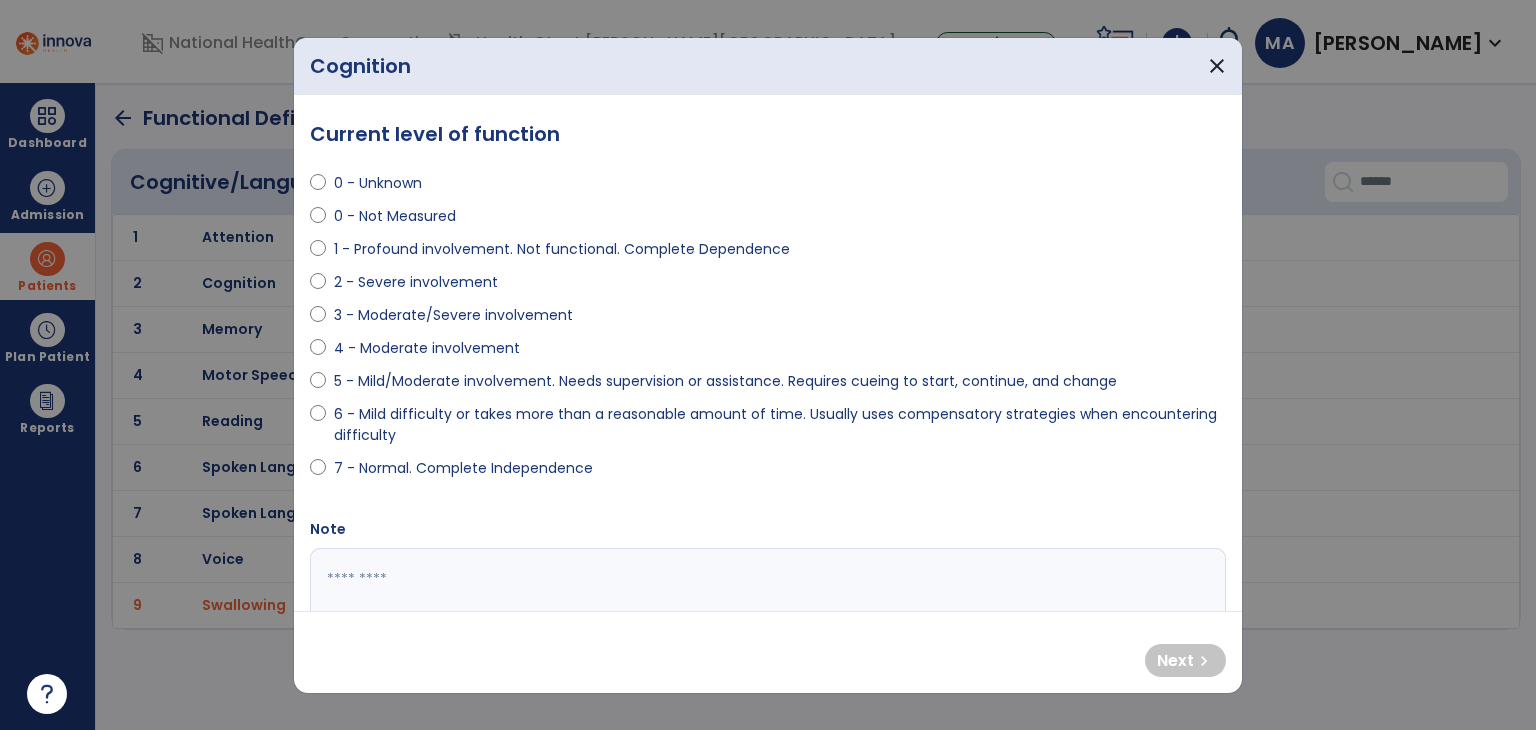 click on "5 - Mild/Moderate involvement. Needs supervision or assistance. Requires cueing to start, continue, and change" at bounding box center (725, 381) 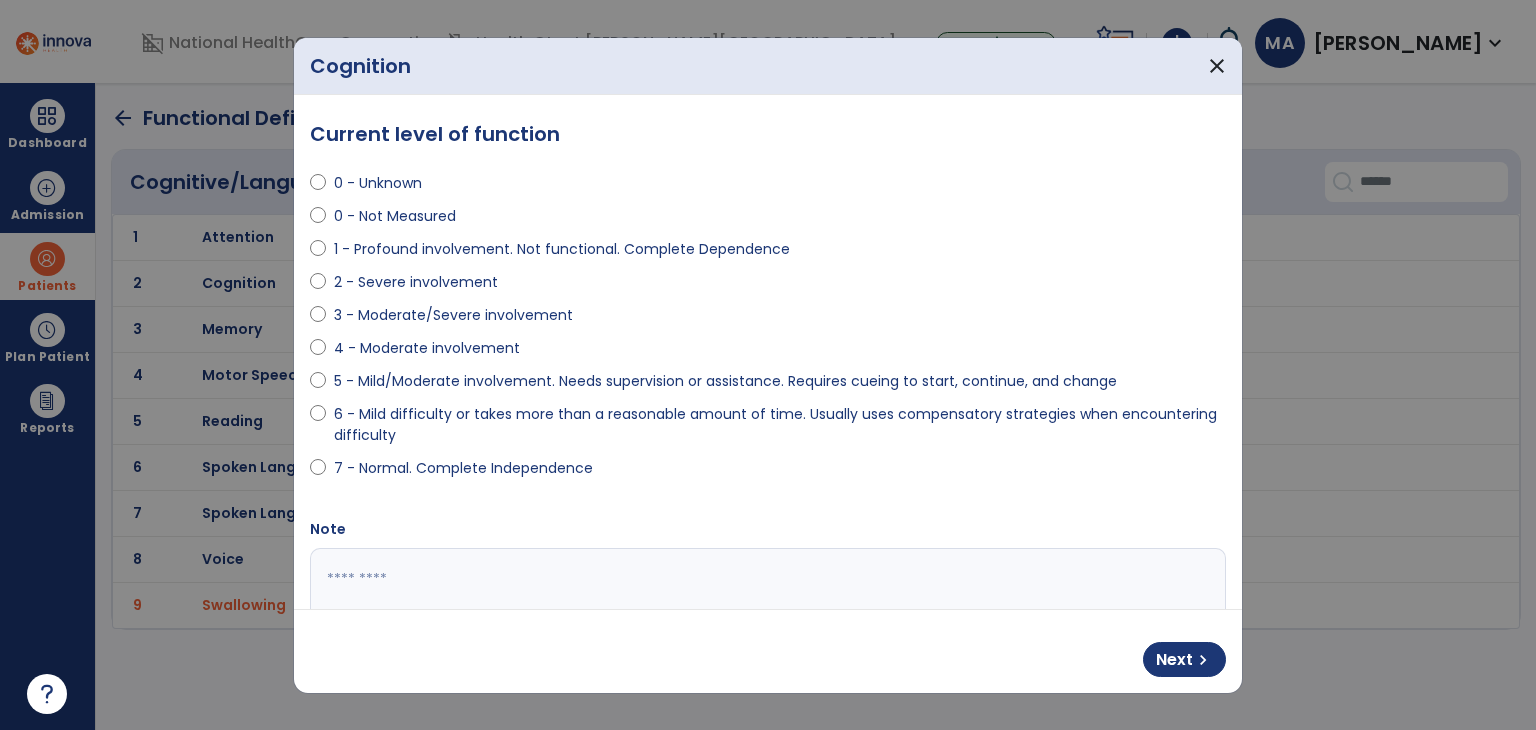 click on "6 - Mild difficulty or takes more than a reasonable amount of time. Usually uses compensatory strategies when encountering difficulty" at bounding box center (780, 425) 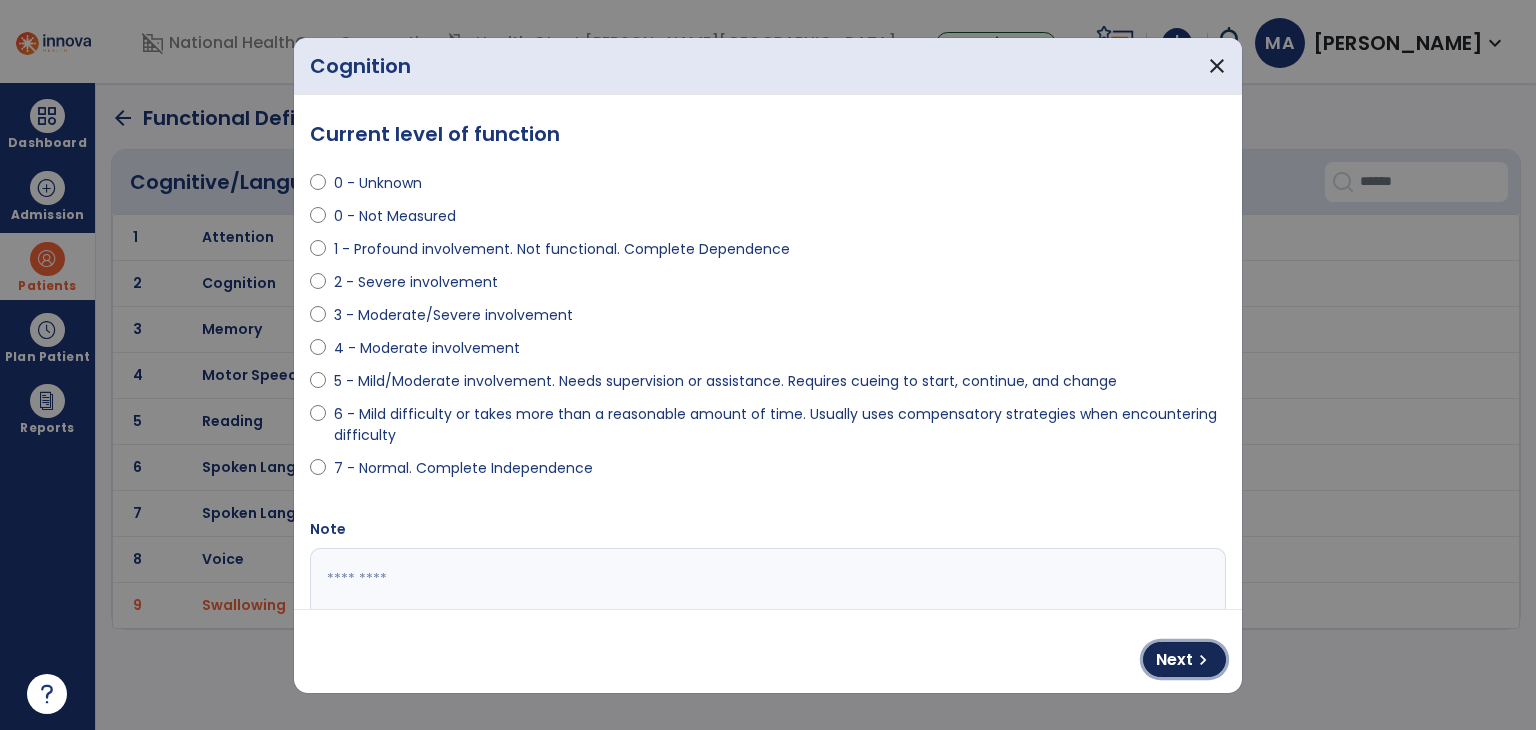 drag, startPoint x: 1183, startPoint y: 661, endPoint x: 1080, endPoint y: 621, distance: 110.49435 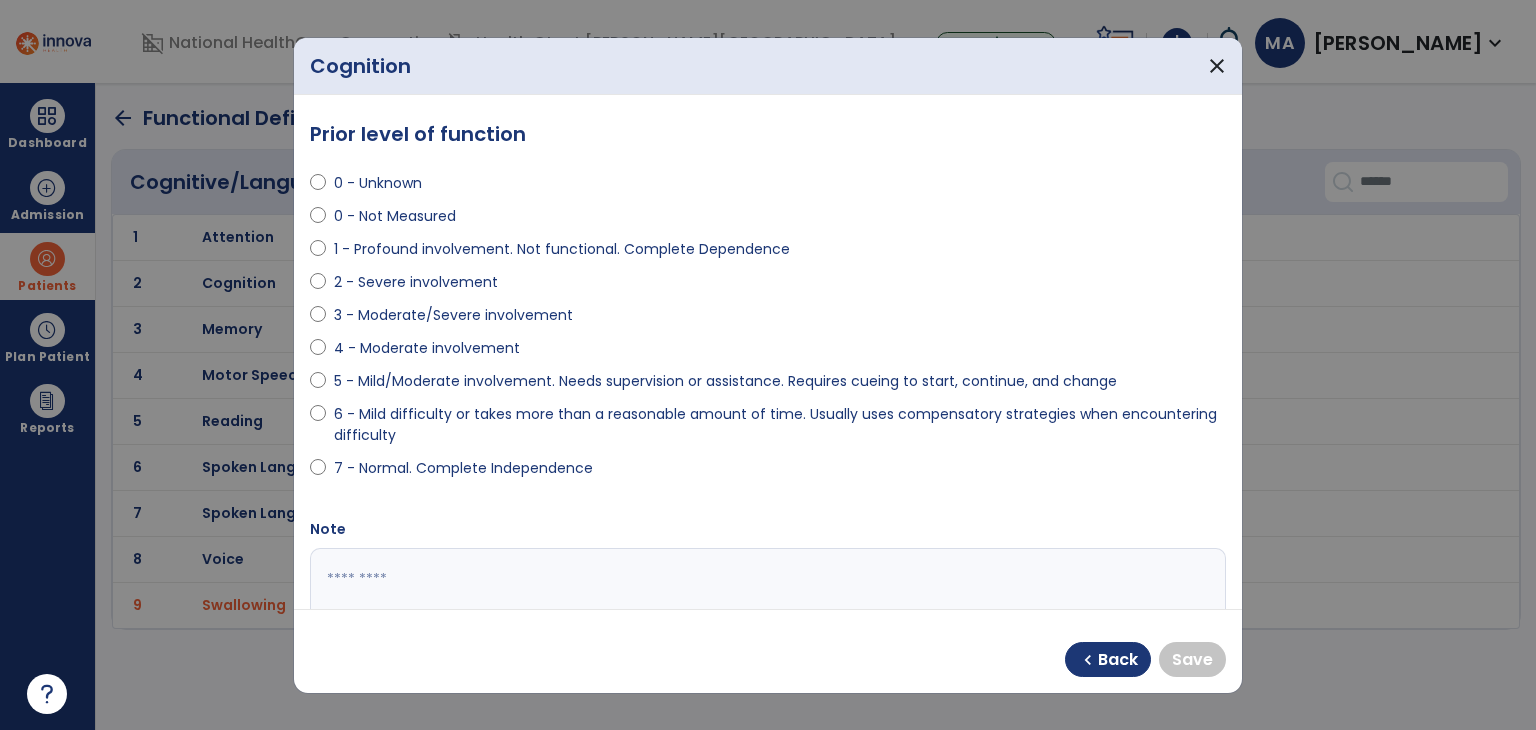 click on "5 - Mild/Moderate involvement. Needs supervision or assistance. Requires cueing to start, continue, and change" at bounding box center [725, 381] 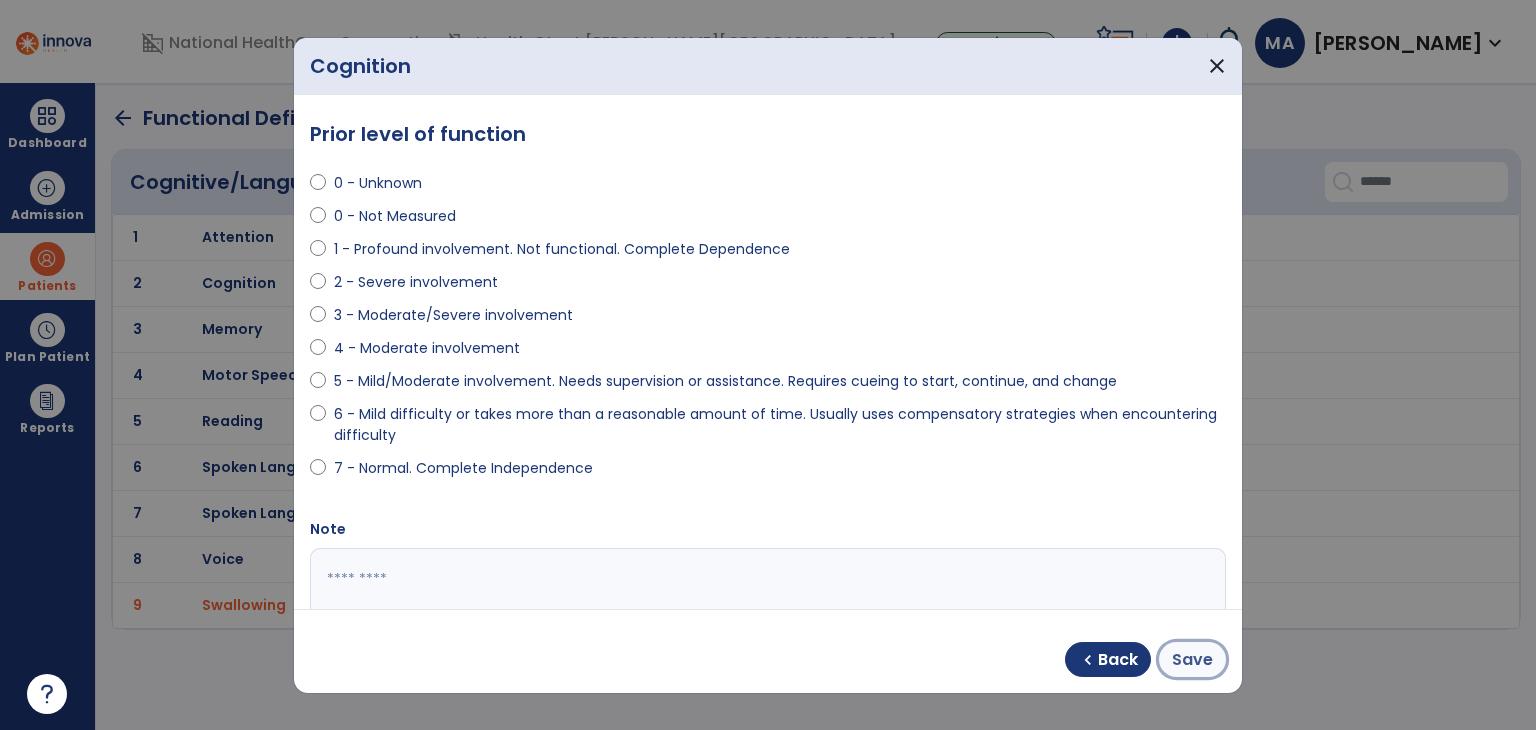 click on "Save" at bounding box center (1192, 660) 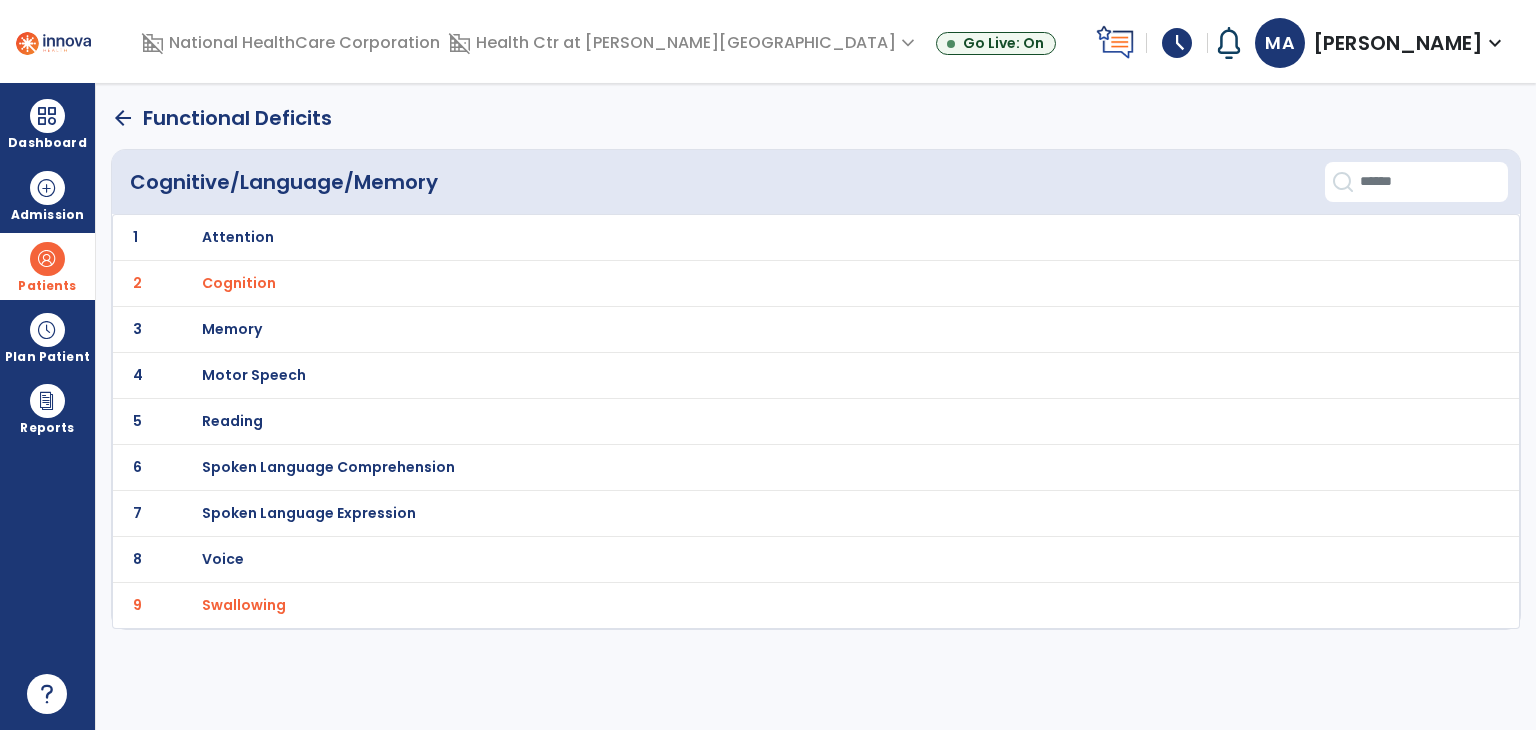 click on "arrow_back" 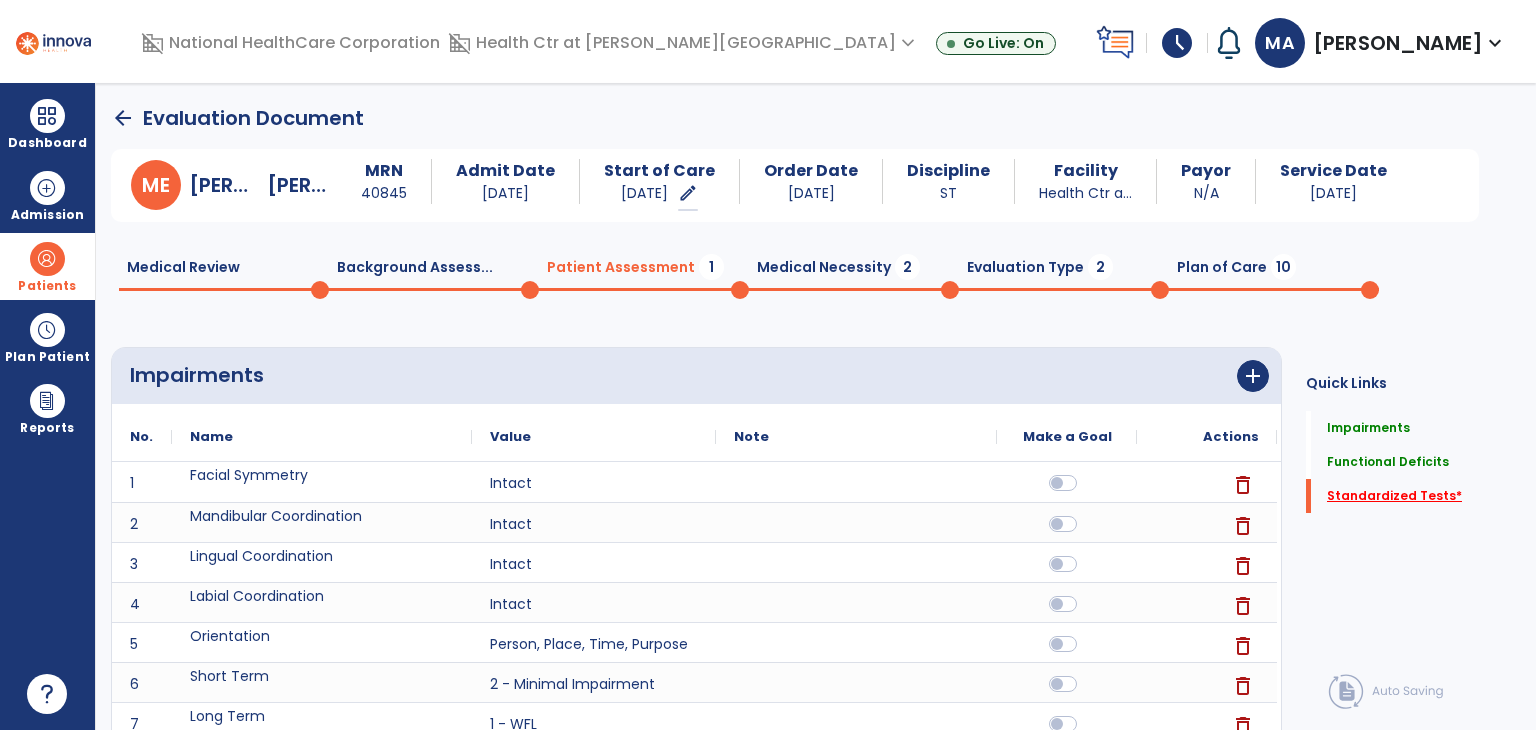 click on "Standardized Tests   *" 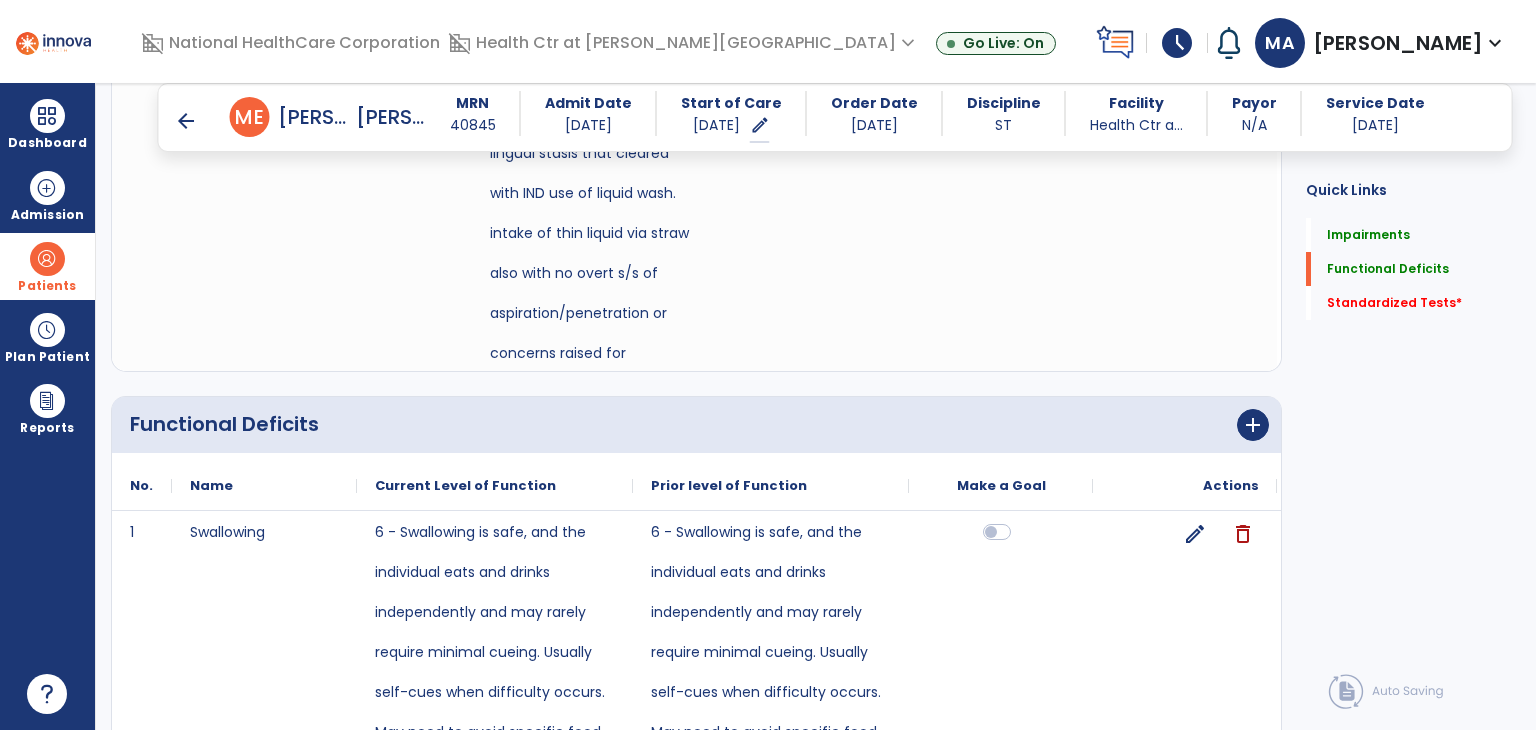 scroll, scrollTop: 2490, scrollLeft: 0, axis: vertical 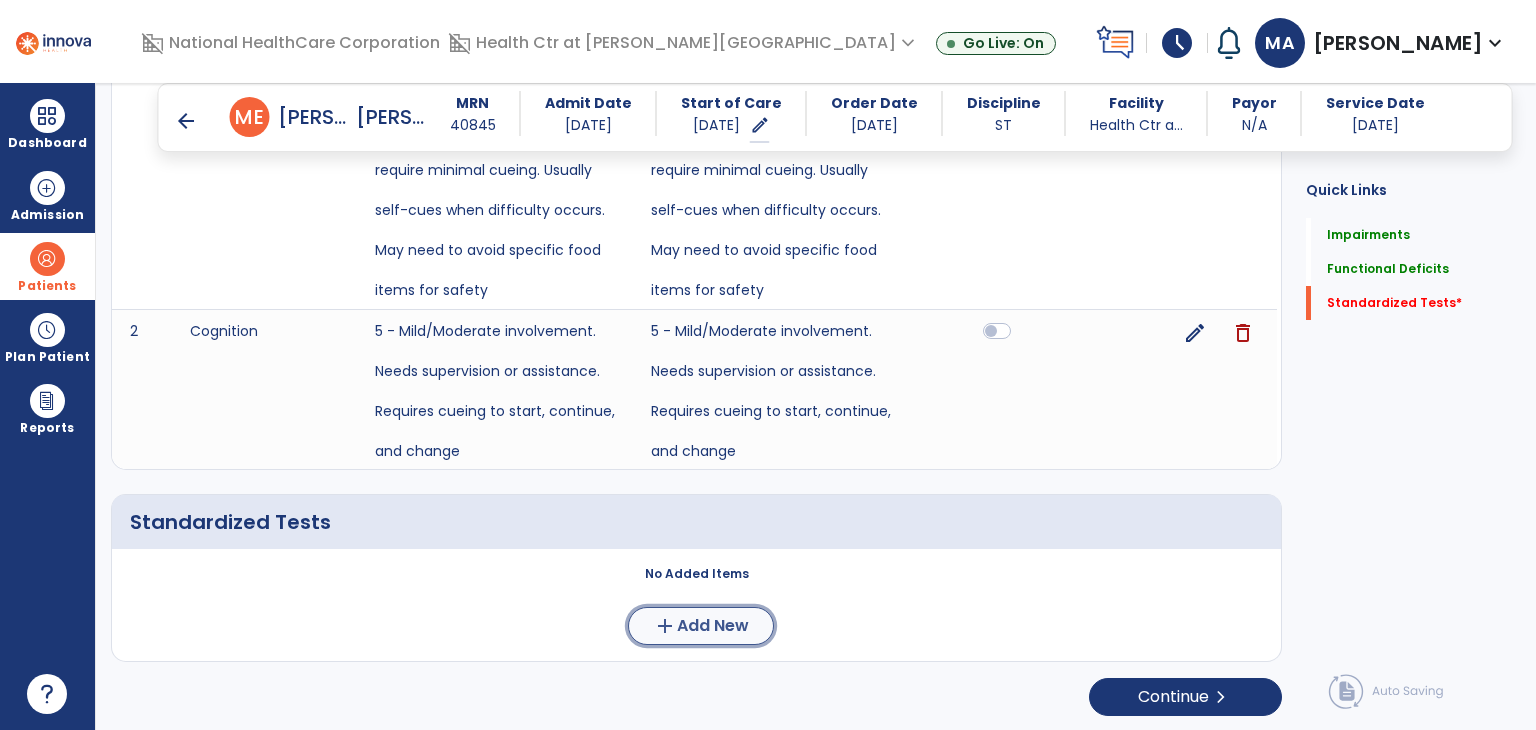 click on "Add New" 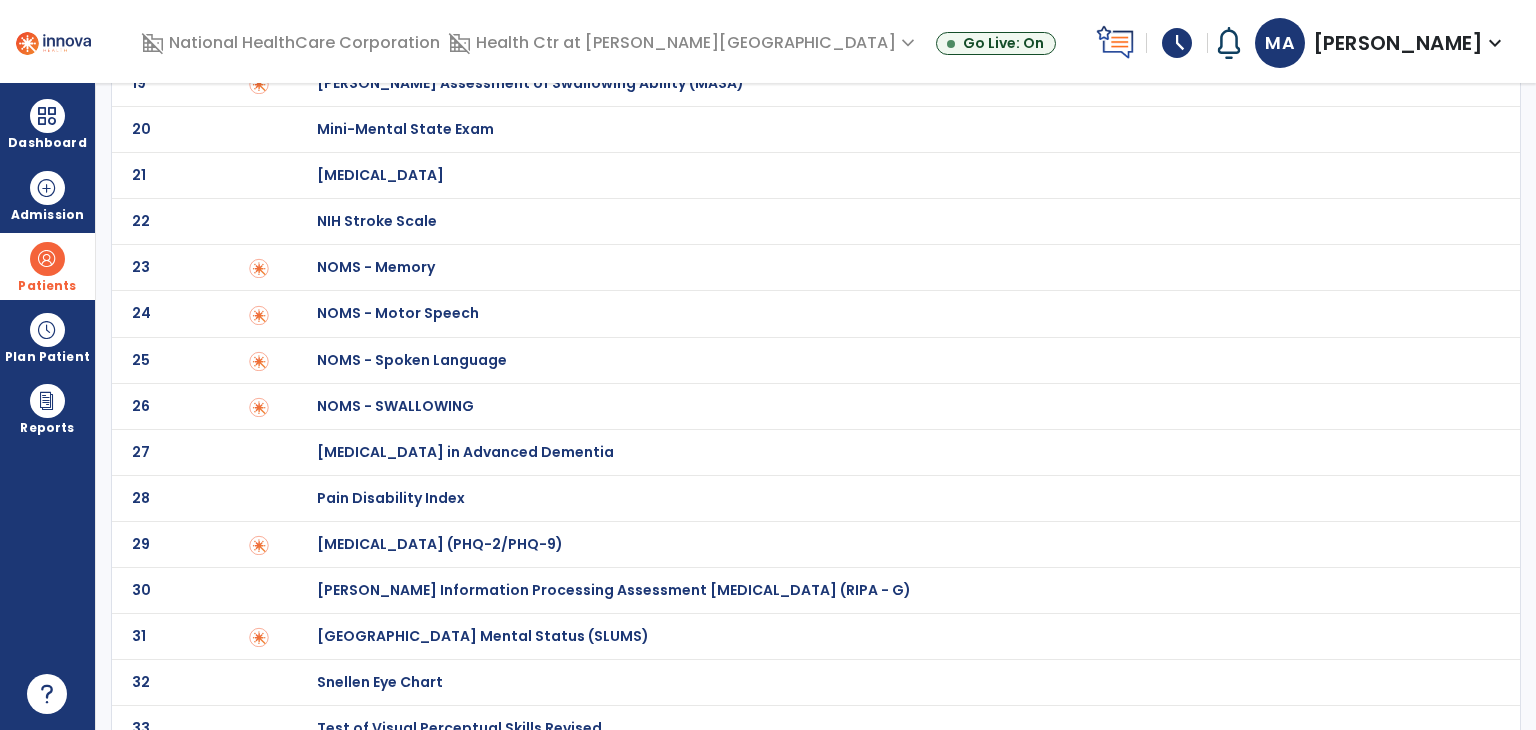 scroll, scrollTop: 961, scrollLeft: 0, axis: vertical 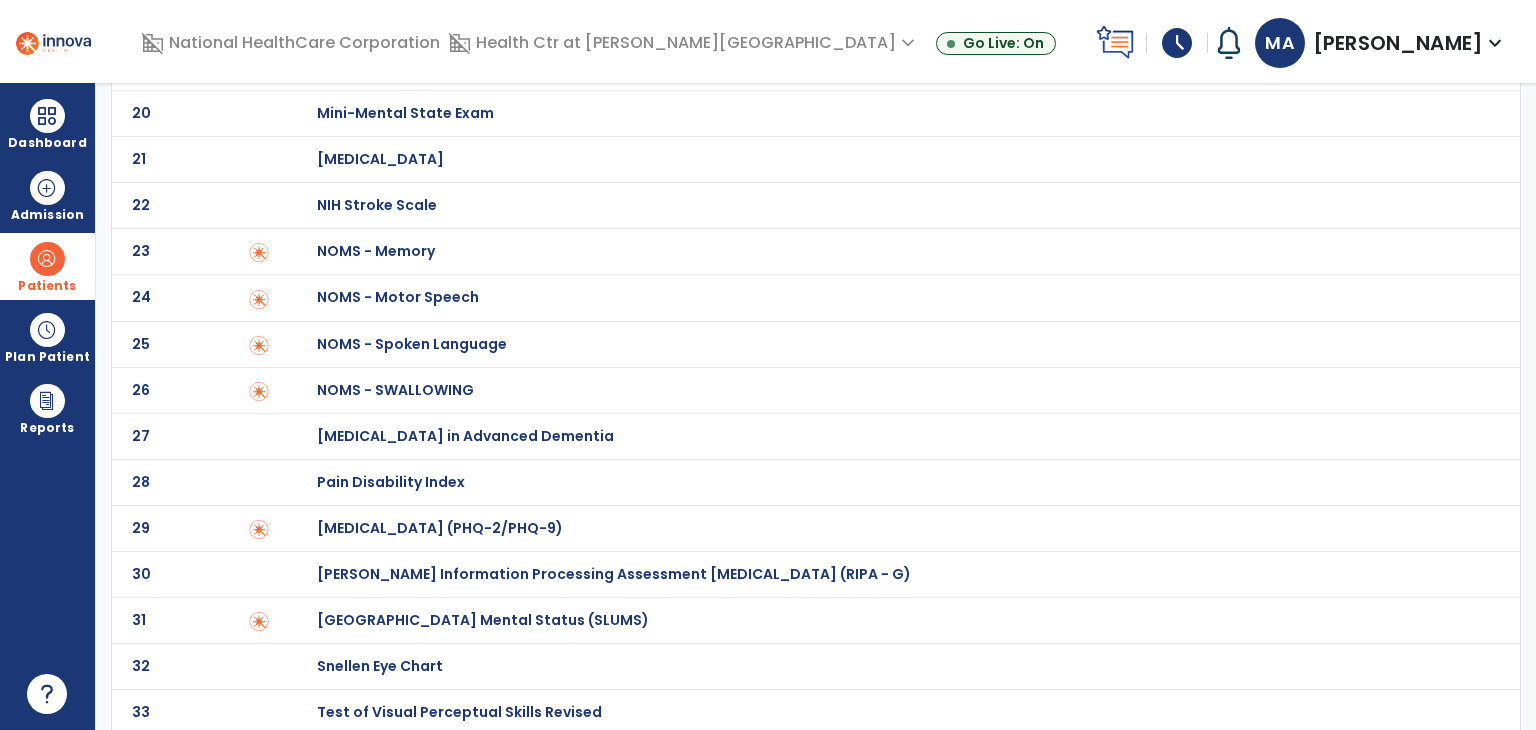 click on "[GEOGRAPHIC_DATA] Mental Status (SLUMS)" at bounding box center (438, -761) 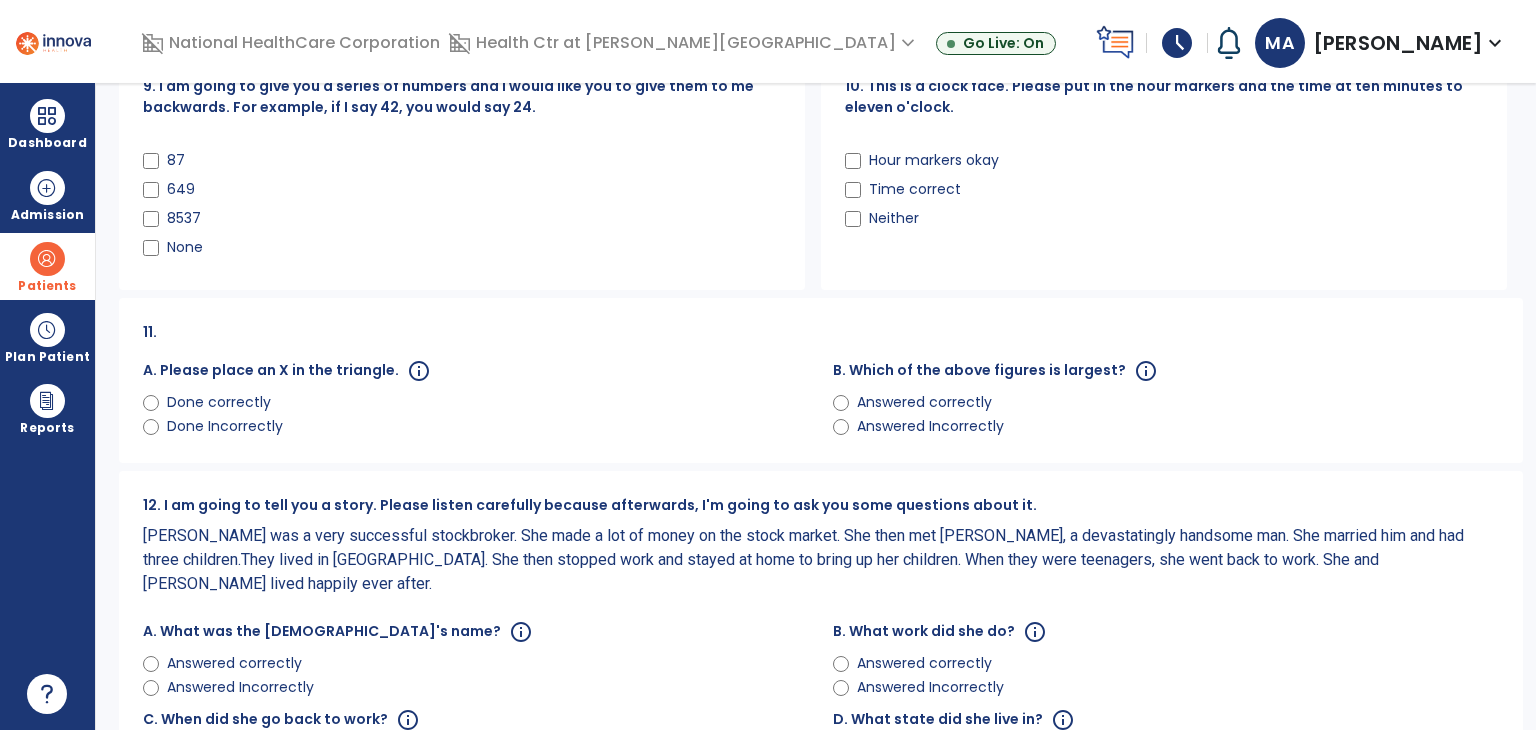 scroll, scrollTop: 0, scrollLeft: 0, axis: both 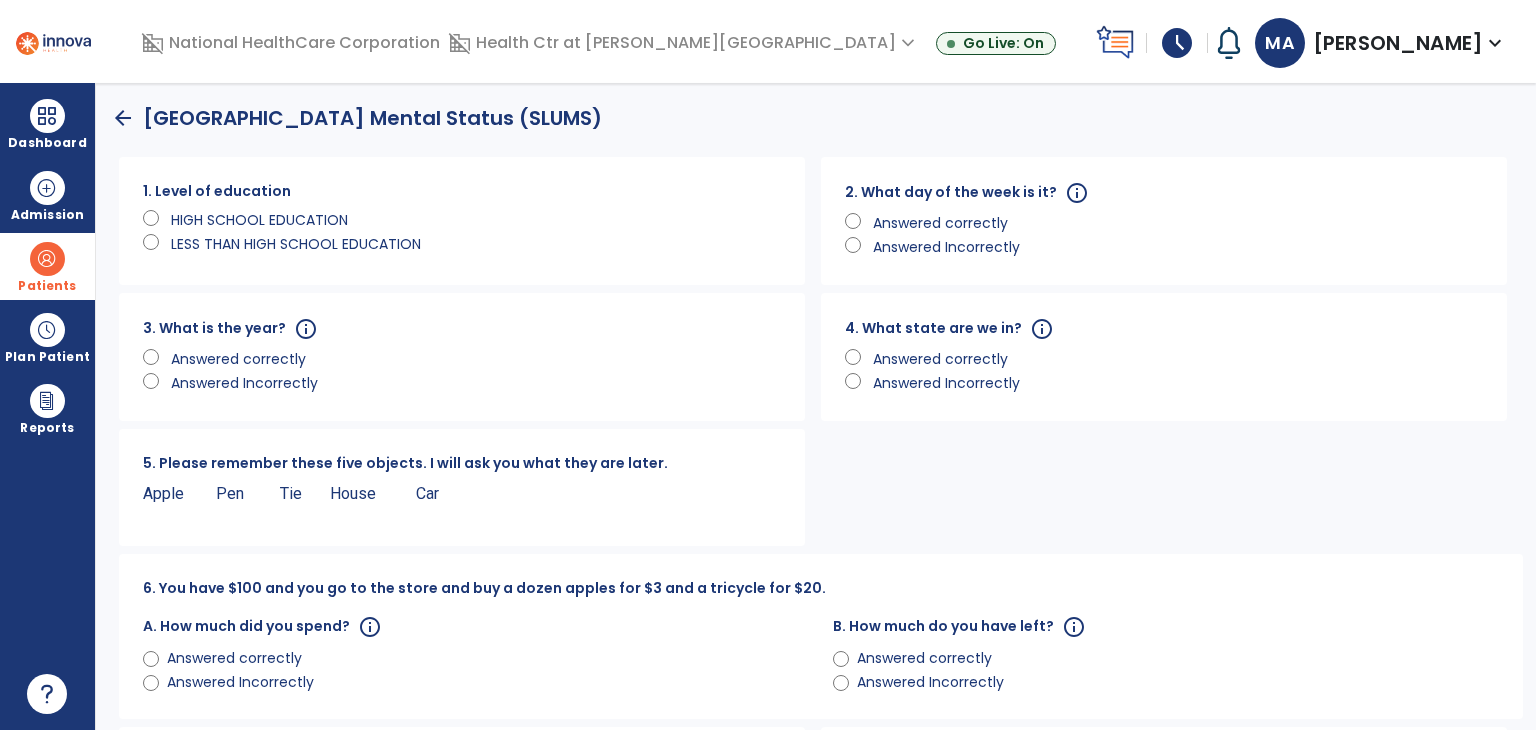 click on "LESS THAN HIGH SCHOOL EDUCATION" 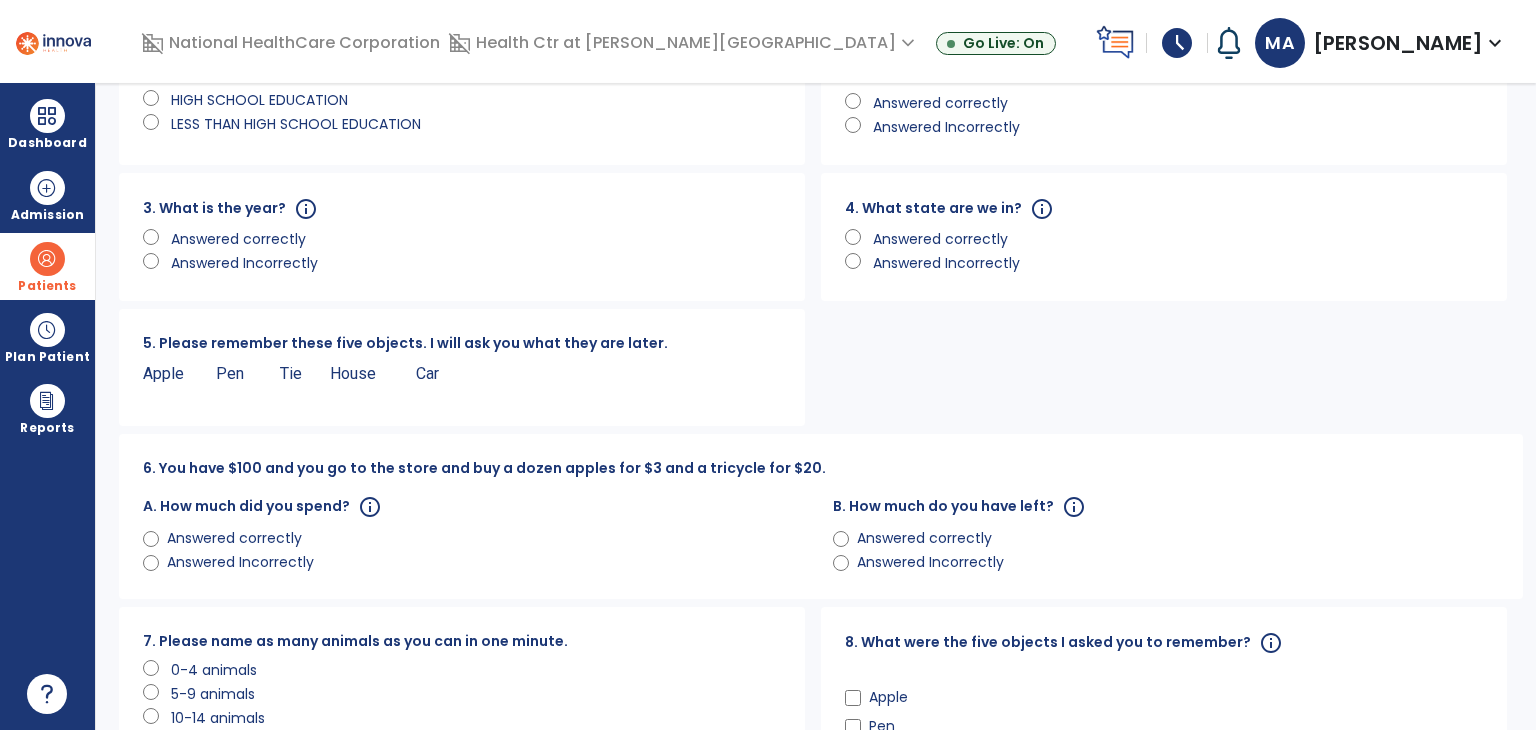 scroll, scrollTop: 200, scrollLeft: 0, axis: vertical 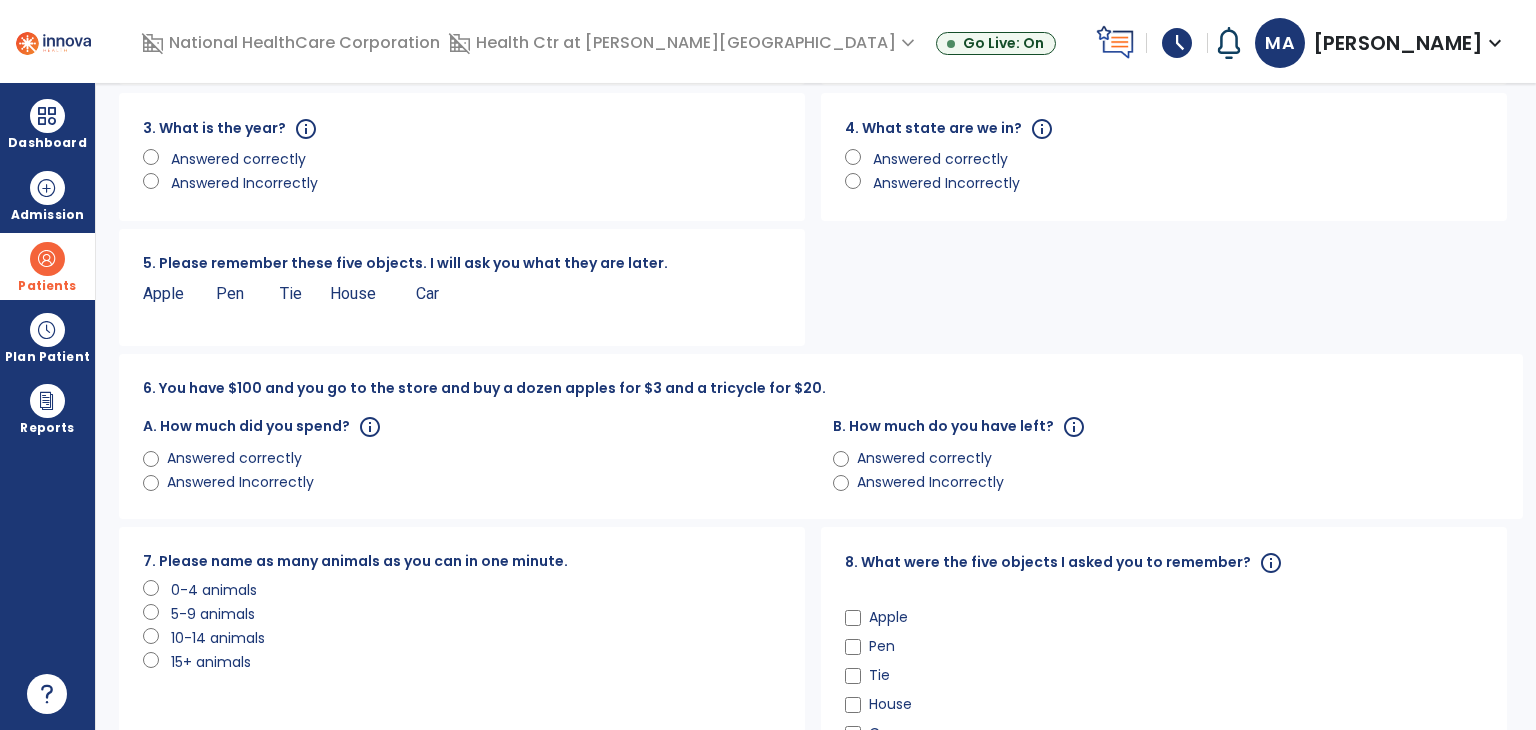 click on "Answered correctly" 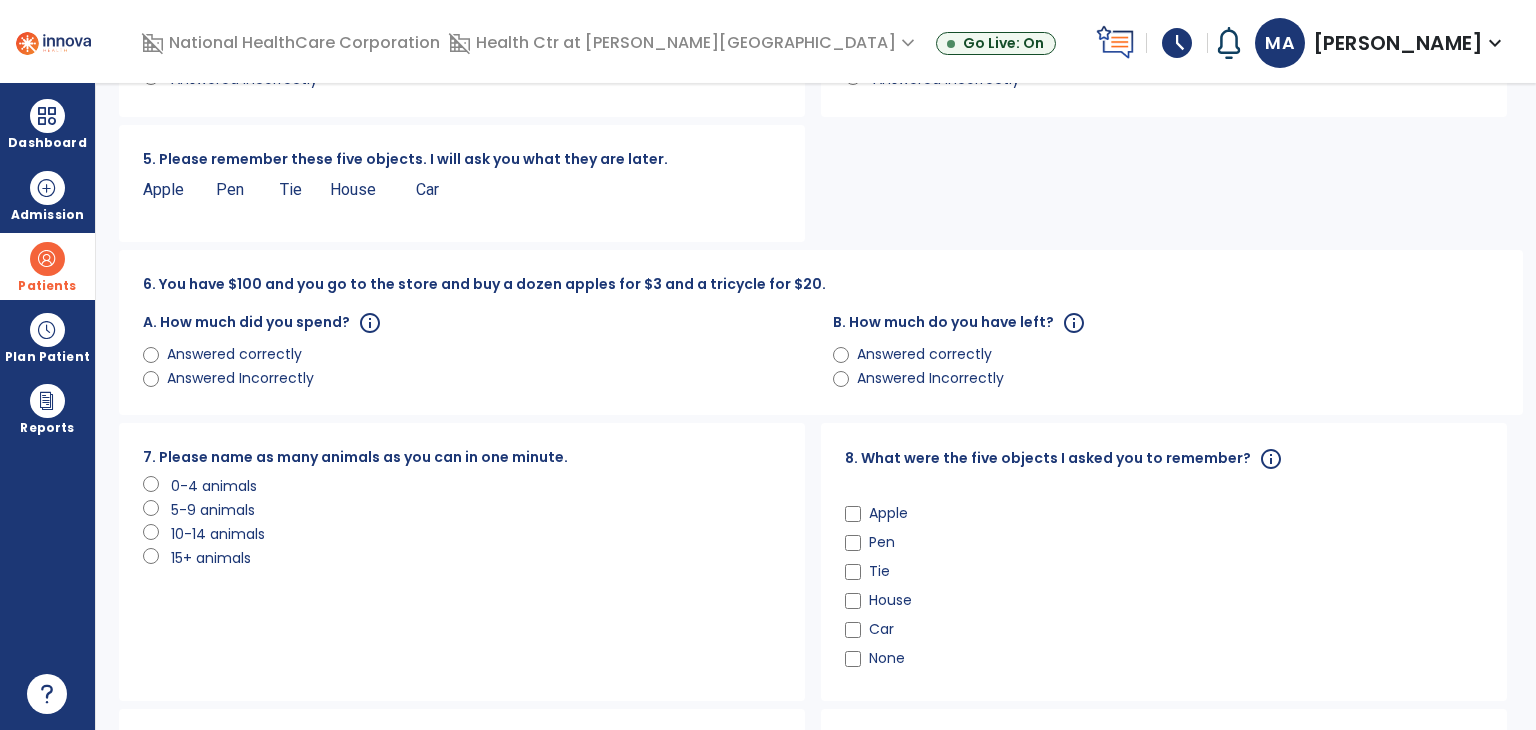 scroll, scrollTop: 400, scrollLeft: 0, axis: vertical 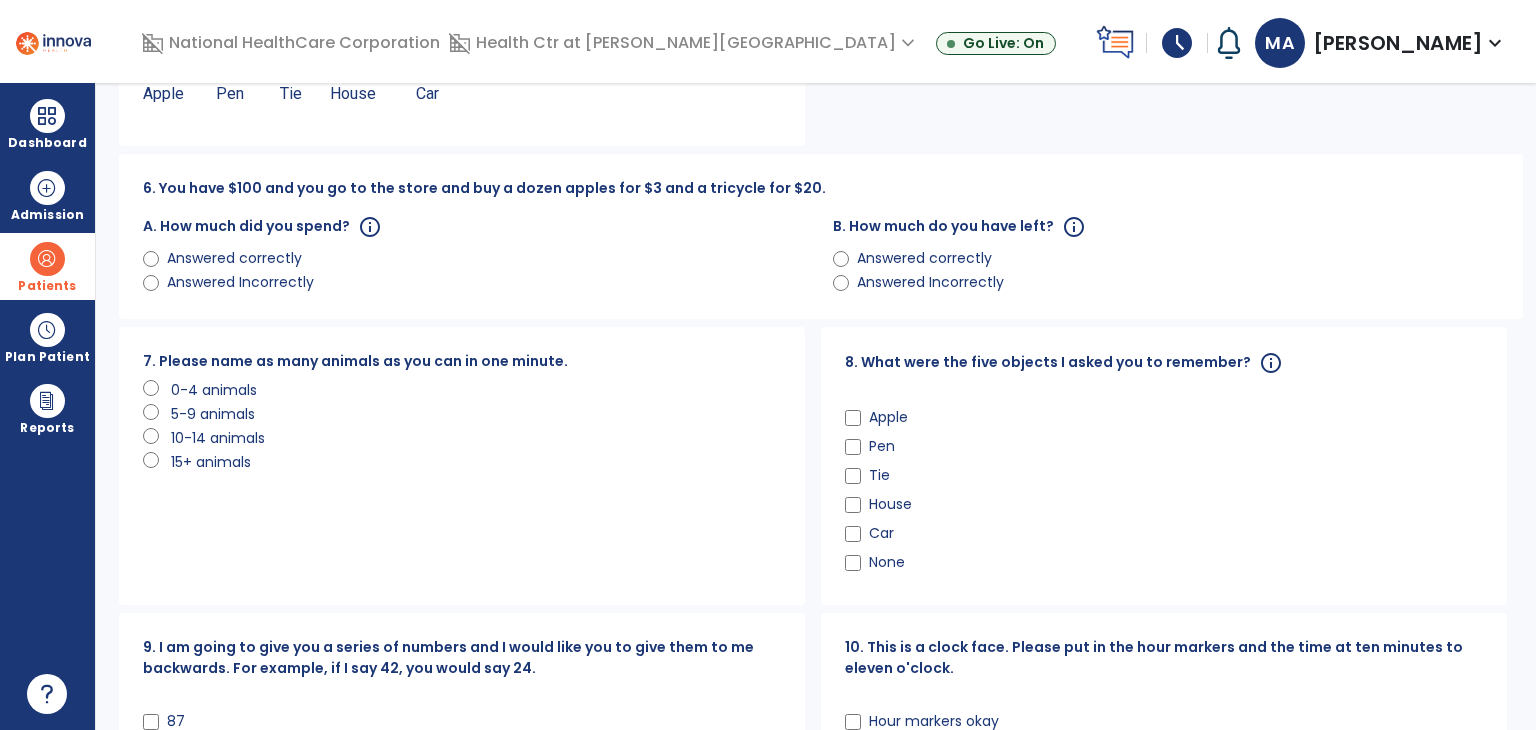 click on "5-9 animals" 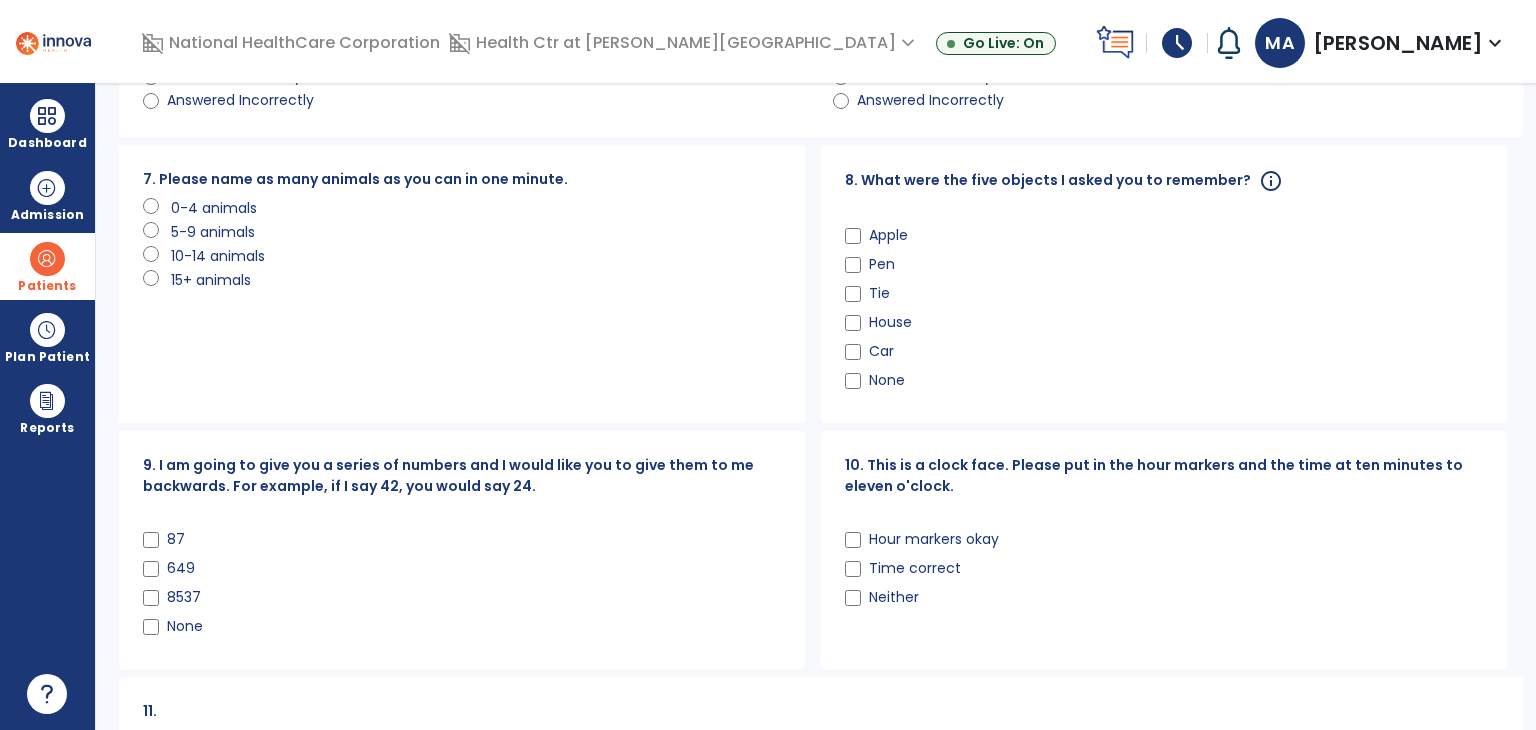 scroll, scrollTop: 700, scrollLeft: 0, axis: vertical 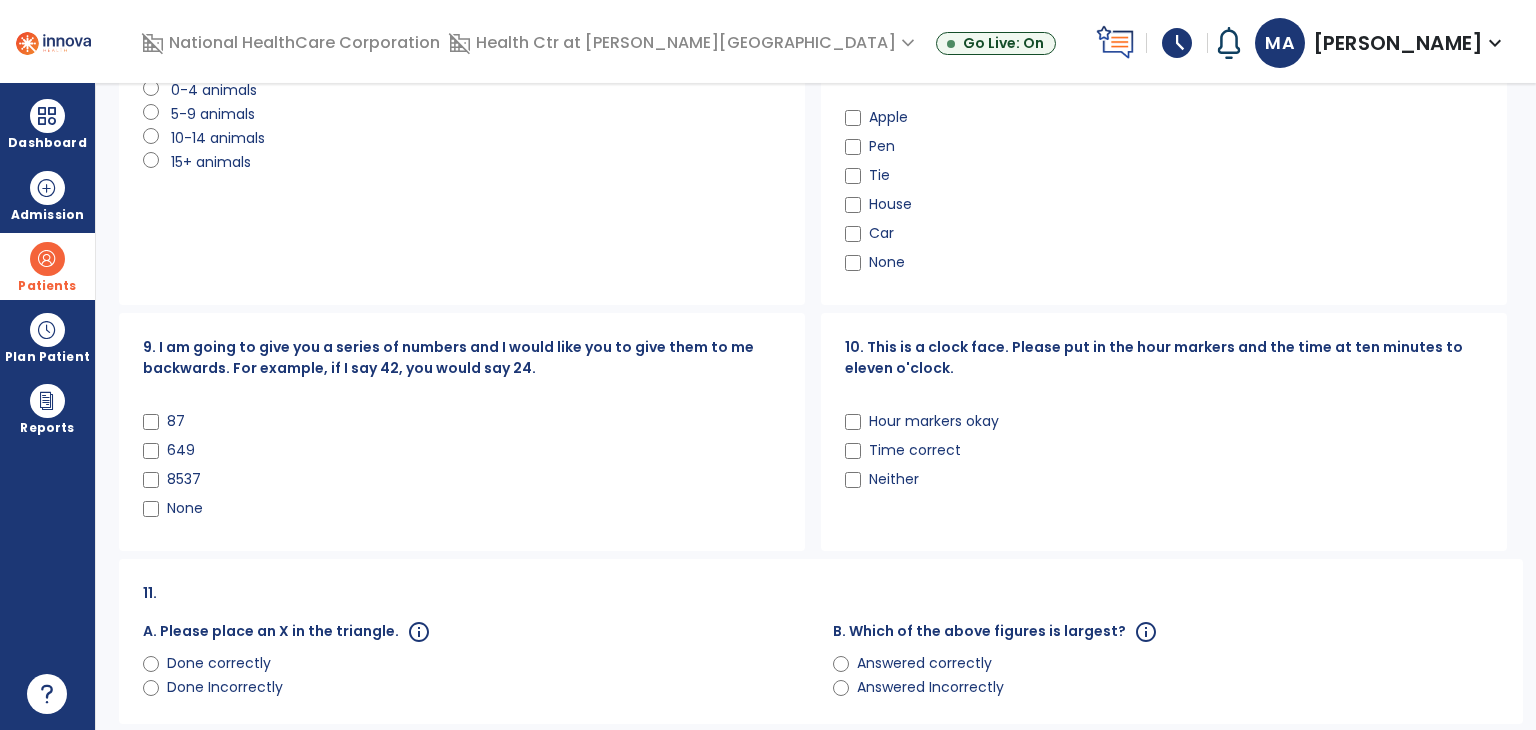 click on "None" 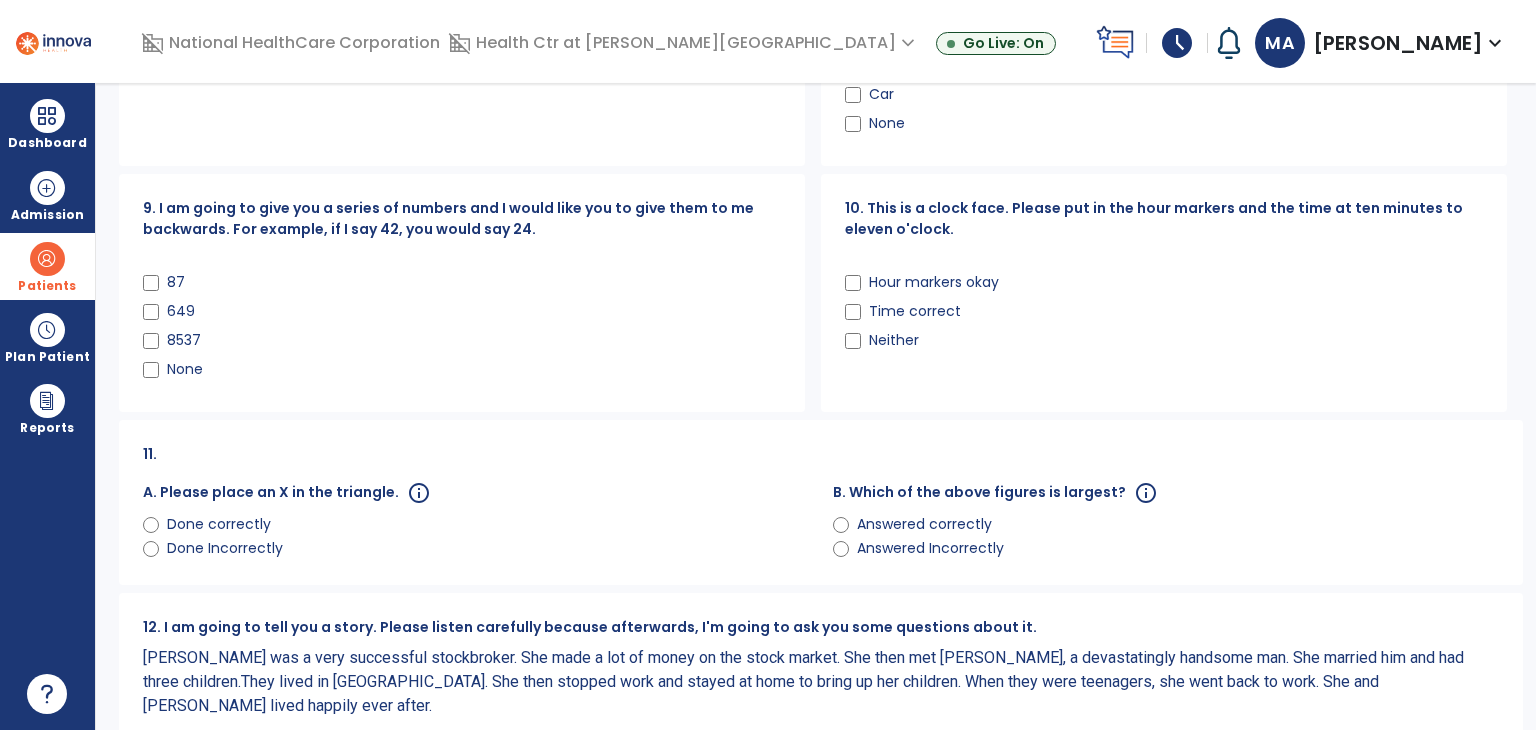 scroll, scrollTop: 1000, scrollLeft: 0, axis: vertical 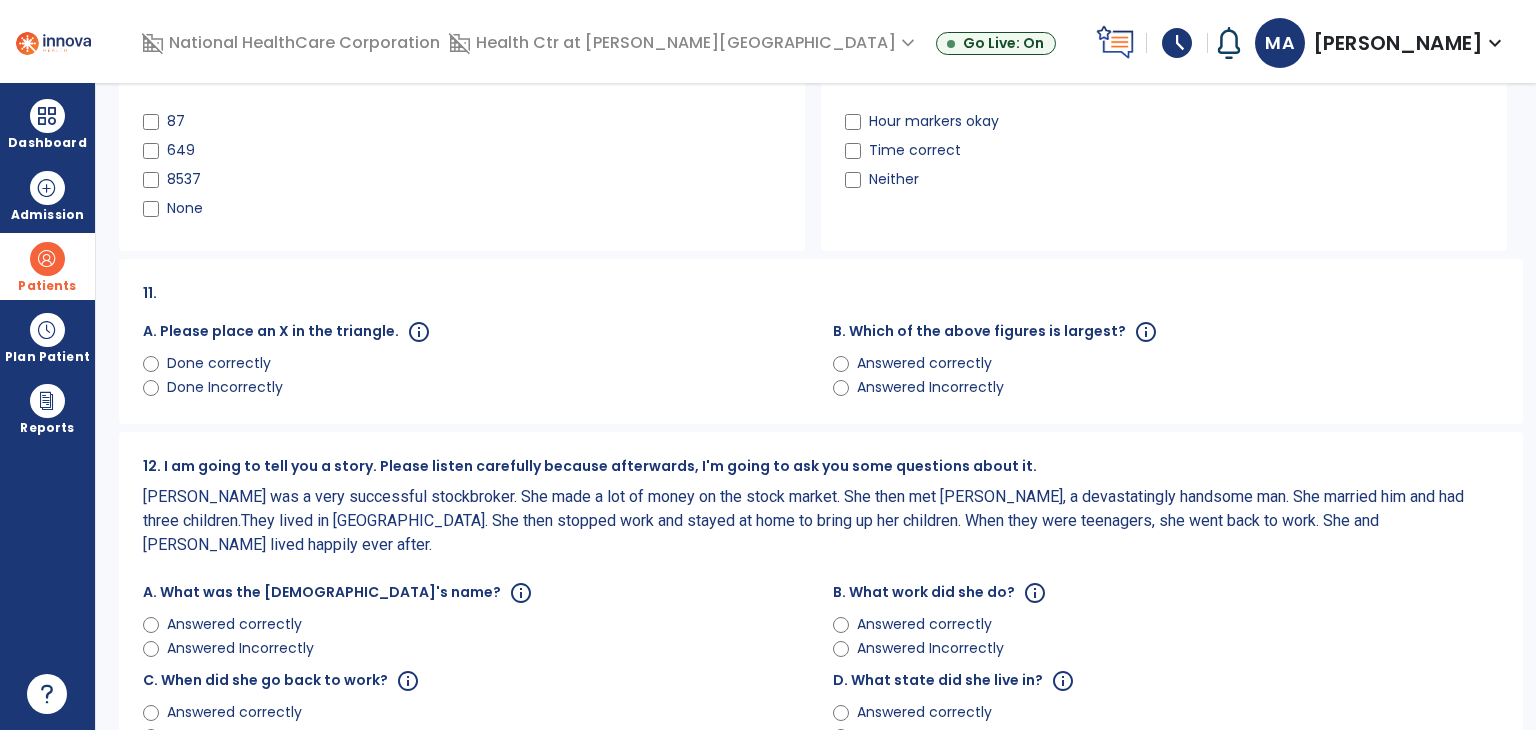 click on "Done Incorrectly" 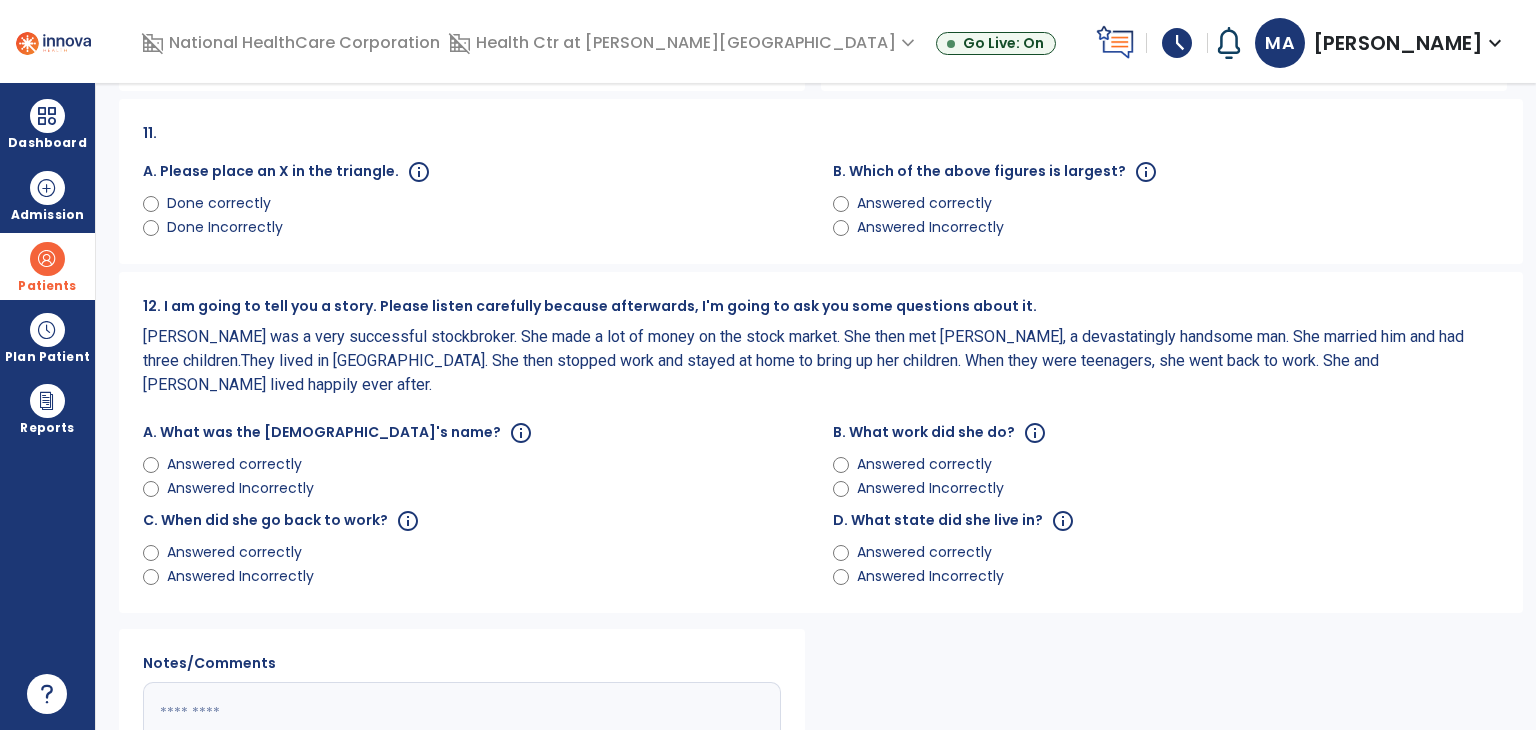 scroll, scrollTop: 1300, scrollLeft: 0, axis: vertical 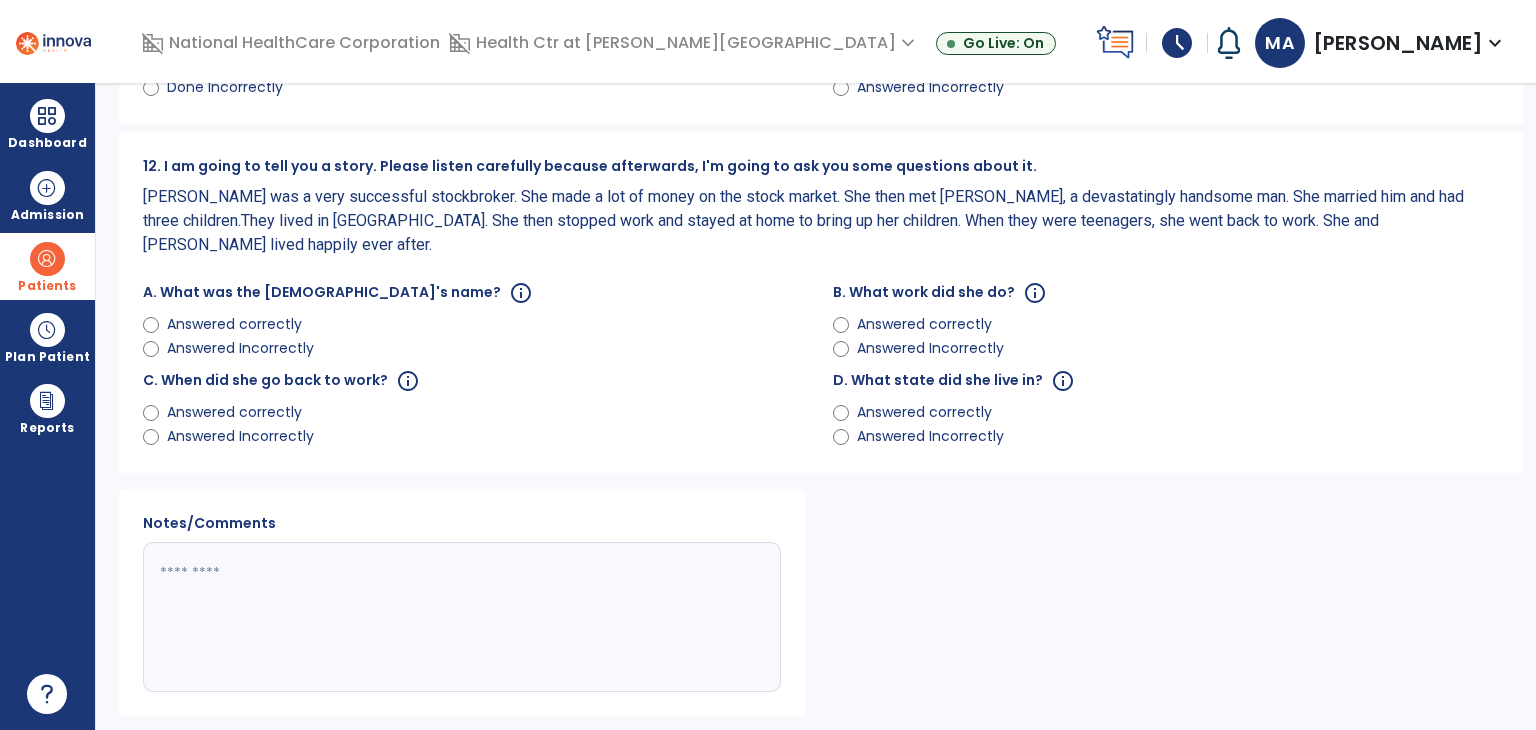 click on "Answered Incorrectly" 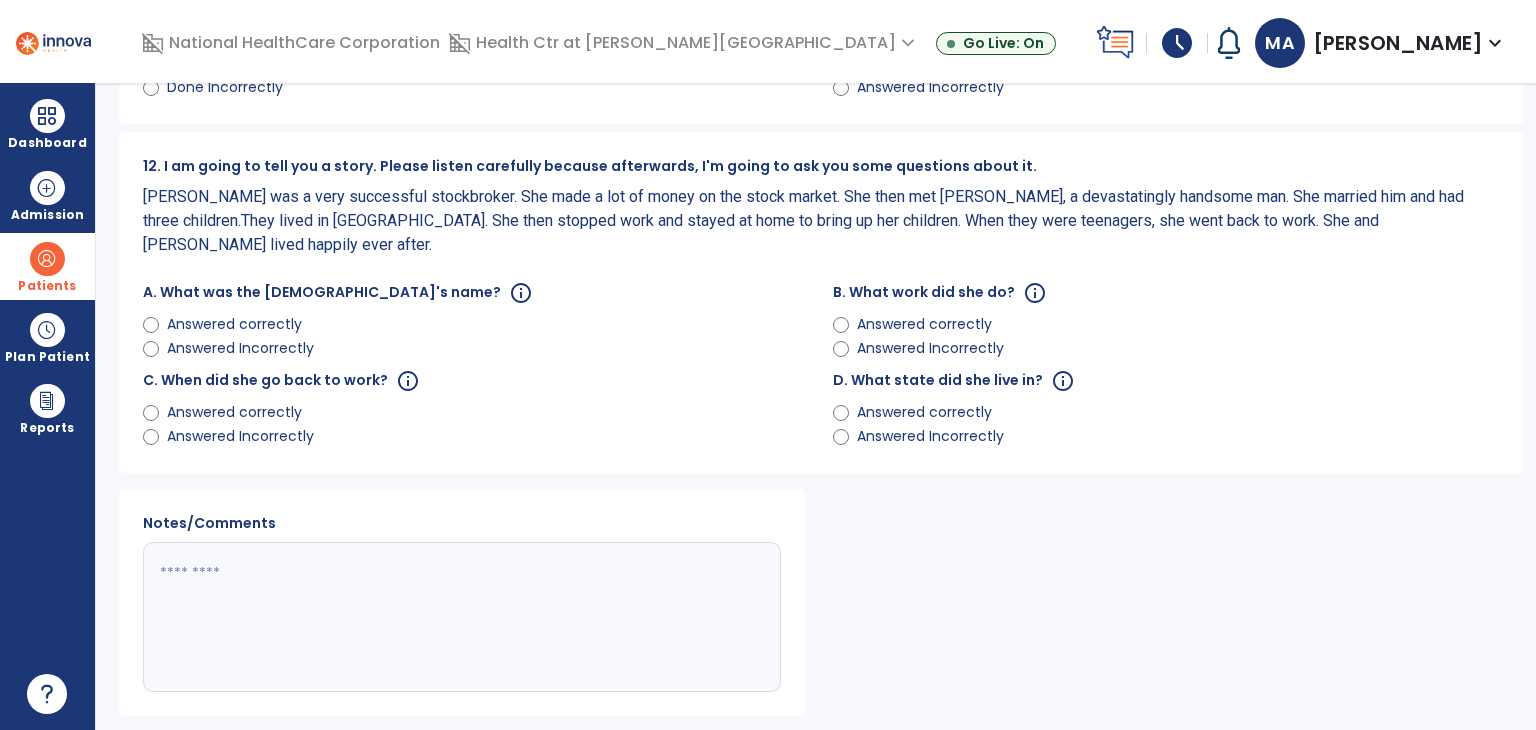 click on "Answered Incorrectly" 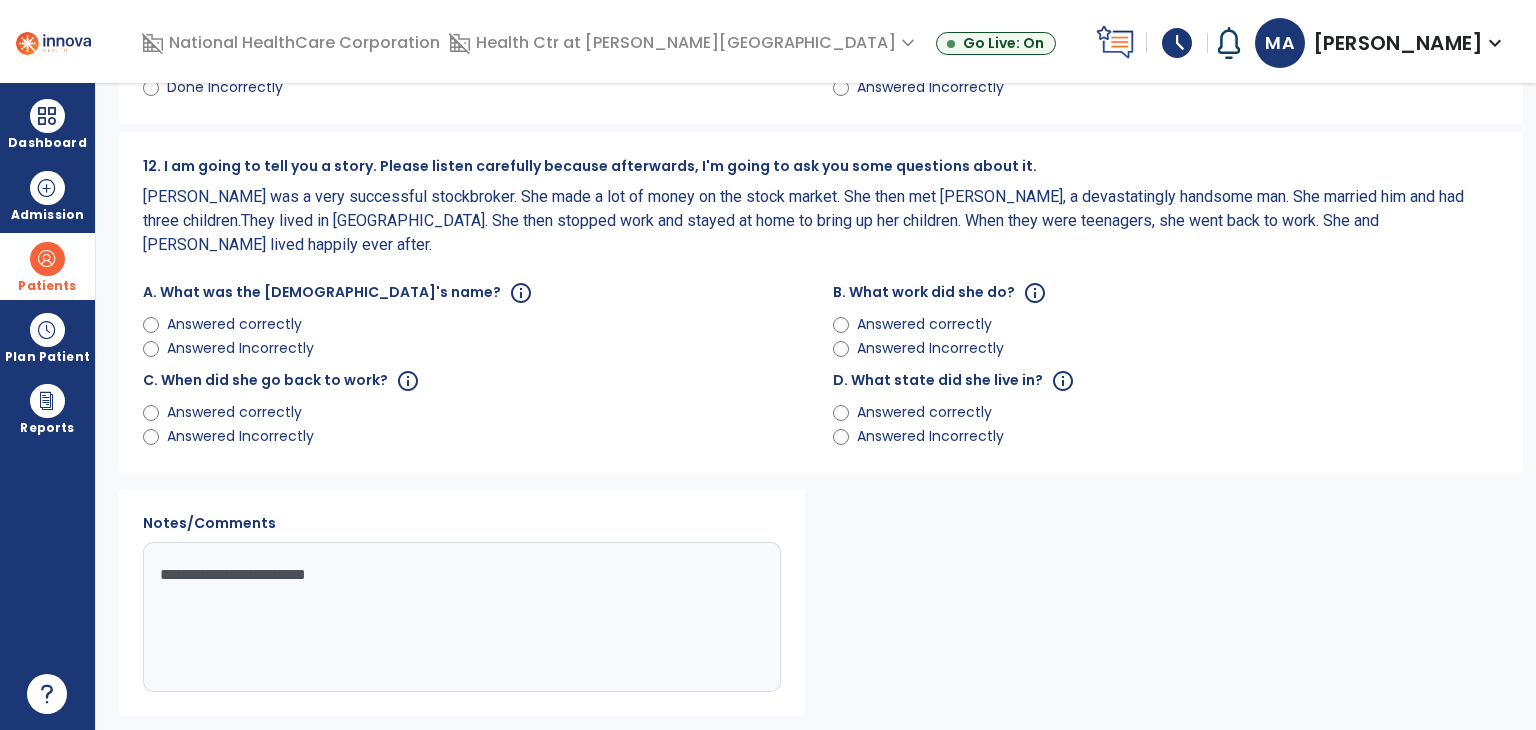 click on "**********" 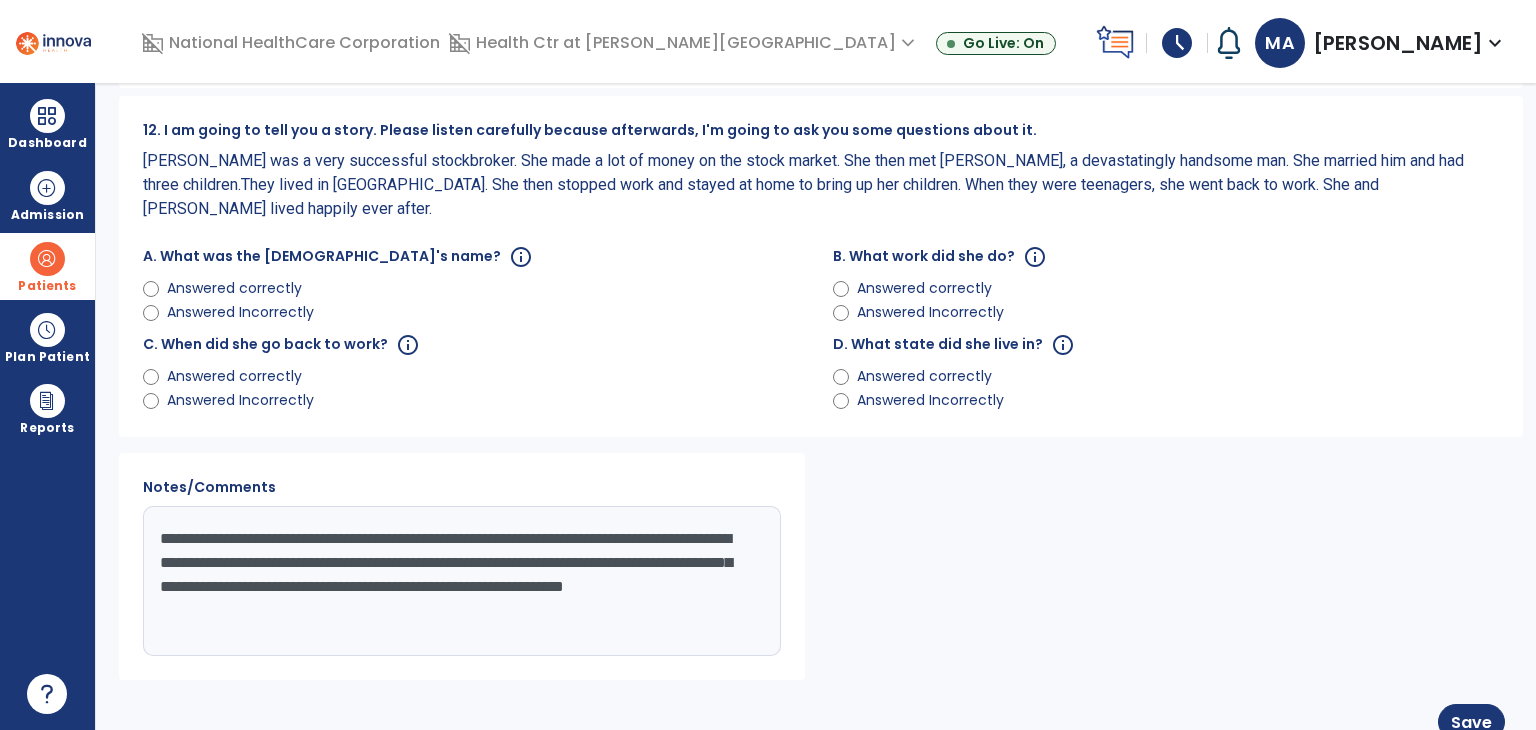 scroll, scrollTop: 1344, scrollLeft: 0, axis: vertical 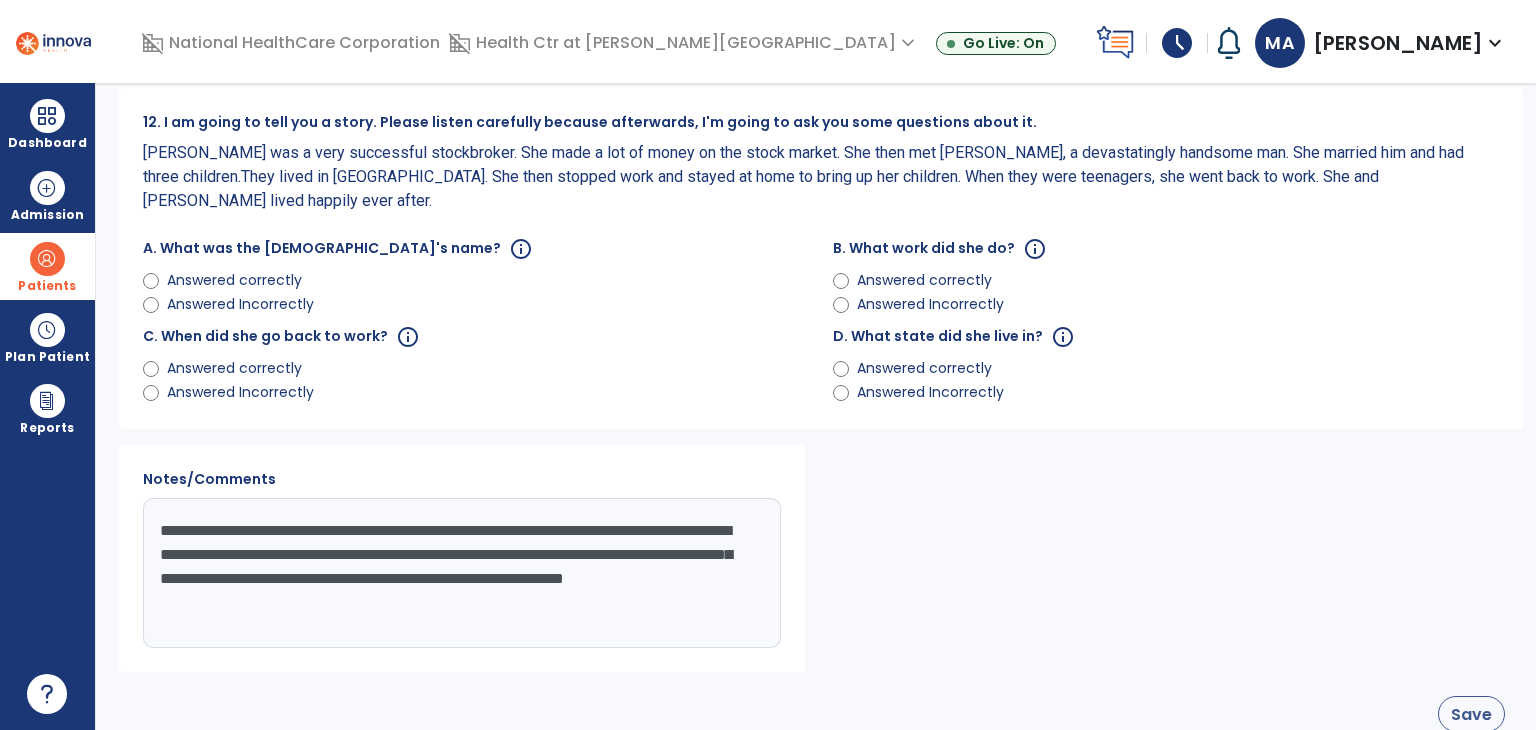 type on "**********" 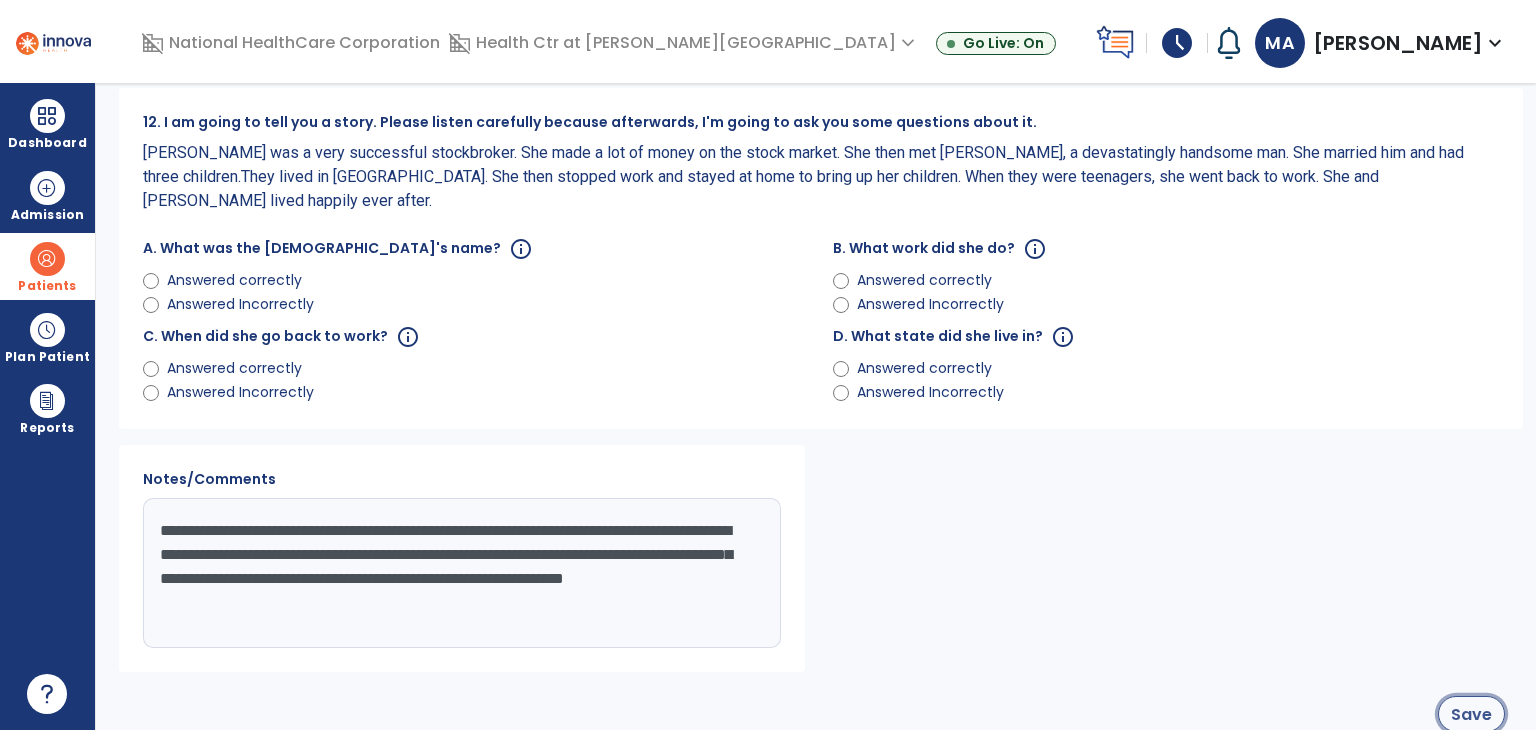 click on "Save" 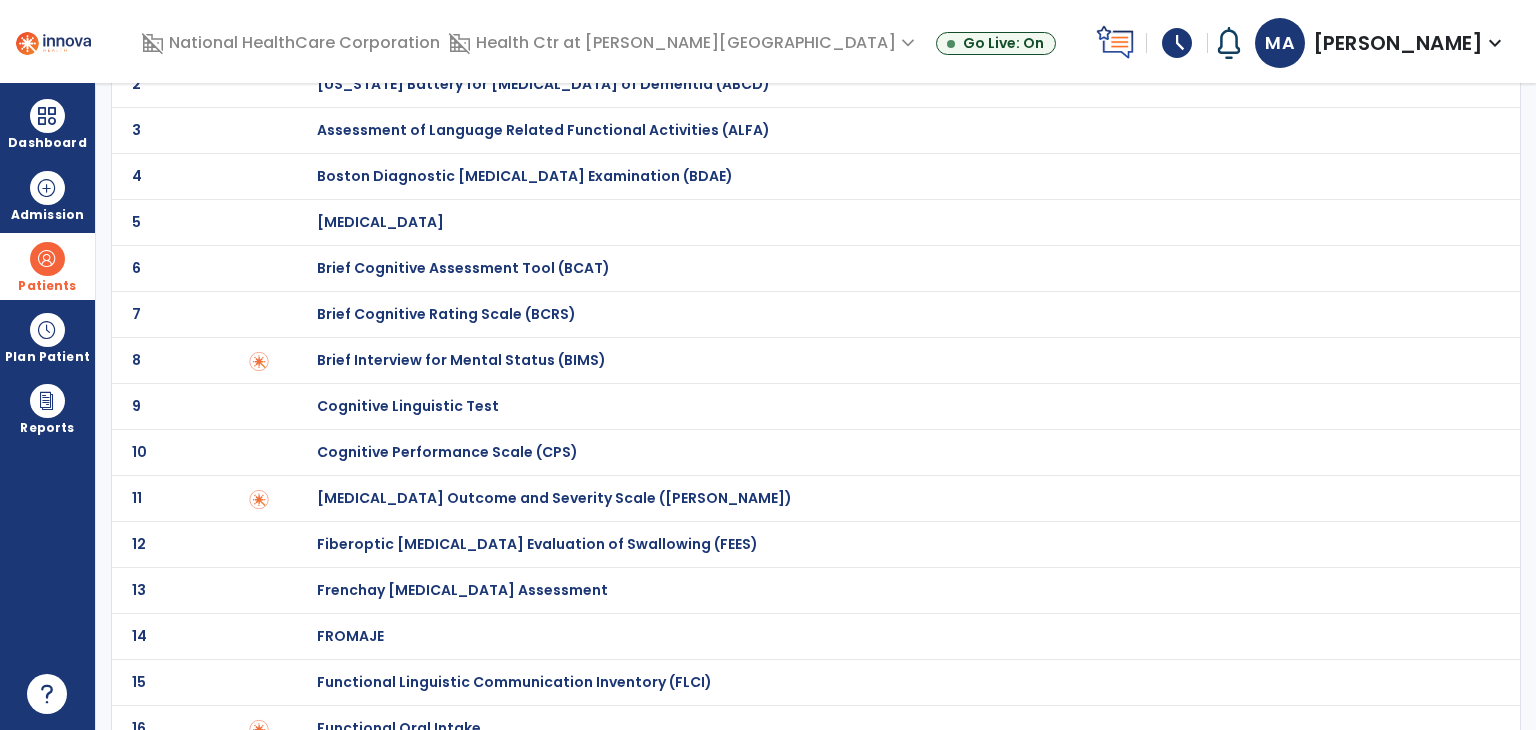 scroll, scrollTop: 0, scrollLeft: 0, axis: both 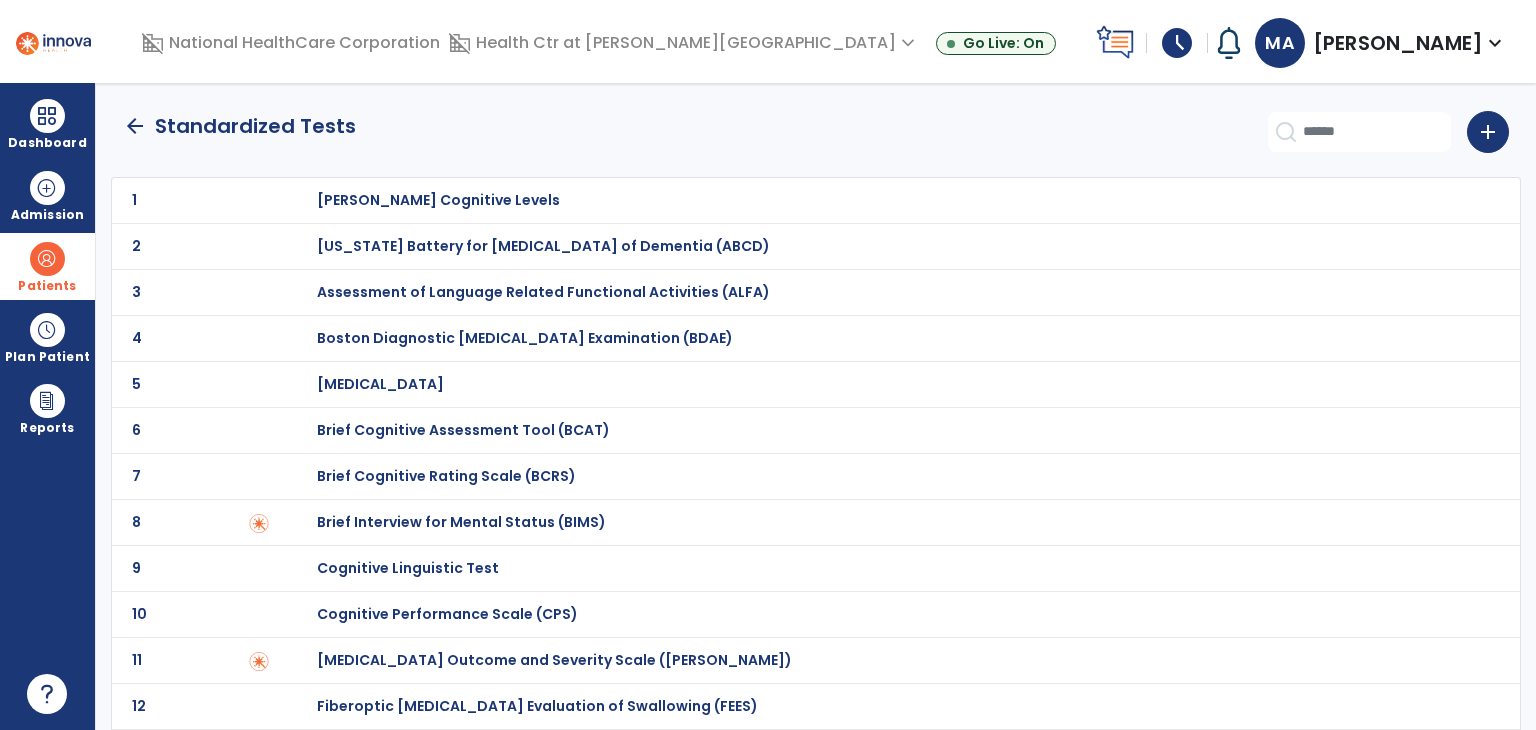 click on "arrow_back   Standardized Tests   add" 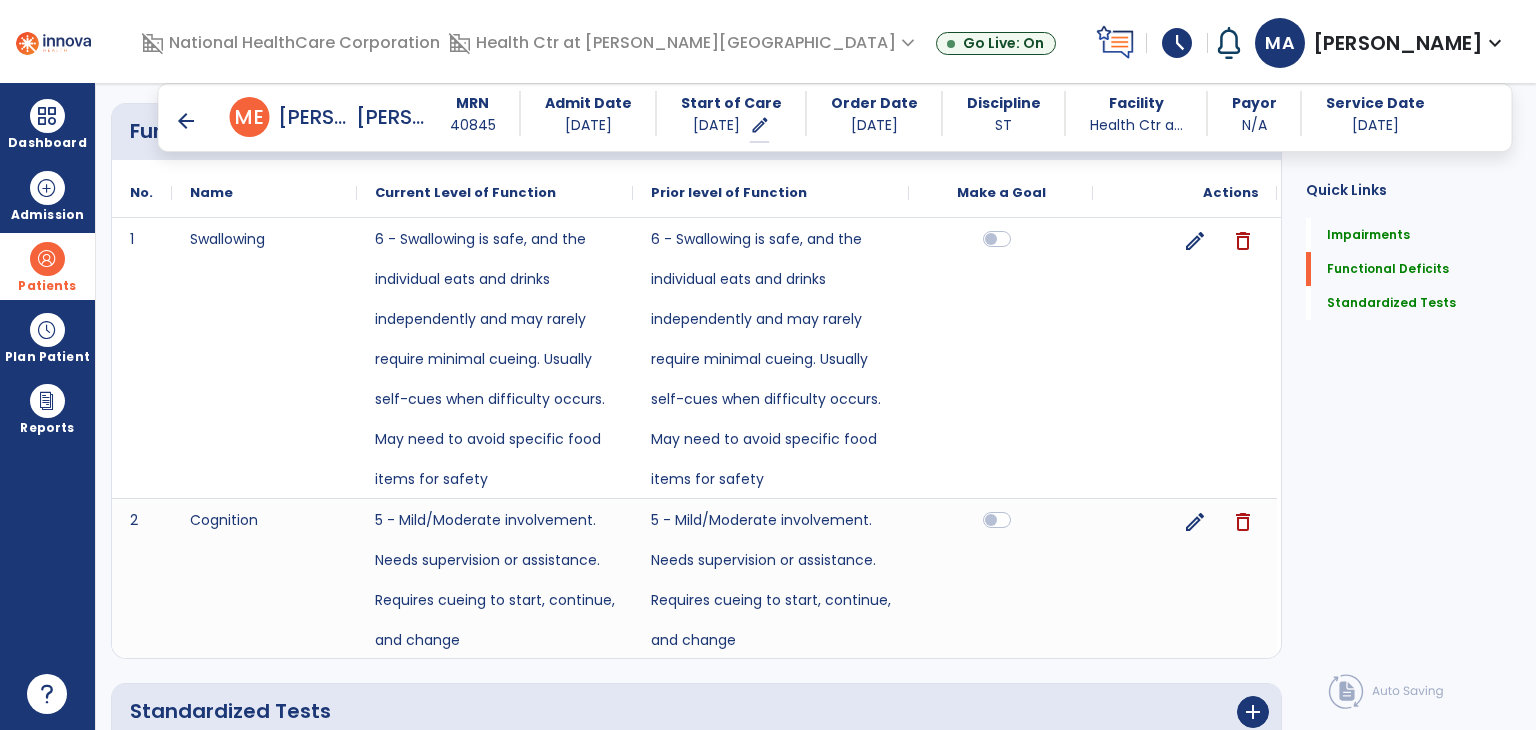 scroll, scrollTop: 2839, scrollLeft: 0, axis: vertical 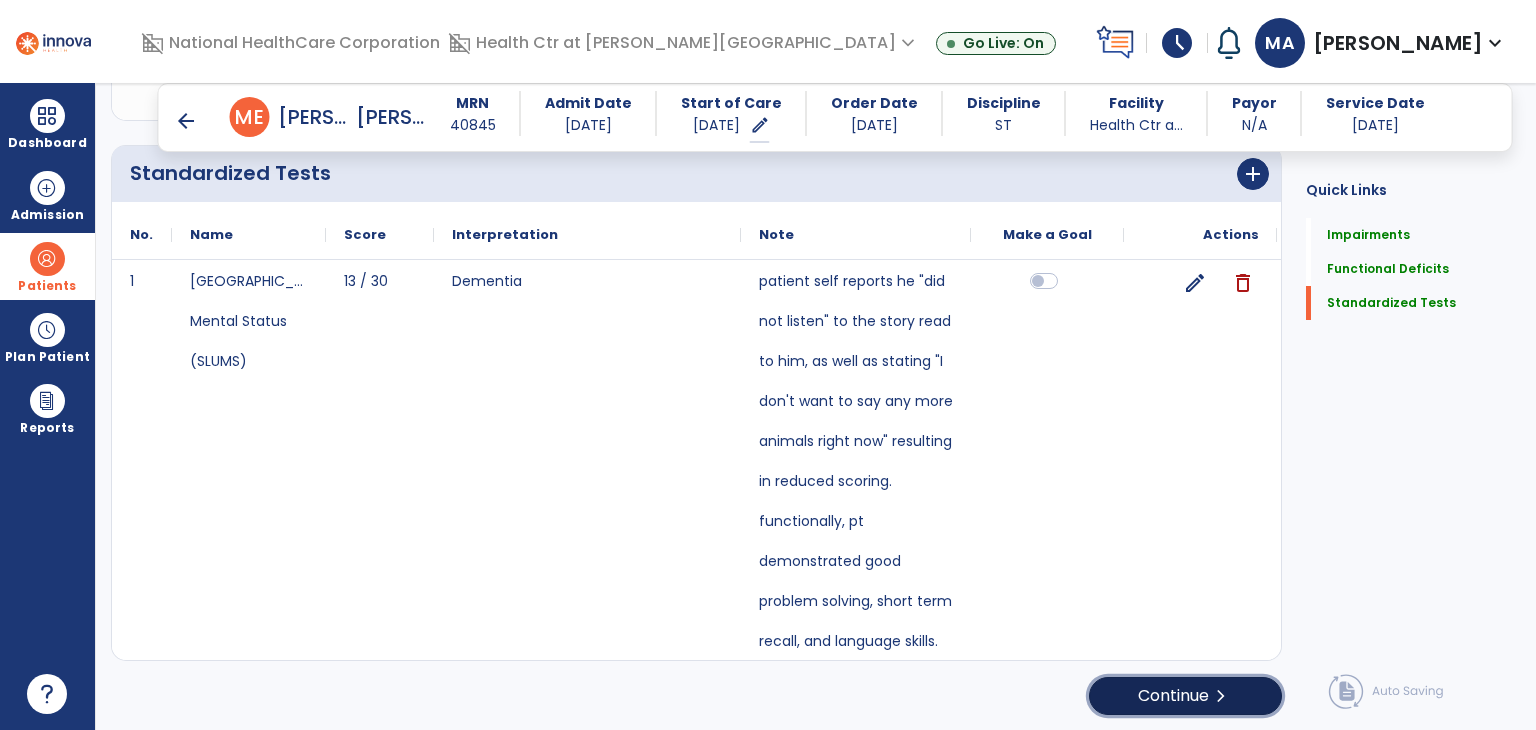 click on "Continue  chevron_right" 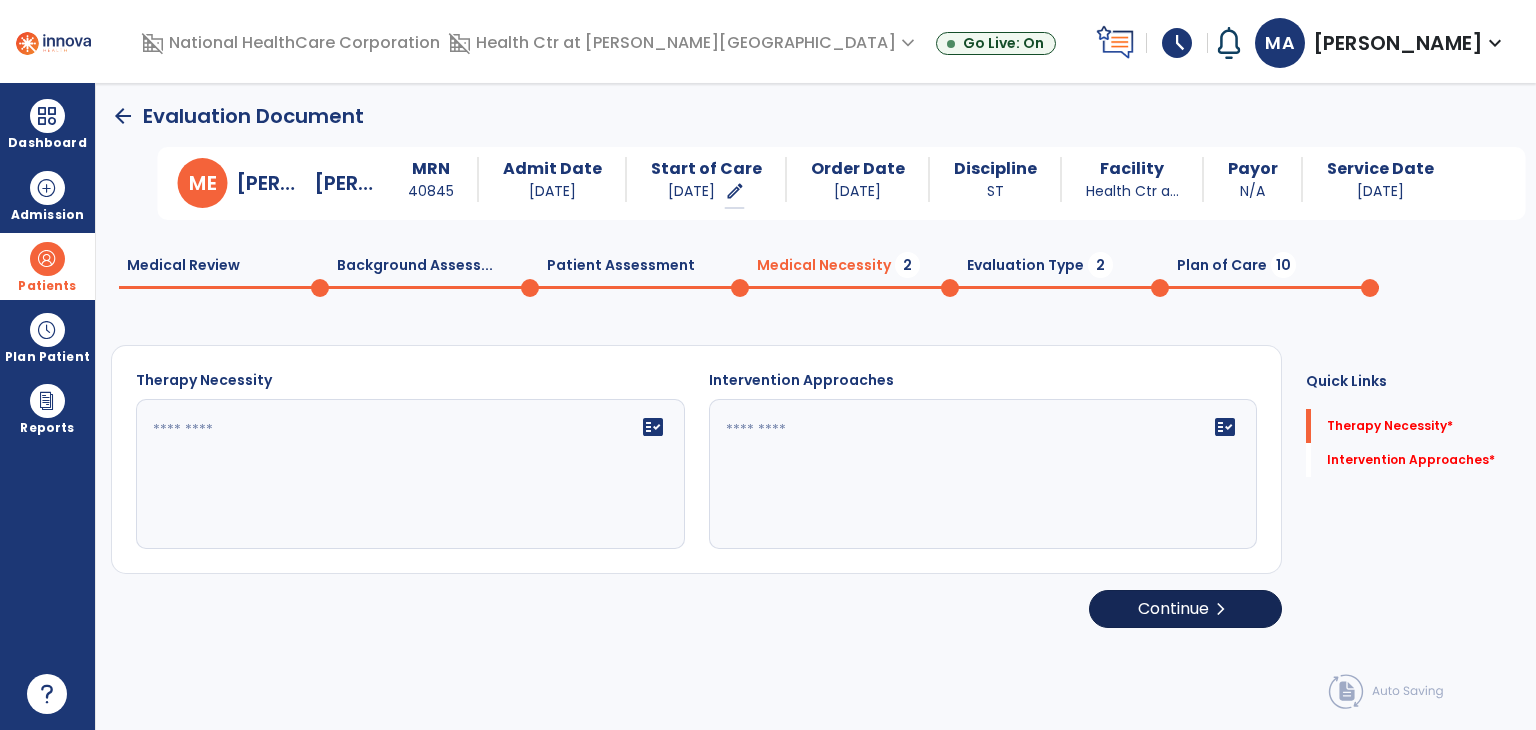 scroll, scrollTop: 0, scrollLeft: 0, axis: both 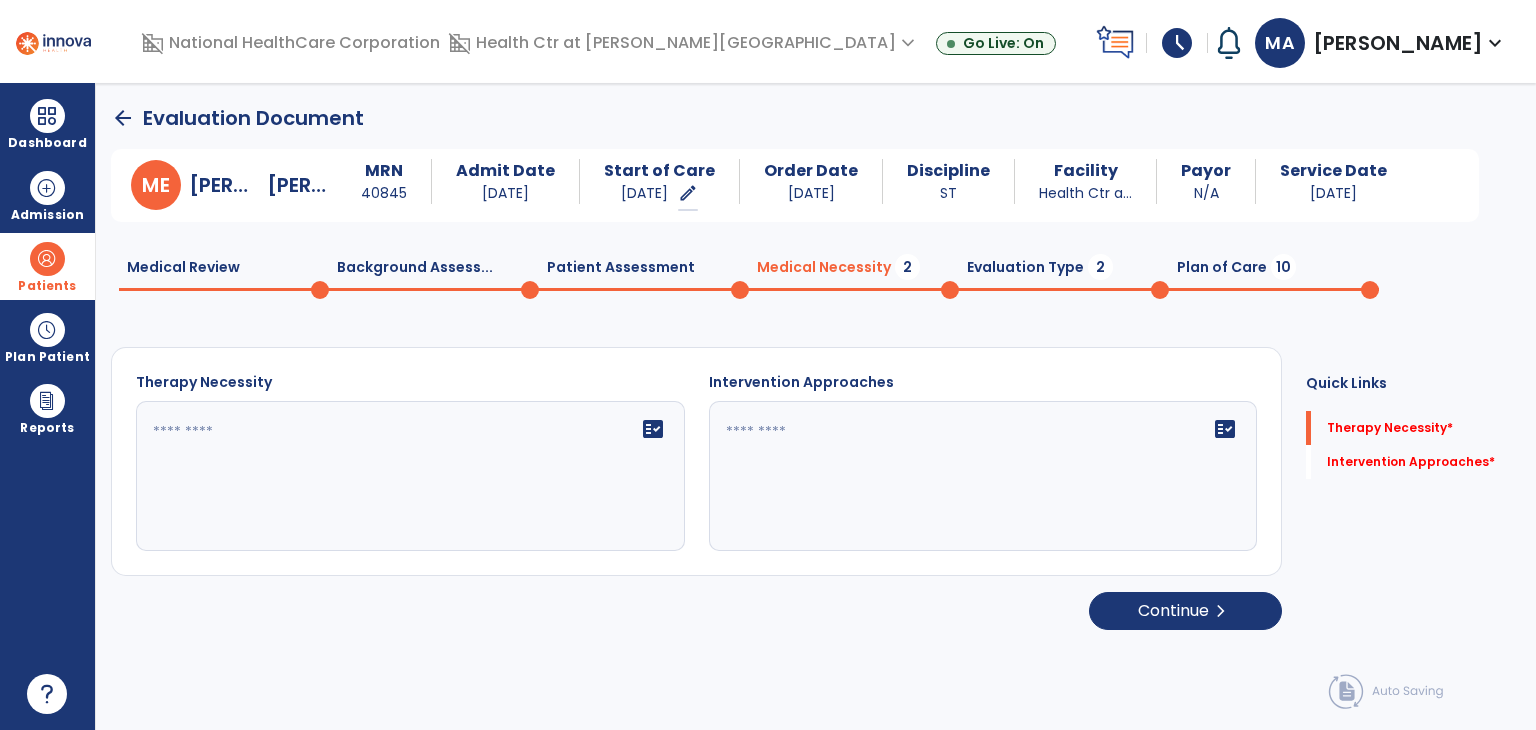 click on "fact_check" 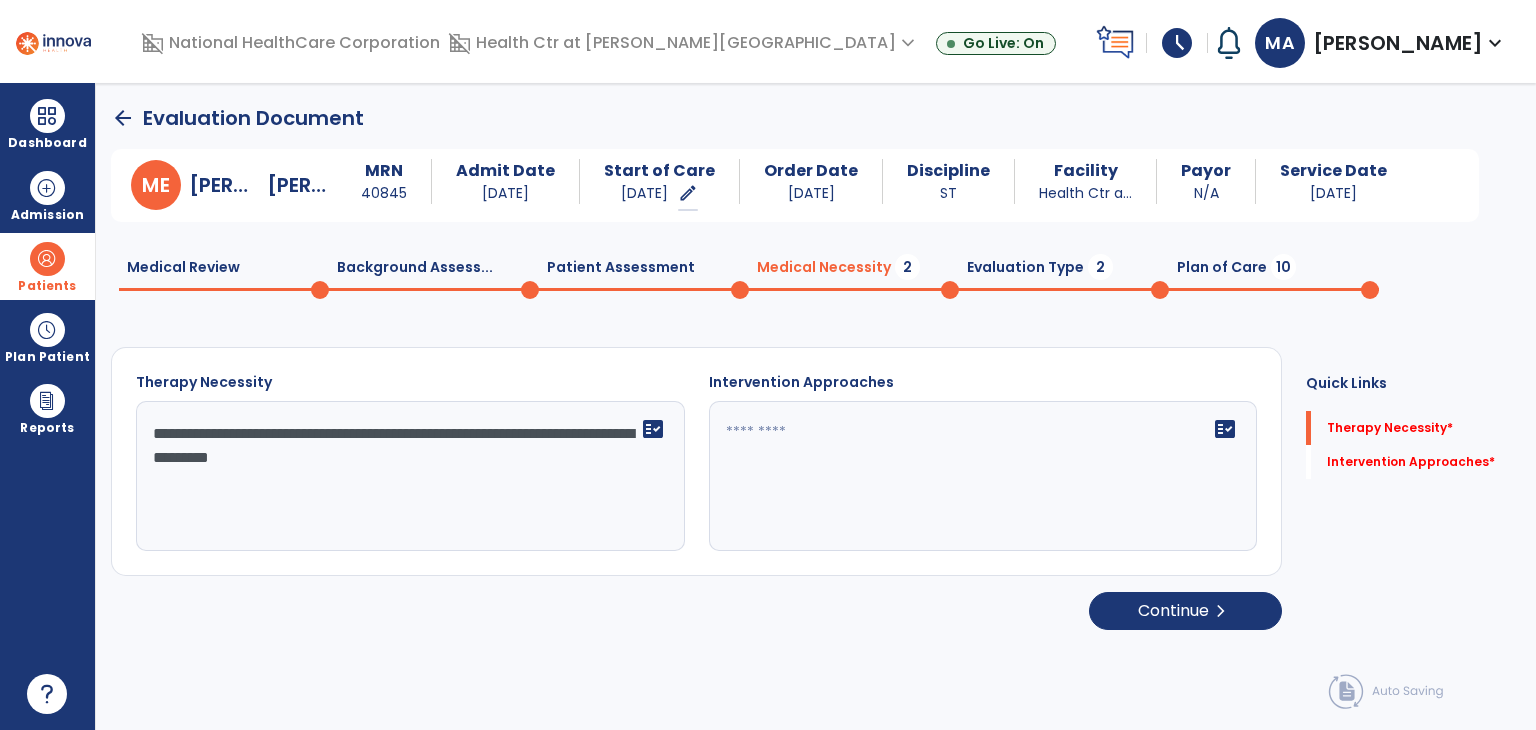 type on "**********" 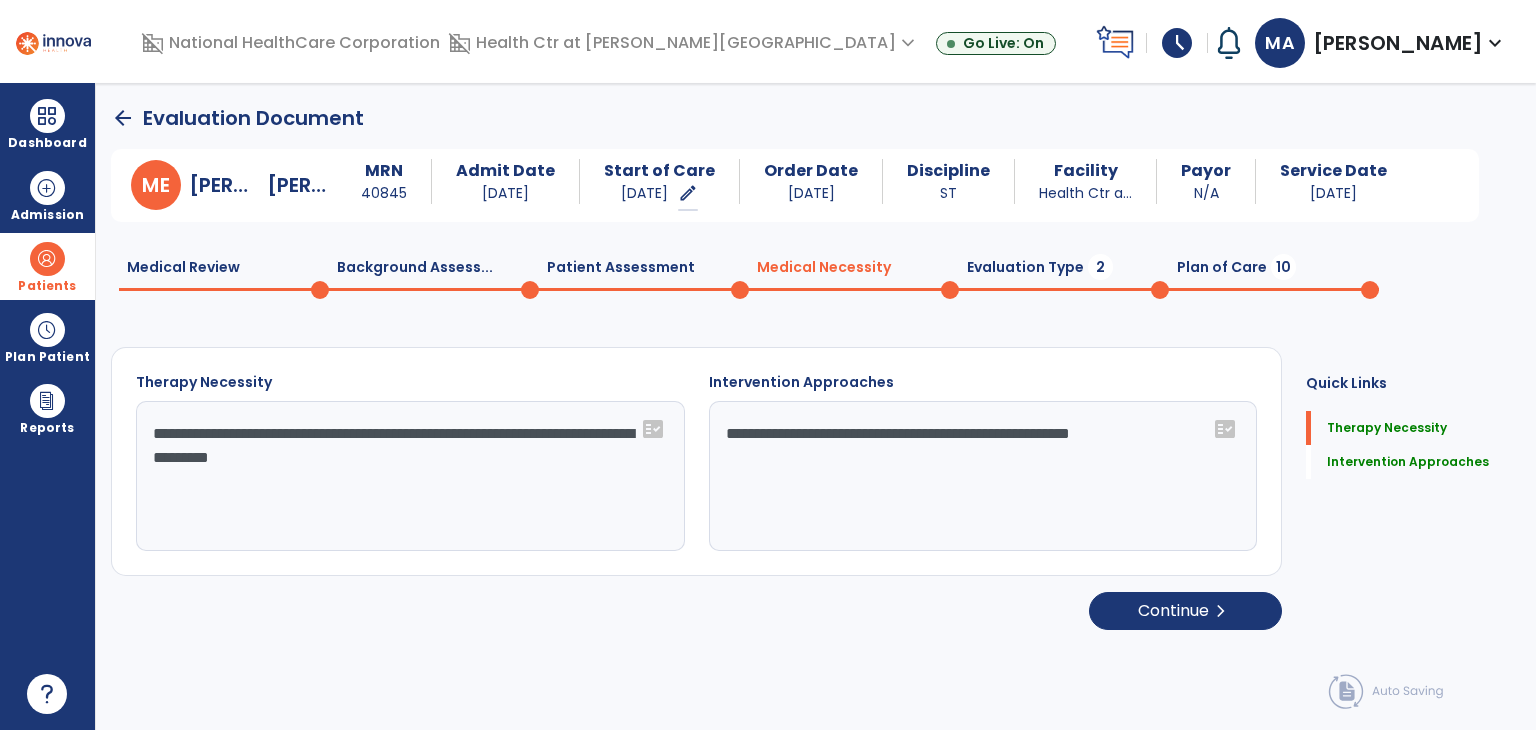 click on "**********" 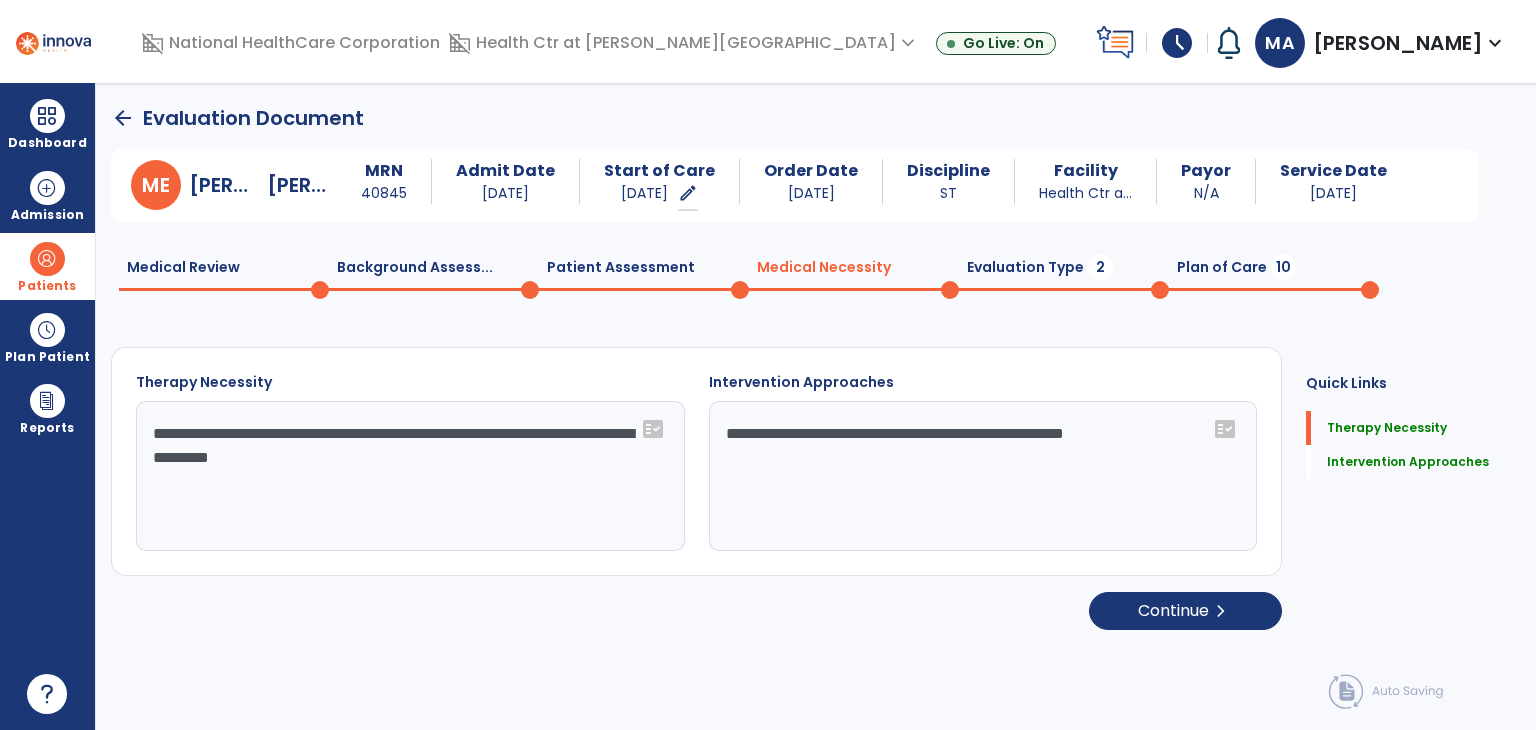 click on "**********" 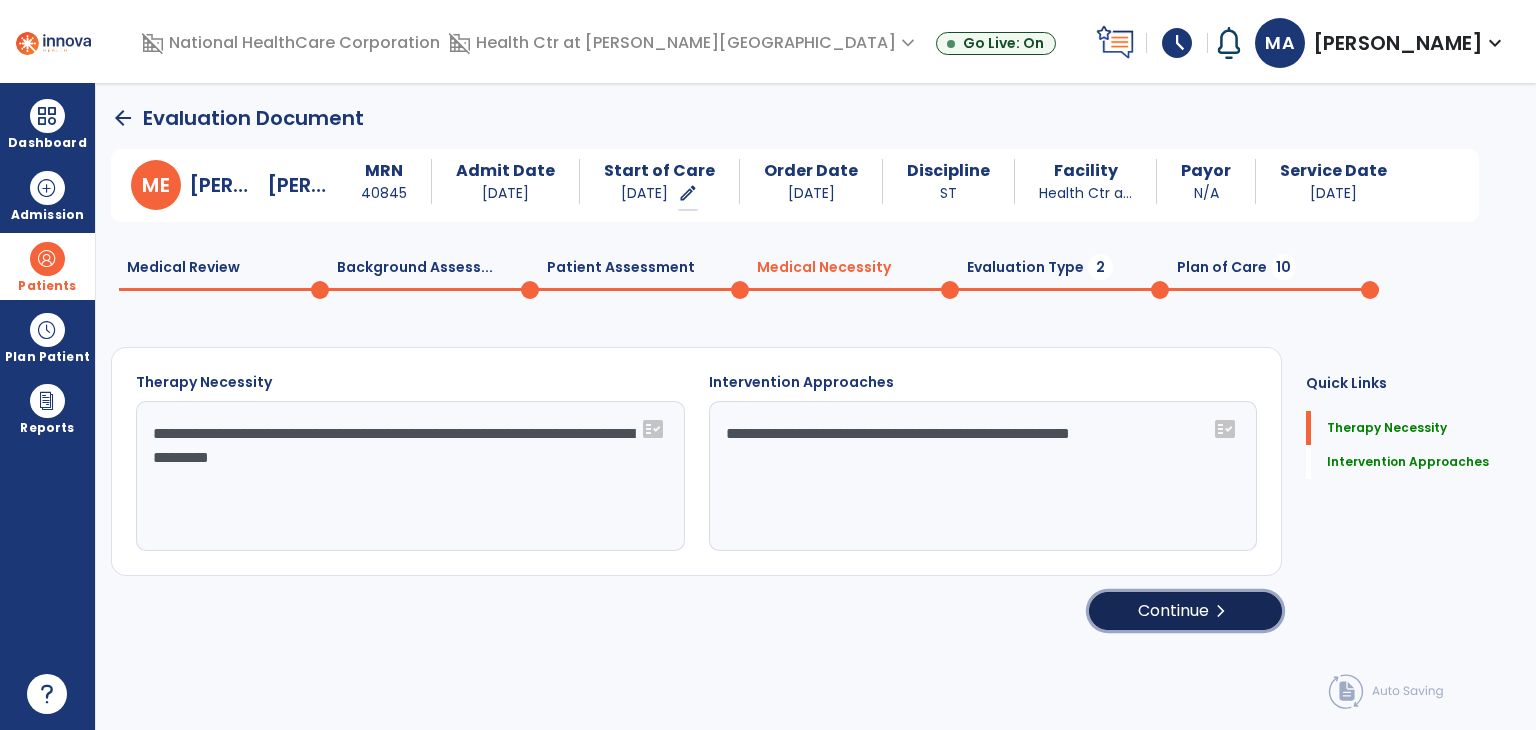 click on "chevron_right" 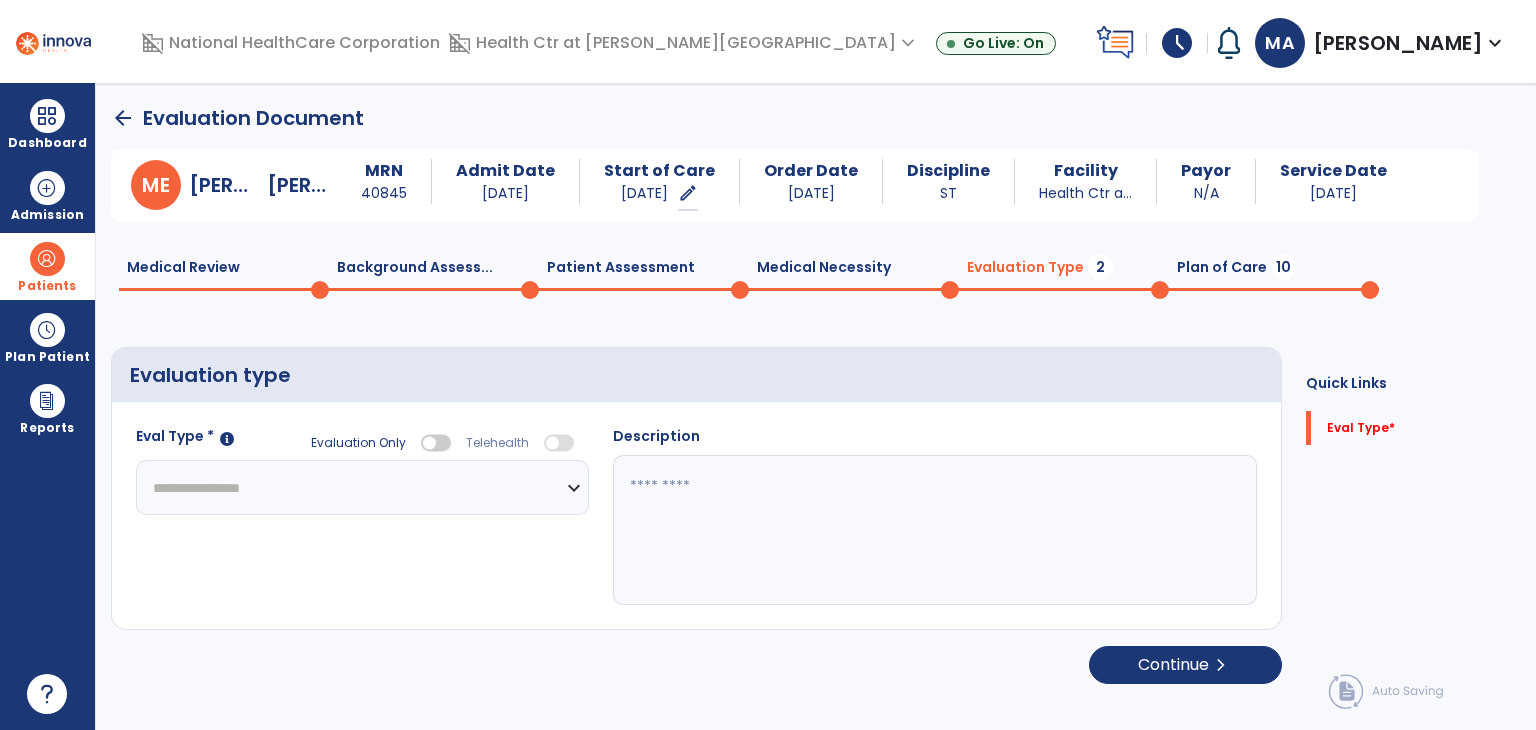 click on "**********" 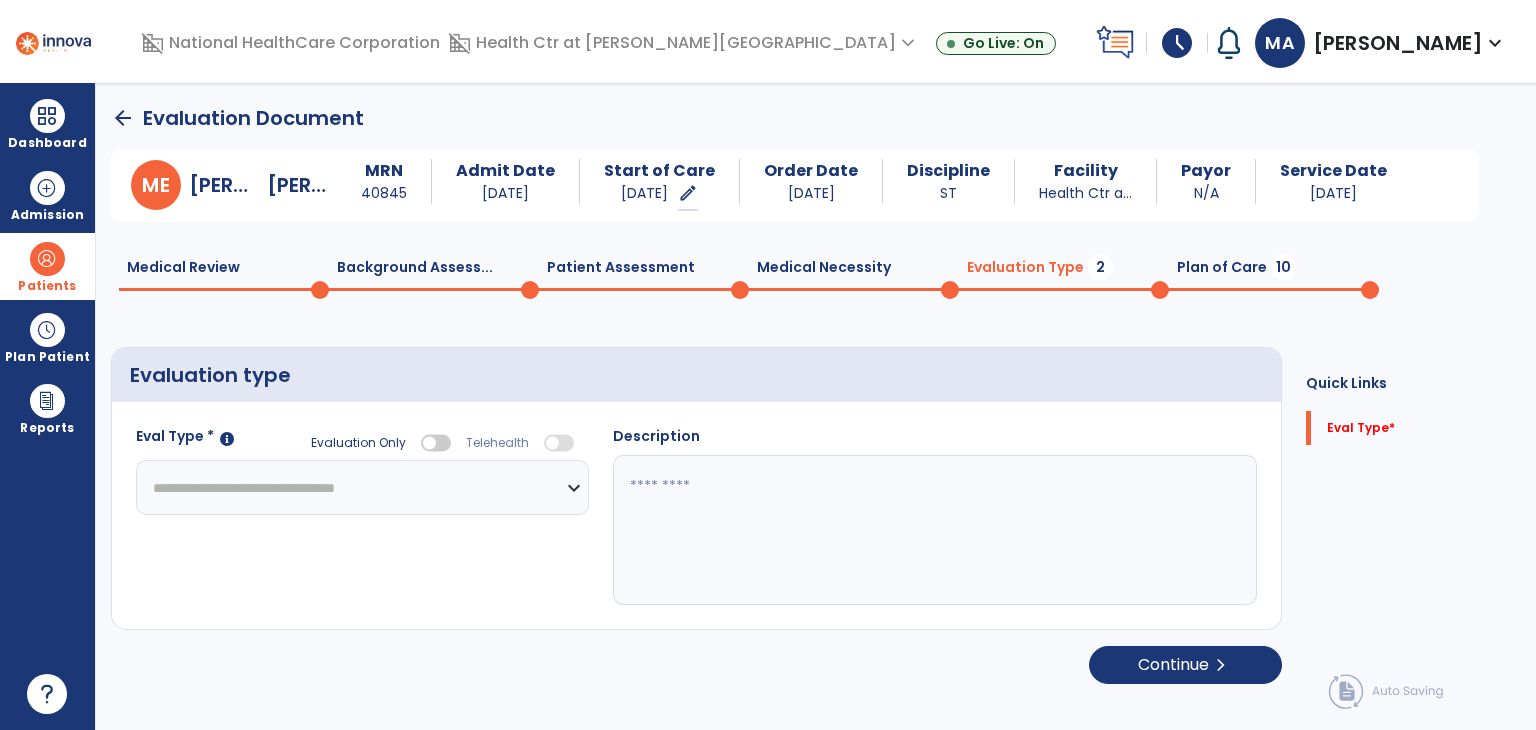 click on "**********" 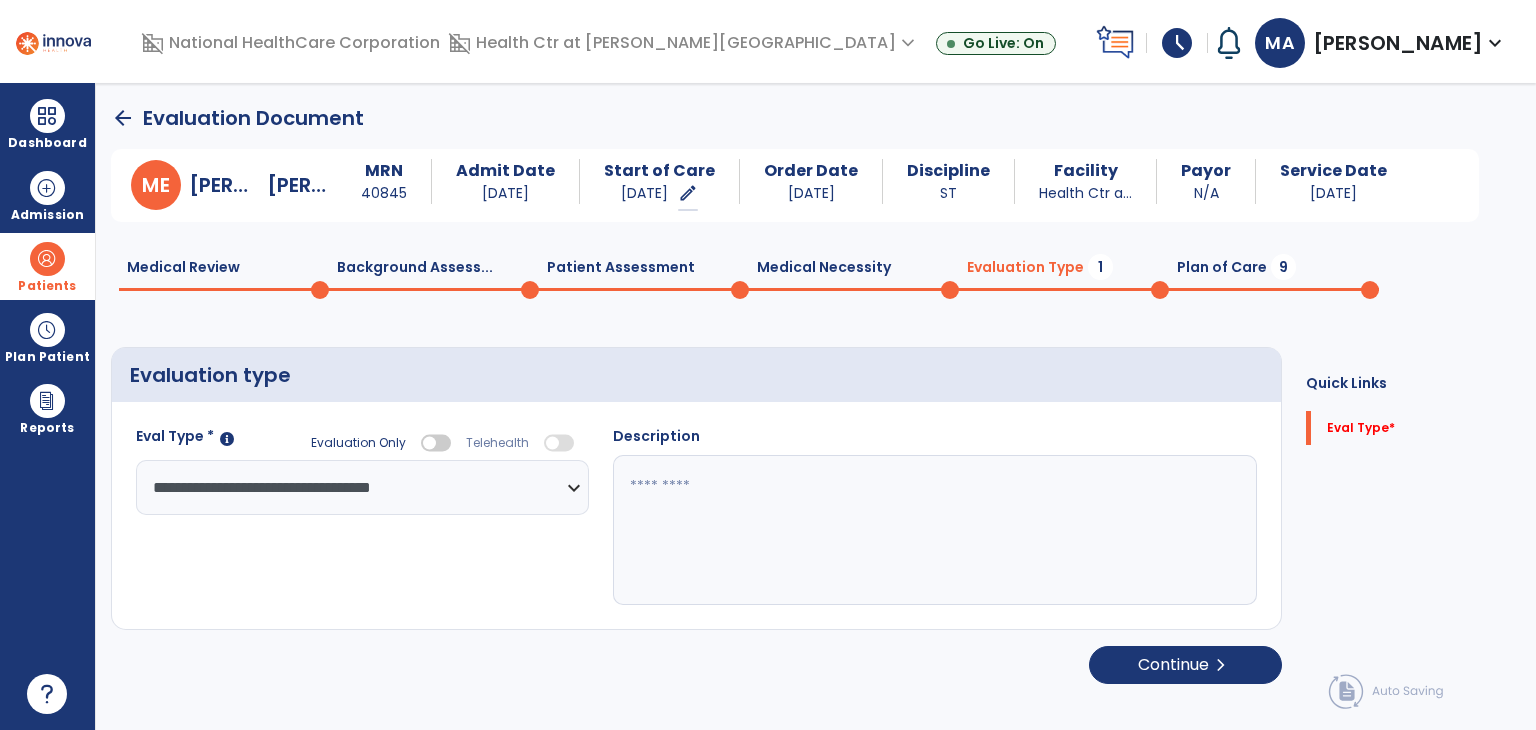 click 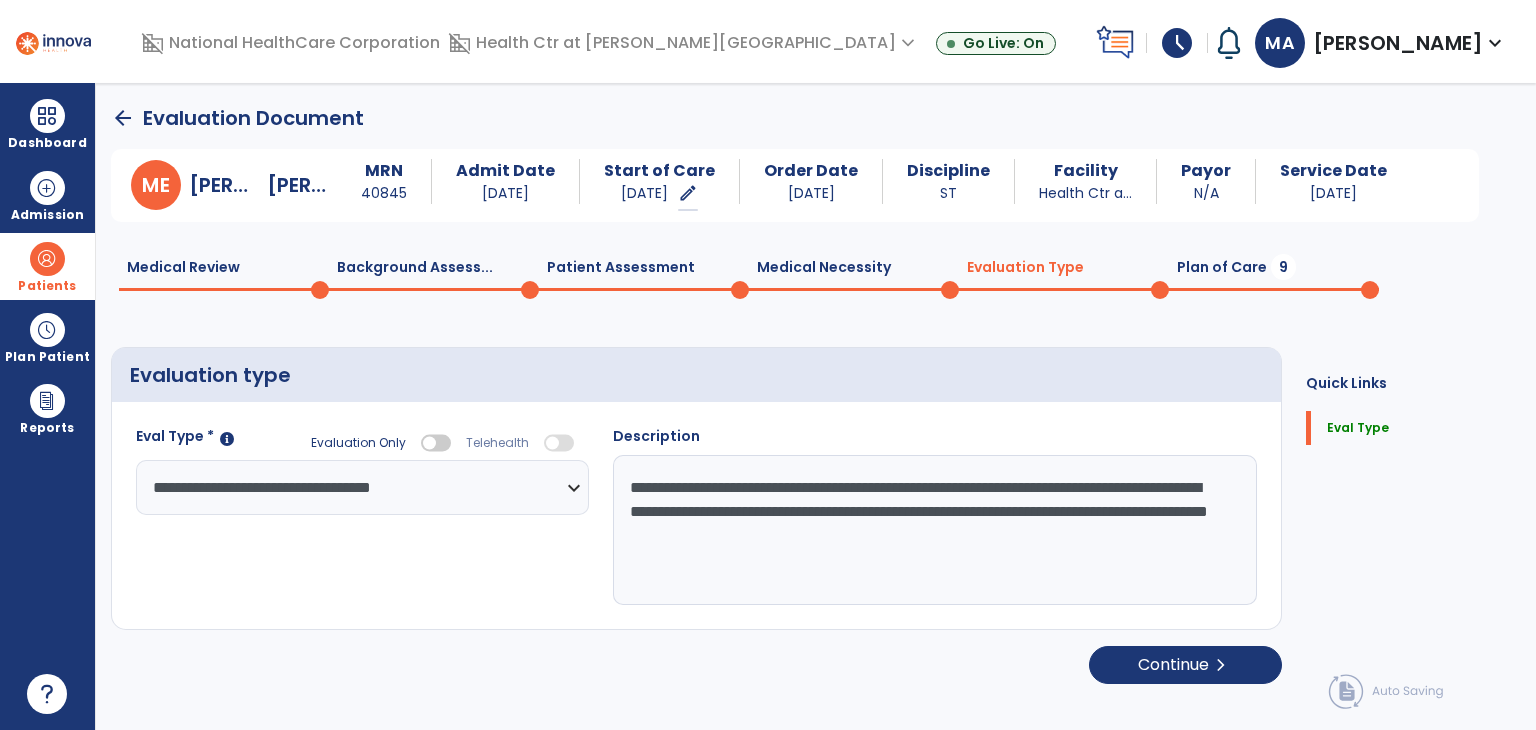 drag, startPoint x: 1132, startPoint y: 548, endPoint x: 1130, endPoint y: 568, distance: 20.09975 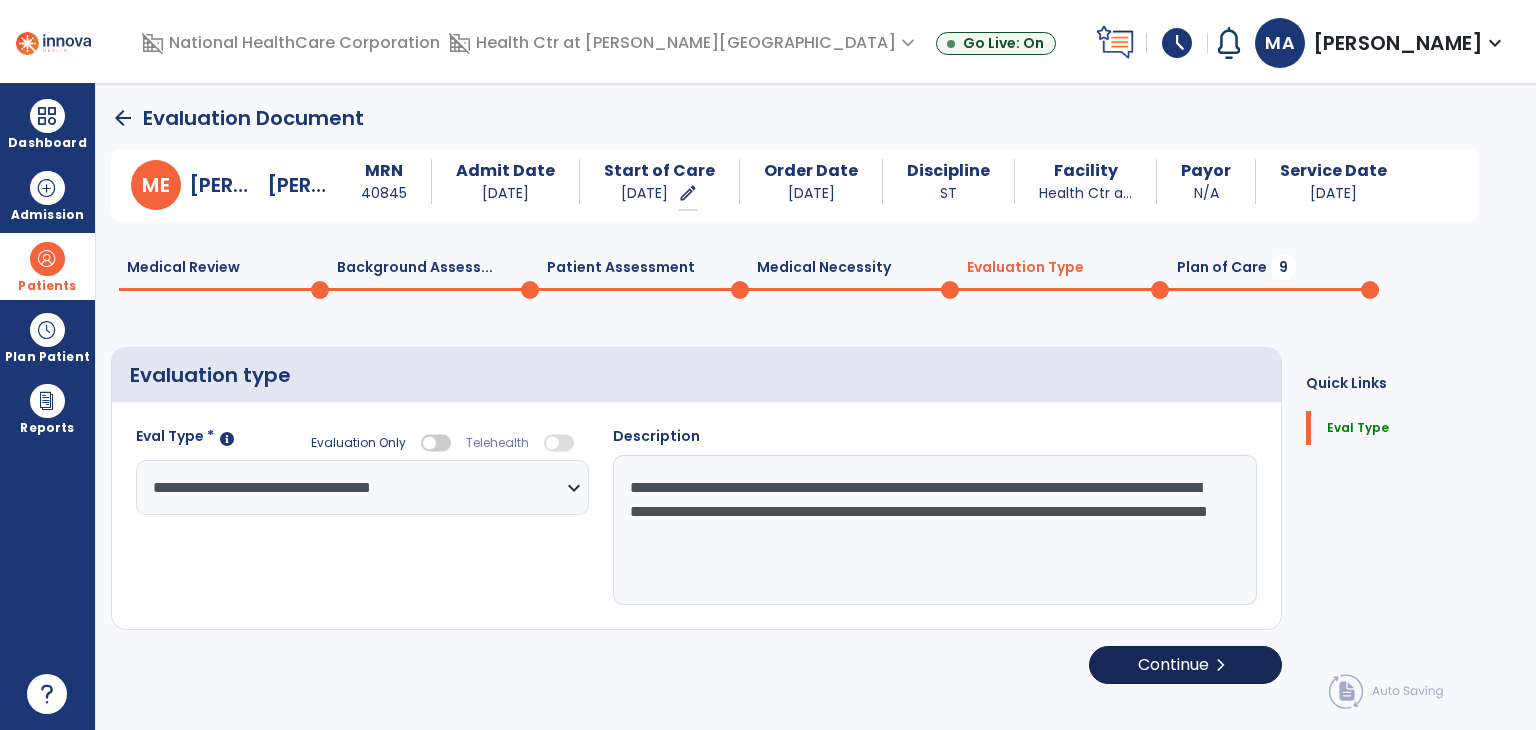 type on "**********" 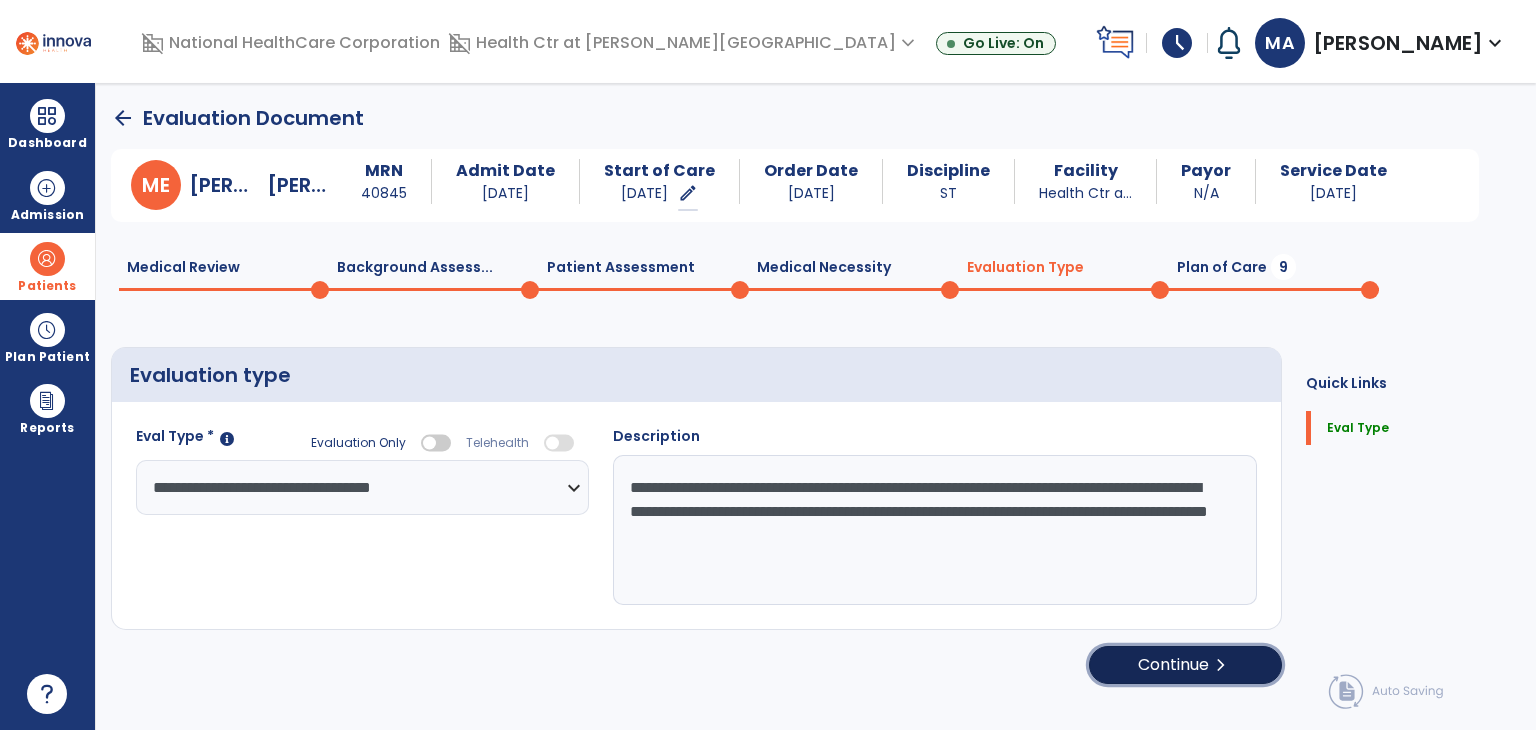 click on "Continue  chevron_right" 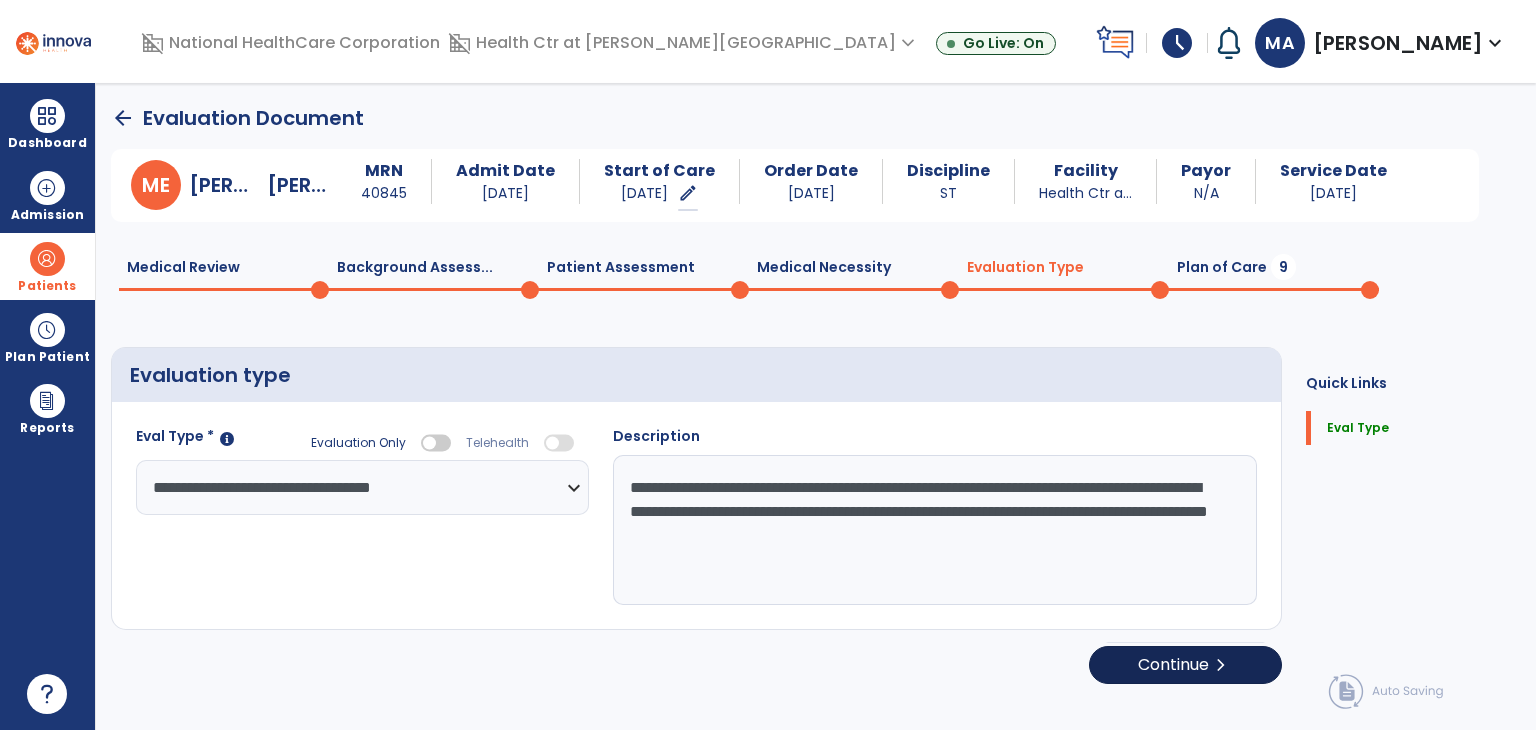 select on "*****" 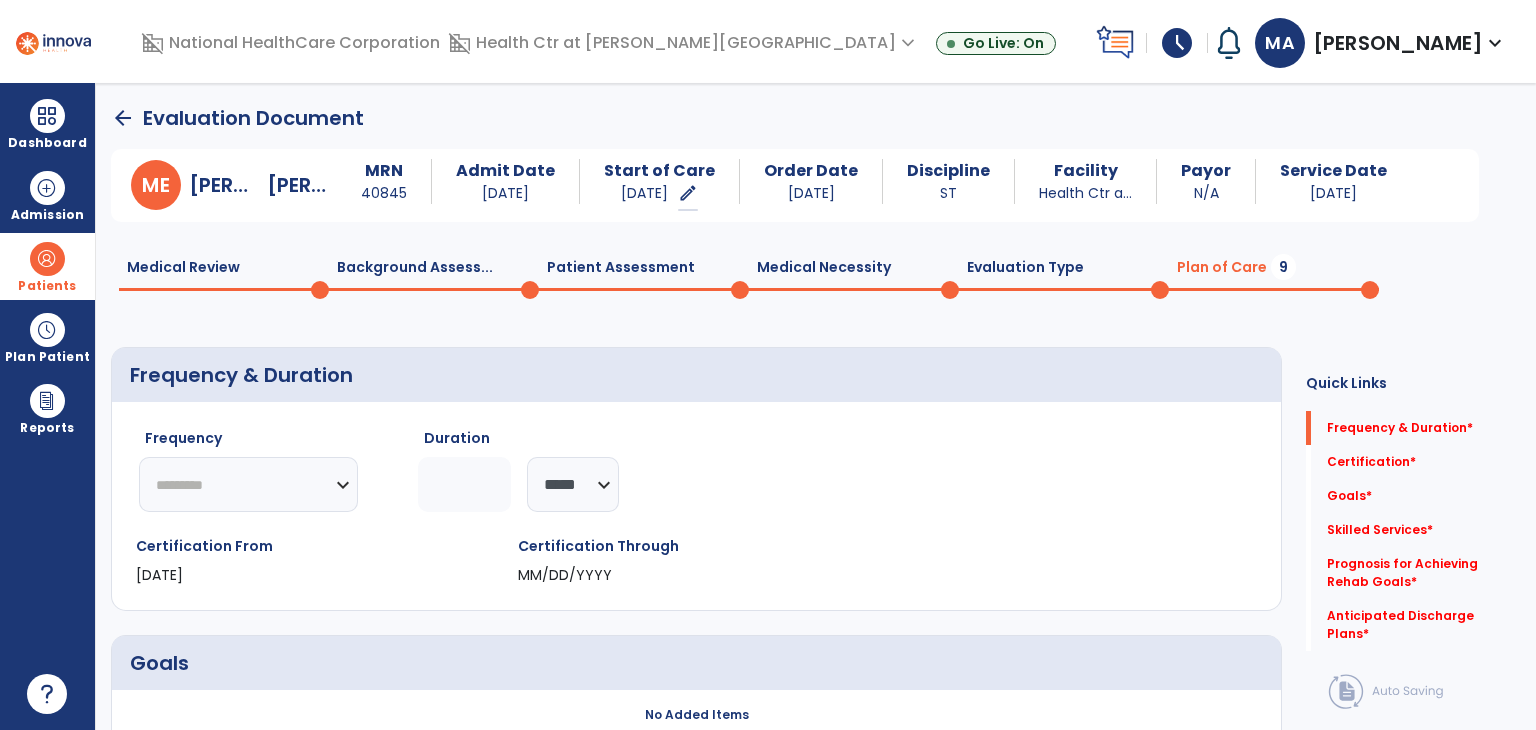 click on "********* ** ** ** ** ** ** **" 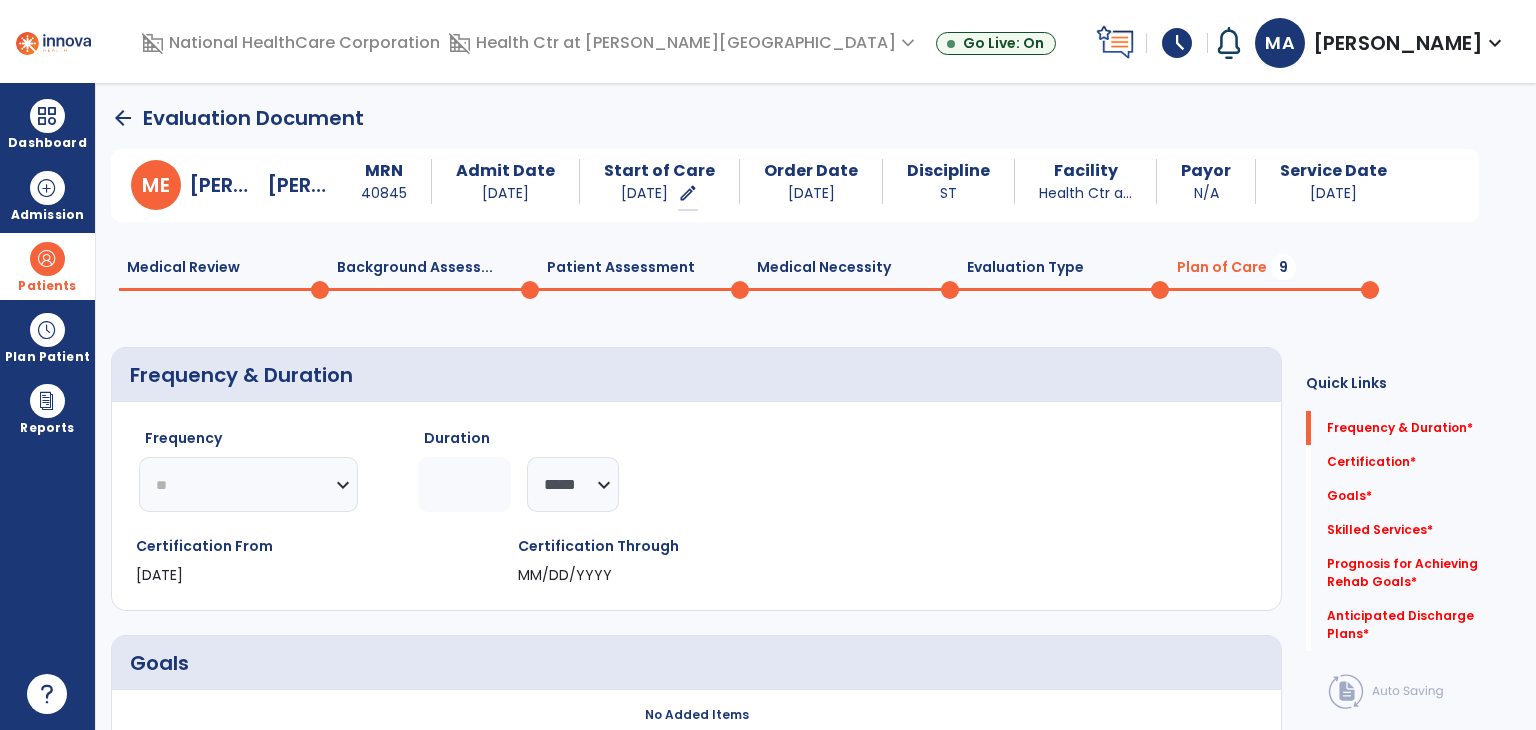 click on "********* ** ** ** ** ** ** **" 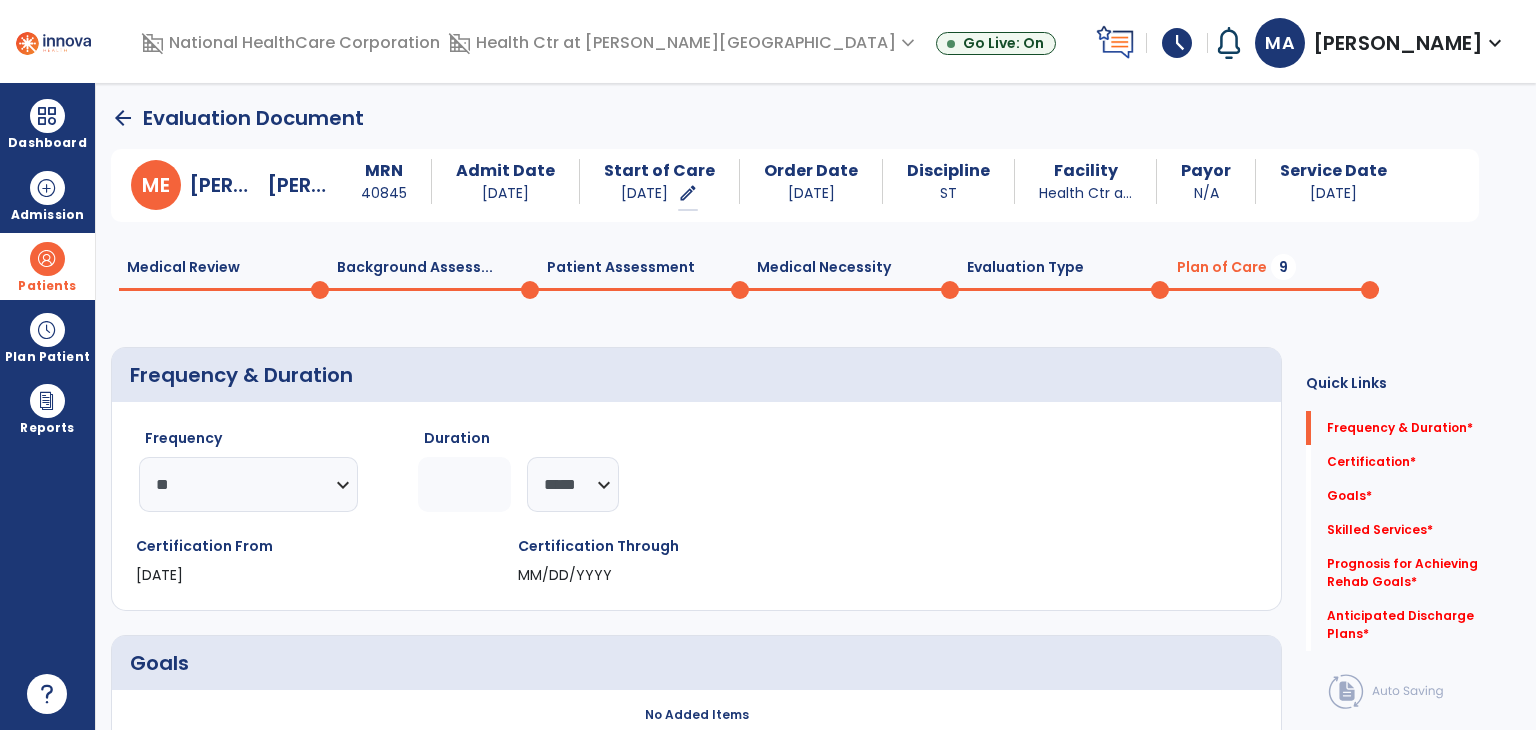click 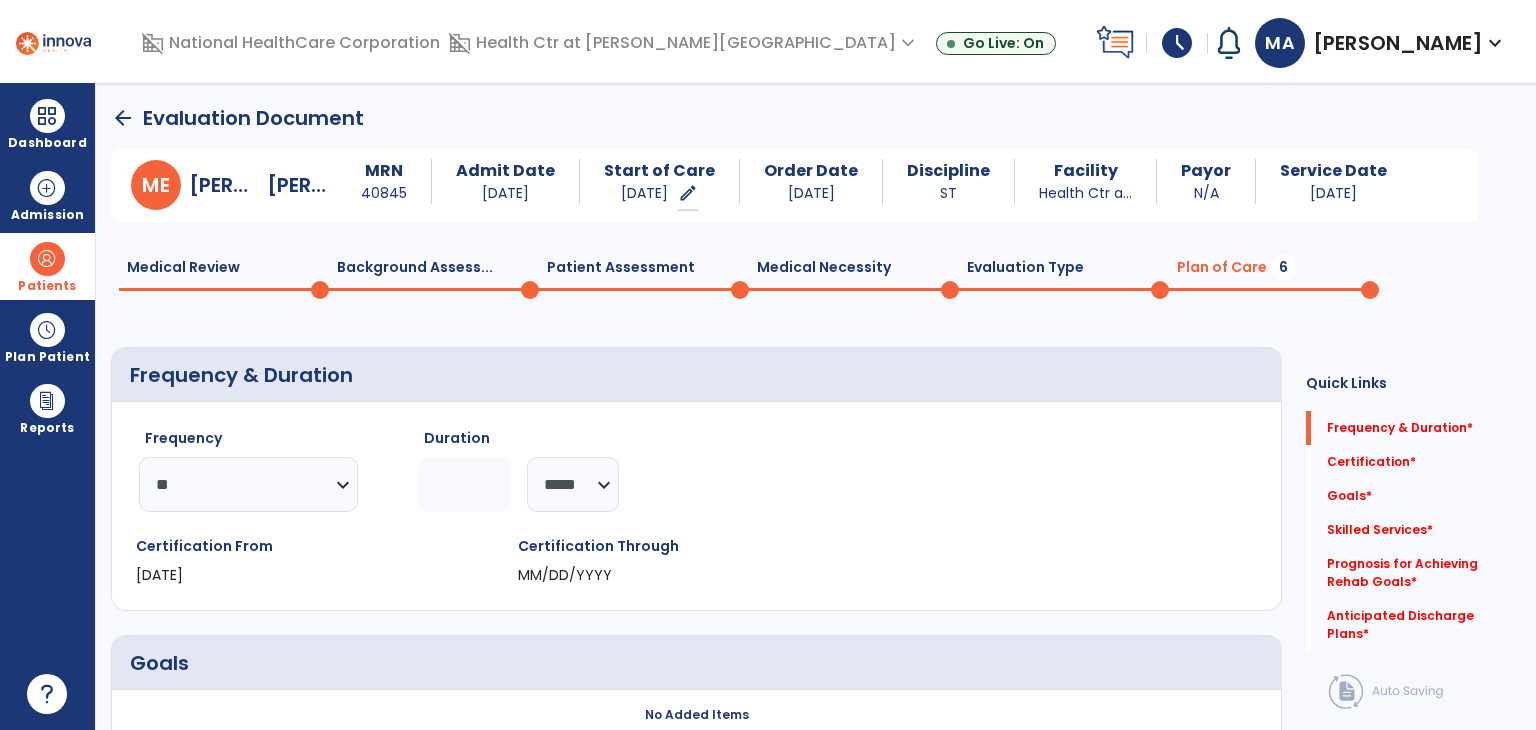 type on "*" 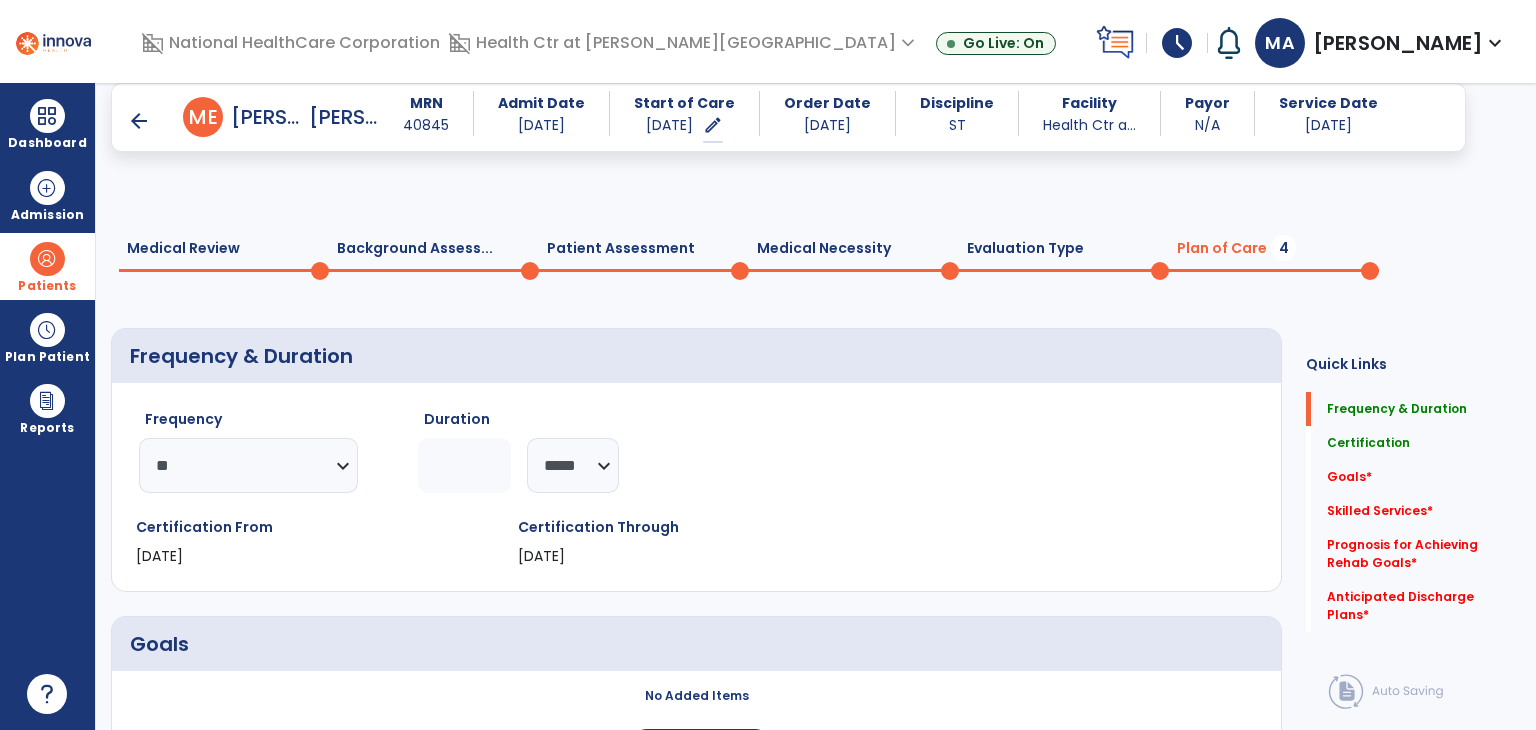 scroll, scrollTop: 400, scrollLeft: 0, axis: vertical 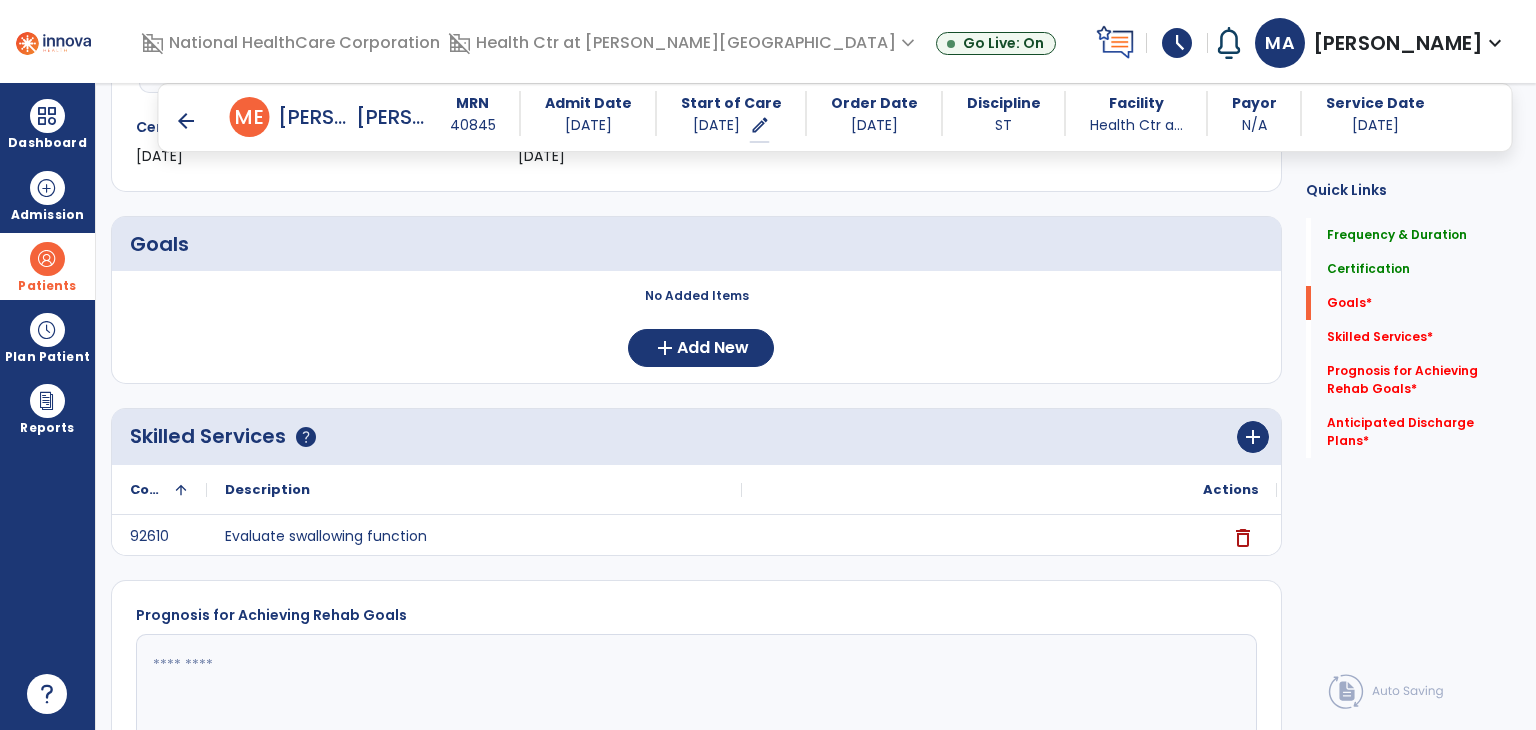 drag, startPoint x: 1234, startPoint y: 425, endPoint x: 1212, endPoint y: 441, distance: 27.202942 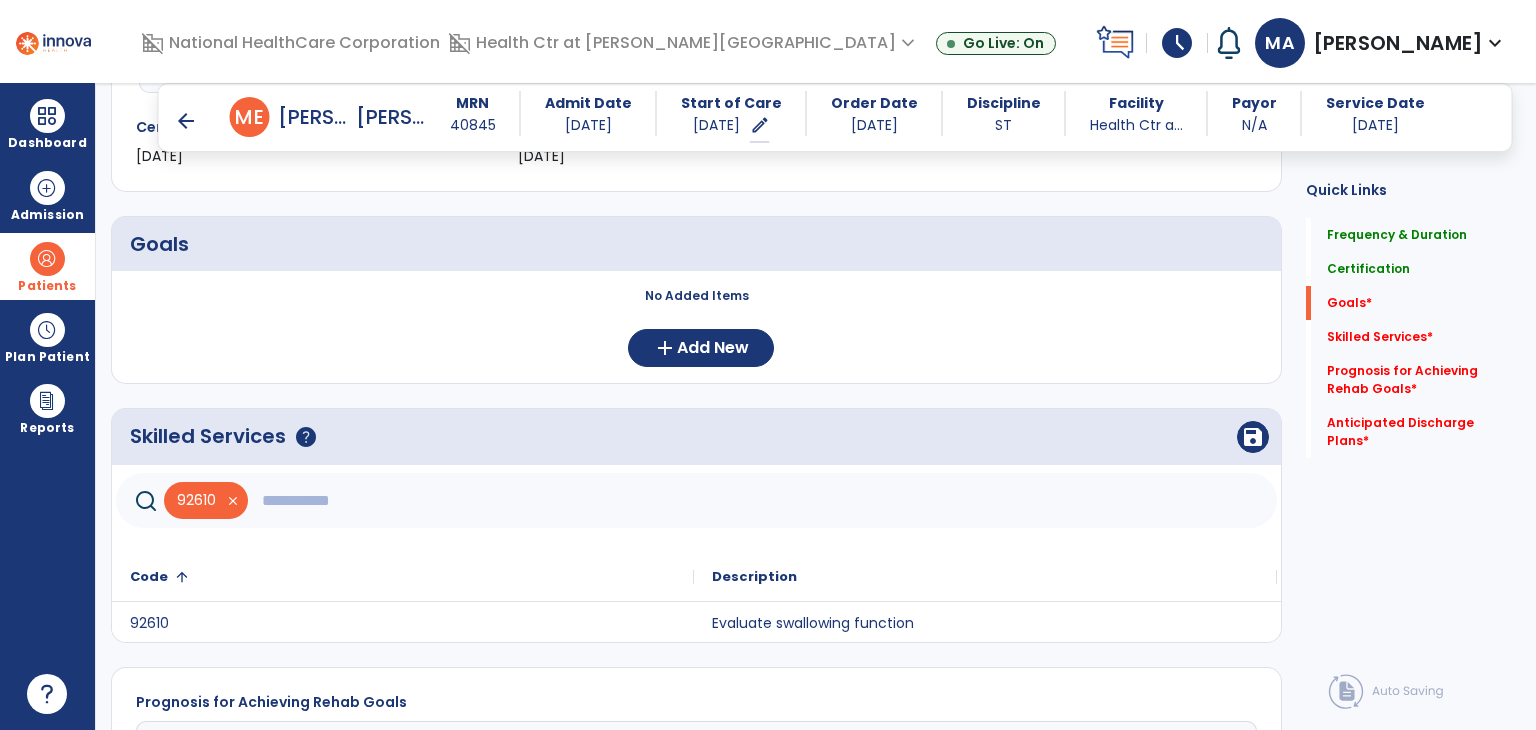 click on "Skilled Services      help   save   92610   close
Code
1
Description
92610 Evaluate swallowing function
to" 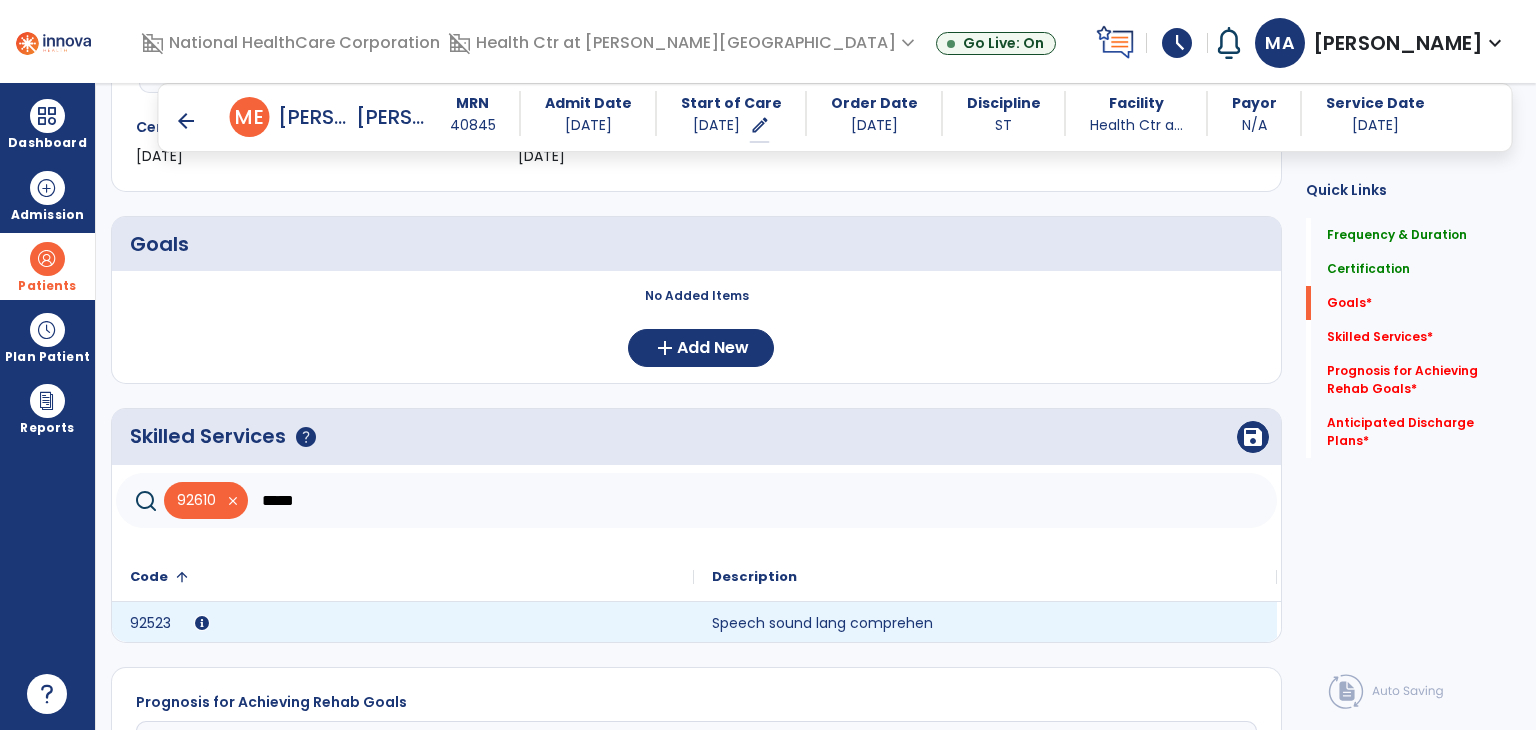 type on "*****" 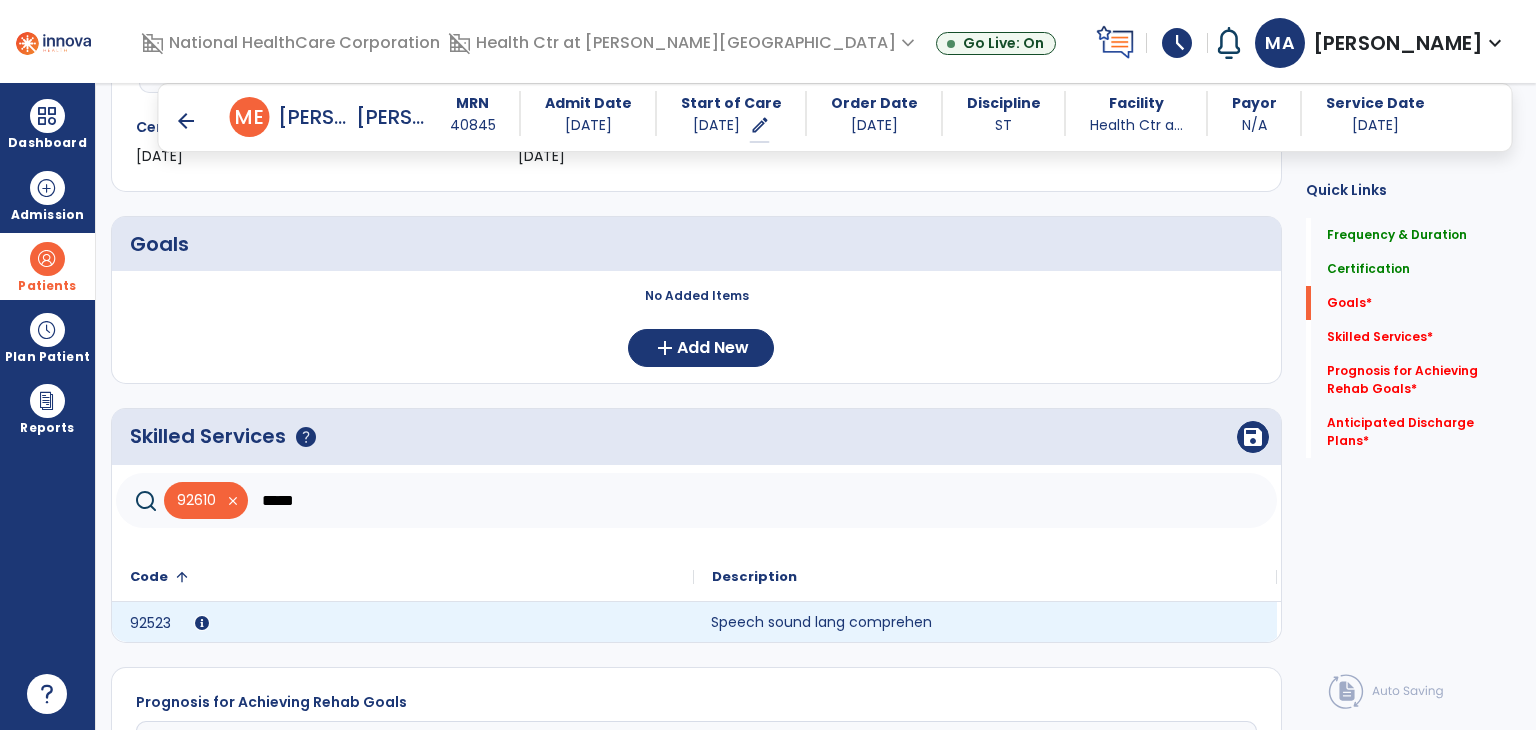 click on "Speech sound lang comprehen" 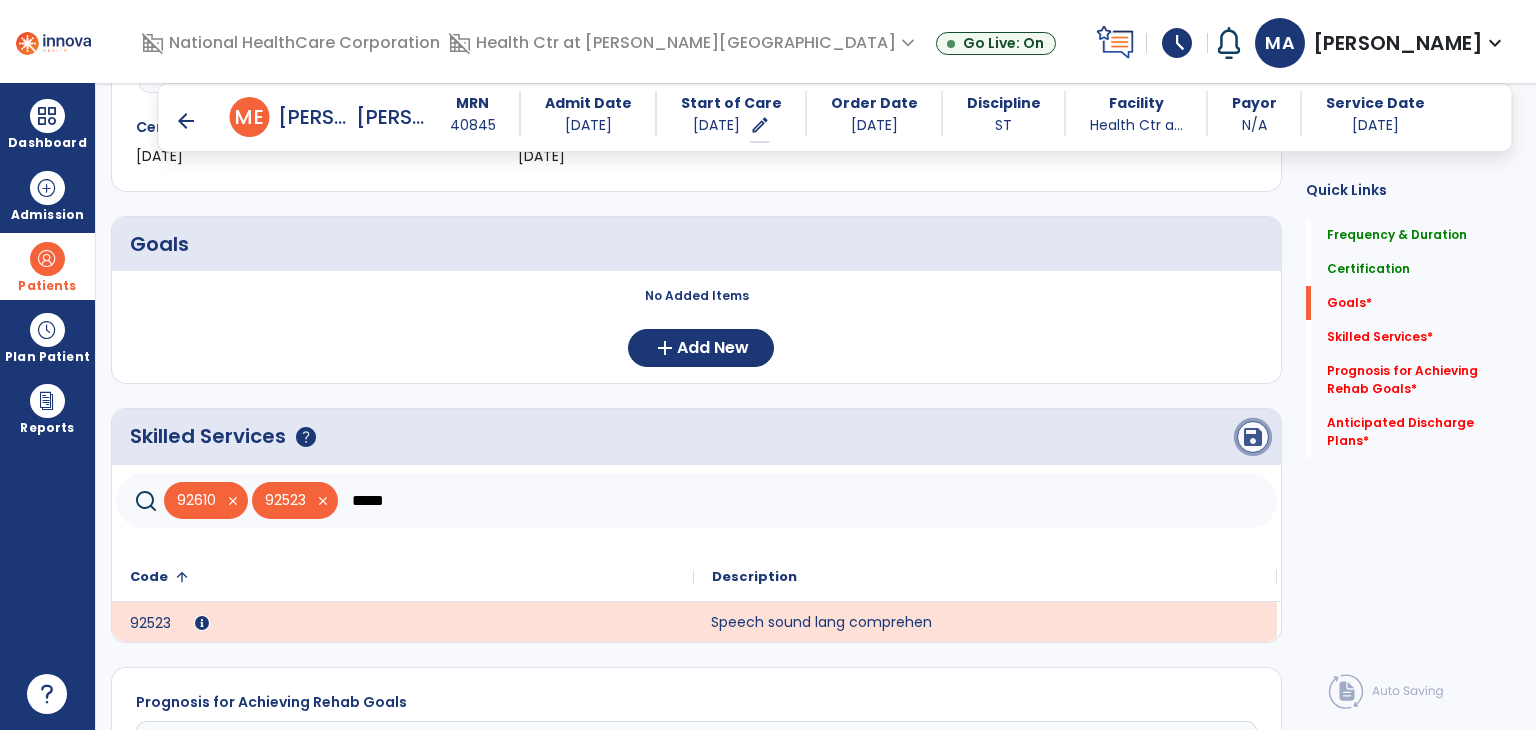 click on "save" 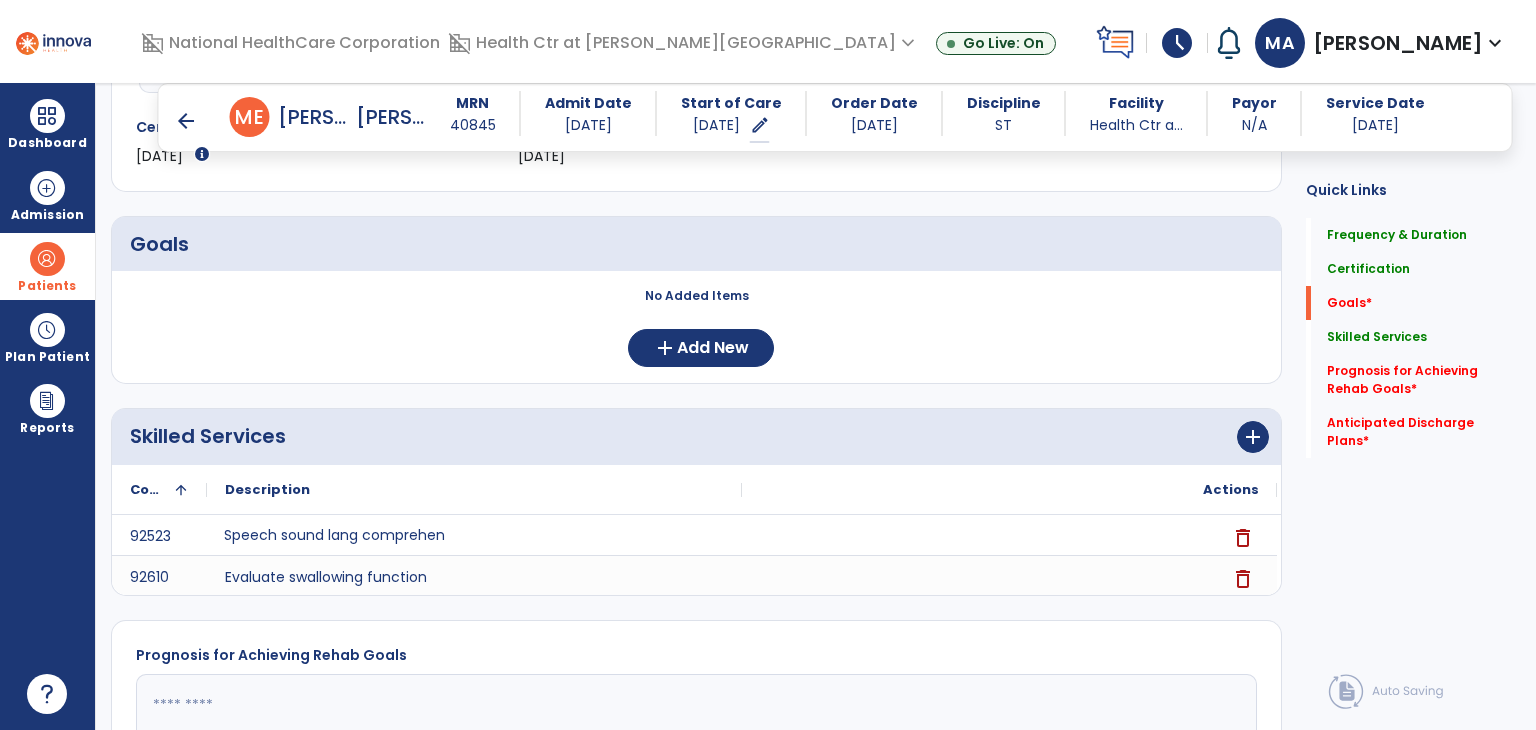 scroll, scrollTop: 800, scrollLeft: 0, axis: vertical 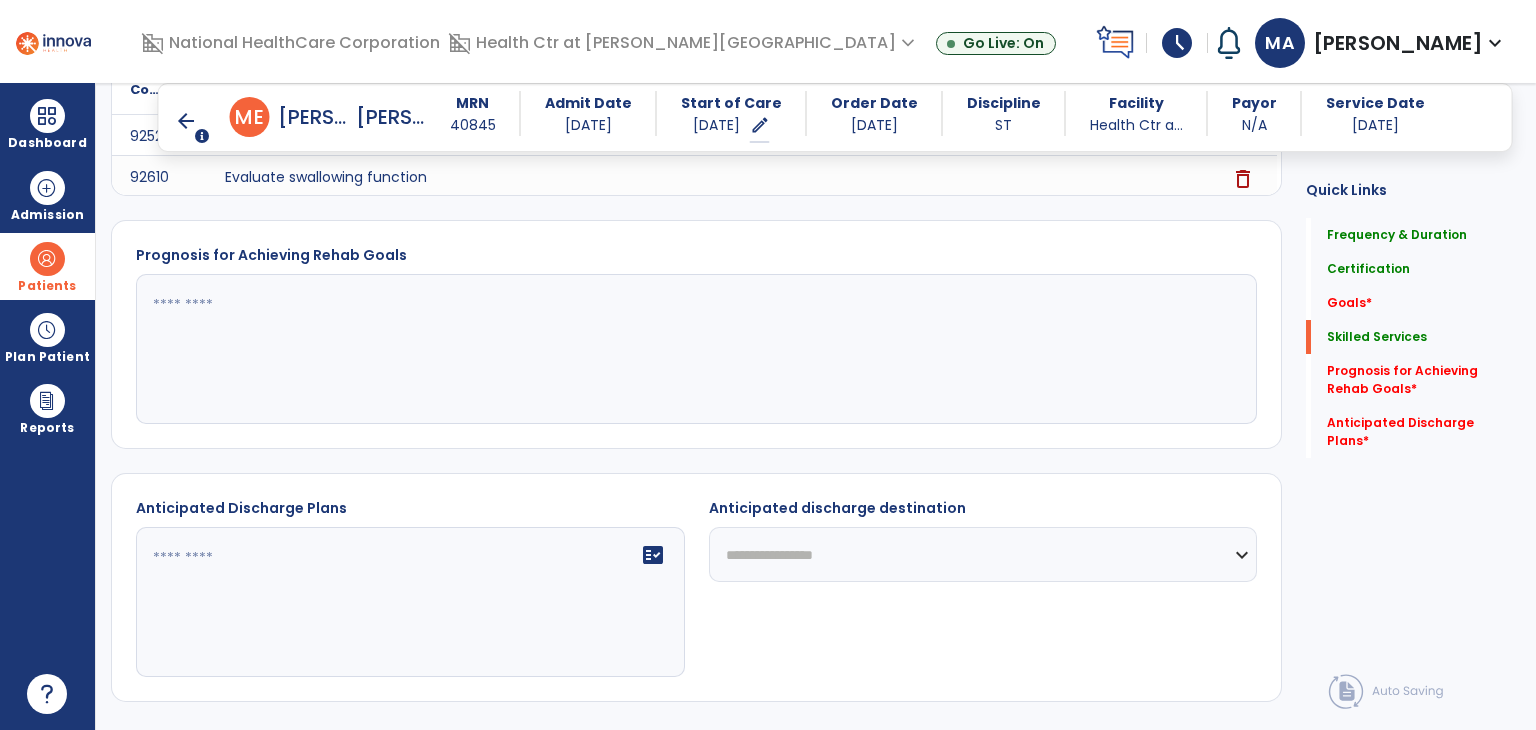 click 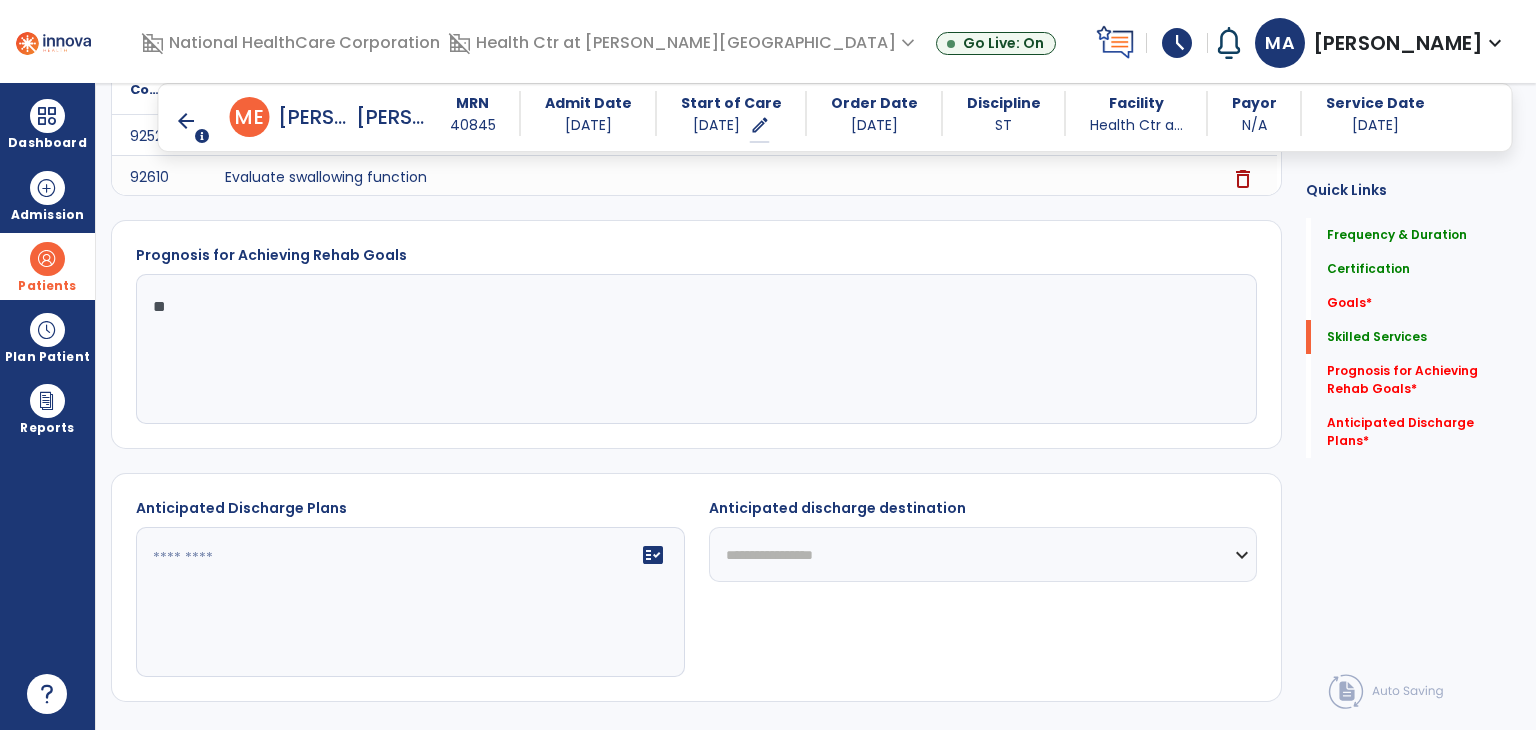 type on "*" 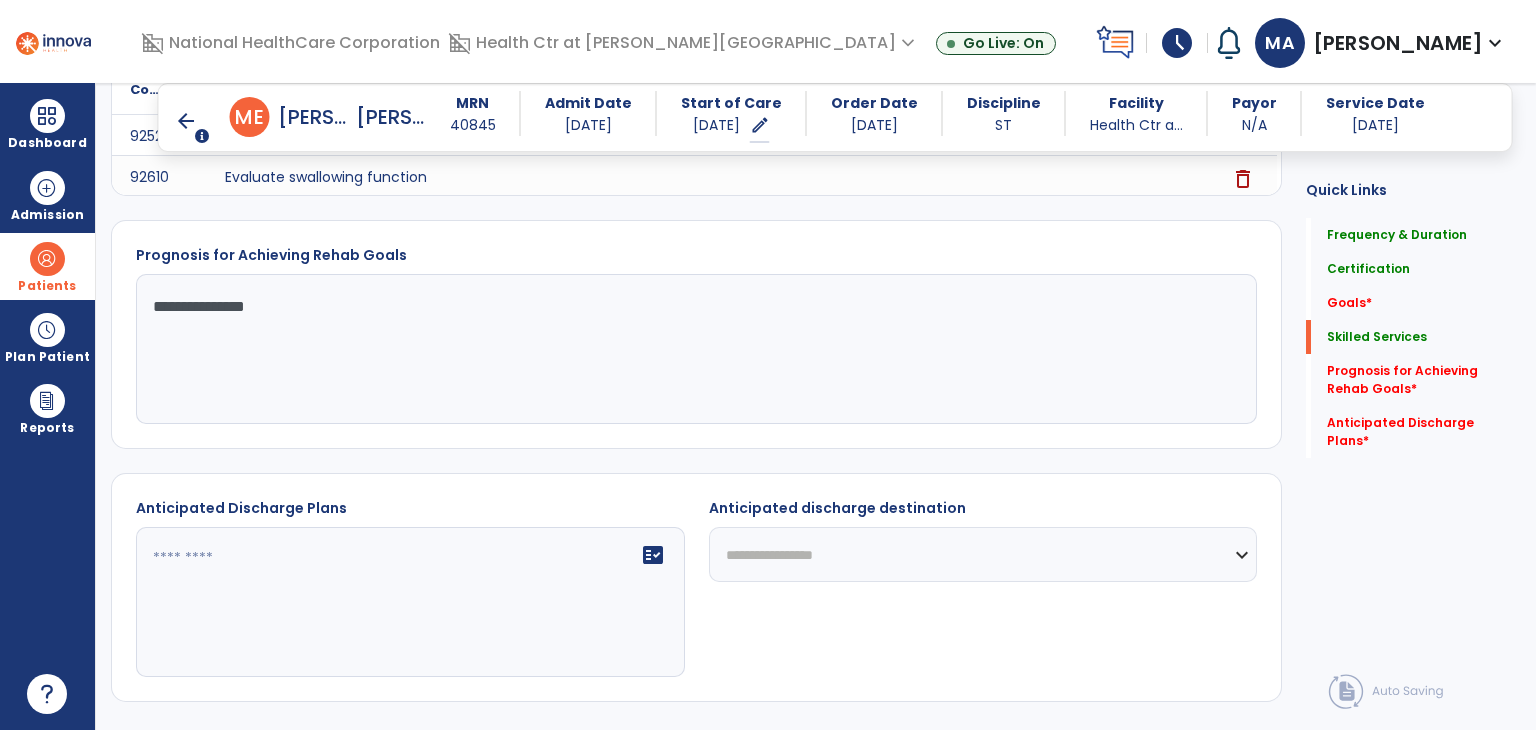 type on "**********" 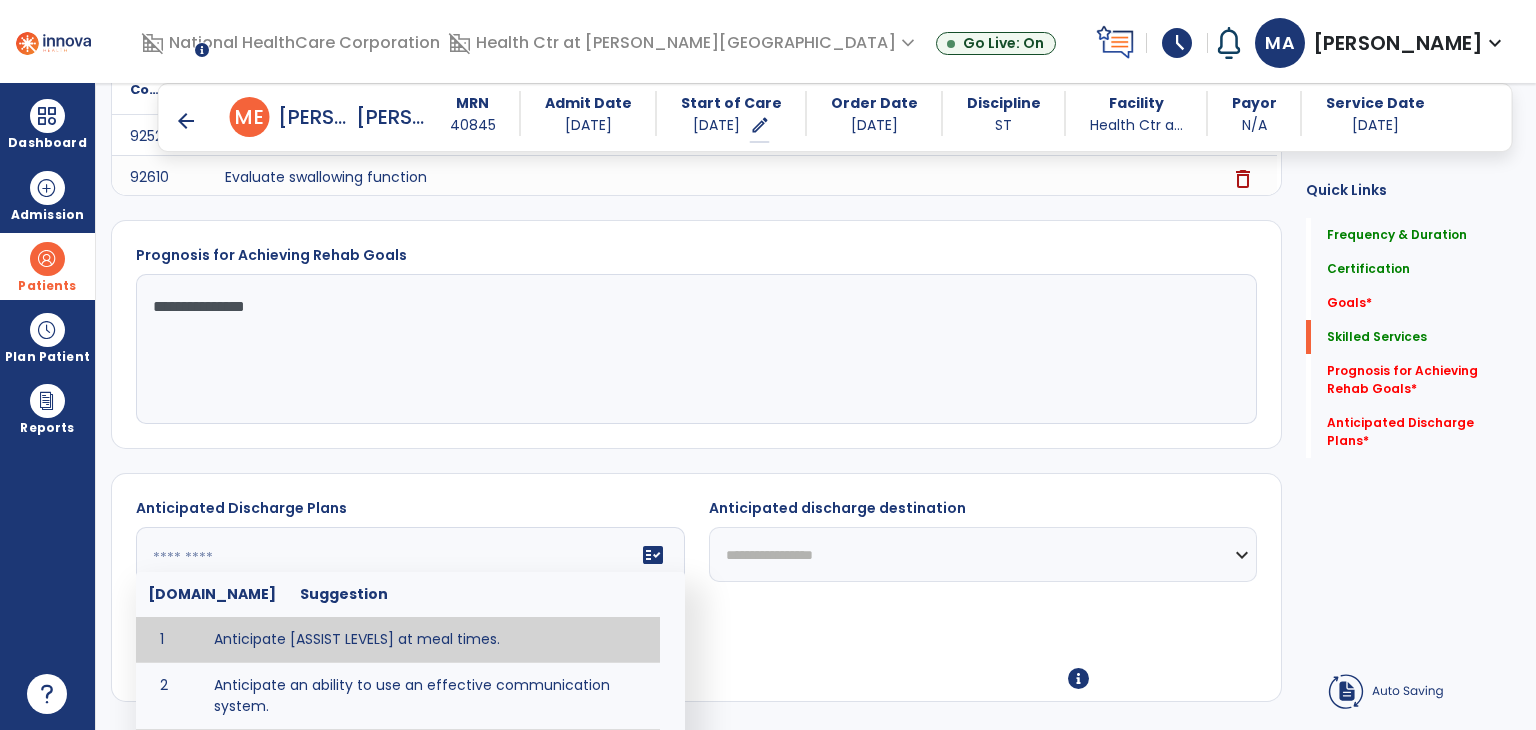 scroll, scrollTop: 952, scrollLeft: 0, axis: vertical 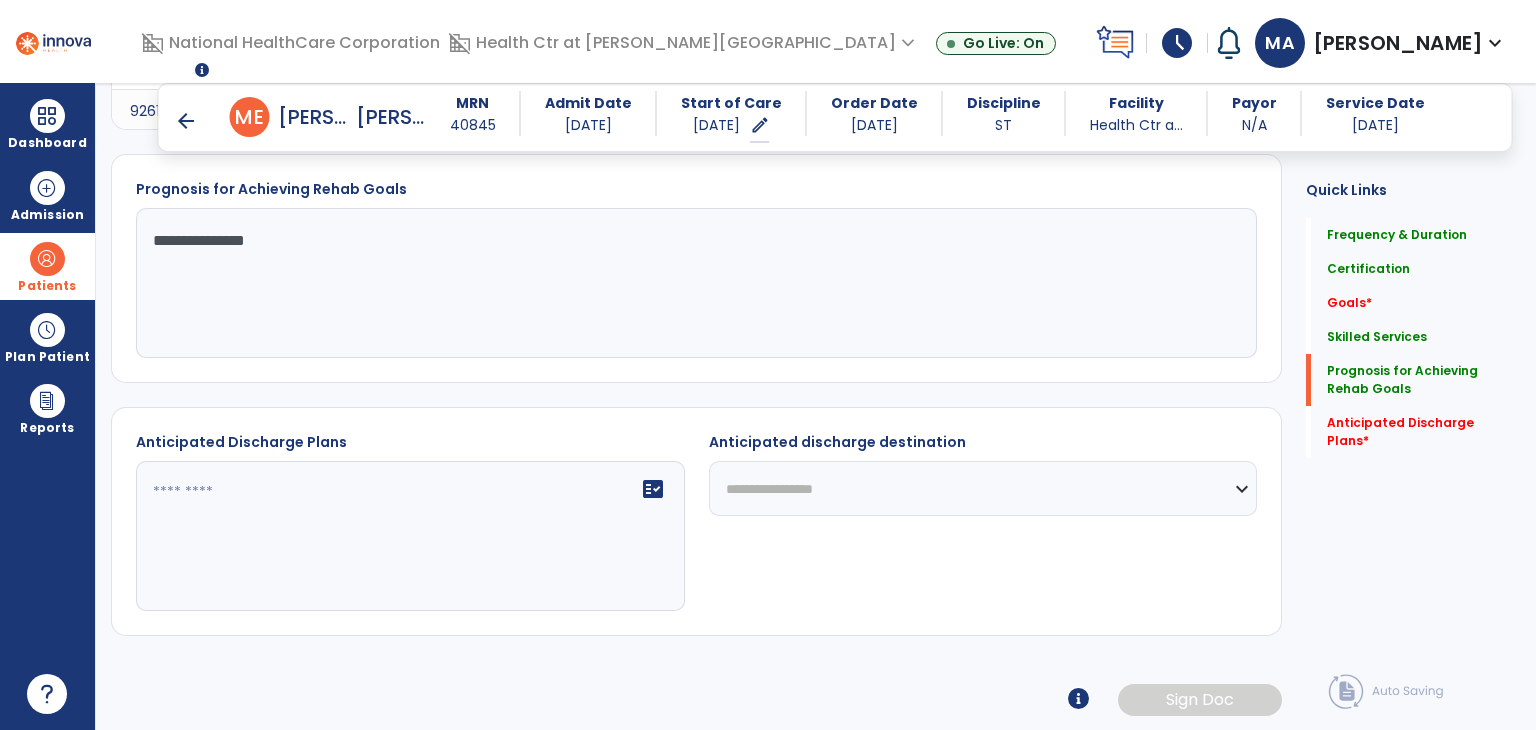 click on "fact_check" 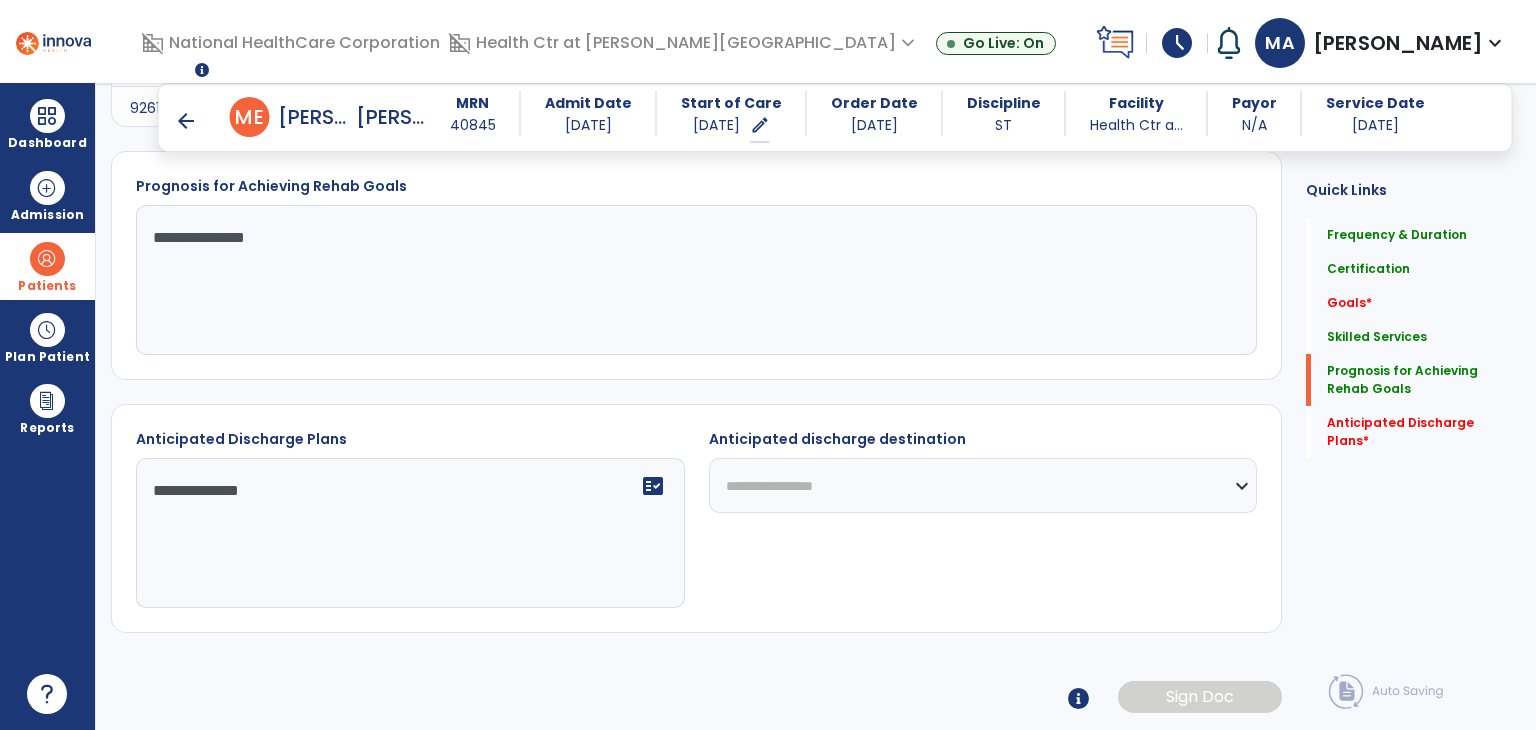 scroll, scrollTop: 866, scrollLeft: 0, axis: vertical 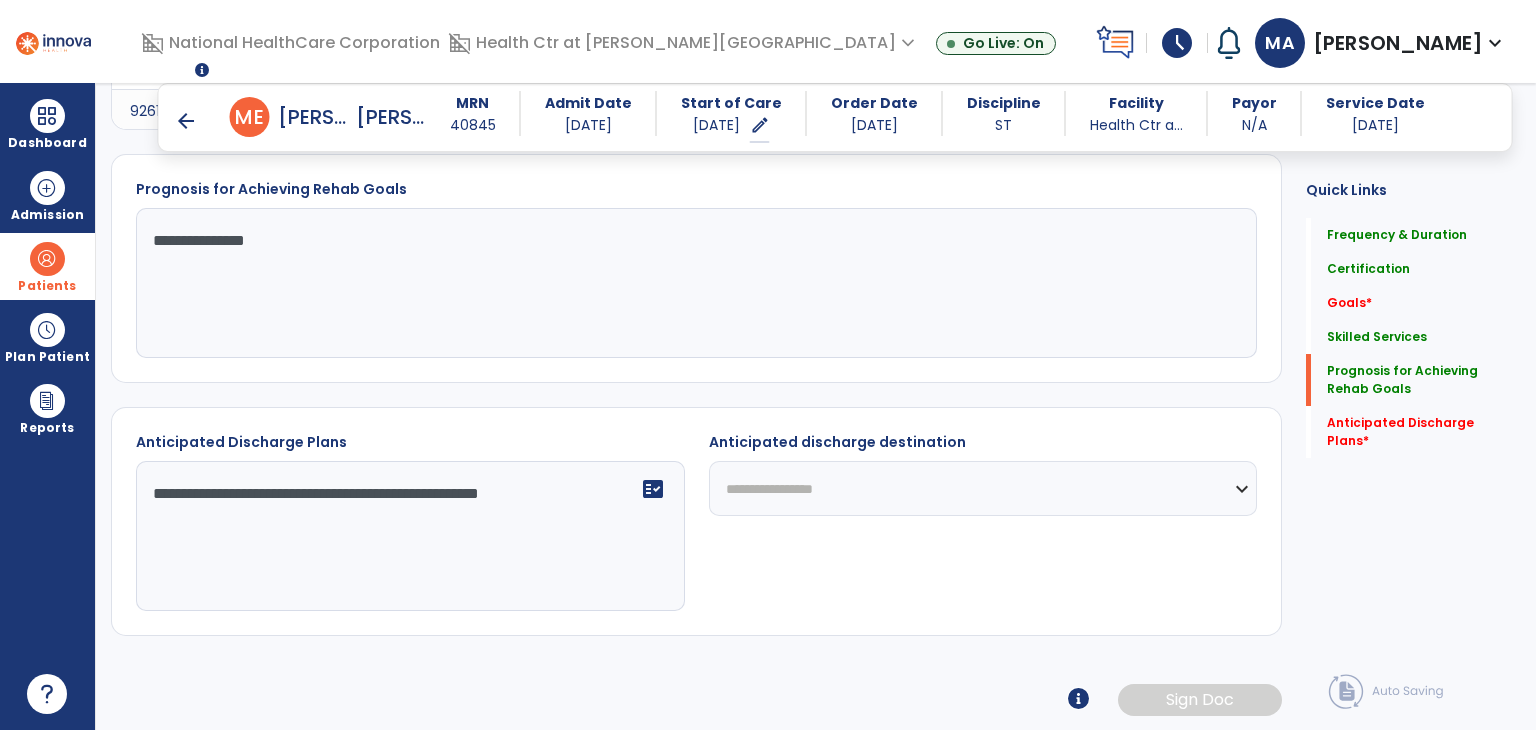 type on "**********" 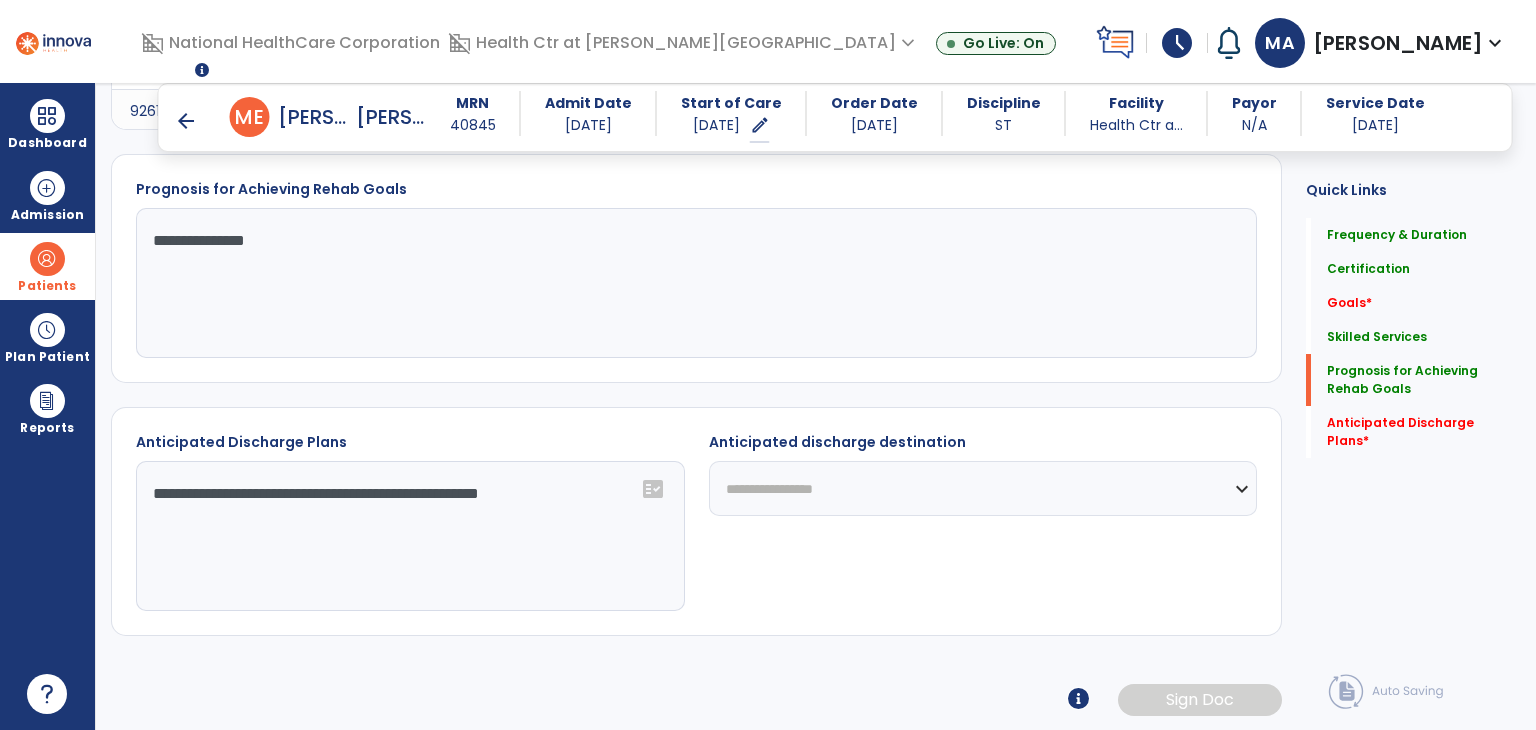 select on "****" 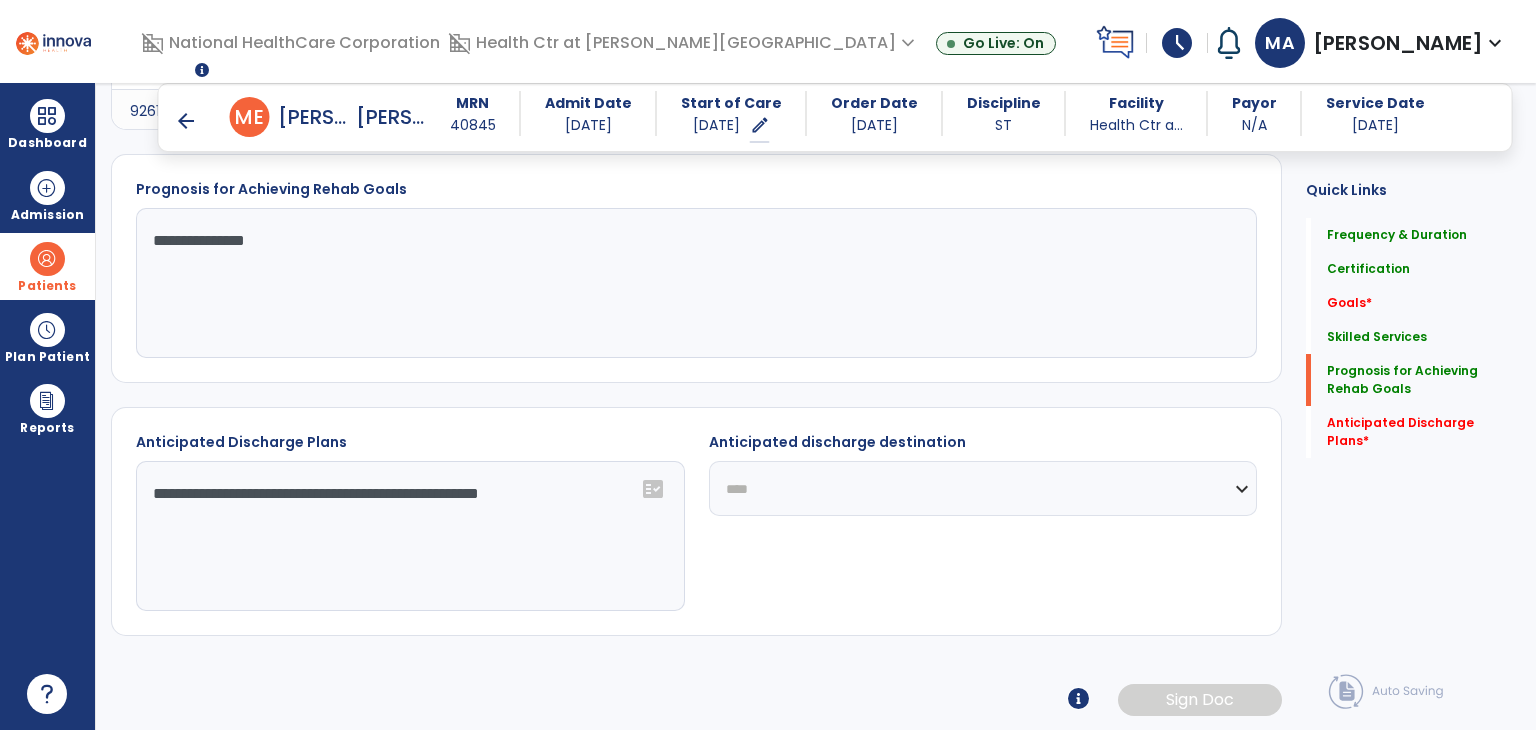 click on "**********" 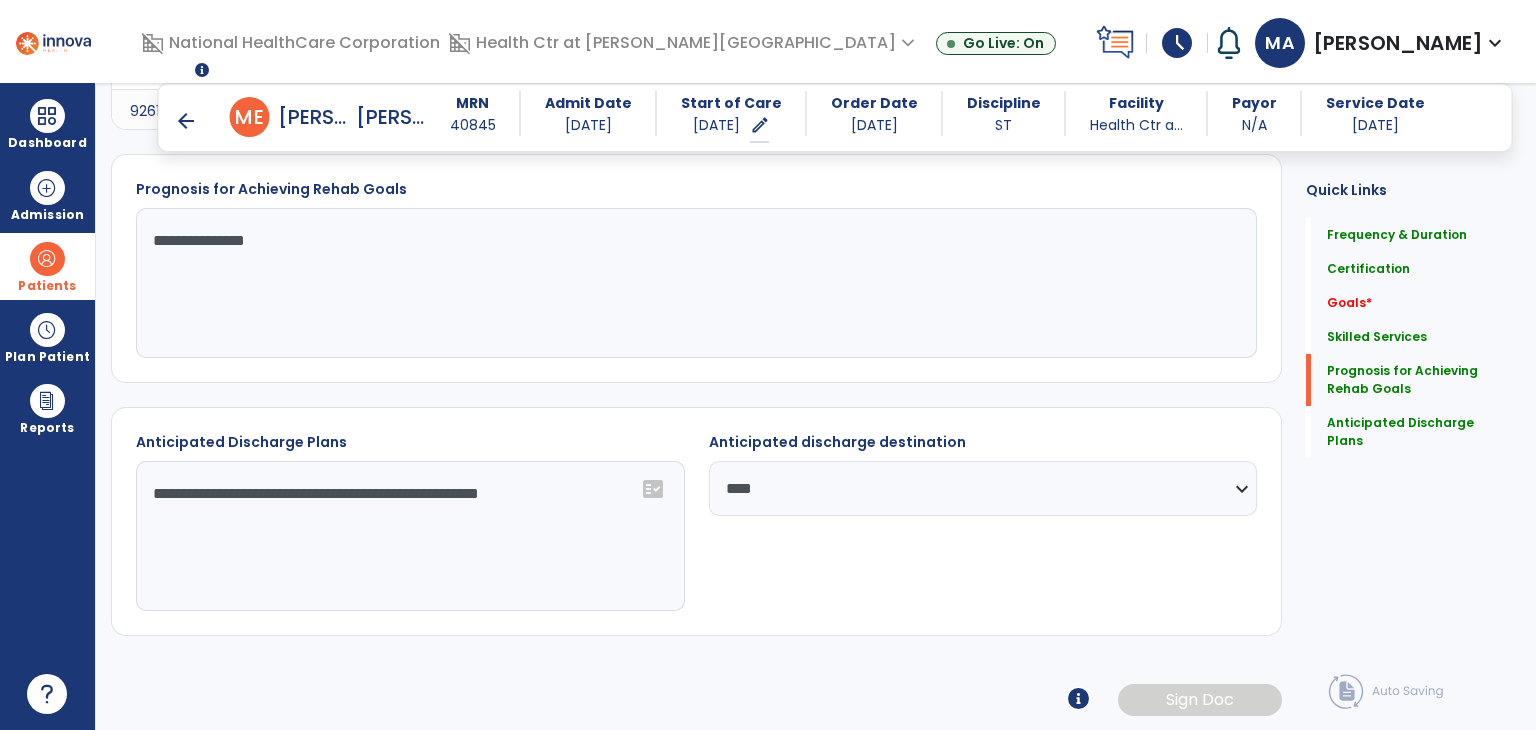 click on "**********" 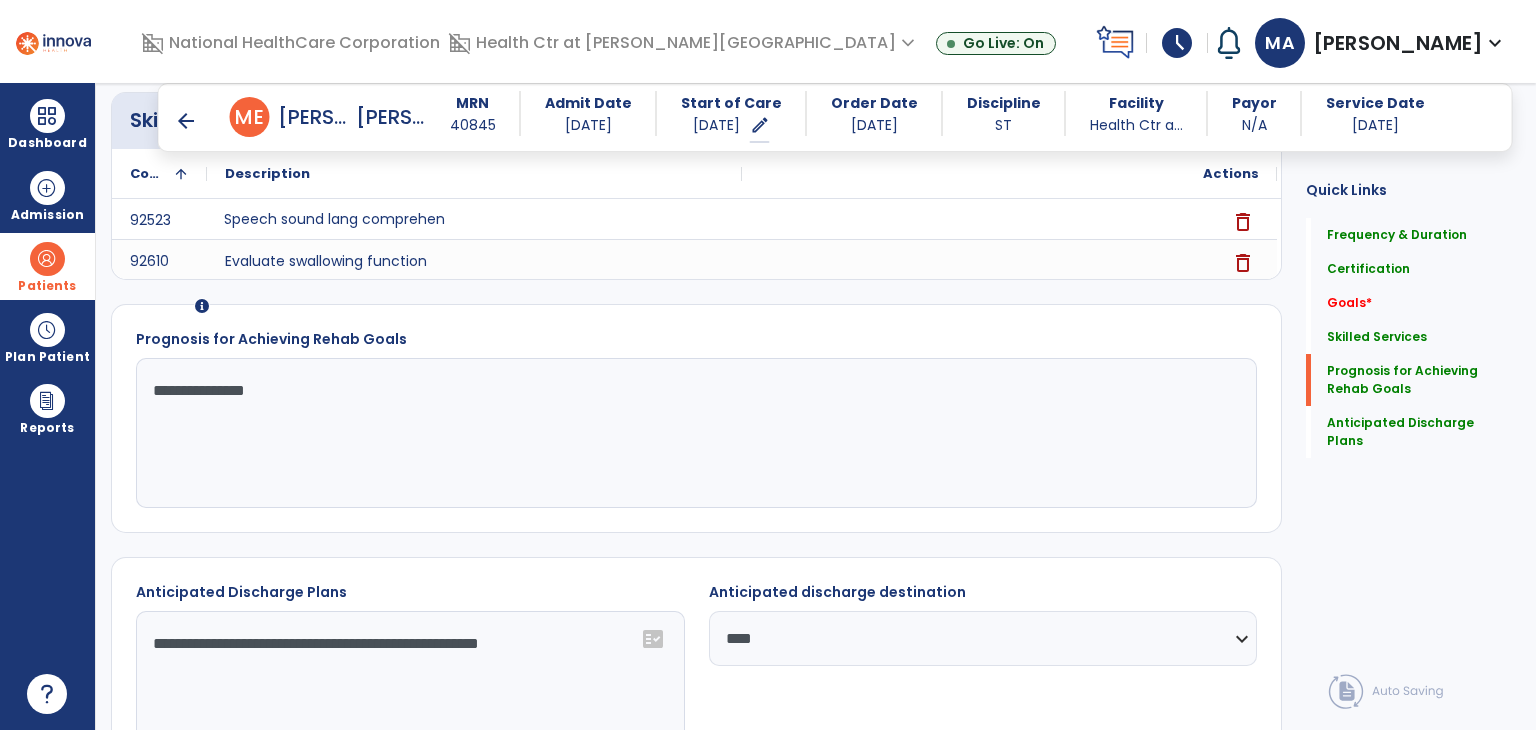 scroll, scrollTop: 466, scrollLeft: 0, axis: vertical 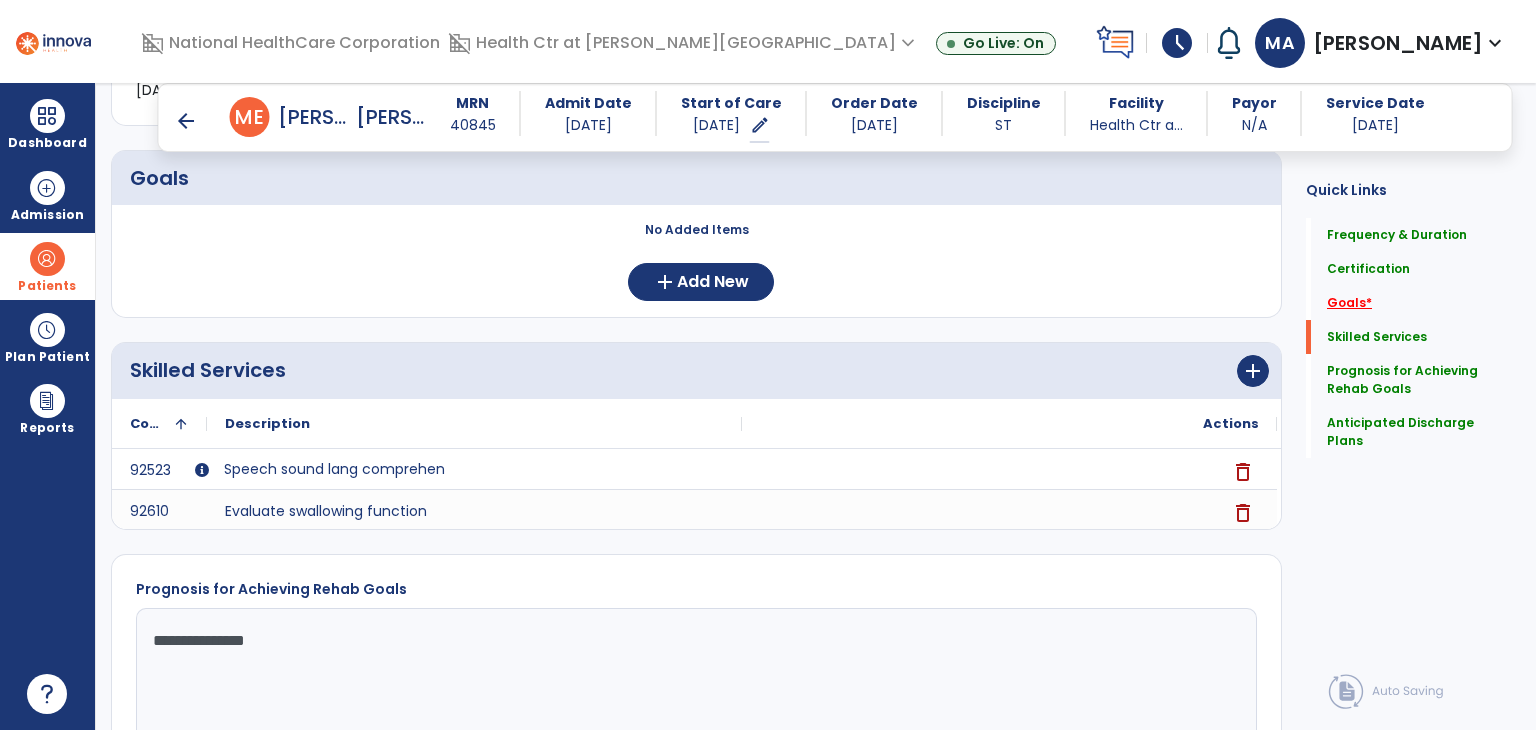 click on "Goals   *" 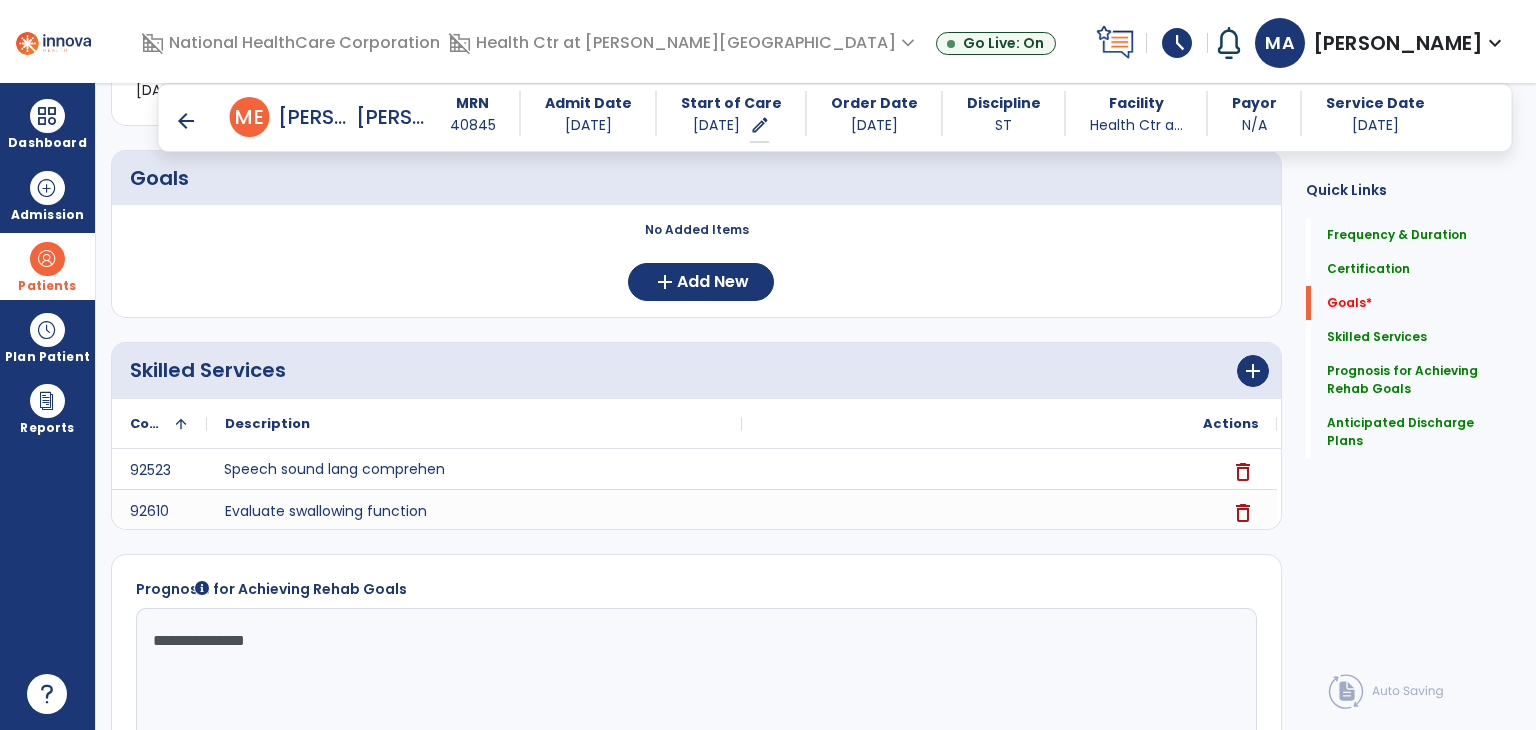 scroll, scrollTop: 41, scrollLeft: 0, axis: vertical 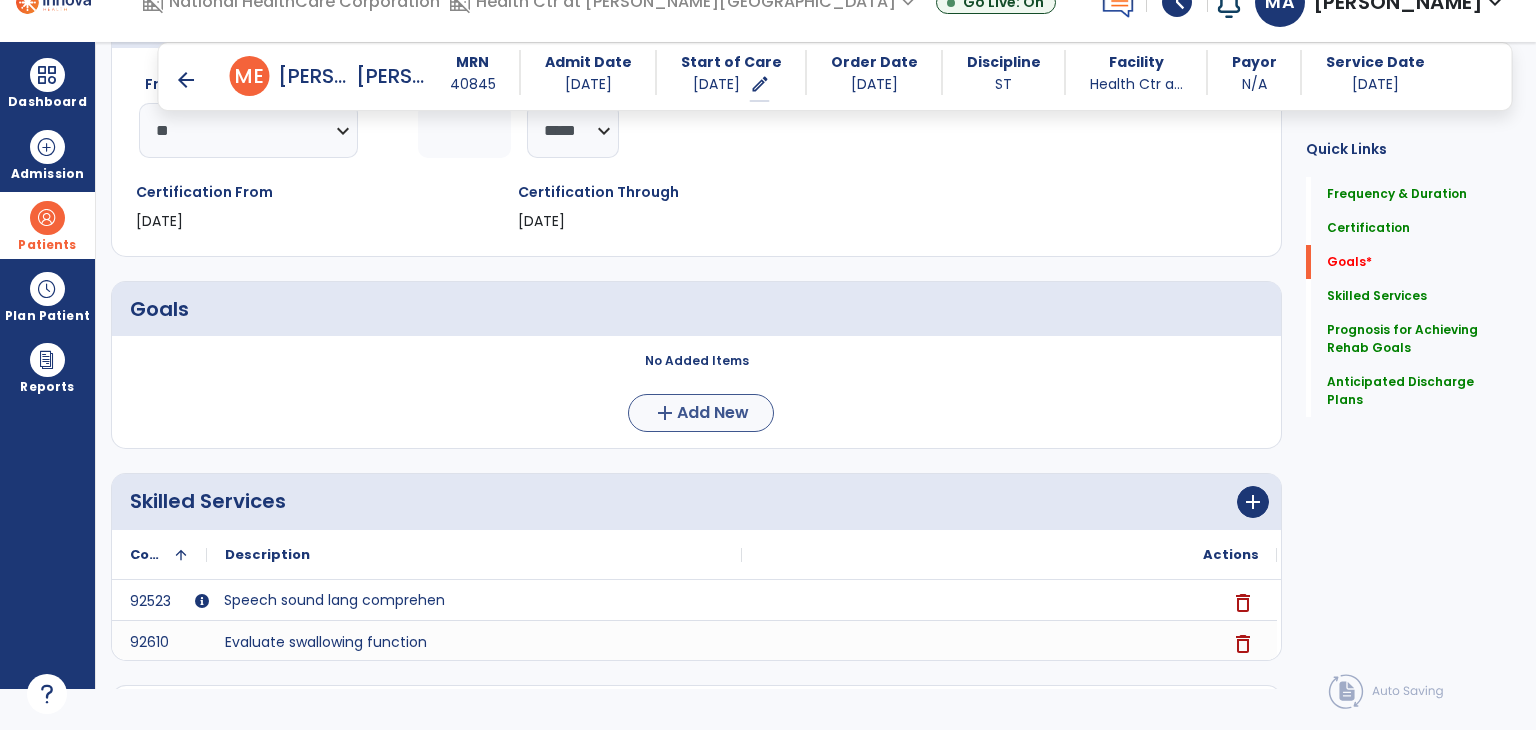 drag, startPoint x: 707, startPoint y: 392, endPoint x: 704, endPoint y: 404, distance: 12.369317 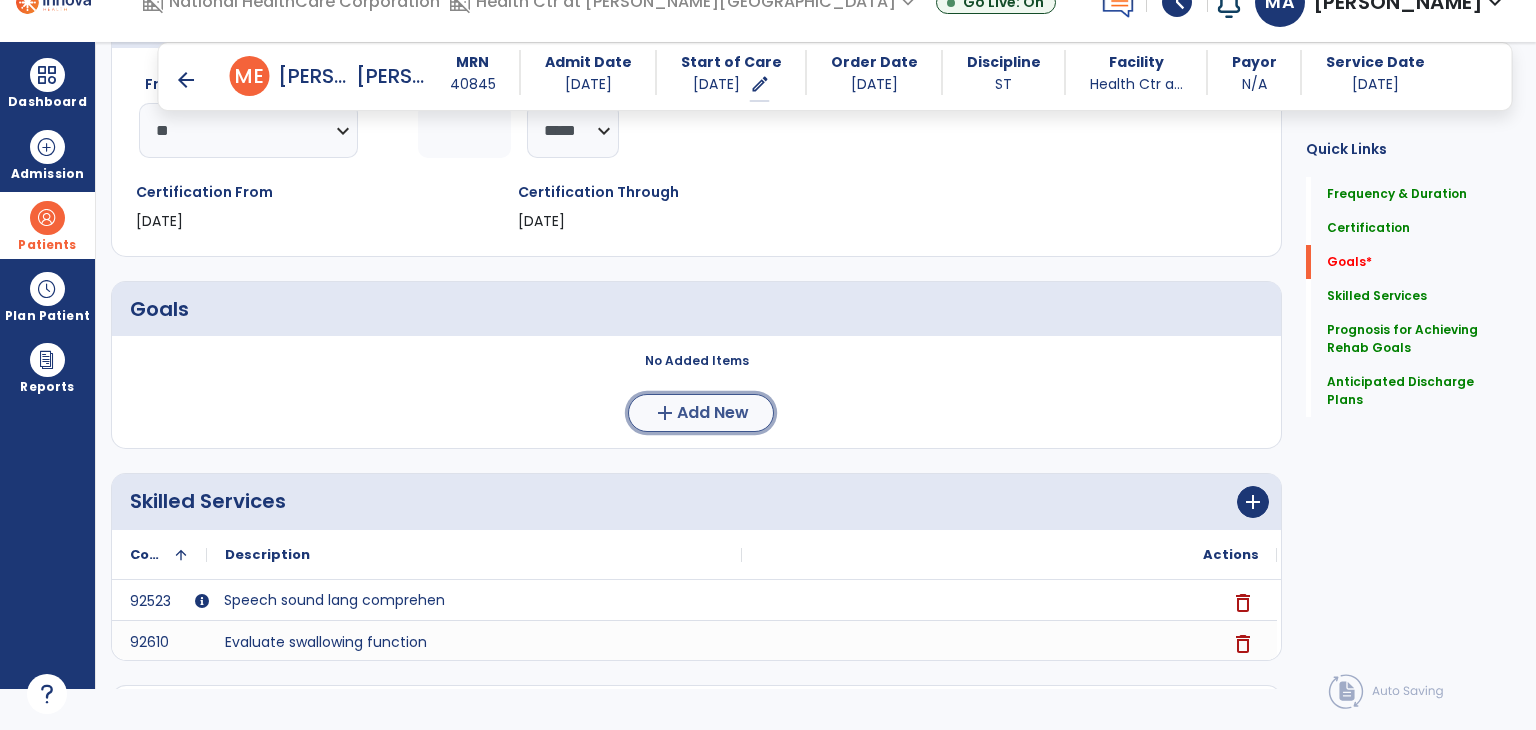 click on "Add New" at bounding box center [713, 413] 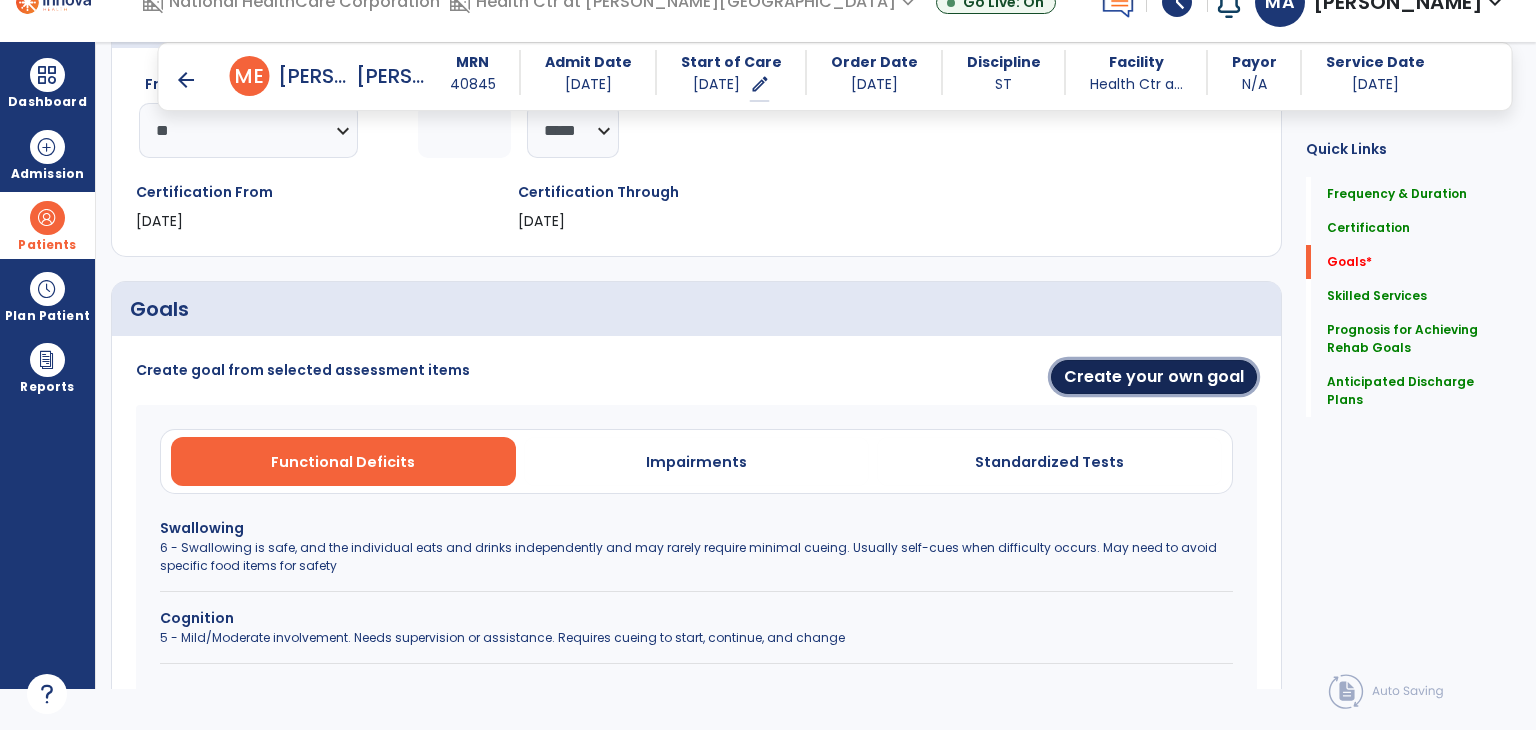 click on "Create your own goal" at bounding box center [1154, 377] 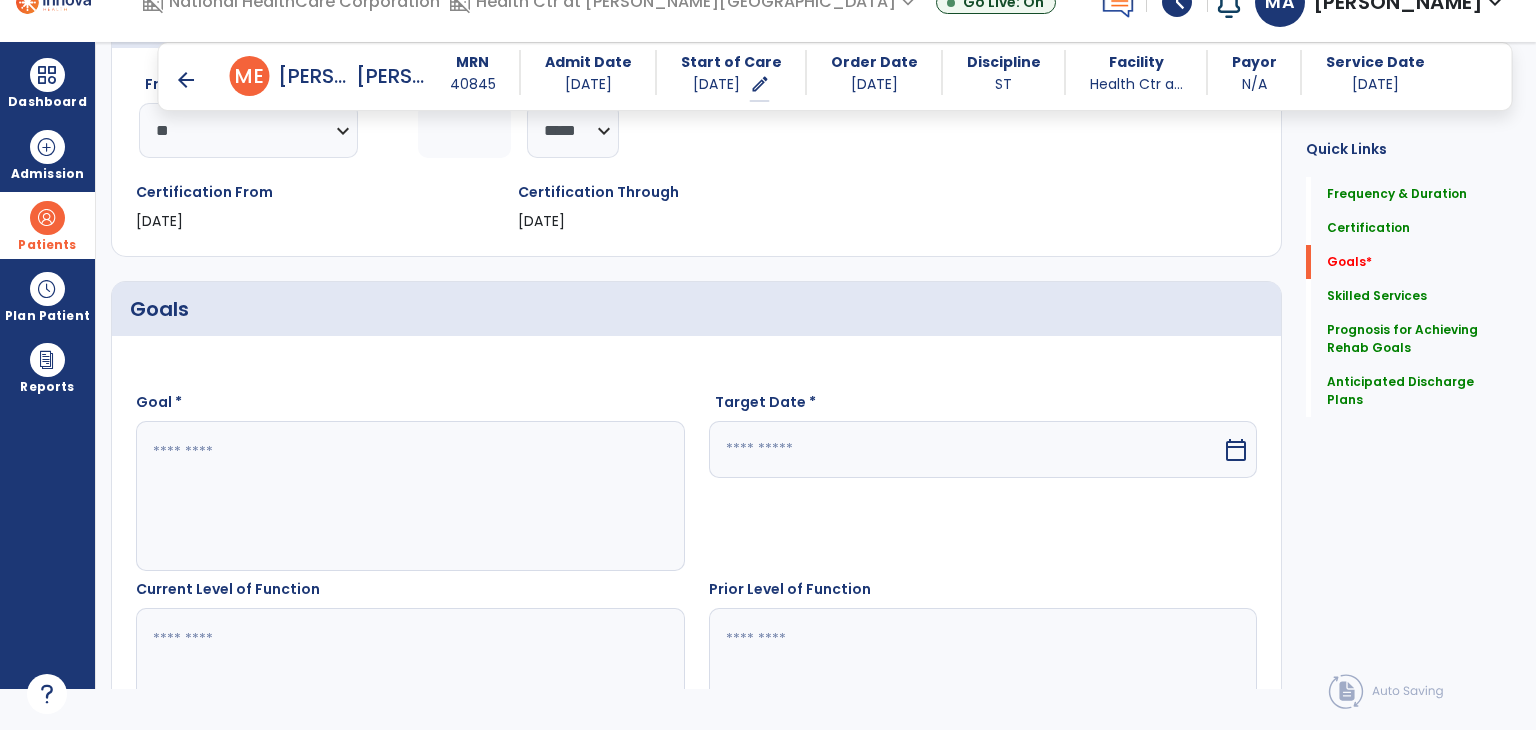 click at bounding box center [409, 496] 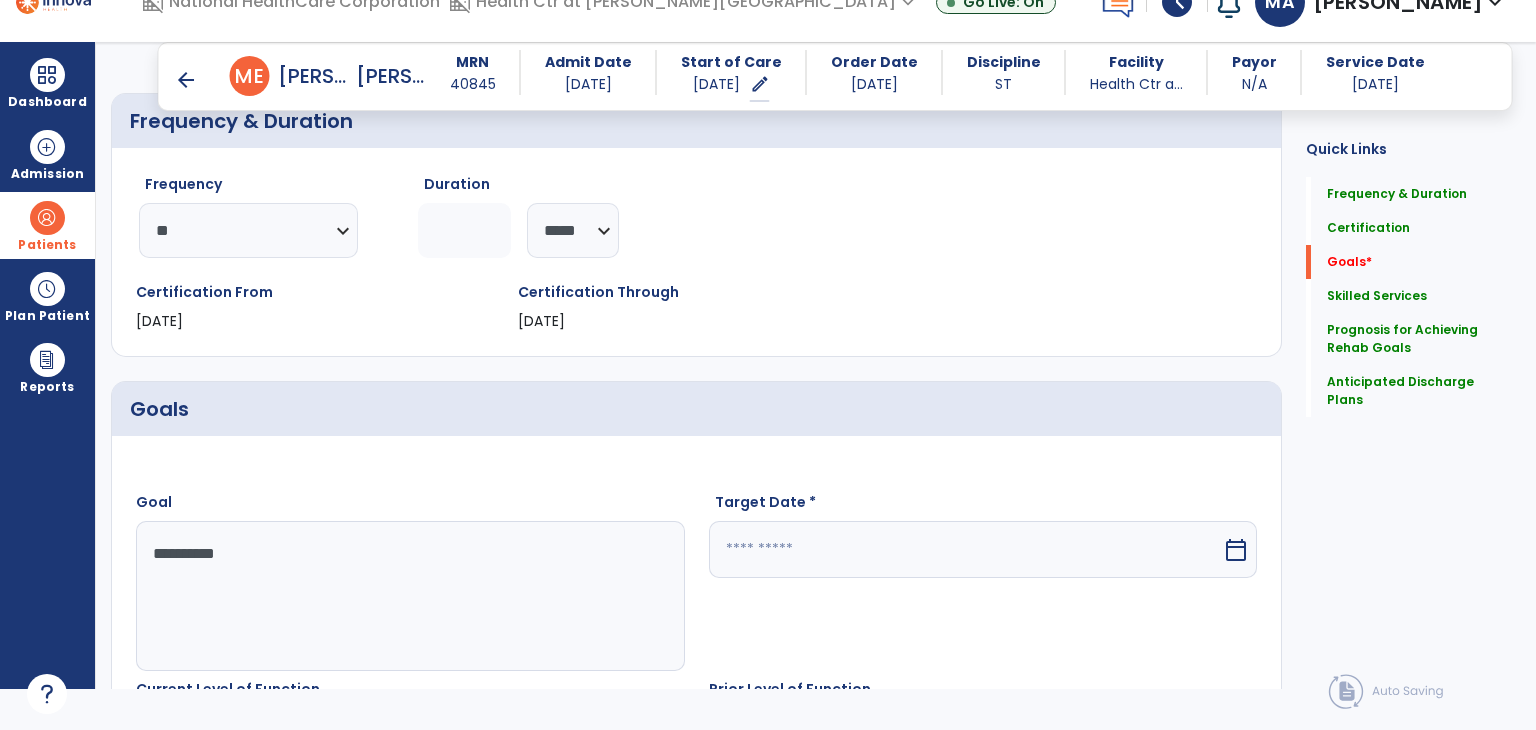 type on "*********" 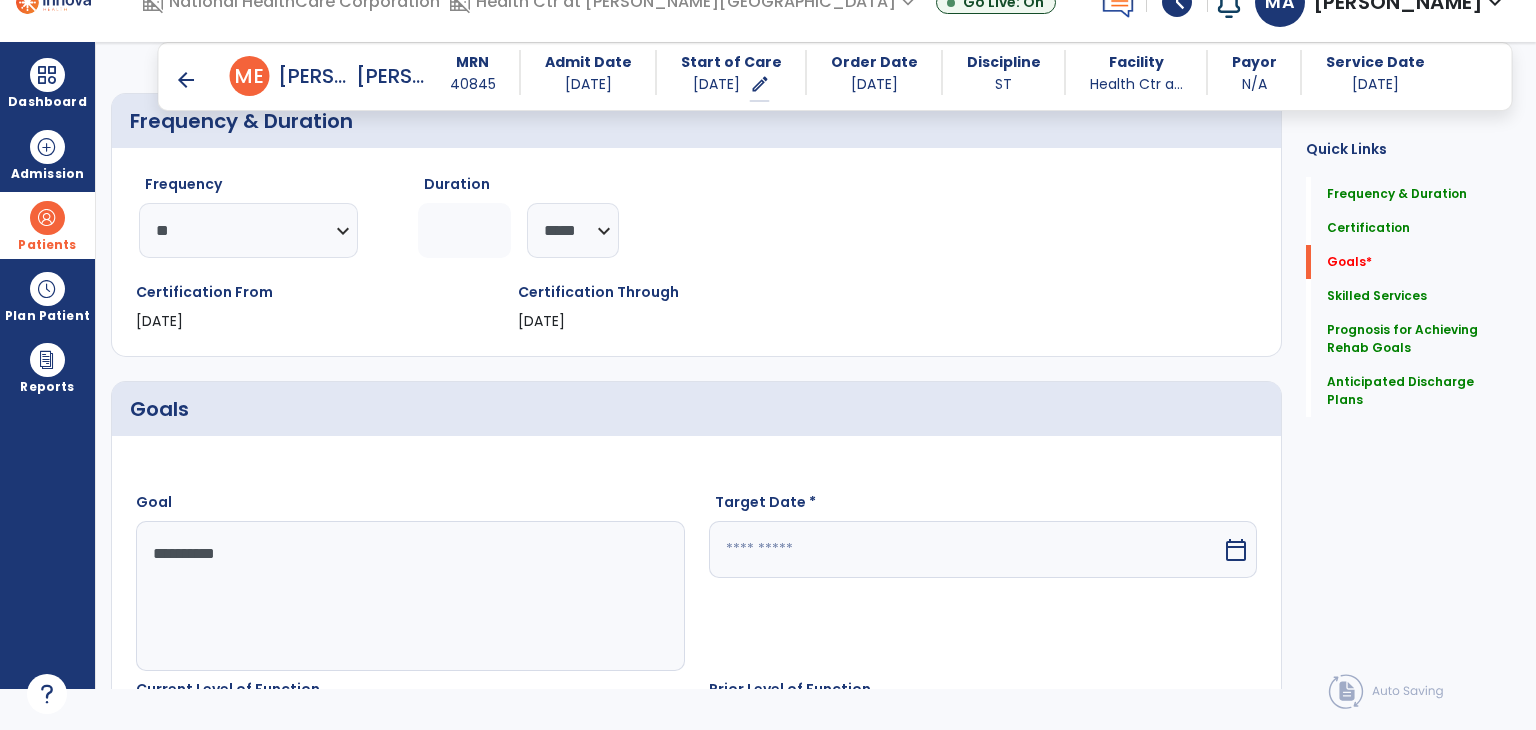 click at bounding box center (966, 549) 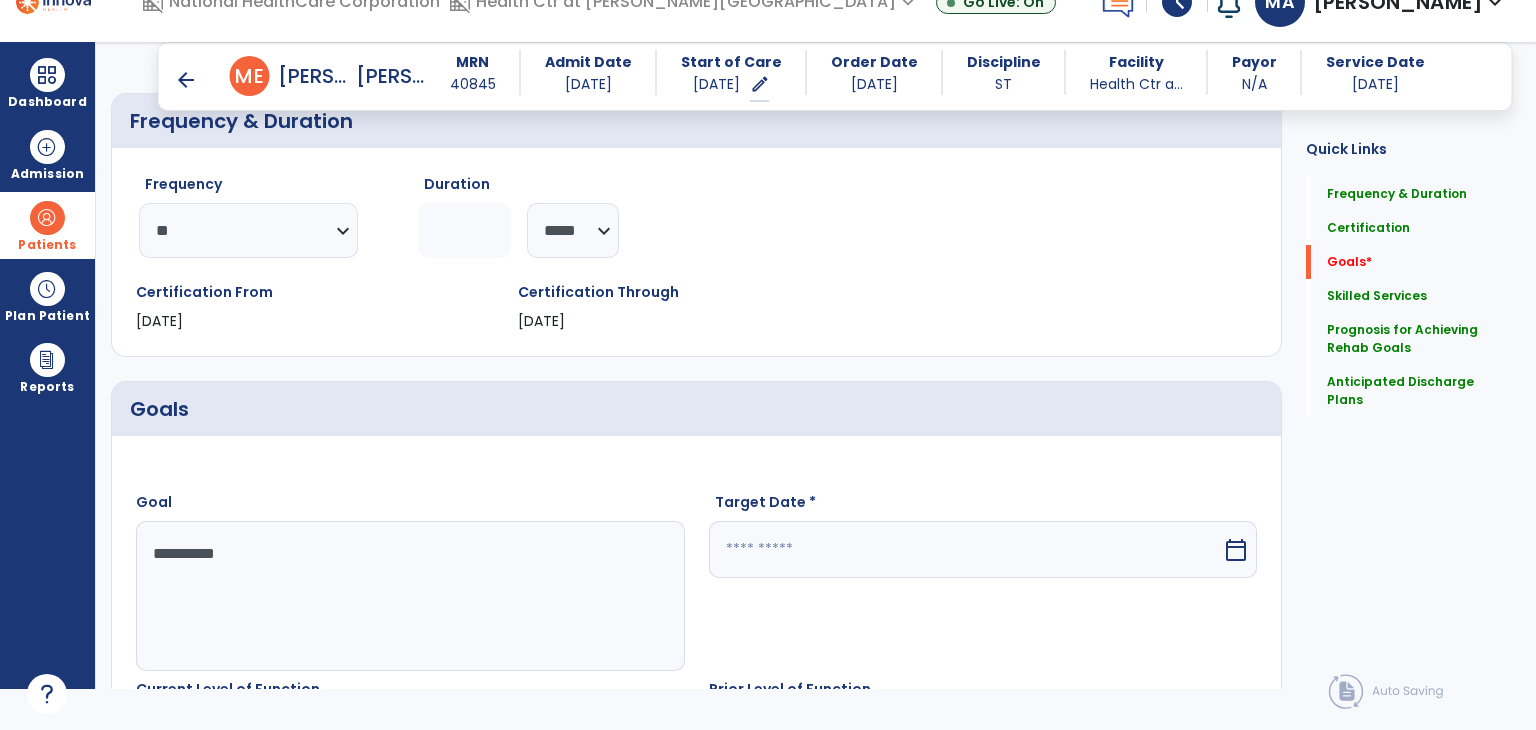 scroll, scrollTop: 545, scrollLeft: 0, axis: vertical 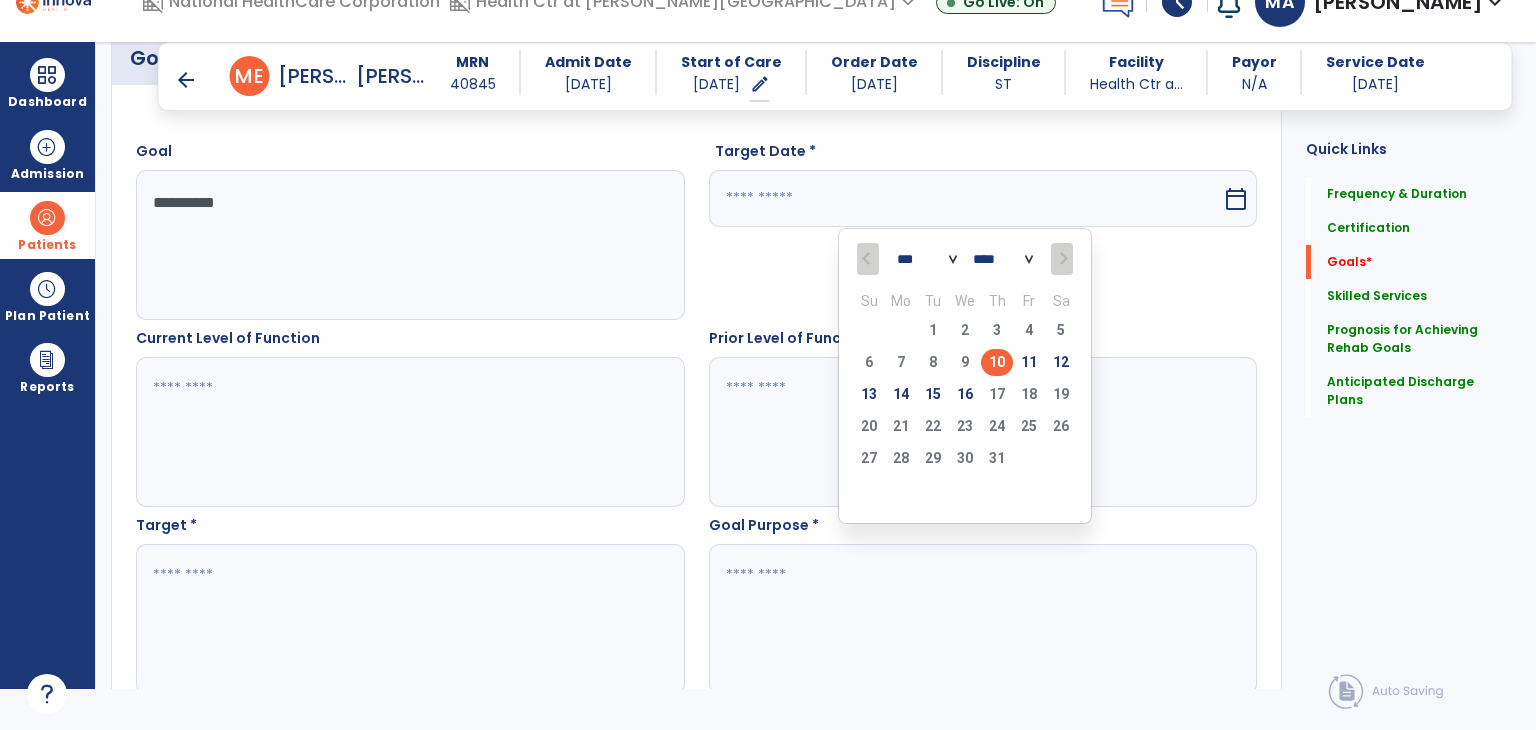 click on "10" at bounding box center [997, 362] 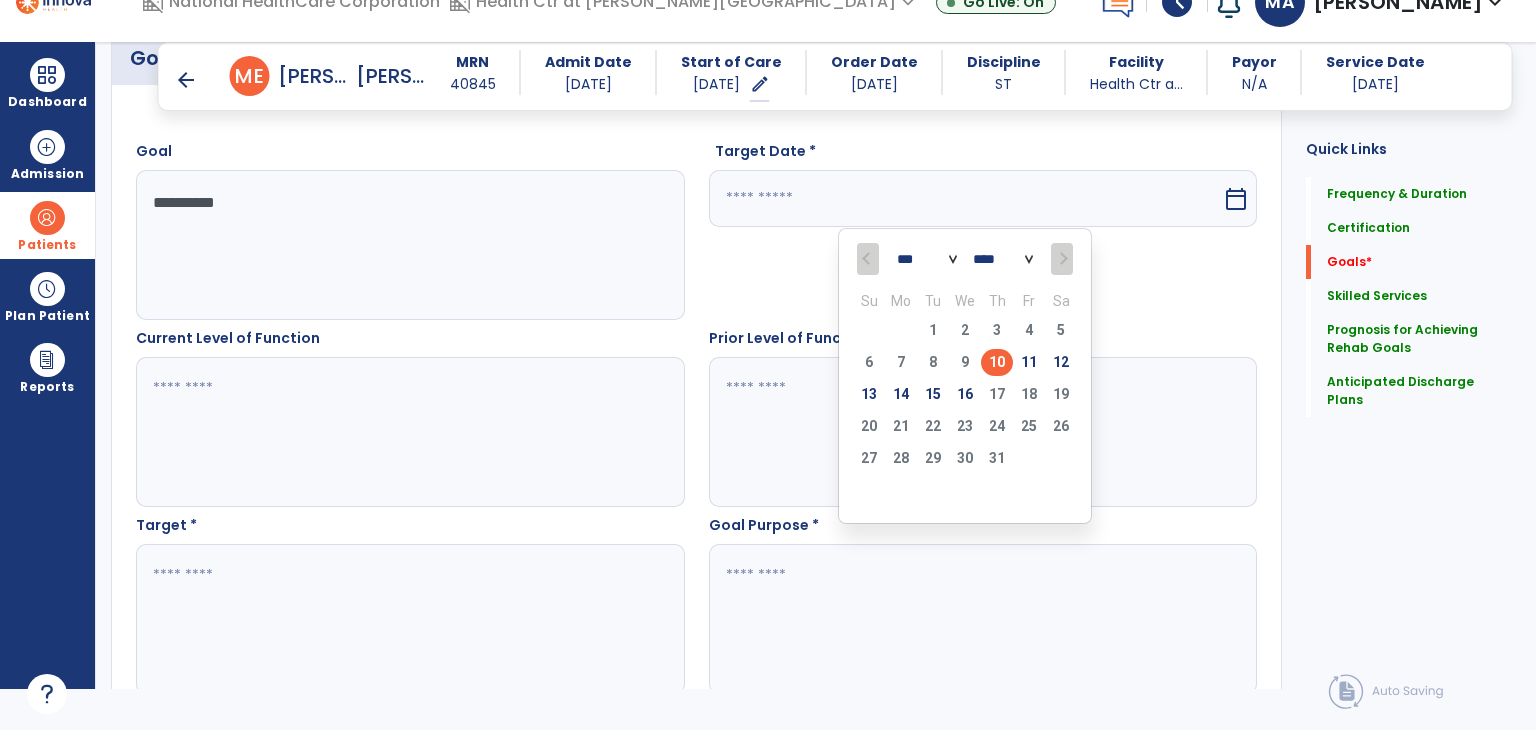 type on "*********" 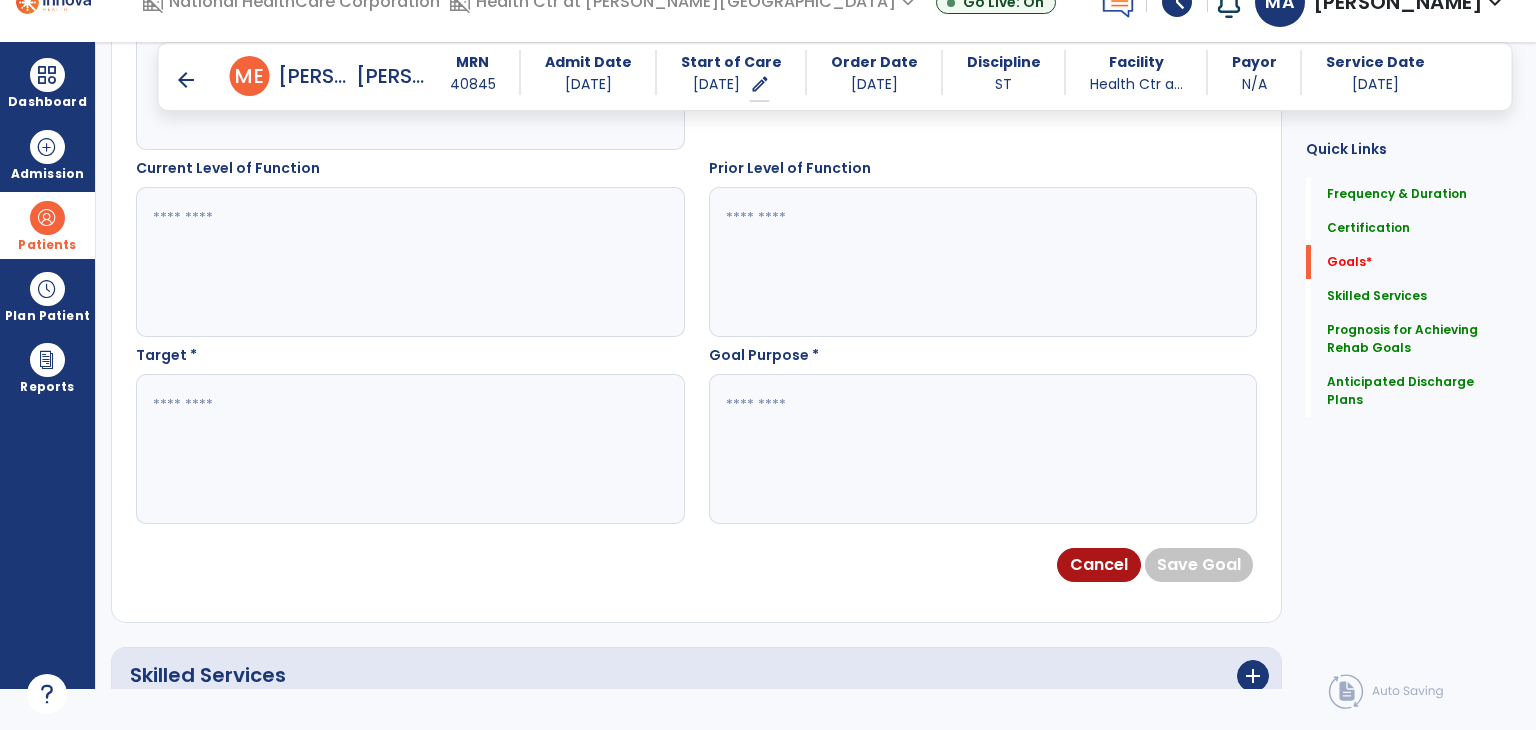 scroll, scrollTop: 745, scrollLeft: 0, axis: vertical 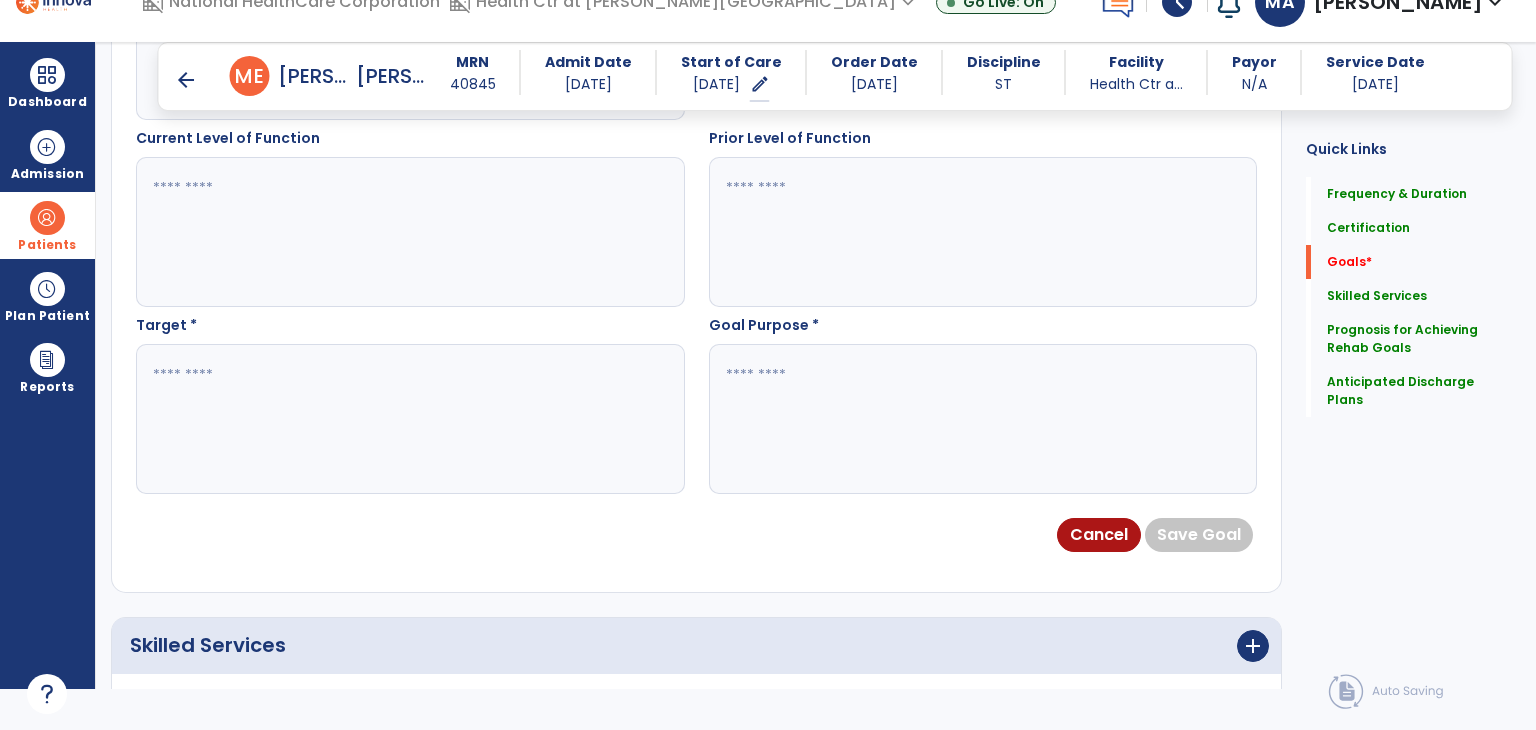 click at bounding box center [982, 419] 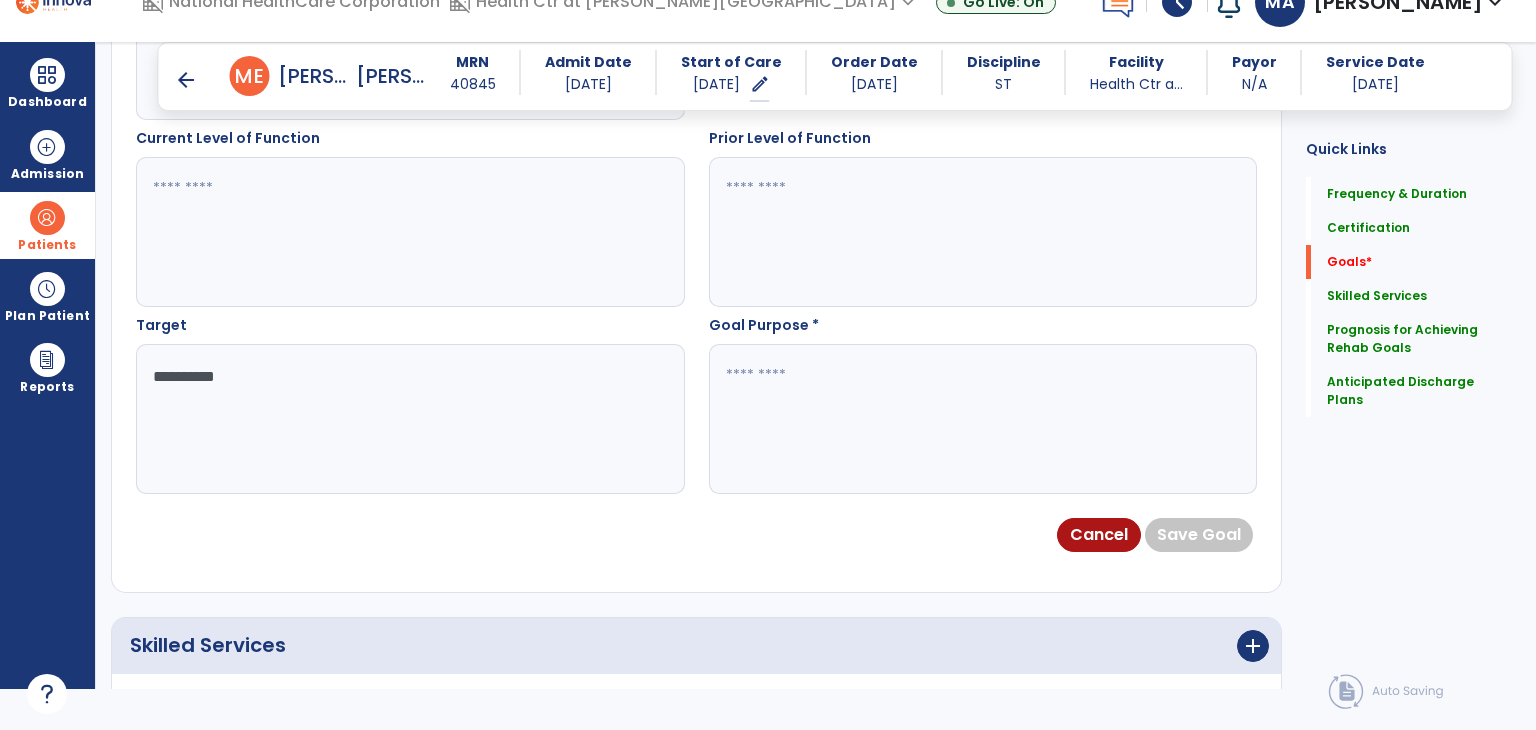 type on "*********" 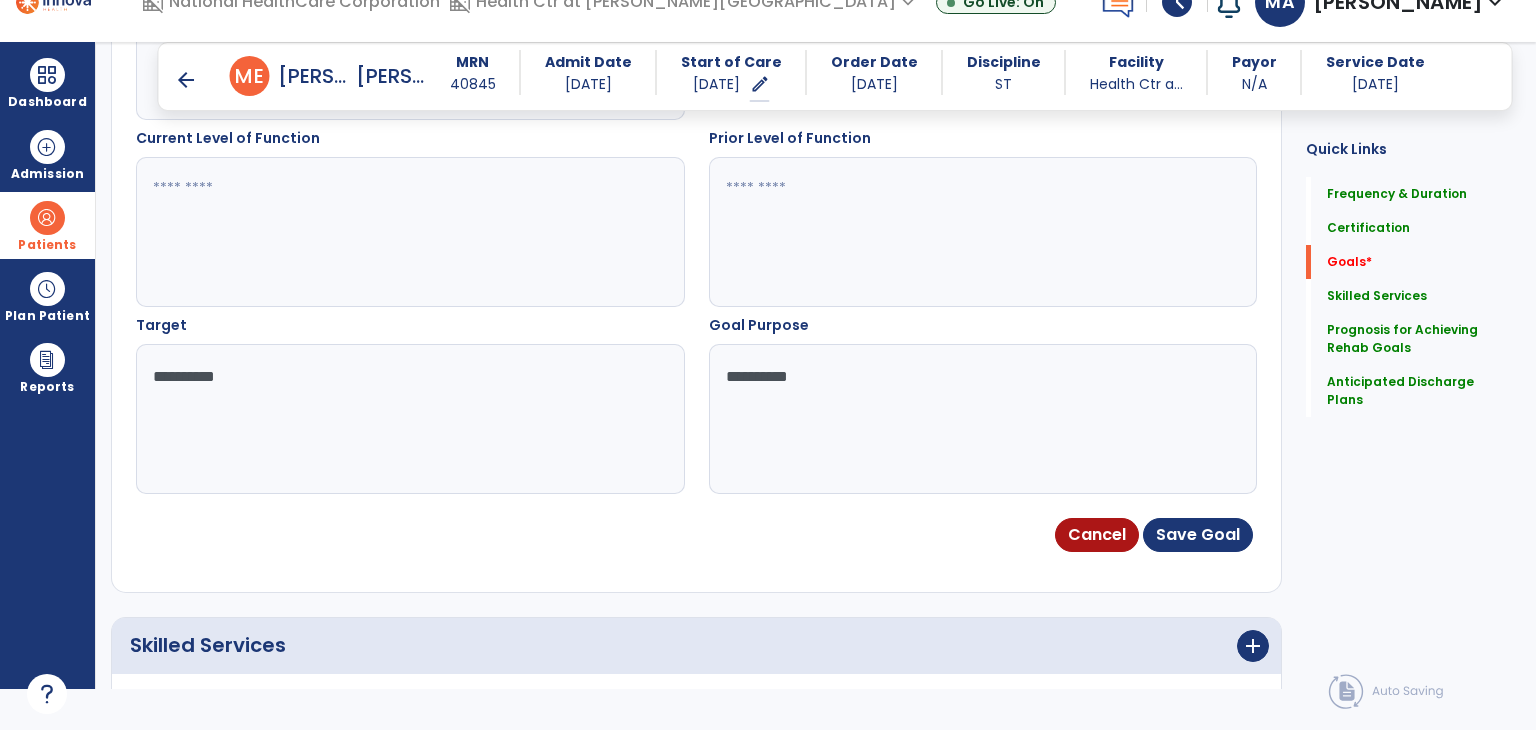 click on "Quick Links  Frequency & Duration   Frequency & Duration   Certification   Certification   Goals   *  Goals   *  Skilled Services   Skilled Services   Prognosis for Achieving Rehab Goals   Prognosis for Achieving Rehab Goals   Anticipated Discharge Plans   Anticipated Discharge Plans" 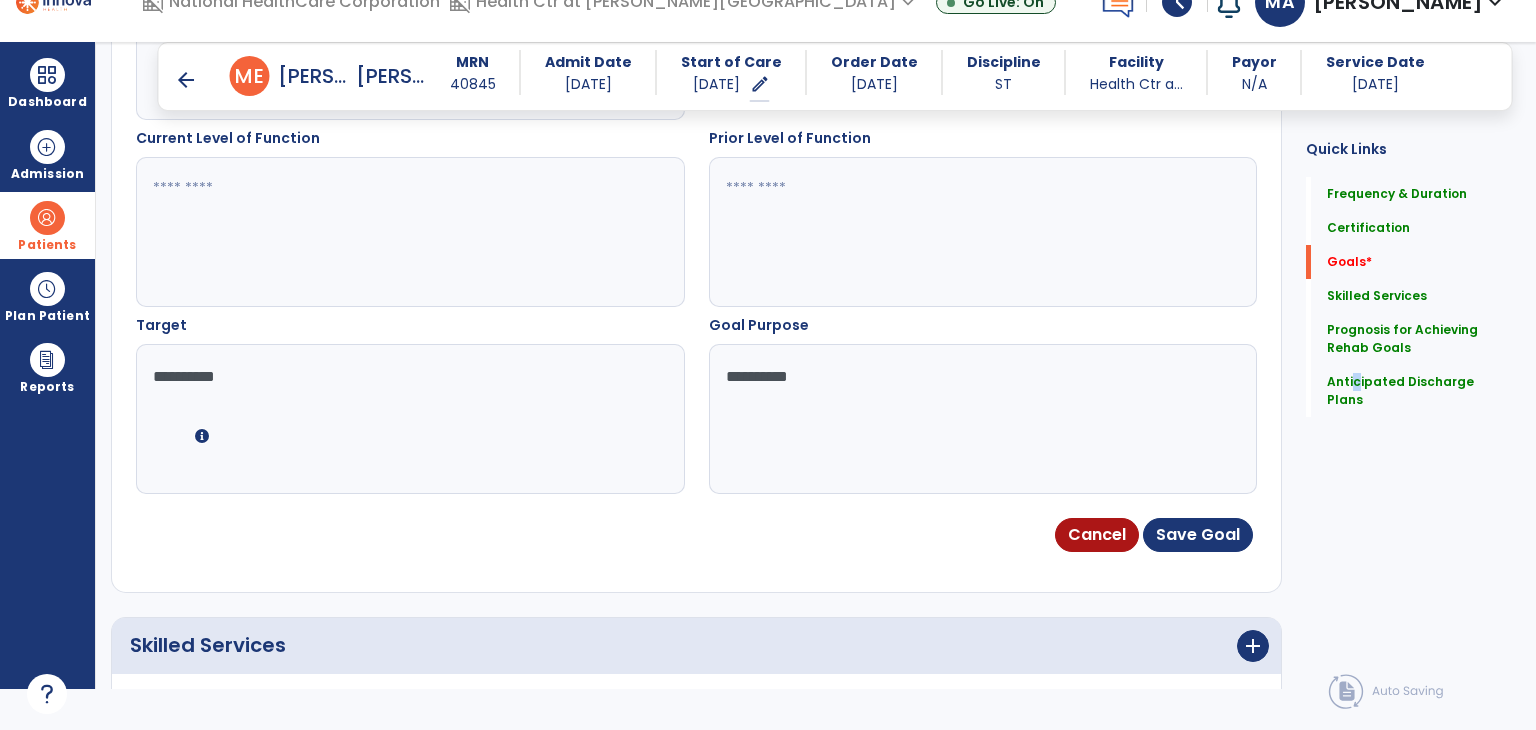 scroll, scrollTop: 1422, scrollLeft: 0, axis: vertical 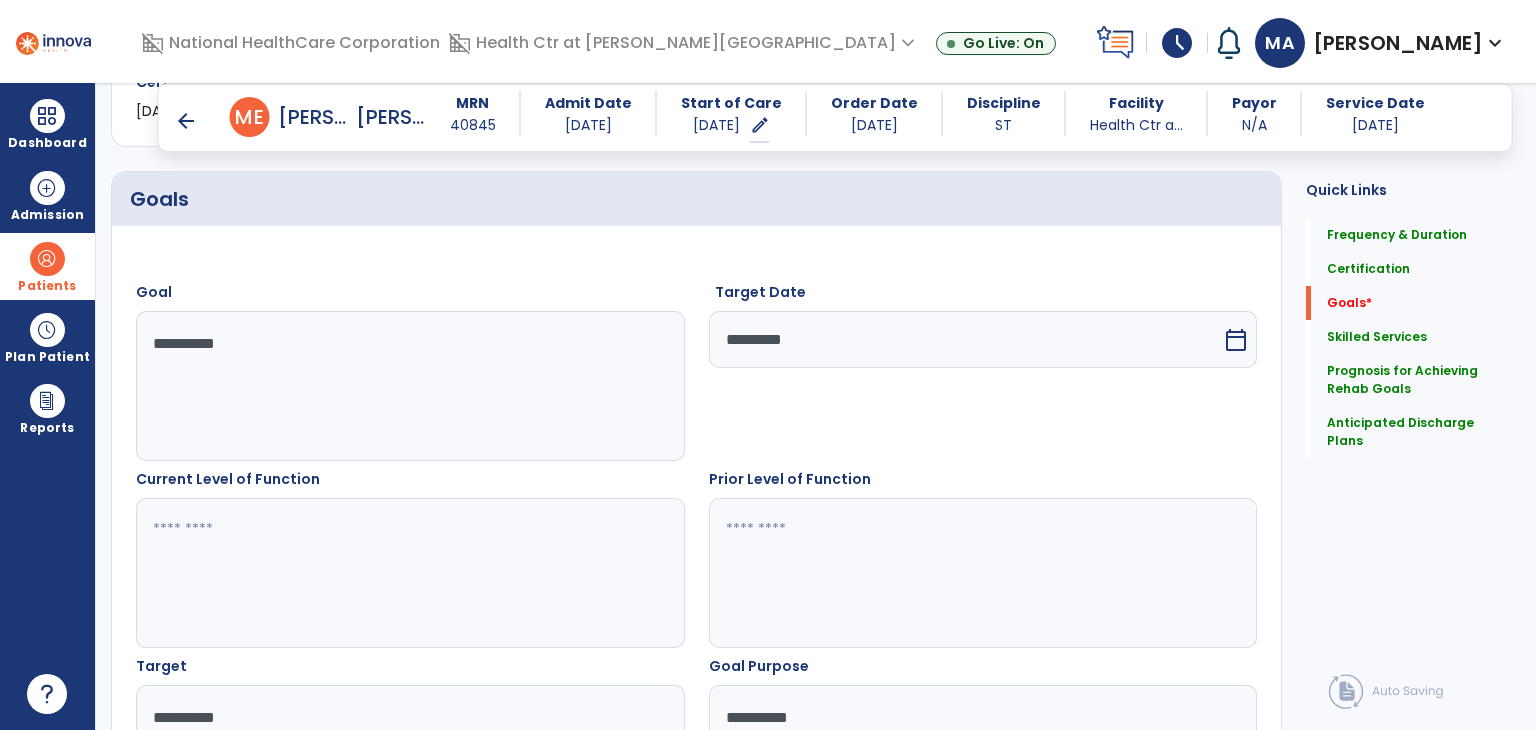 click at bounding box center [982, 573] 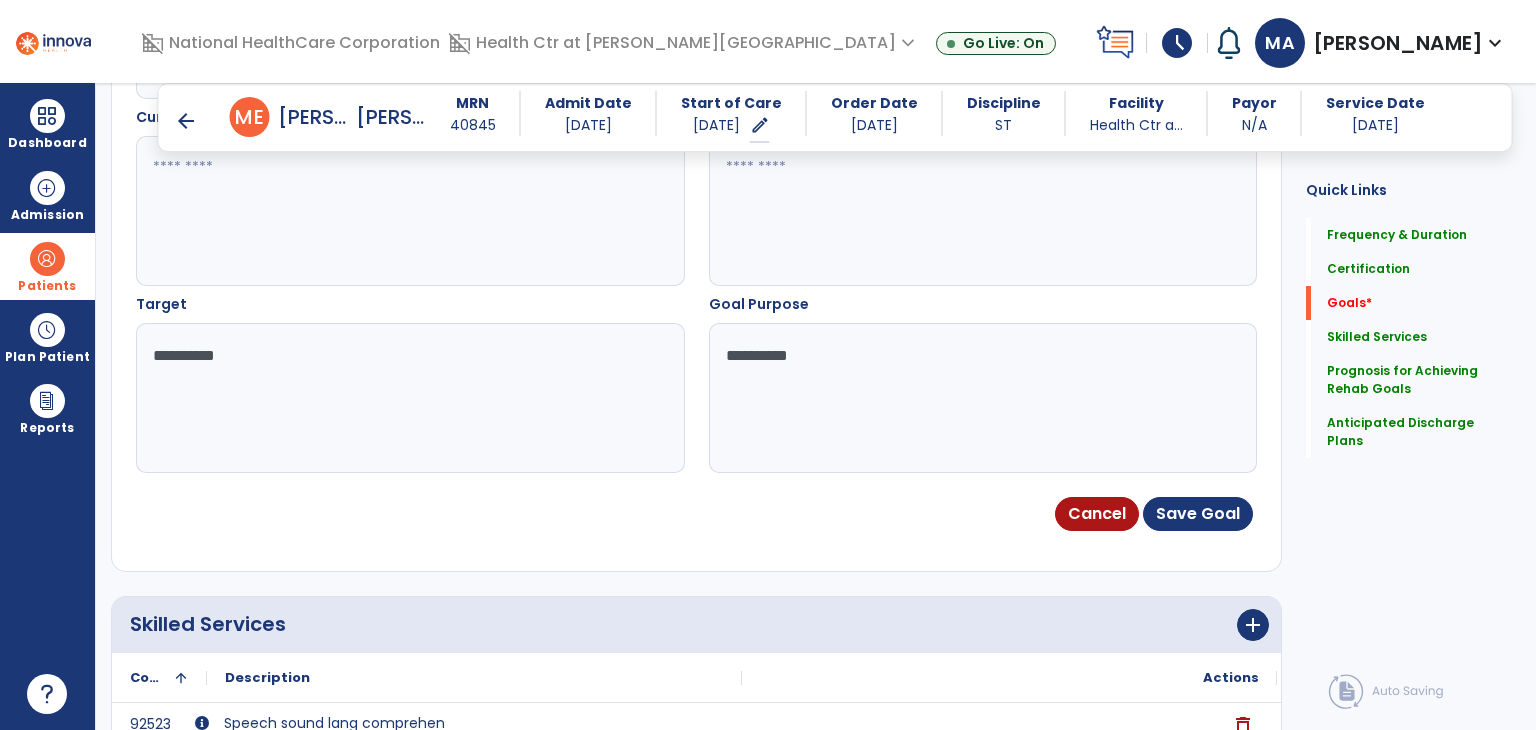 scroll, scrollTop: 845, scrollLeft: 0, axis: vertical 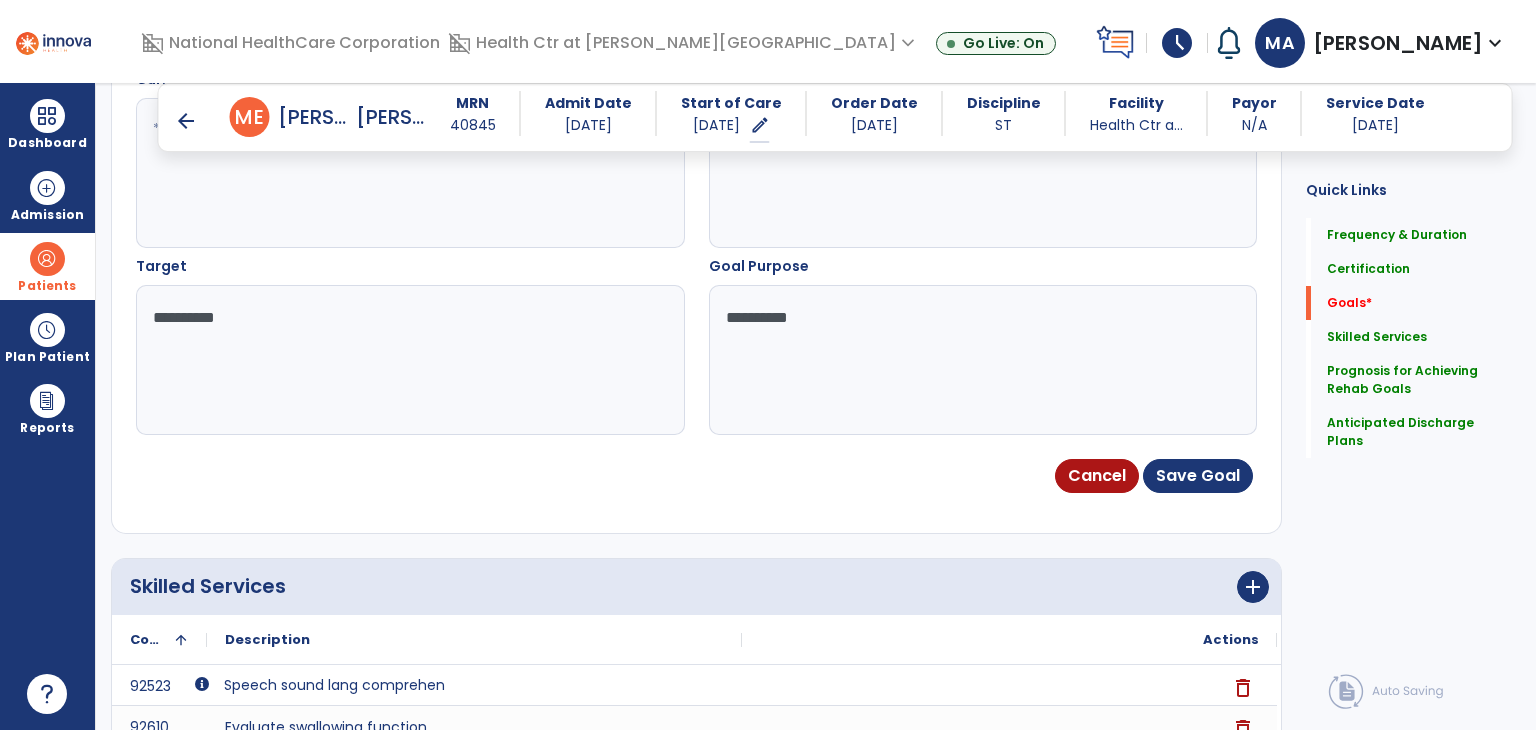 click on "*********" at bounding box center [982, 360] 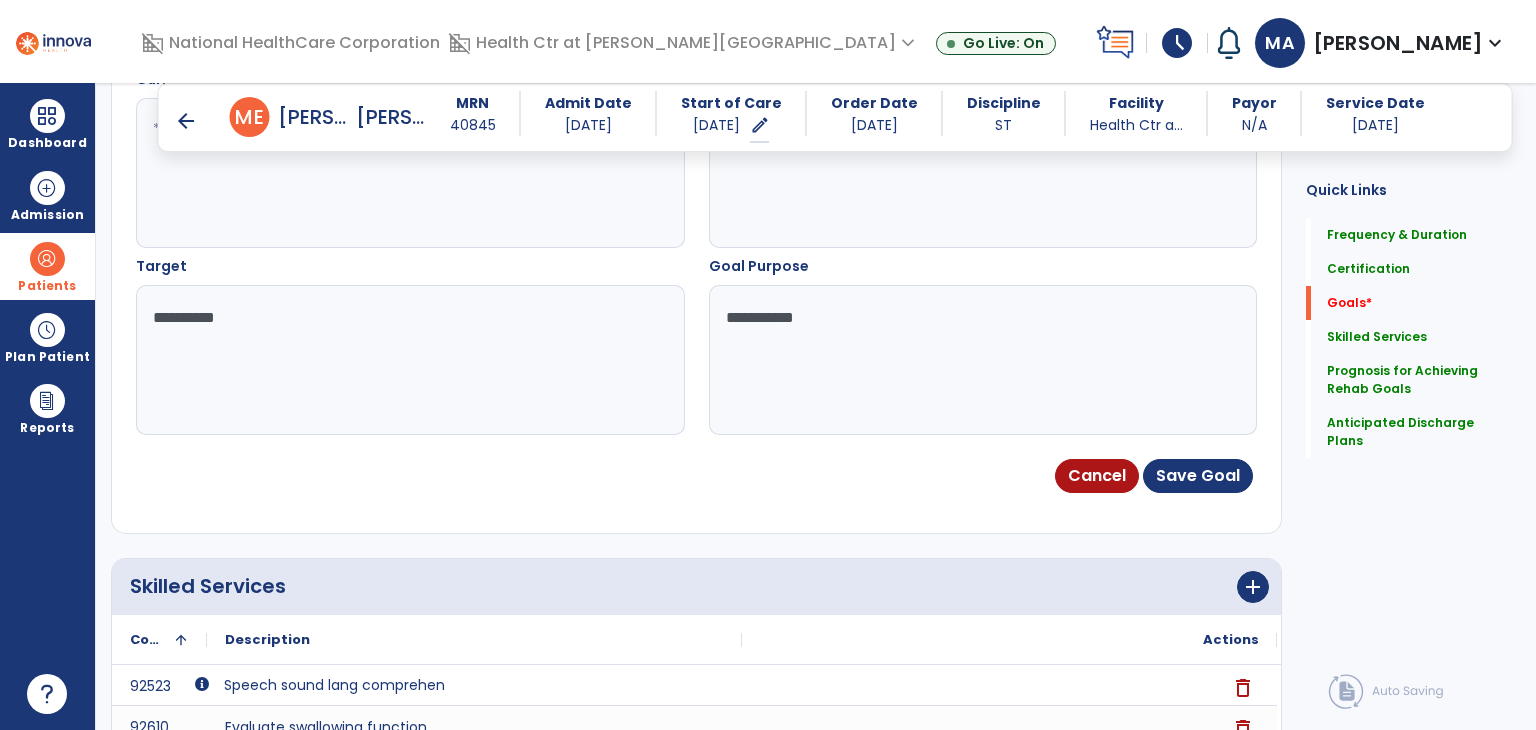 type on "*********" 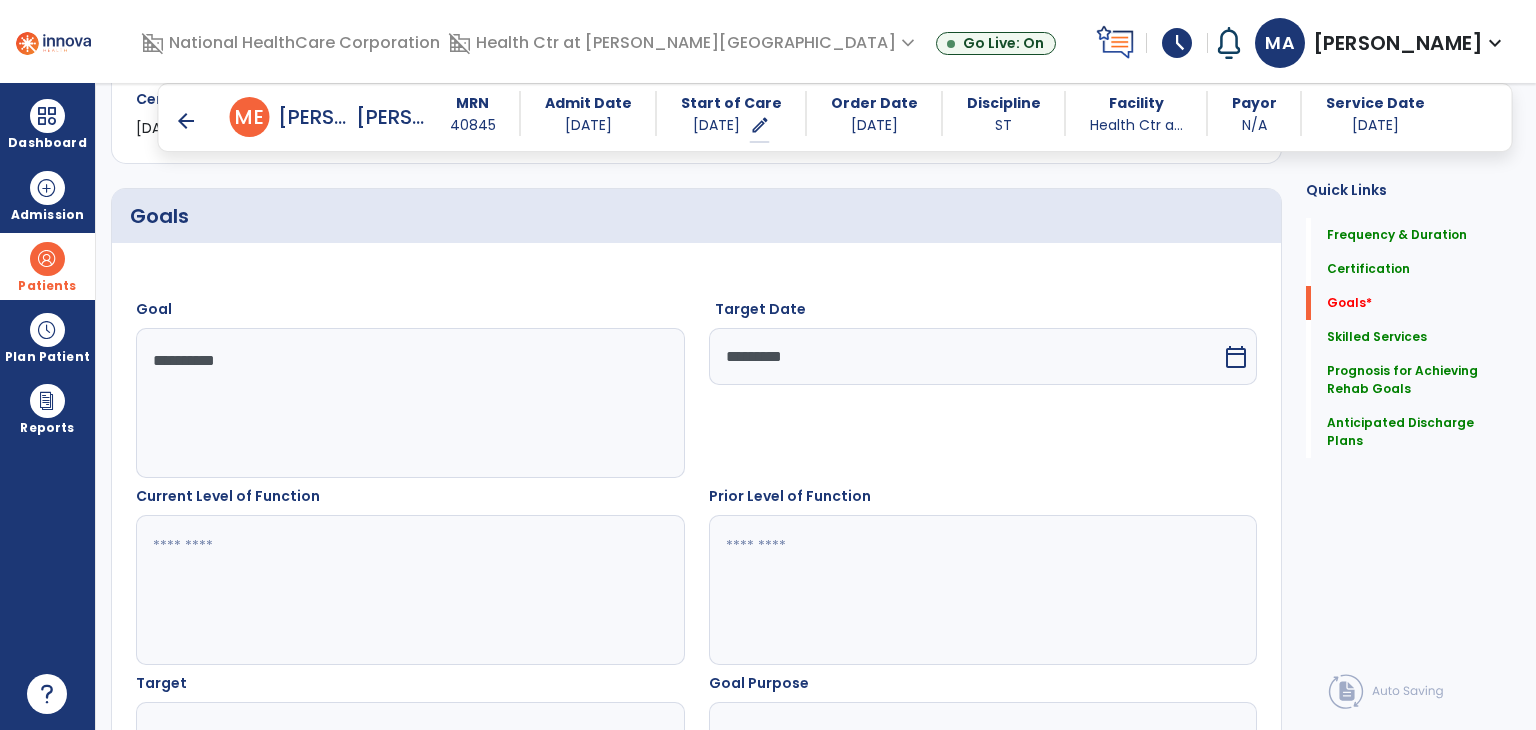 scroll, scrollTop: 345, scrollLeft: 0, axis: vertical 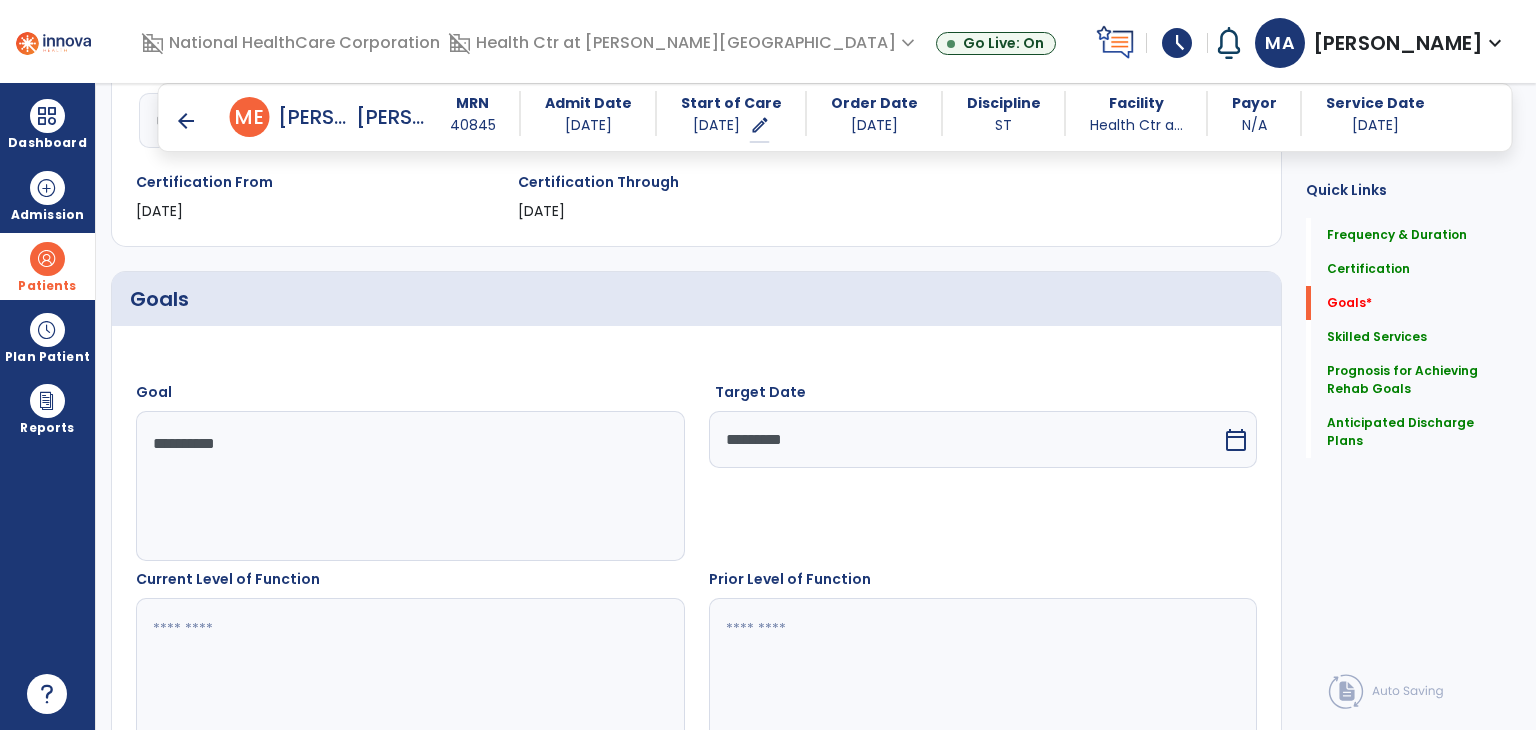 type on "*********" 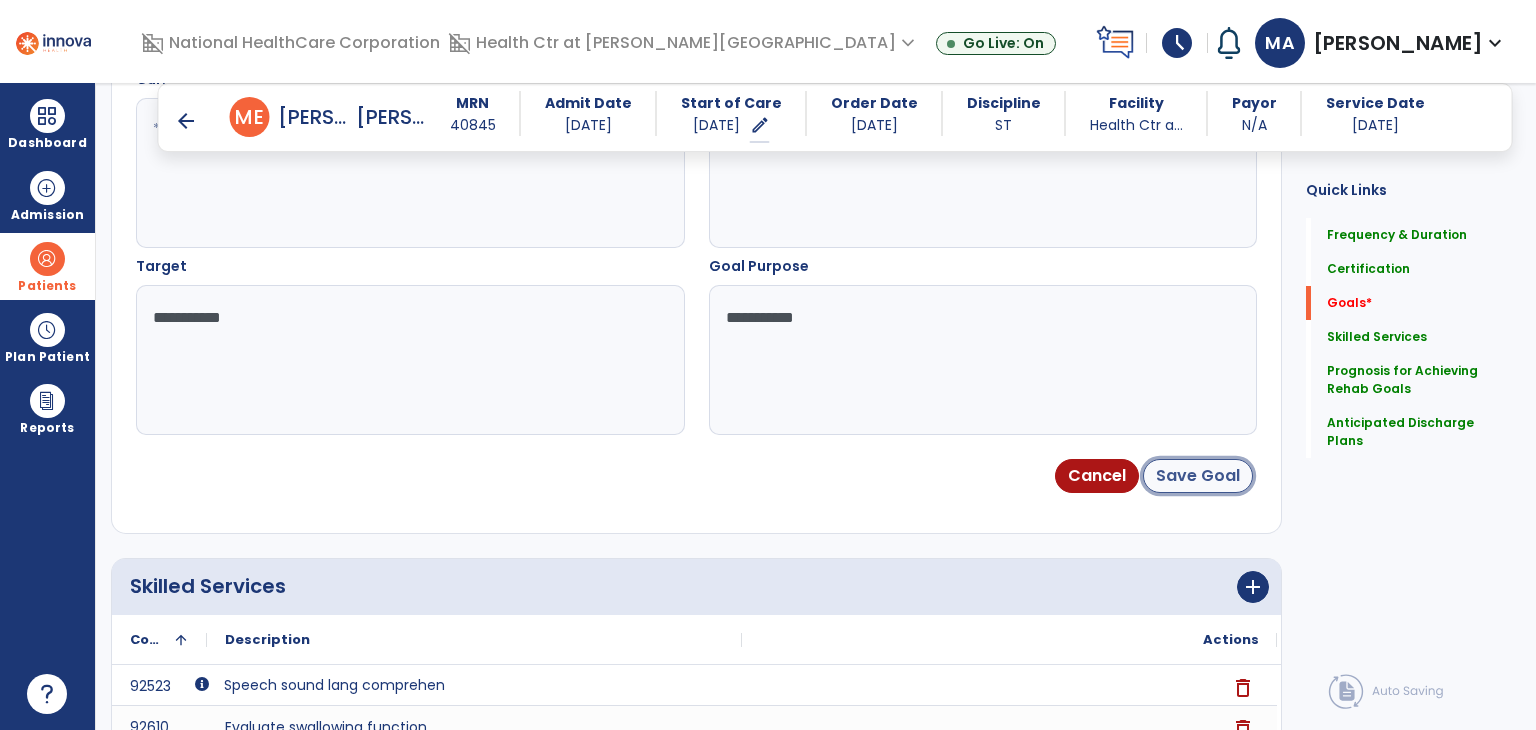 click on "Save Goal" at bounding box center [1198, 476] 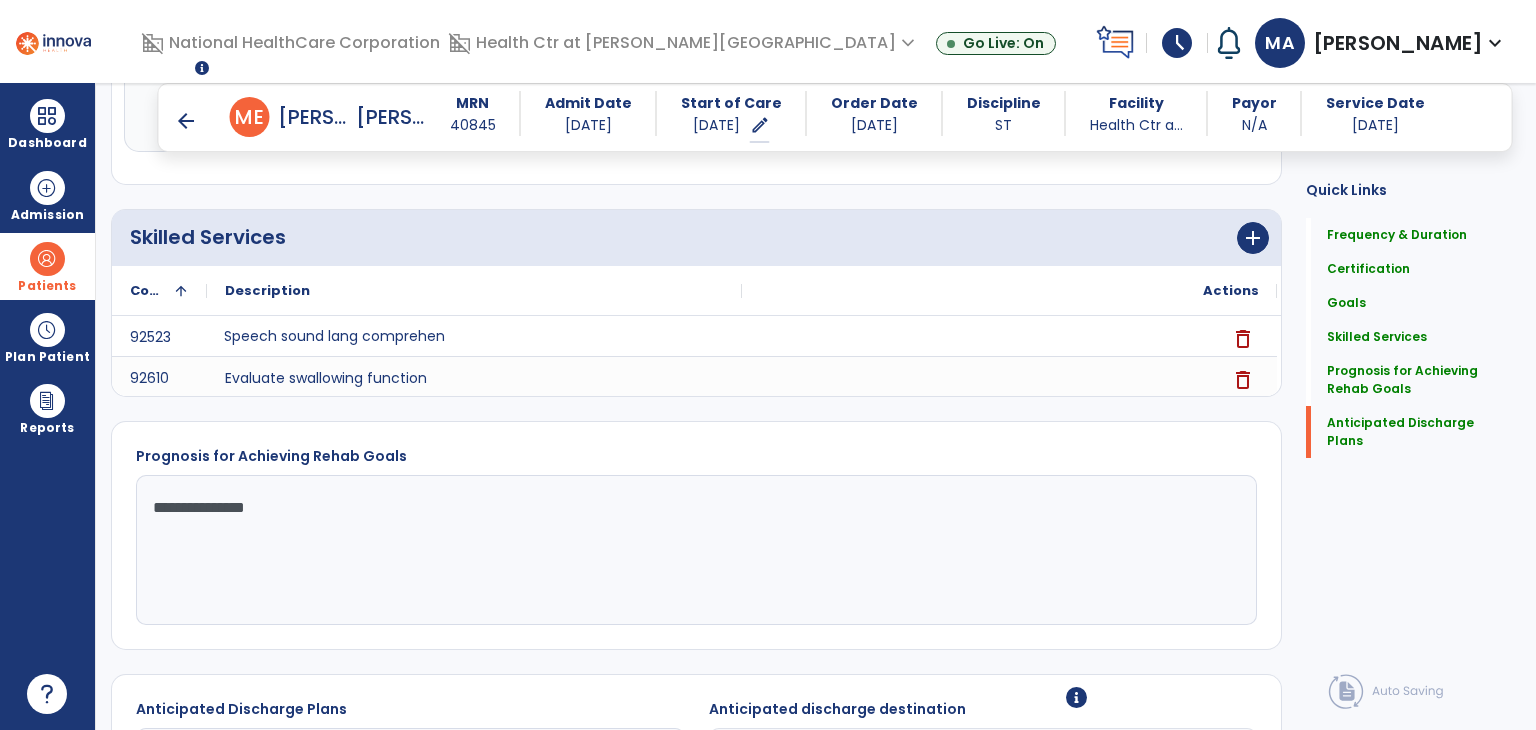 scroll, scrollTop: 1009, scrollLeft: 0, axis: vertical 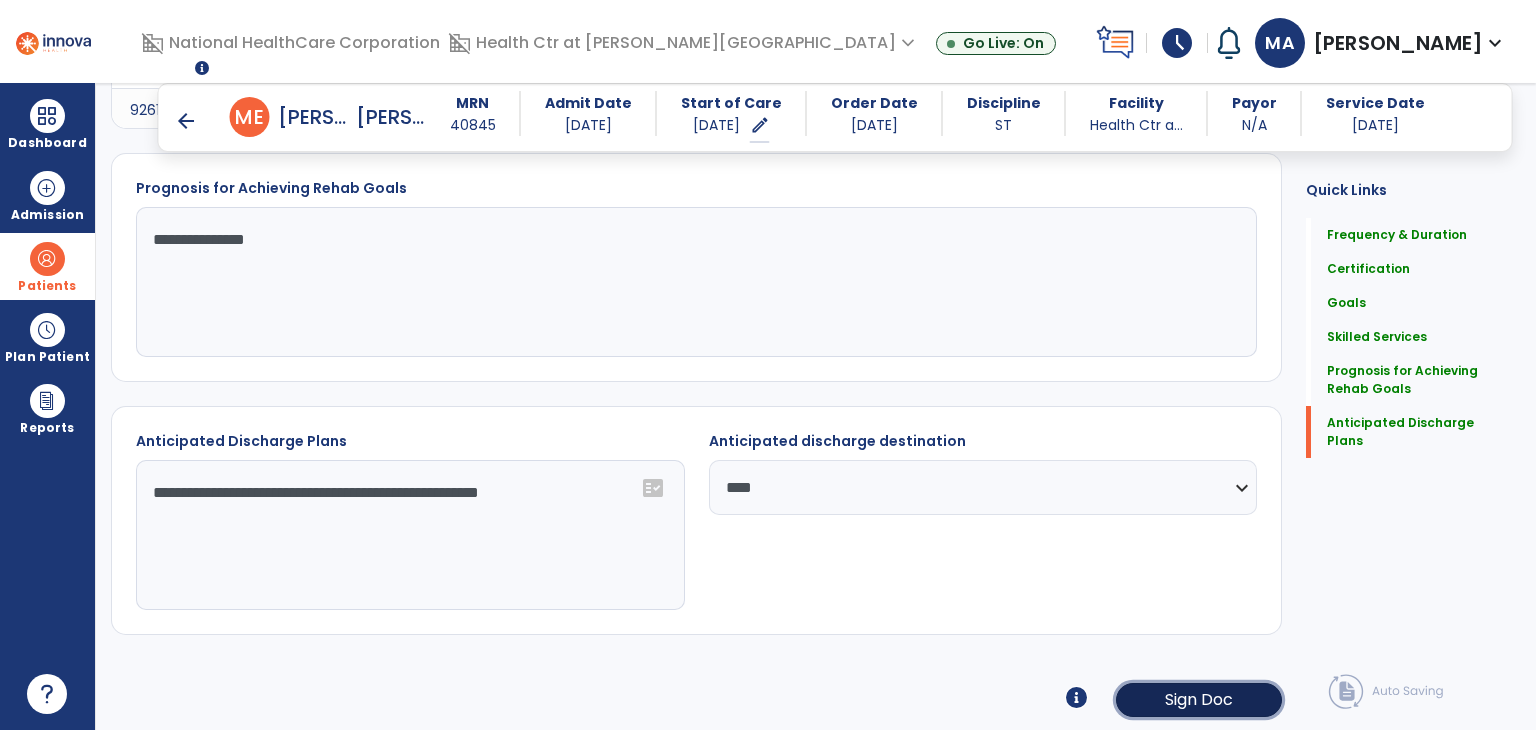 click on "Sign Doc" 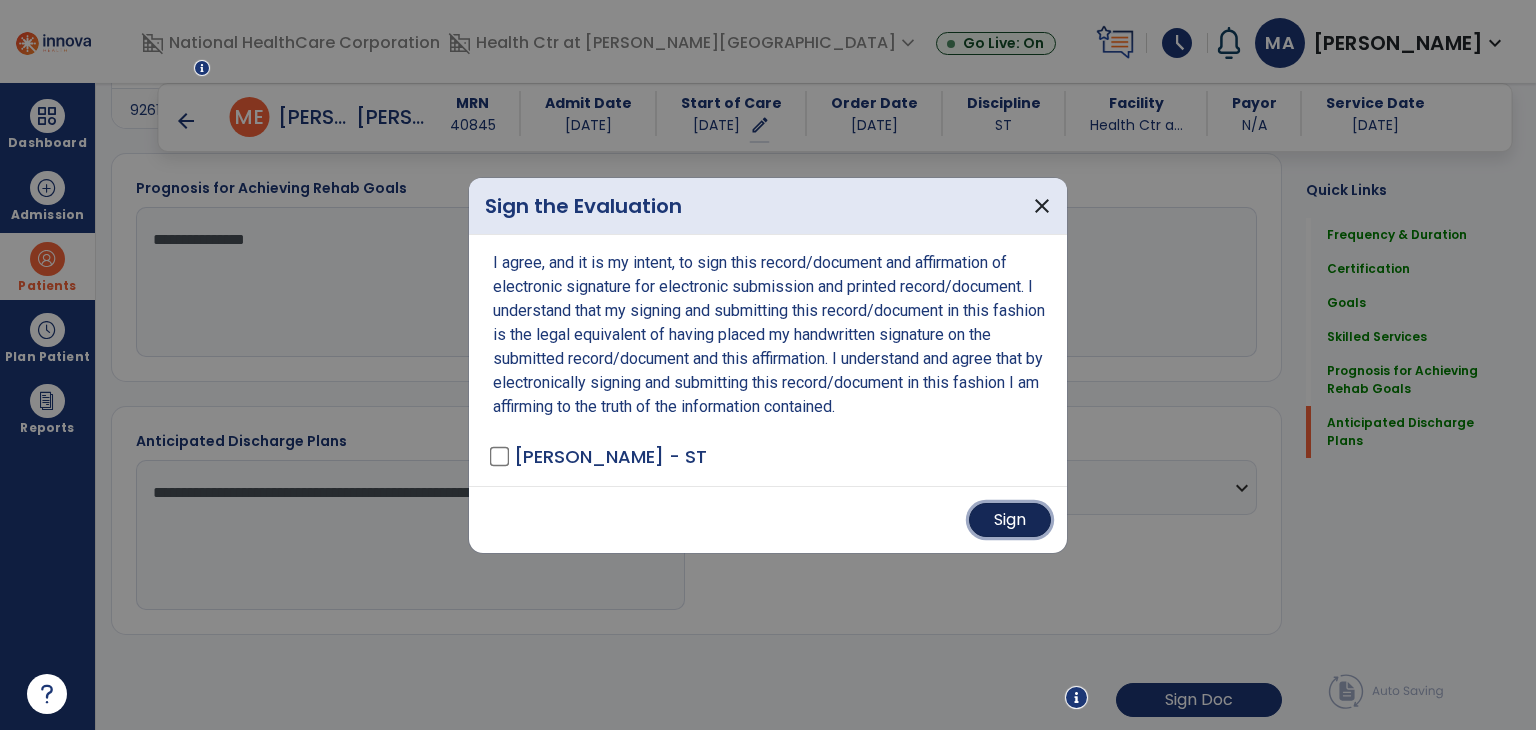 drag, startPoint x: 1018, startPoint y: 521, endPoint x: 988, endPoint y: 515, distance: 30.594116 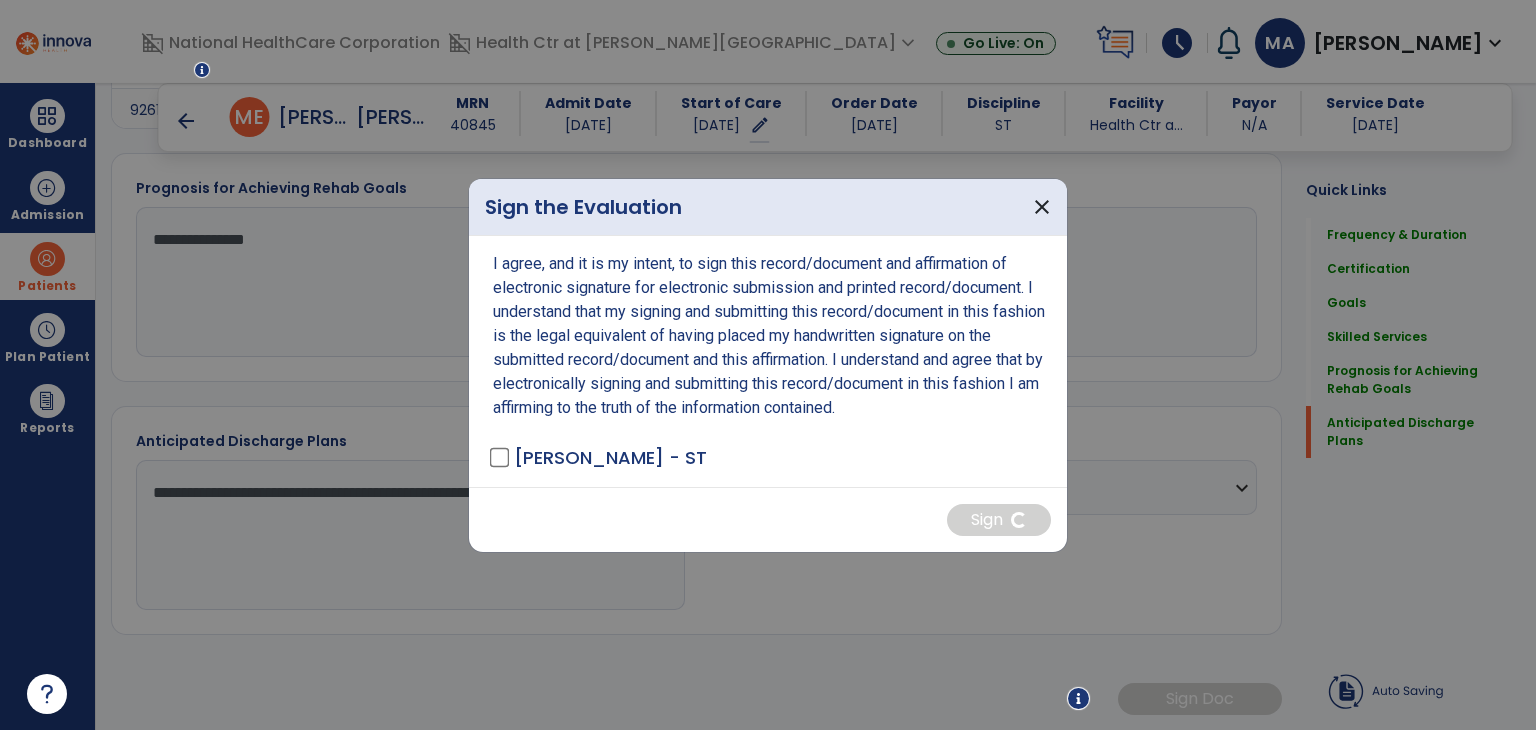 scroll, scrollTop: 1008, scrollLeft: 0, axis: vertical 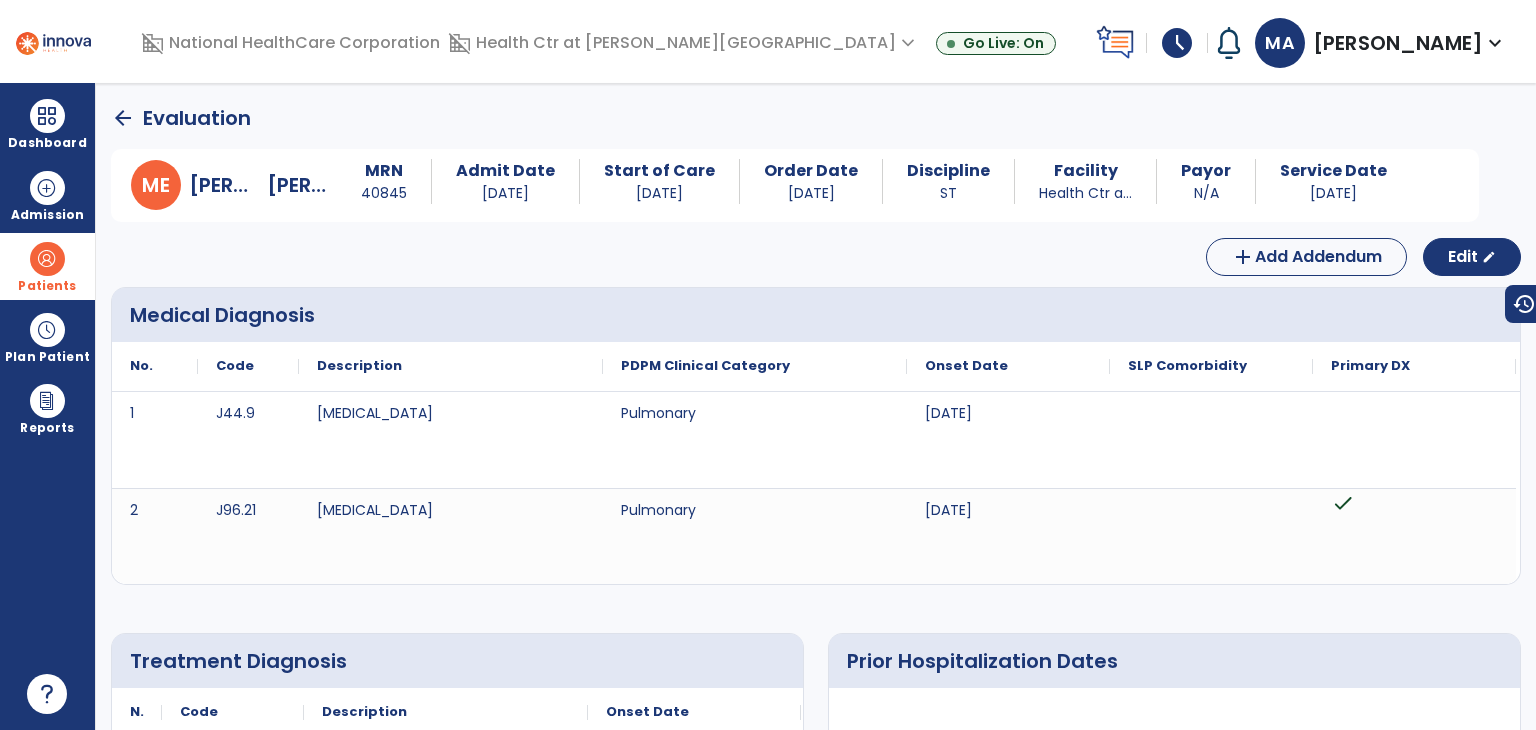 click on "arrow_back" 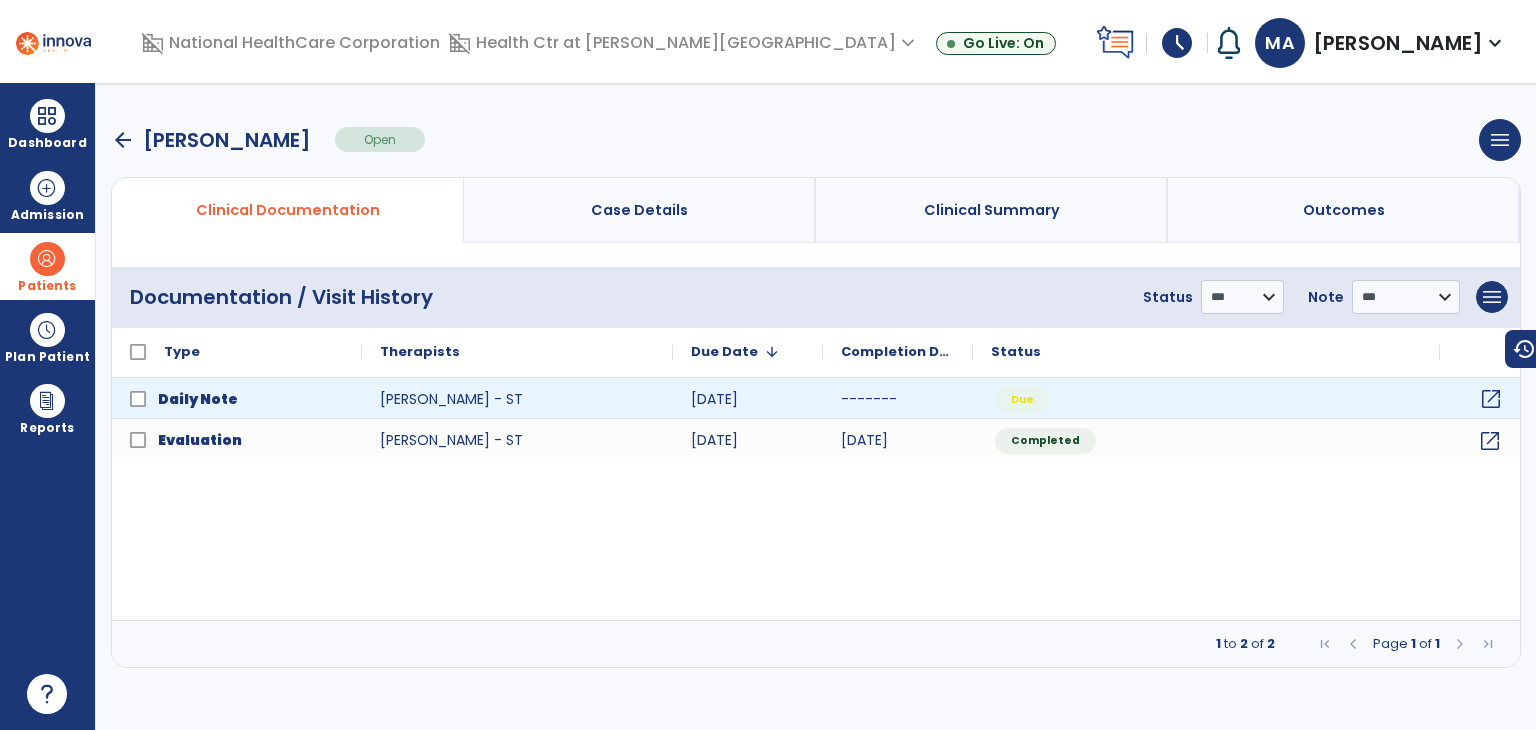 click on "open_in_new" 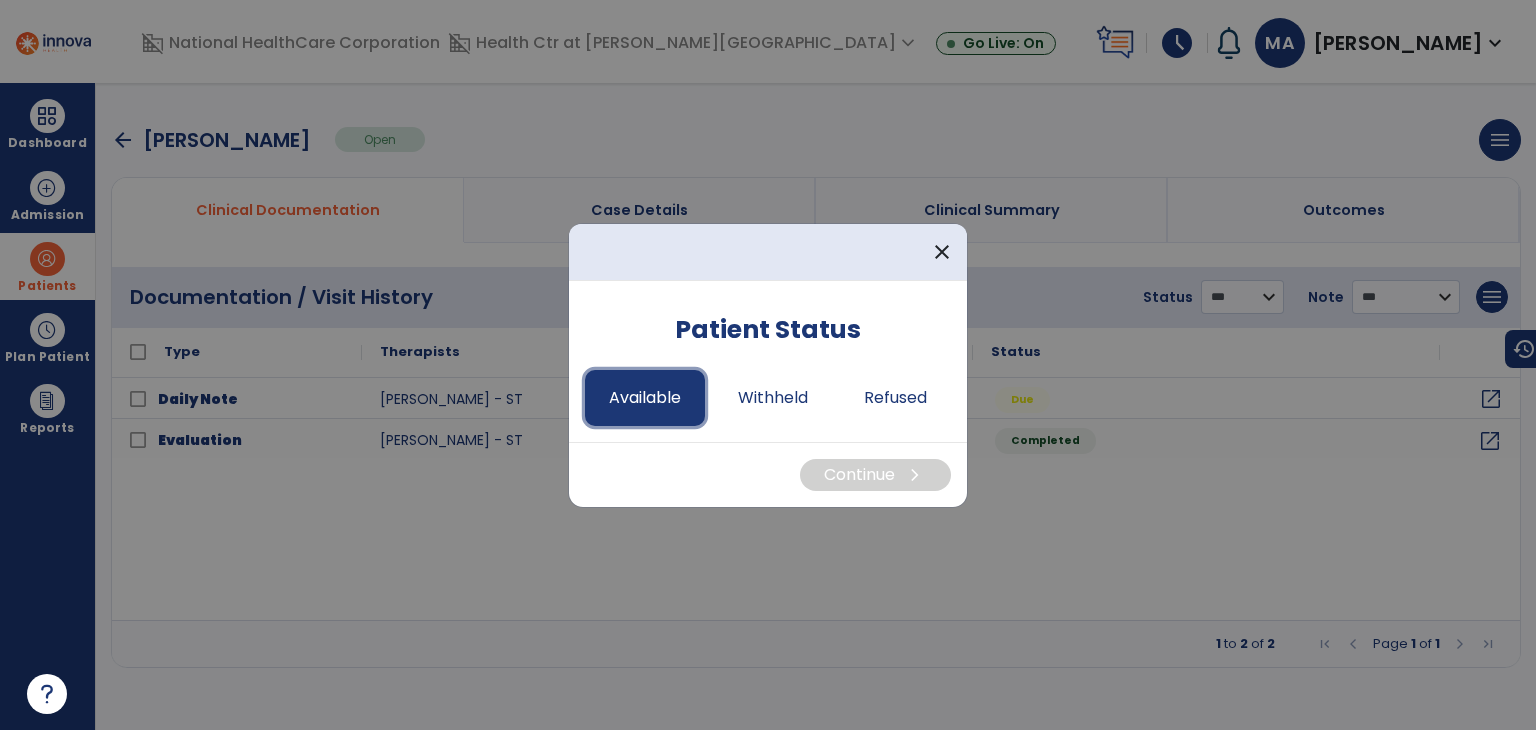 click on "Available" at bounding box center [645, 398] 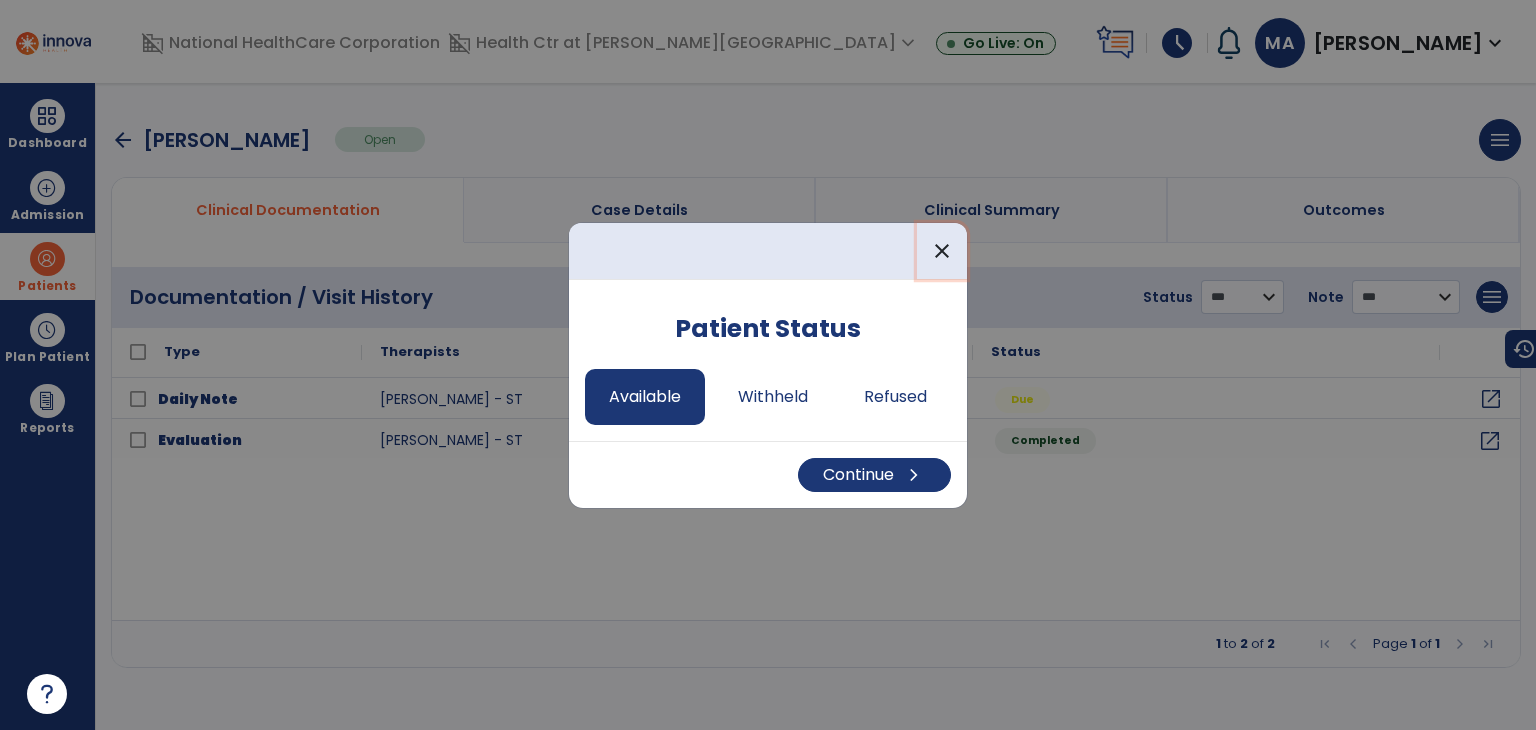 click on "close" at bounding box center [942, 251] 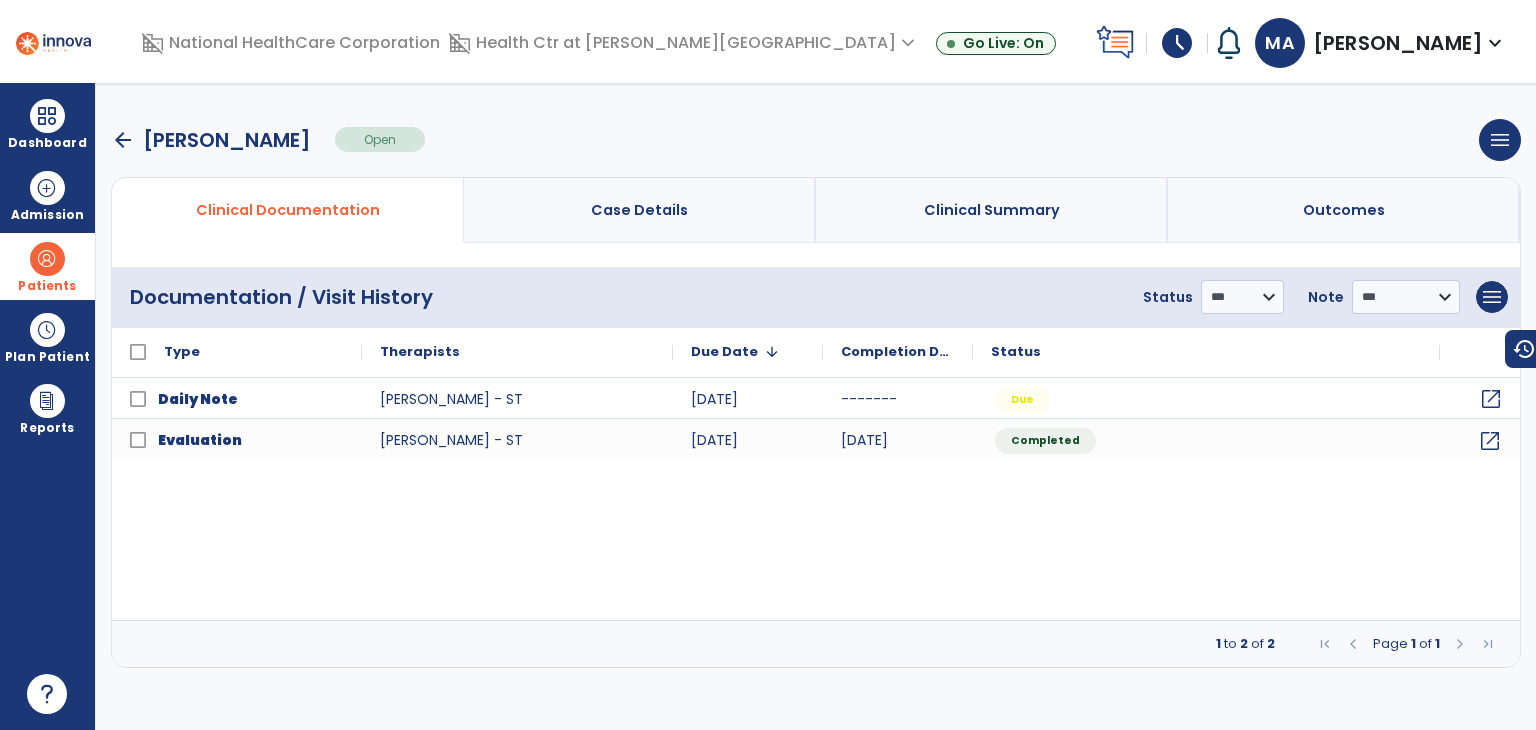 click on "**********" at bounding box center (816, 297) 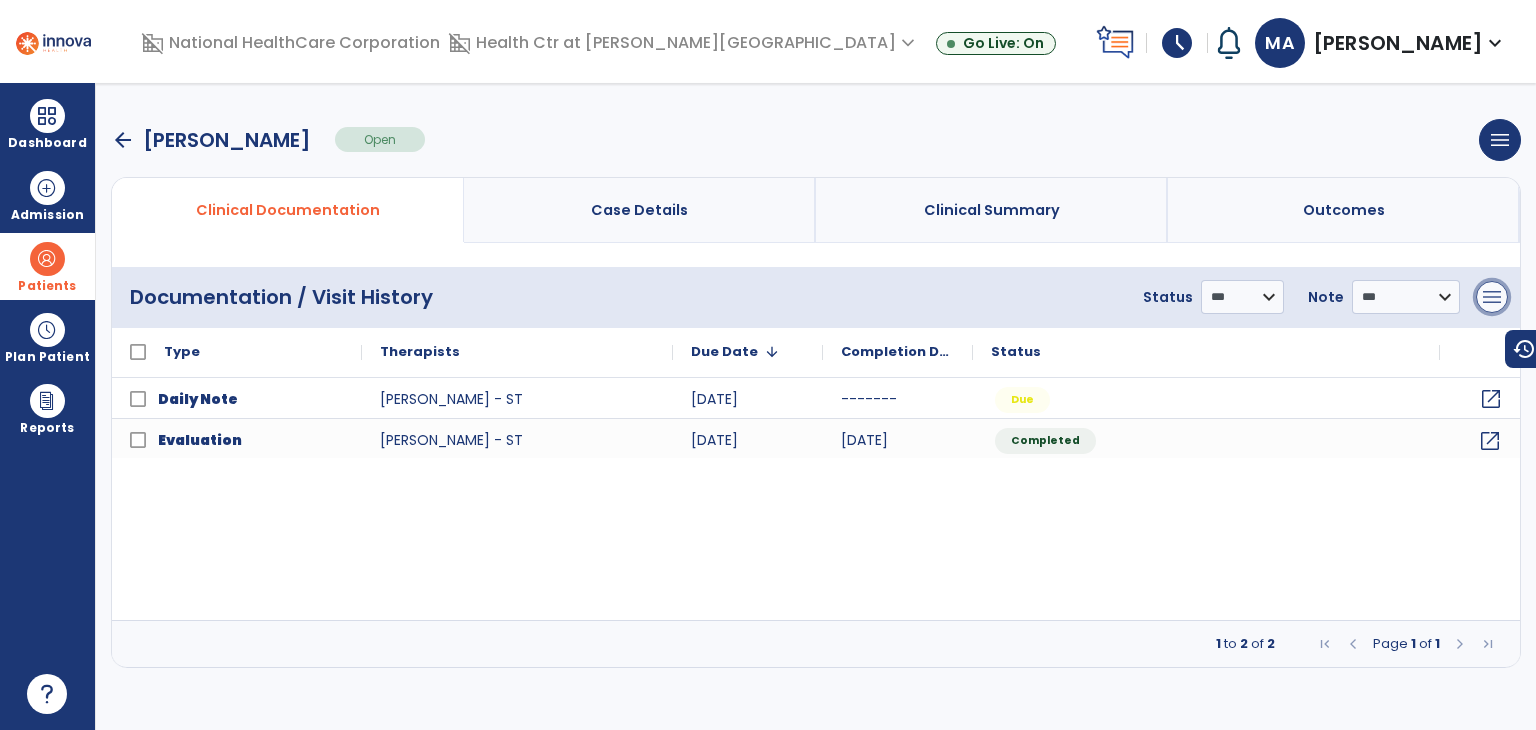 click on "menu" at bounding box center (1492, 297) 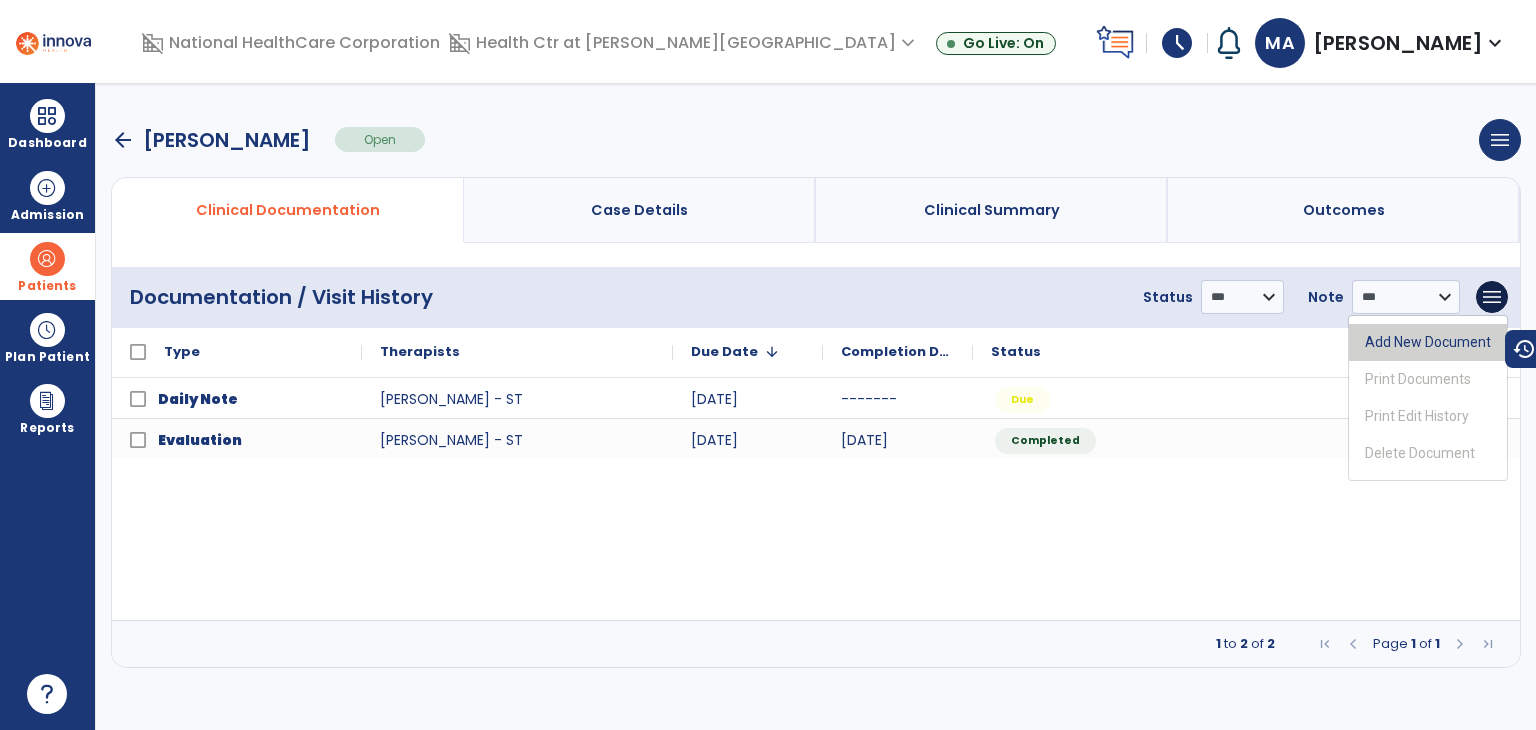 click on "Add New Document" at bounding box center (1428, 342) 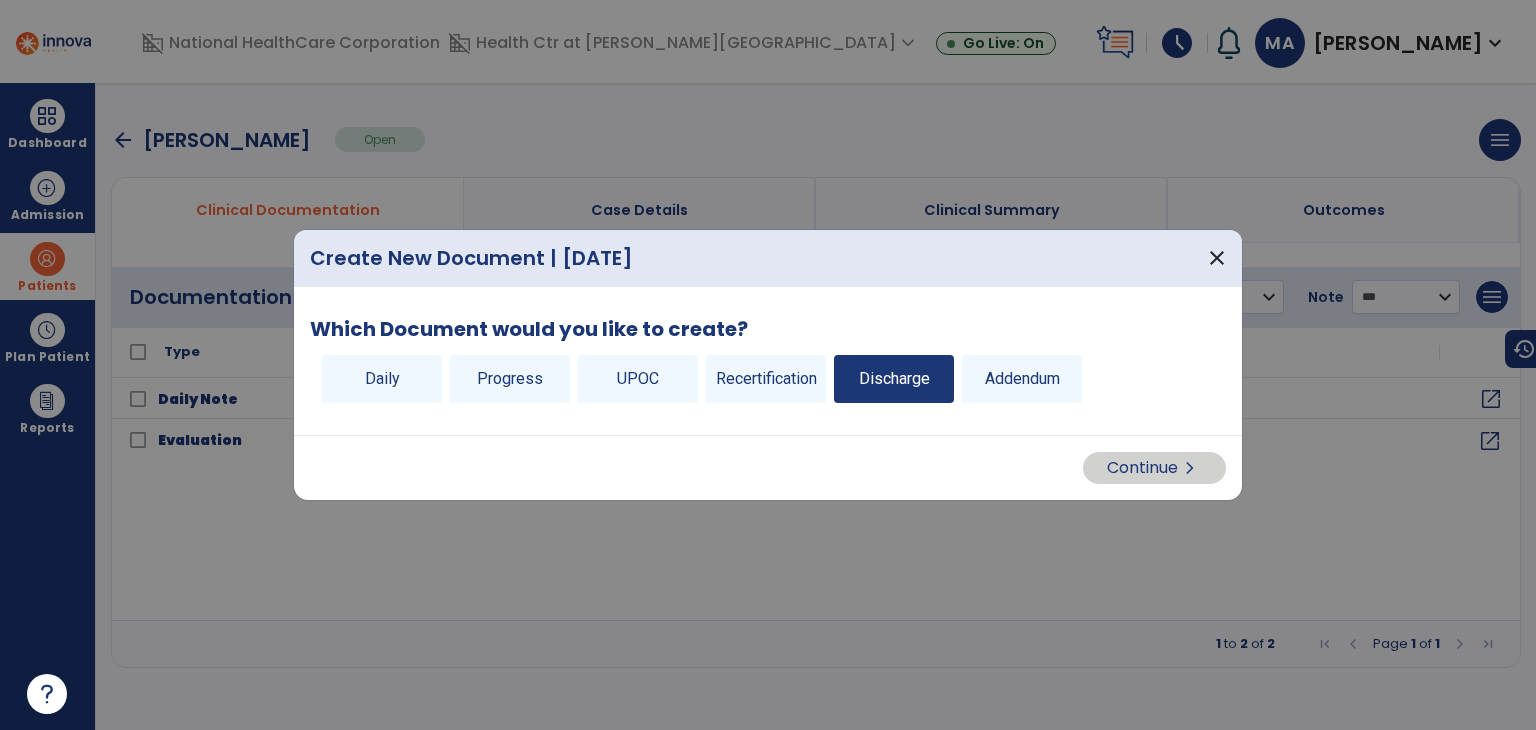 click on "Discharge" at bounding box center (894, 379) 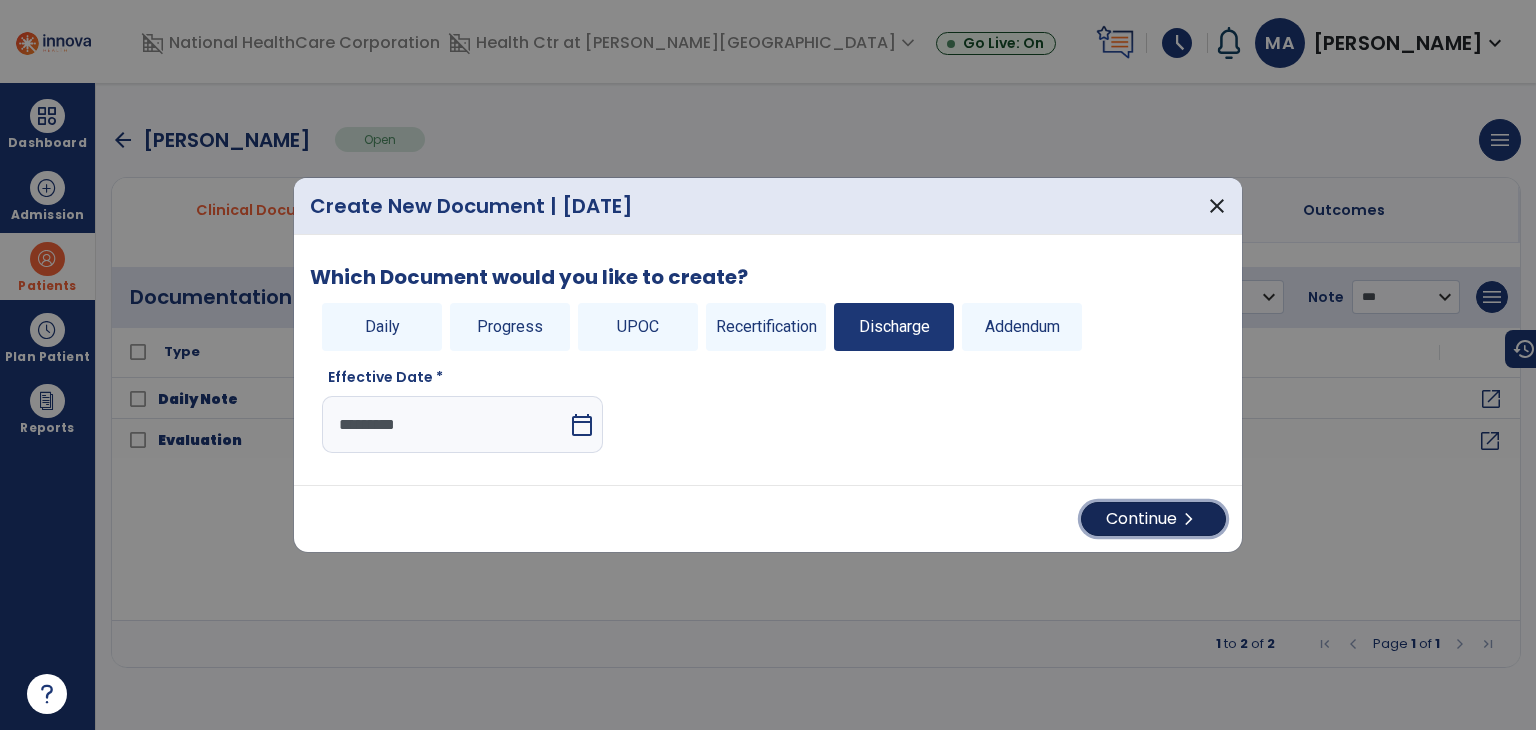 click on "Continue   chevron_right" at bounding box center [1153, 519] 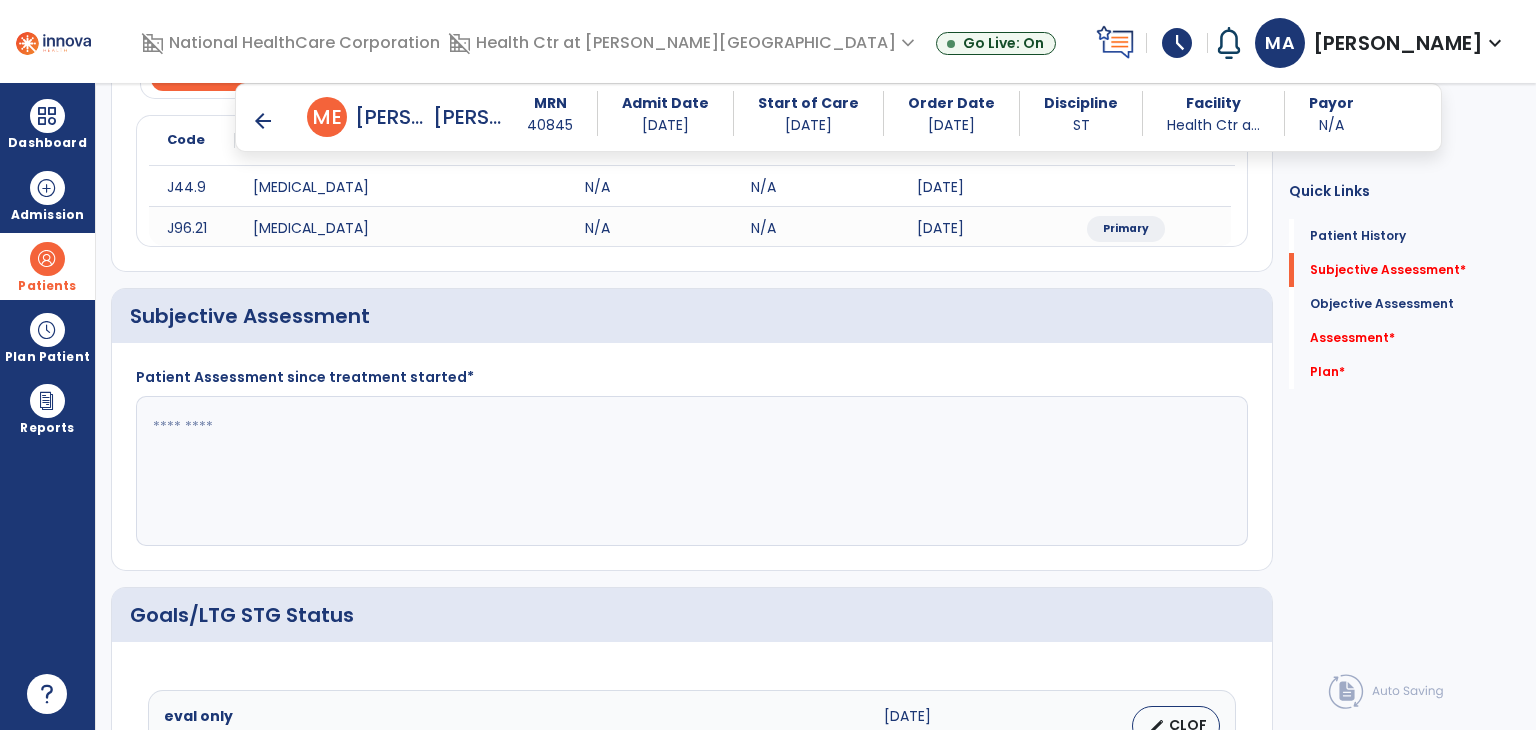 scroll, scrollTop: 300, scrollLeft: 0, axis: vertical 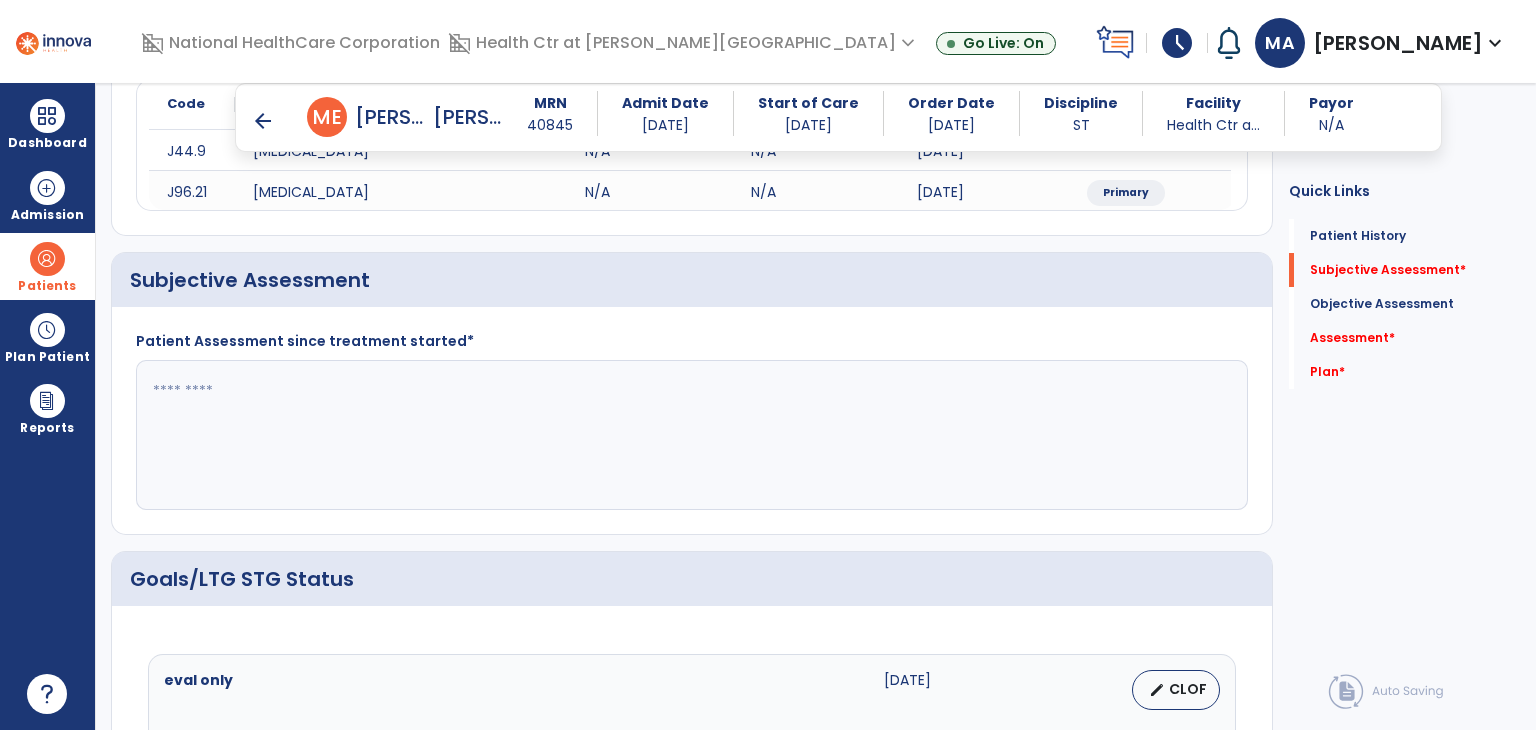 click 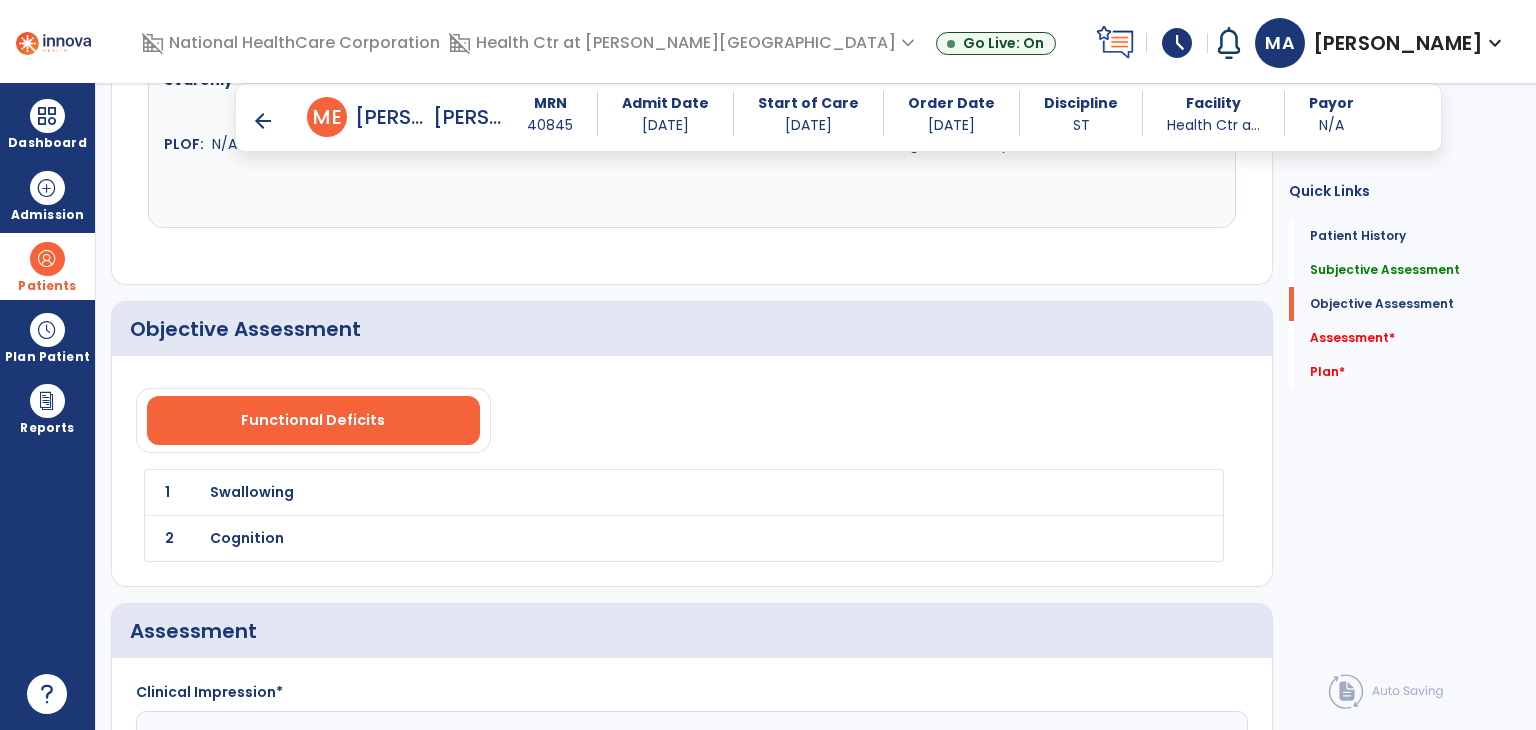 scroll, scrollTop: 1300, scrollLeft: 0, axis: vertical 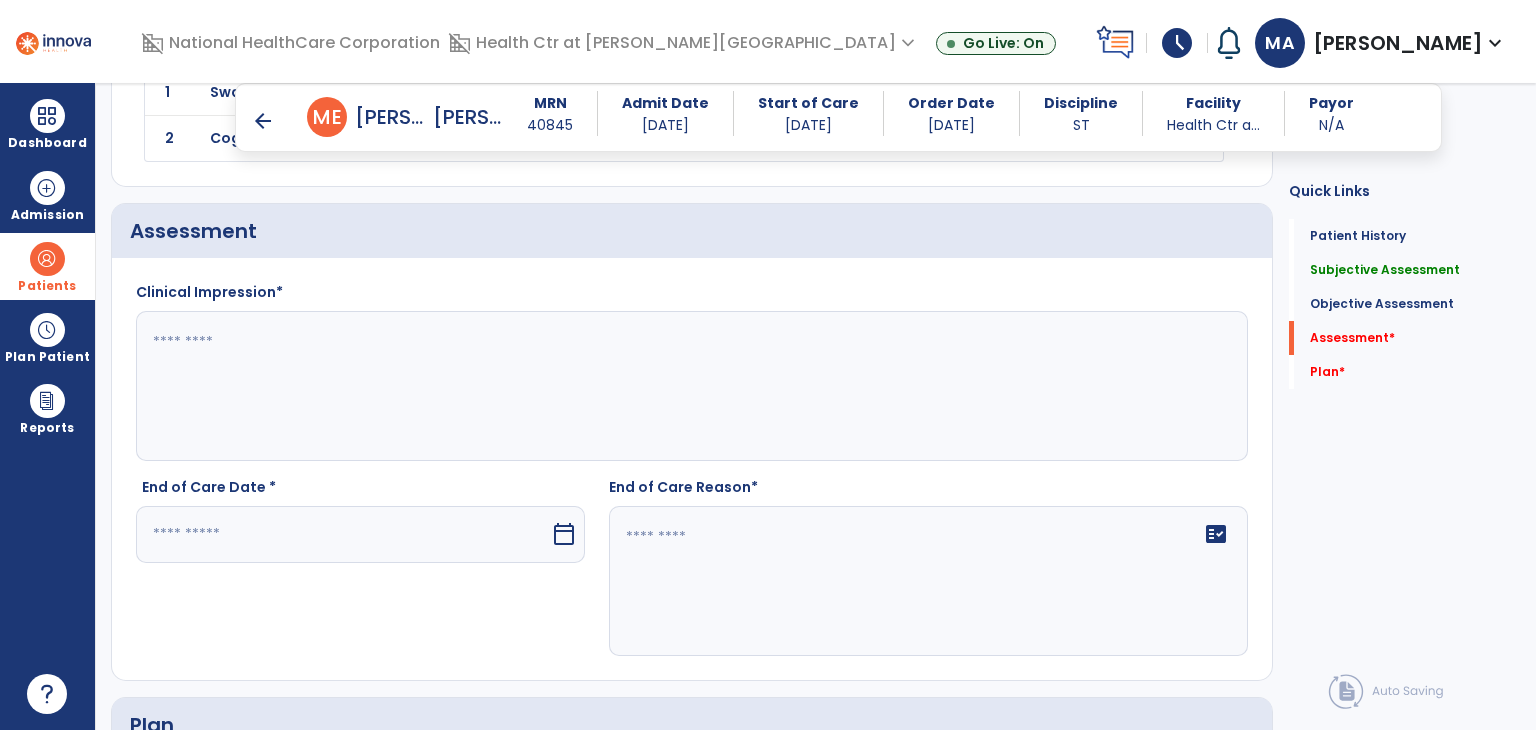 type on "*********" 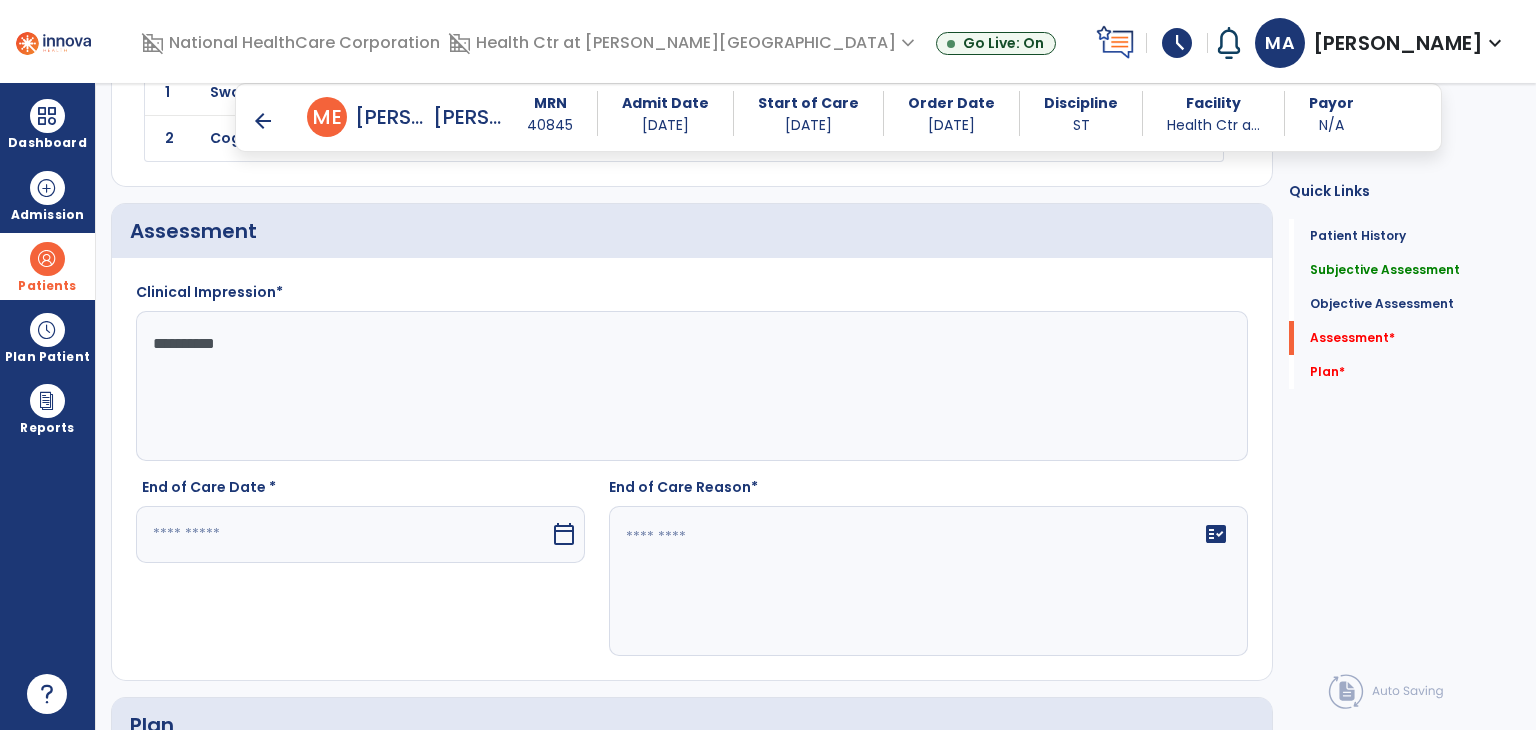 type on "*********" 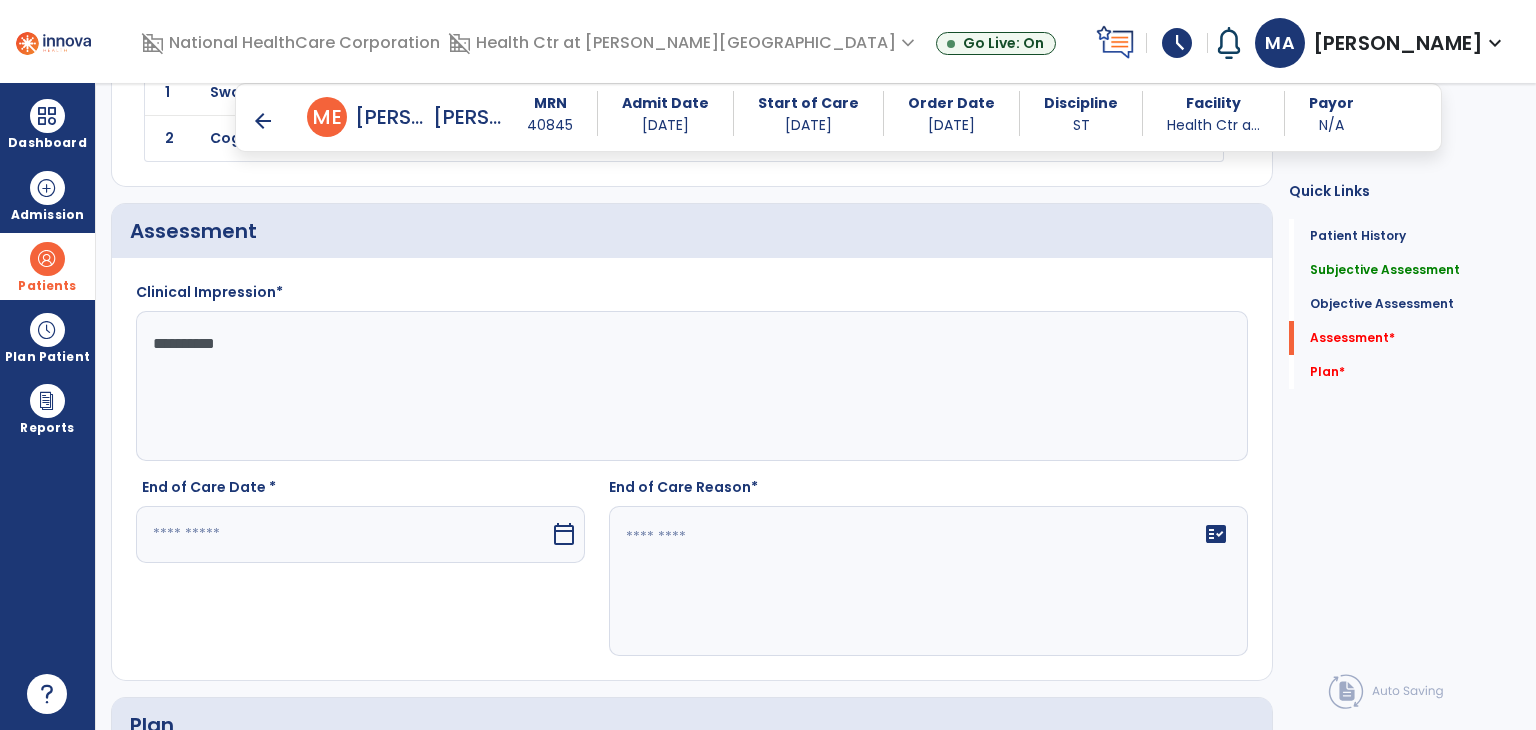 click at bounding box center (343, 534) 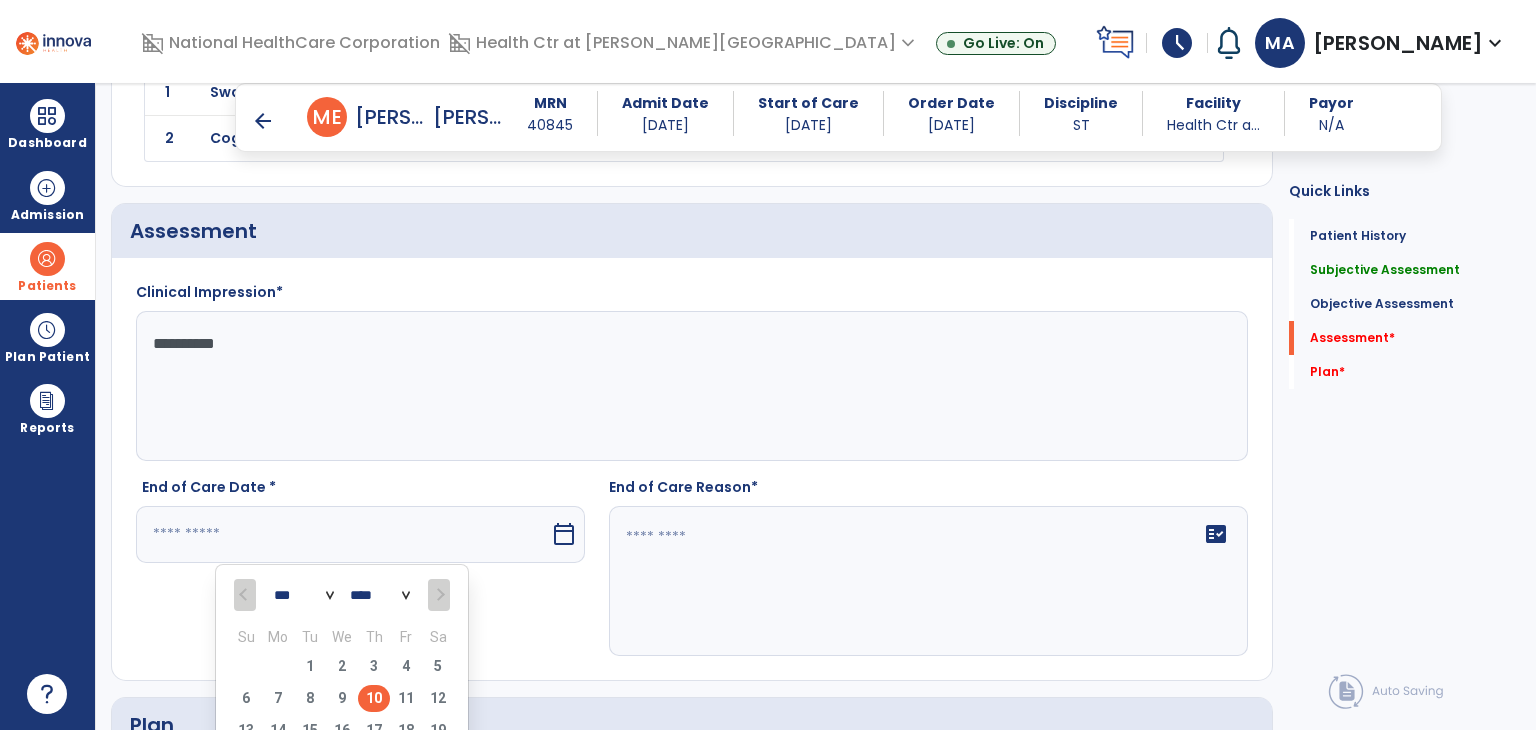 drag, startPoint x: 372, startPoint y: 693, endPoint x: 388, endPoint y: 679, distance: 21.260292 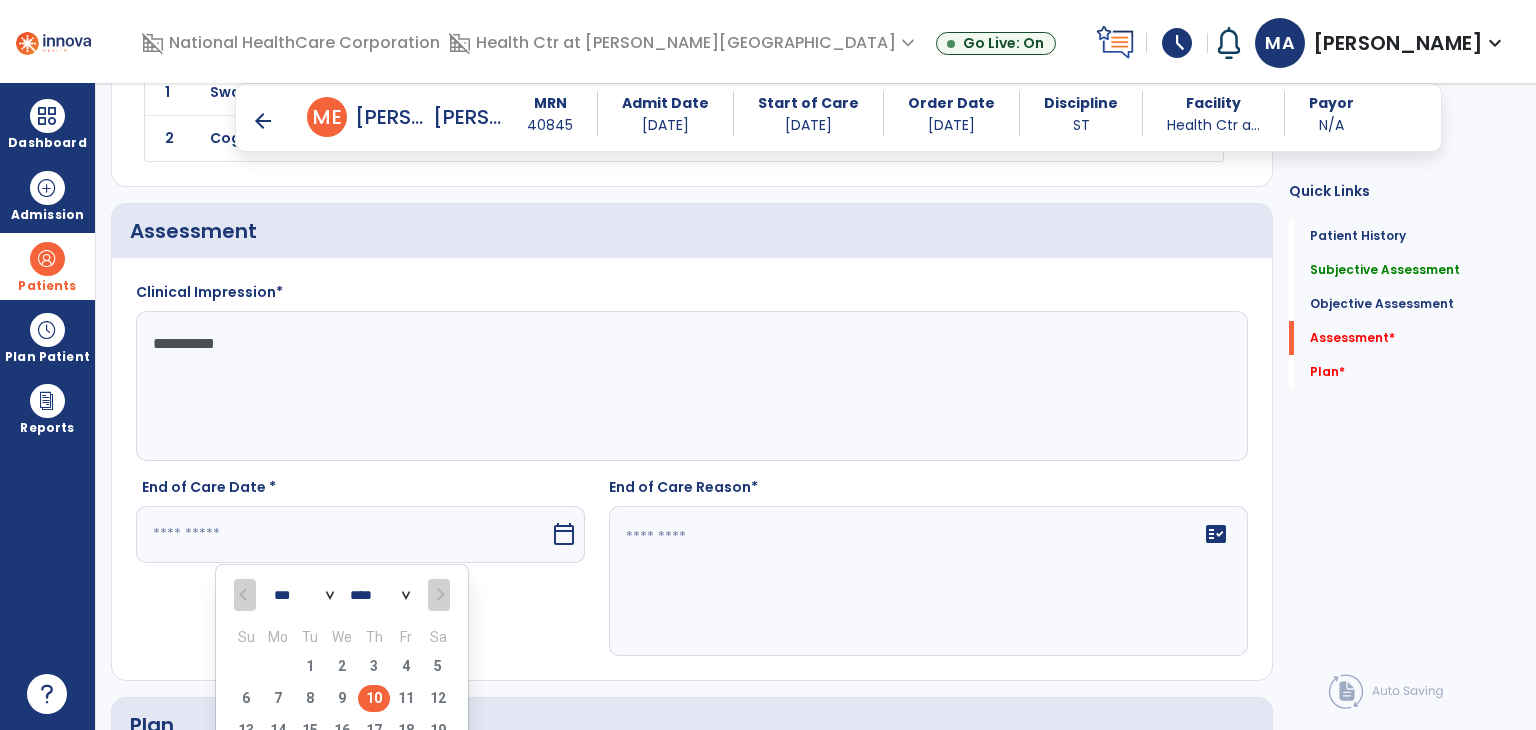 type on "*********" 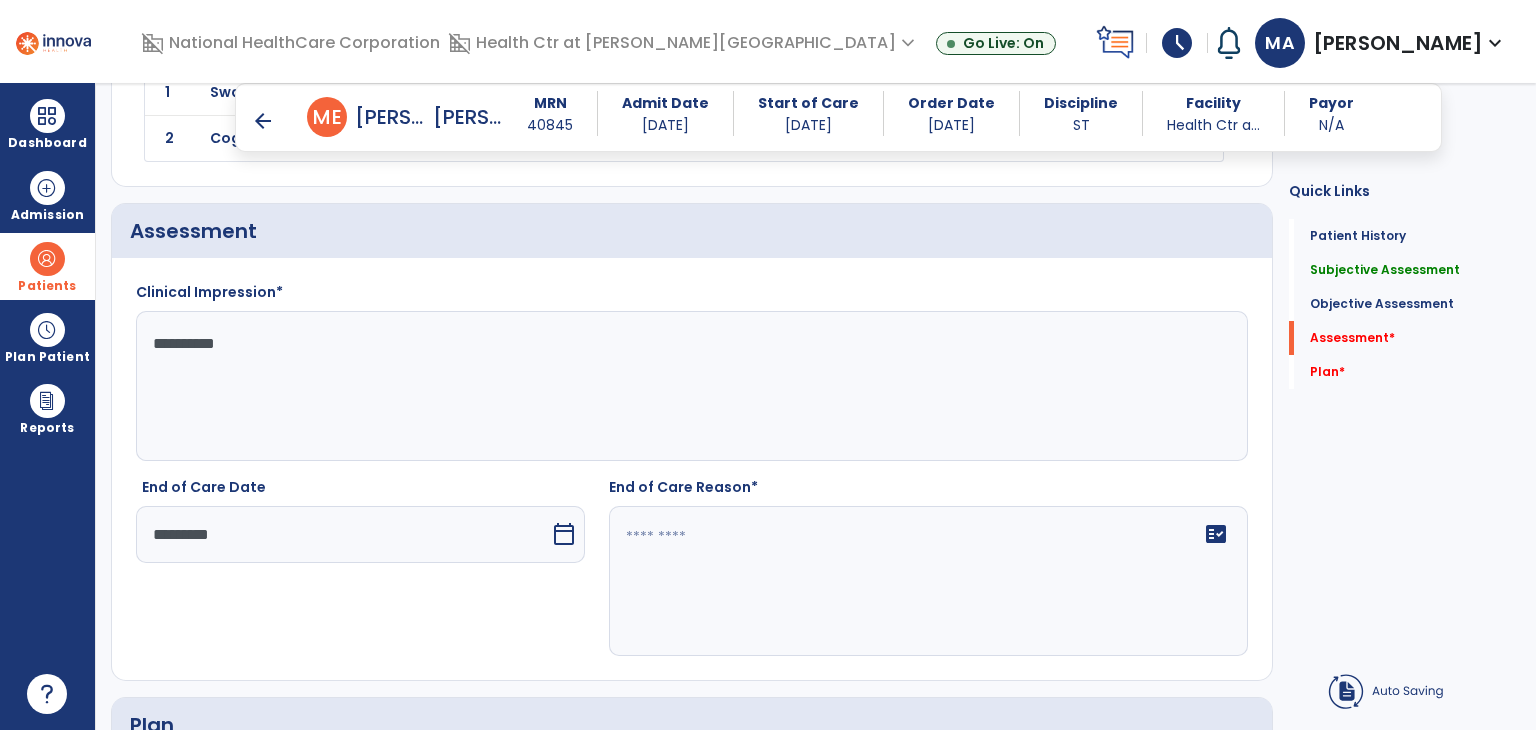 click on "fact_check" 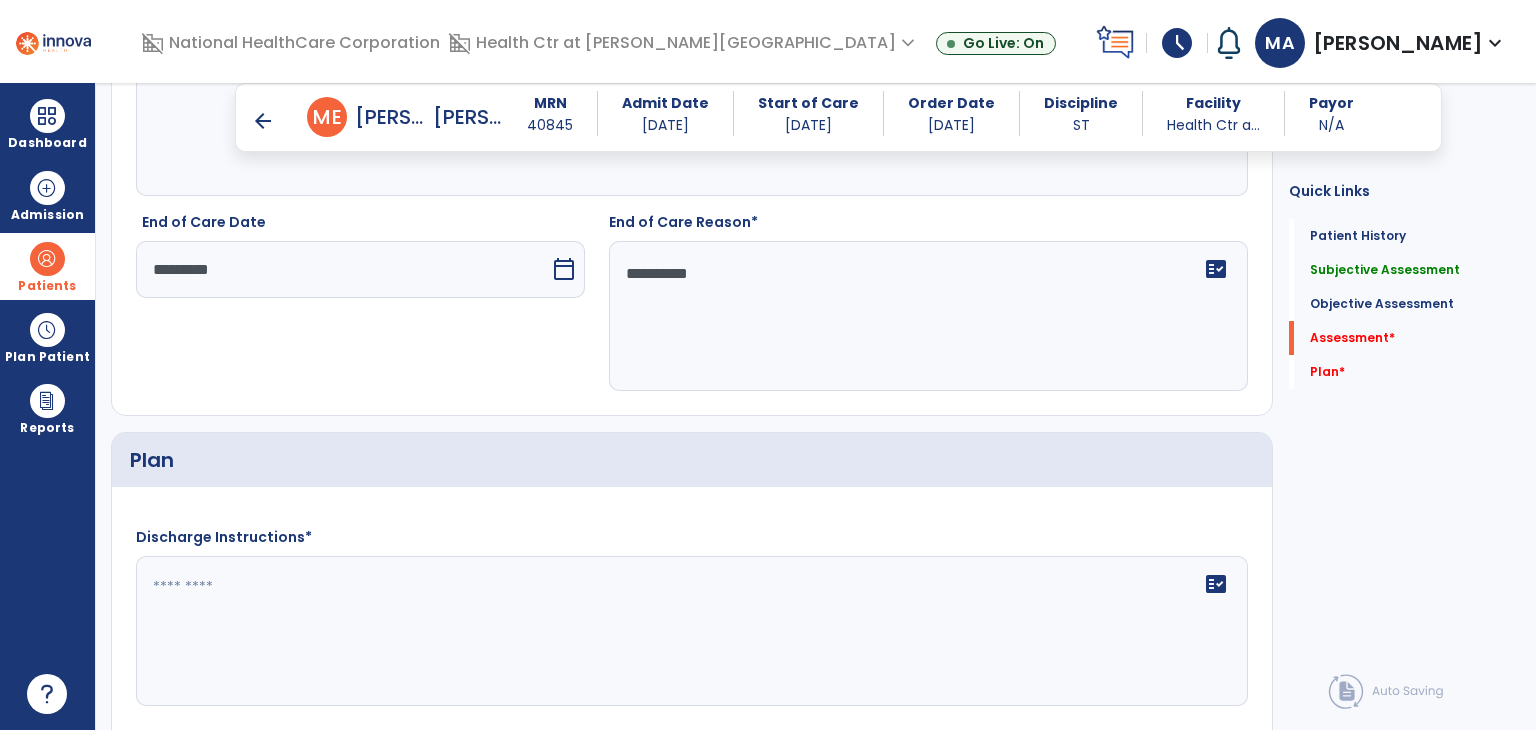 scroll, scrollTop: 1600, scrollLeft: 0, axis: vertical 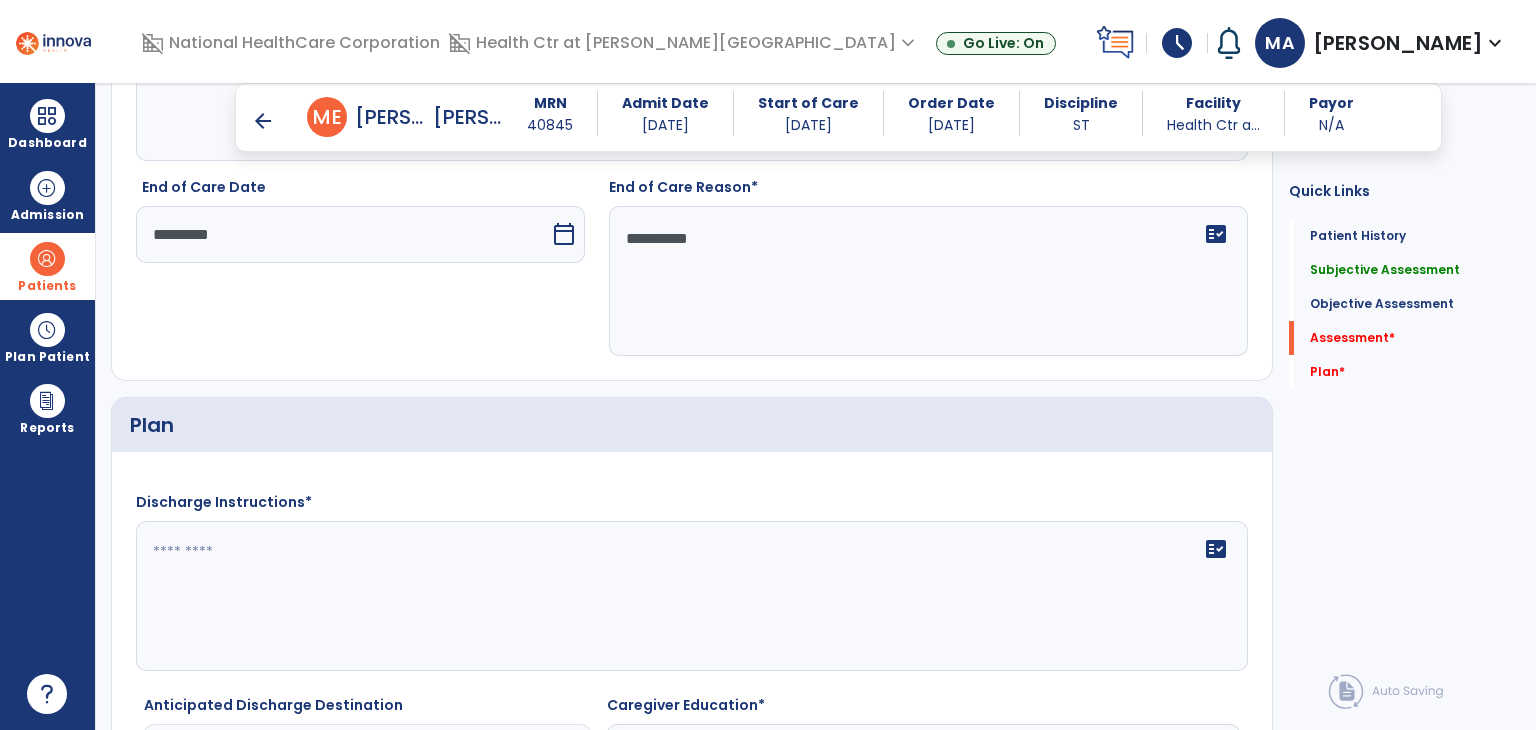 type on "*********" 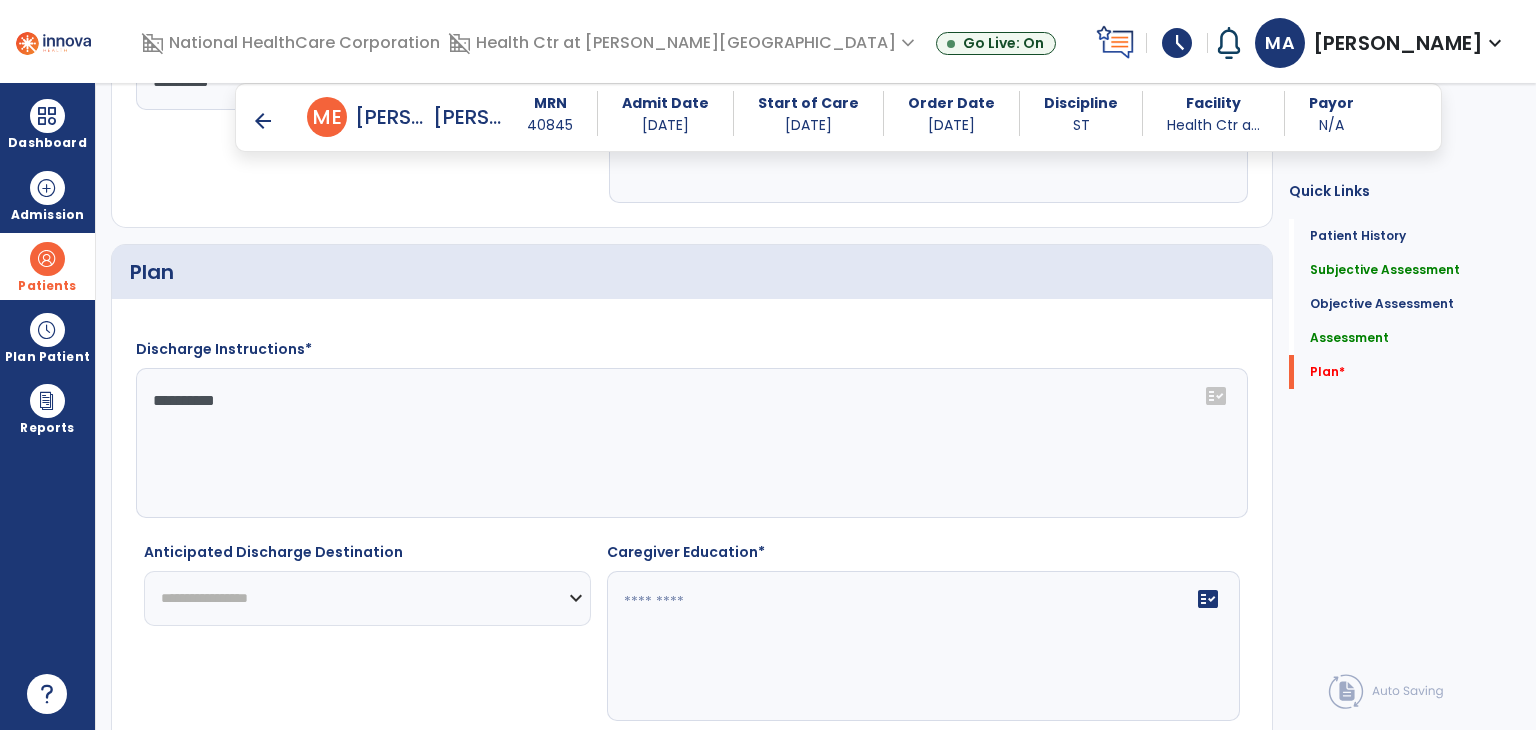 scroll, scrollTop: 1843, scrollLeft: 0, axis: vertical 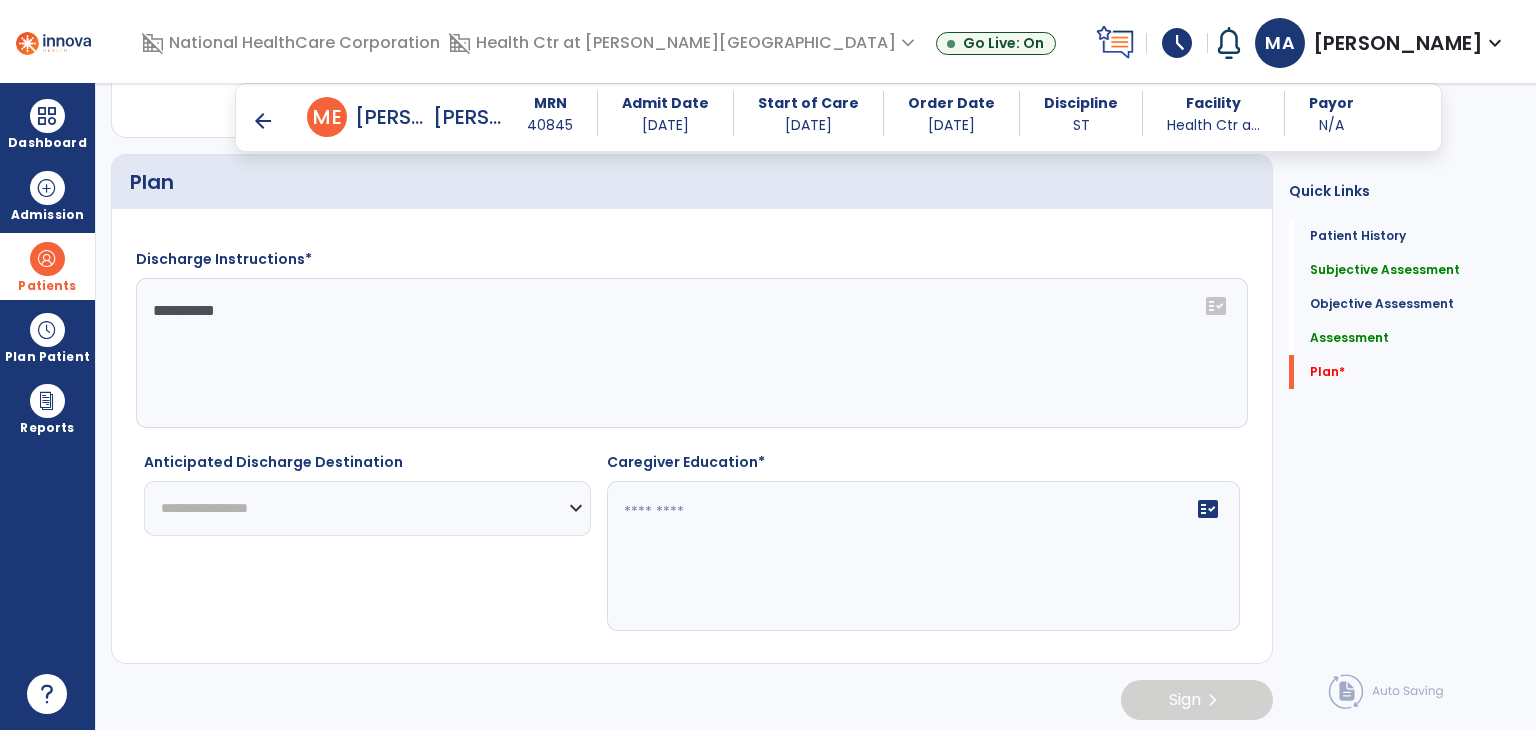 type on "*********" 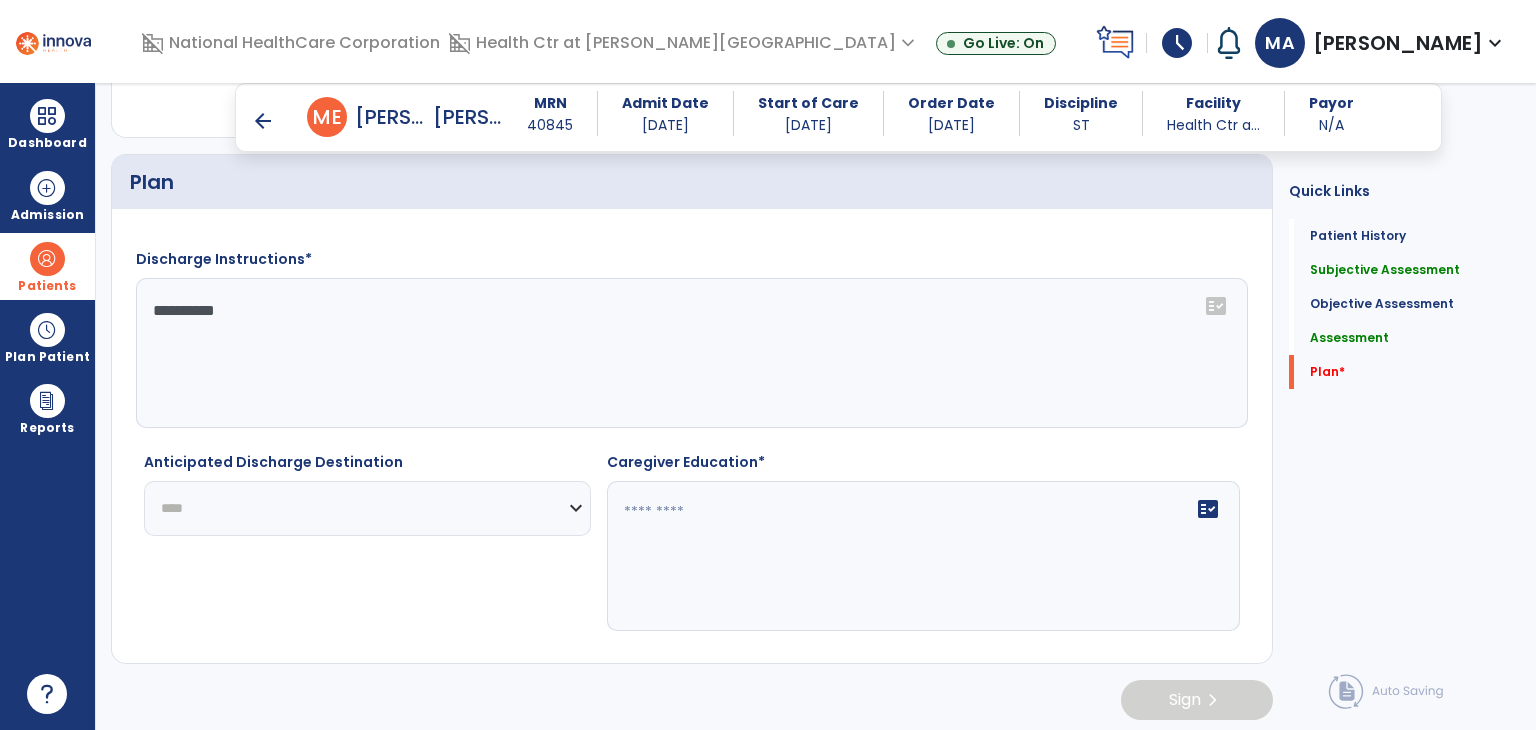 click on "**********" 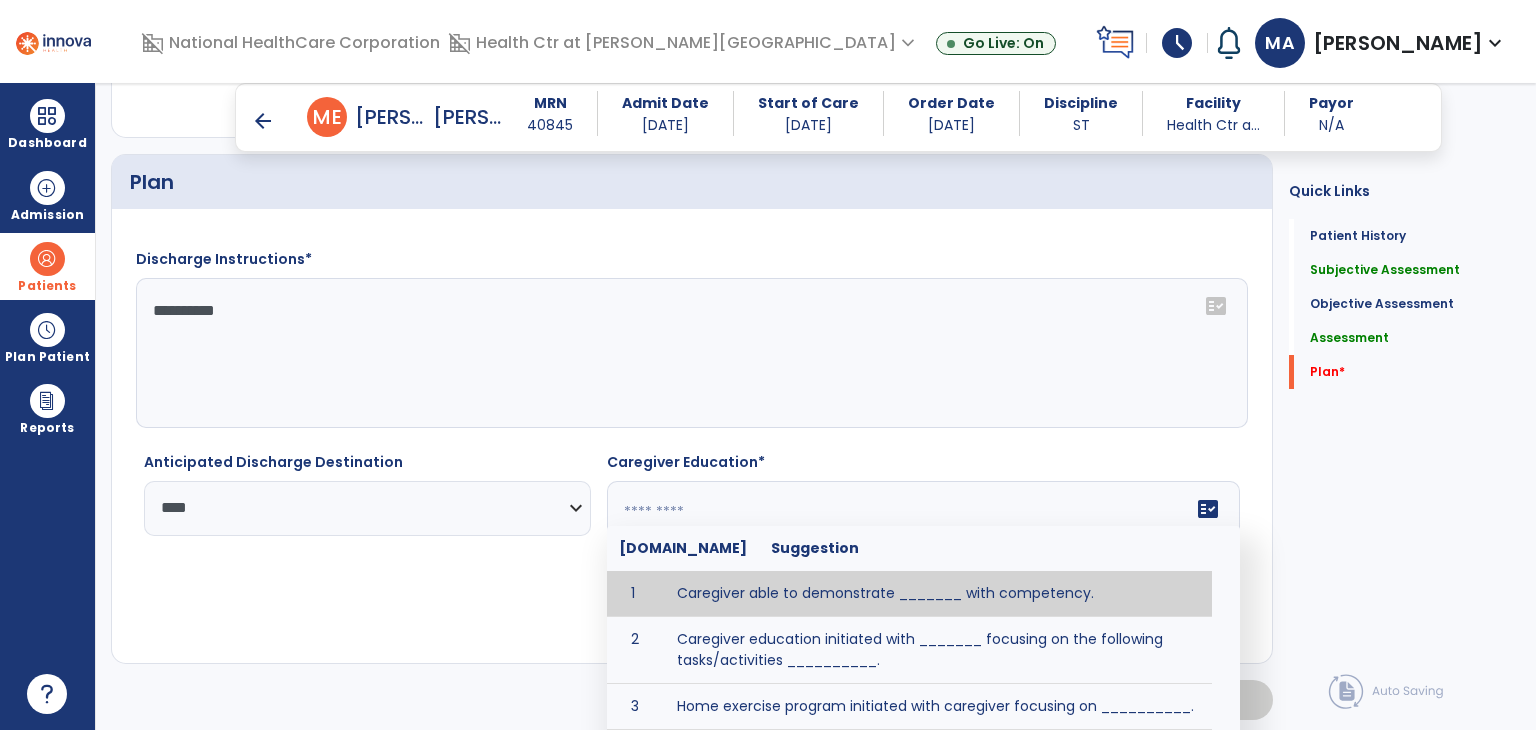 click on "fact_check  [DOMAIN_NAME] Suggestion 1 Caregiver able to demonstrate _______ with competency. 2 Caregiver education initiated with _______ focusing on the following tasks/activities __________. 3 Home exercise program initiated with caregiver focusing on __________. 4 Patient educated in precautions and is able to recount information with [VALUE]% accuracy." 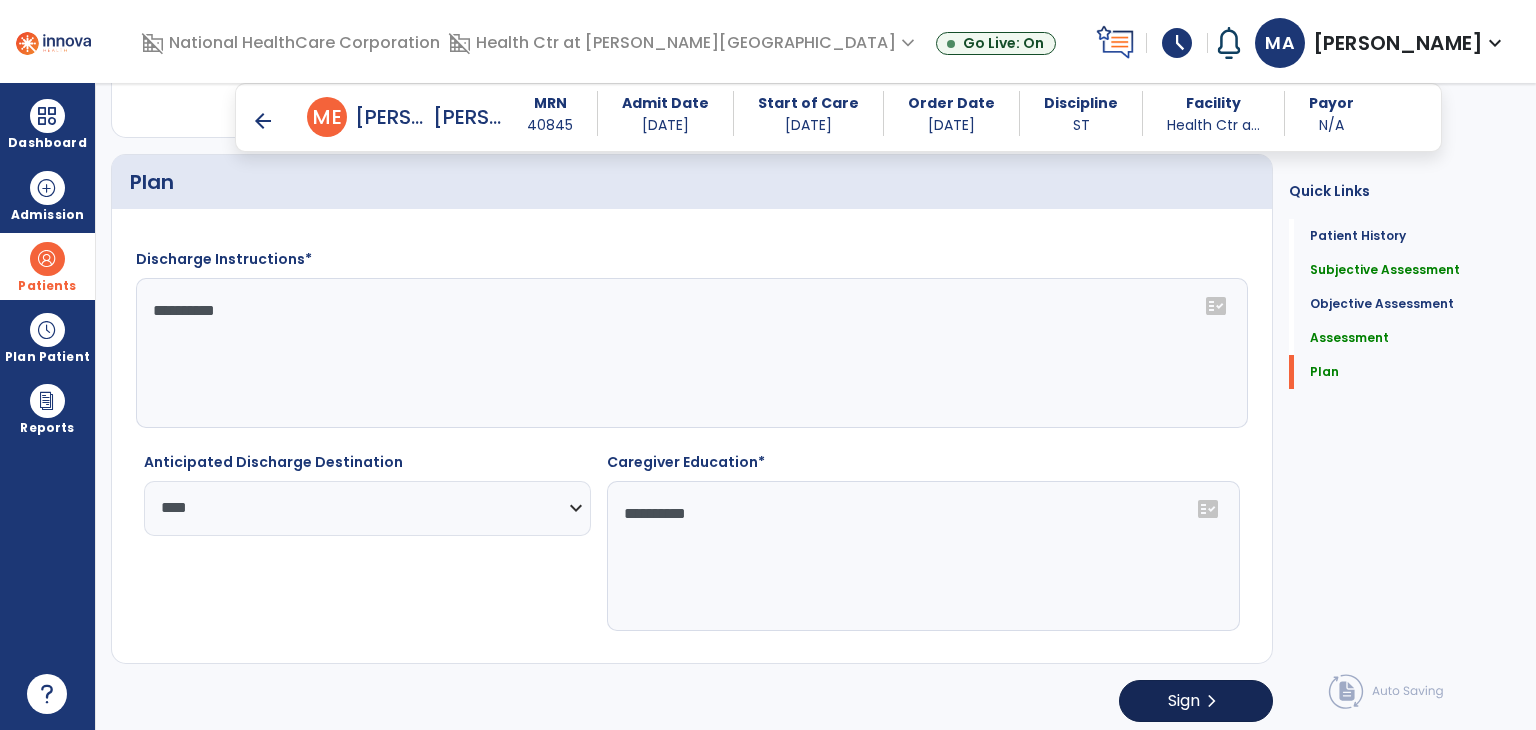 type on "*********" 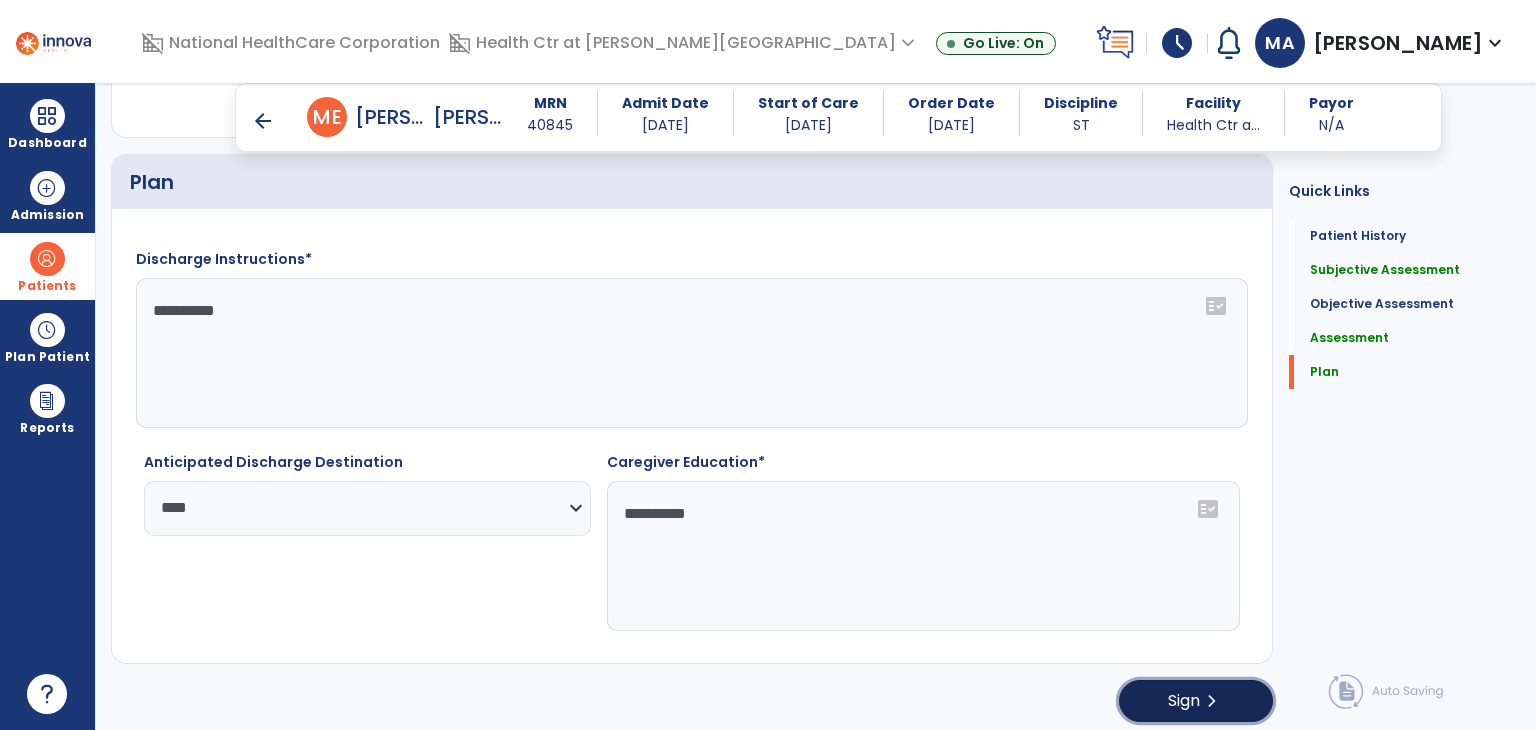 click on "Sign  chevron_right" 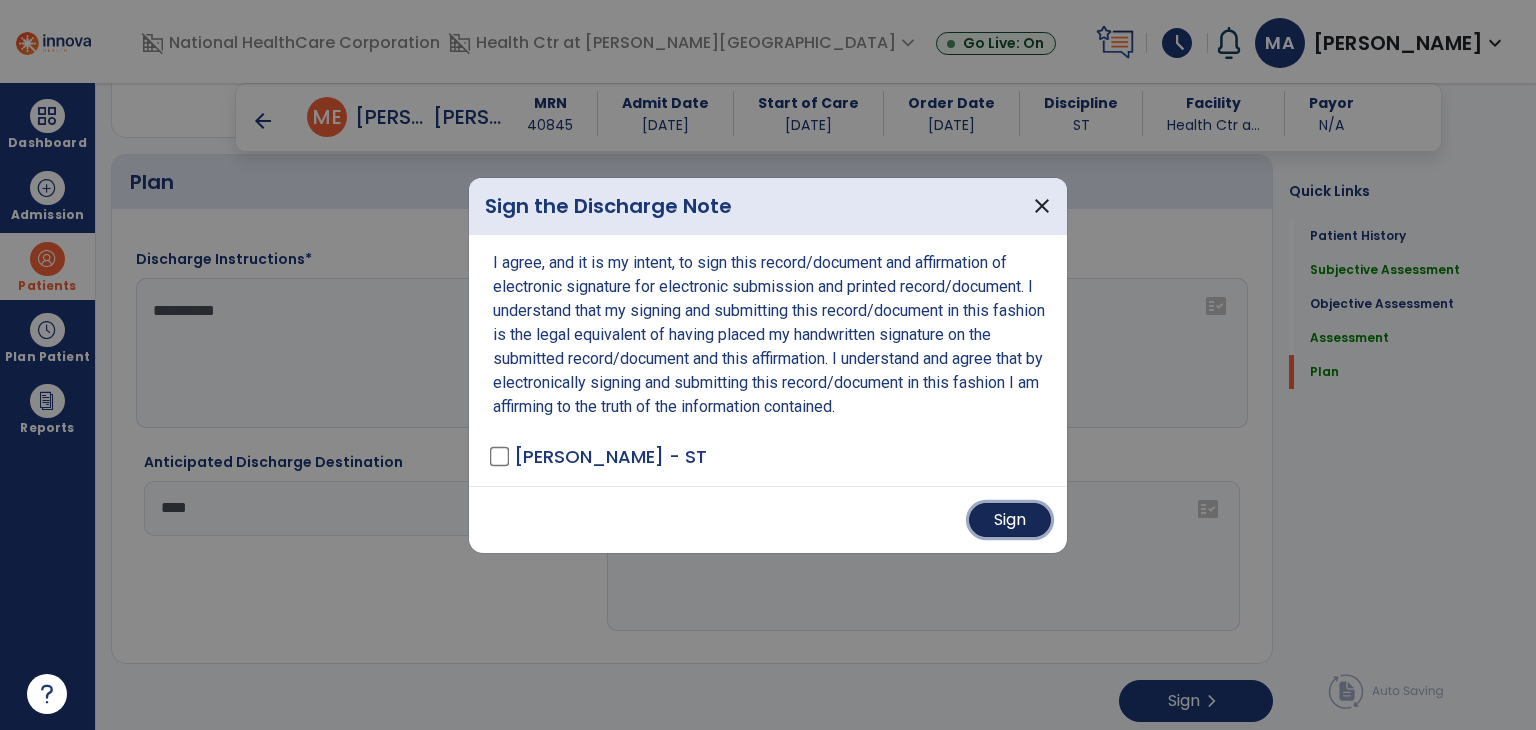 click on "Sign" at bounding box center [1010, 520] 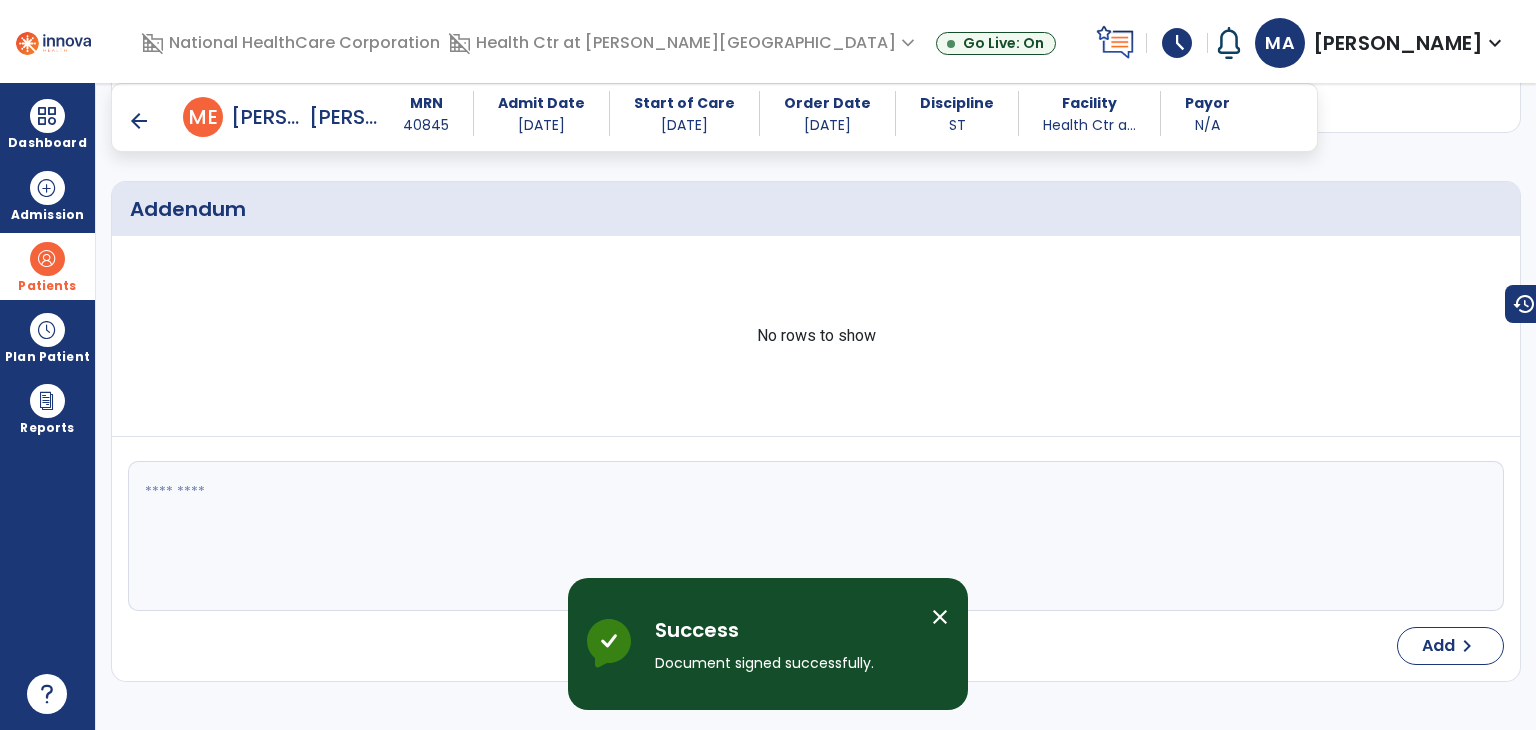 scroll, scrollTop: 0, scrollLeft: 0, axis: both 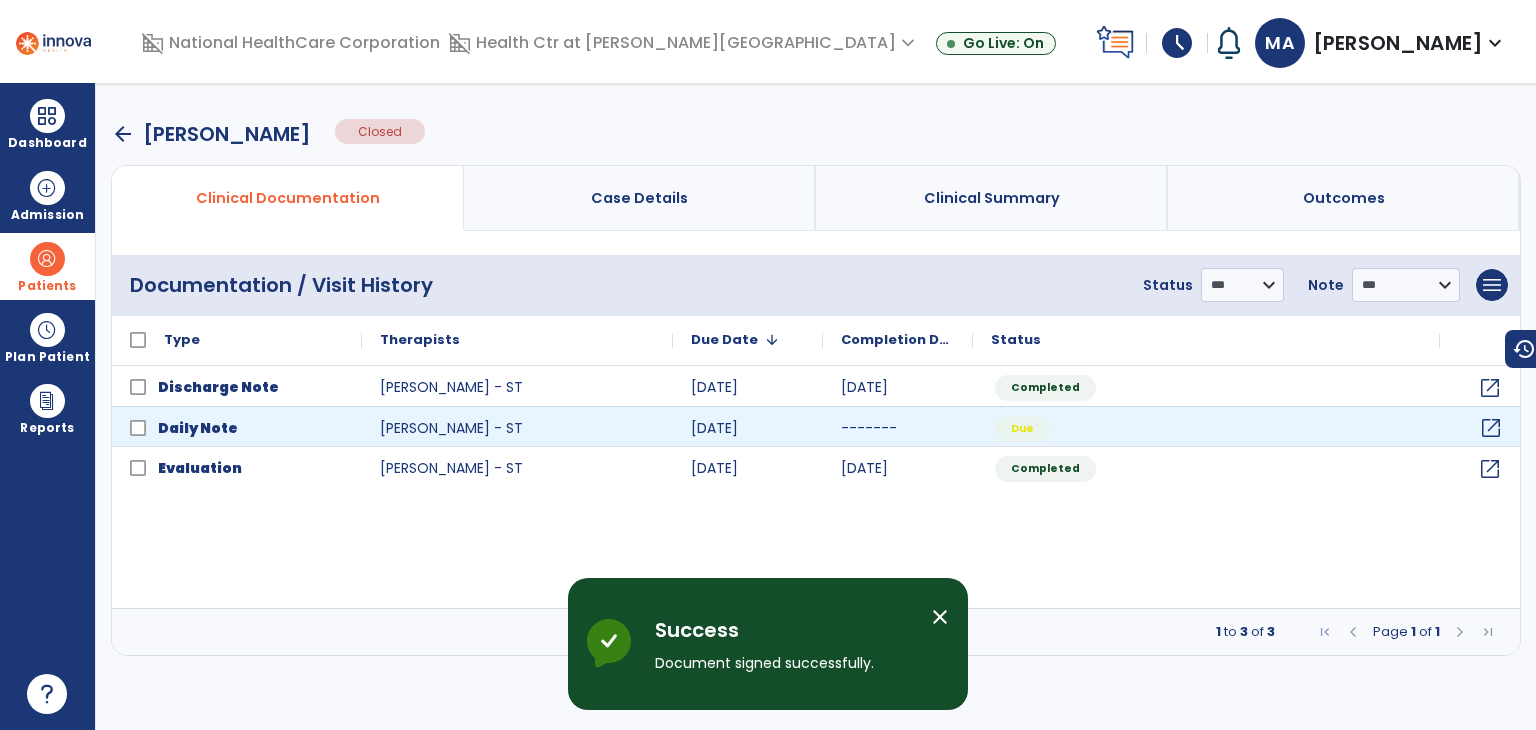 click on "open_in_new" 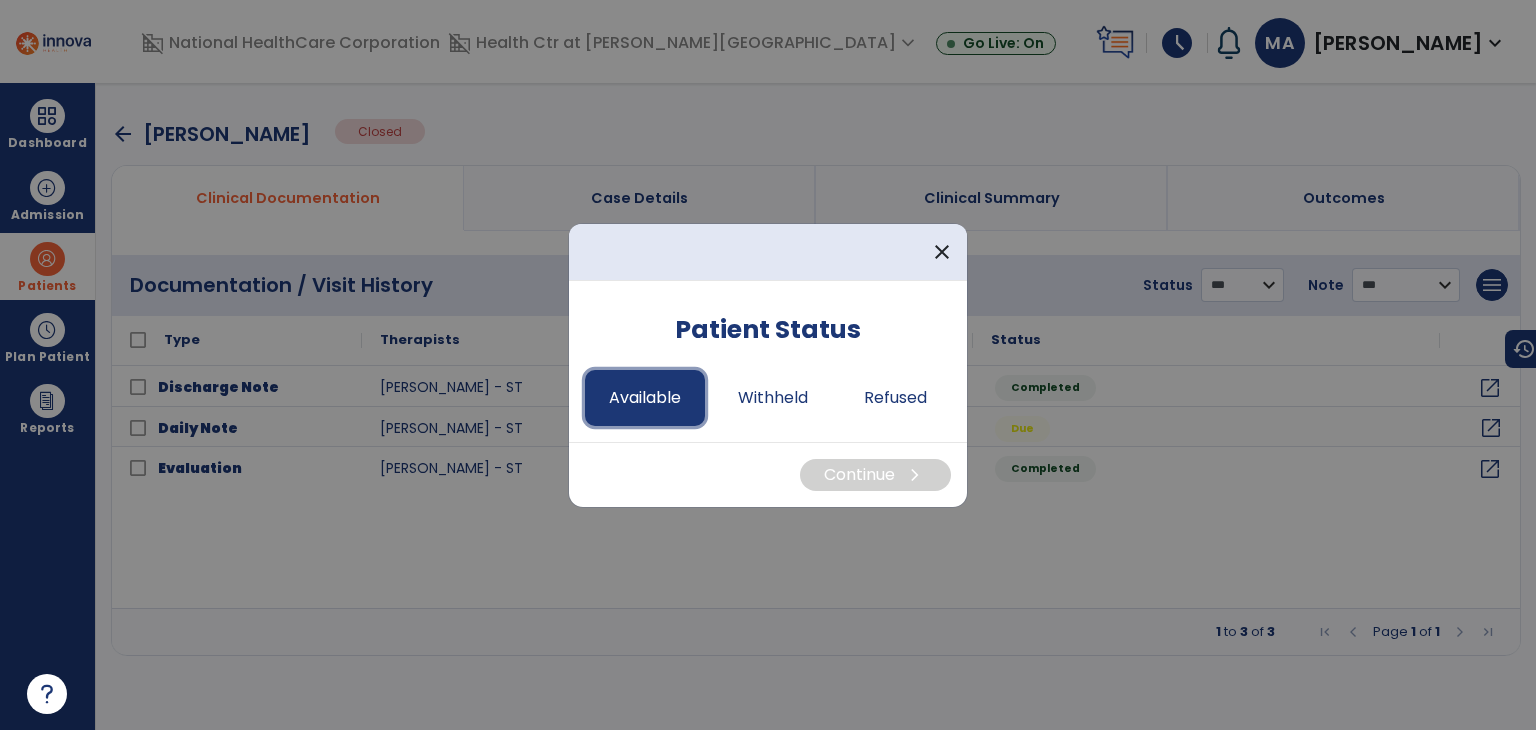 click on "Available" at bounding box center (645, 398) 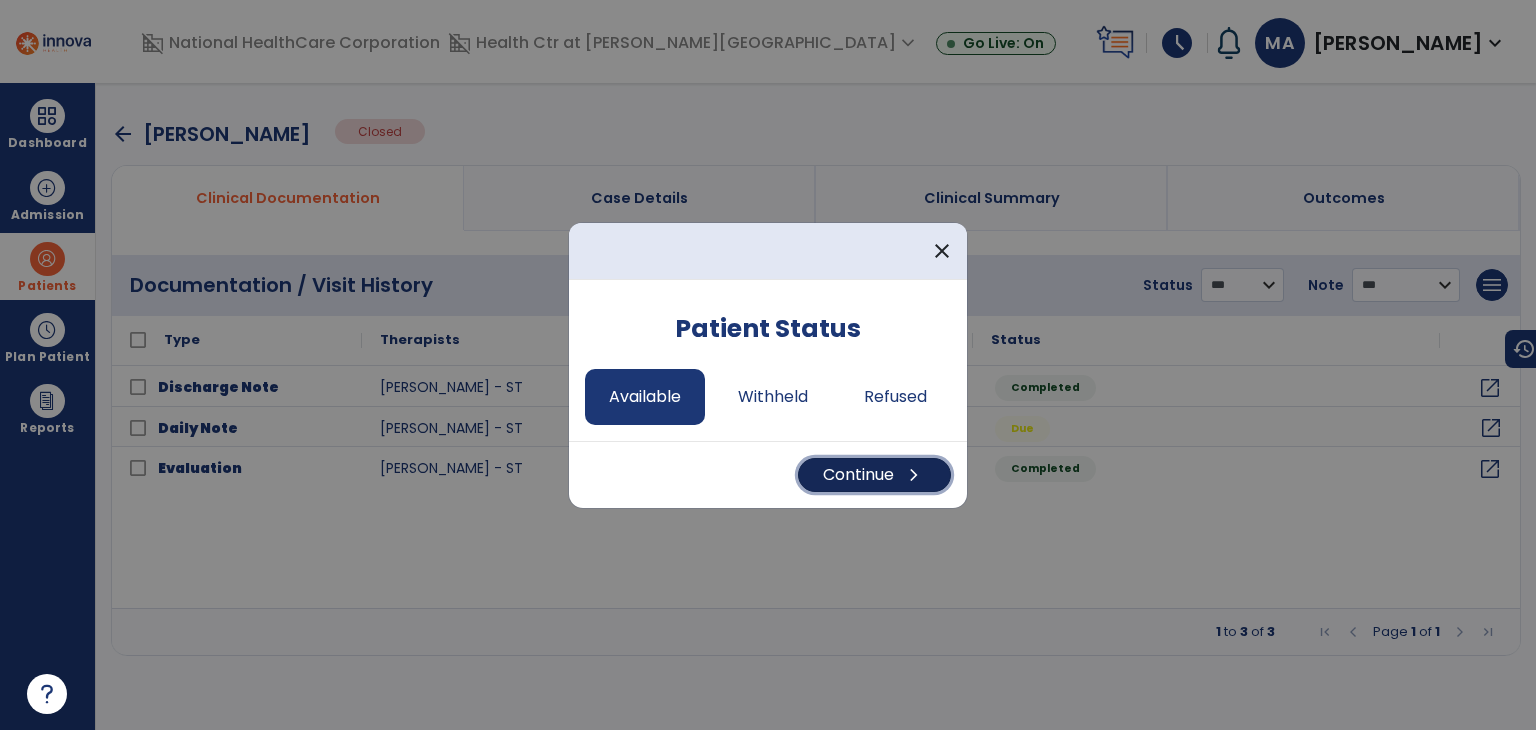 click on "Continue   chevron_right" at bounding box center (874, 475) 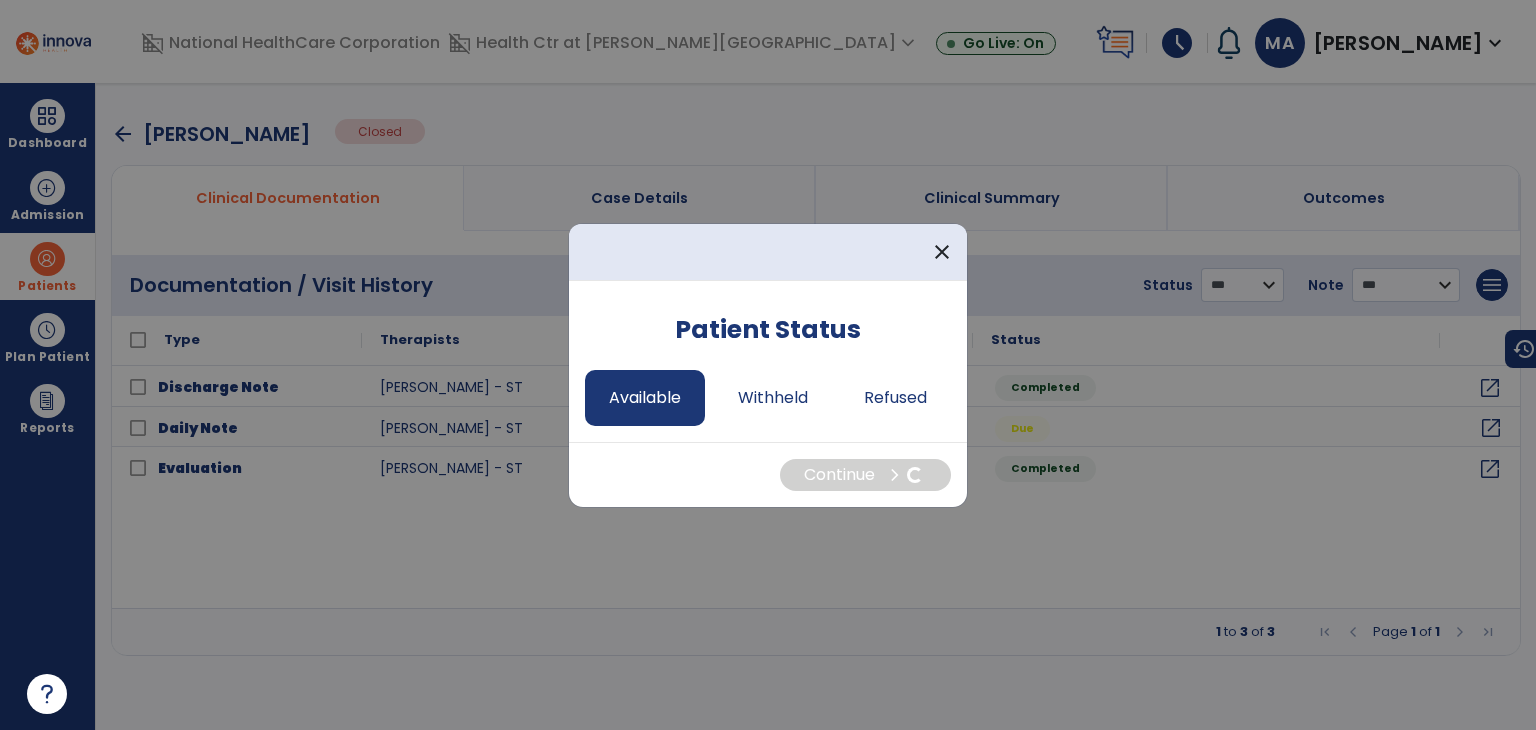 select on "*" 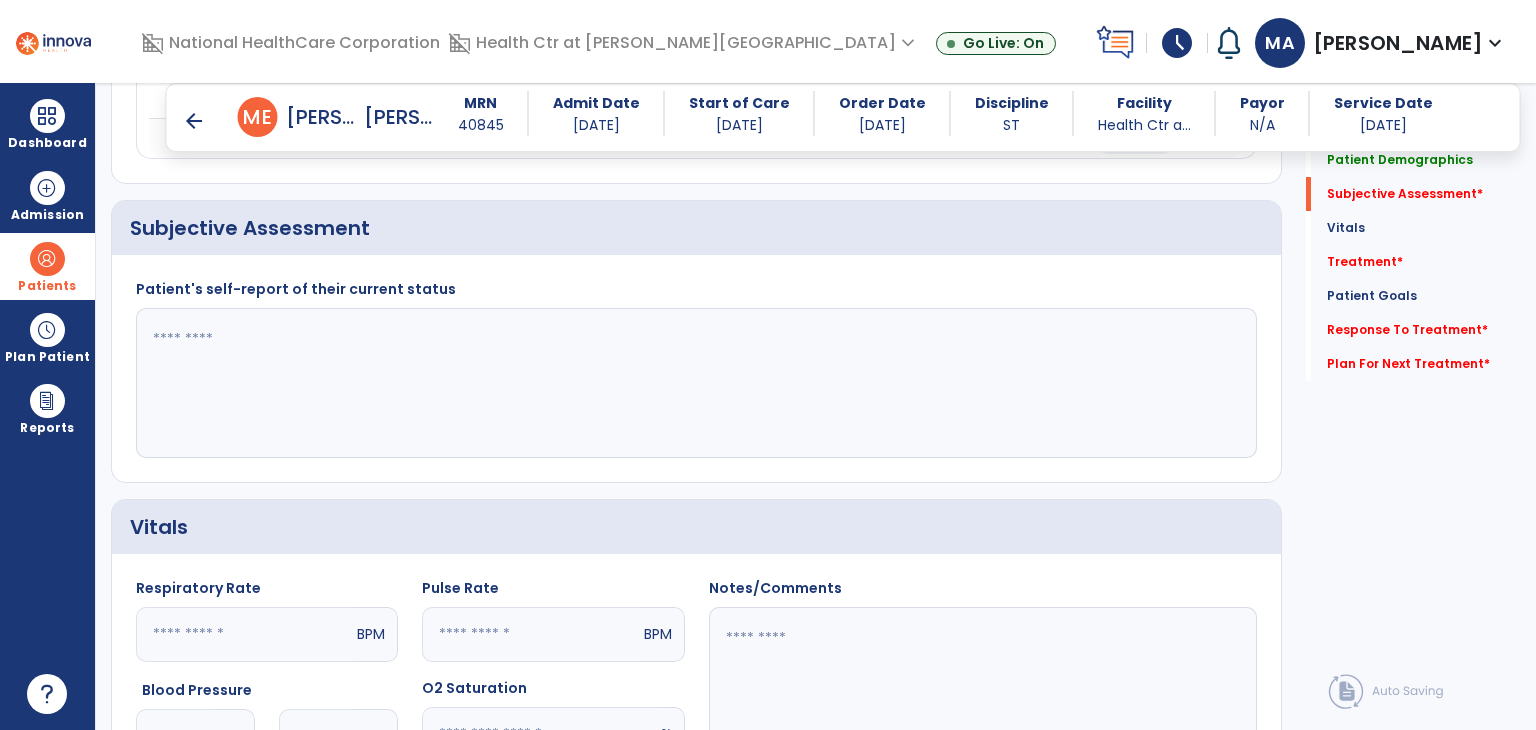 scroll, scrollTop: 400, scrollLeft: 0, axis: vertical 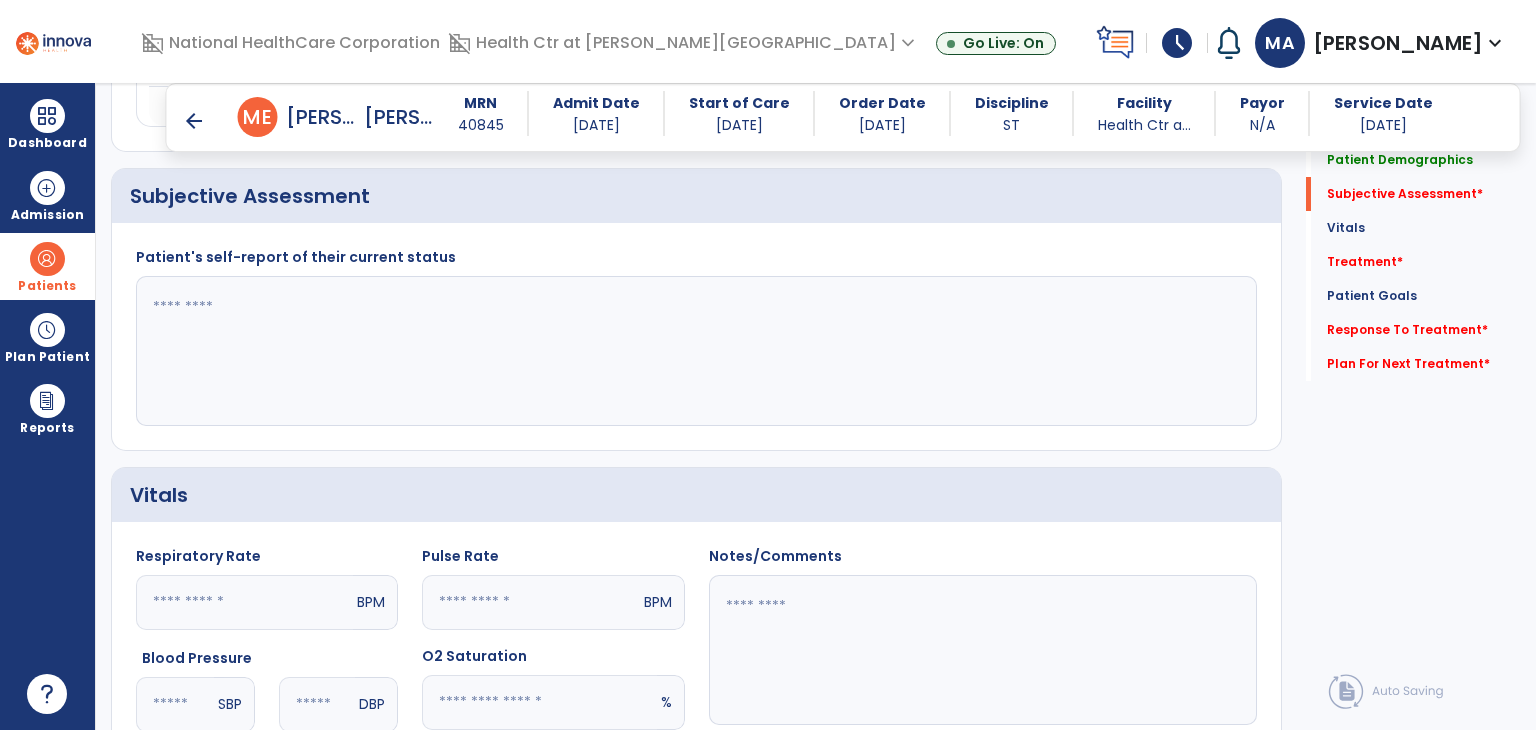 click 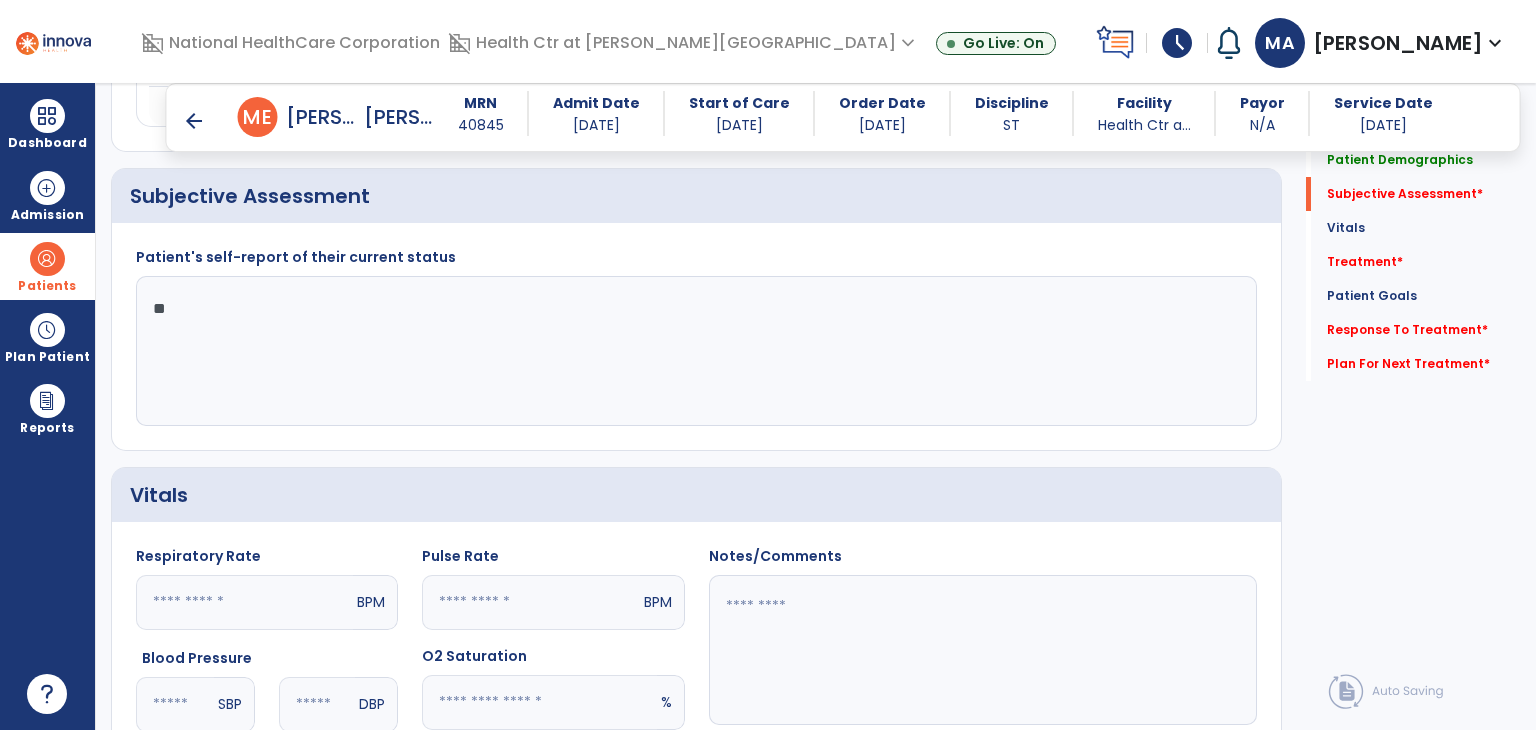 type on "*" 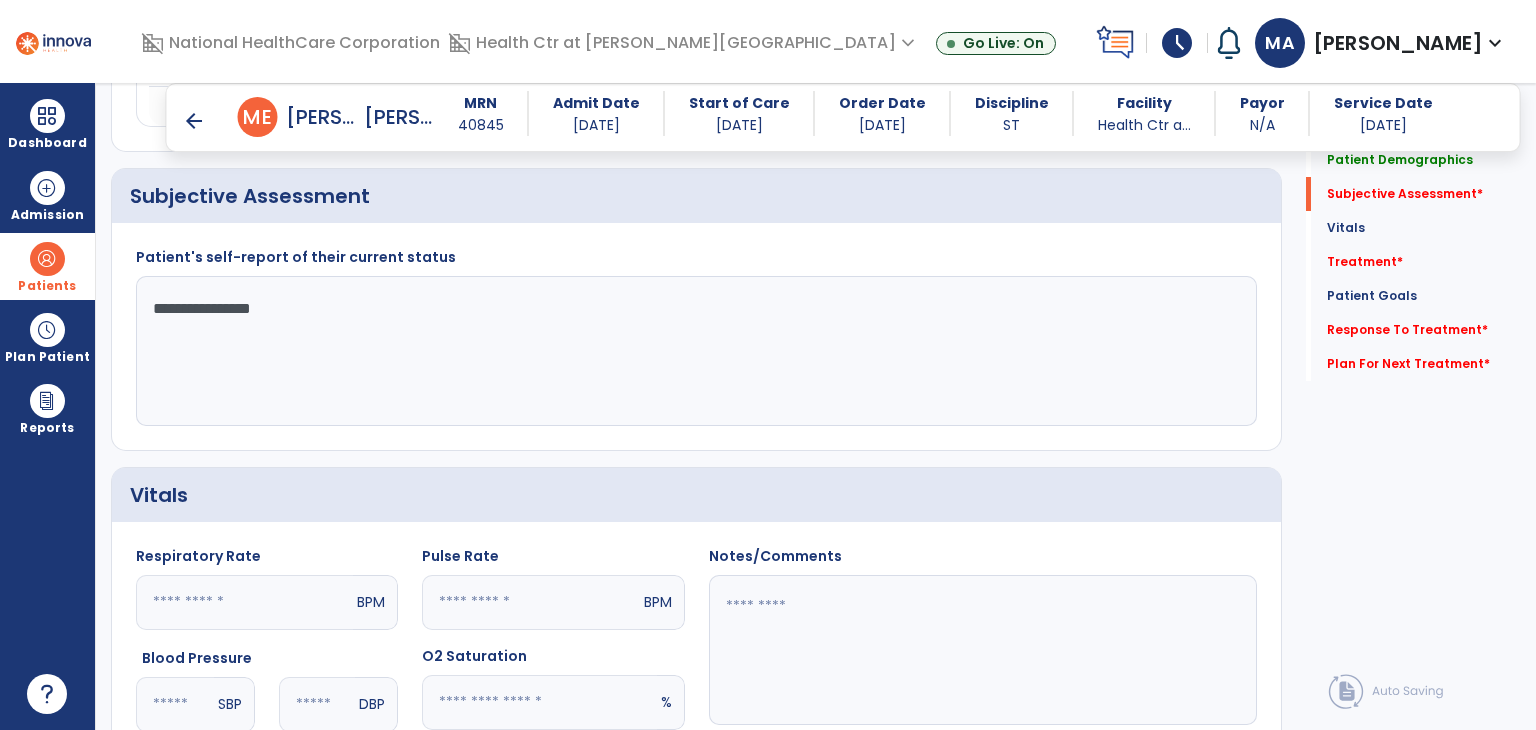 scroll, scrollTop: 900, scrollLeft: 0, axis: vertical 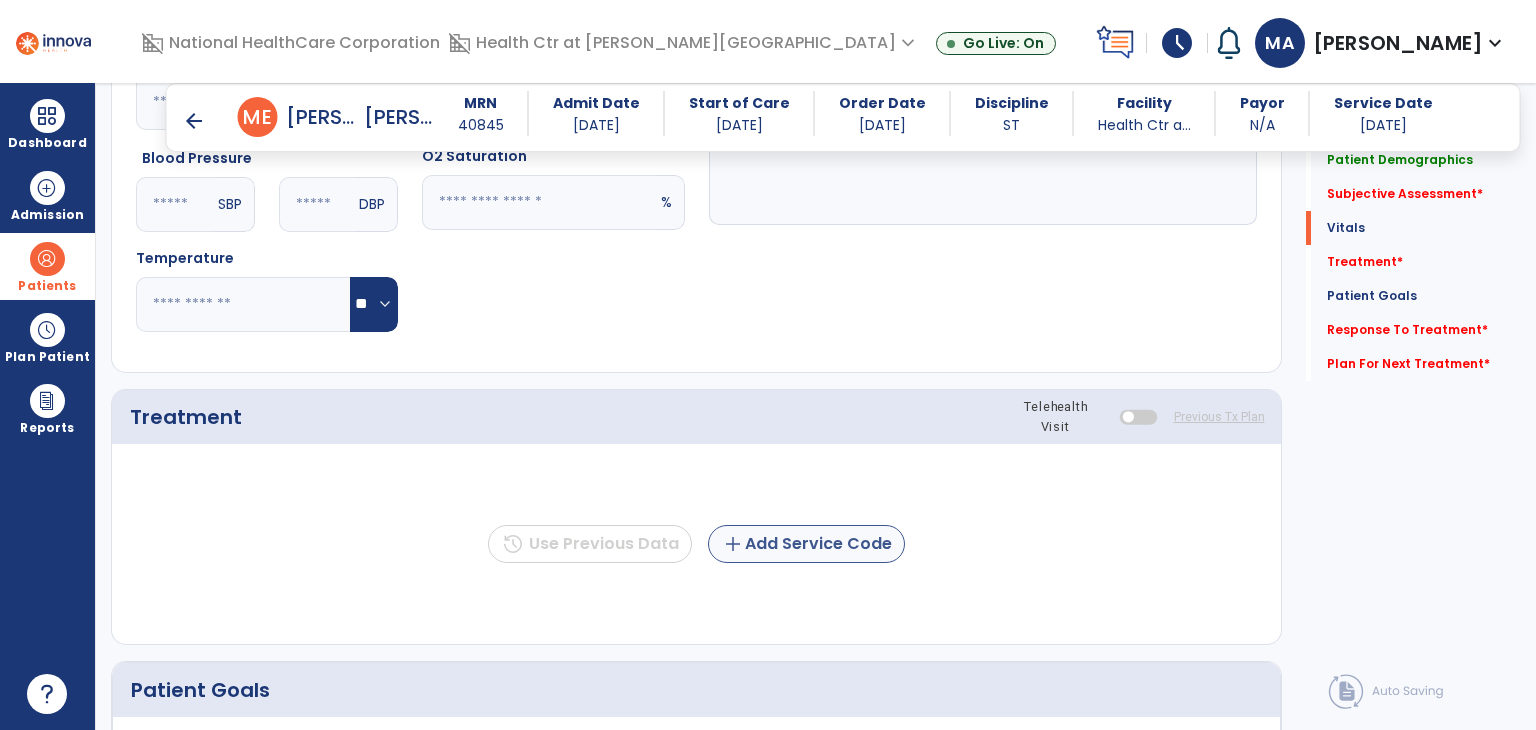 type on "**********" 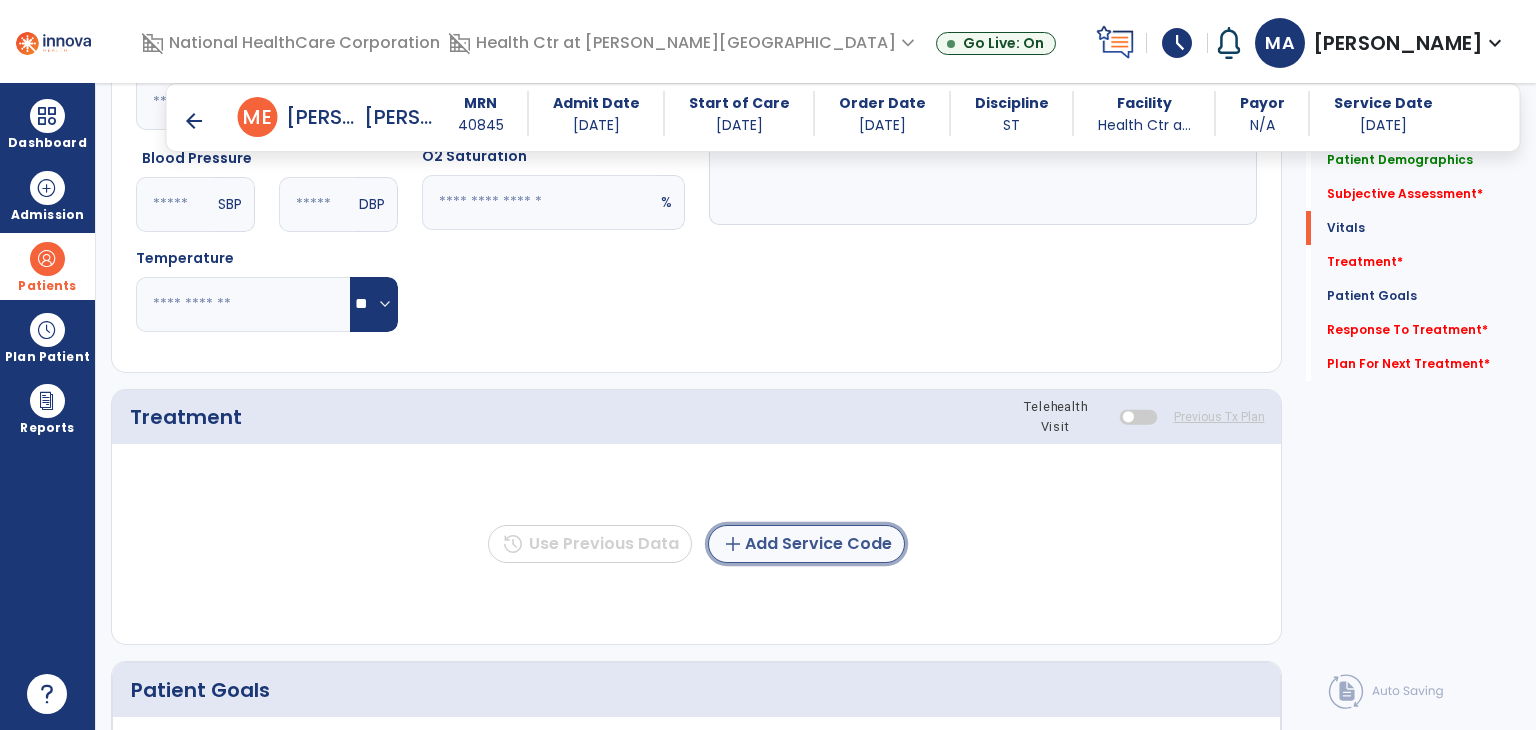 click on "add  Add Service Code" 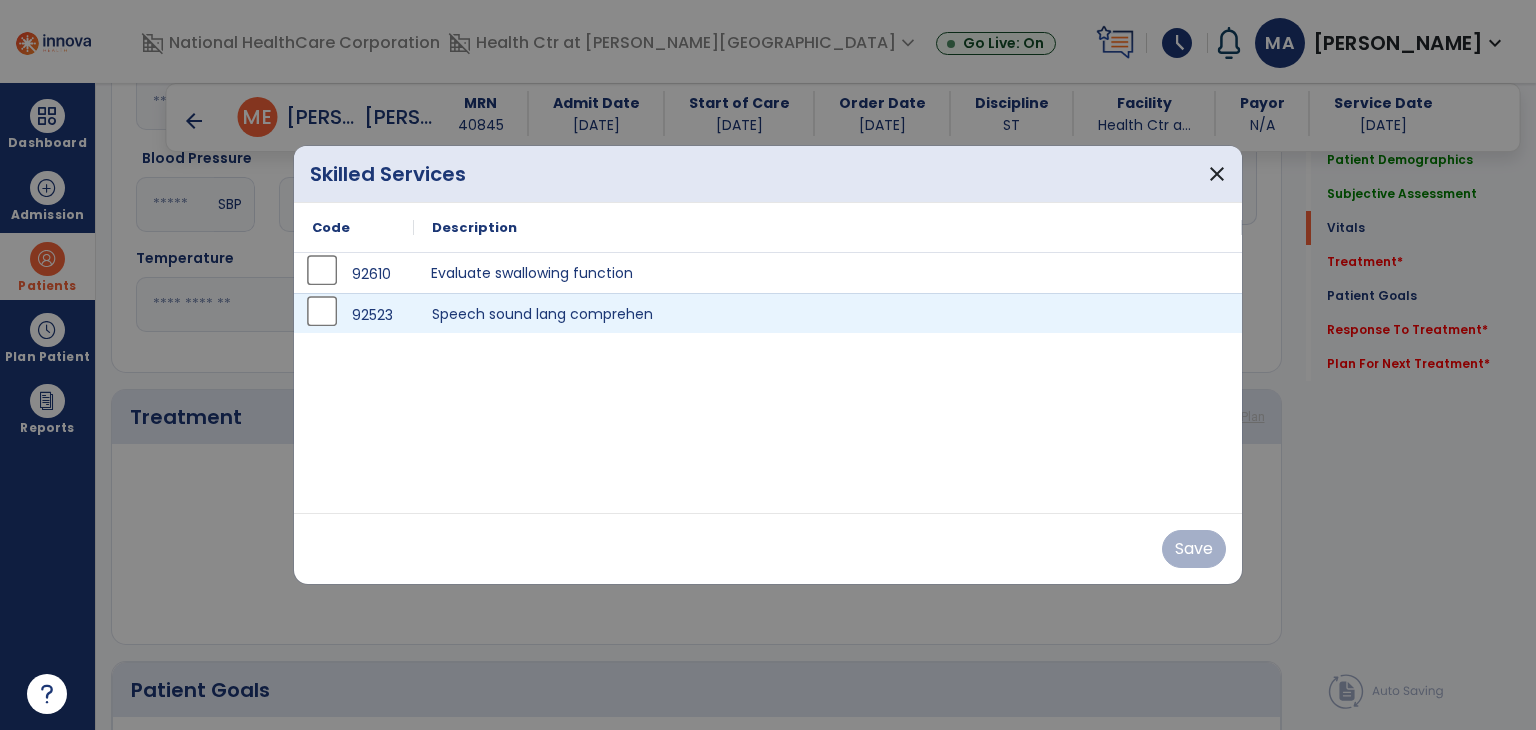 click on "Evaluate swallowing function" at bounding box center [828, 273] 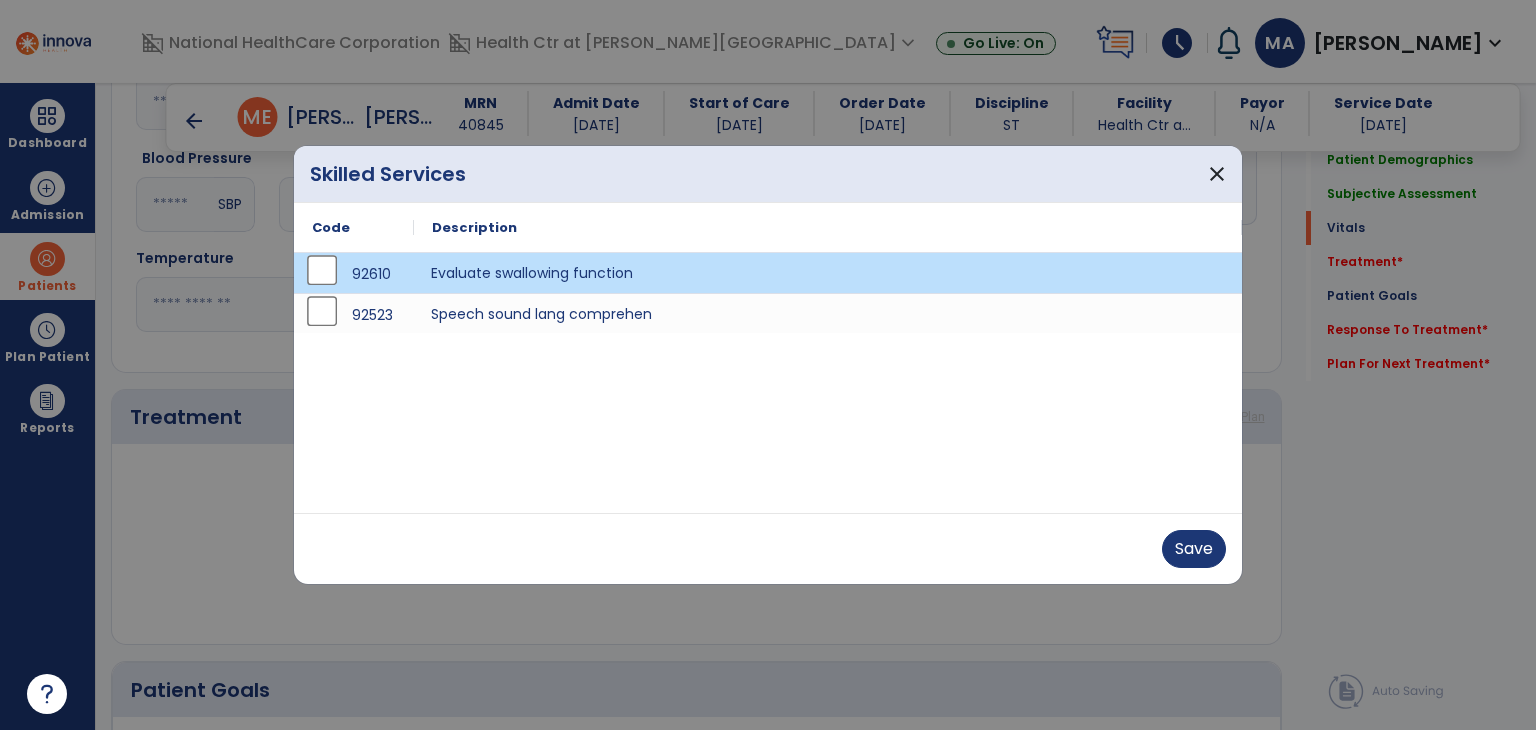 click on "Speech sound lang comprehen" at bounding box center [828, 313] 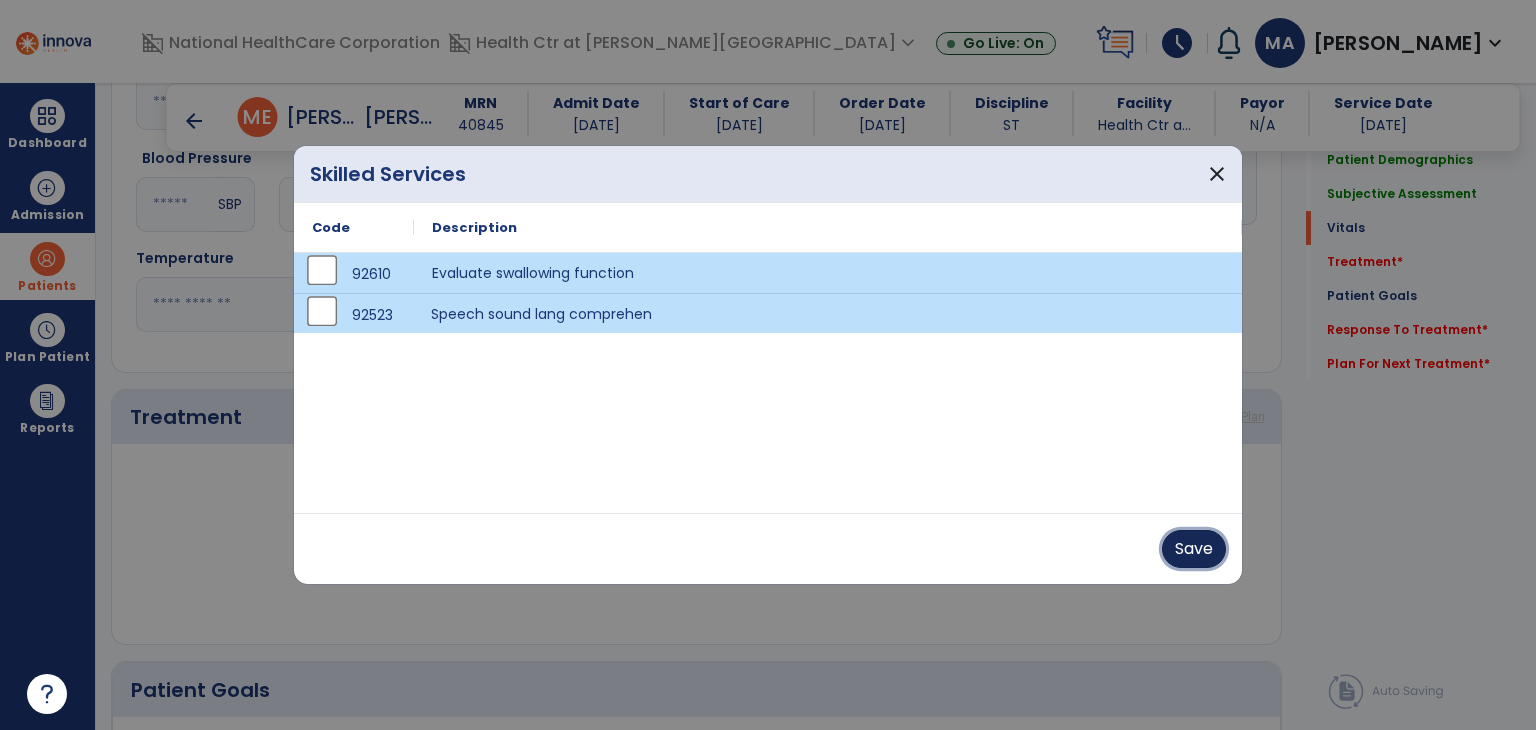 click on "Save" at bounding box center [1194, 549] 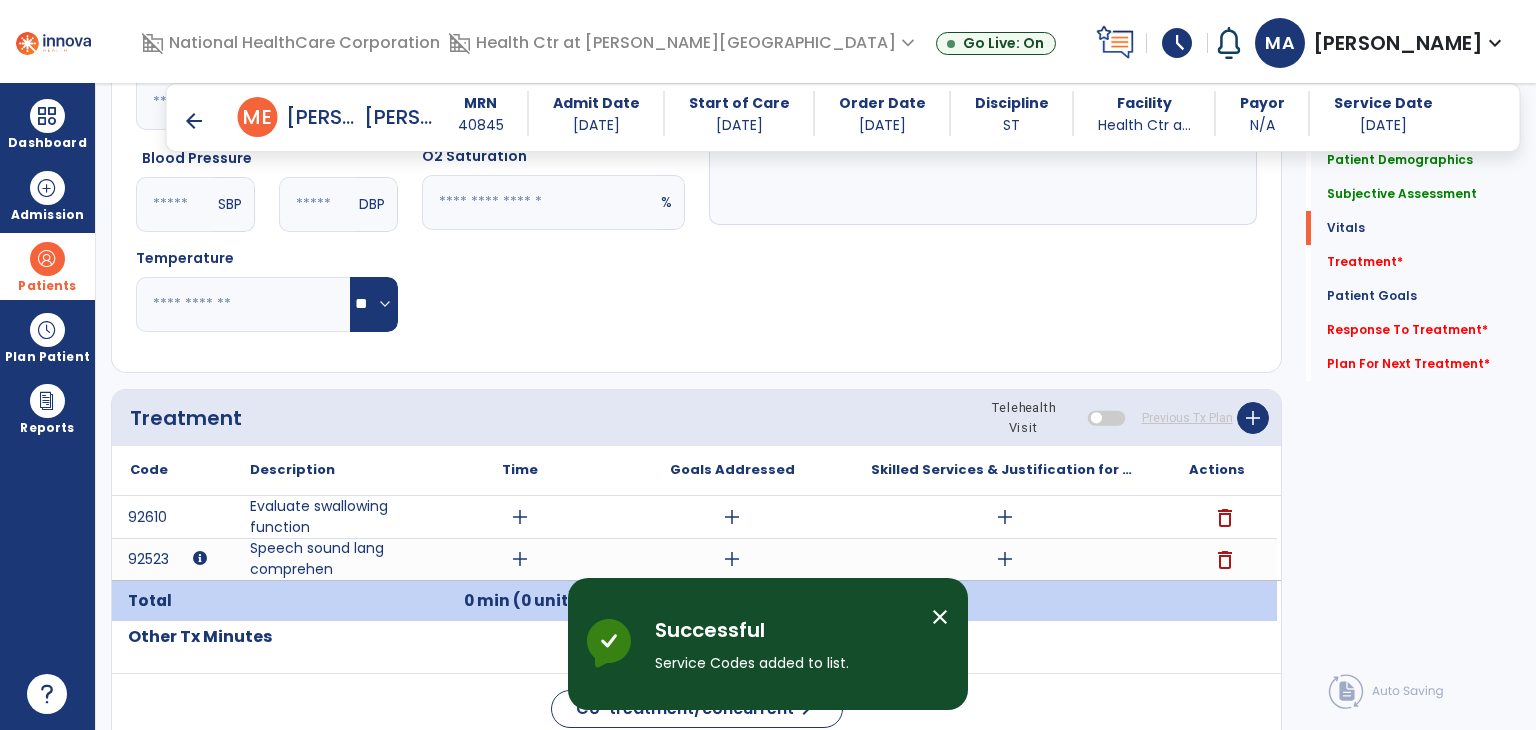 click on "add" at bounding box center [732, 517] 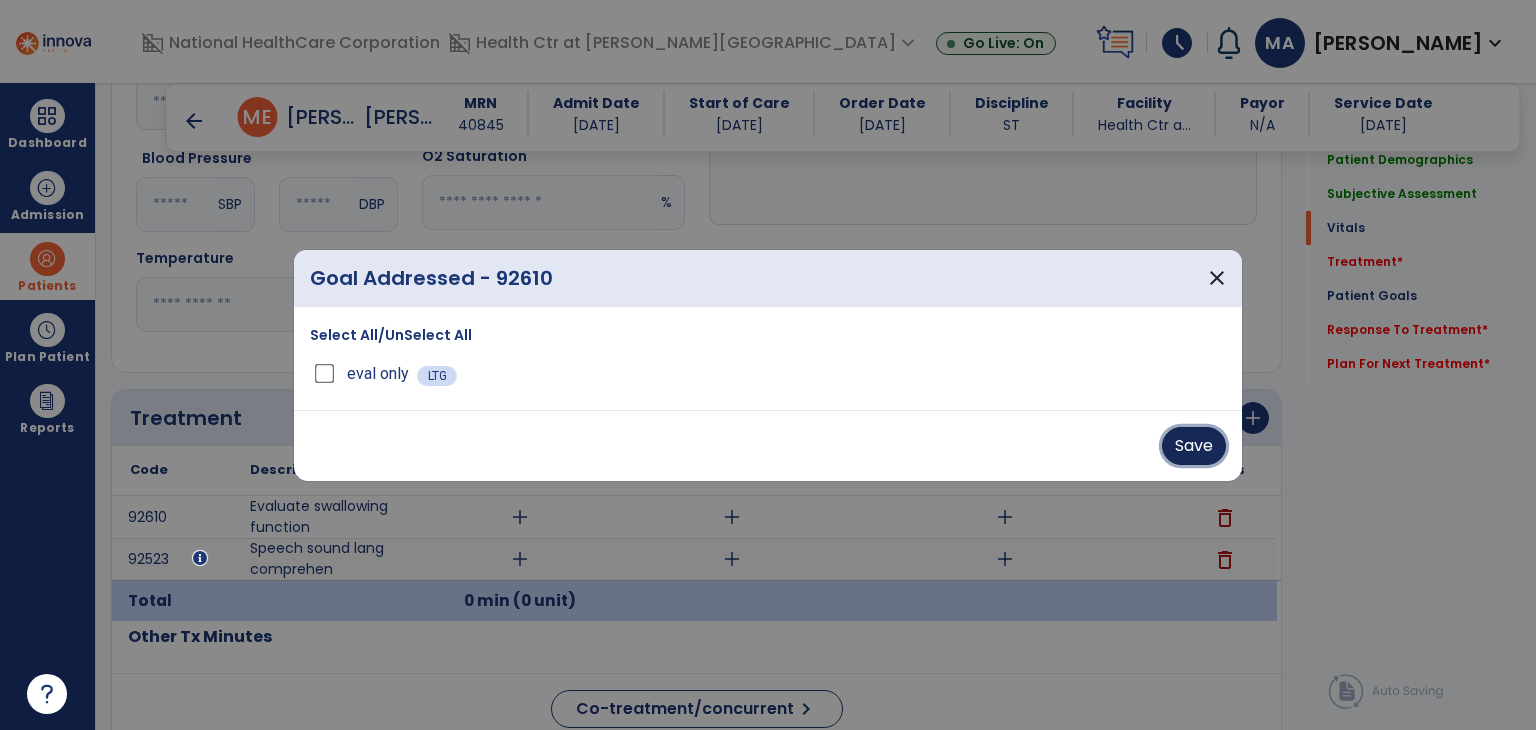 drag, startPoint x: 1203, startPoint y: 445, endPoint x: 839, endPoint y: 485, distance: 366.1912 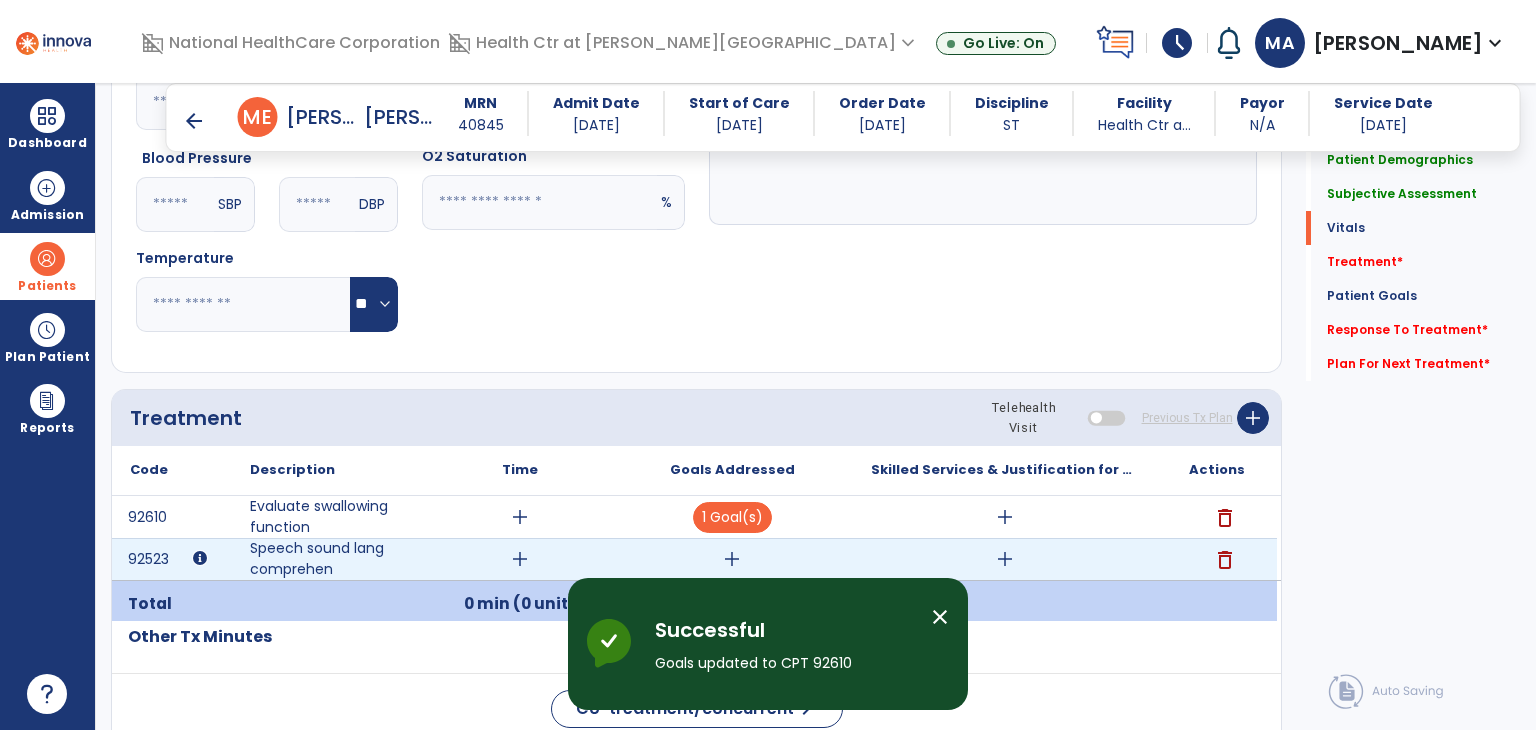 click on "add" at bounding box center (732, 559) 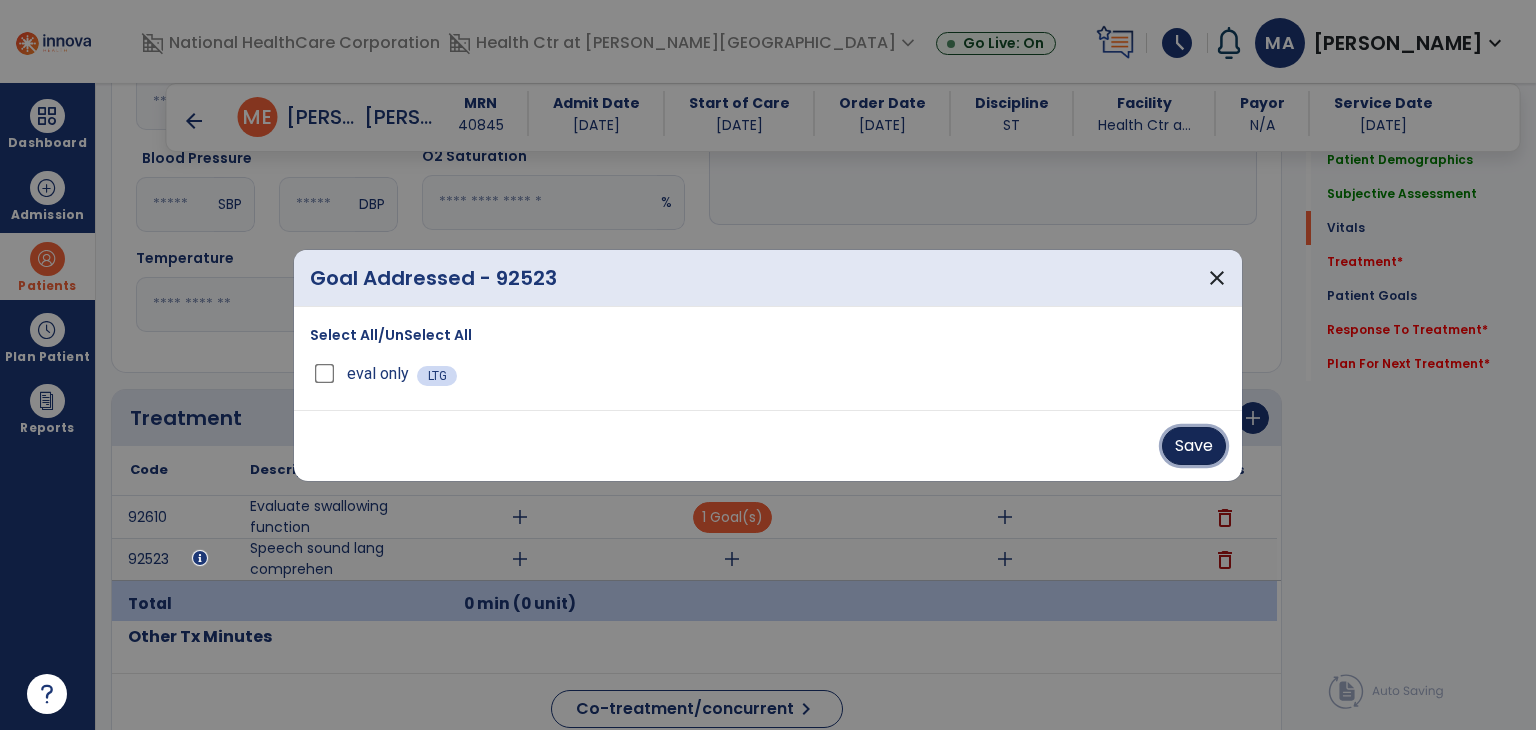 click on "Save" at bounding box center [1194, 446] 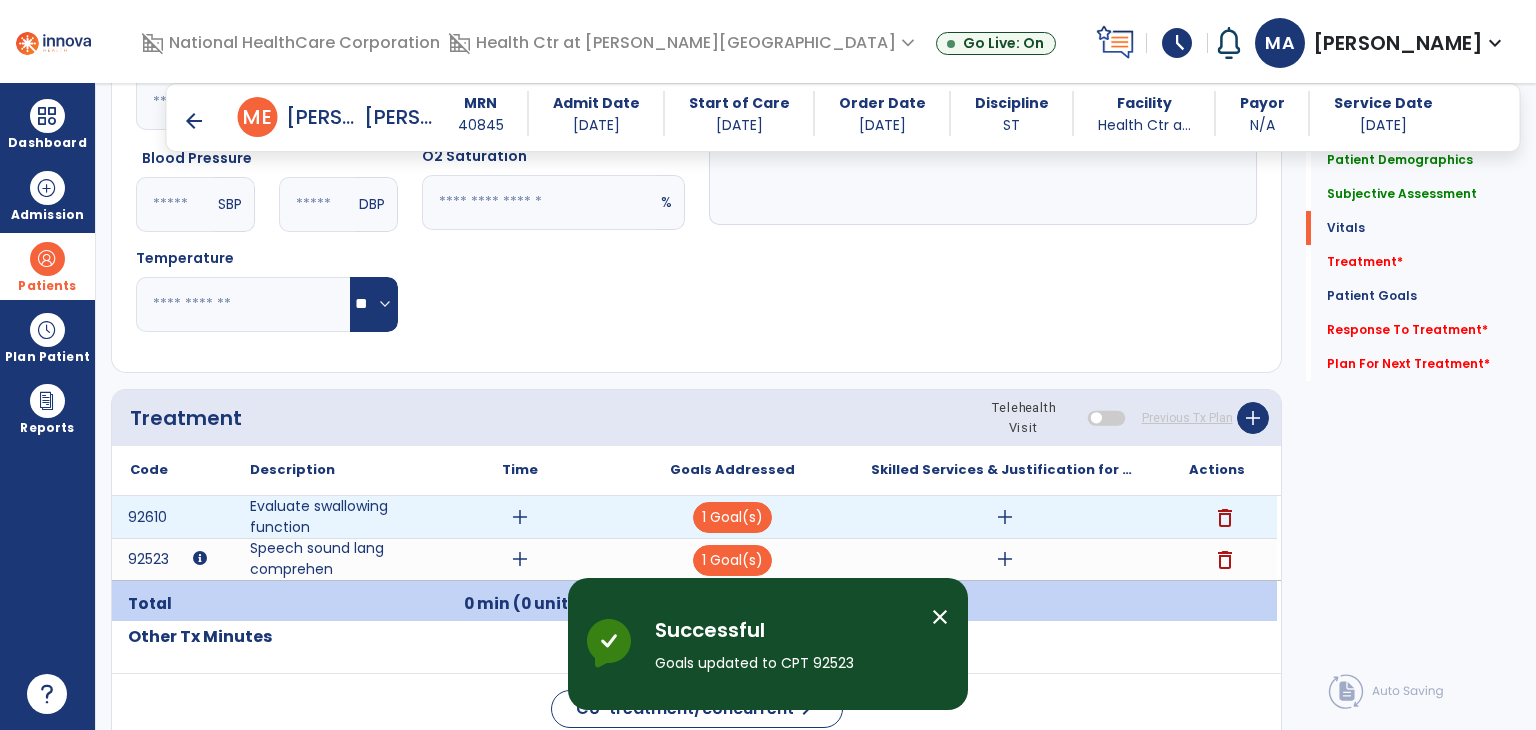 click on "add" at bounding box center (1005, 517) 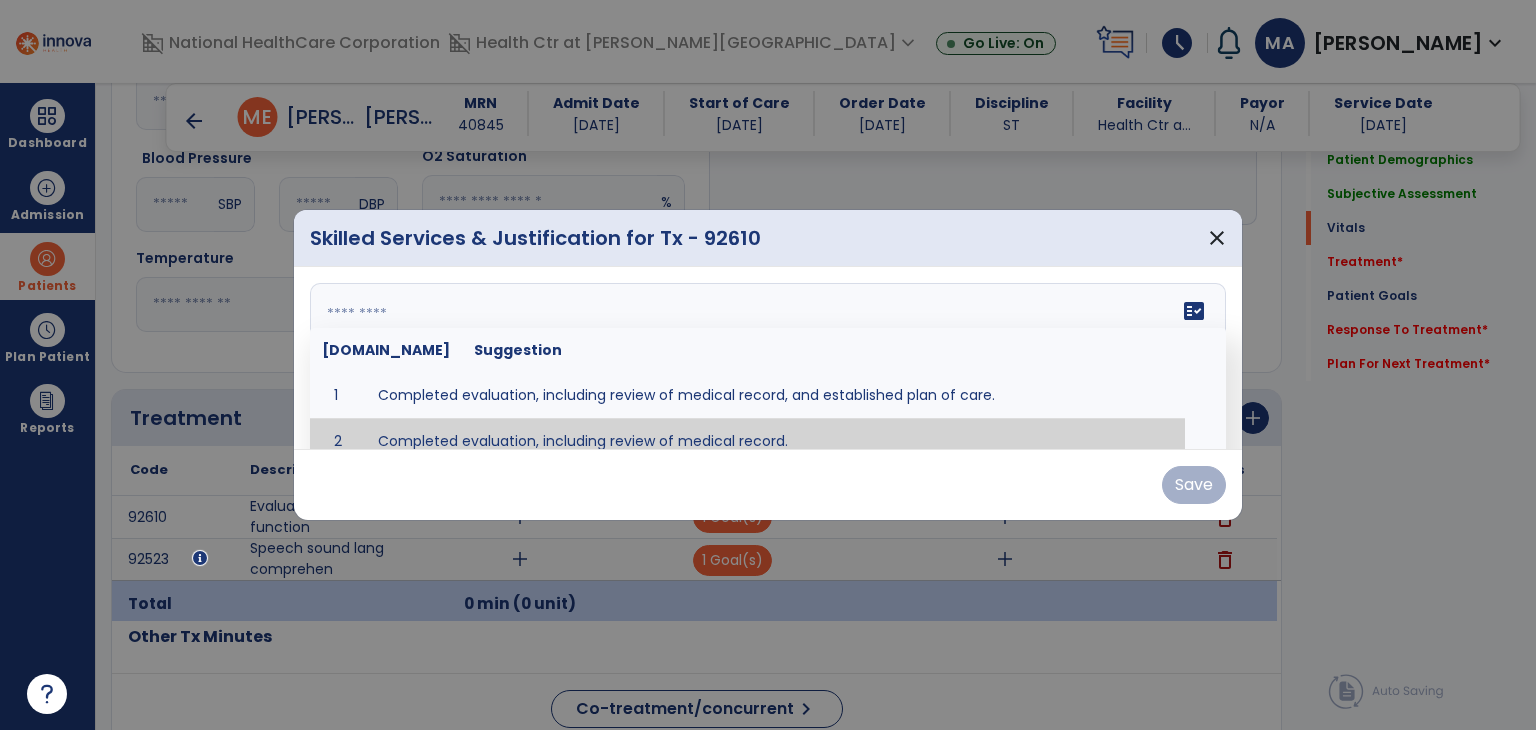 click on "fact_check  [DOMAIN_NAME] Suggestion 1 Completed evaluation, including review of medical record, and established plan of care. 2 Completed evaluation, including review of medical record." at bounding box center [768, 358] 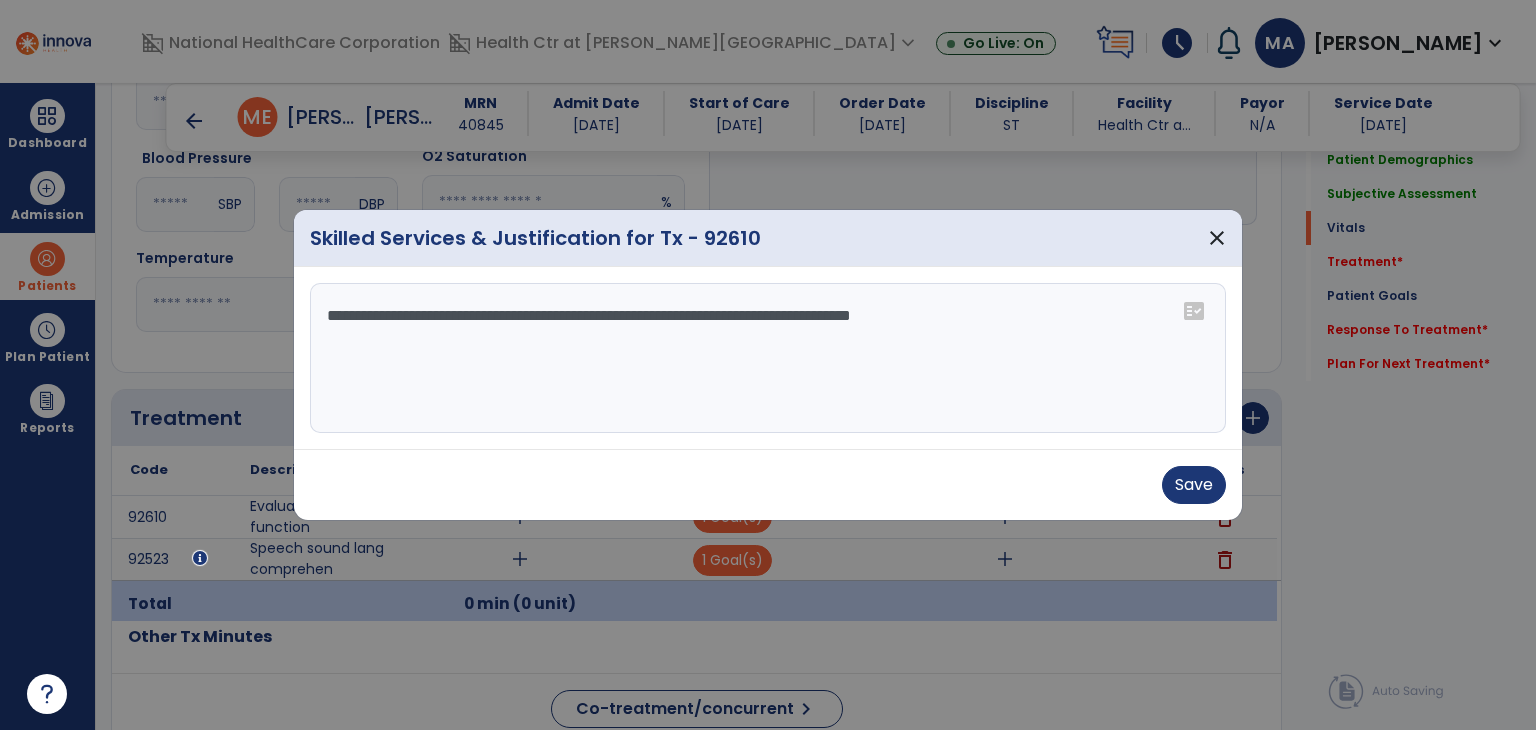 drag, startPoint x: 1048, startPoint y: 321, endPoint x: 788, endPoint y: 373, distance: 265.14902 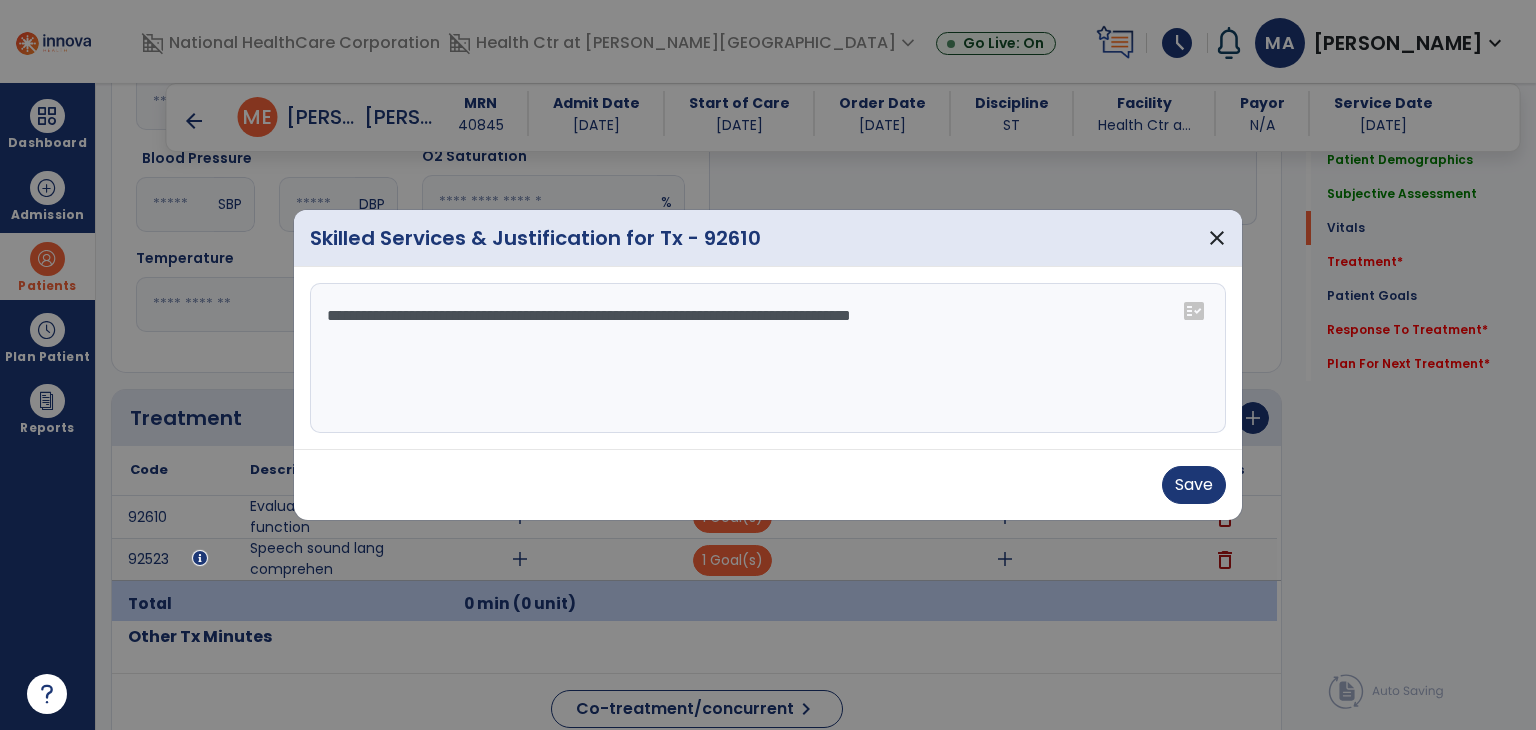 click on "**********" at bounding box center [768, 358] 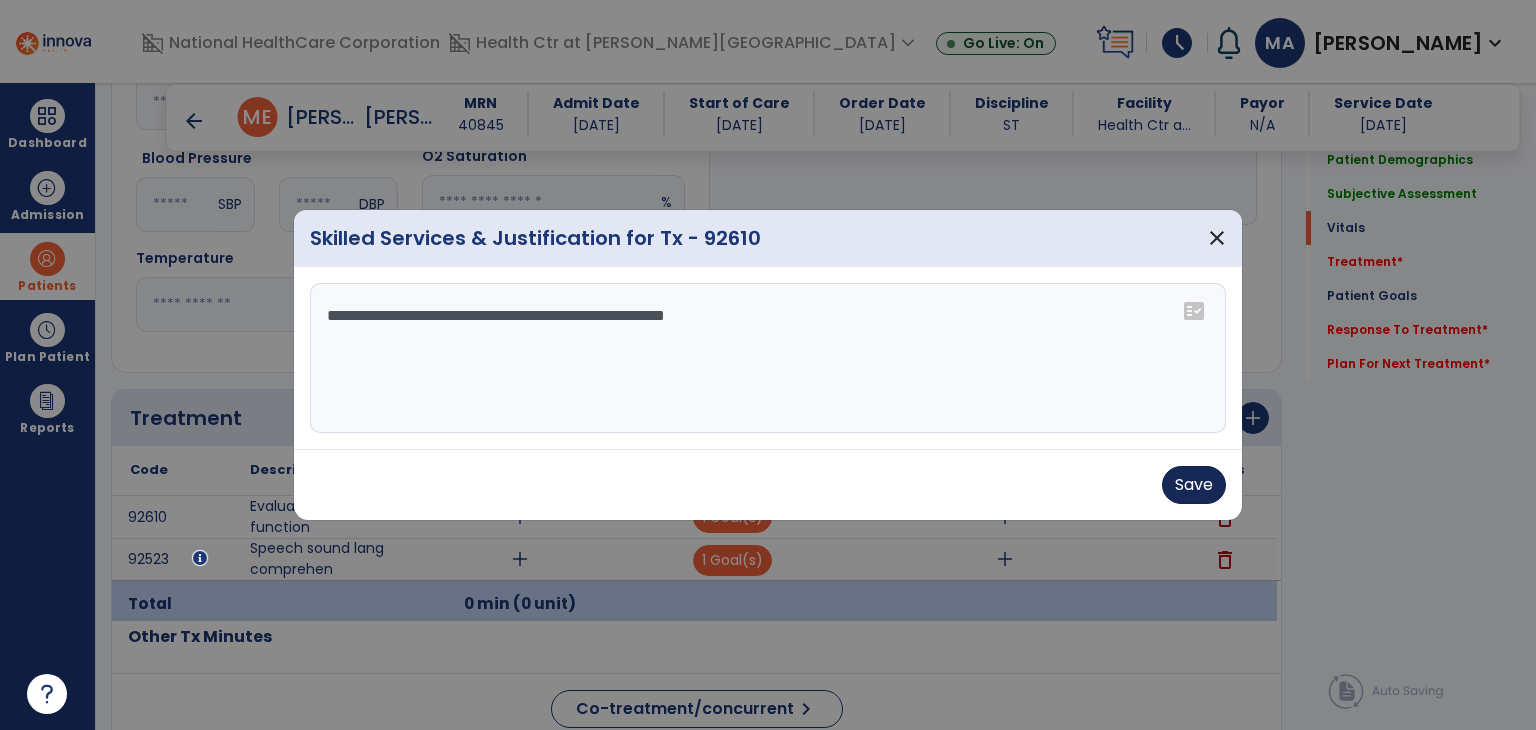 type on "**********" 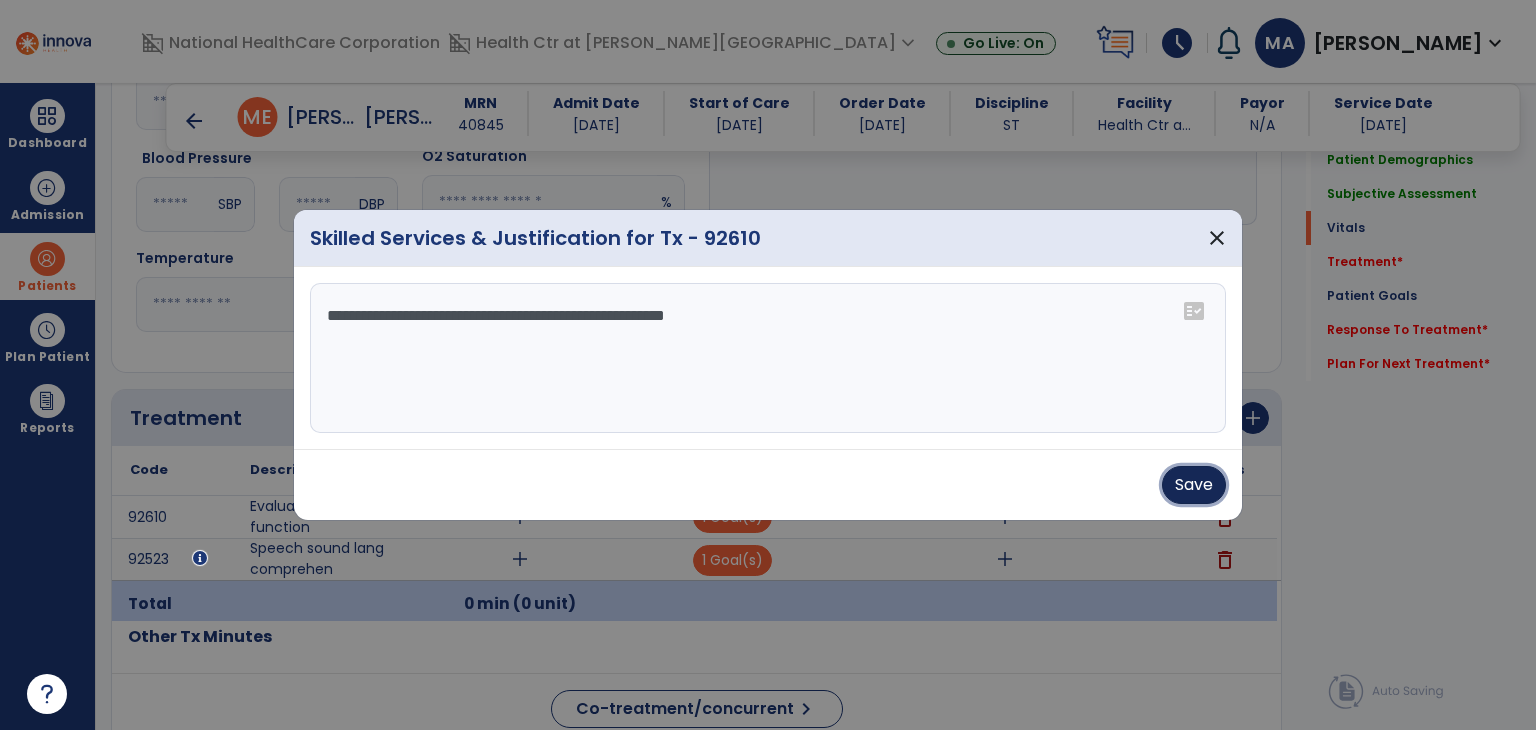 click on "Save" at bounding box center [1194, 485] 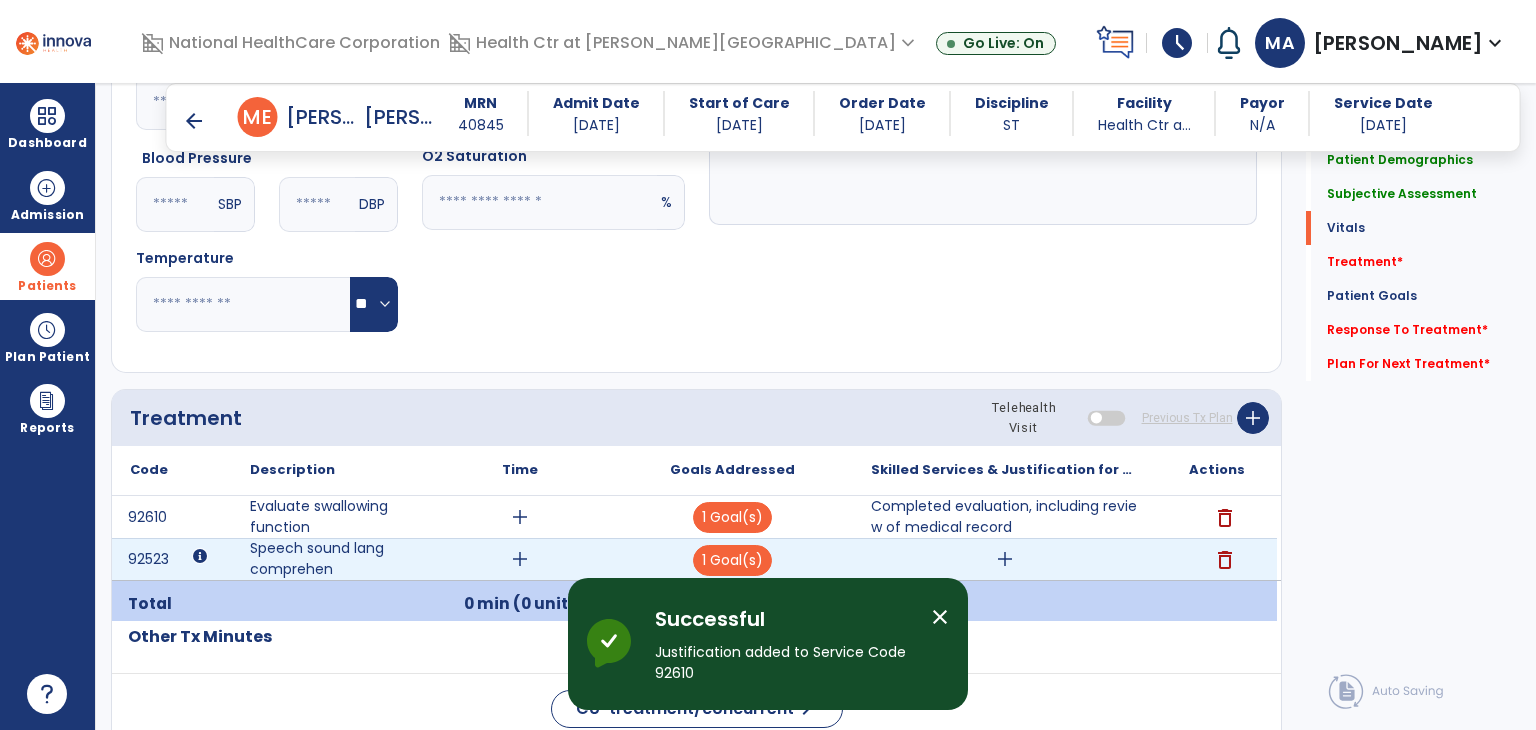 click on "add" at bounding box center (1005, 559) 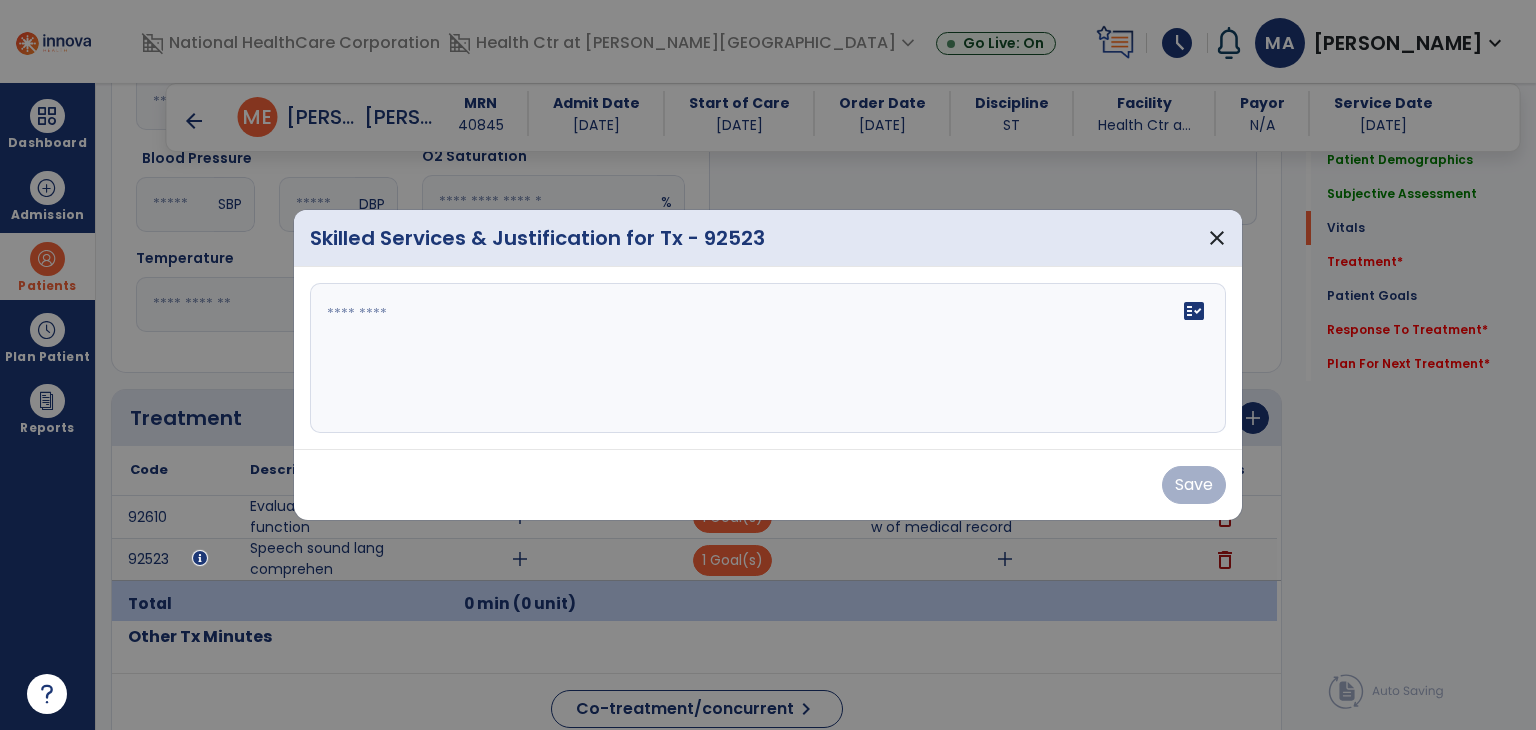 click at bounding box center [768, 358] 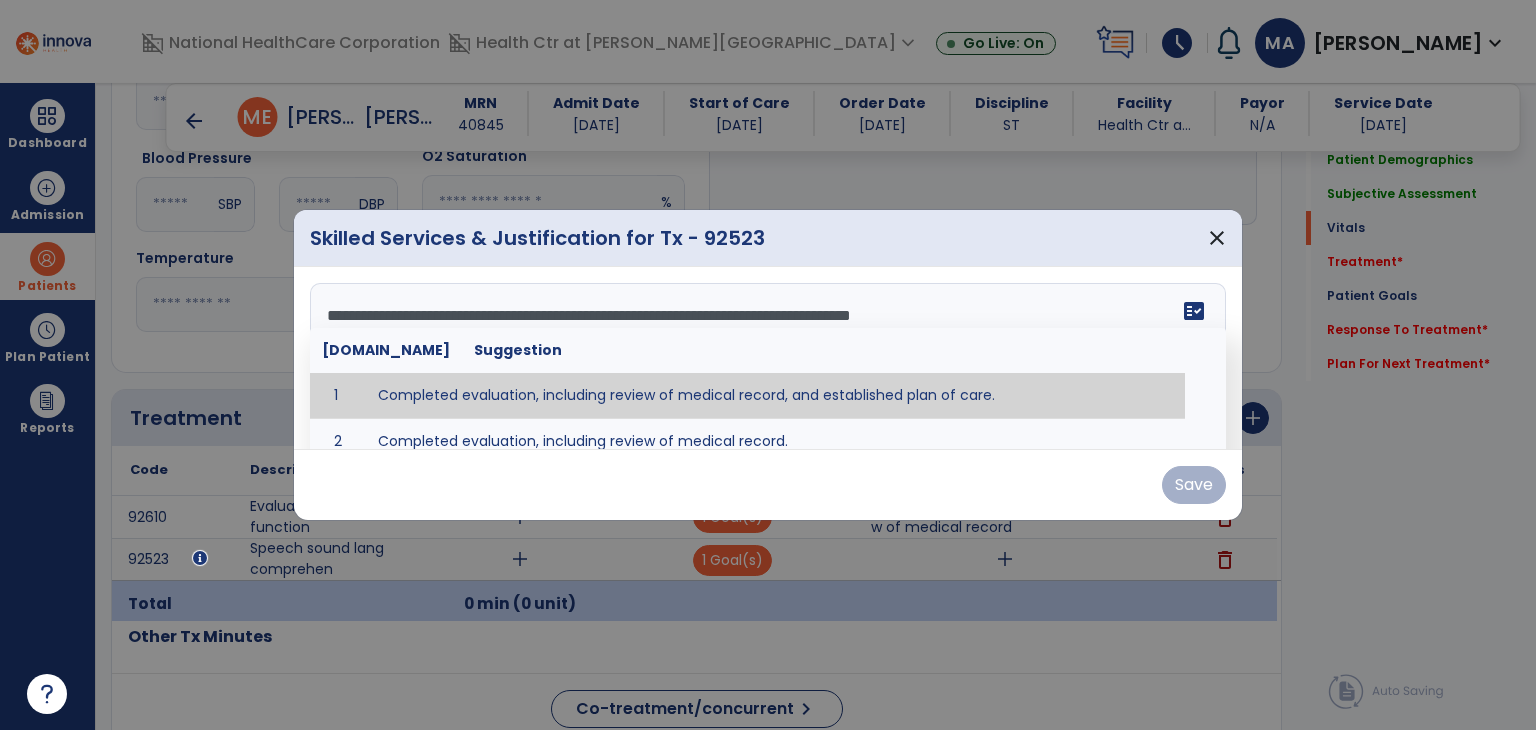 drag, startPoint x: 715, startPoint y: 402, endPoint x: 751, endPoint y: 398, distance: 36.221542 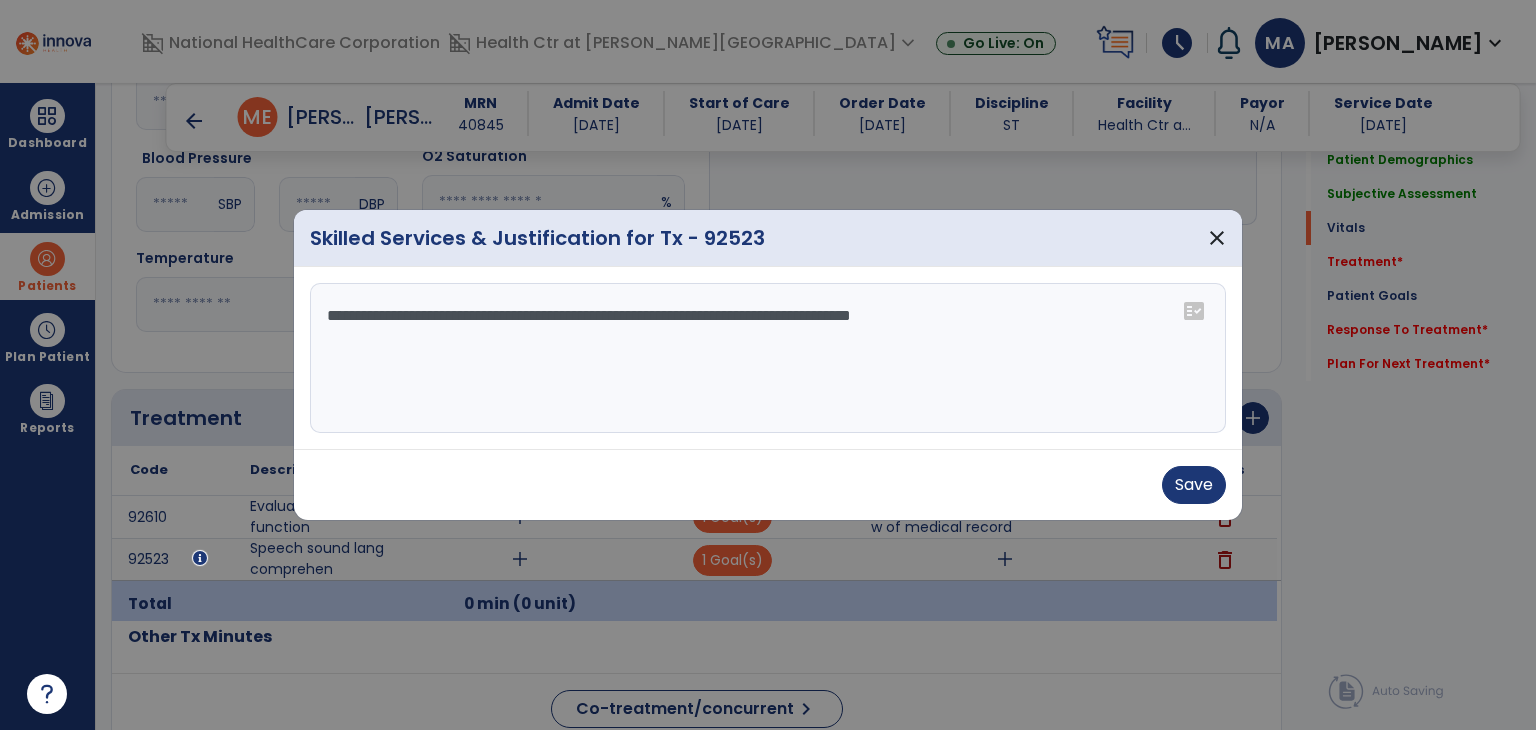 drag, startPoint x: 1049, startPoint y: 305, endPoint x: 796, endPoint y: 368, distance: 260.72592 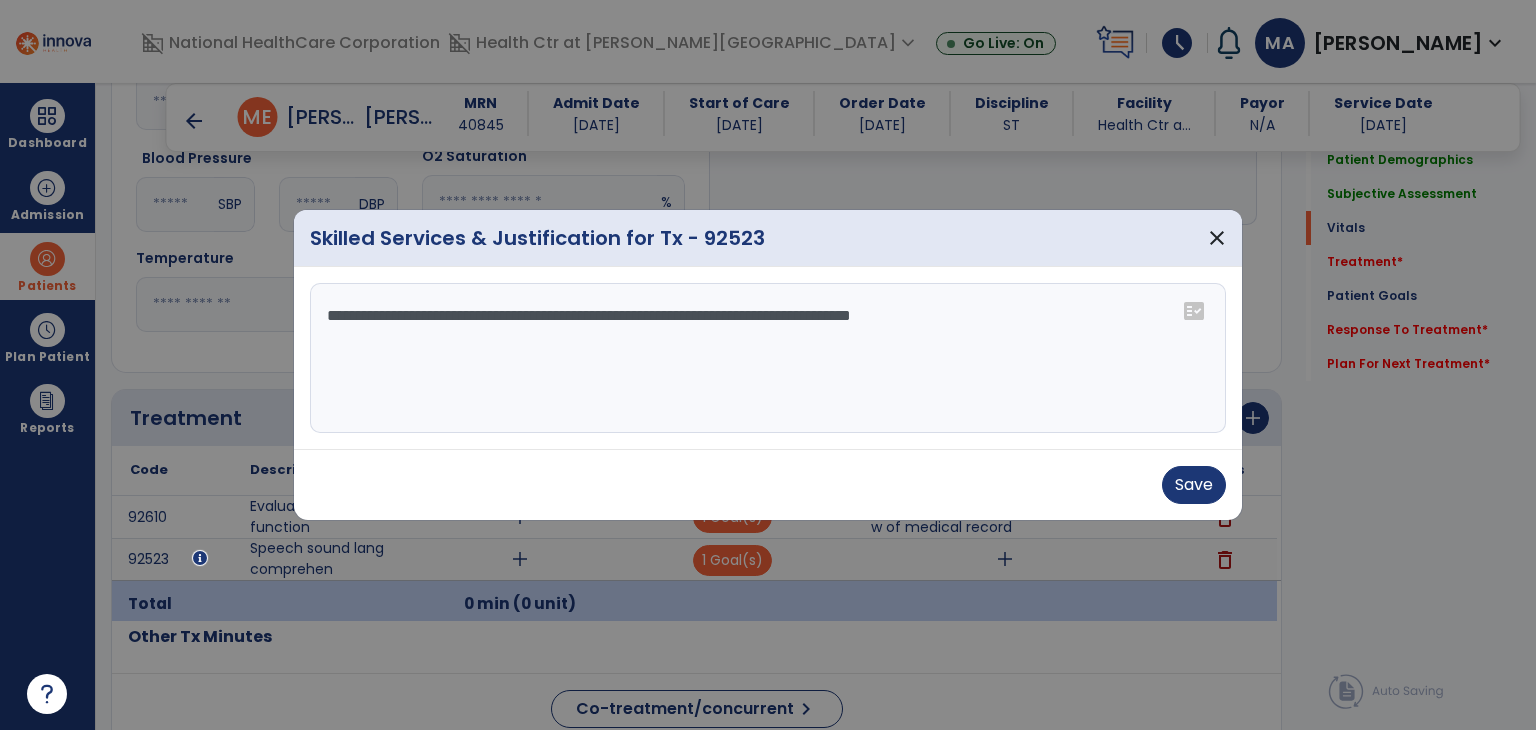 click on "**********" at bounding box center (768, 358) 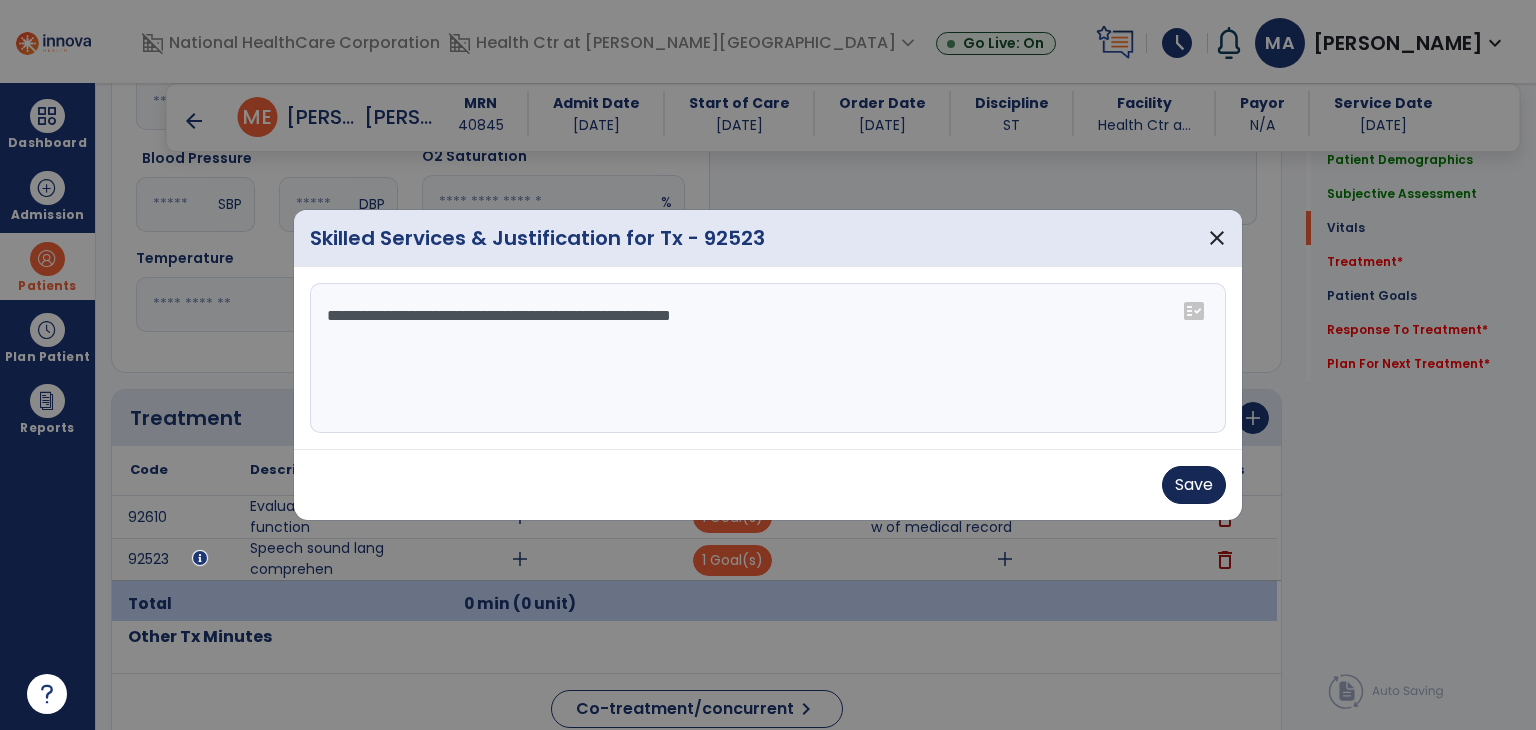 type on "**********" 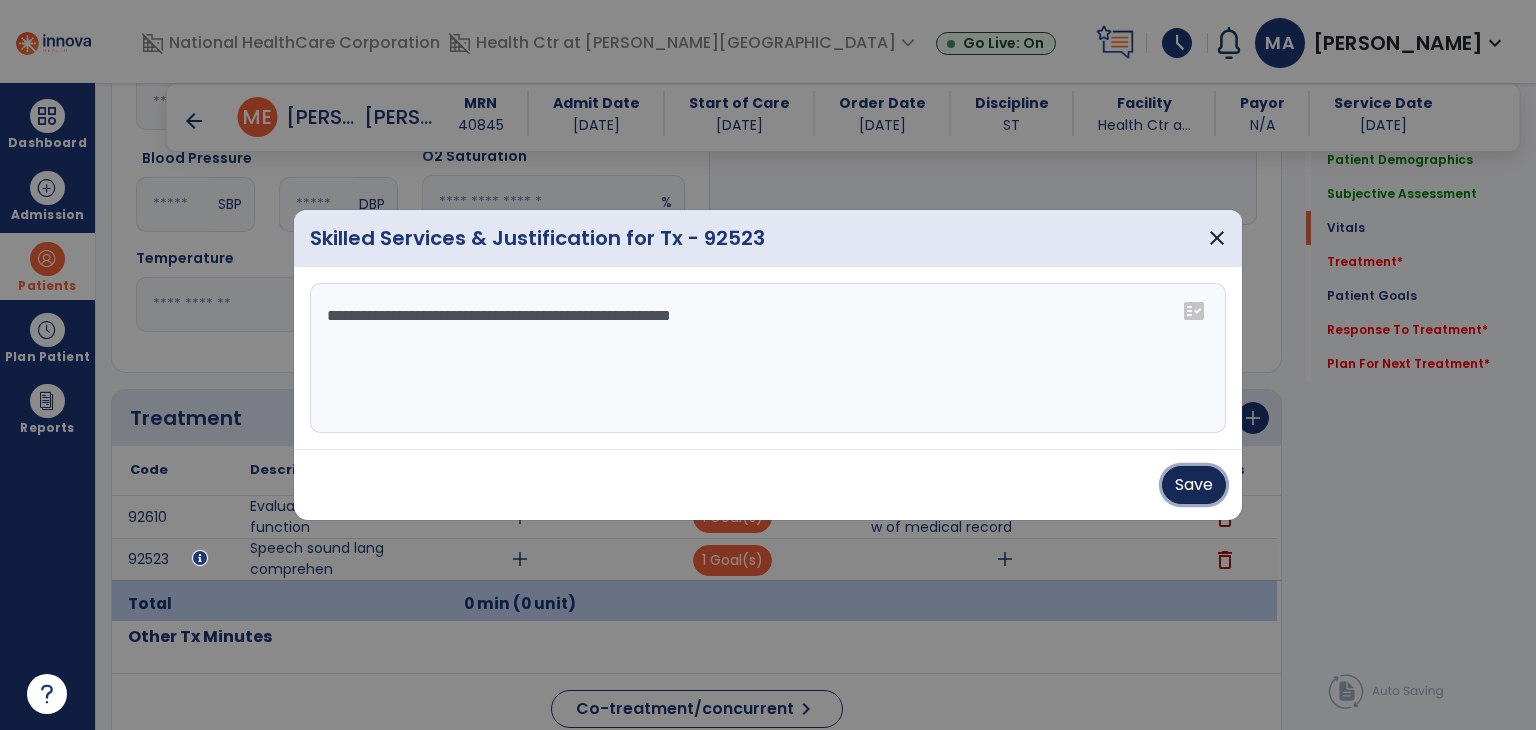 click on "Save" at bounding box center [1194, 485] 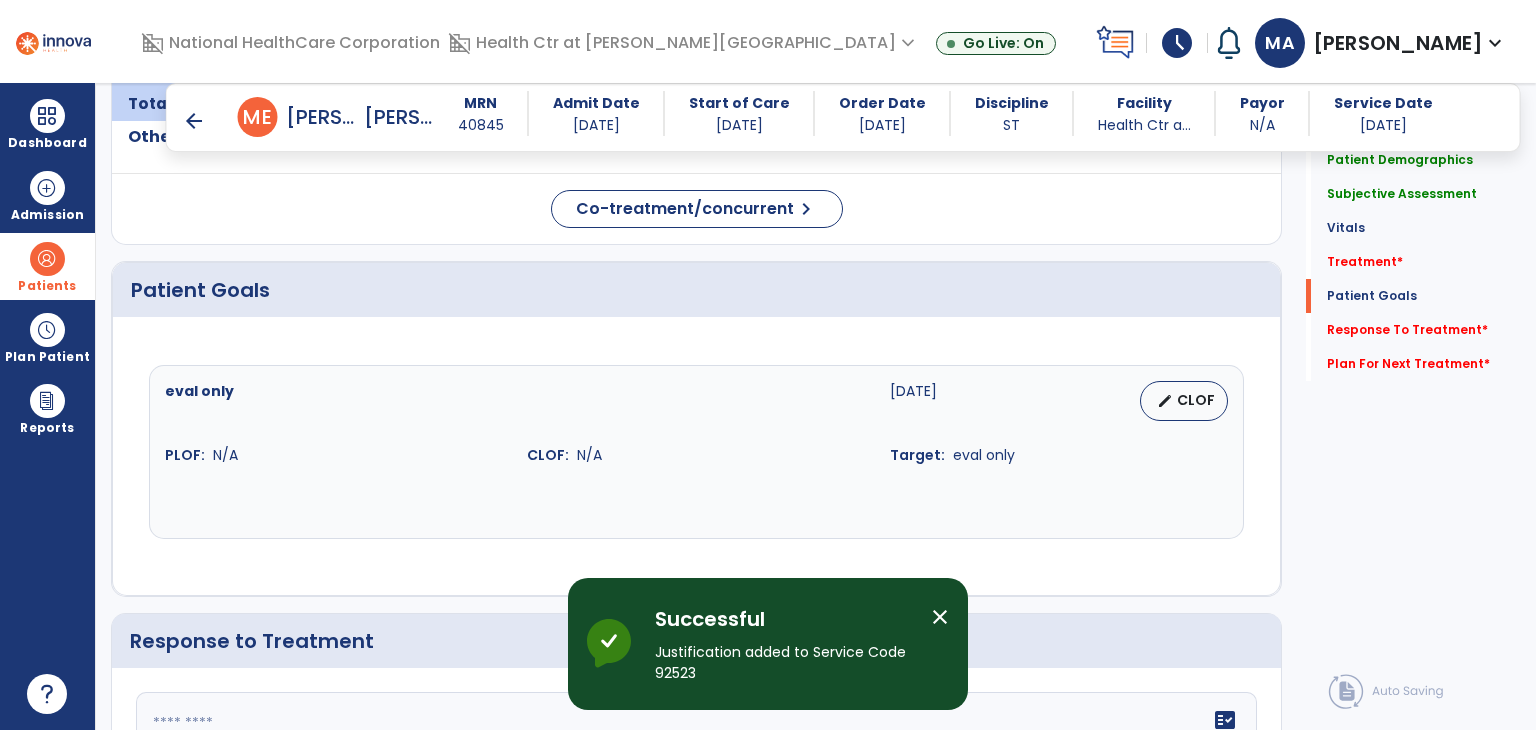 scroll, scrollTop: 1868, scrollLeft: 0, axis: vertical 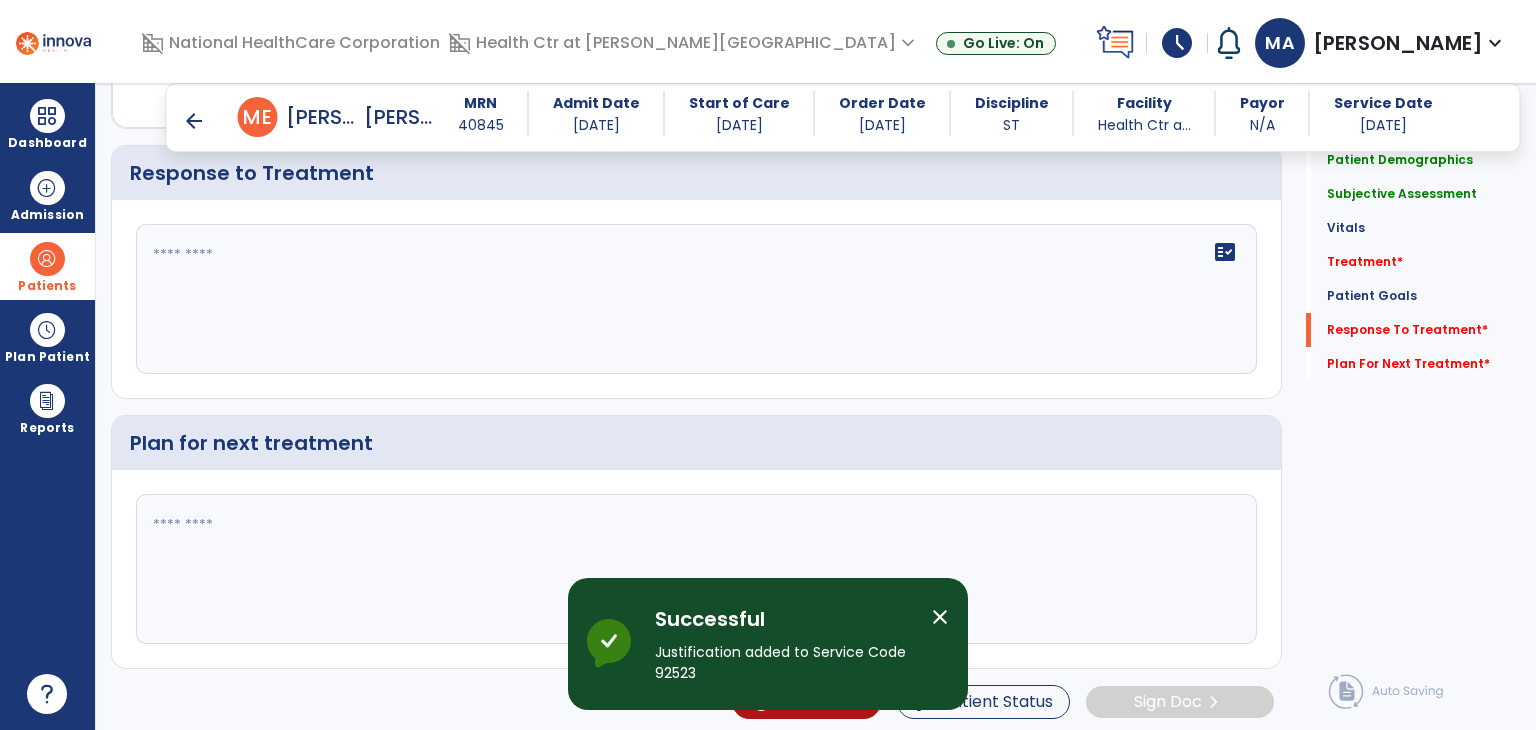 click on "fact_check" 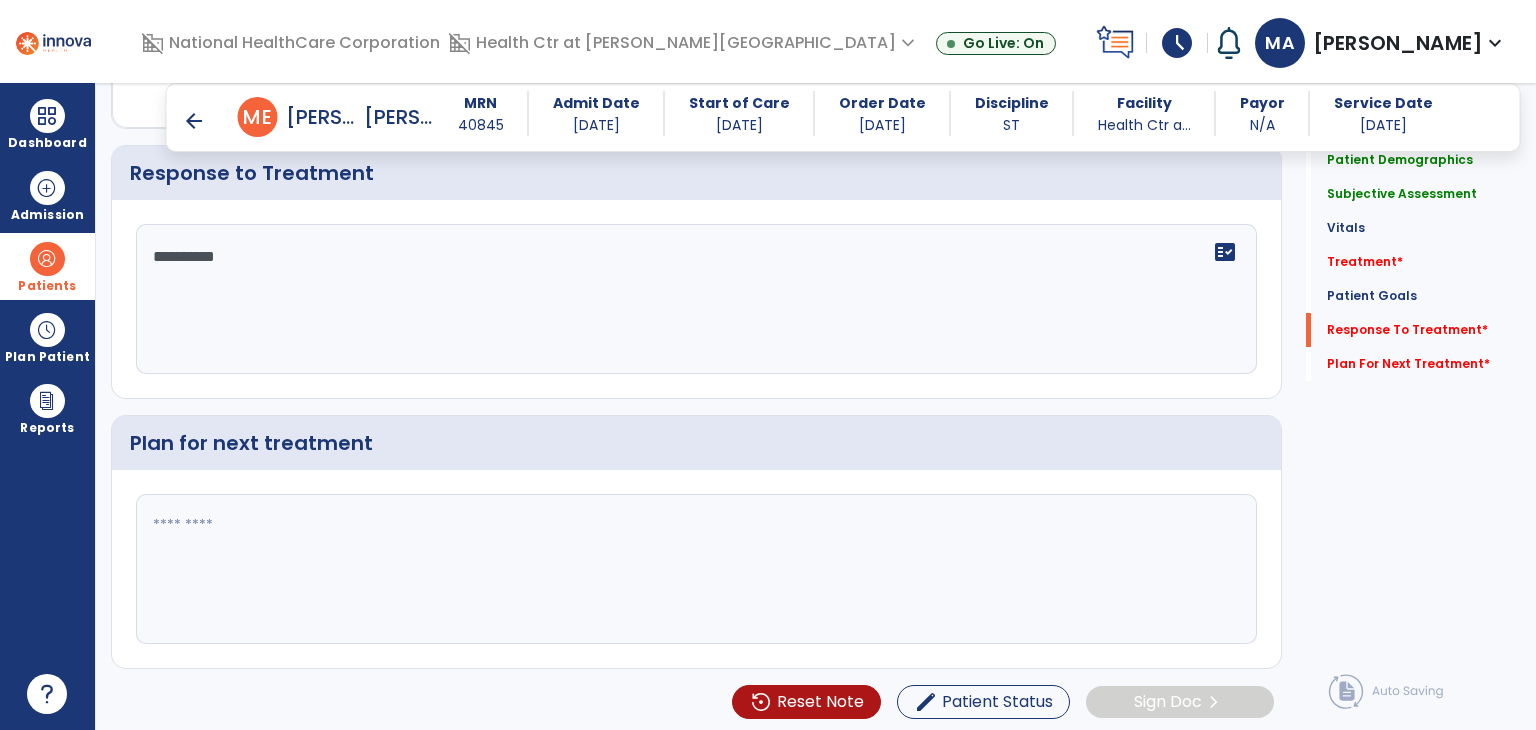 type on "*********" 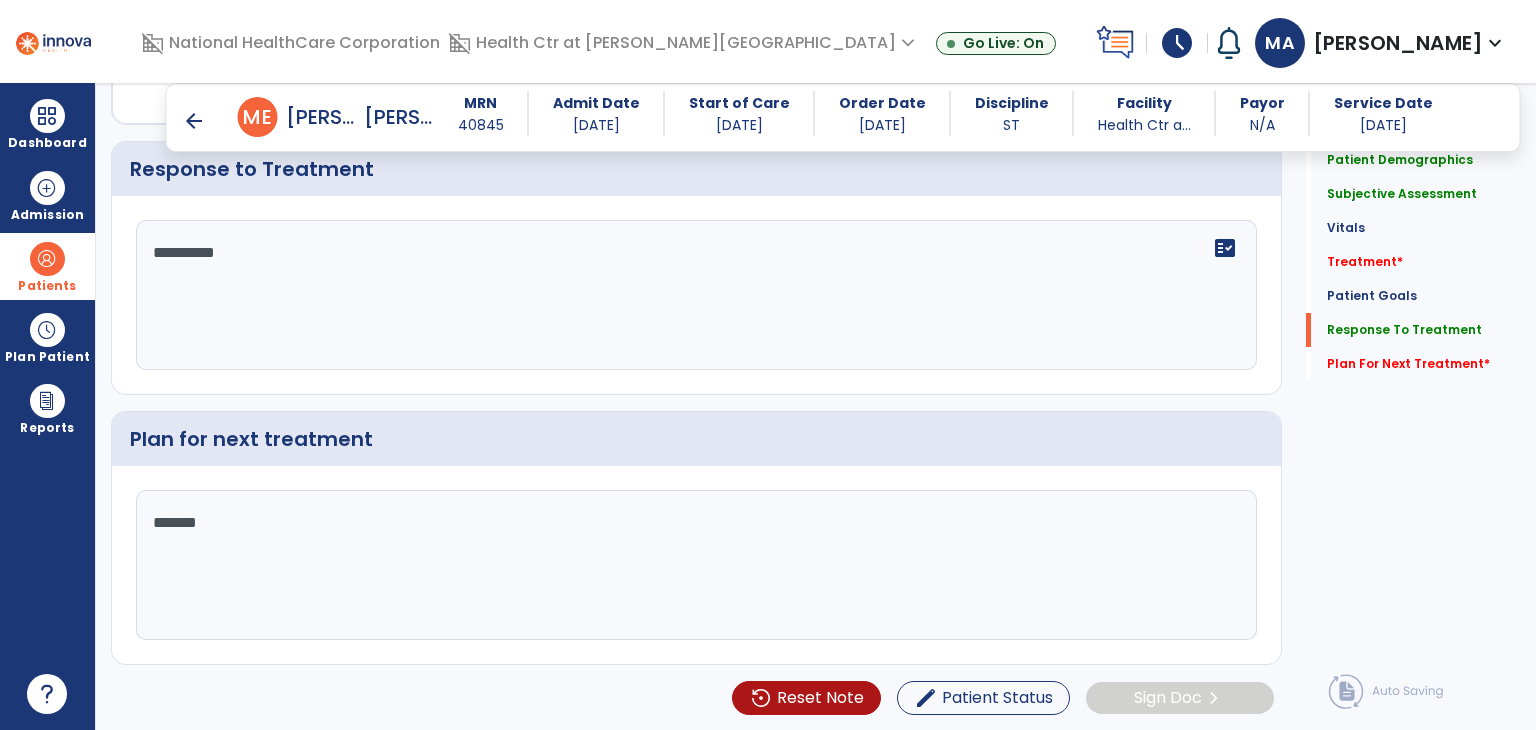 scroll, scrollTop: 1868, scrollLeft: 0, axis: vertical 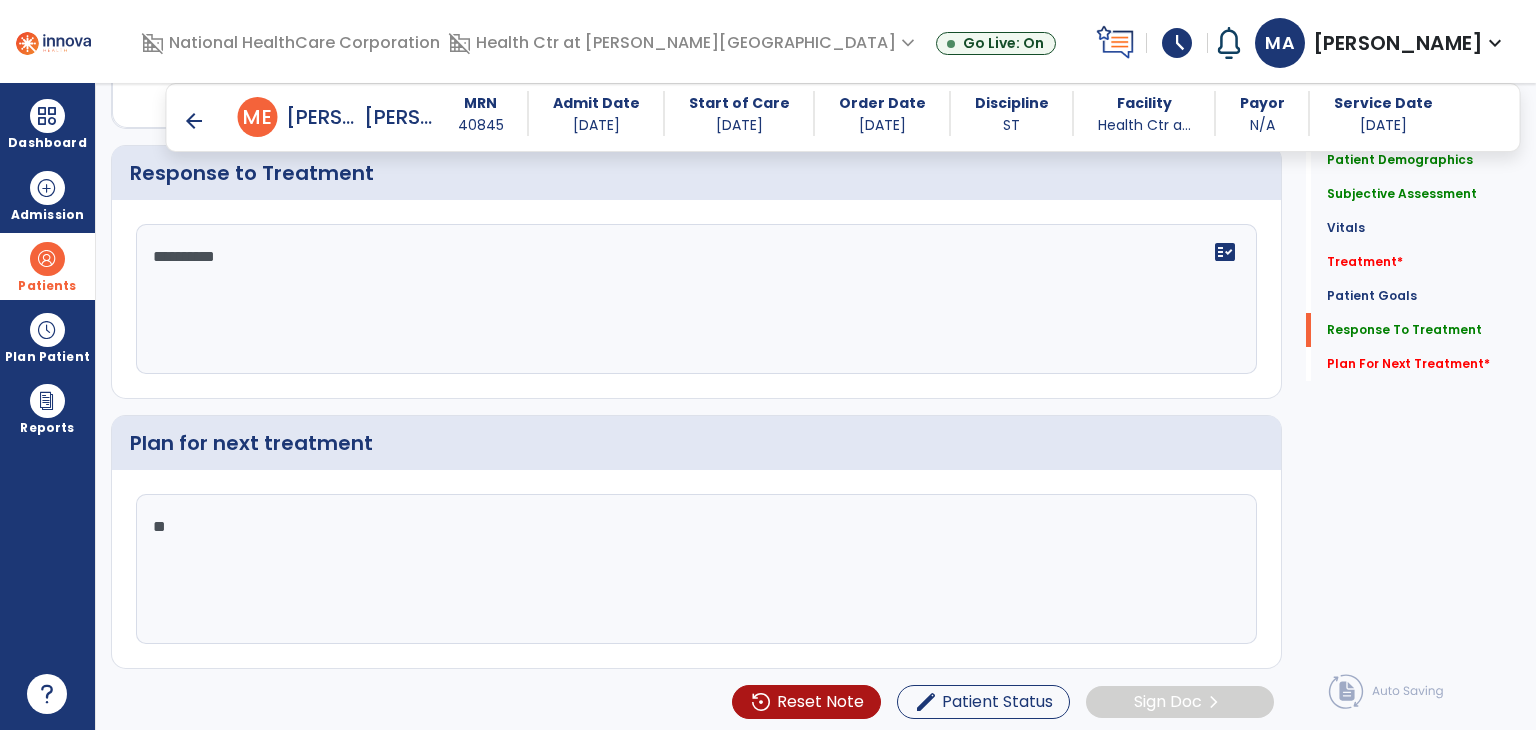 type on "*" 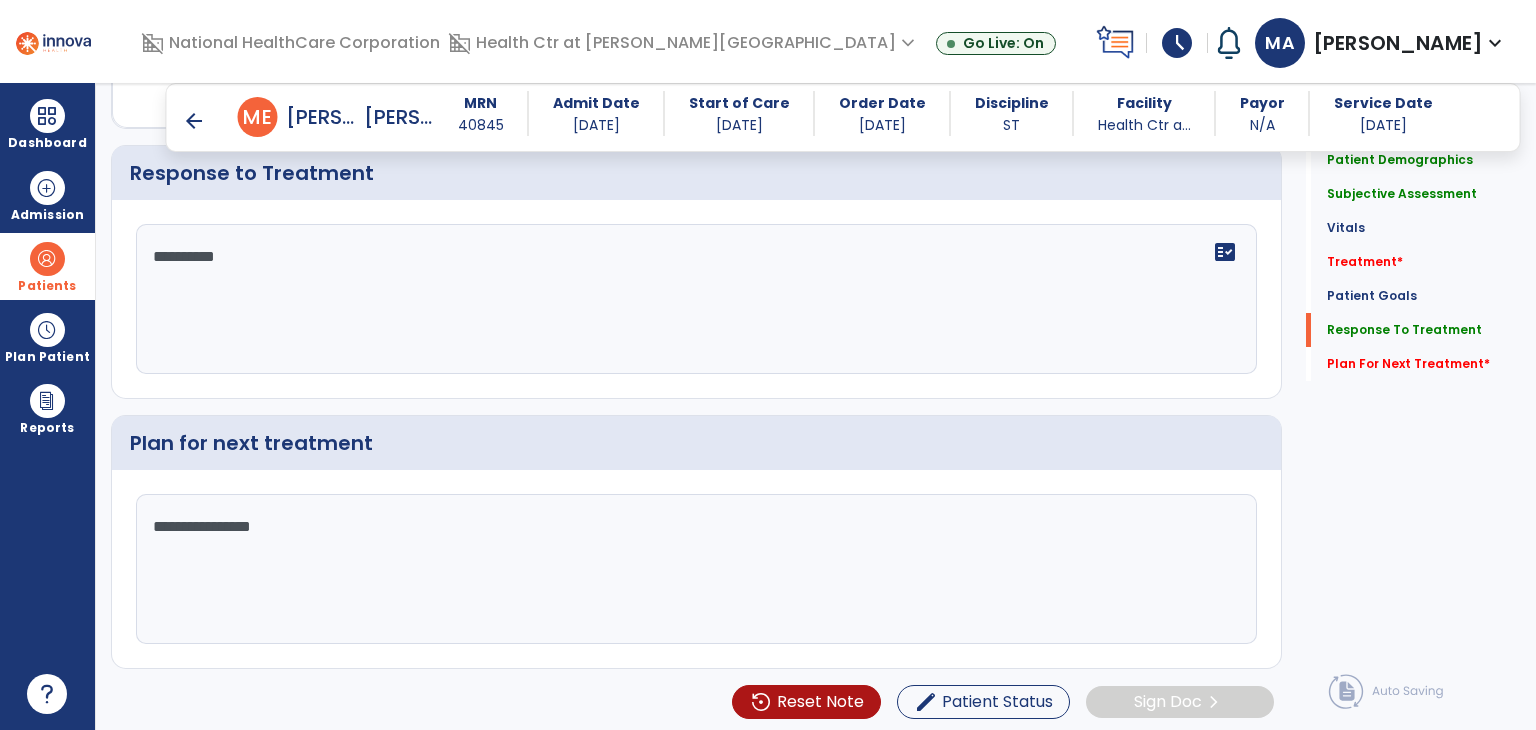 type on "**********" 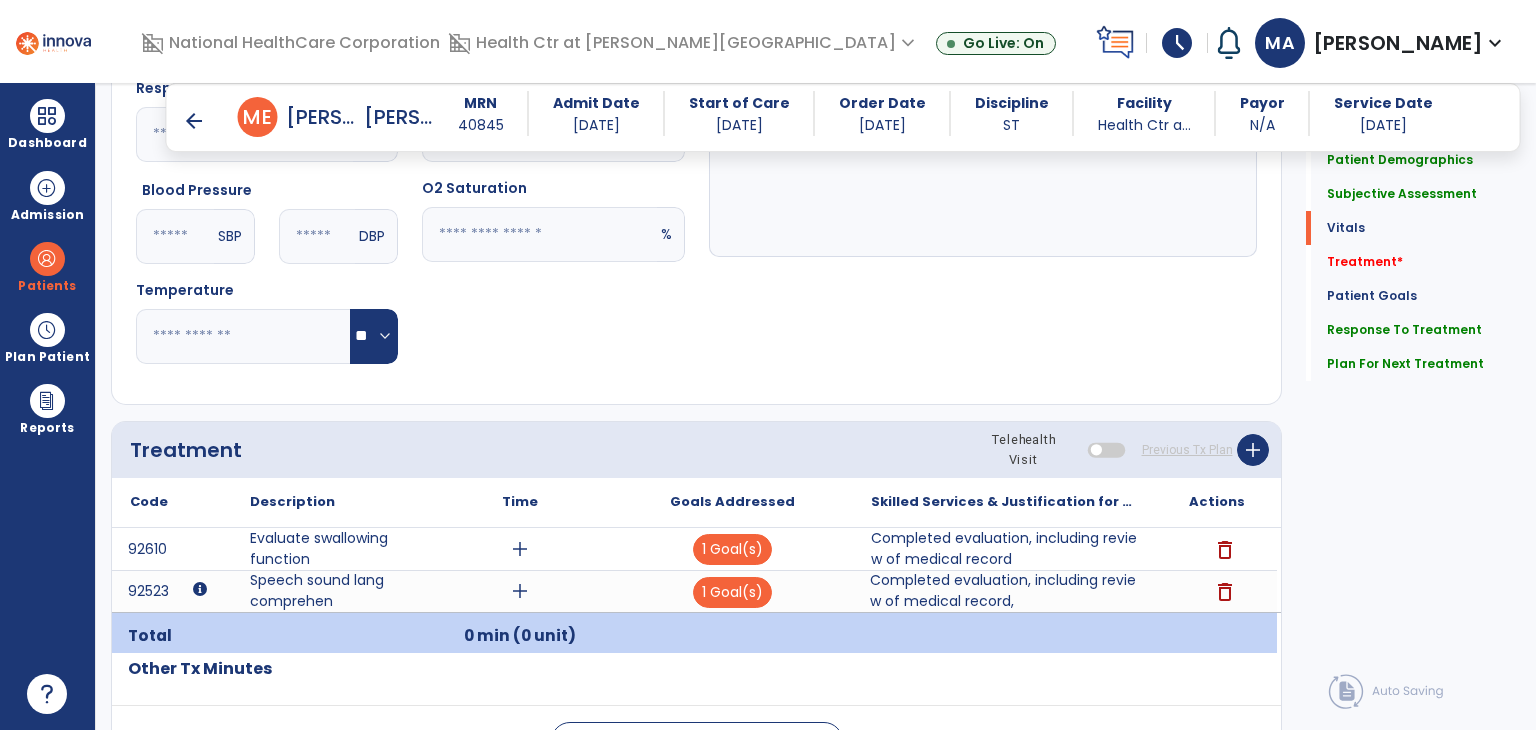 scroll, scrollTop: 868, scrollLeft: 0, axis: vertical 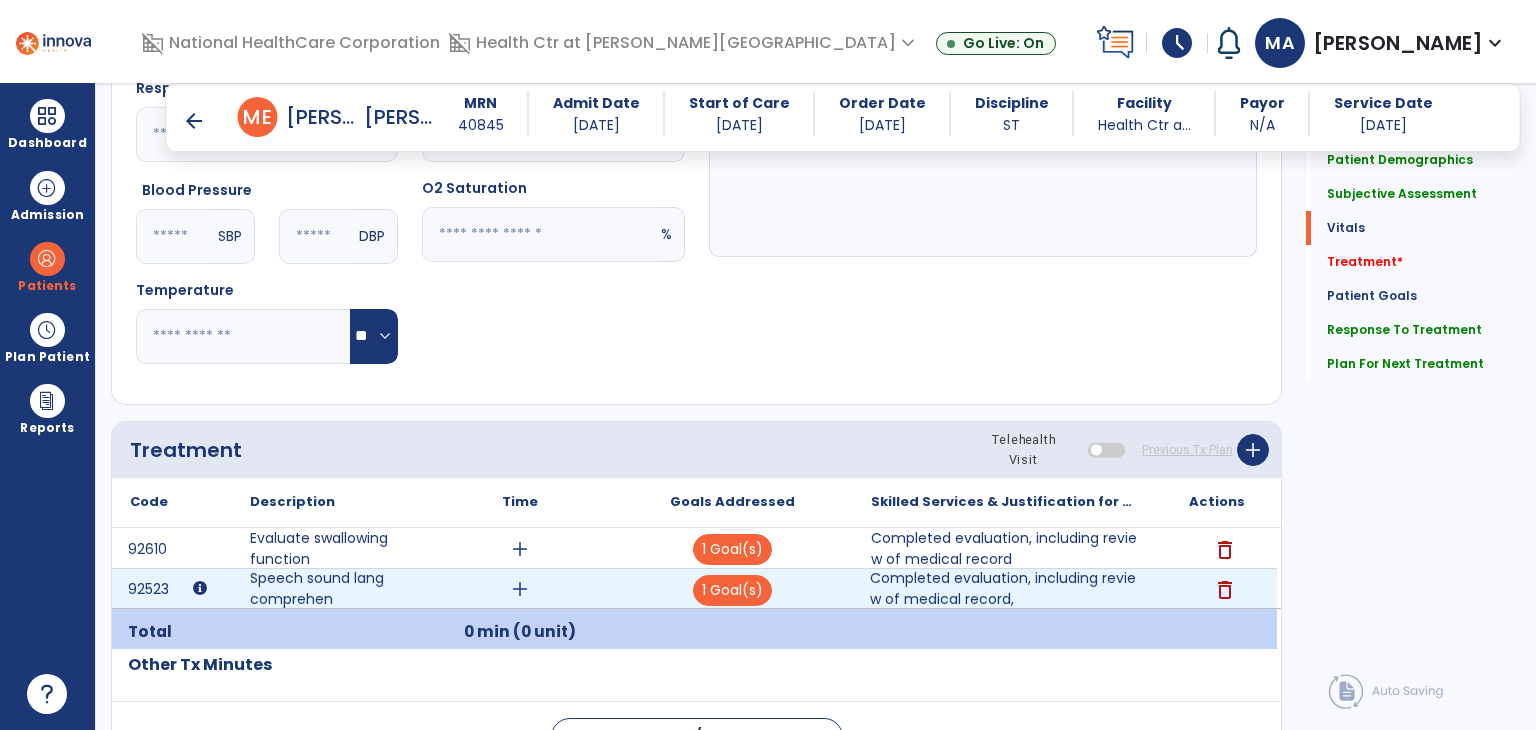type on "**********" 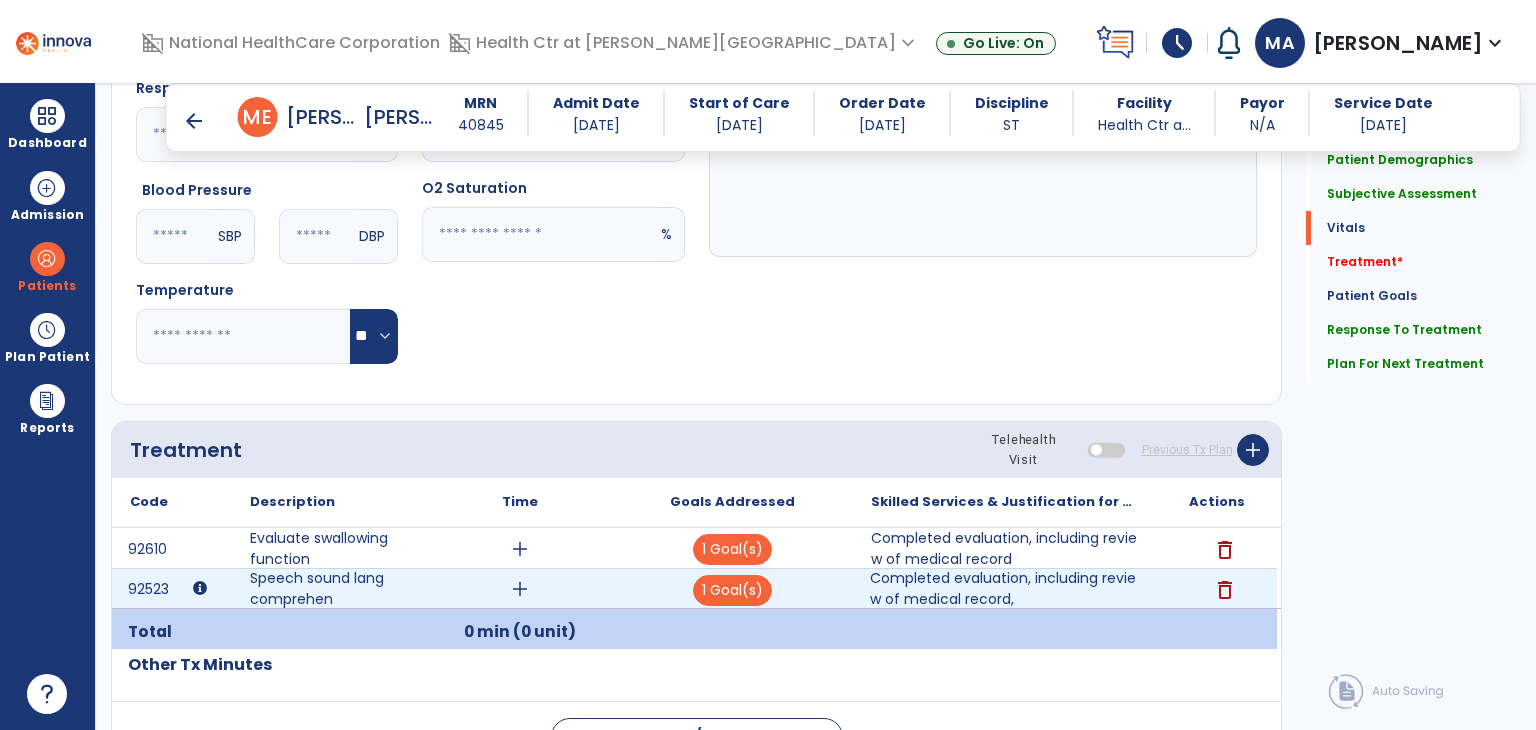 click on "add" at bounding box center [520, 549] 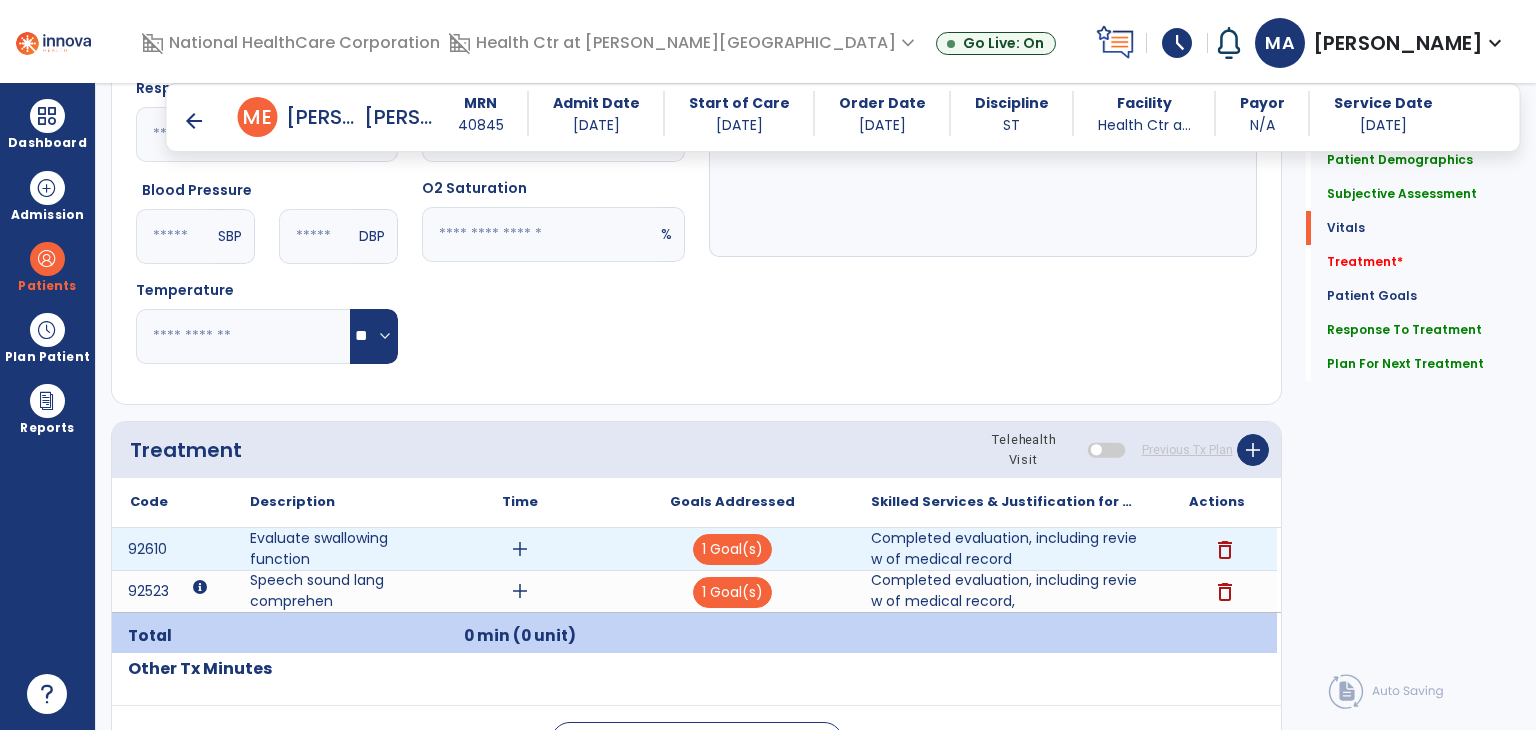 click on "add" at bounding box center (520, 549) 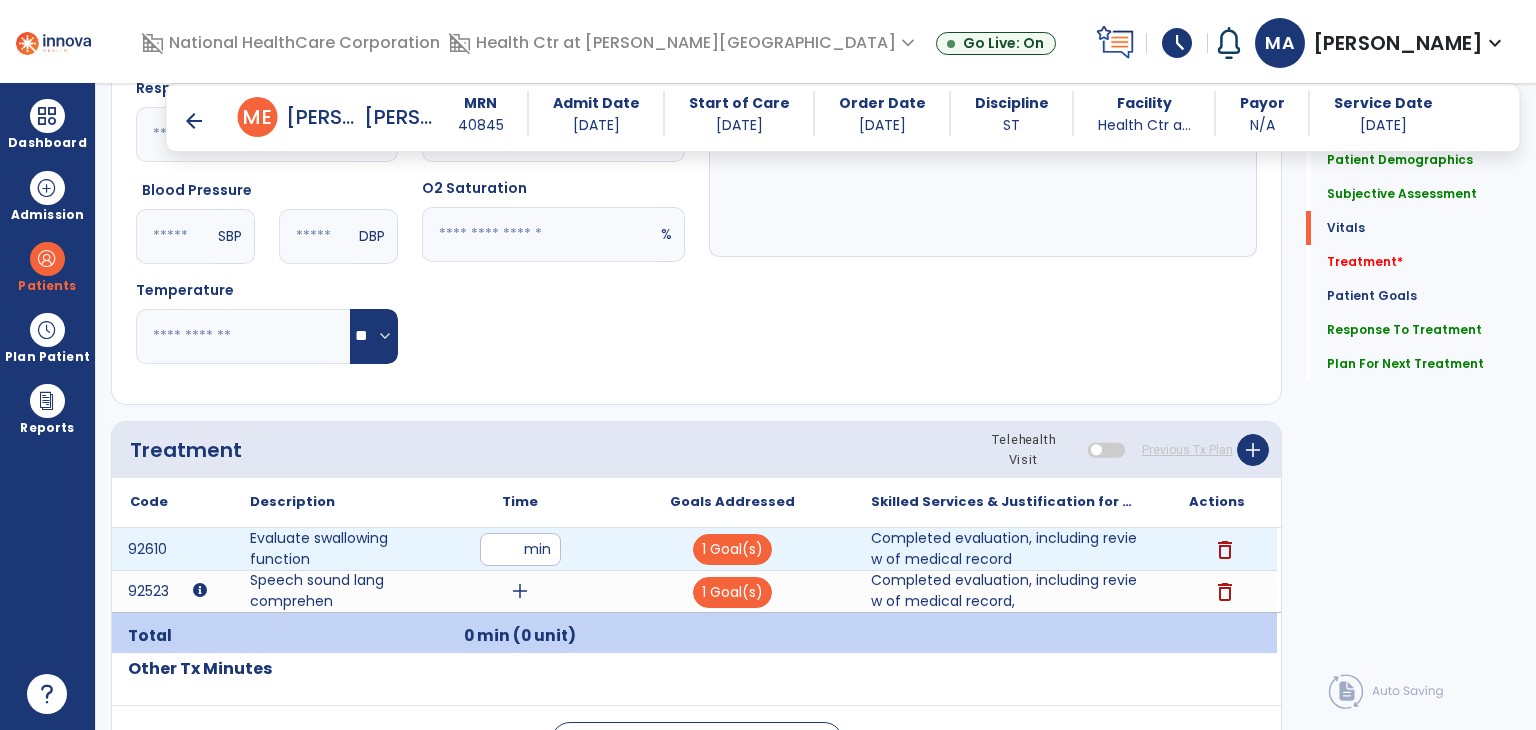 type on "**" 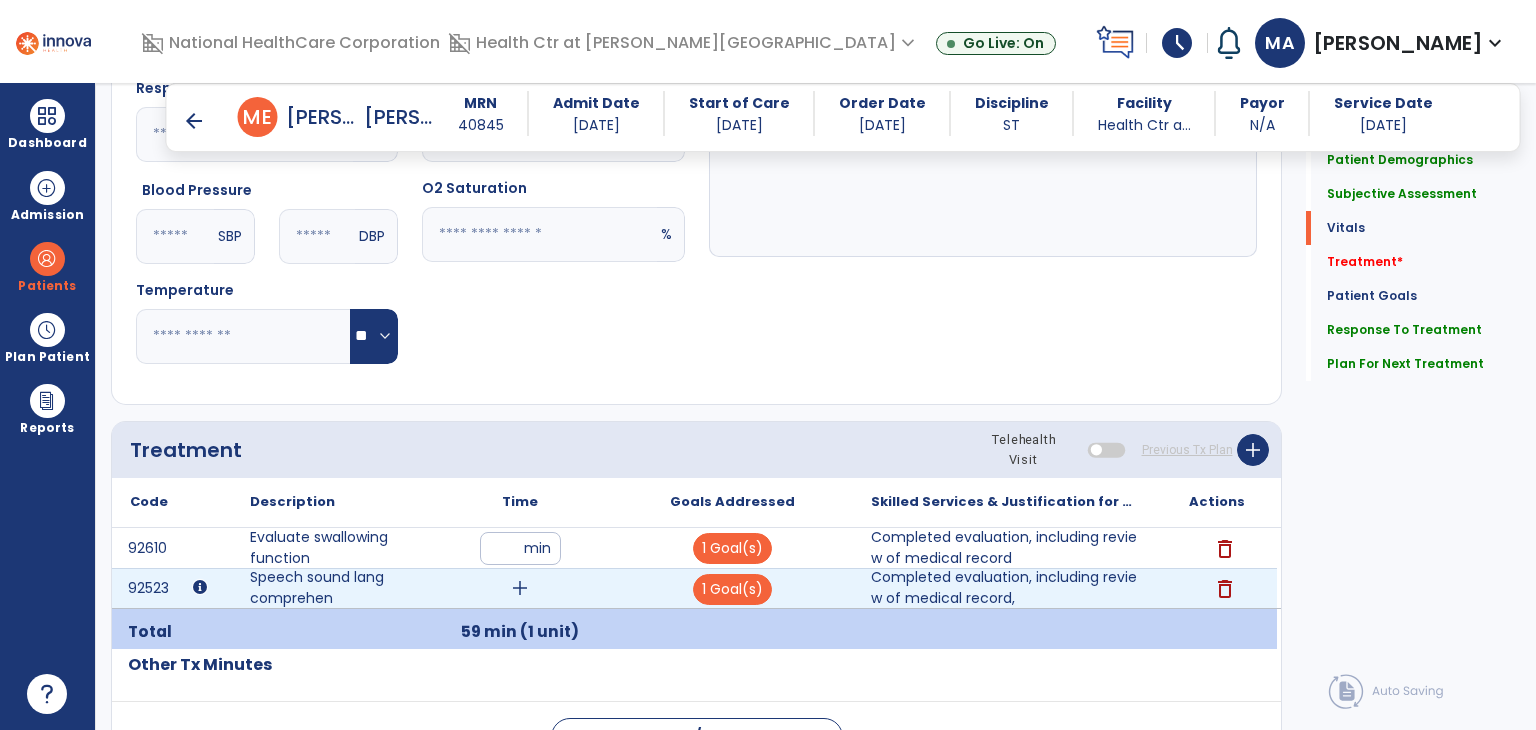 click on "add" at bounding box center [520, 588] 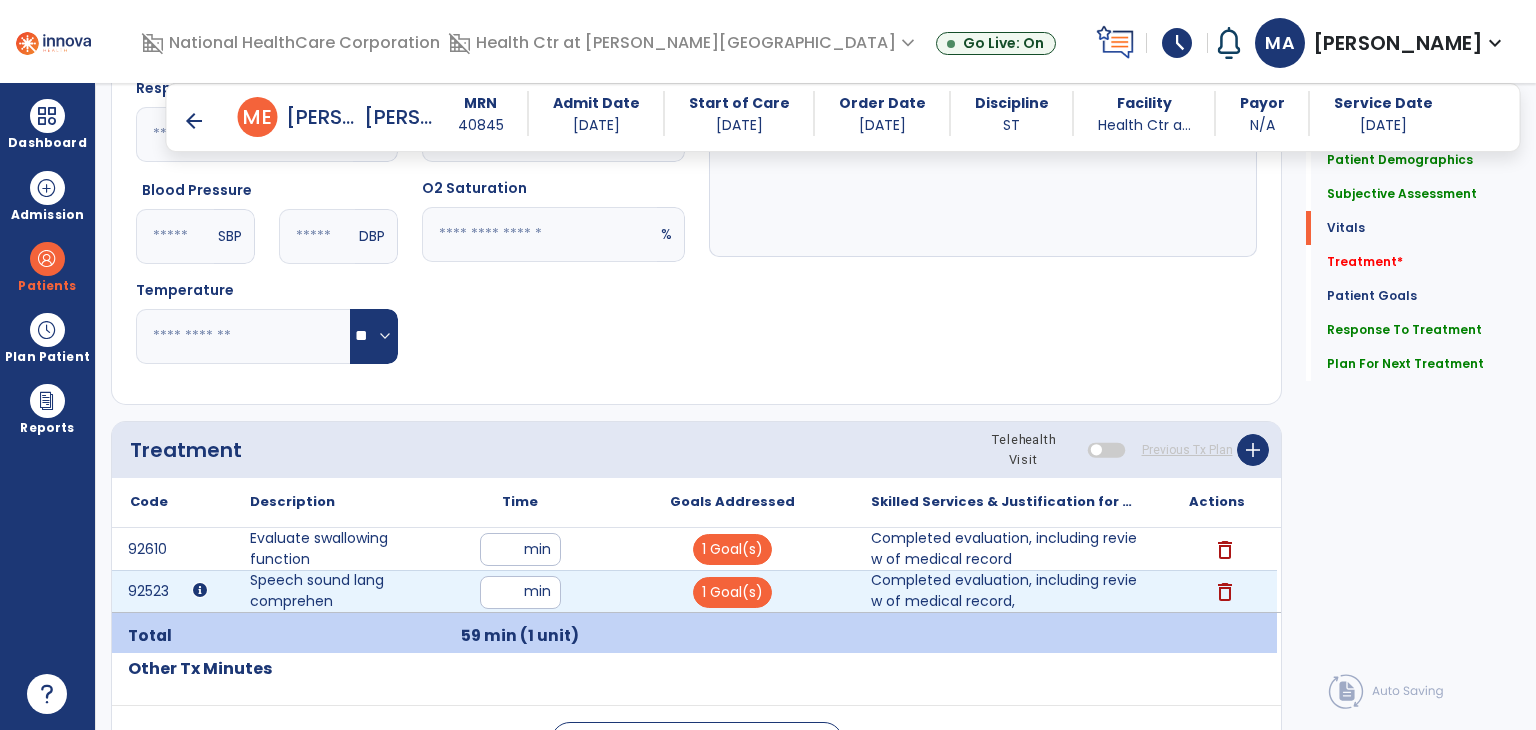 type on "**" 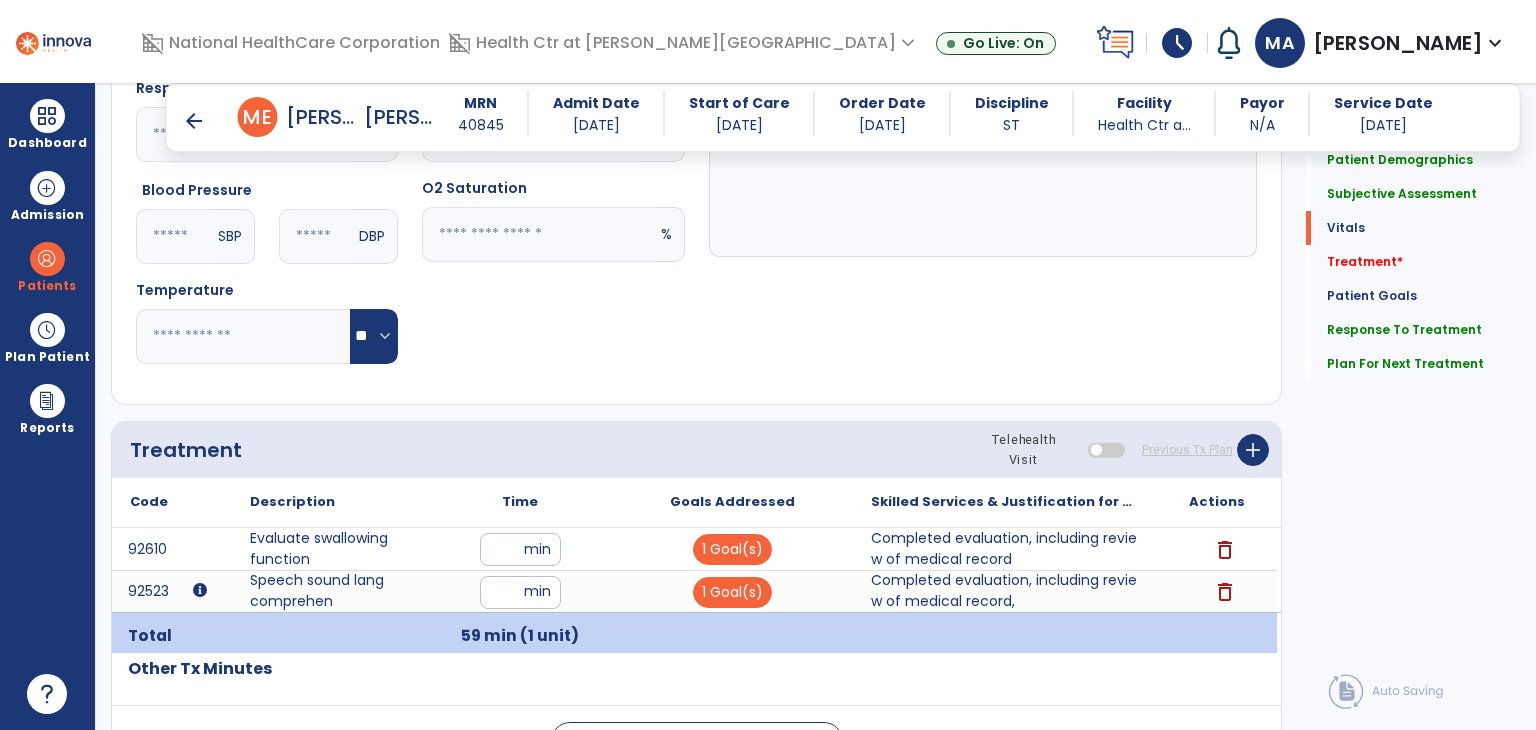 click on "Quick Links  Patient Demographics   Patient Demographics   Subjective Assessment   Subjective Assessment   Vitals   Vitals   Treatment   *  Treatment   *  Patient Goals   Patient Goals   Response To Treatment   Response To Treatment   Plan For Next Treatment   Plan For Next Treatment" 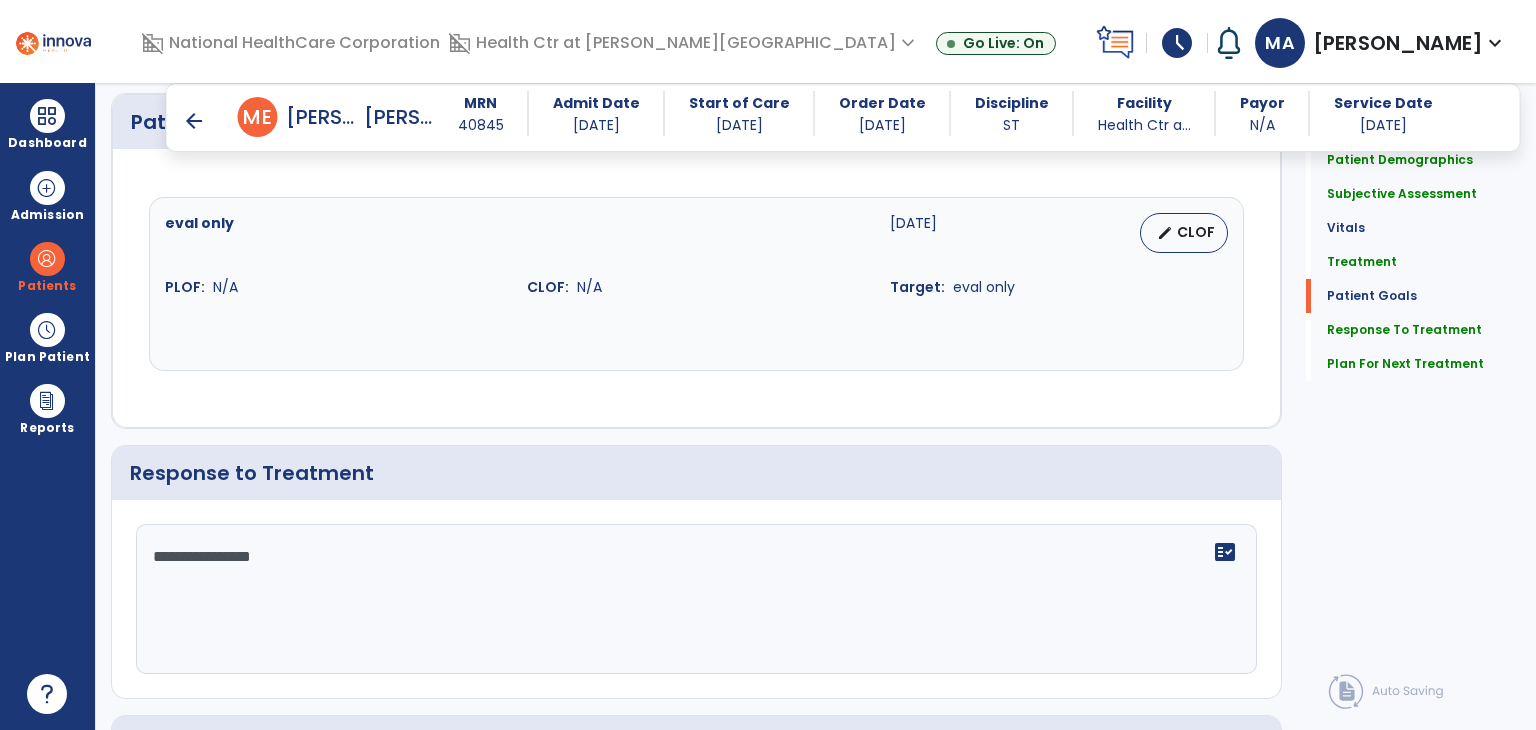 scroll, scrollTop: 1868, scrollLeft: 0, axis: vertical 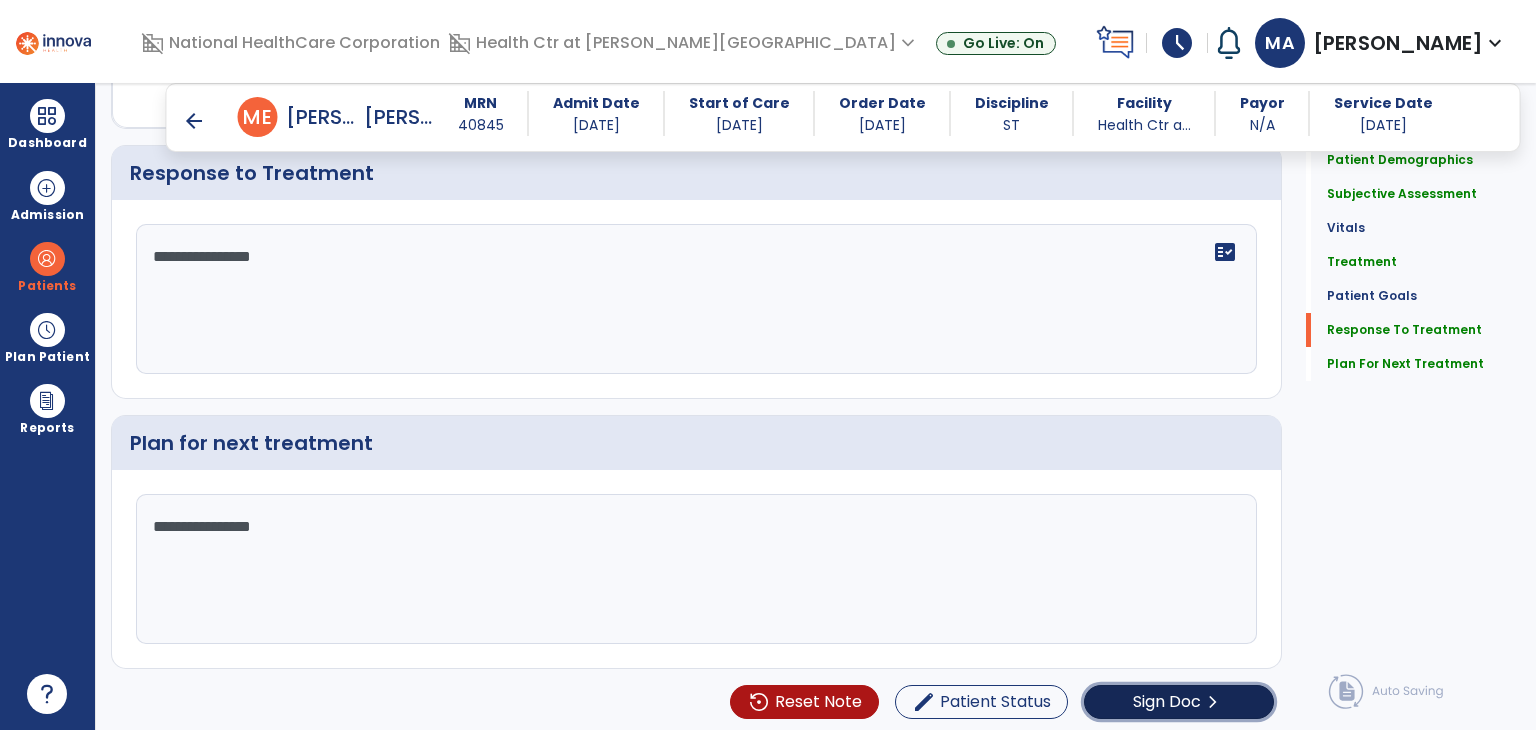click on "Sign Doc  chevron_right" 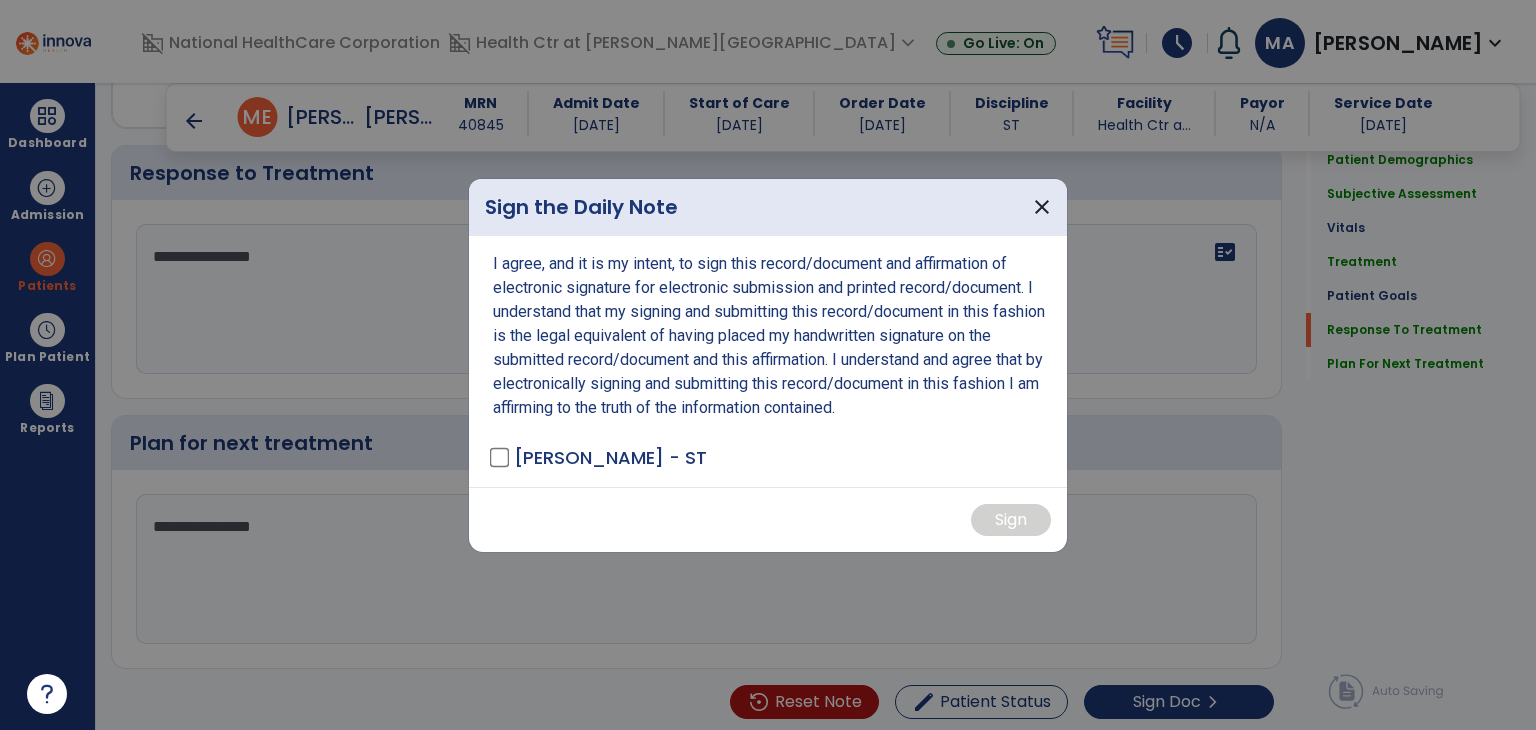 click at bounding box center (768, 365) 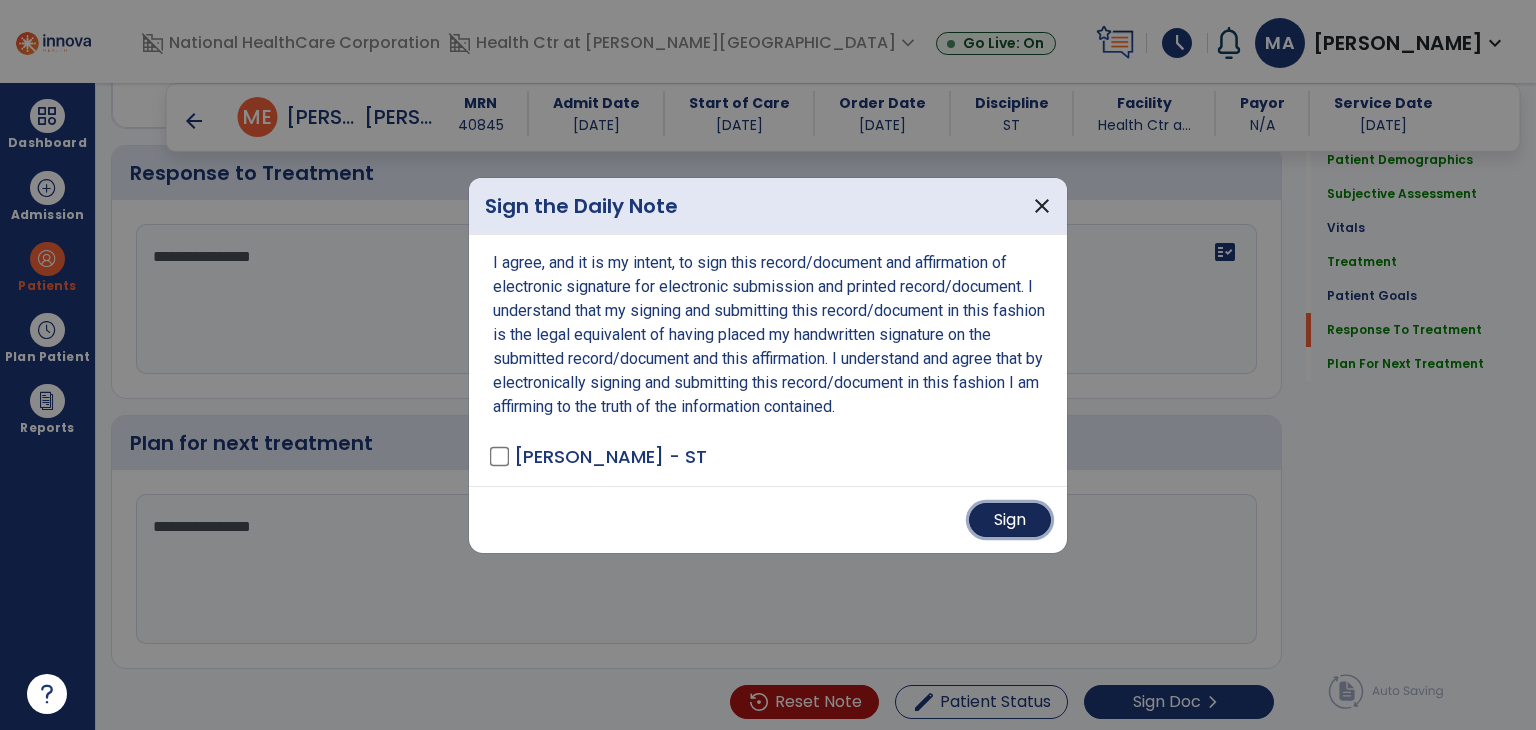 click on "Sign" at bounding box center (1010, 520) 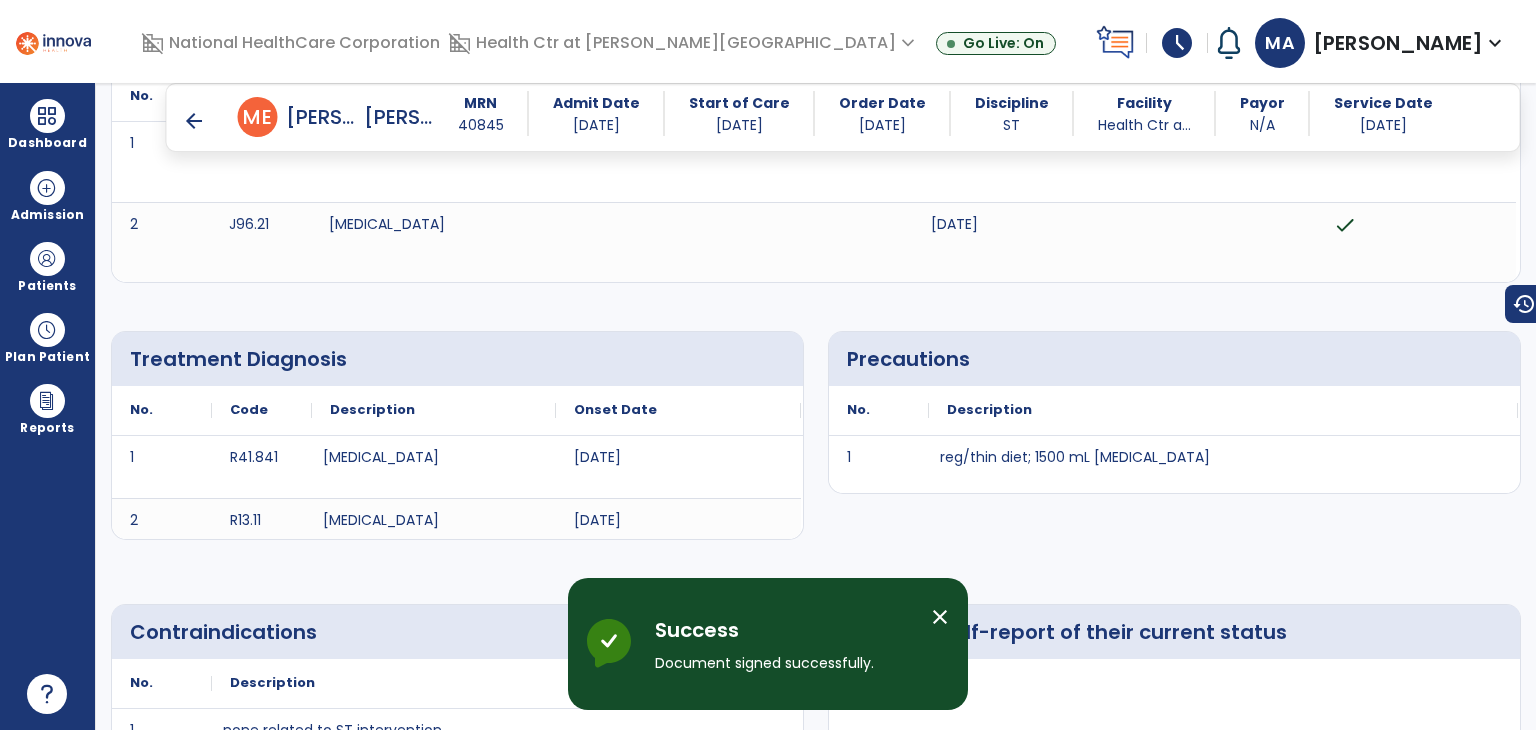 scroll, scrollTop: 0, scrollLeft: 0, axis: both 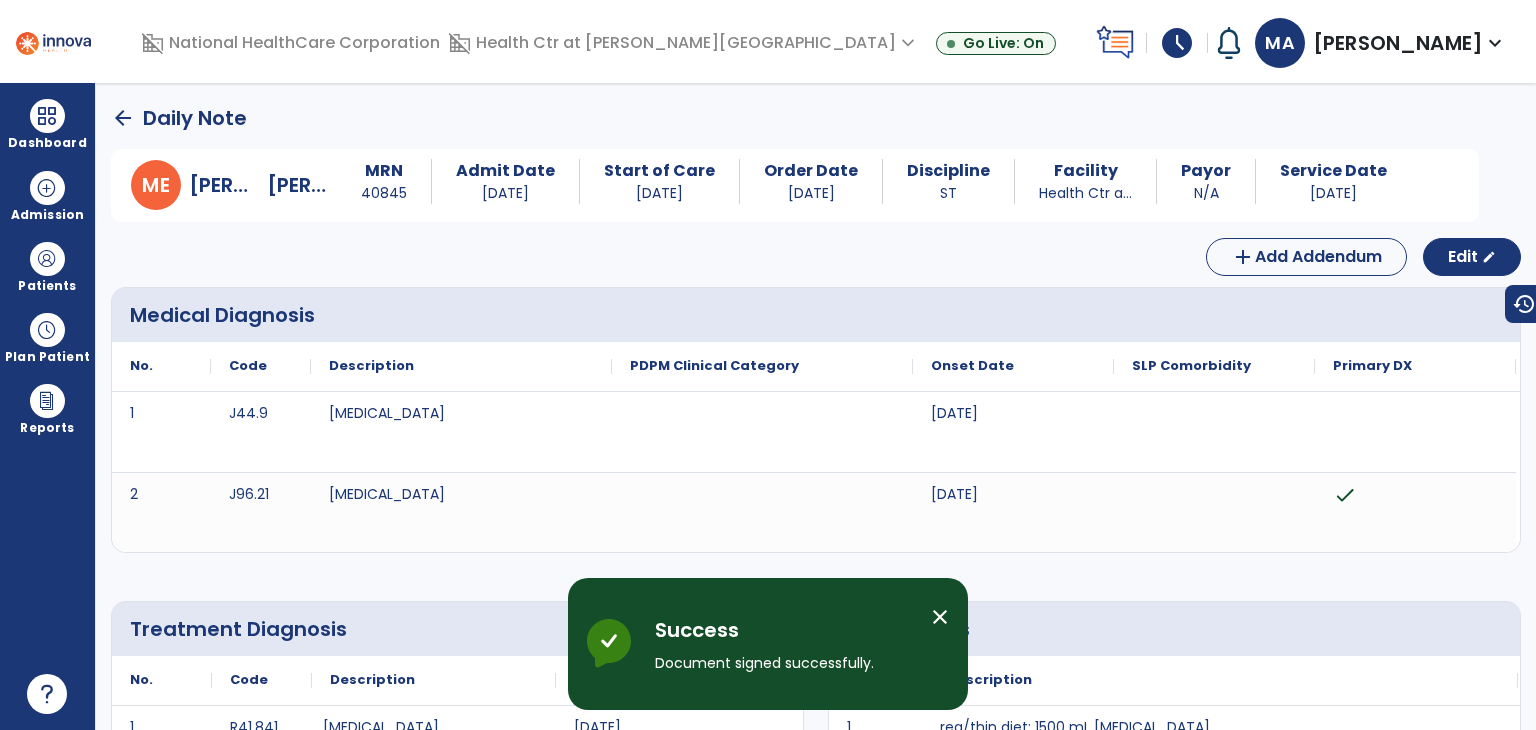 click on "arrow_back" 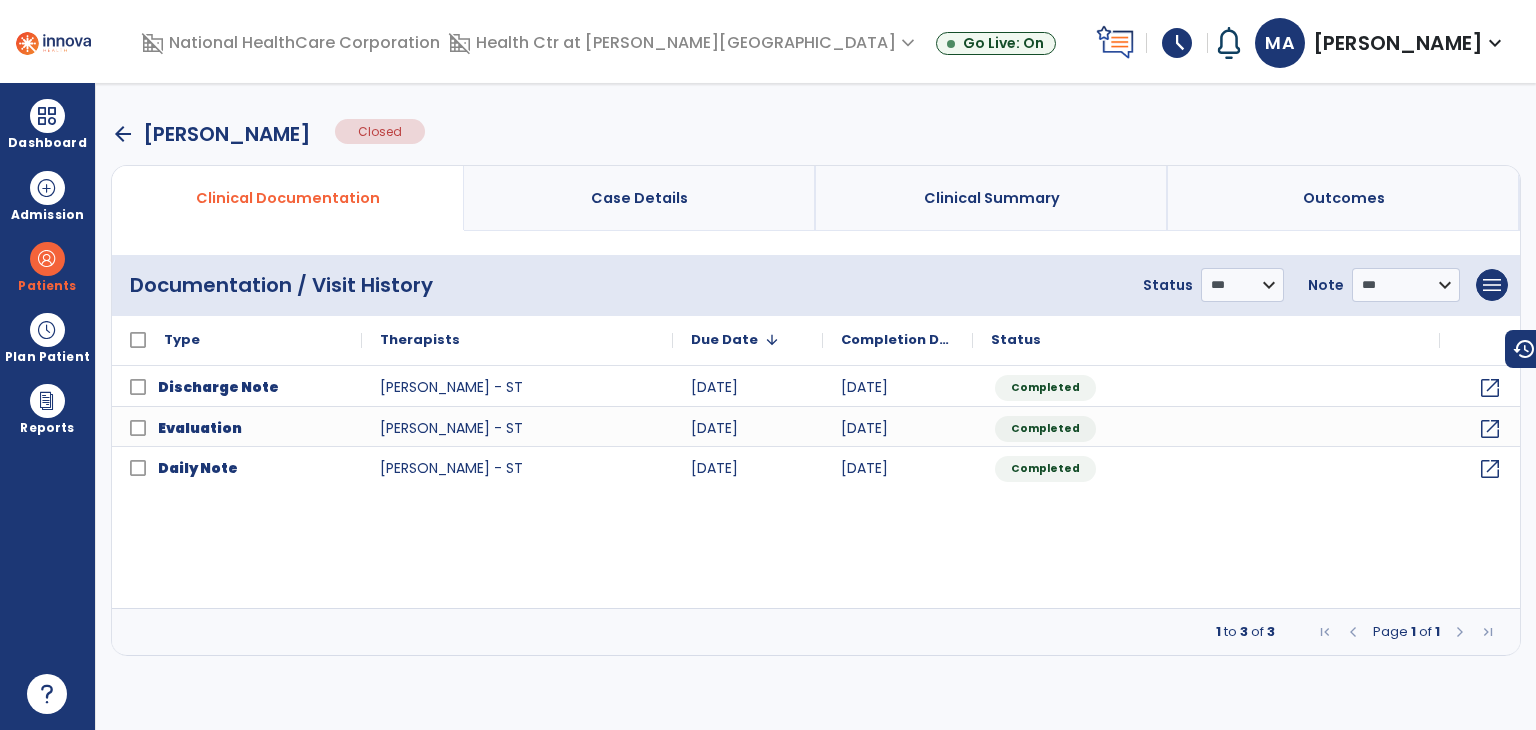 click on "arrow_back" at bounding box center (123, 134) 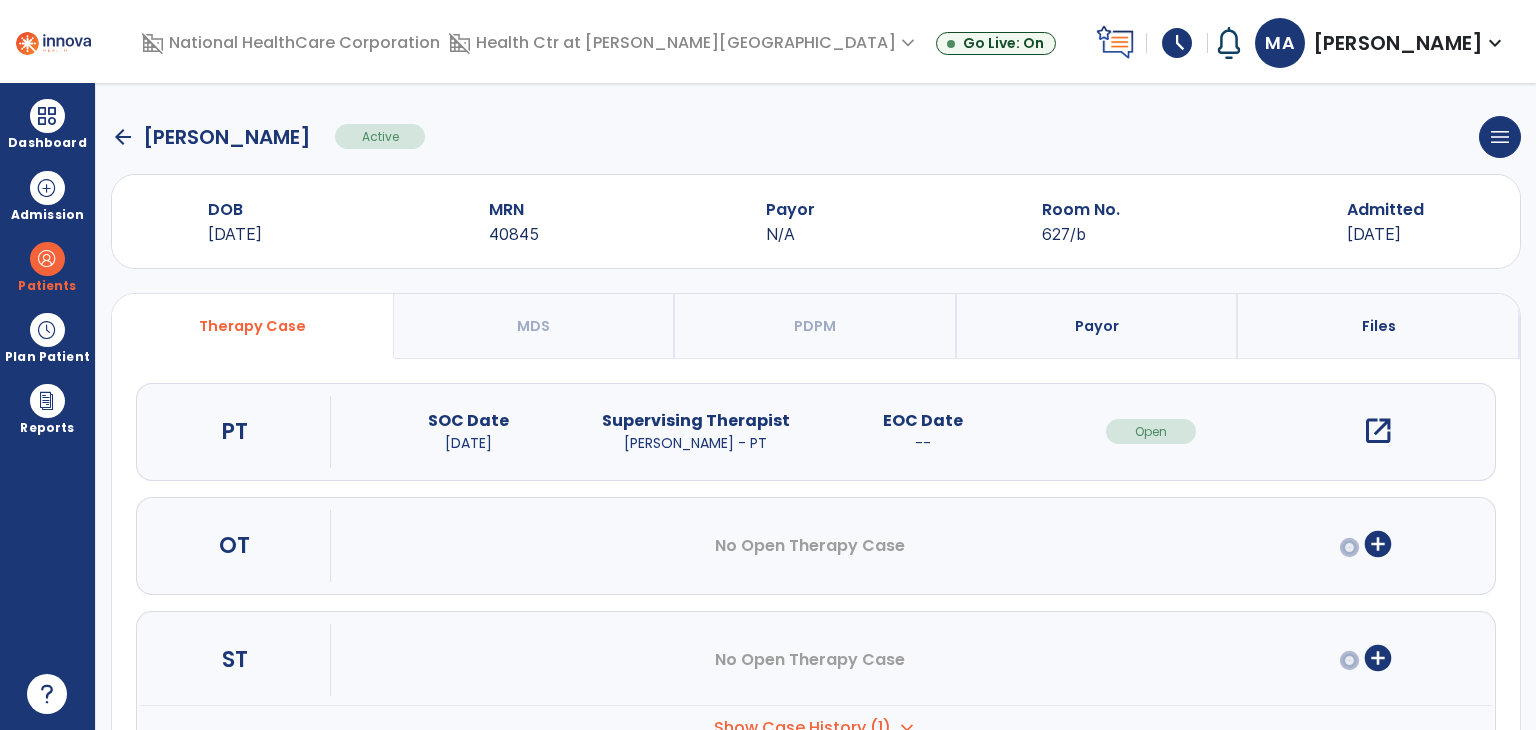 scroll, scrollTop: 0, scrollLeft: 0, axis: both 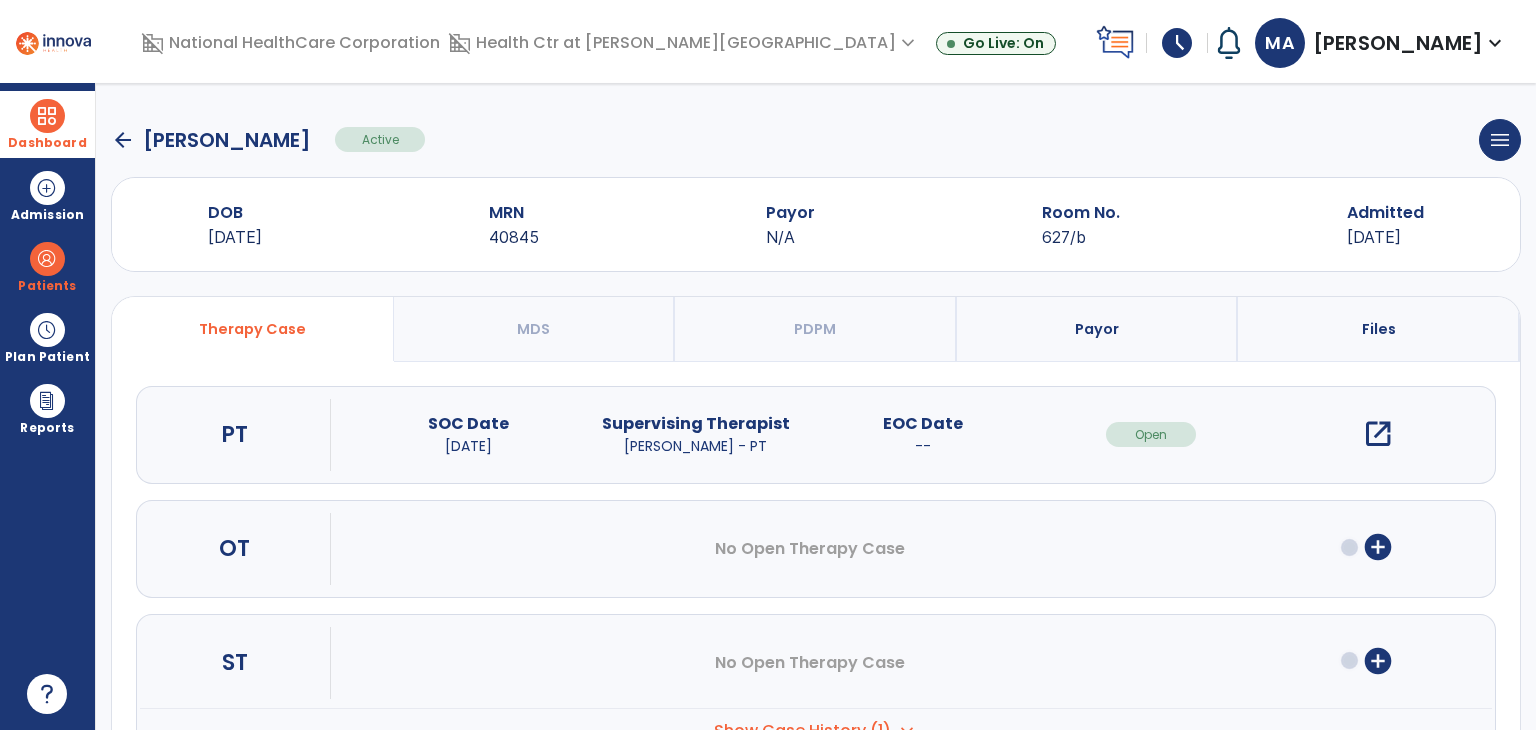 click on "Dashboard" at bounding box center (47, 124) 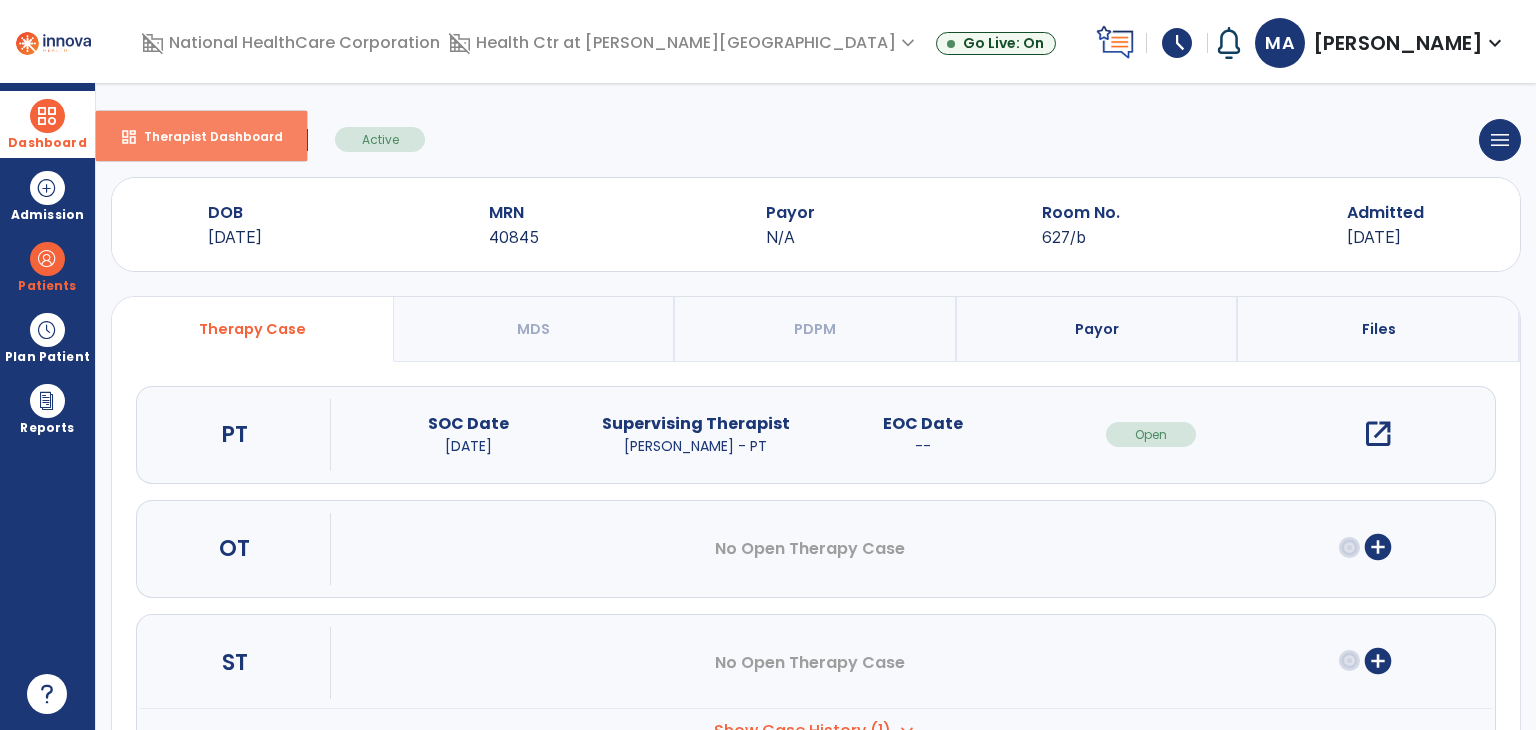 click on "Therapist Dashboard" at bounding box center [205, 136] 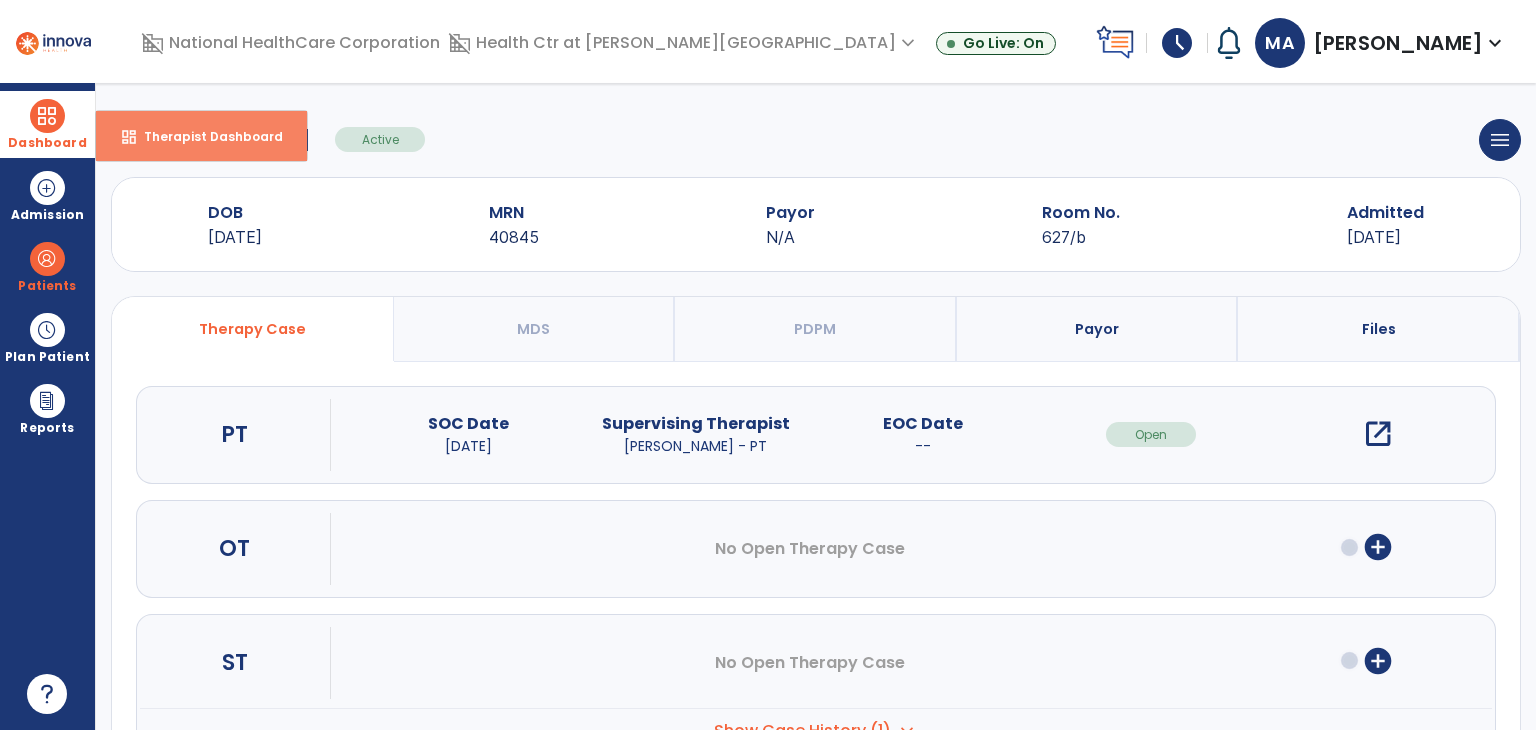 select on "****" 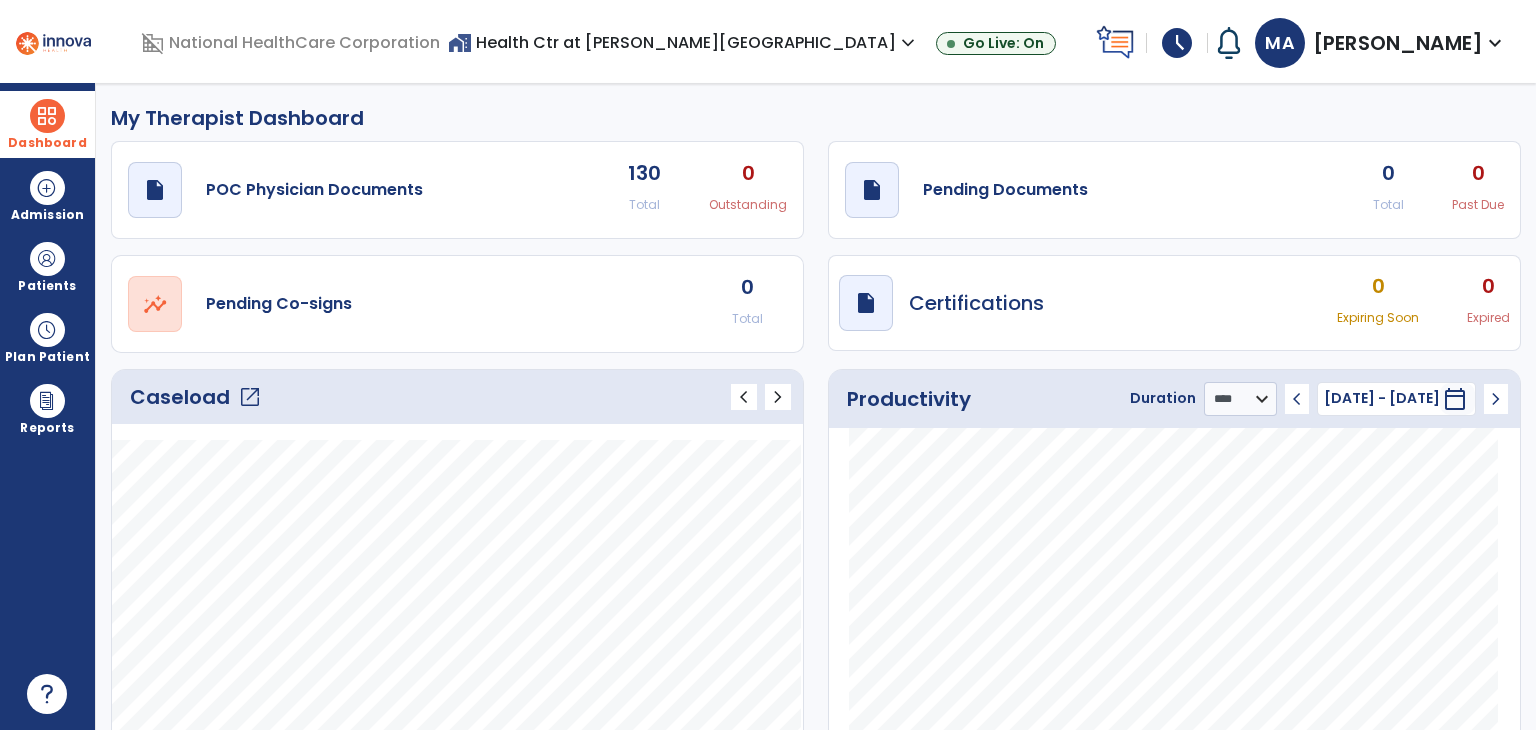 click on "draft   open_in_new  Pending Documents 0 Total 0 Past Due" 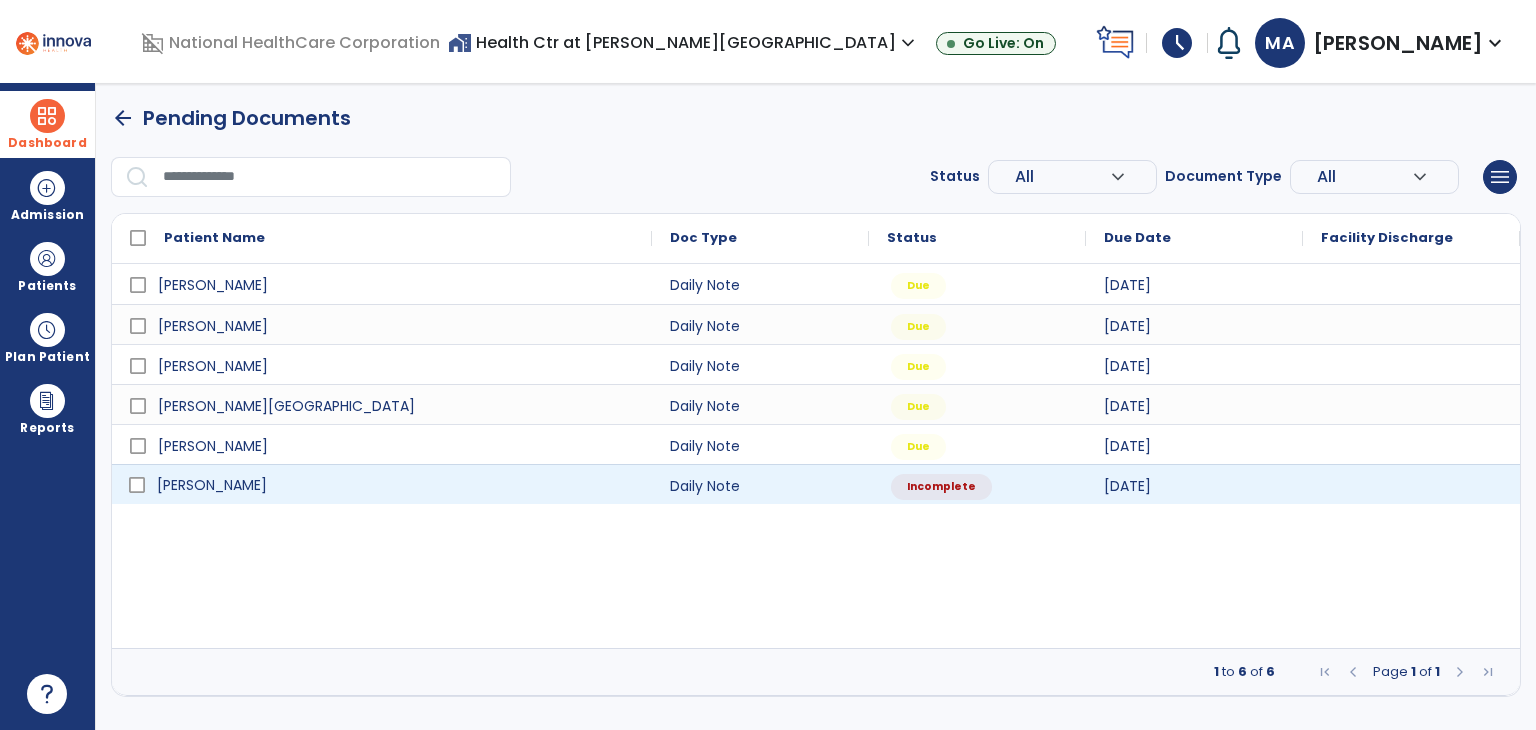 click on "[PERSON_NAME]" at bounding box center (396, 485) 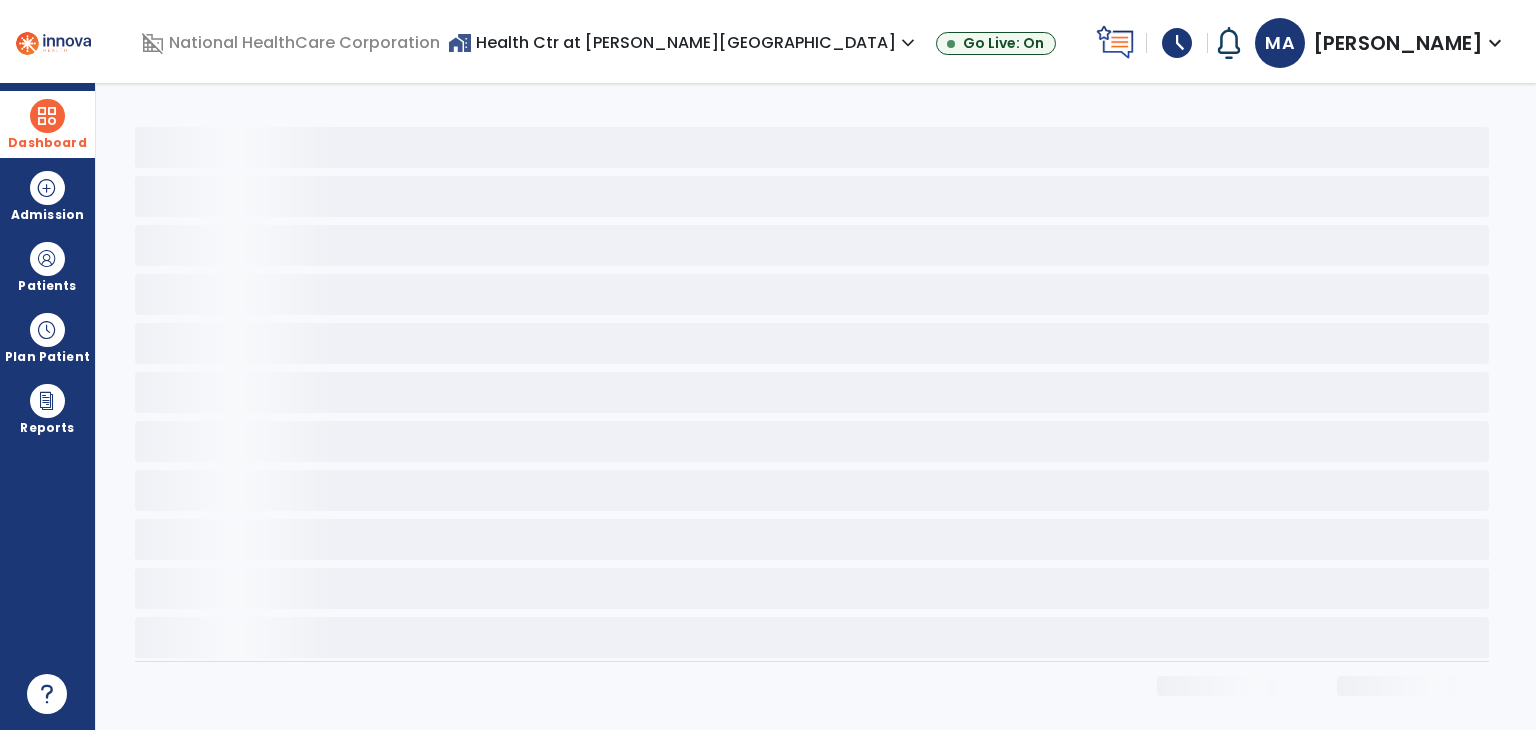 select on "*" 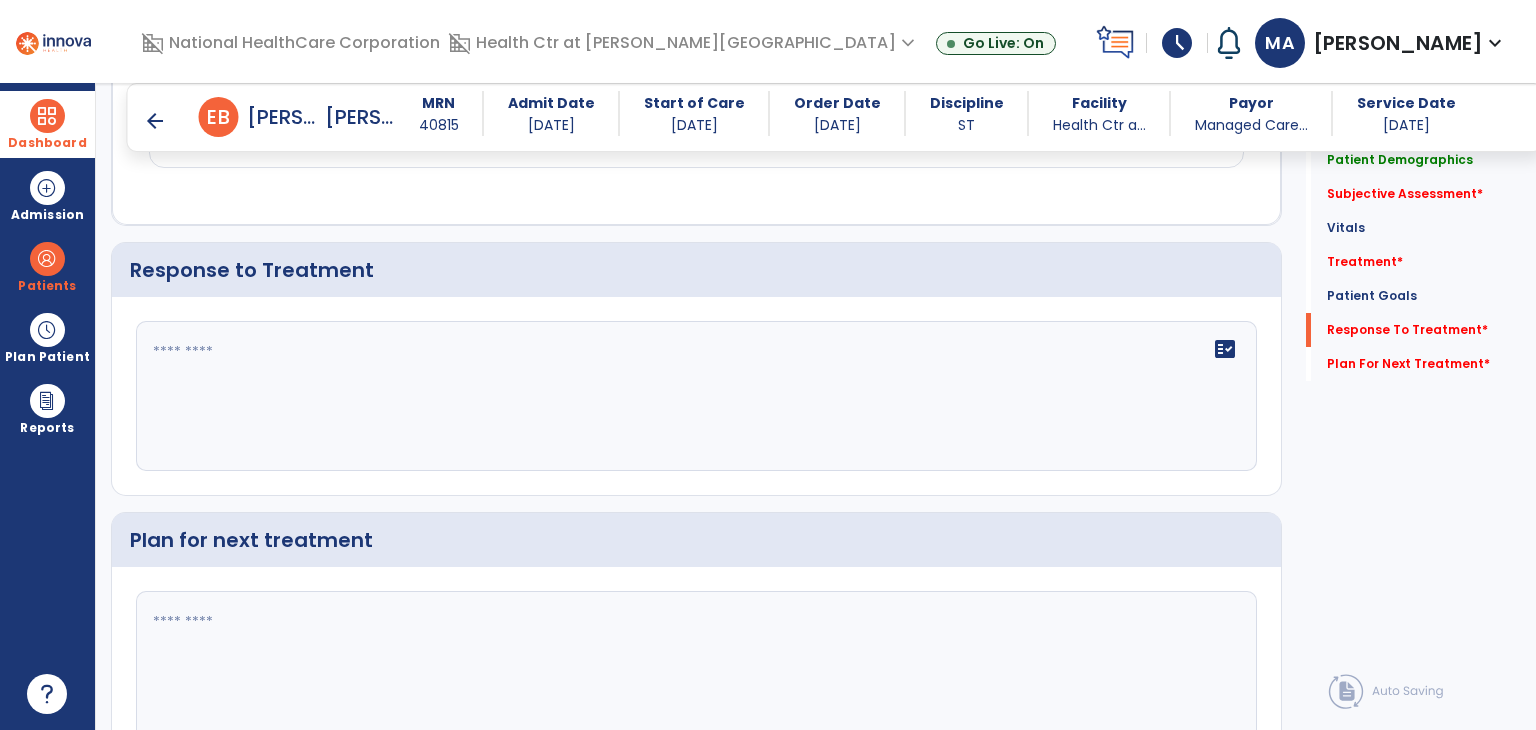 scroll, scrollTop: 2296, scrollLeft: 0, axis: vertical 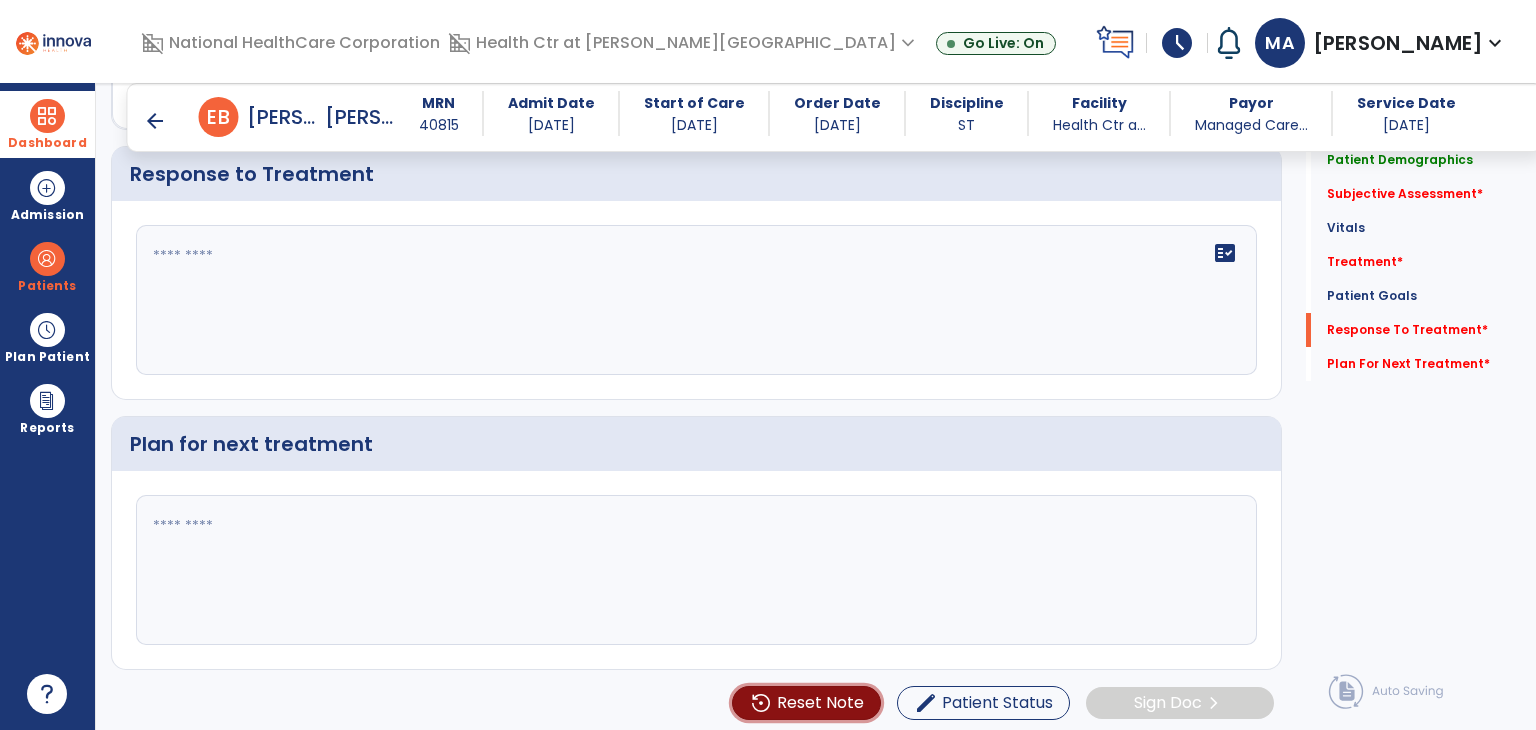 click on "Reset Note" 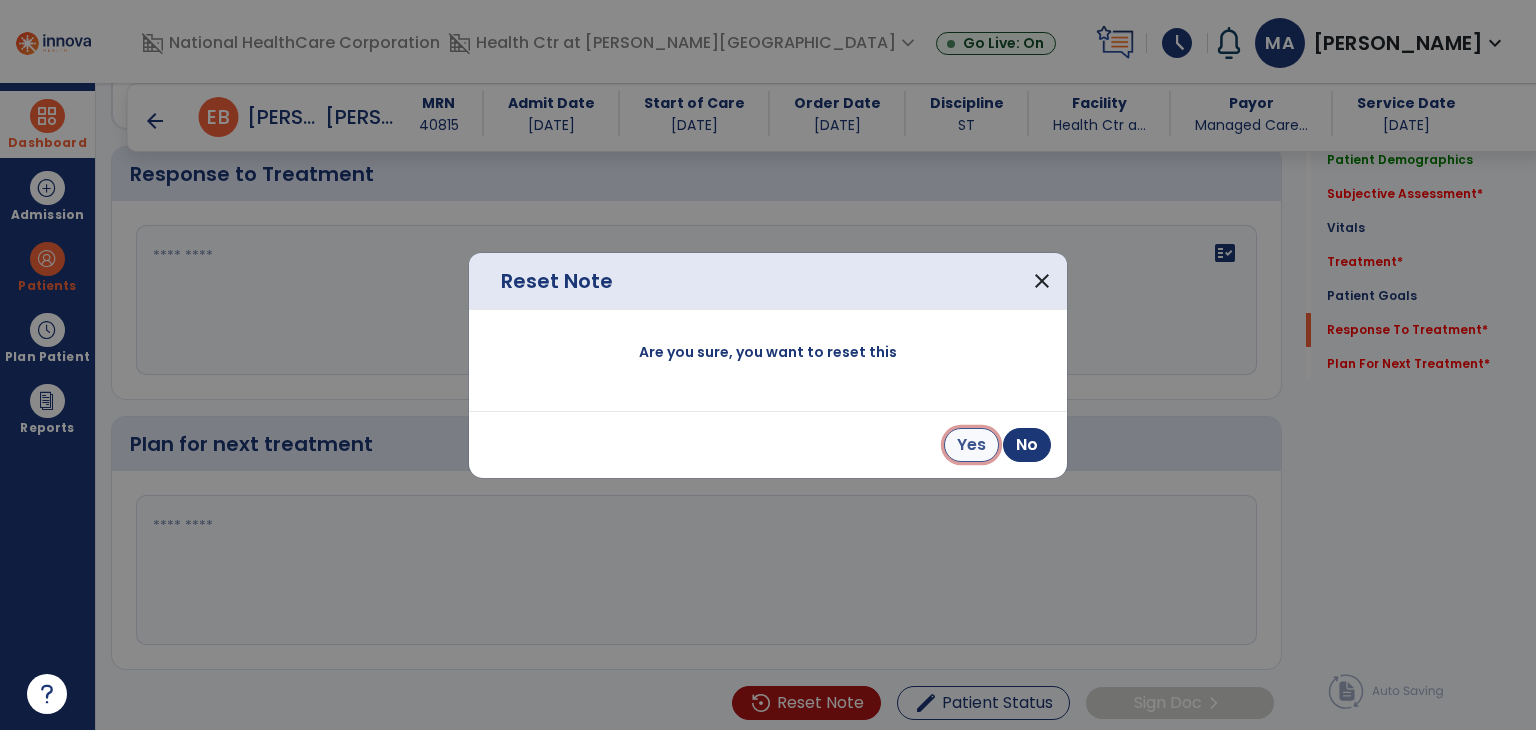click on "Yes" at bounding box center (971, 445) 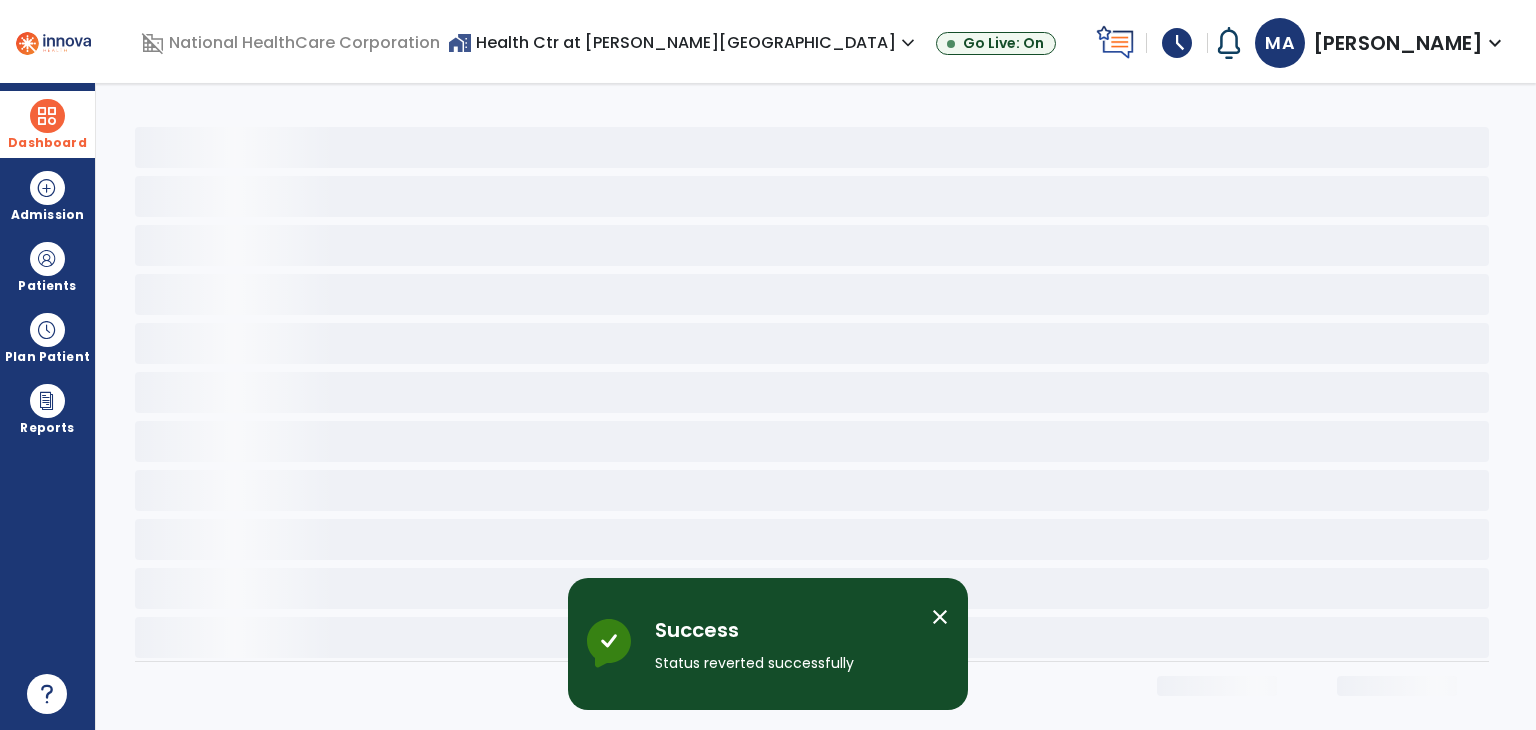 scroll, scrollTop: 0, scrollLeft: 0, axis: both 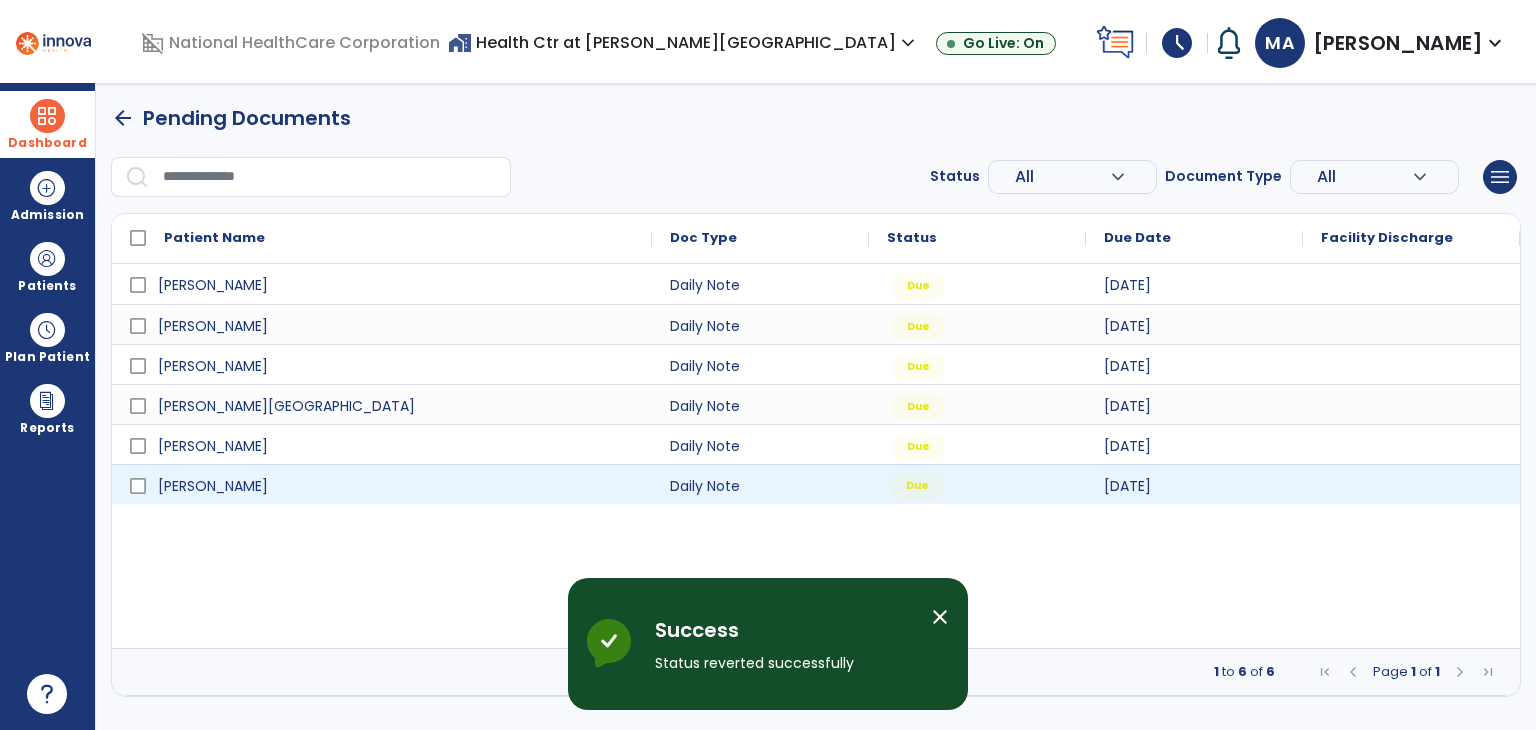 click on "Due" at bounding box center [977, 484] 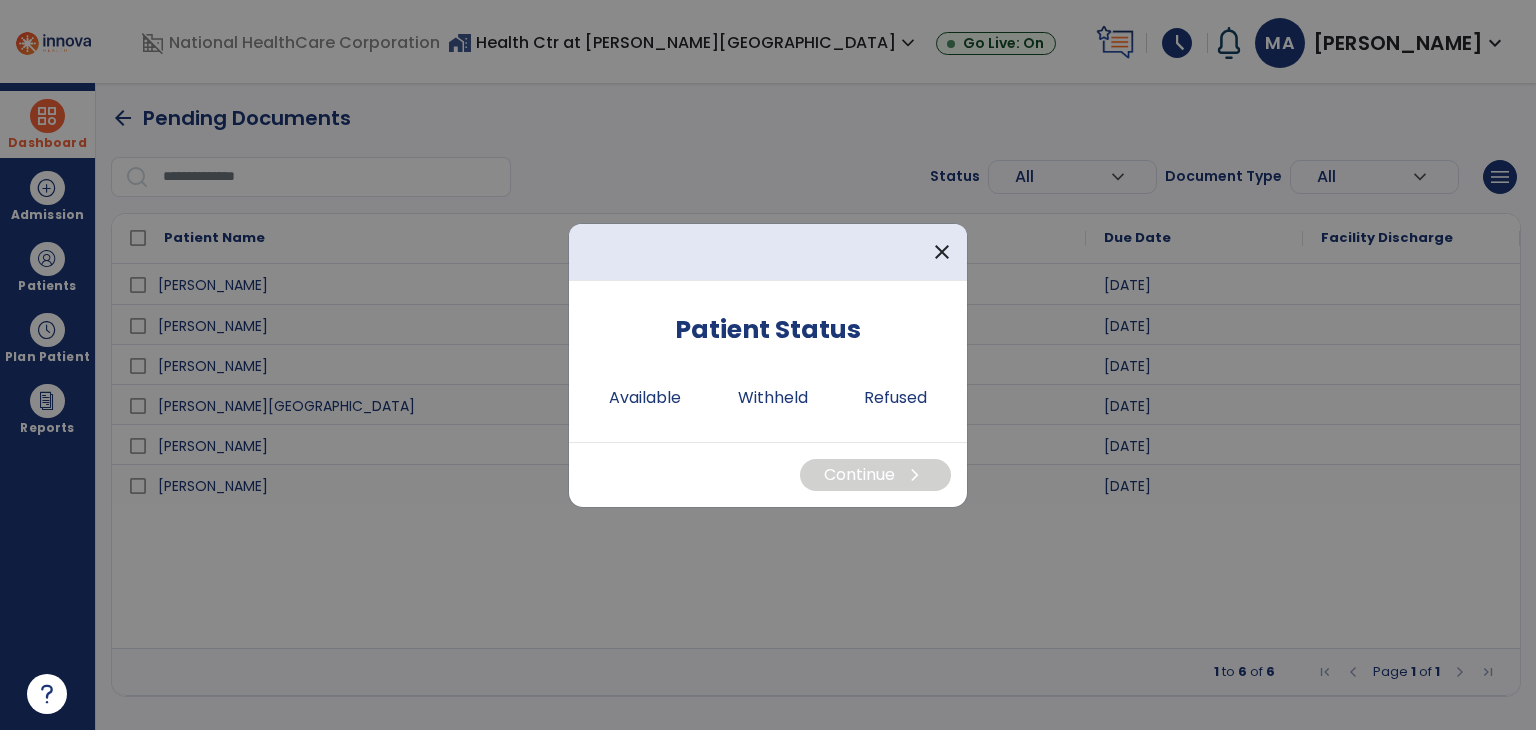 click at bounding box center [768, 365] 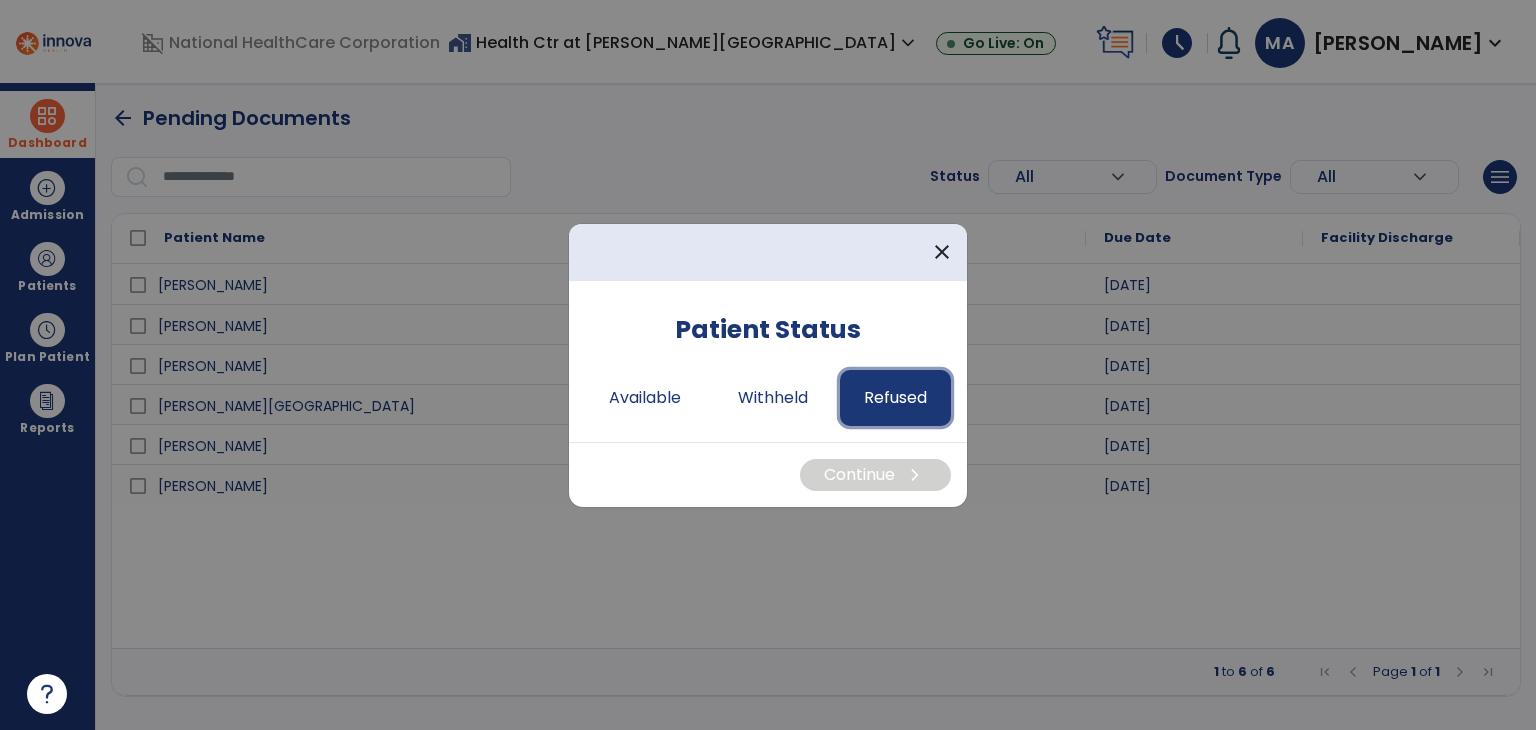 click on "Refused" at bounding box center (895, 398) 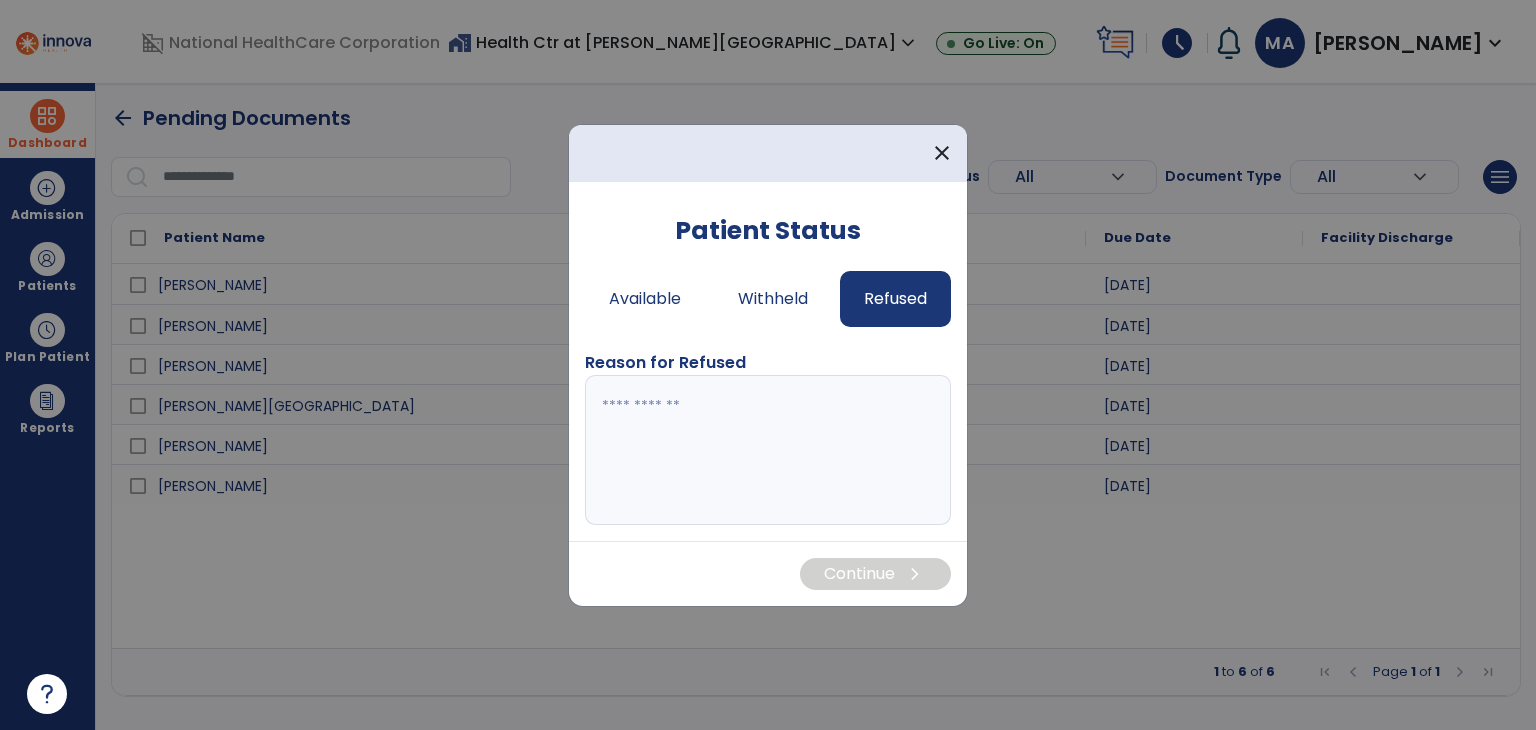 click at bounding box center [768, 450] 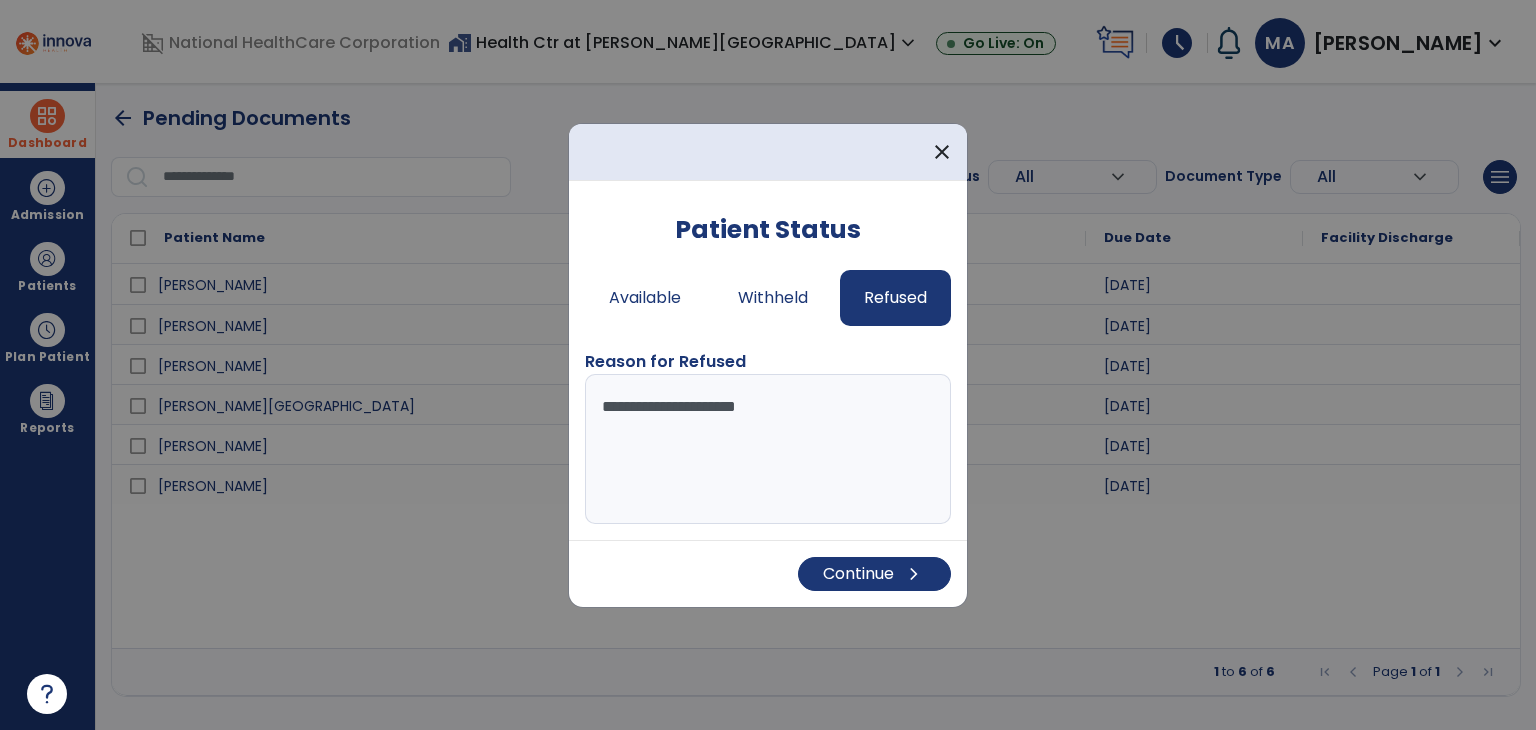type on "**********" 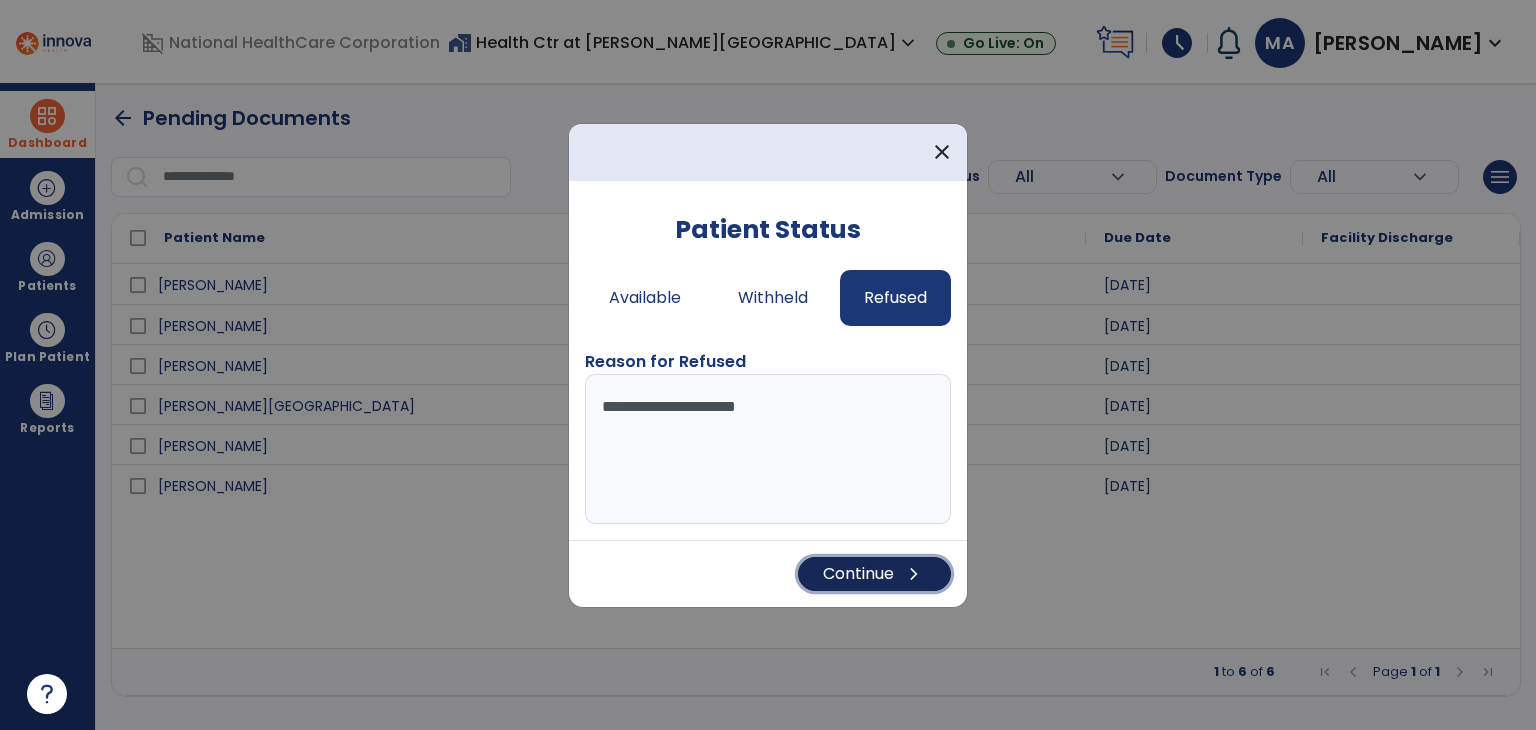 drag, startPoint x: 880, startPoint y: 561, endPoint x: 833, endPoint y: 537, distance: 52.773098 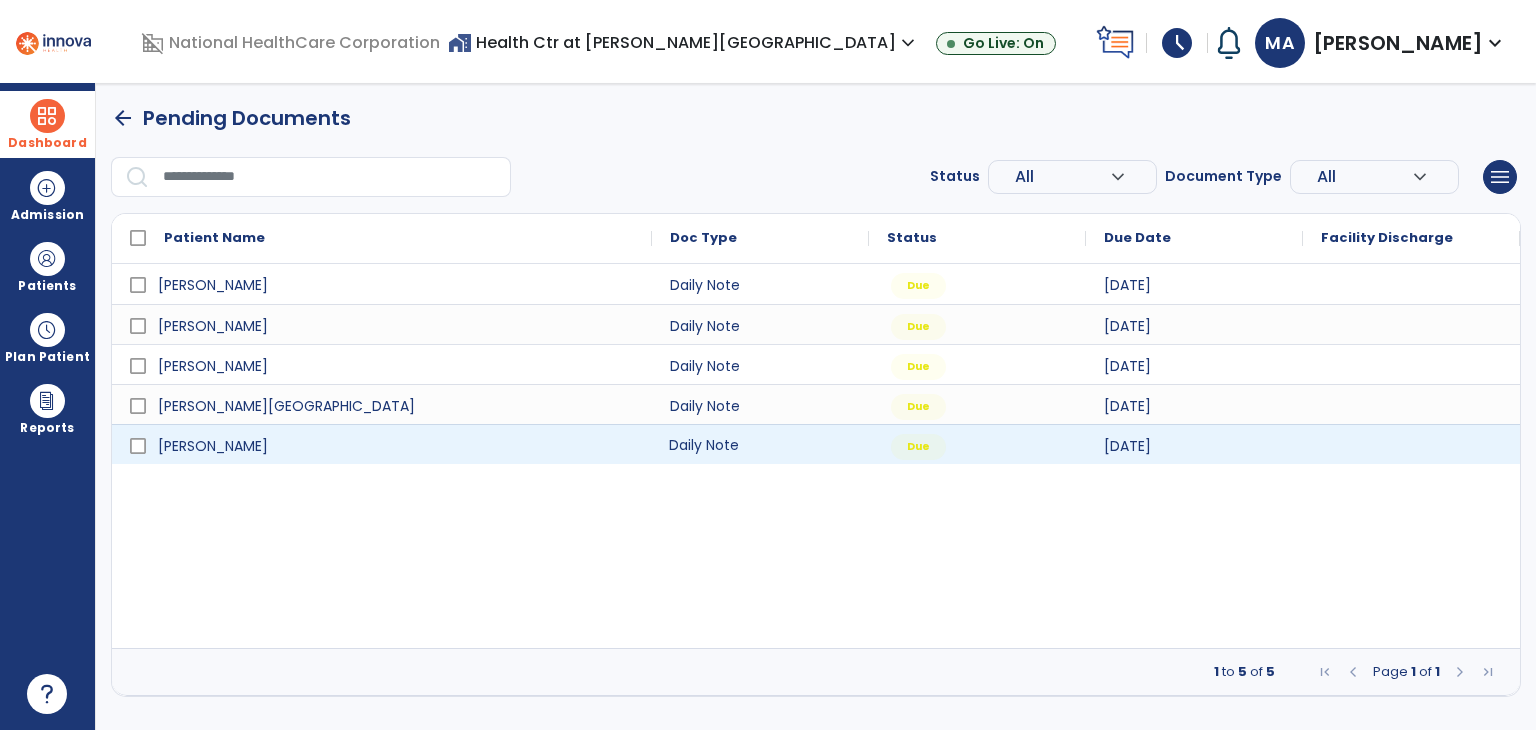 click on "Daily Note" at bounding box center [760, 444] 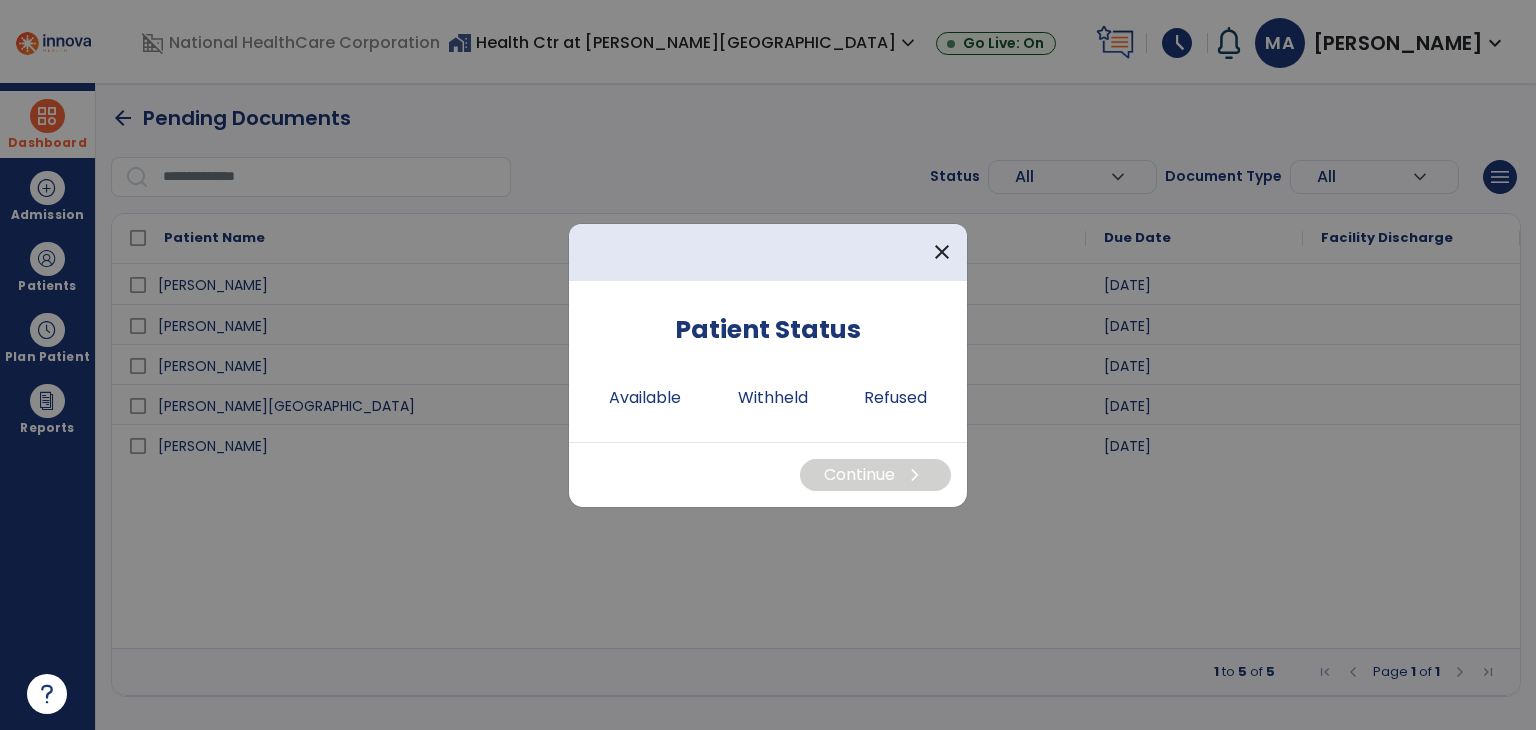click on "Patient Status  Available   Withheld   Refused" at bounding box center (768, 361) 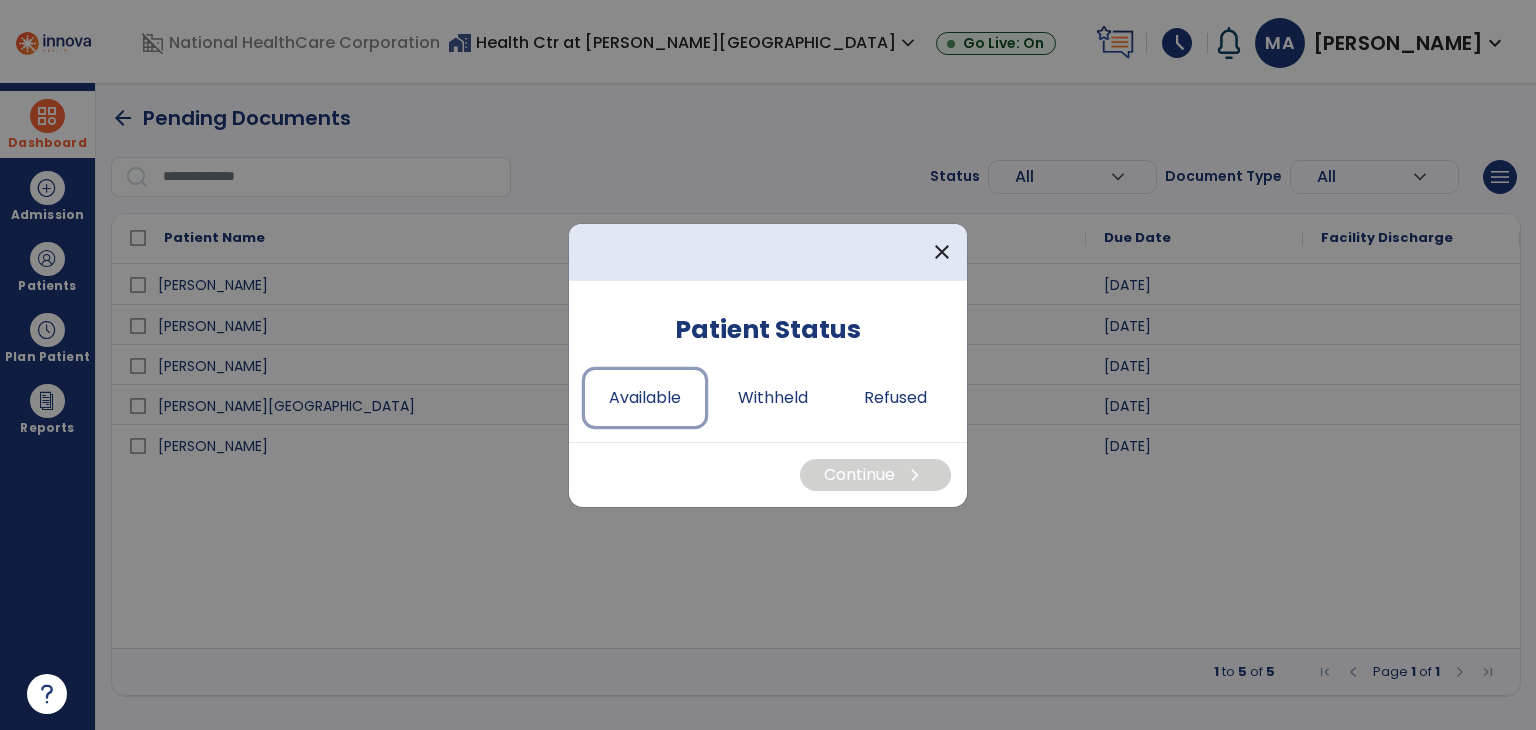 click on "Available" at bounding box center (645, 398) 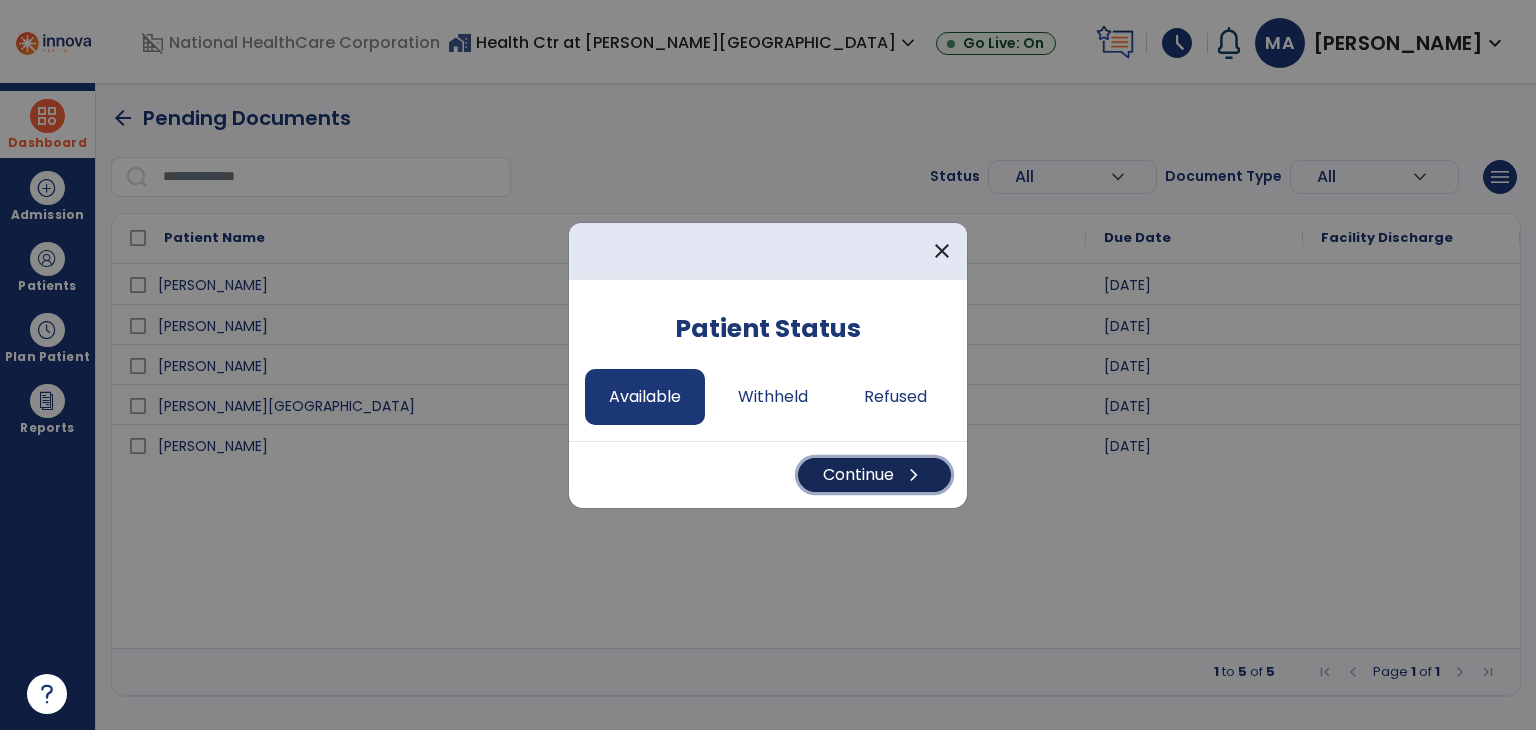 click on "Continue   chevron_right" at bounding box center (874, 475) 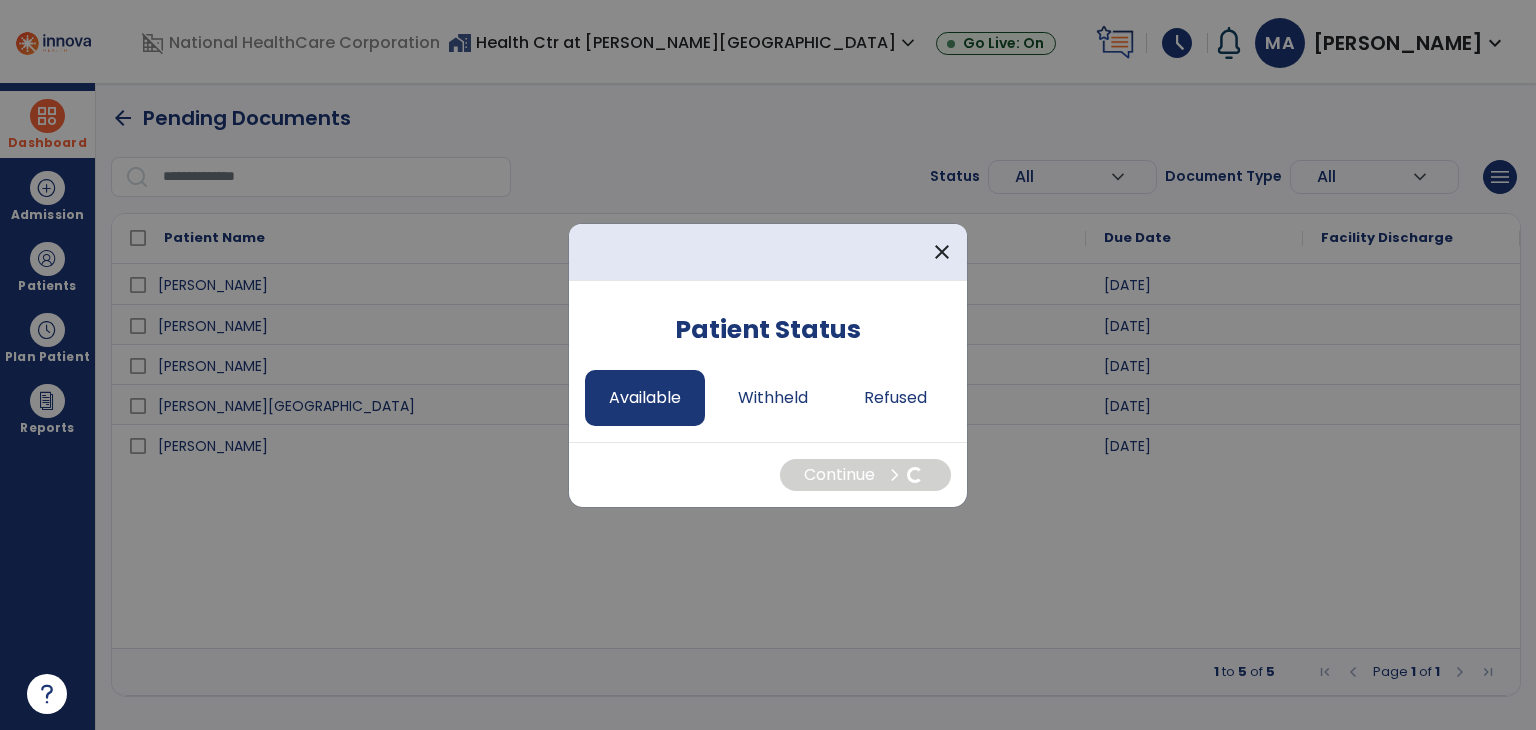 select on "*" 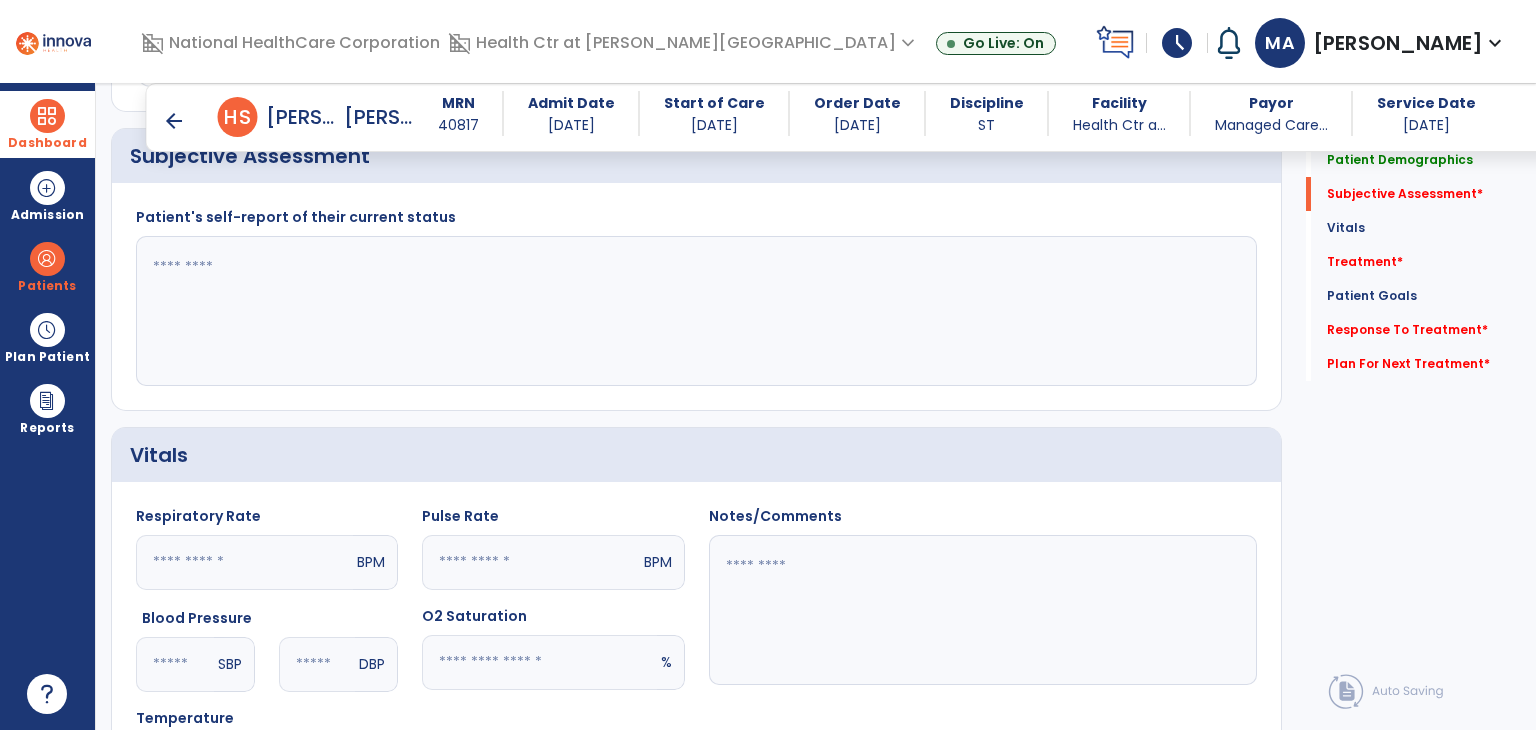 click 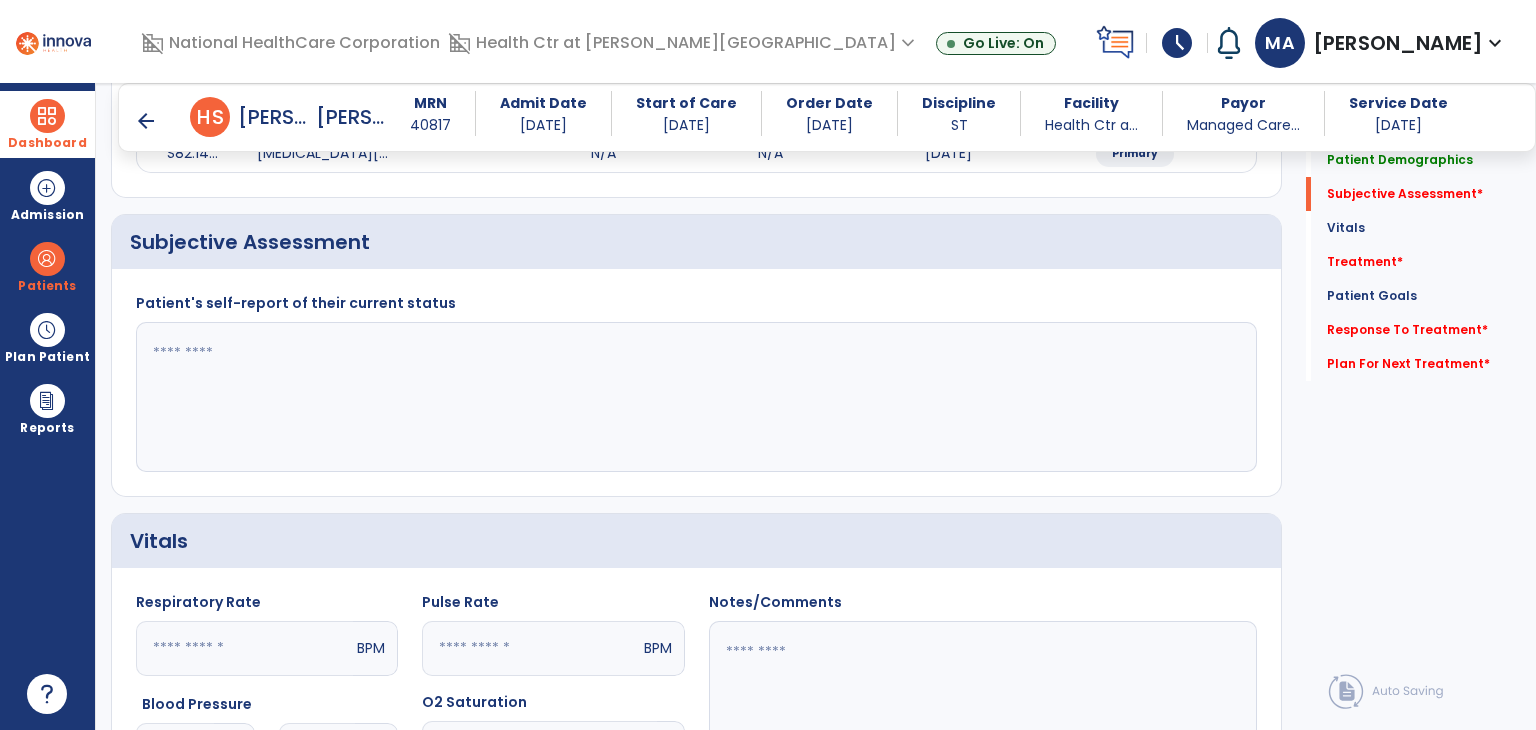 scroll, scrollTop: 300, scrollLeft: 0, axis: vertical 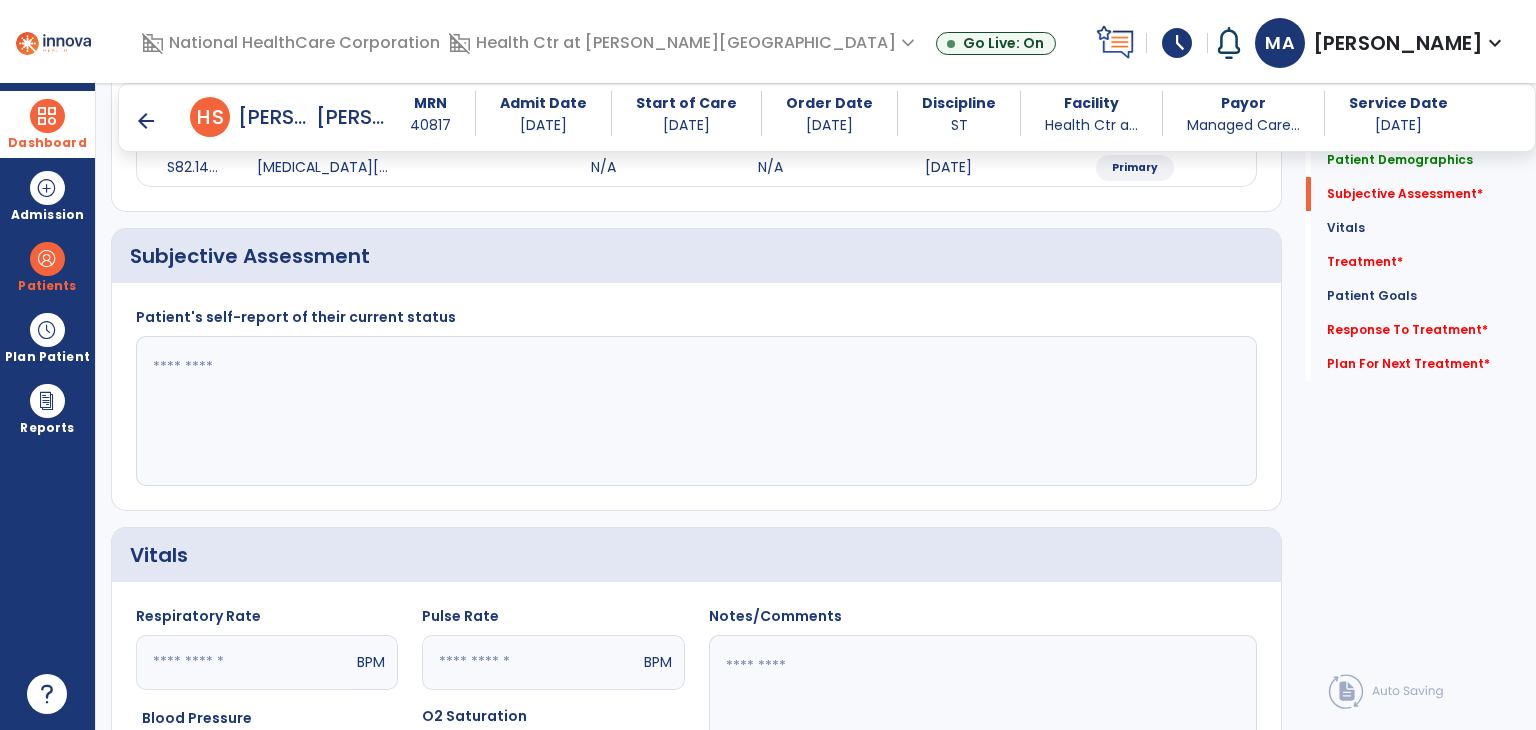 click 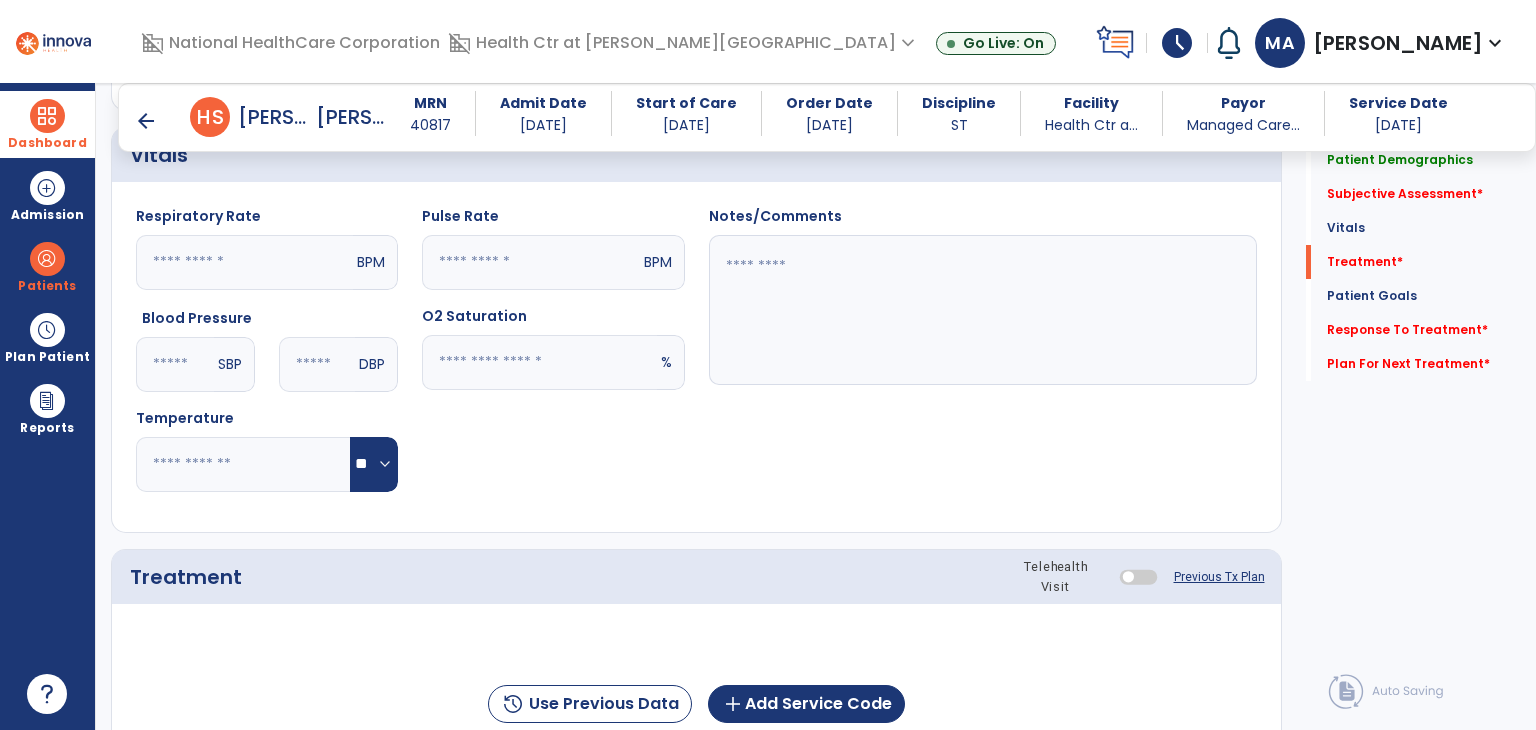 scroll, scrollTop: 1200, scrollLeft: 0, axis: vertical 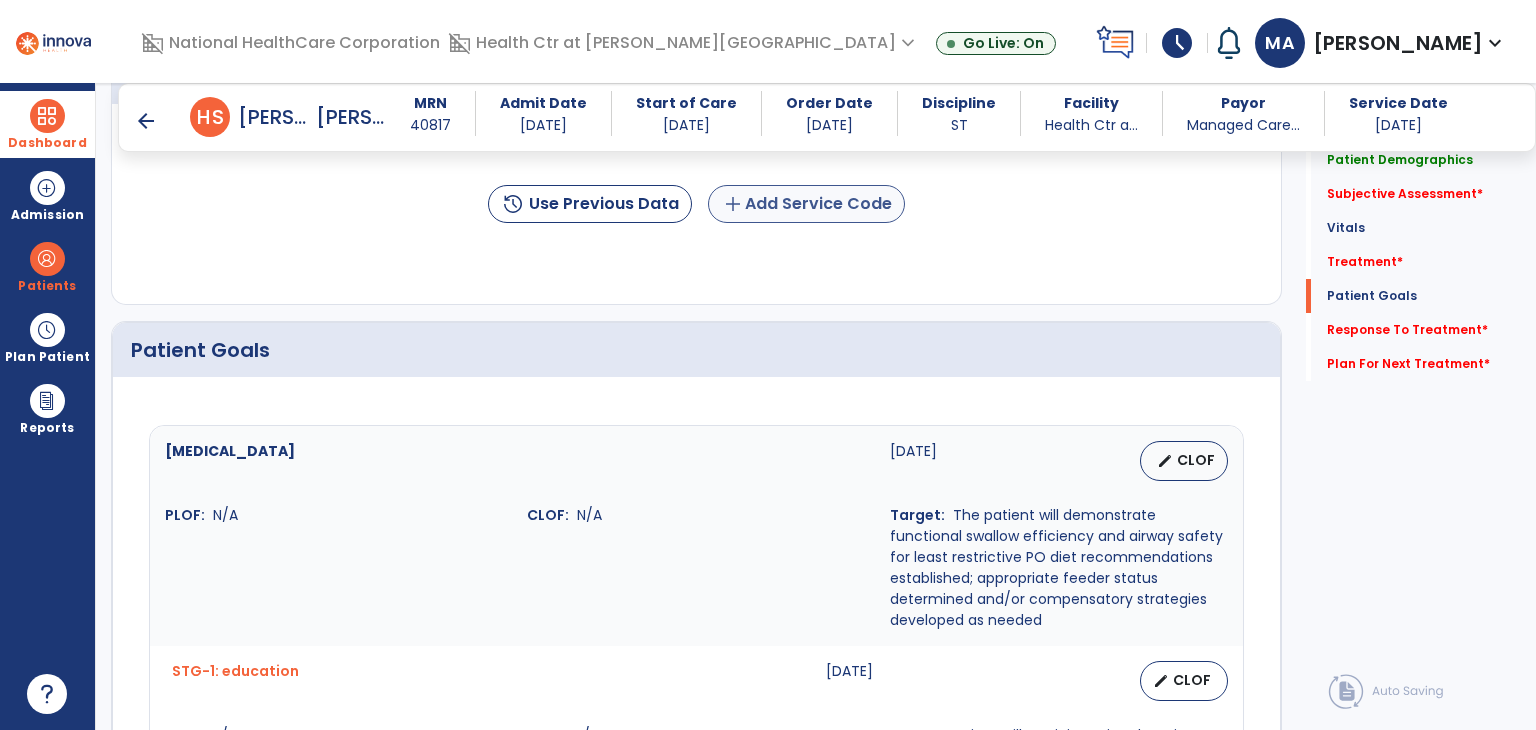 type on "**********" 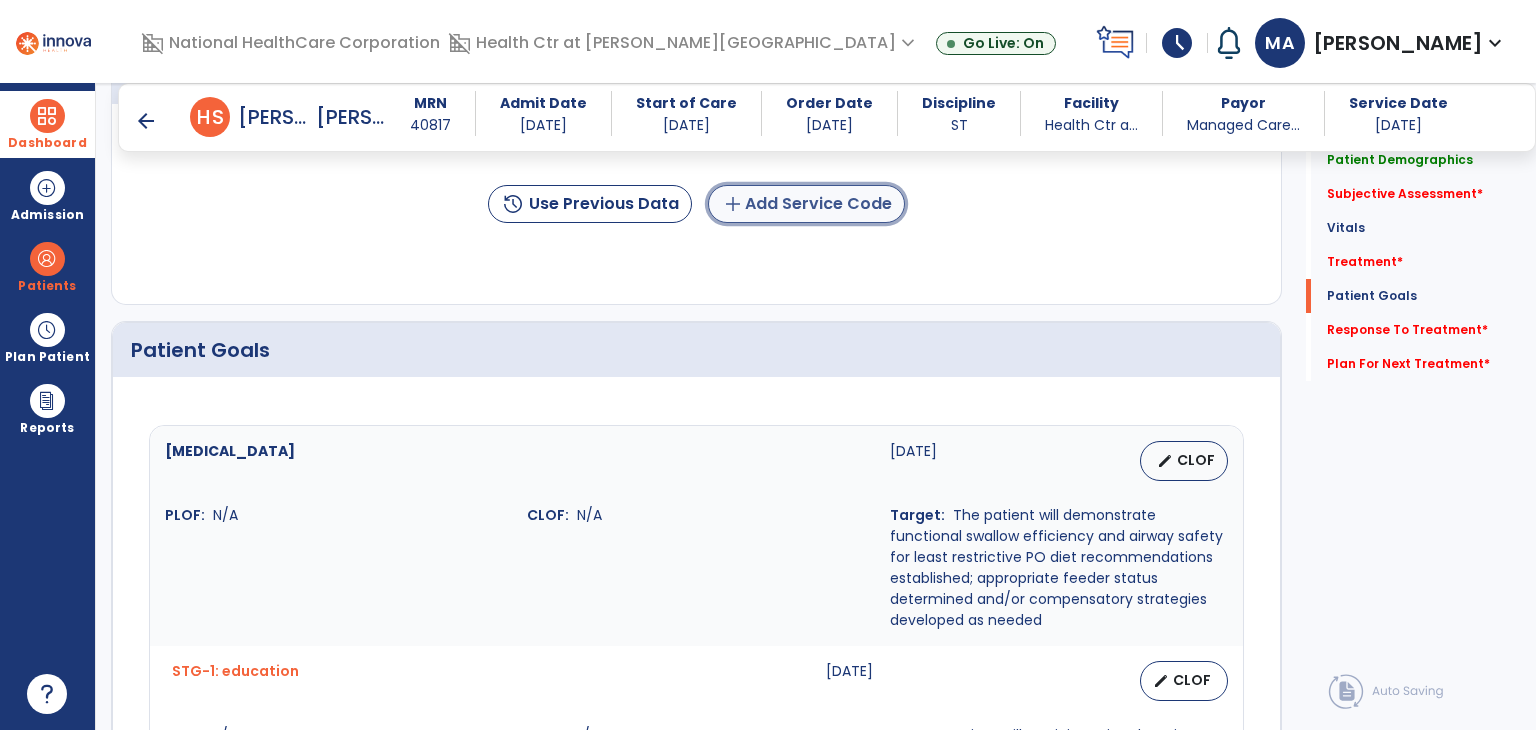 click on "add  Add Service Code" 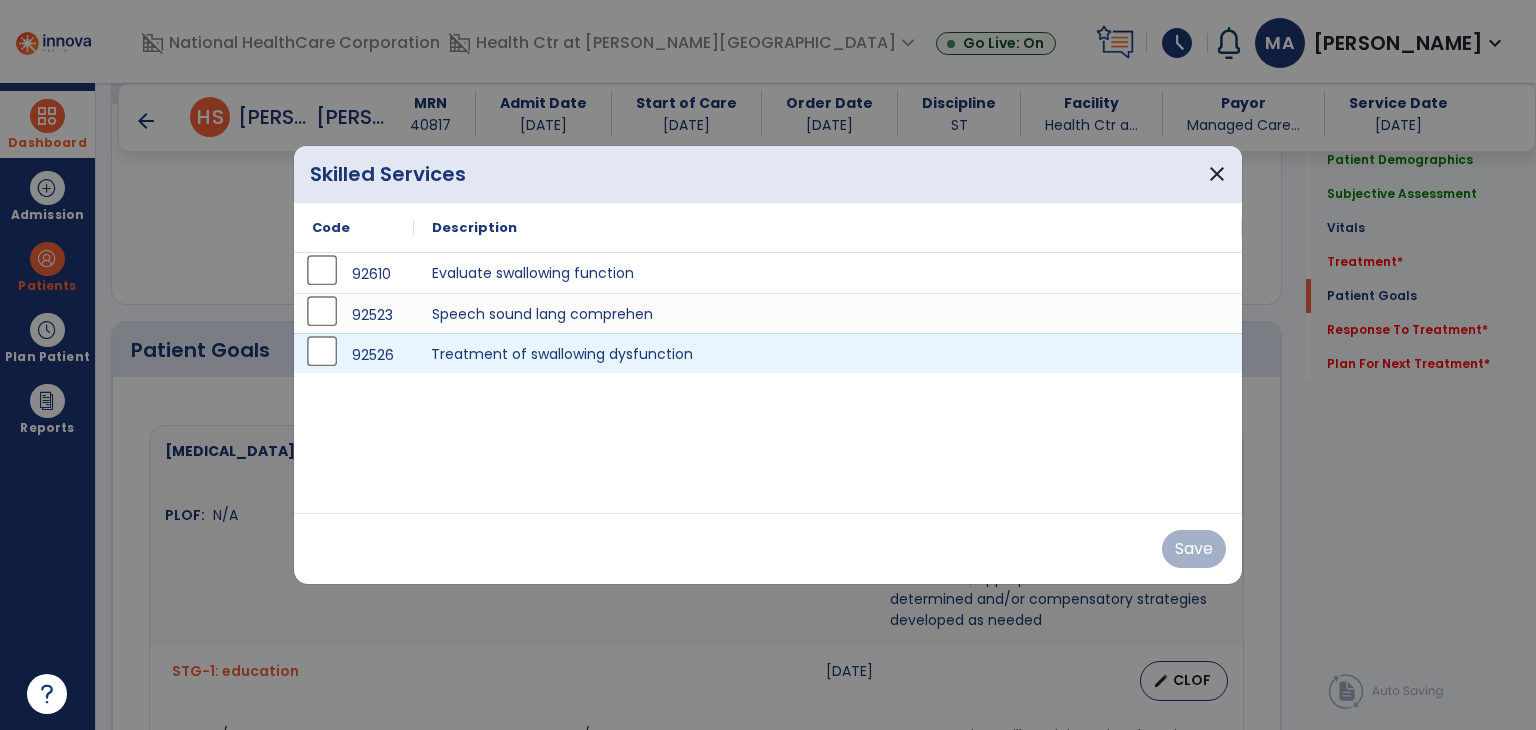 click on "Treatment of swallowing dysfunction" at bounding box center (828, 353) 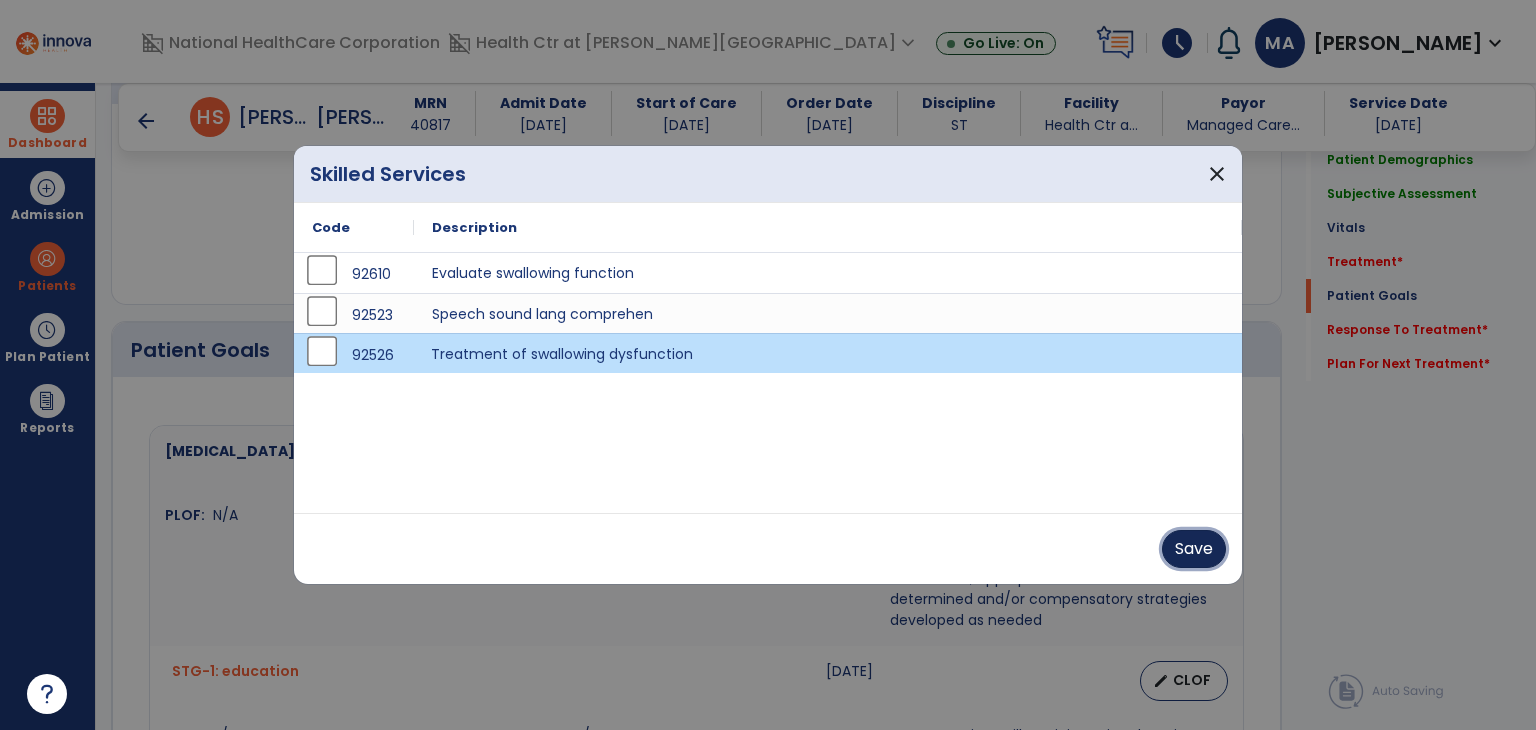 click on "Save" at bounding box center [1194, 549] 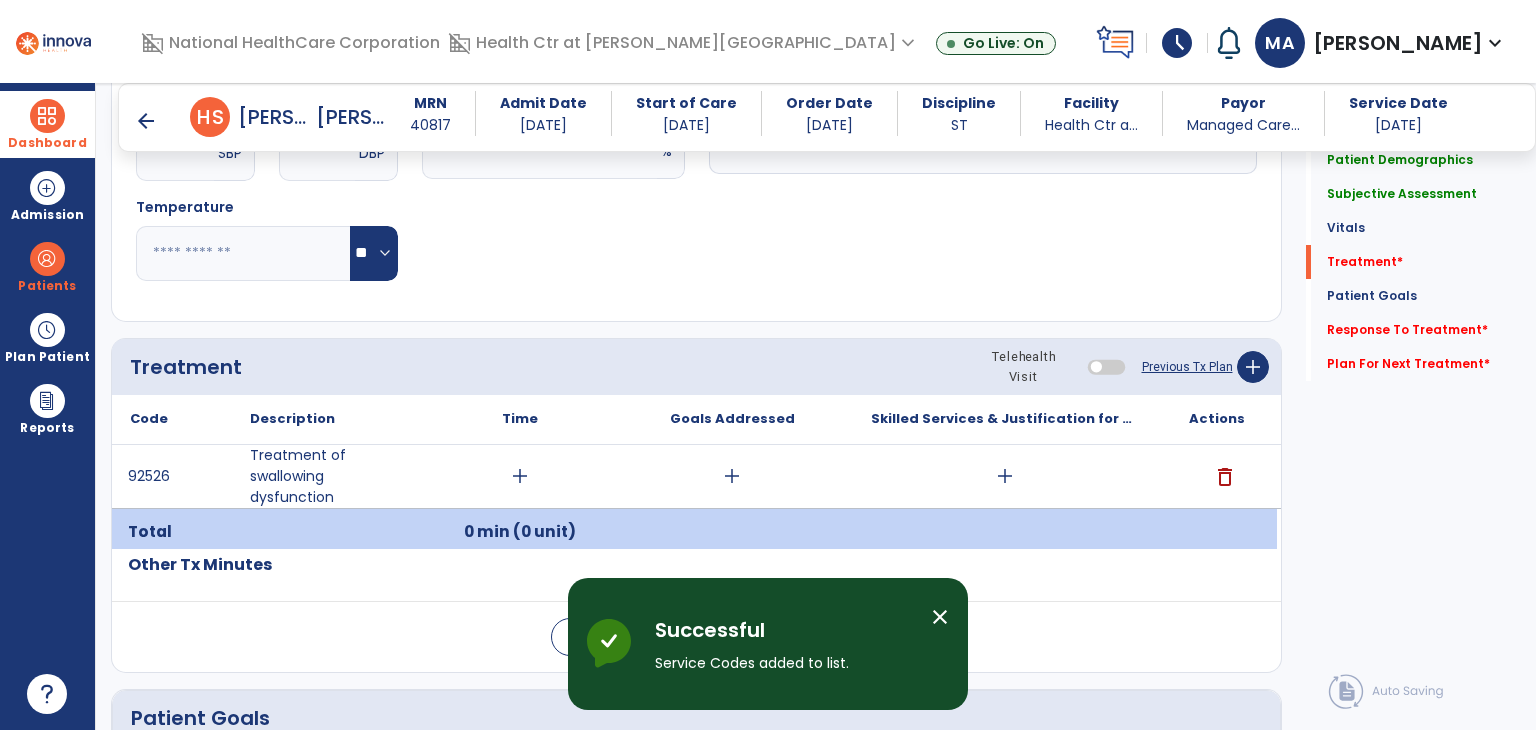 scroll, scrollTop: 900, scrollLeft: 0, axis: vertical 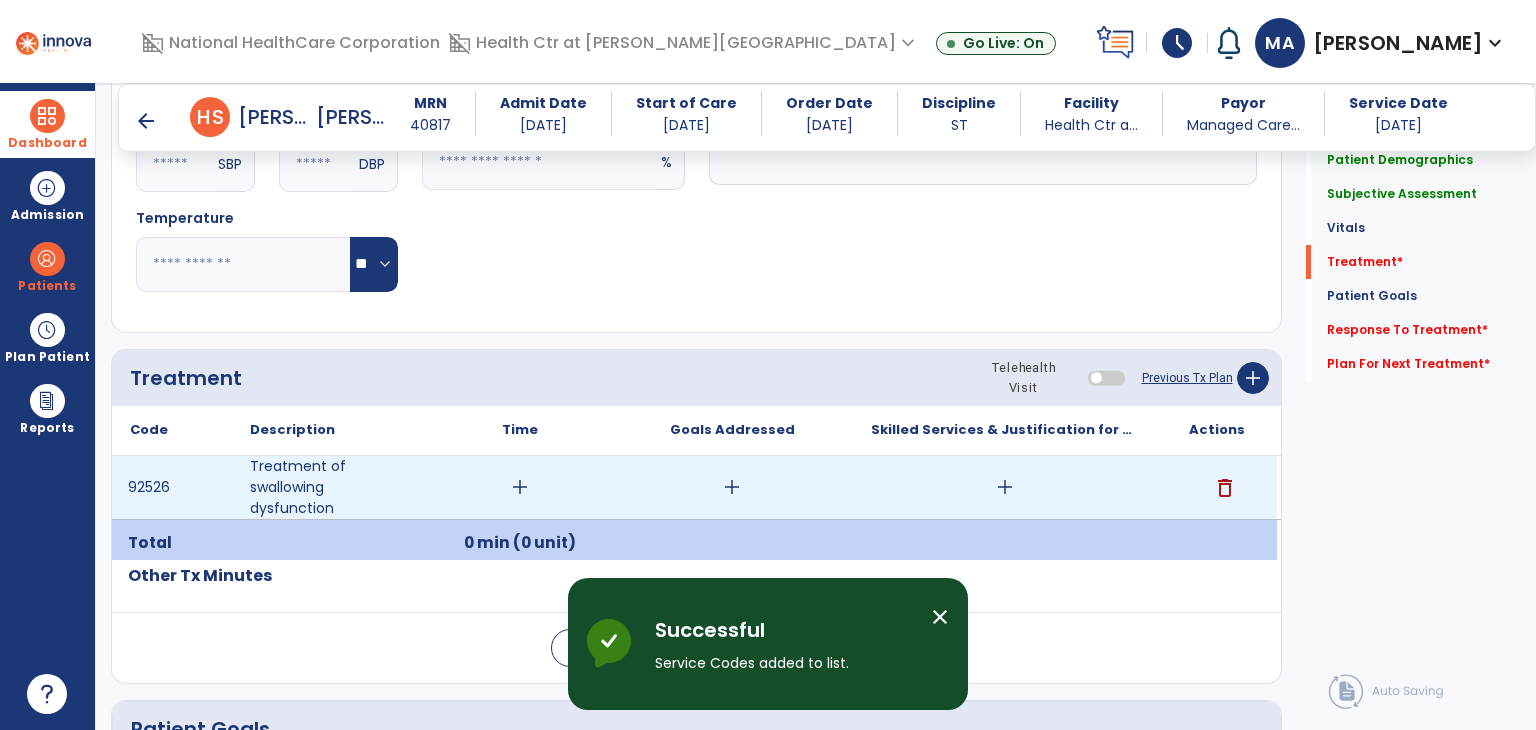 click on "add" at bounding box center (732, 487) 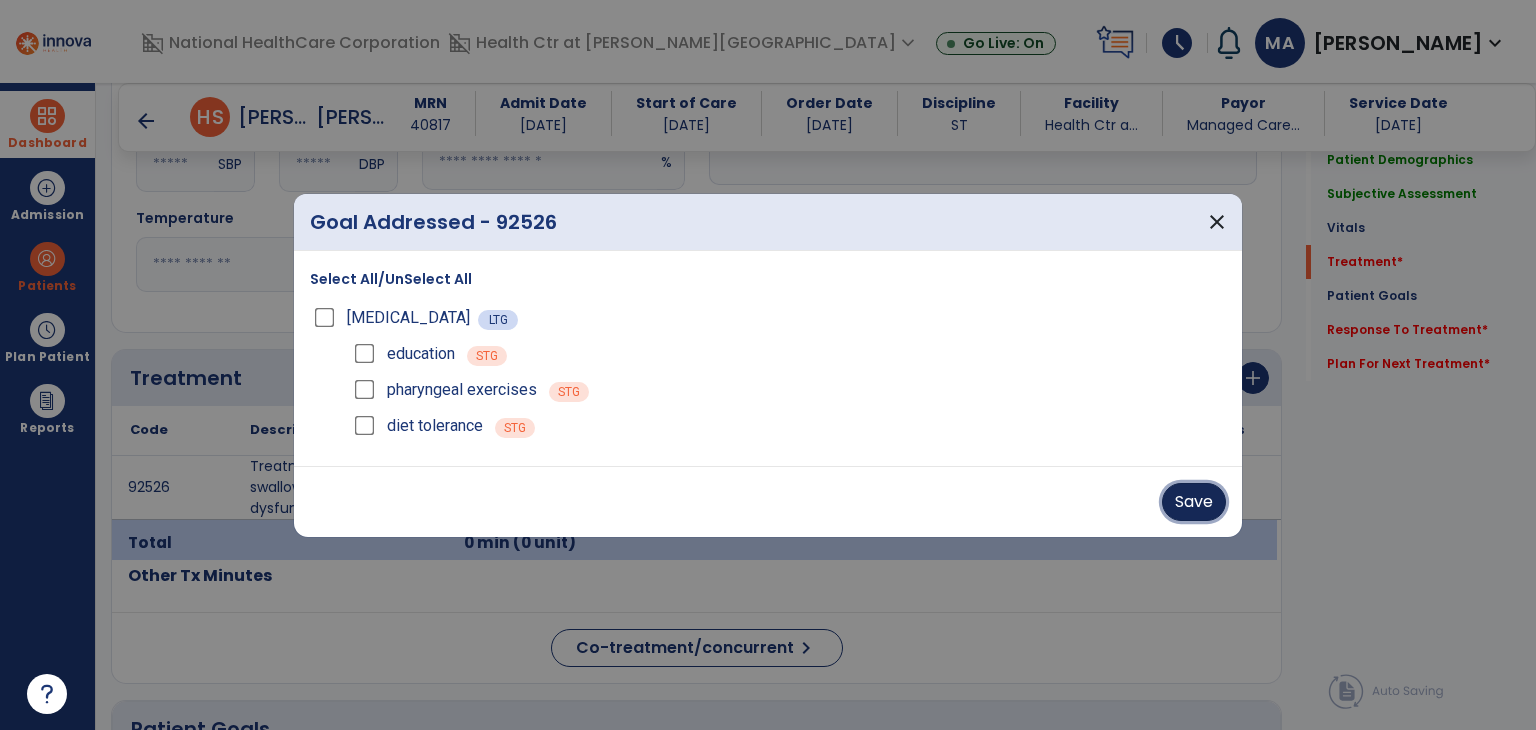 click on "Save" at bounding box center (1194, 502) 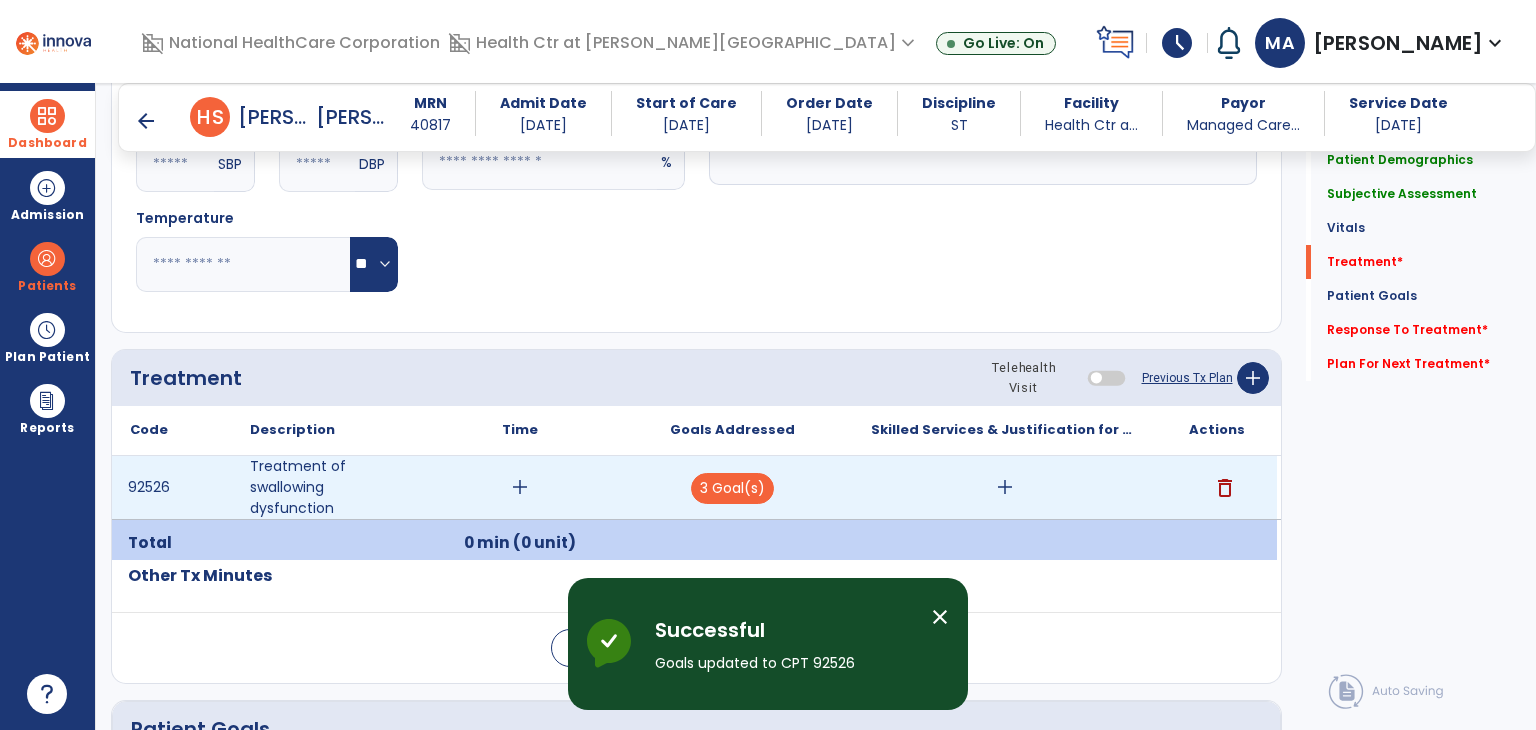 click on "add" at bounding box center [1005, 487] 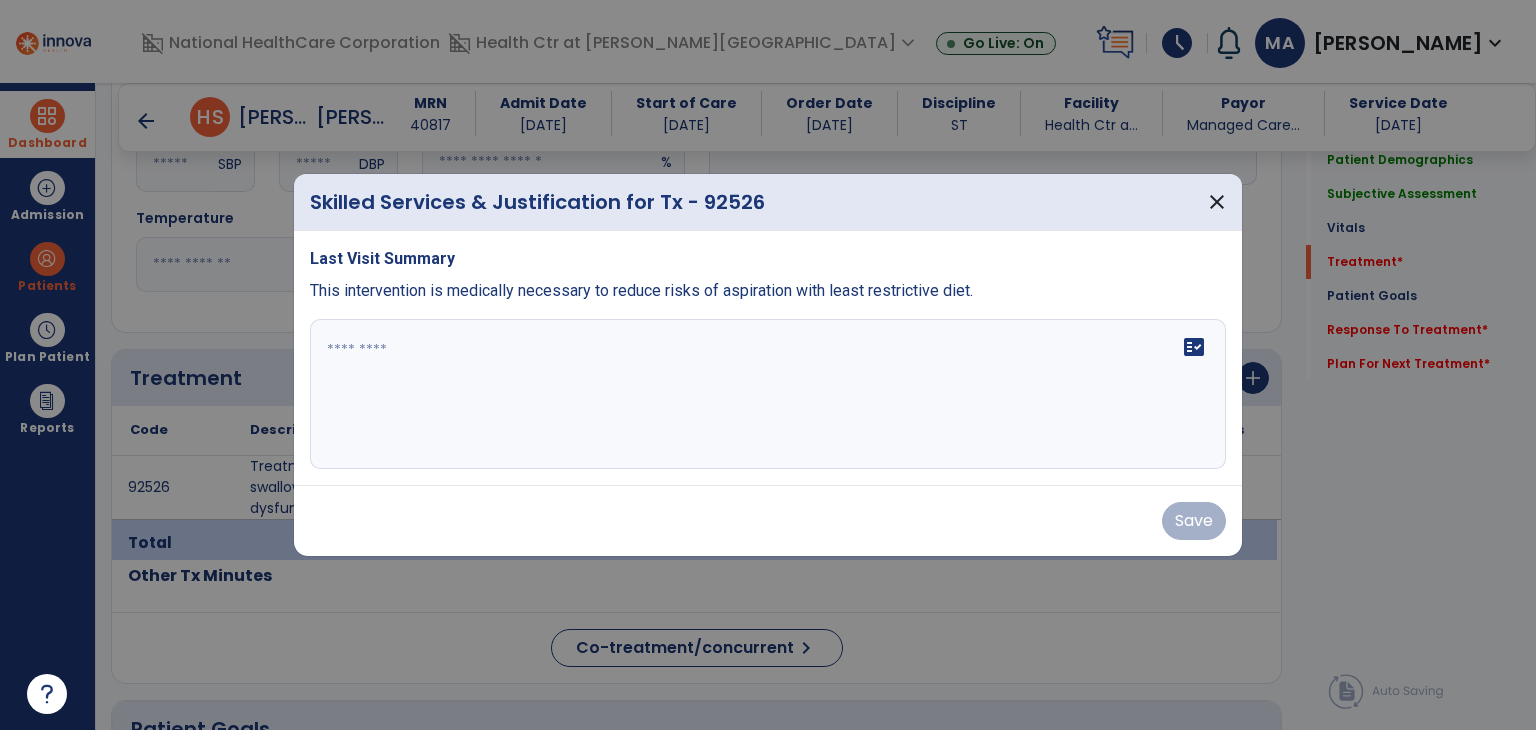 click at bounding box center [768, 394] 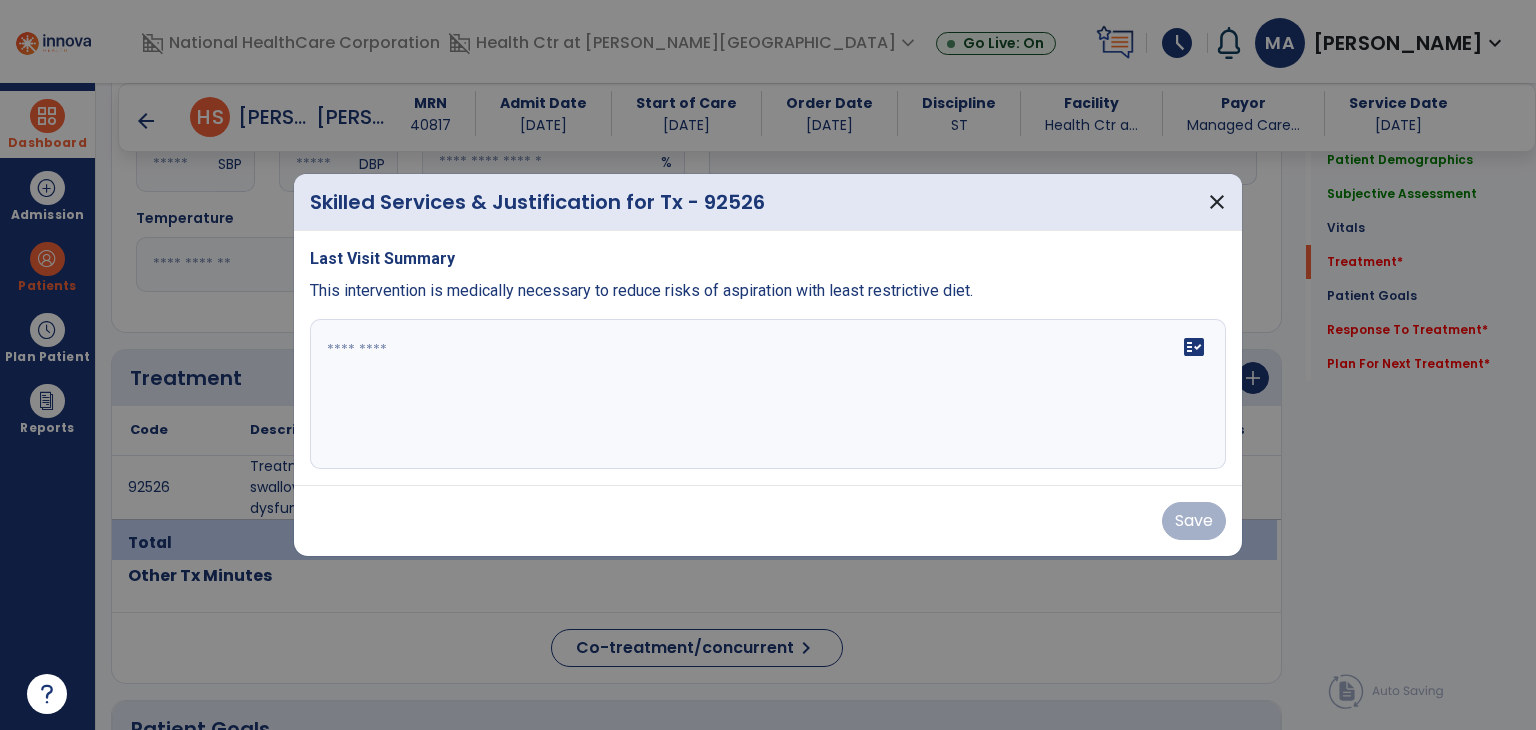 click on "This intervention is medically necessary to reduce risks of aspiration with least restrictive diet." at bounding box center [641, 290] 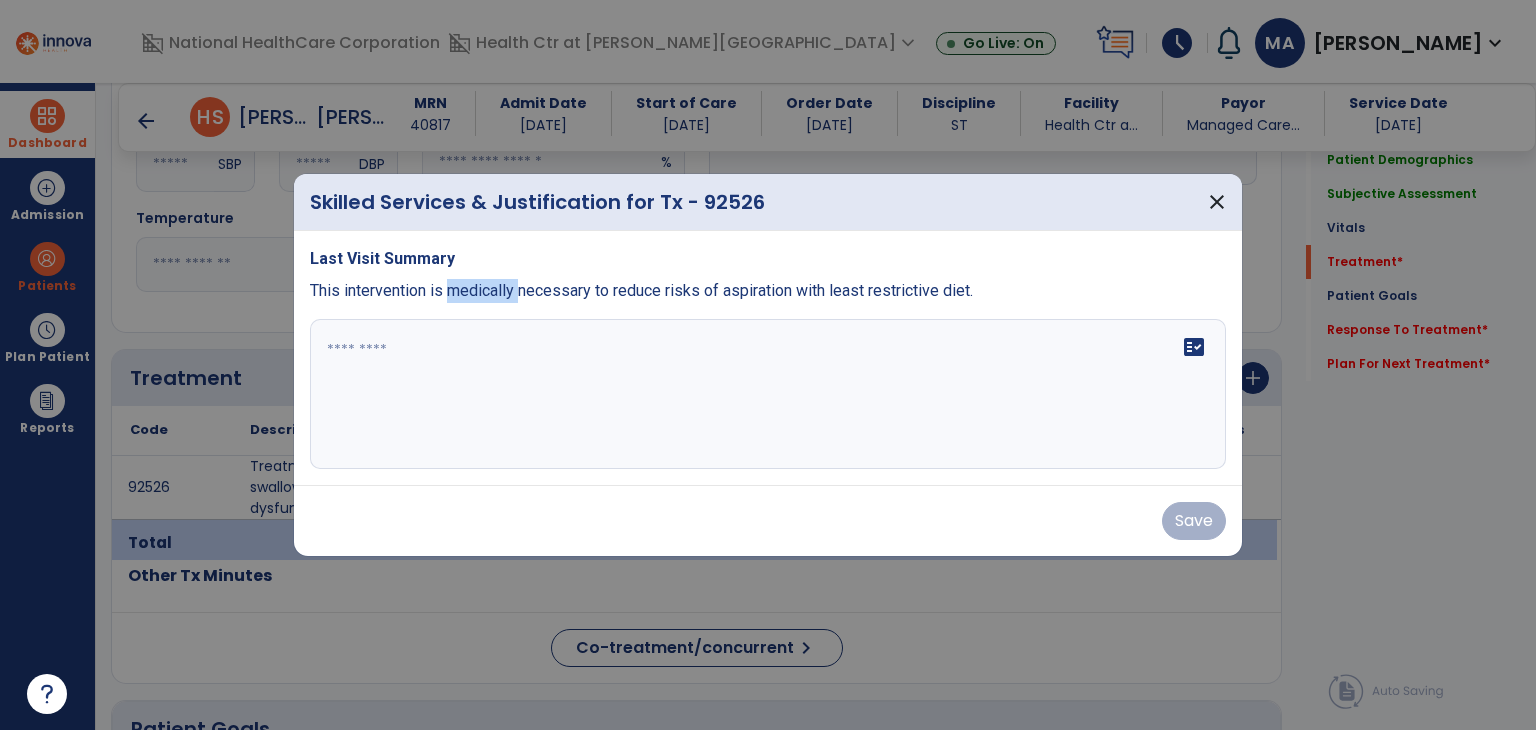 click on "This intervention is medically necessary to reduce risks of aspiration with least restrictive diet." at bounding box center (641, 290) 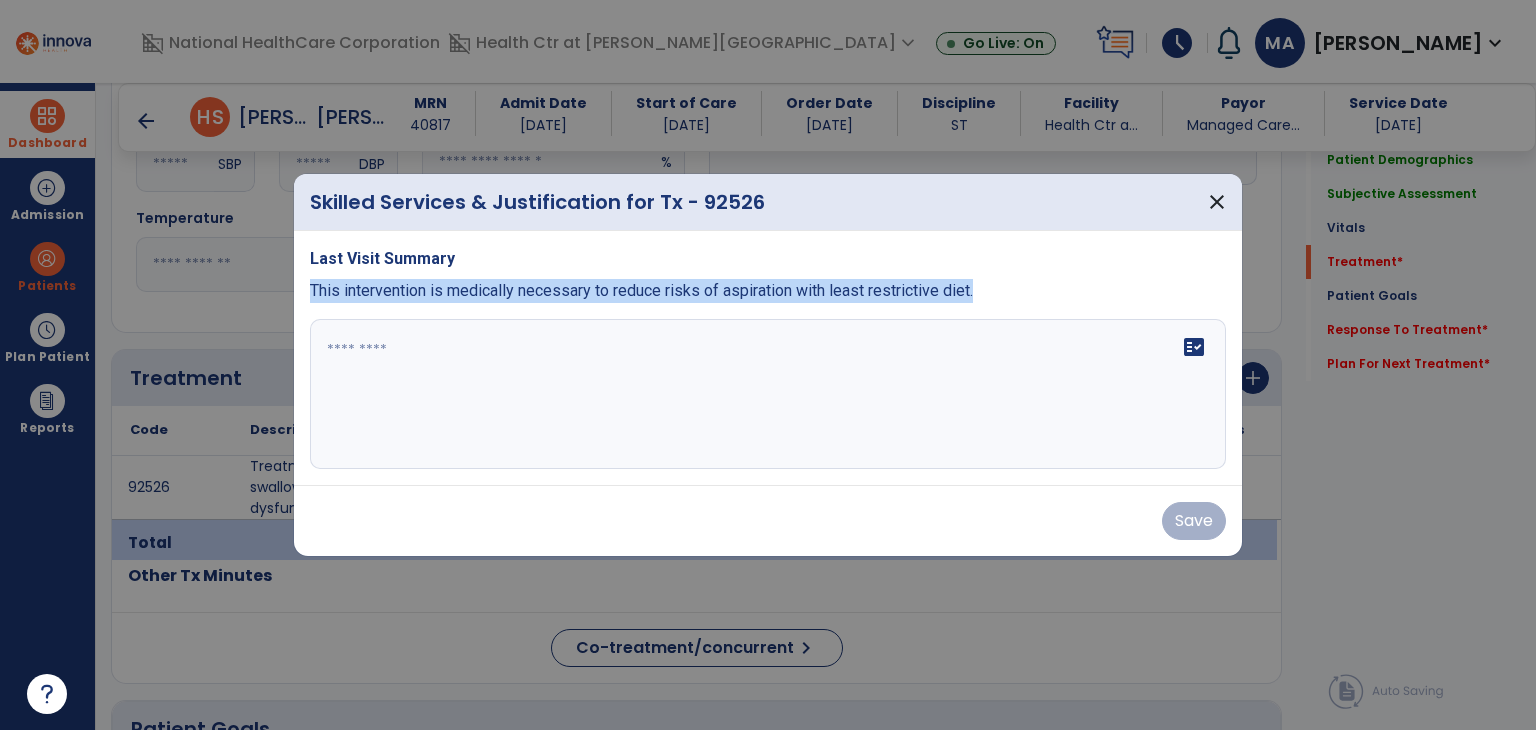 click on "This intervention is medically necessary to reduce risks of aspiration with least restrictive diet." at bounding box center (641, 290) 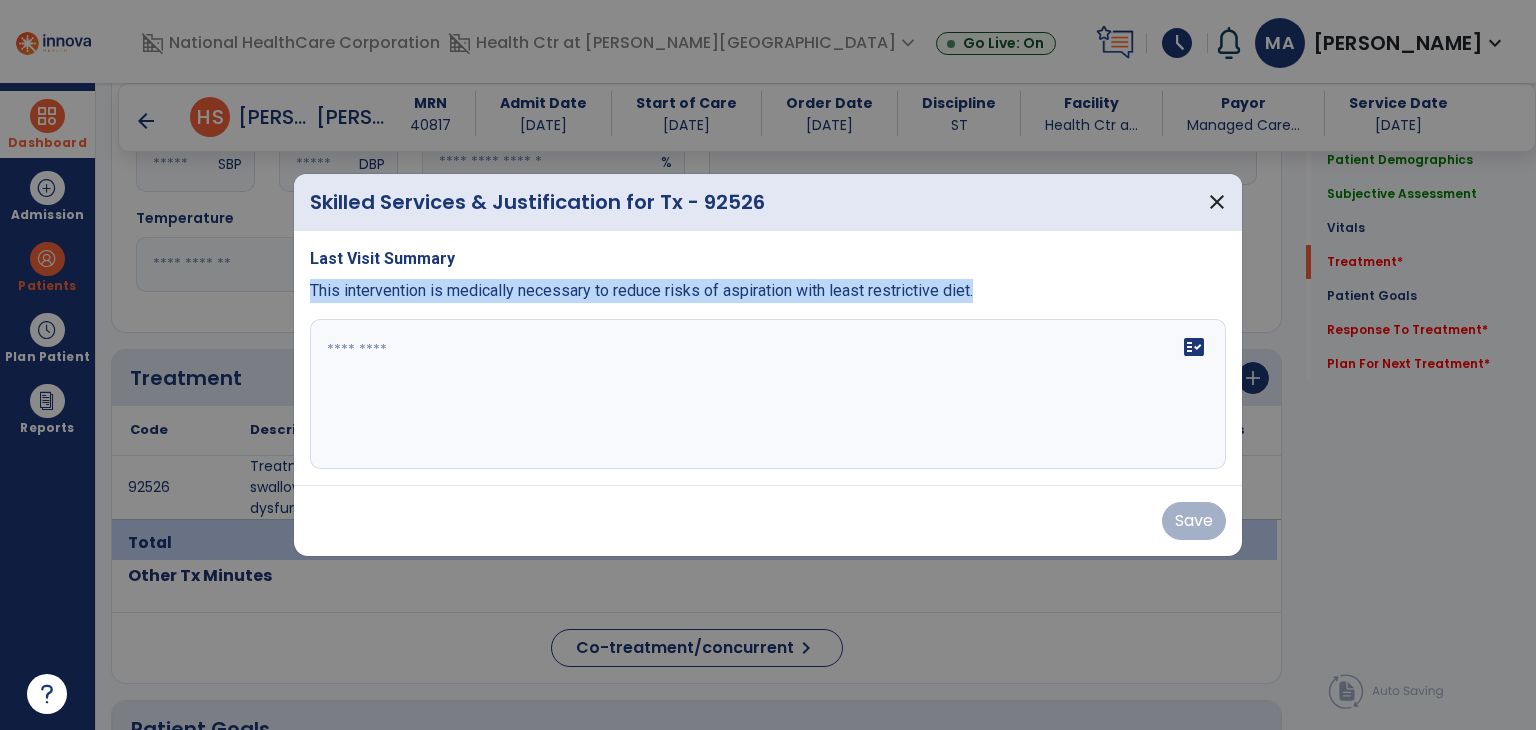 click on "fact_check" at bounding box center (768, 394) 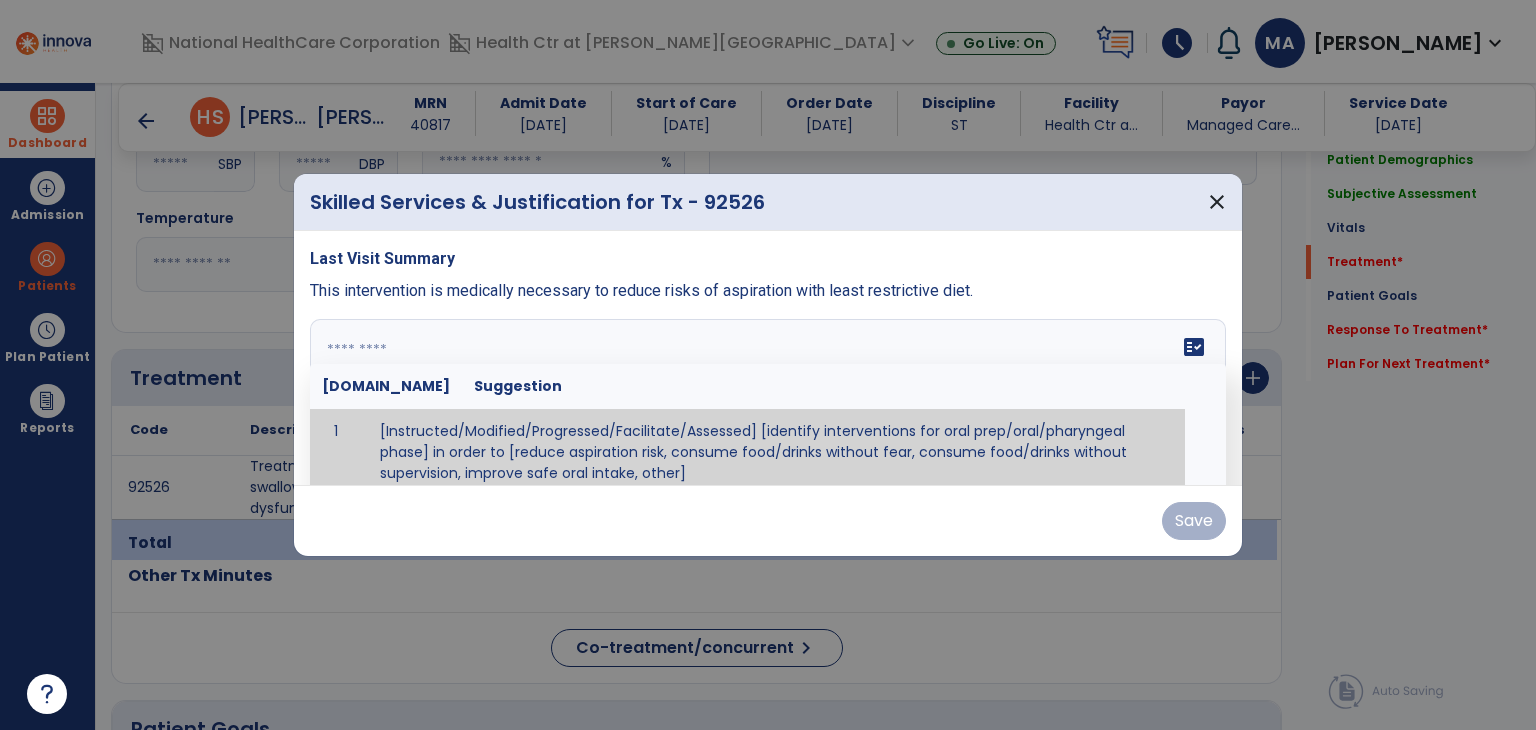 click at bounding box center [766, 394] 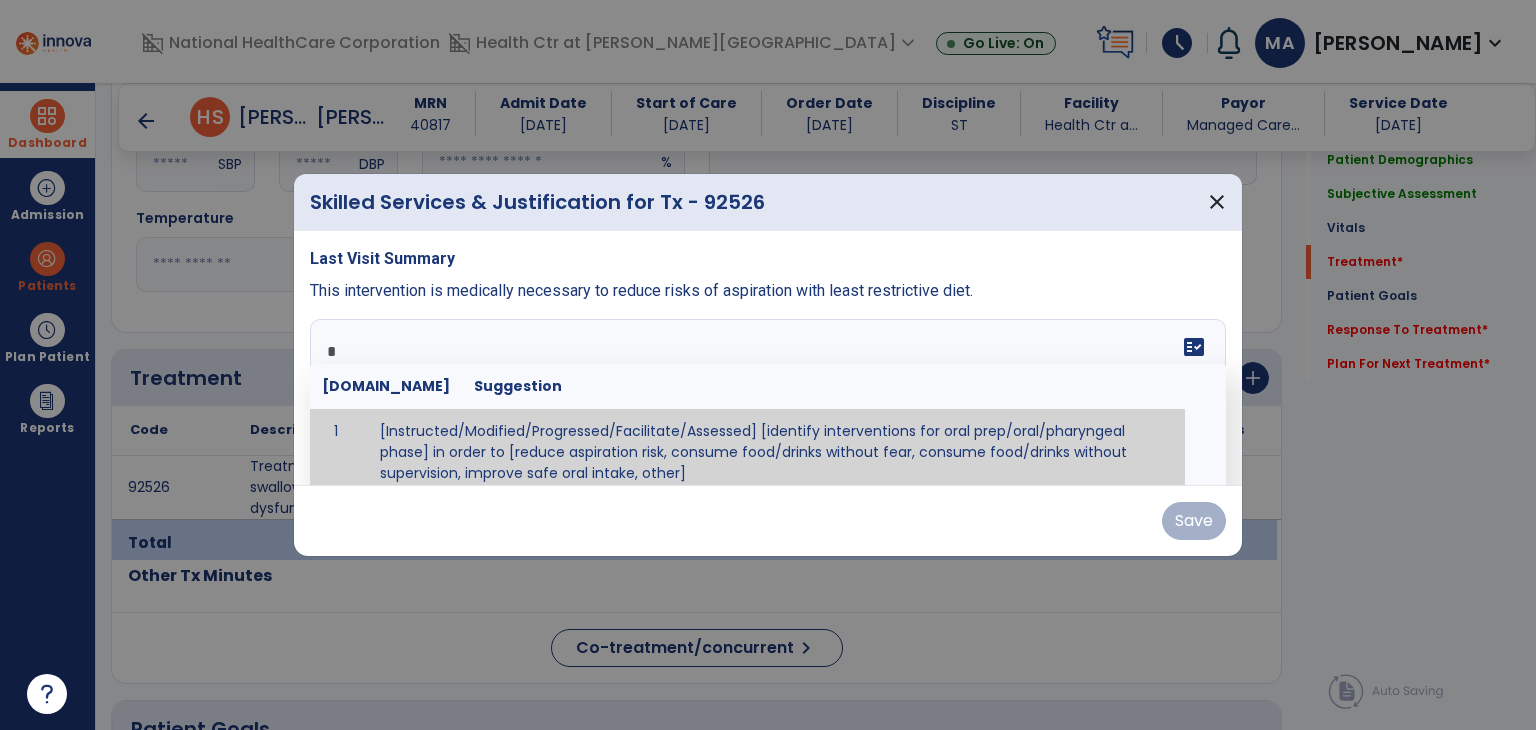 scroll, scrollTop: 12, scrollLeft: 0, axis: vertical 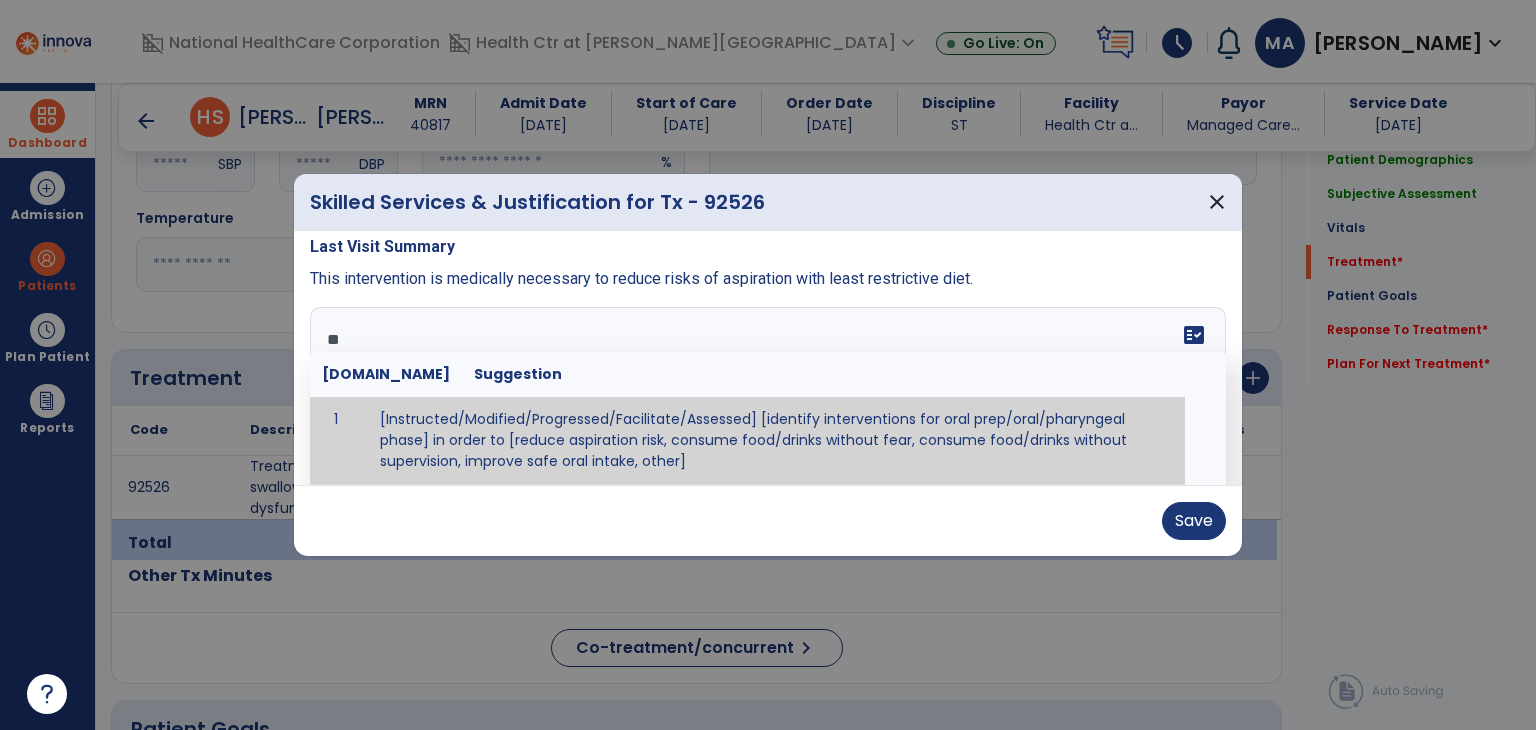 type on "*" 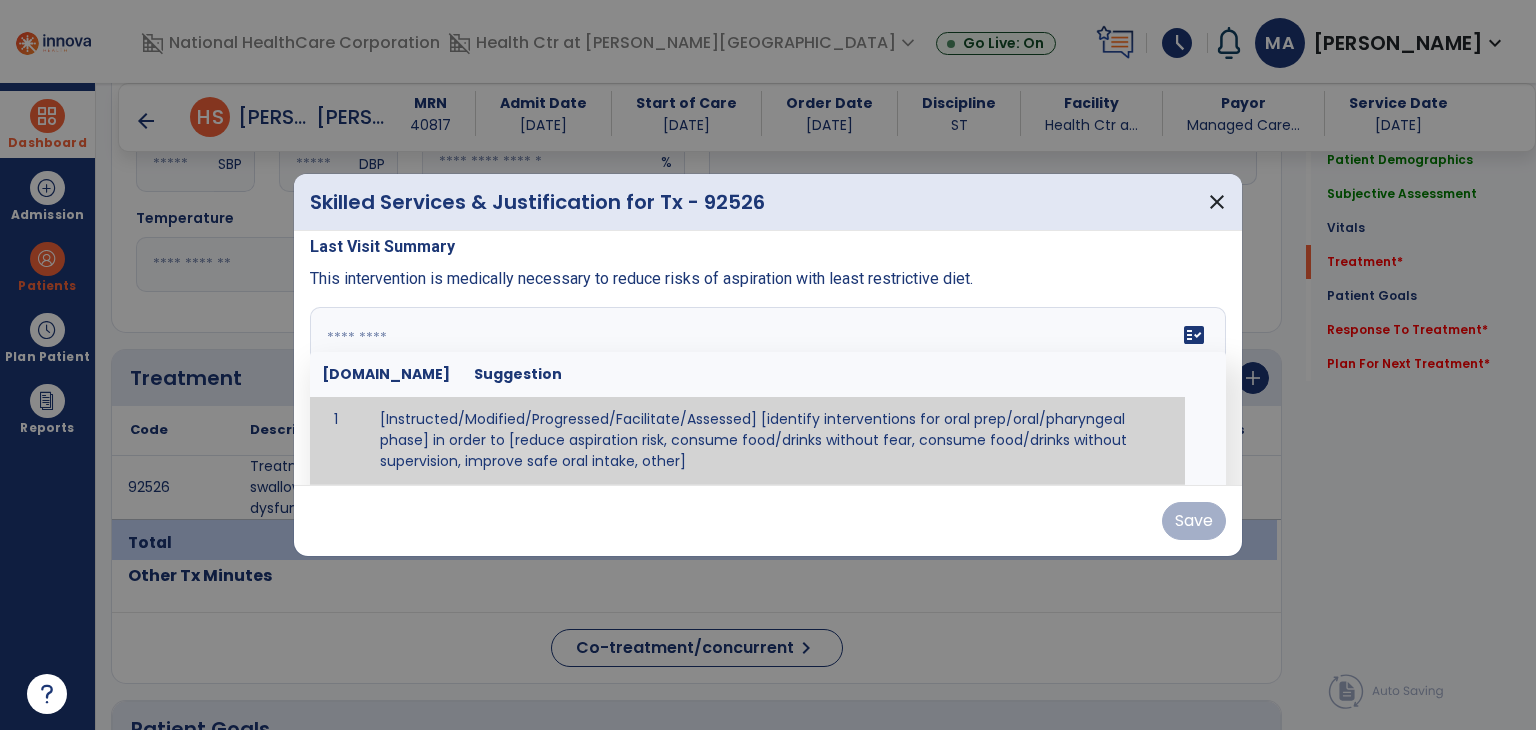 type on "*" 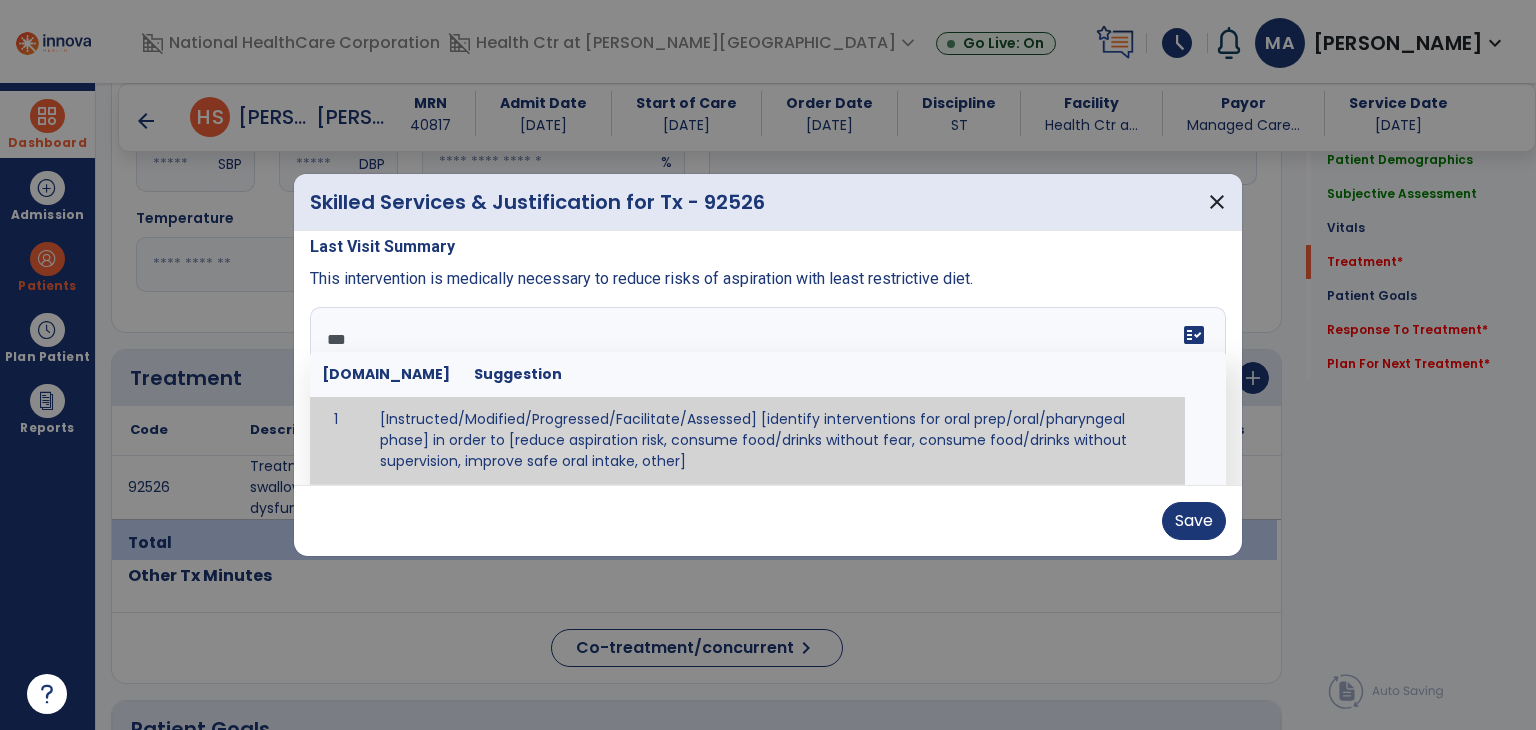 scroll, scrollTop: 0, scrollLeft: 0, axis: both 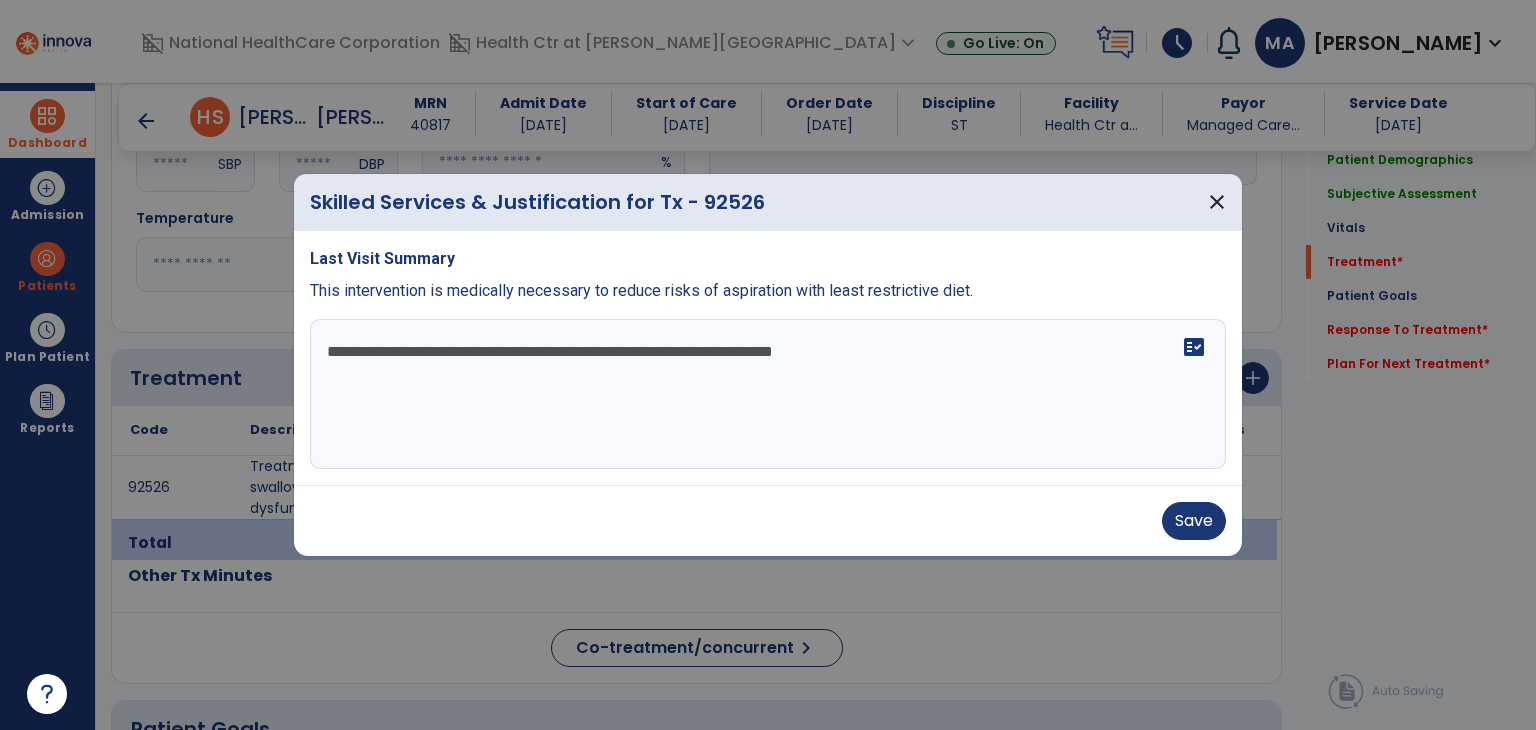 type on "**********" 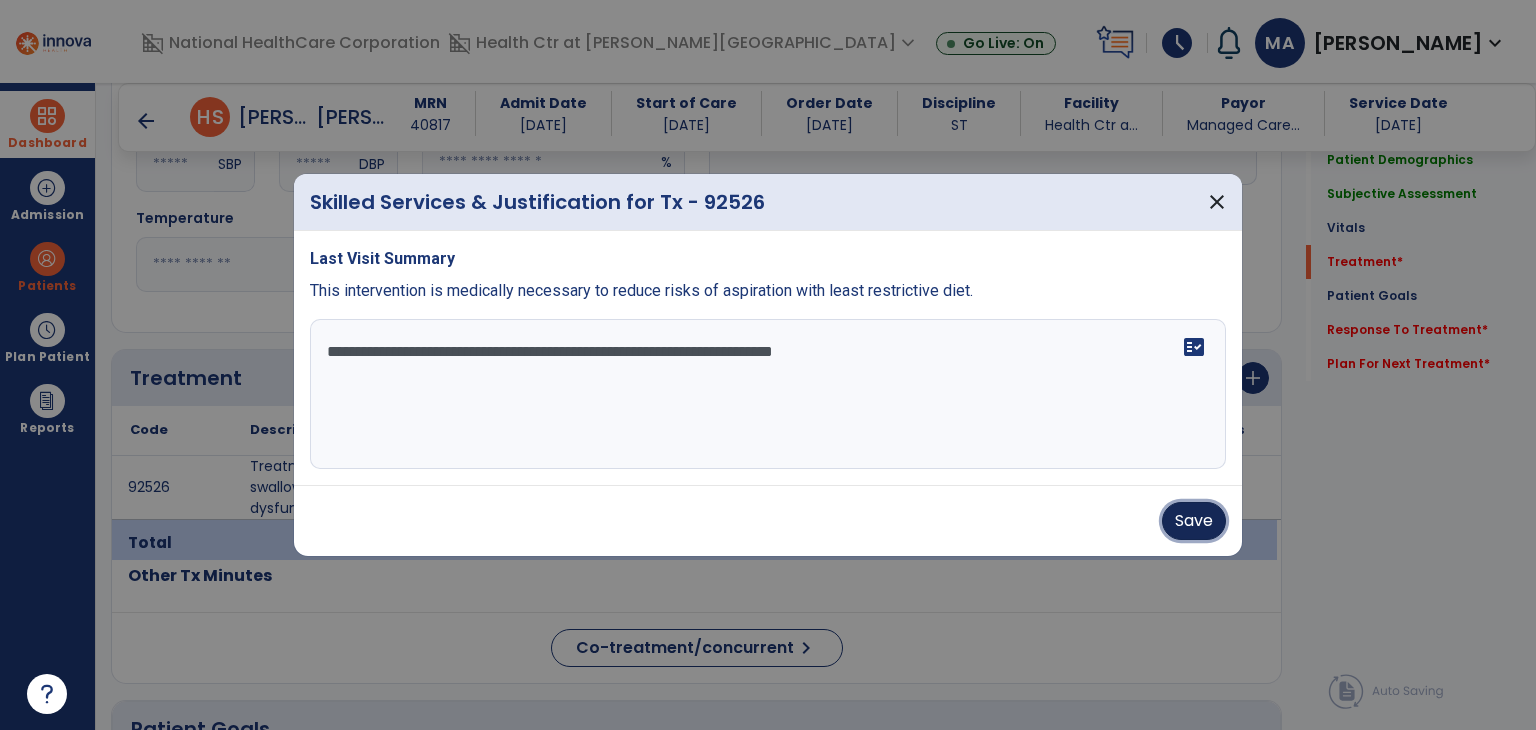 click on "Save" at bounding box center (1194, 521) 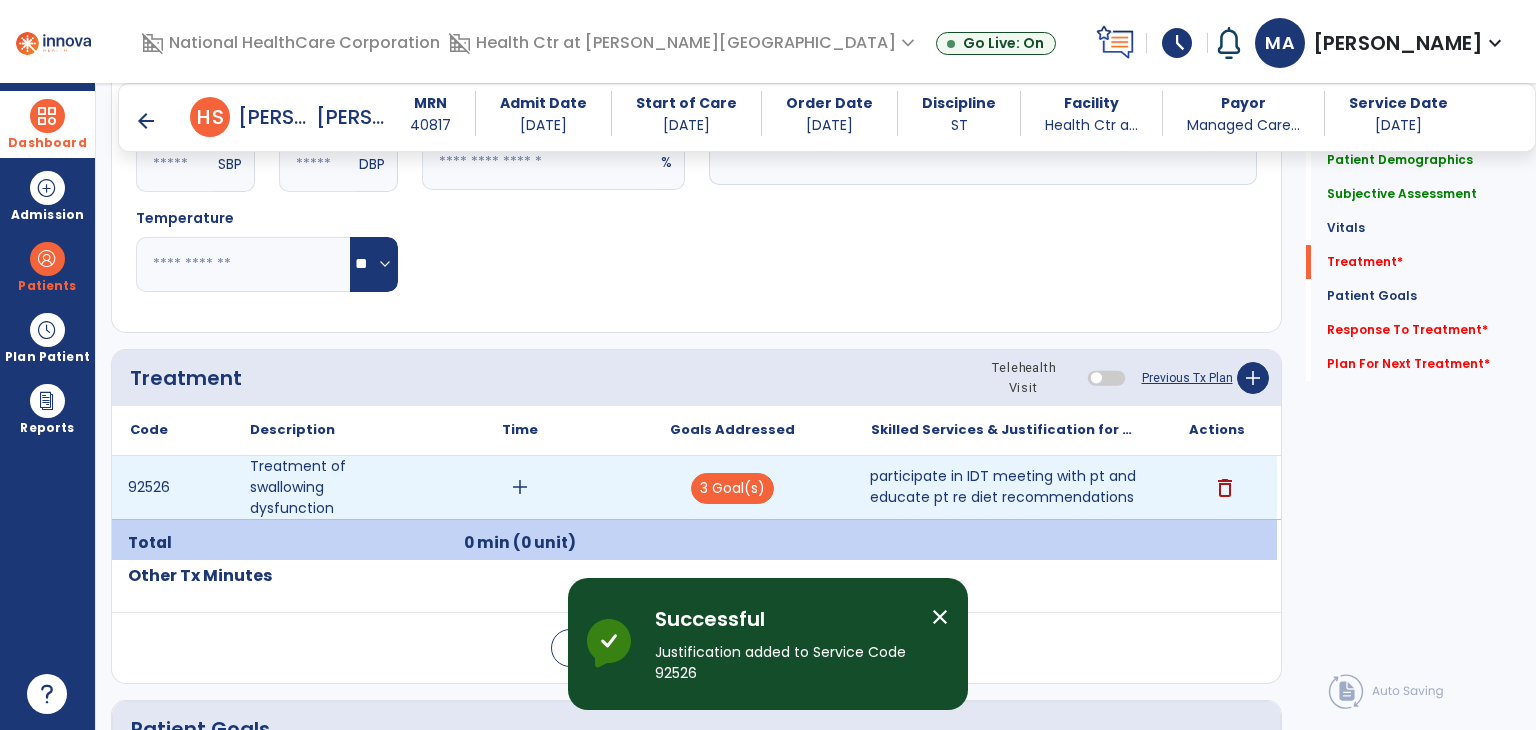 click on "add" at bounding box center [520, 487] 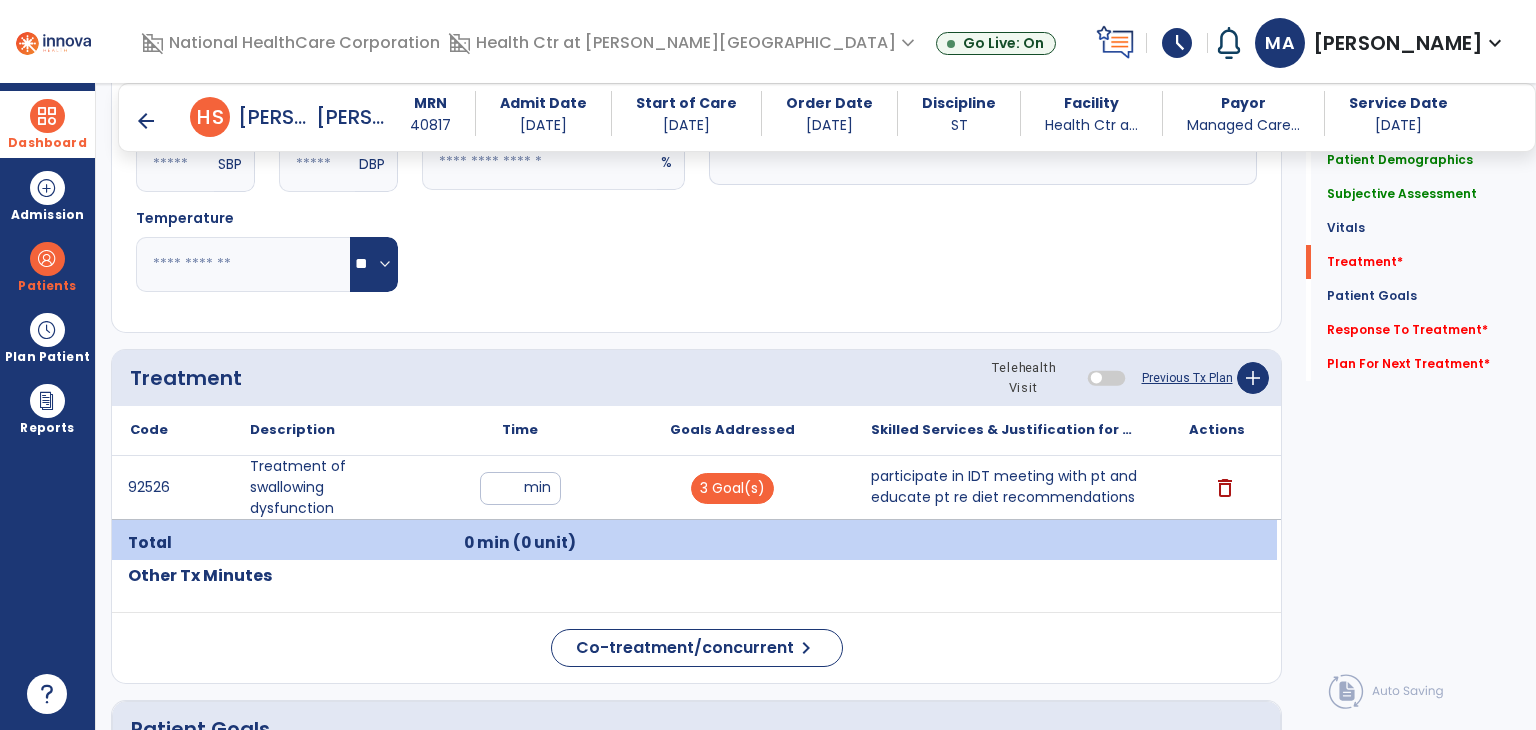 type on "**" 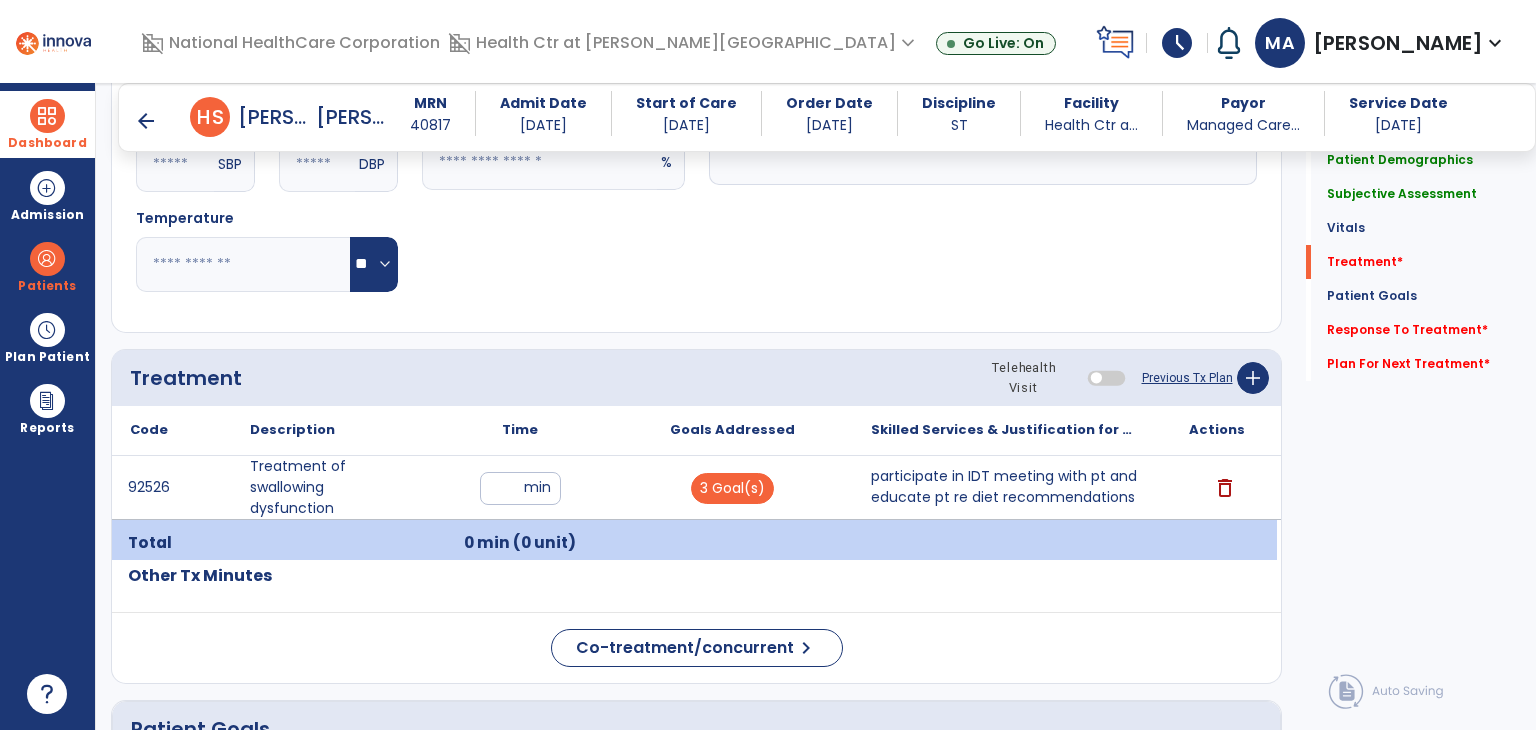 type on "*" 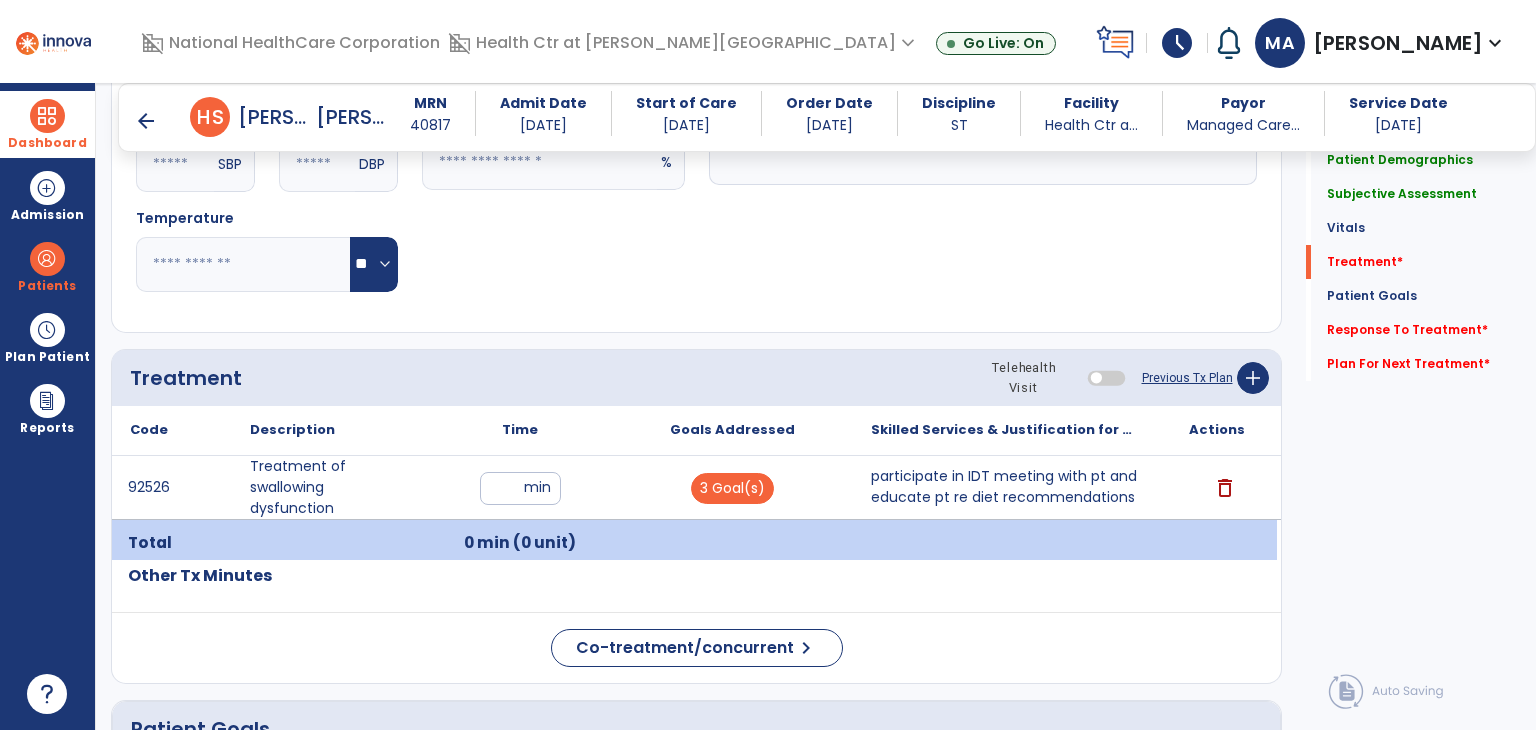 type 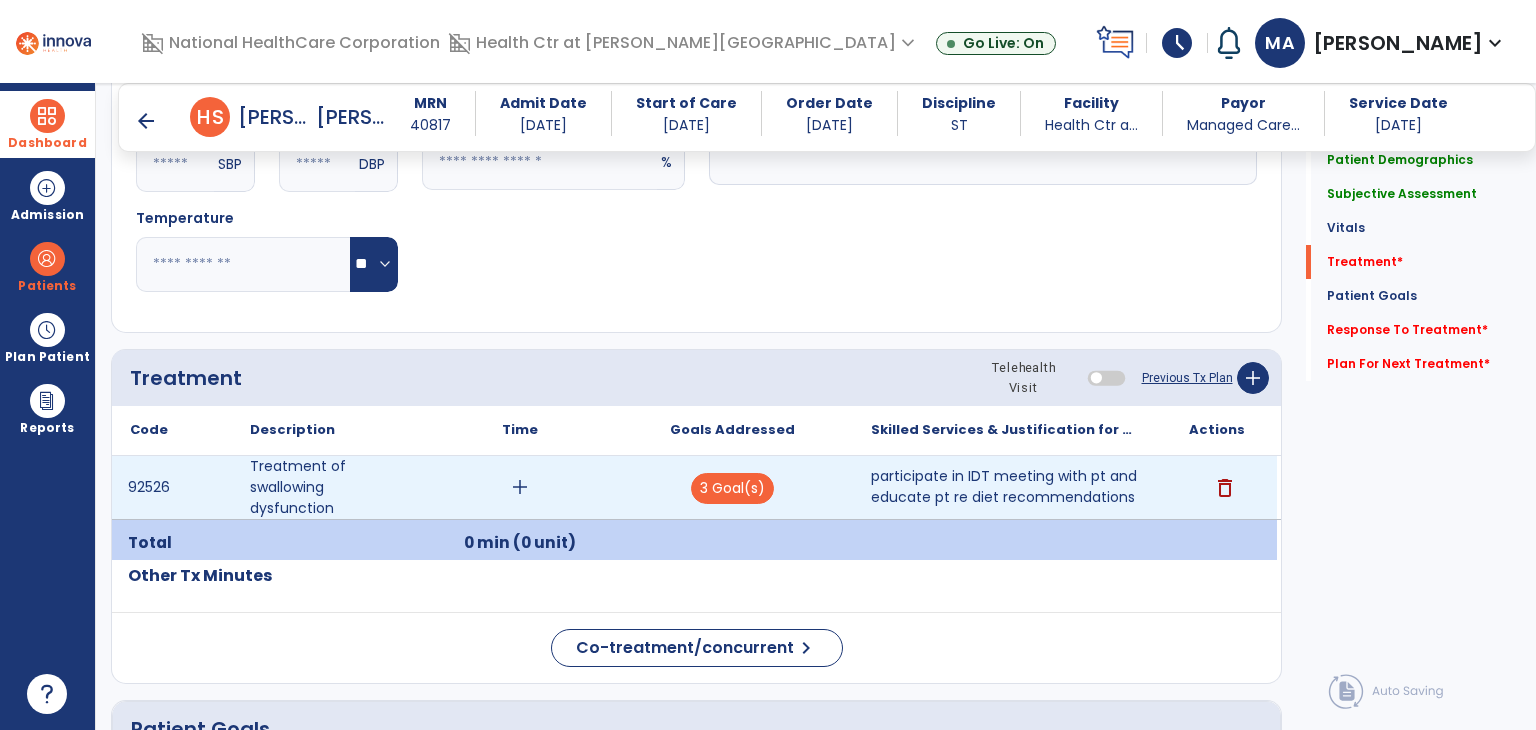 click on "add" at bounding box center (520, 487) 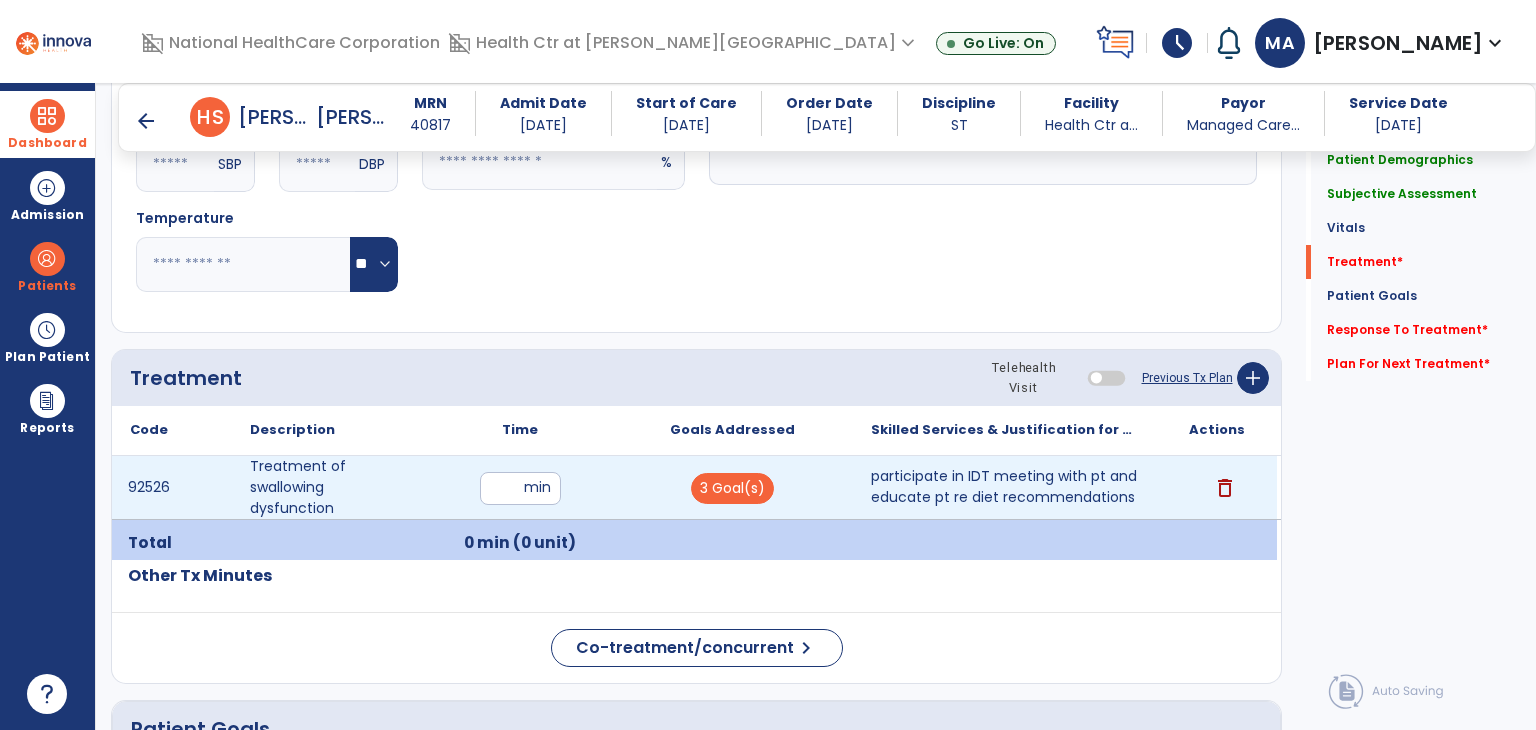 type on "**" 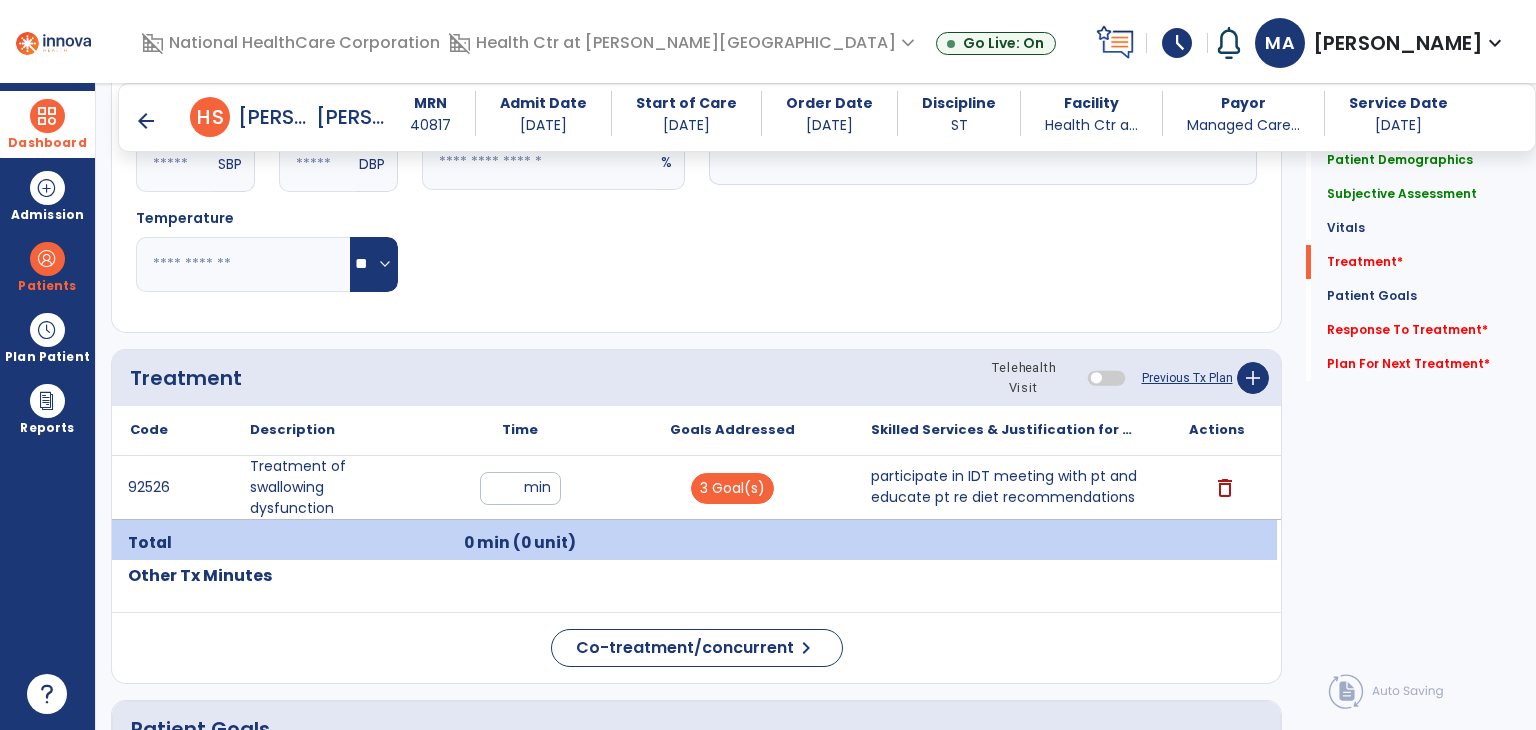 click on "Quick Links  Patient Demographics   Patient Demographics   Subjective Assessment   Subjective Assessment   Vitals   Vitals   Treatment   *  Treatment   *  Patient Goals   Patient Goals   Response To Treatment   *  Response To Treatment   *  Plan For Next Treatment   *  Plan For Next Treatment   *" 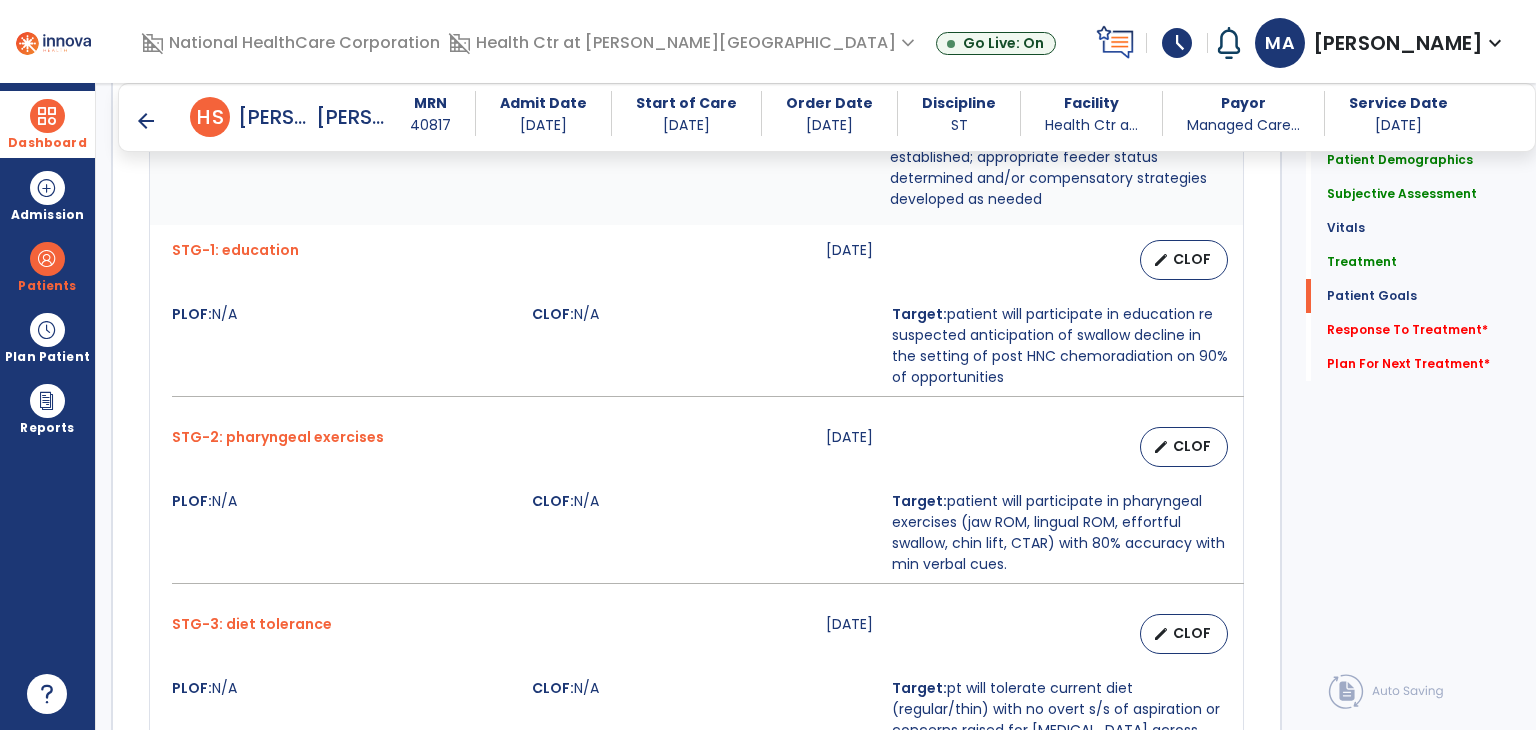 scroll, scrollTop: 2200, scrollLeft: 0, axis: vertical 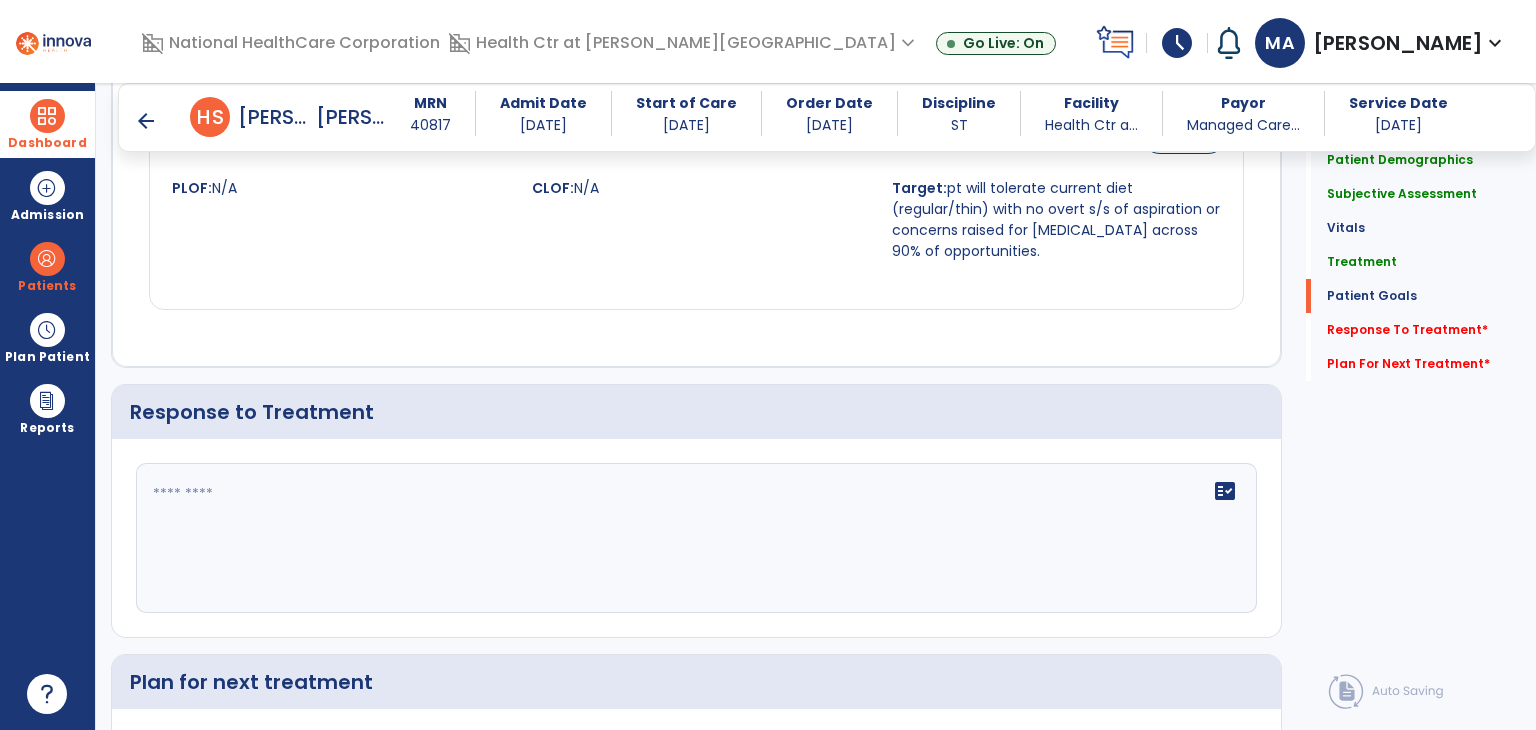 click on "fact_check" 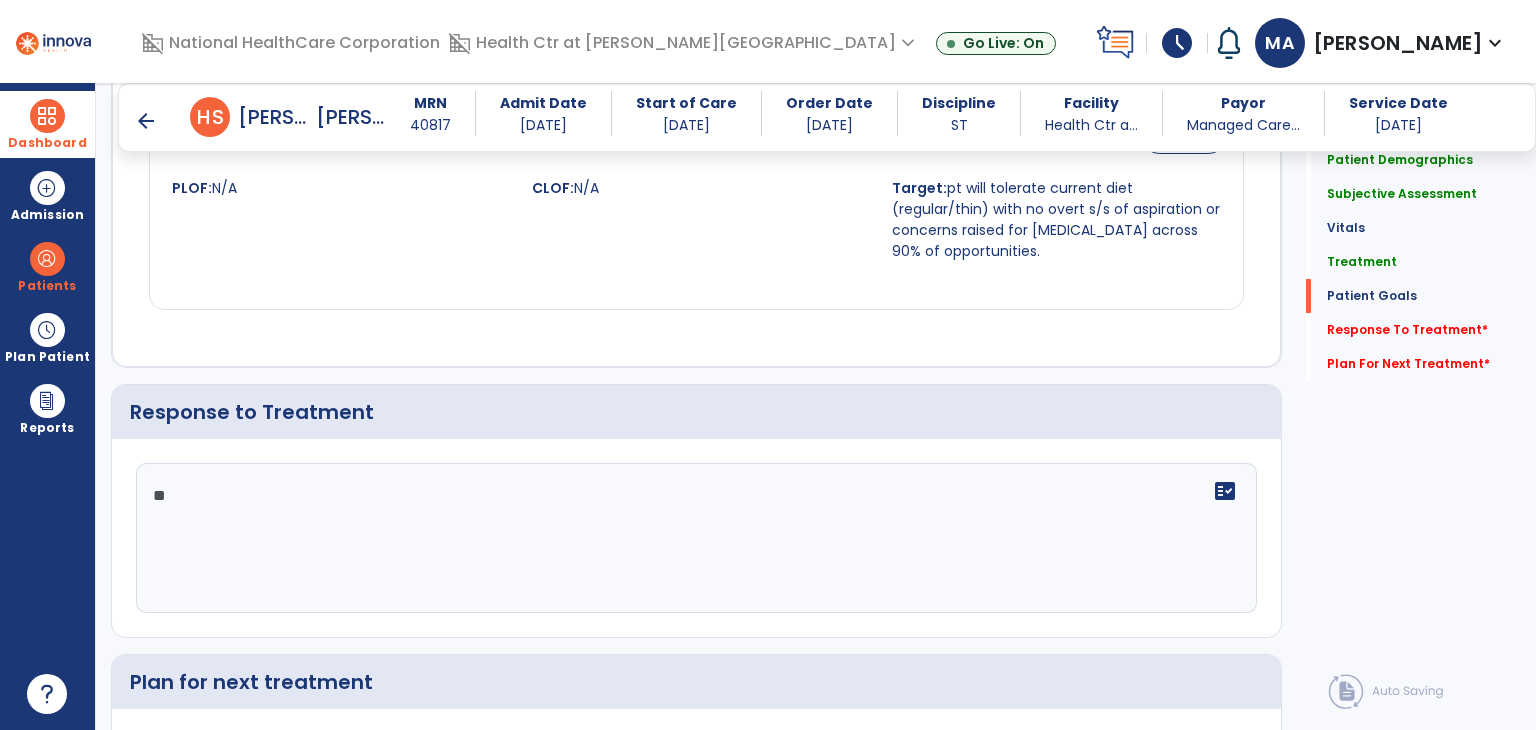 type on "*" 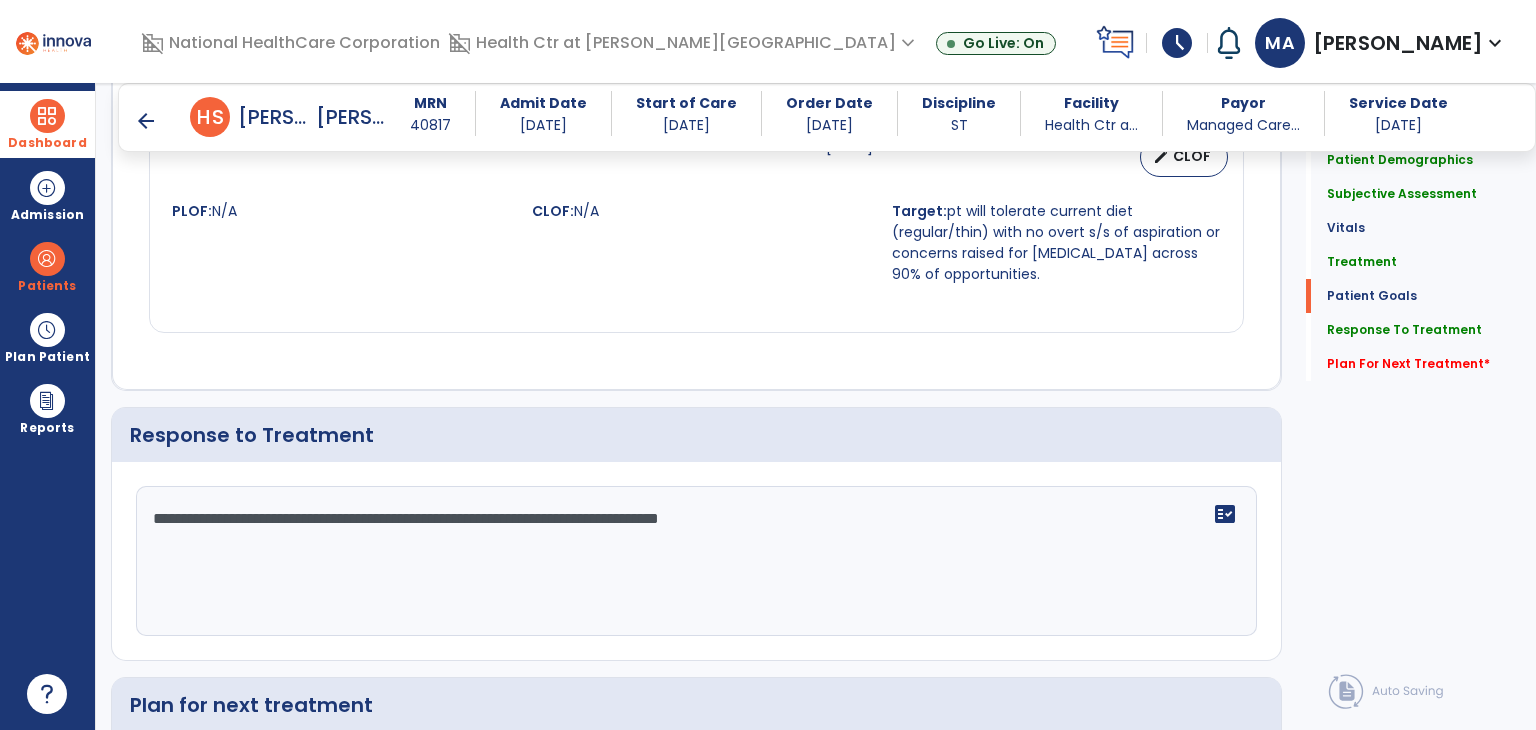 scroll, scrollTop: 2200, scrollLeft: 0, axis: vertical 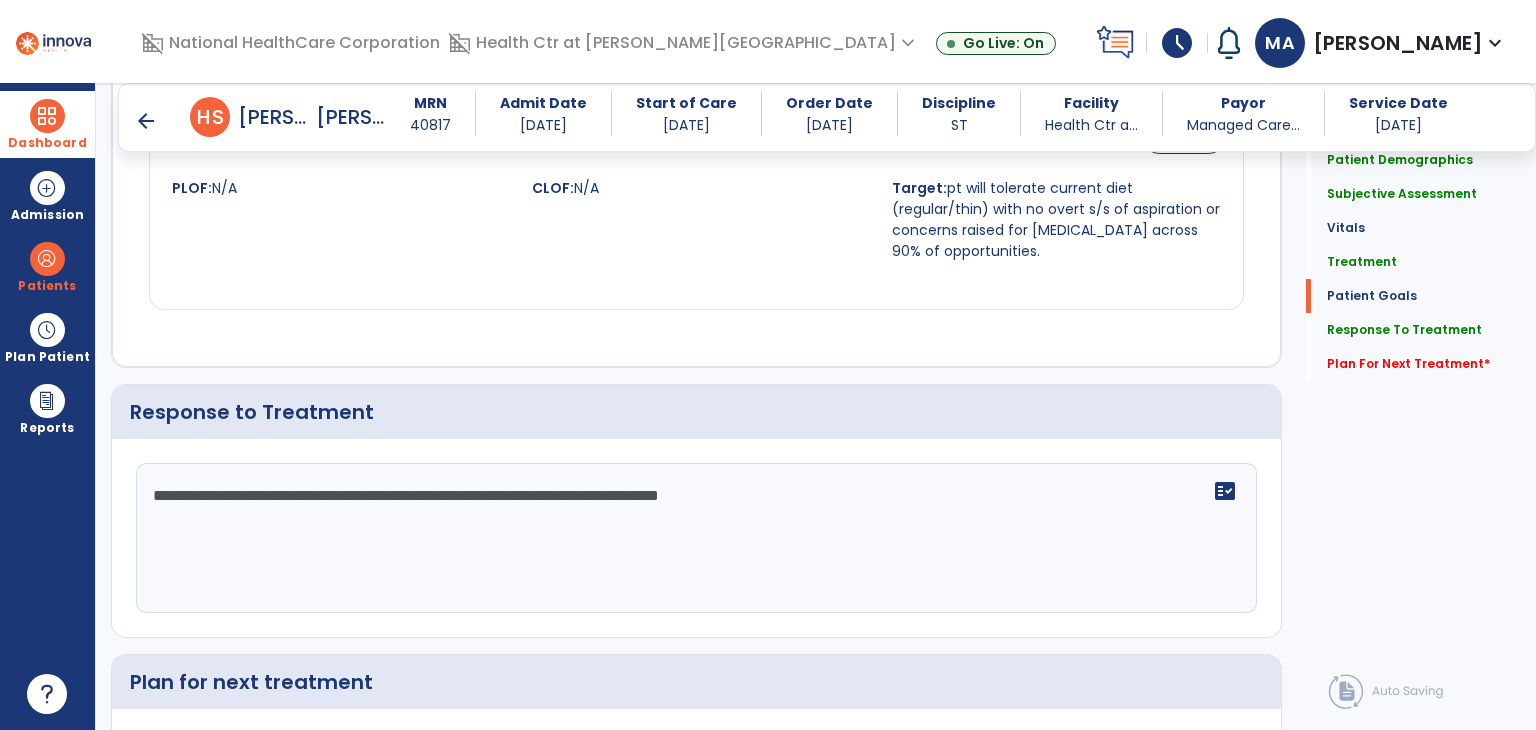 drag, startPoint x: 842, startPoint y: 521, endPoint x: 589, endPoint y: 551, distance: 254.77245 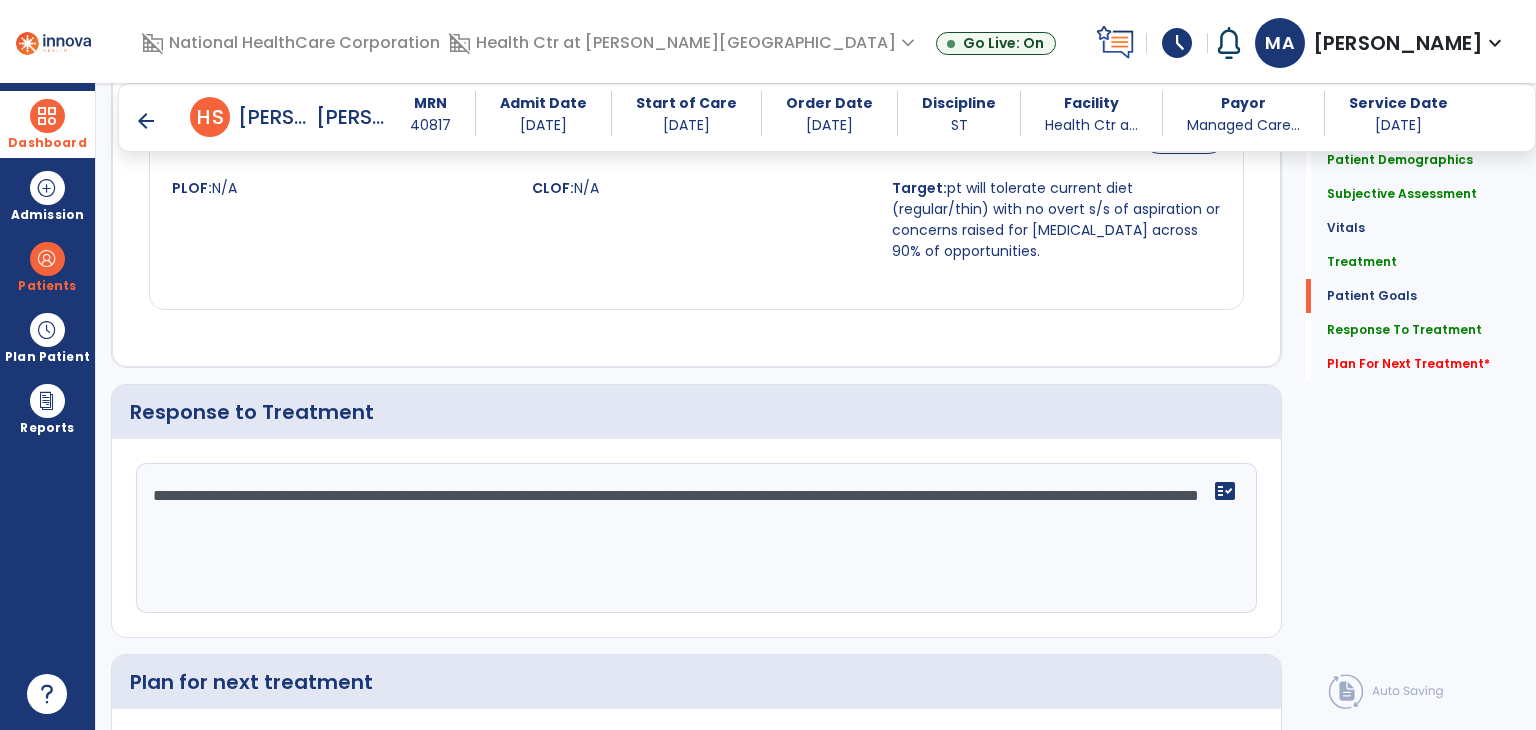 scroll, scrollTop: 2200, scrollLeft: 0, axis: vertical 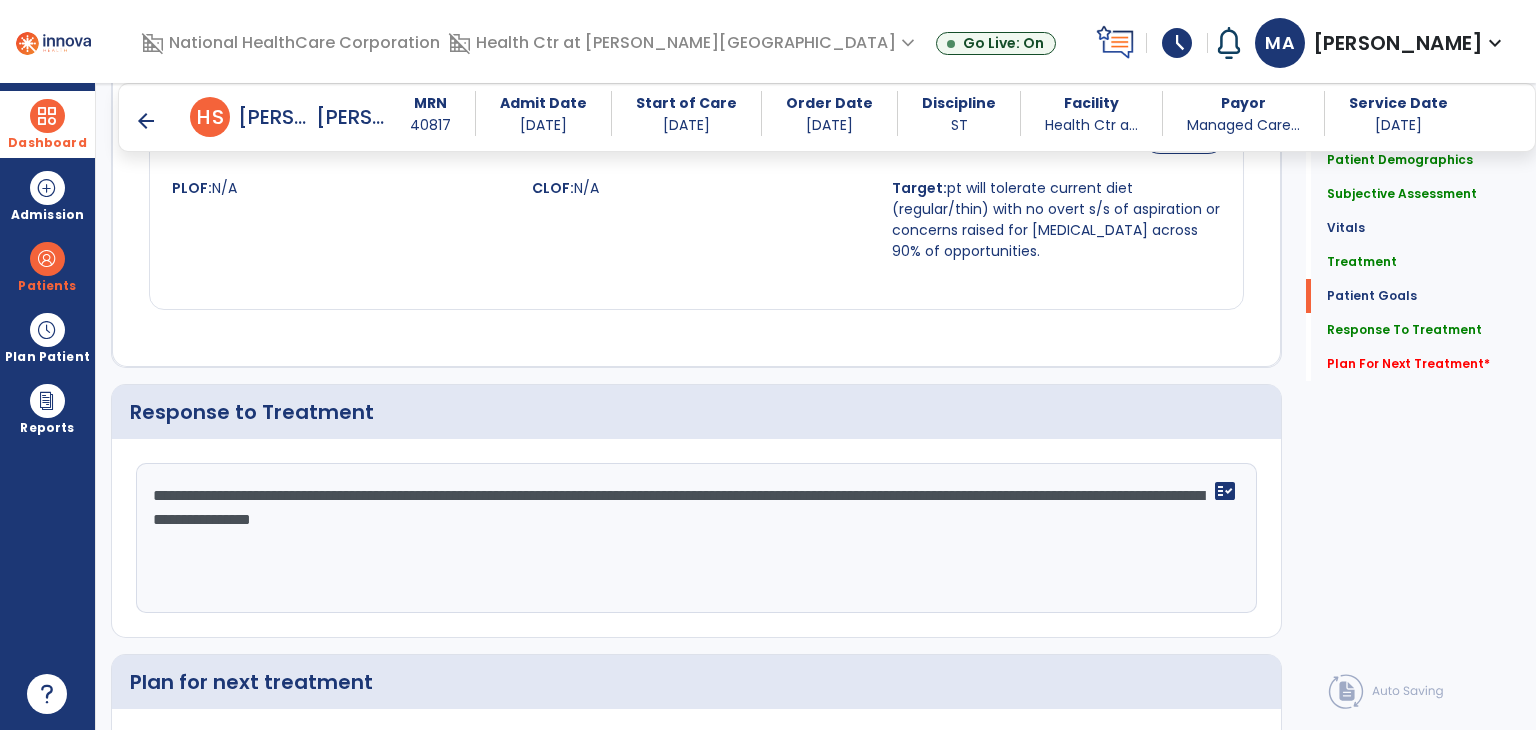 drag, startPoint x: 812, startPoint y: 549, endPoint x: 817, endPoint y: 564, distance: 15.811388 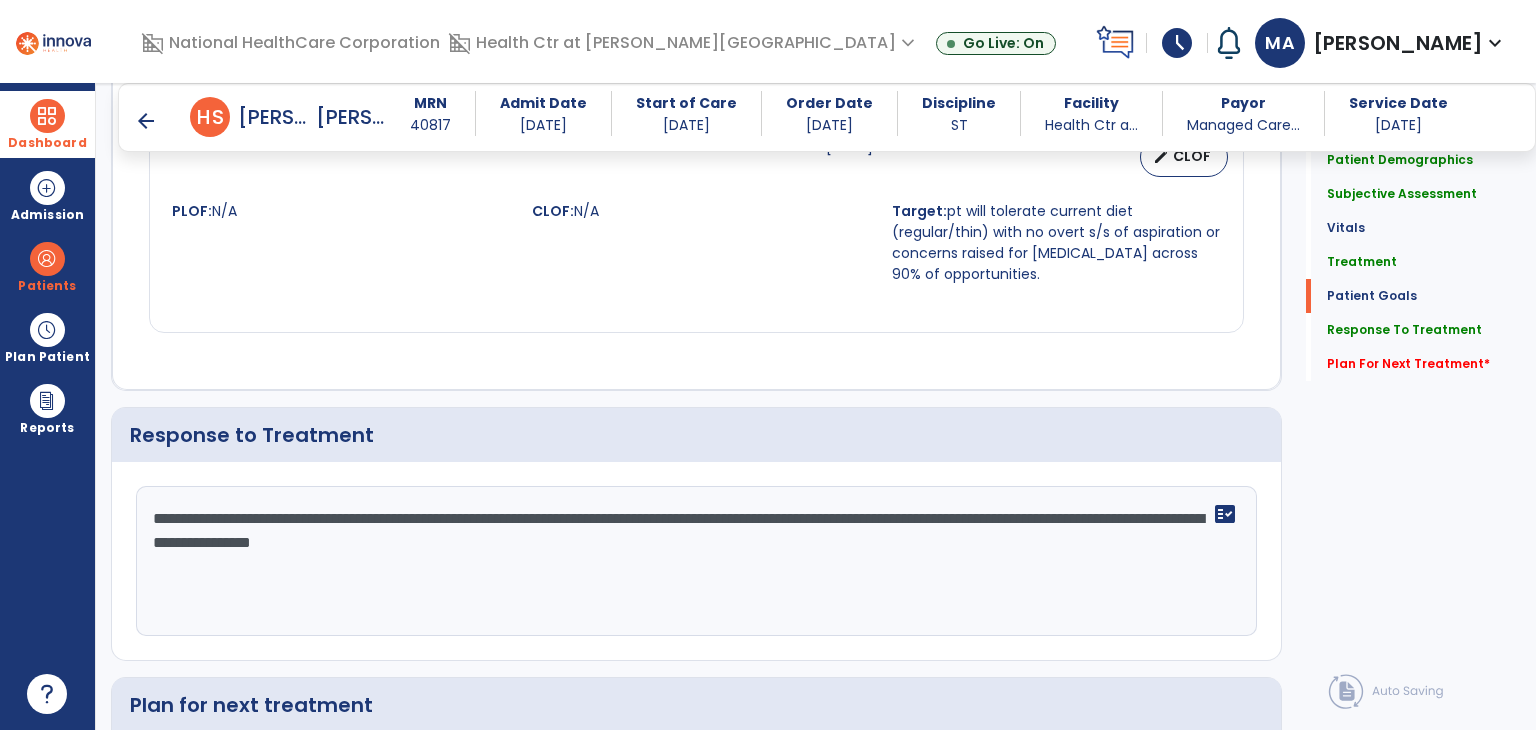 scroll, scrollTop: 2200, scrollLeft: 0, axis: vertical 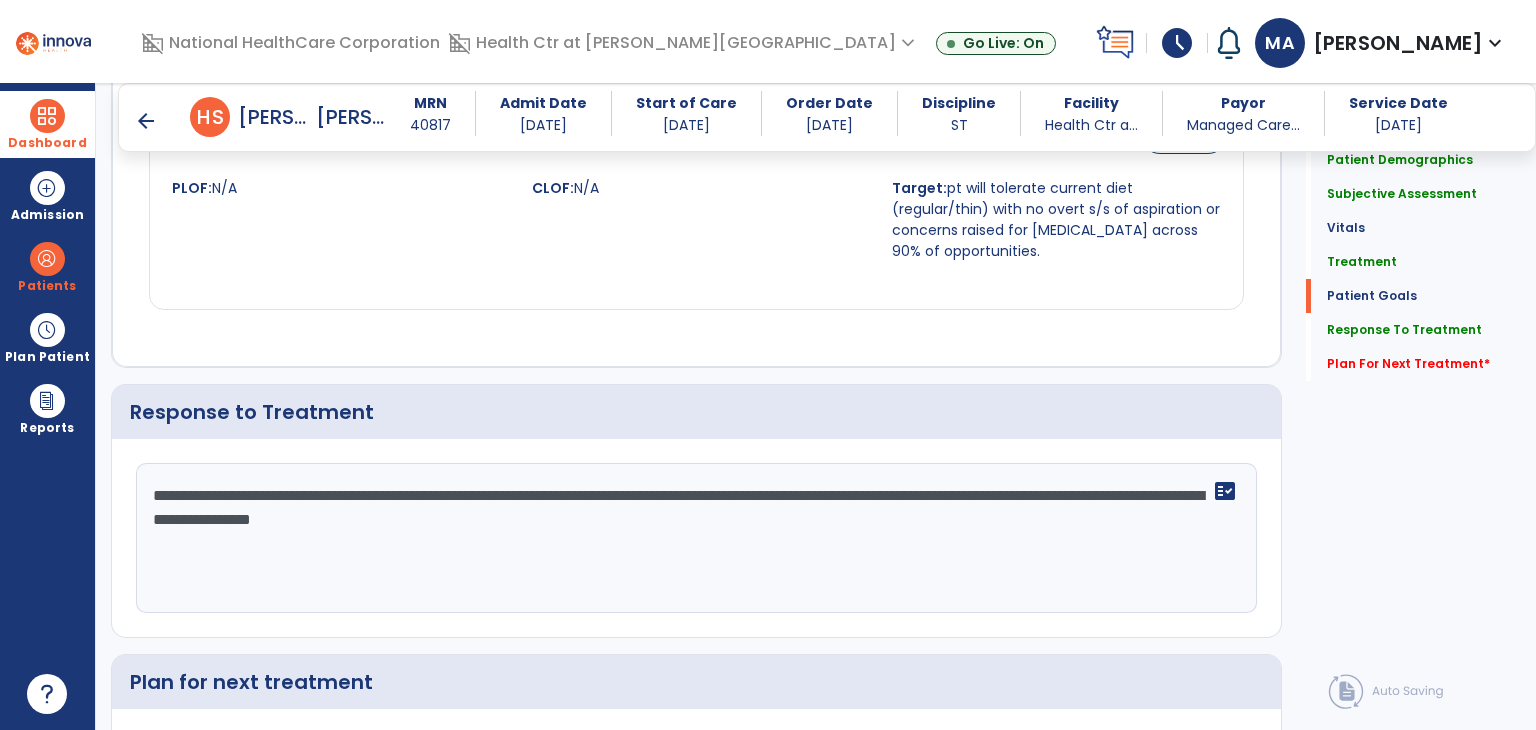 click on "**********" 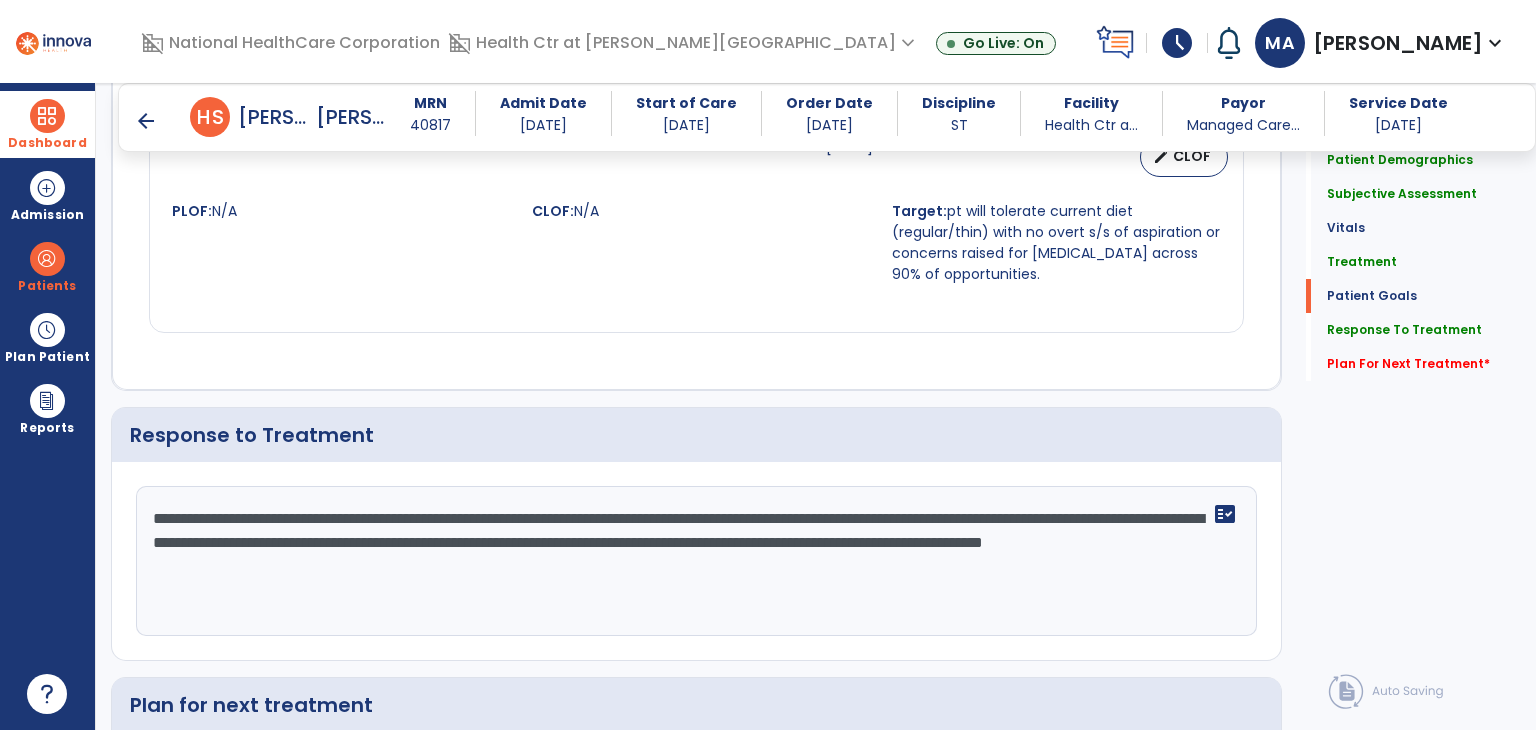 scroll, scrollTop: 2200, scrollLeft: 0, axis: vertical 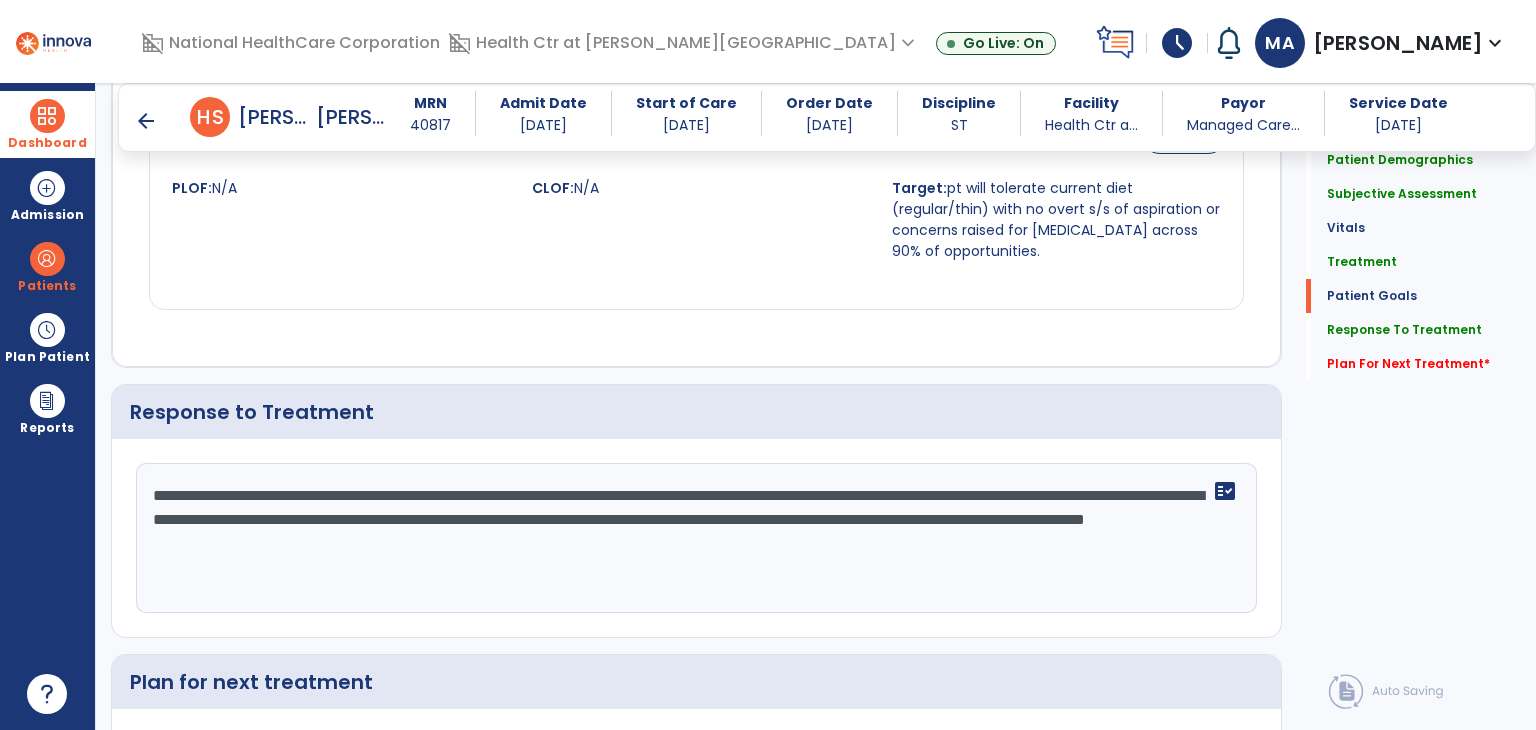 click on "**********" 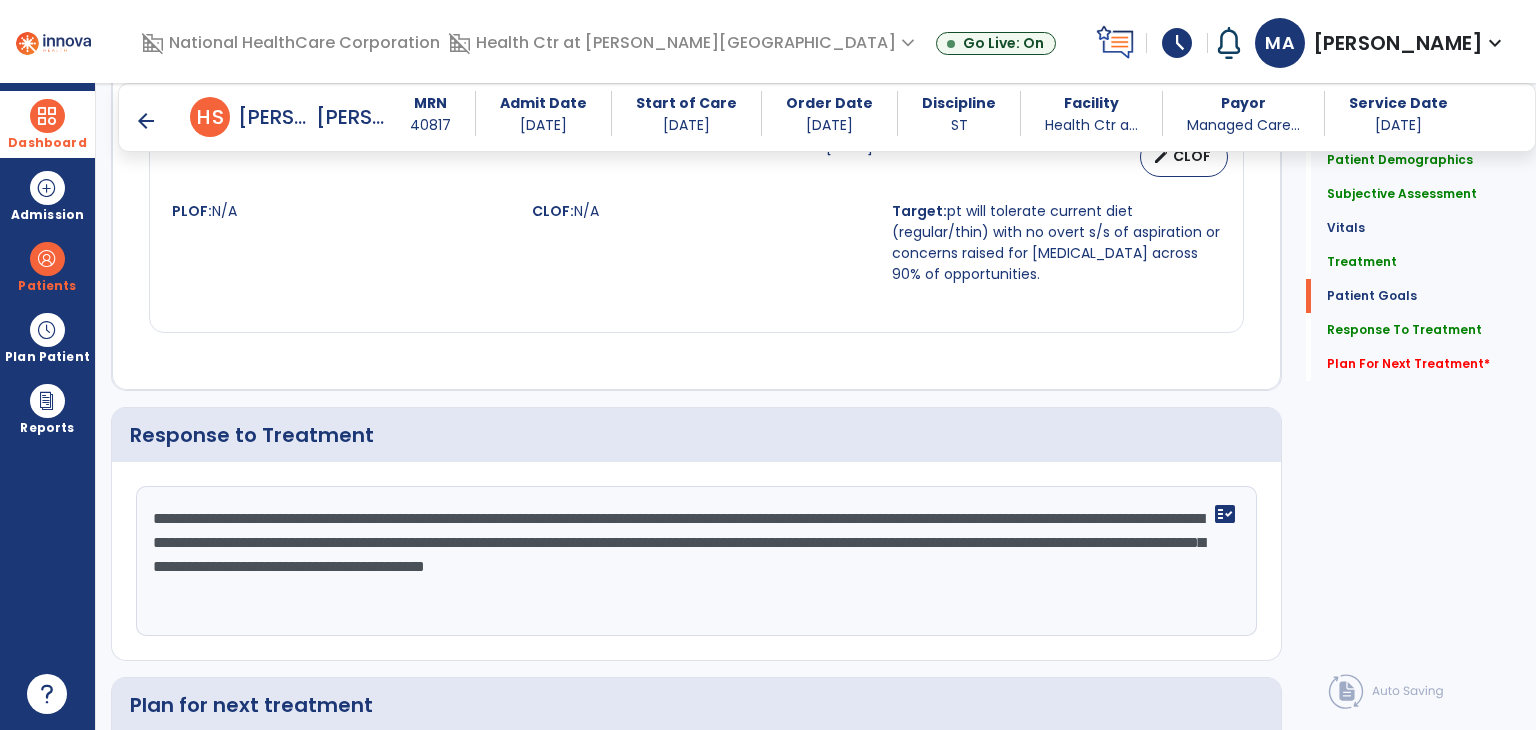 scroll, scrollTop: 2200, scrollLeft: 0, axis: vertical 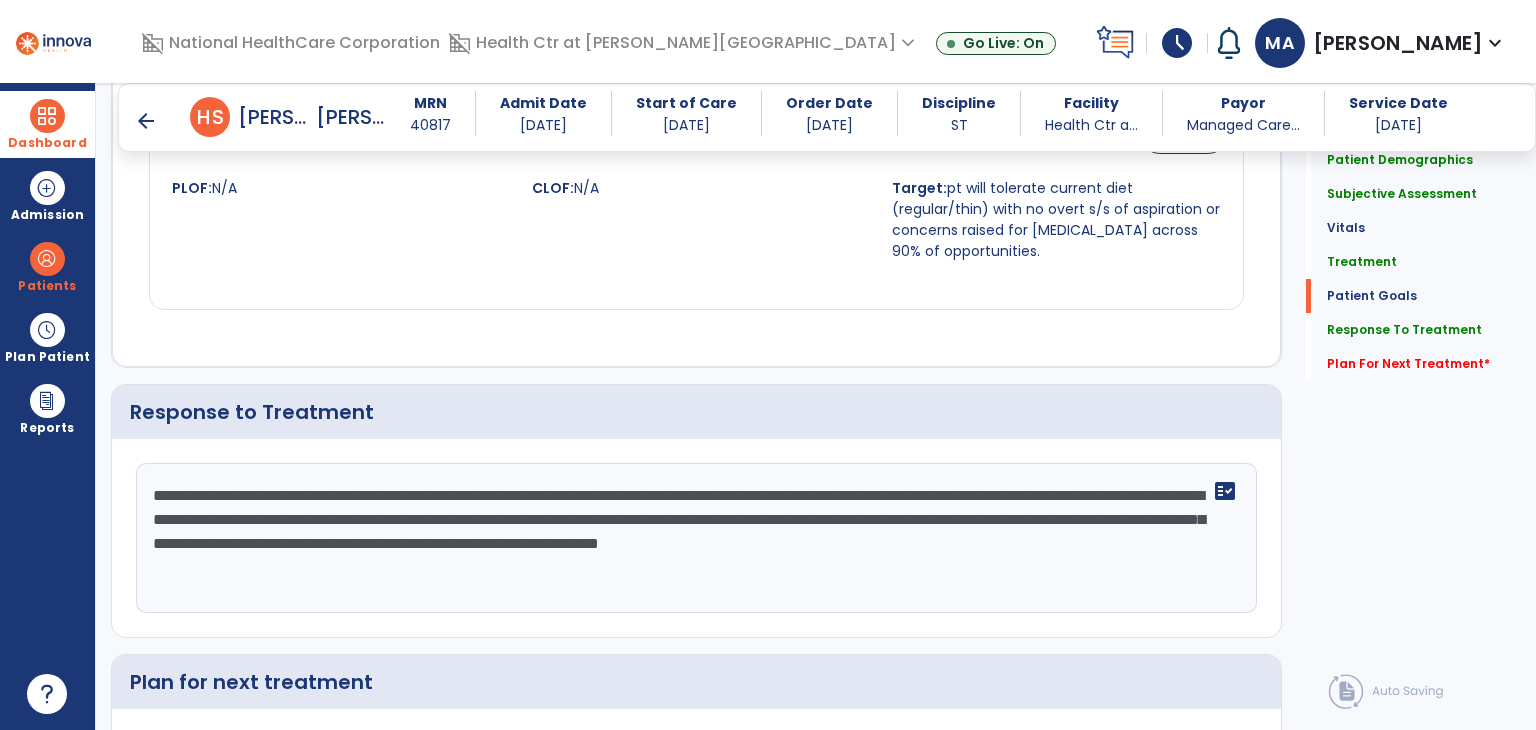 click on "**********" 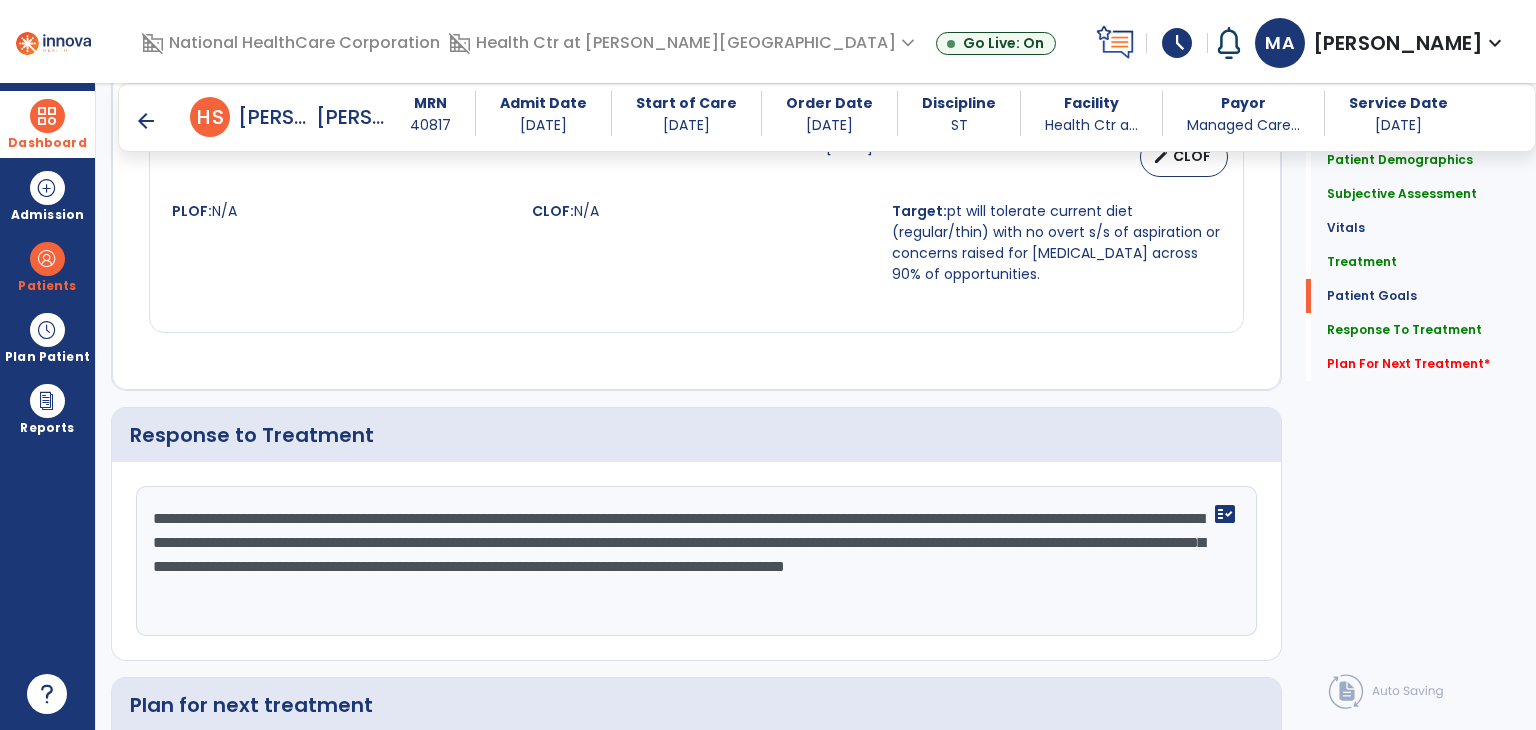 scroll, scrollTop: 2200, scrollLeft: 0, axis: vertical 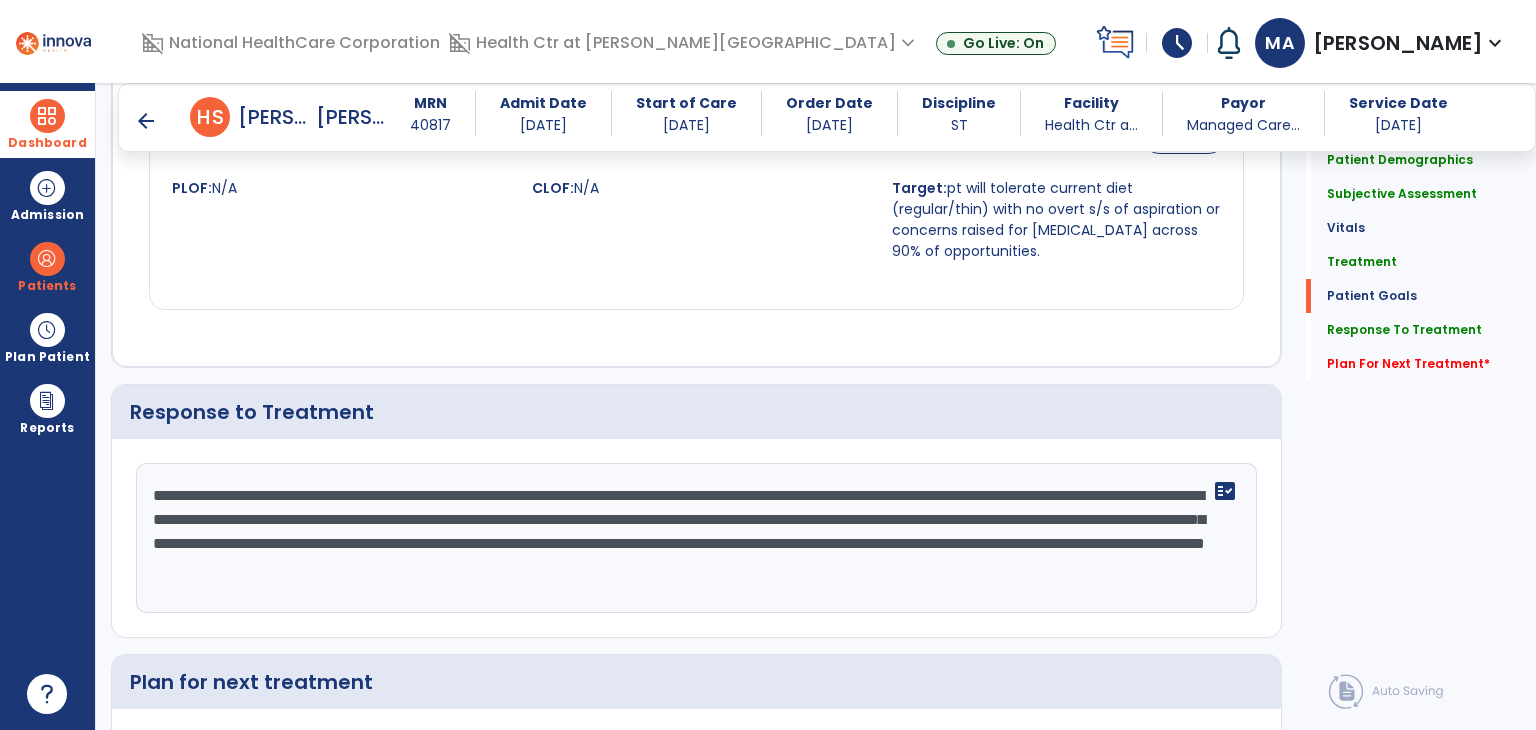 click on "**********" 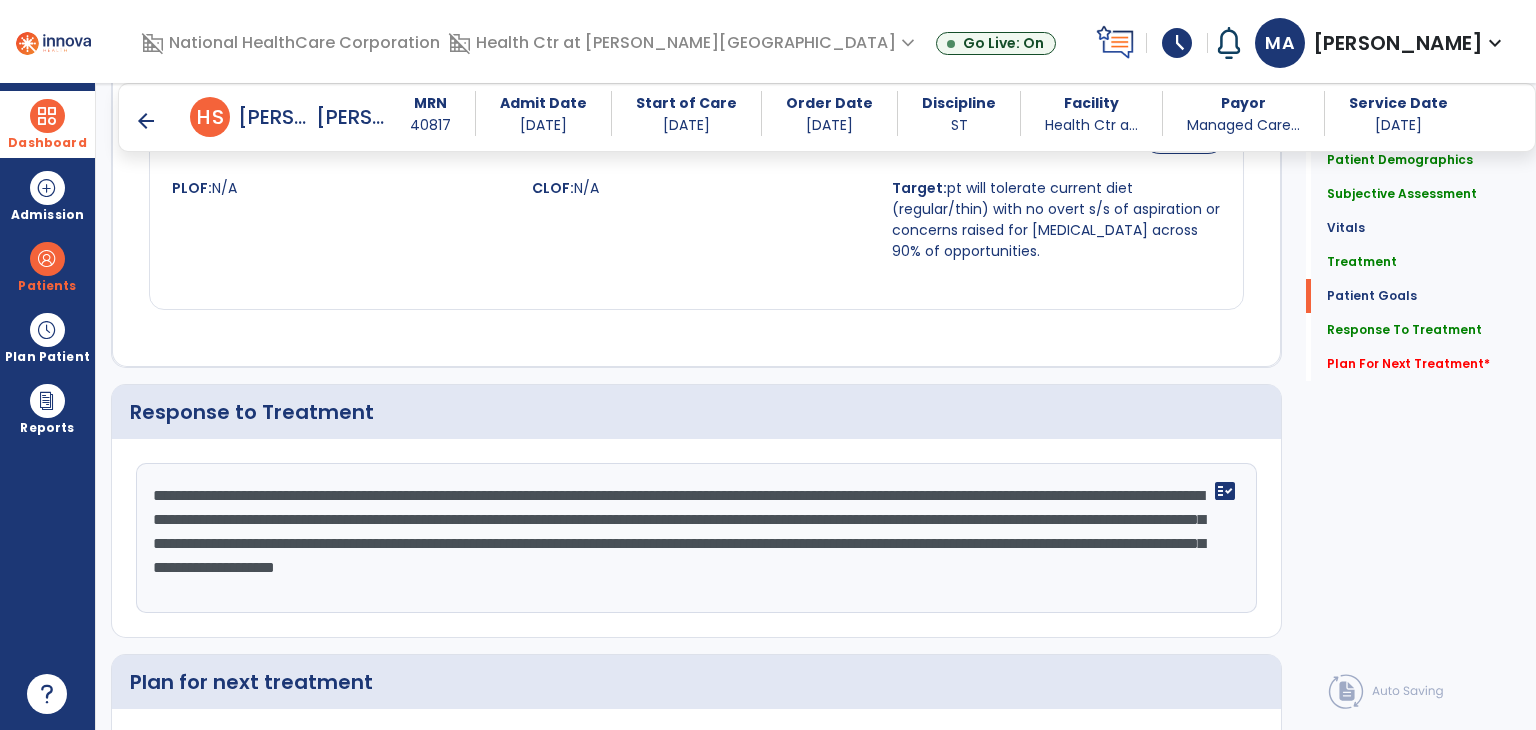 scroll, scrollTop: 2200, scrollLeft: 0, axis: vertical 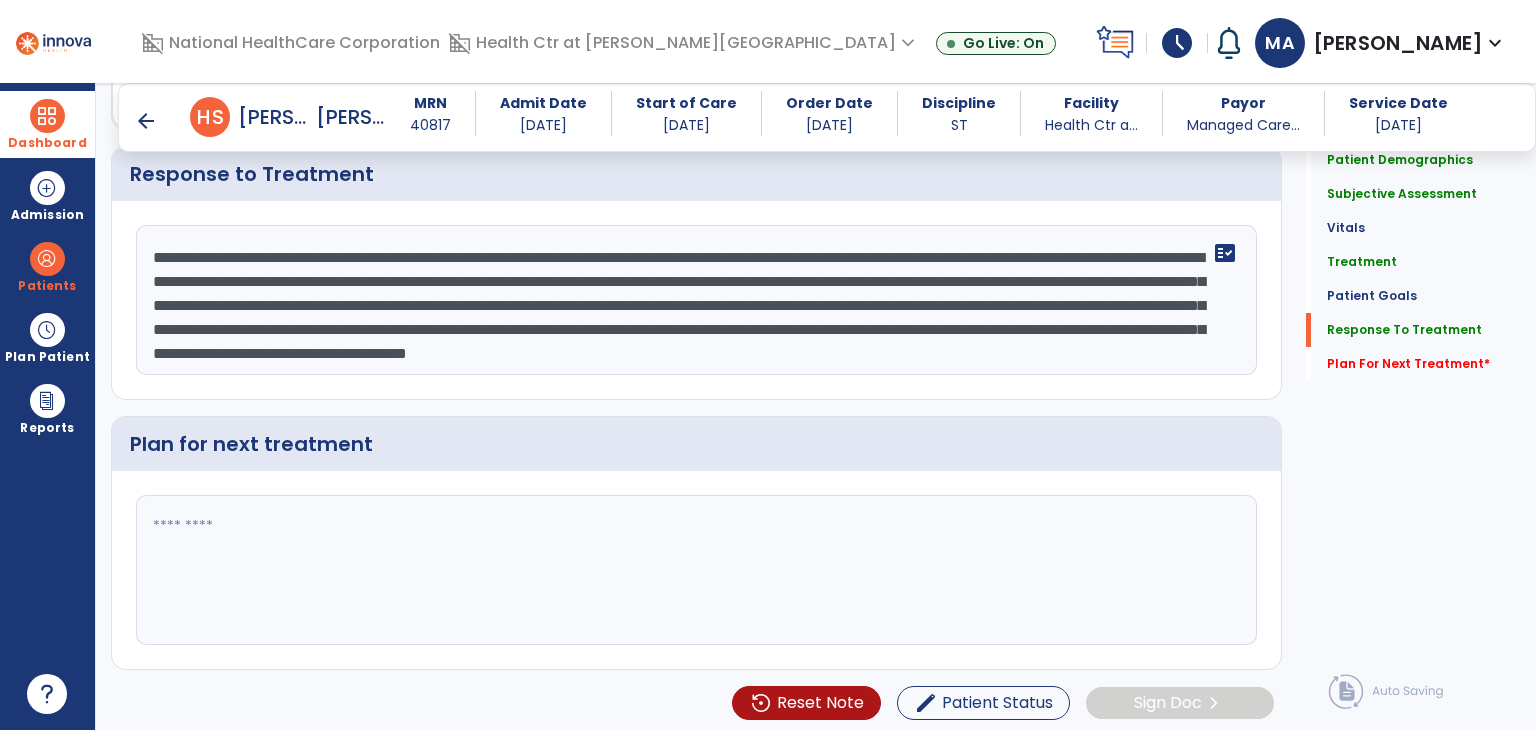 type on "**********" 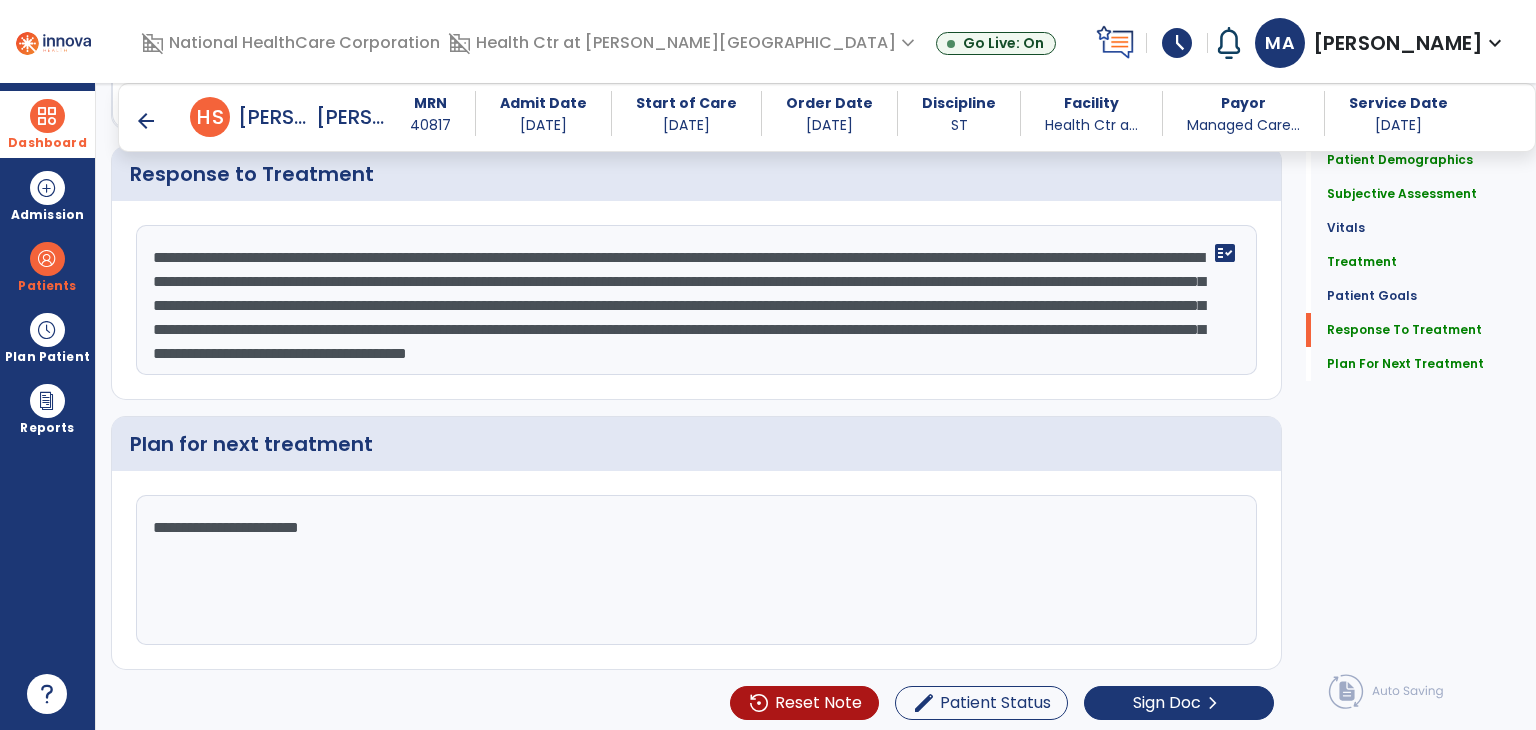 scroll, scrollTop: 2438, scrollLeft: 0, axis: vertical 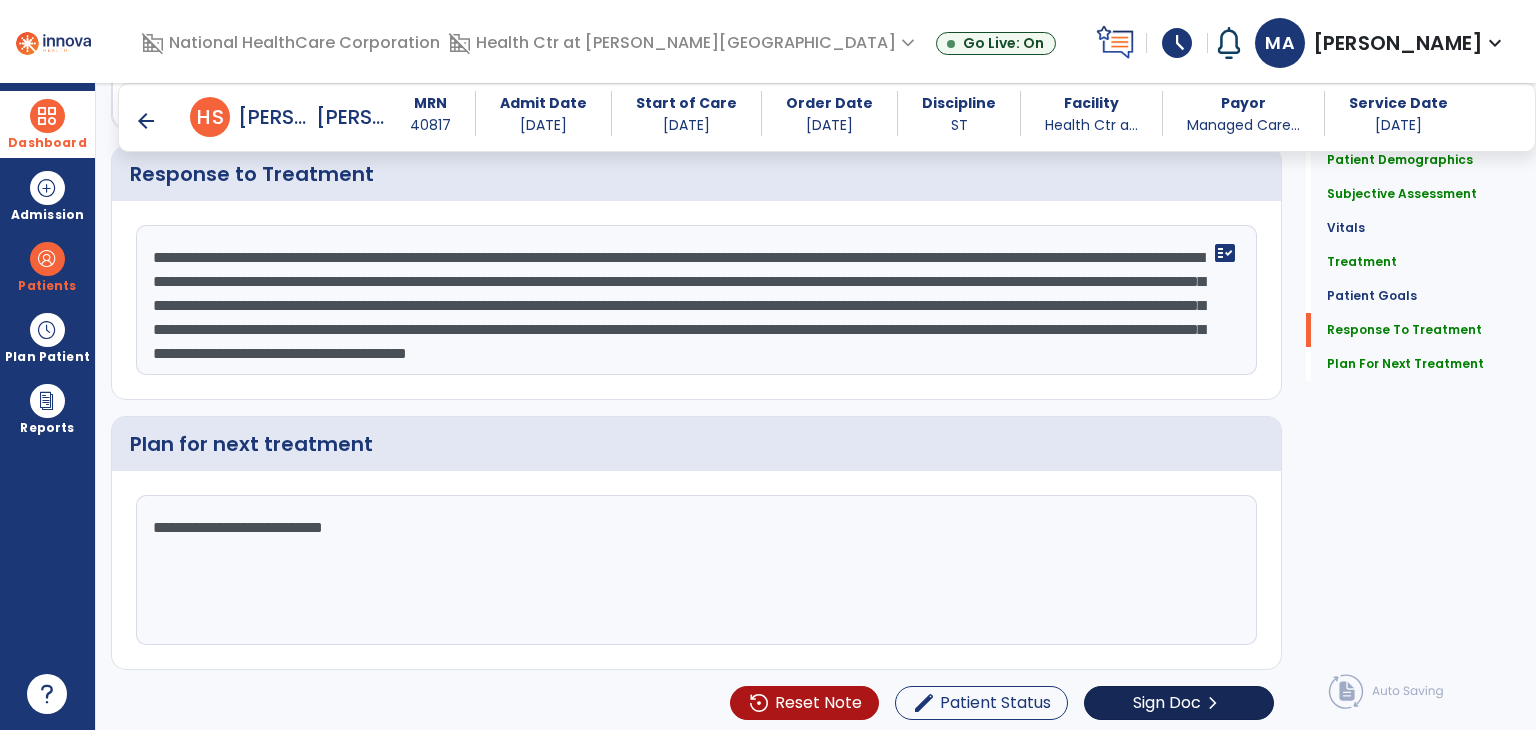 type on "**********" 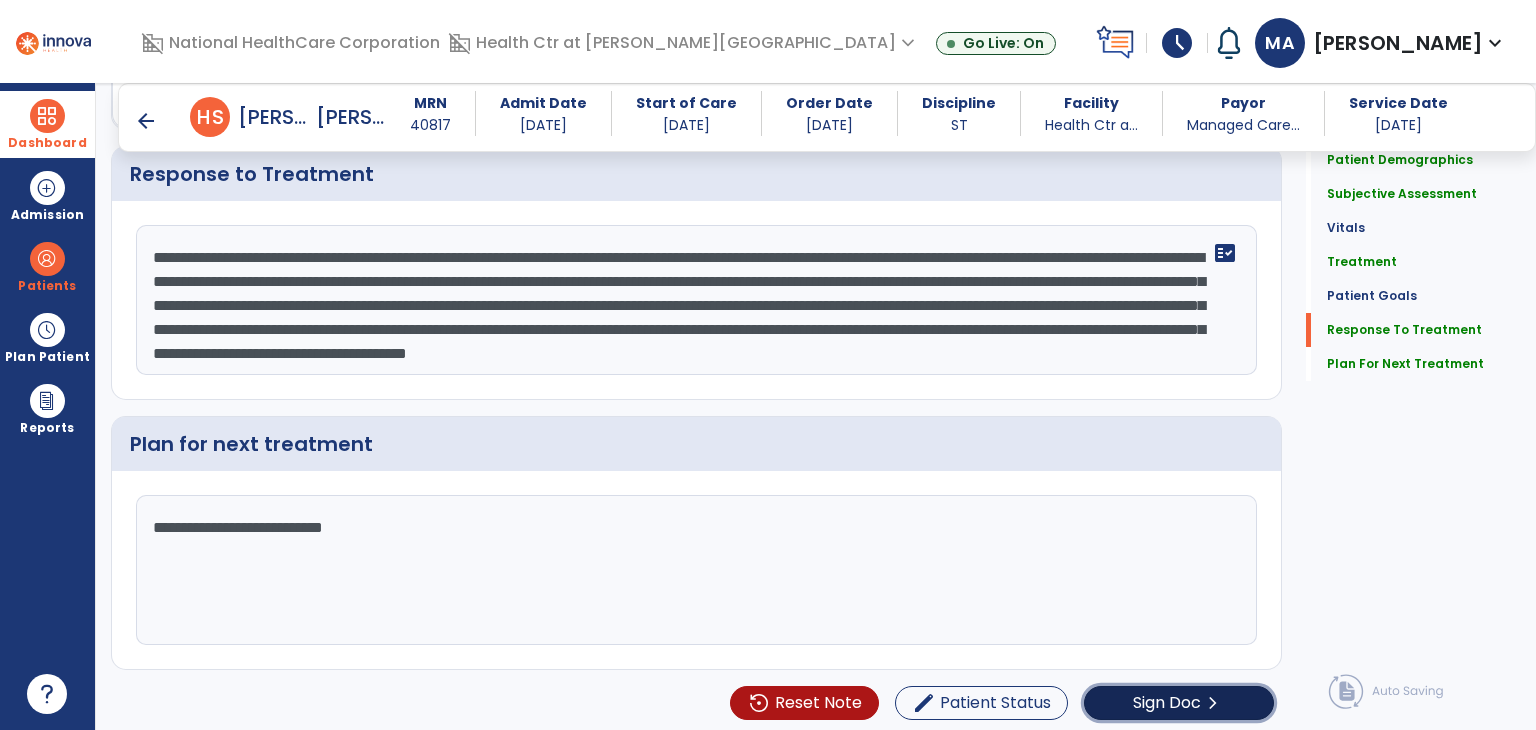 click on "Sign Doc" 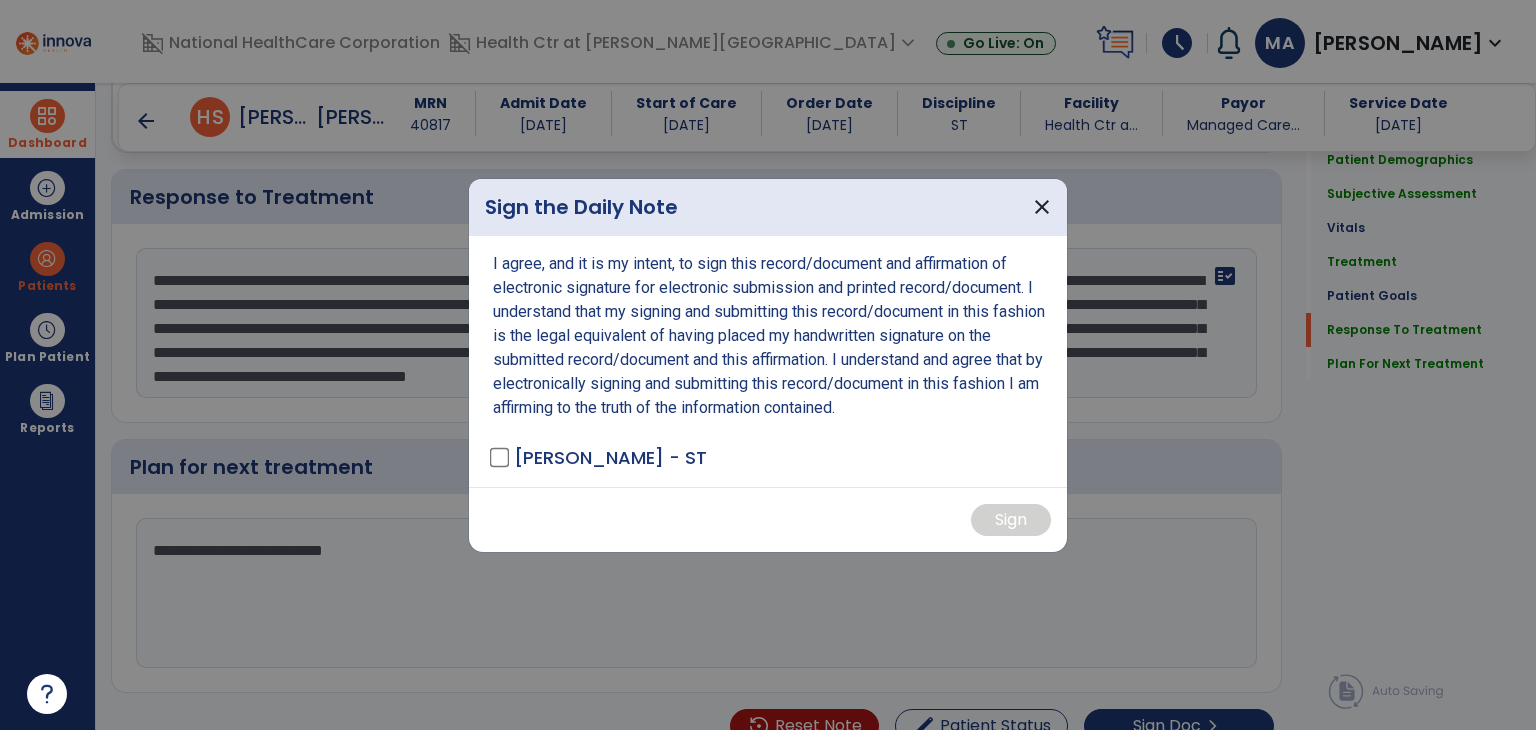 scroll, scrollTop: 2438, scrollLeft: 0, axis: vertical 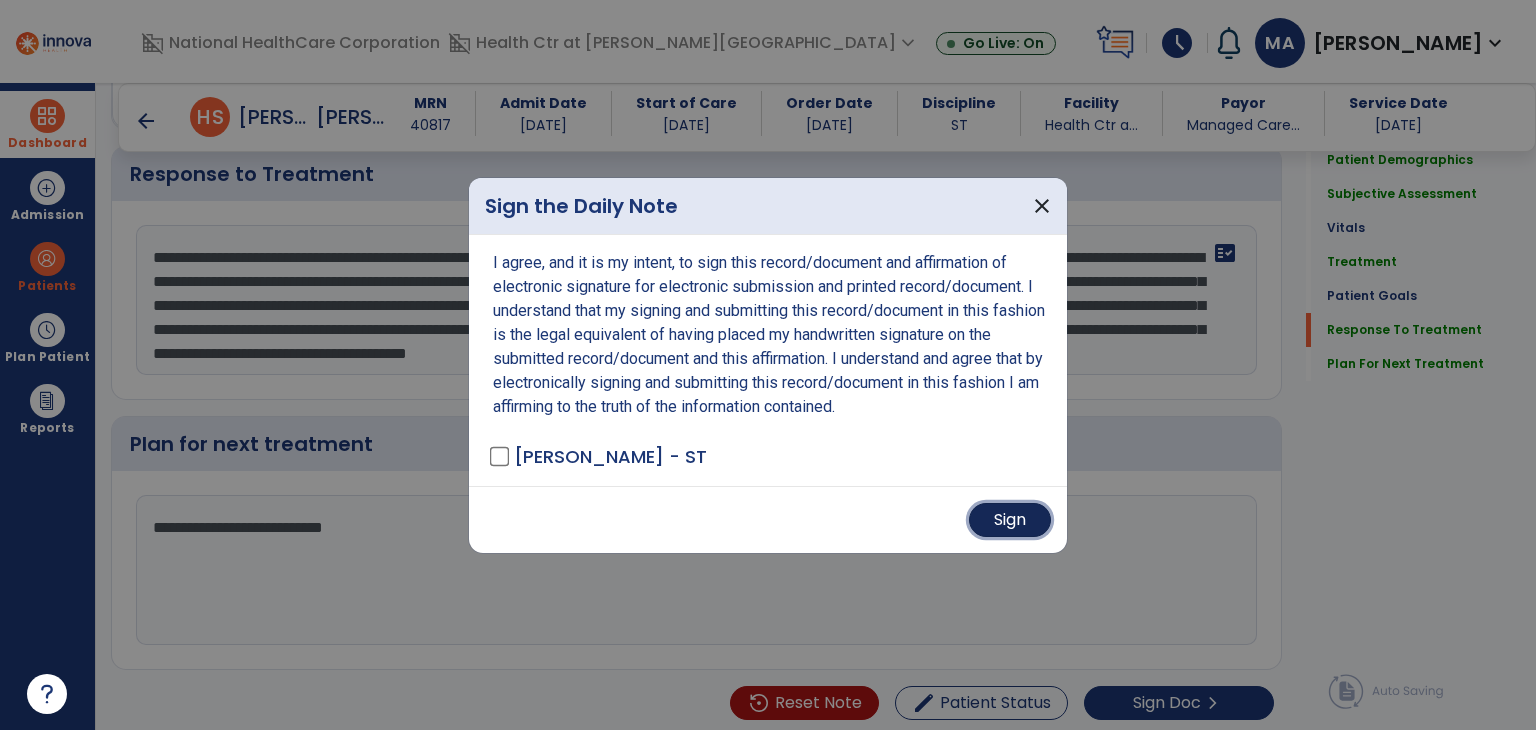 click on "Sign" at bounding box center (1010, 520) 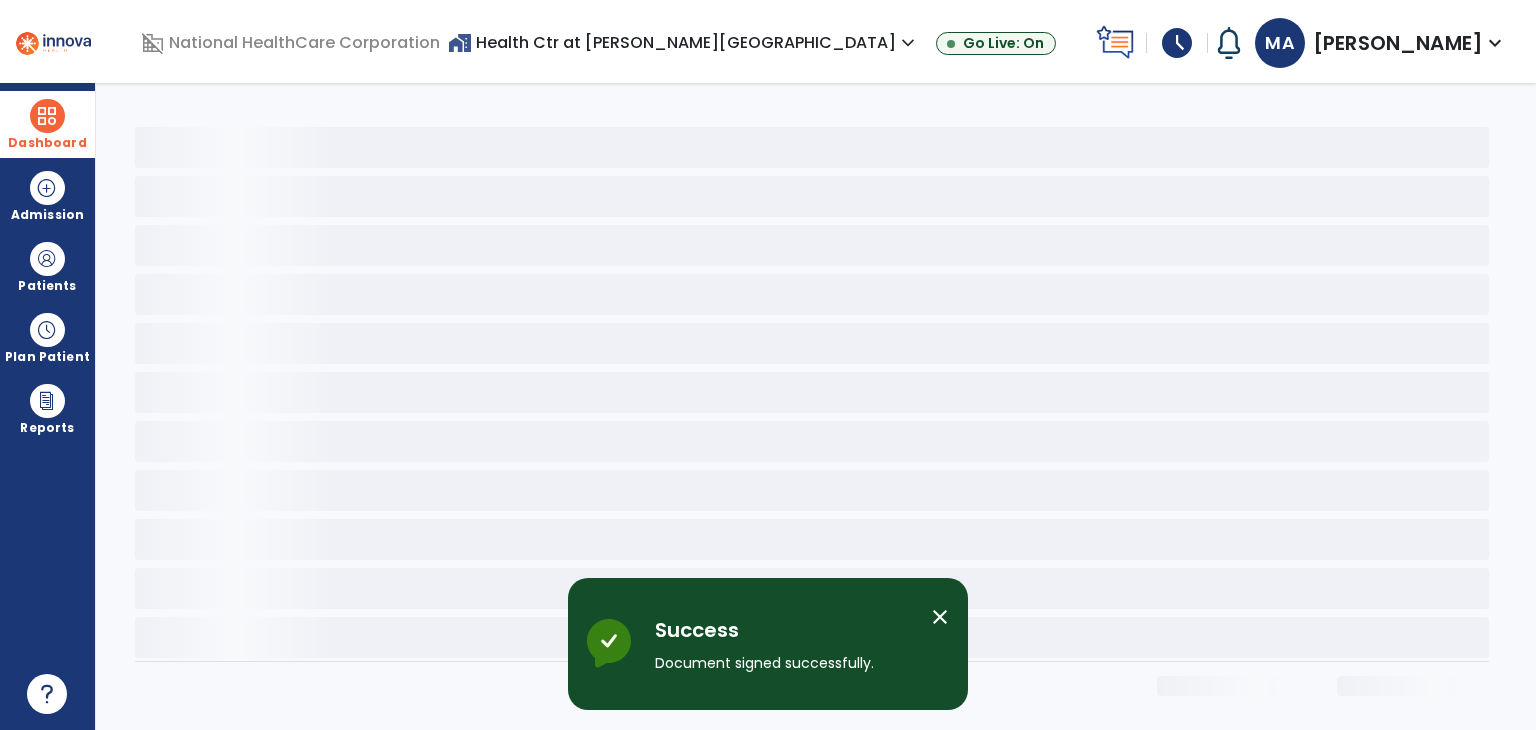 scroll, scrollTop: 0, scrollLeft: 0, axis: both 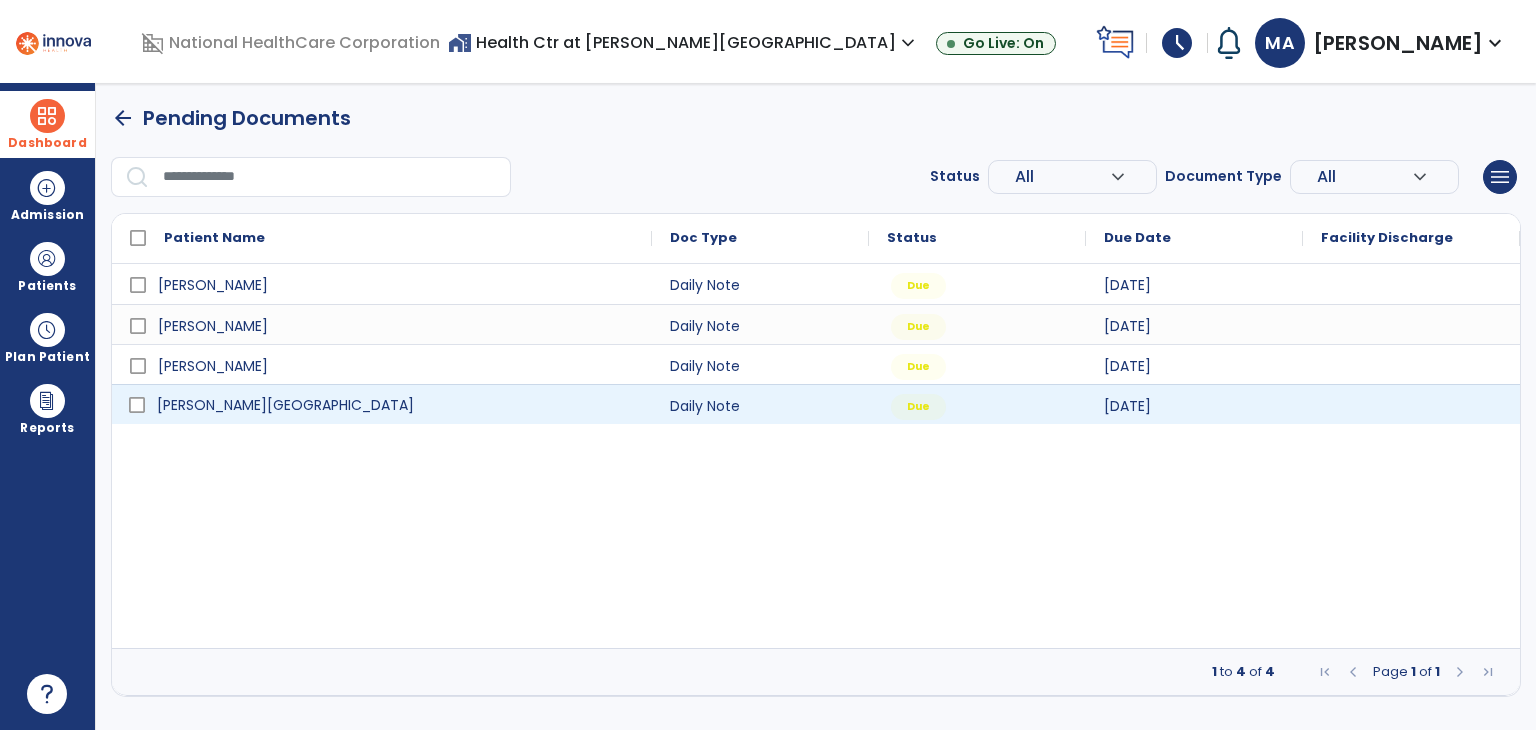 click on "[PERSON_NAME][GEOGRAPHIC_DATA]" at bounding box center (396, 405) 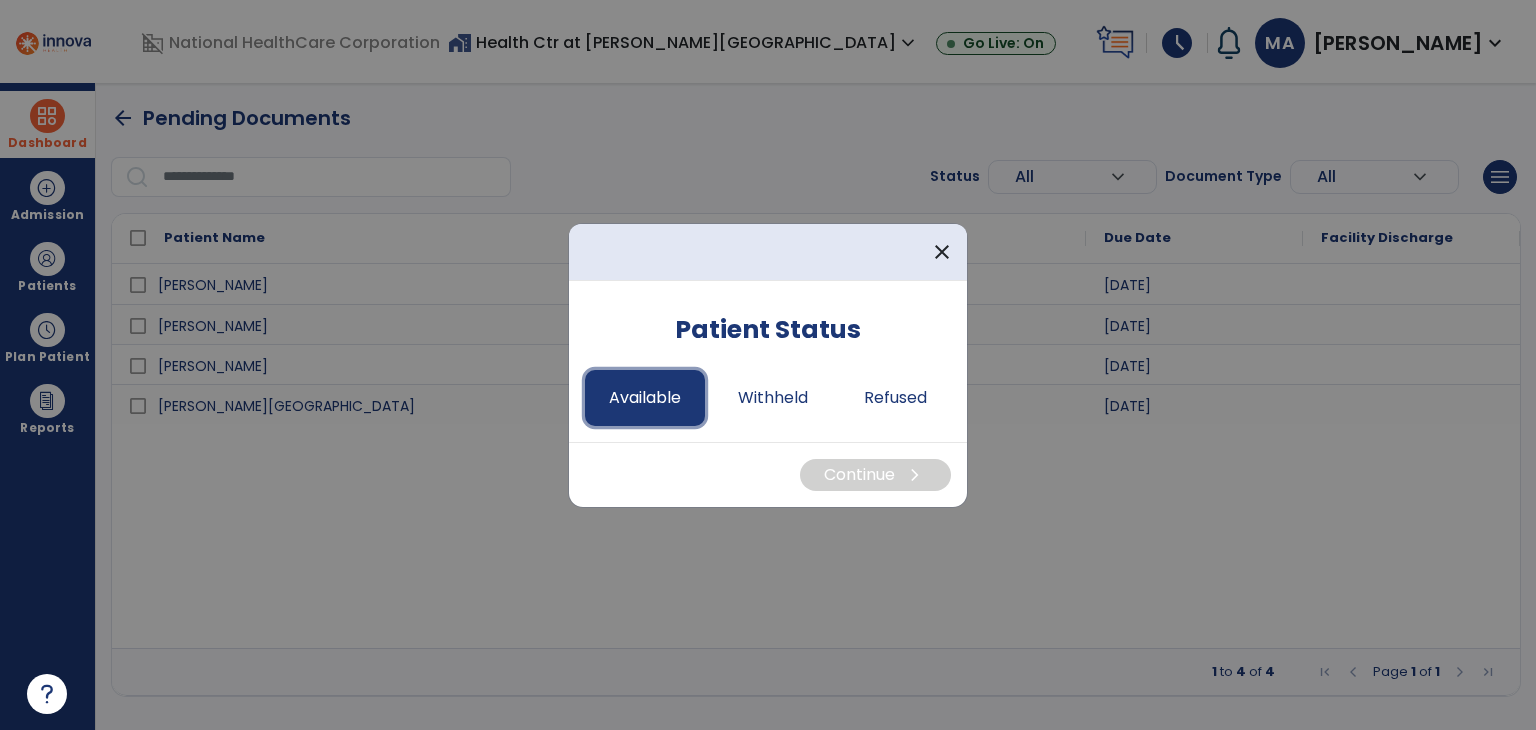 click on "Available" at bounding box center (645, 398) 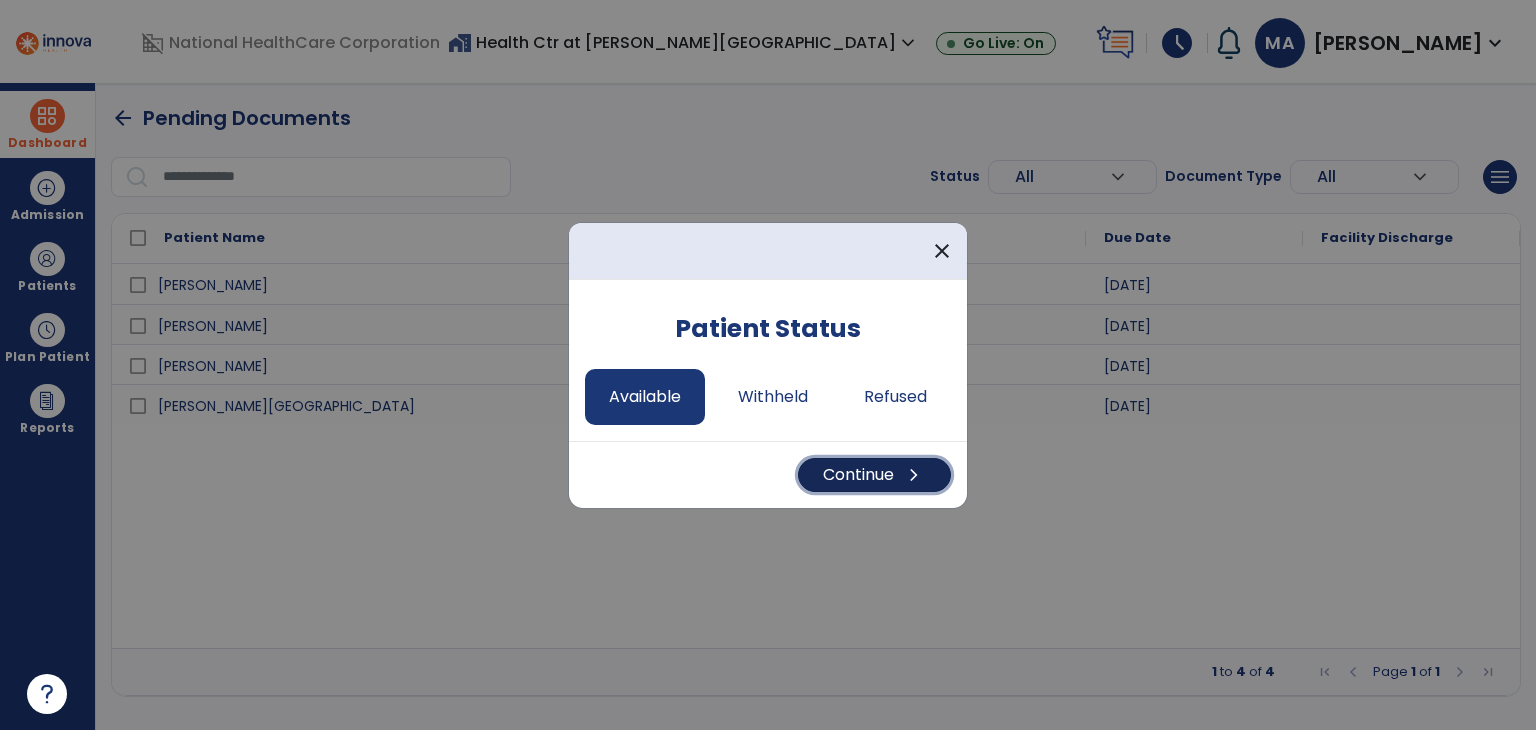 click on "Continue   chevron_right" at bounding box center [874, 475] 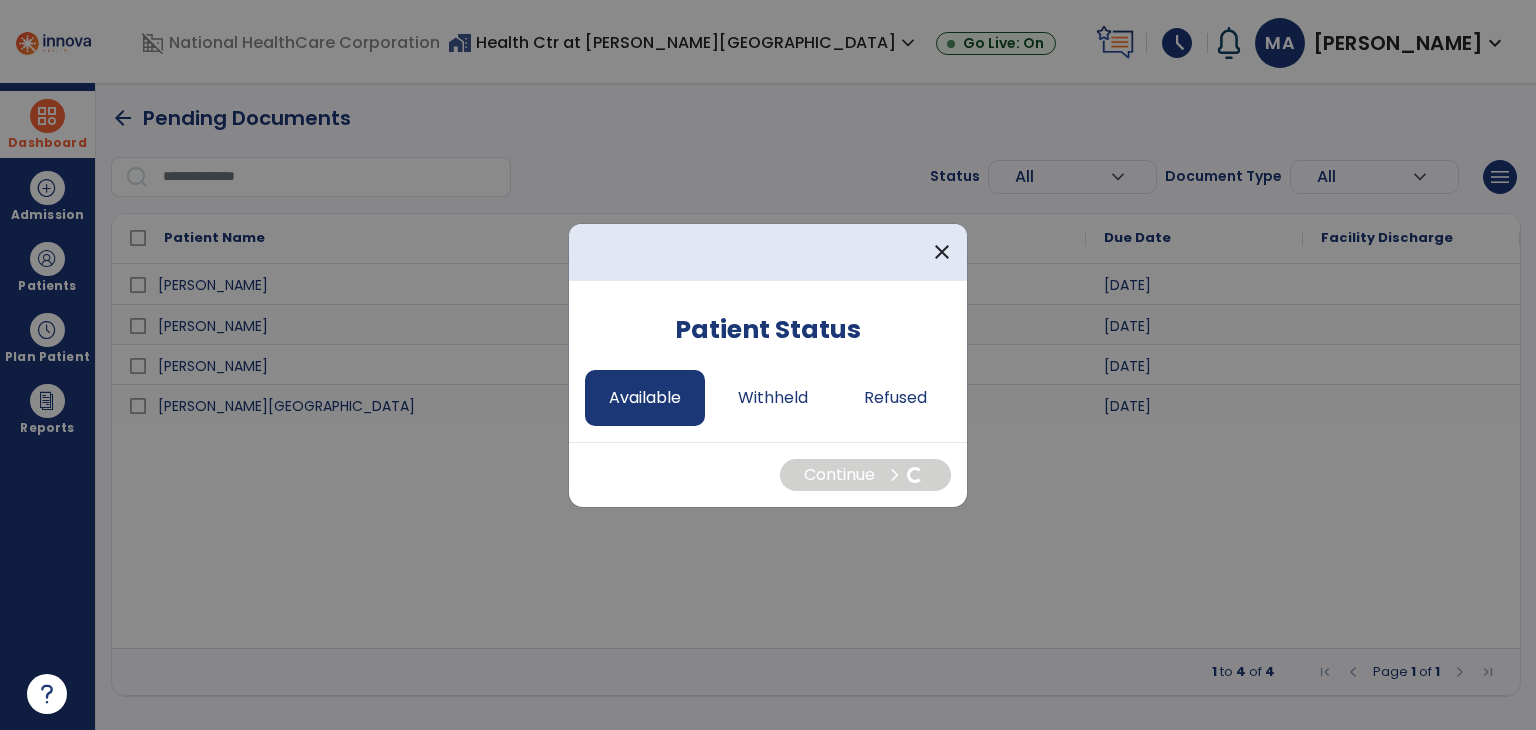 select on "*" 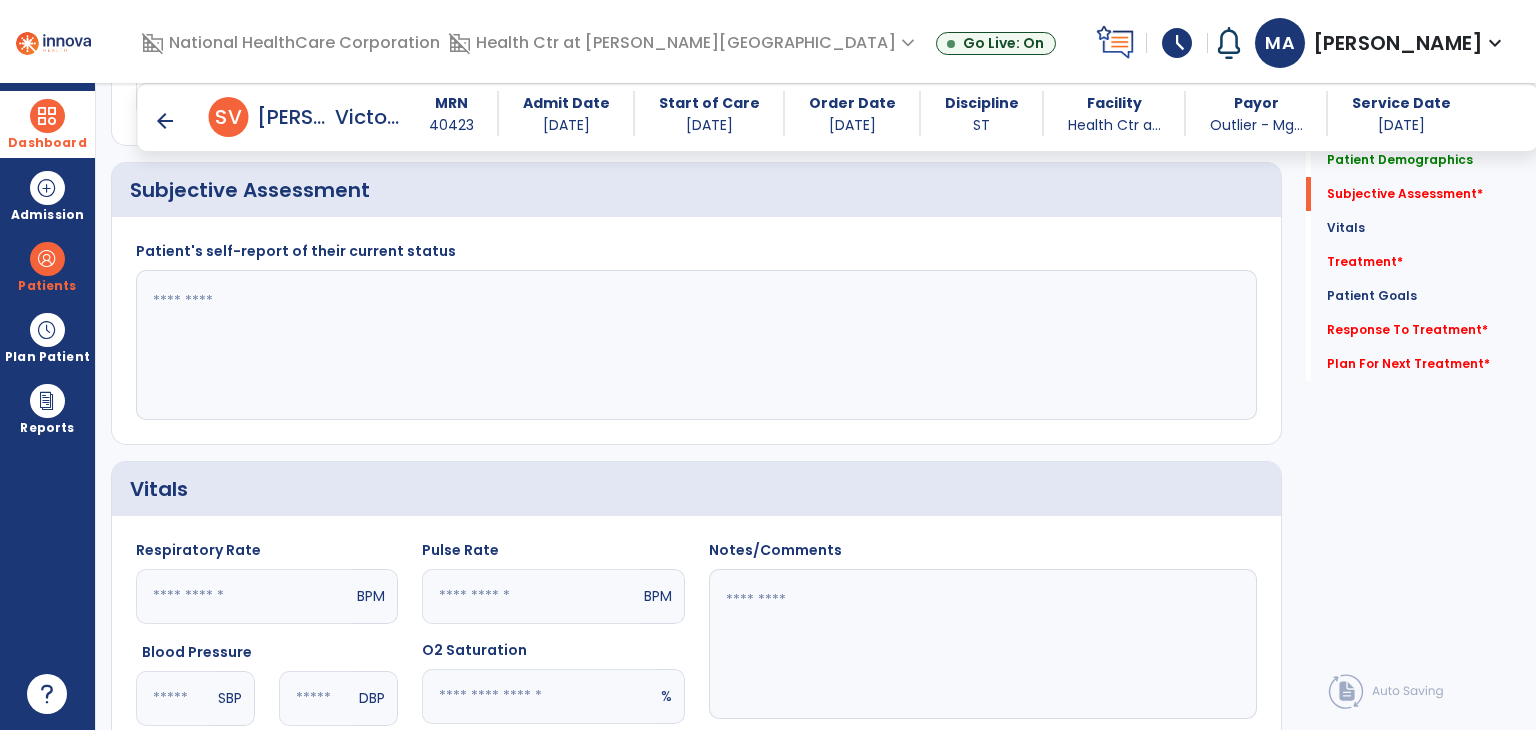 scroll, scrollTop: 400, scrollLeft: 0, axis: vertical 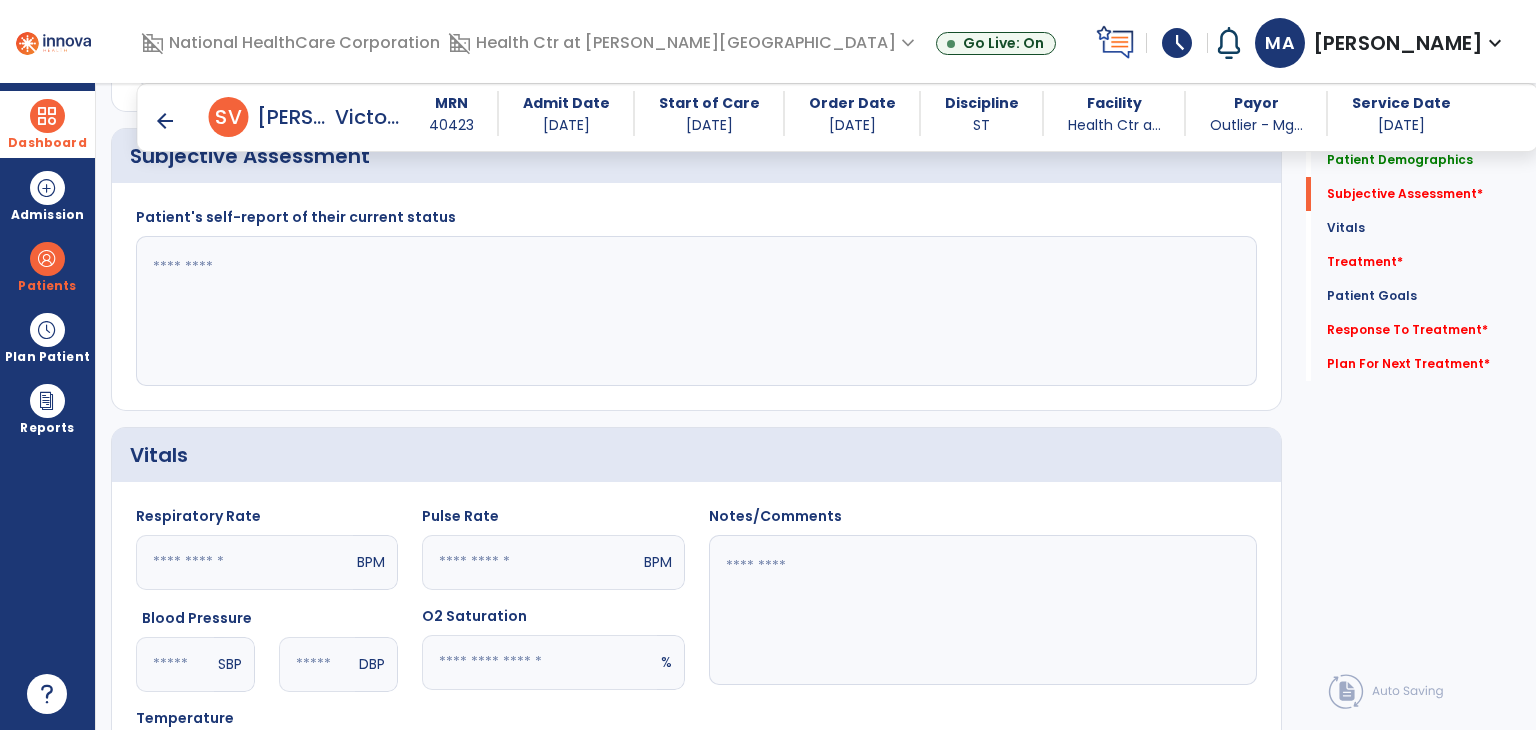 click 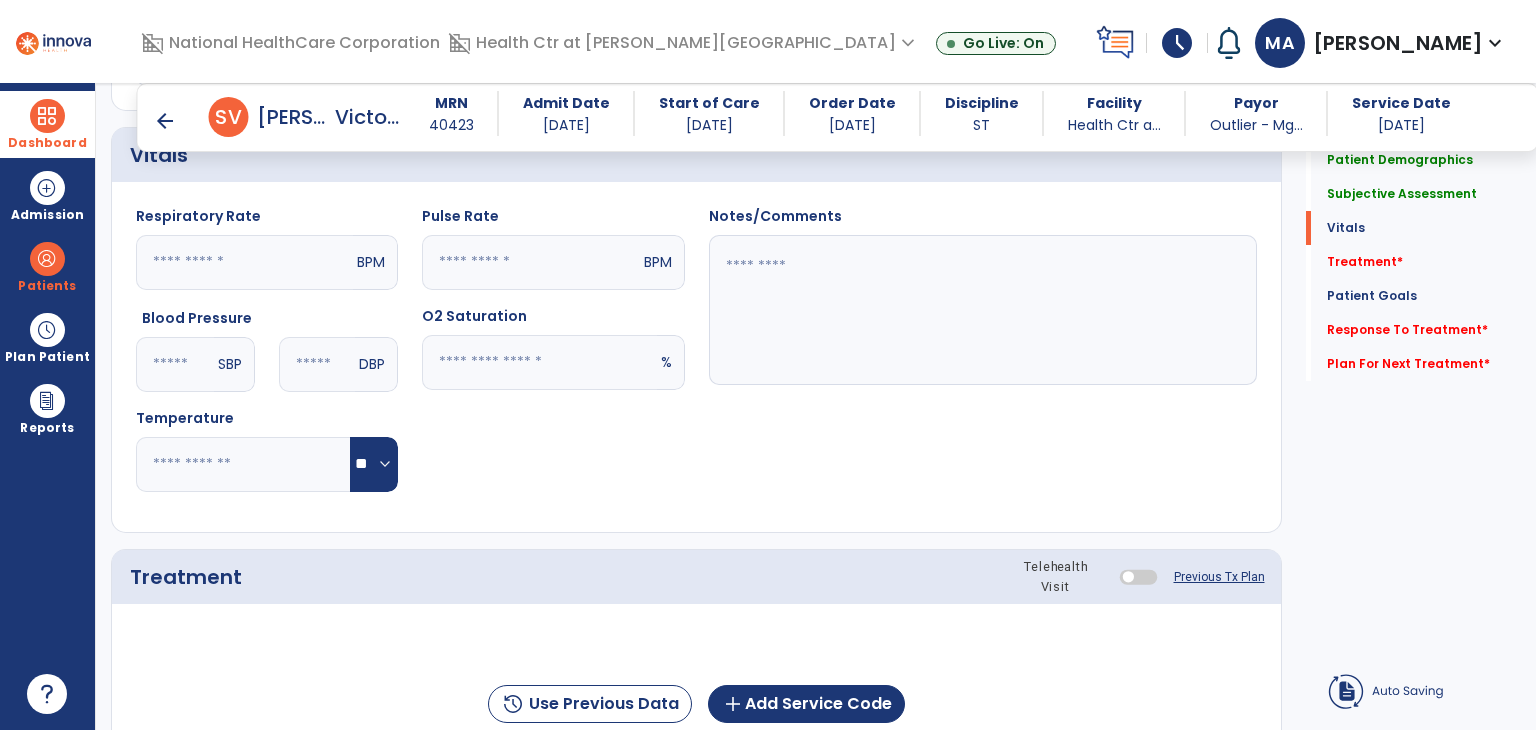 scroll, scrollTop: 800, scrollLeft: 0, axis: vertical 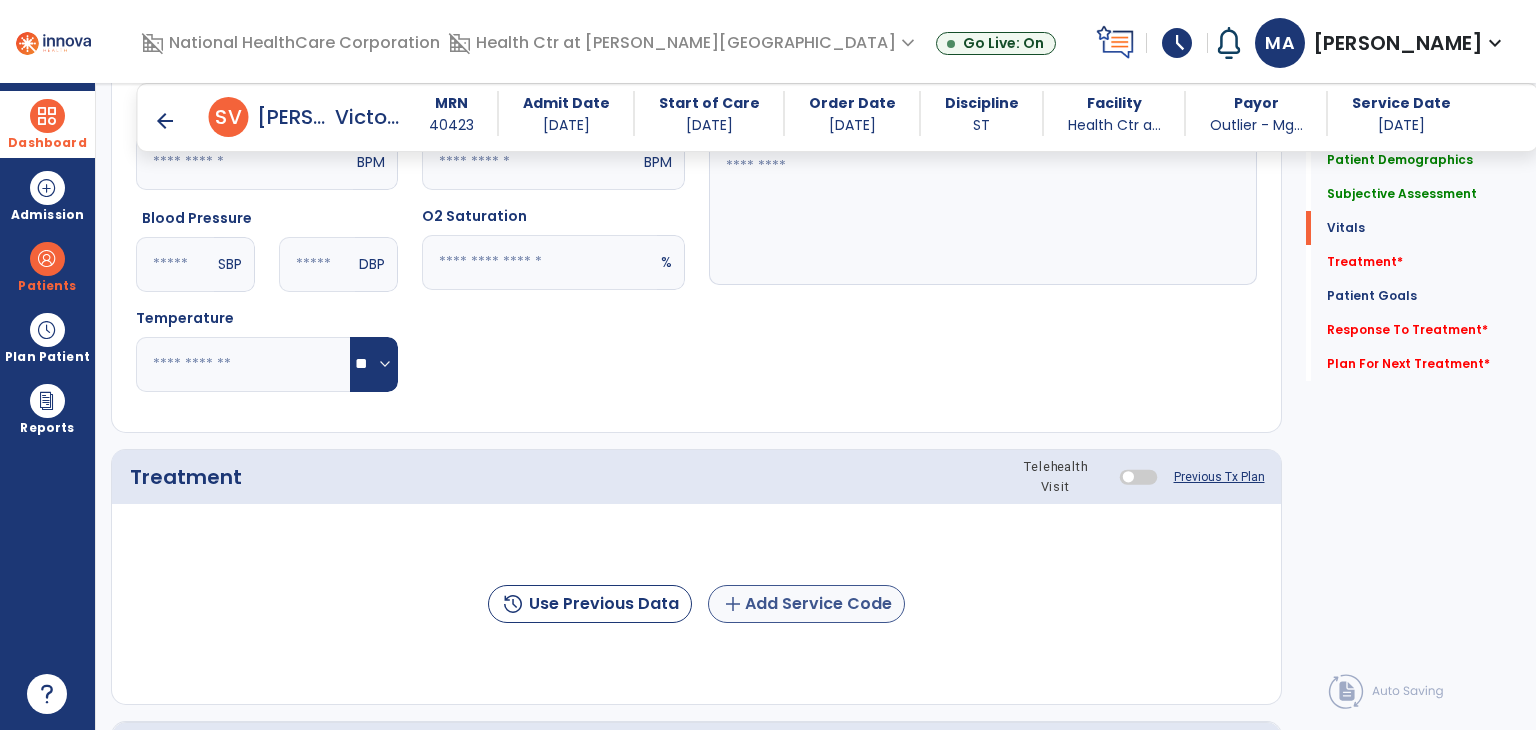 type on "**********" 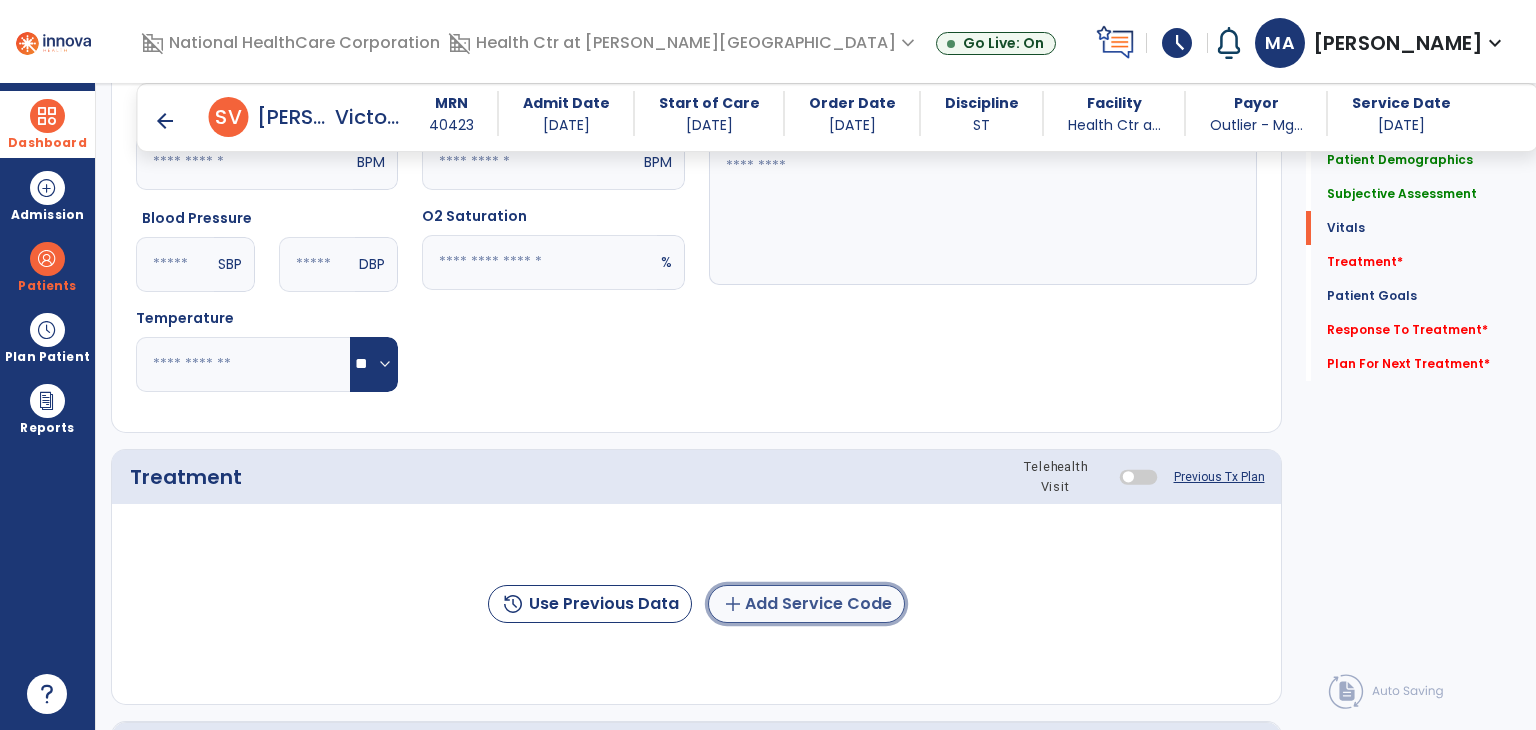 click on "add  Add Service Code" 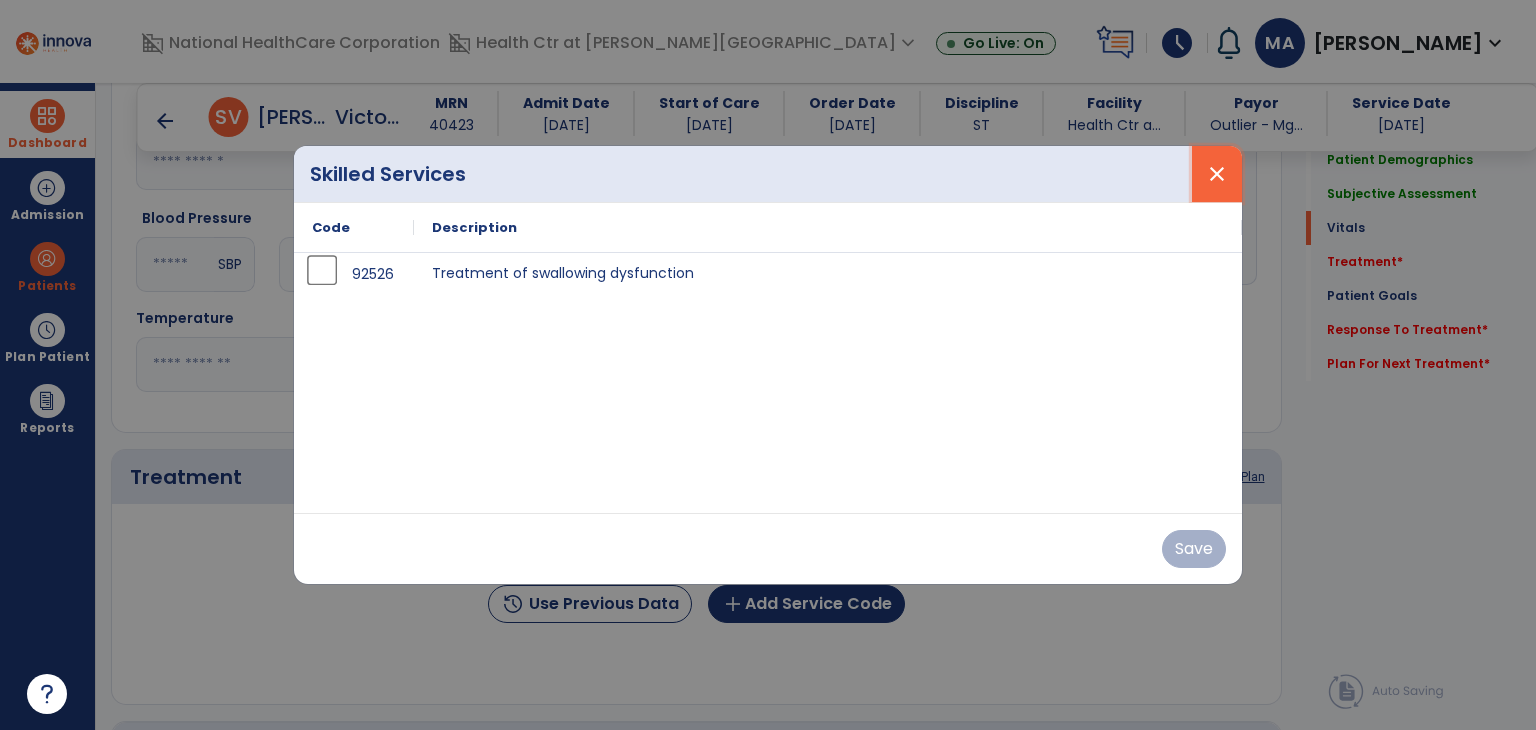 click on "close" at bounding box center (1217, 174) 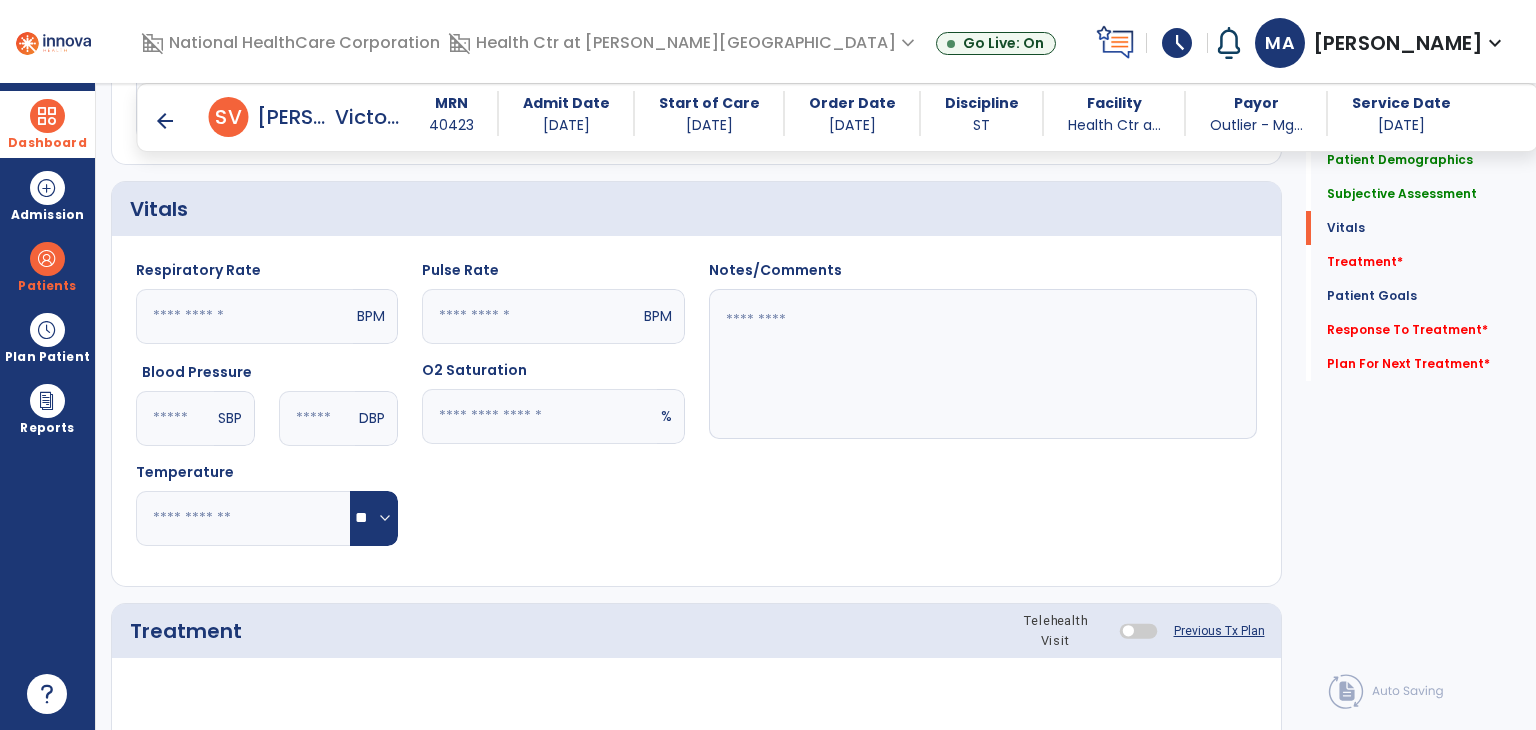 scroll, scrollTop: 600, scrollLeft: 0, axis: vertical 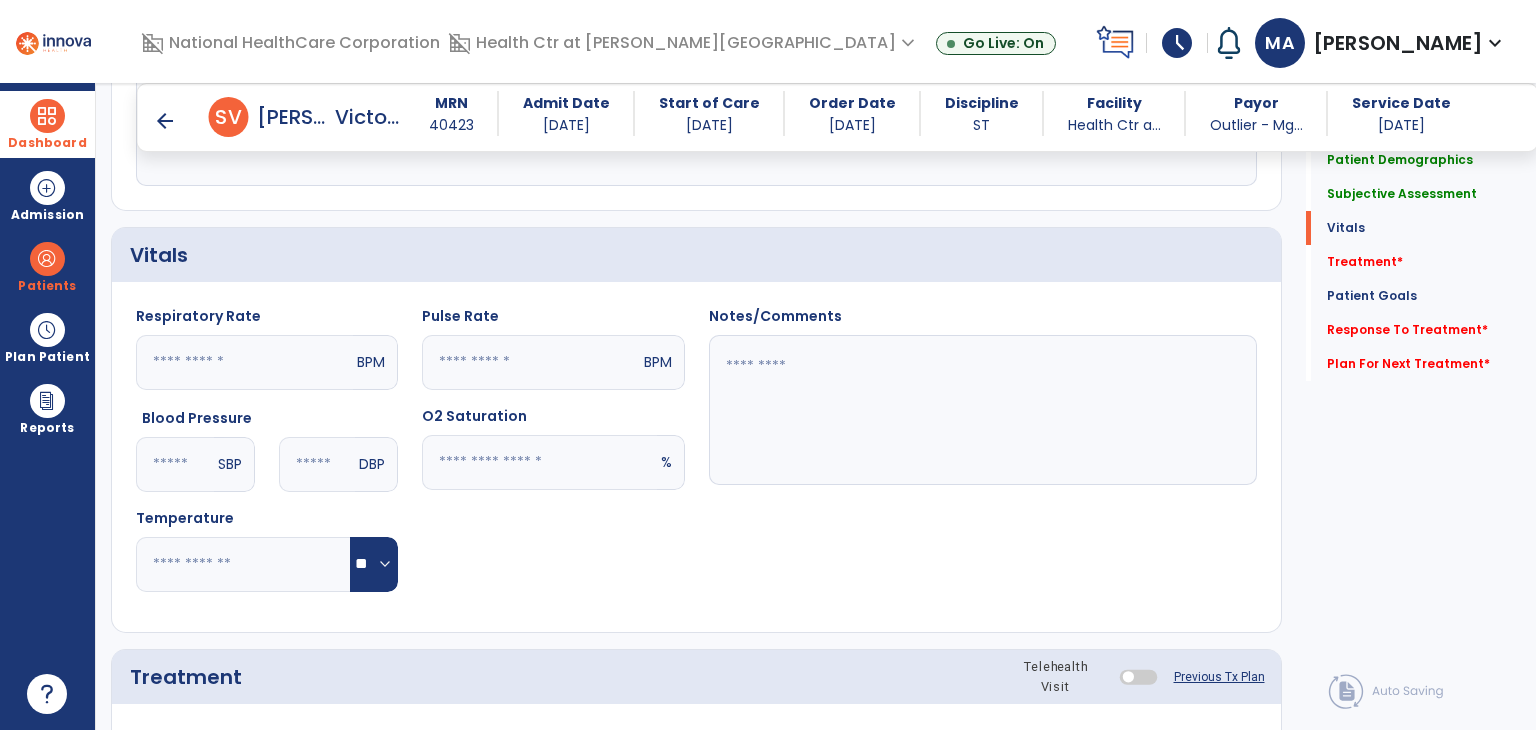 click 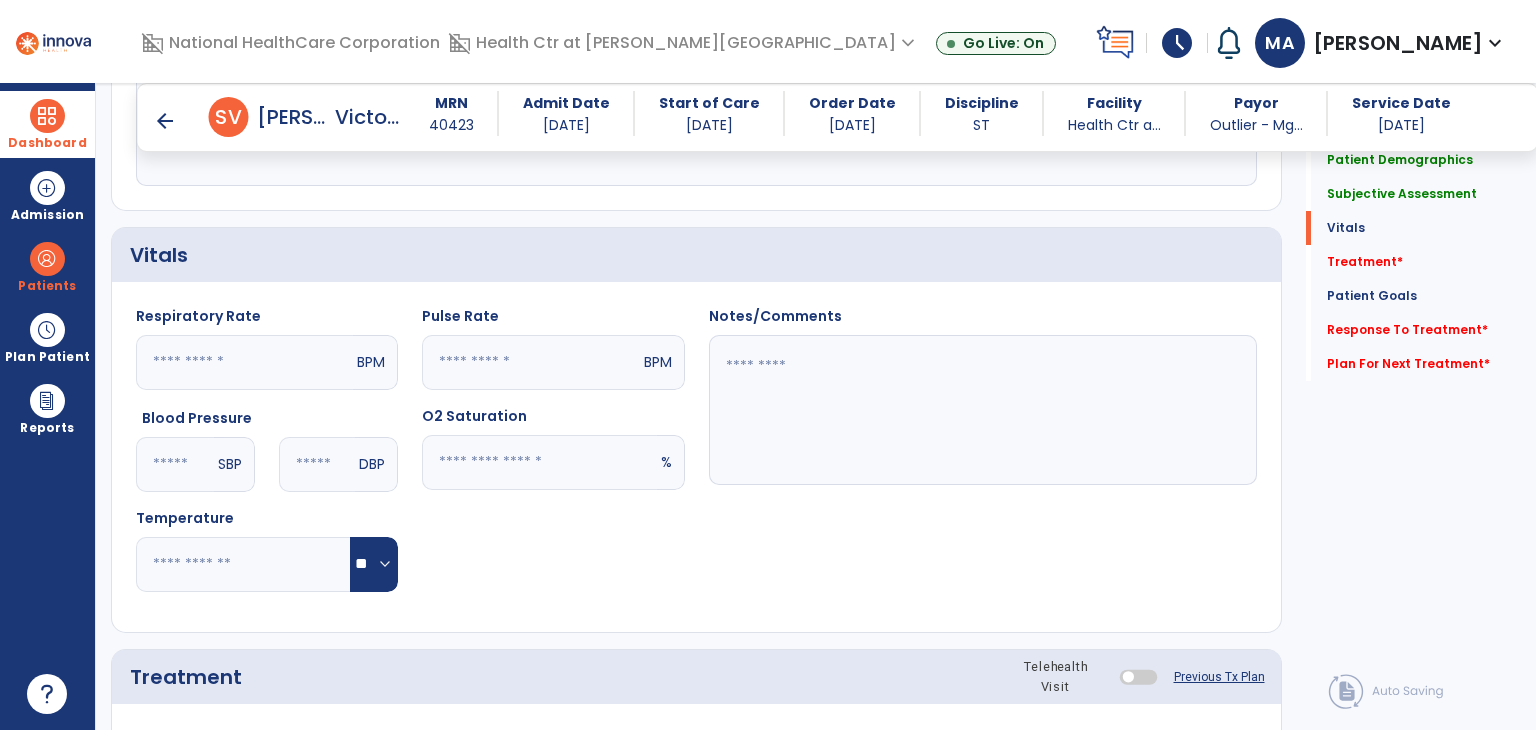 type on "***" 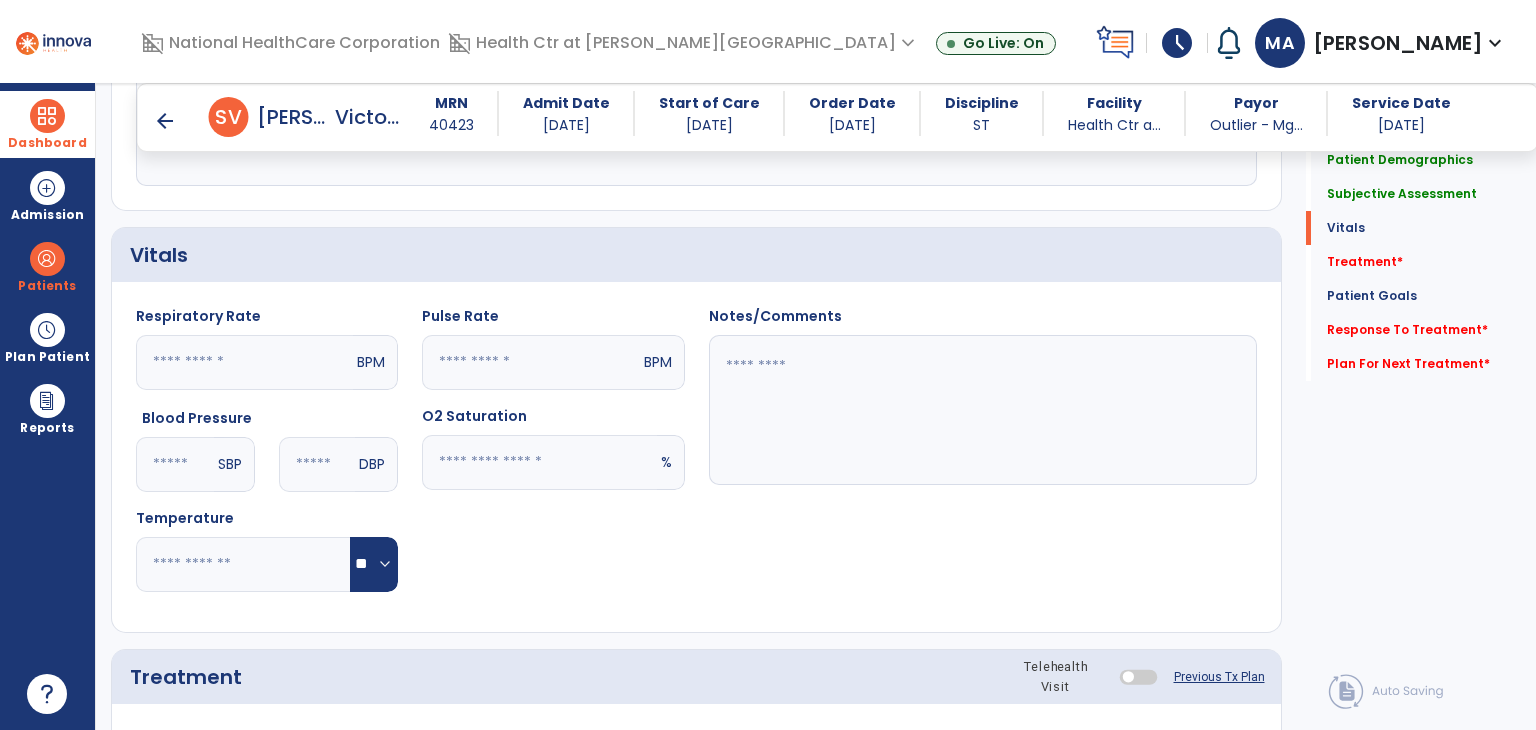 click on "Pulse Rate  BPM O2 Saturation  *** %" 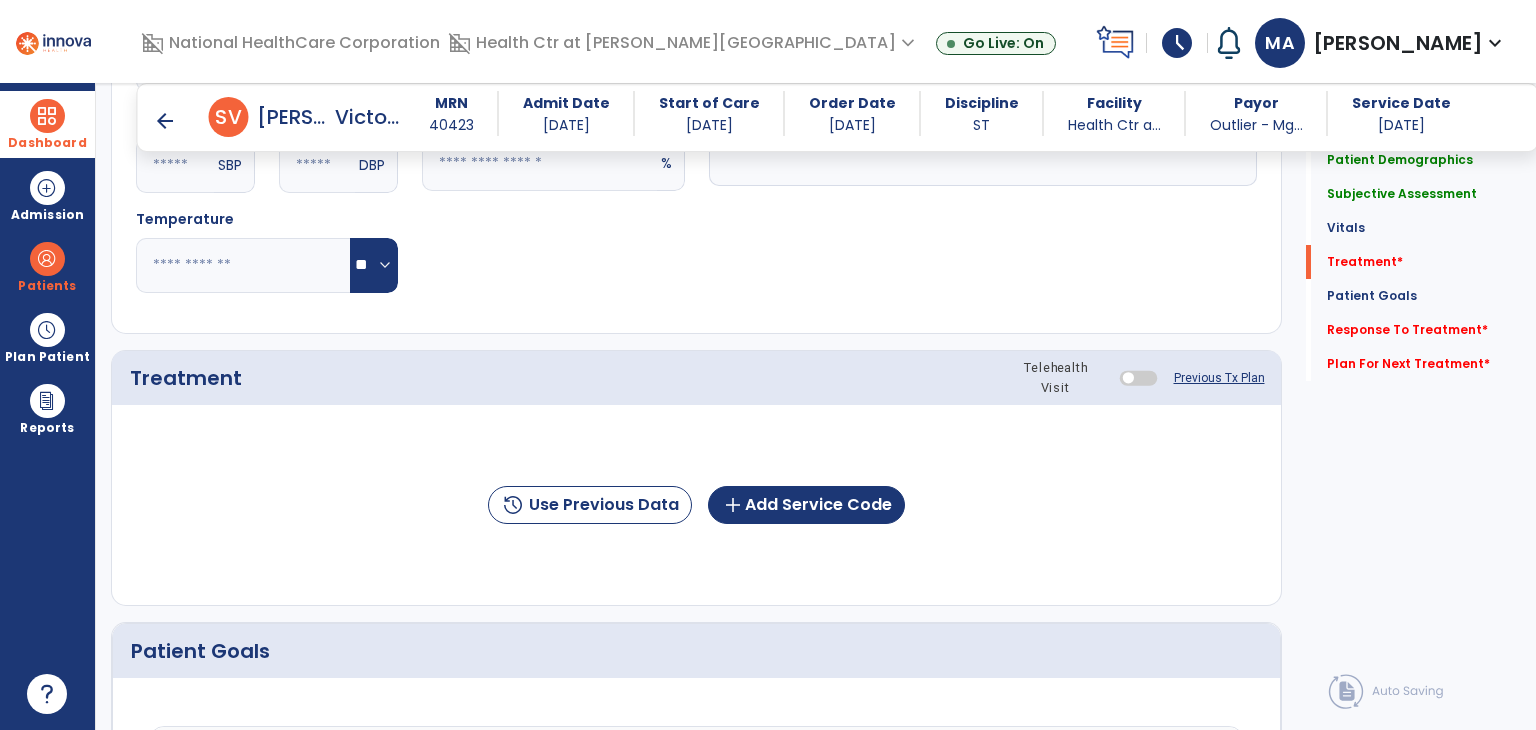 scroll, scrollTop: 900, scrollLeft: 0, axis: vertical 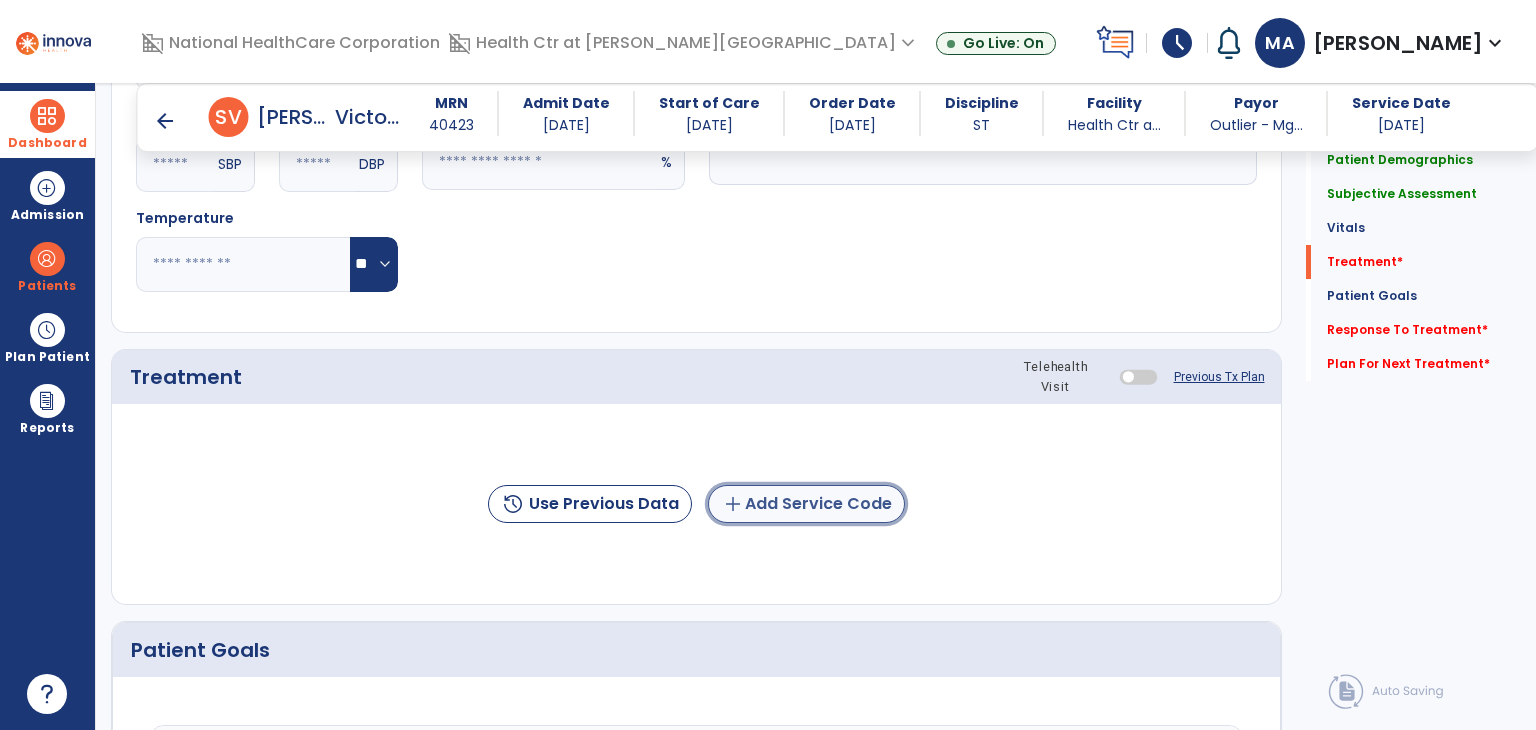 click on "add  Add Service Code" 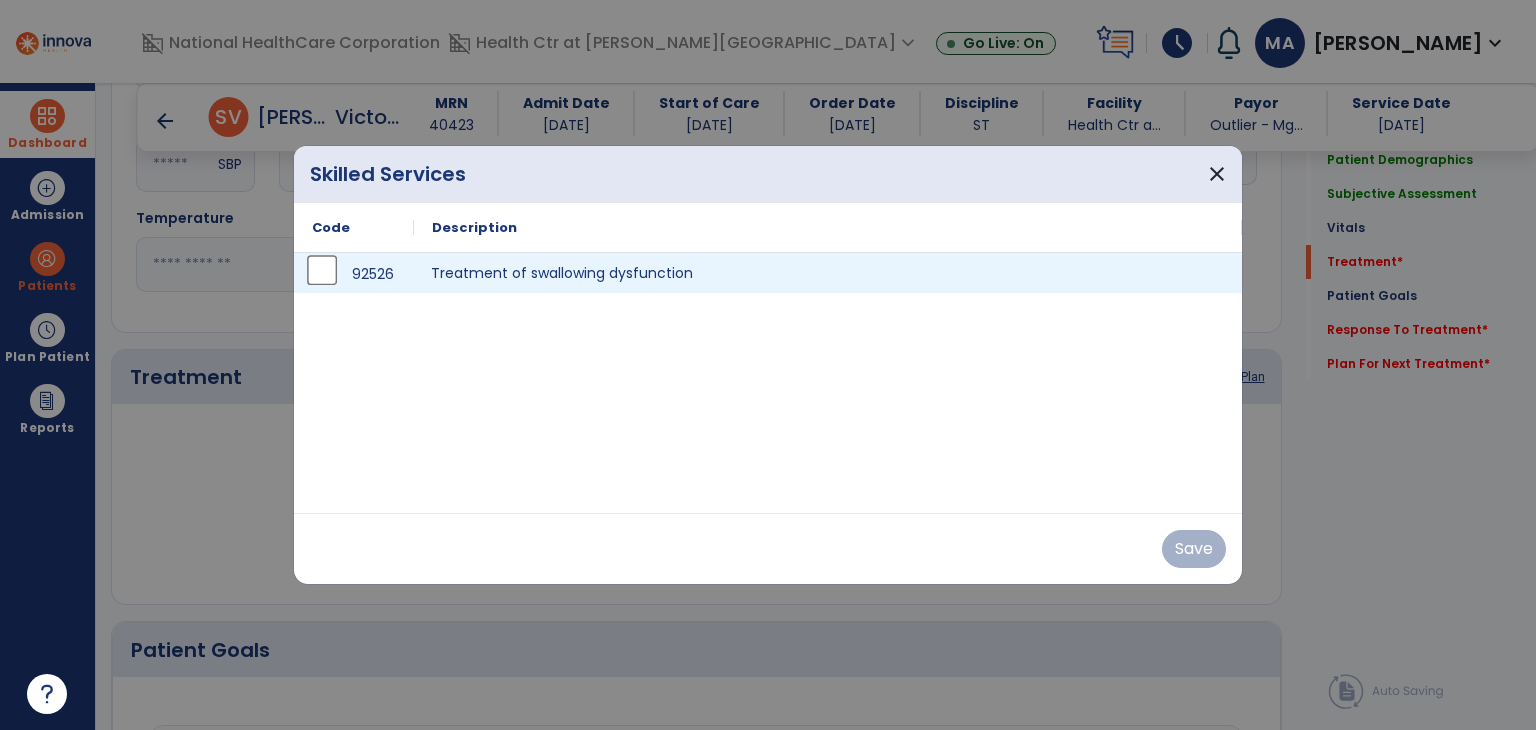 click on "Treatment of swallowing dysfunction" at bounding box center (828, 273) 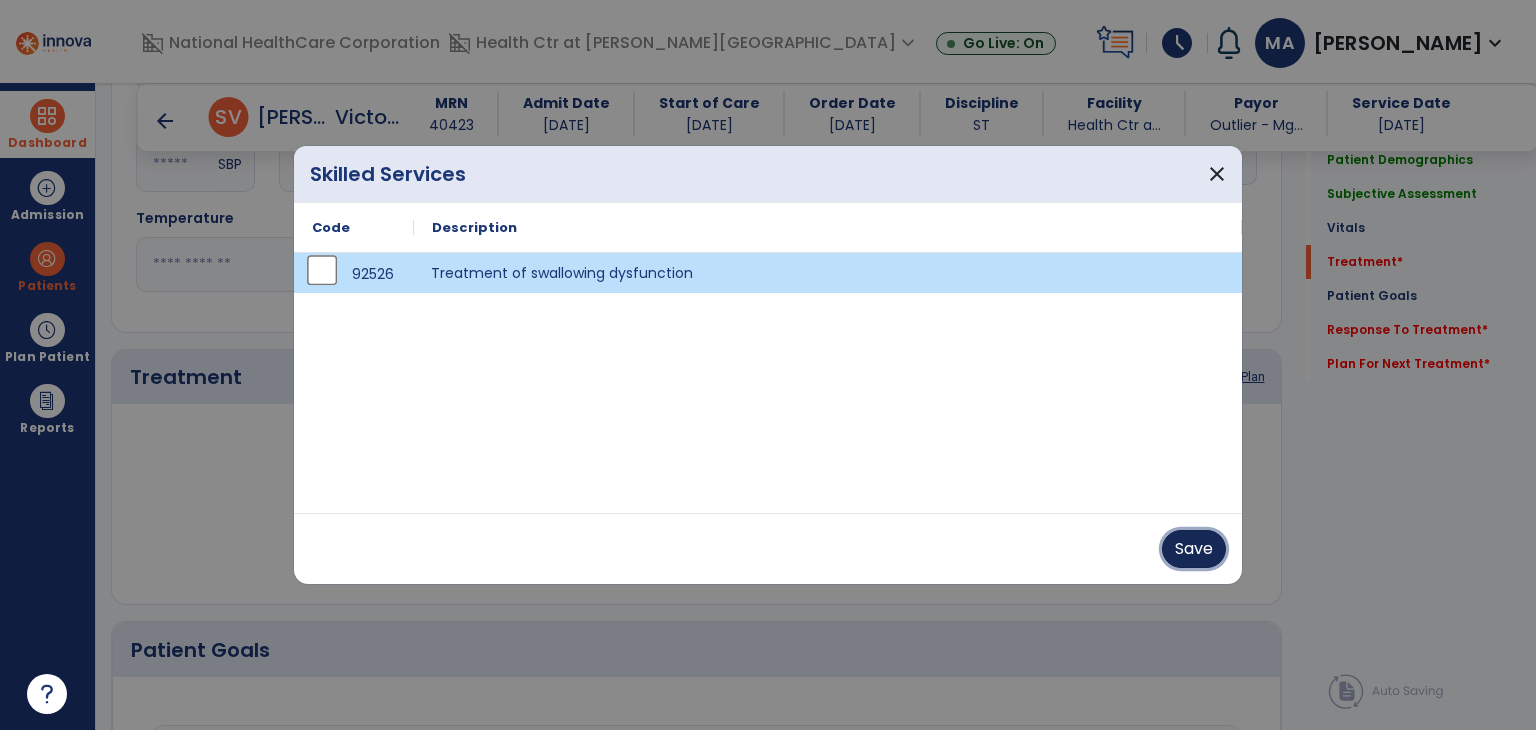 drag, startPoint x: 1170, startPoint y: 542, endPoint x: 1115, endPoint y: 537, distance: 55.226807 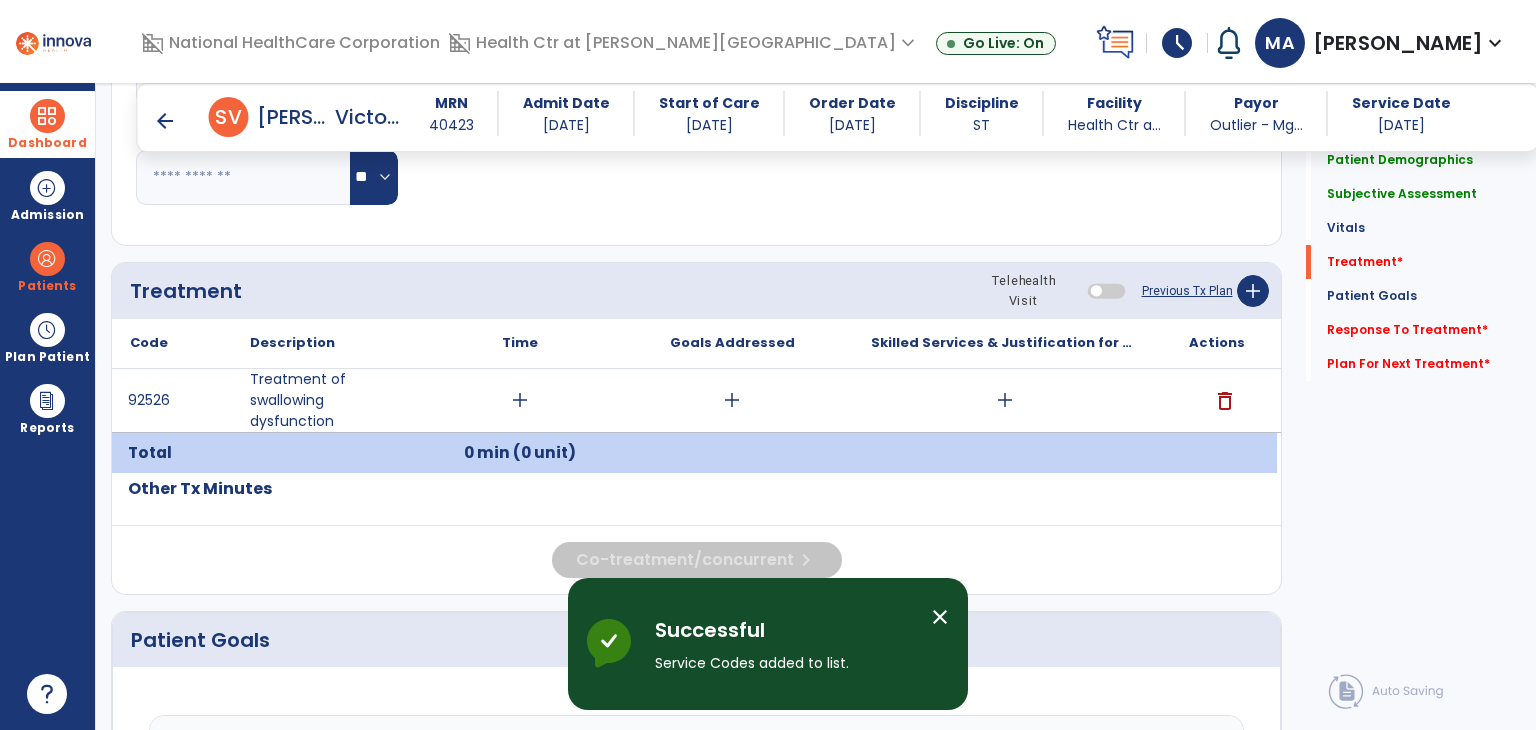 scroll, scrollTop: 1000, scrollLeft: 0, axis: vertical 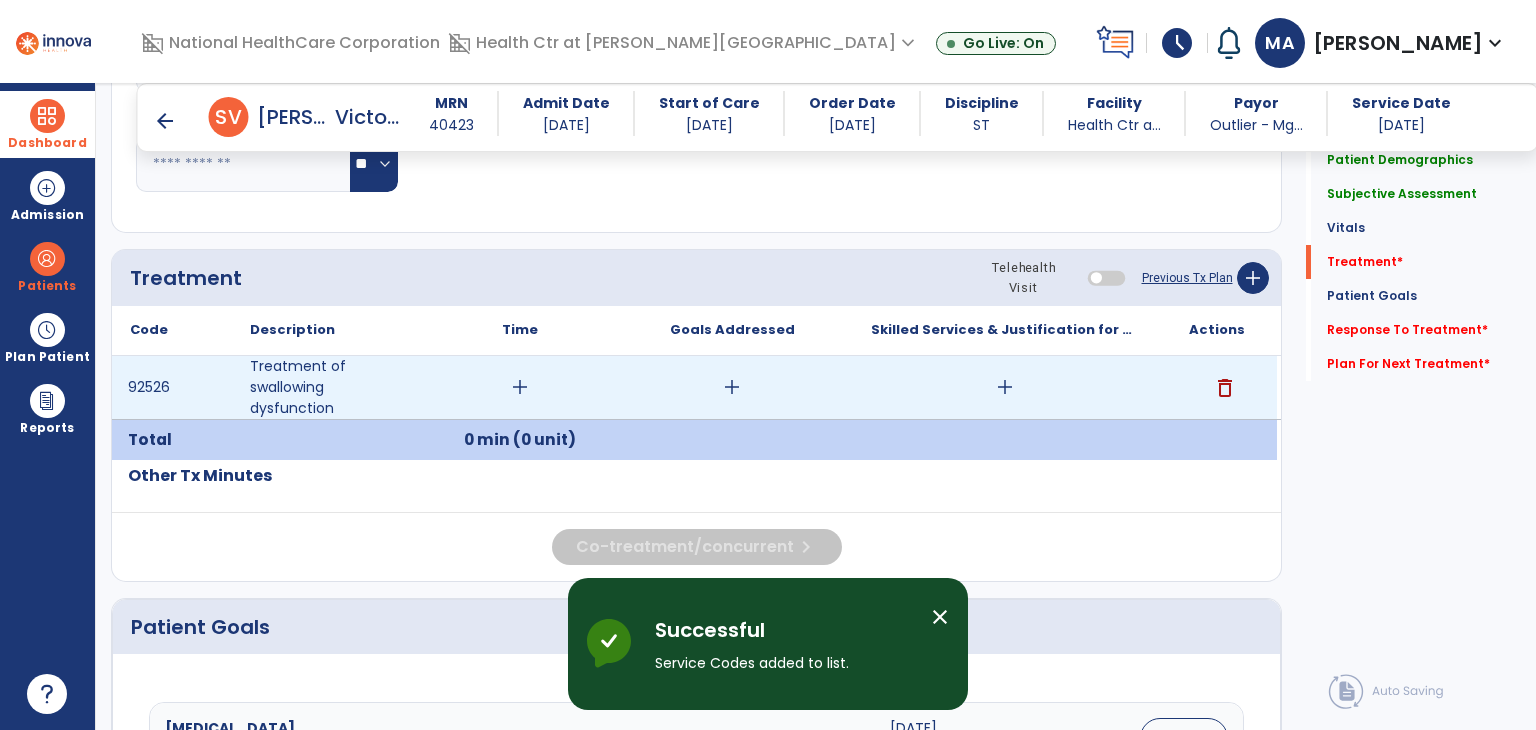 click on "add" at bounding box center [520, 387] 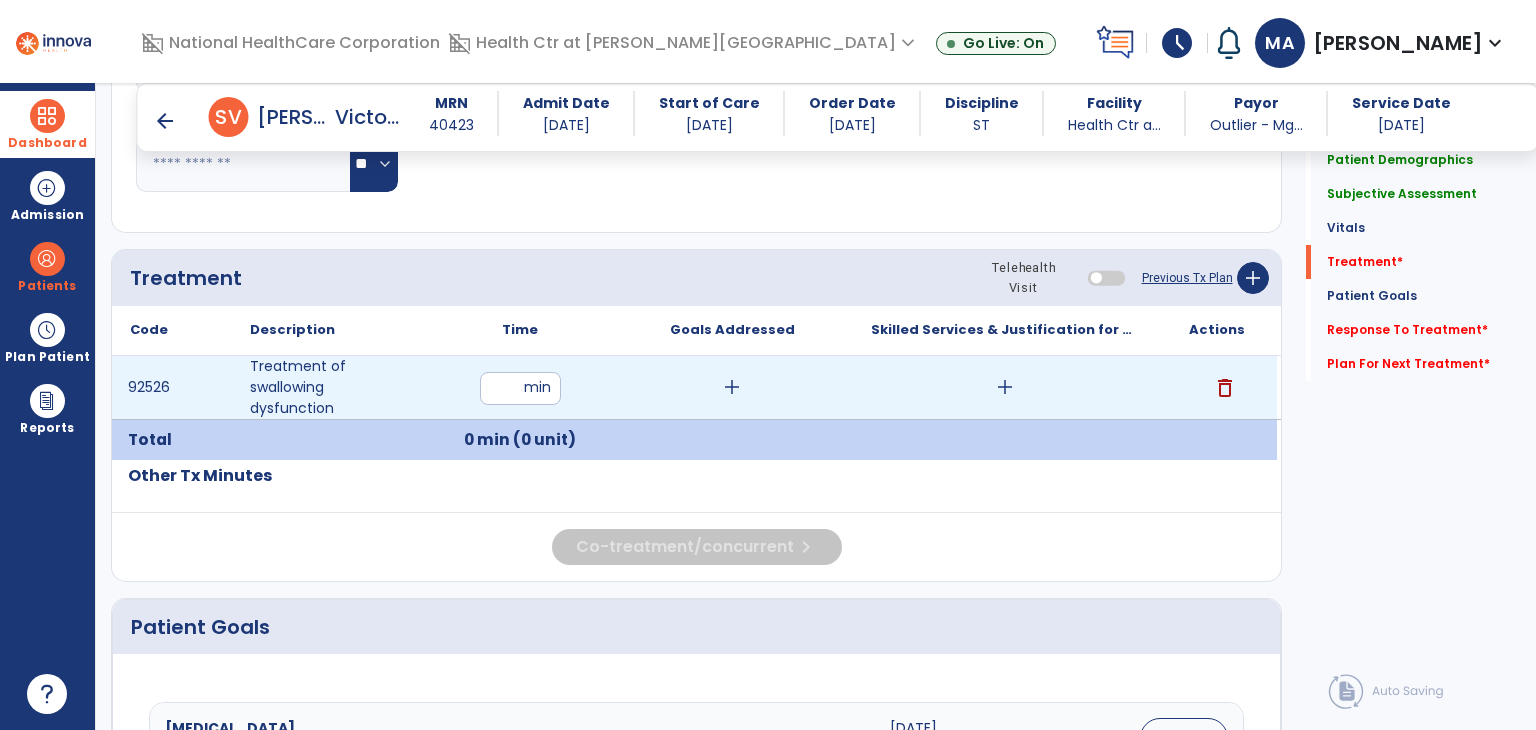 type on "**" 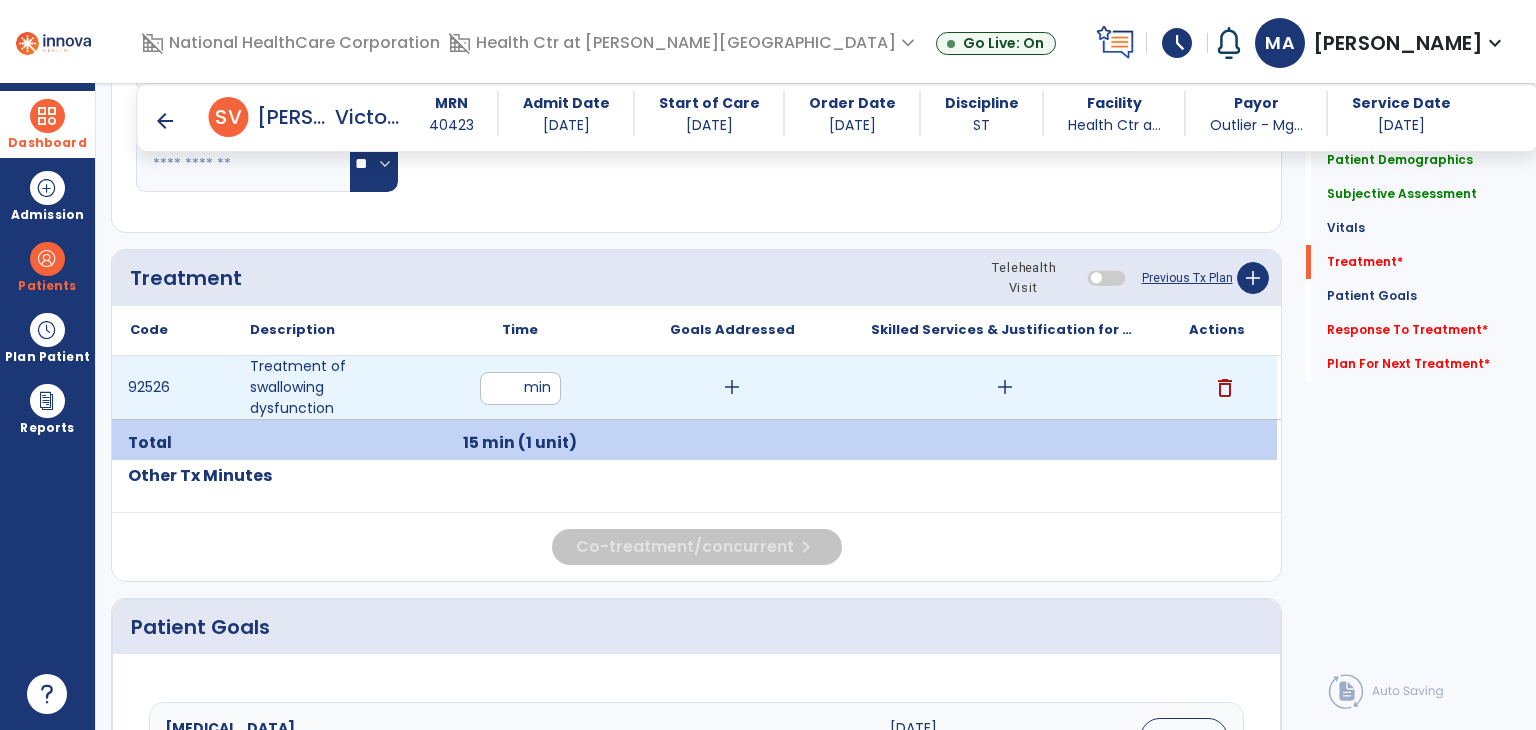click on "add" at bounding box center (732, 387) 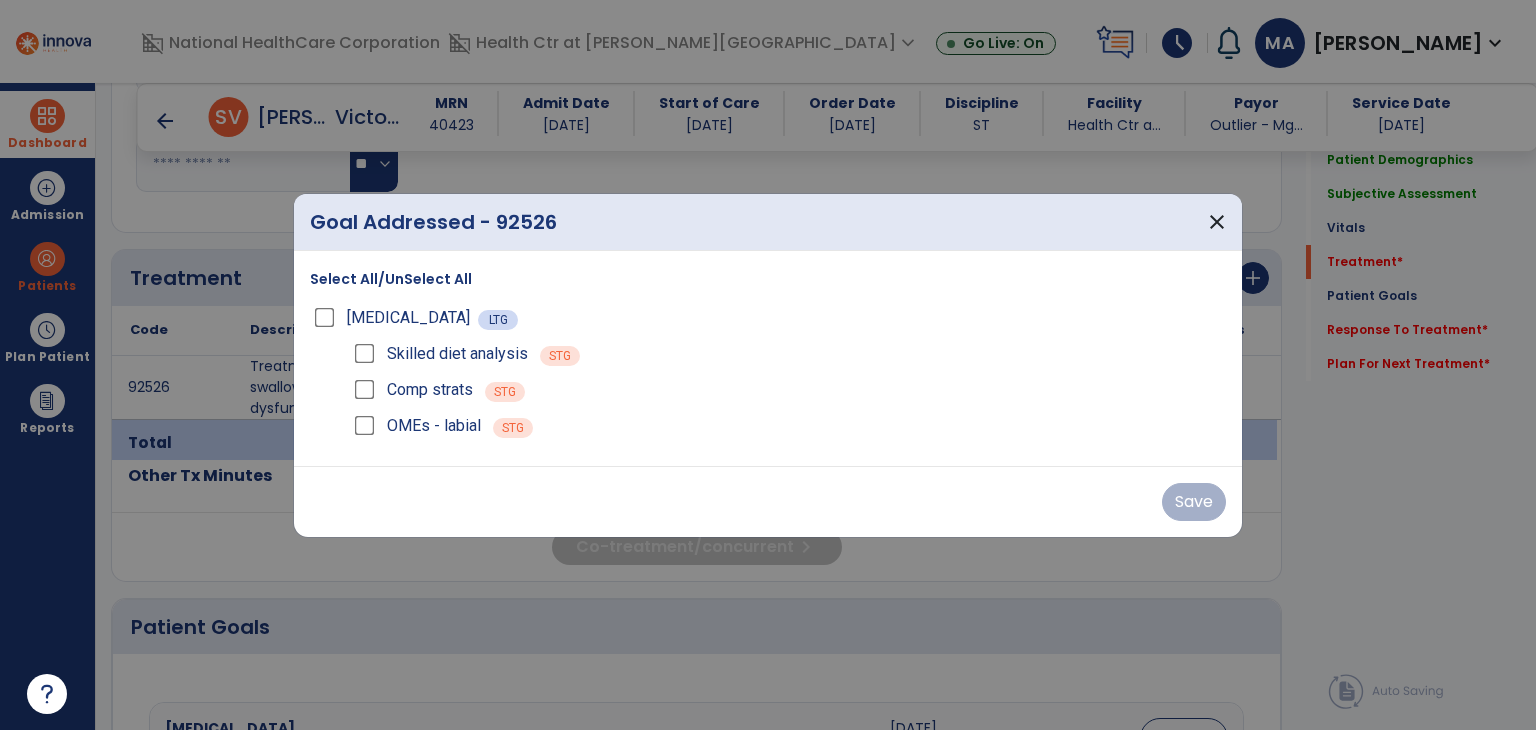 click on "[MEDICAL_DATA]  LTG" at bounding box center (768, 318) 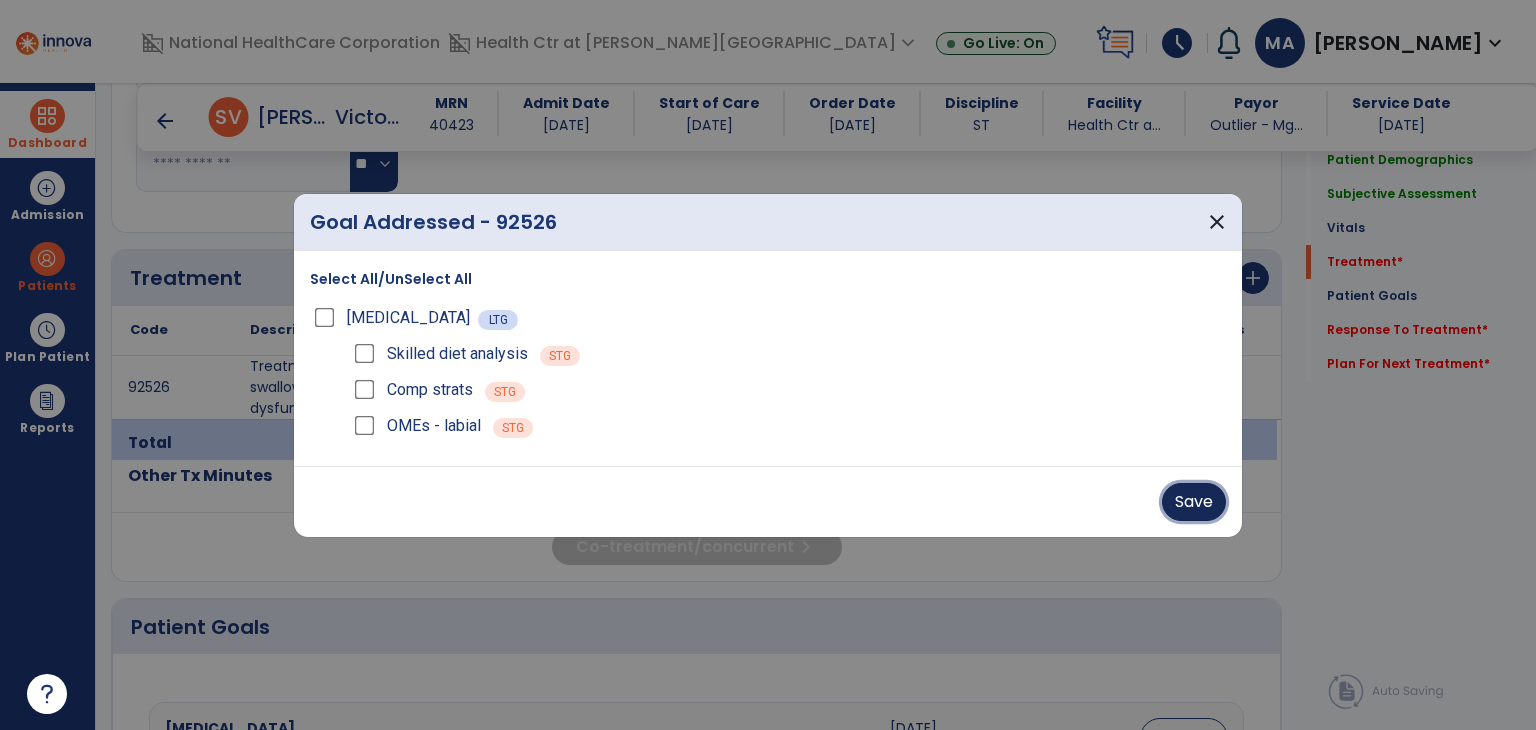 click on "Save" at bounding box center [1194, 502] 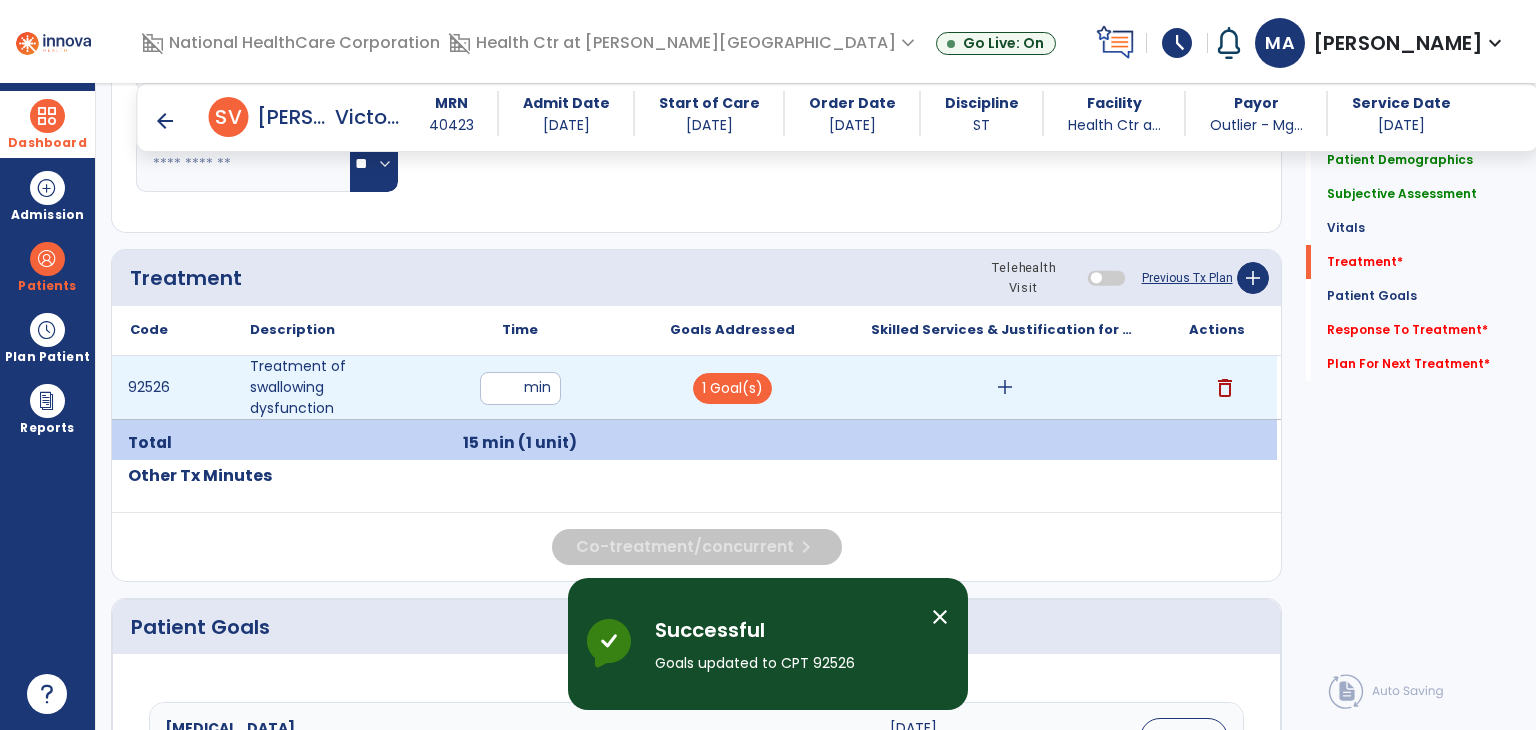 click on "add" at bounding box center (1005, 387) 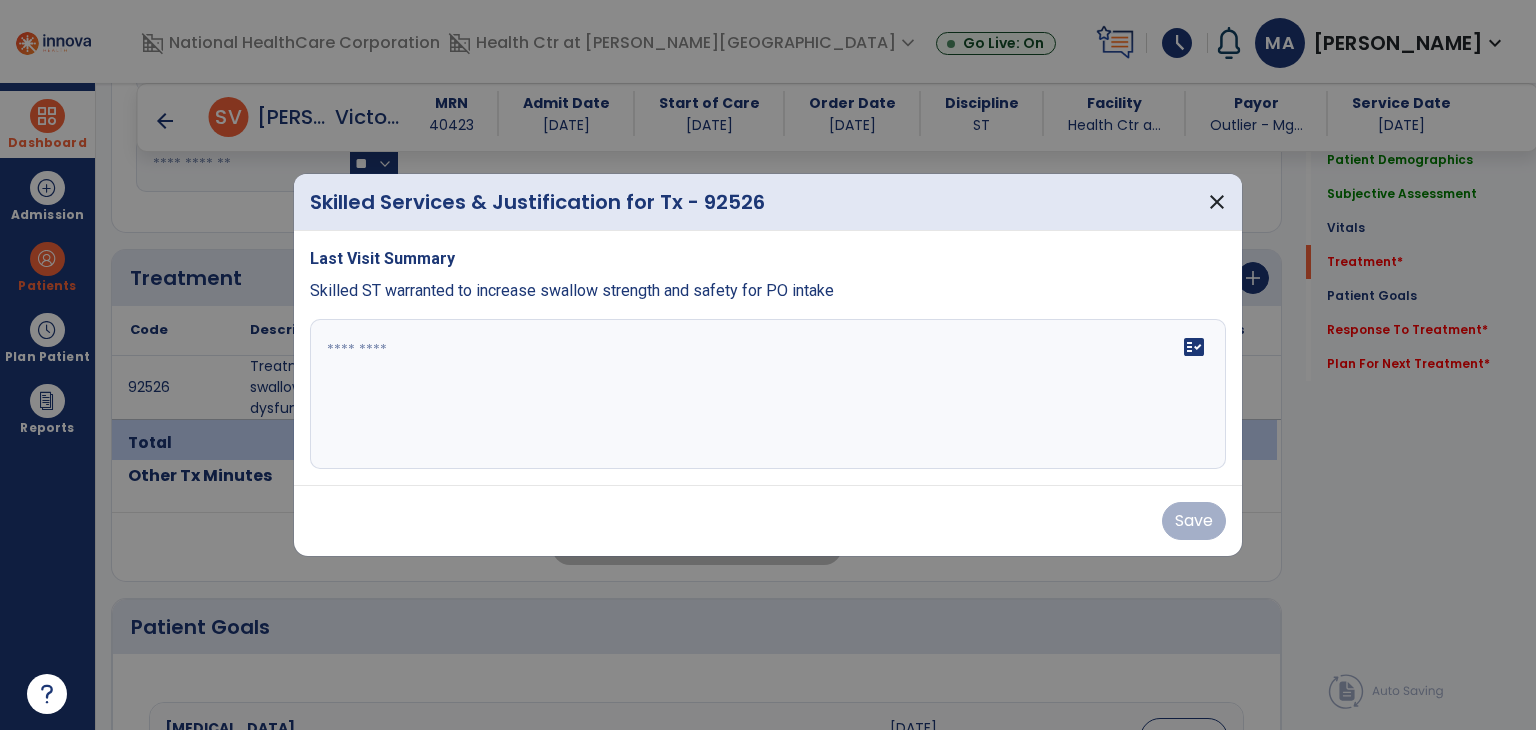 click at bounding box center [768, 394] 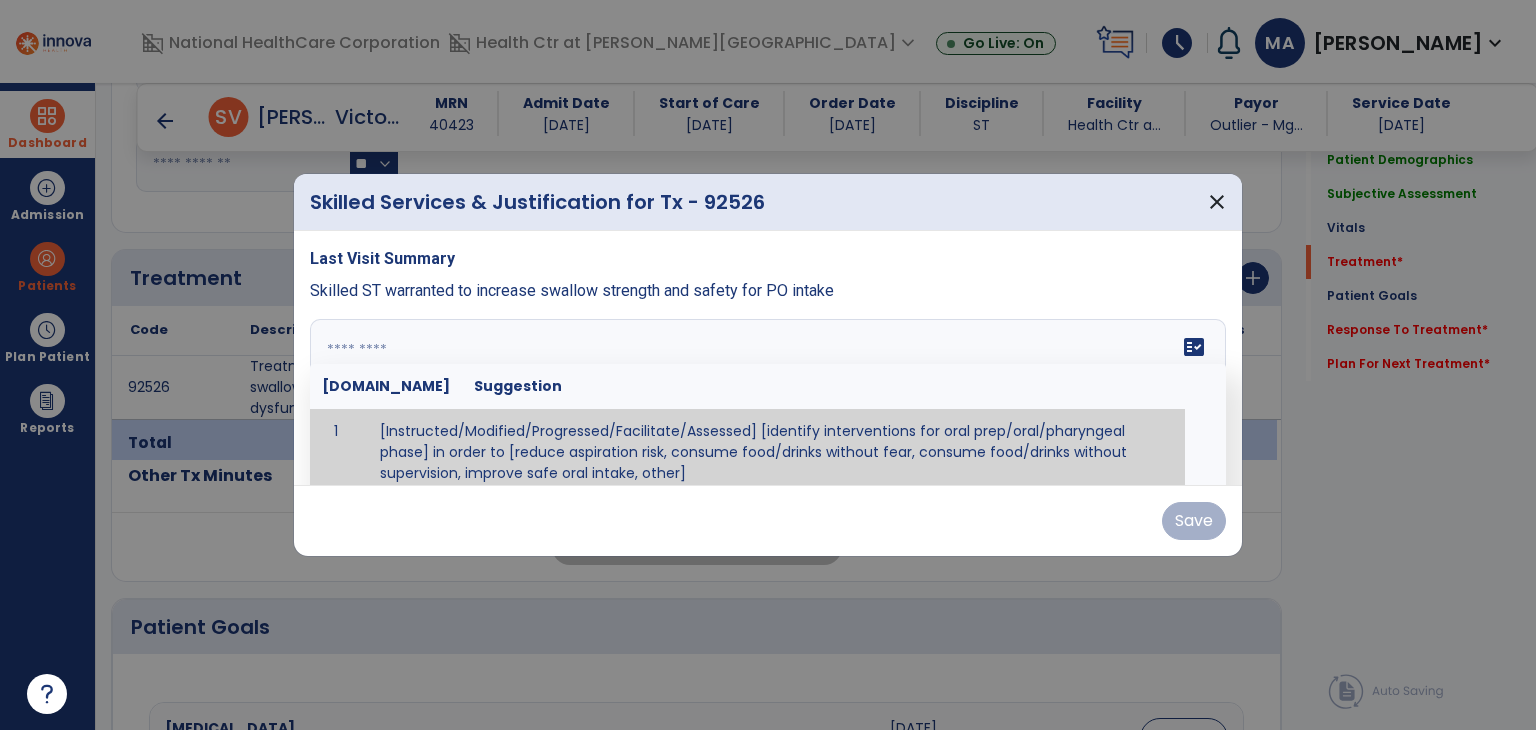 click on "Skilled ST warranted to increase swallow strength and safety for PO intake" at bounding box center [572, 290] 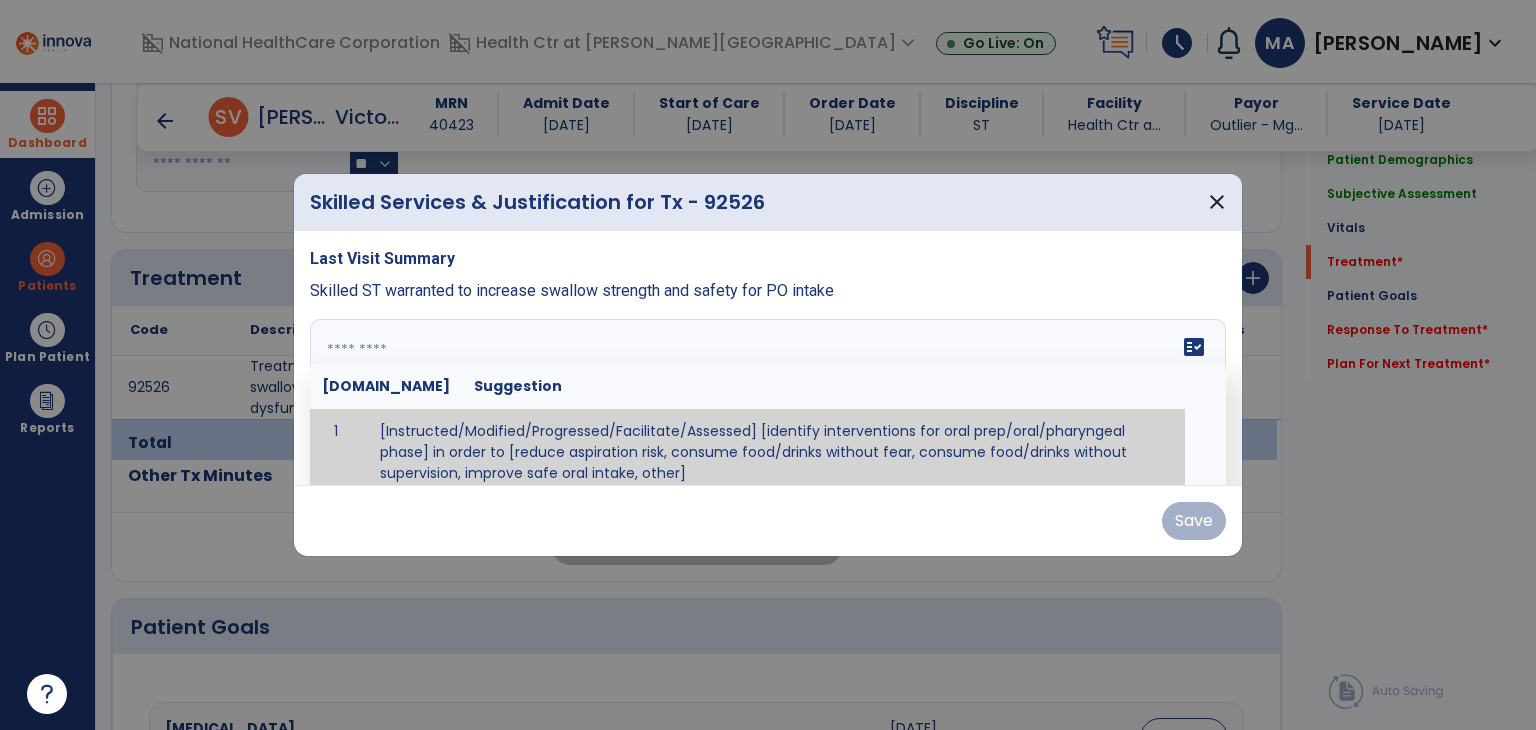 click on "Skilled ST warranted to increase swallow strength and safety for PO intake" at bounding box center (572, 290) 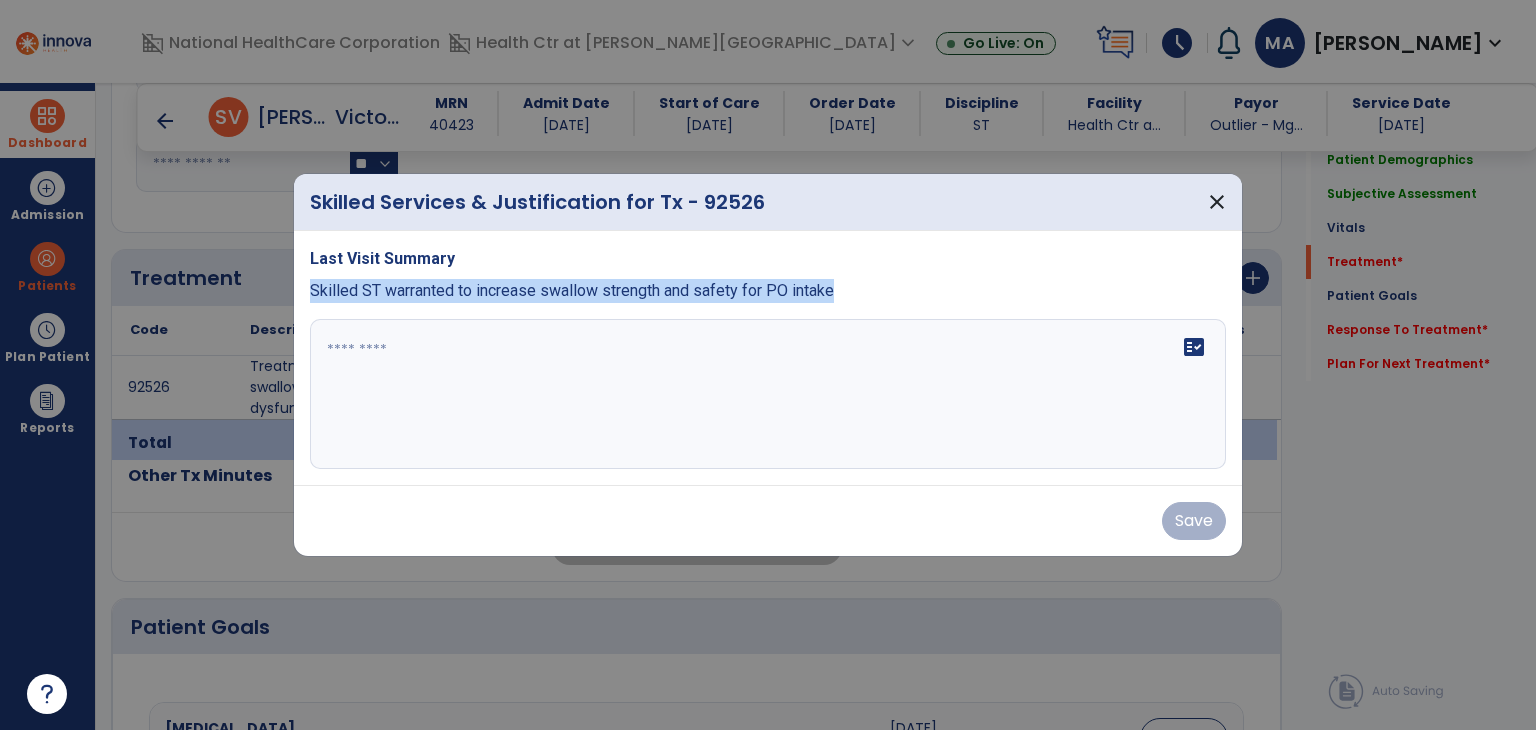 click on "Skilled ST warranted to increase swallow strength and safety for PO intake" at bounding box center [572, 290] 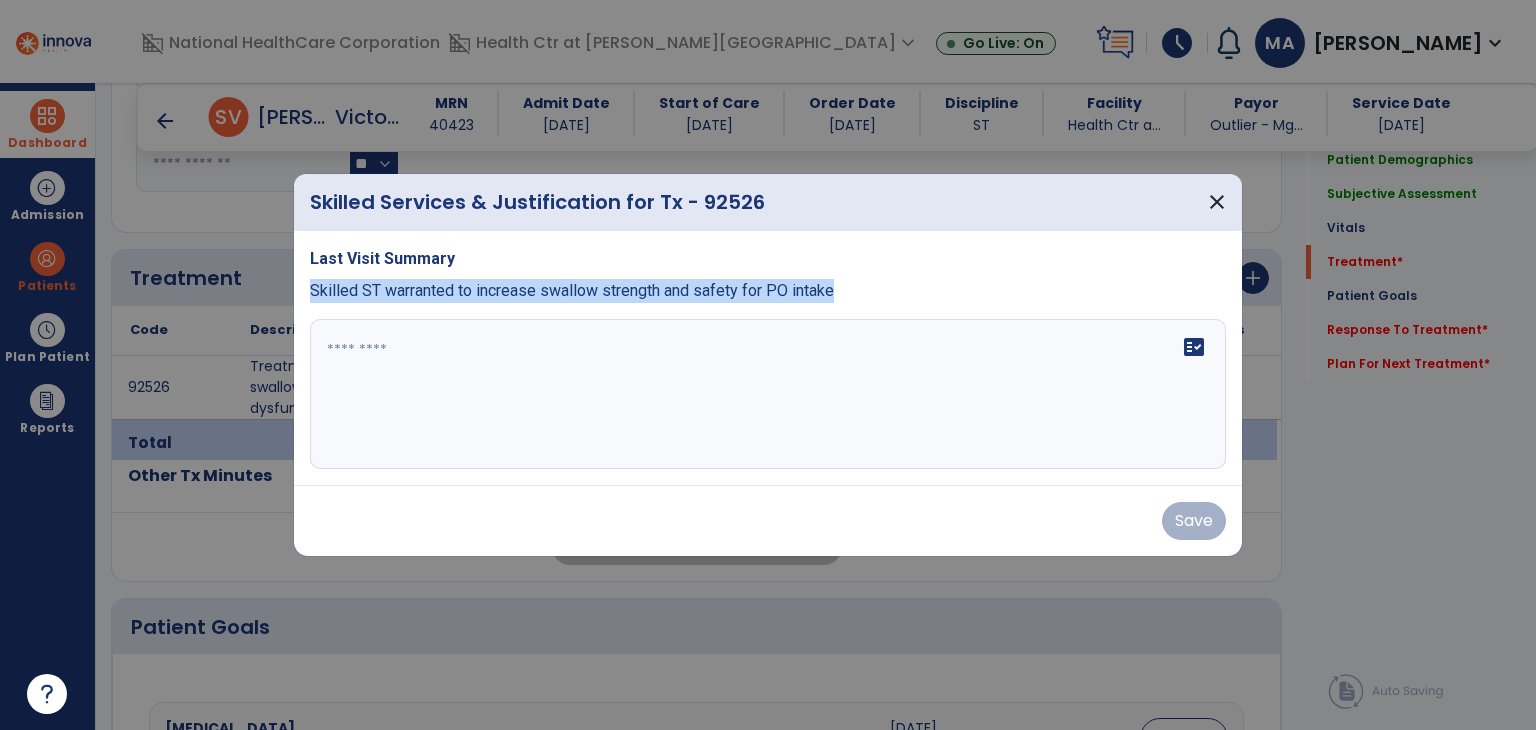 click at bounding box center [768, 394] 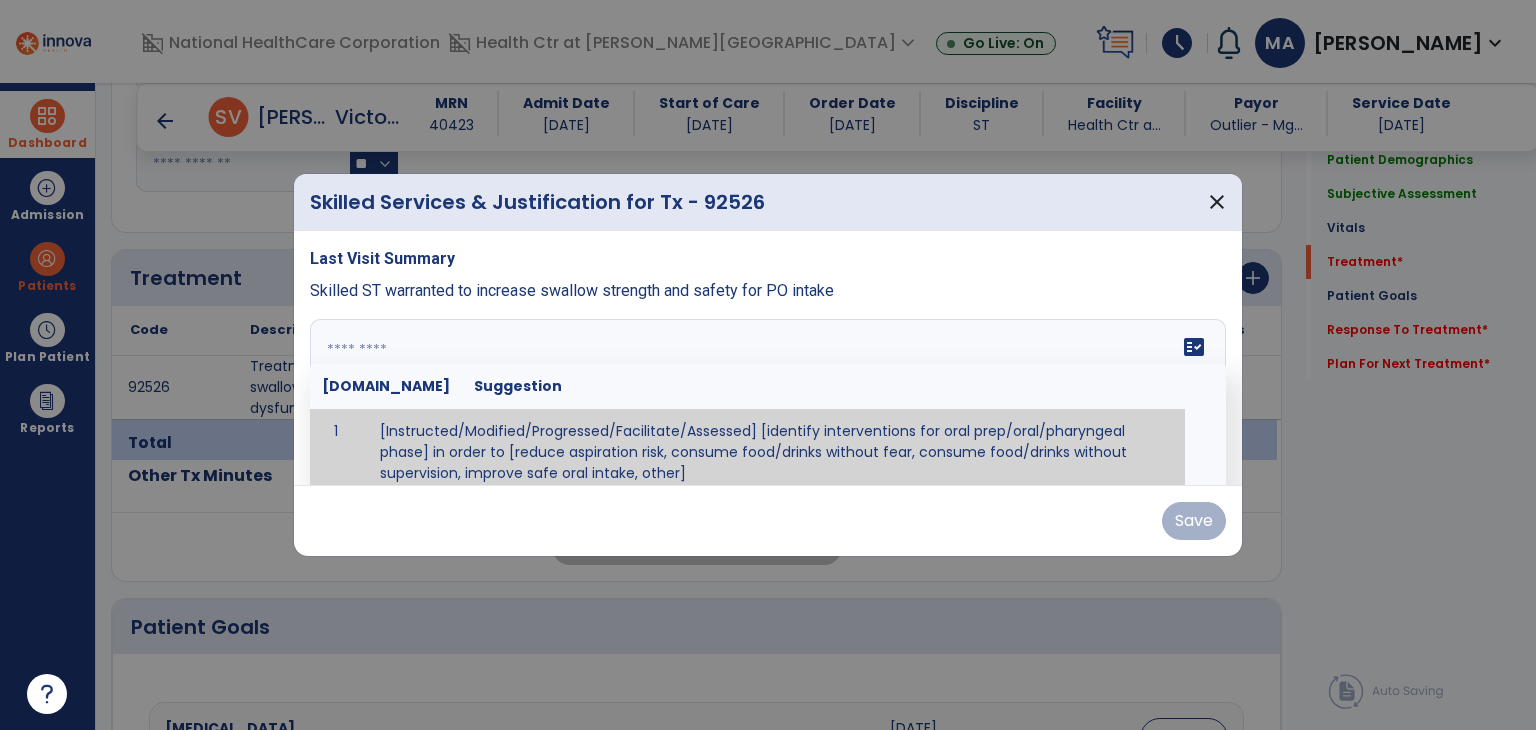 paste on "**********" 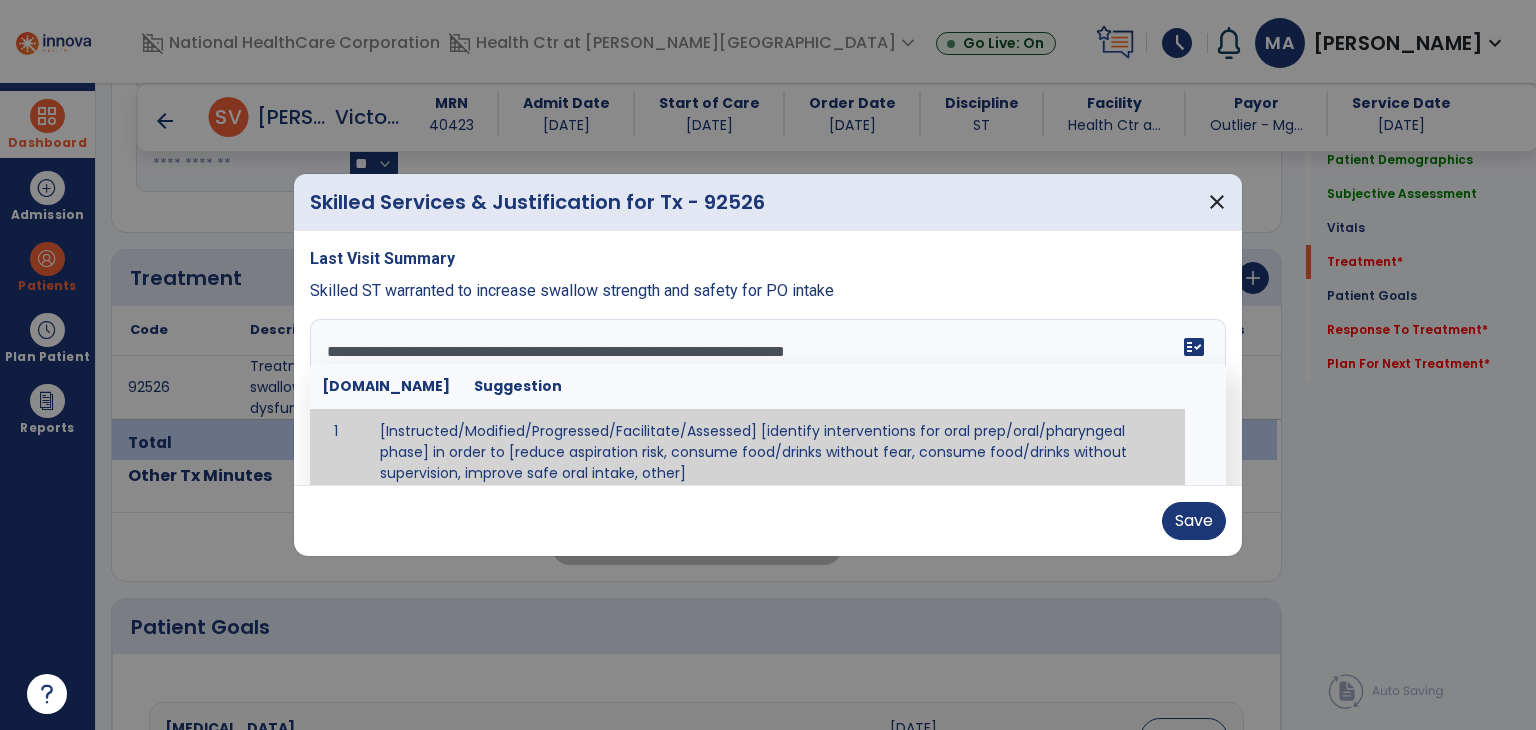type on "**********" 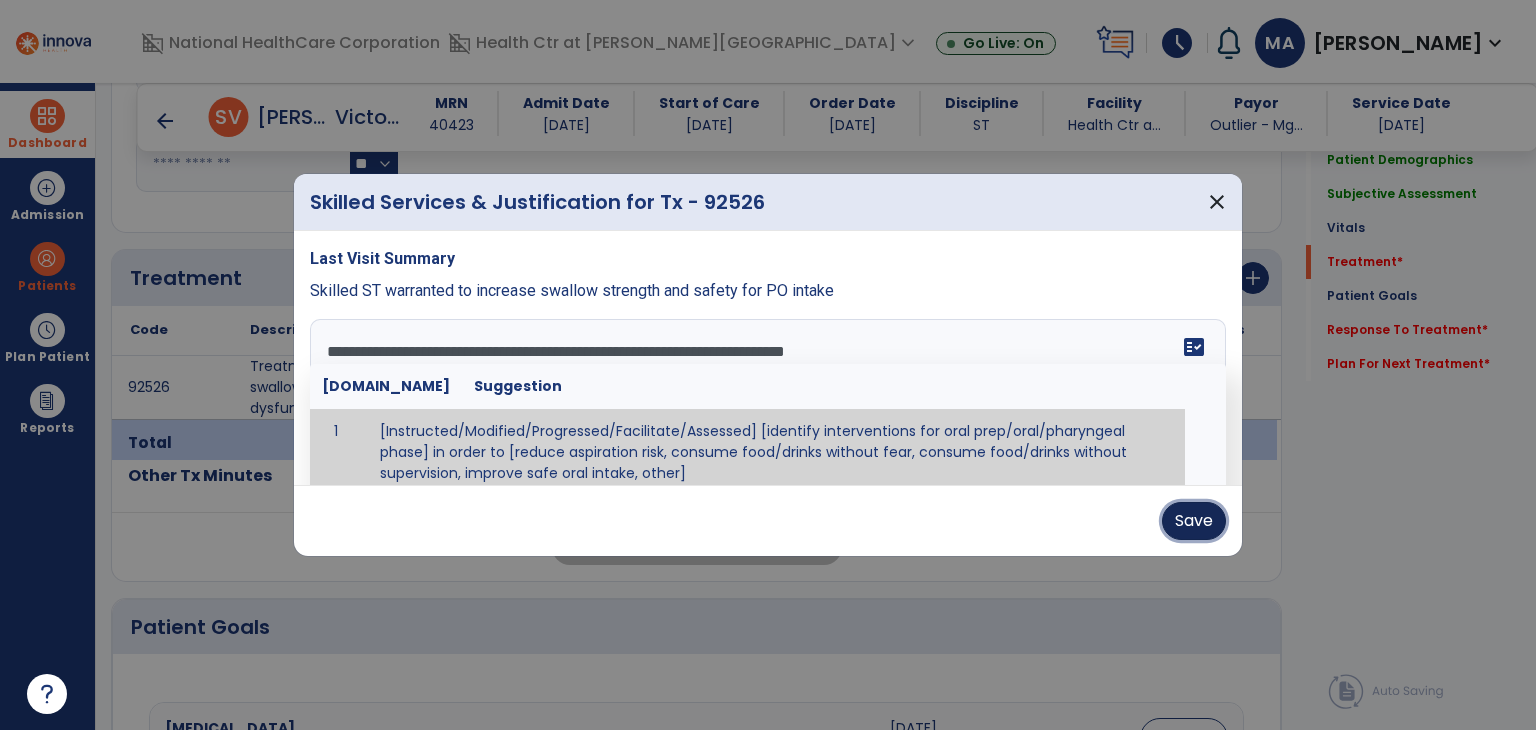 click on "Save" at bounding box center [1194, 521] 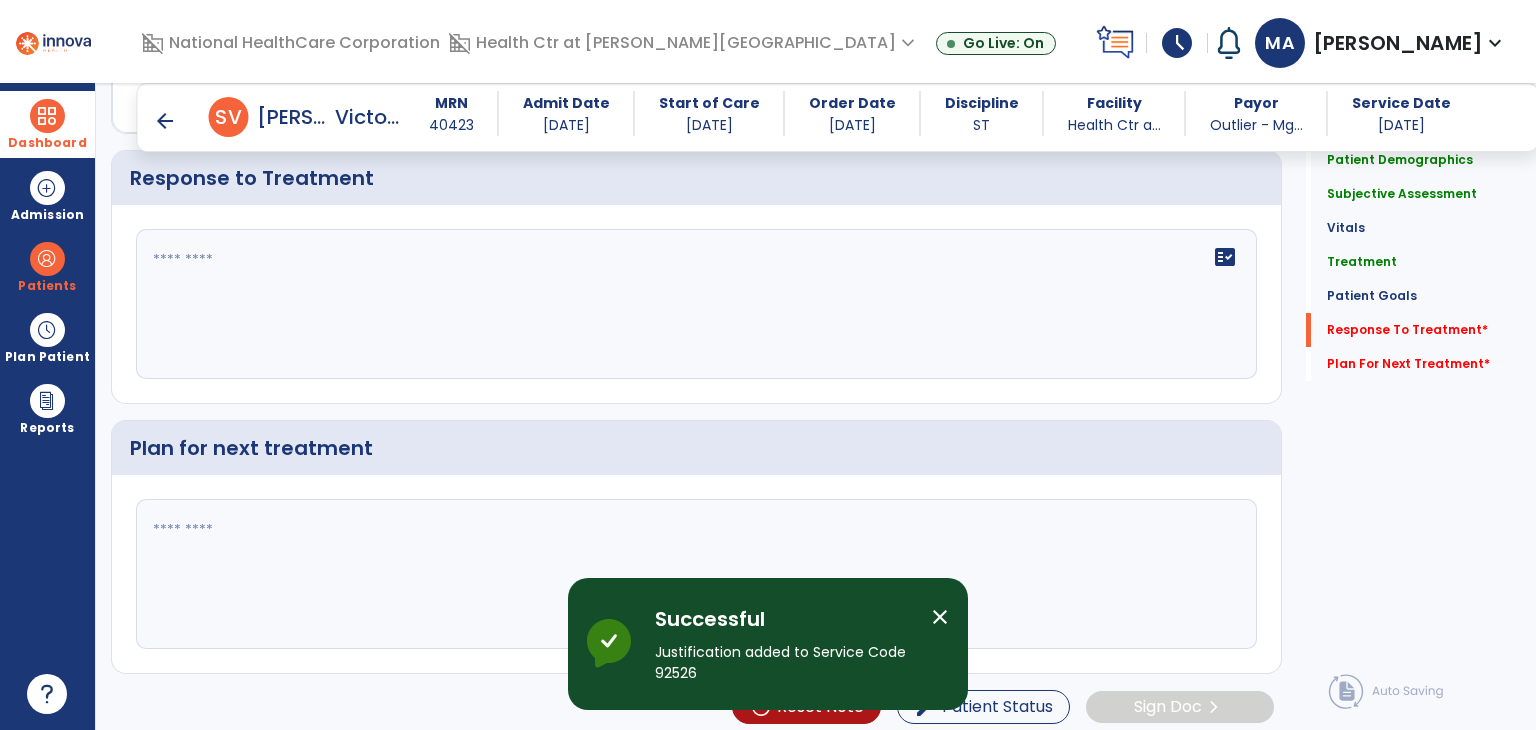 scroll, scrollTop: 2392, scrollLeft: 0, axis: vertical 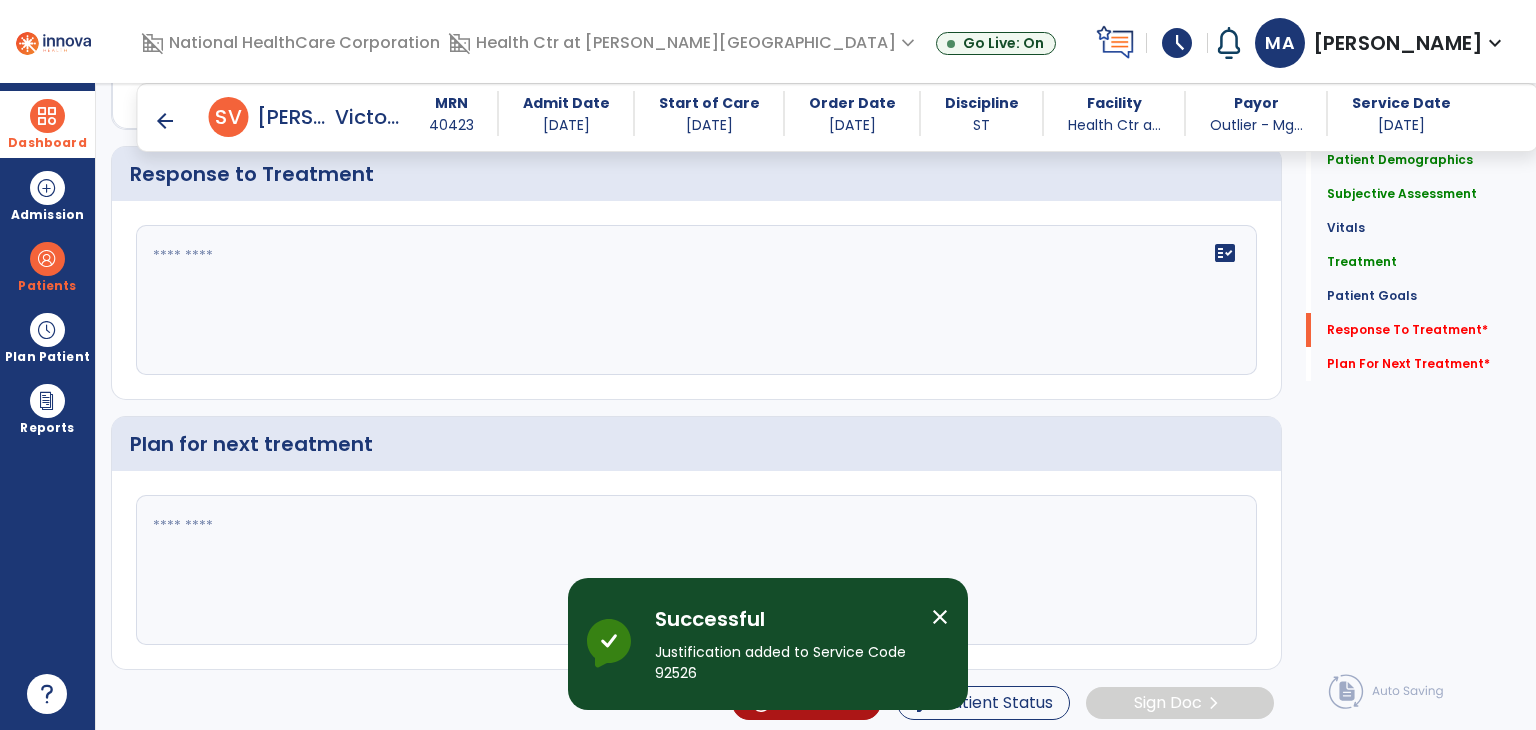 click 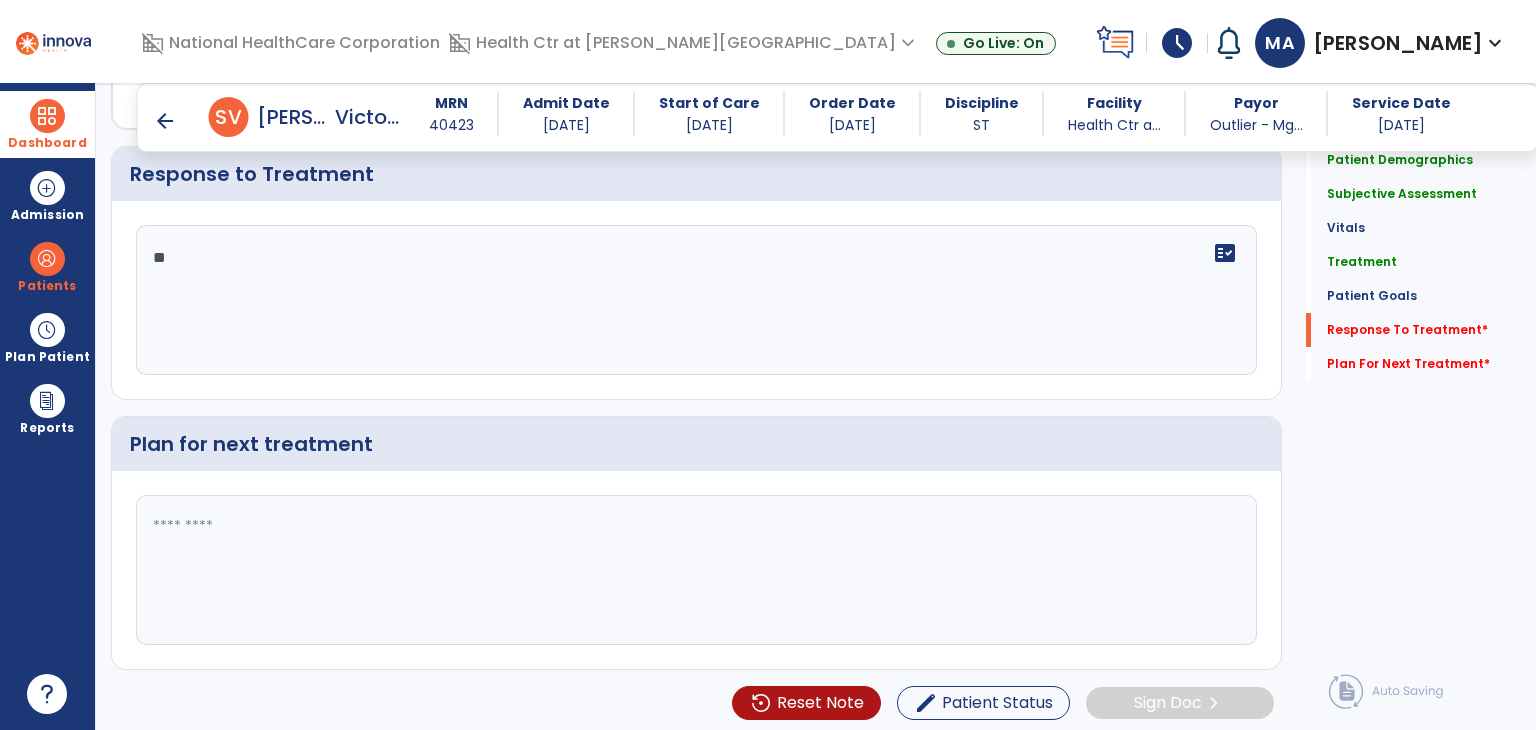 type on "*" 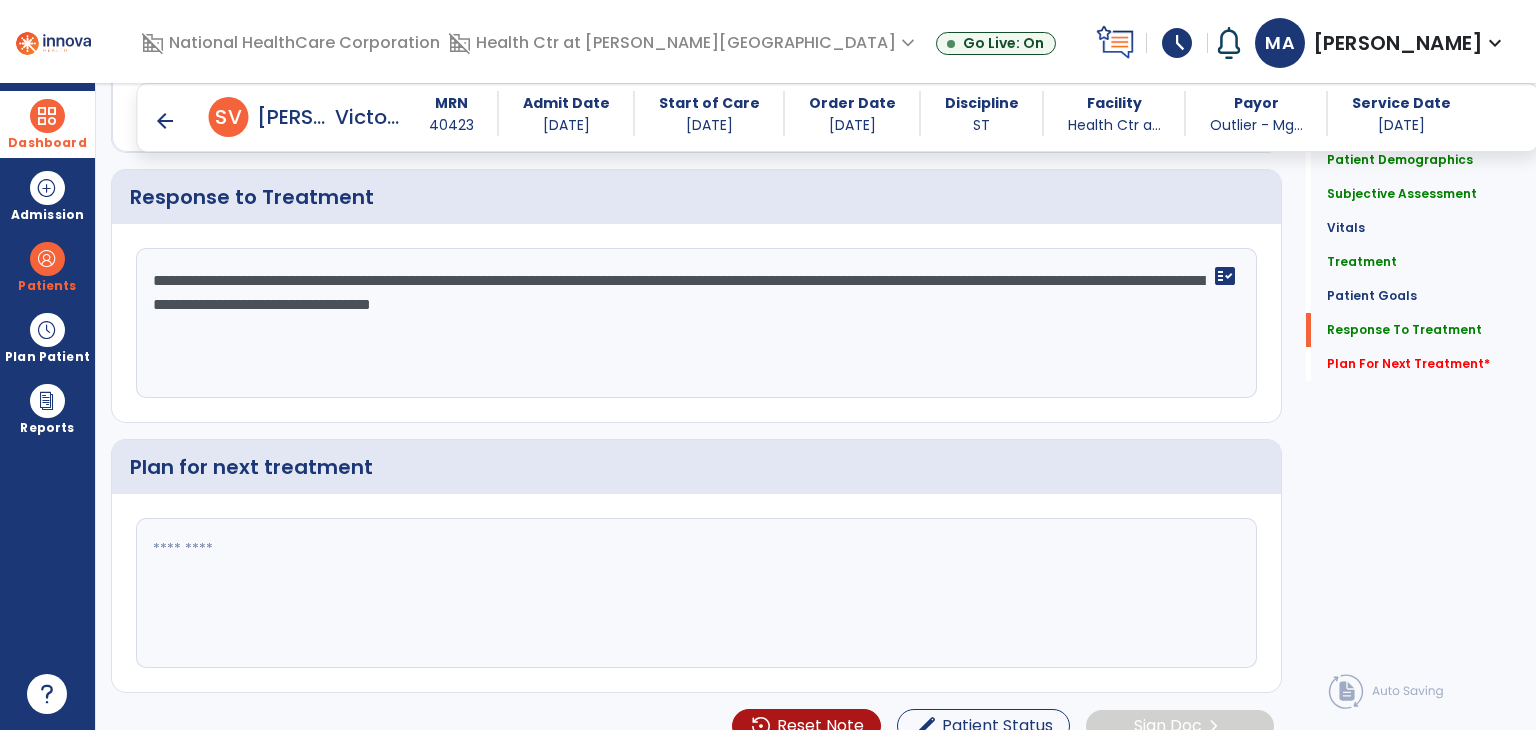 scroll, scrollTop: 2392, scrollLeft: 0, axis: vertical 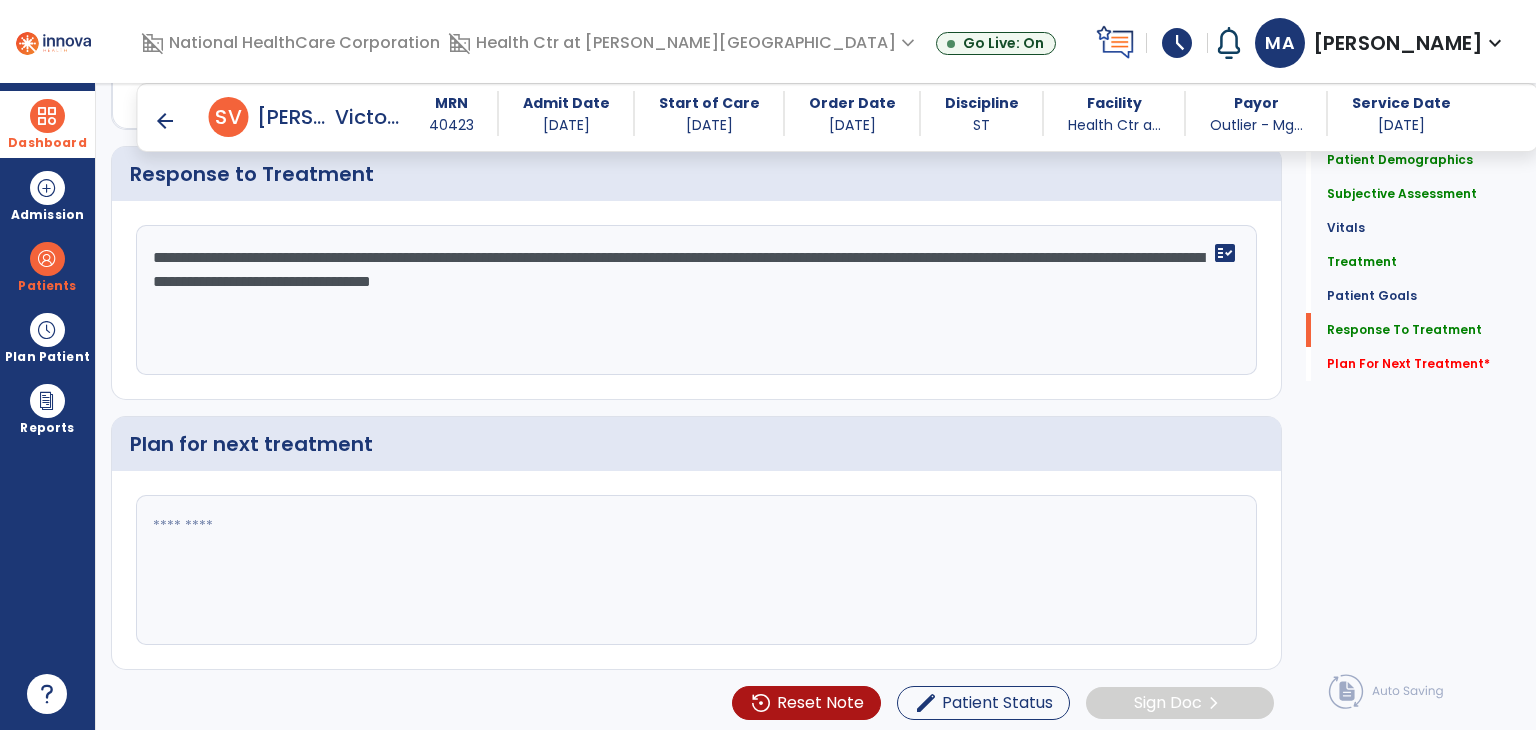 click on "**********" 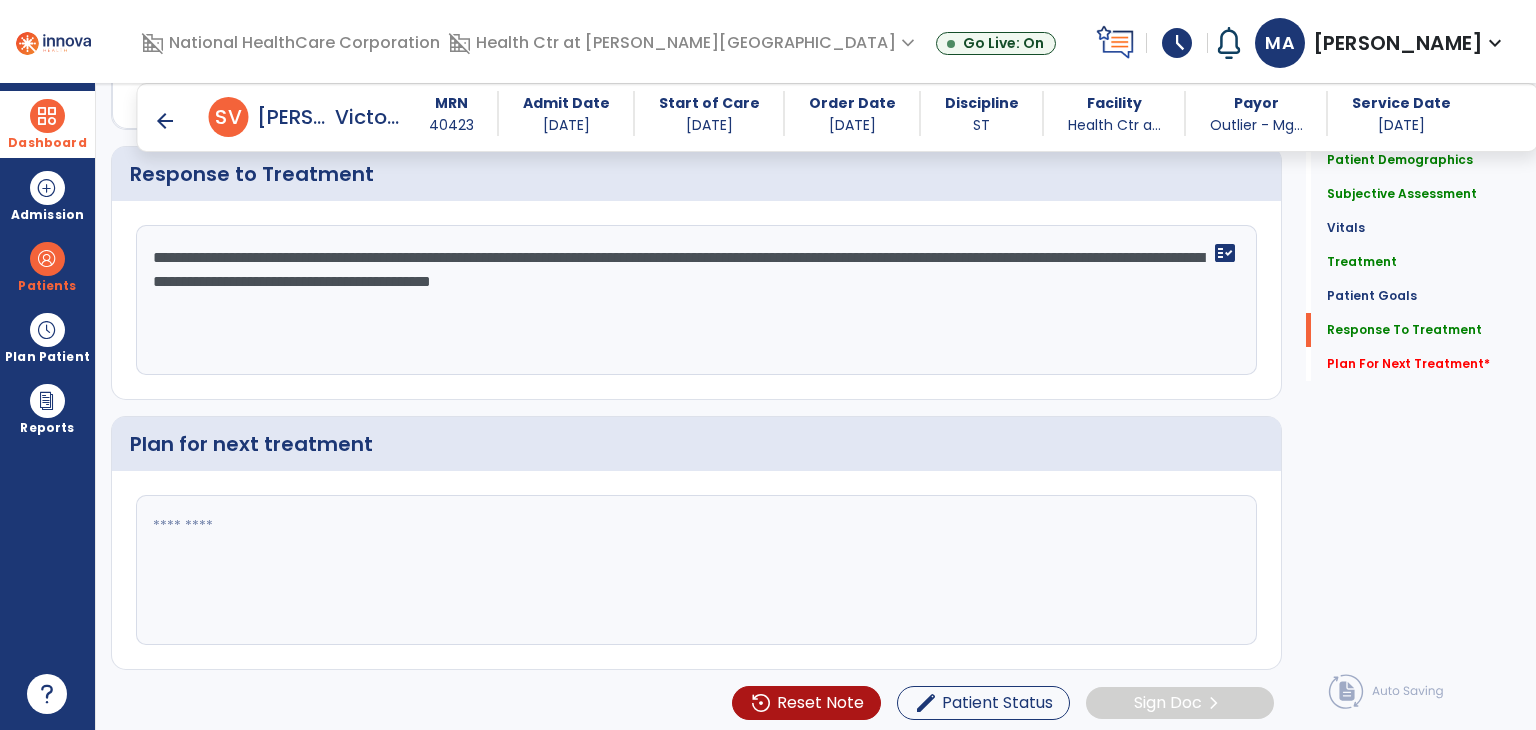 click on "**********" 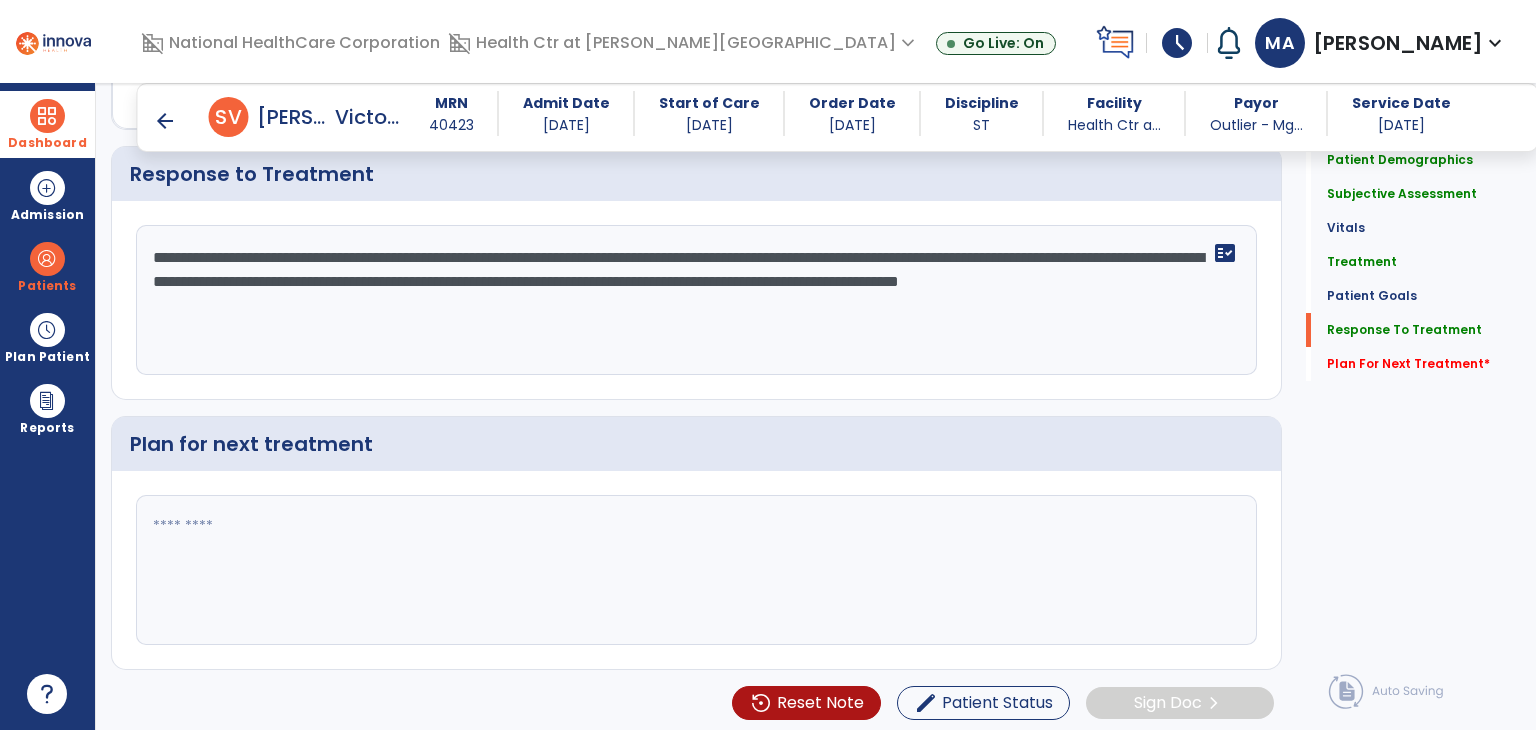 scroll, scrollTop: 2392, scrollLeft: 0, axis: vertical 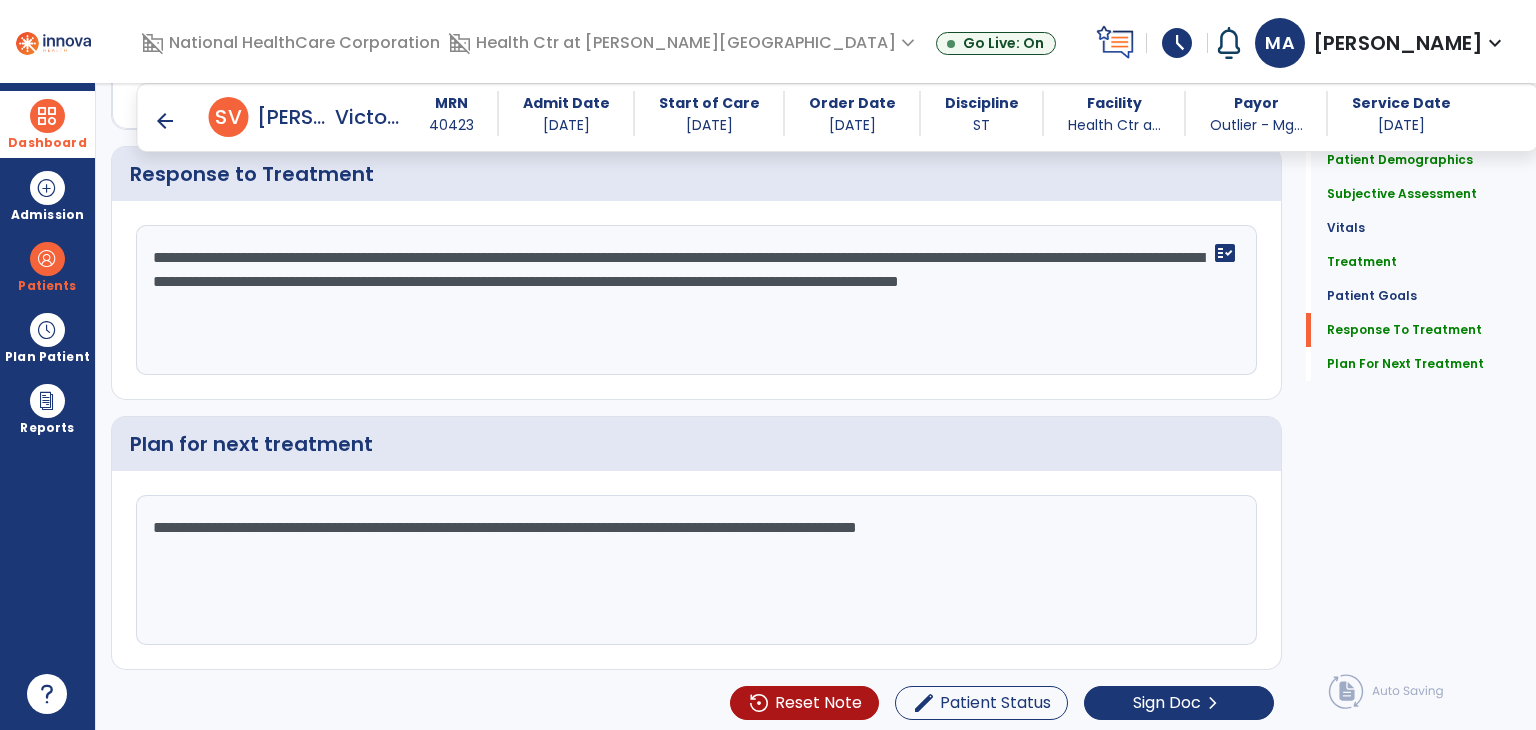 type on "**********" 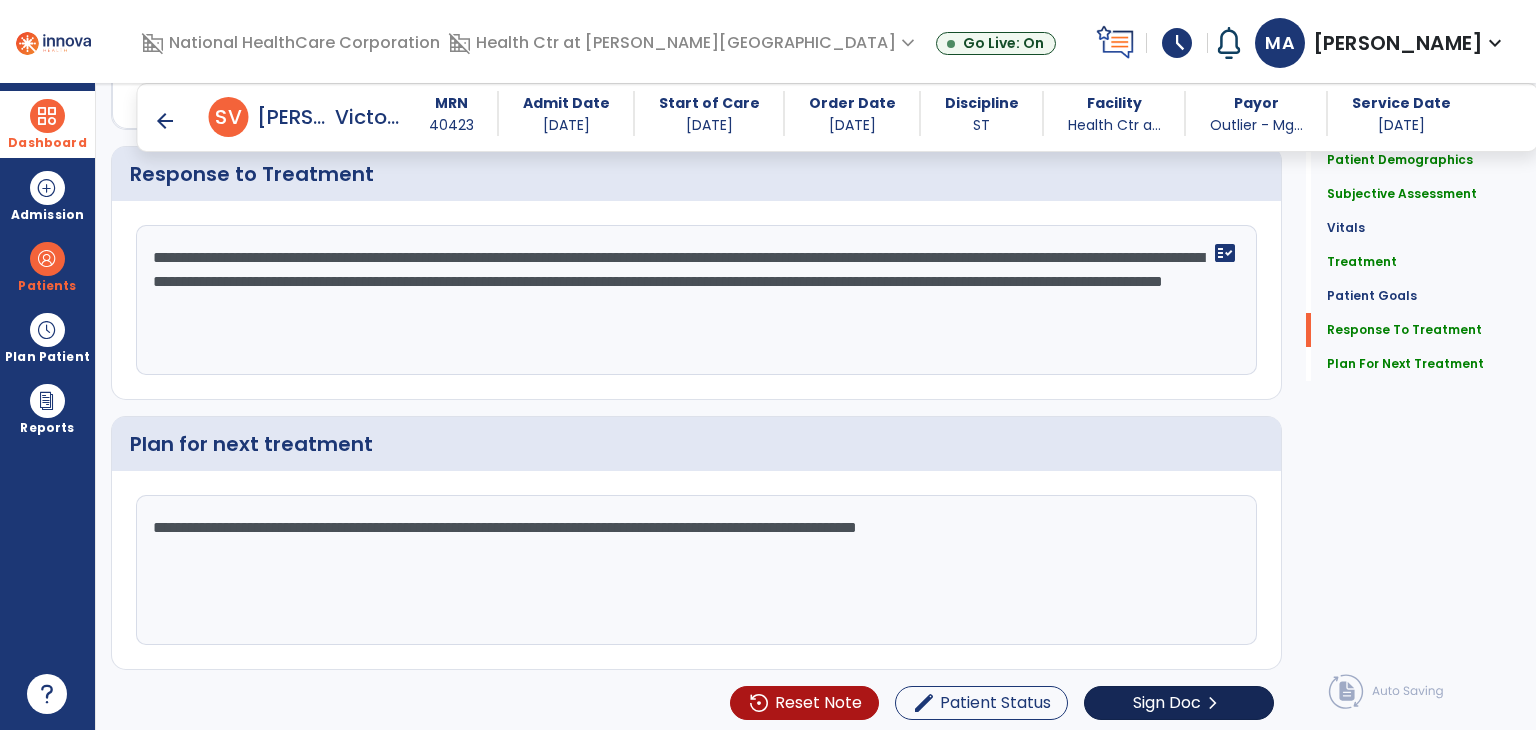 type on "**********" 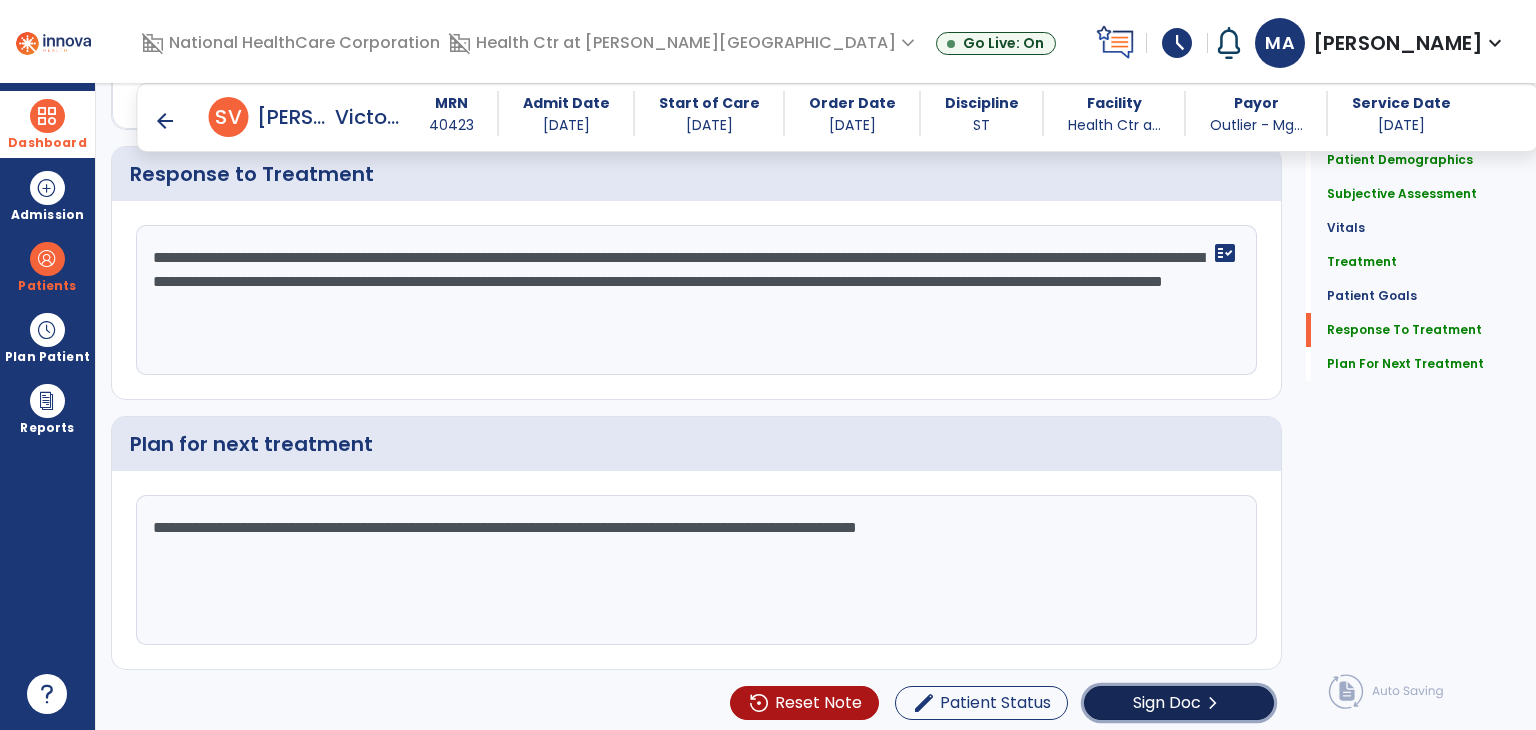 click on "Sign Doc" 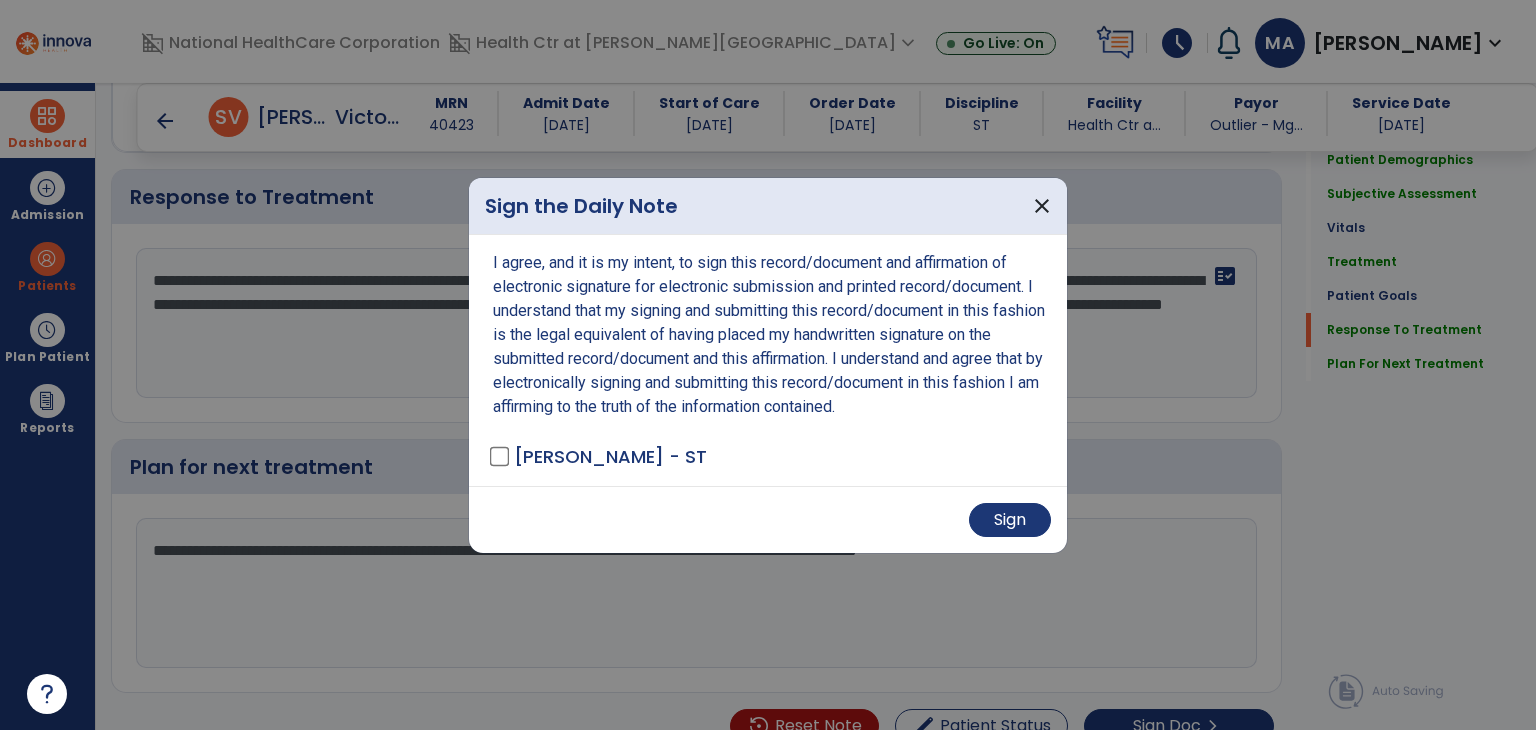 scroll, scrollTop: 2392, scrollLeft: 0, axis: vertical 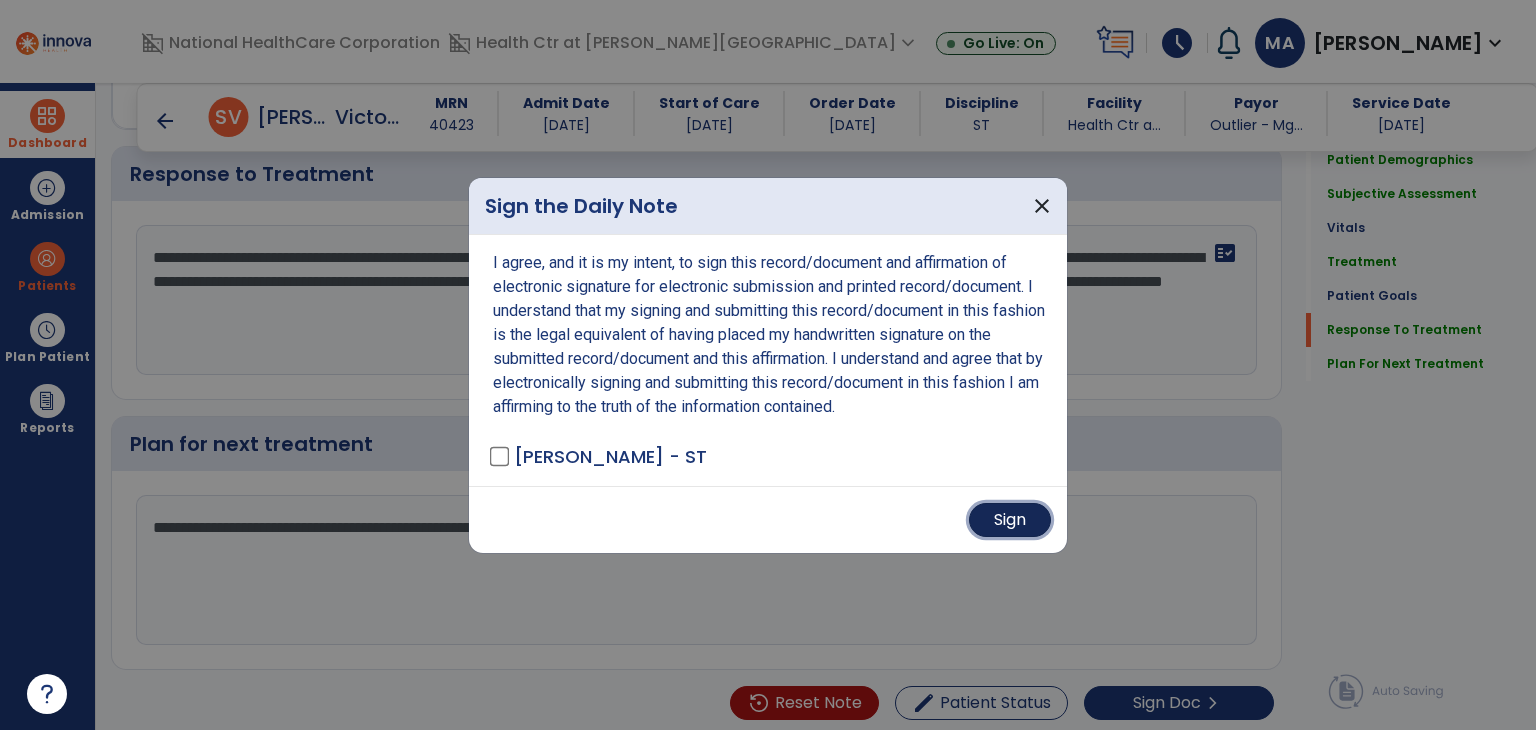 click on "Sign" at bounding box center (1010, 520) 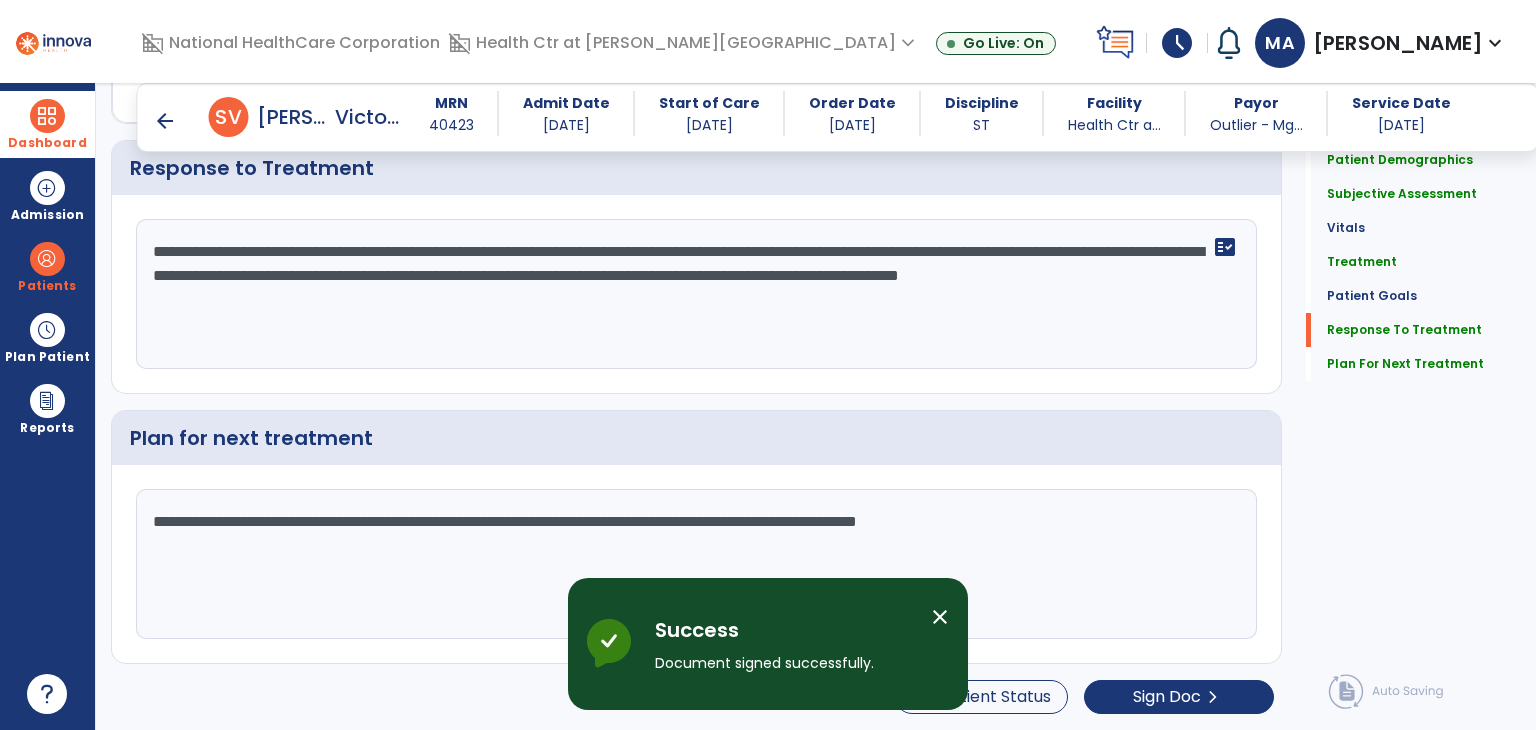 scroll, scrollTop: 0, scrollLeft: 0, axis: both 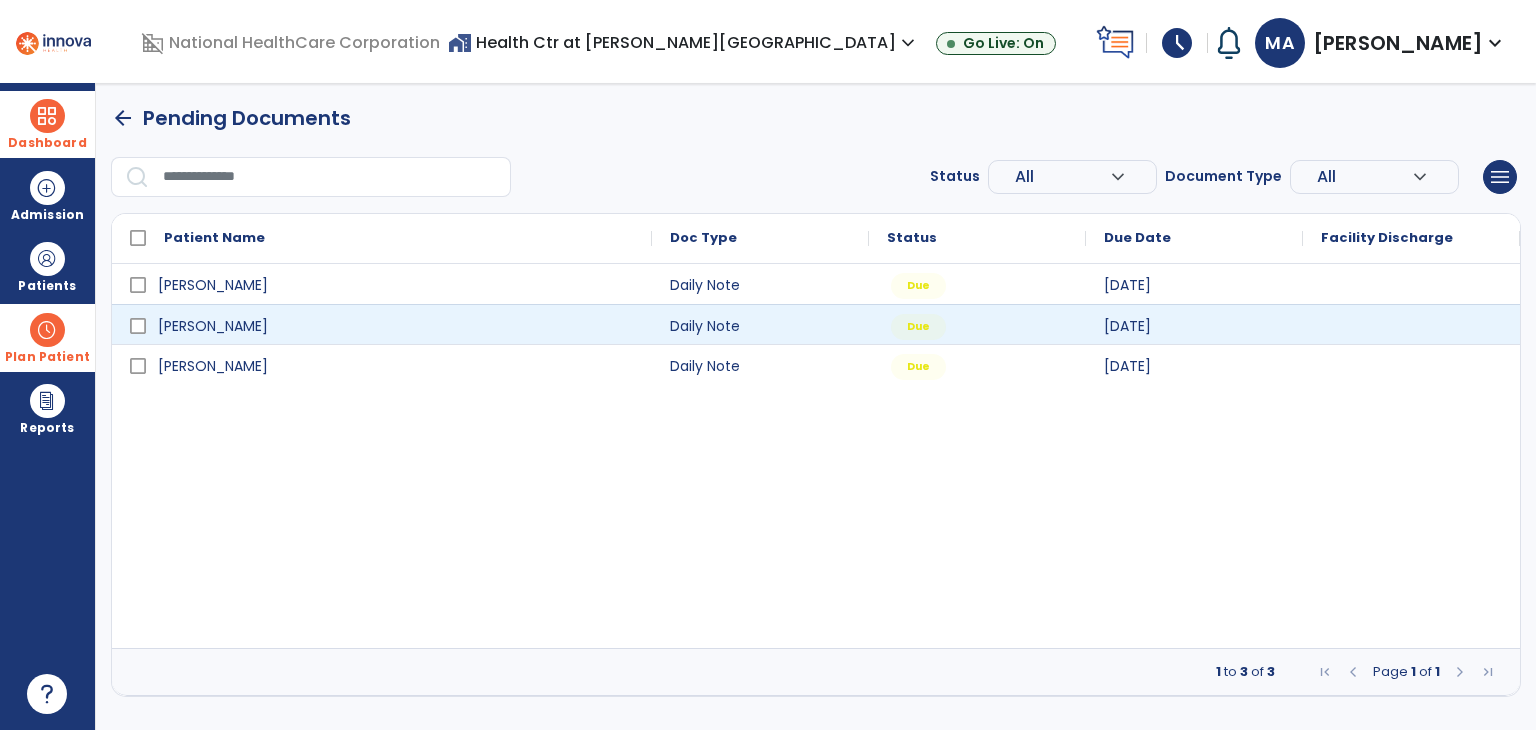 click on "Plan Patient" at bounding box center (47, 286) 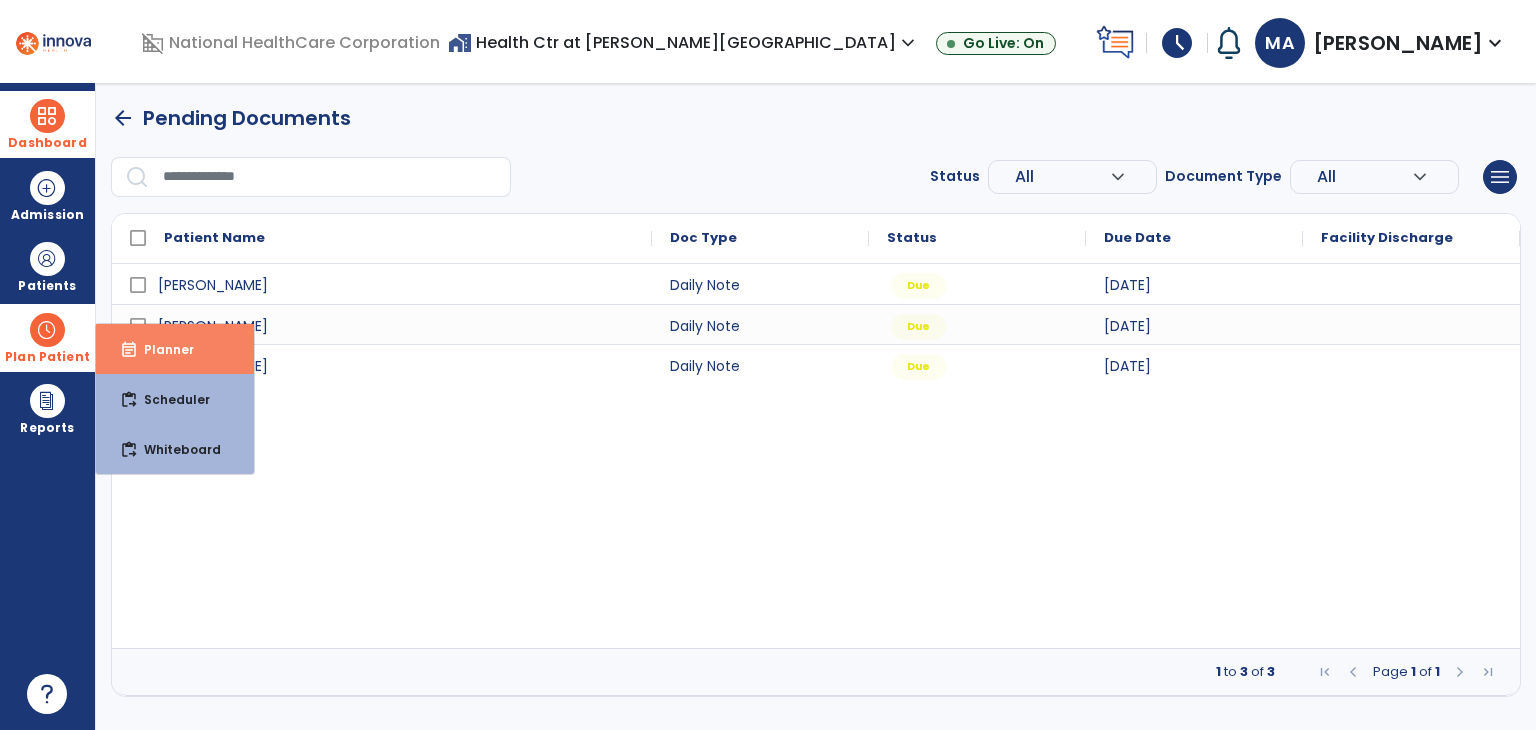click on "event_note  Planner" at bounding box center [175, 349] 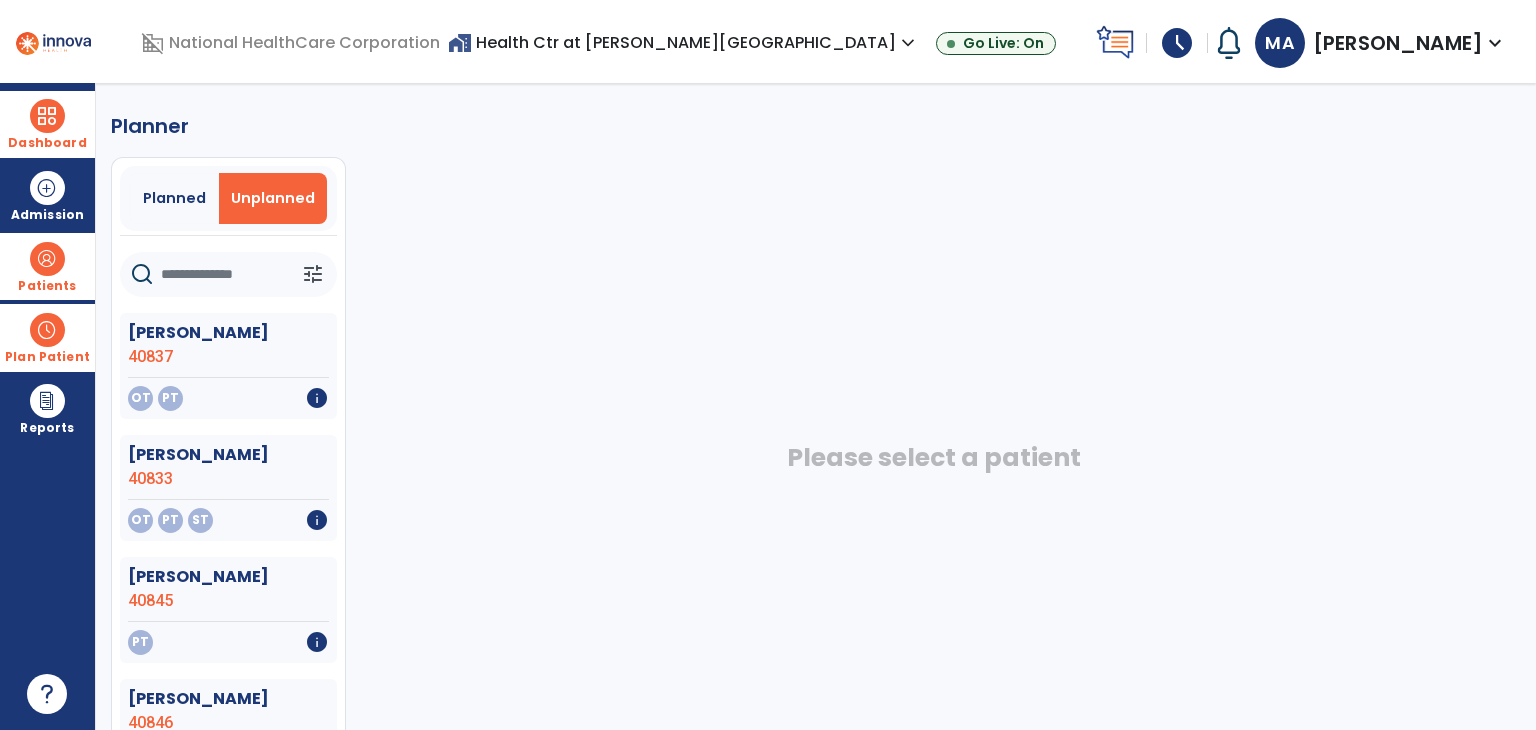 click at bounding box center (47, 259) 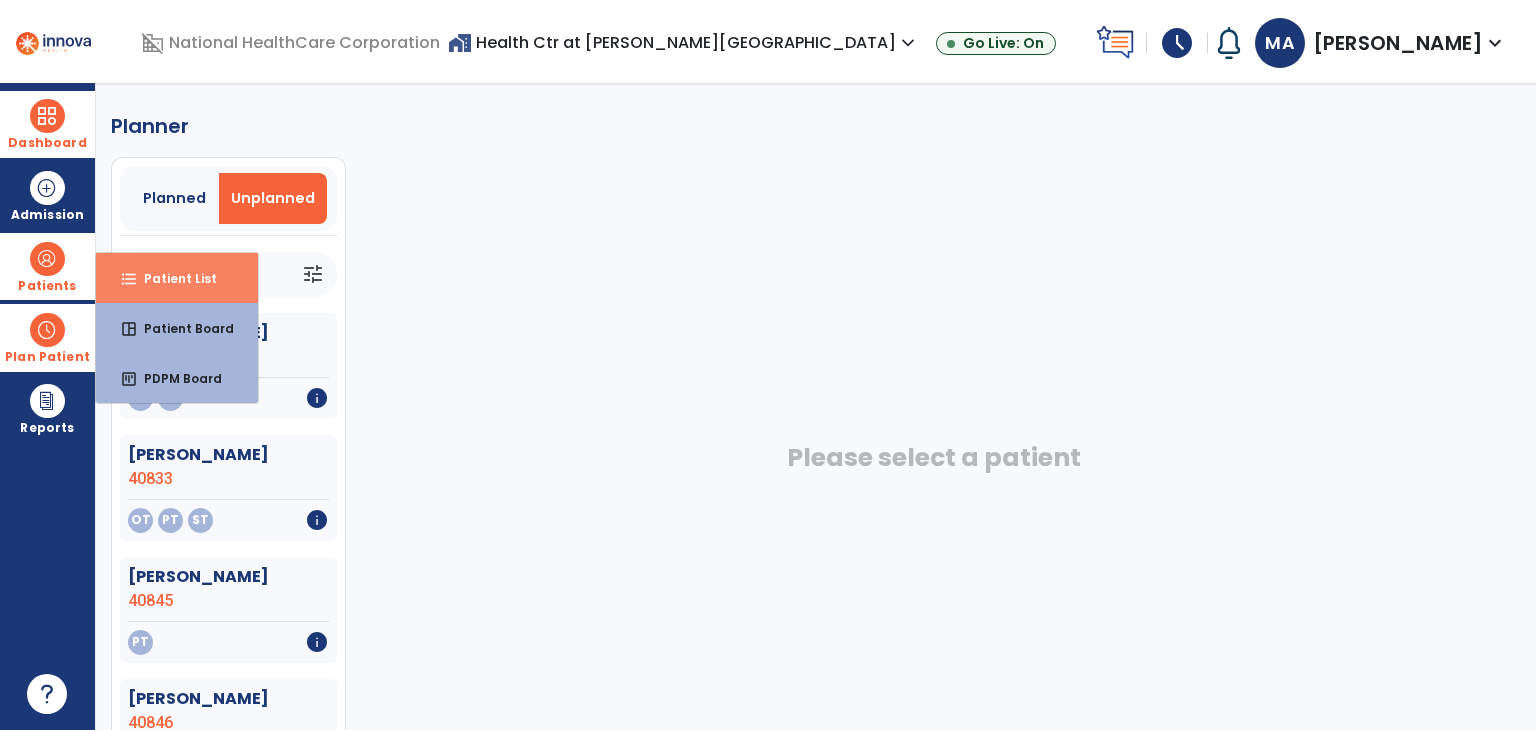 click on "format_list_bulleted  Patient List" at bounding box center [177, 278] 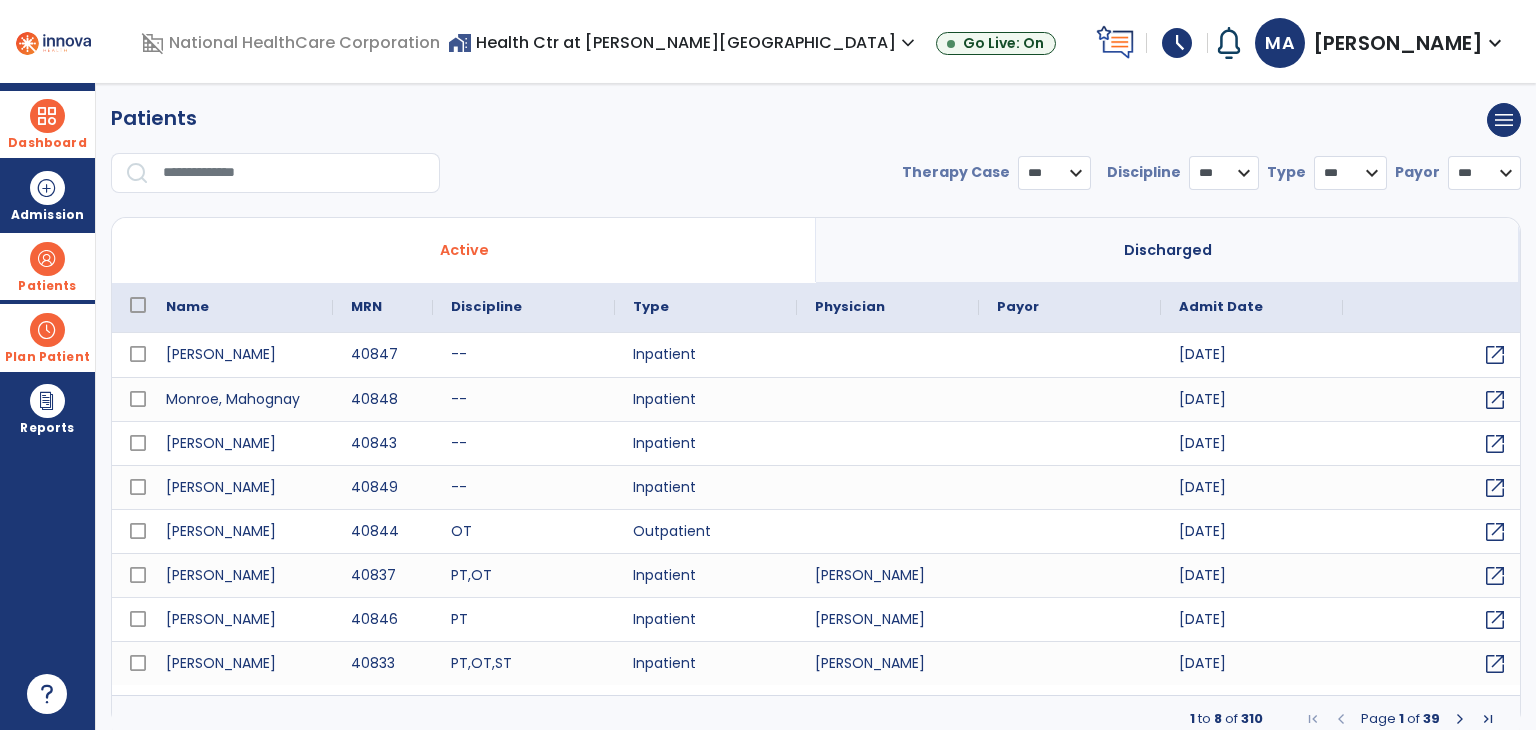 select on "***" 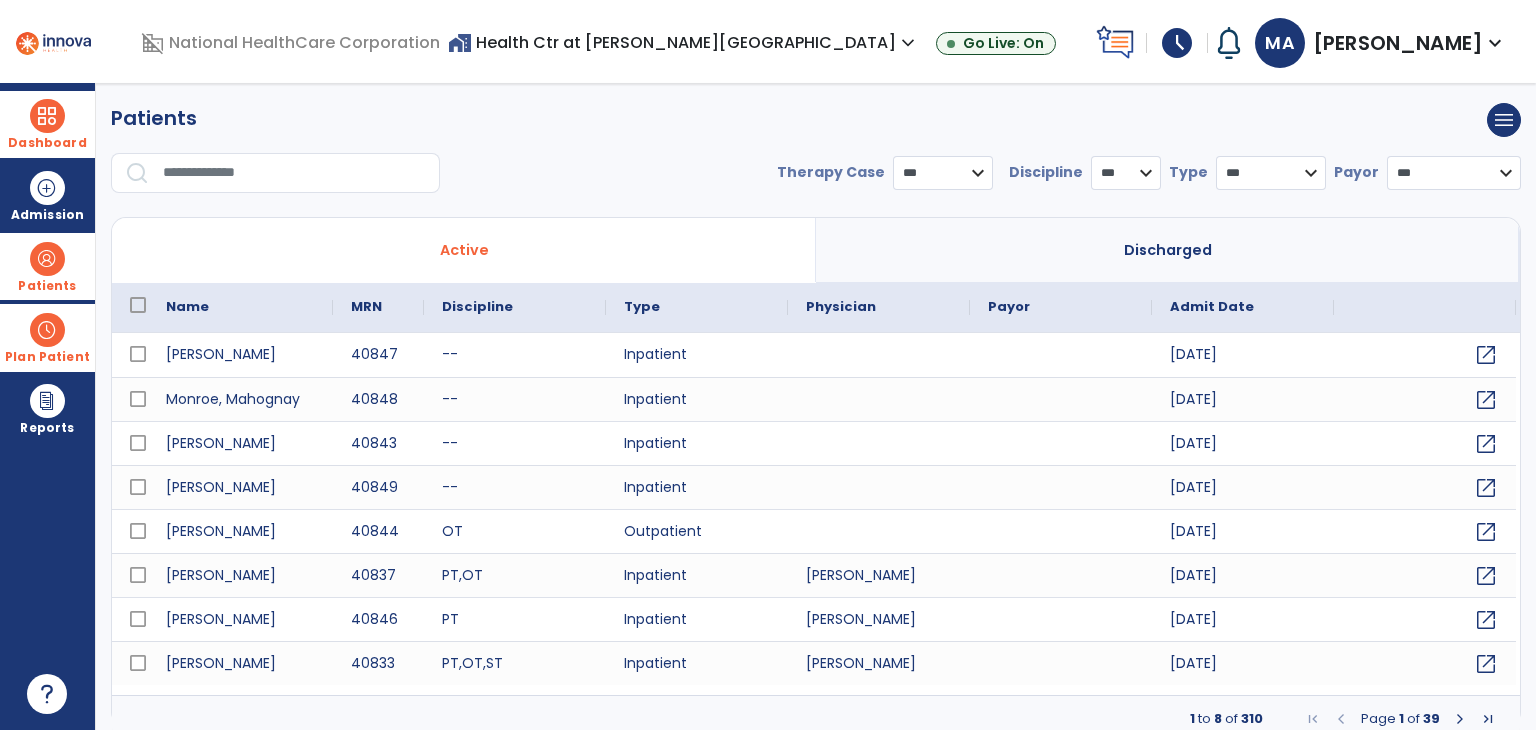 click at bounding box center [294, 173] 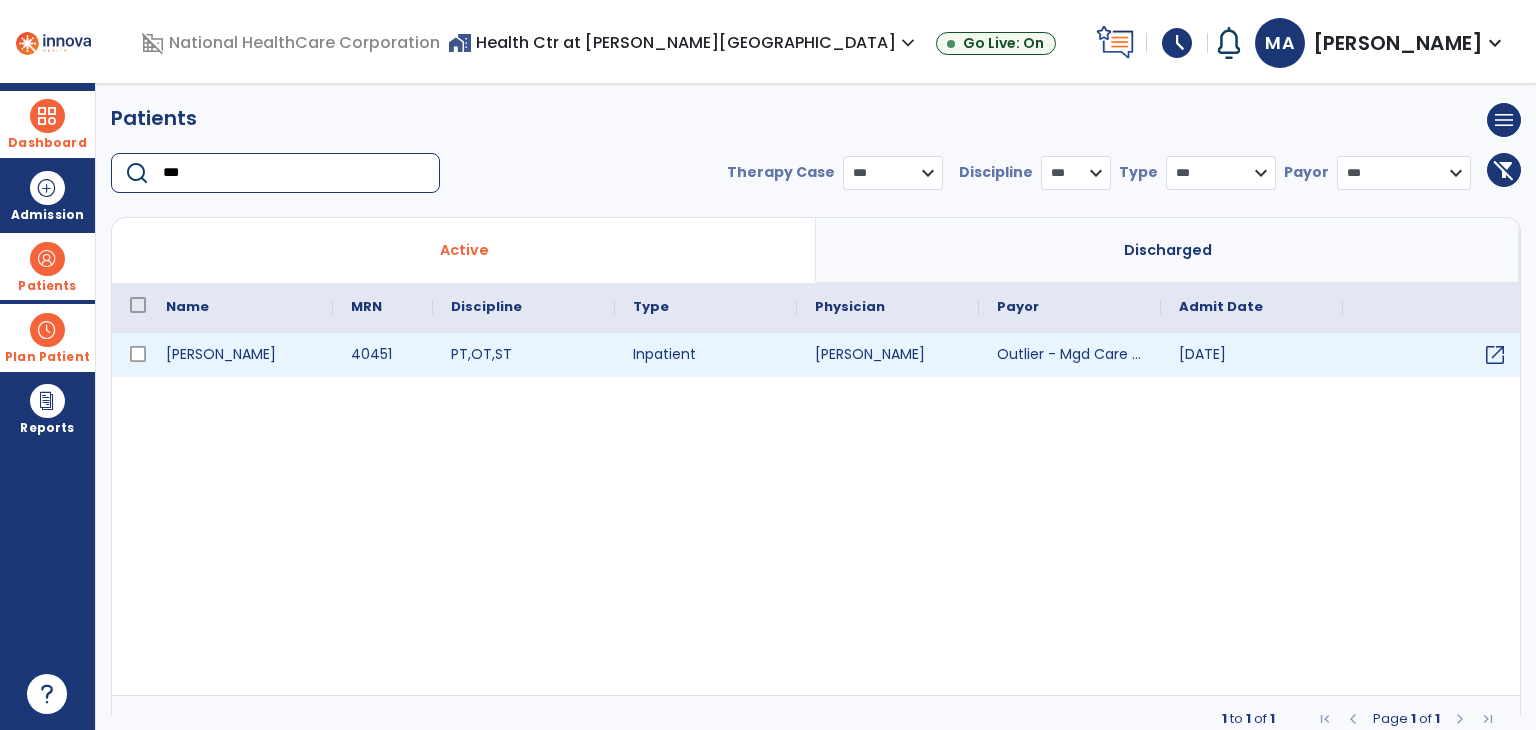 type on "***" 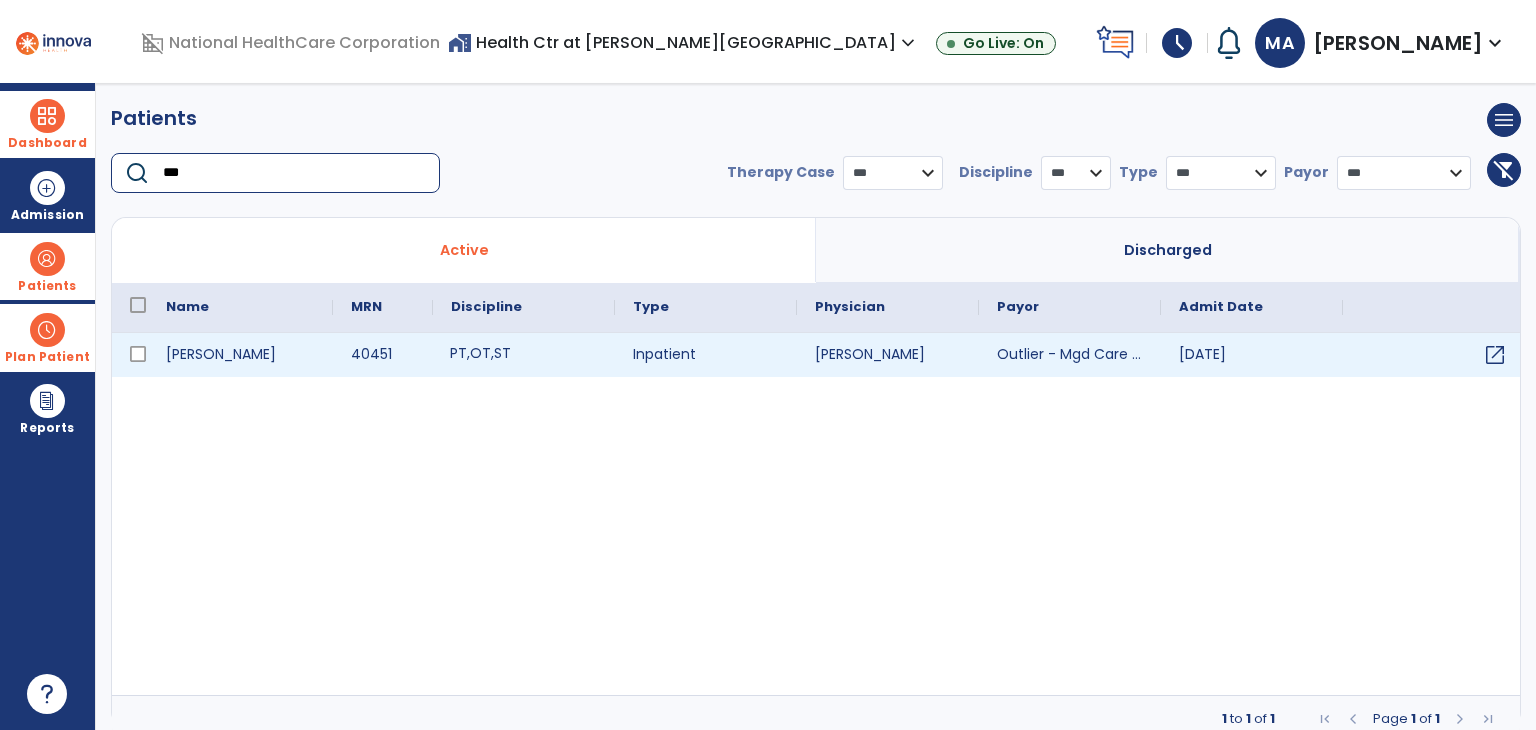 click on "PT , OT , ST" at bounding box center [524, 355] 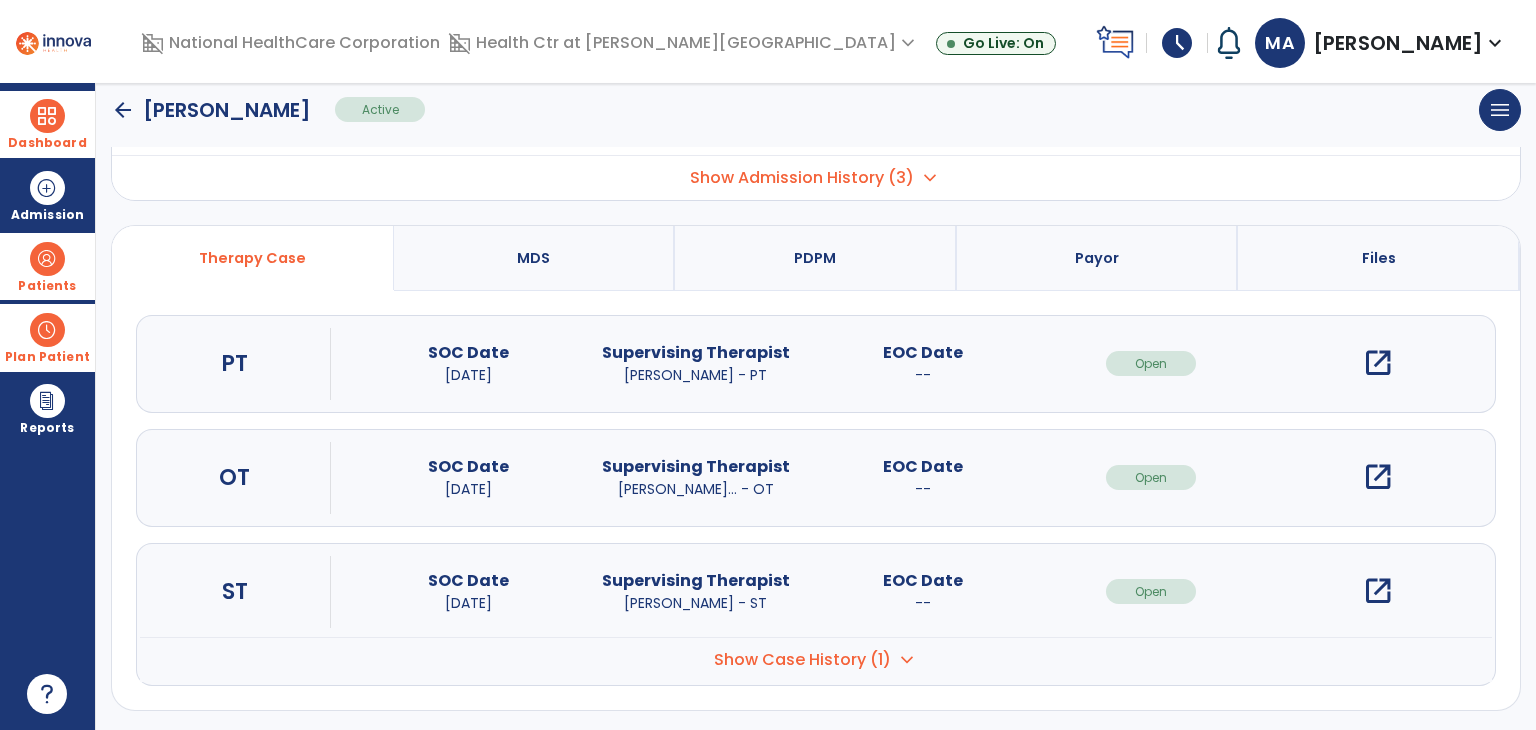 scroll, scrollTop: 117, scrollLeft: 0, axis: vertical 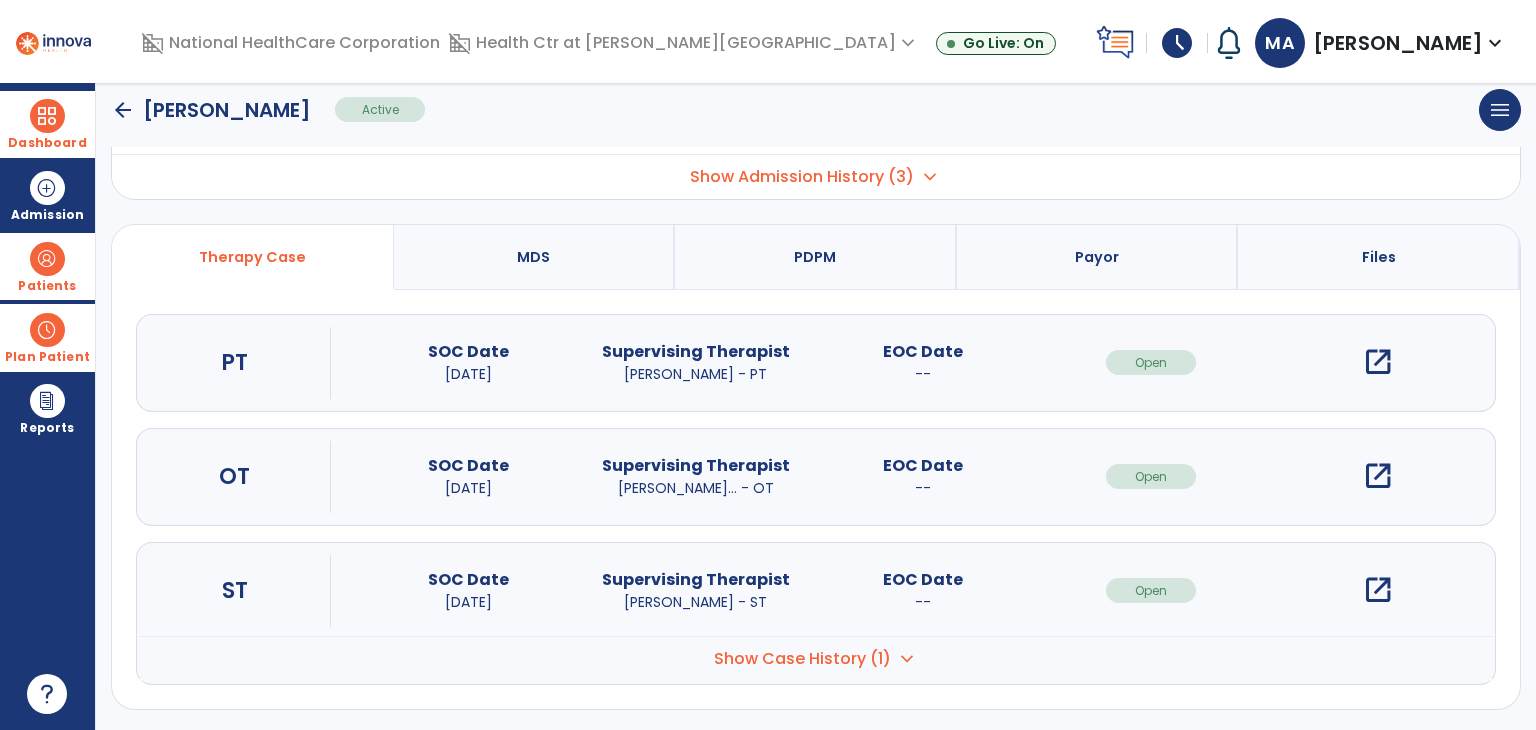 click on "open_in_new" at bounding box center [1378, 590] 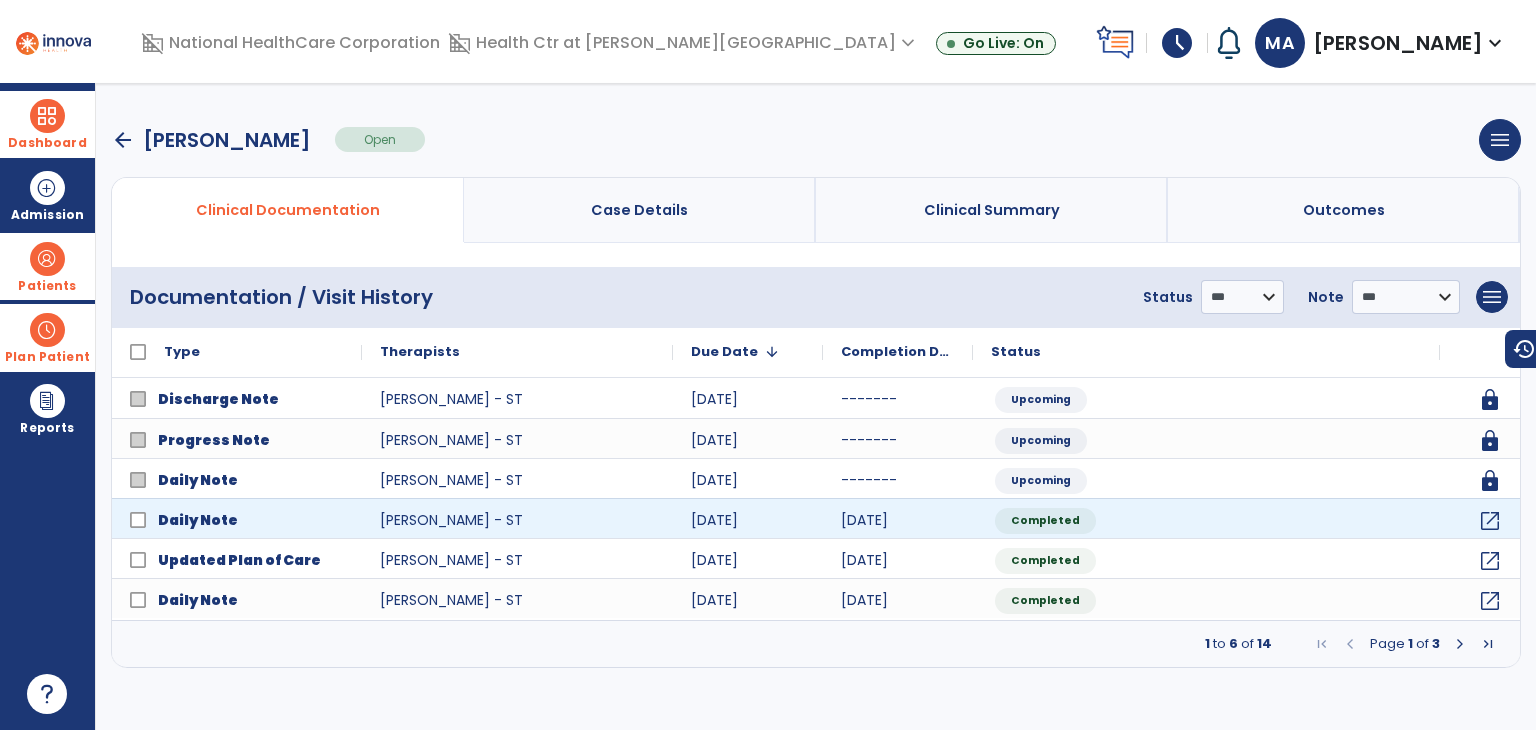 scroll, scrollTop: 0, scrollLeft: 0, axis: both 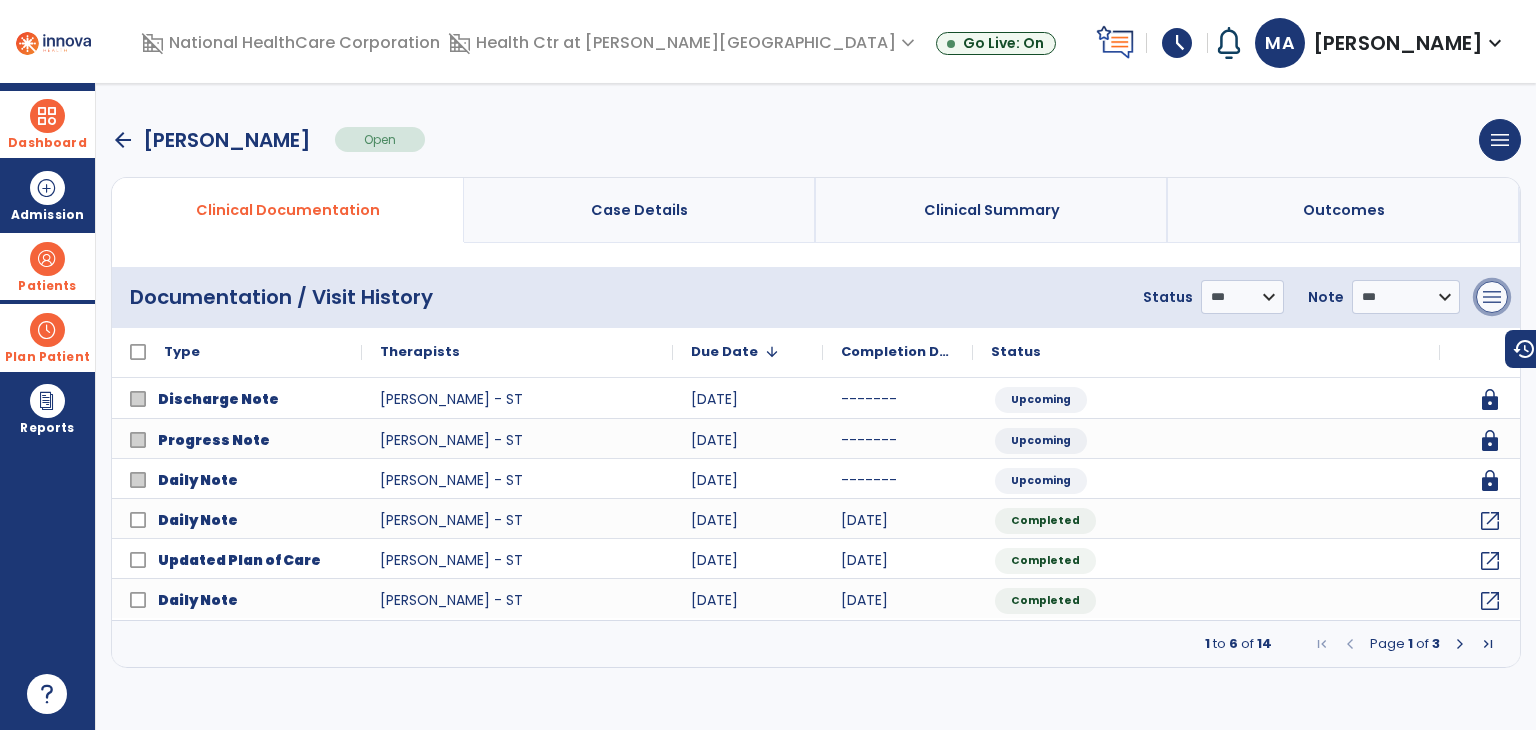 click on "menu" at bounding box center (1492, 297) 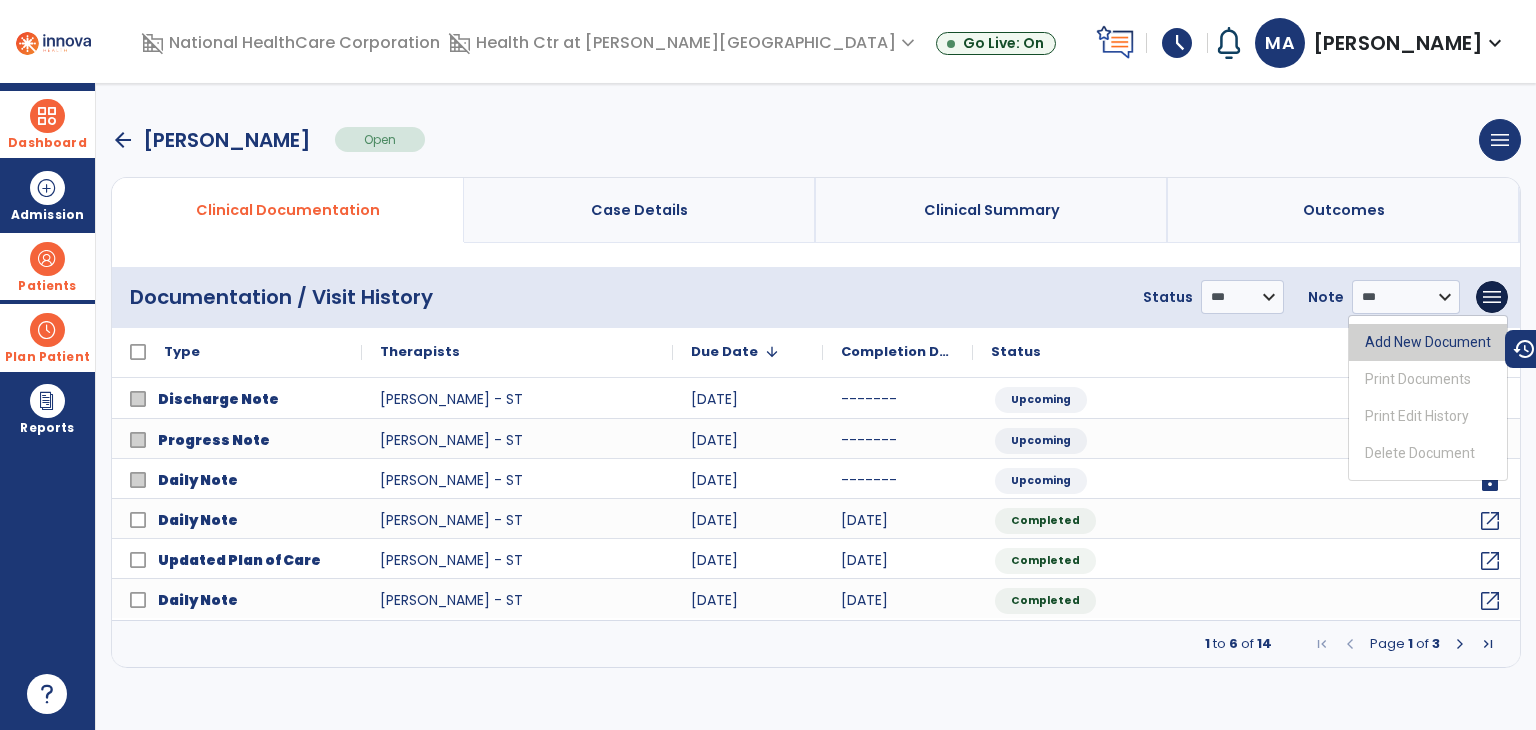 click on "Add New Document" at bounding box center (1428, 342) 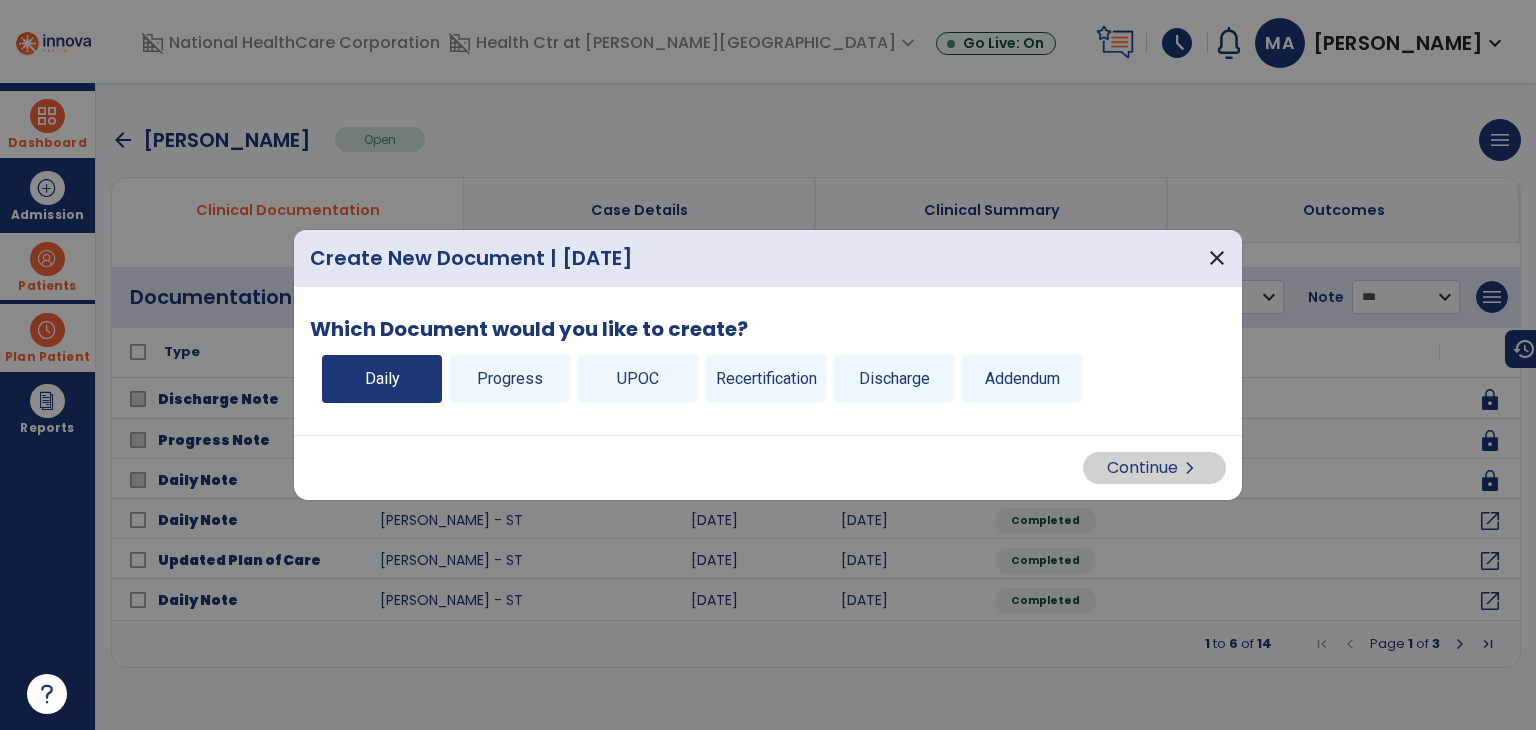 click on "Daily" at bounding box center [382, 379] 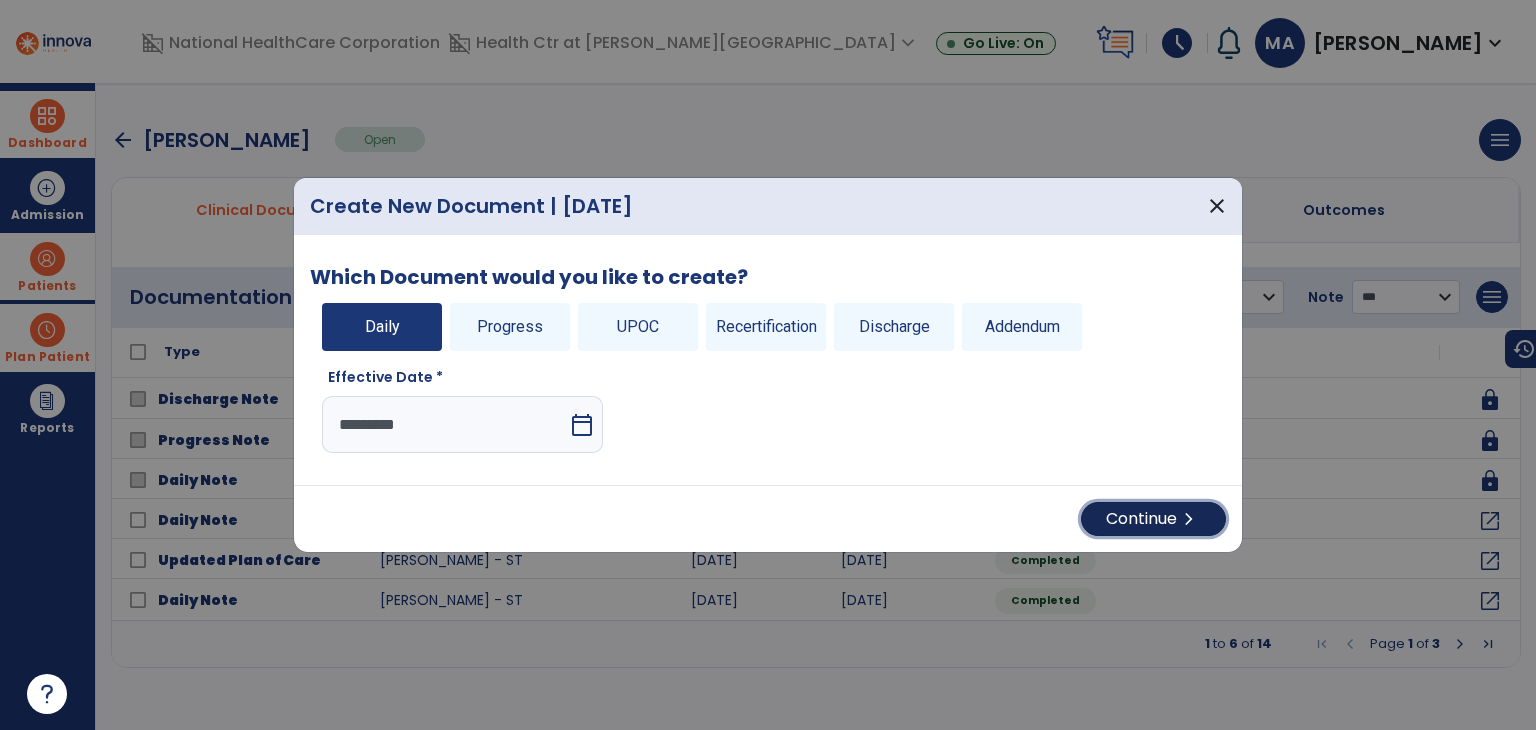 click on "Continue   chevron_right" at bounding box center (1153, 519) 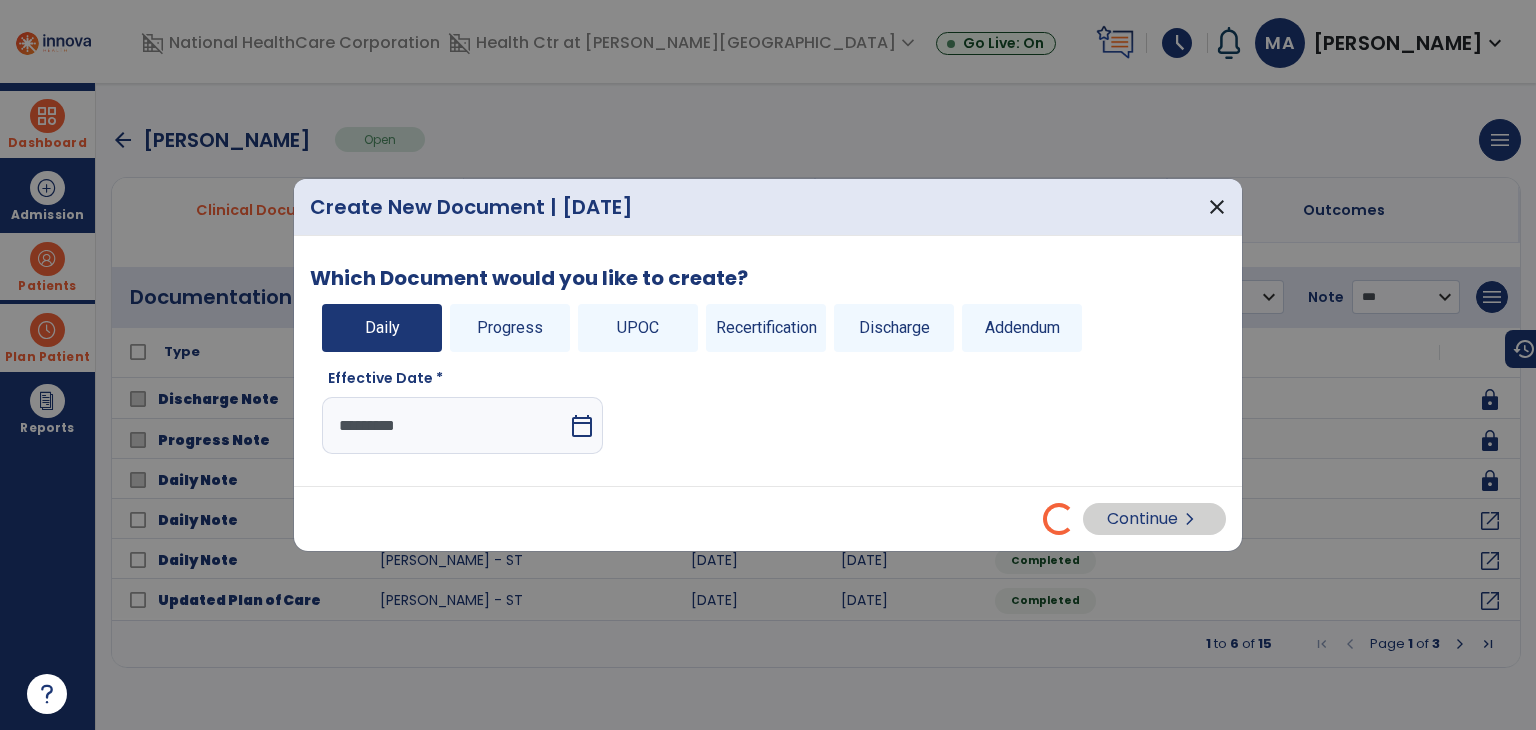 select on "*" 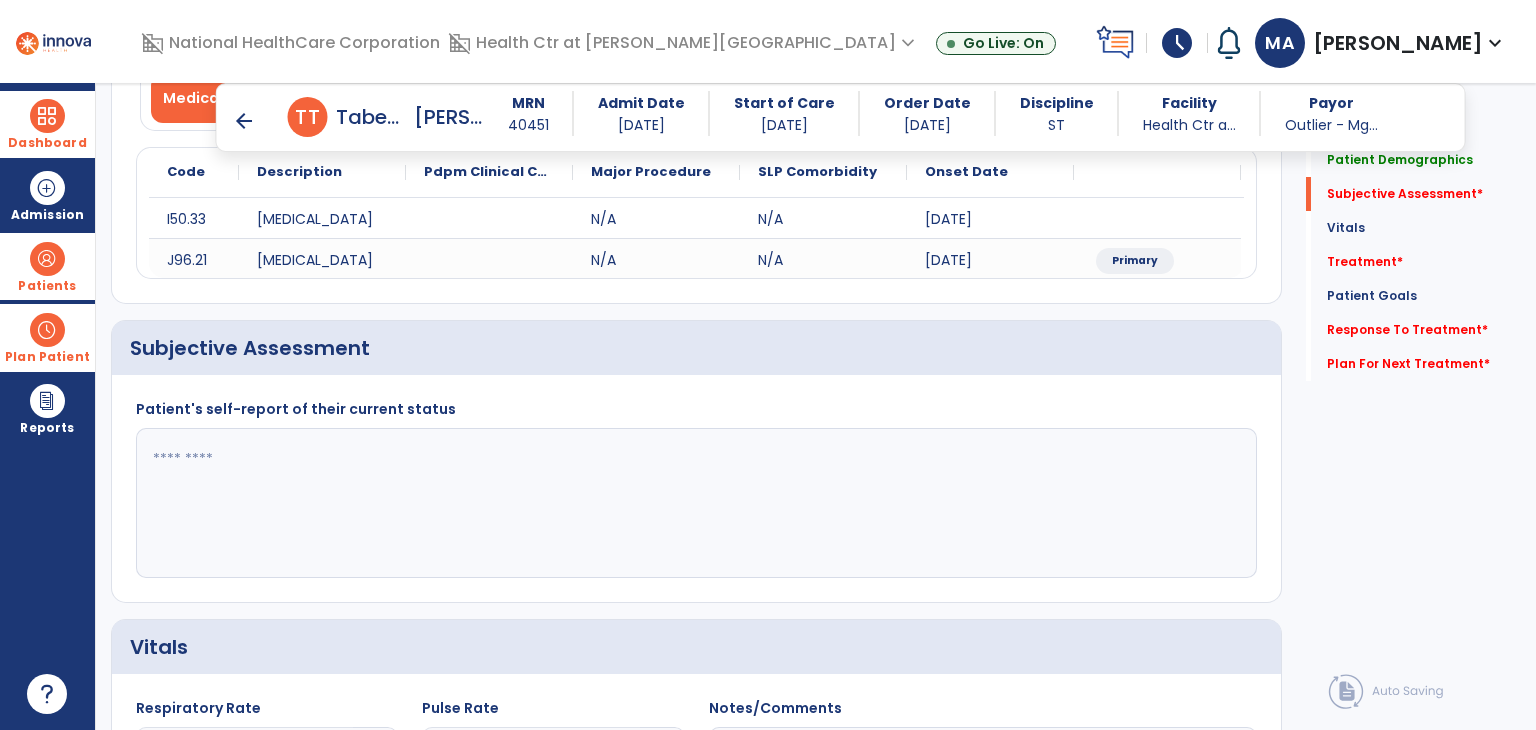 scroll, scrollTop: 300, scrollLeft: 0, axis: vertical 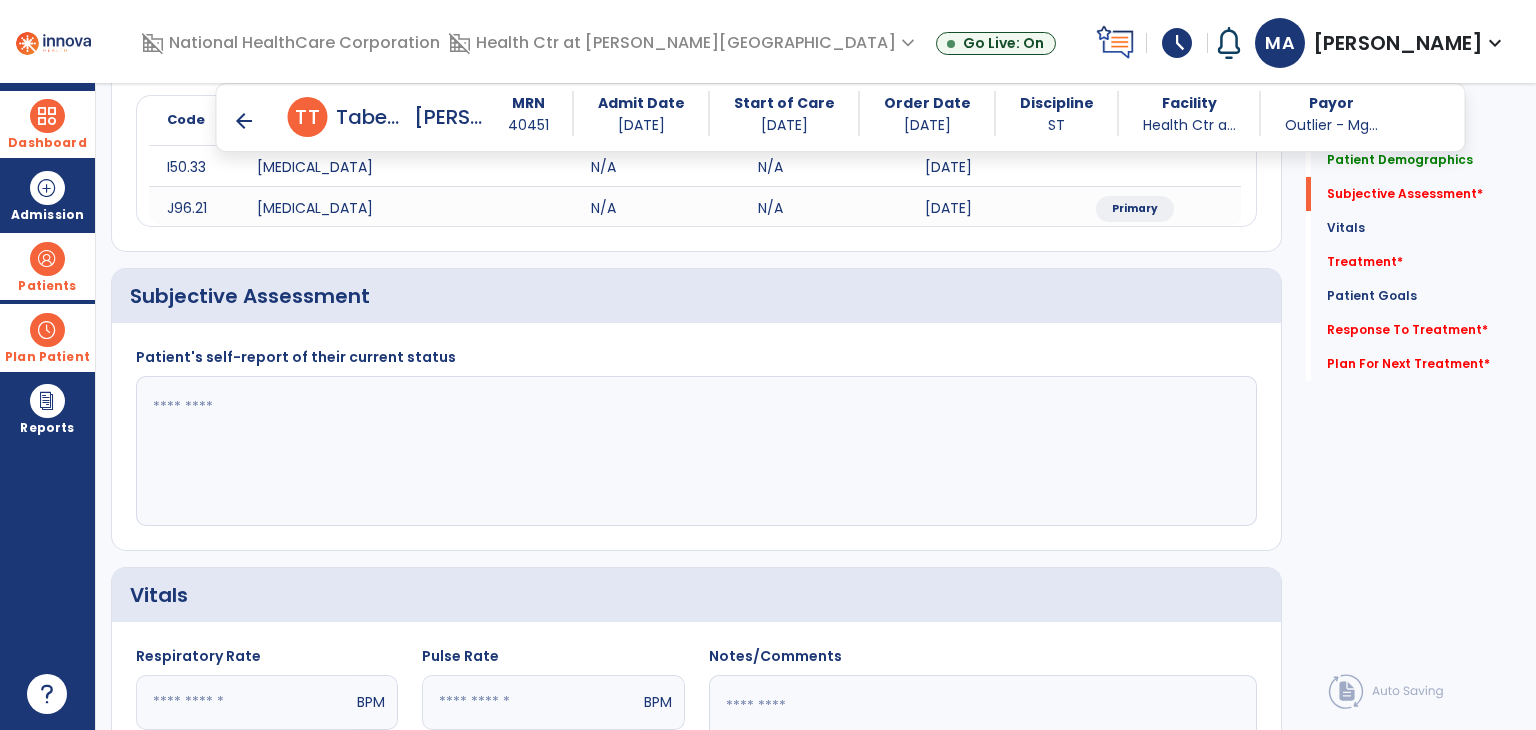 click 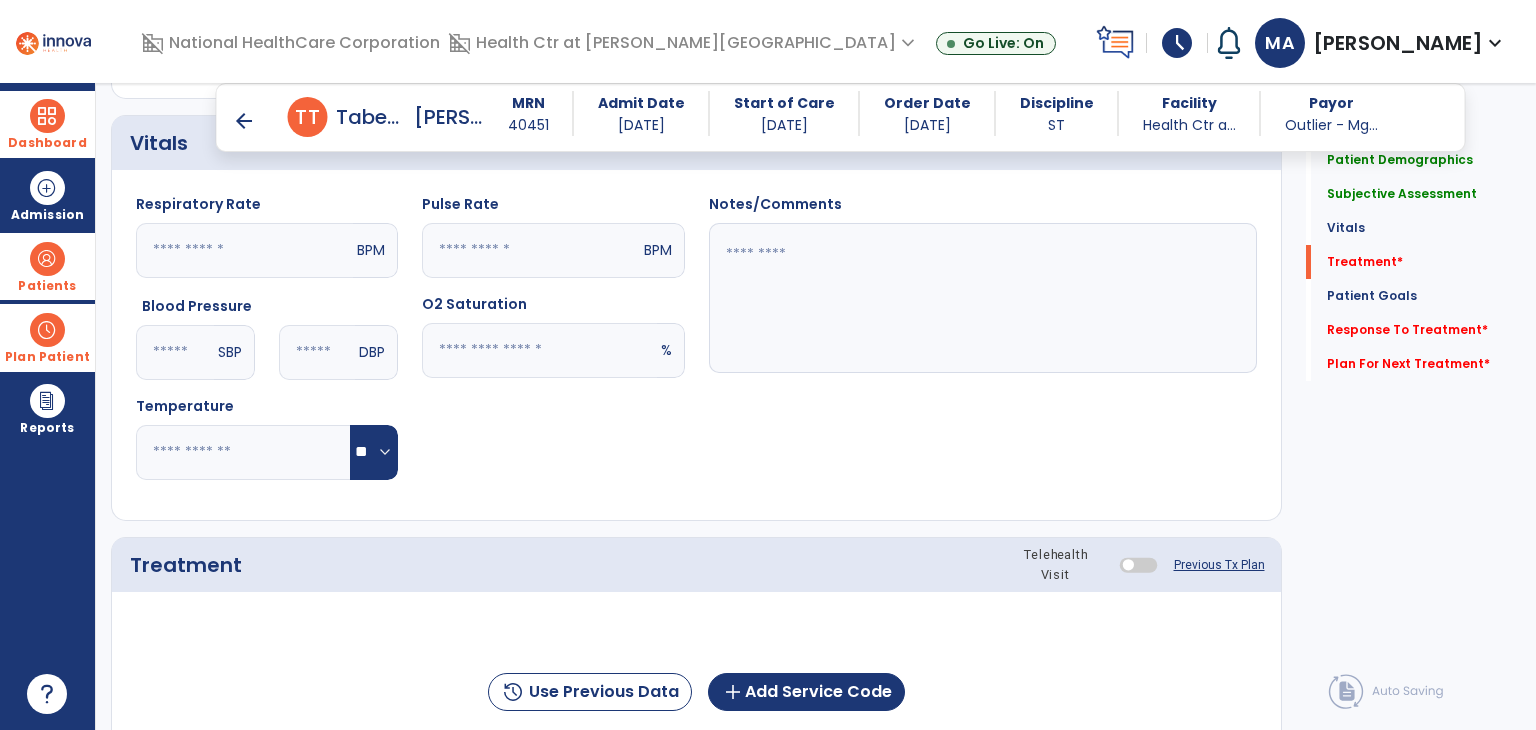 scroll, scrollTop: 1100, scrollLeft: 0, axis: vertical 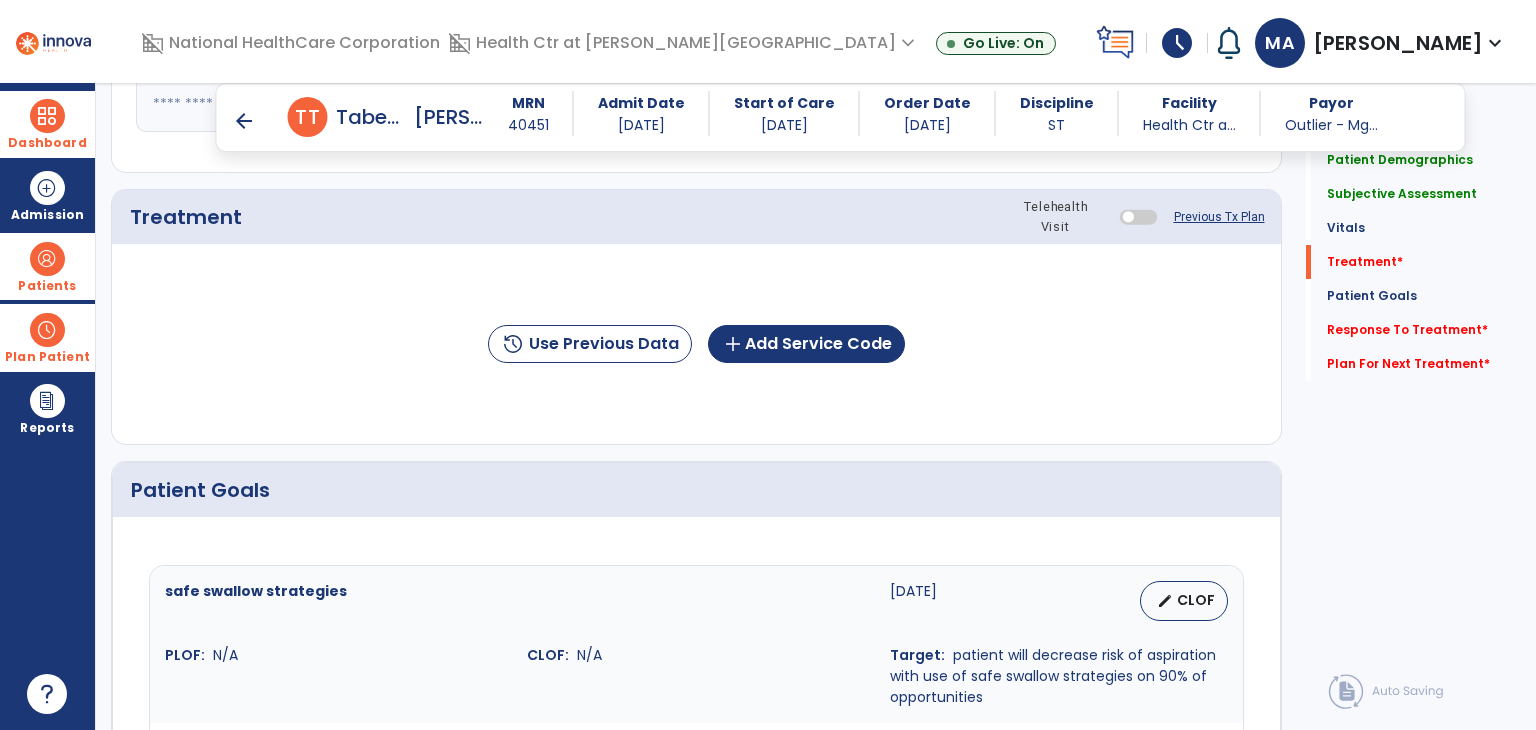 type on "**********" 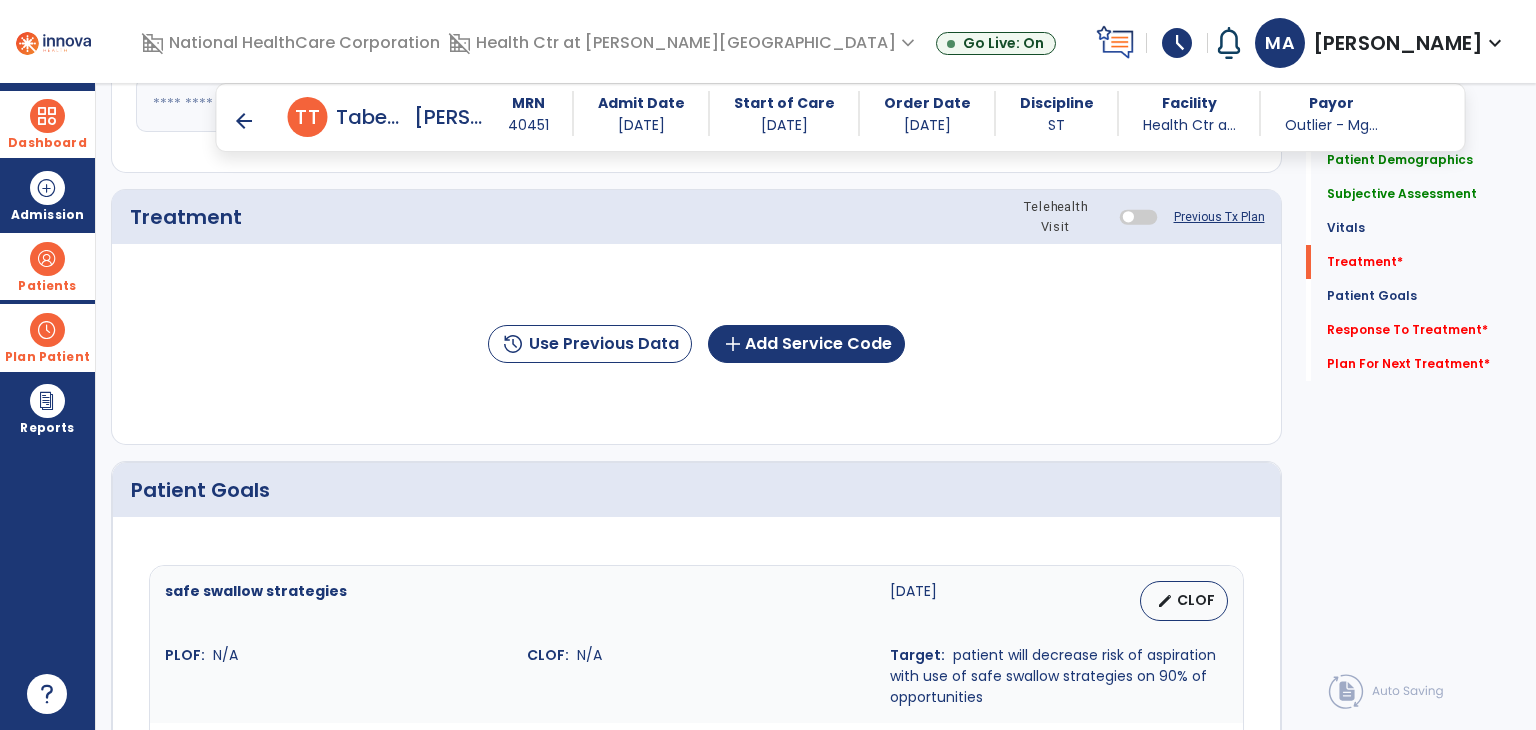 click on "history  Use Previous Data  add  Add Service Code" 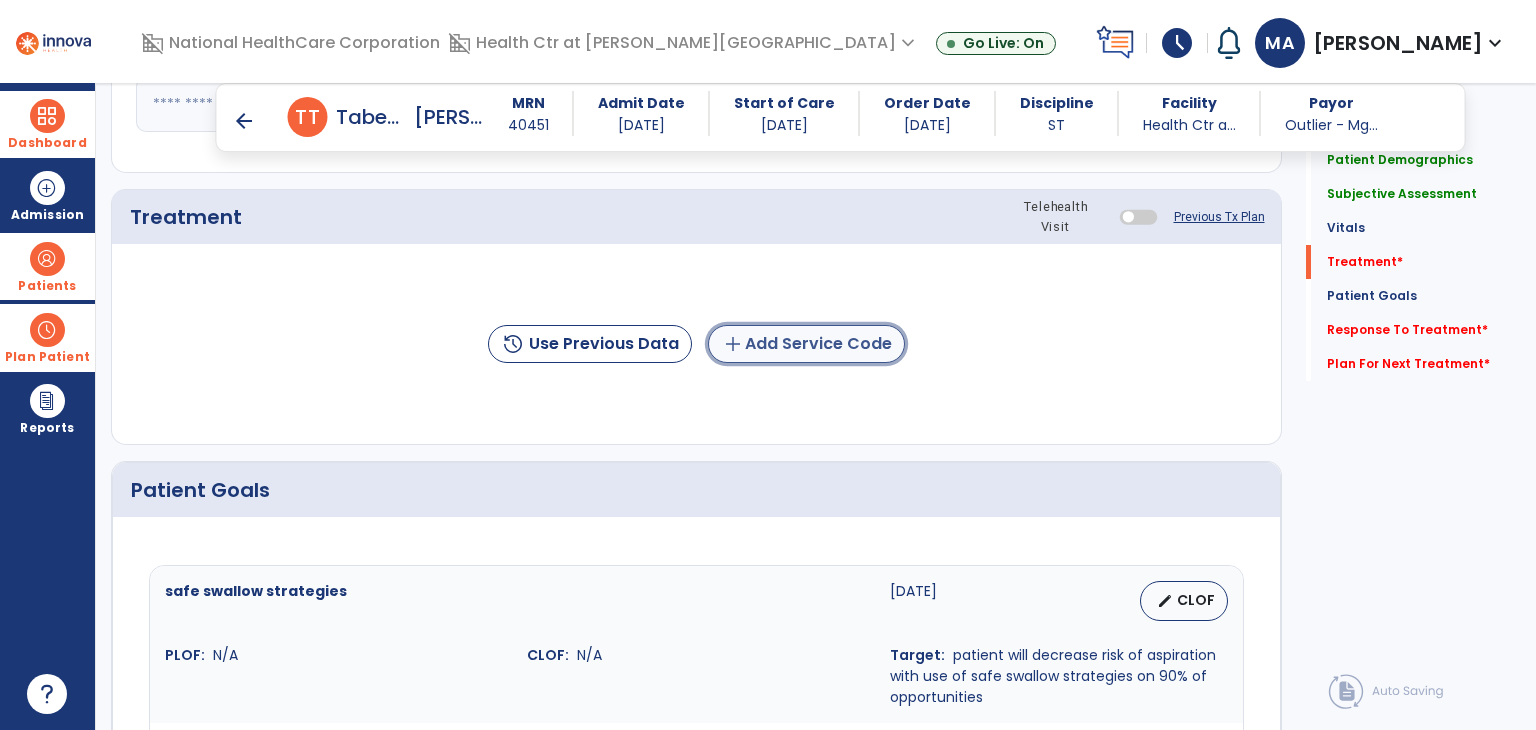 click on "add  Add Service Code" 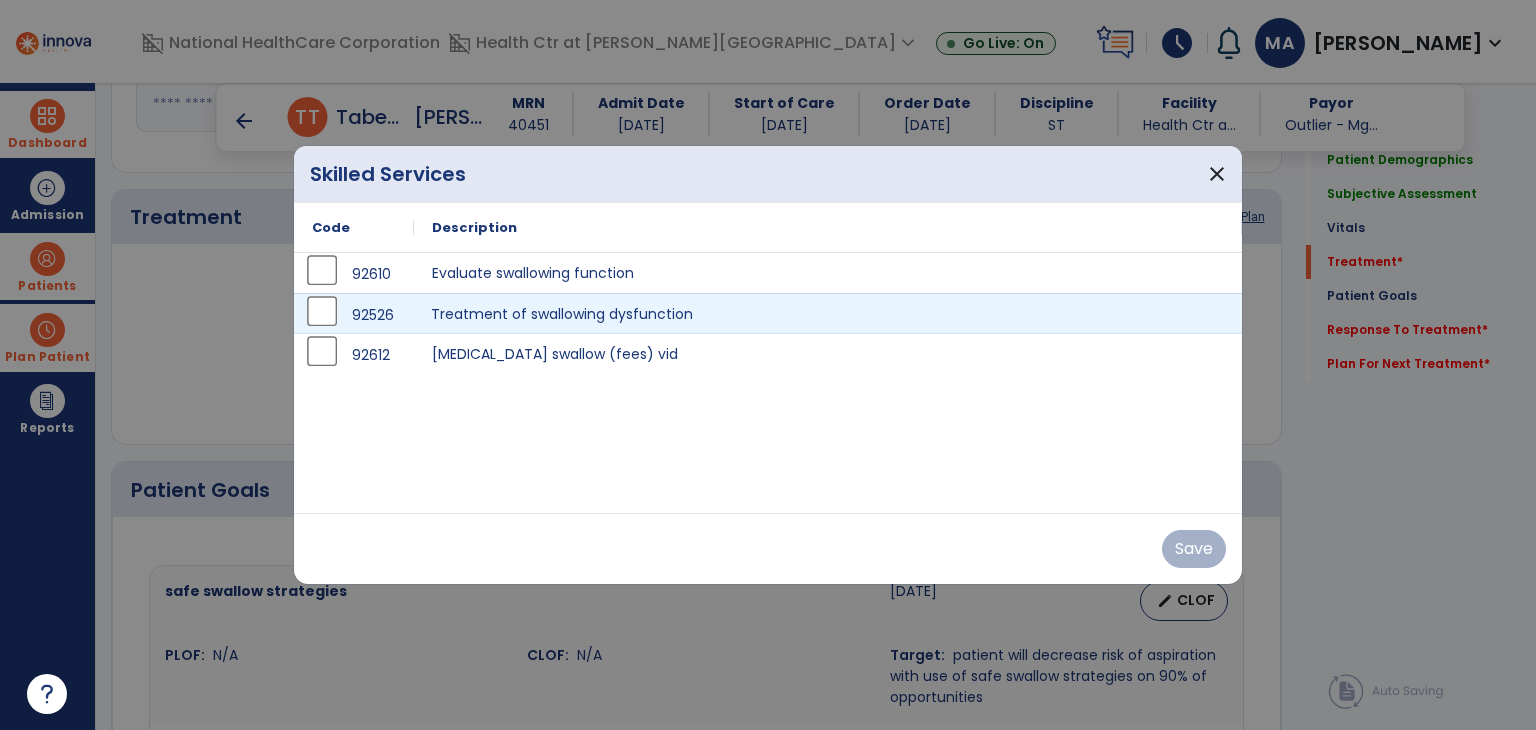 click on "Treatment of swallowing dysfunction" at bounding box center (828, 313) 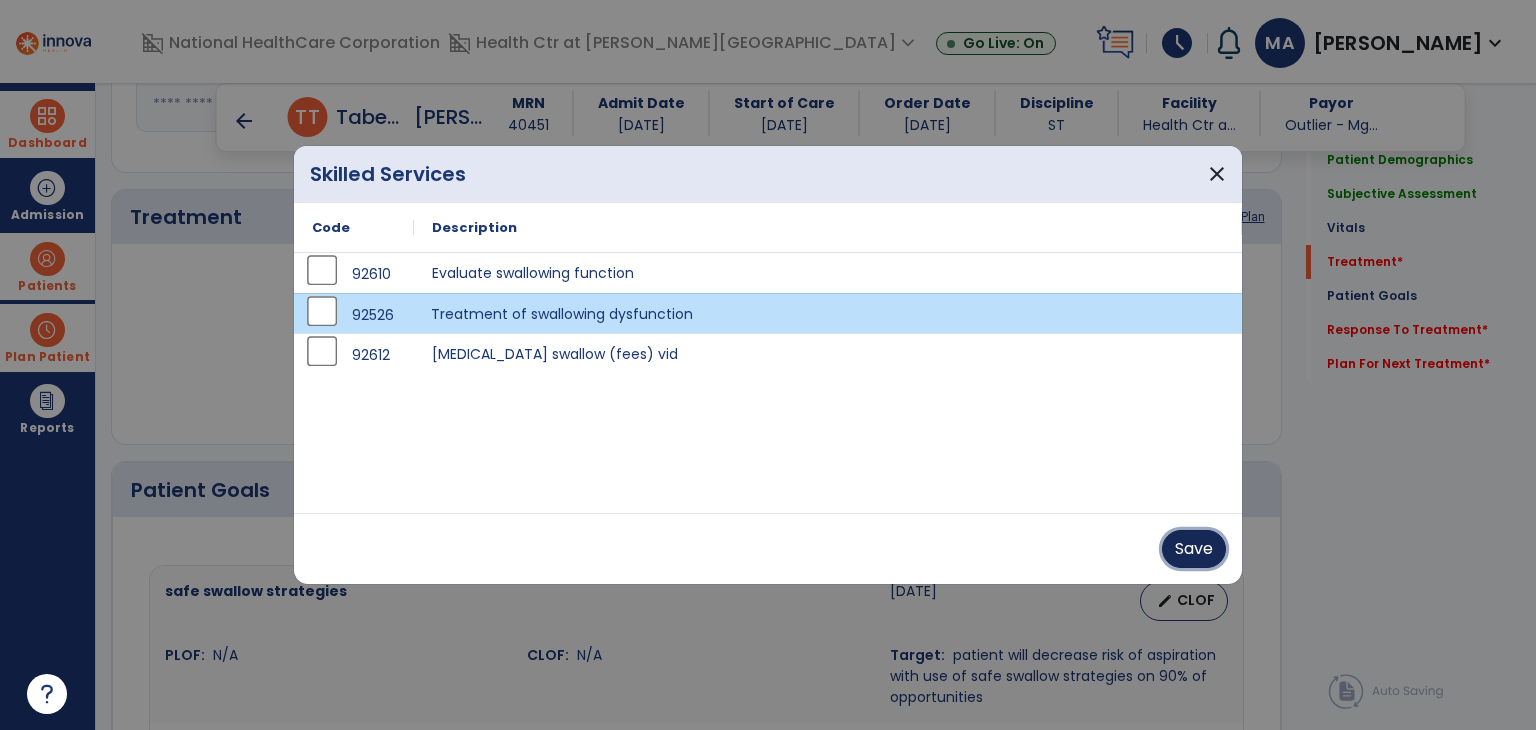 click on "Save" at bounding box center (1194, 549) 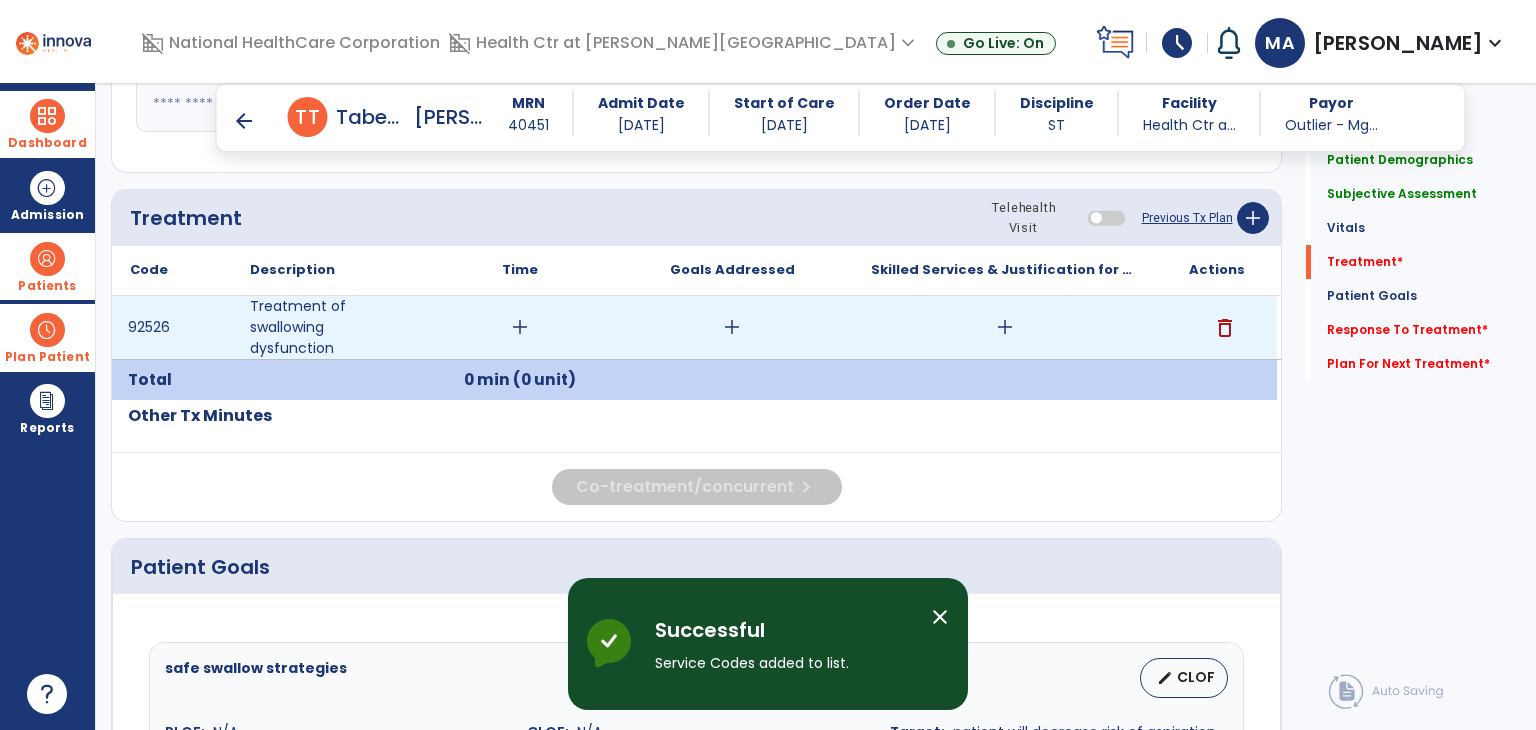 click on "add" at bounding box center [732, 327] 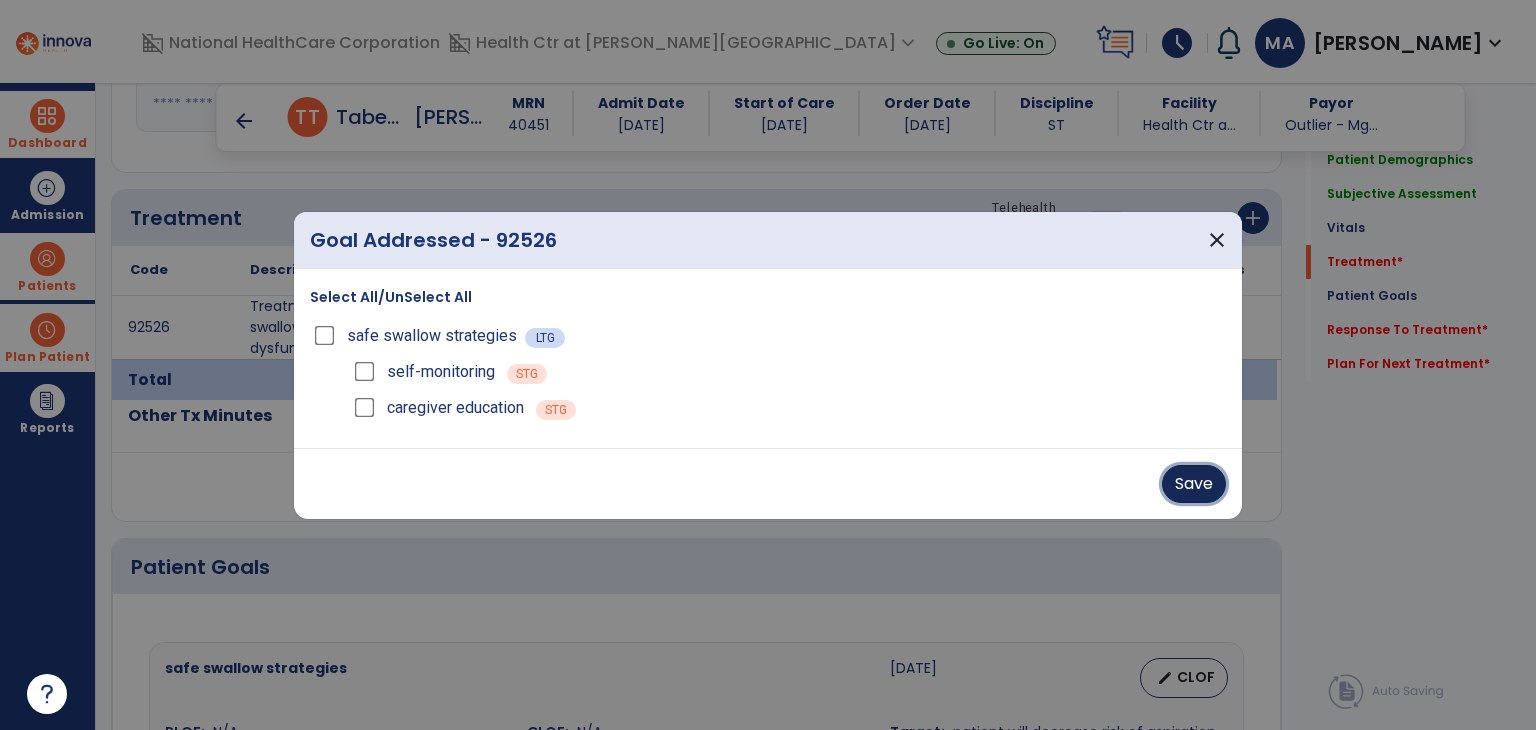 click on "Save" at bounding box center [1194, 484] 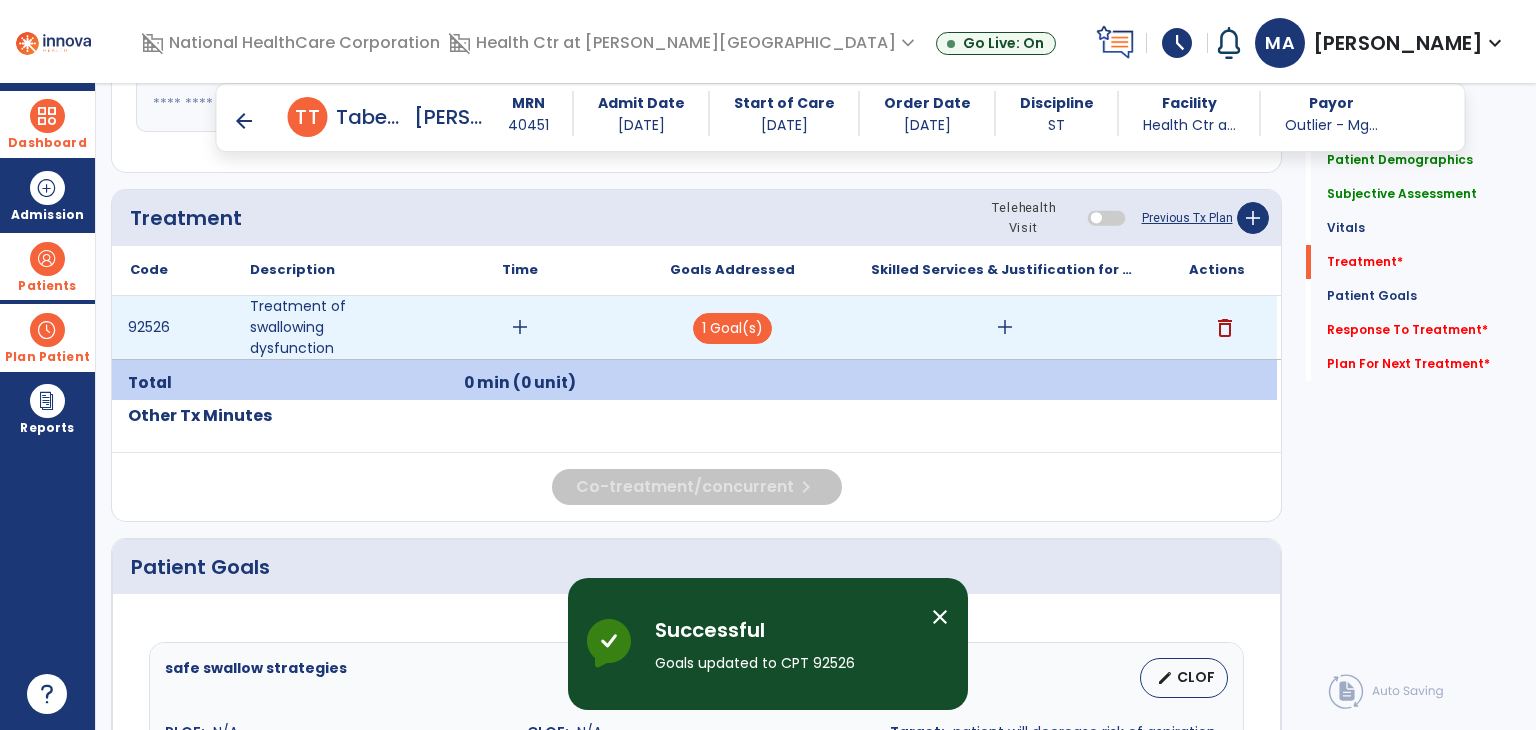 click on "add" at bounding box center [1004, 327] 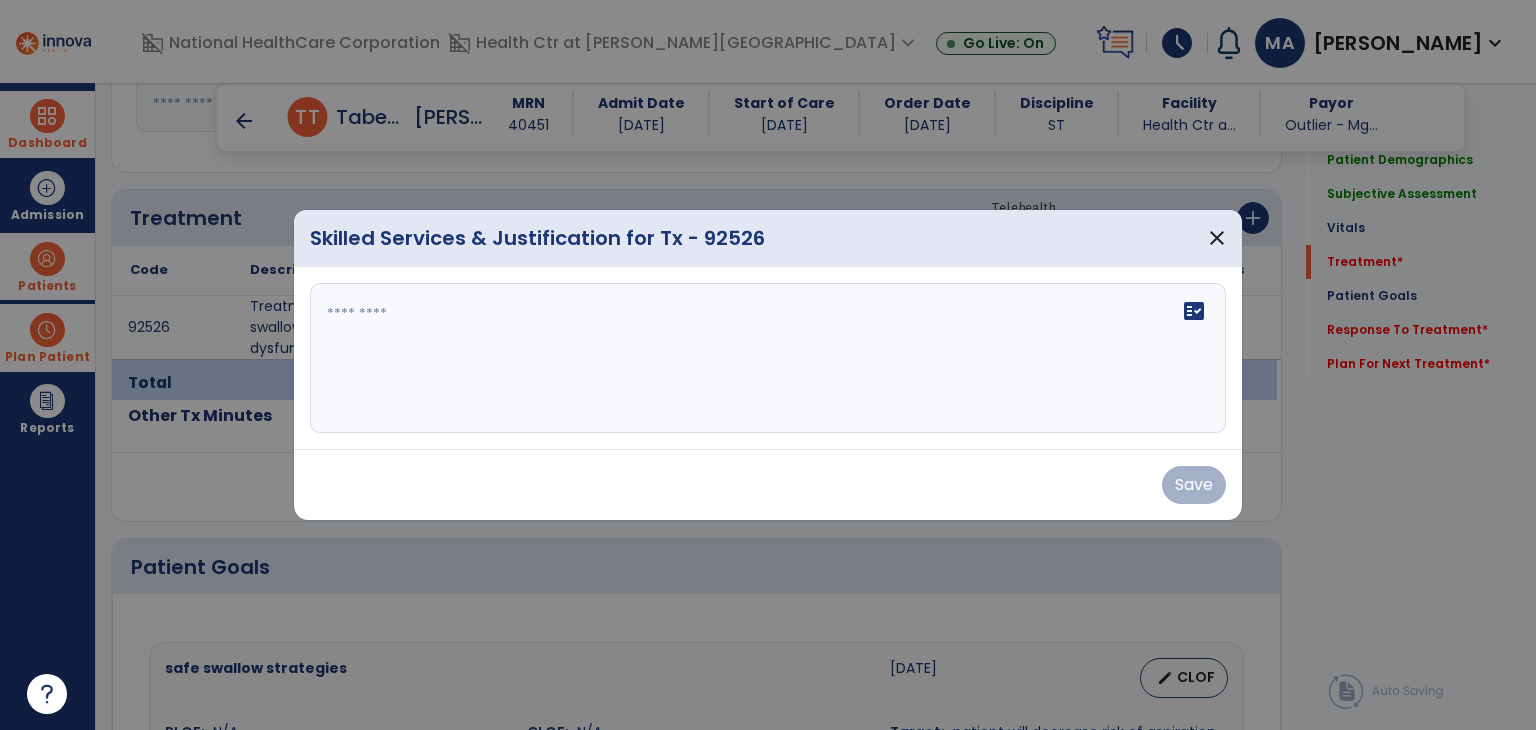 click on "fact_check" at bounding box center [768, 358] 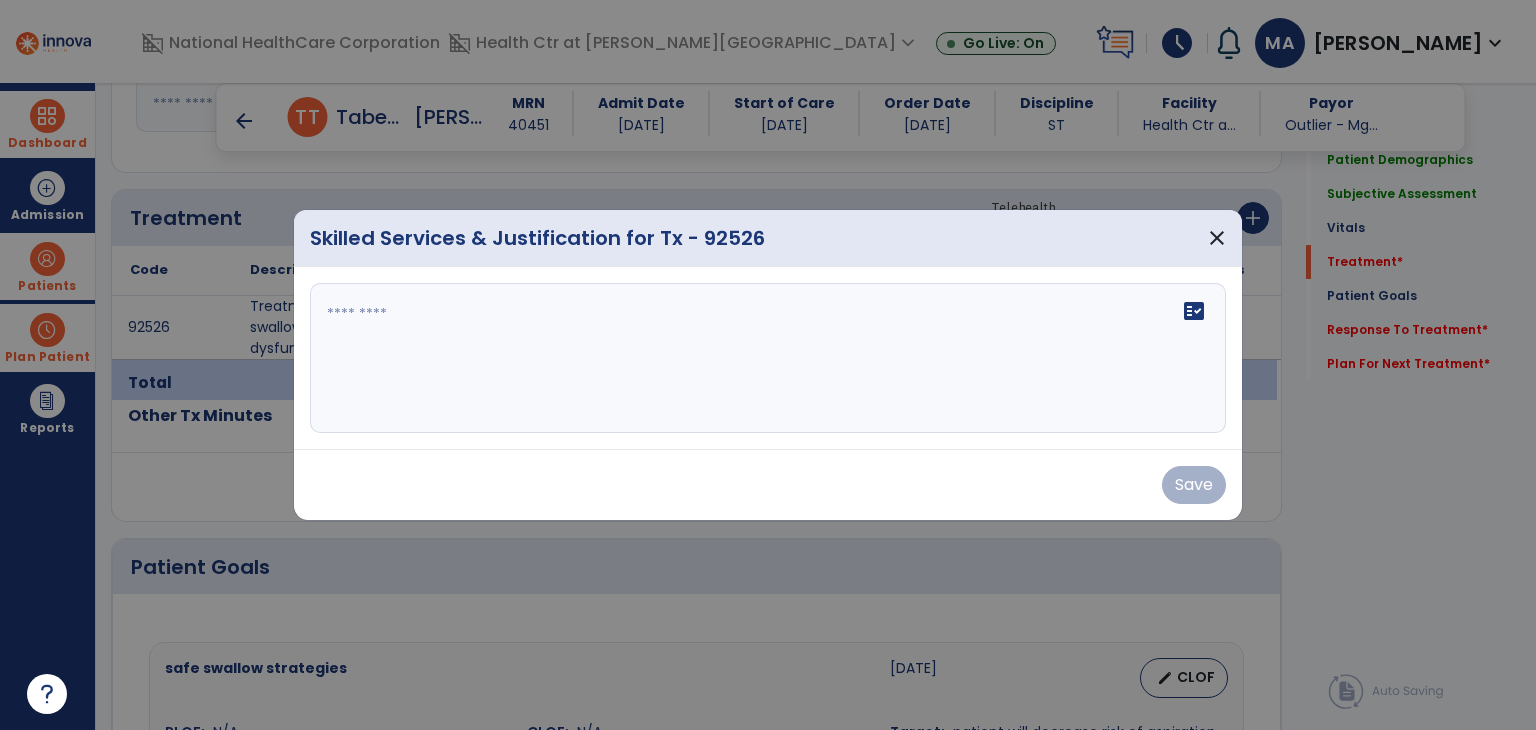 scroll, scrollTop: 0, scrollLeft: 0, axis: both 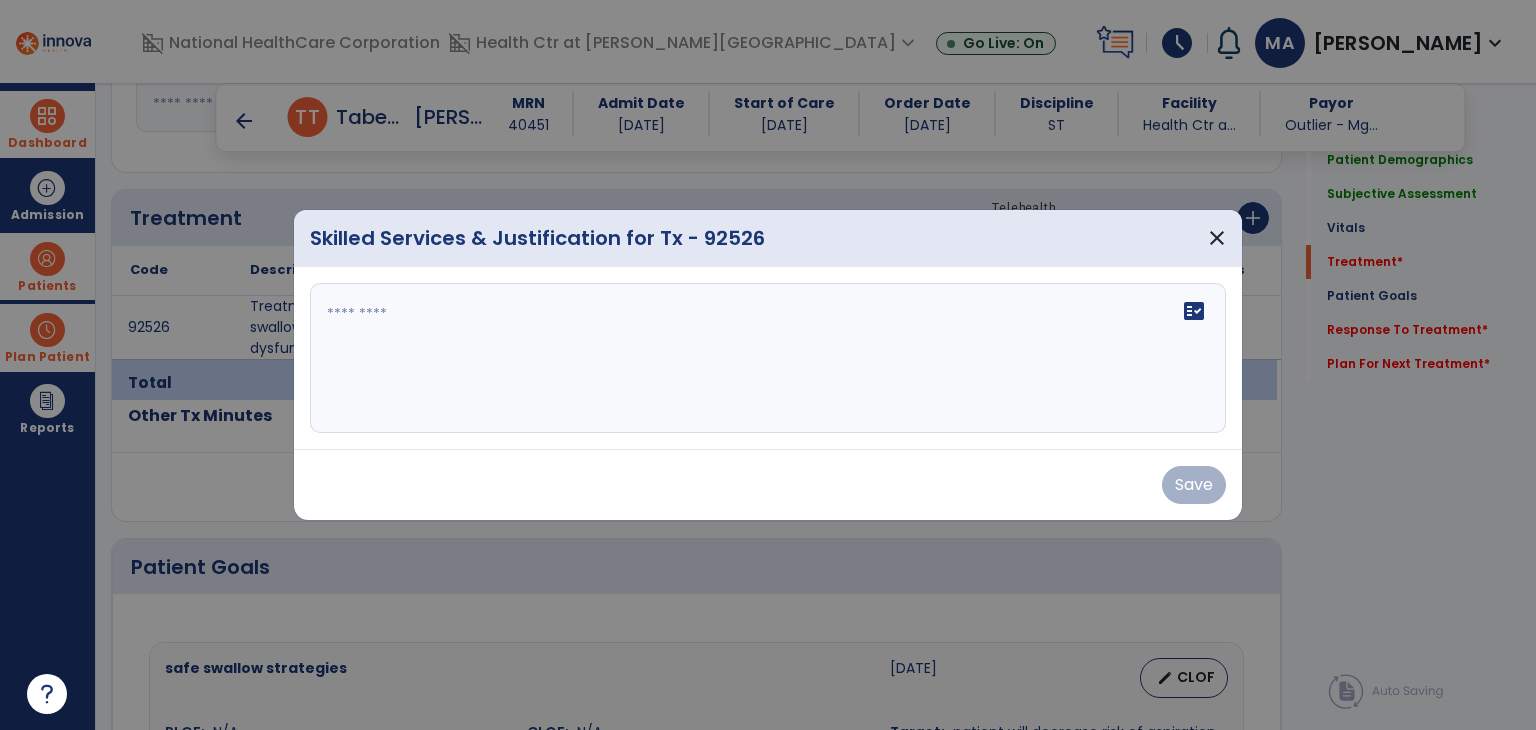 click at bounding box center [768, 358] 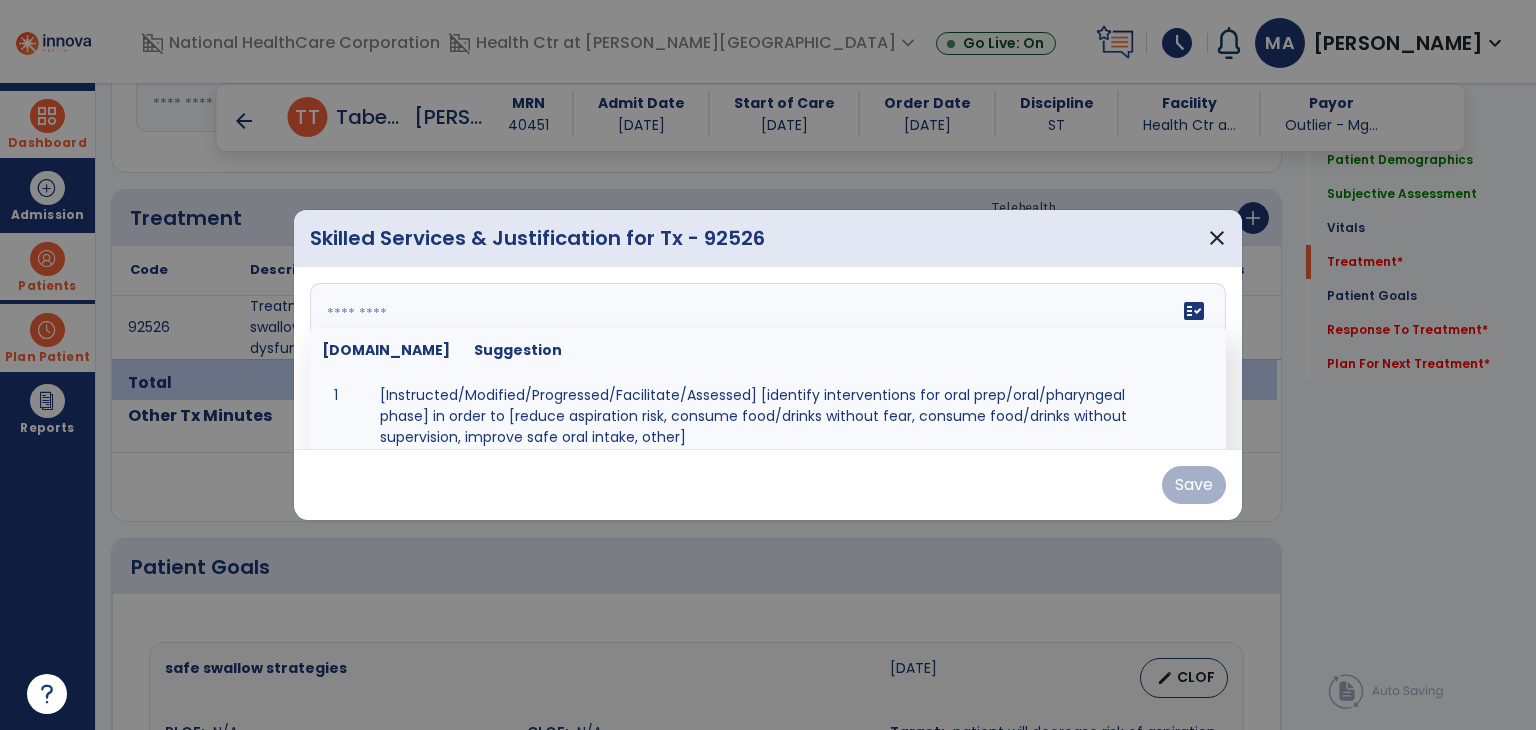 click at bounding box center [766, 358] 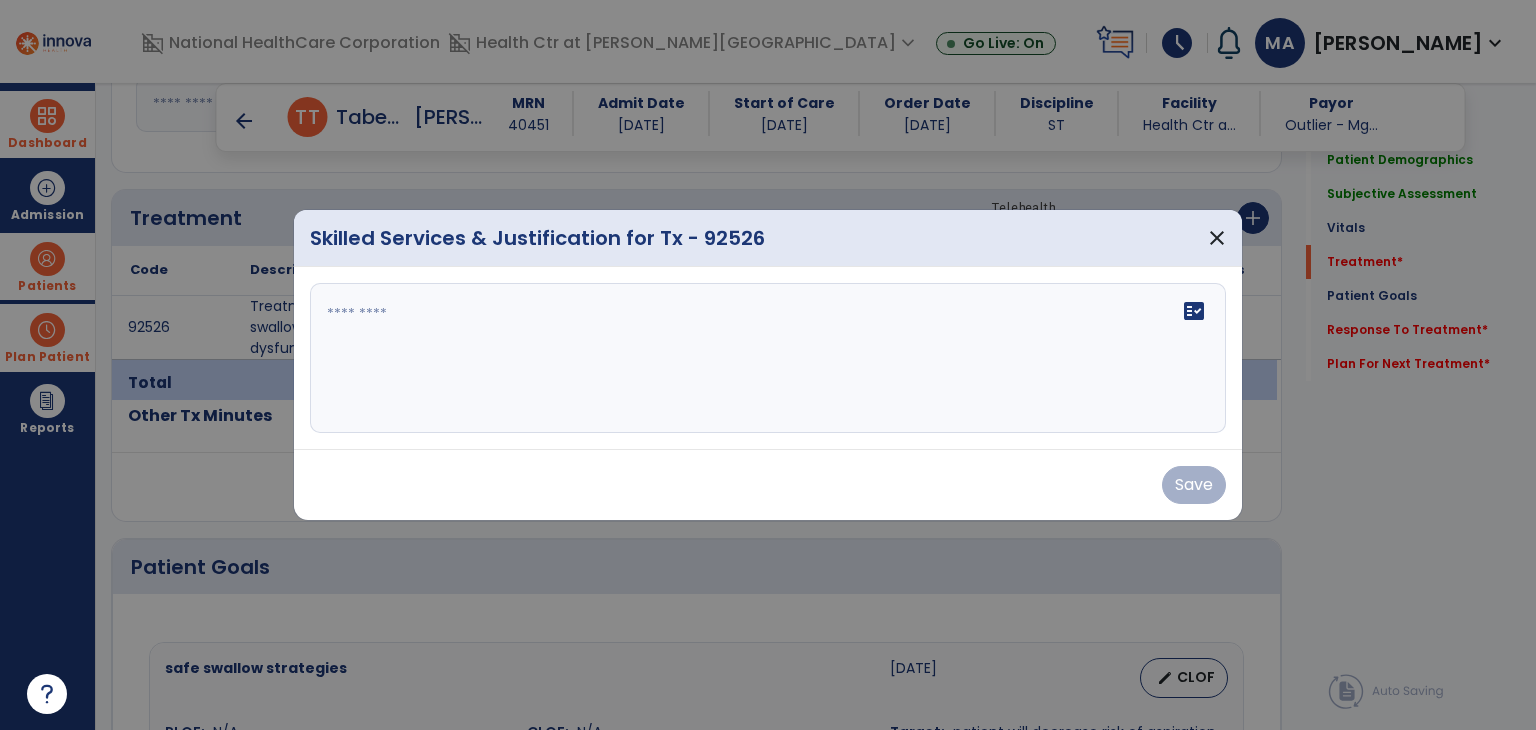 drag, startPoint x: 823, startPoint y: 268, endPoint x: 376, endPoint y: 239, distance: 447.93973 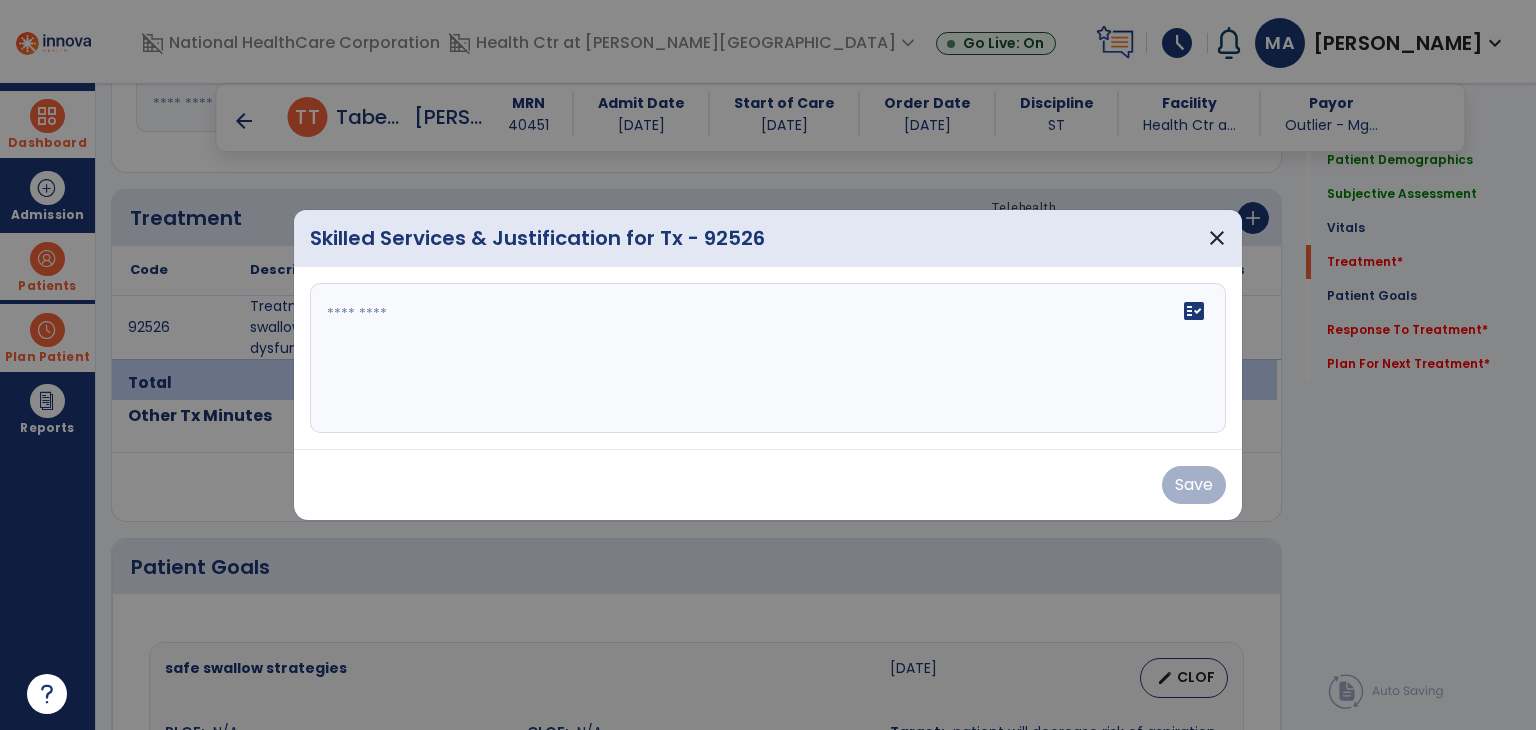 click on "Skilled Services & Justification for Tx - 92526   close   fact_check   Save" at bounding box center [768, 365] 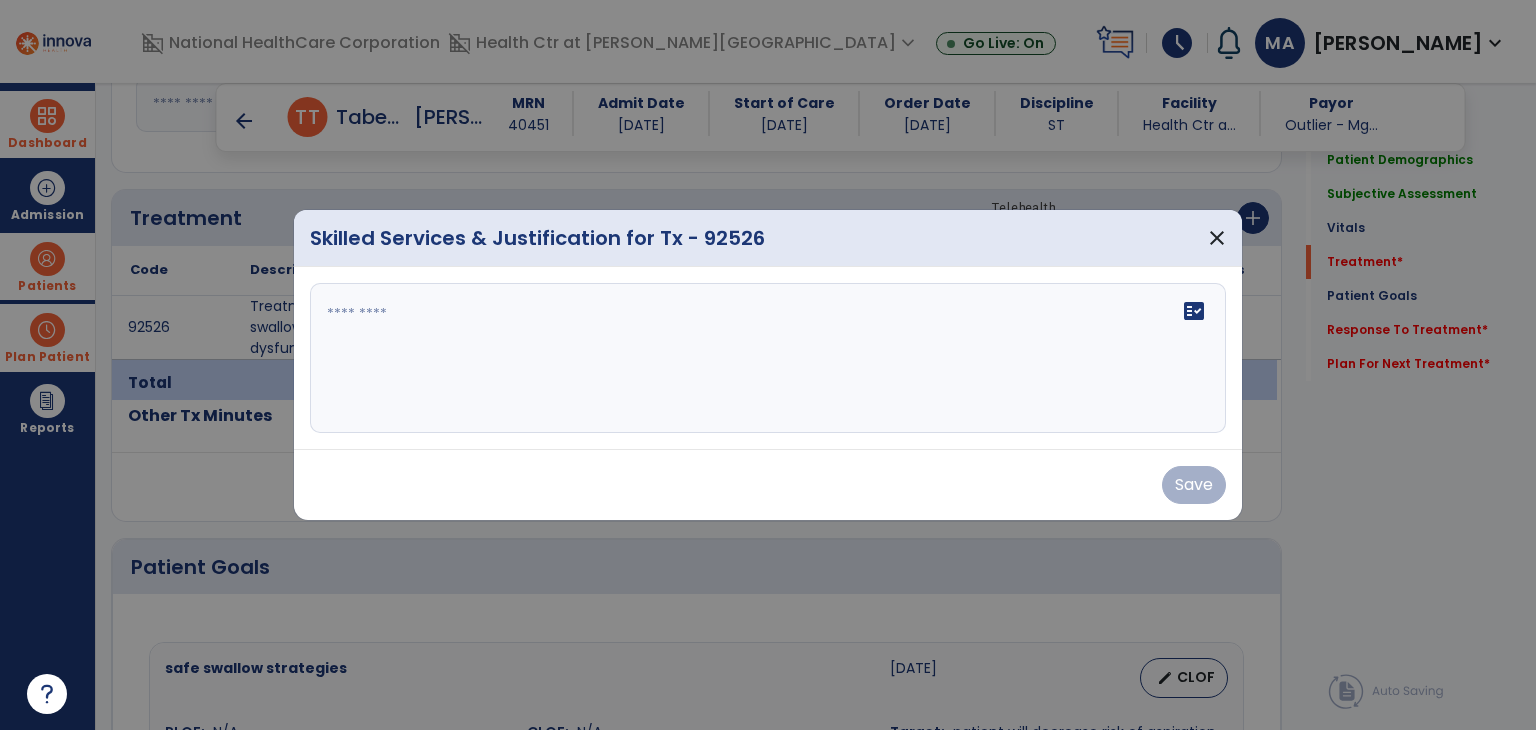 drag, startPoint x: 296, startPoint y: 232, endPoint x: 1030, endPoint y: 261, distance: 734.5727 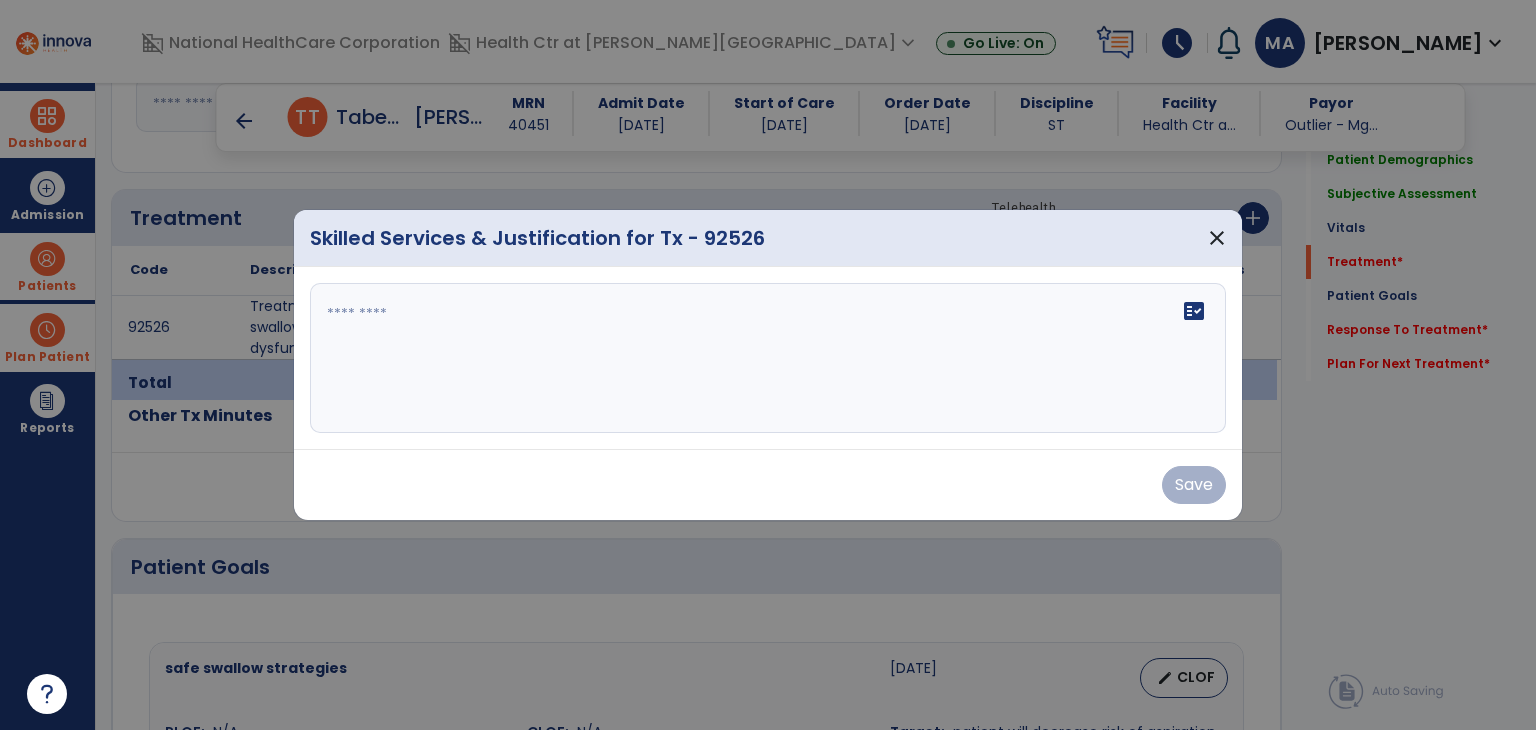 click on "Skilled Services & Justification for Tx - 92526   close" at bounding box center [768, 238] 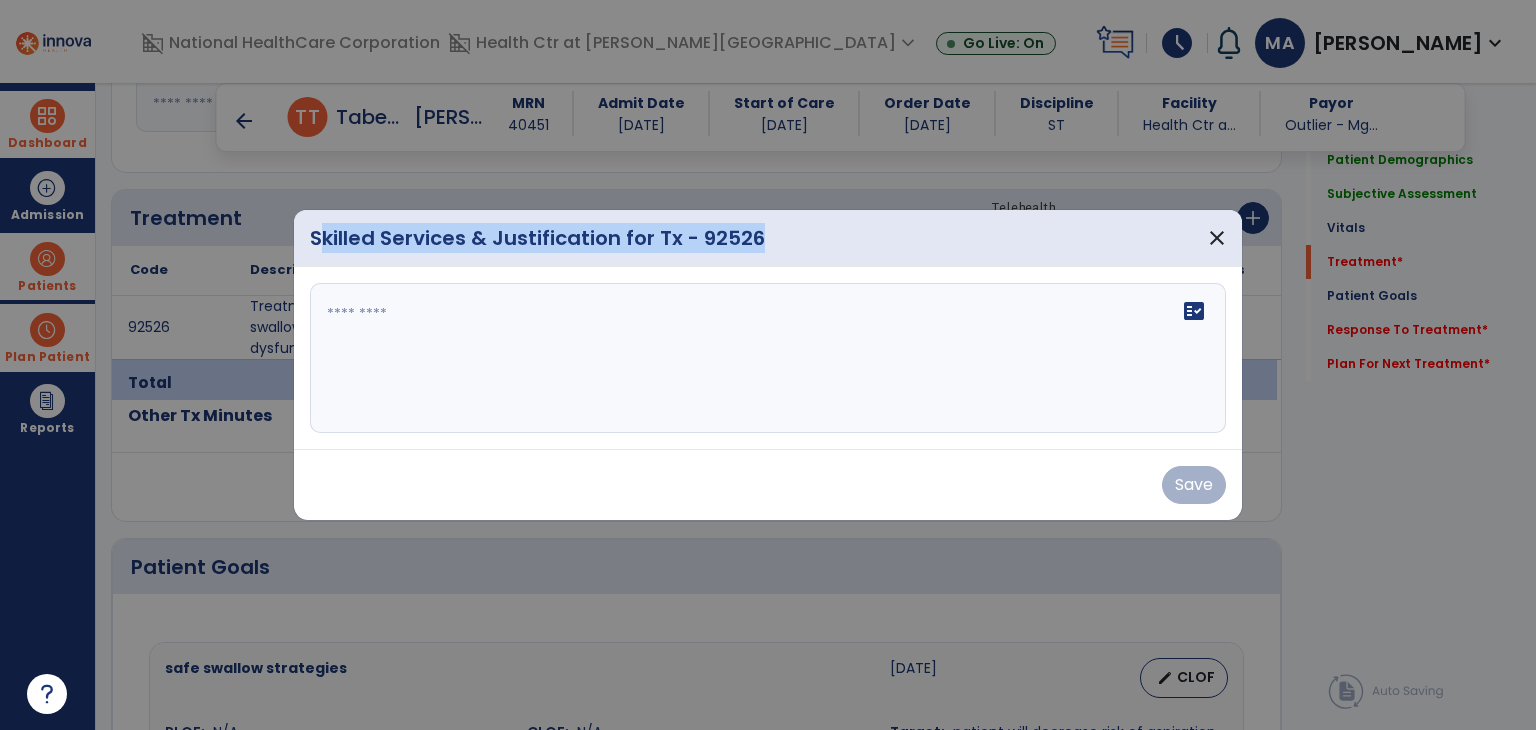 click on "Skilled Services & Justification for Tx - 92526   close" at bounding box center (768, 238) 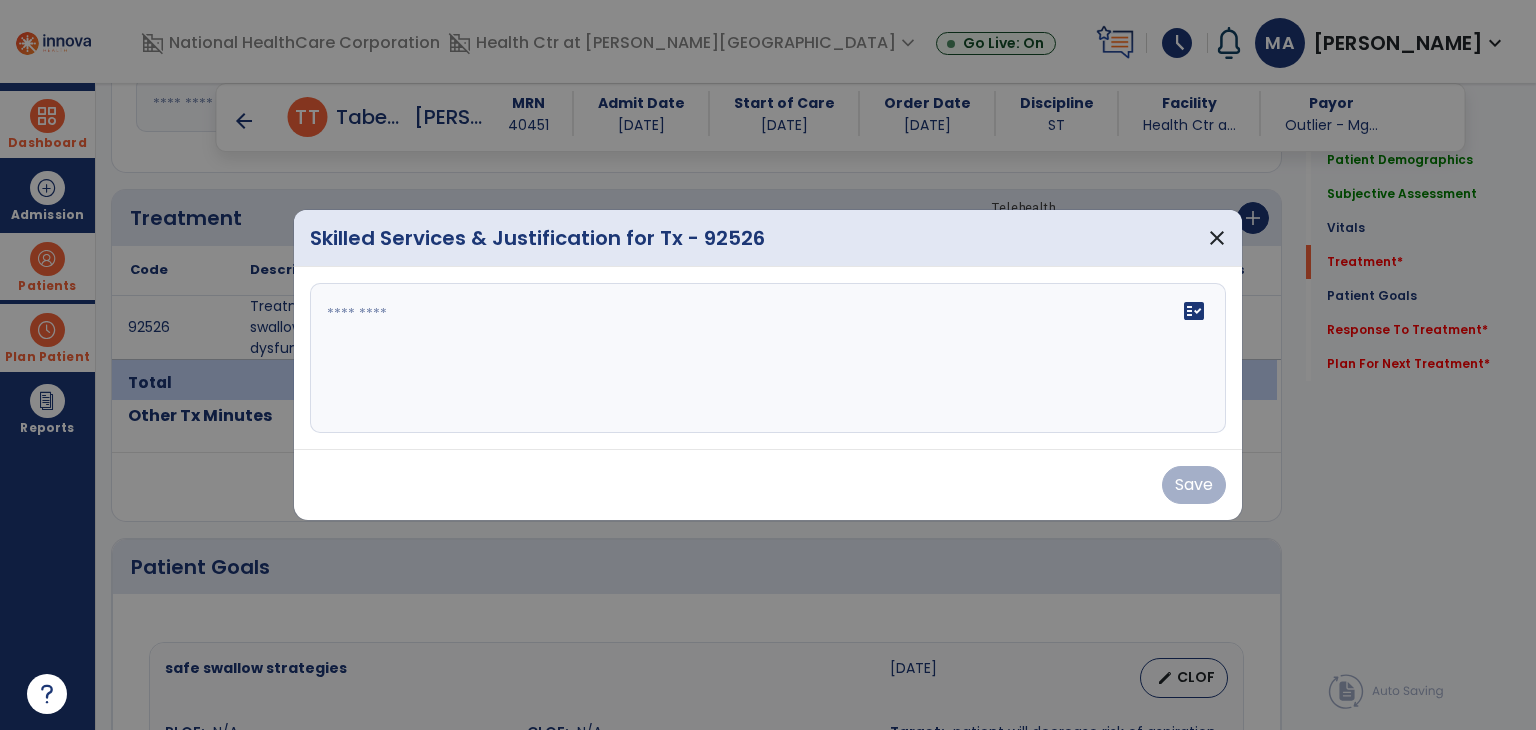 drag, startPoint x: 795, startPoint y: 327, endPoint x: 763, endPoint y: 325, distance: 32.06244 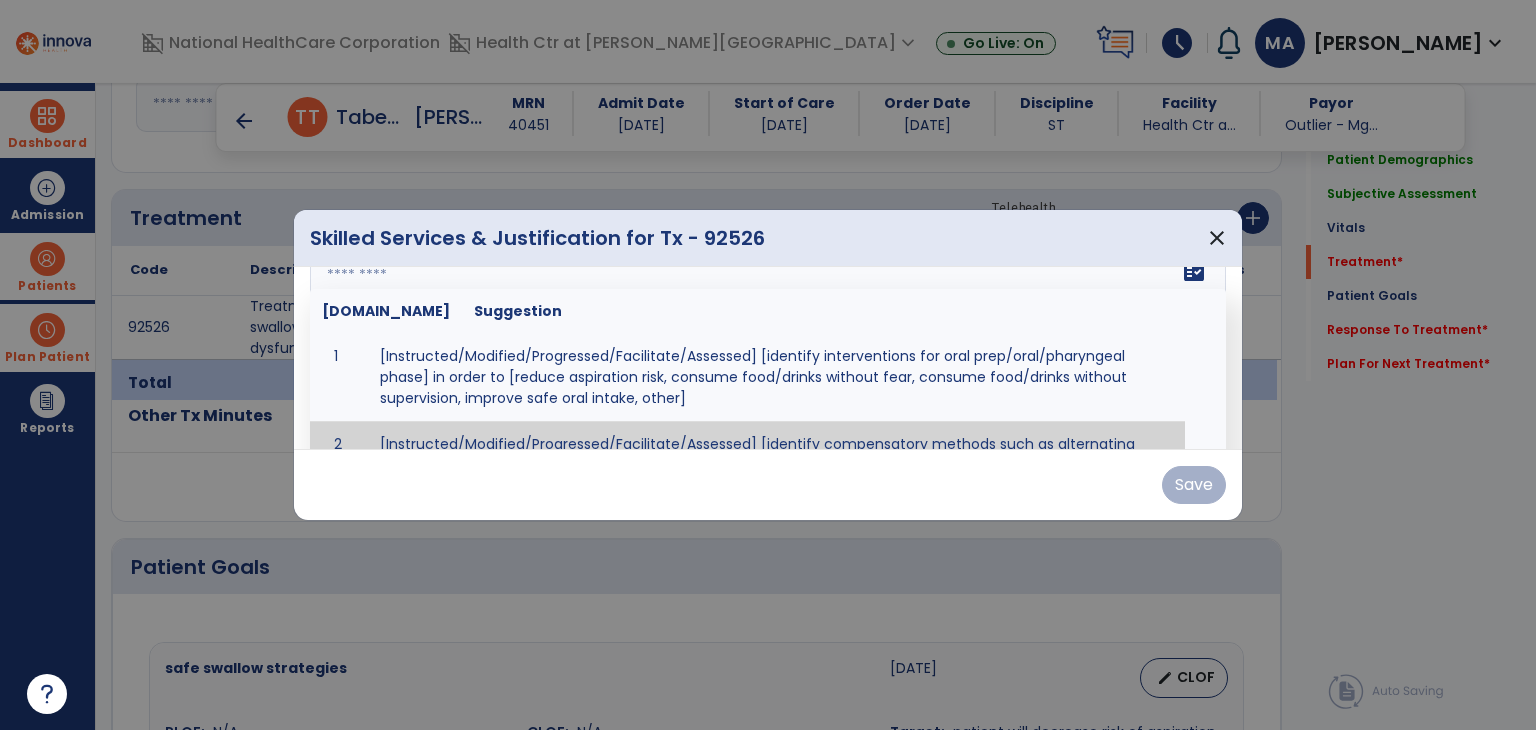 scroll, scrollTop: 0, scrollLeft: 0, axis: both 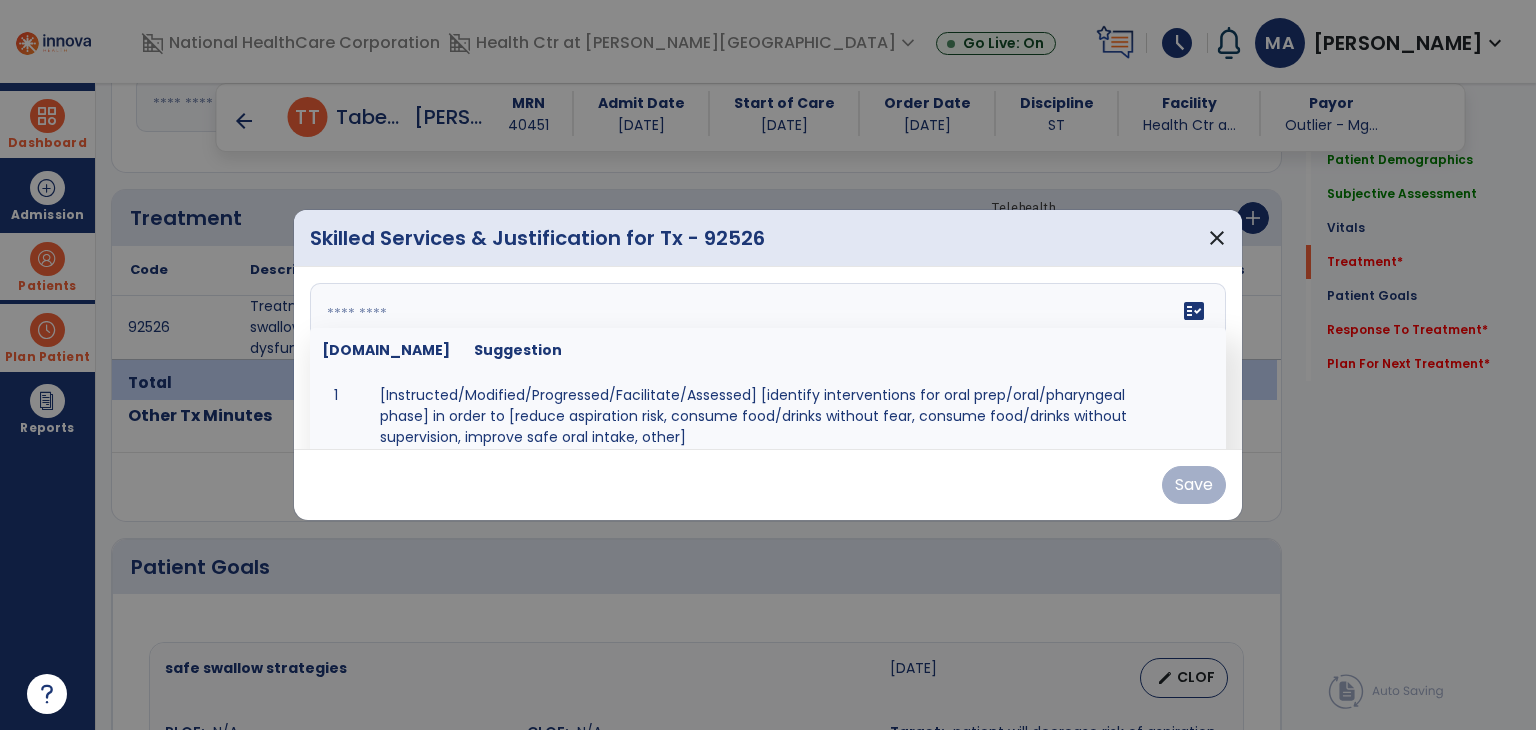 drag, startPoint x: 598, startPoint y: 312, endPoint x: 592, endPoint y: 288, distance: 24.738634 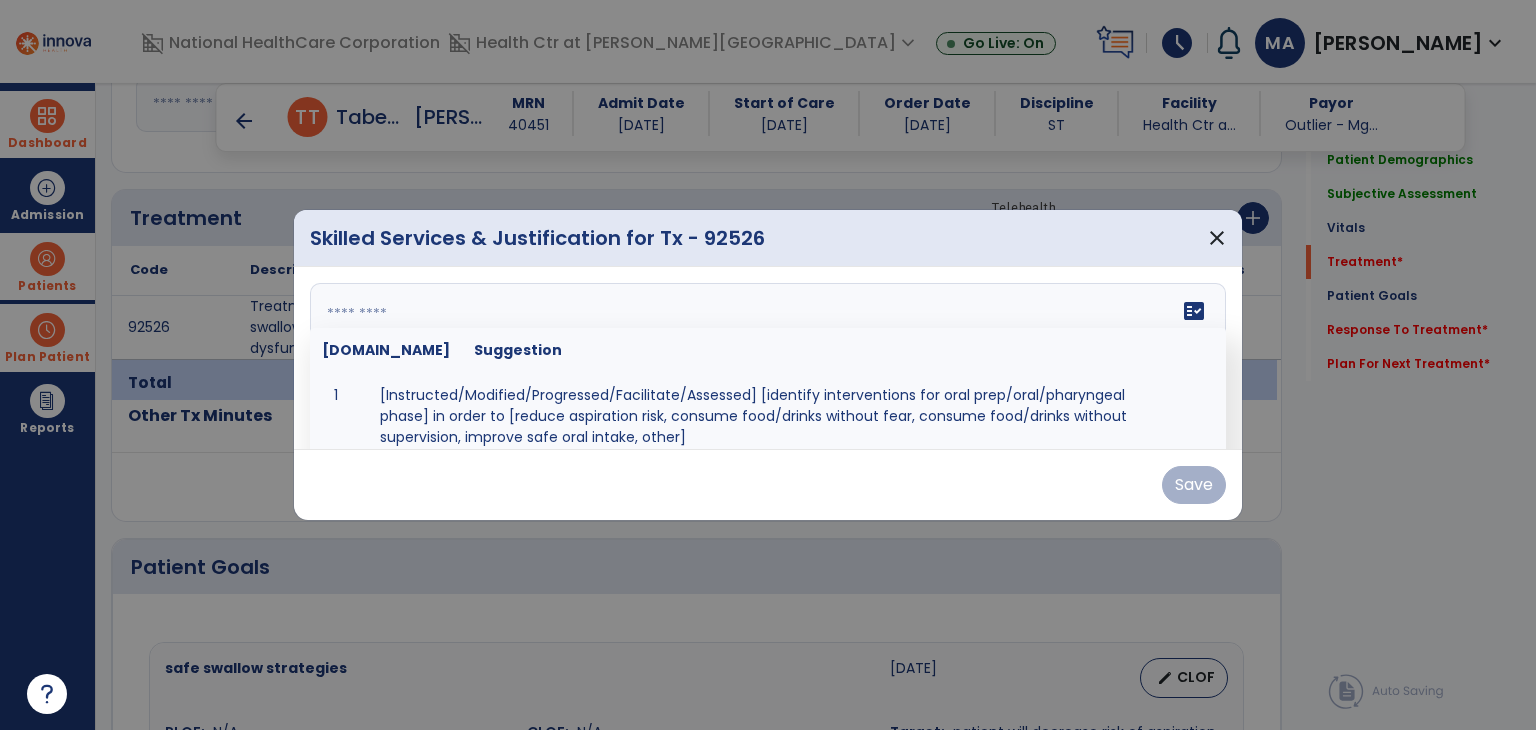 click at bounding box center (766, 358) 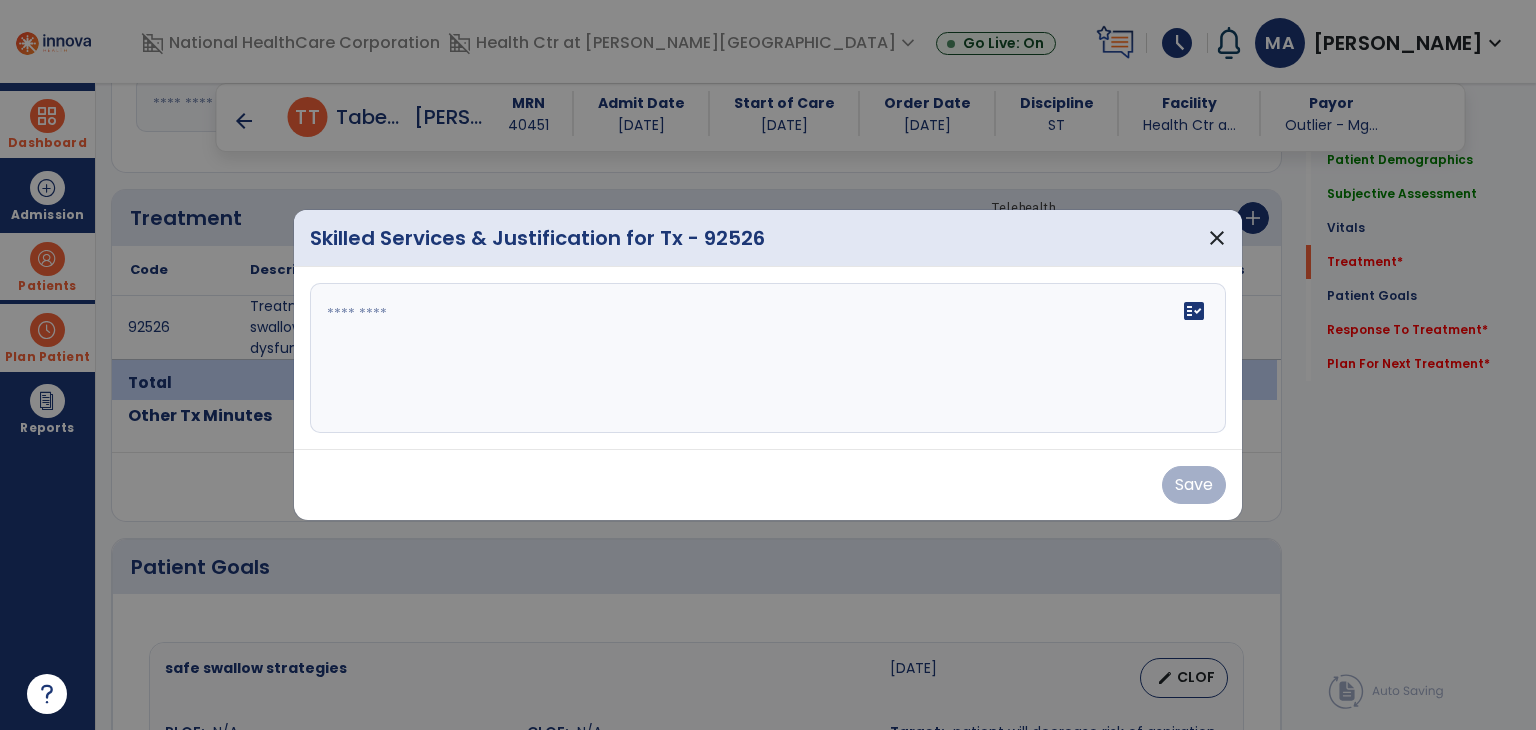 click at bounding box center [768, 358] 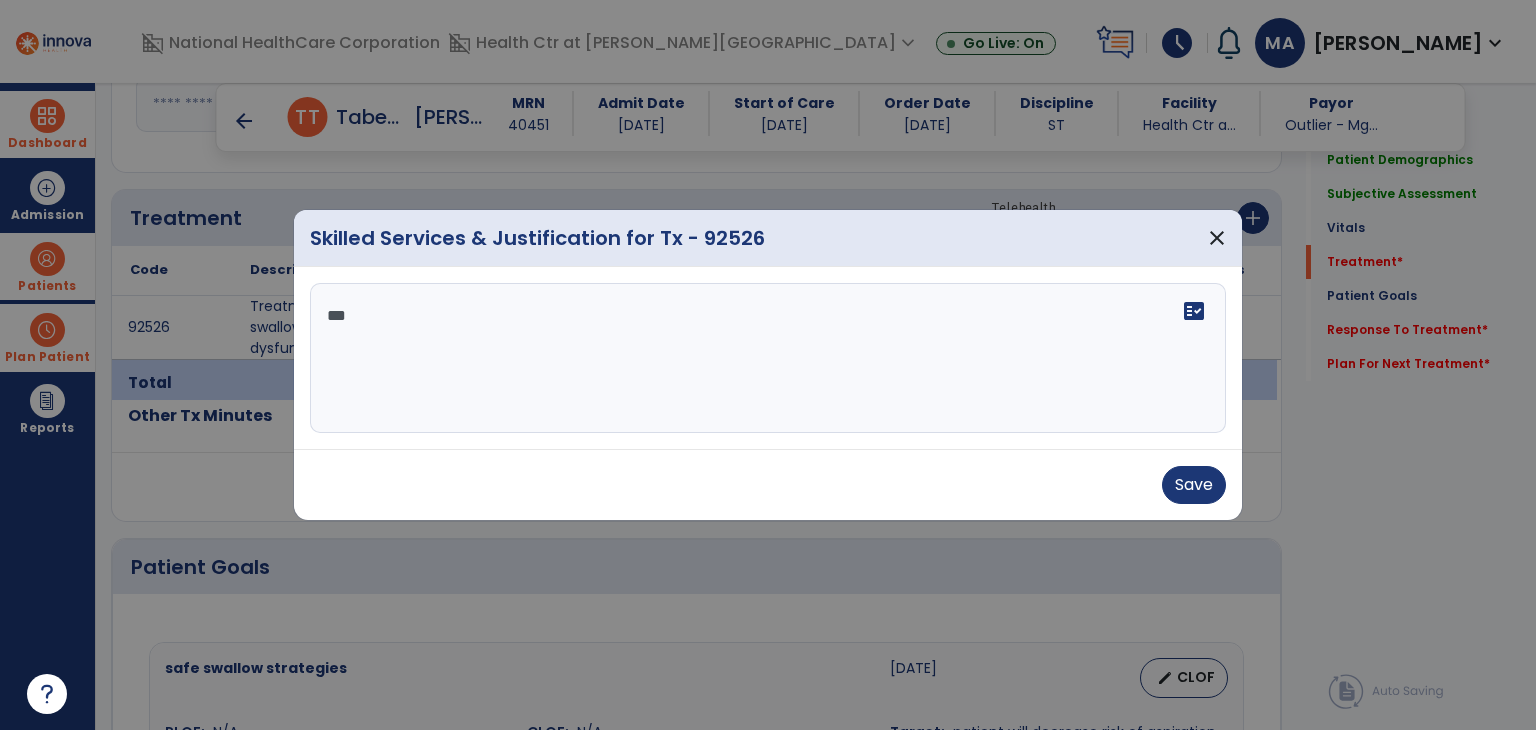 scroll, scrollTop: 0, scrollLeft: 0, axis: both 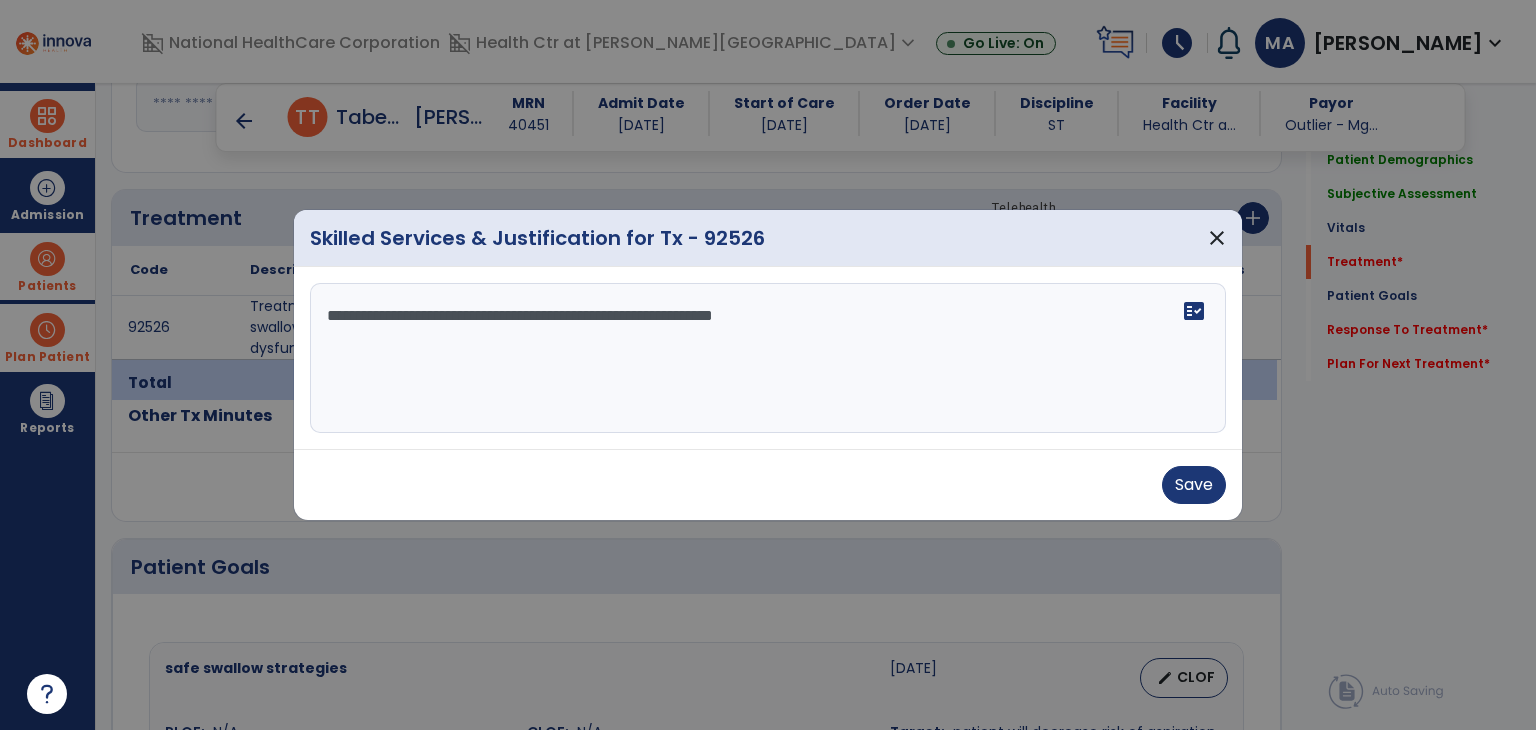 type on "**********" 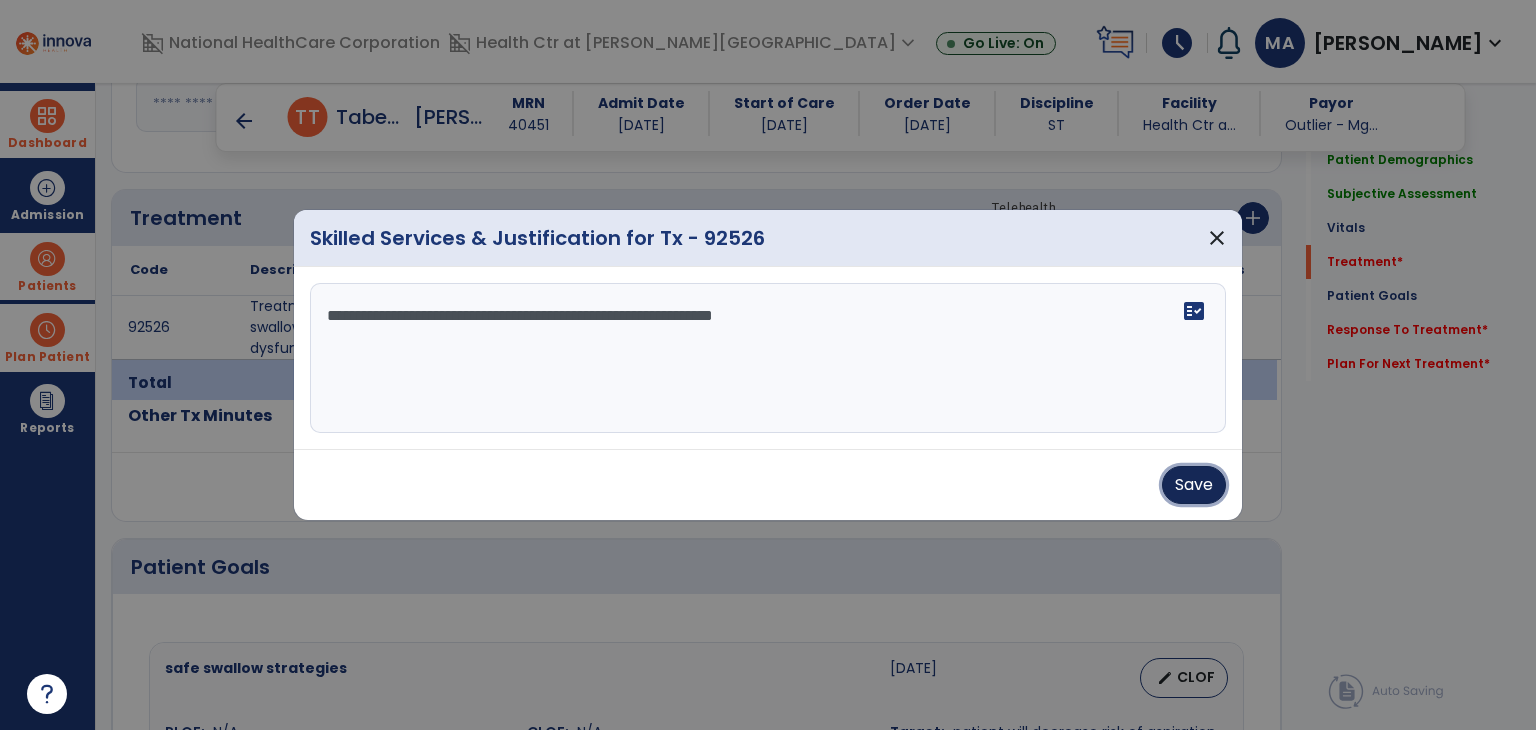 click on "Save" at bounding box center (1194, 485) 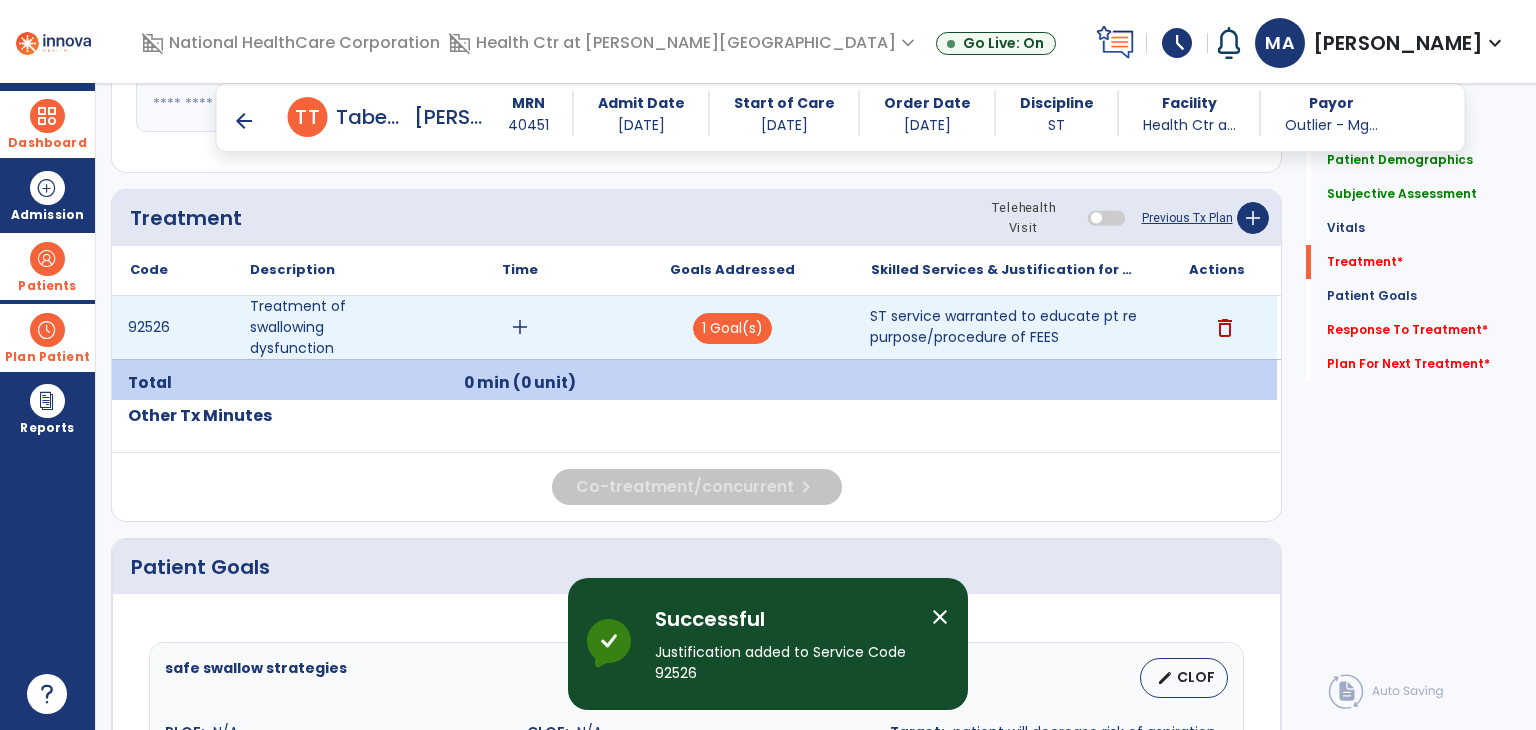 click on "add" at bounding box center (520, 327) 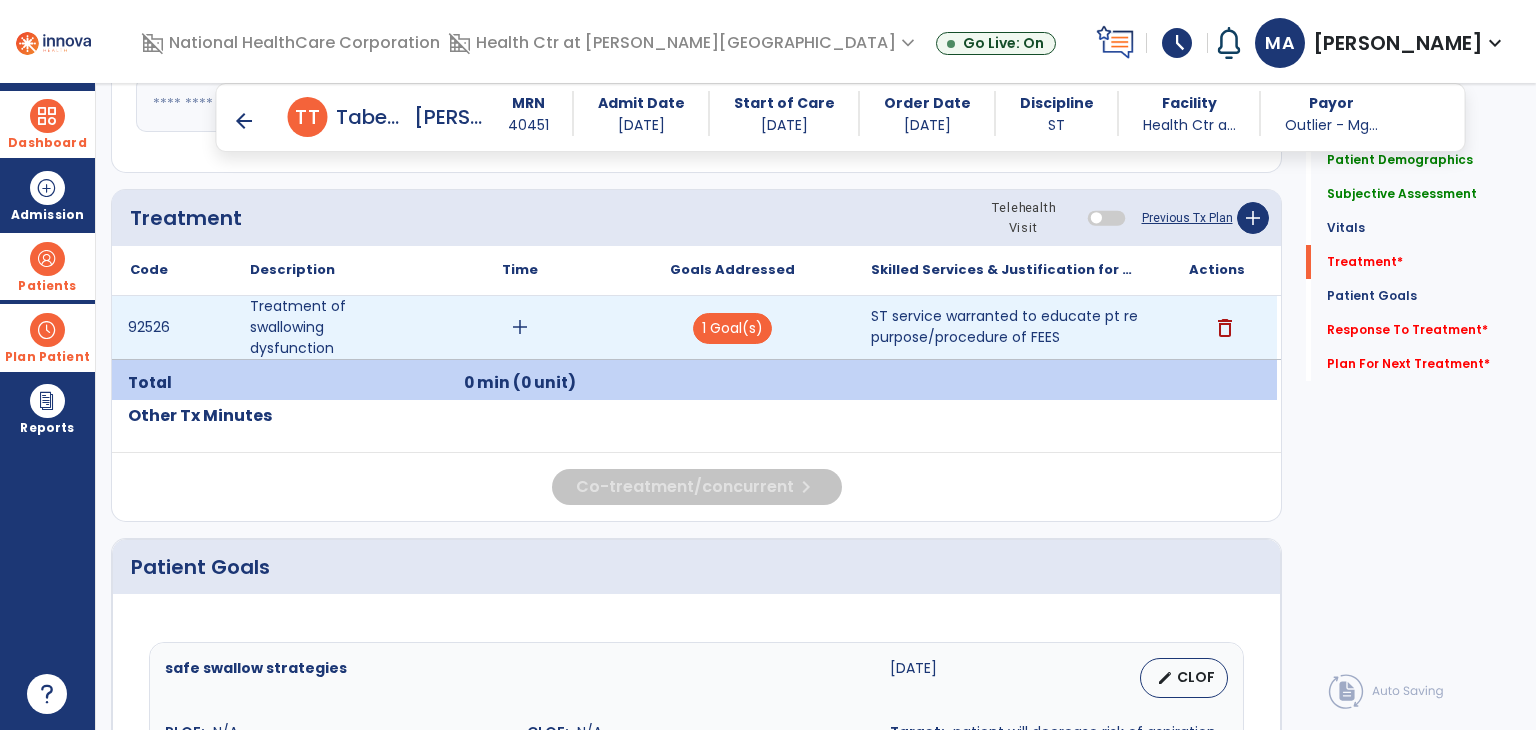 click on "add" at bounding box center [520, 327] 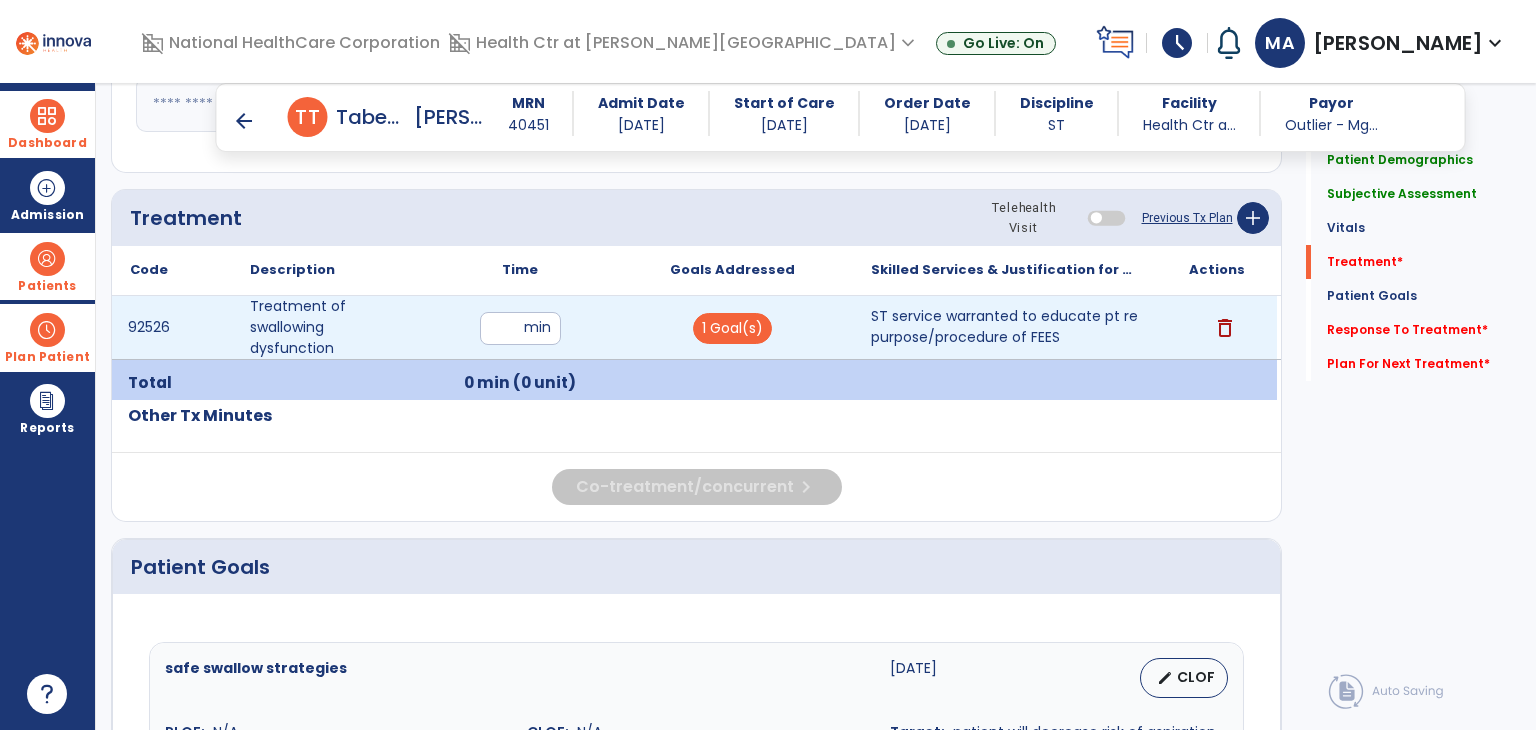 type on "**" 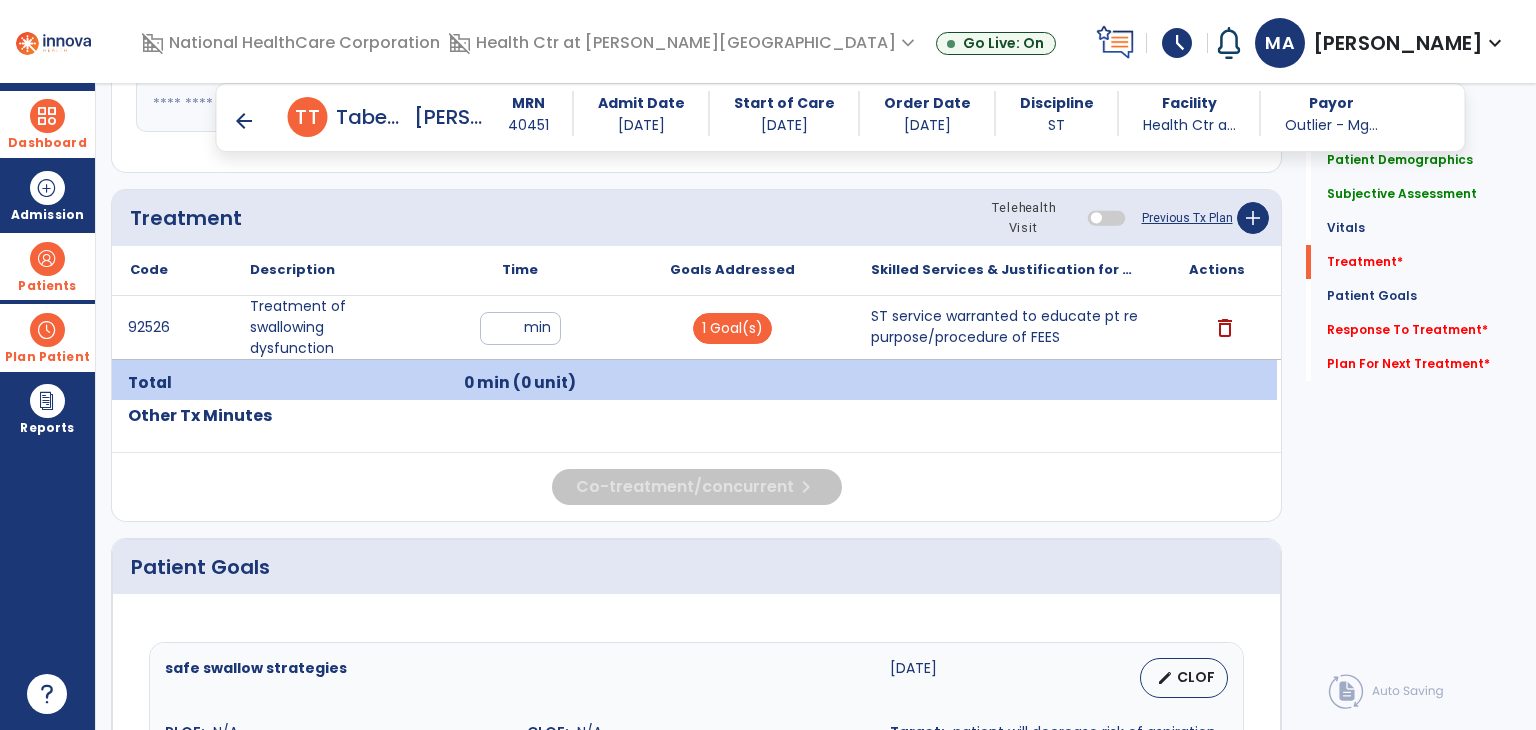 click on "Quick Links  Patient Demographics   Patient Demographics   Subjective Assessment   Subjective Assessment   Vitals   Vitals   Treatment   *  Treatment   *  Patient Goals   Patient Goals   Response To Treatment   *  Response To Treatment   *  Plan For Next Treatment   *  Plan For Next Treatment   *" 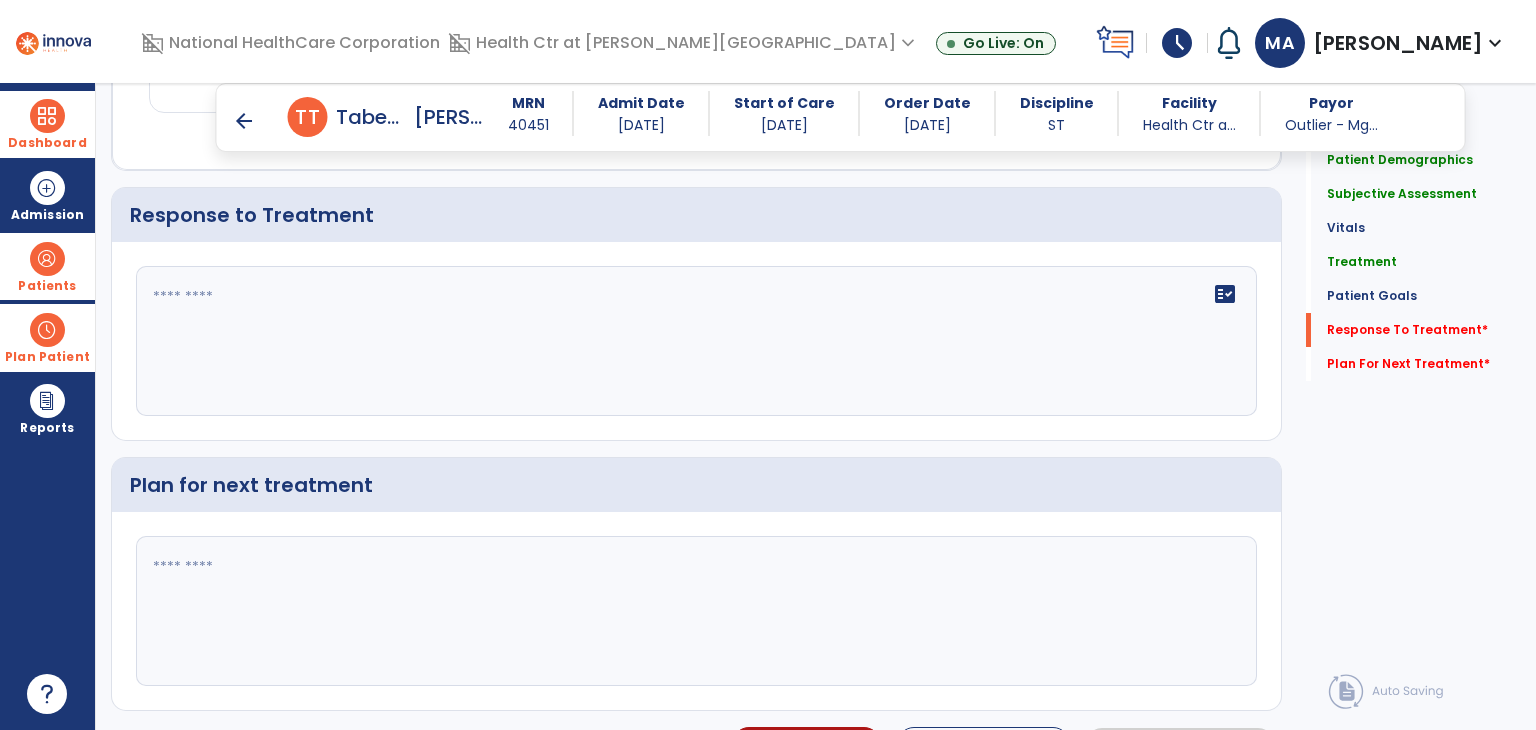 scroll, scrollTop: 2227, scrollLeft: 0, axis: vertical 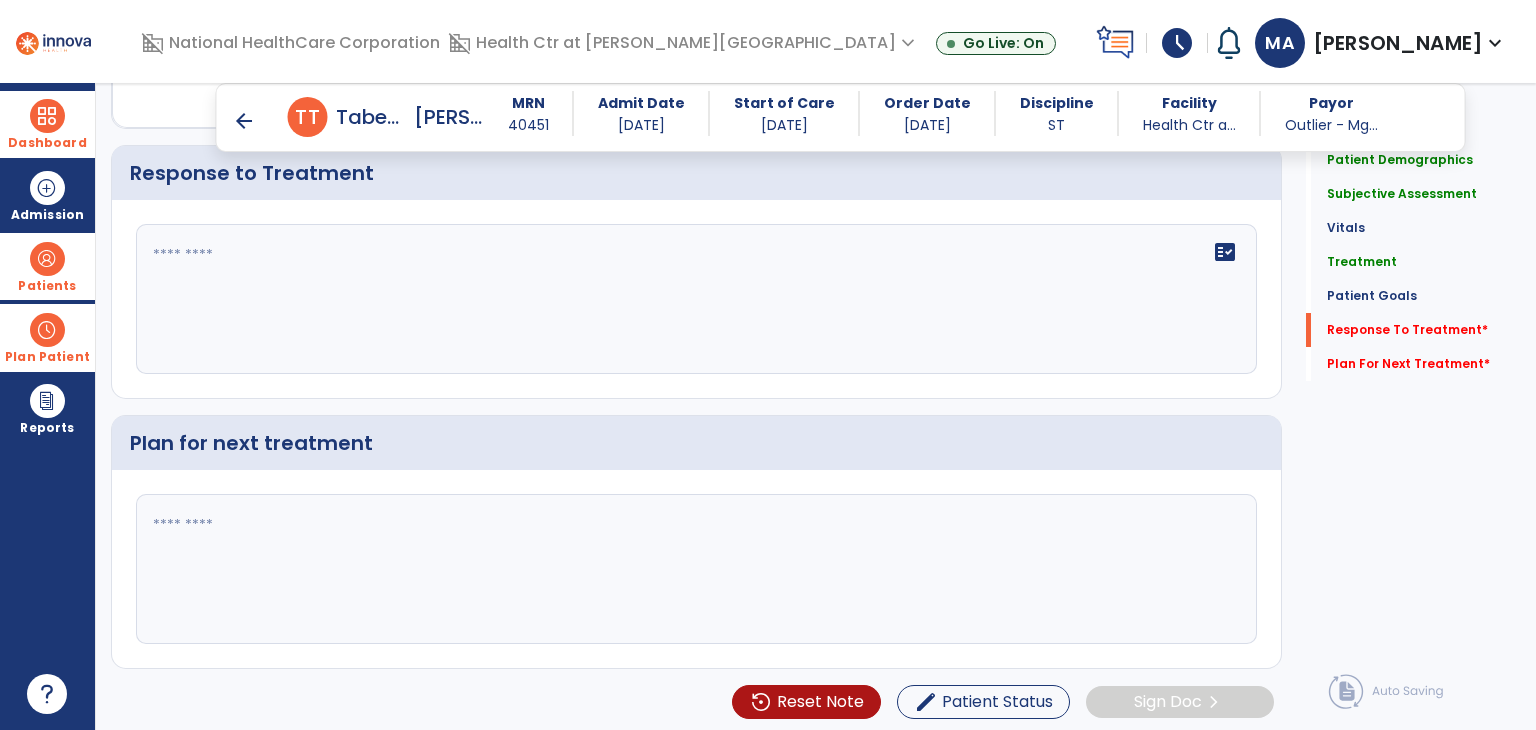 click on "fact_check" 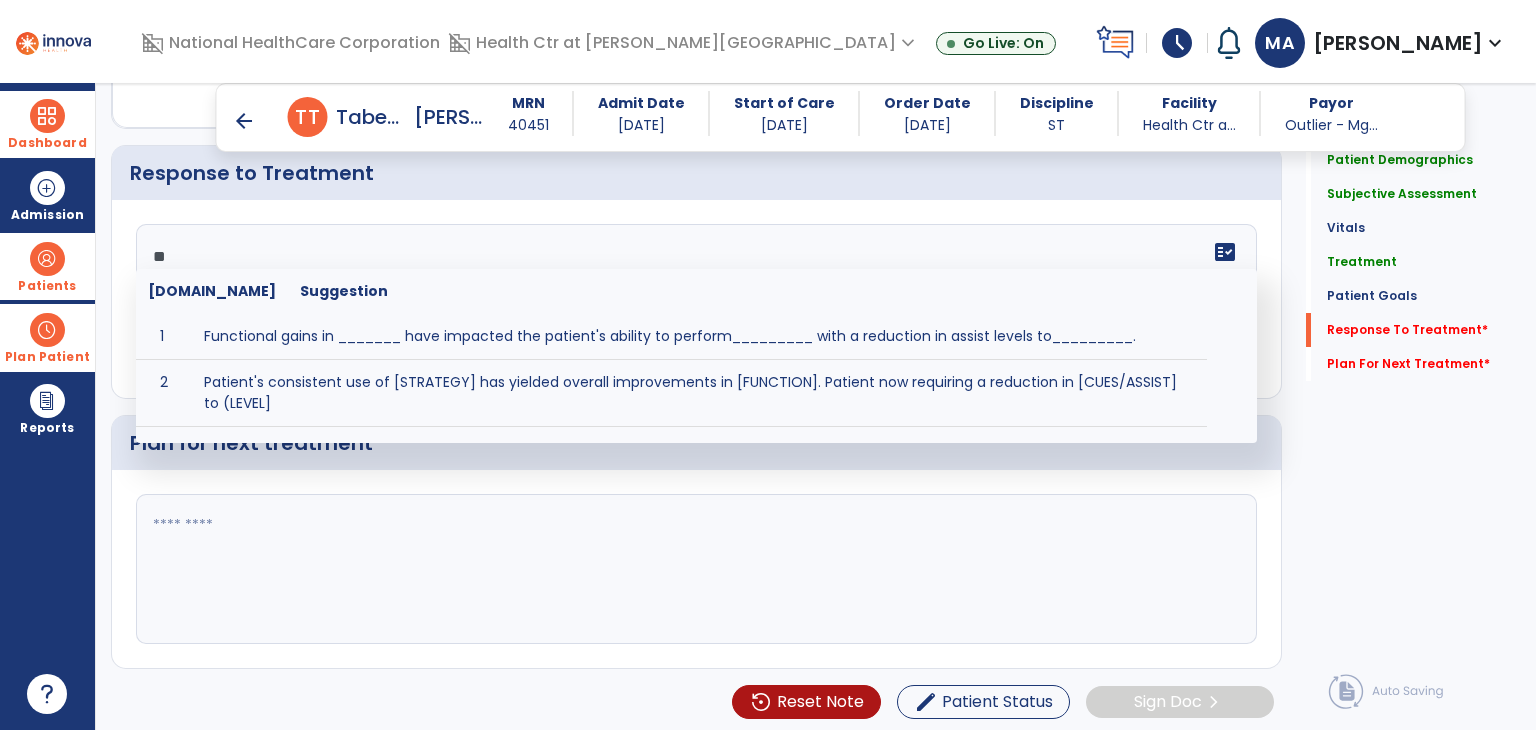 type on "*" 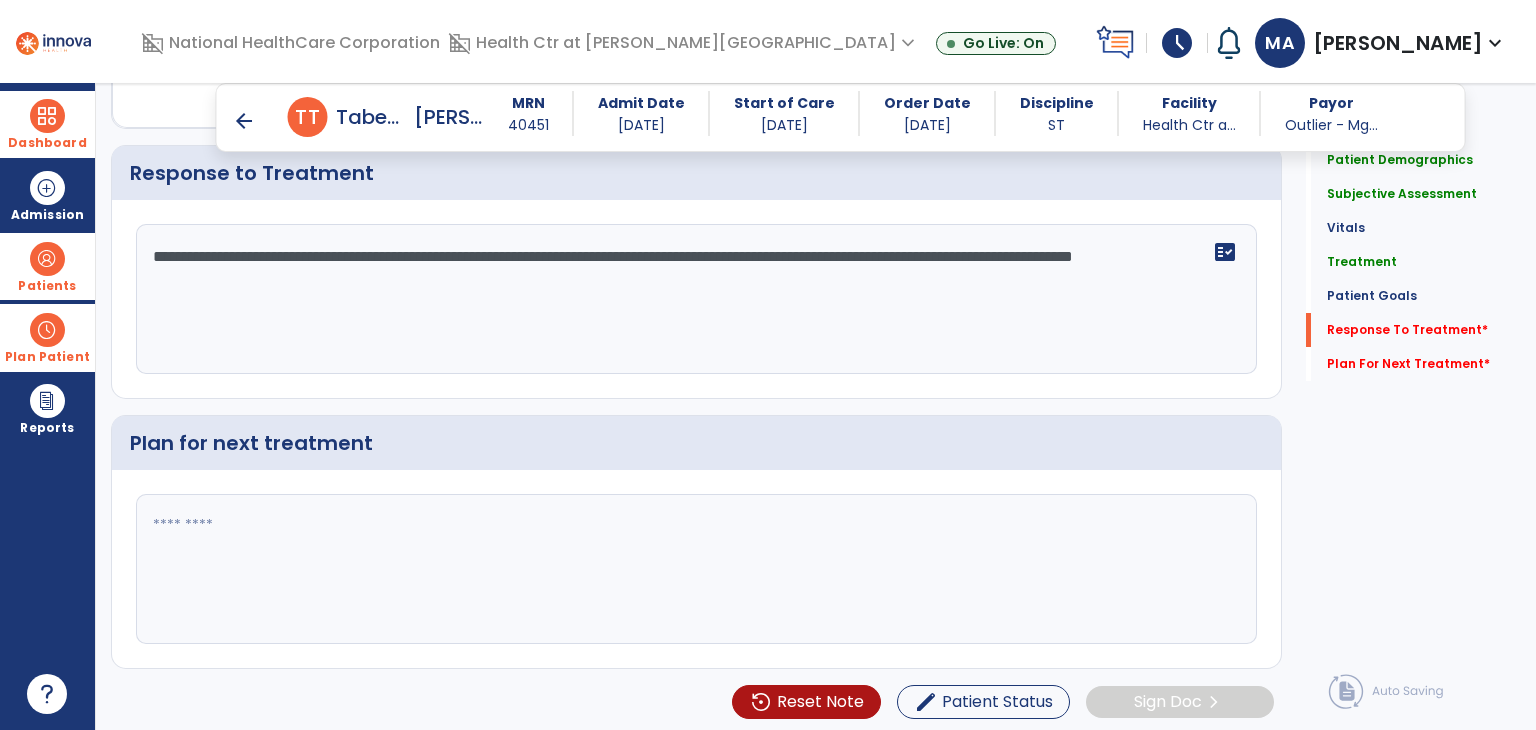 click 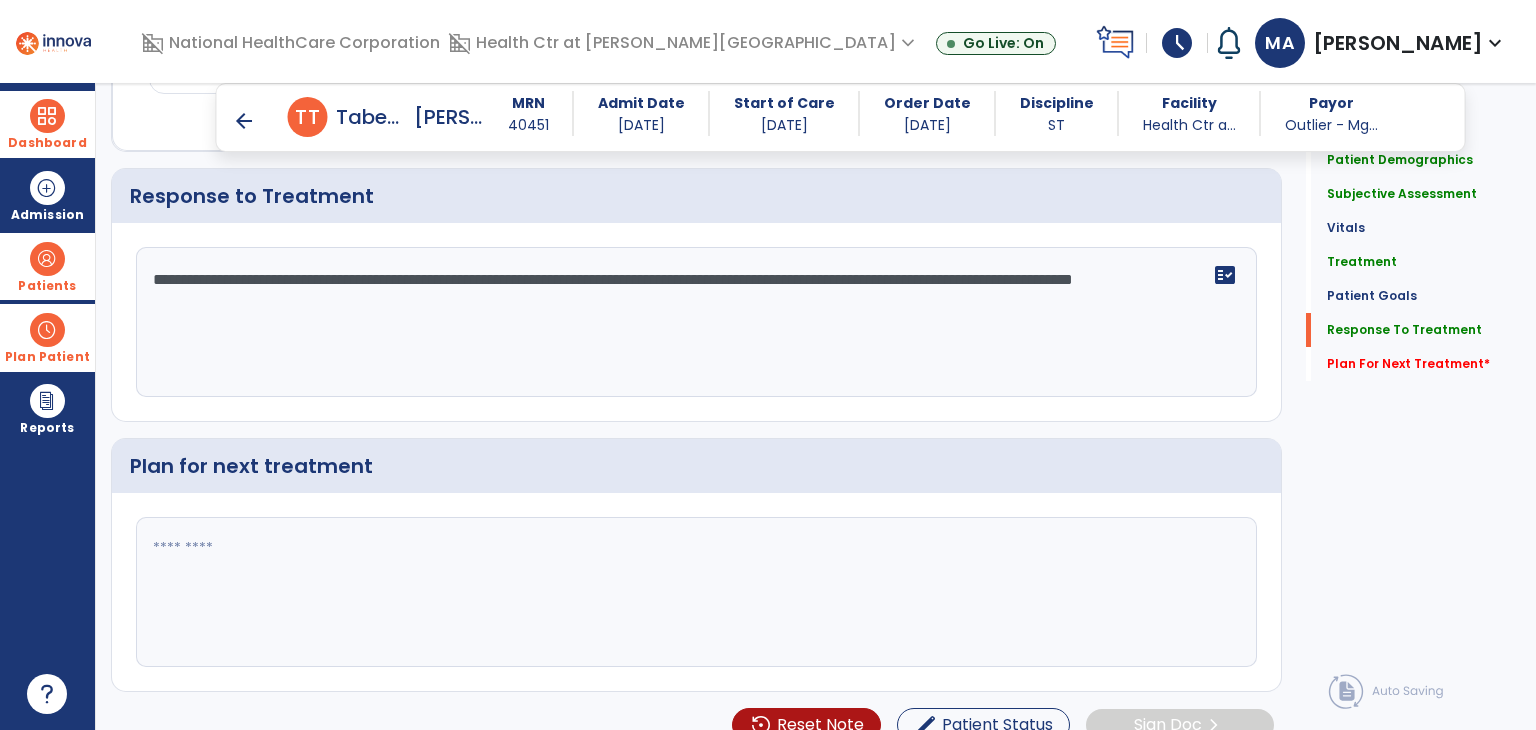 scroll, scrollTop: 2227, scrollLeft: 0, axis: vertical 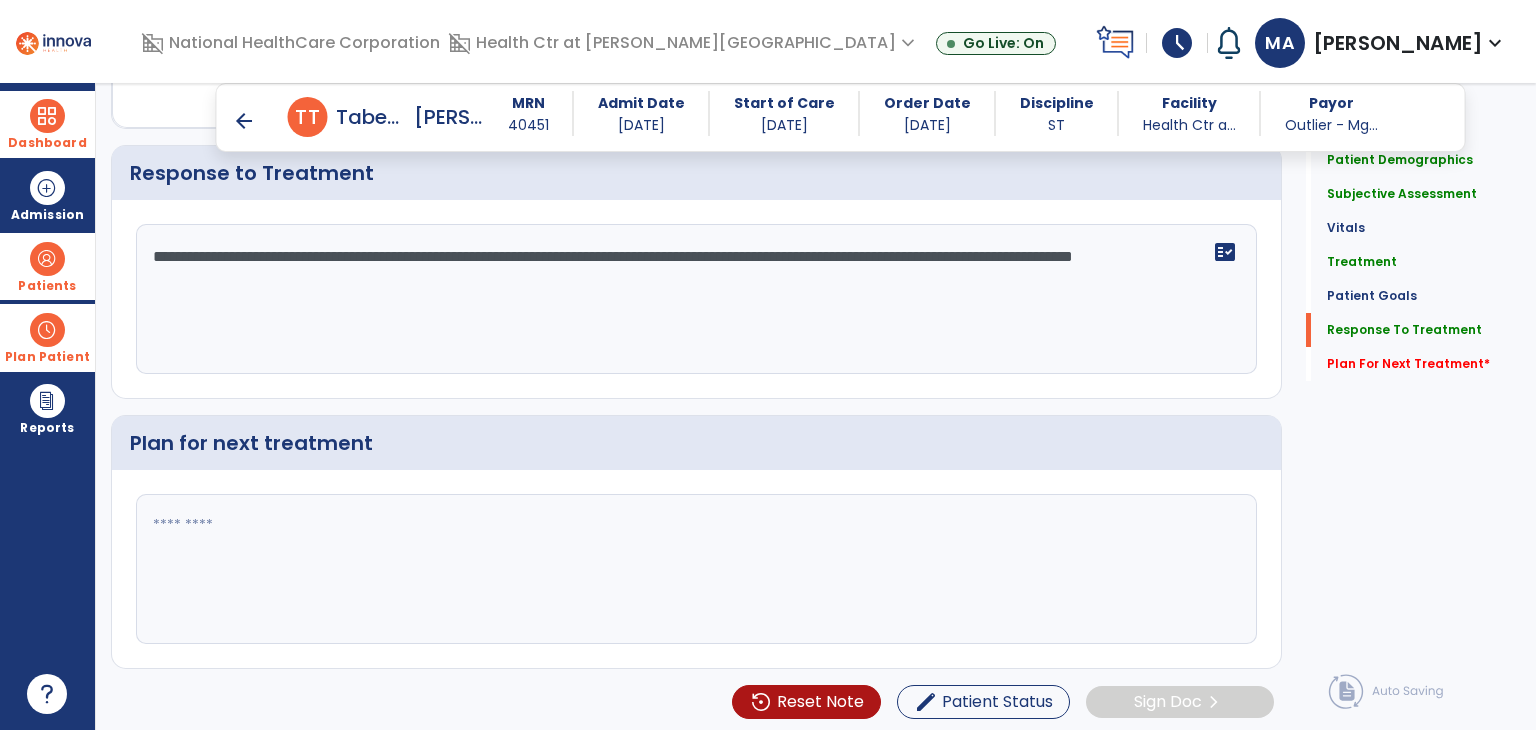 click on "**********" 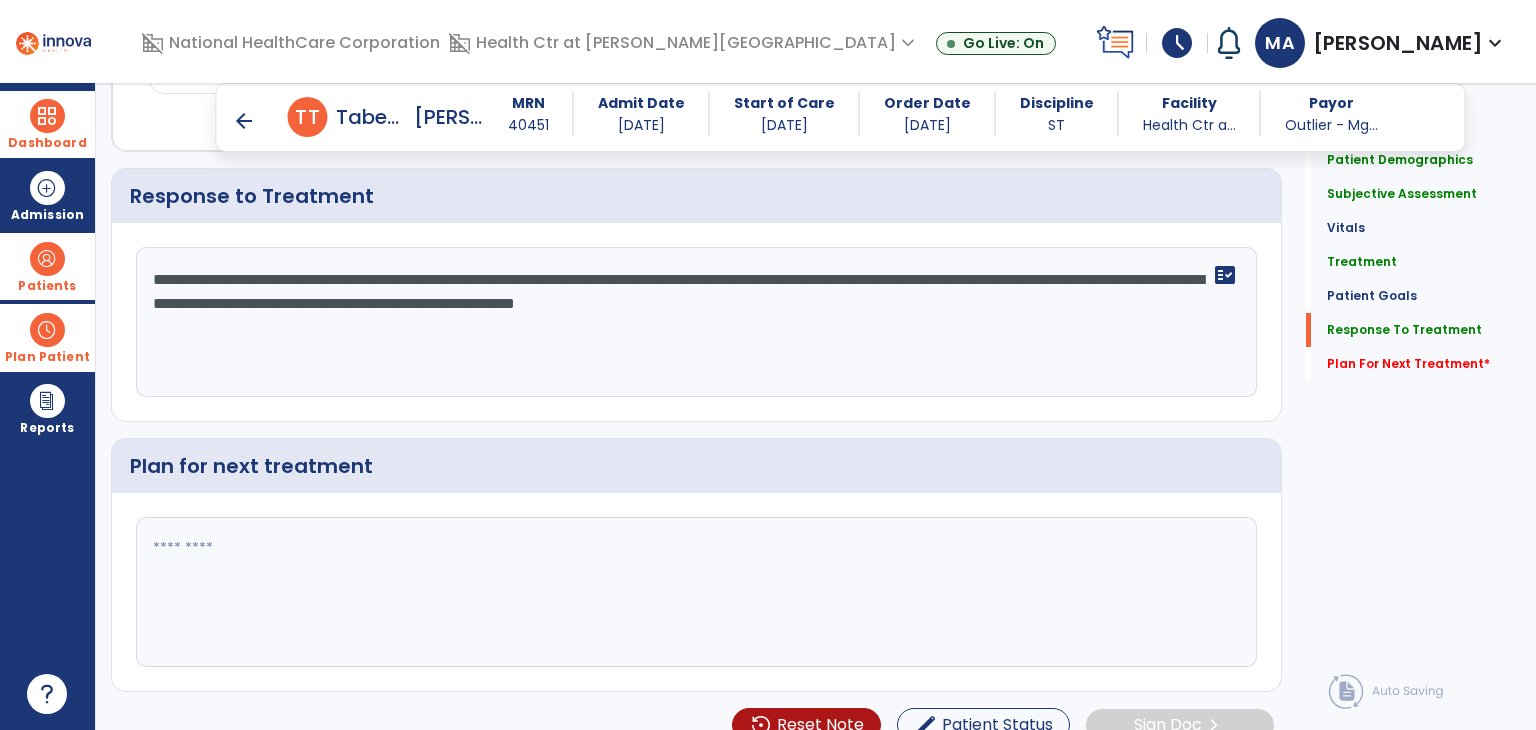 scroll, scrollTop: 2227, scrollLeft: 0, axis: vertical 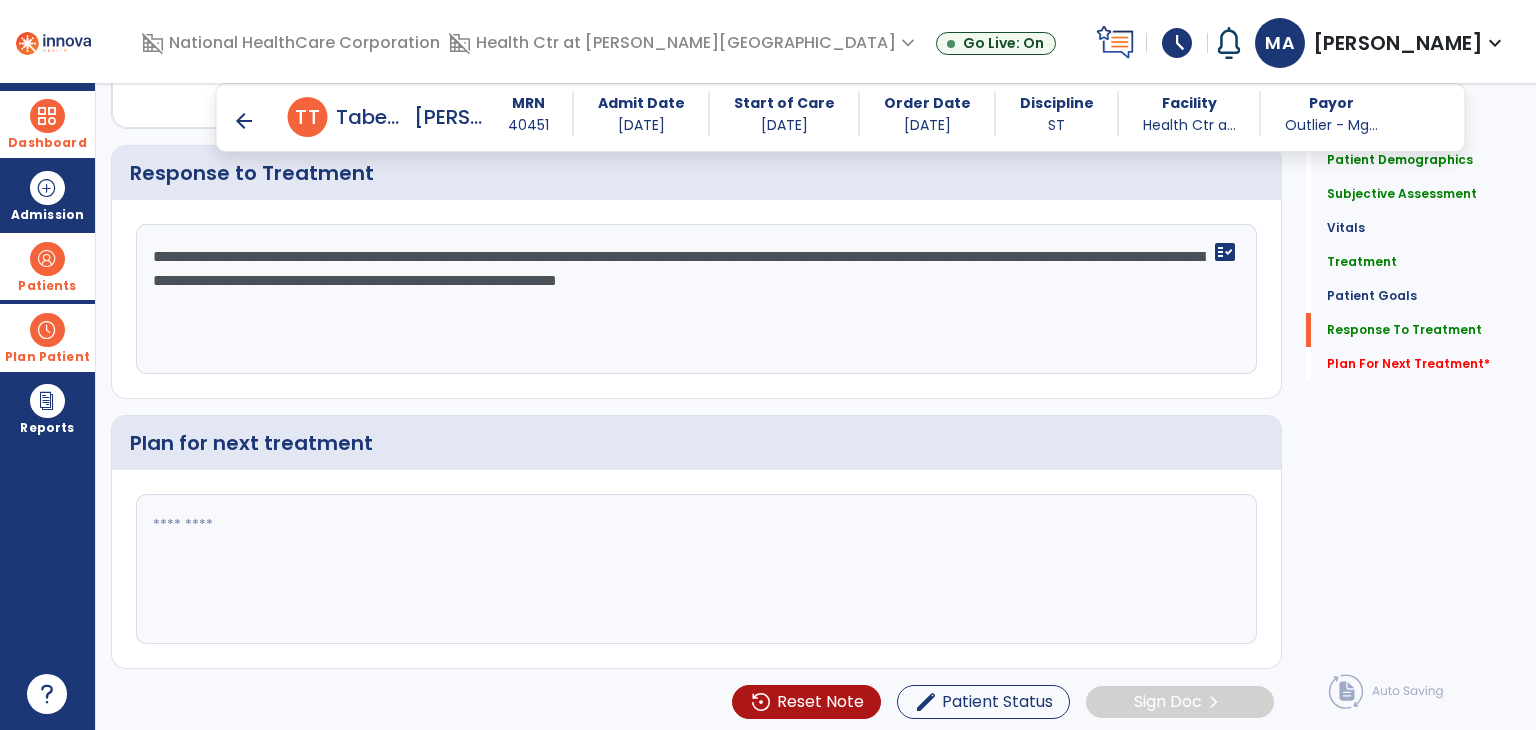 type on "**********" 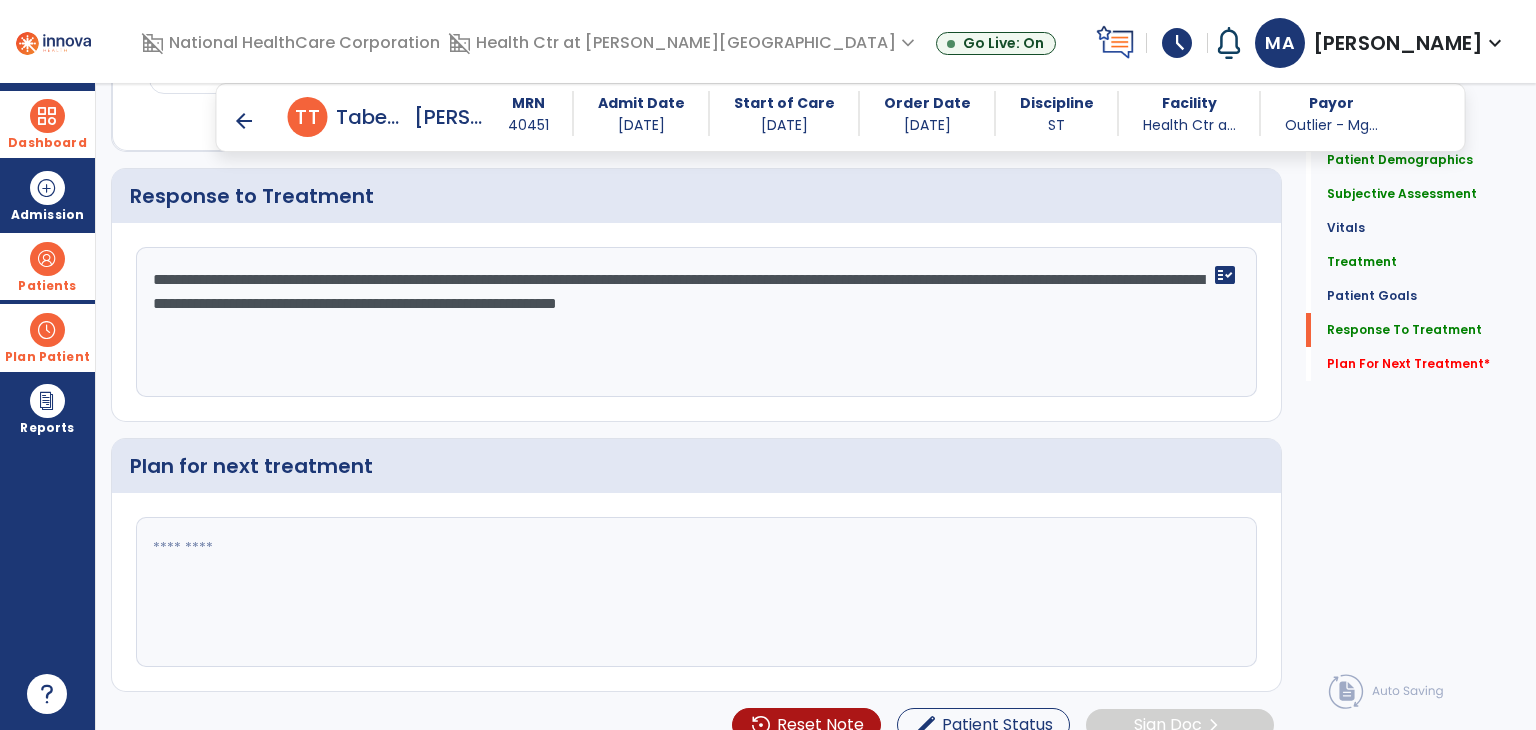 scroll, scrollTop: 2227, scrollLeft: 0, axis: vertical 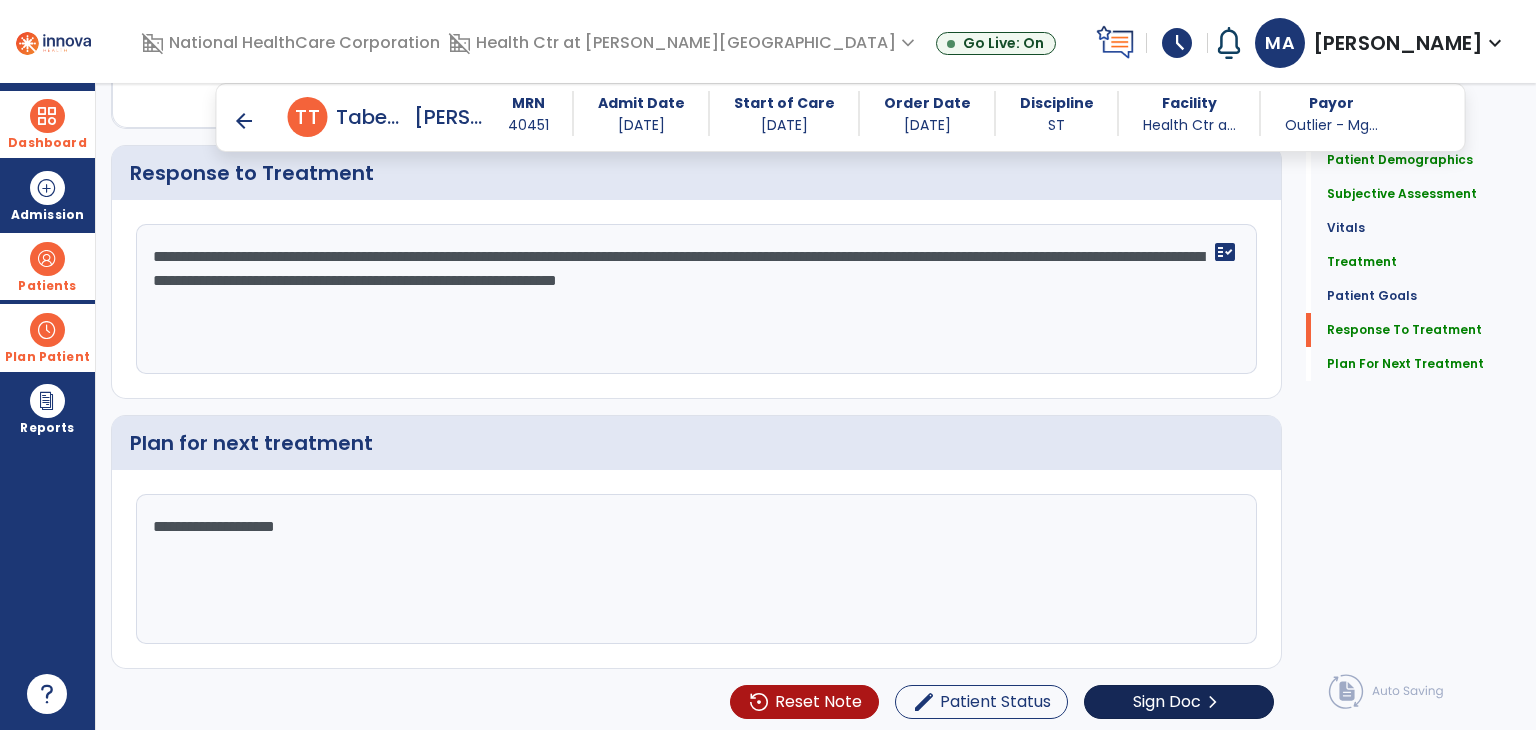 type on "**********" 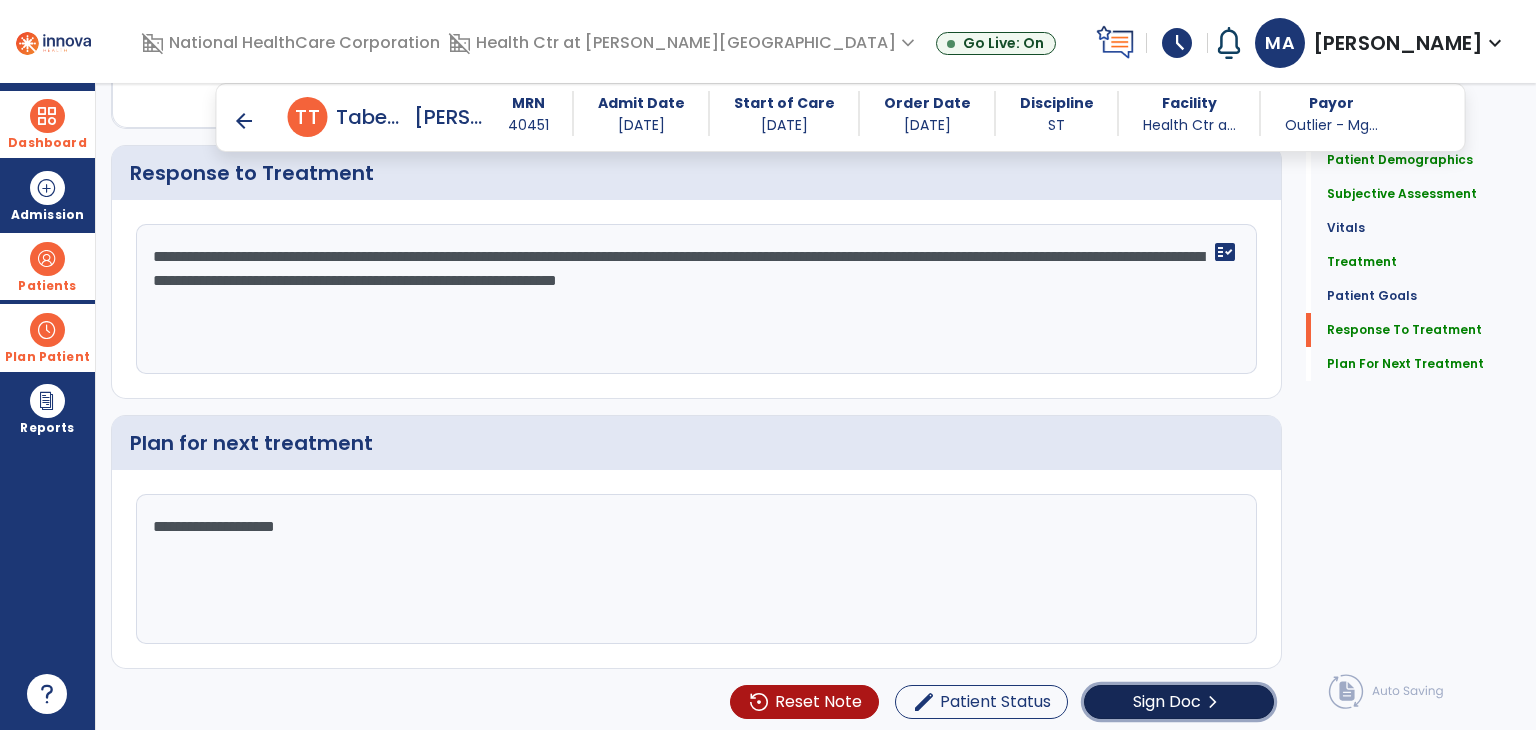 click on "Sign Doc" 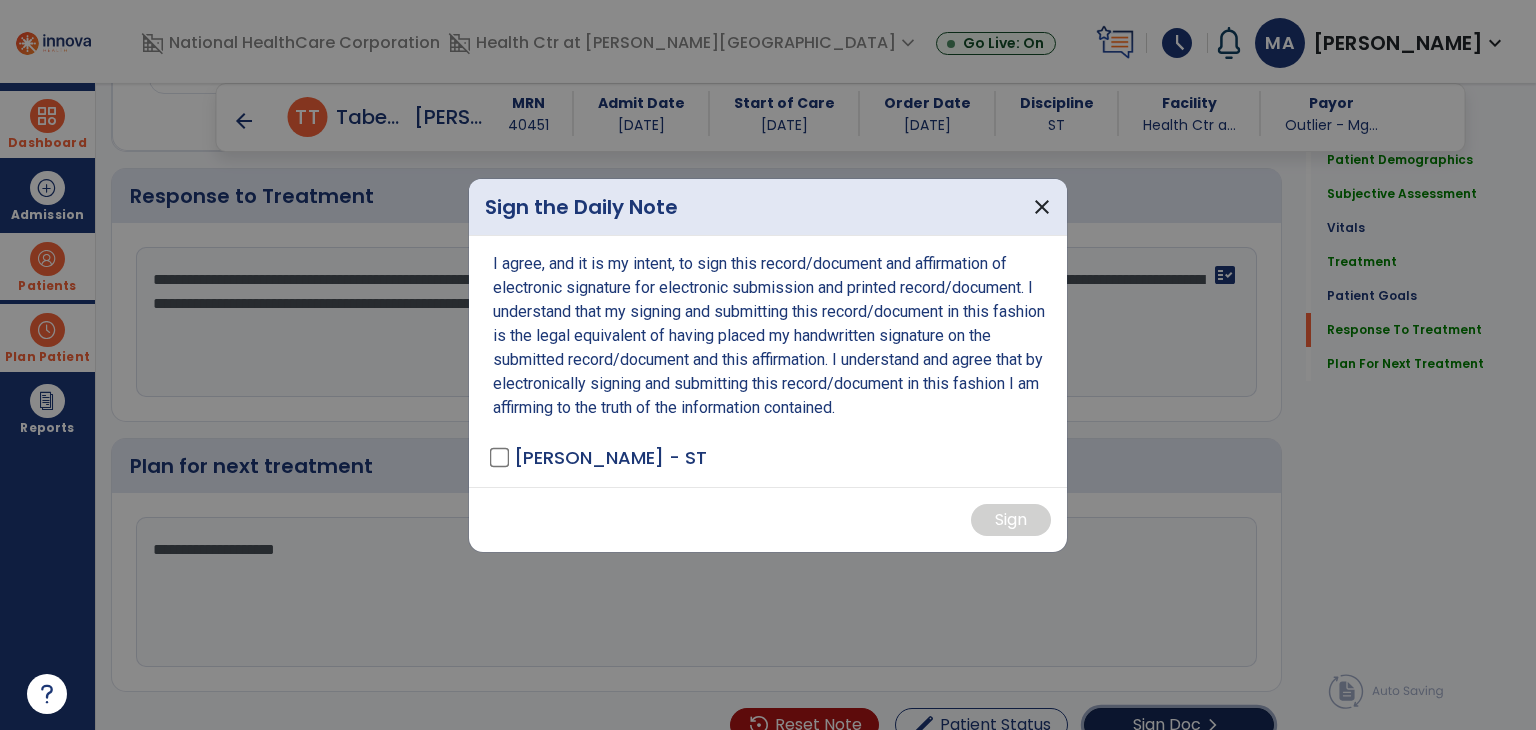 scroll, scrollTop: 2227, scrollLeft: 0, axis: vertical 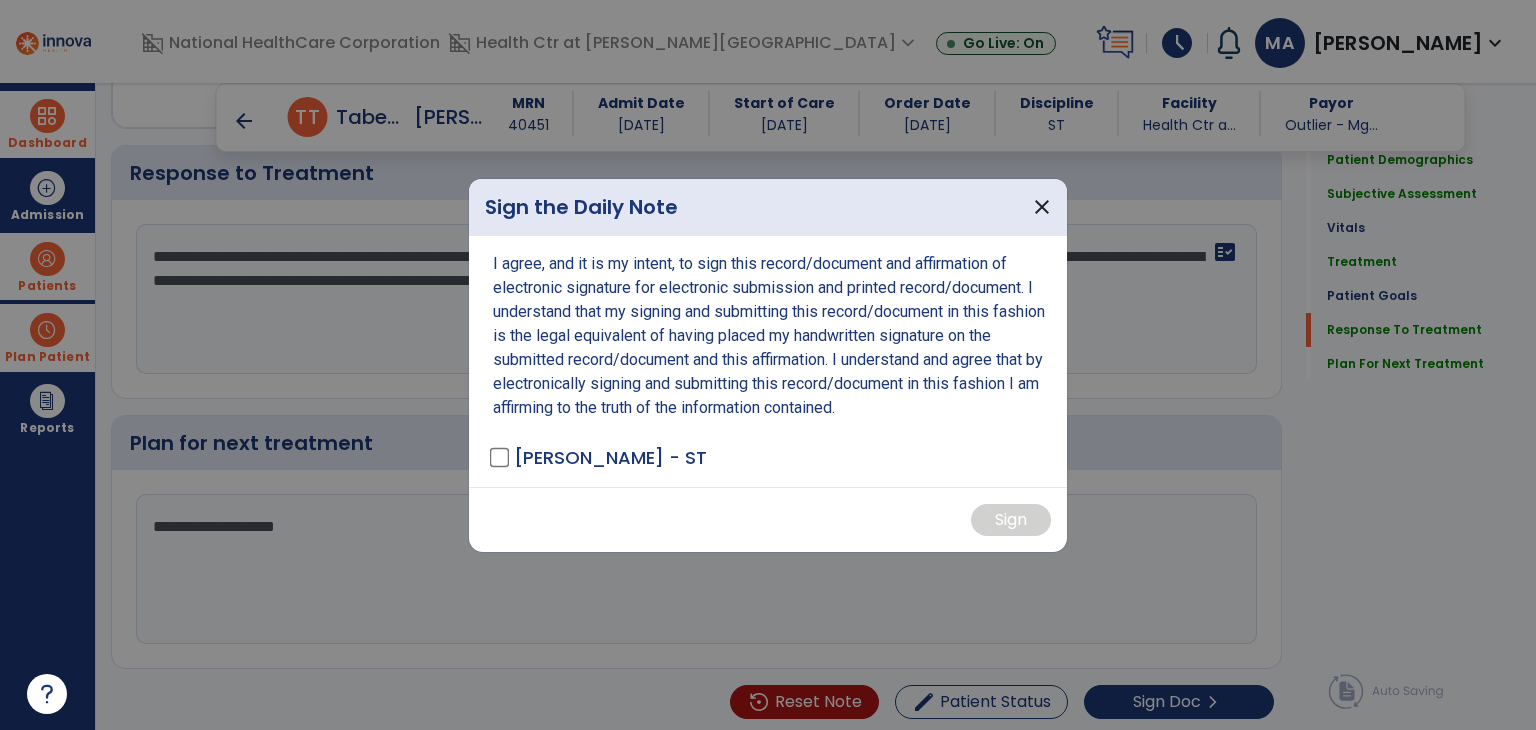 click on "I agree, and it is my intent, to sign this record/document and affirmation of electronic signature for electronic submission and printed record/document. I understand that my signing and submitting this record/document in this fashion is the legal equivalent of having placed my handwritten signature on the submitted record/document and this affirmation. I understand and agree that by electronically signing and submitting this record/document in this fashion I am affirming to the truth of the information contained.  [PERSON_NAME]  - ST" at bounding box center [768, 361] 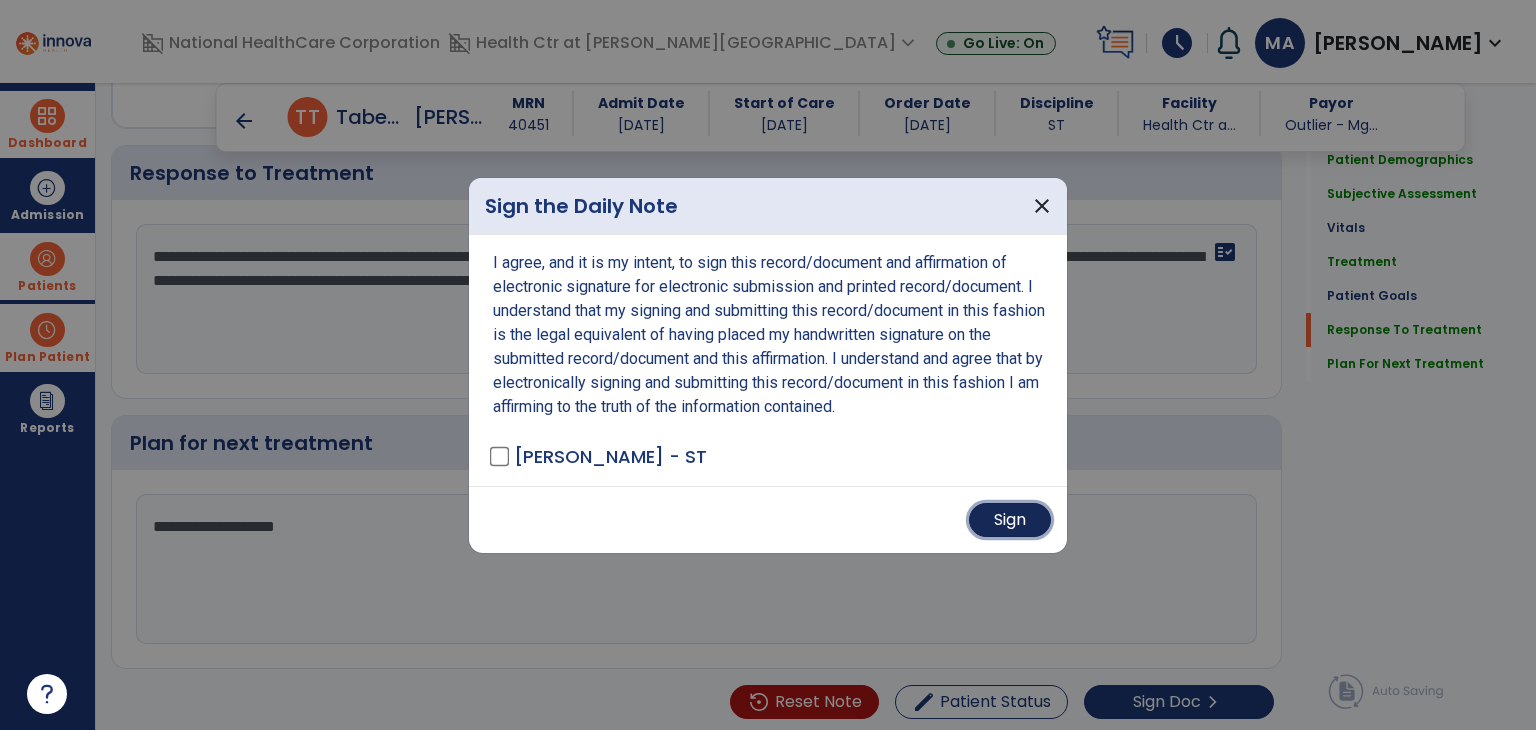 click on "Sign" at bounding box center (1010, 520) 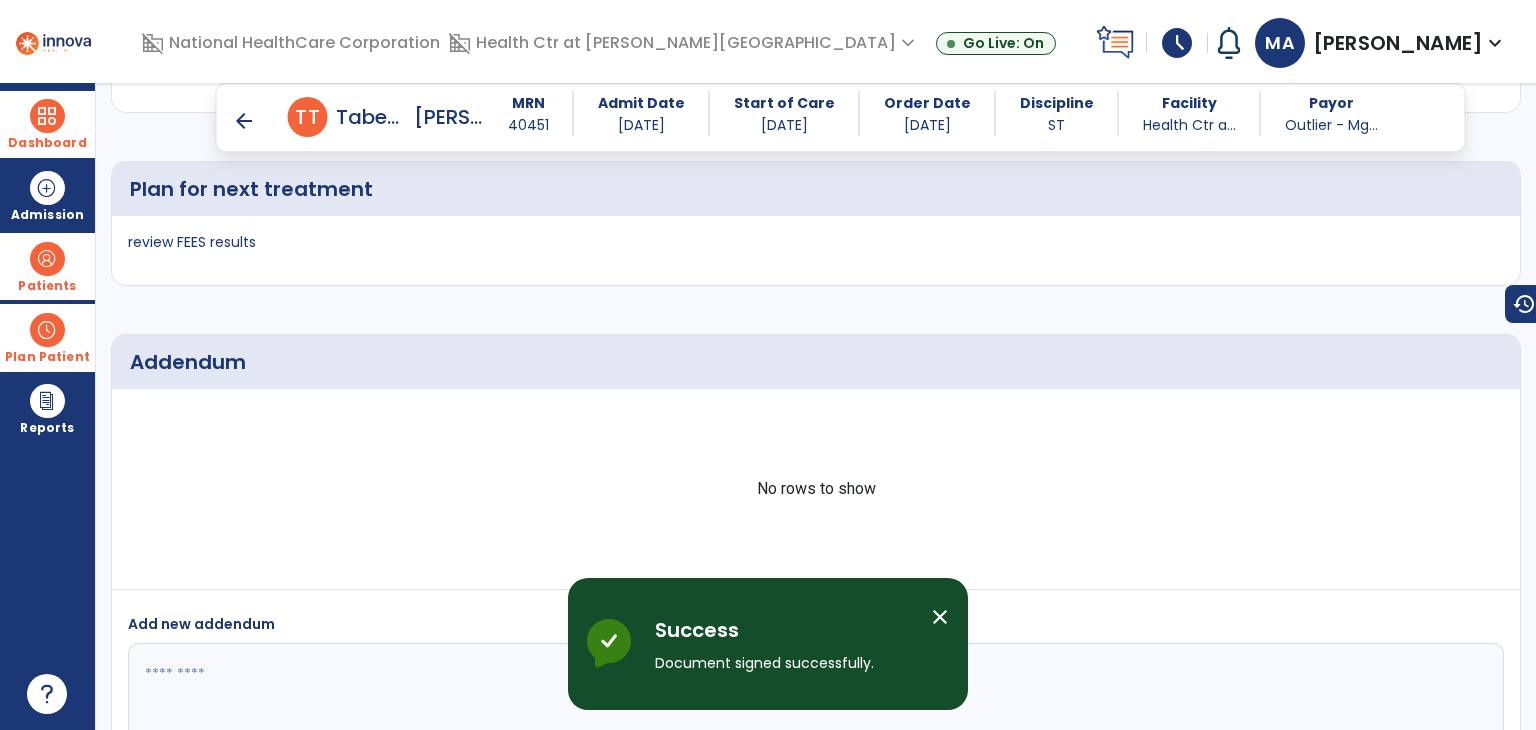 scroll, scrollTop: 2719, scrollLeft: 0, axis: vertical 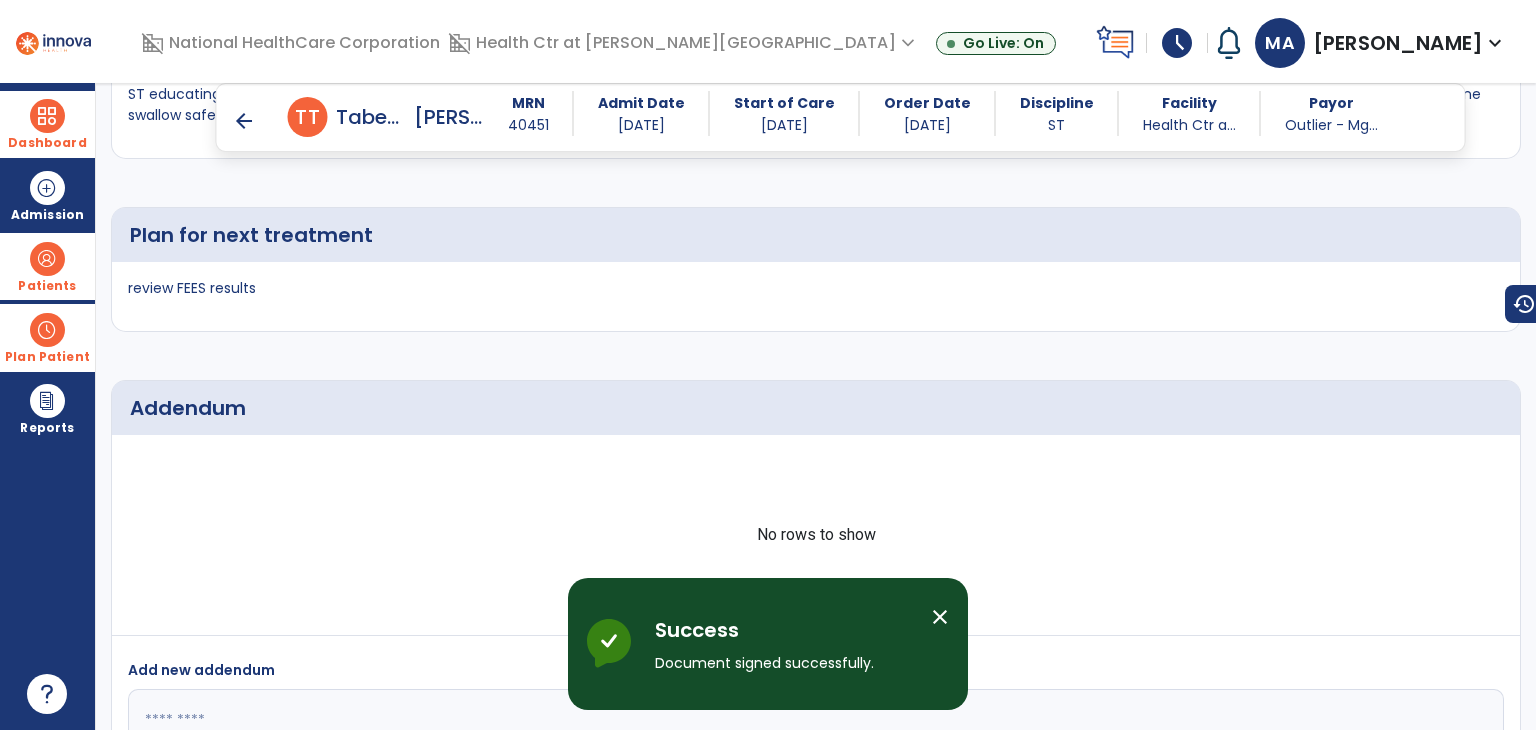 drag, startPoint x: 37, startPoint y: 274, endPoint x: 120, endPoint y: 273, distance: 83.00603 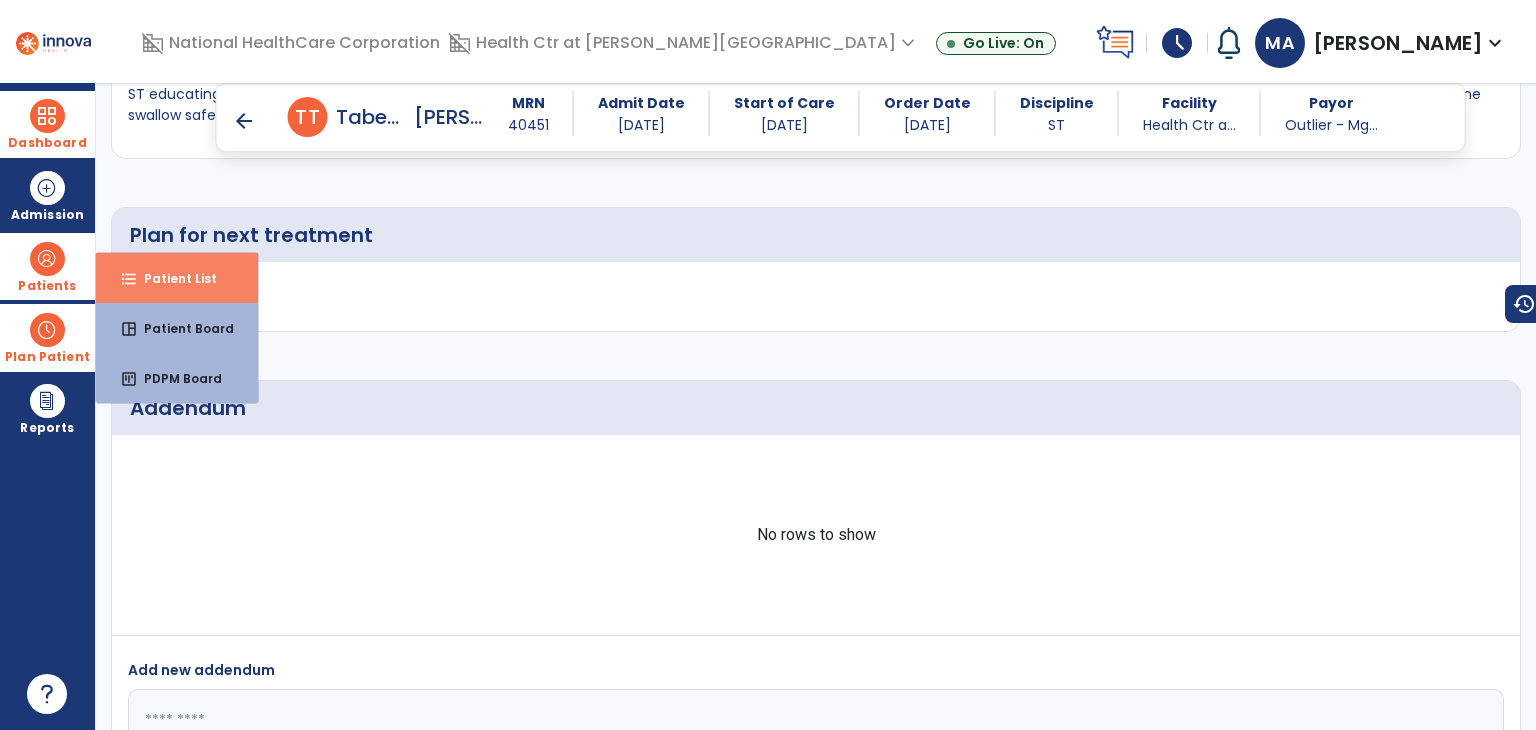 click on "Patient List" at bounding box center (172, 278) 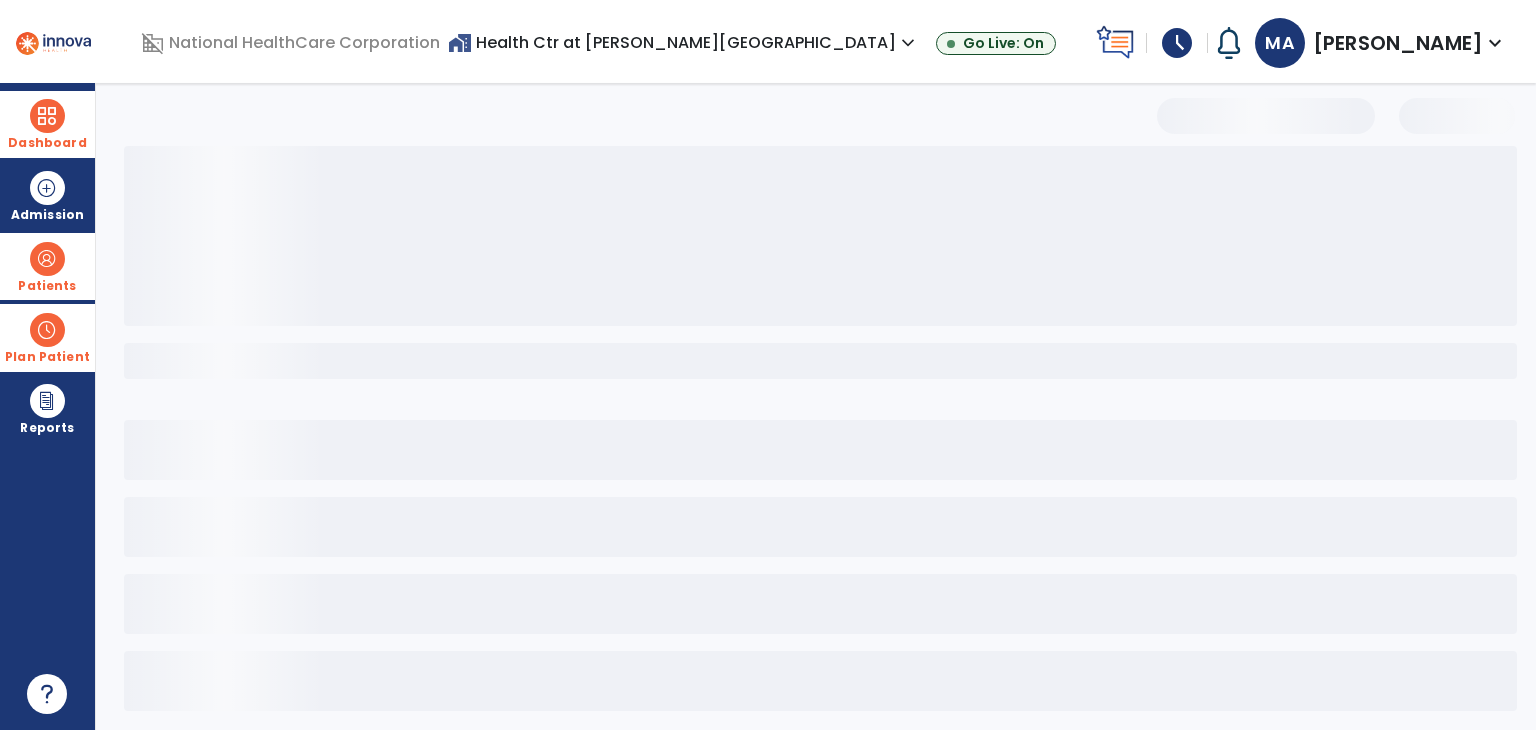 scroll, scrollTop: 12, scrollLeft: 0, axis: vertical 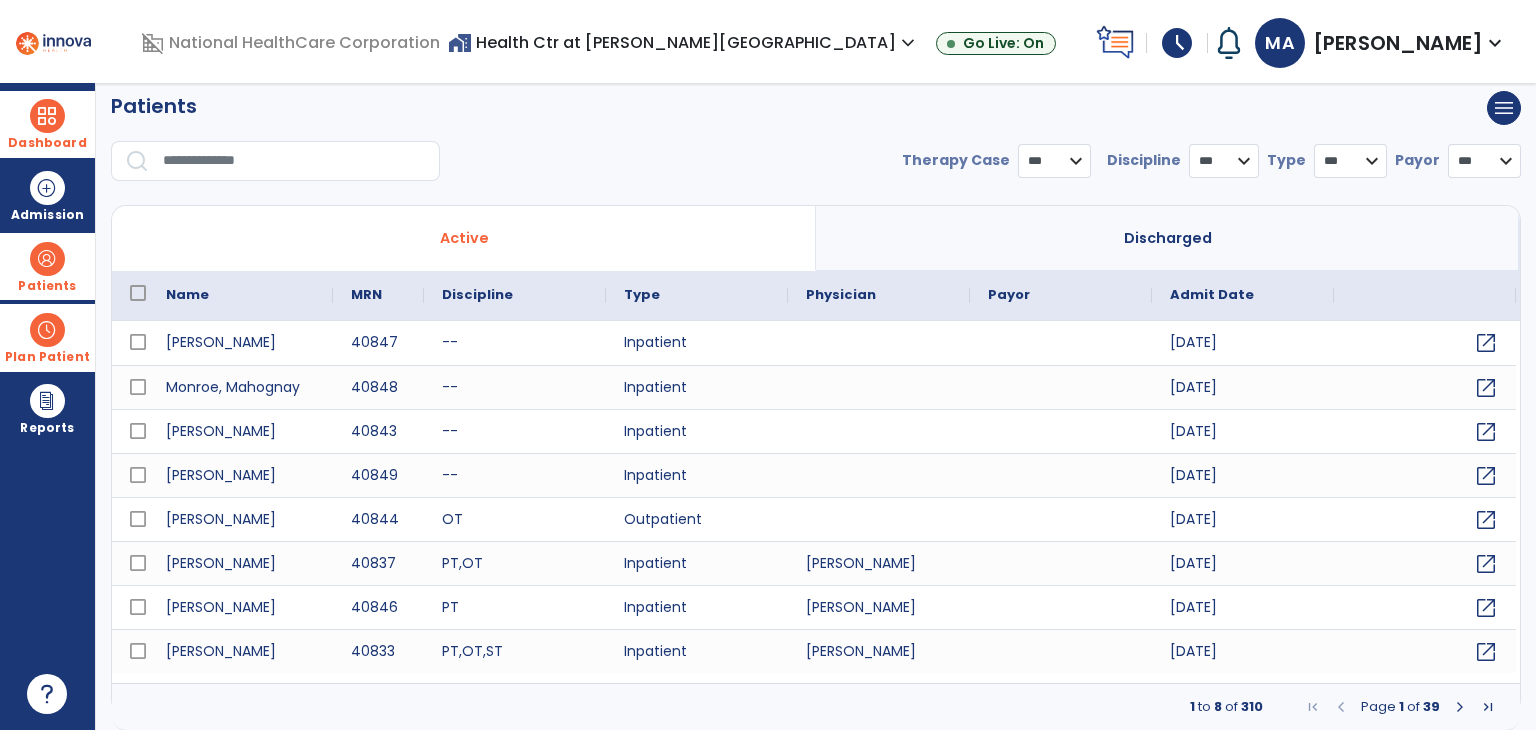 click at bounding box center [294, 161] 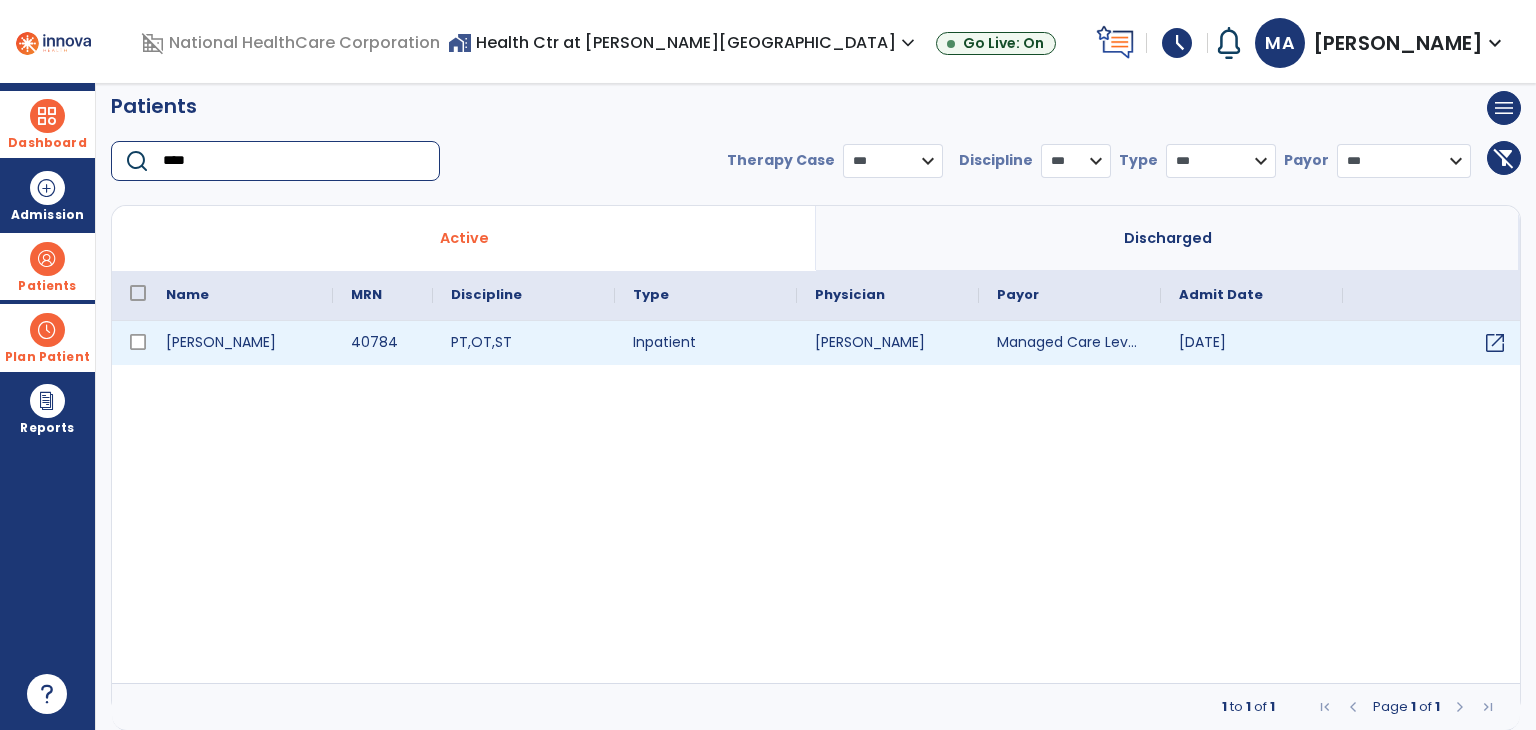 type on "****" 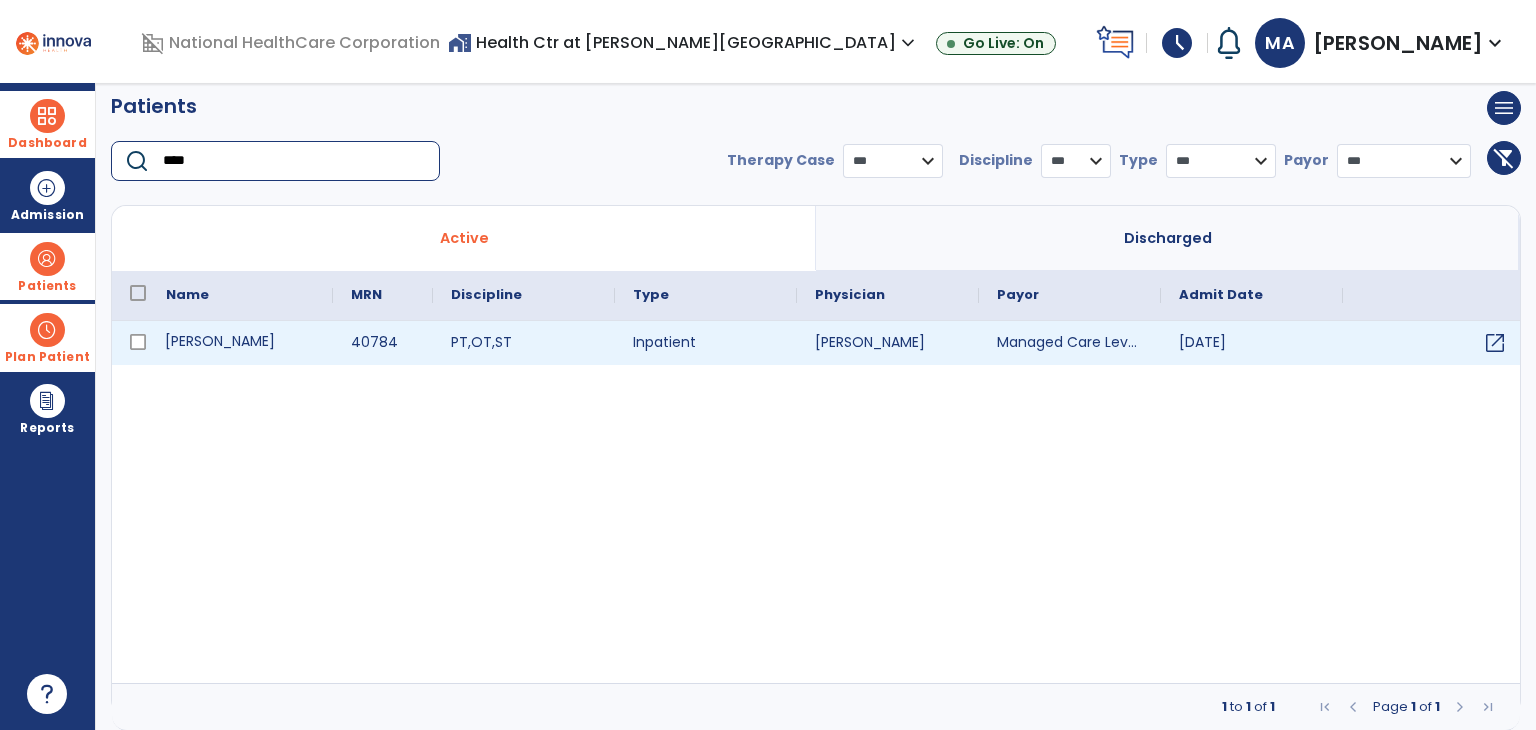 drag, startPoint x: 227, startPoint y: 336, endPoint x: 244, endPoint y: 334, distance: 17.117243 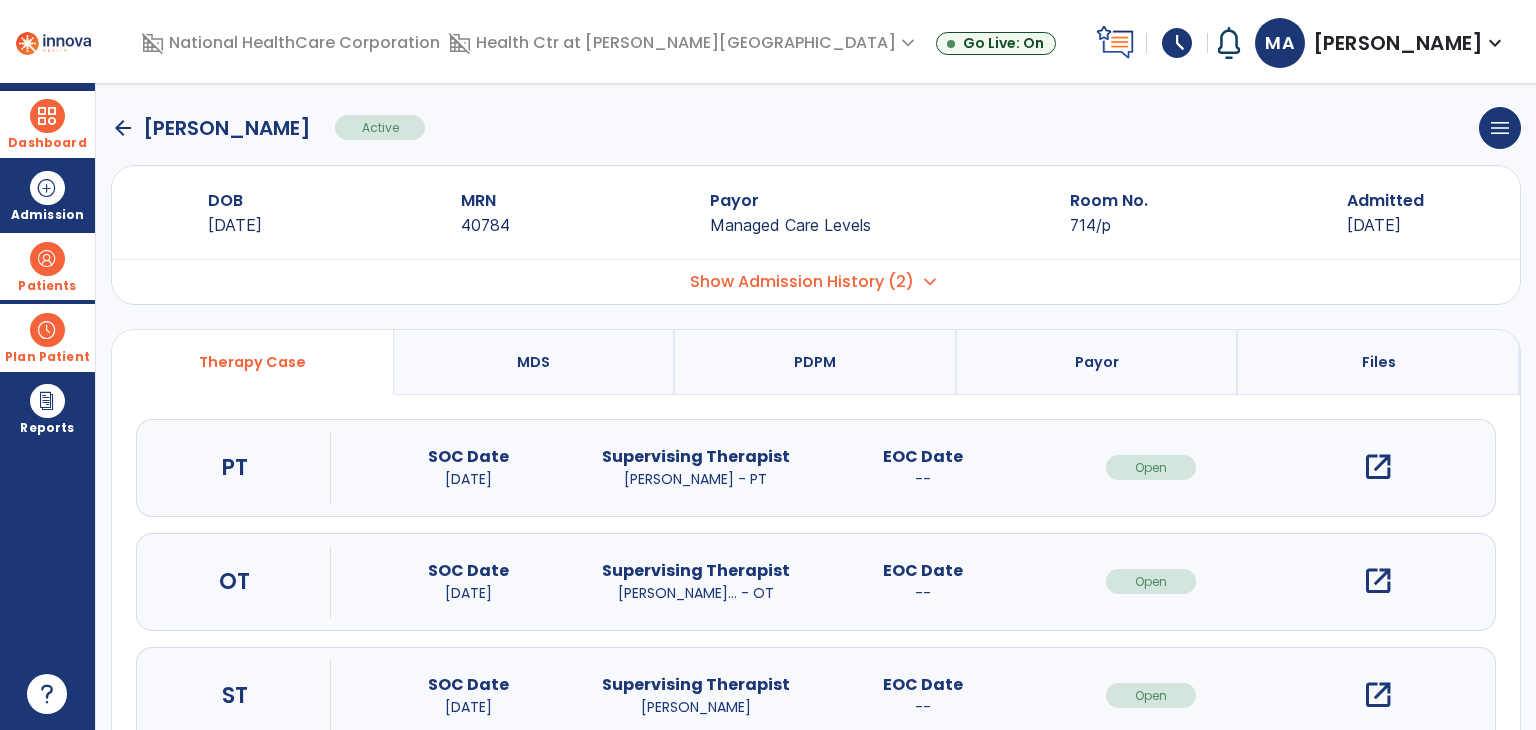 scroll, scrollTop: 0, scrollLeft: 0, axis: both 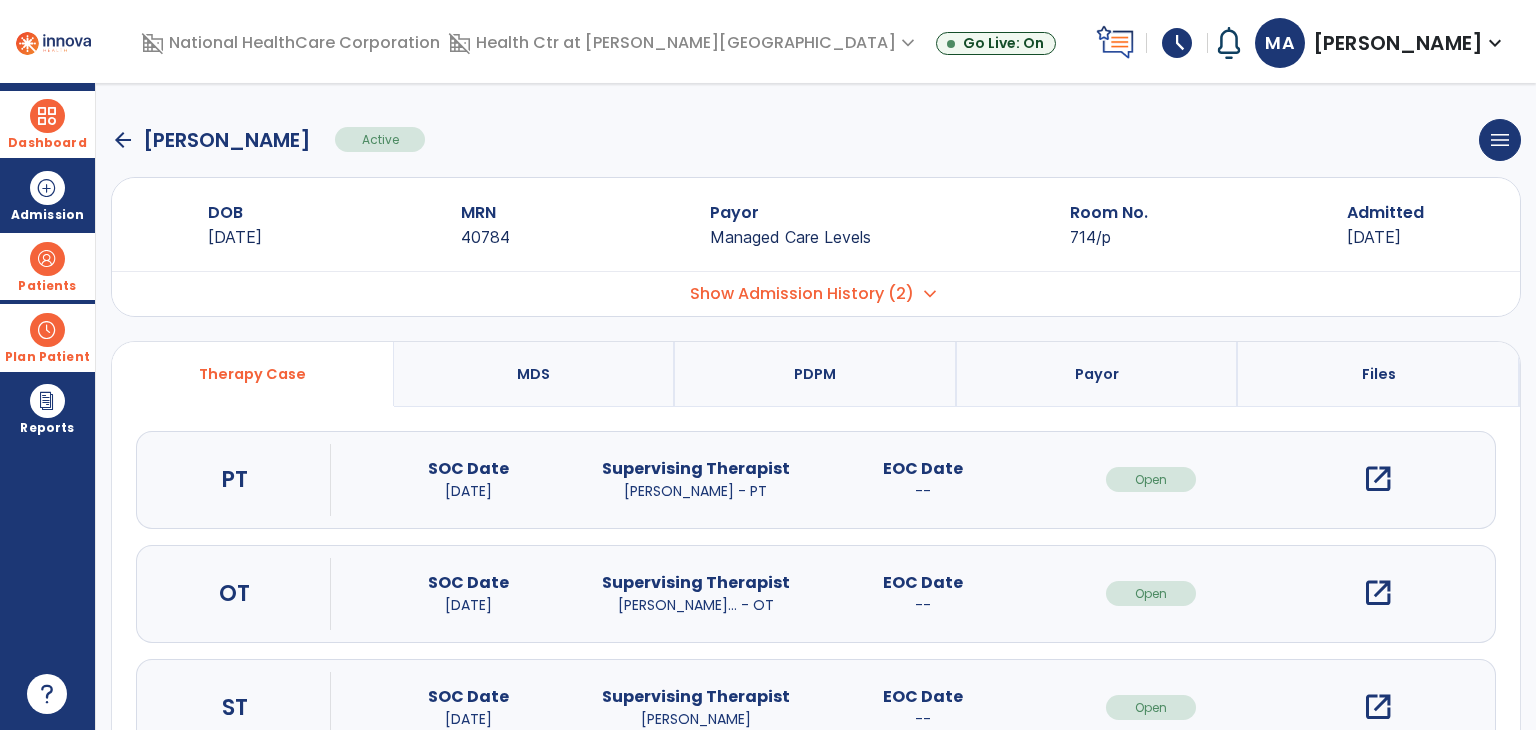 click on "open_in_new" at bounding box center (1378, 707) 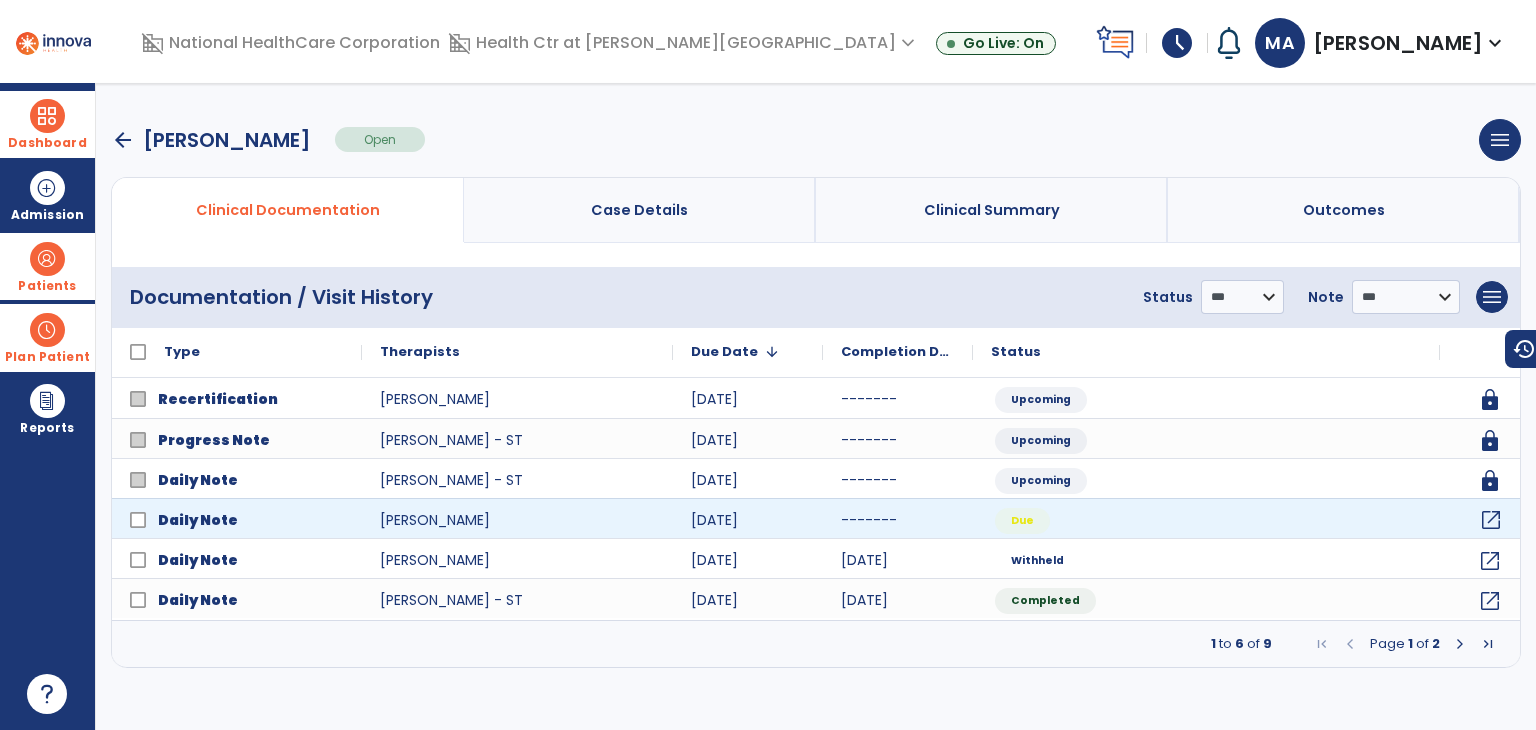 click on "open_in_new" 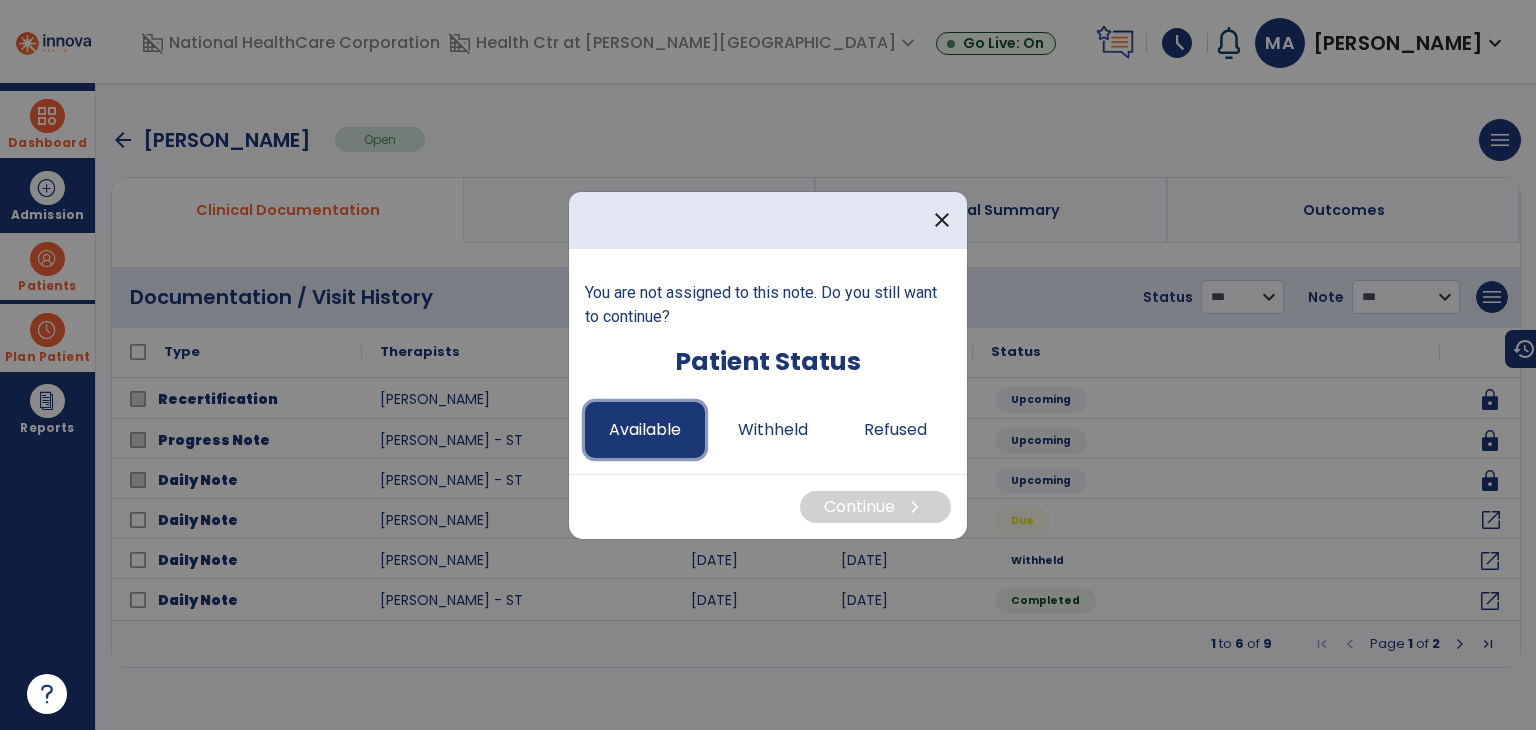 click on "Available" at bounding box center (645, 430) 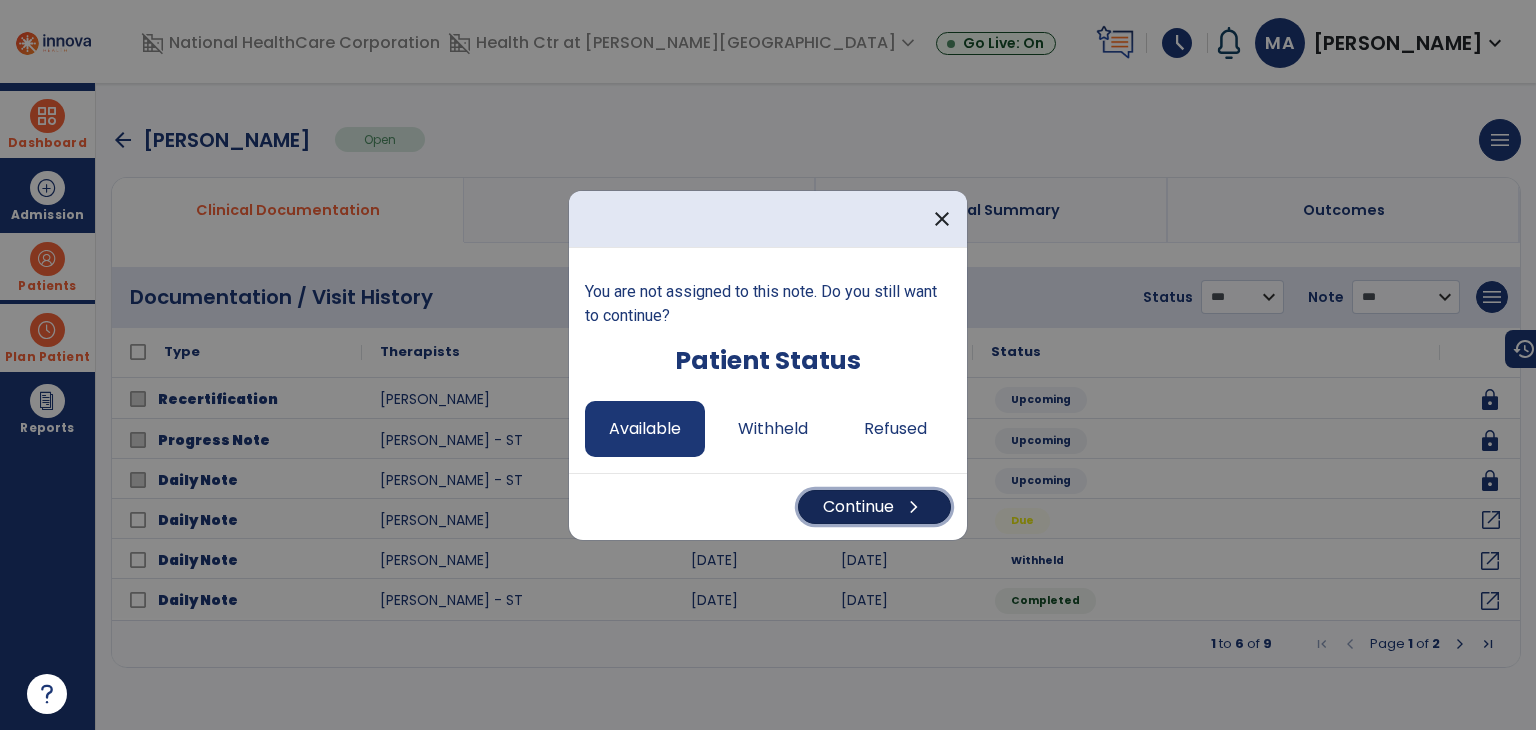 click on "Continue   chevron_right" at bounding box center (874, 507) 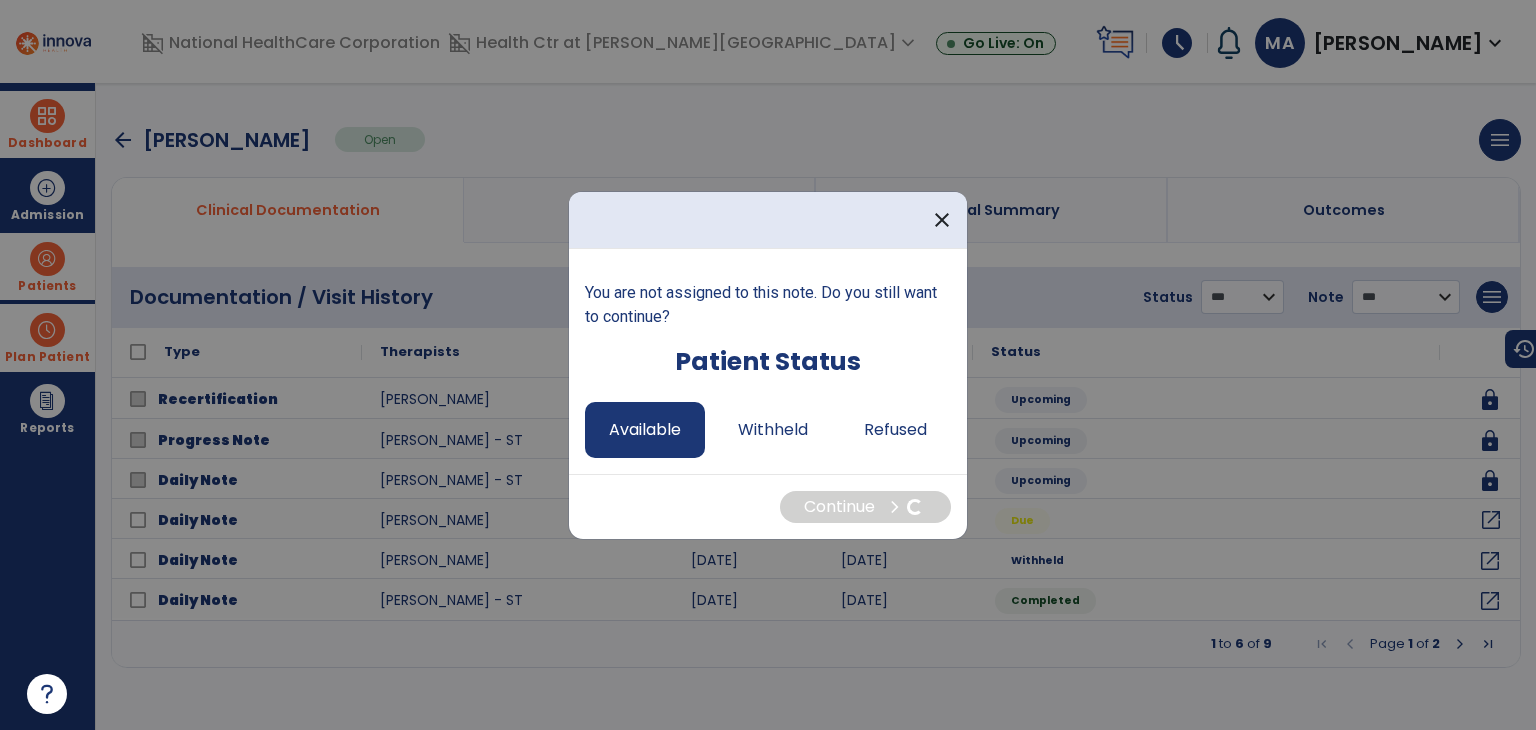 select on "*" 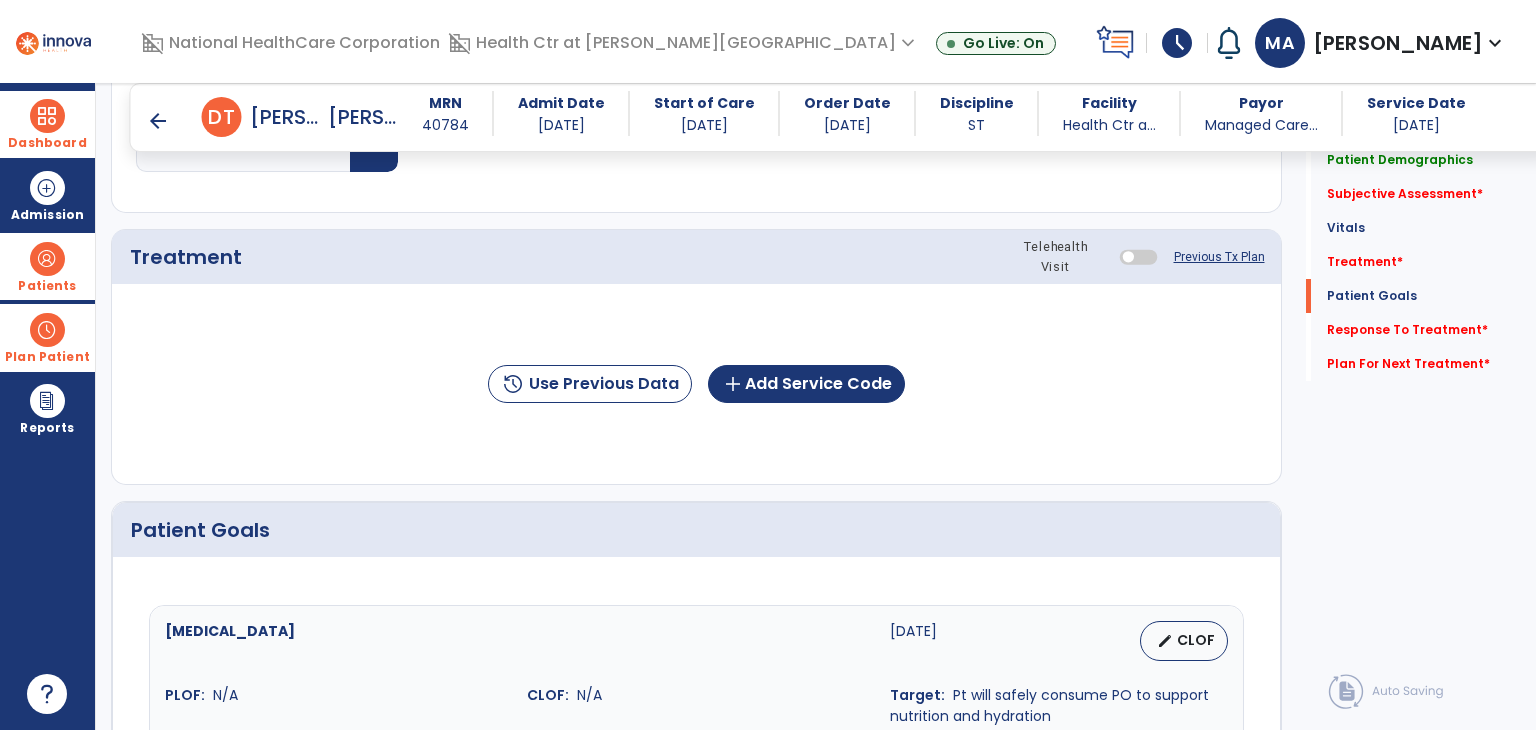 scroll, scrollTop: 1600, scrollLeft: 0, axis: vertical 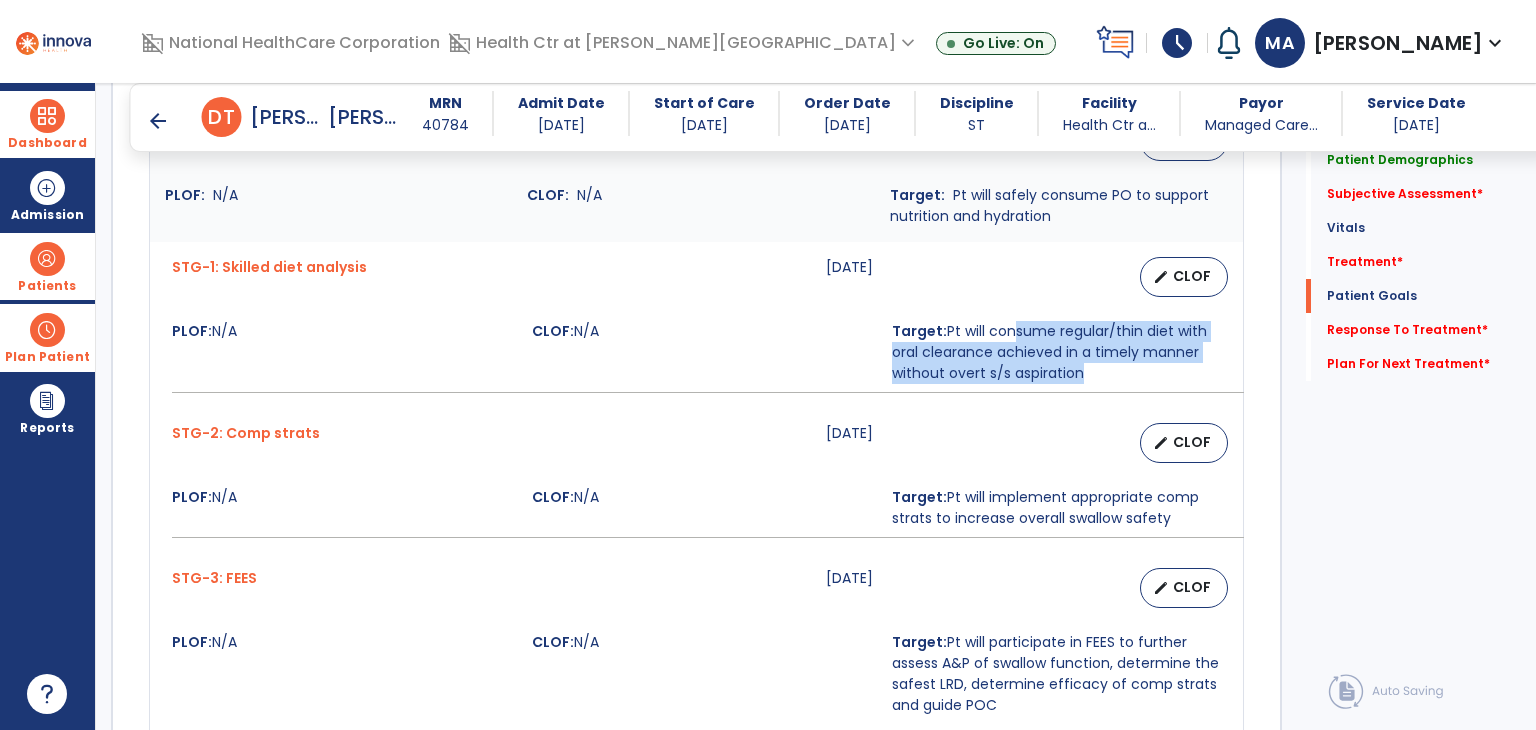 drag, startPoint x: 1008, startPoint y: 322, endPoint x: 1020, endPoint y: 397, distance: 75.95393 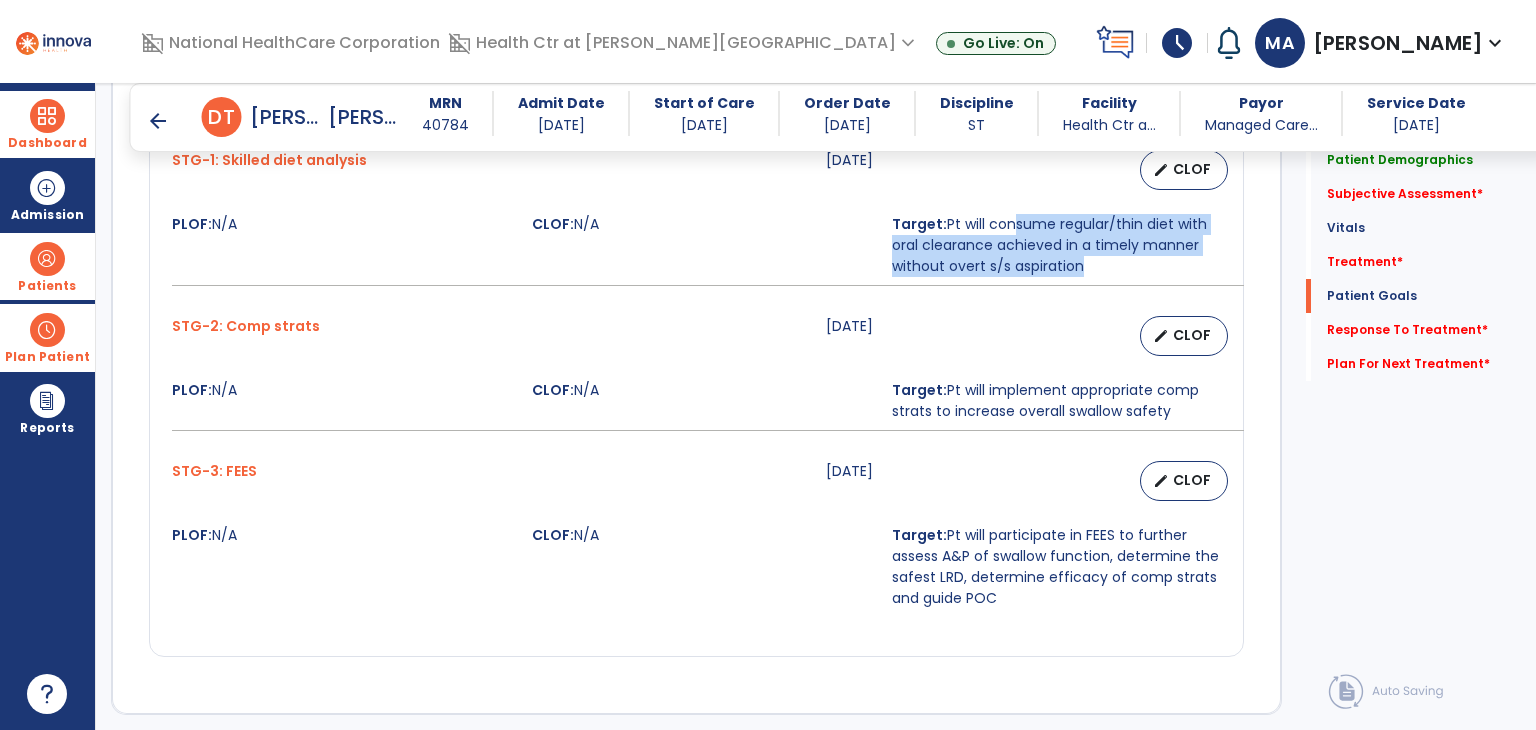 scroll, scrollTop: 1800, scrollLeft: 0, axis: vertical 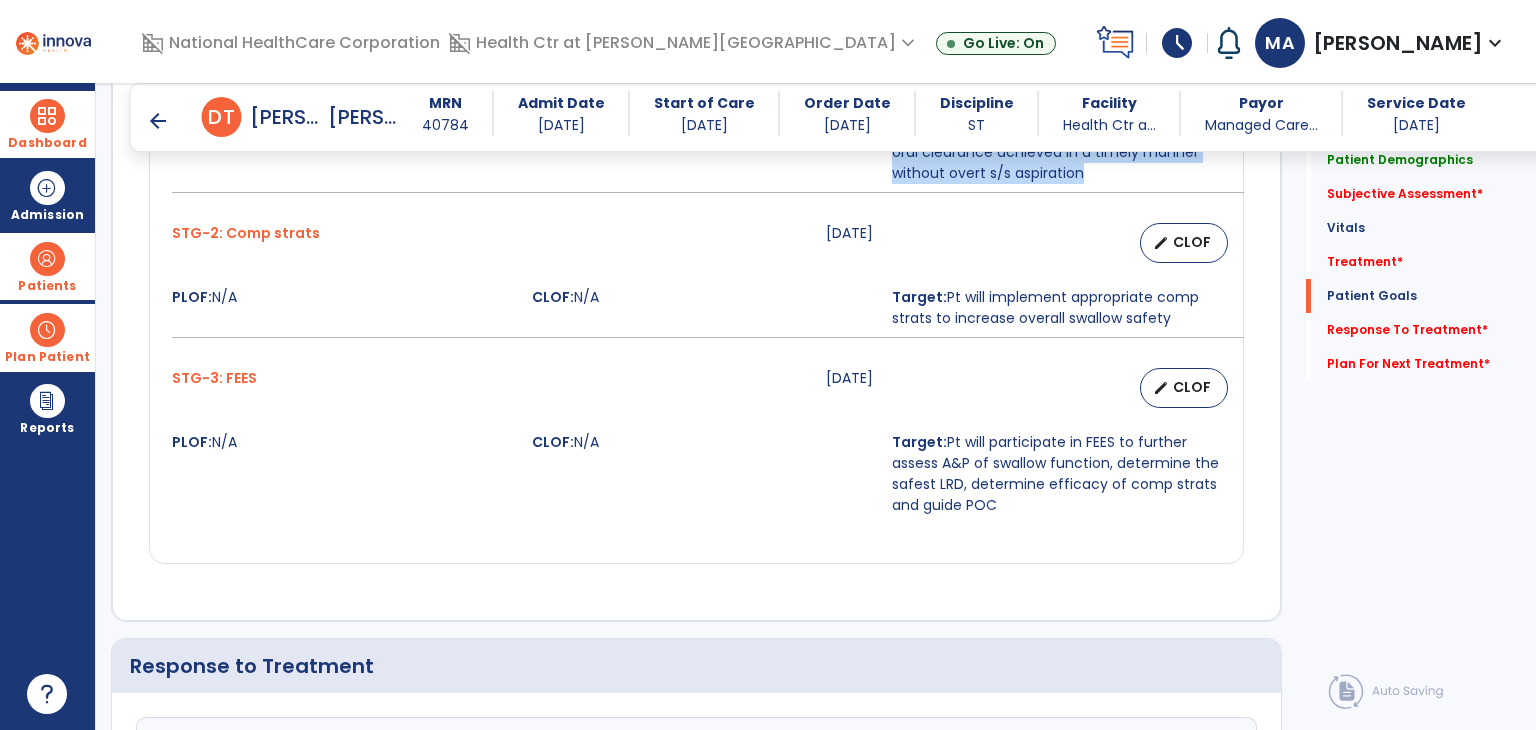 drag, startPoint x: 1007, startPoint y: 425, endPoint x: 1008, endPoint y: 509, distance: 84.00595 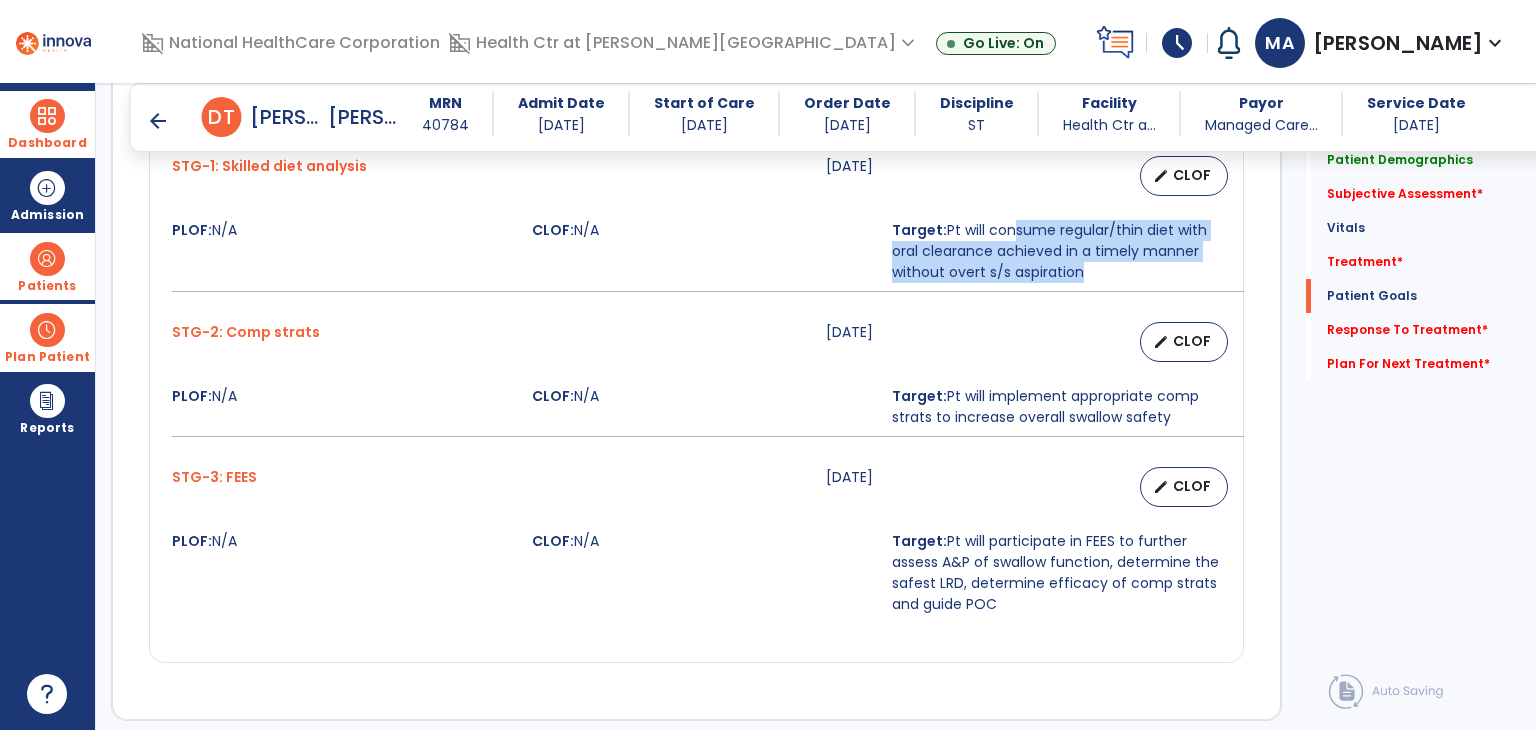 scroll, scrollTop: 1700, scrollLeft: 0, axis: vertical 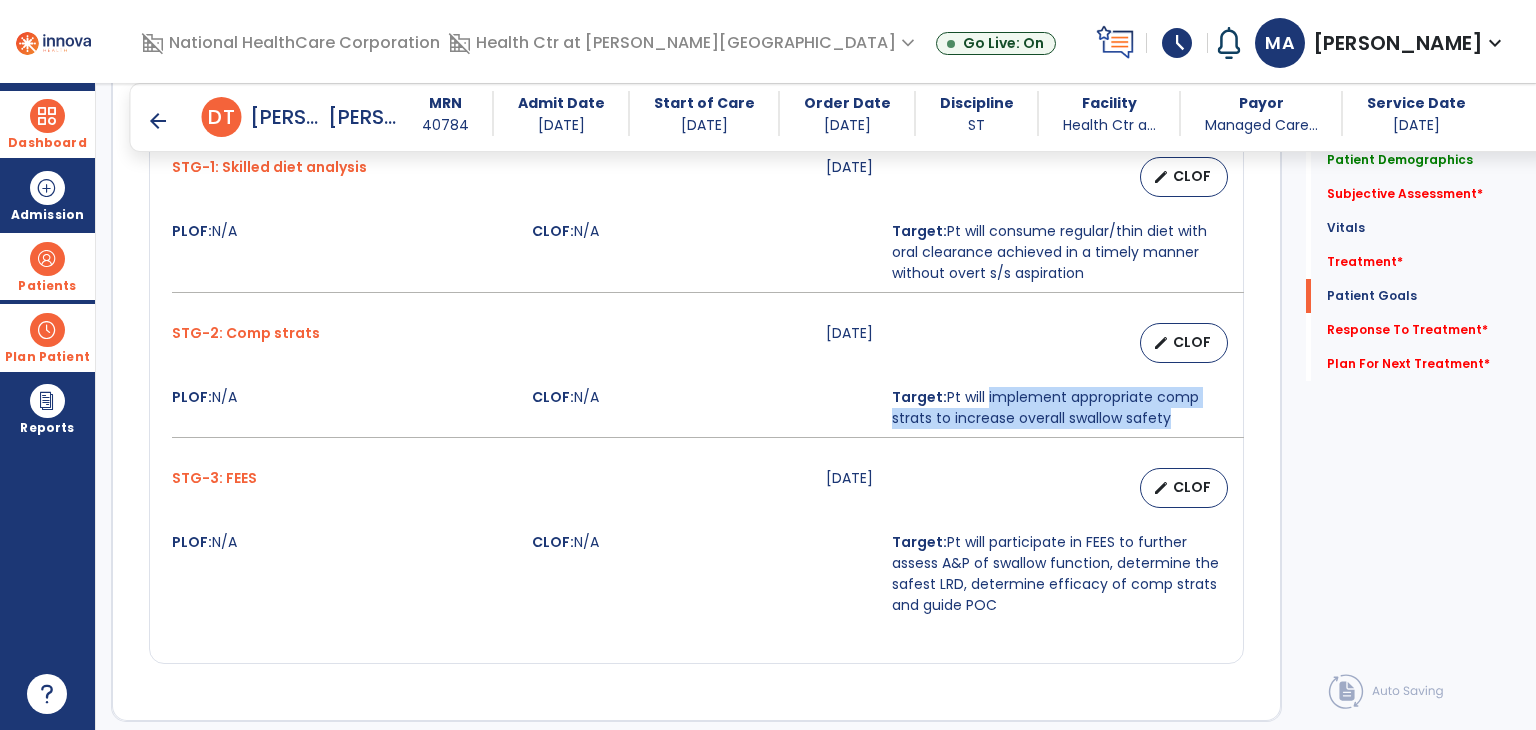 drag, startPoint x: 984, startPoint y: 396, endPoint x: 1064, endPoint y: 412, distance: 81.58431 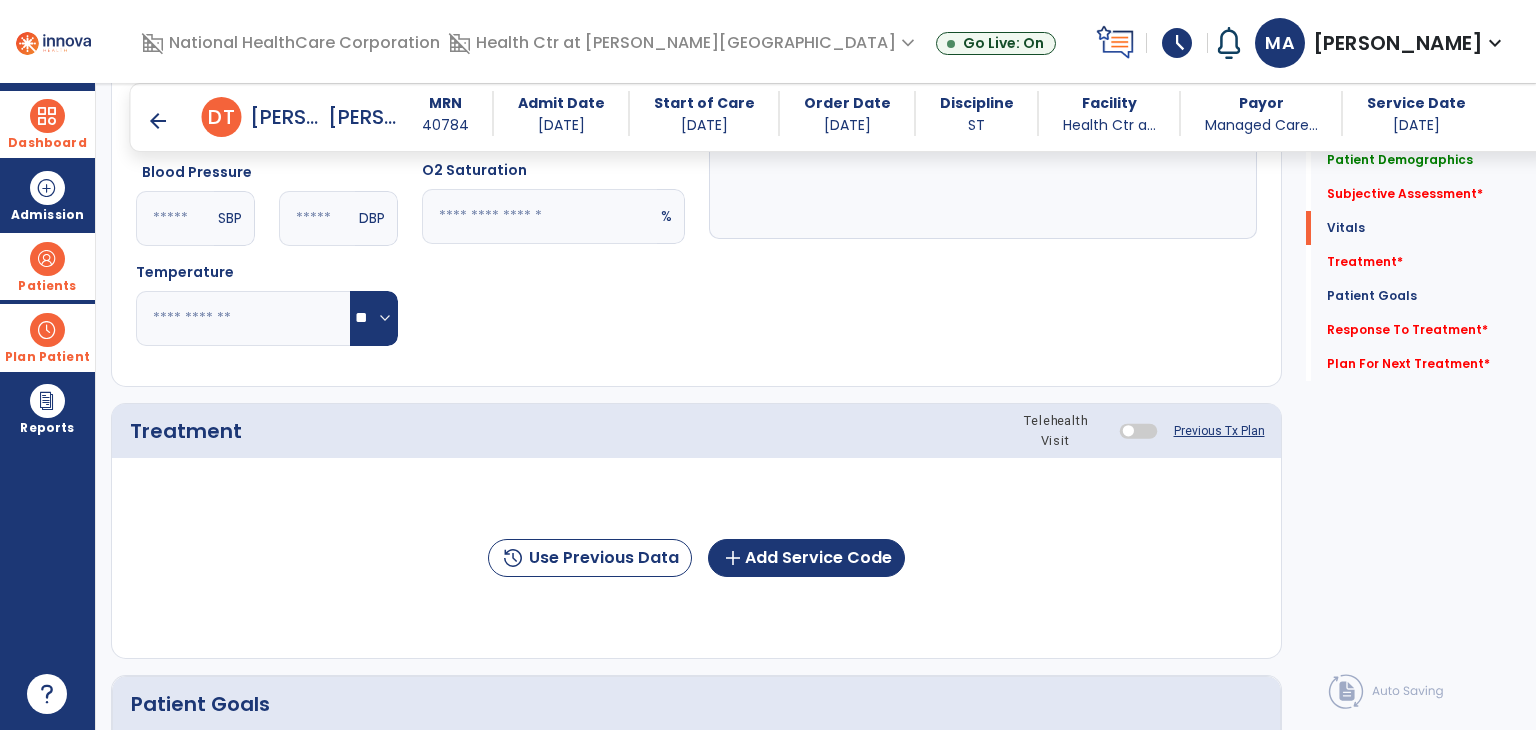 scroll, scrollTop: 892, scrollLeft: 0, axis: vertical 